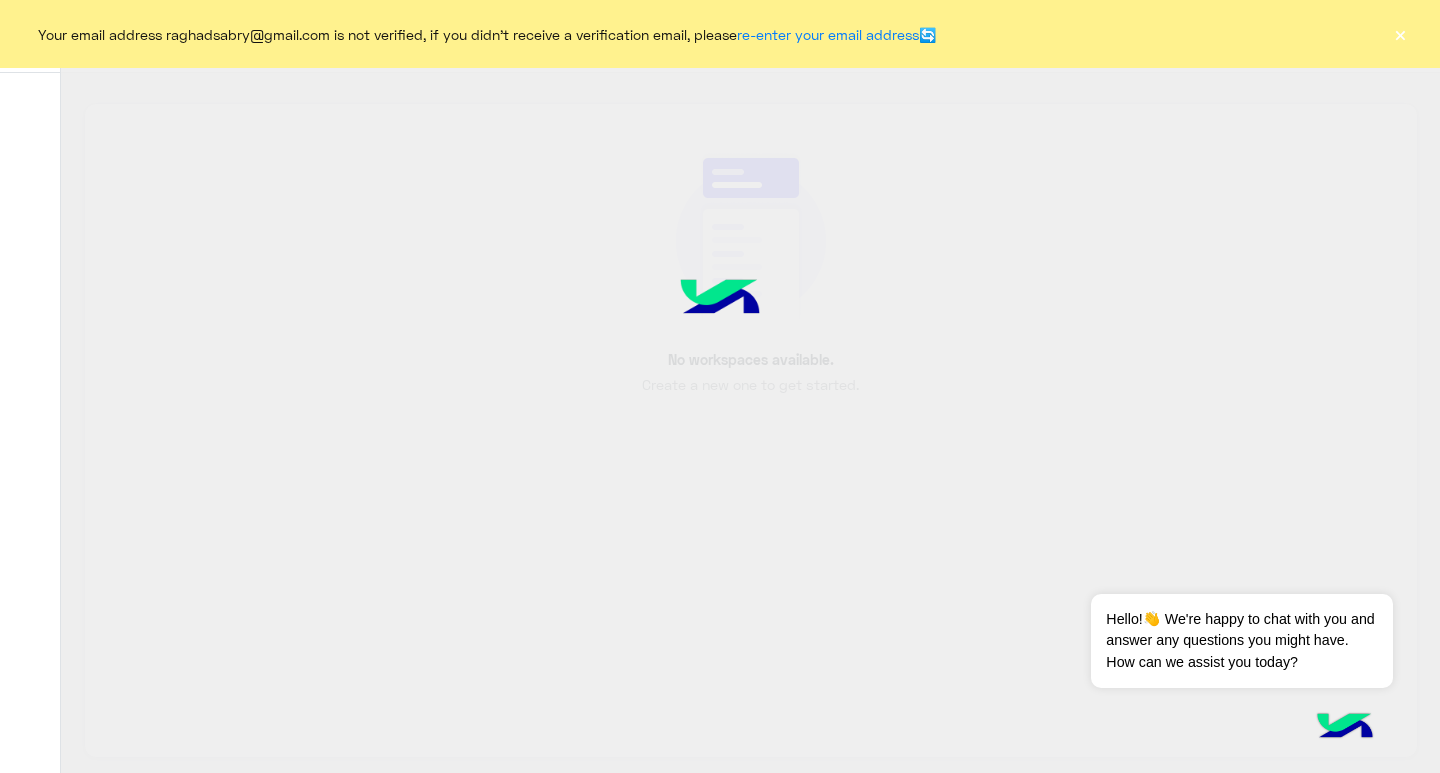 scroll, scrollTop: 0, scrollLeft: 0, axis: both 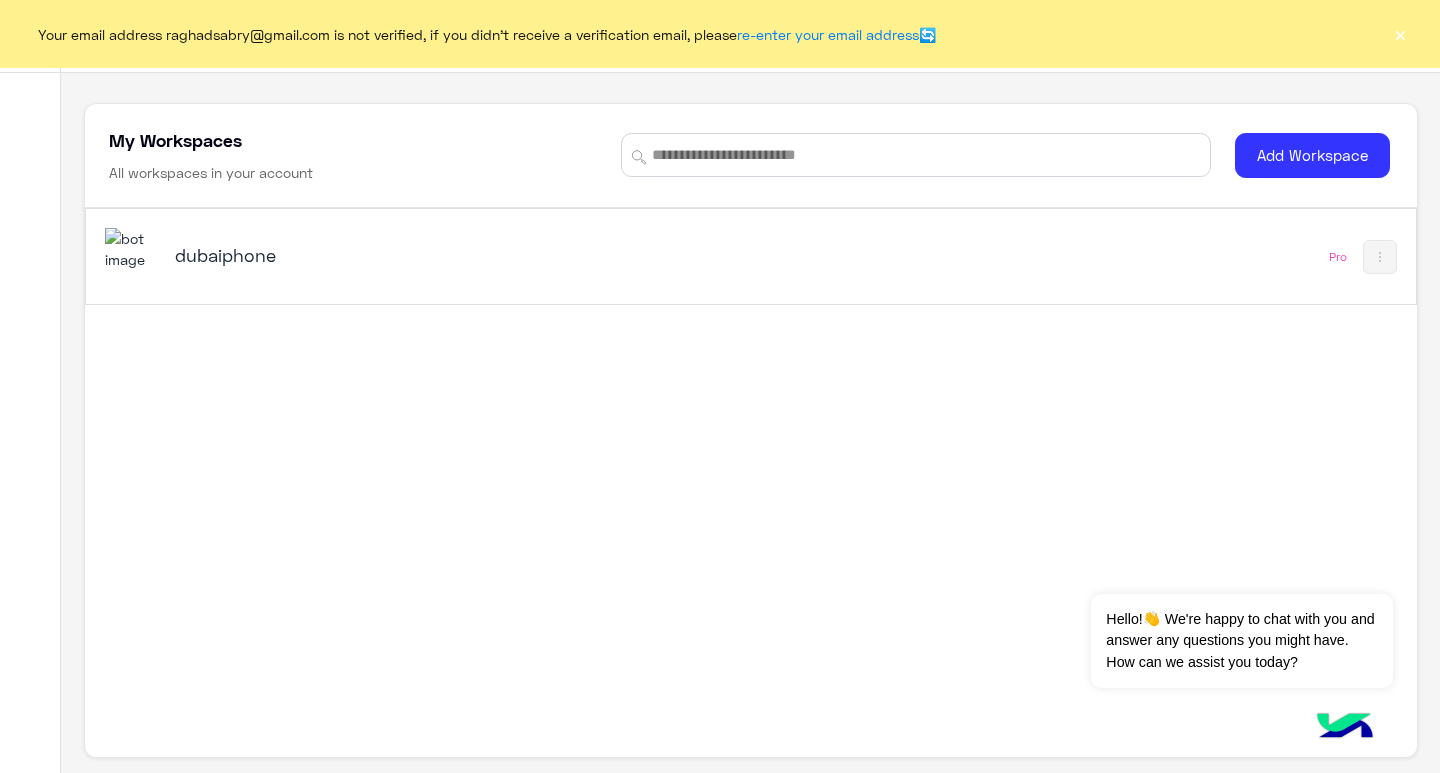 click on "dubaiphone   Pro" at bounding box center [751, 256] 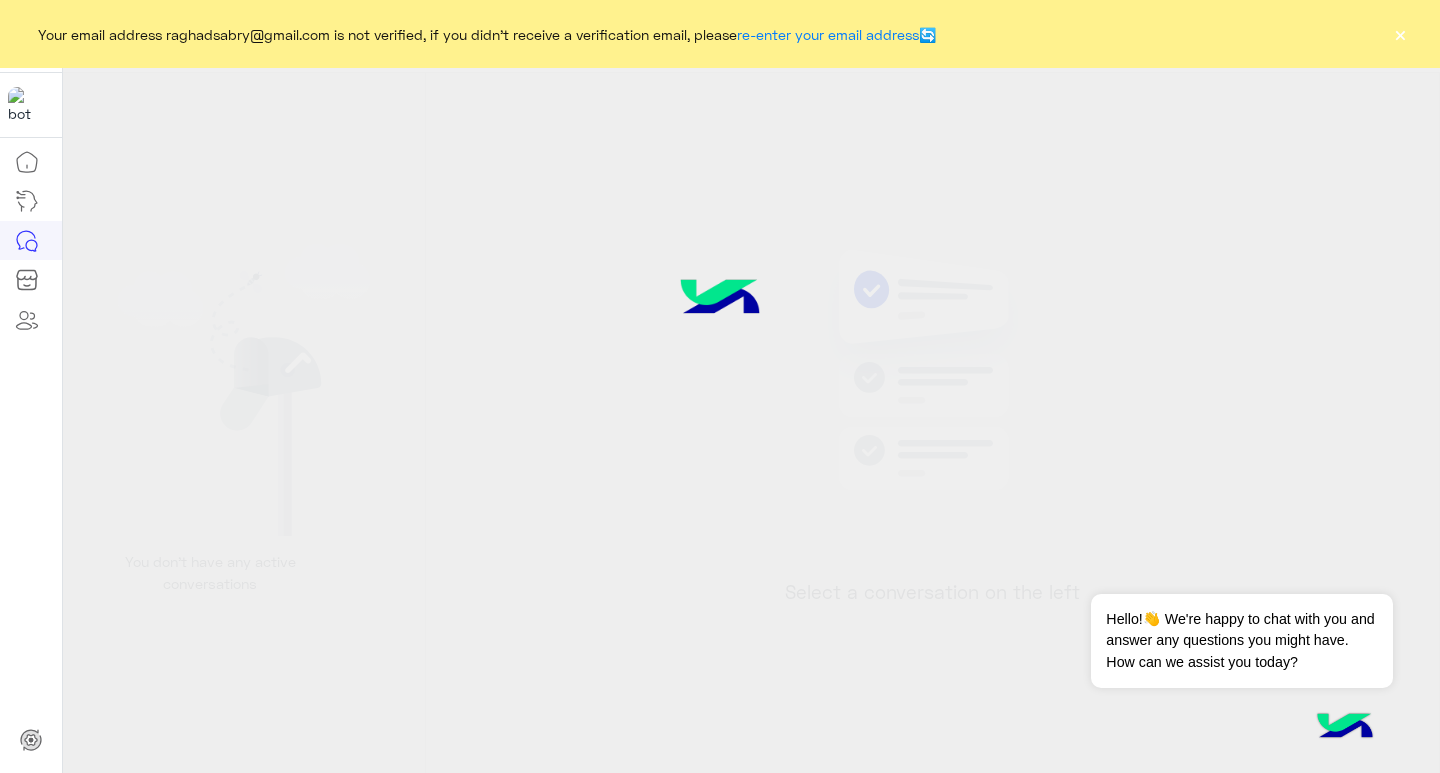 click on "×" 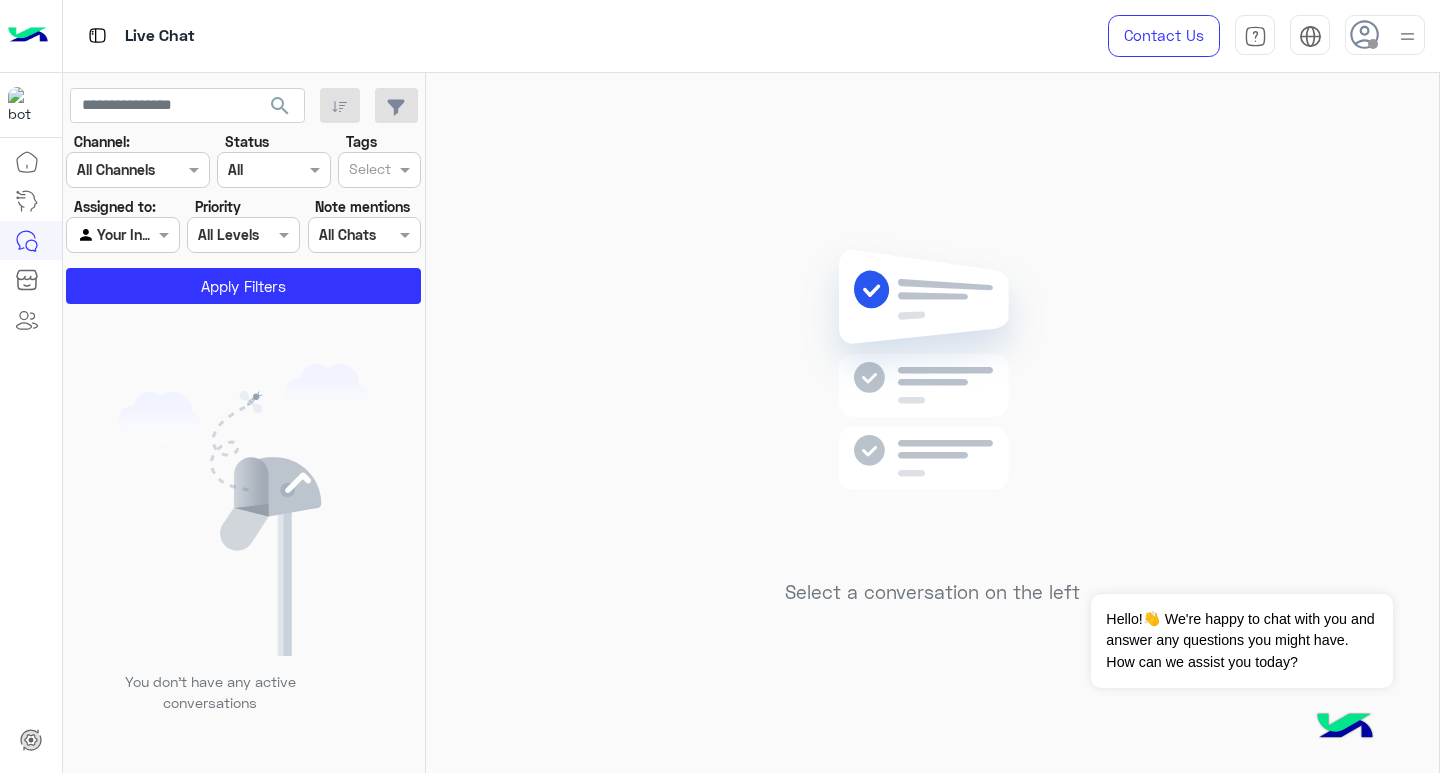 click 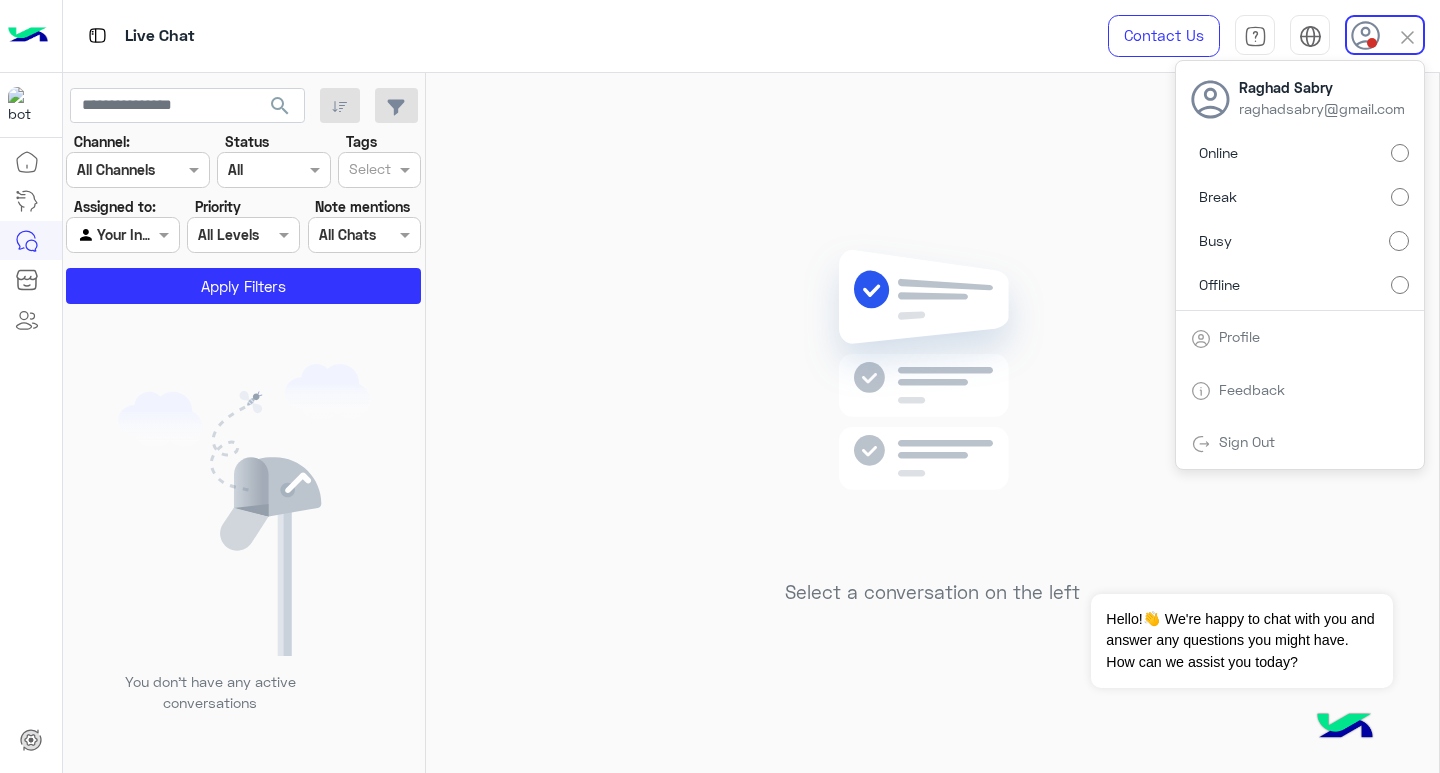 click on "Break" at bounding box center (1300, 197) 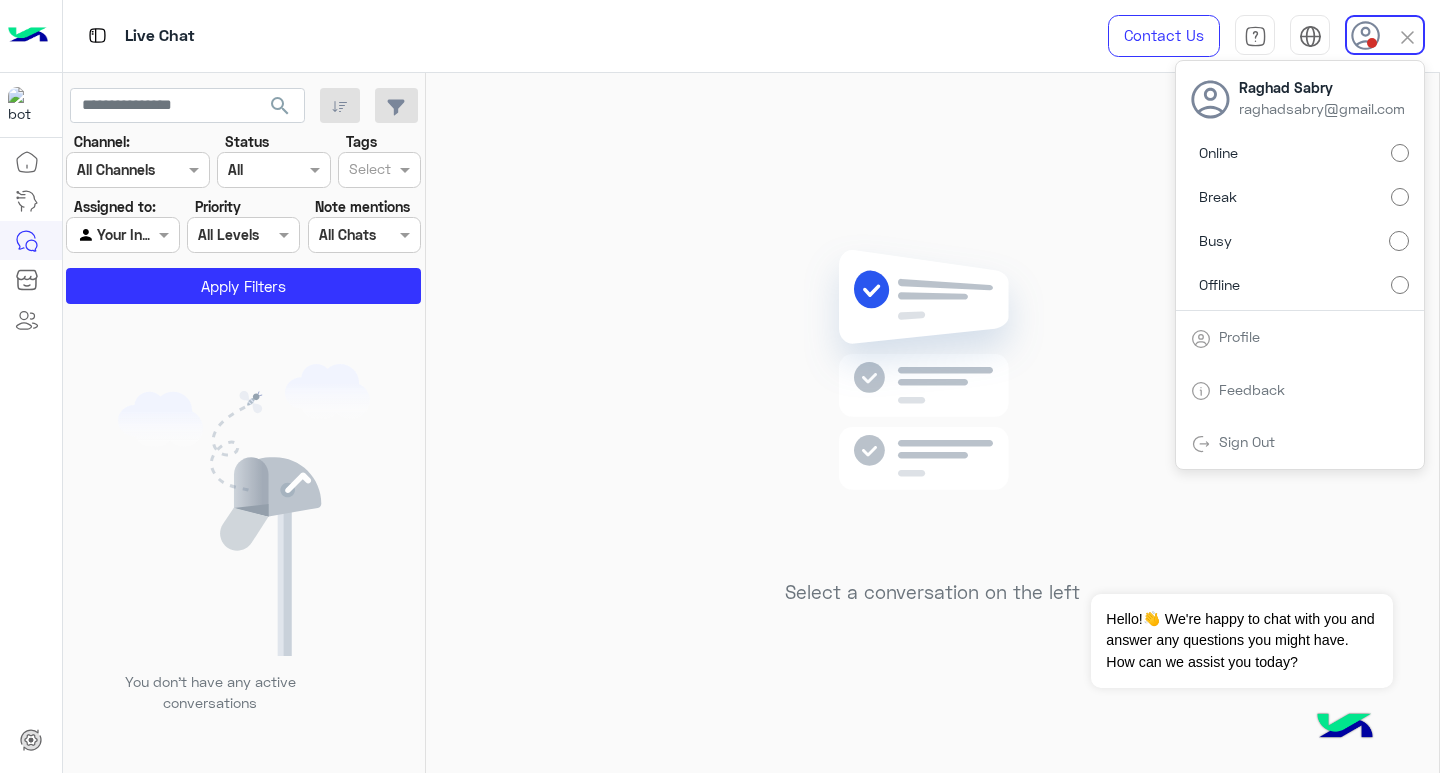 click 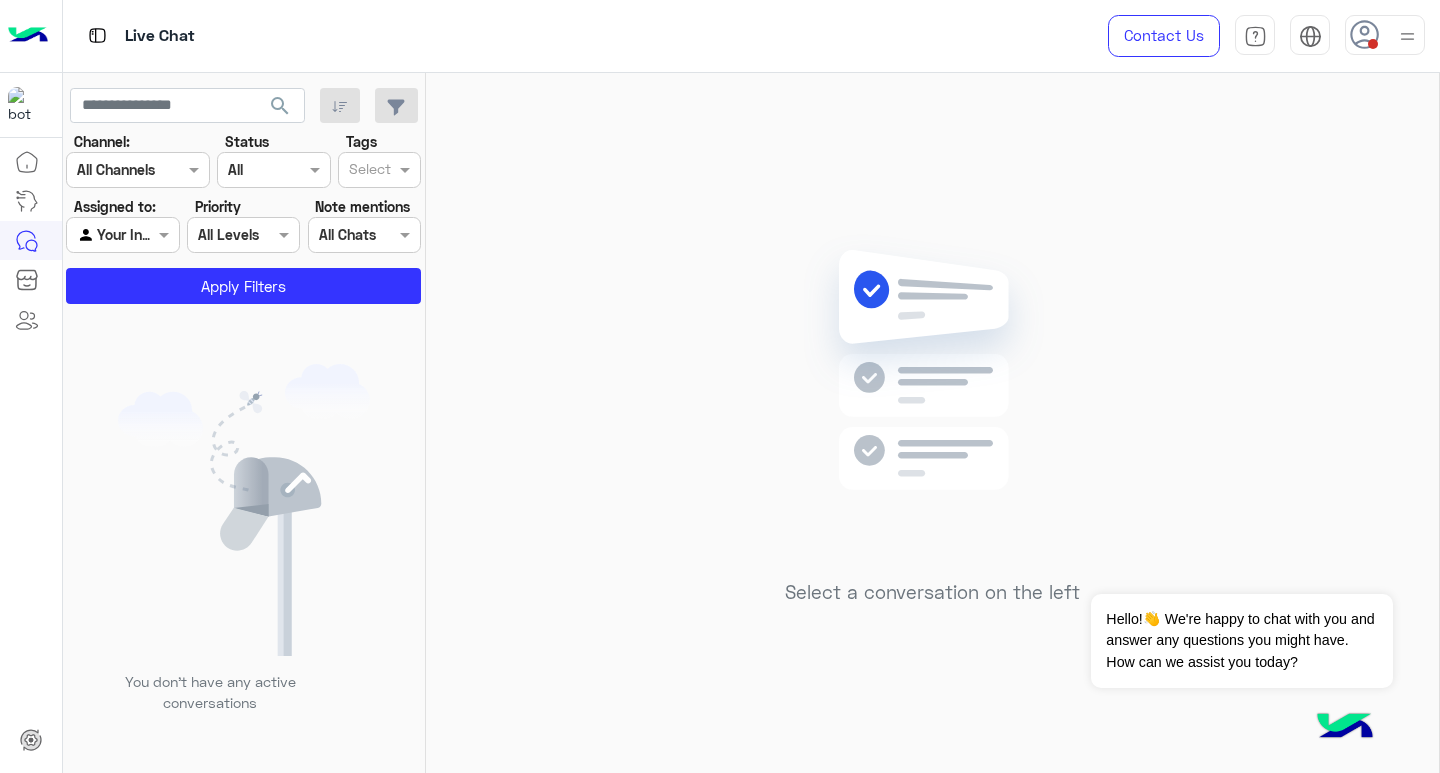 click at bounding box center [1385, 35] 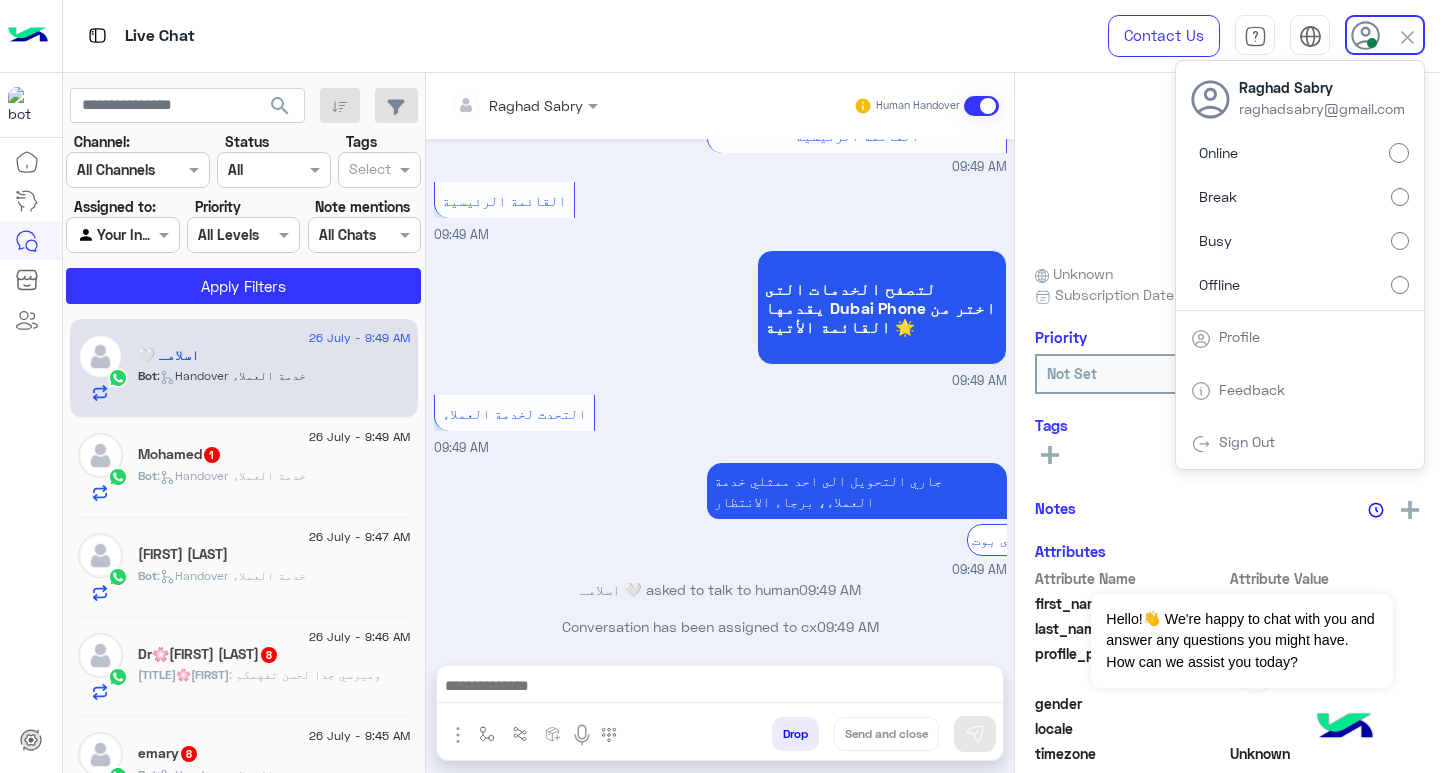 scroll, scrollTop: 1256, scrollLeft: 0, axis: vertical 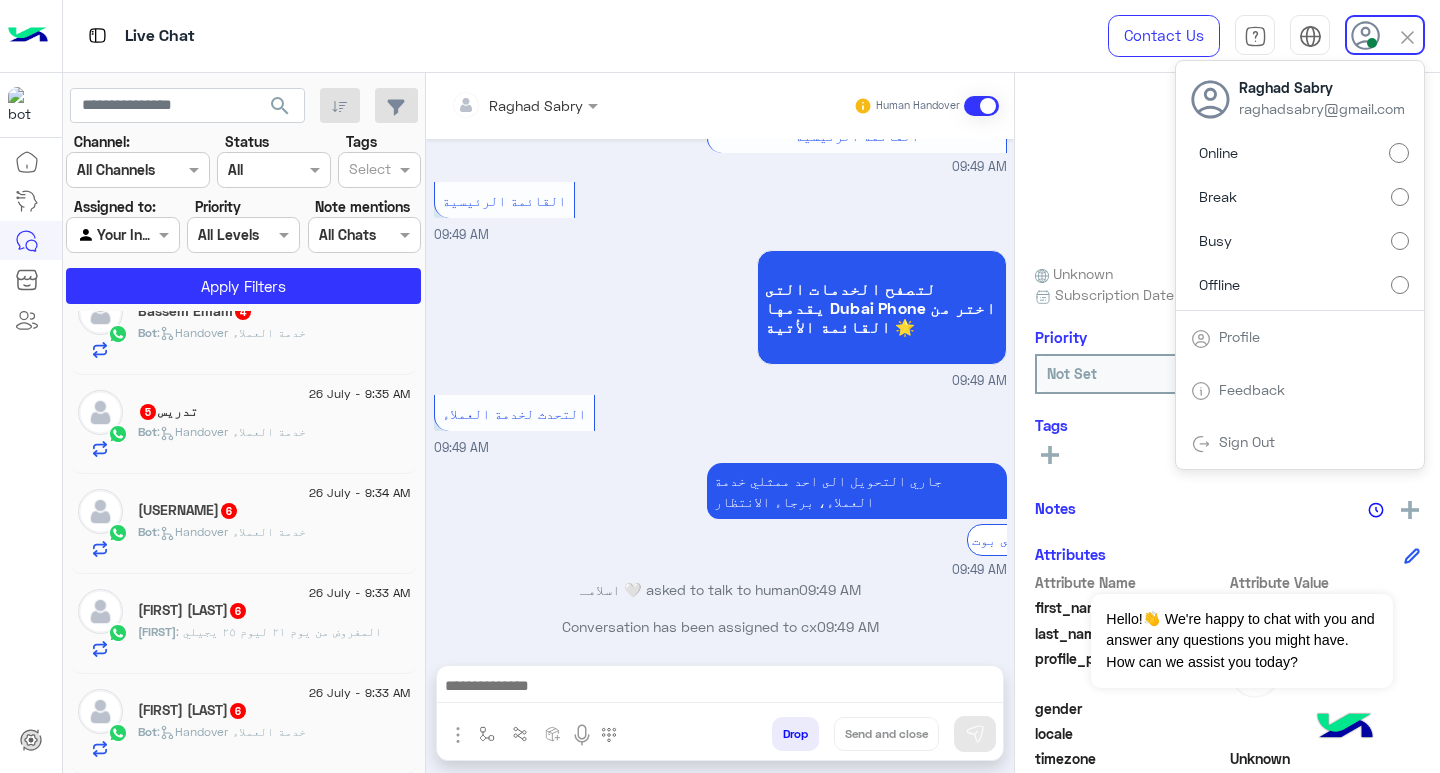 click on "[FIRST] [LAST]  6" 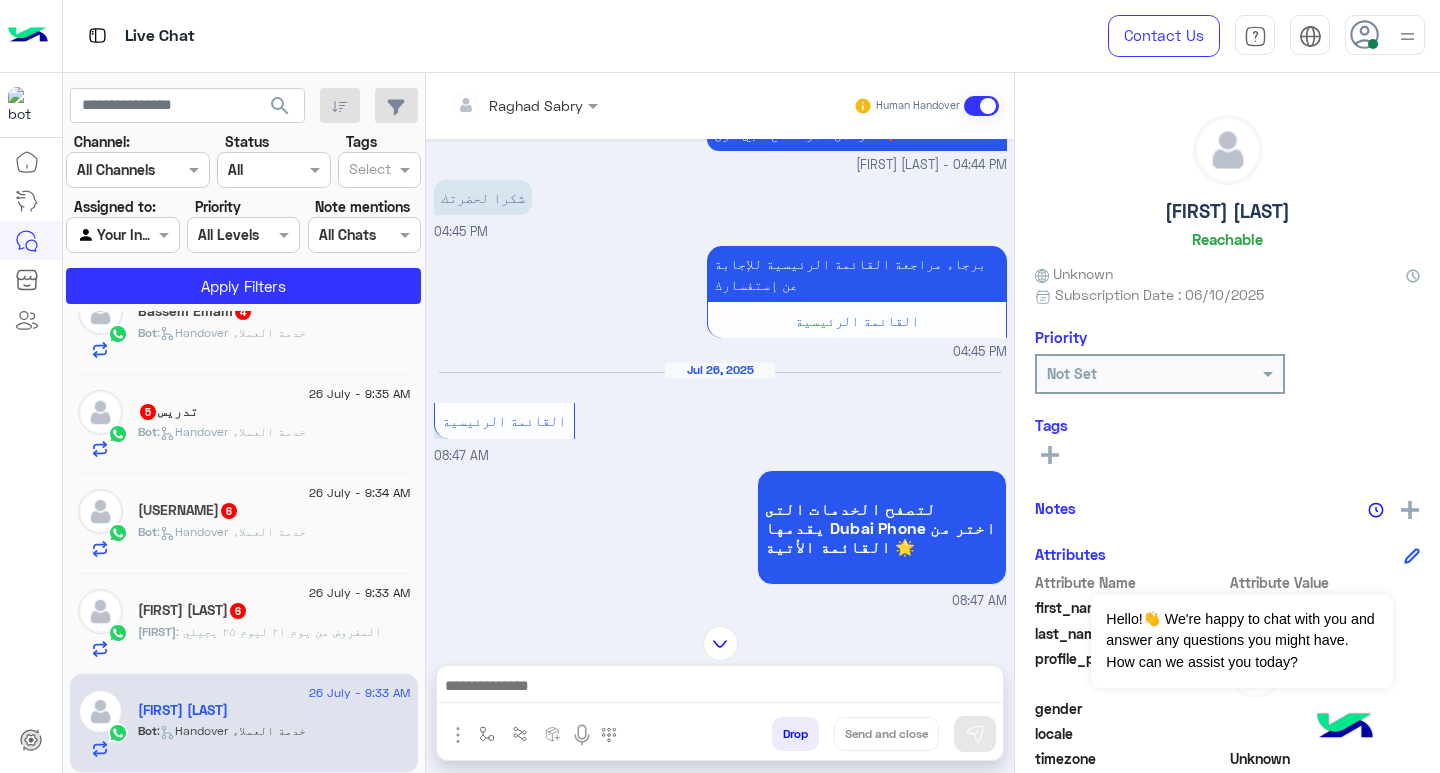 scroll, scrollTop: 550, scrollLeft: 0, axis: vertical 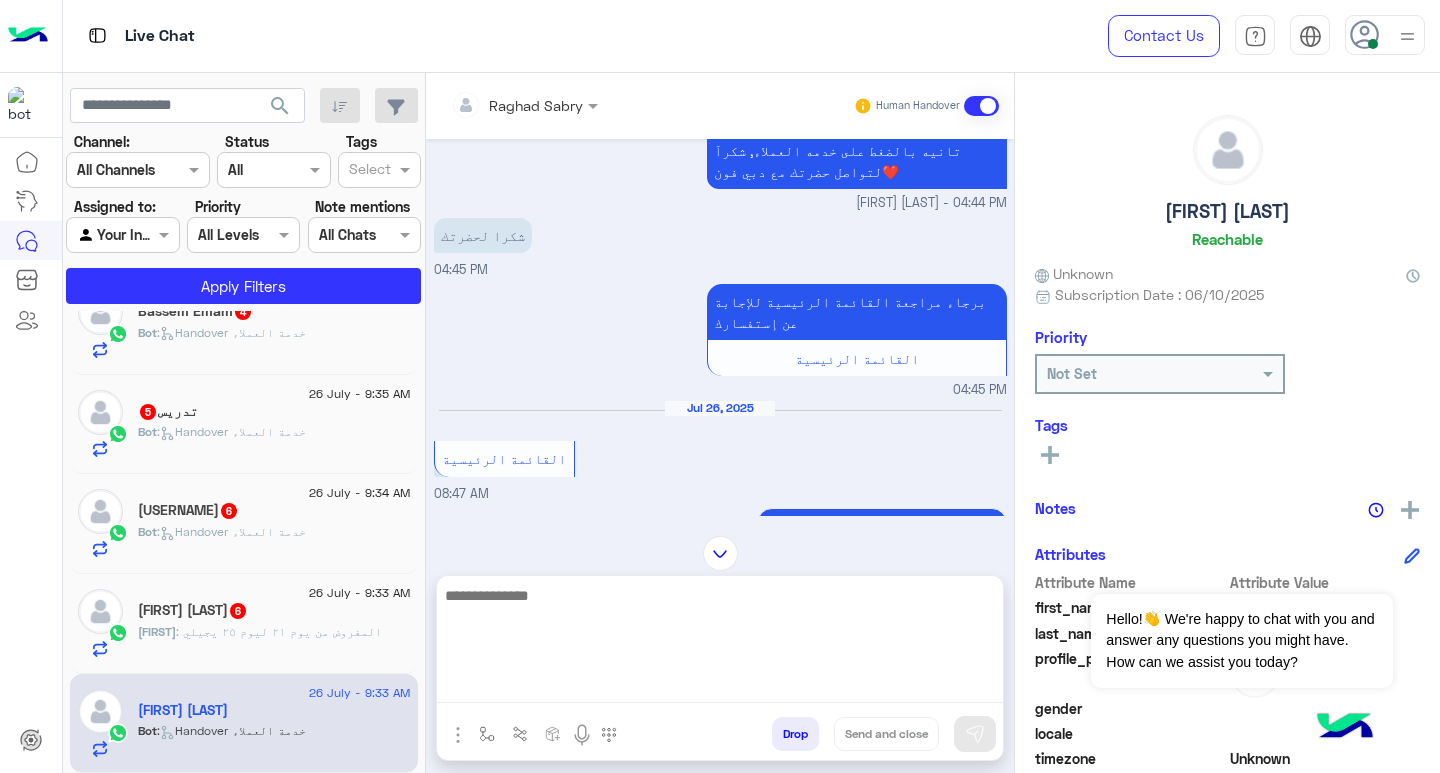 click at bounding box center [720, 643] 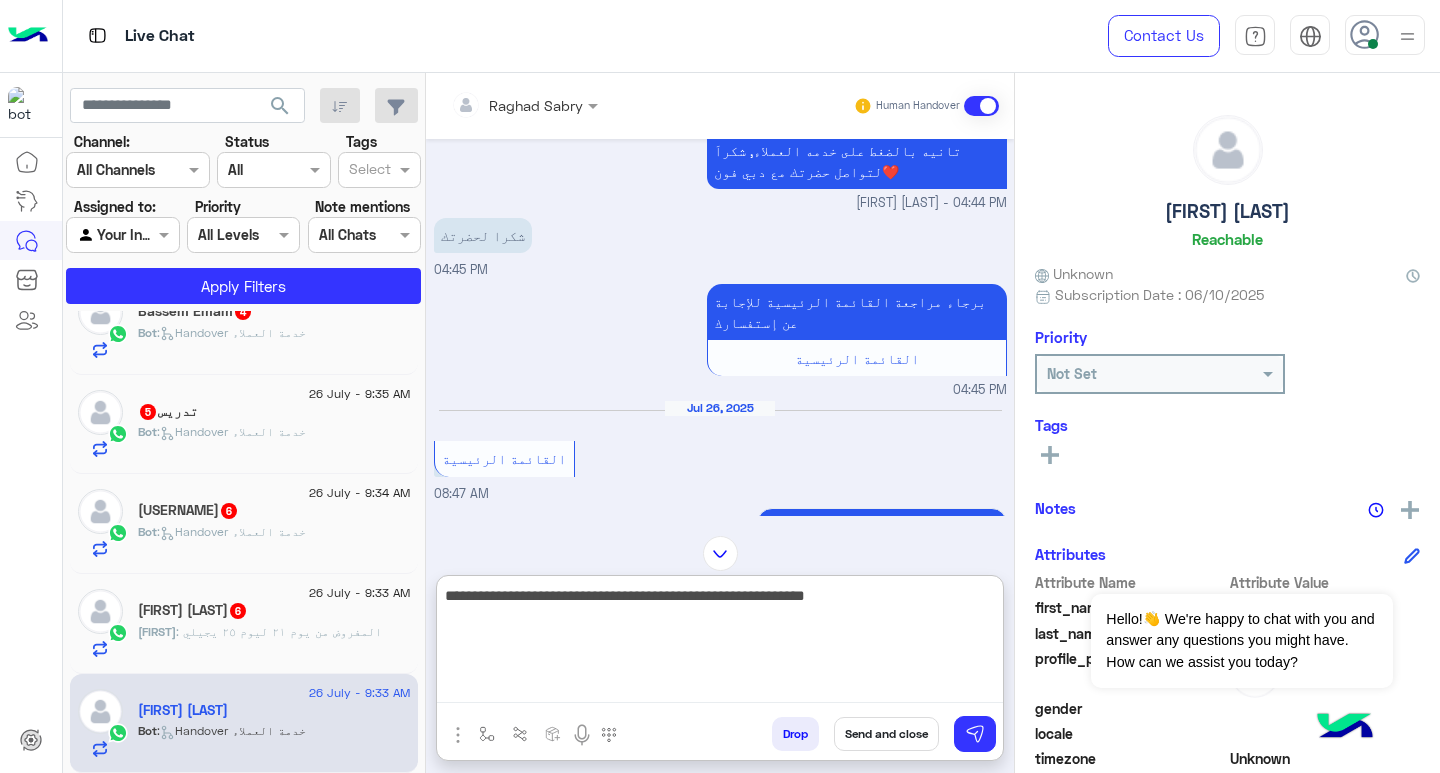 type on "**********" 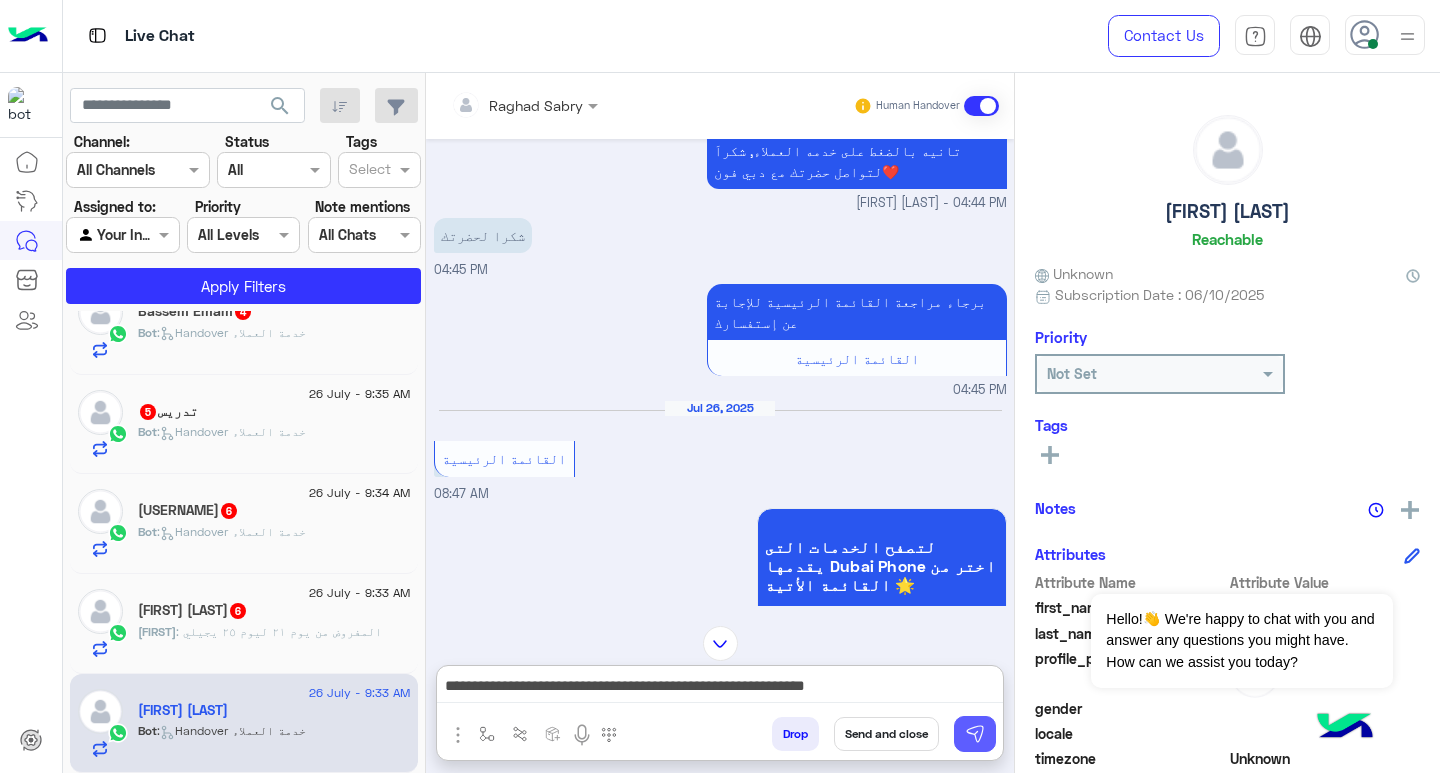 click at bounding box center [975, 734] 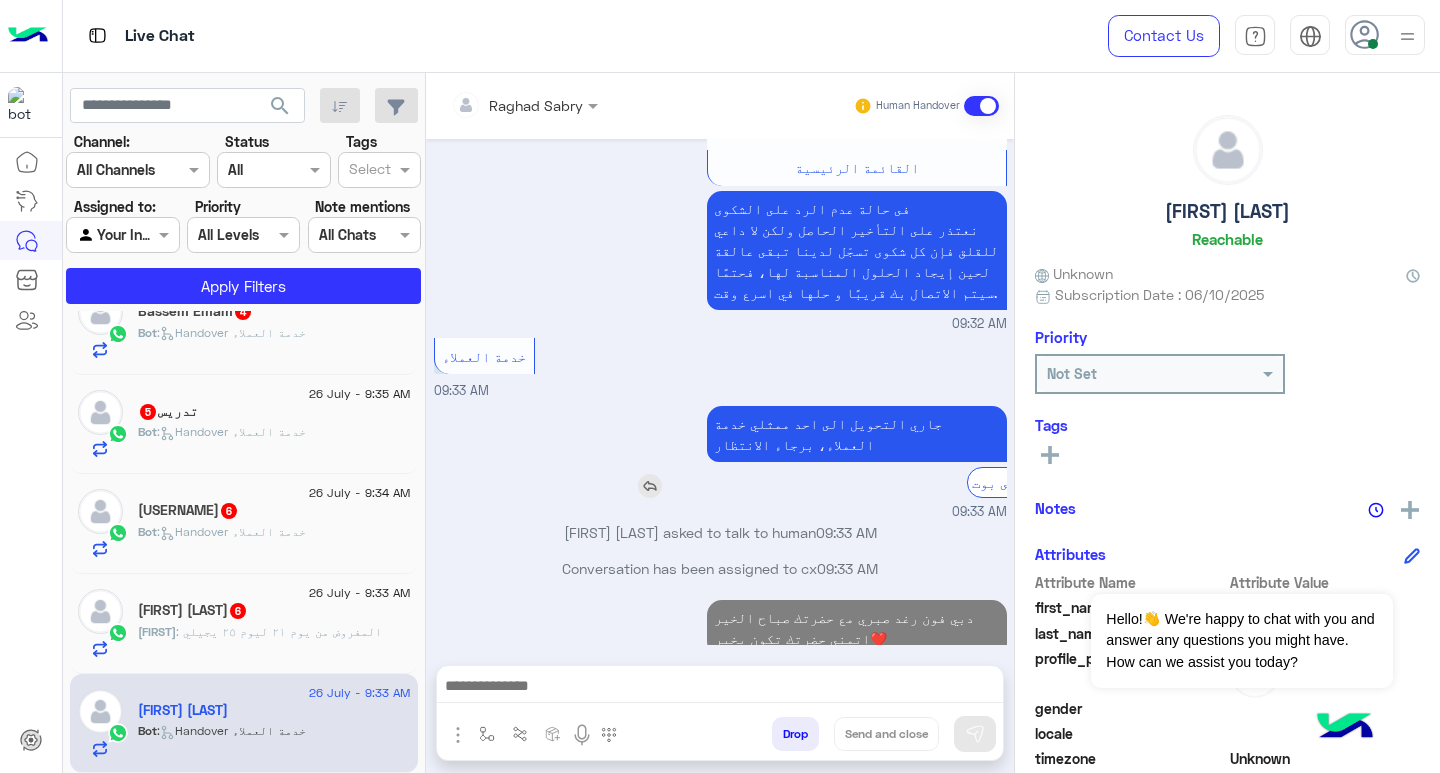 scroll, scrollTop: 2071, scrollLeft: 0, axis: vertical 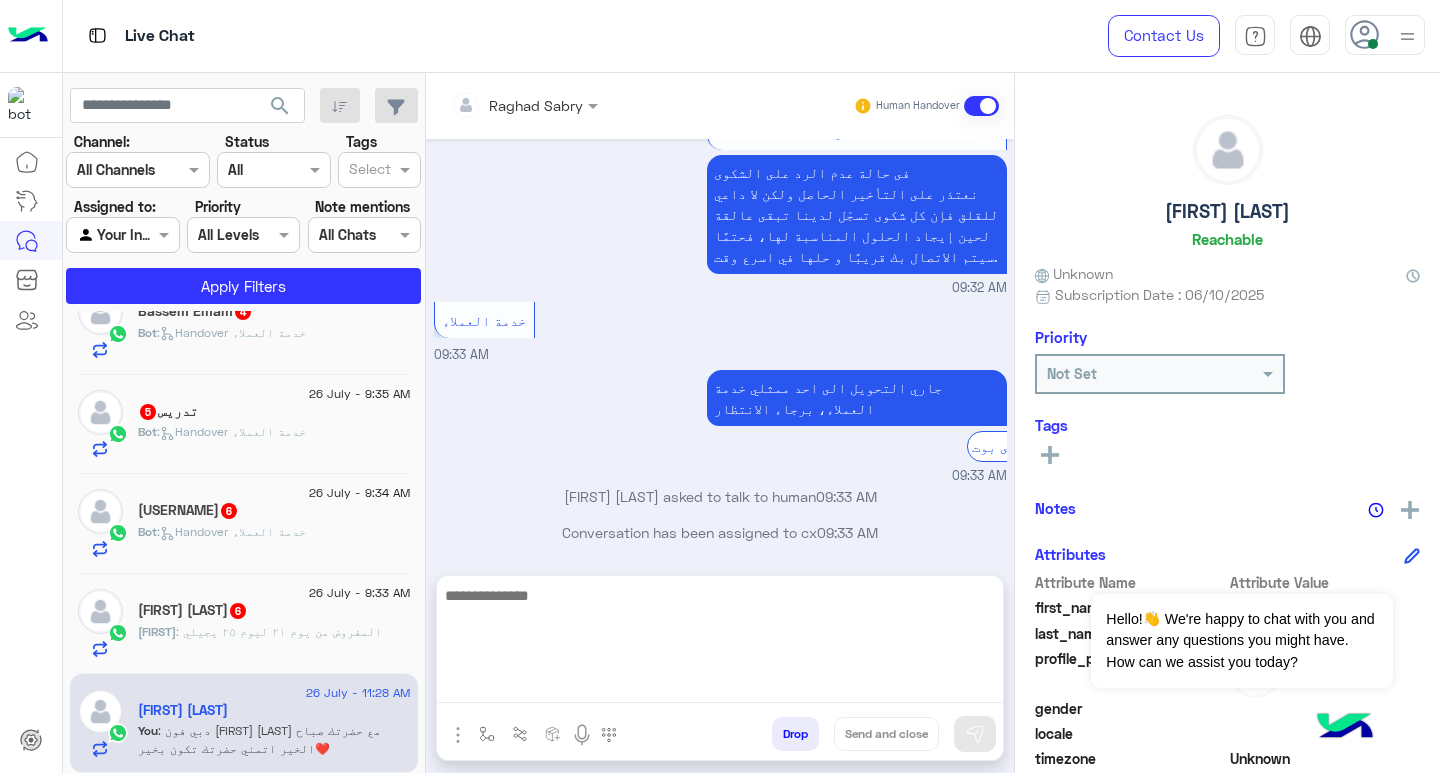 click at bounding box center (720, 643) 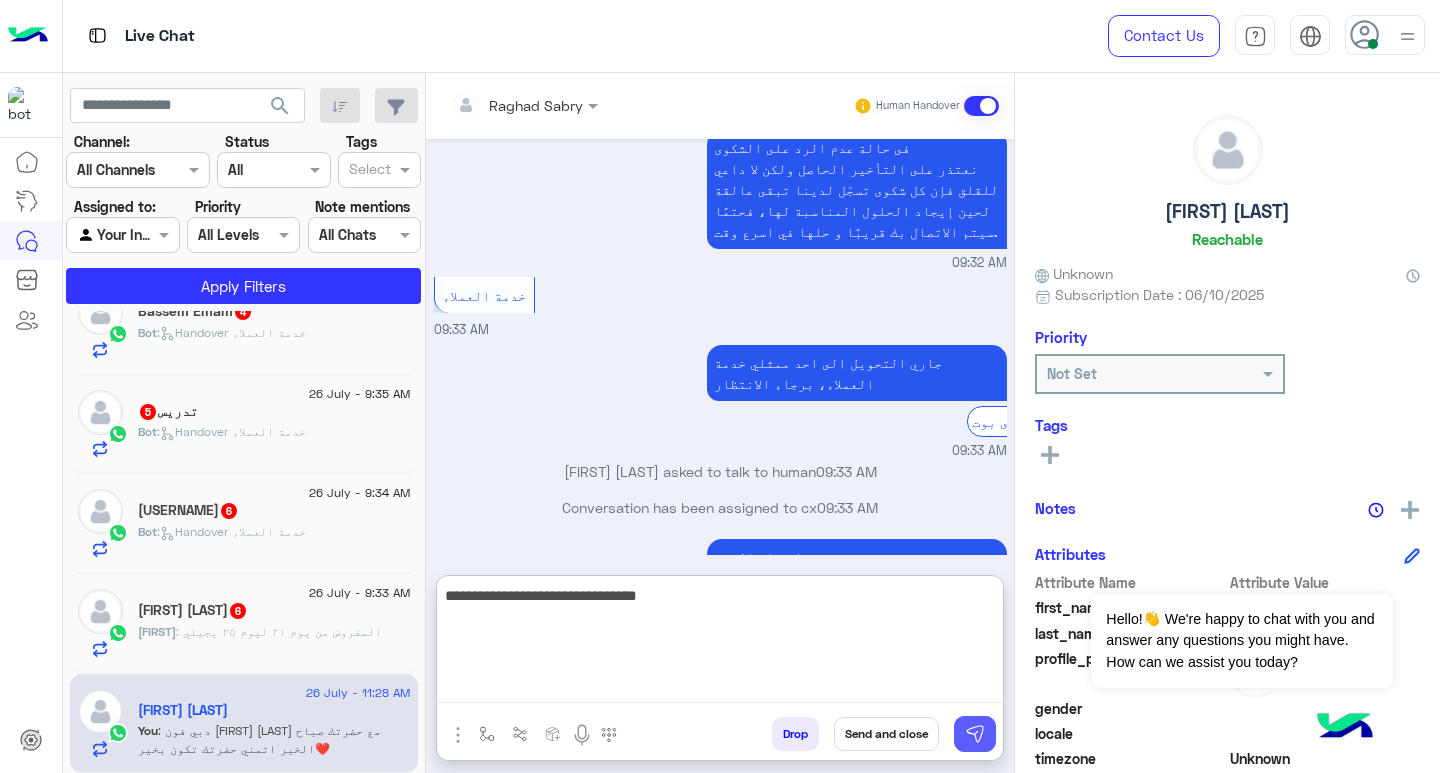 type on "**********" 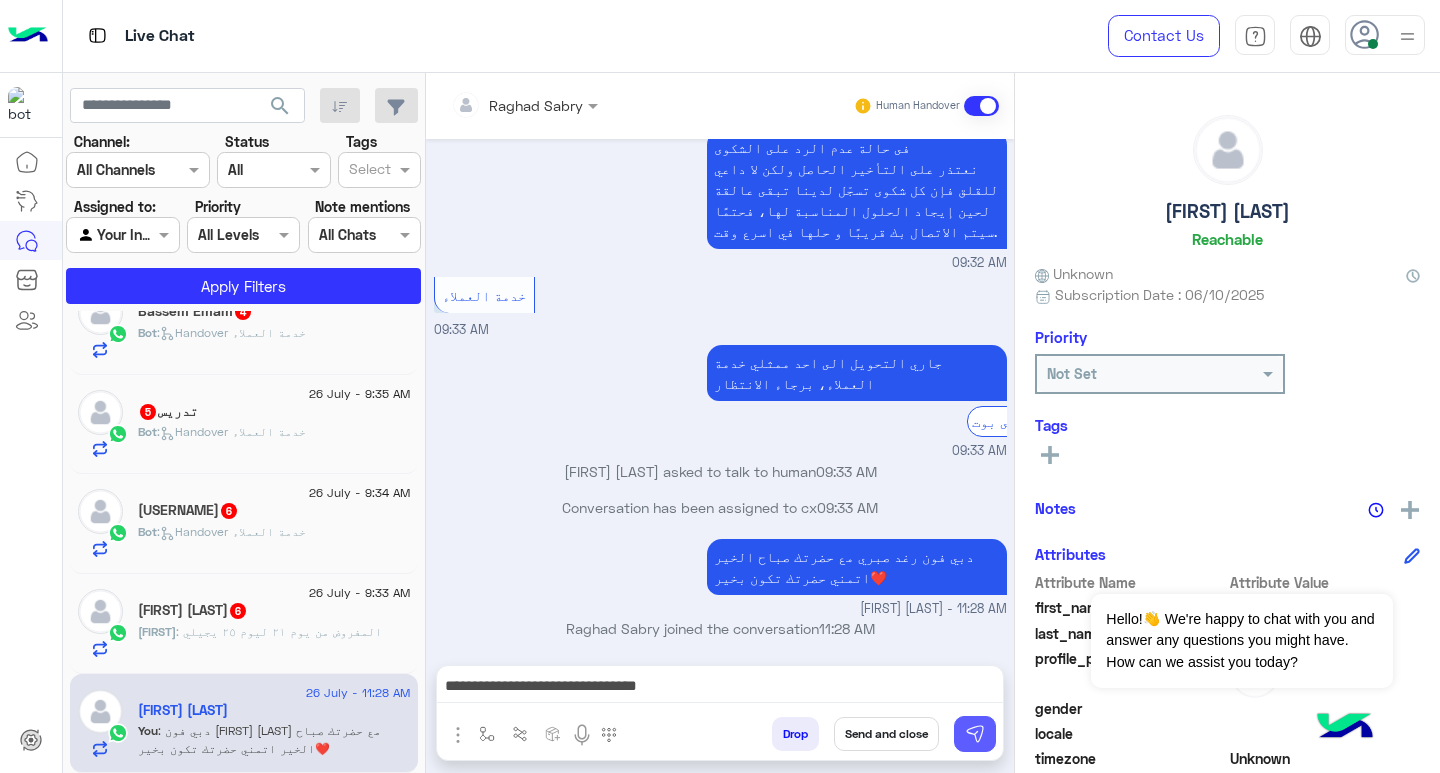 scroll, scrollTop: 2071, scrollLeft: 0, axis: vertical 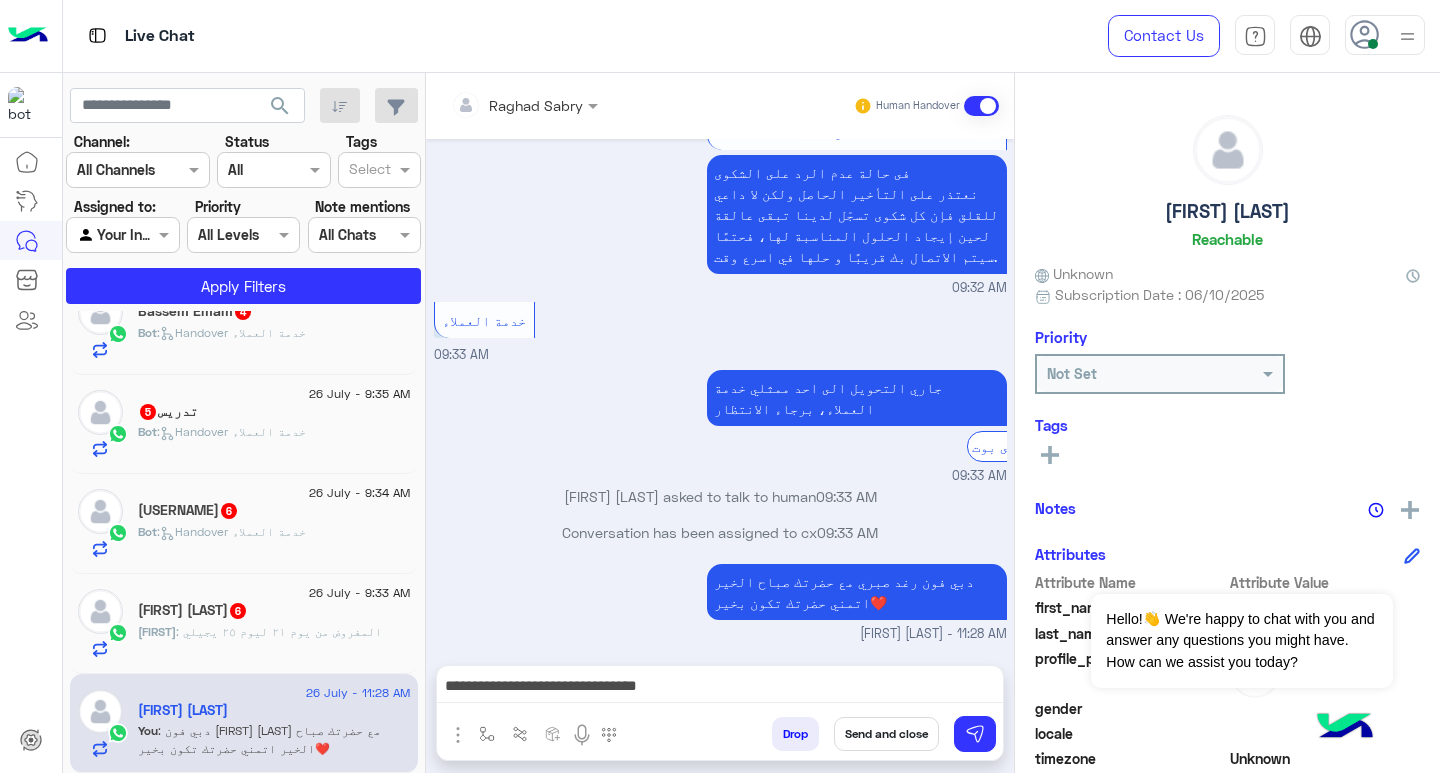 click on "[FIRST]  6" 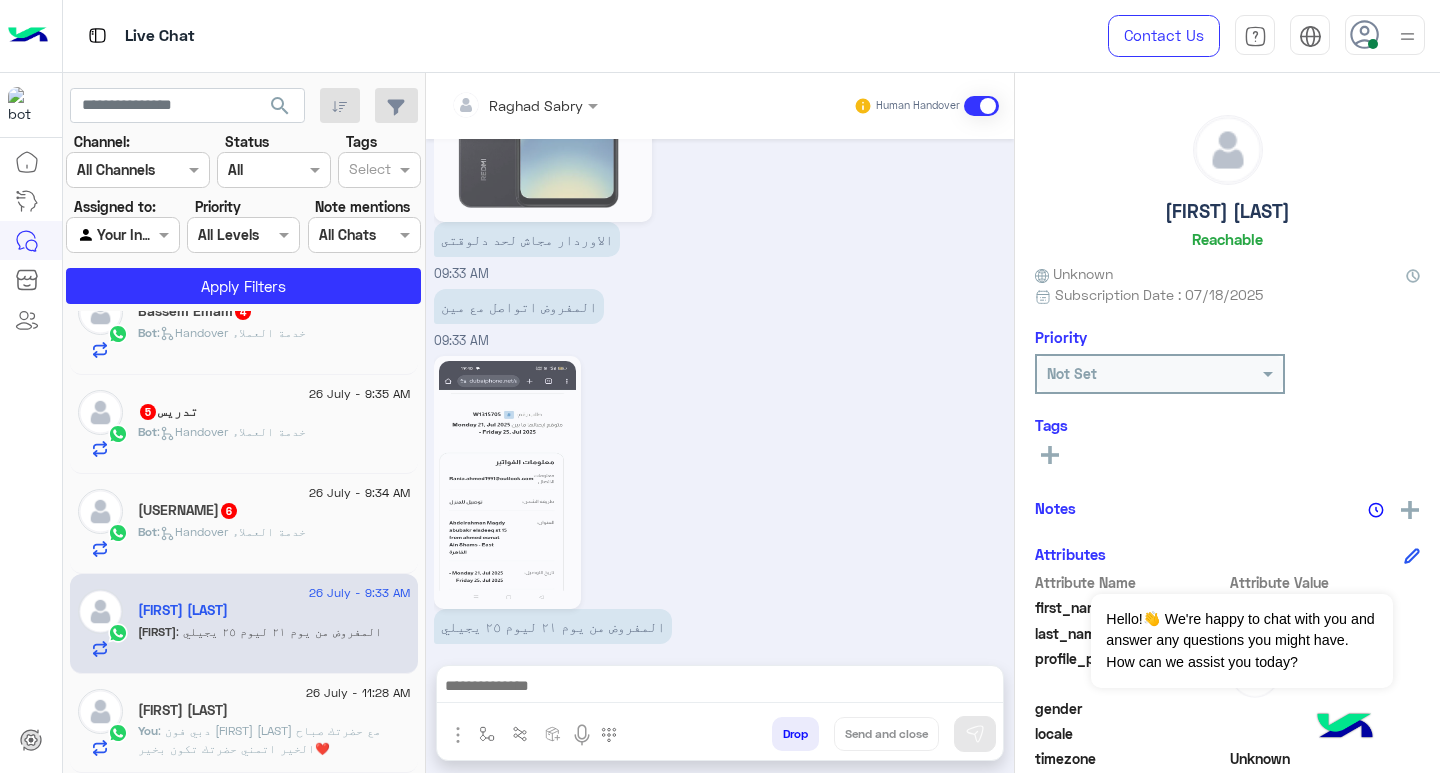 scroll, scrollTop: 2255, scrollLeft: 0, axis: vertical 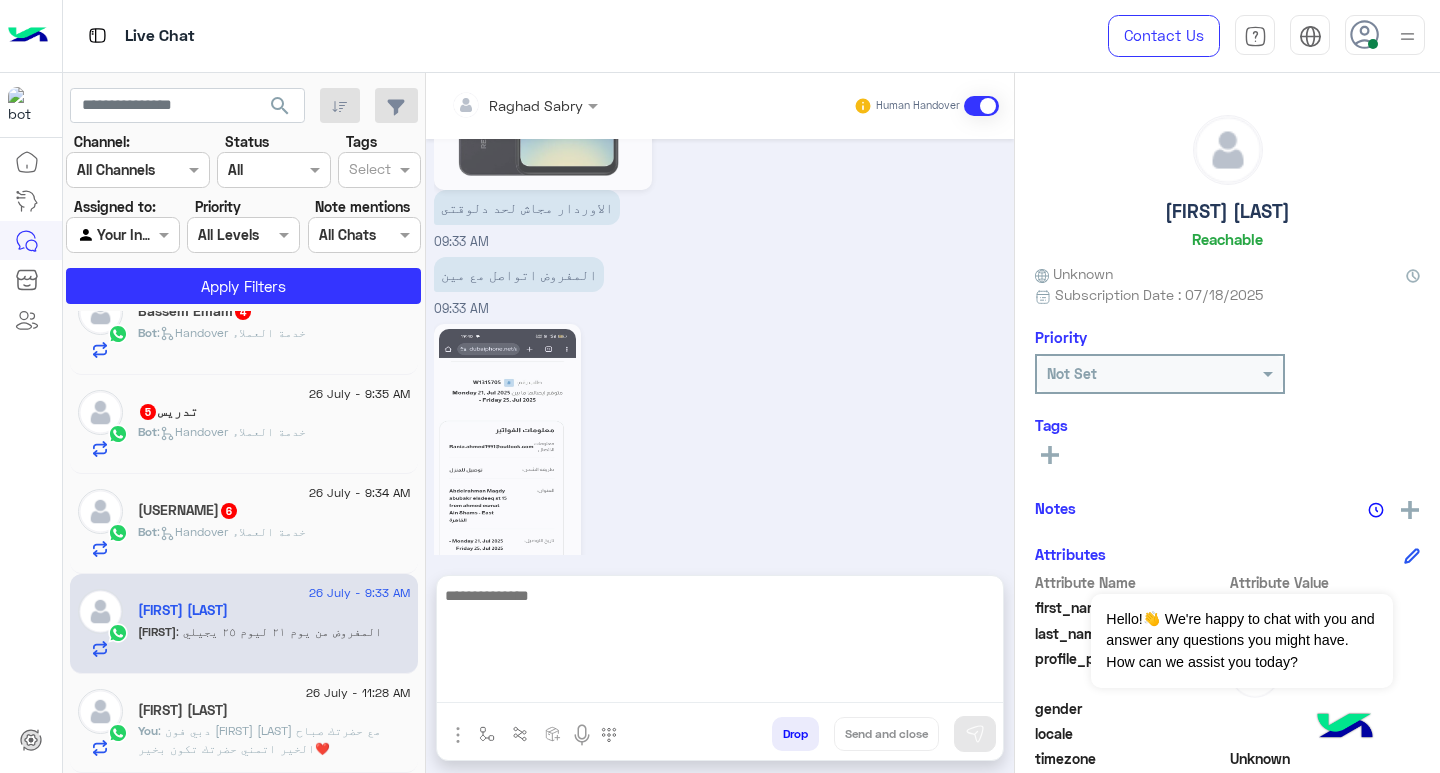 click at bounding box center [720, 643] 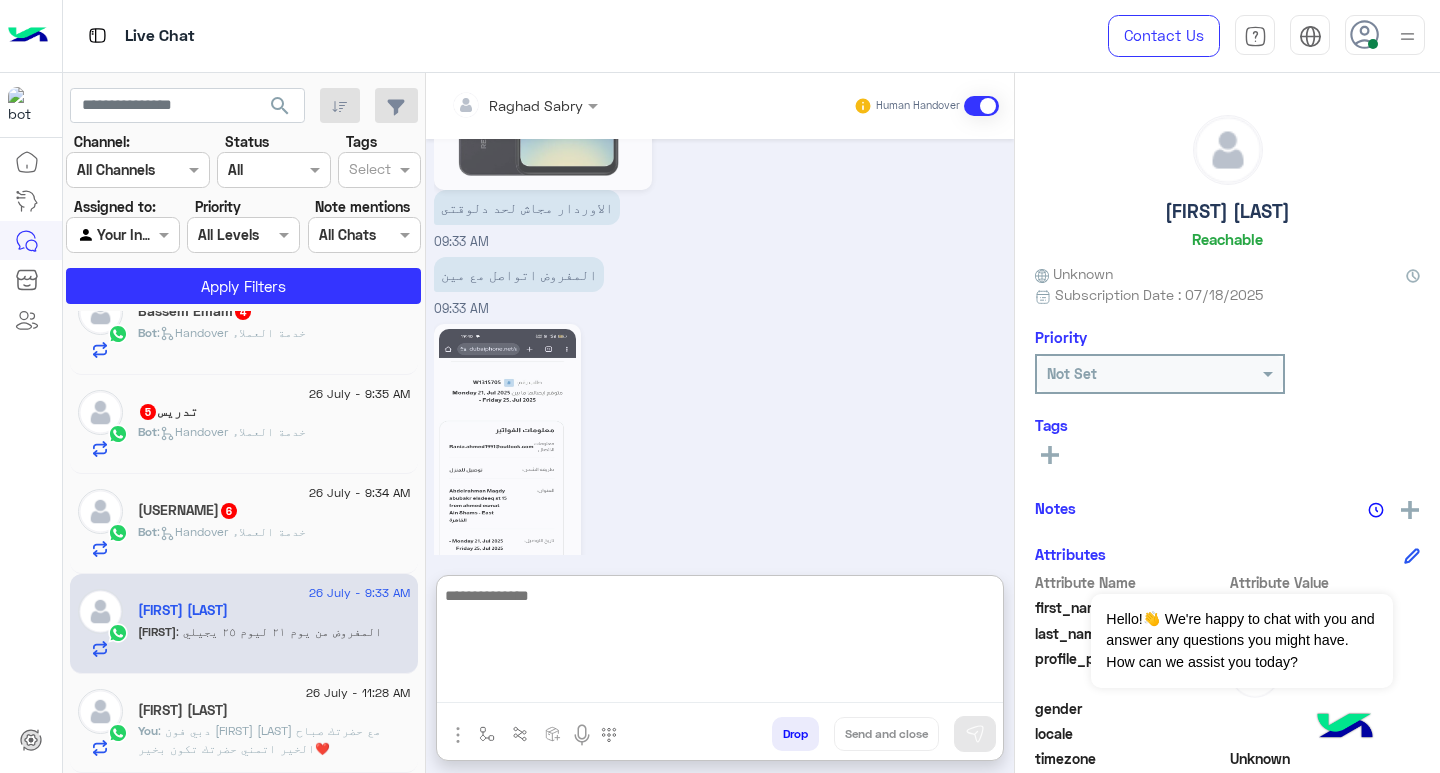 paste on "**********" 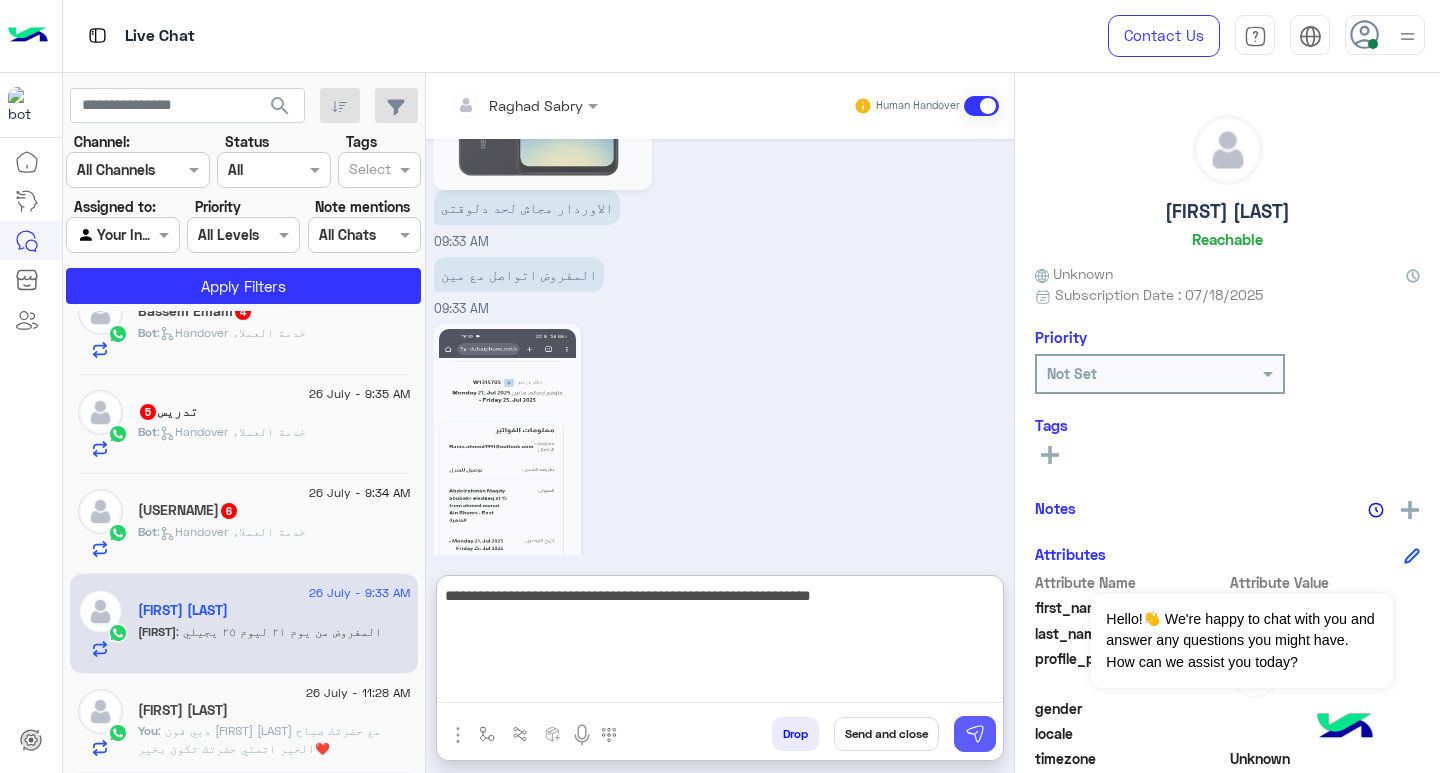 type on "**********" 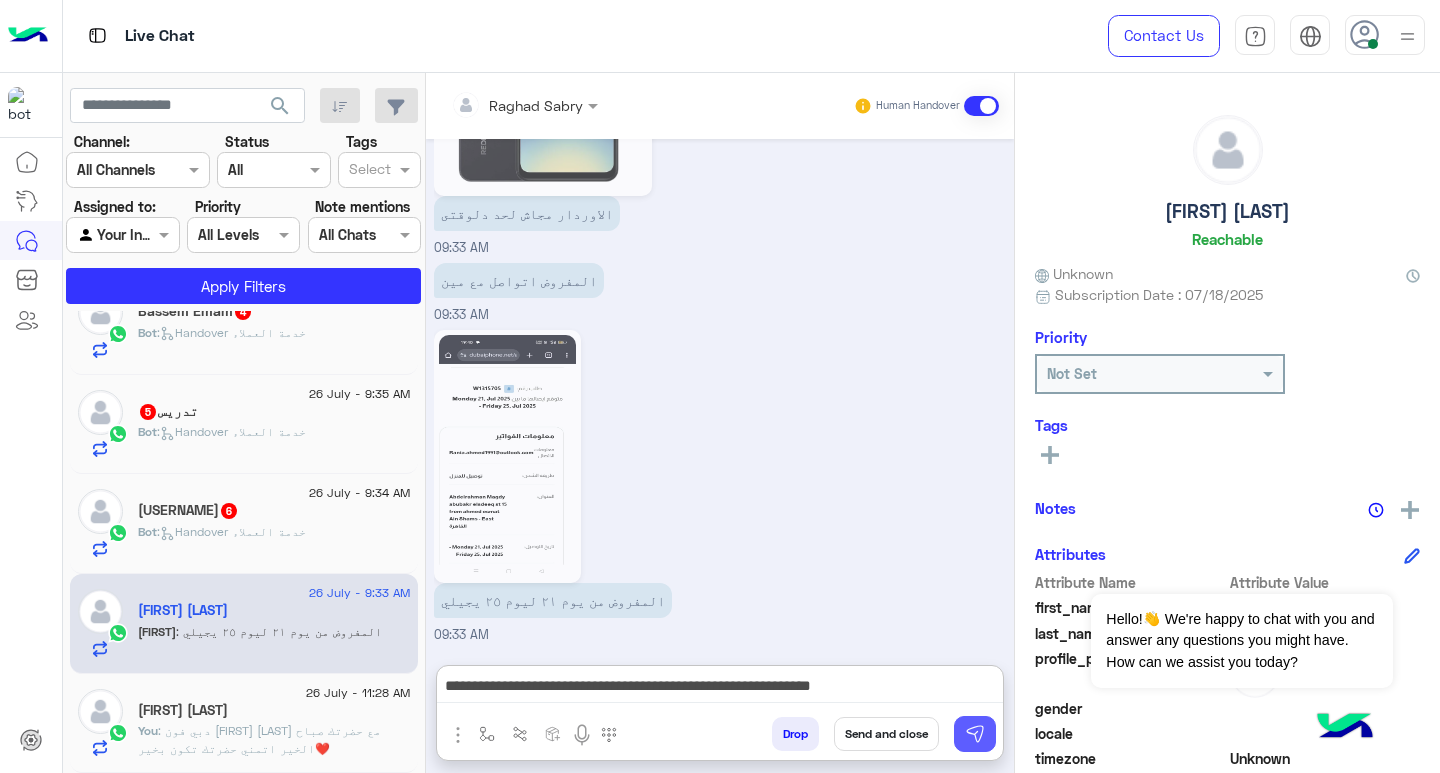 click at bounding box center (975, 734) 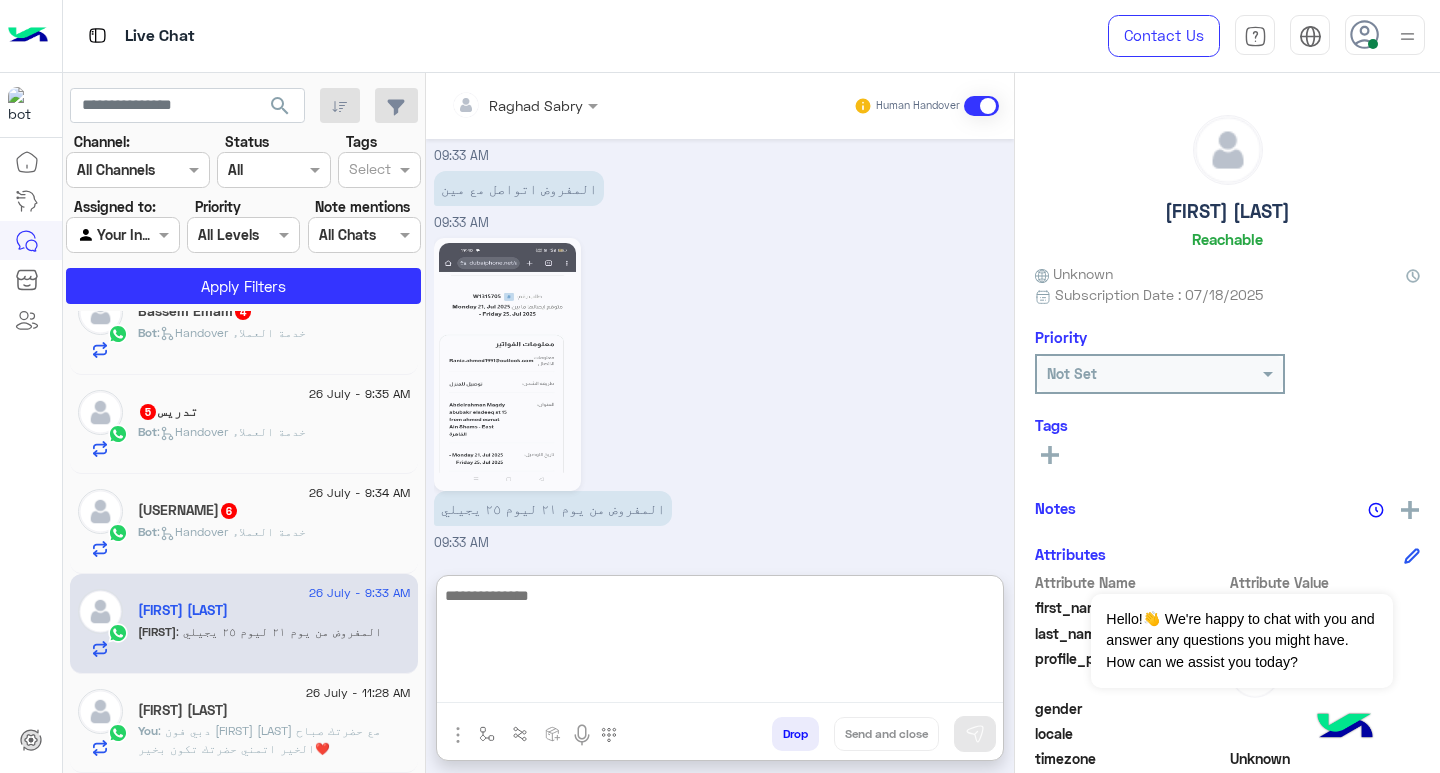 click at bounding box center (720, 643) 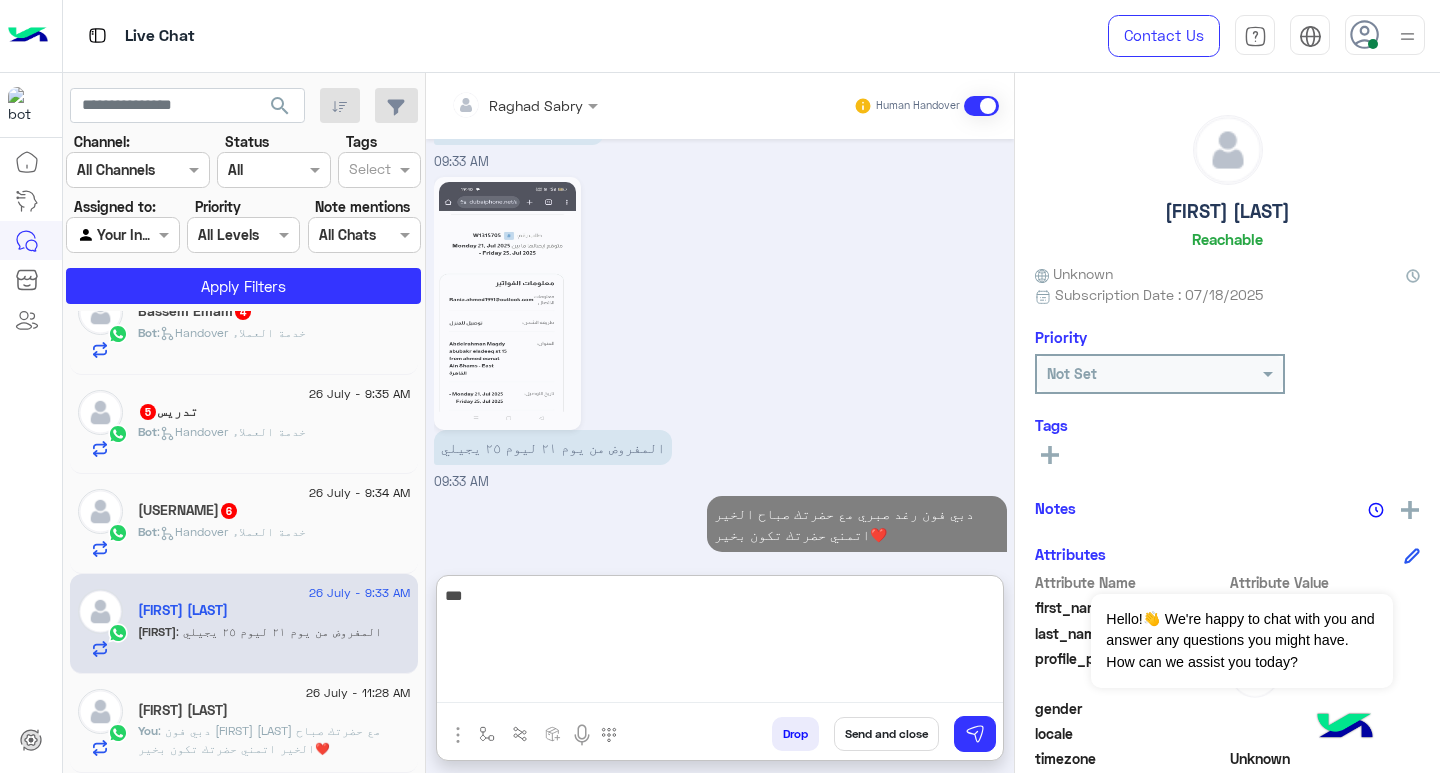 scroll, scrollTop: 2467, scrollLeft: 0, axis: vertical 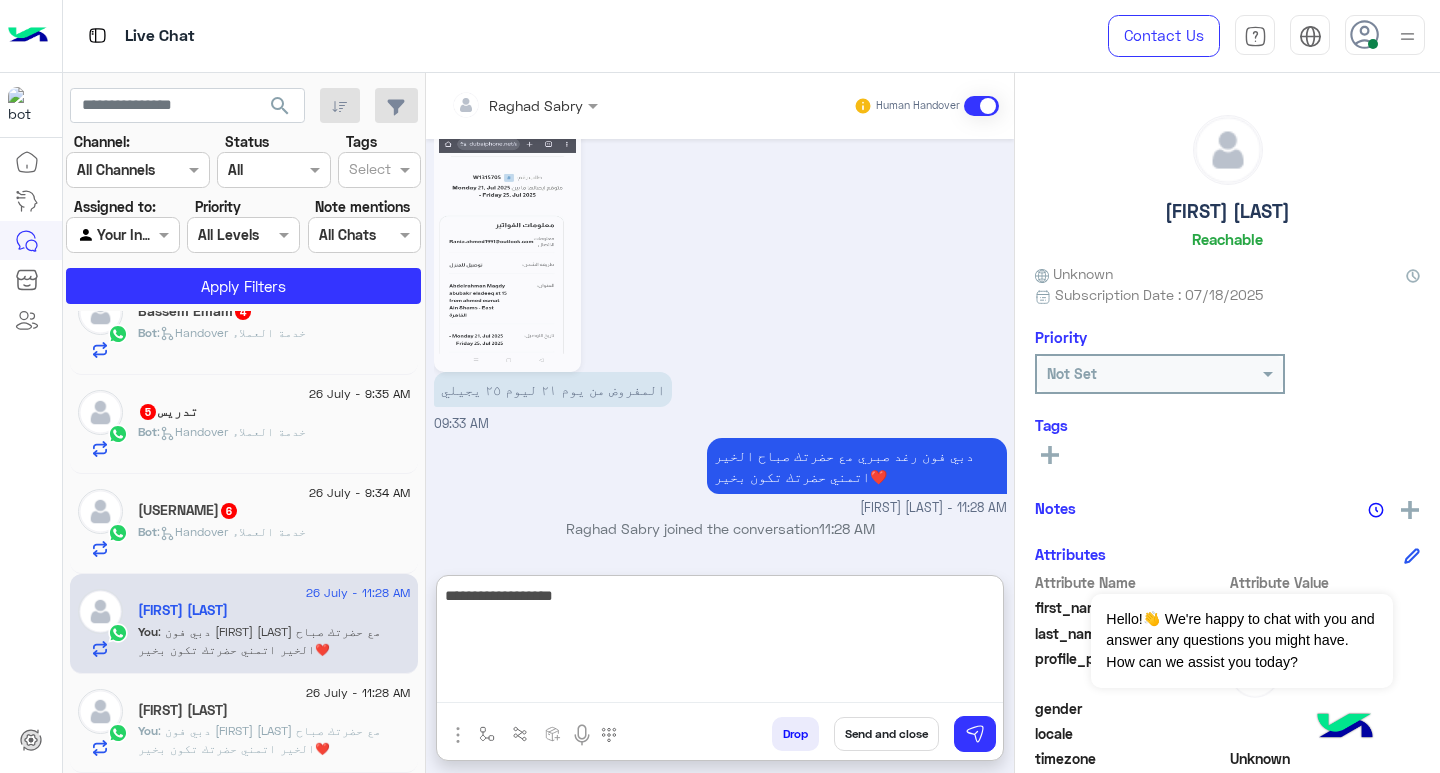 type on "**********" 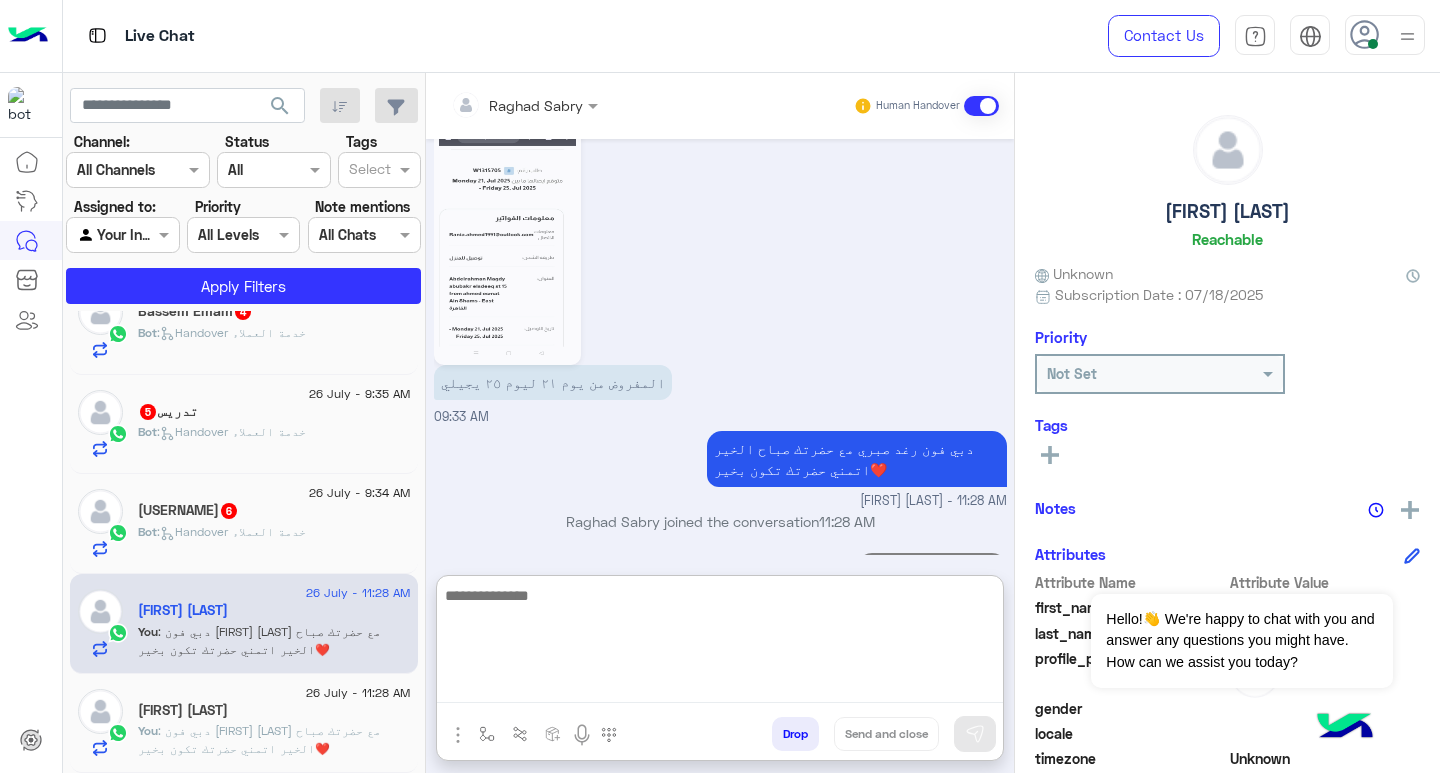 scroll, scrollTop: 2531, scrollLeft: 0, axis: vertical 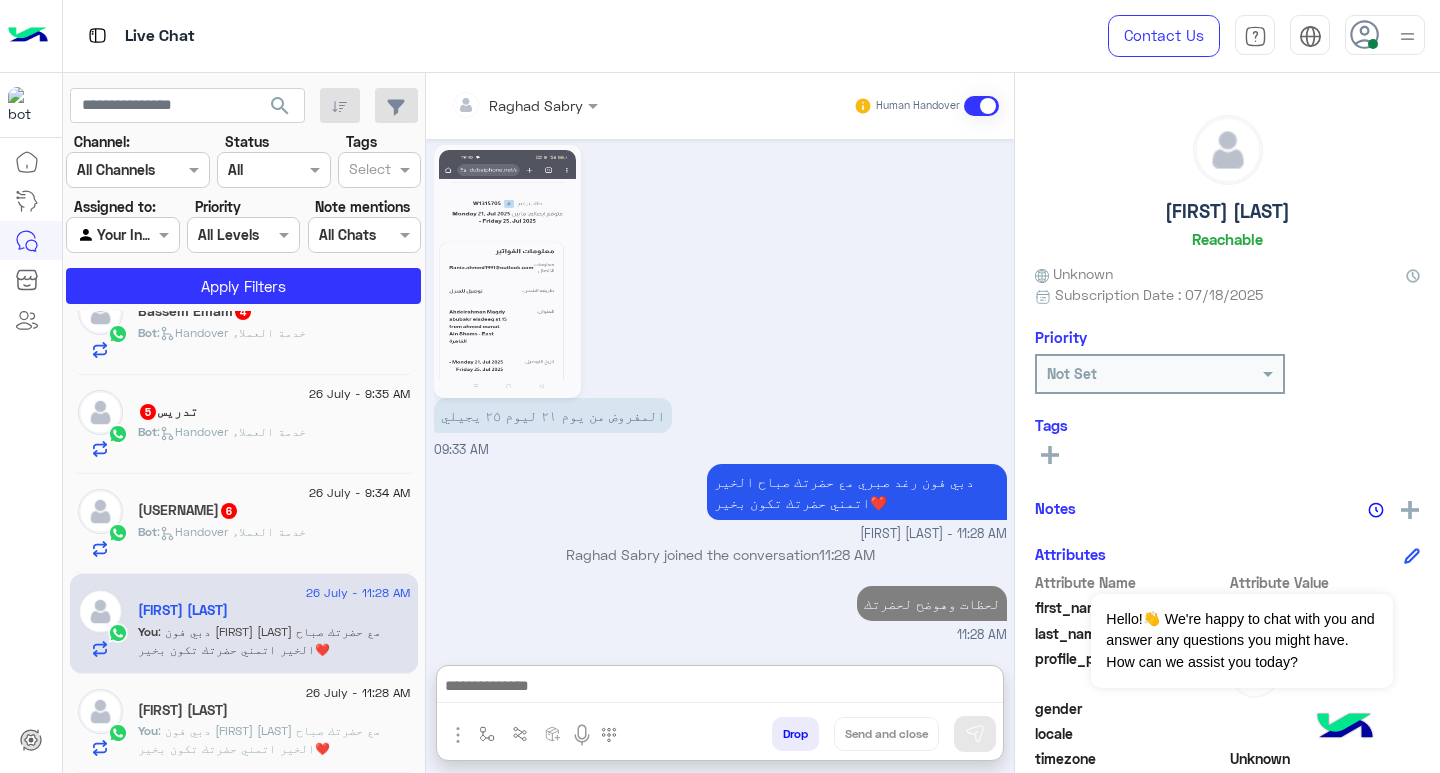 click 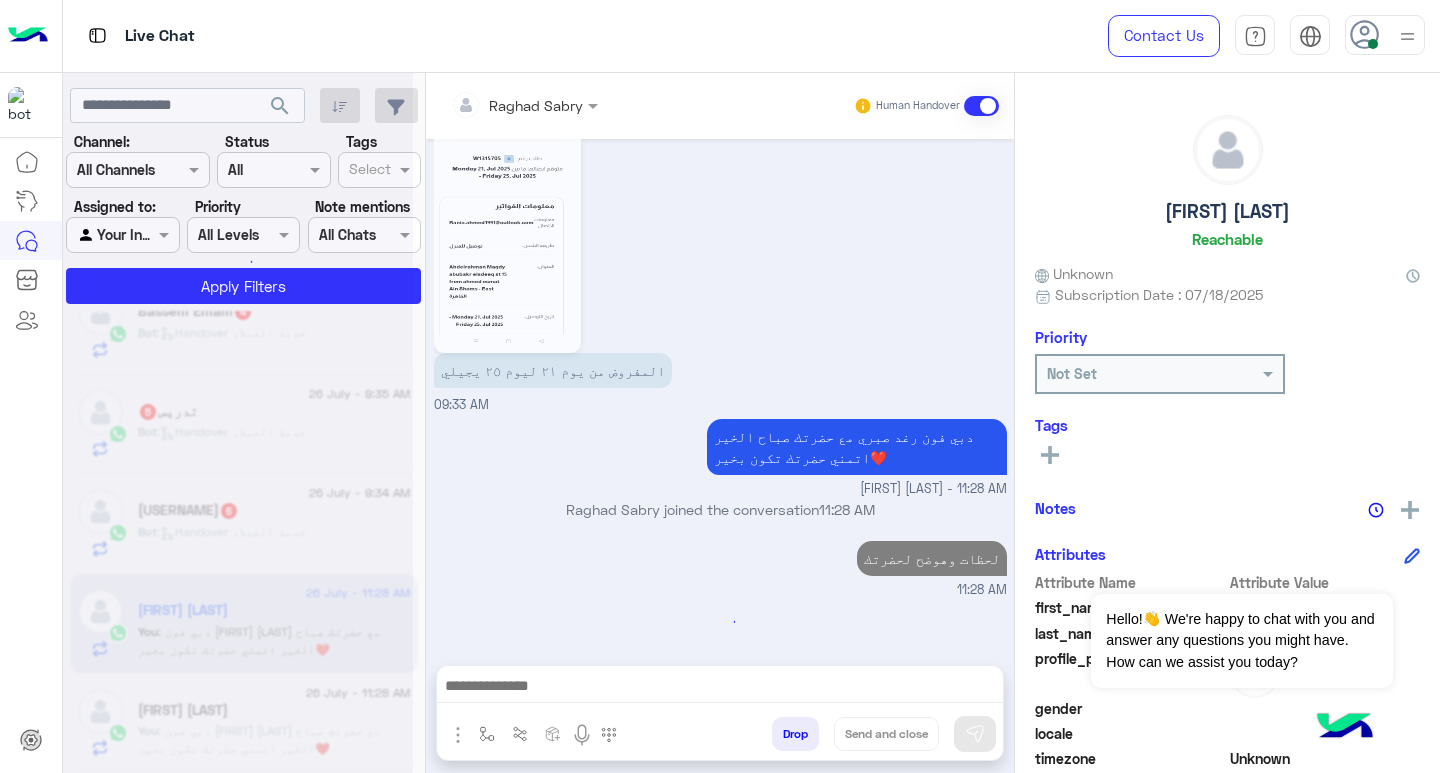click 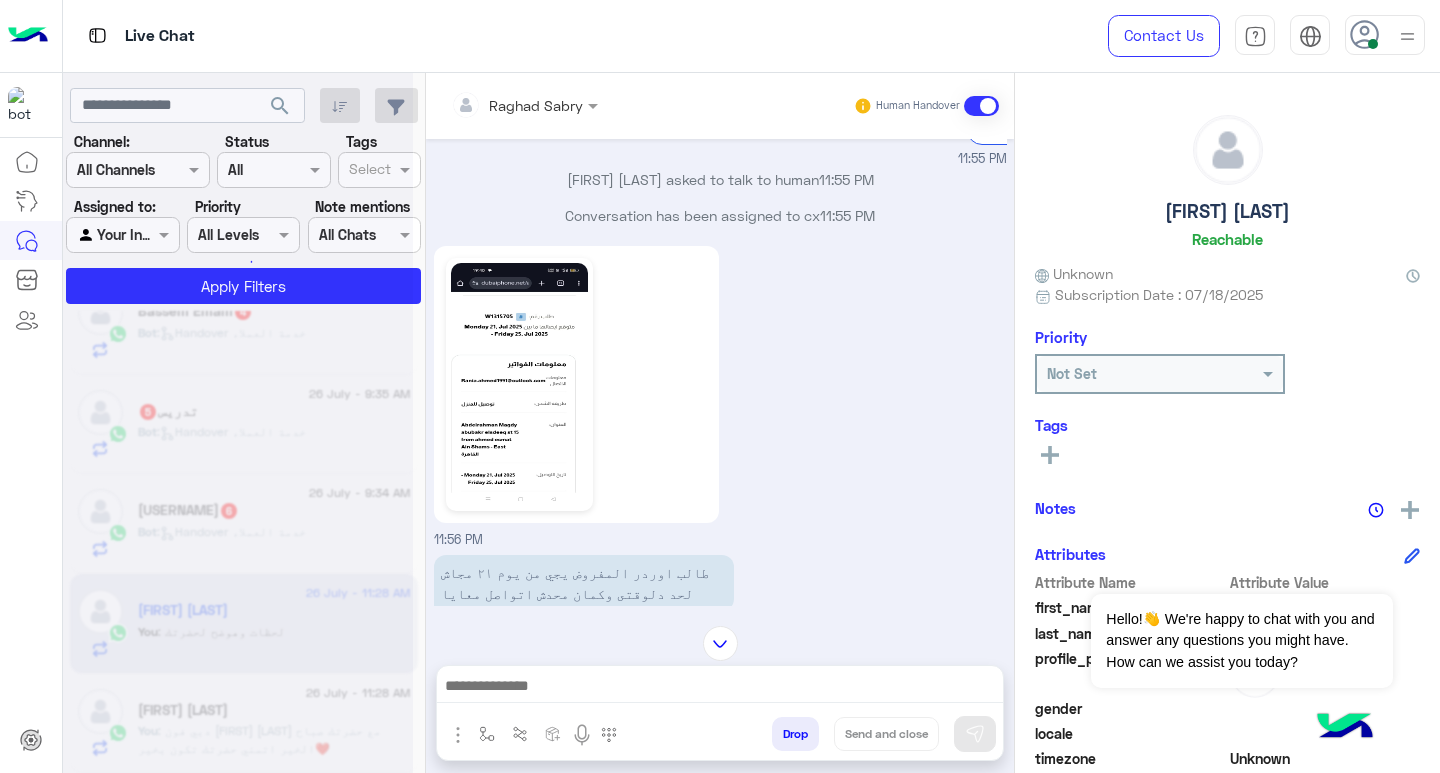 scroll, scrollTop: 1525, scrollLeft: 0, axis: vertical 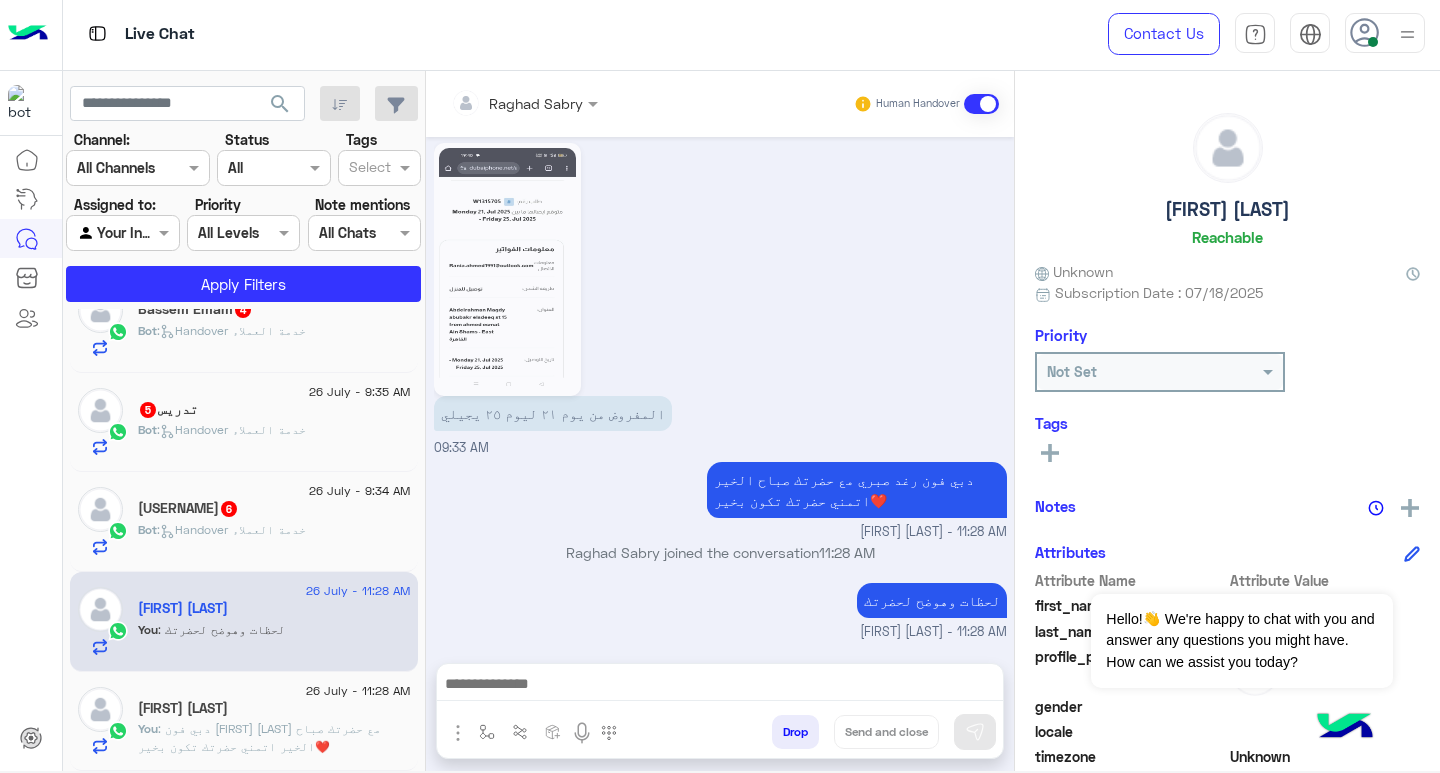 click 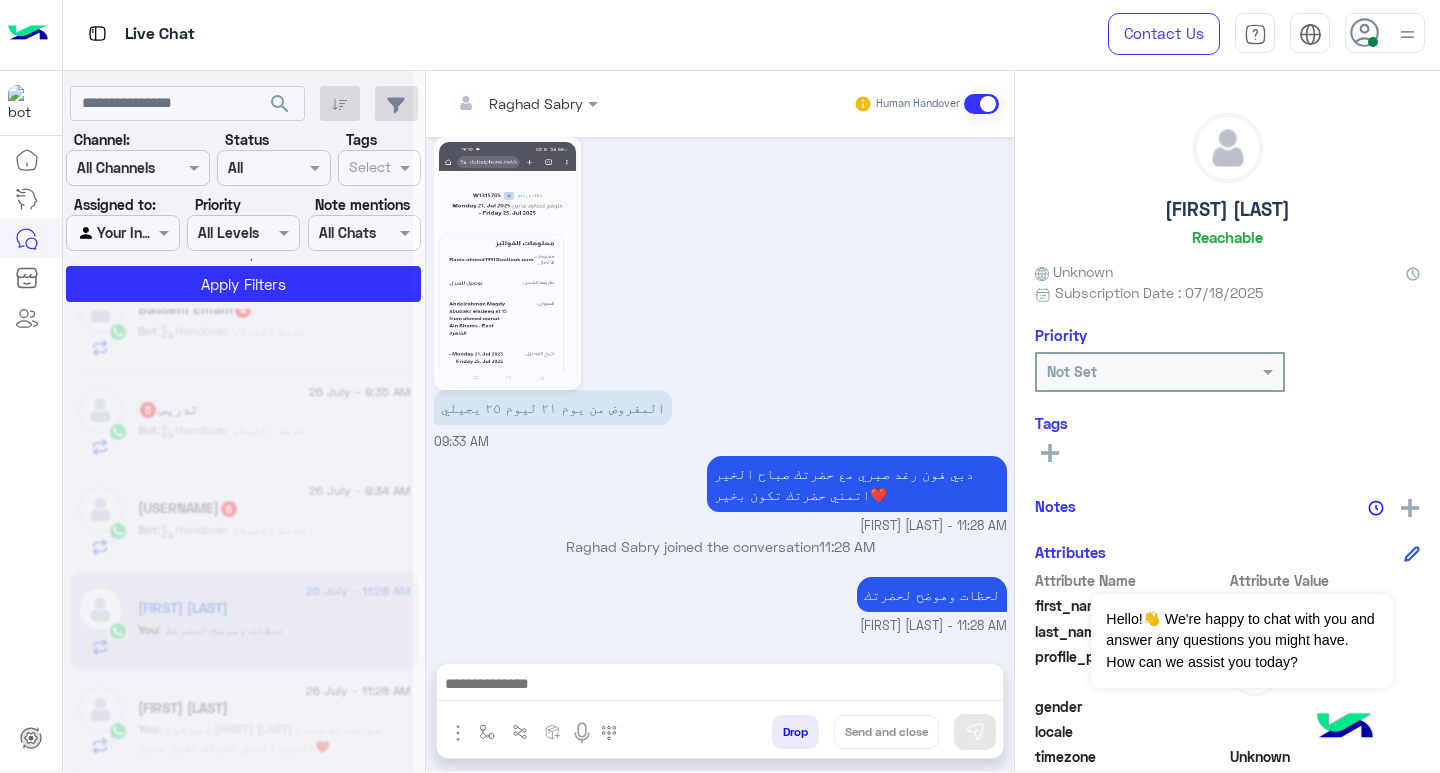 scroll, scrollTop: 1501, scrollLeft: 0, axis: vertical 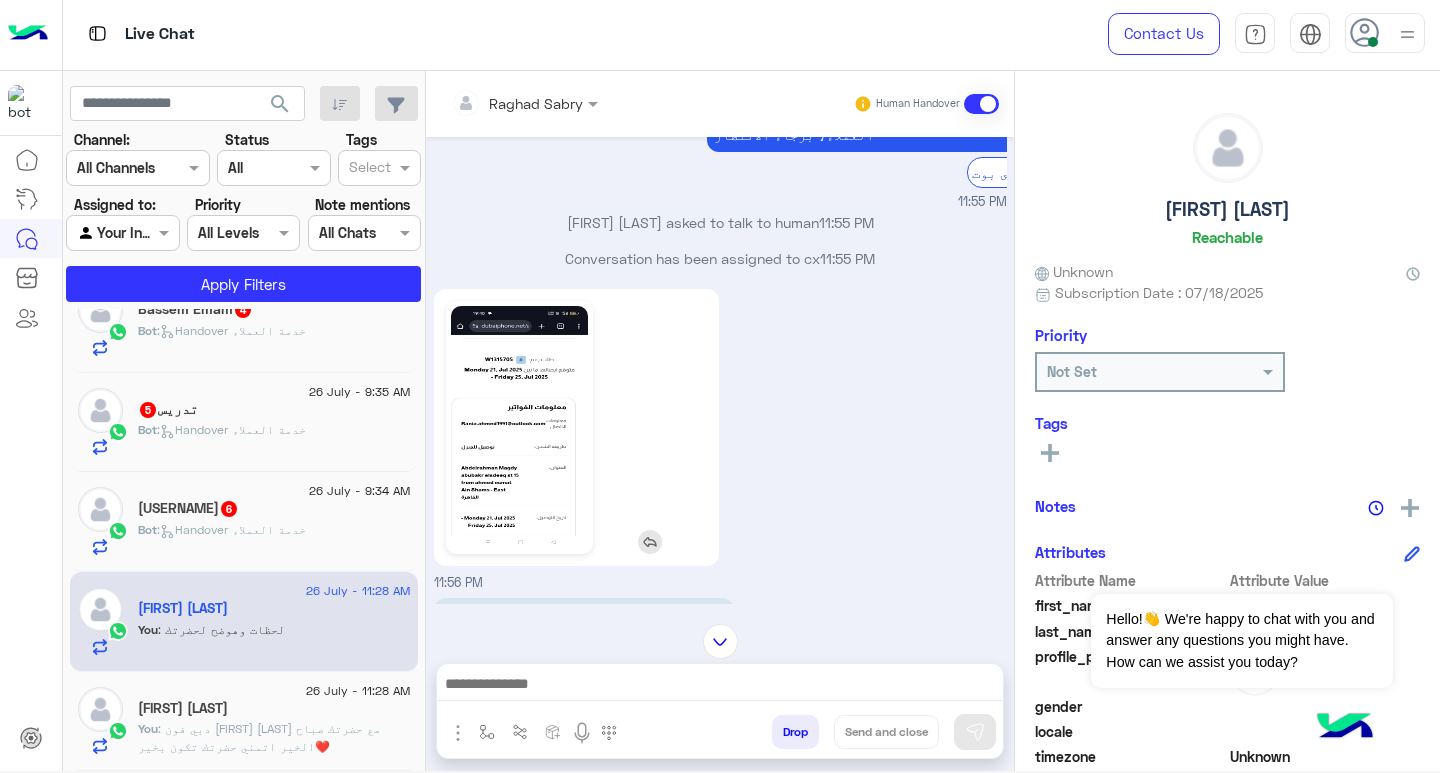 click 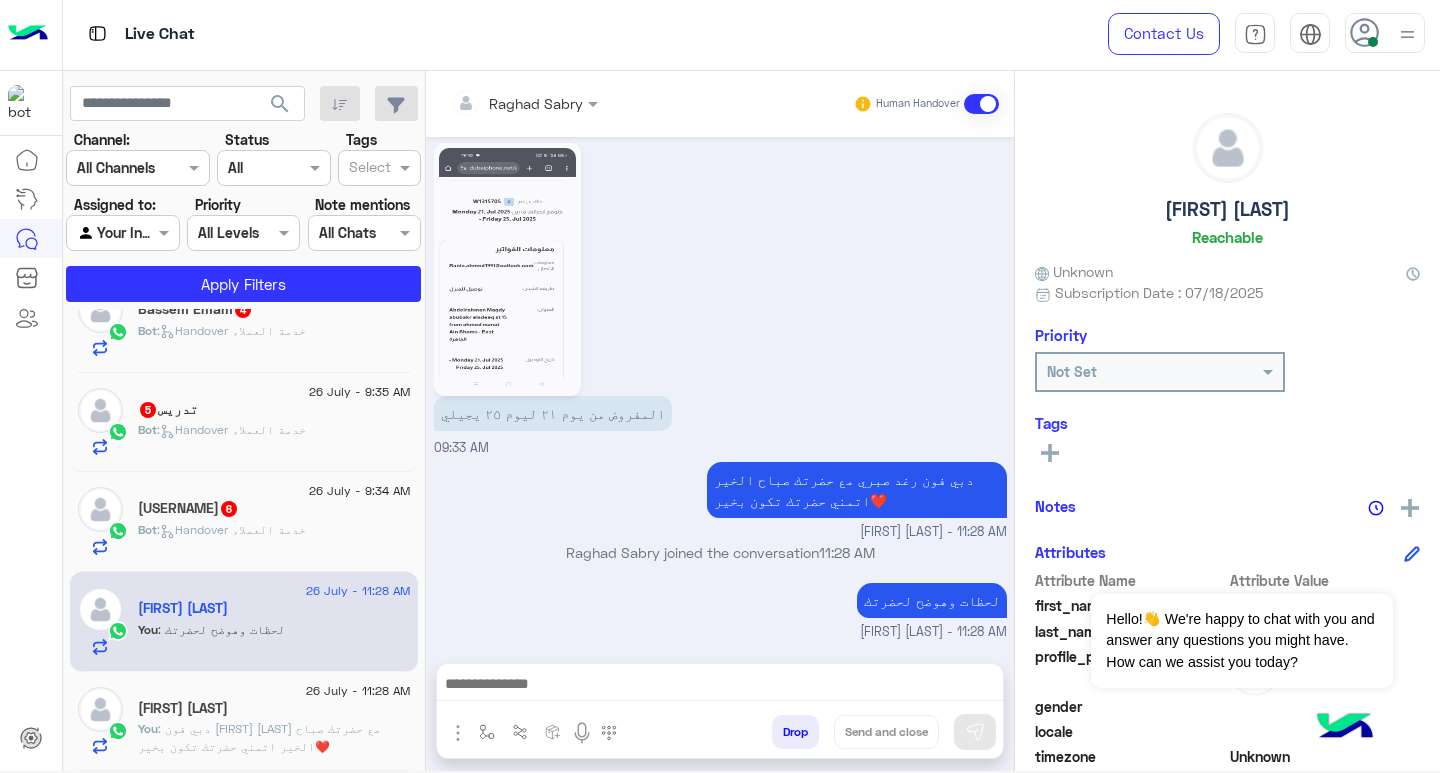 scroll, scrollTop: 1977, scrollLeft: 0, axis: vertical 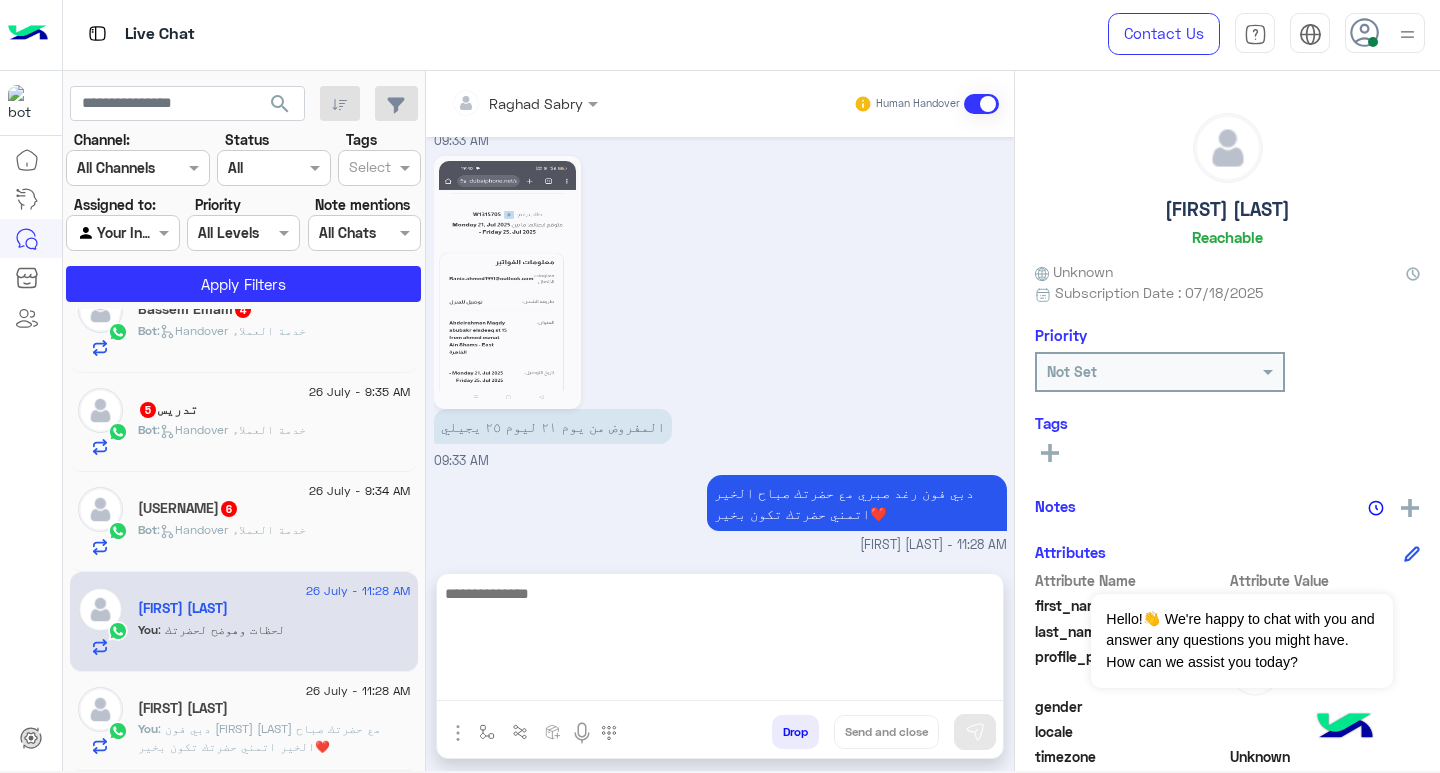 click at bounding box center (720, 641) 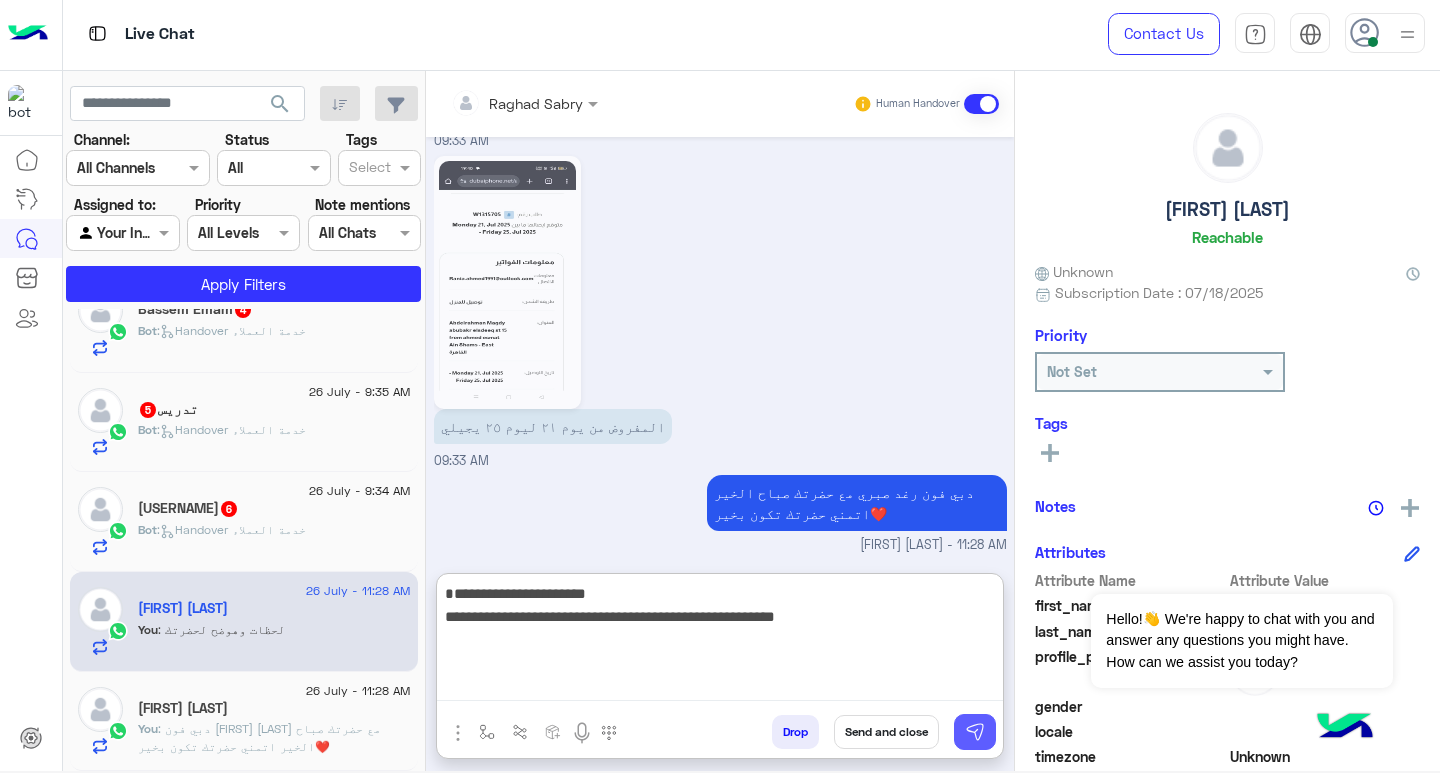 type on "**********" 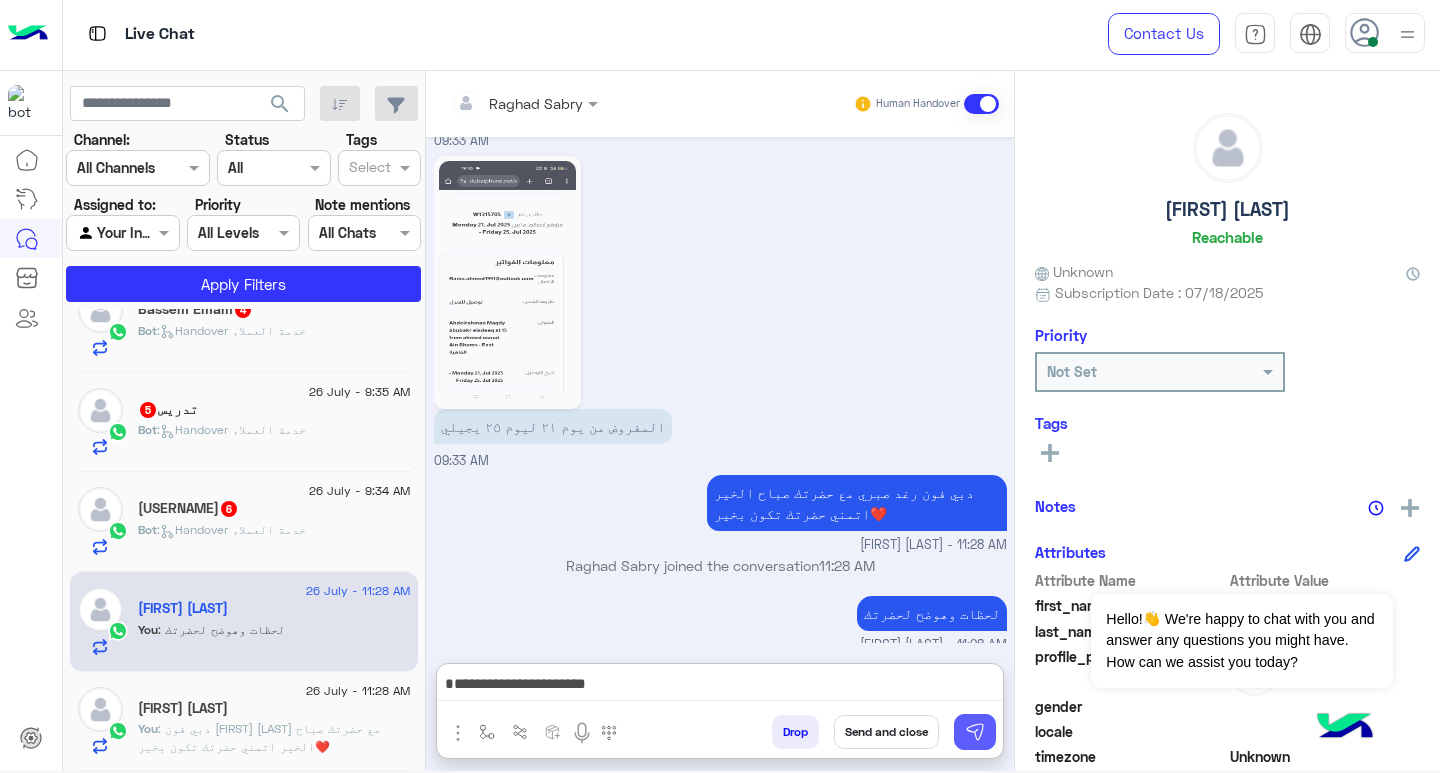 click at bounding box center [975, 732] 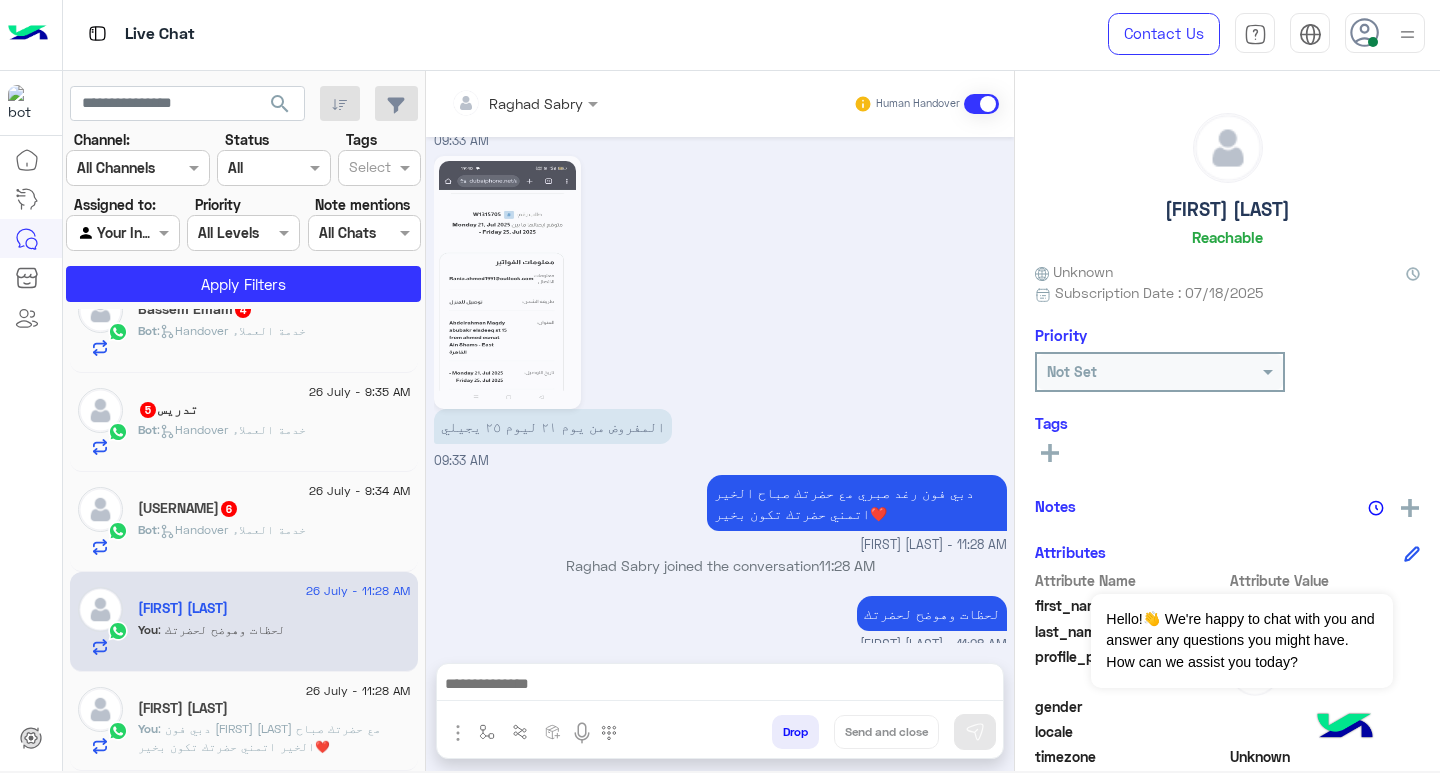 scroll, scrollTop: 2102, scrollLeft: 0, axis: vertical 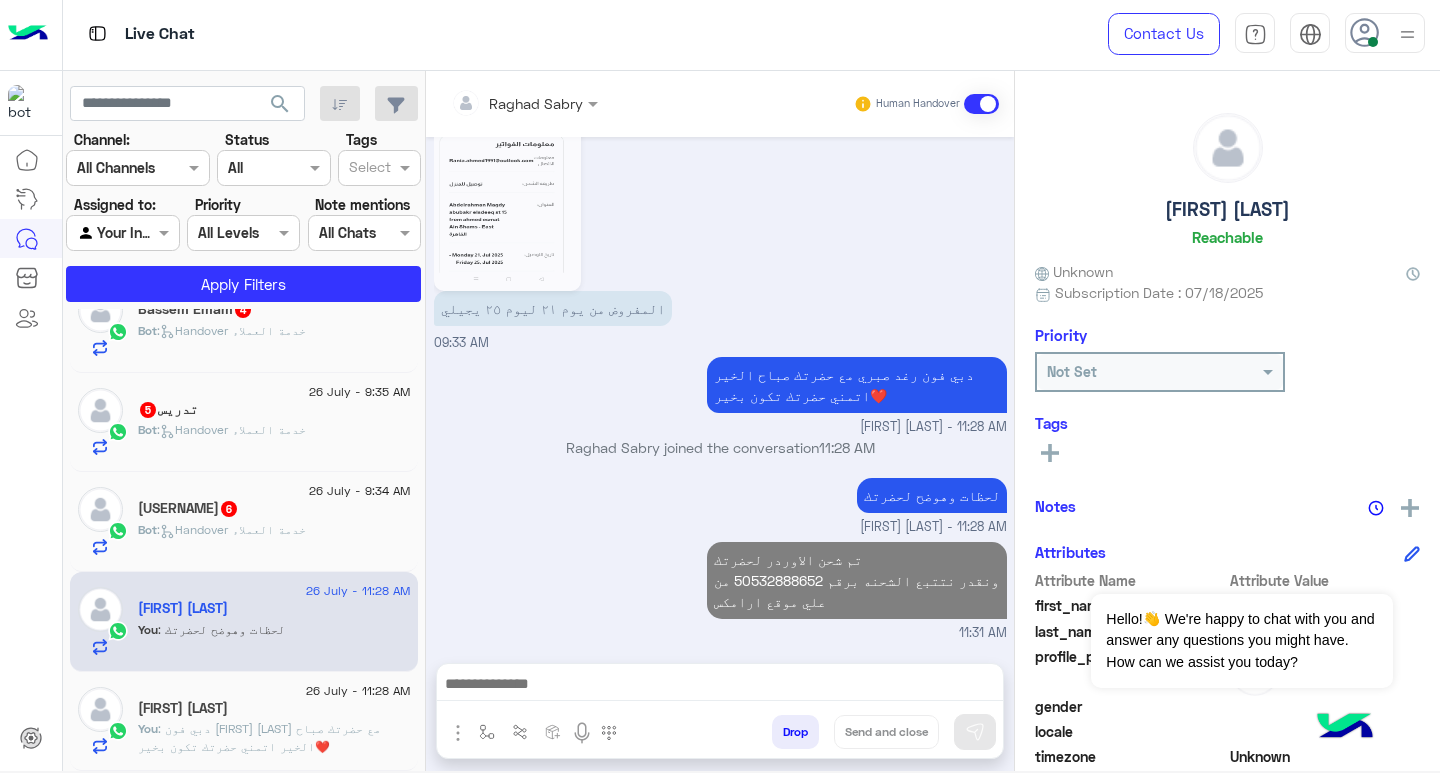 click on "[USERNAME]  6" 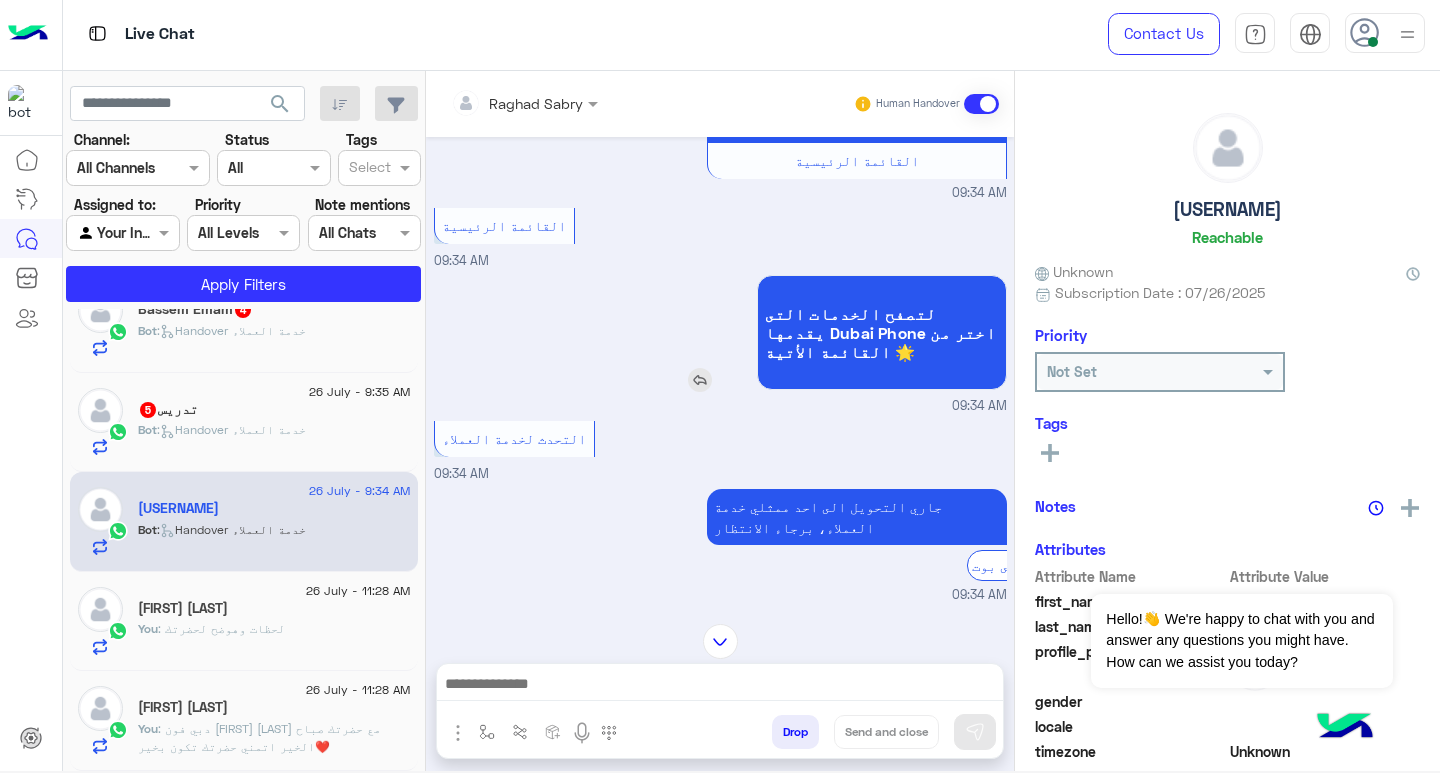 scroll, scrollTop: 671, scrollLeft: 0, axis: vertical 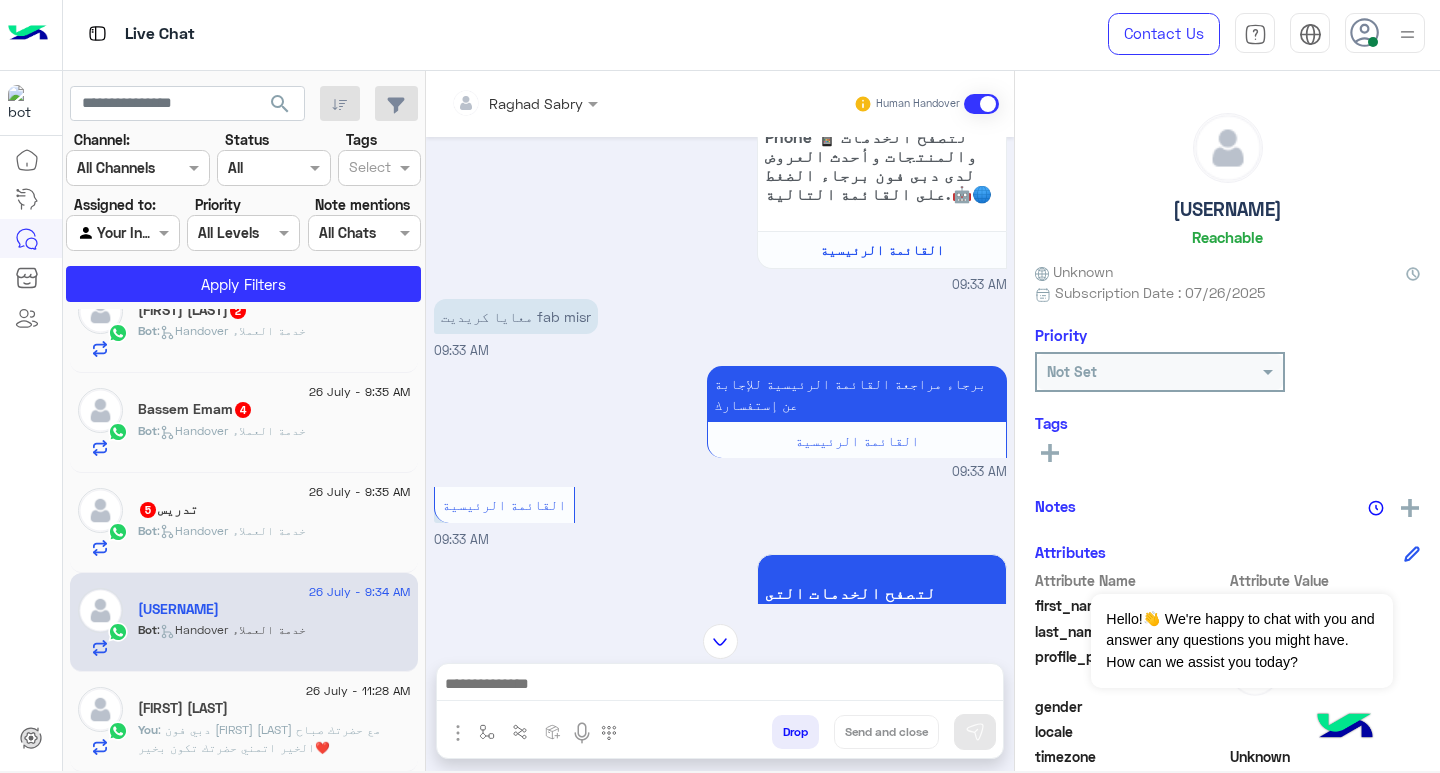click on "Bot :   Handover خدمة العملاء" 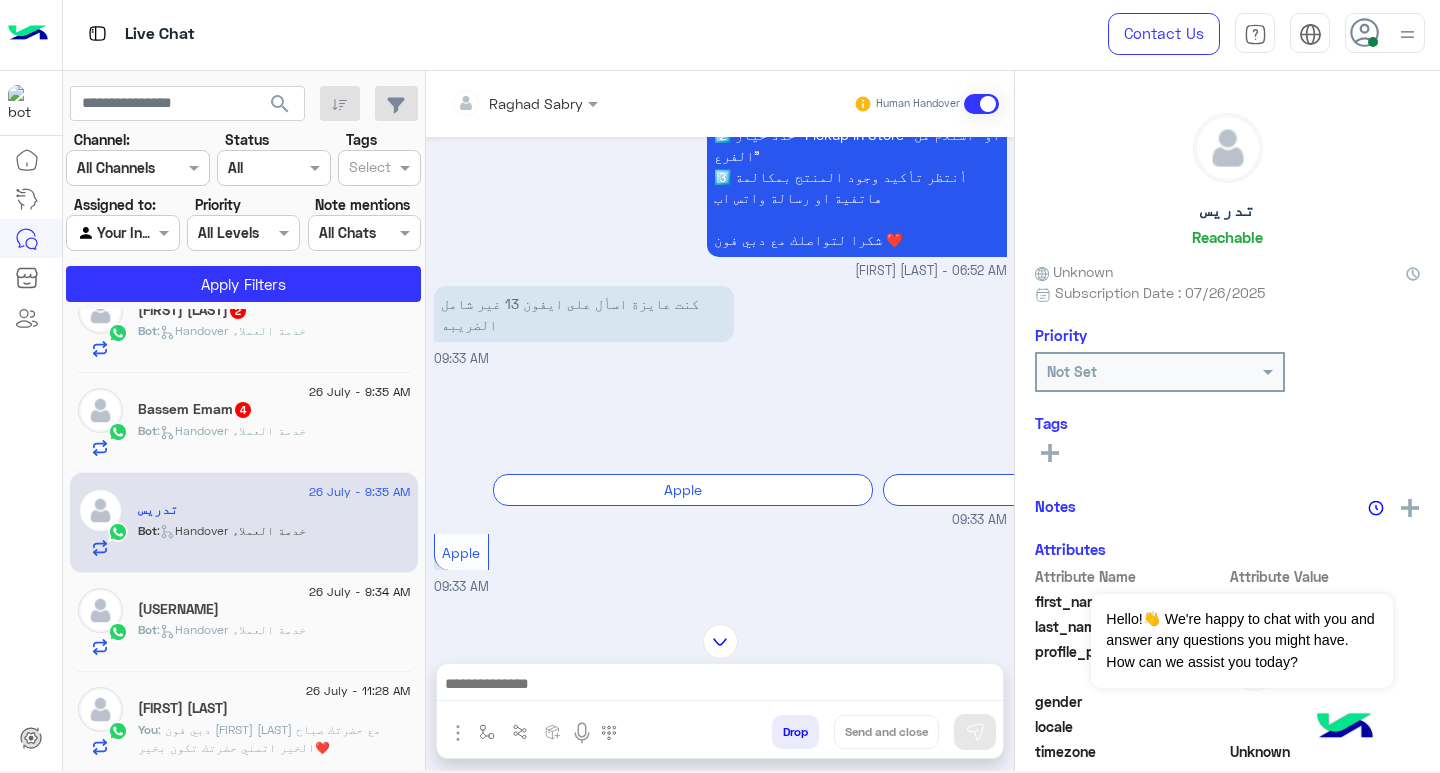 scroll, scrollTop: 762, scrollLeft: 0, axis: vertical 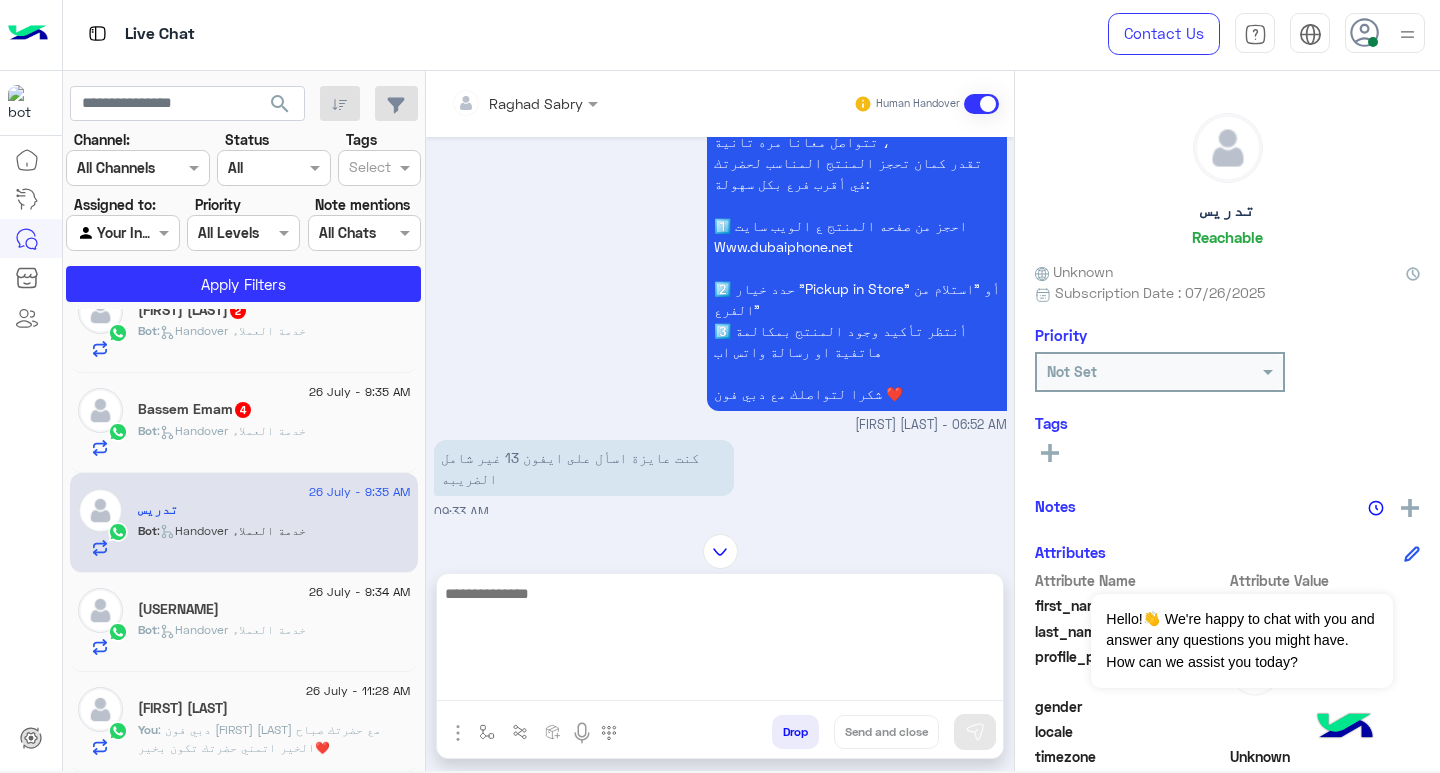 click at bounding box center [720, 641] 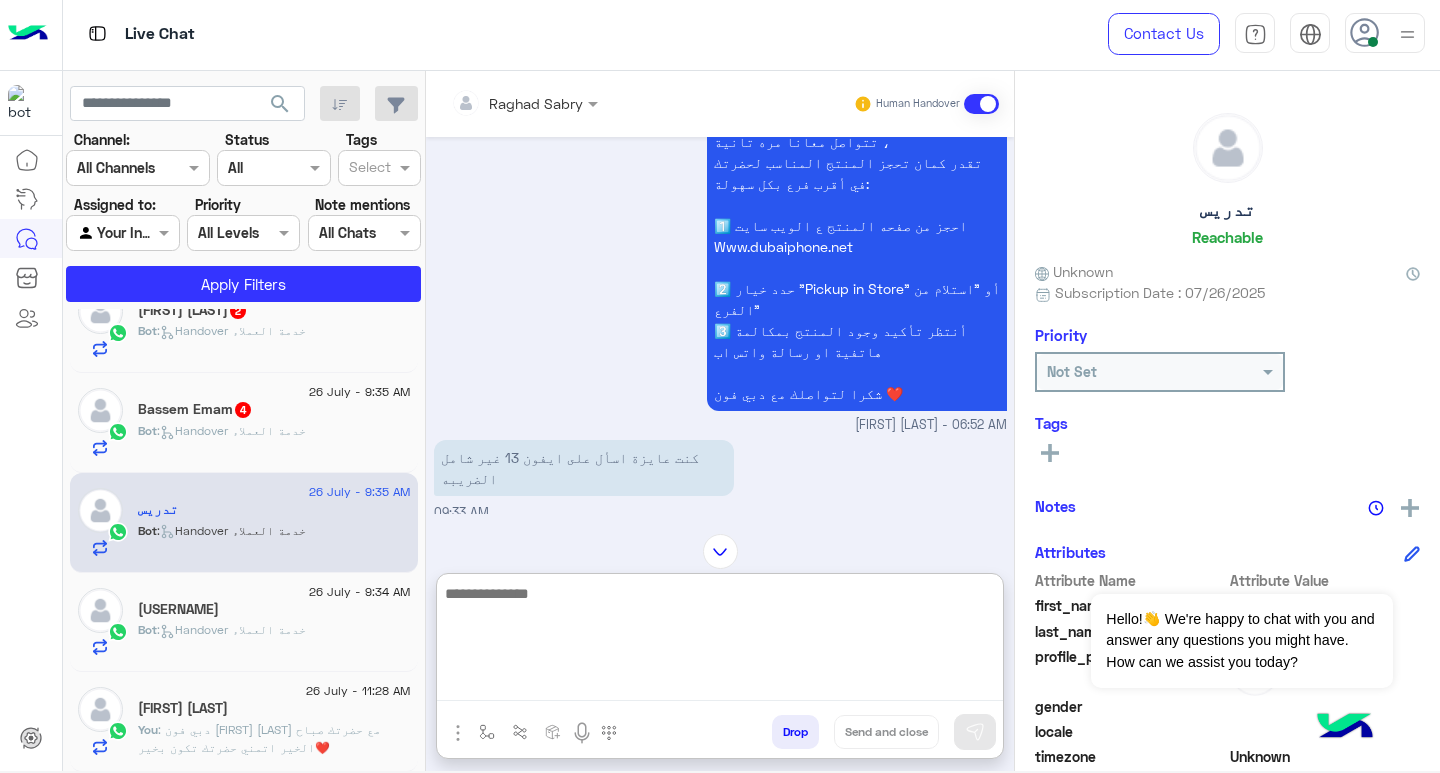paste on "**********" 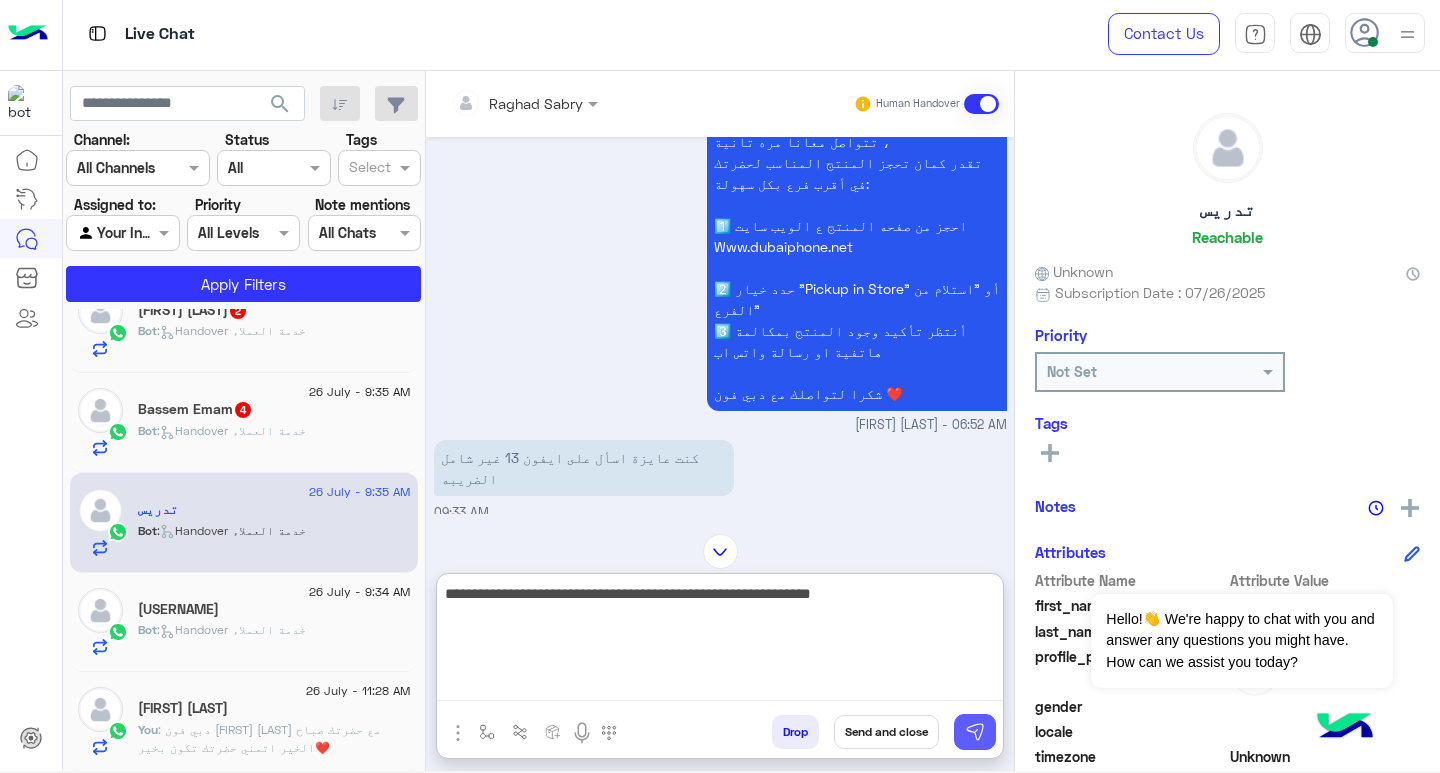 type on "**********" 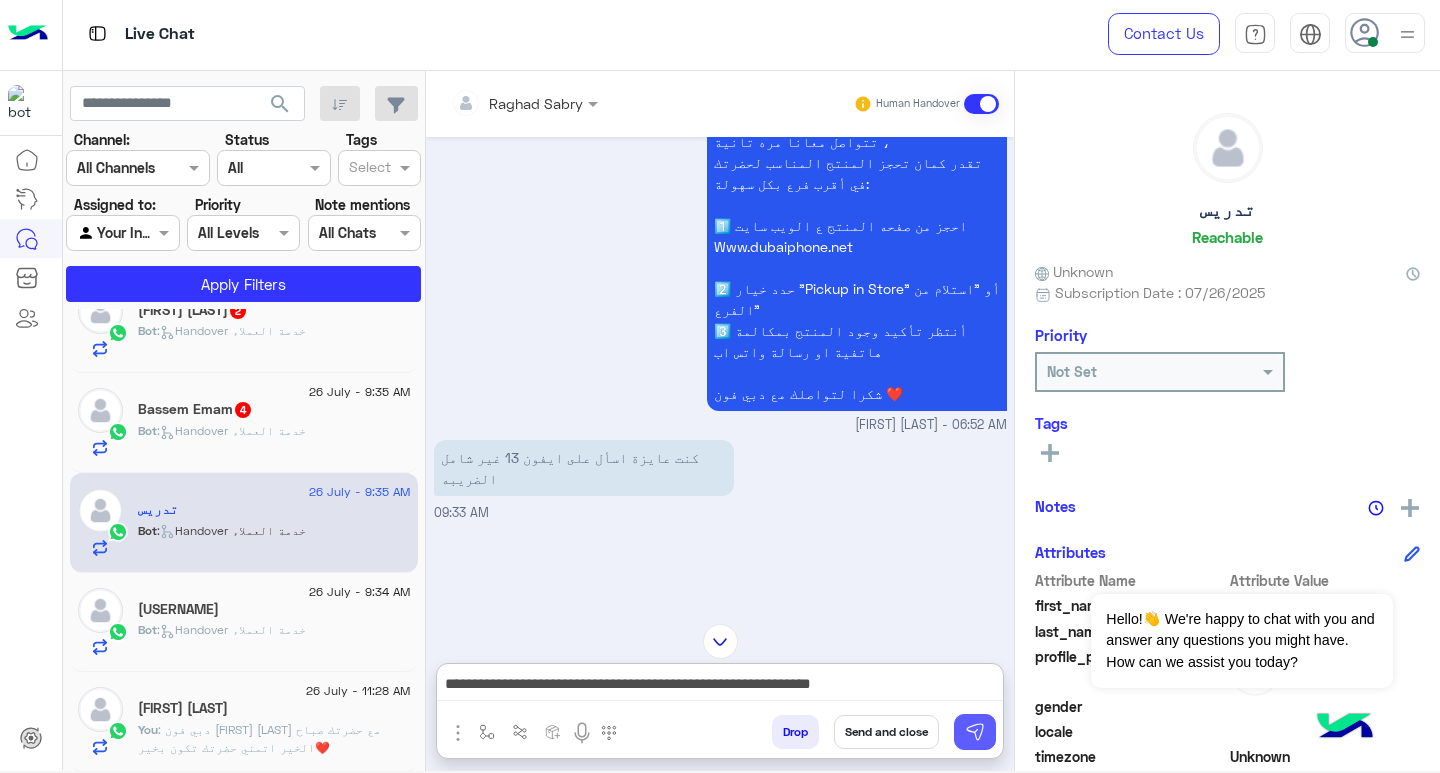 click at bounding box center (975, 732) 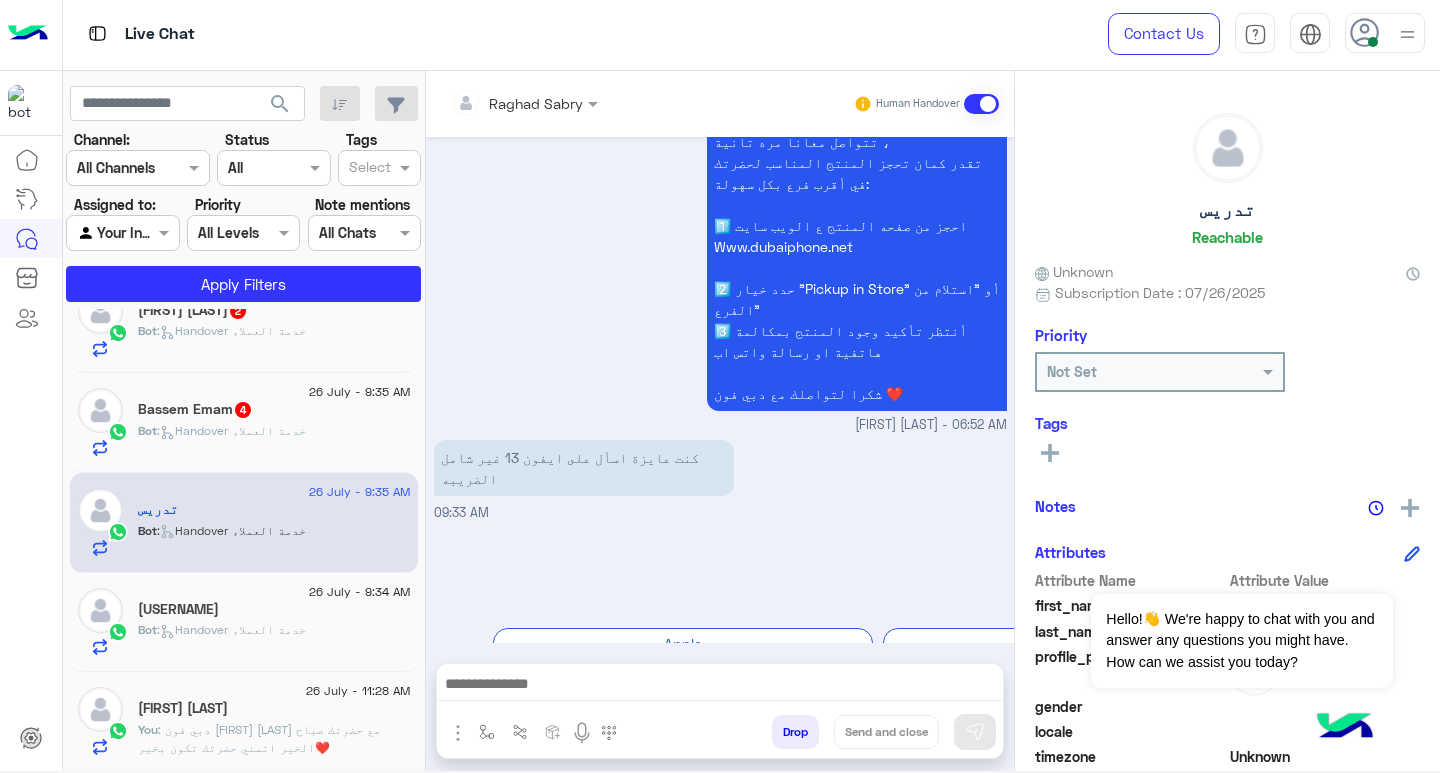scroll, scrollTop: 2014, scrollLeft: 0, axis: vertical 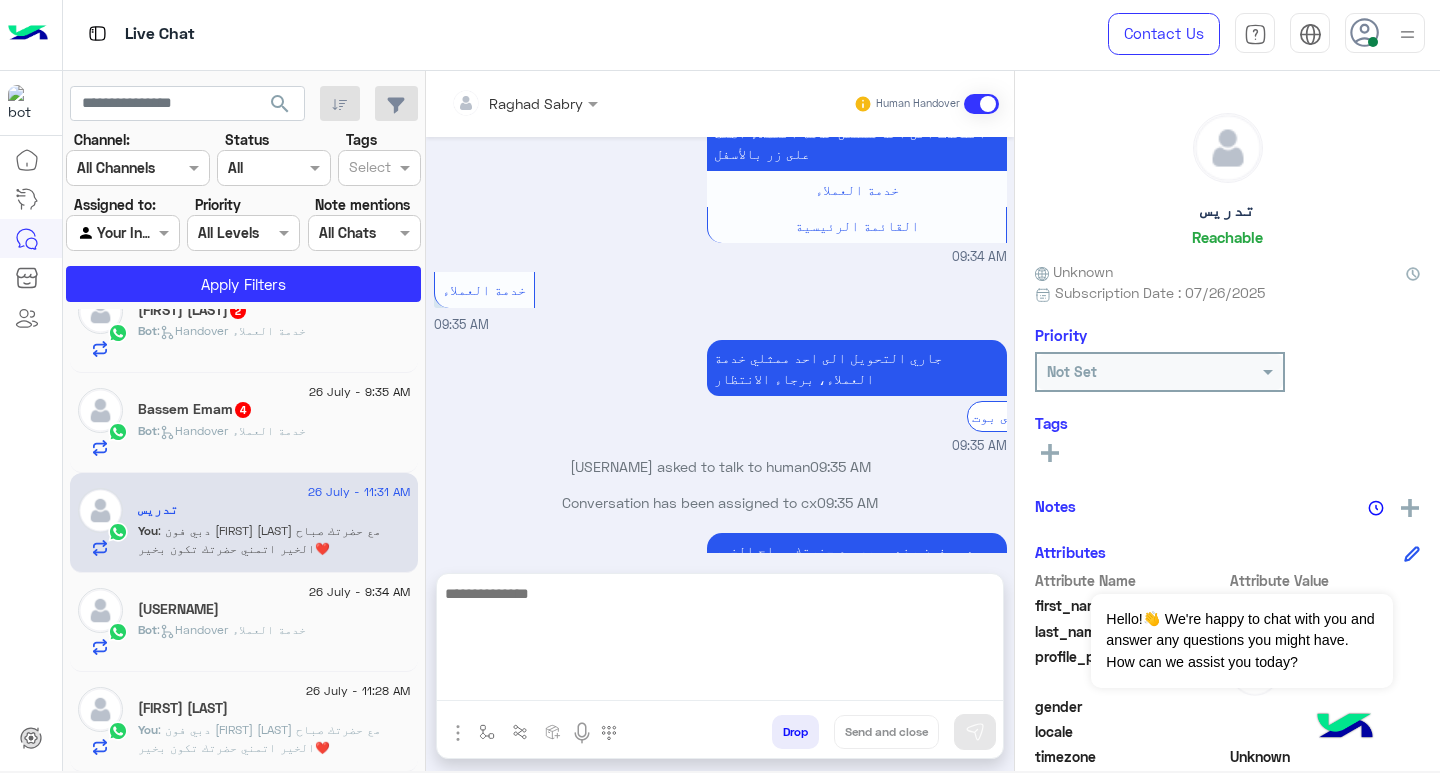 click at bounding box center [720, 641] 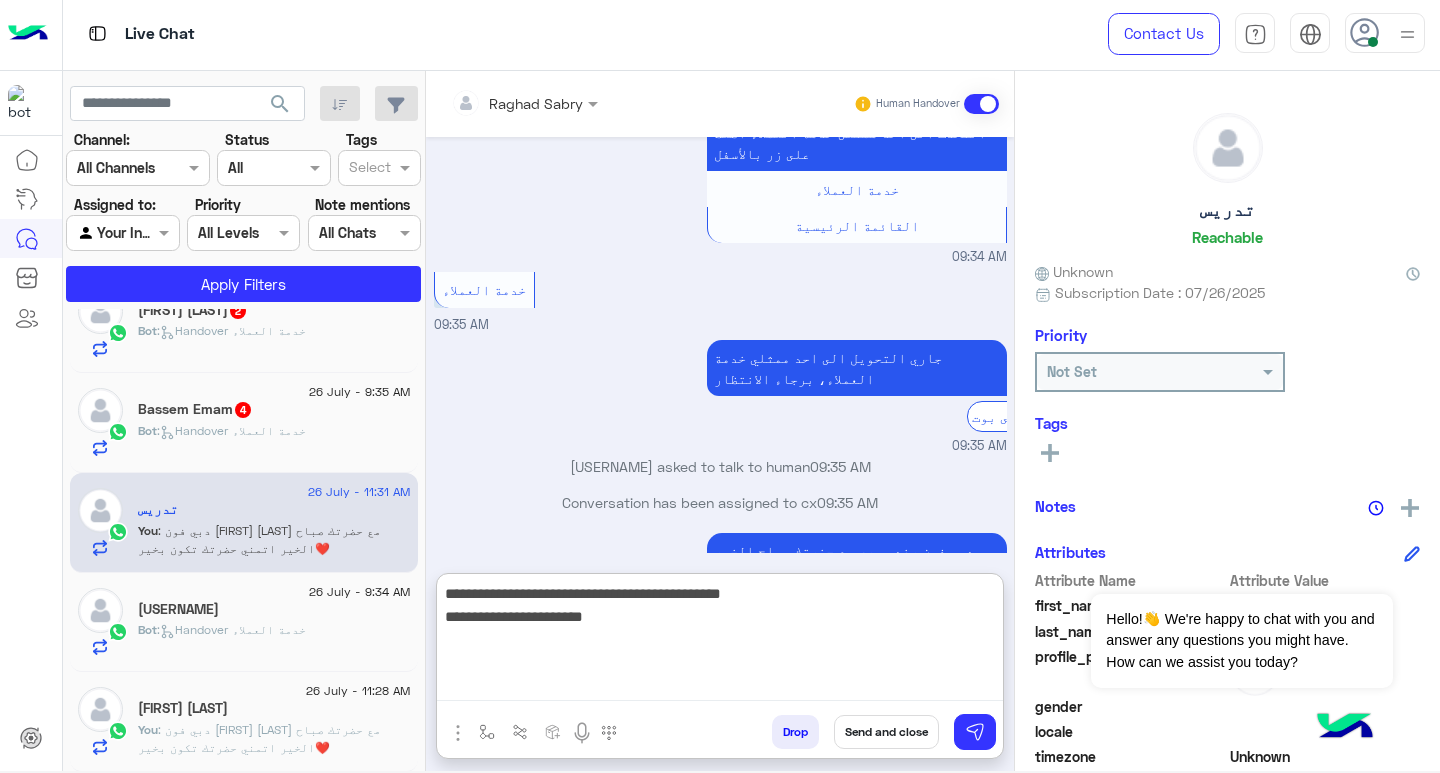 scroll, scrollTop: 2076, scrollLeft: 0, axis: vertical 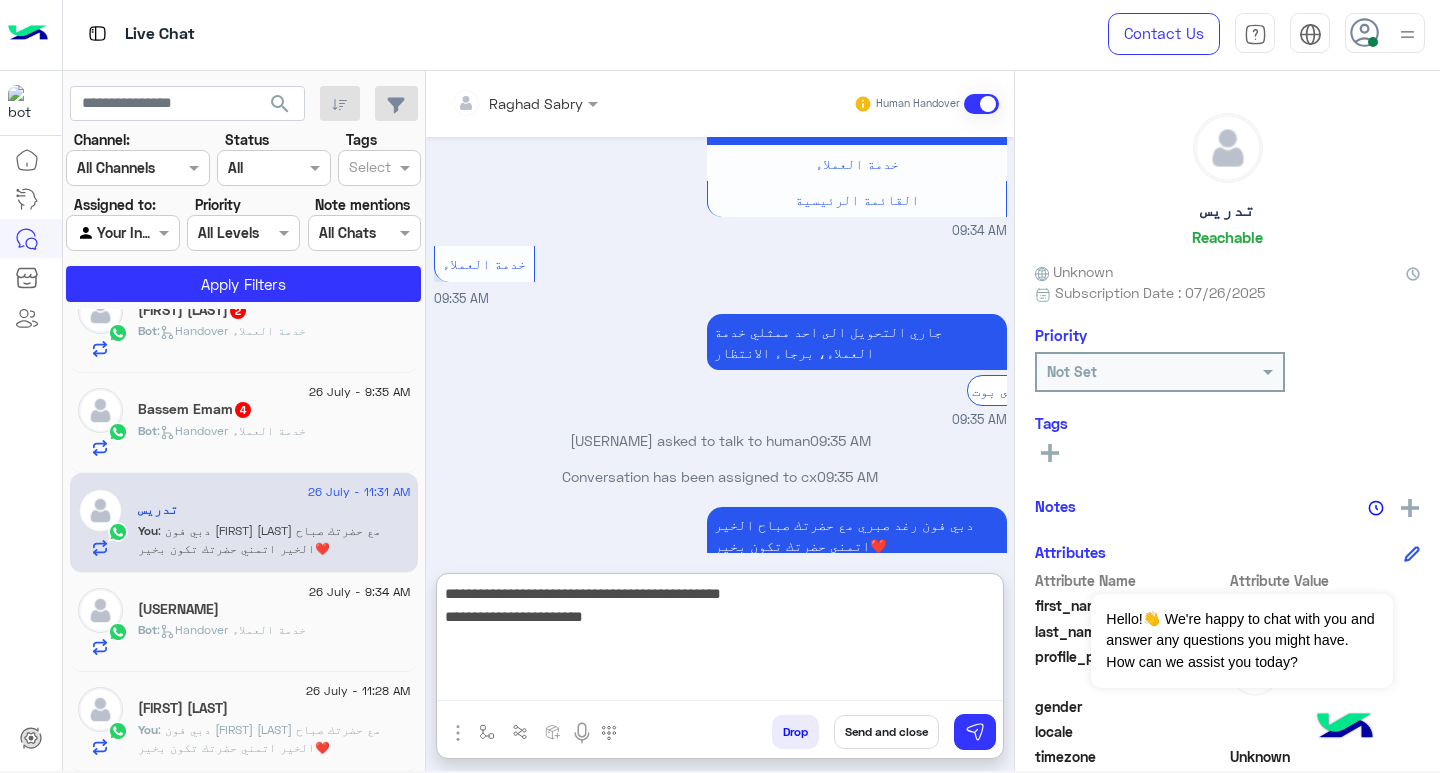 click on "**********" at bounding box center (720, 641) 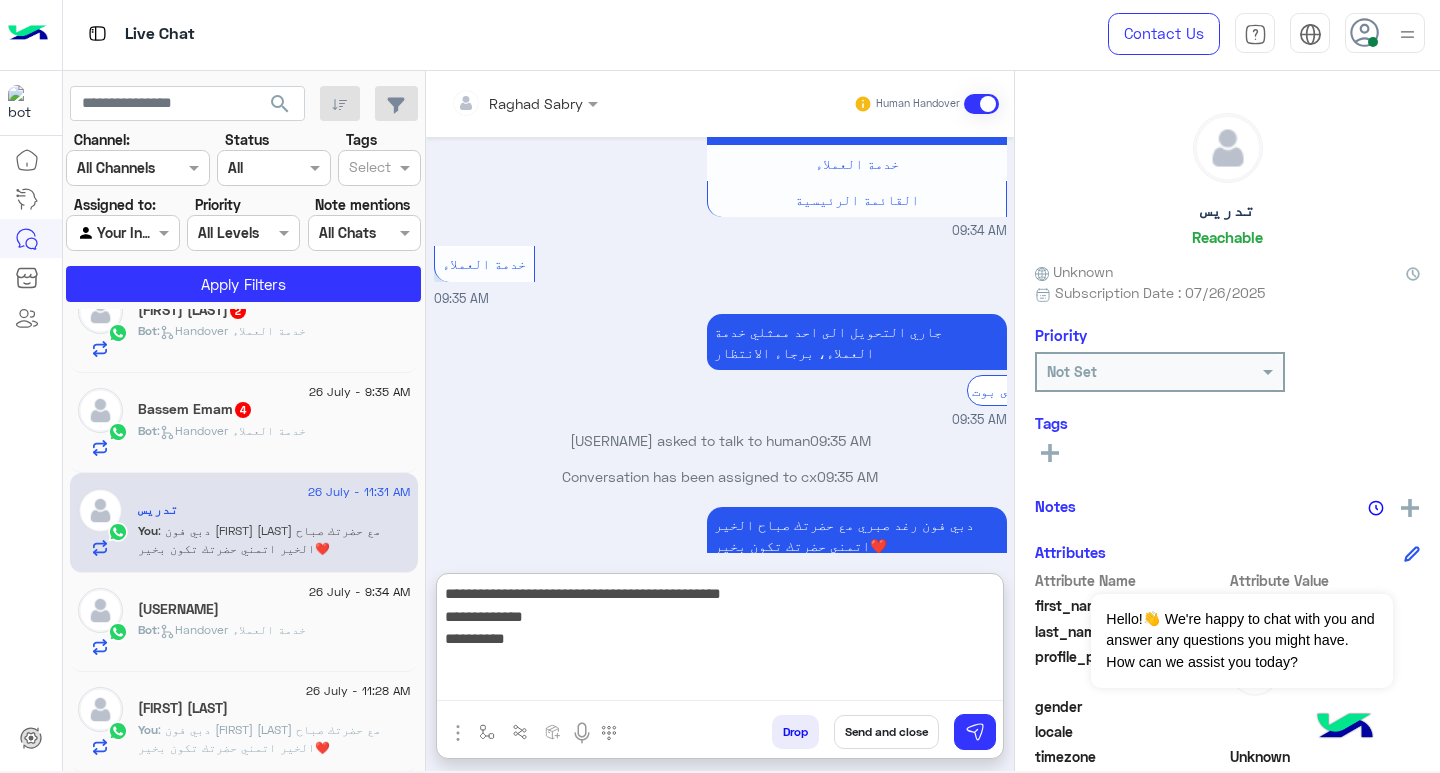 click on "**********" at bounding box center (720, 641) 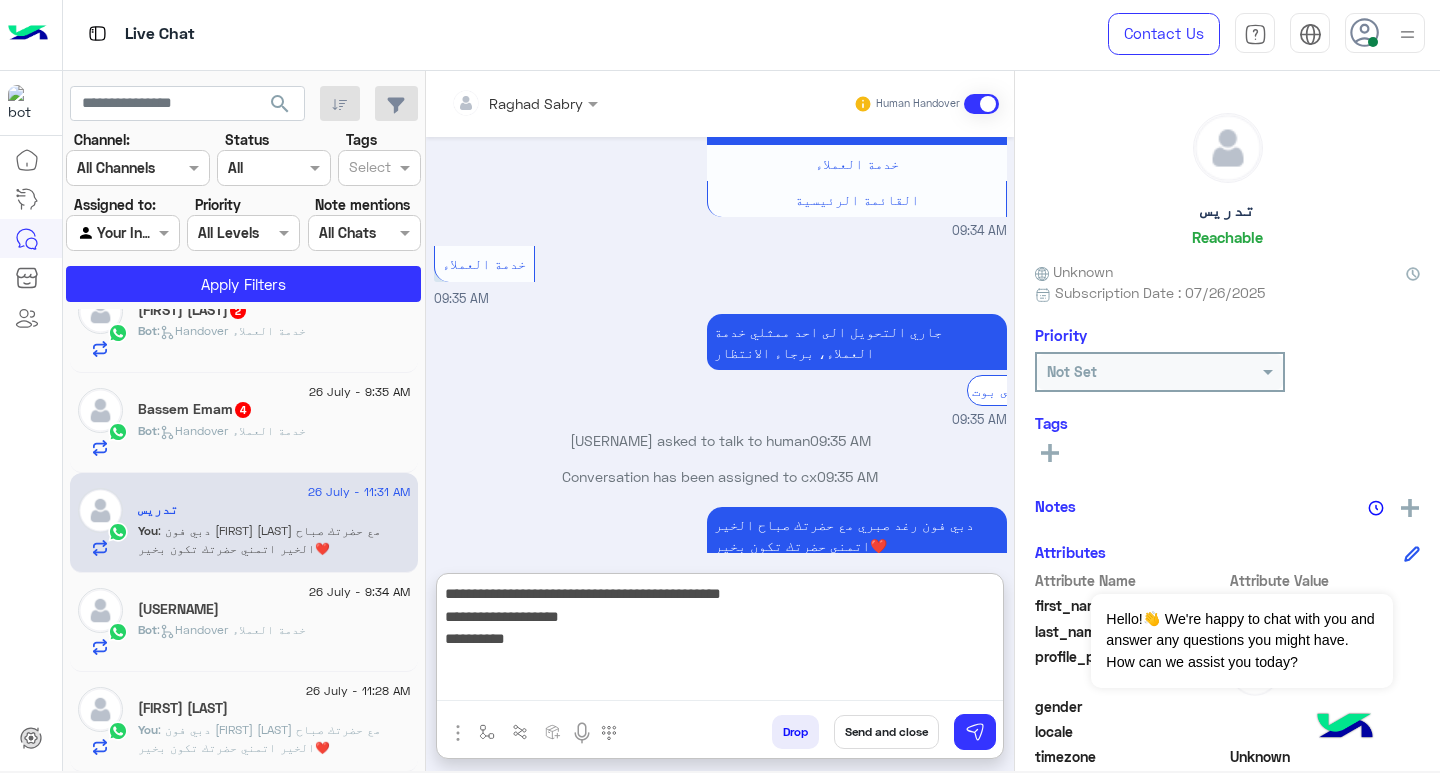 click on "**********" at bounding box center [720, 641] 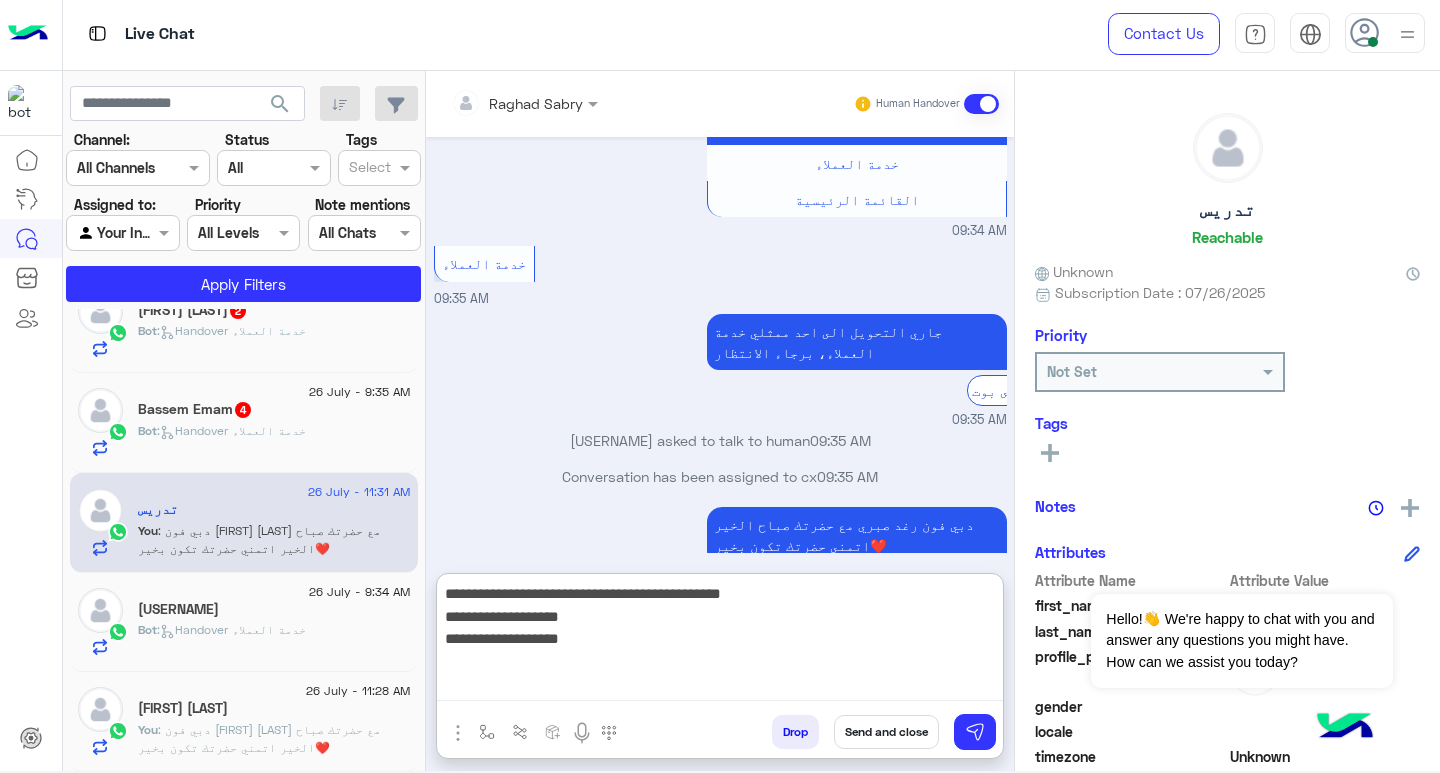 type on "**********" 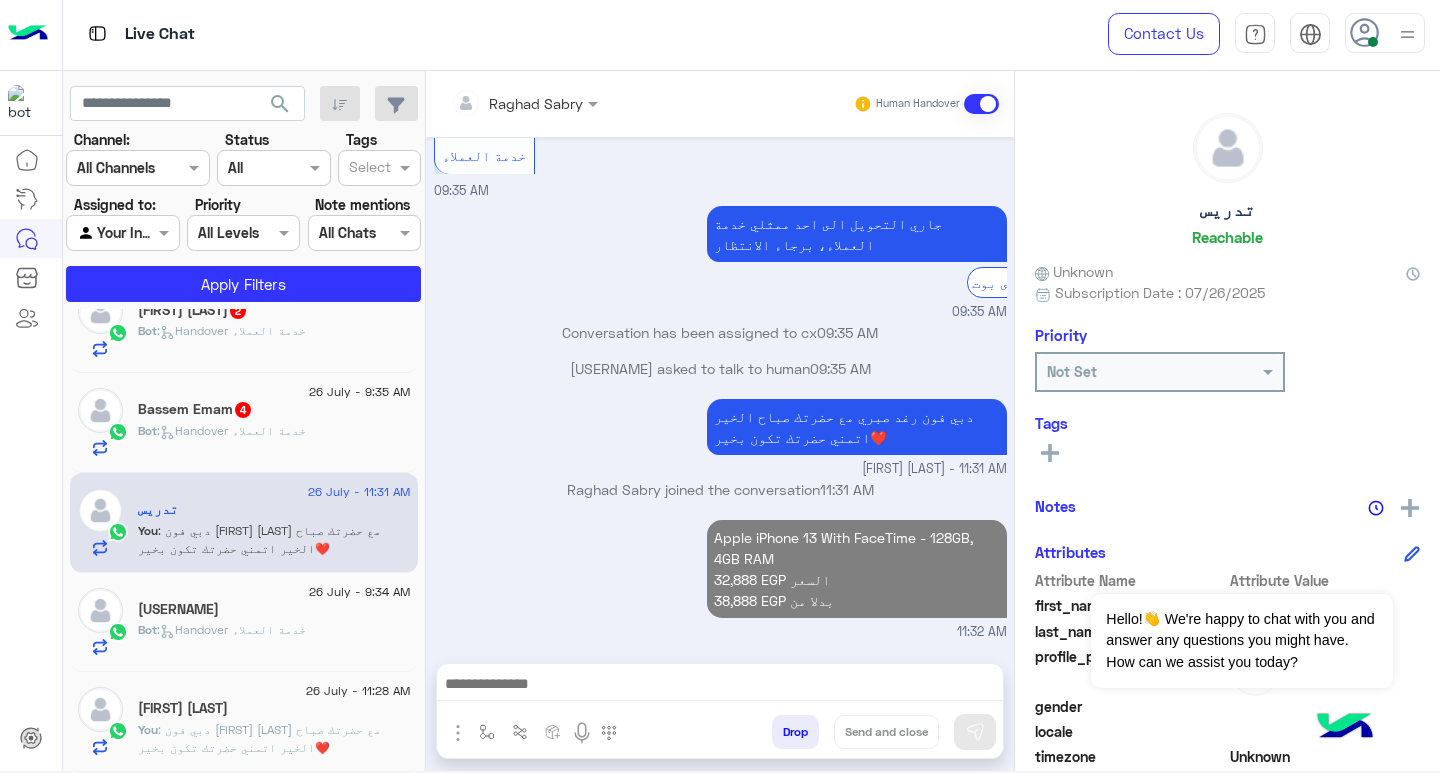 scroll, scrollTop: 2177, scrollLeft: 0, axis: vertical 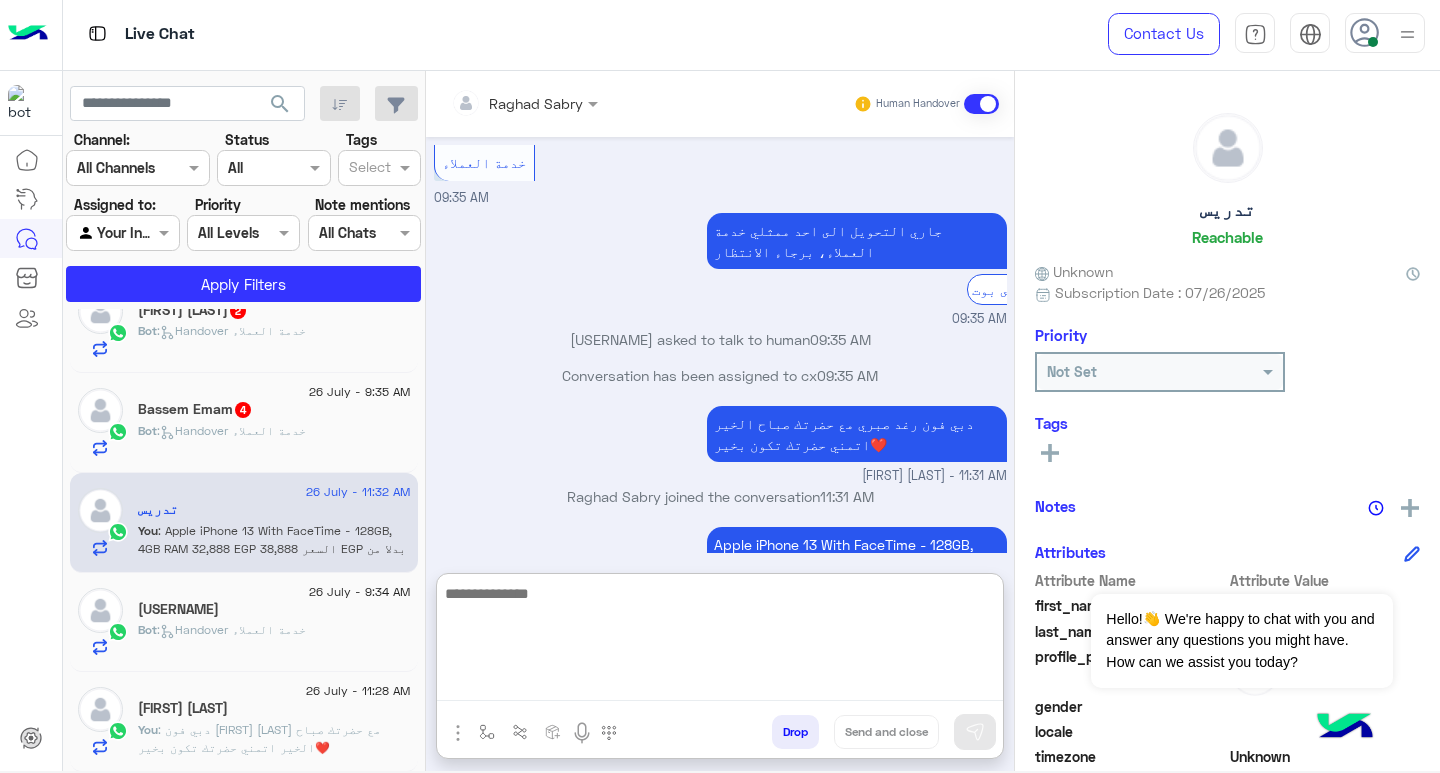 click at bounding box center (720, 641) 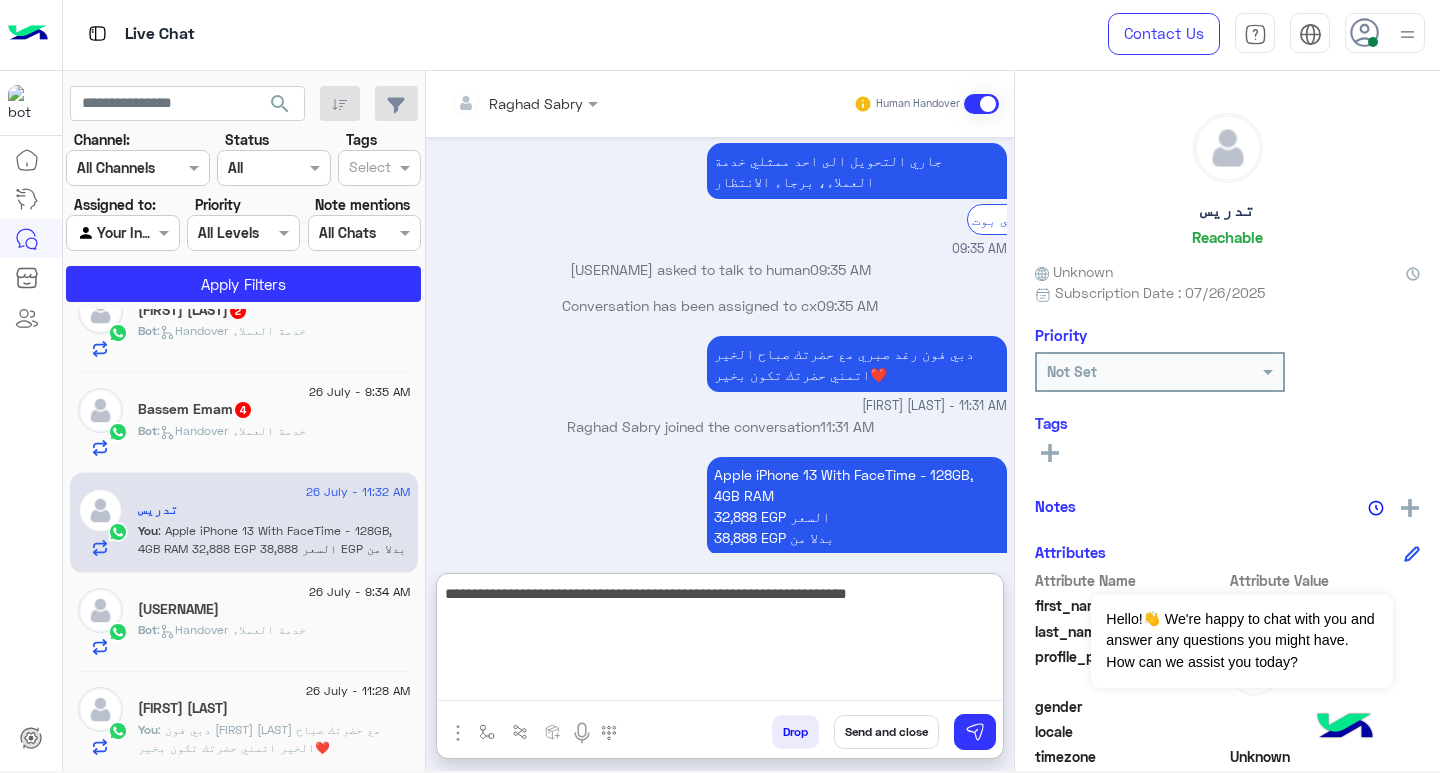 scroll, scrollTop: 2267, scrollLeft: 0, axis: vertical 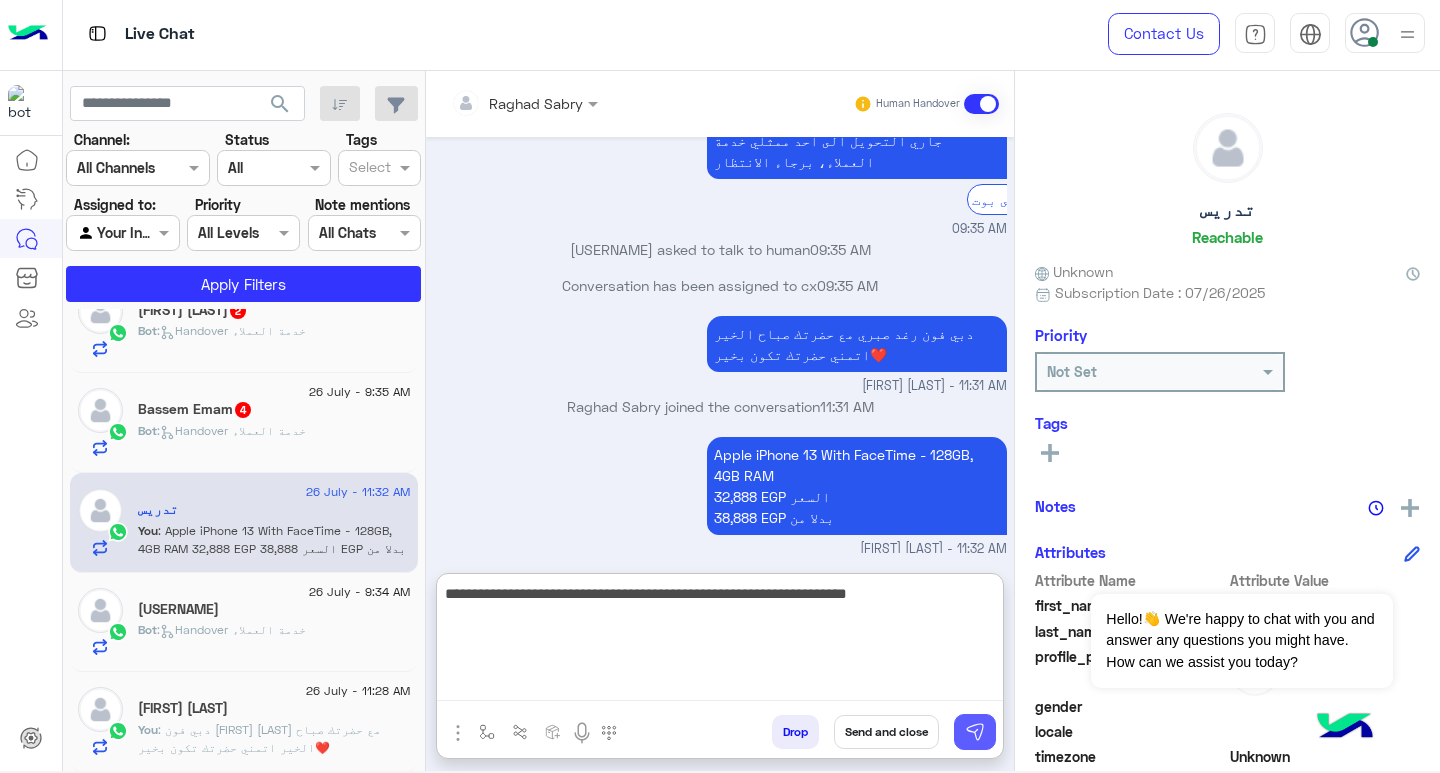 type on "**********" 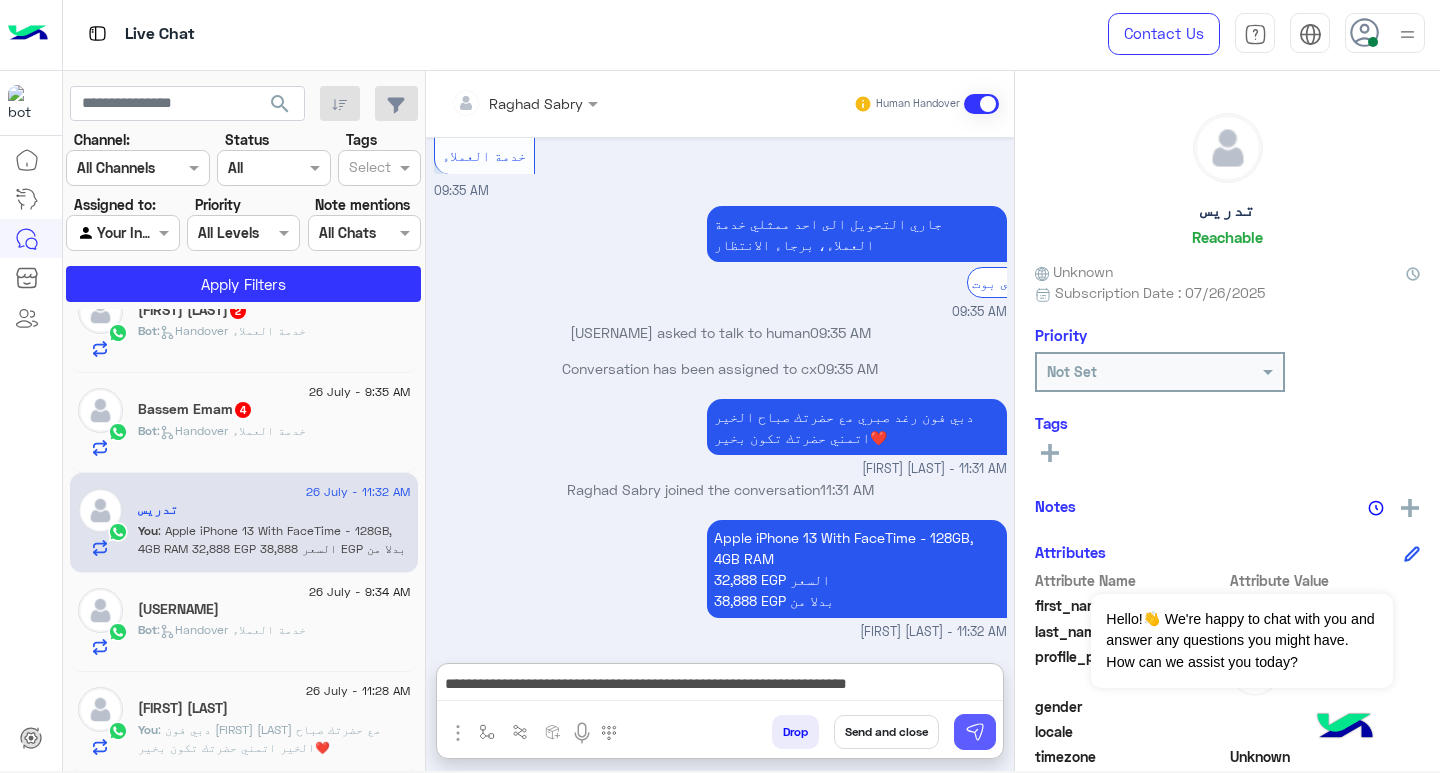 click at bounding box center (975, 732) 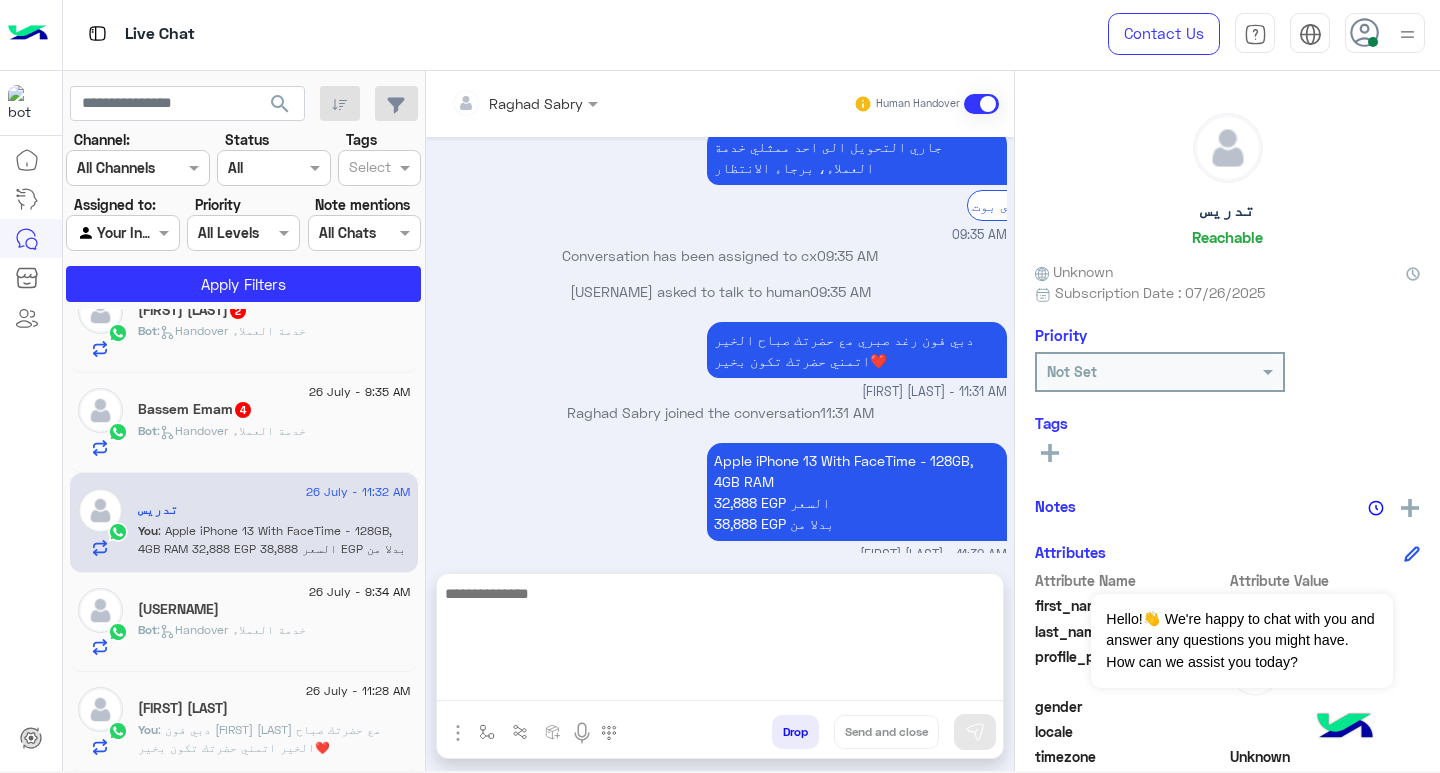 click at bounding box center [720, 641] 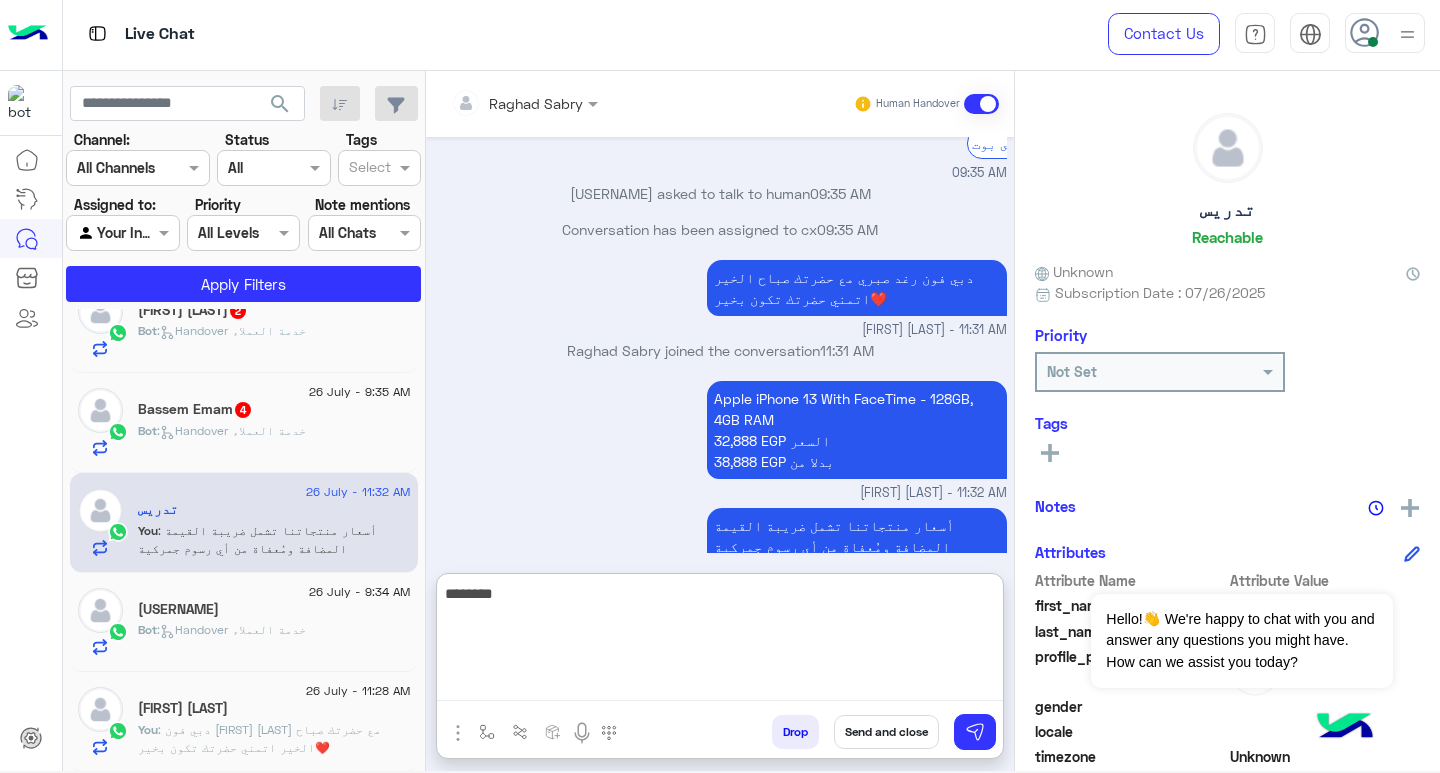 scroll, scrollTop: 2351, scrollLeft: 0, axis: vertical 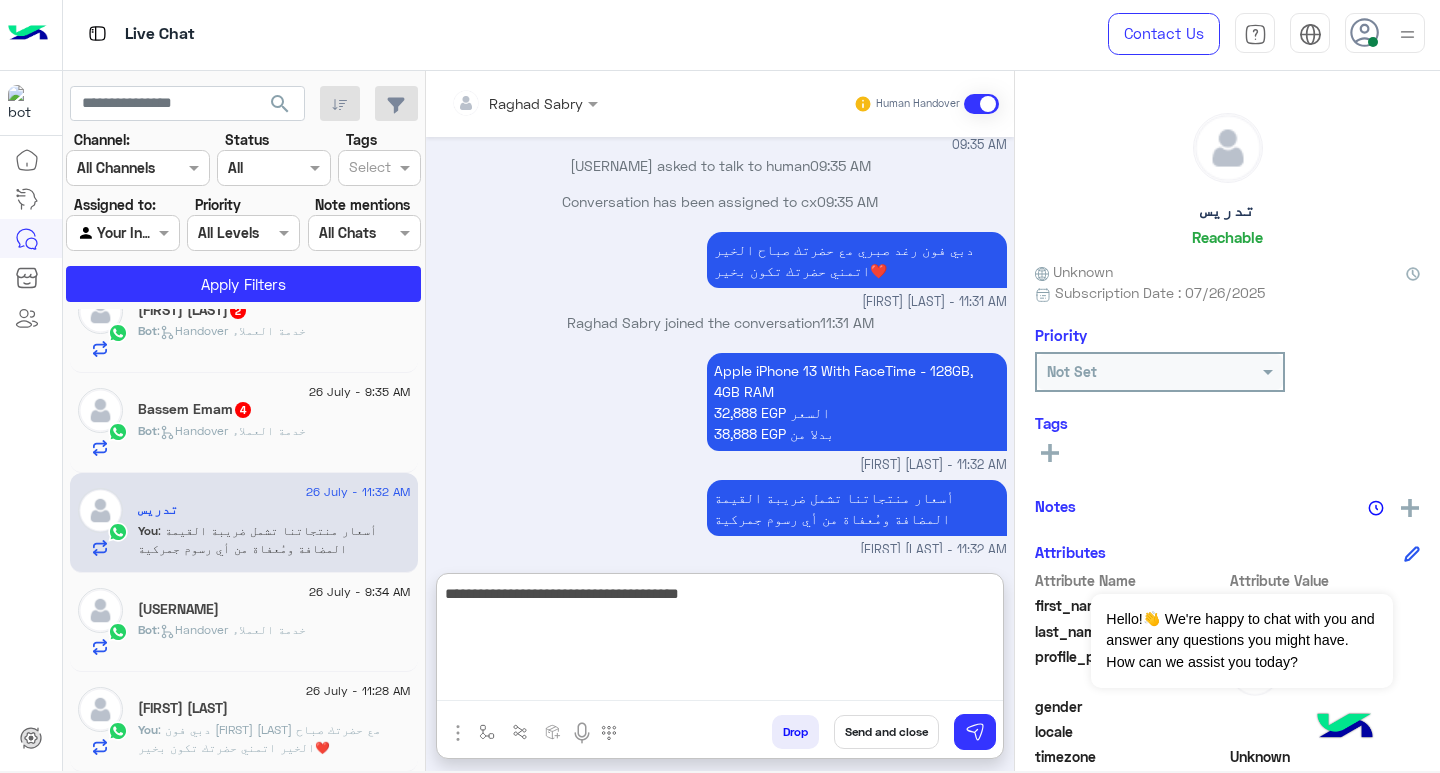 type on "**********" 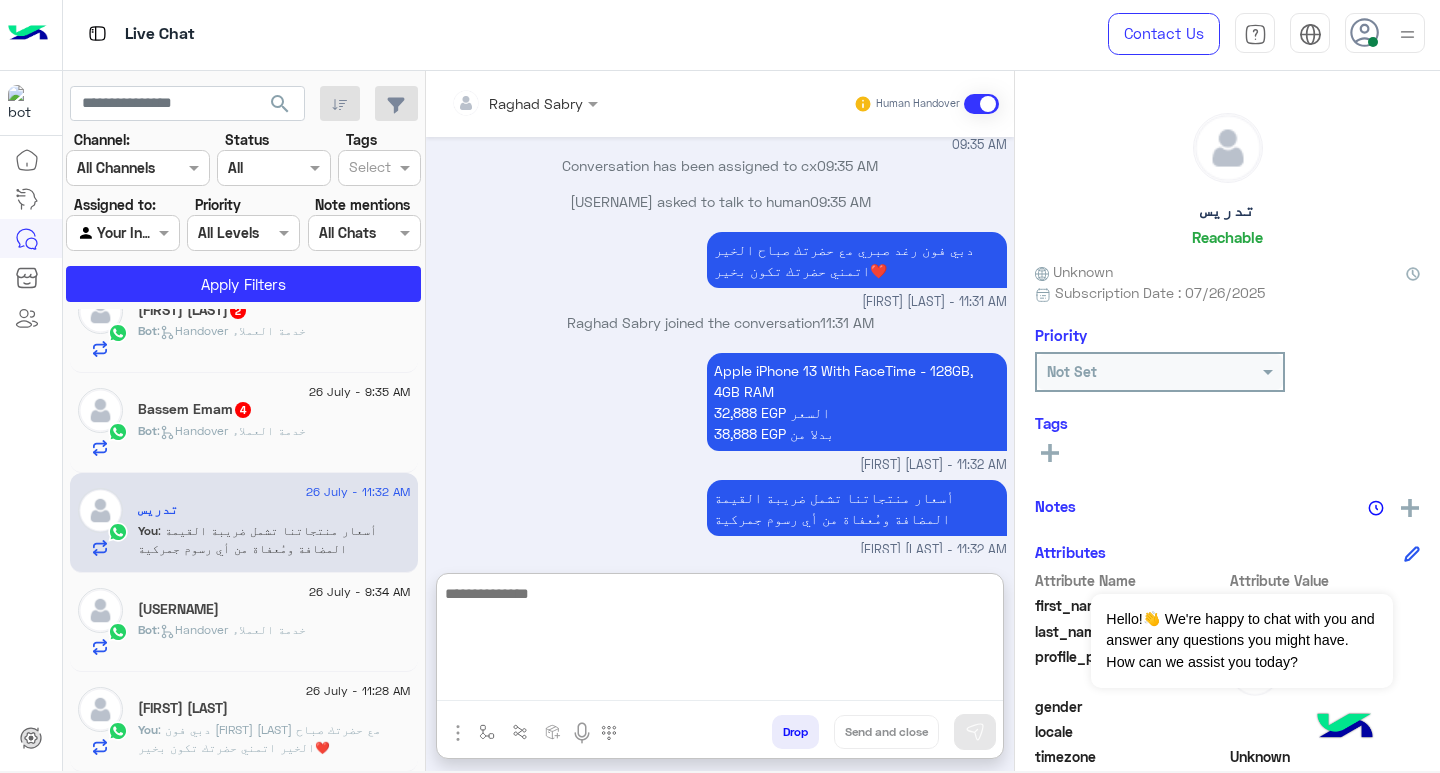 scroll, scrollTop: 2415, scrollLeft: 0, axis: vertical 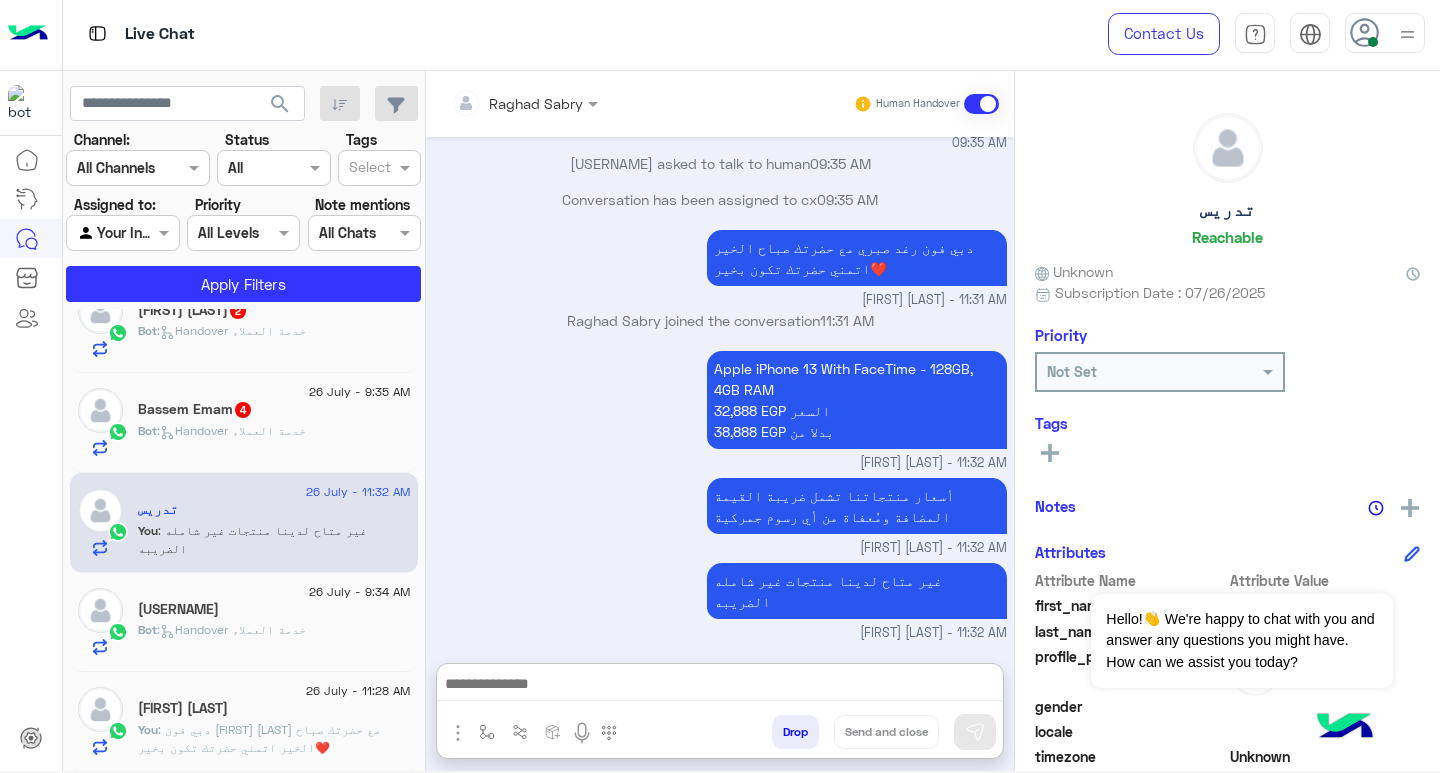click on "Bot :   Handover خدمة العملاء" 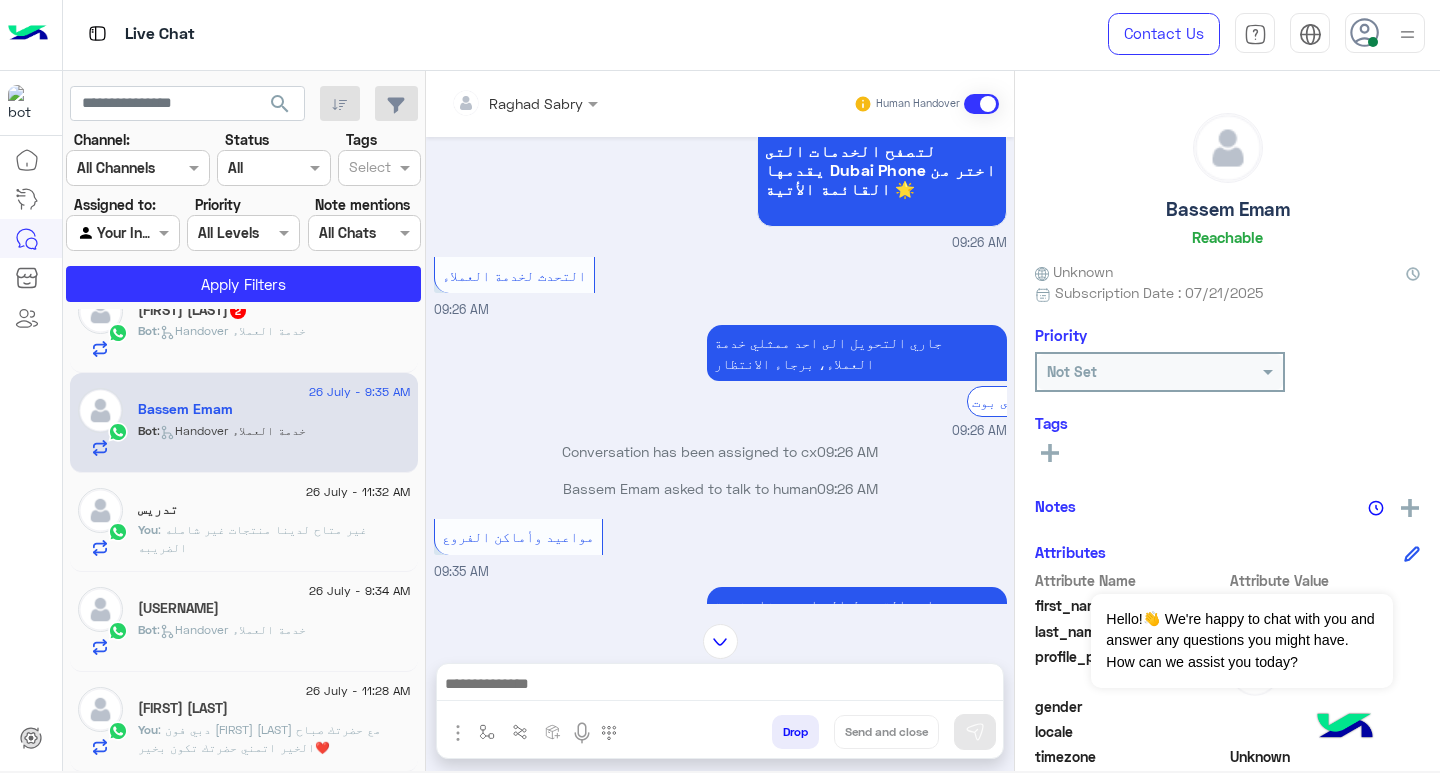 scroll, scrollTop: 2090, scrollLeft: 0, axis: vertical 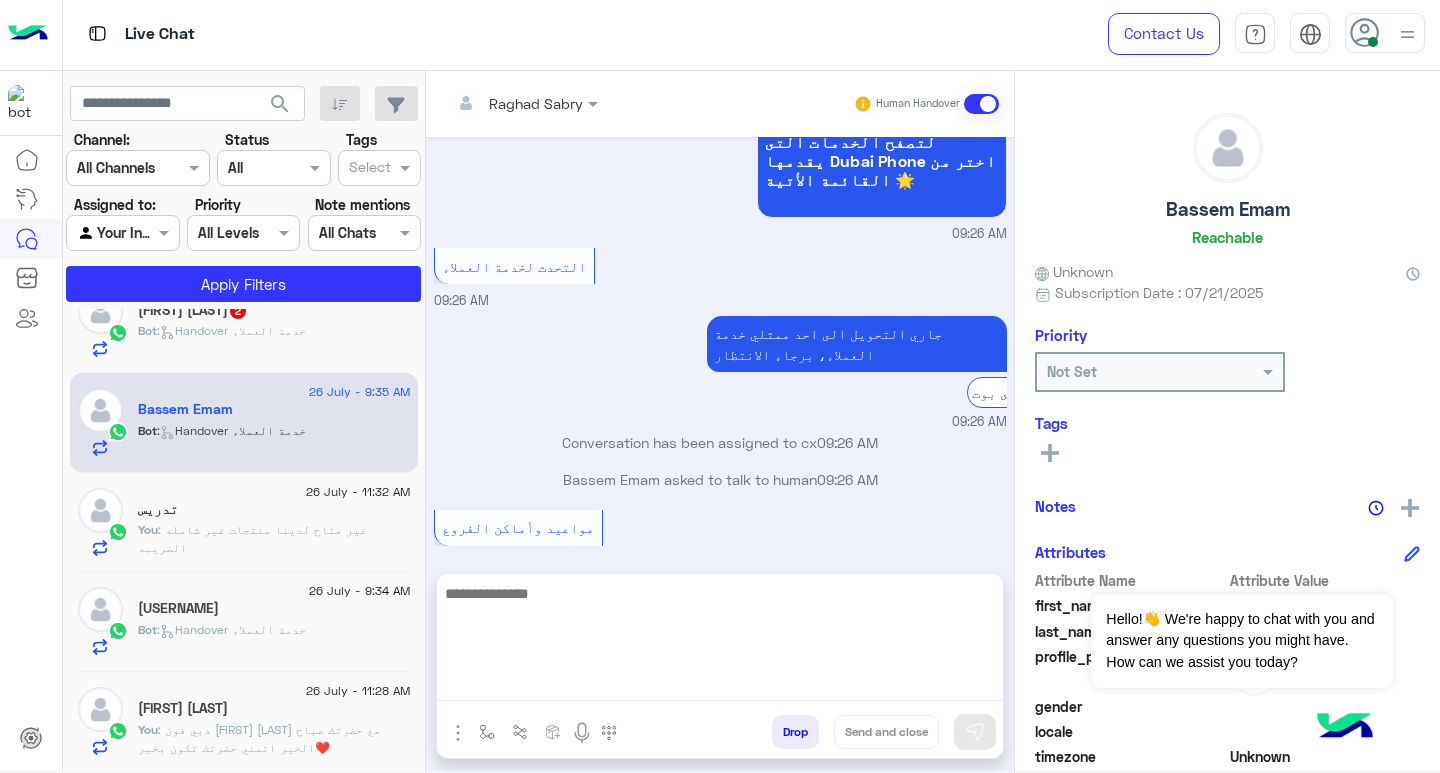 paste on "**********" 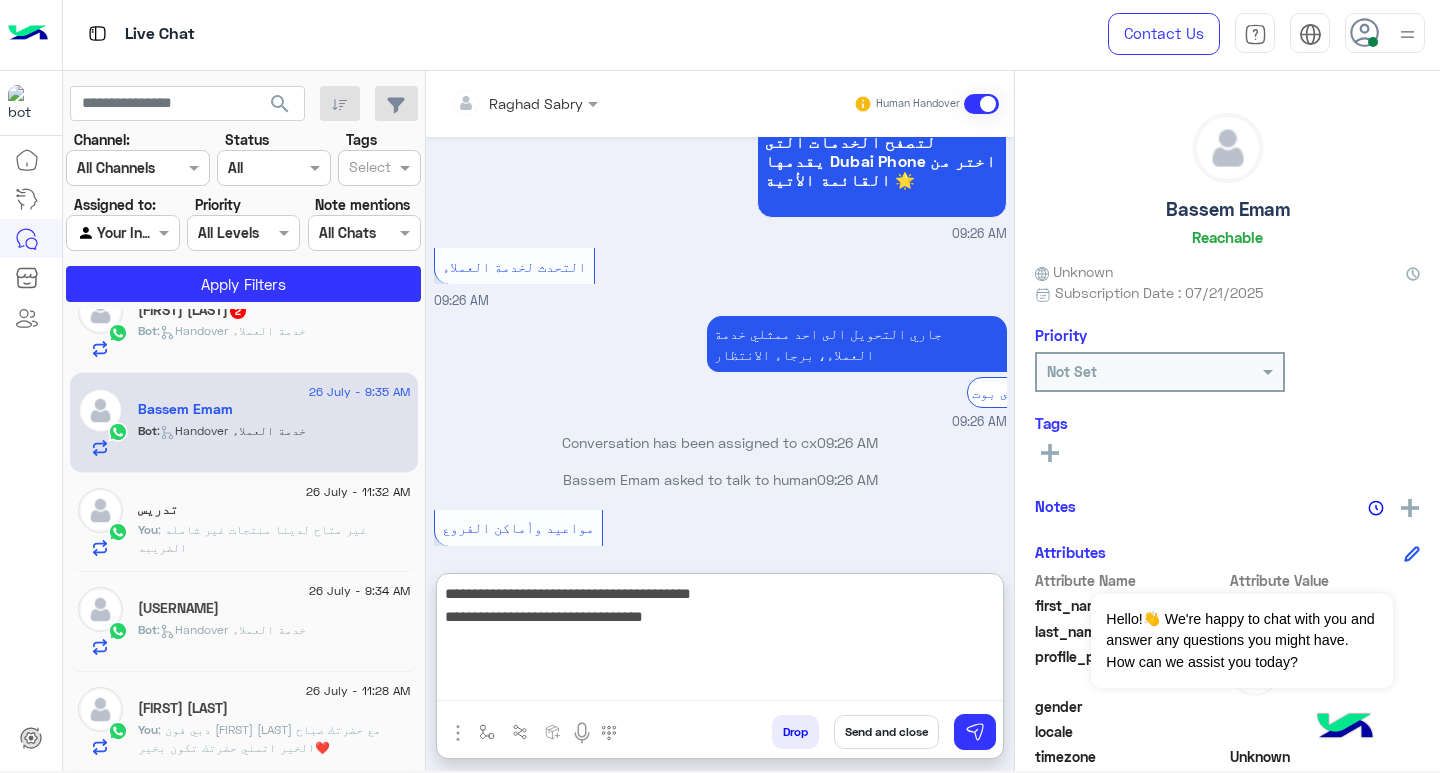 scroll, scrollTop: 0, scrollLeft: 0, axis: both 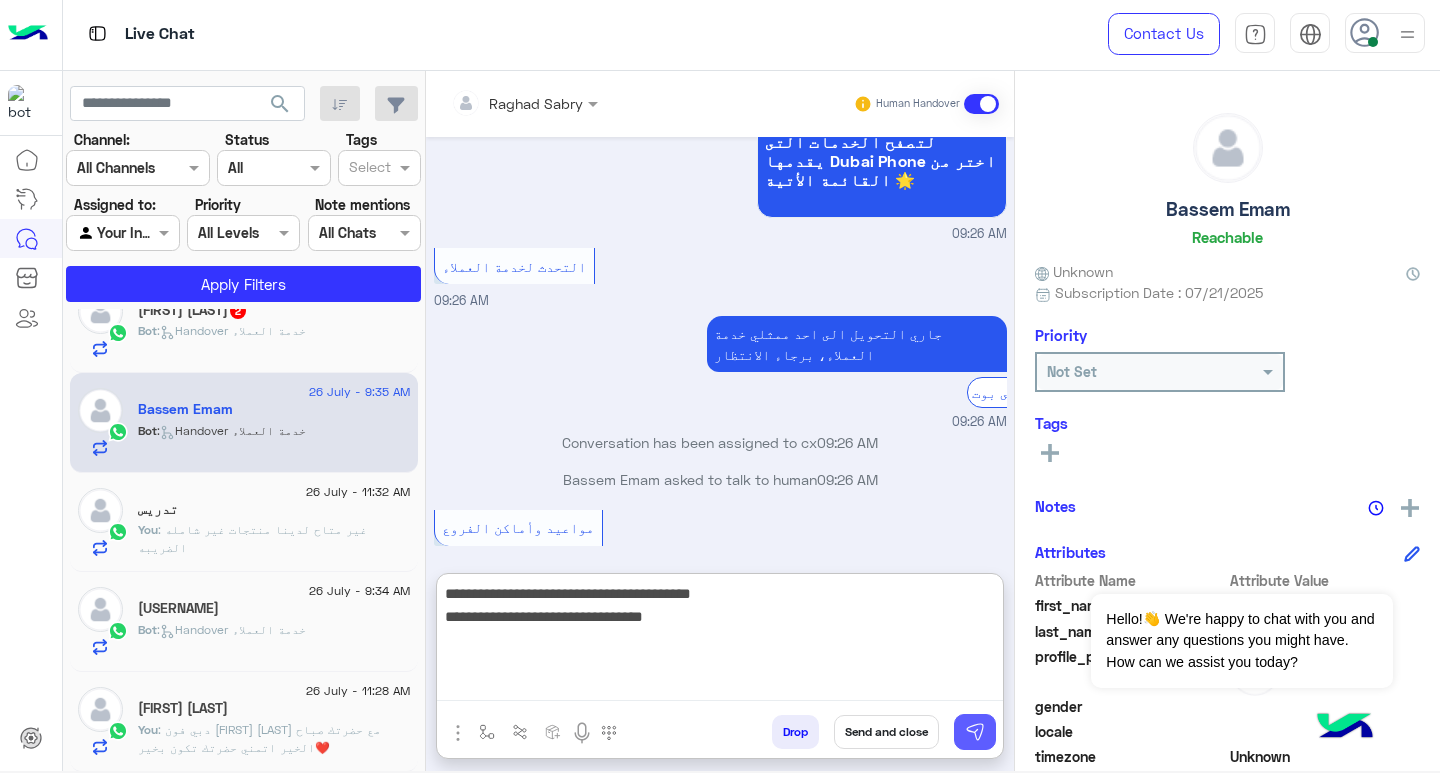type on "**********" 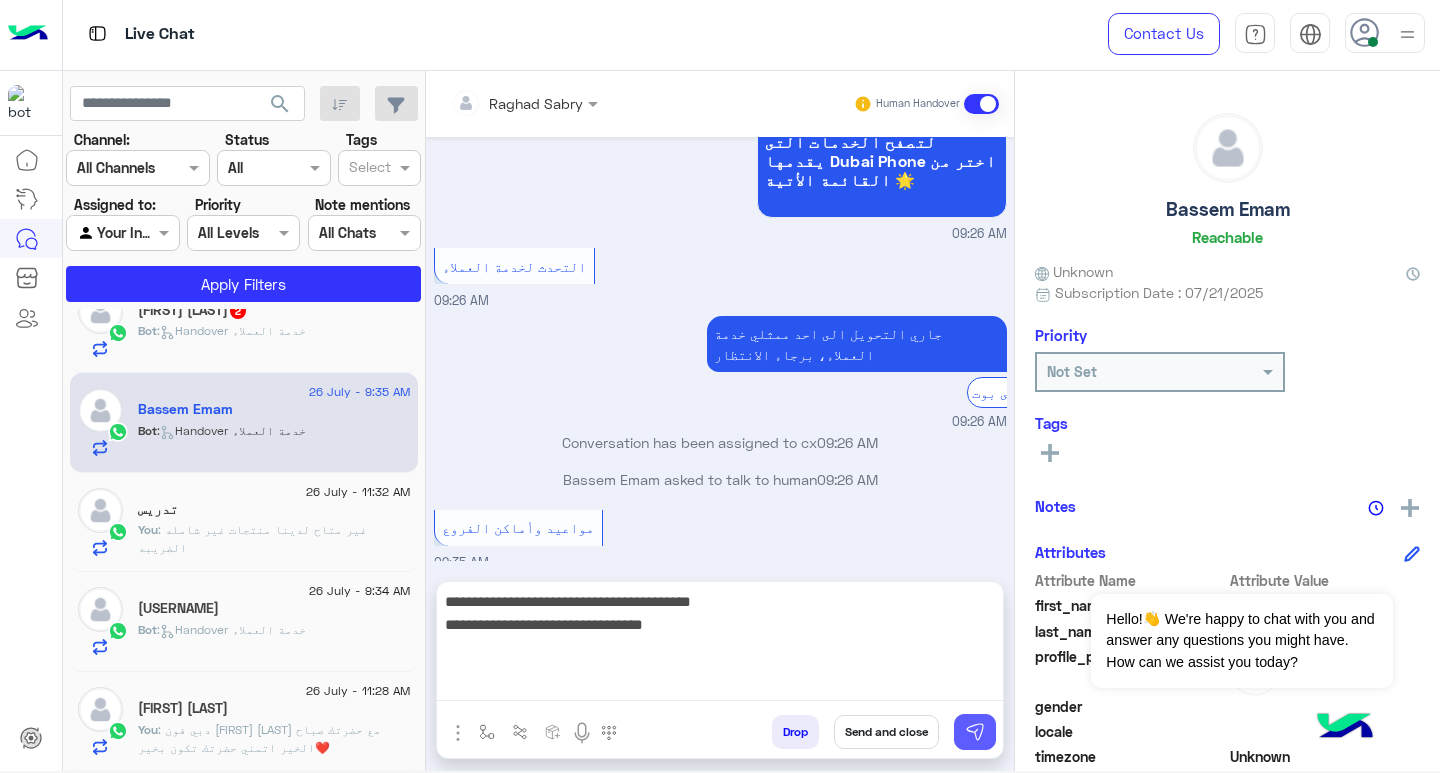 click at bounding box center [975, 732] 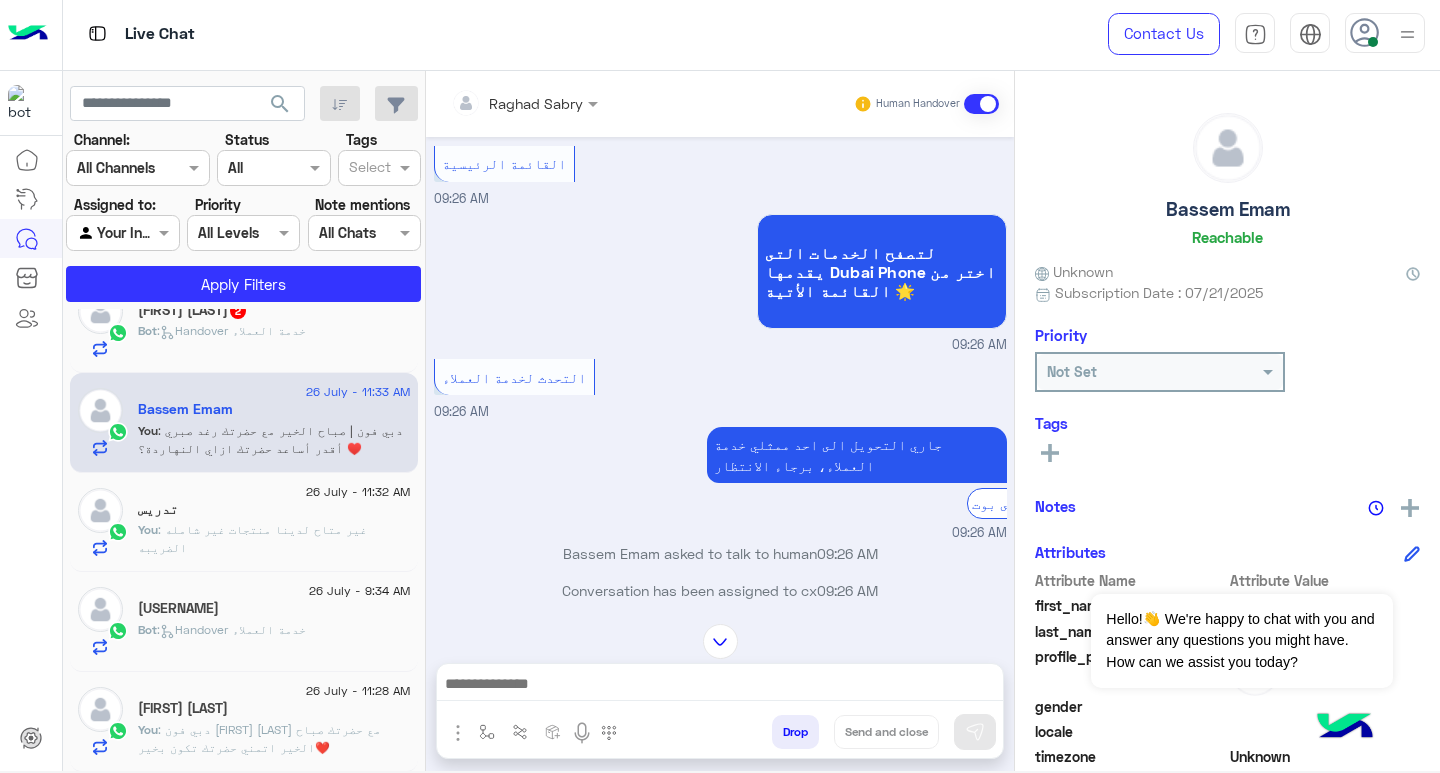 scroll, scrollTop: 1512, scrollLeft: 0, axis: vertical 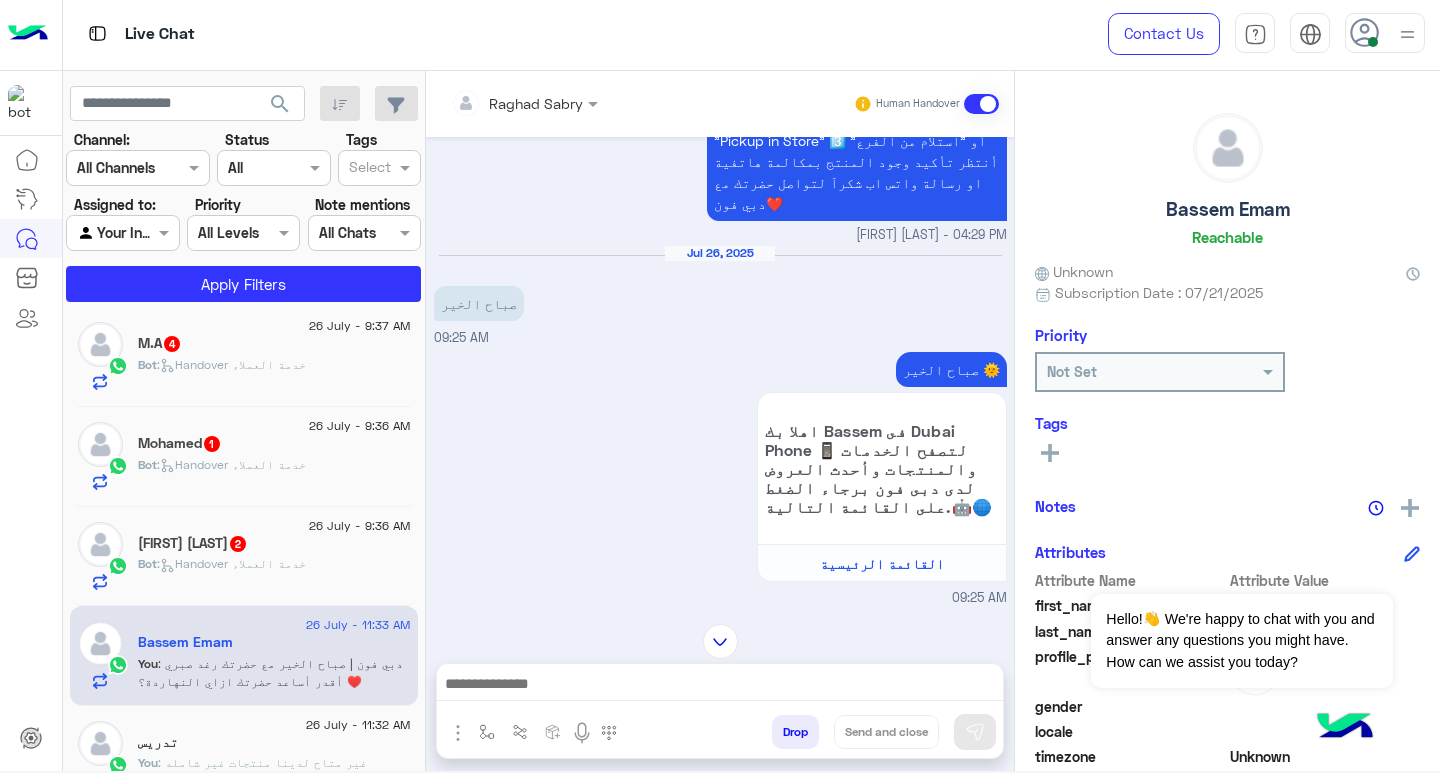 click on ":   Handover خدمة العملاء" 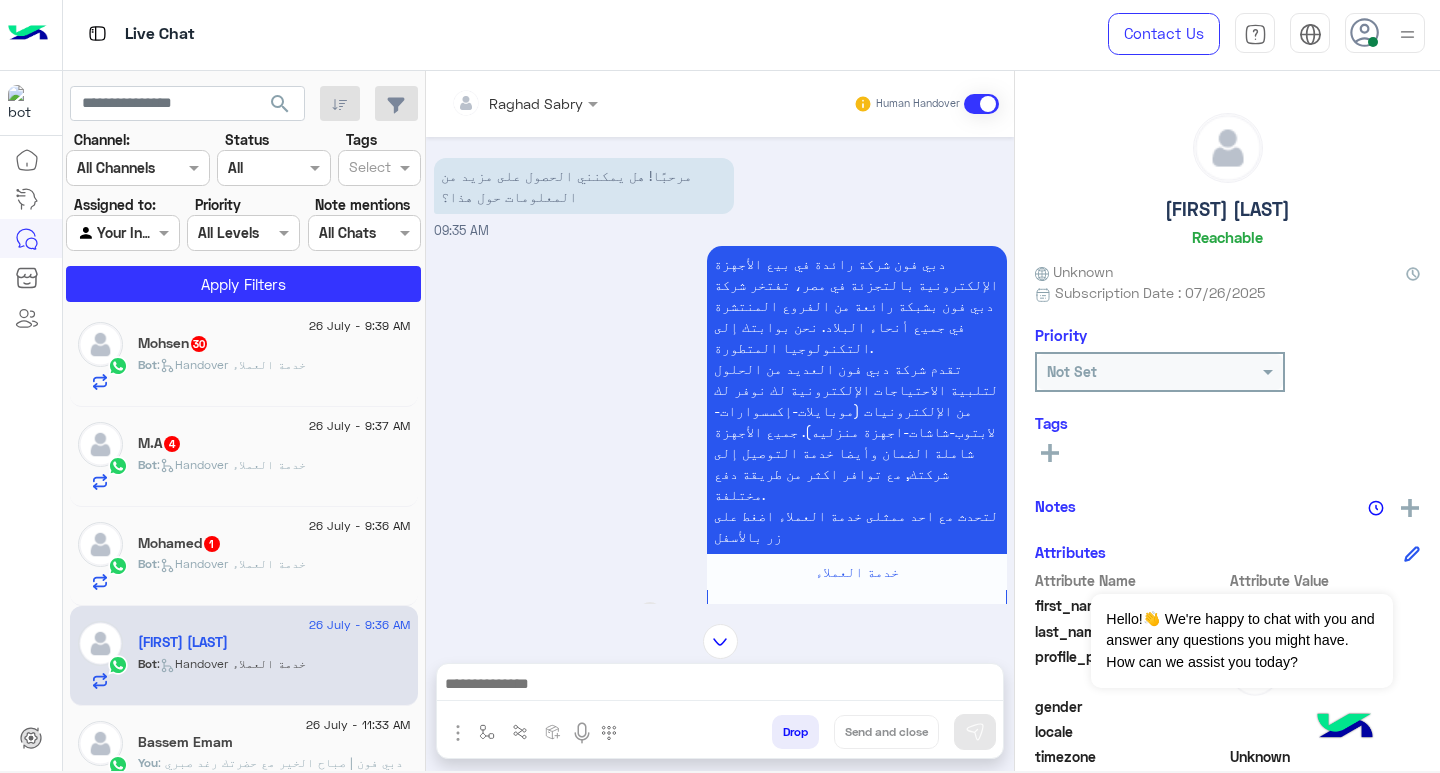scroll, scrollTop: 0, scrollLeft: 0, axis: both 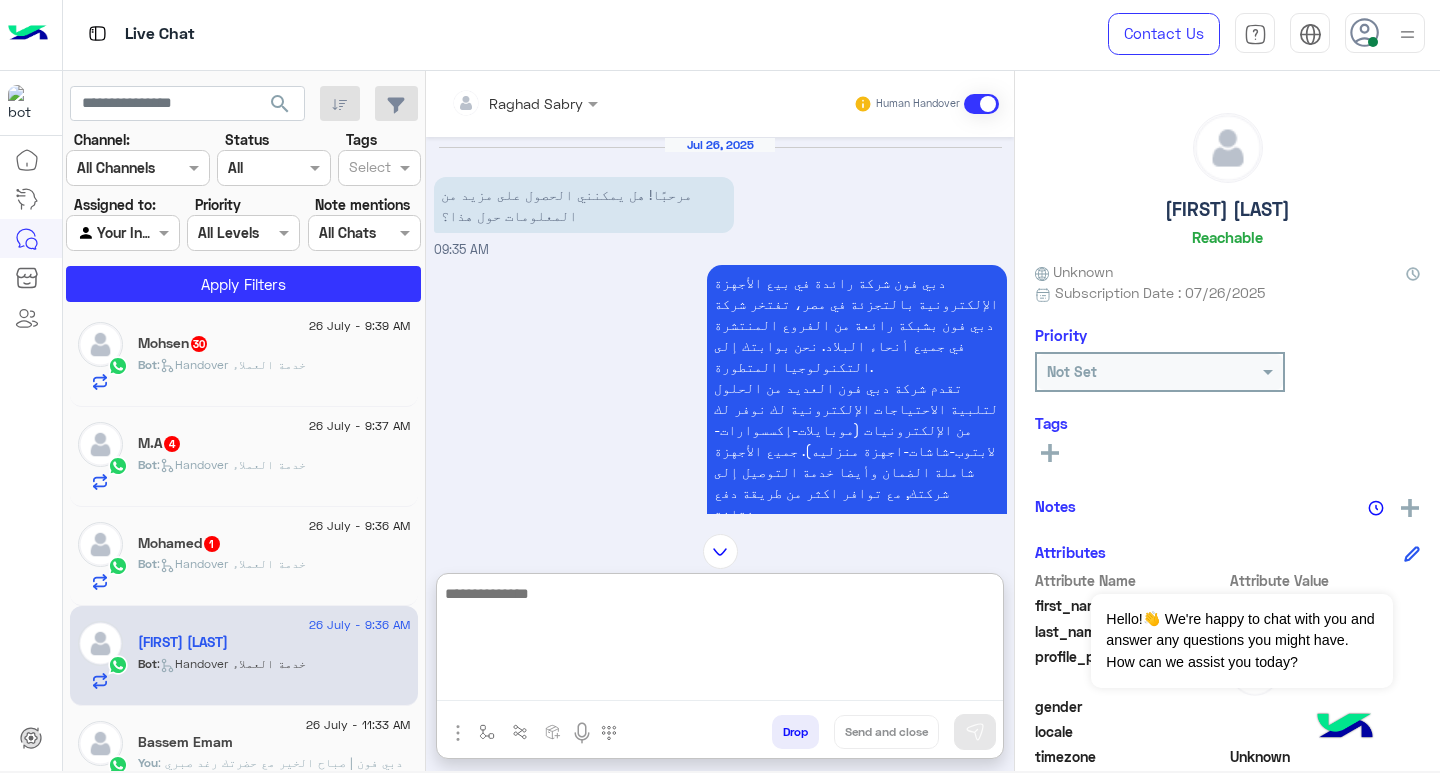 paste on "**********" 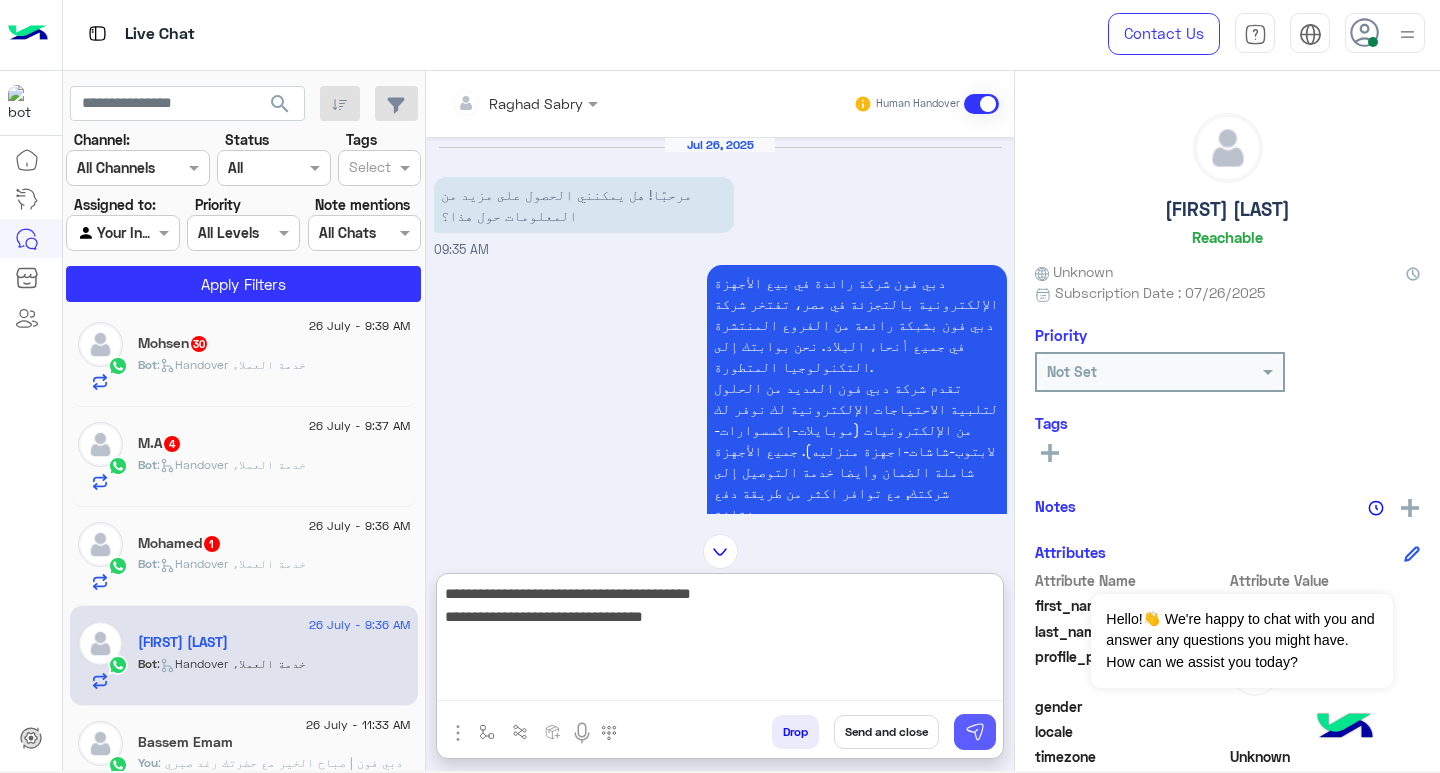 type on "**********" 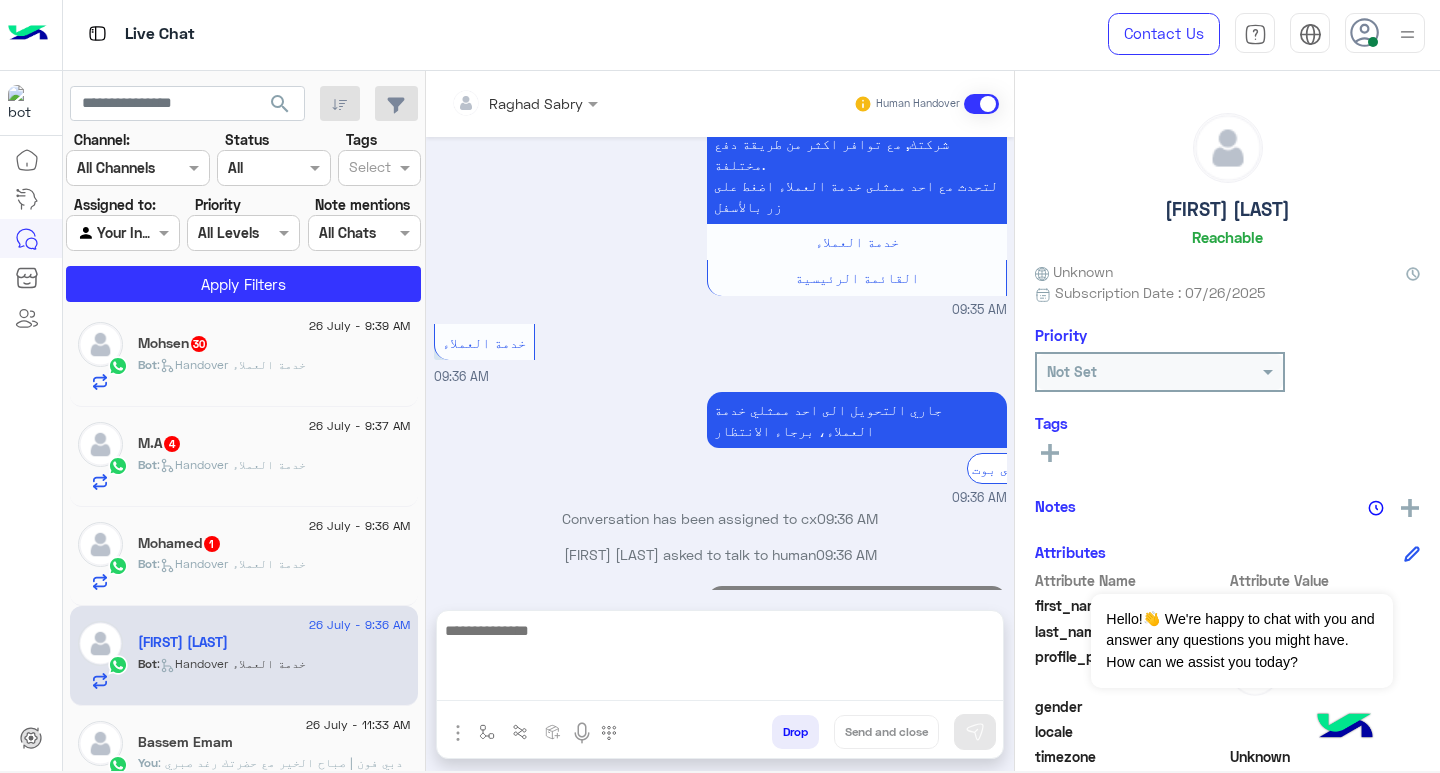 scroll, scrollTop: 337, scrollLeft: 0, axis: vertical 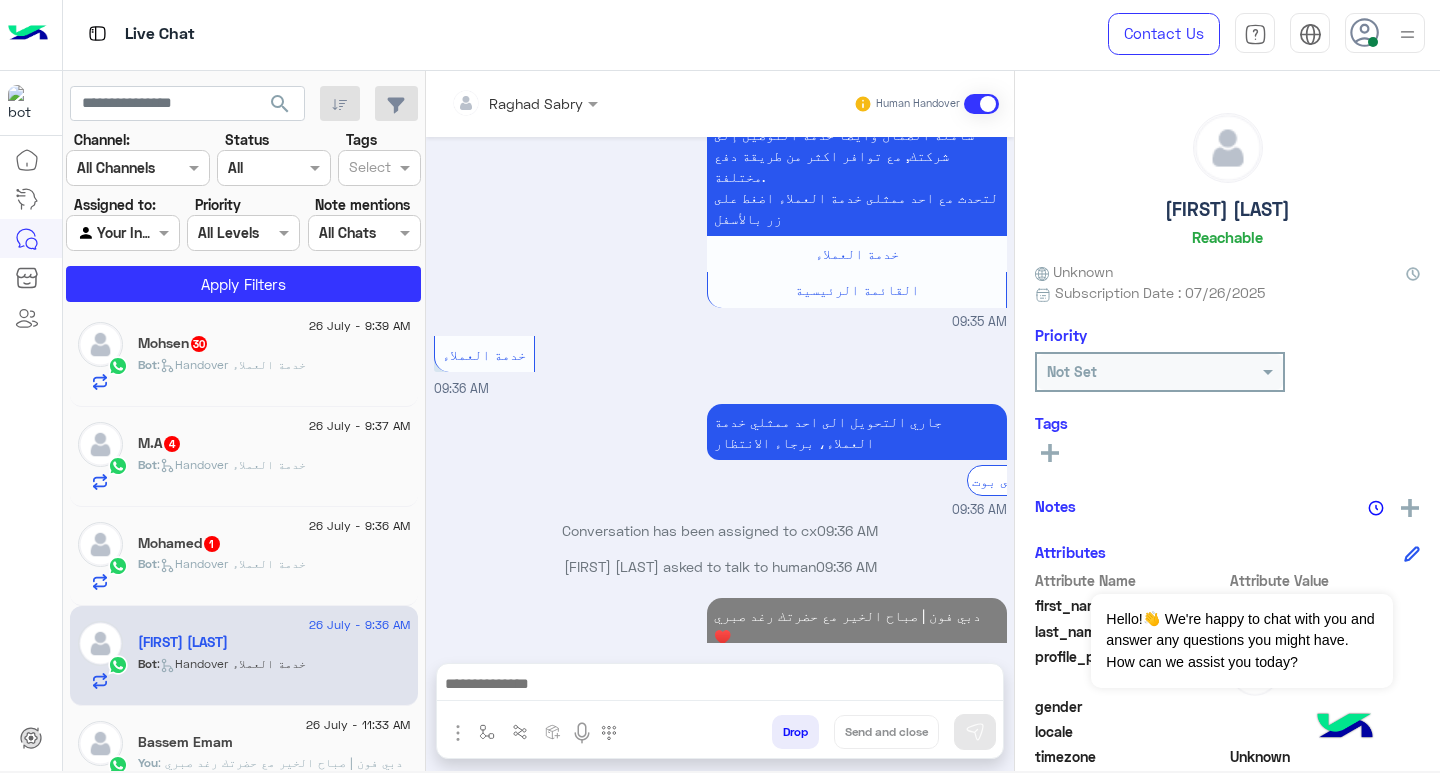 click on ":   Handover خدمة العملاء" 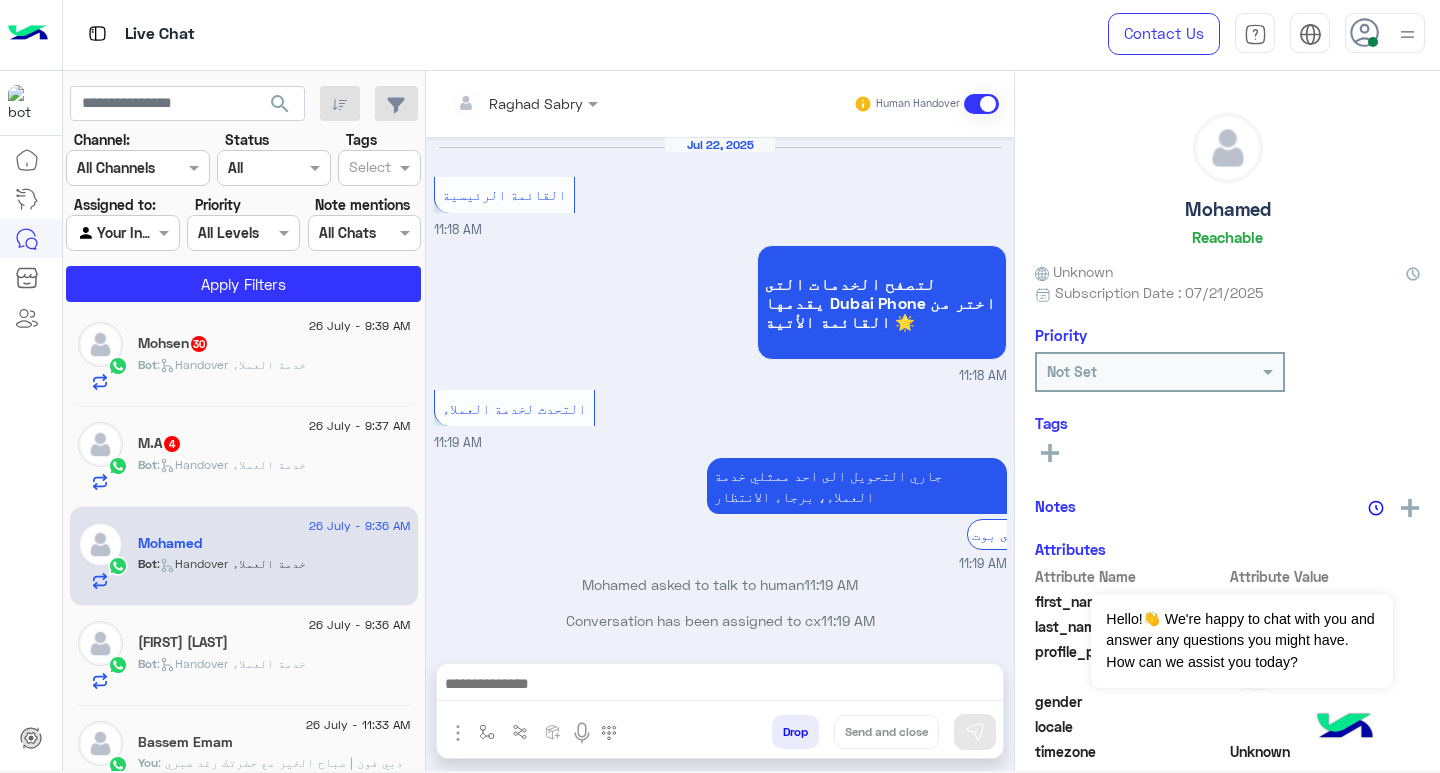 scroll, scrollTop: 1681, scrollLeft: 0, axis: vertical 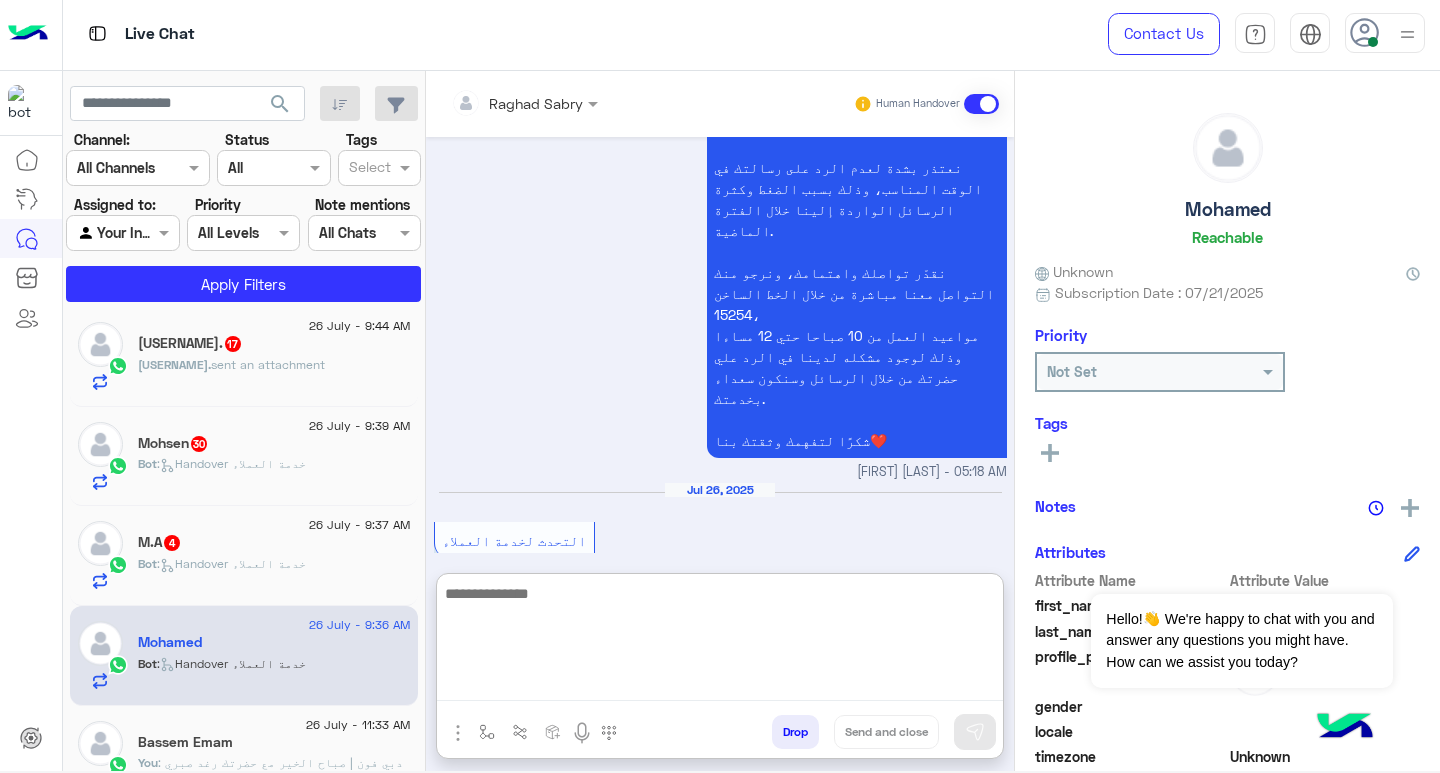 paste on "**********" 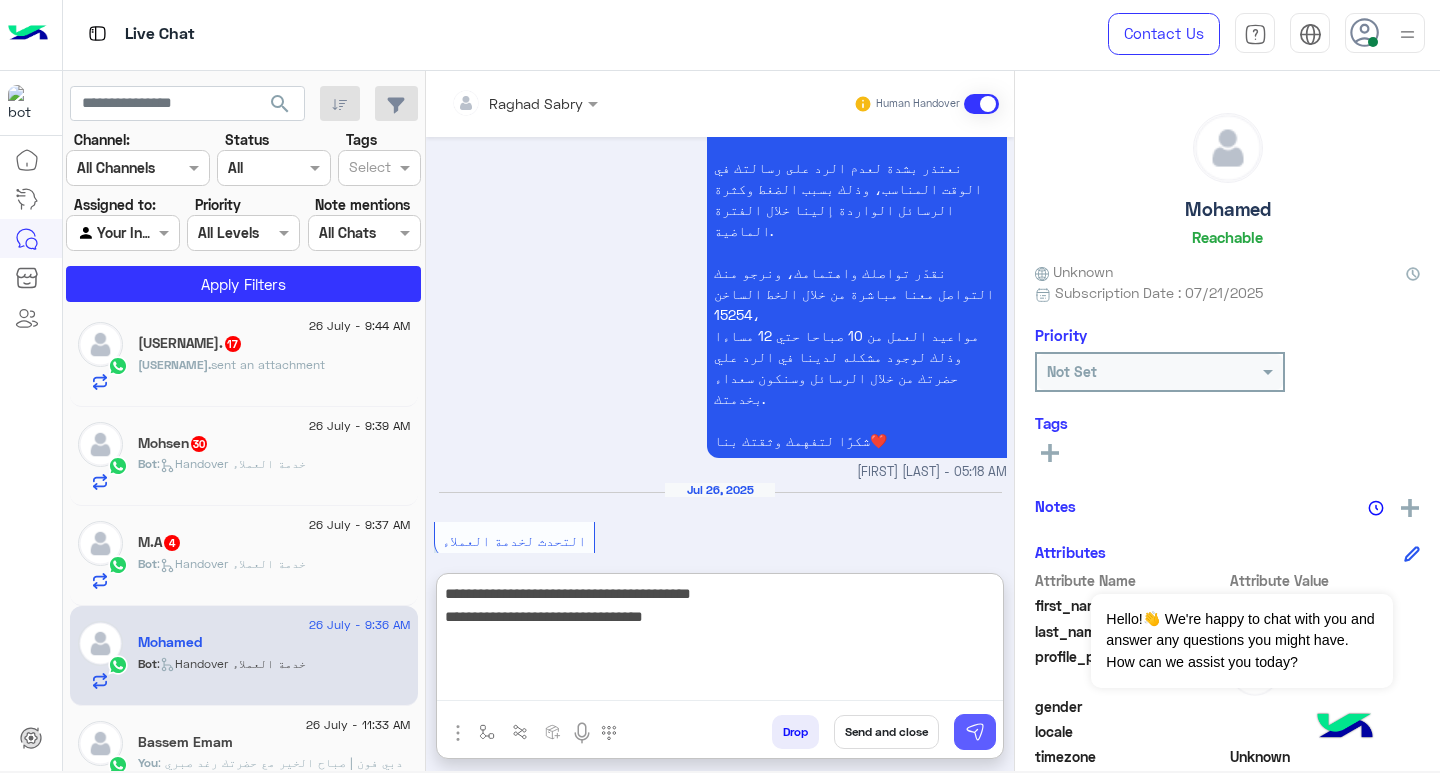 type on "**********" 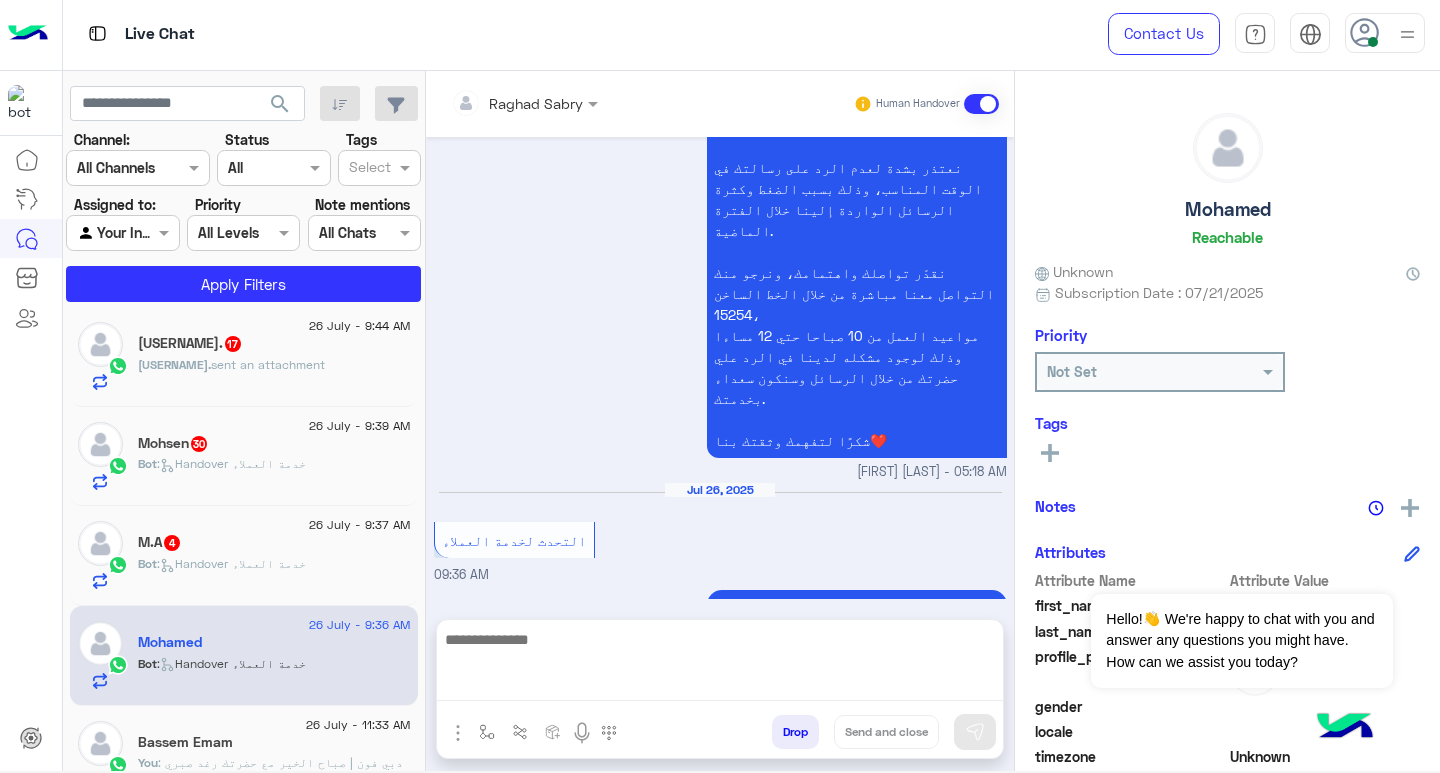 scroll, scrollTop: 1766, scrollLeft: 0, axis: vertical 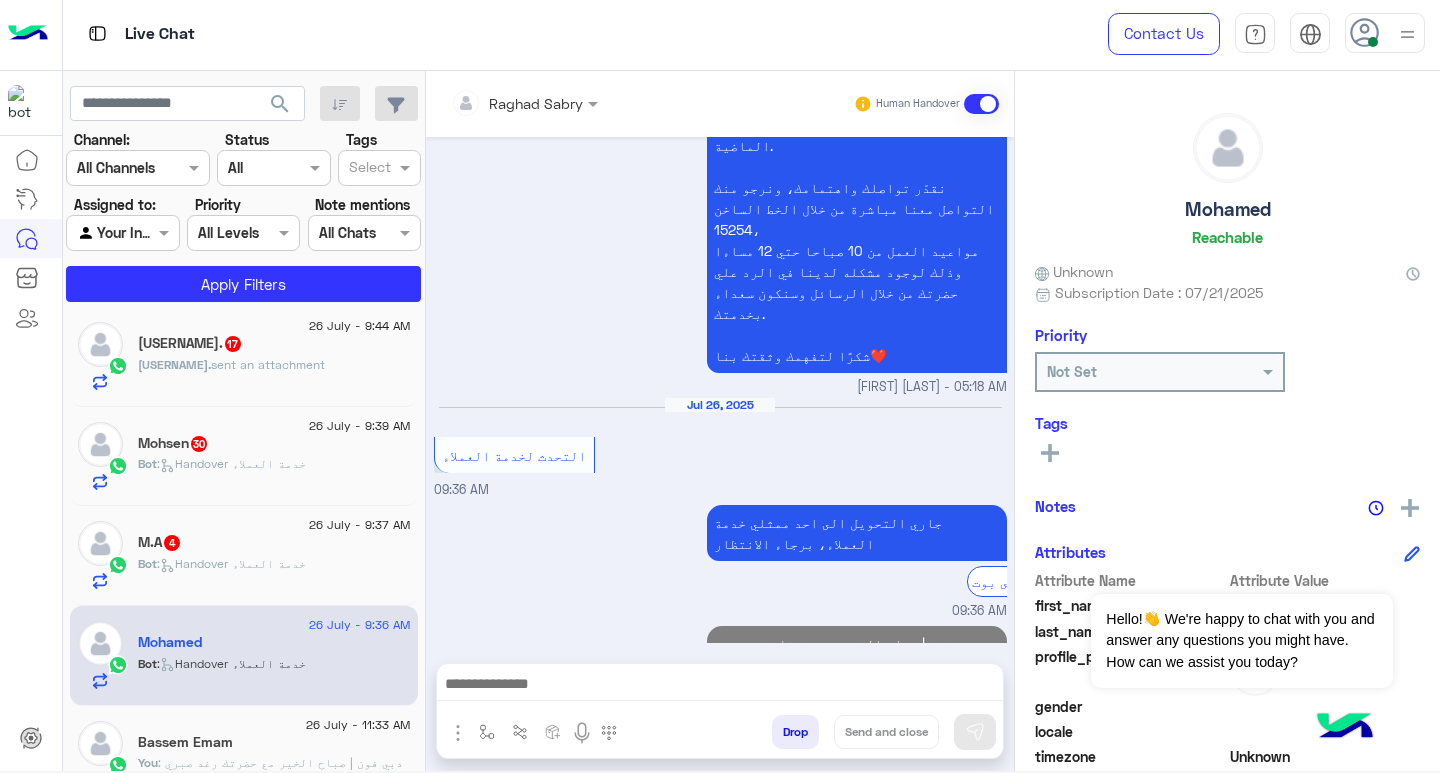 click on "[FIRST] [LAST]  4" 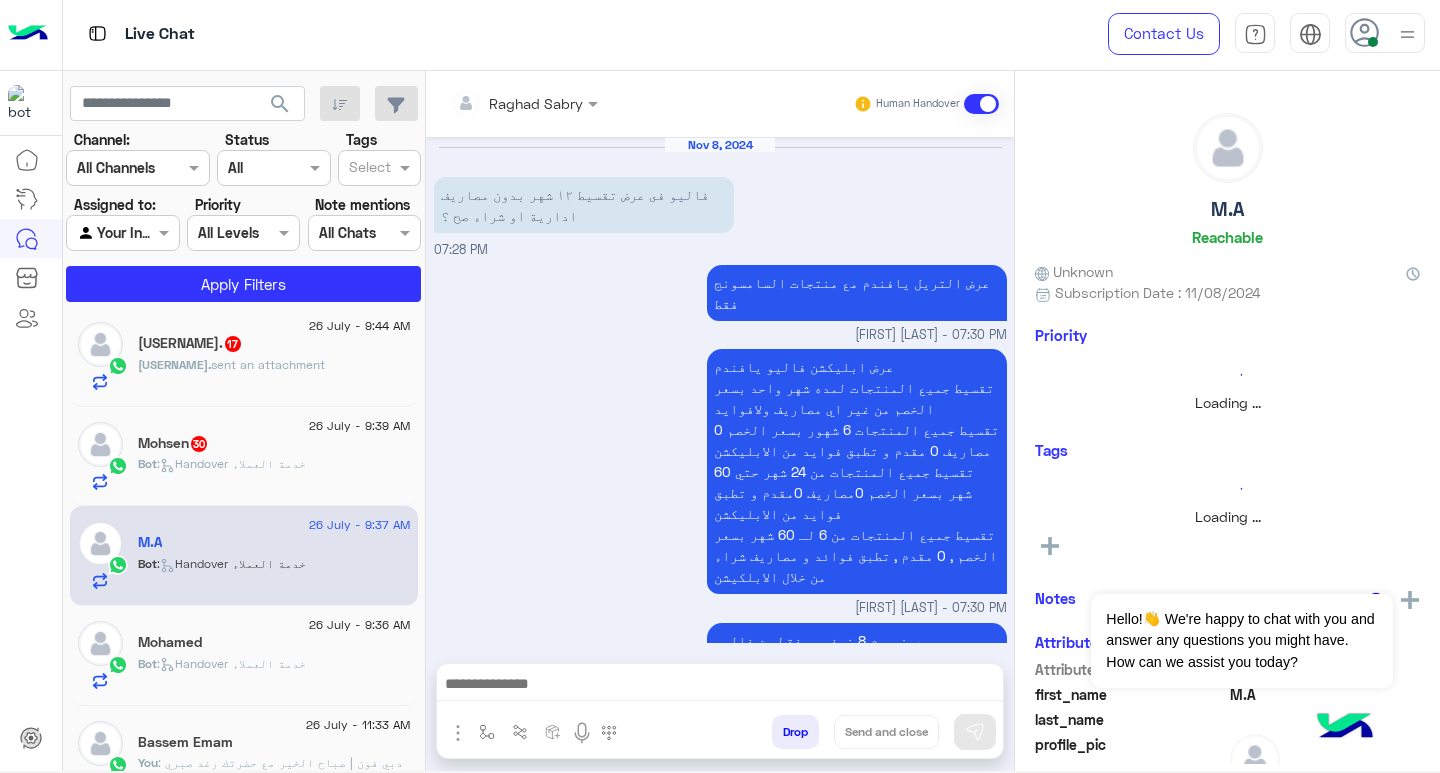 scroll, scrollTop: 1738, scrollLeft: 0, axis: vertical 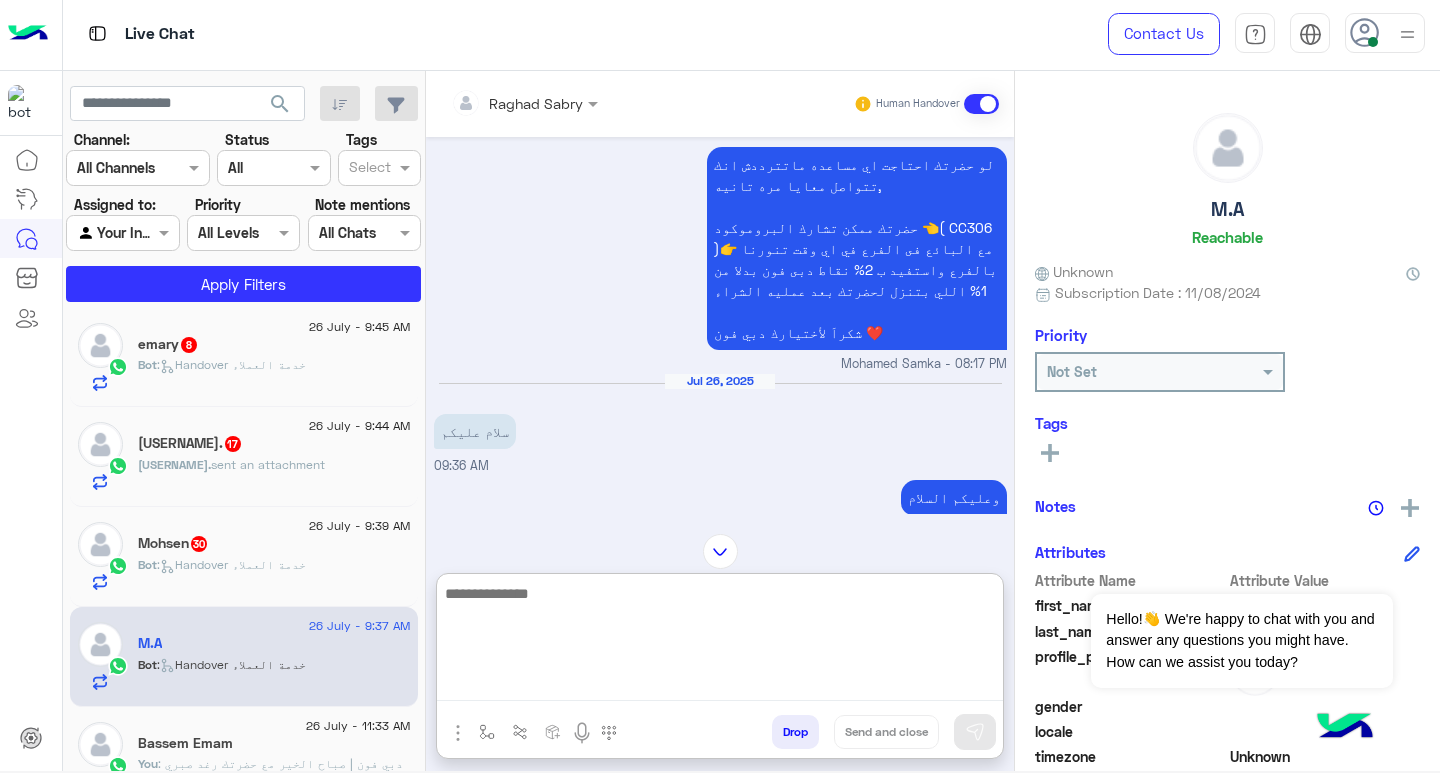 paste on "**********" 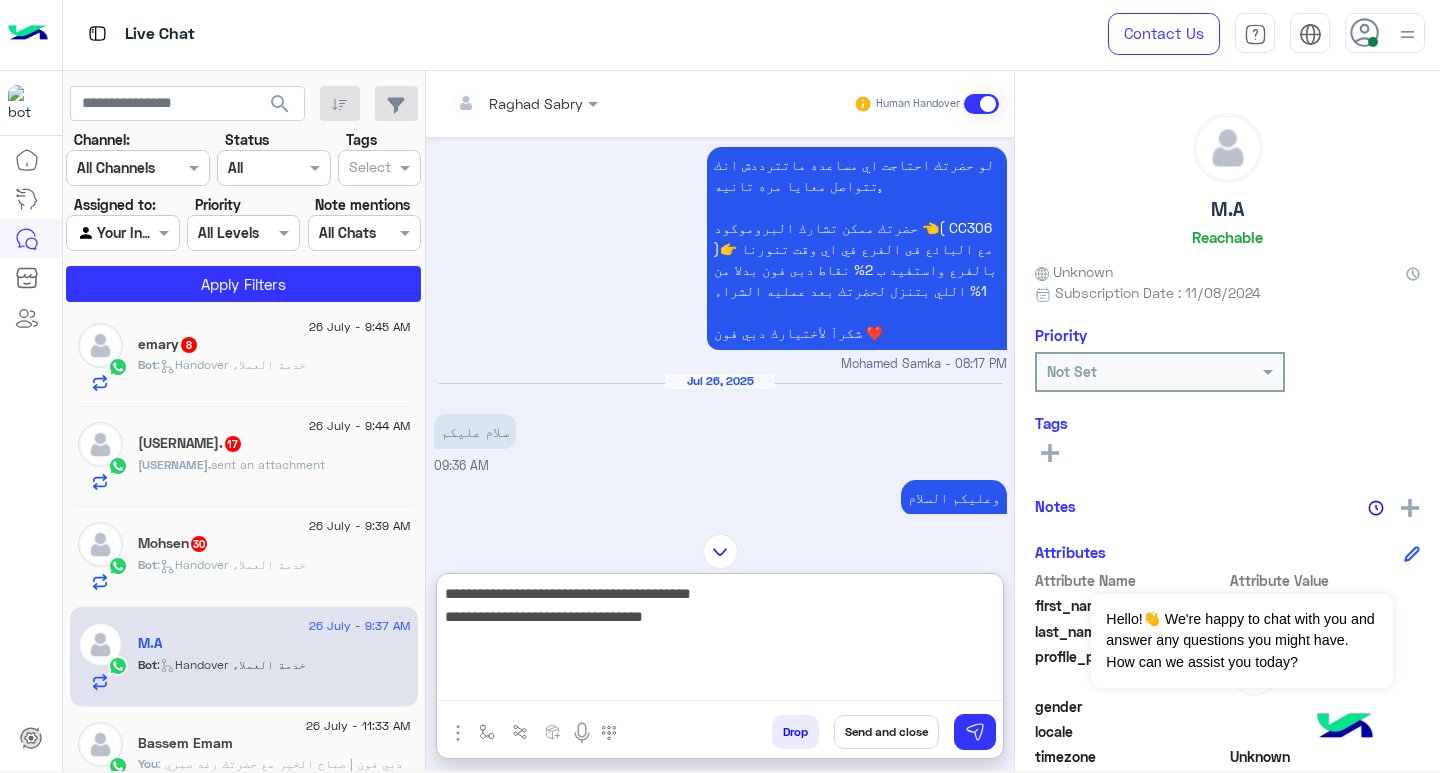 click on "**********" at bounding box center (720, 641) 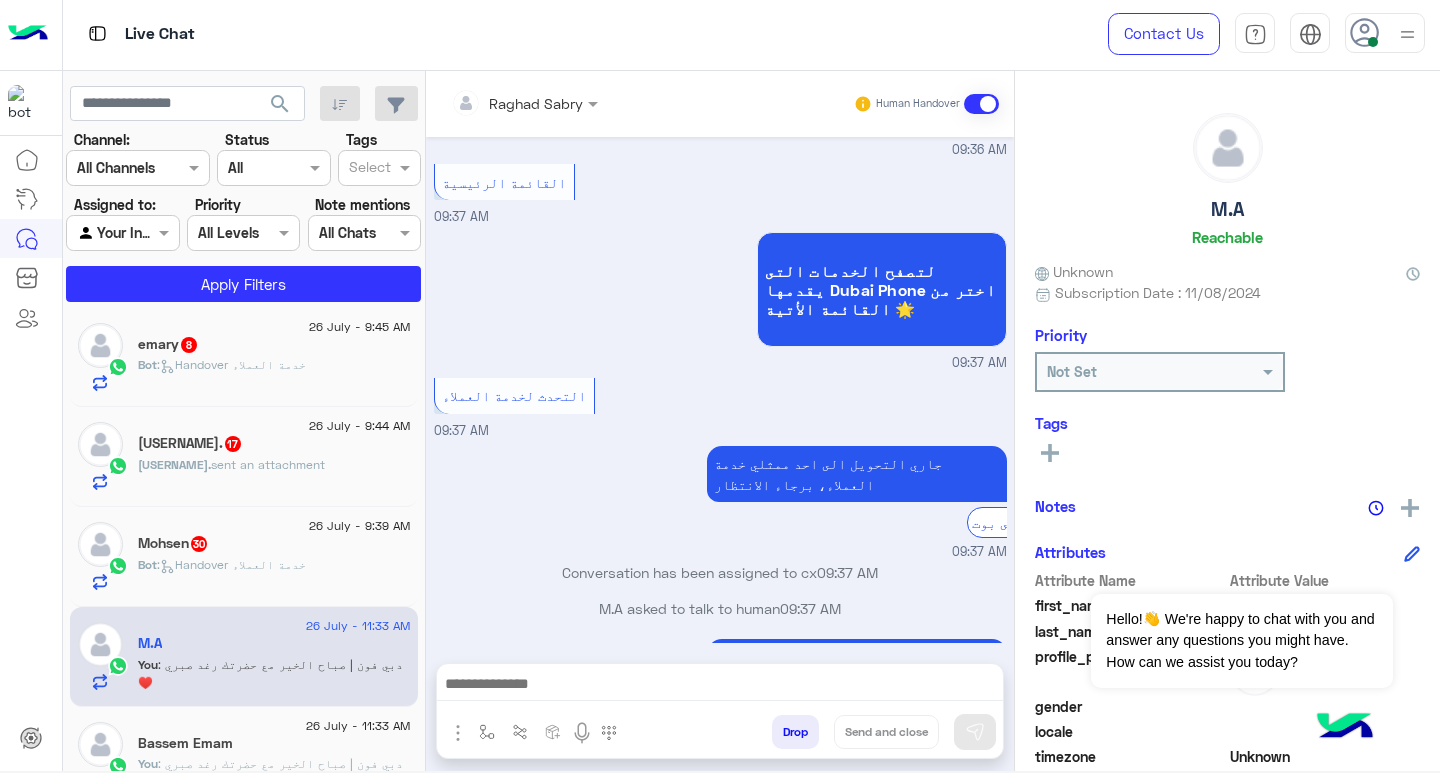 scroll, scrollTop: 1838, scrollLeft: 0, axis: vertical 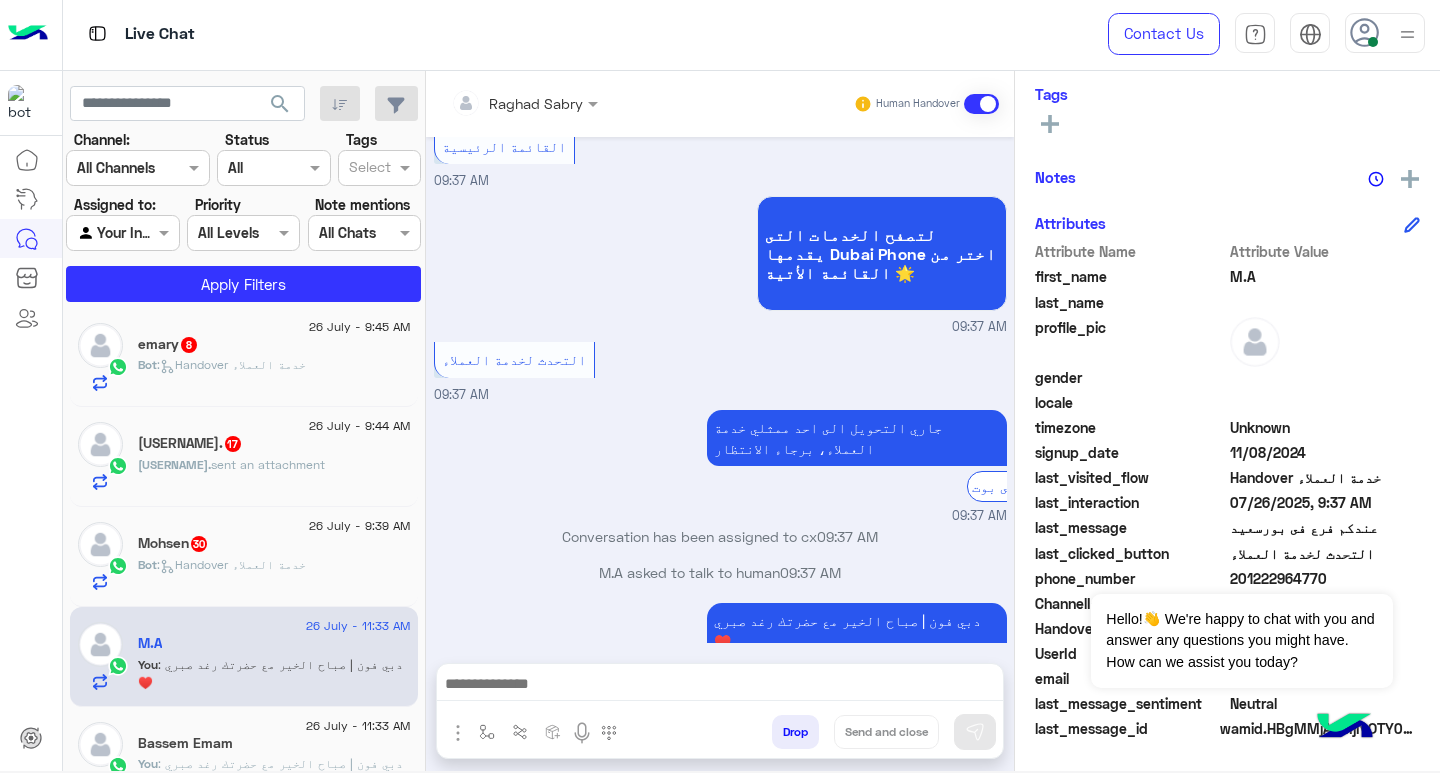 drag, startPoint x: 930, startPoint y: 696, endPoint x: 956, endPoint y: 695, distance: 26.019224 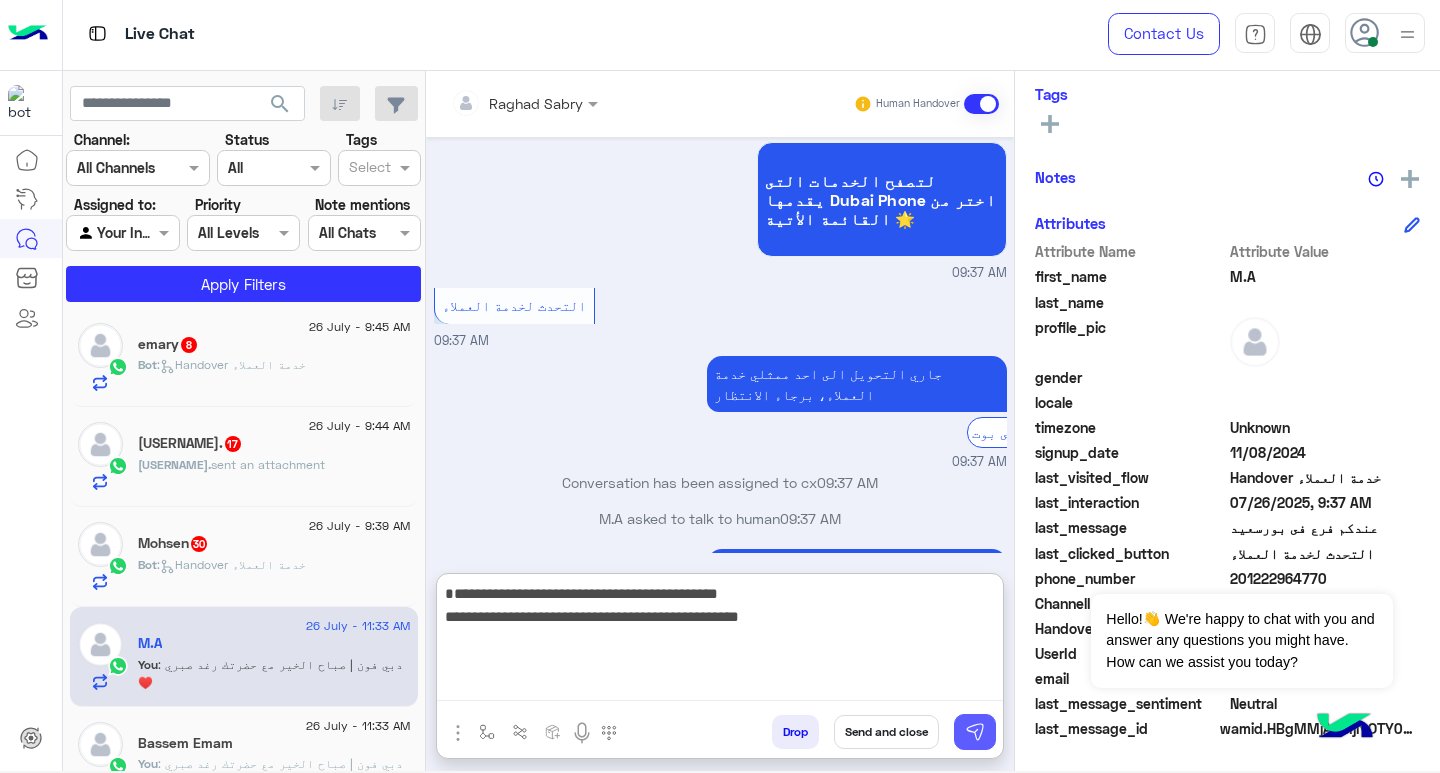 type on "**********" 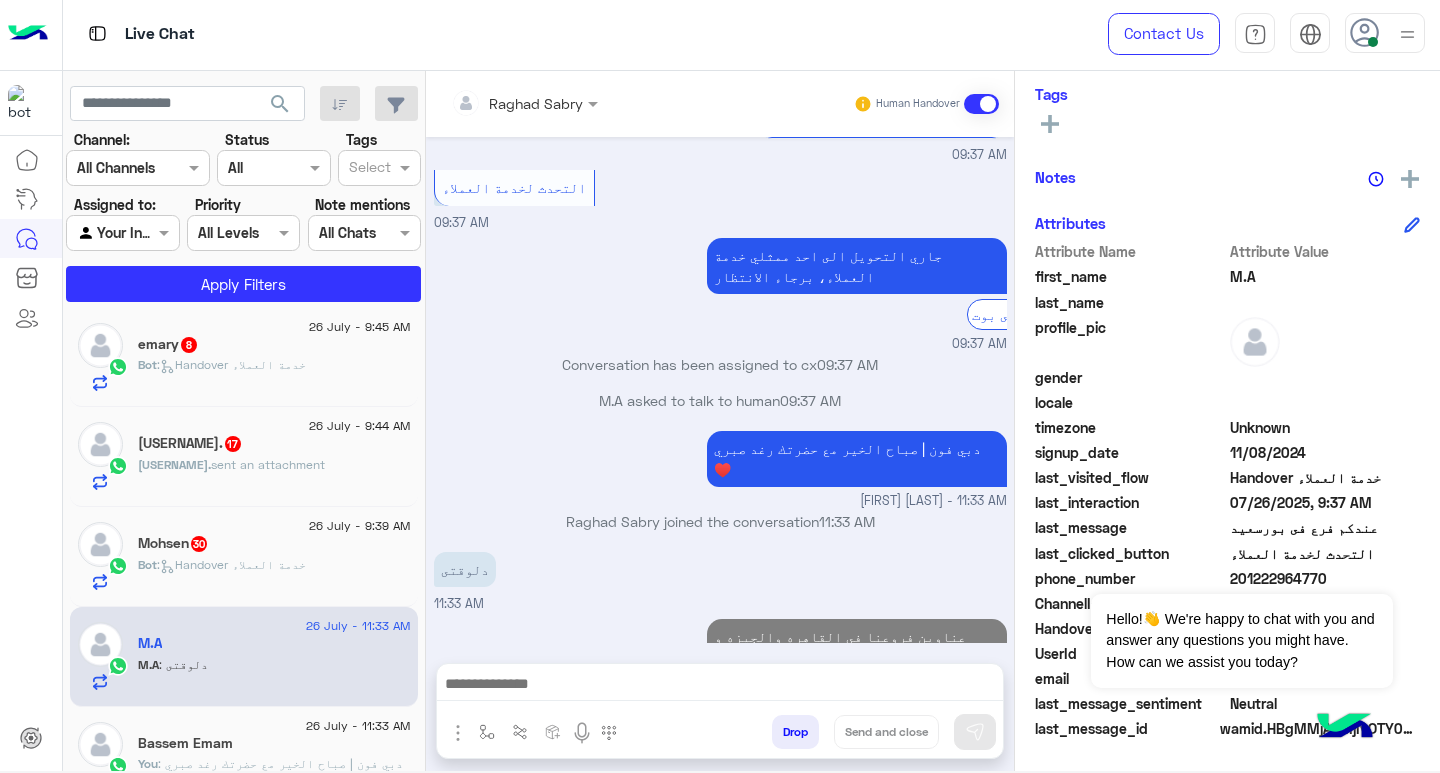 click at bounding box center (720, 686) 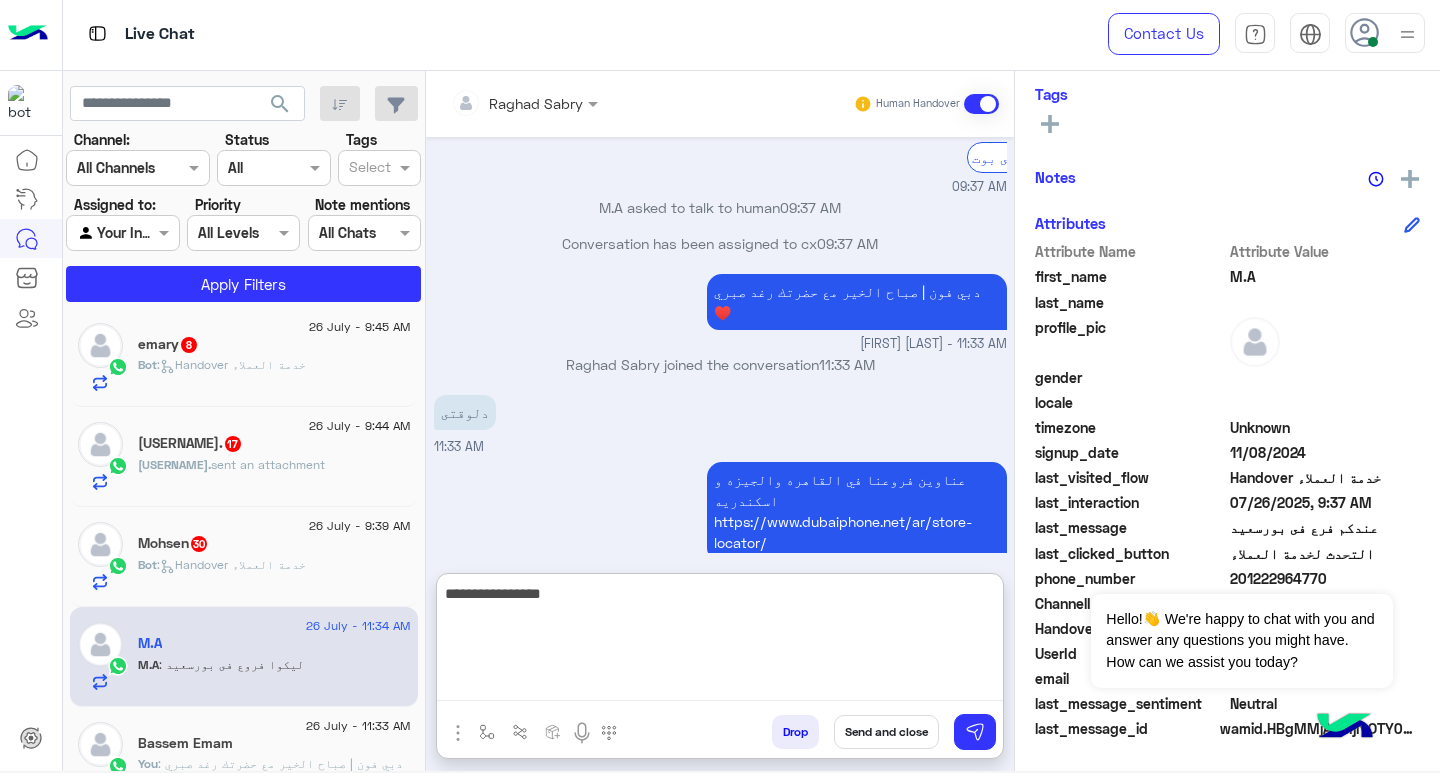 scroll, scrollTop: 2234, scrollLeft: 0, axis: vertical 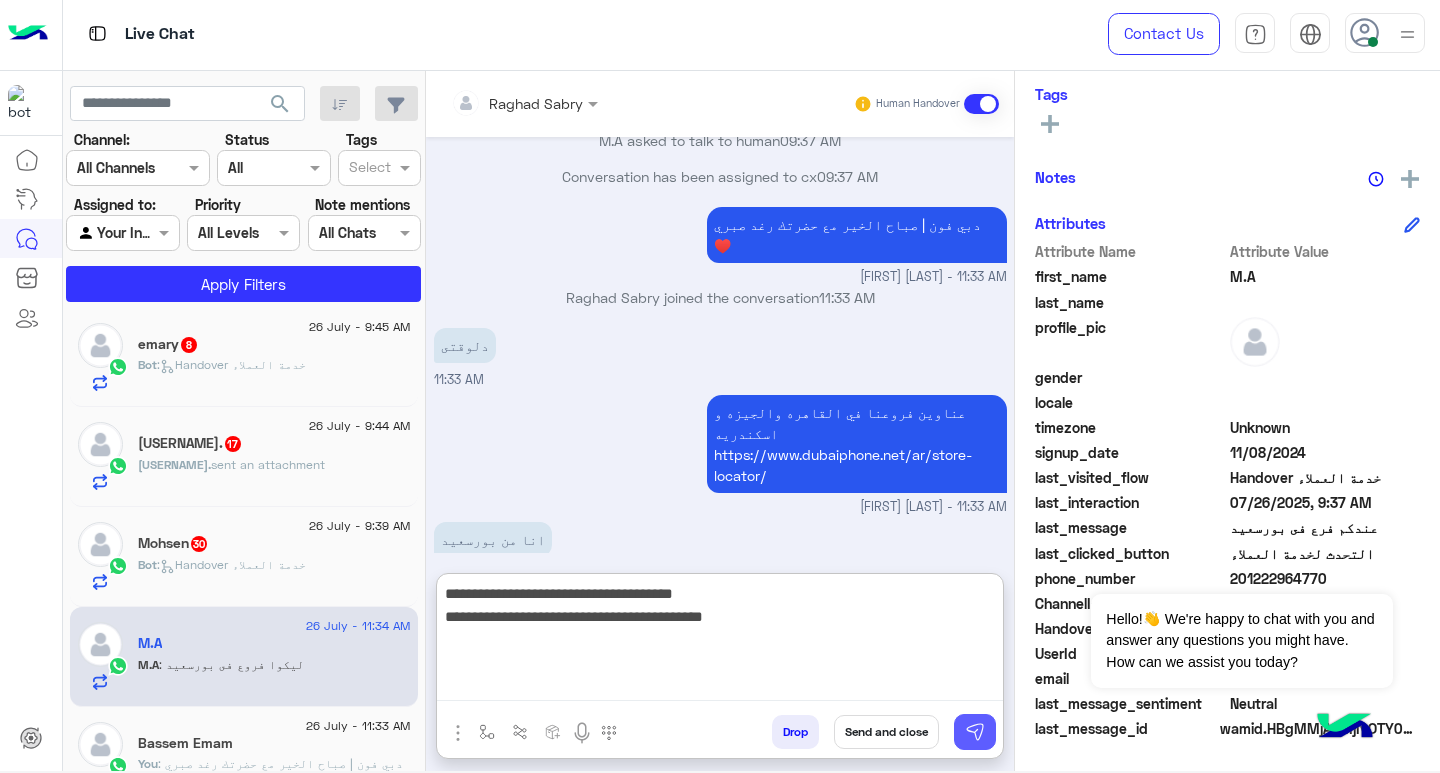 type on "**********" 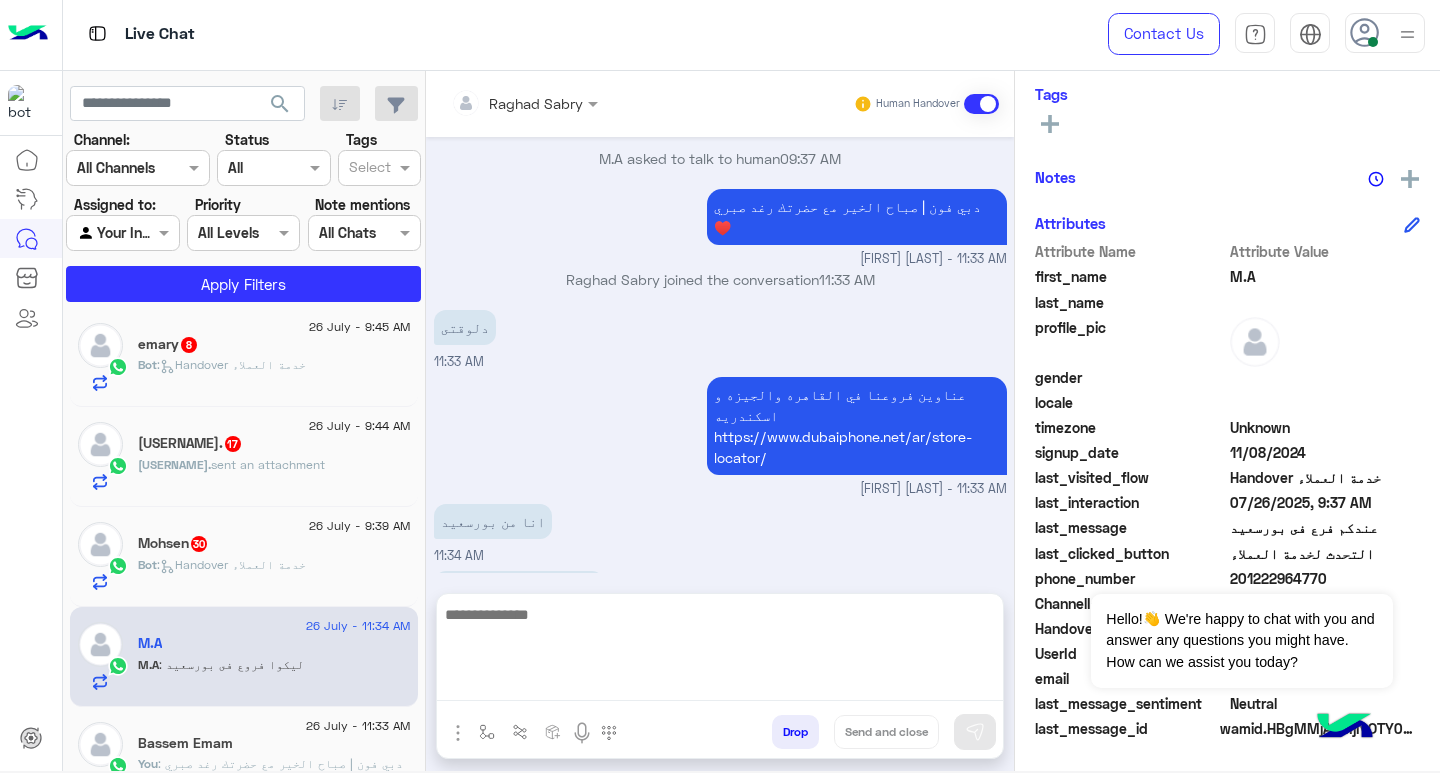 scroll, scrollTop: 2229, scrollLeft: 0, axis: vertical 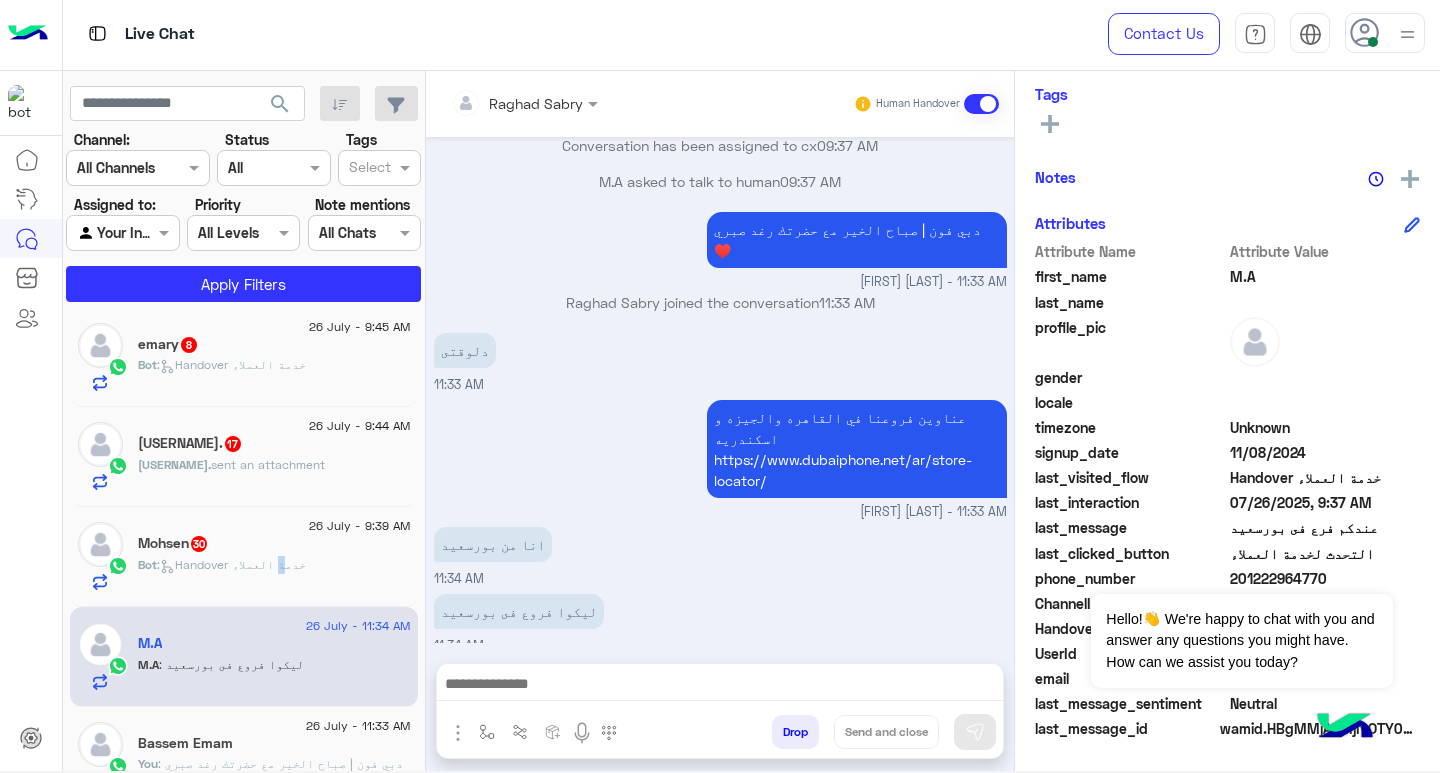 click on ":   Handover خدمة العملاء" 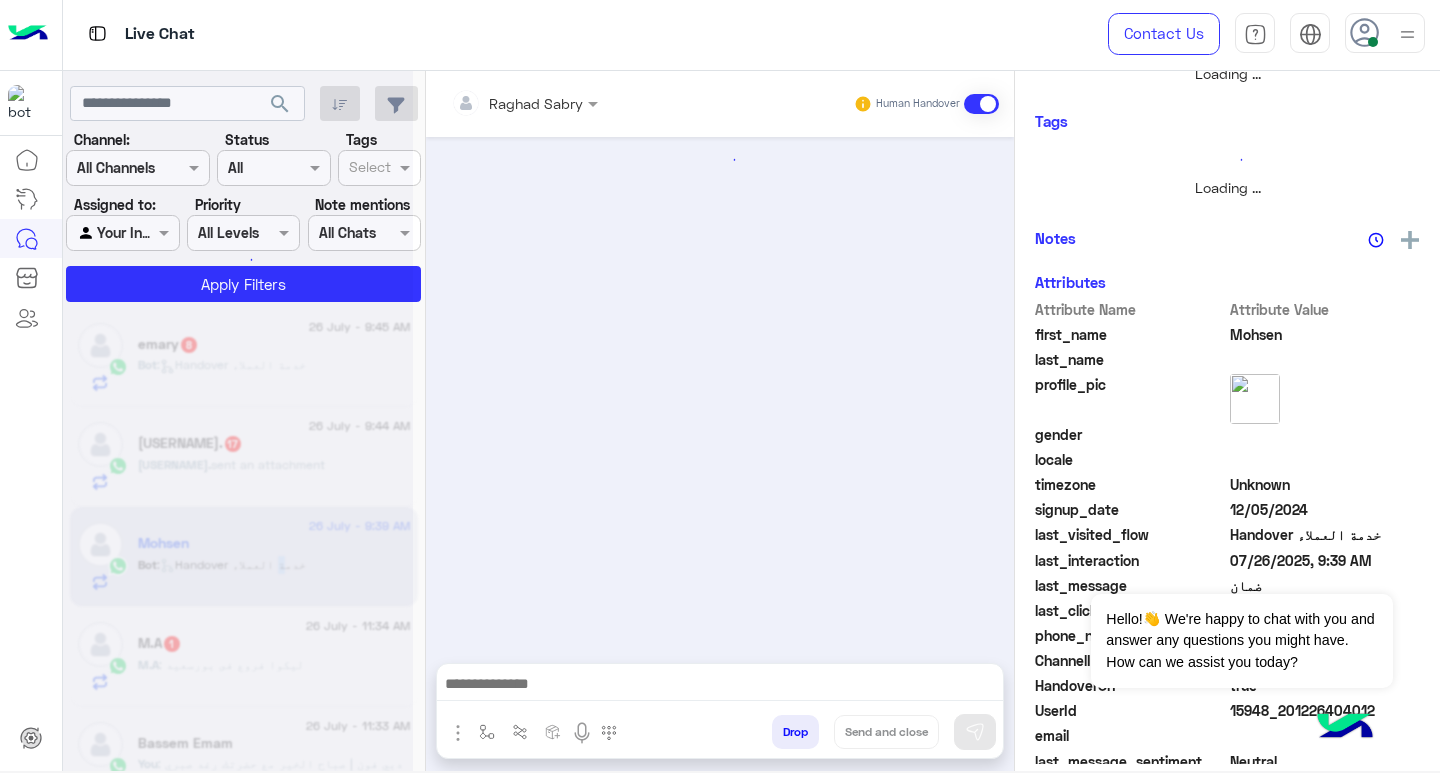 scroll, scrollTop: 355, scrollLeft: 0, axis: vertical 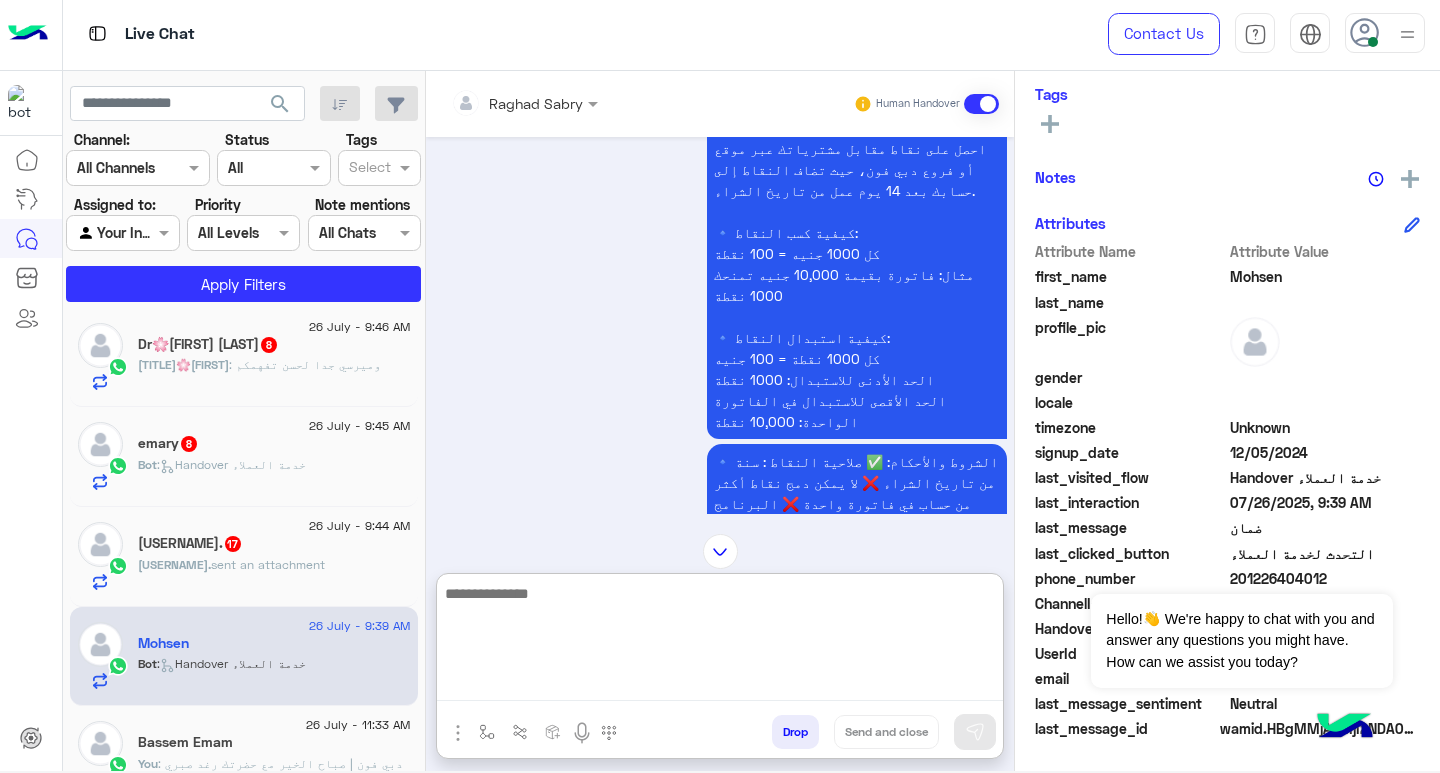 paste on "**********" 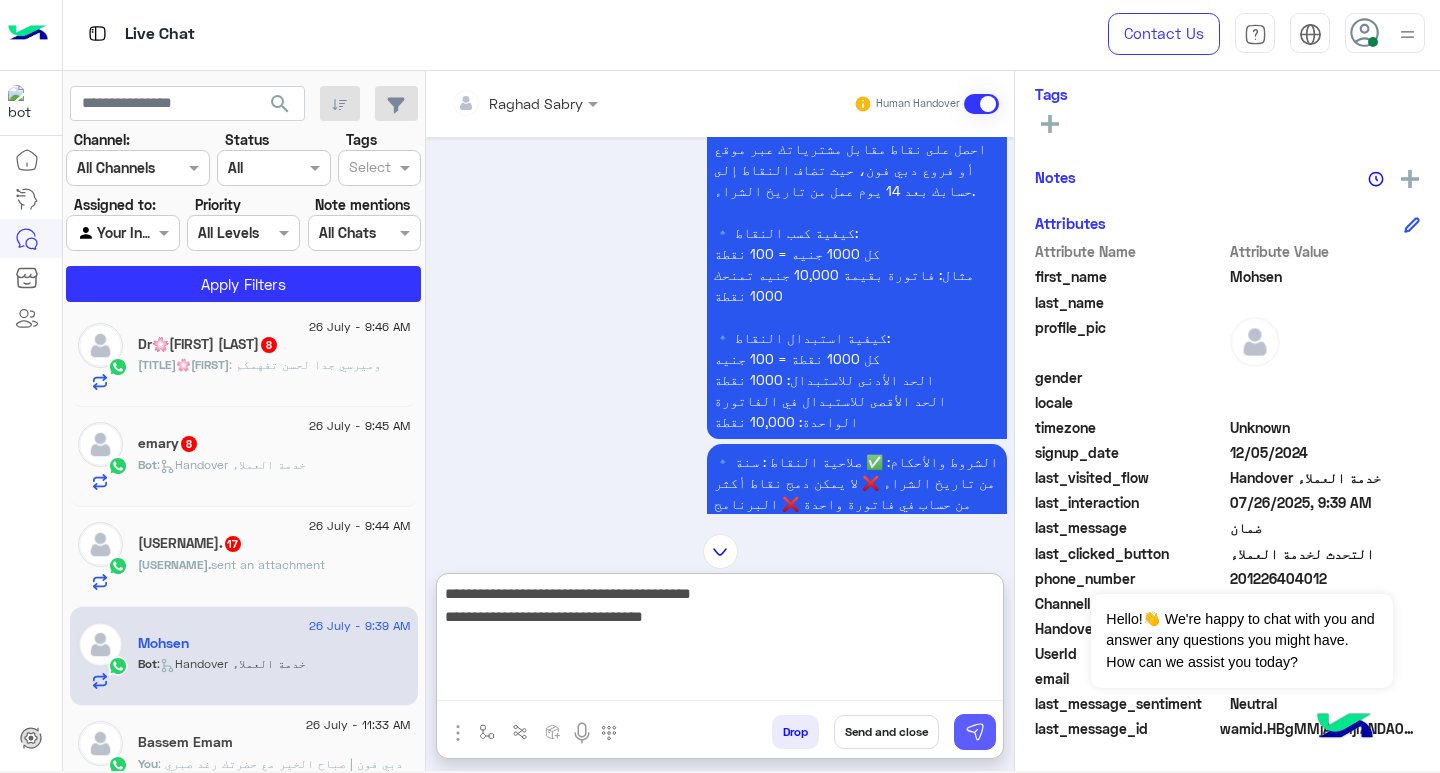 type on "**********" 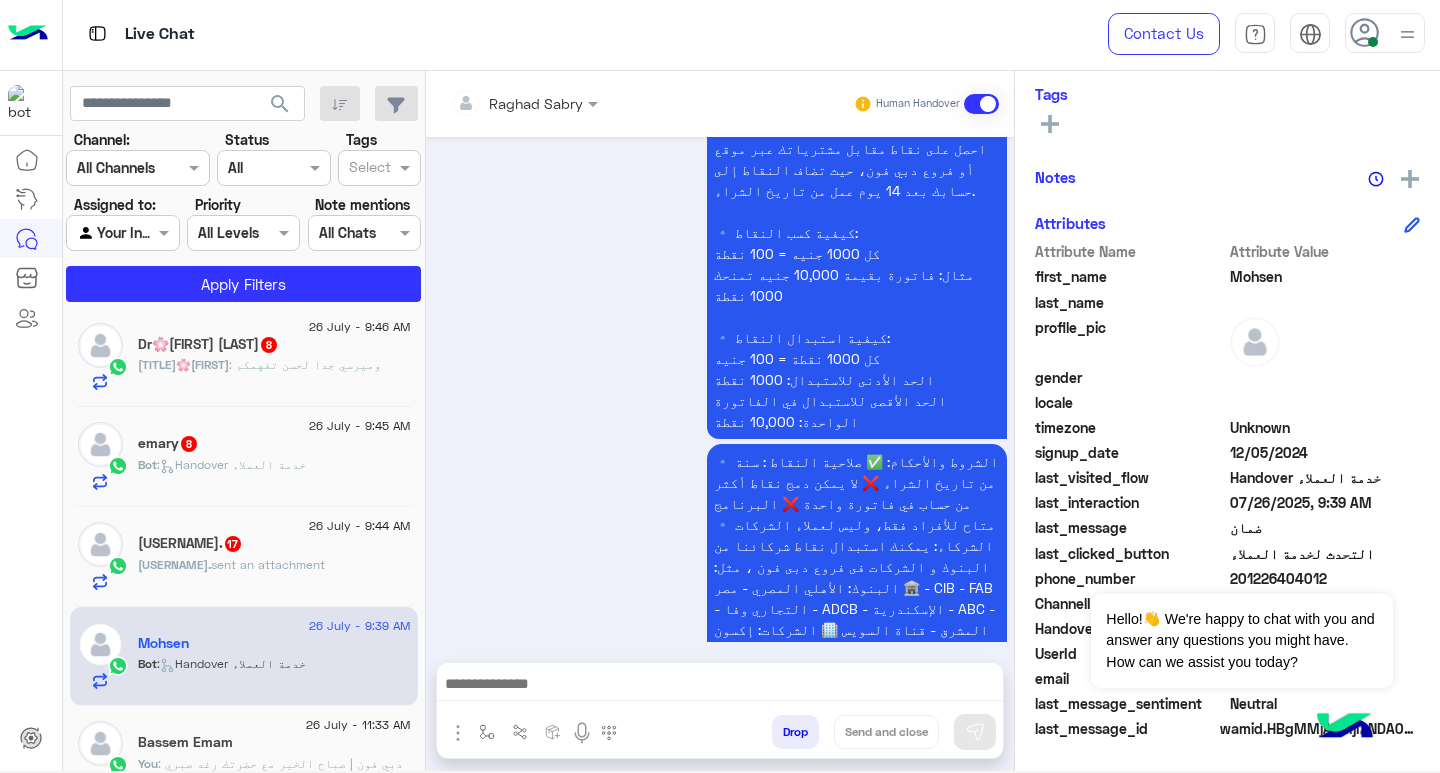 scroll, scrollTop: 2020, scrollLeft: 0, axis: vertical 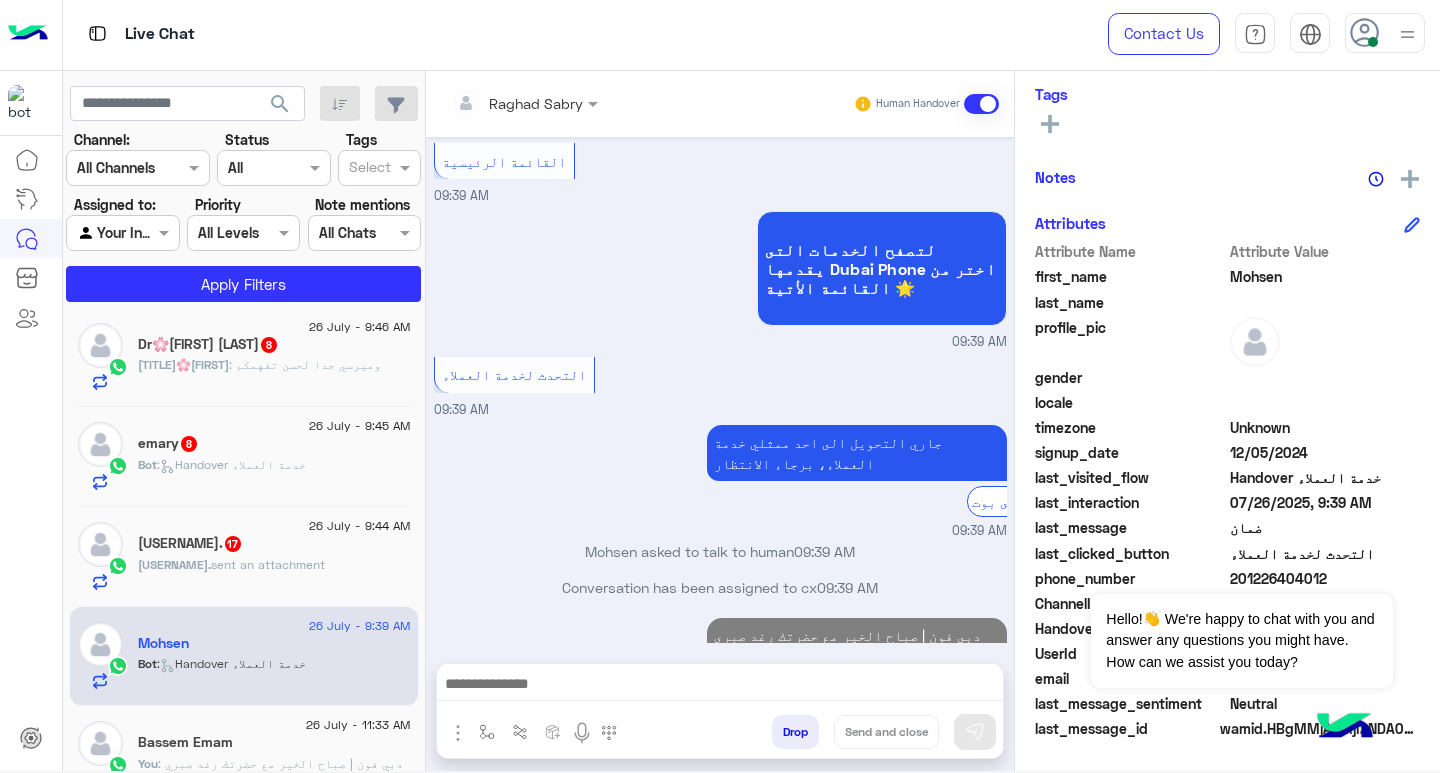 click on "sent an attachment" 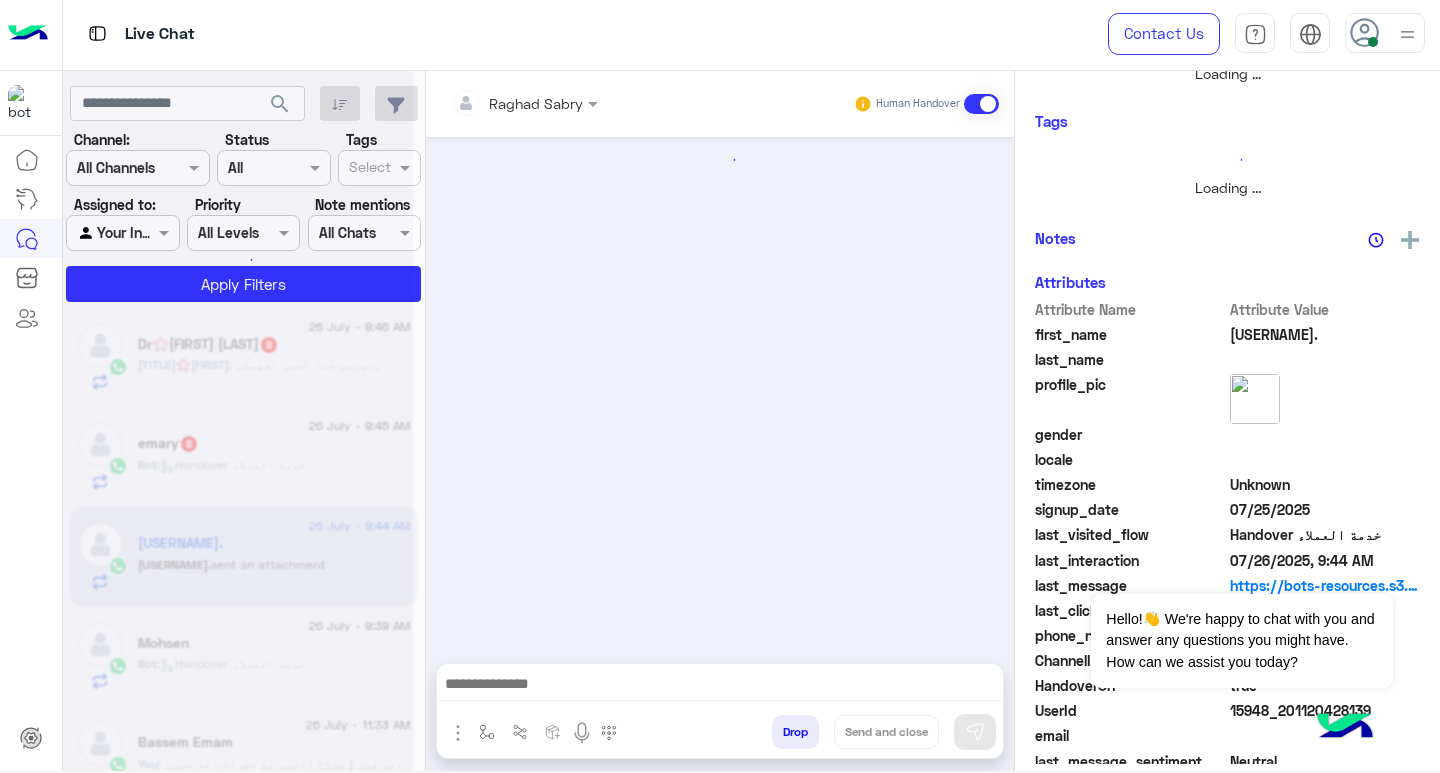 scroll, scrollTop: 355, scrollLeft: 0, axis: vertical 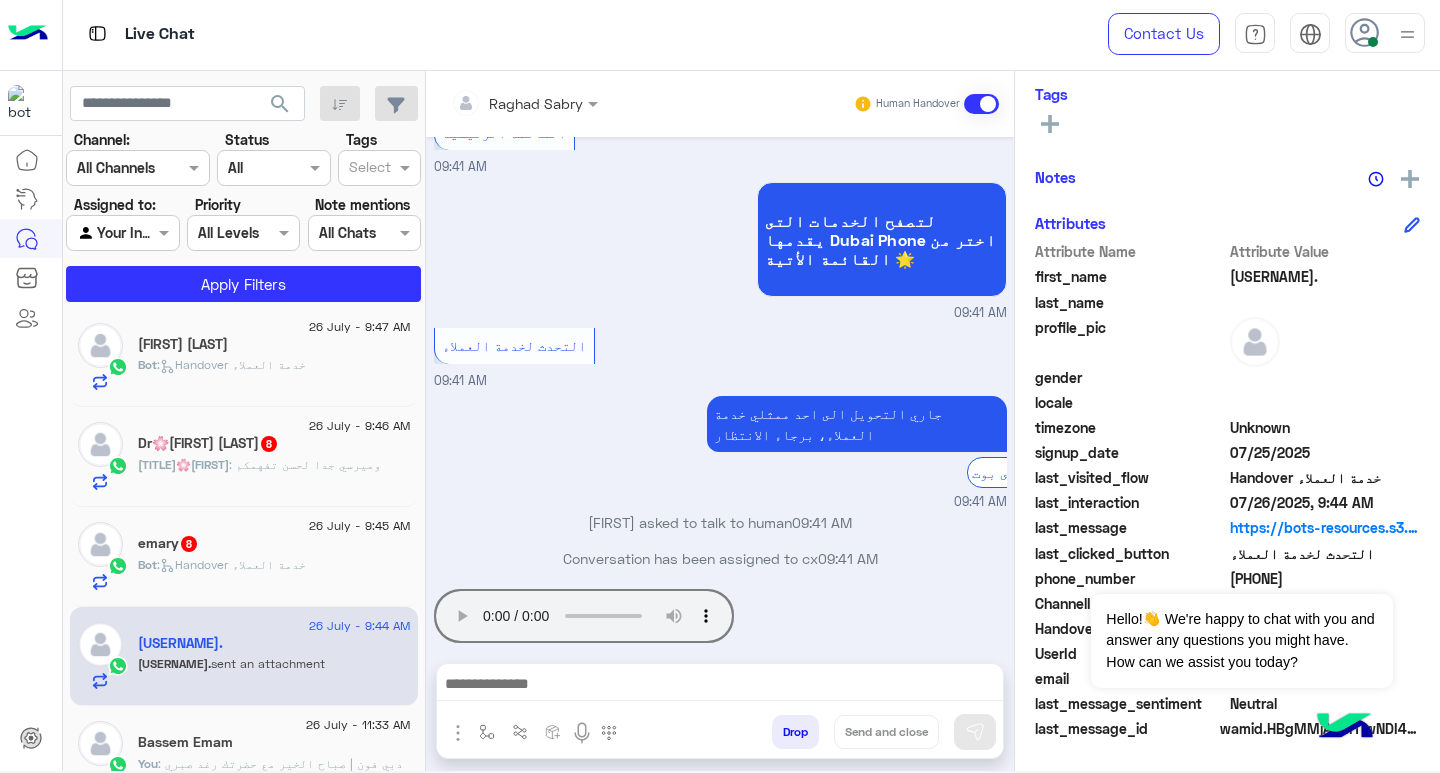 click at bounding box center [720, 686] 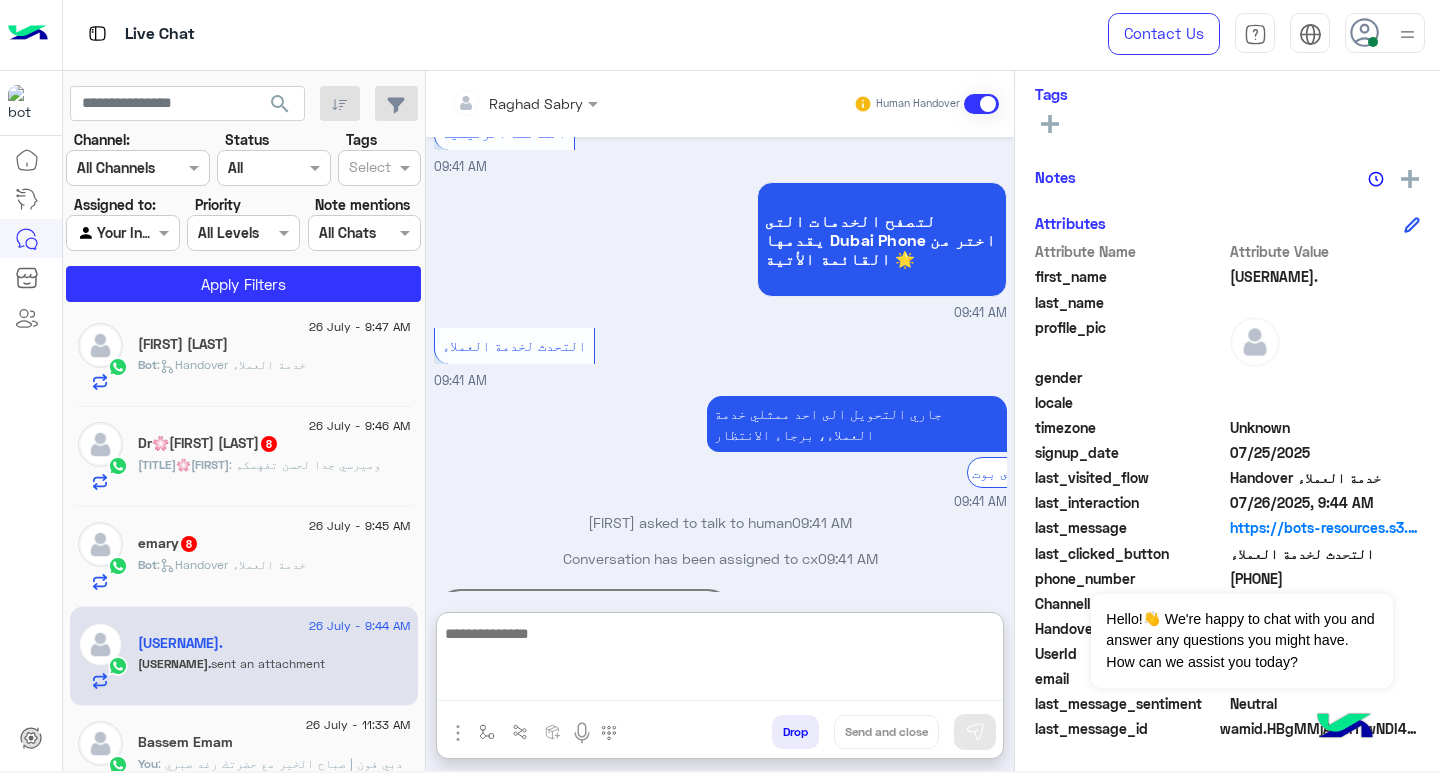 paste on "**********" 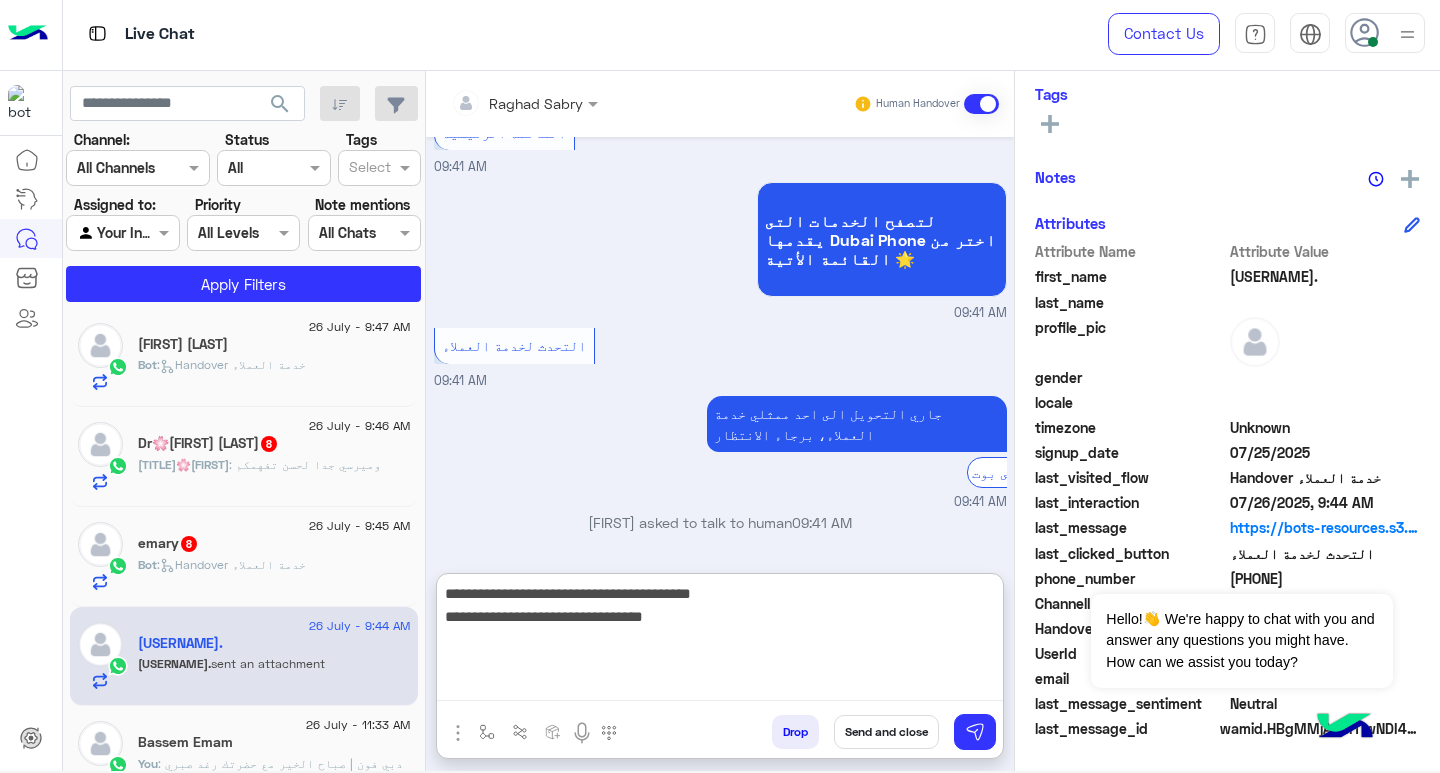 click on "**********" at bounding box center [720, 641] 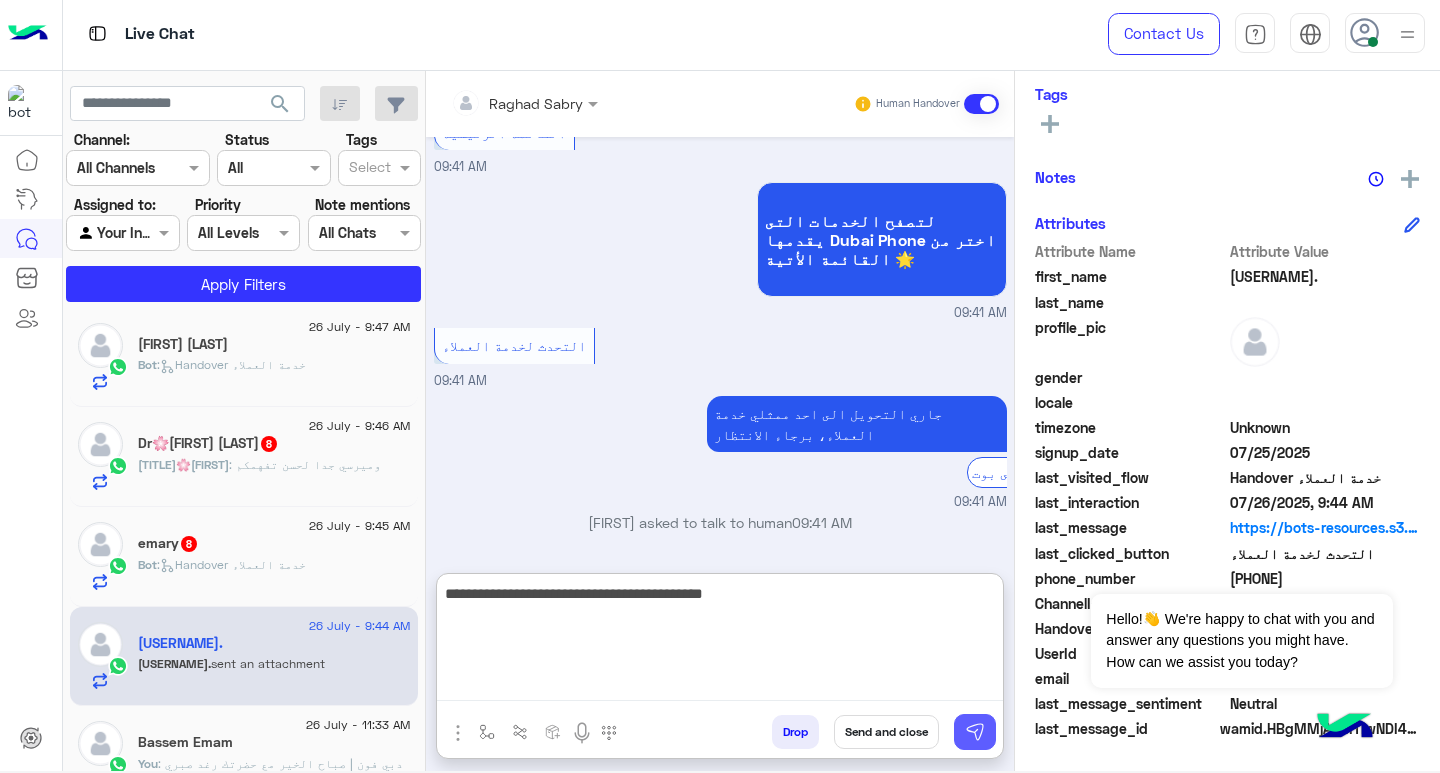 type on "**********" 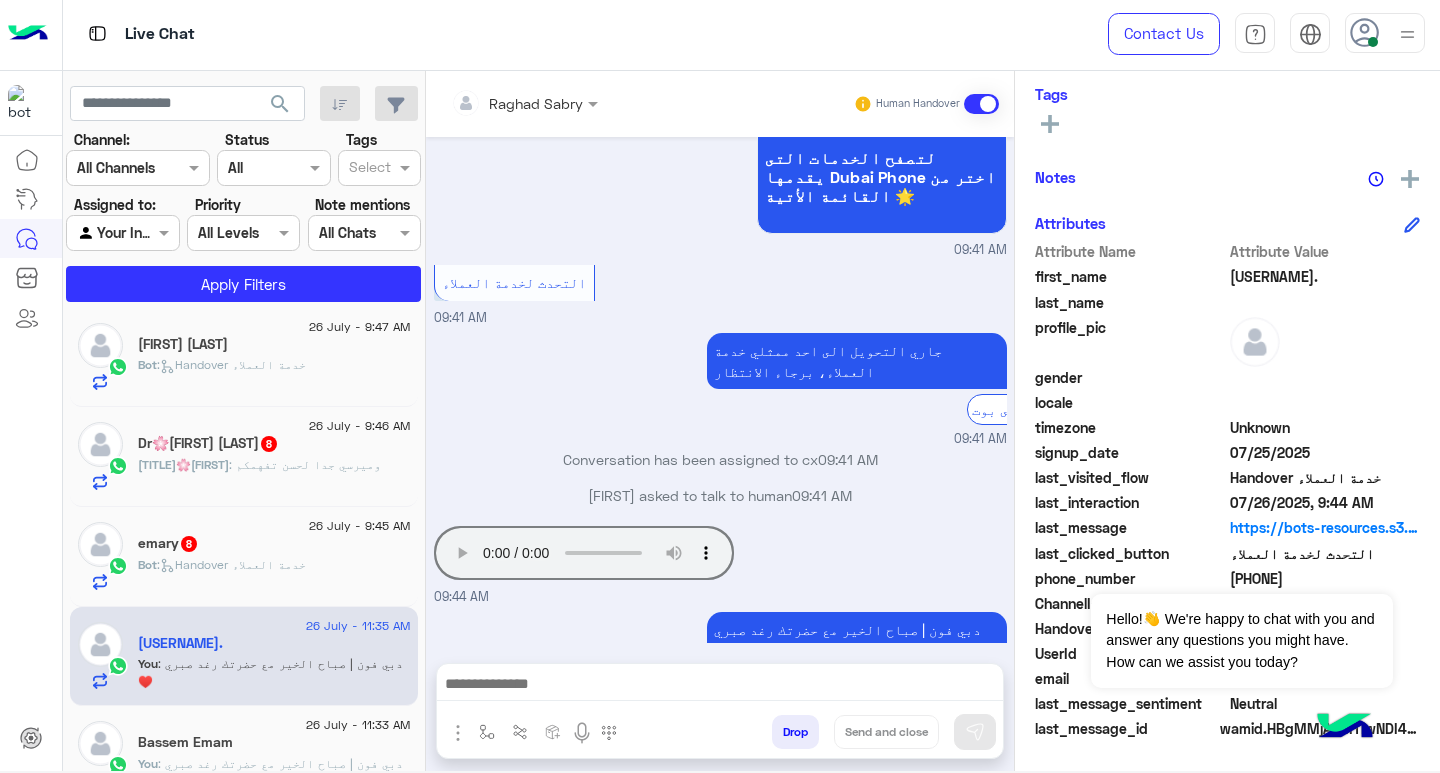 scroll, scrollTop: 2125, scrollLeft: 0, axis: vertical 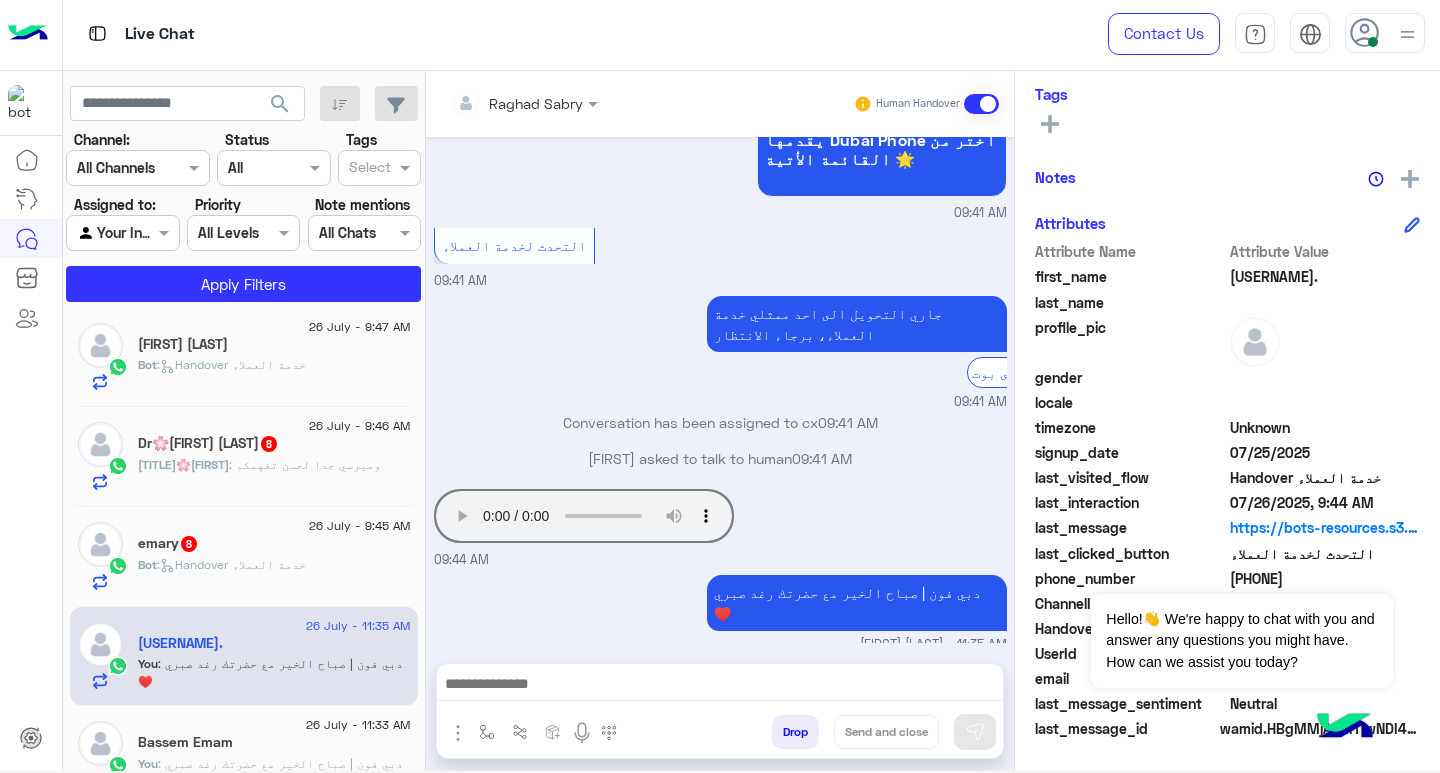 click at bounding box center (720, 686) 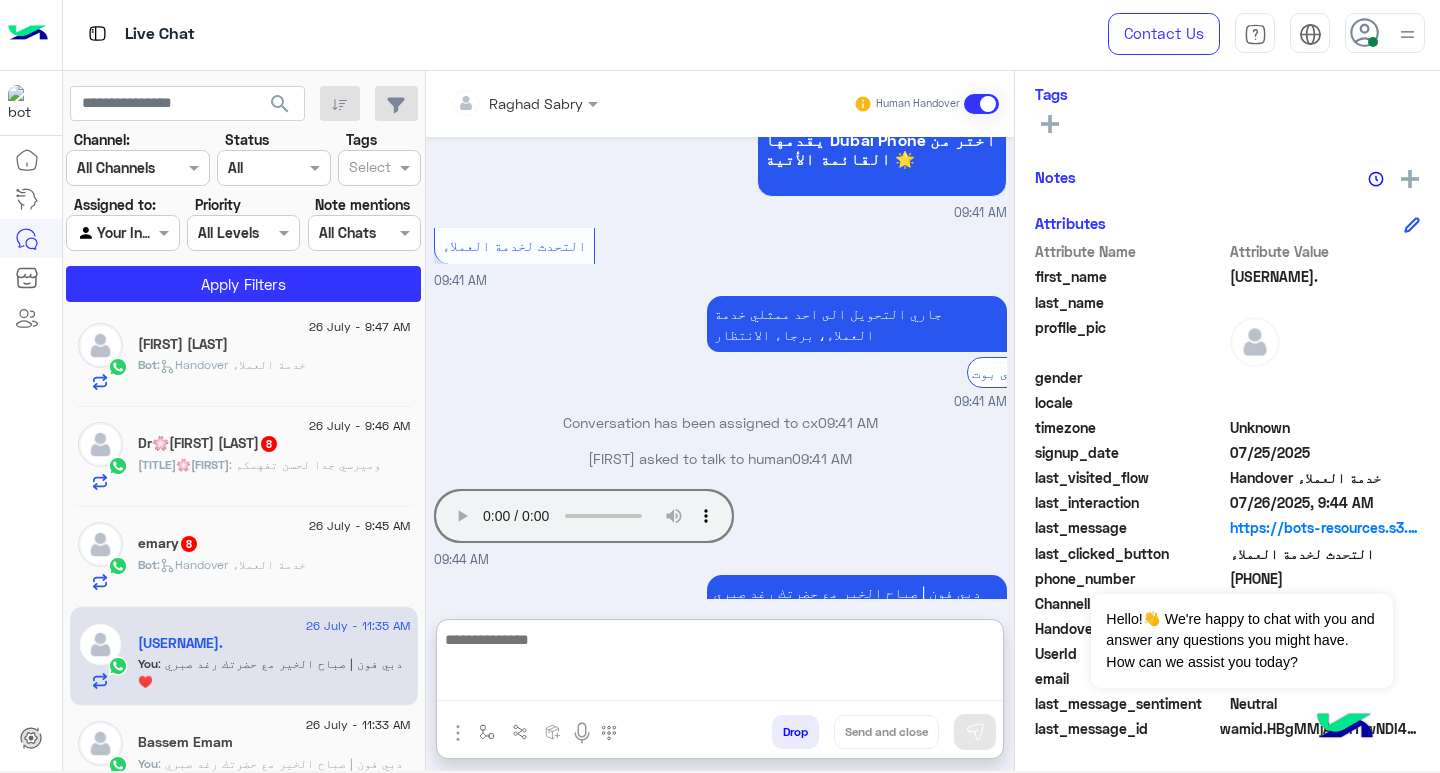 paste on "**********" 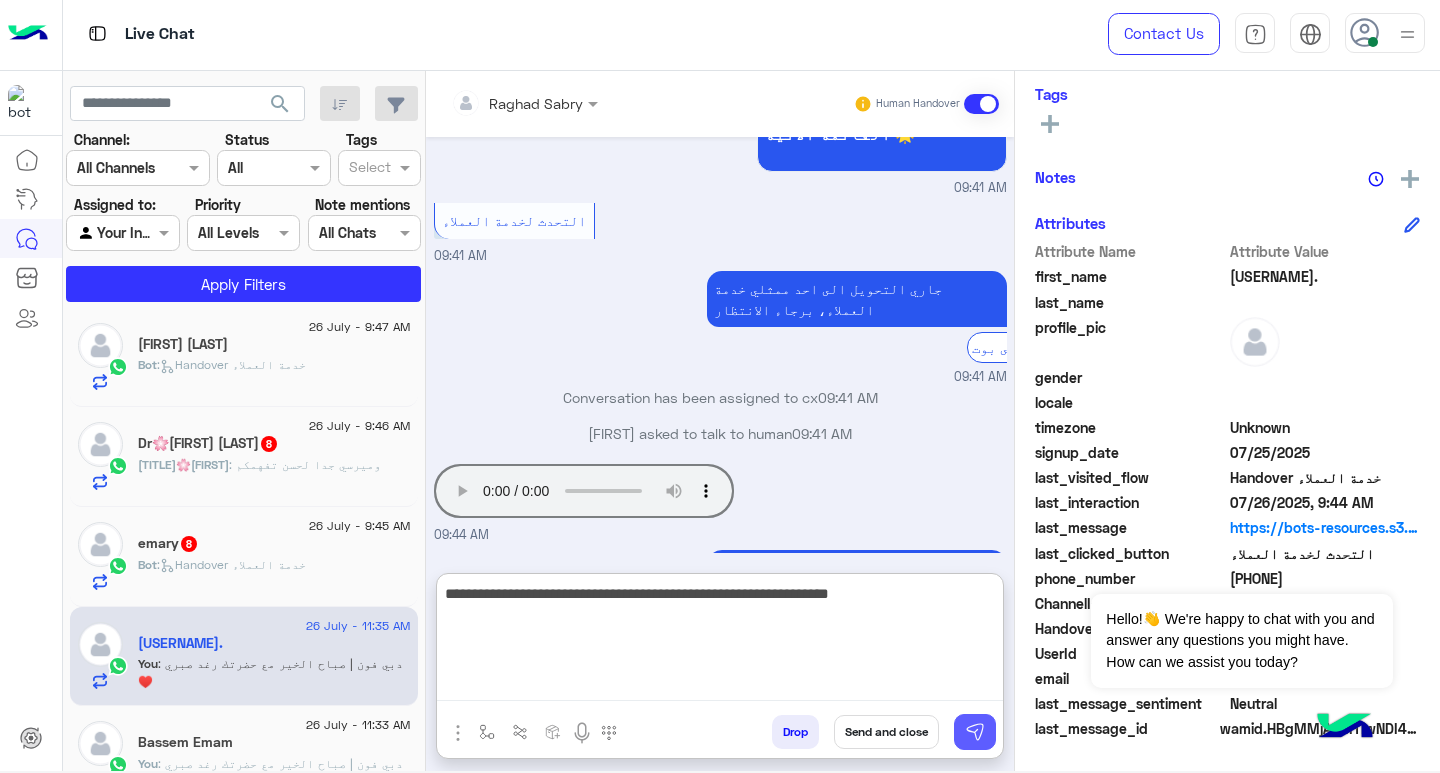 type on "**********" 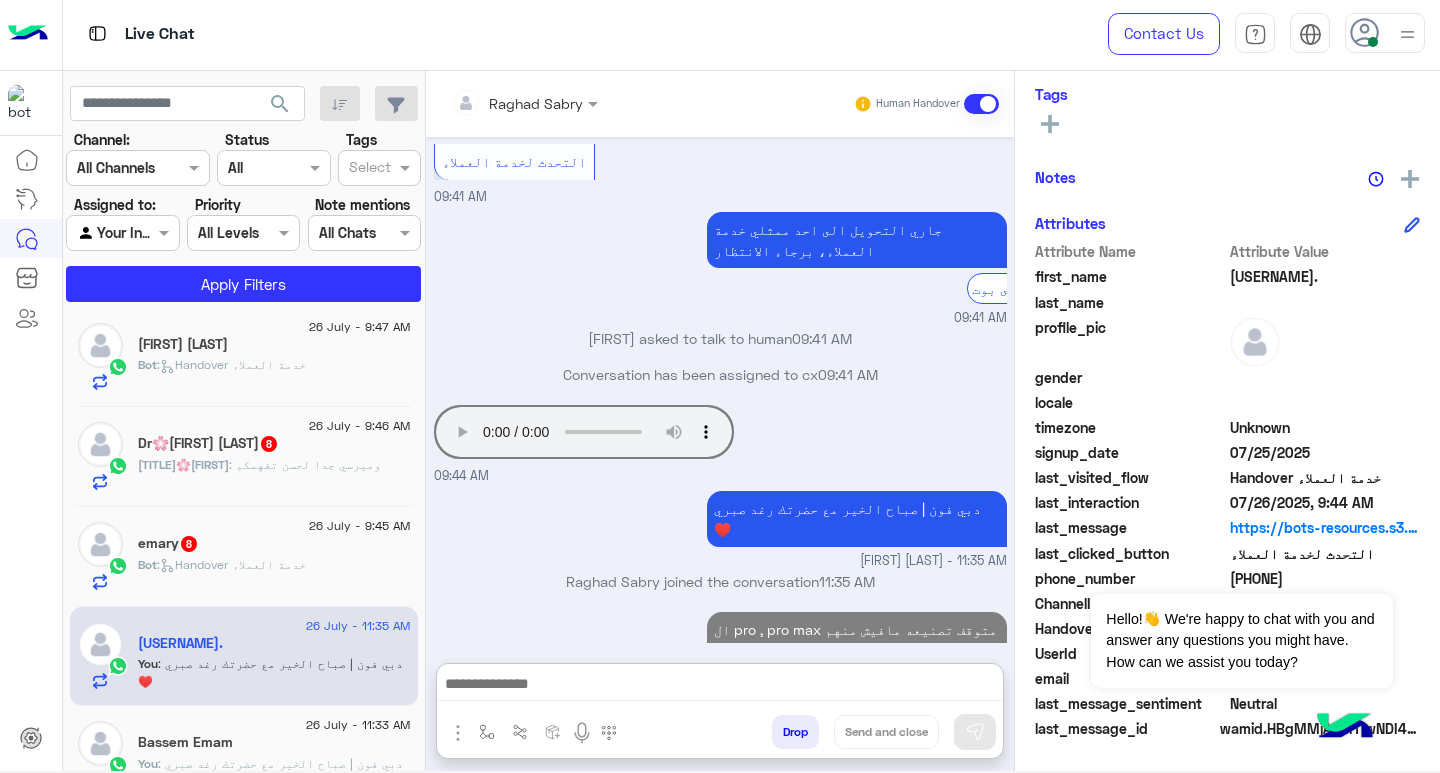 click at bounding box center (720, 686) 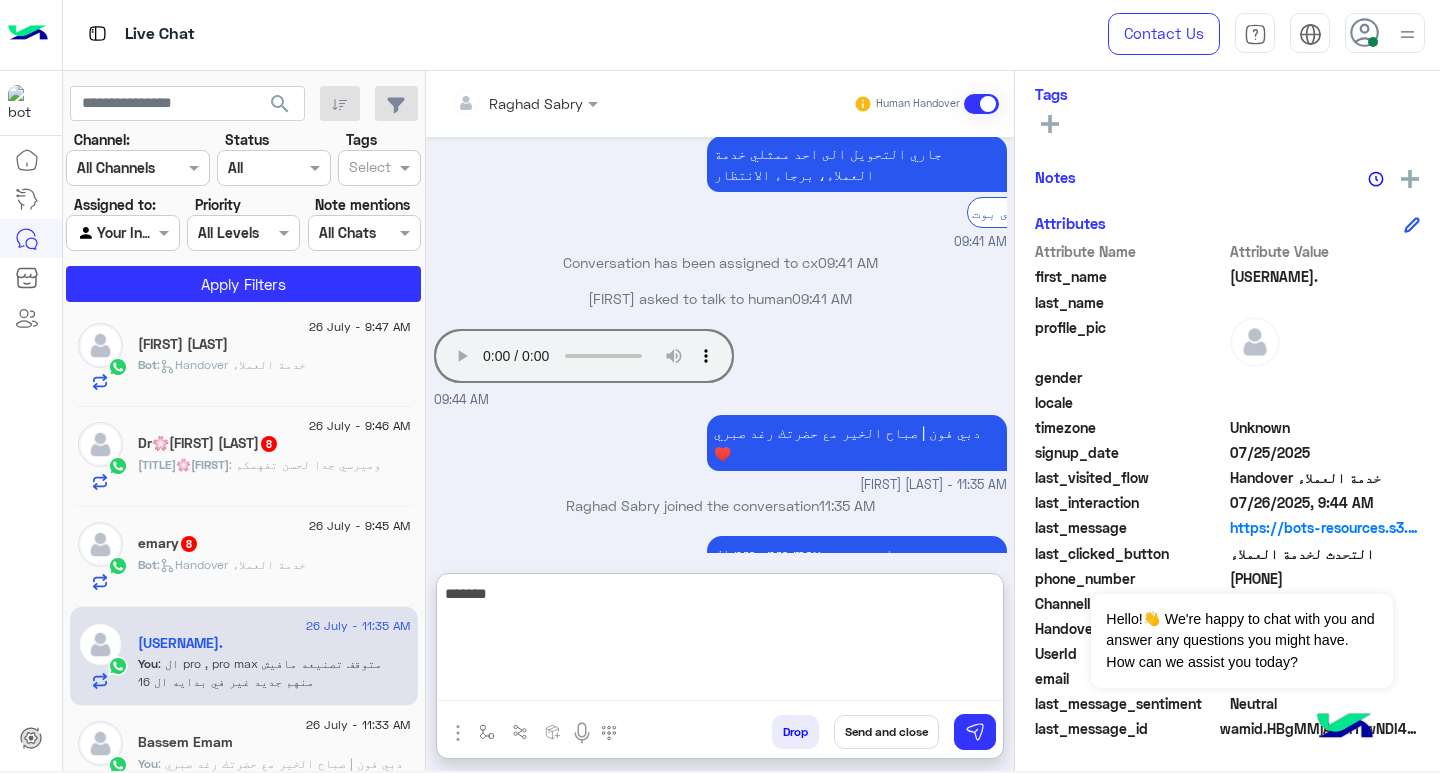 scroll, scrollTop: 2299, scrollLeft: 0, axis: vertical 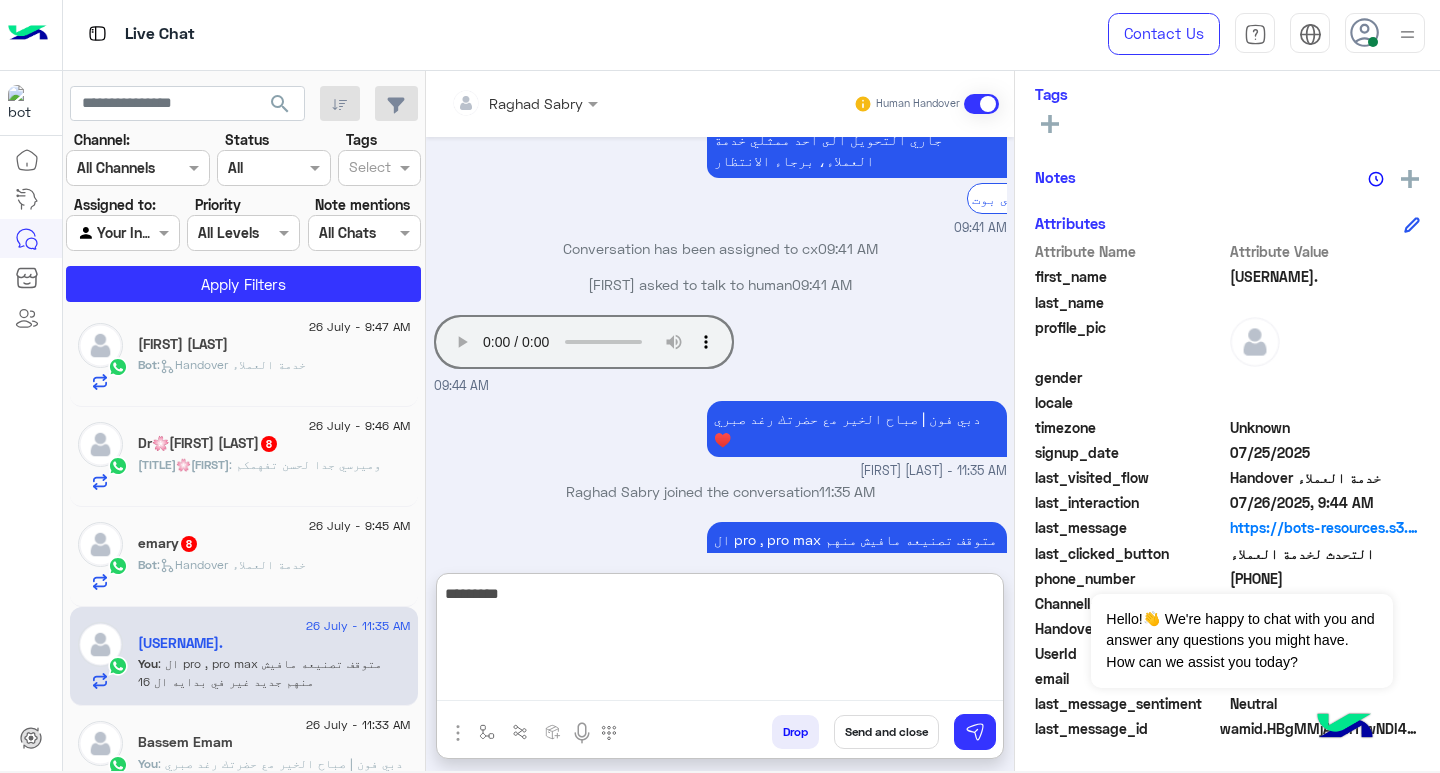 type on "*******" 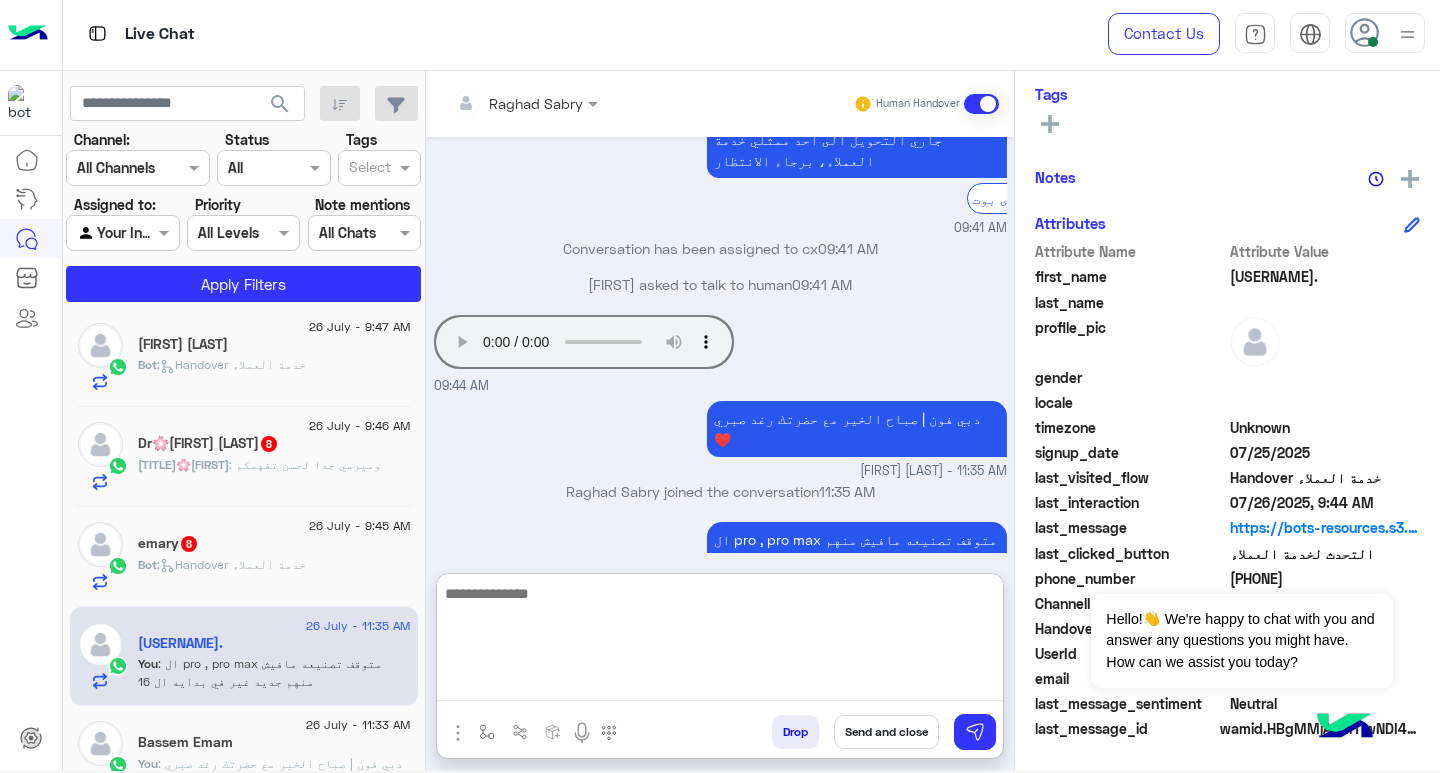 scroll, scrollTop: 2363, scrollLeft: 0, axis: vertical 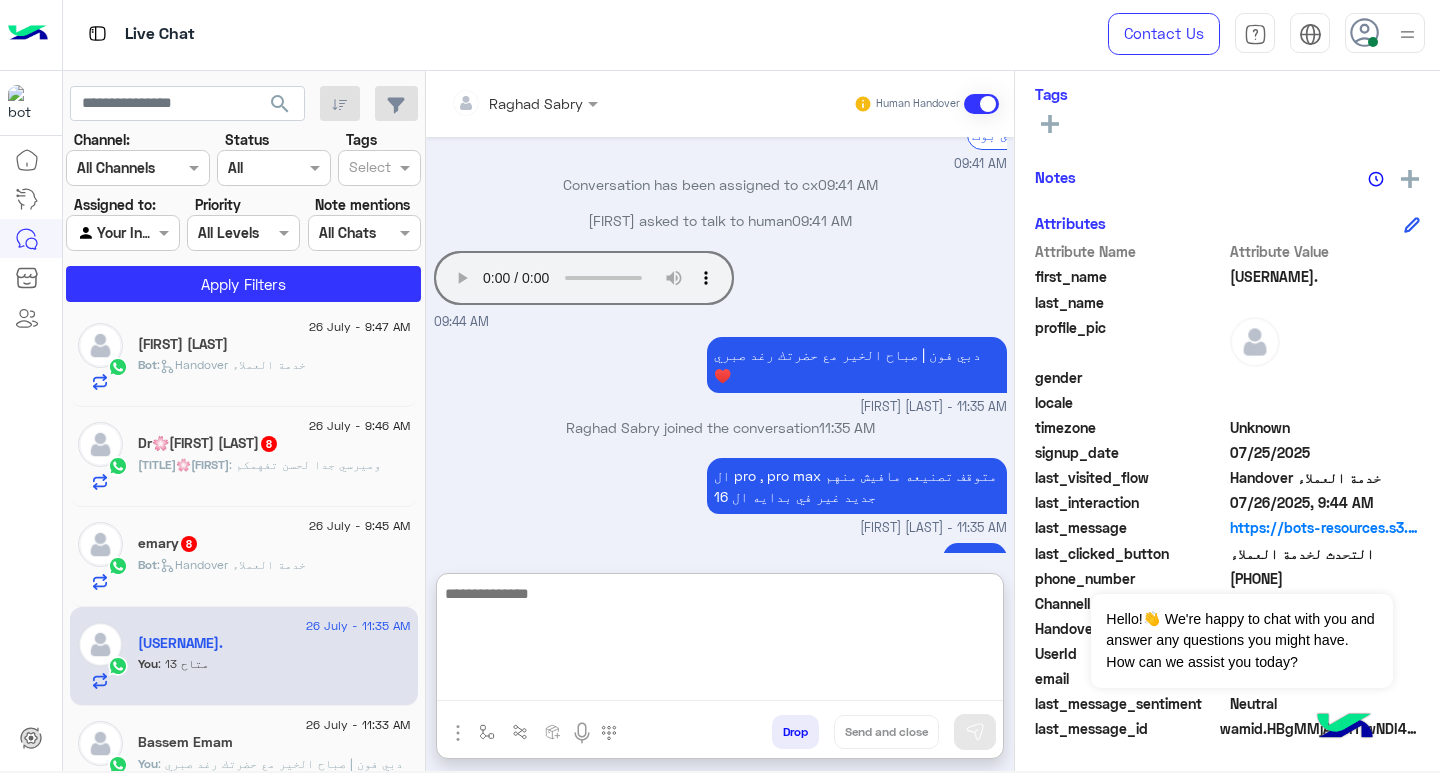 click at bounding box center [720, 641] 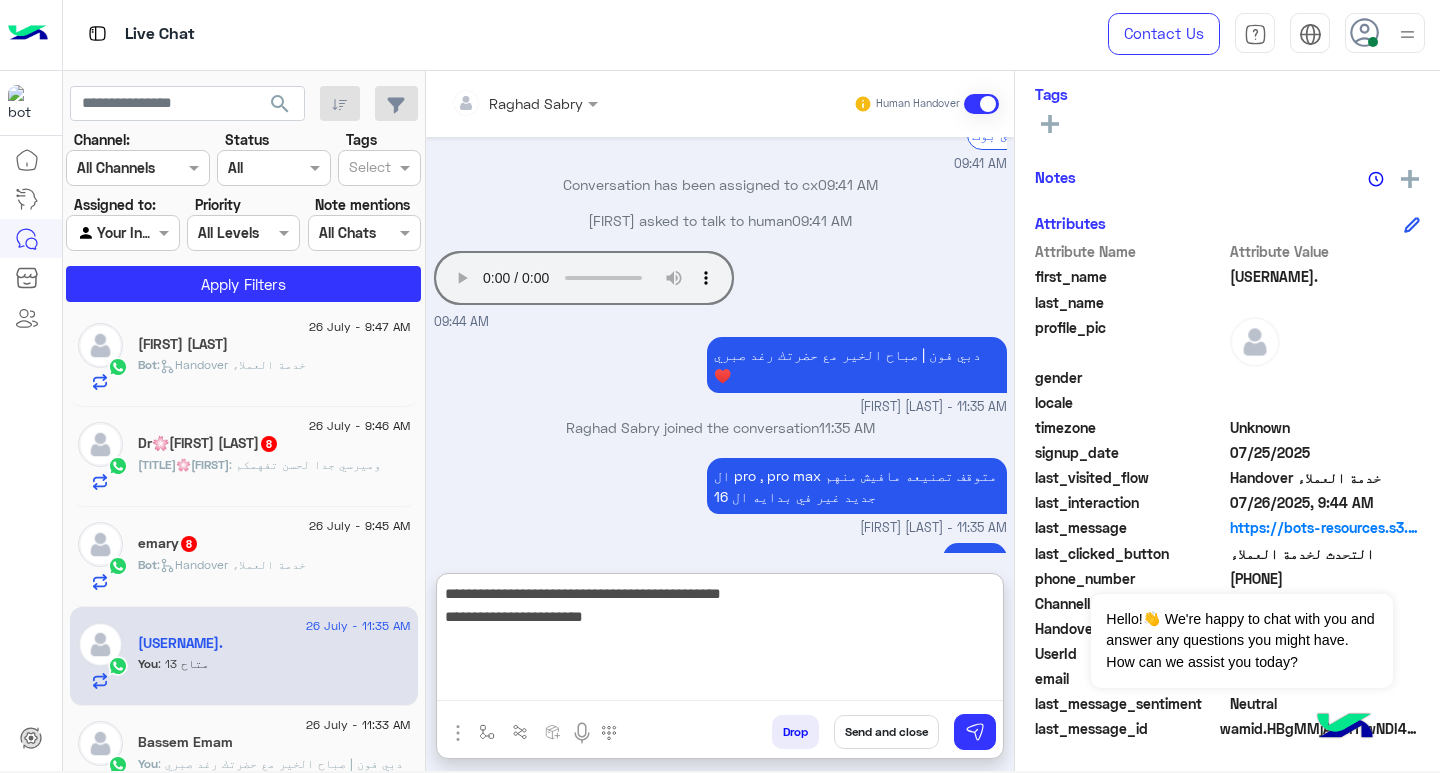 click on "**********" at bounding box center [720, 641] 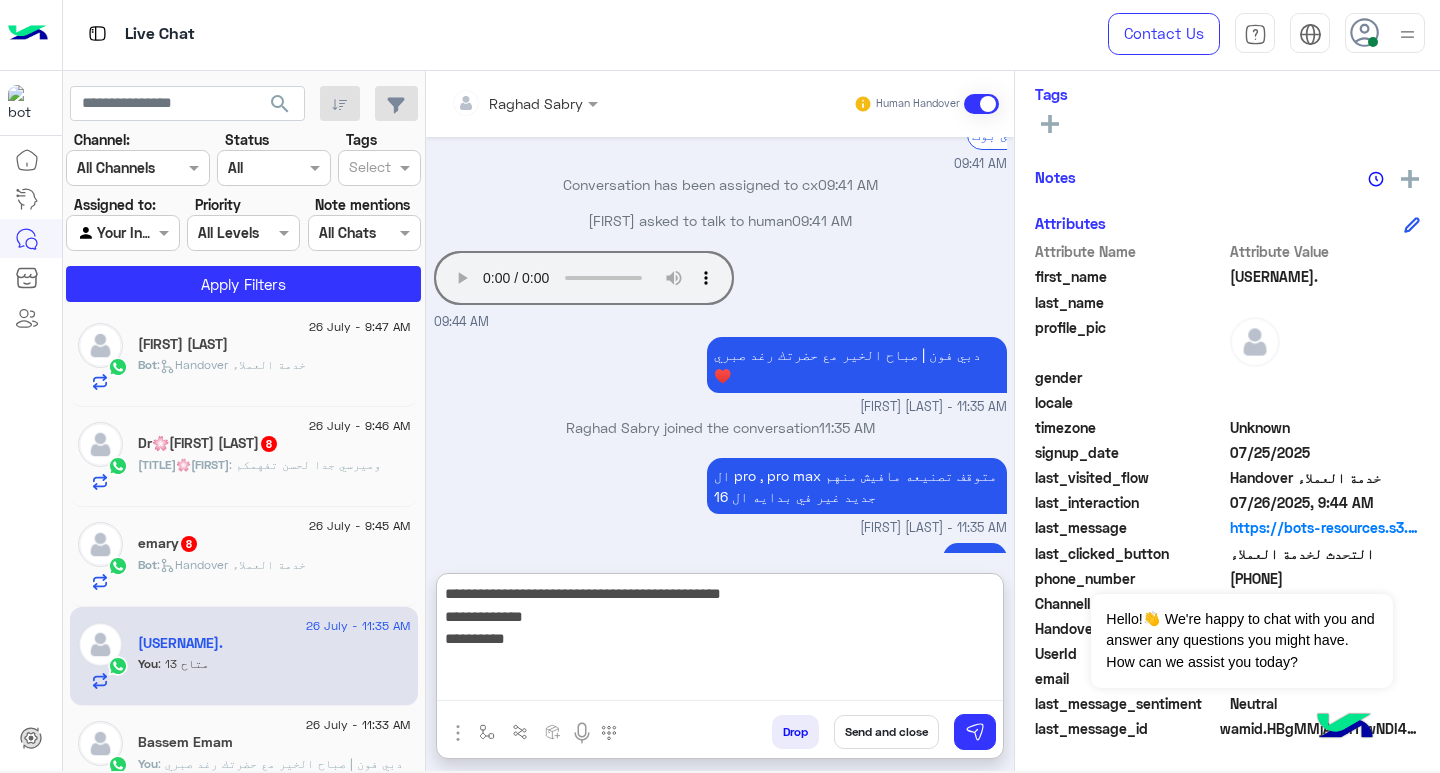 click on "**********" at bounding box center (720, 641) 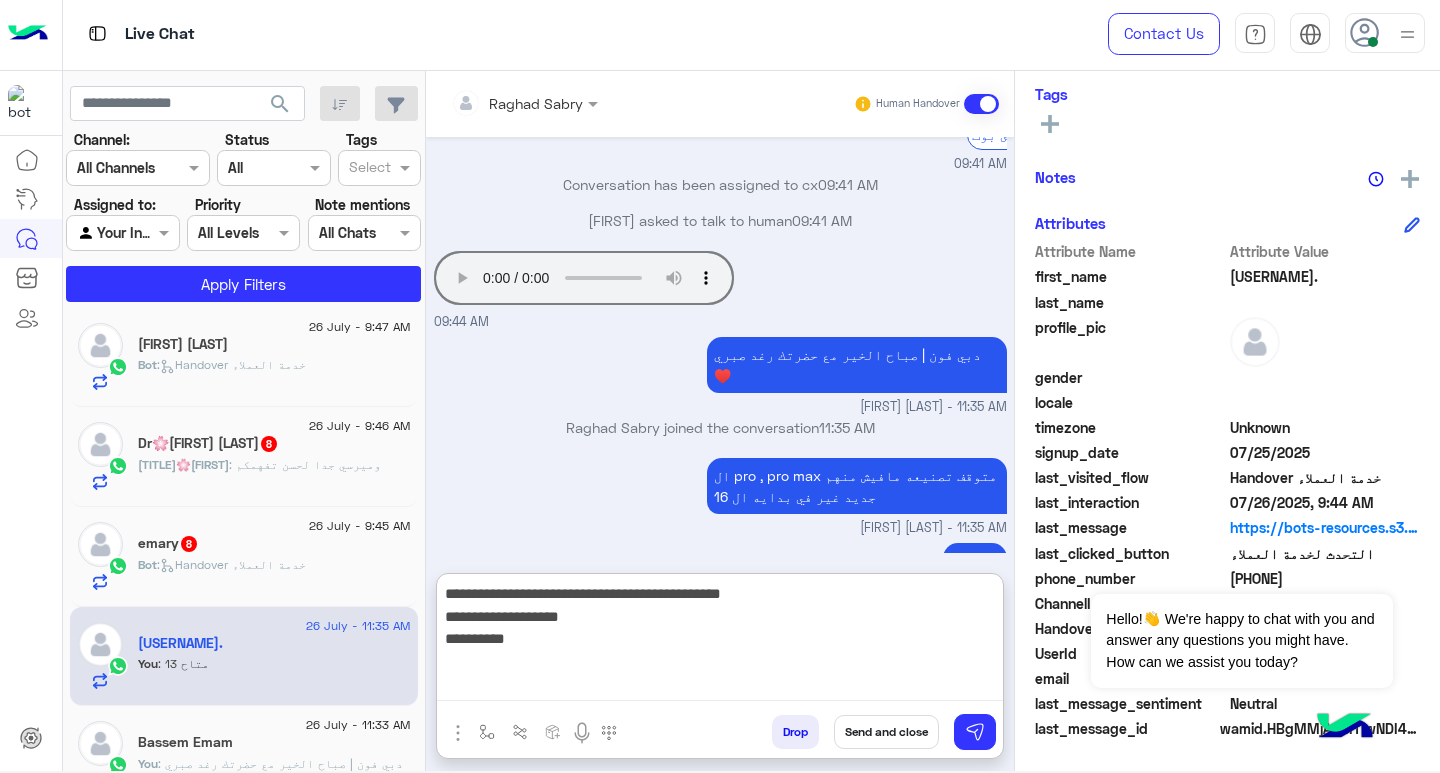click on "**********" at bounding box center [720, 641] 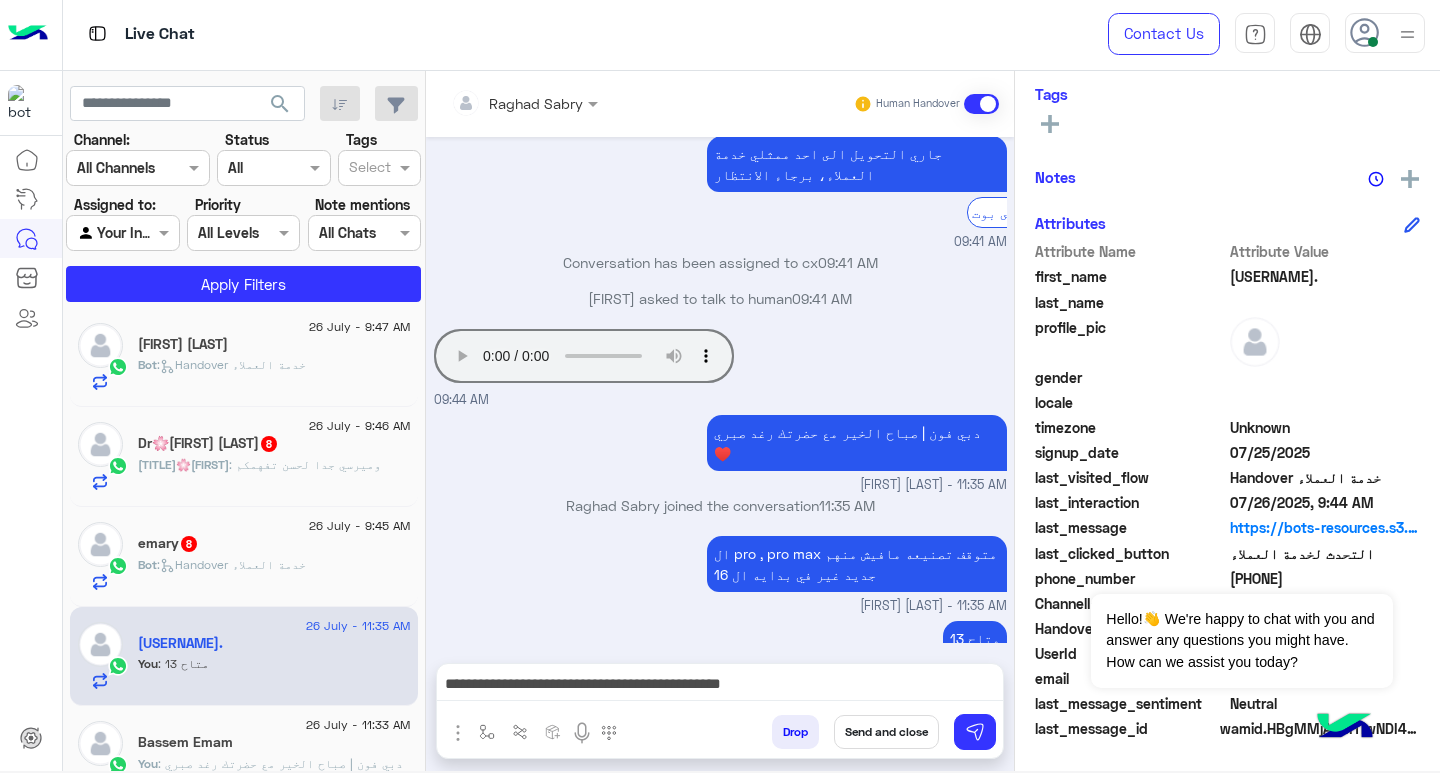 scroll, scrollTop: 2273, scrollLeft: 0, axis: vertical 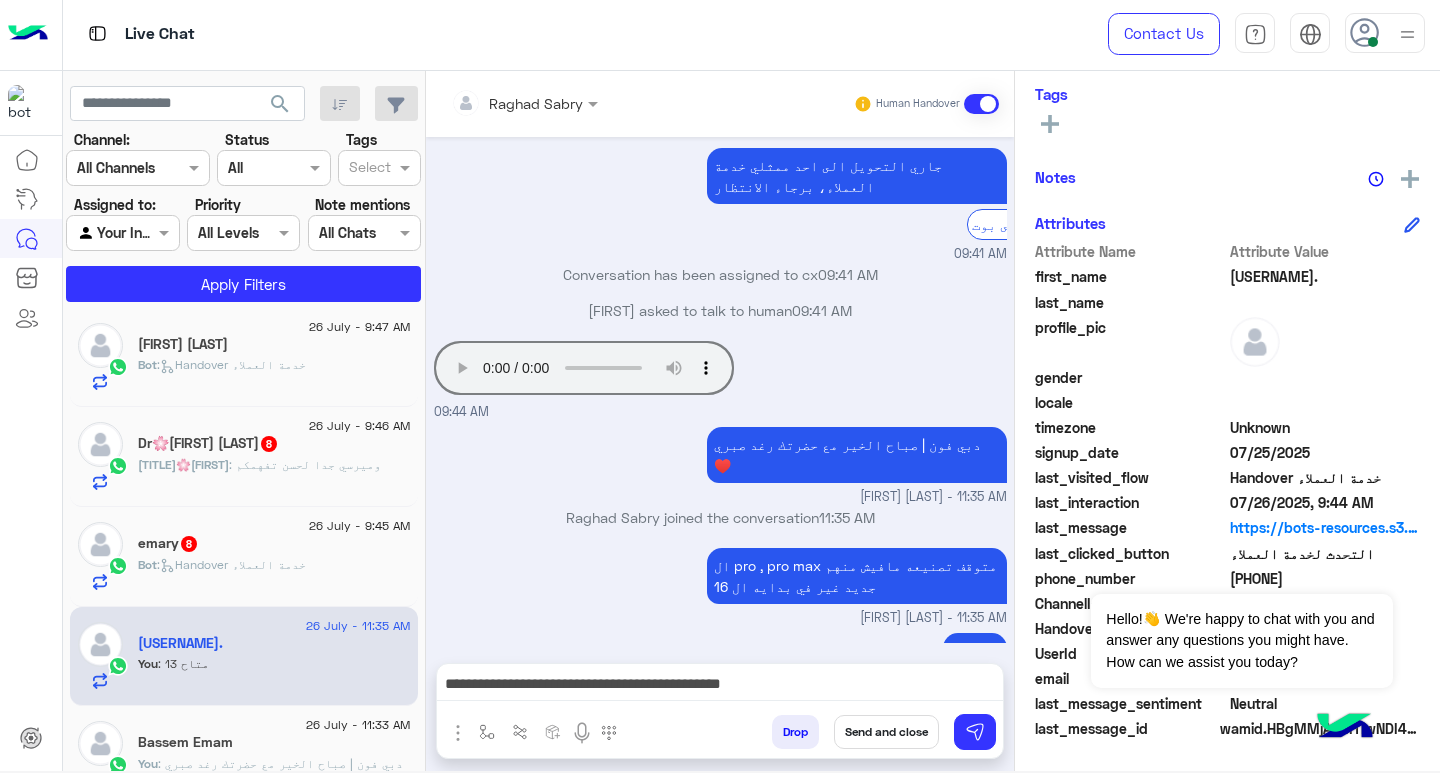 click on "**********" at bounding box center [720, 689] 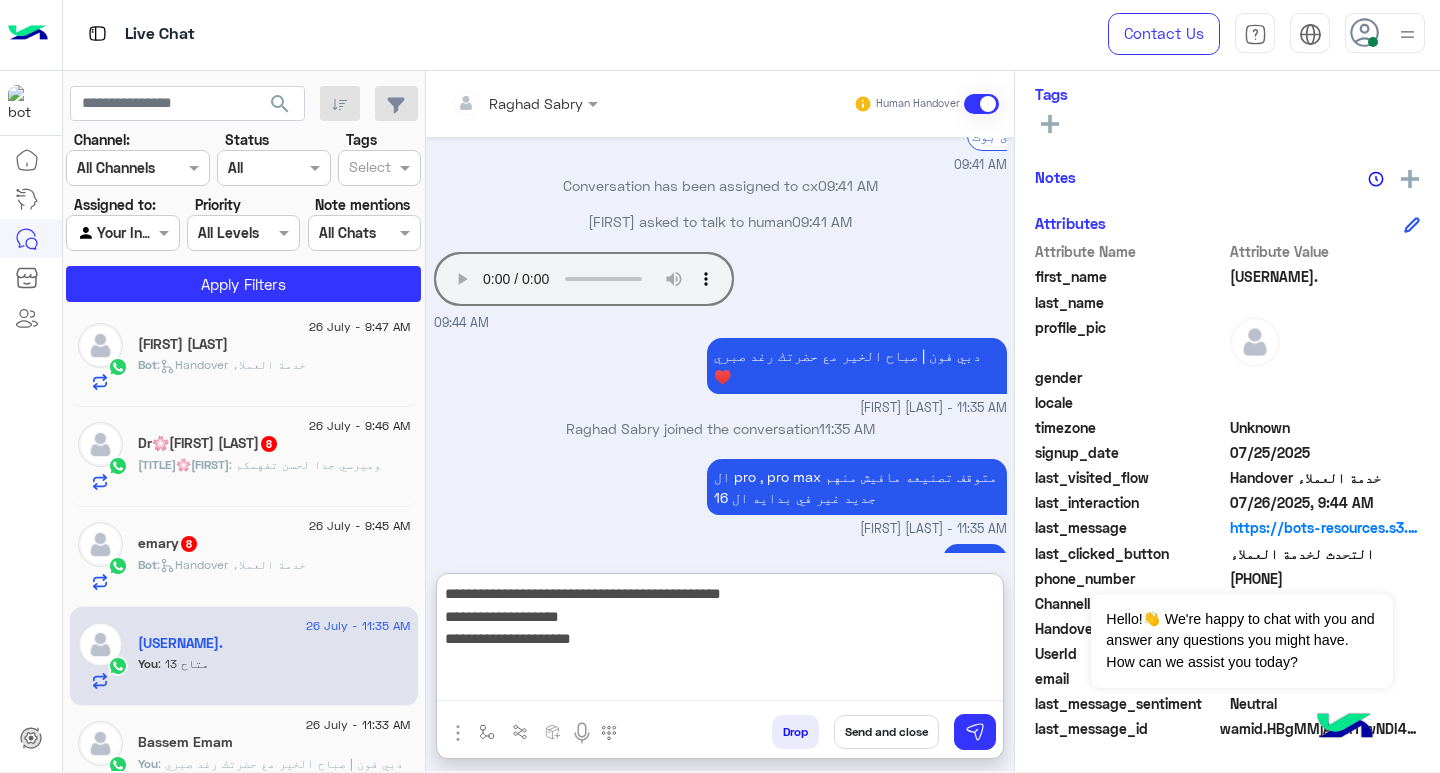 scroll, scrollTop: 2363, scrollLeft: 0, axis: vertical 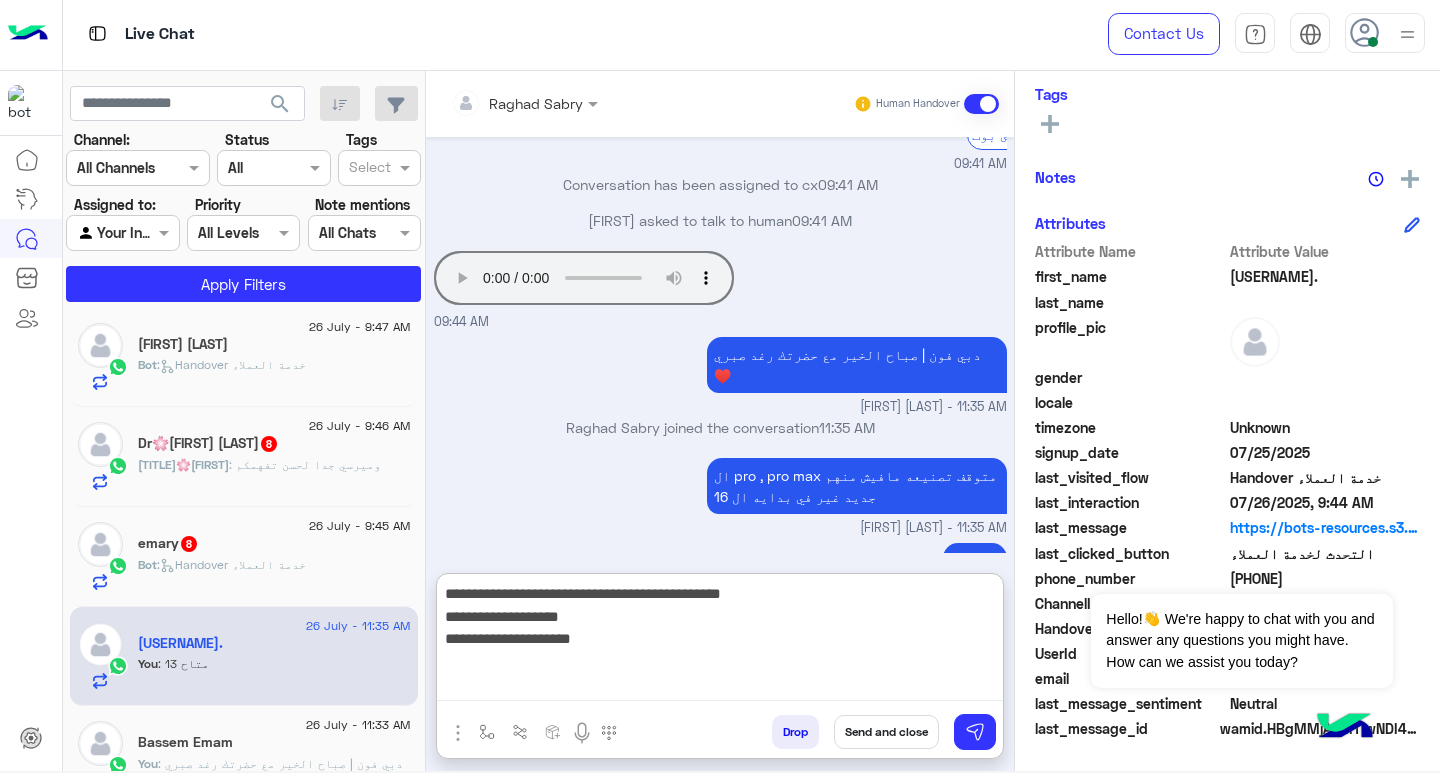 click on "**********" at bounding box center [720, 641] 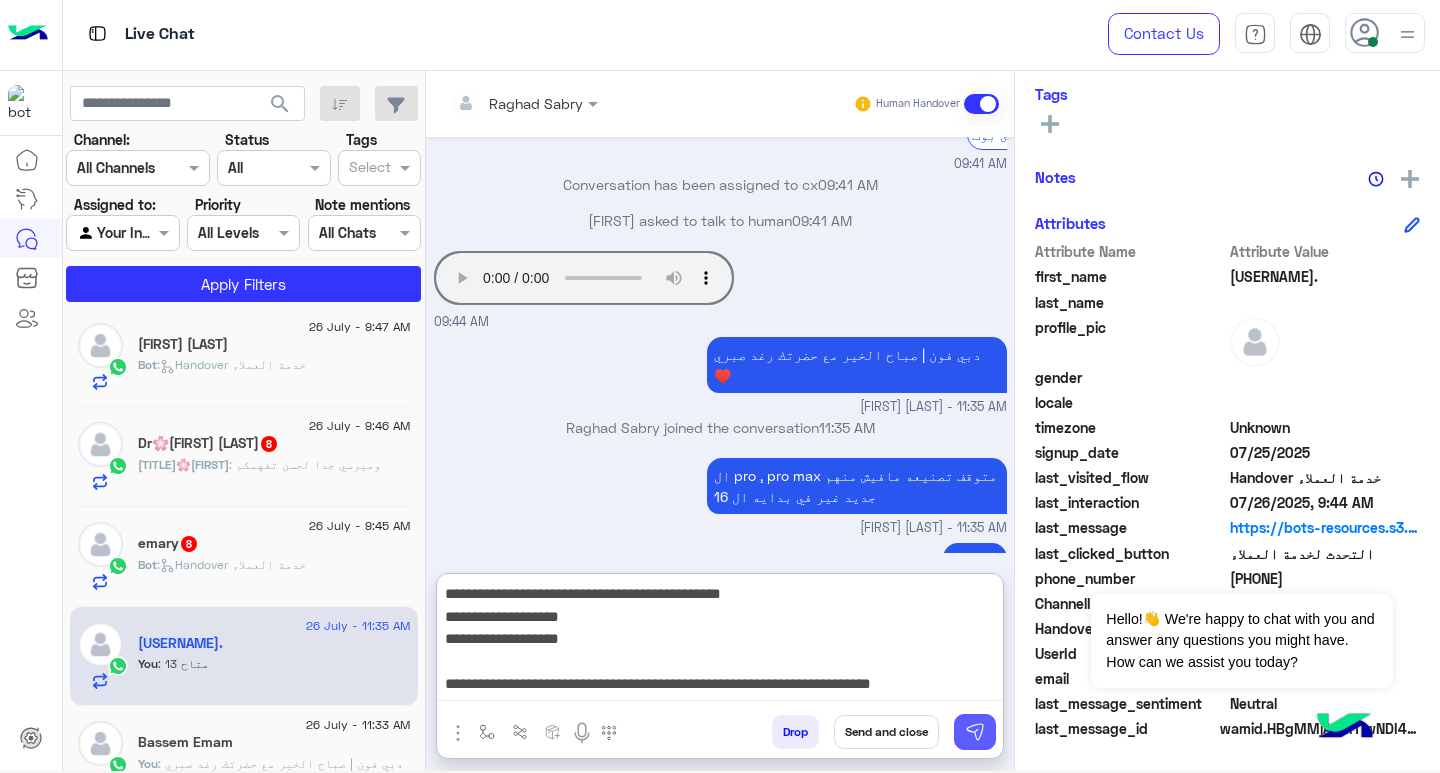 type on "**********" 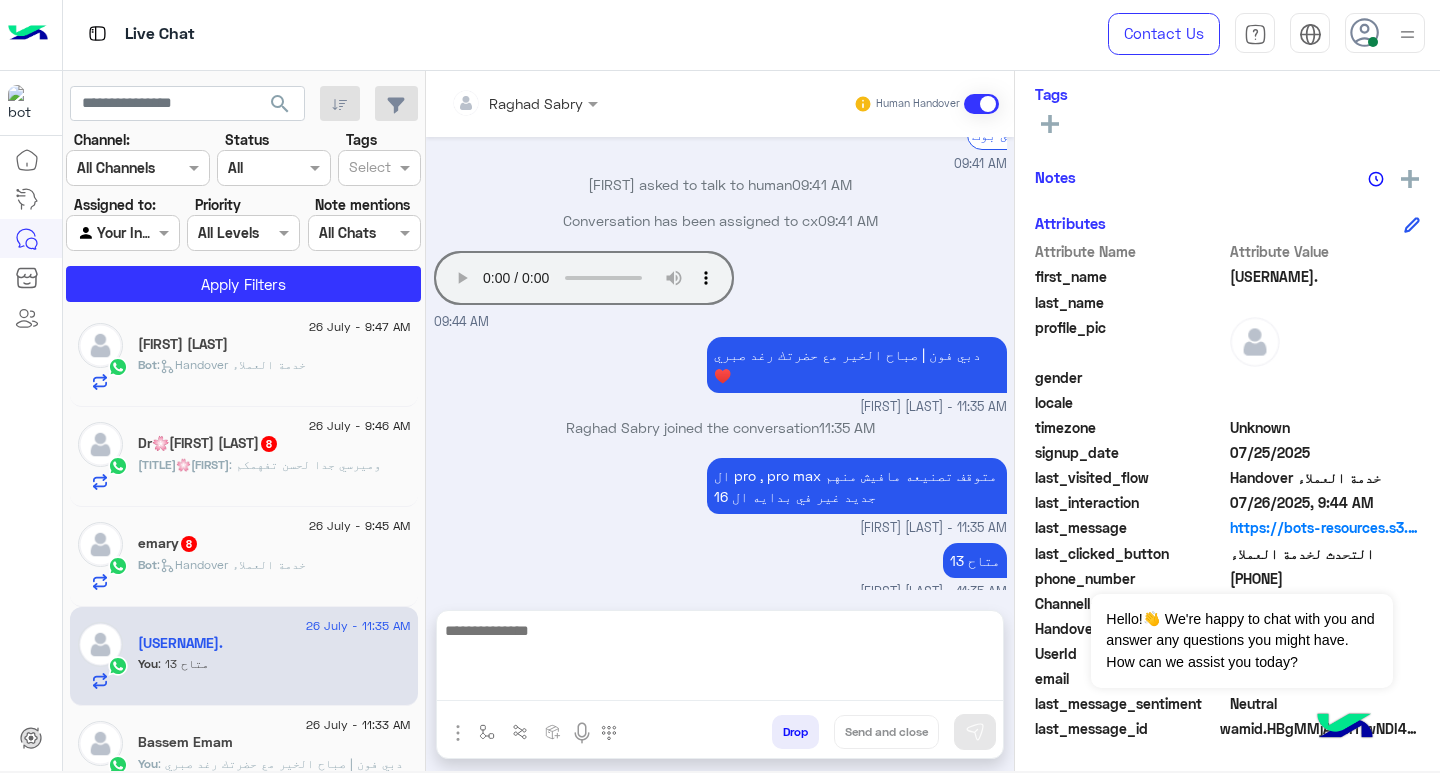 scroll, scrollTop: 2463, scrollLeft: 0, axis: vertical 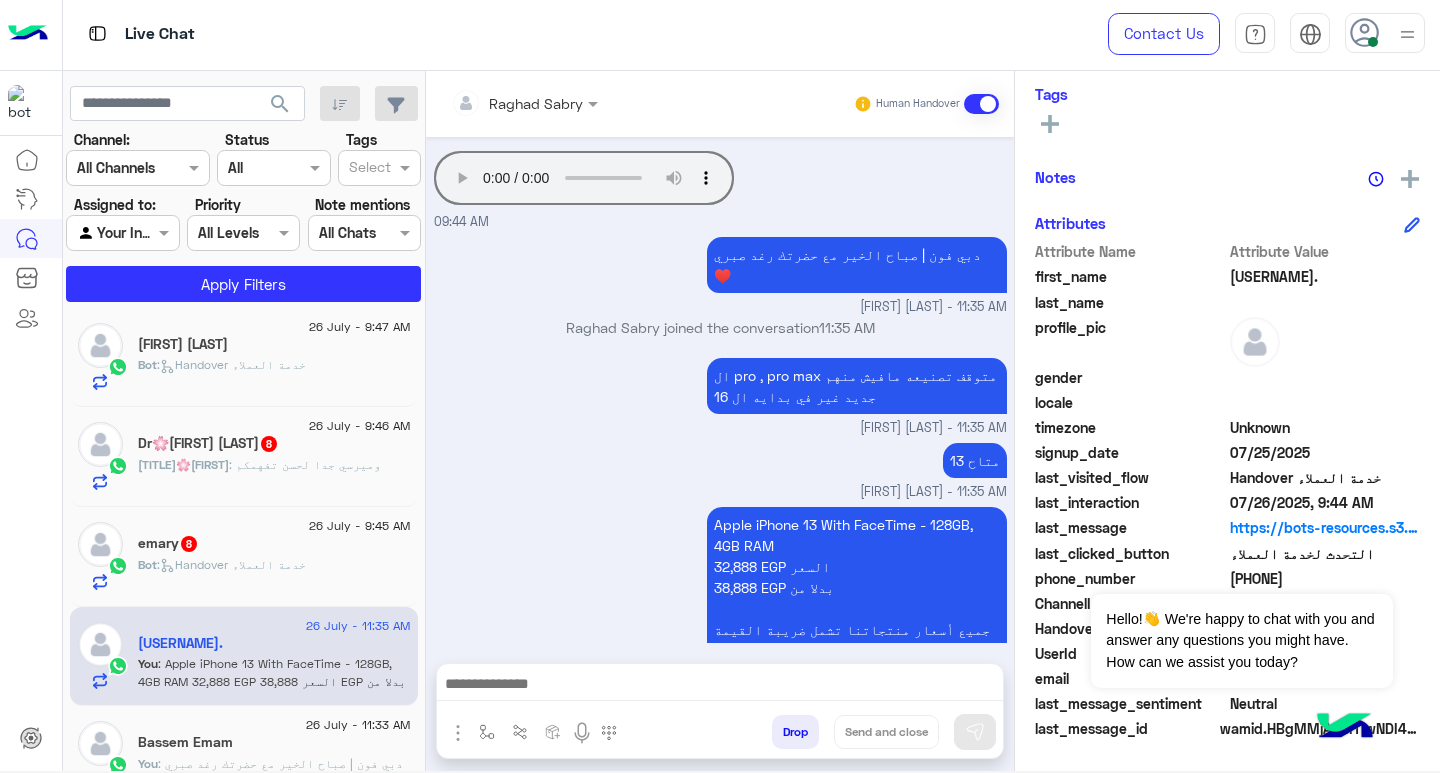 click at bounding box center [720, 686] 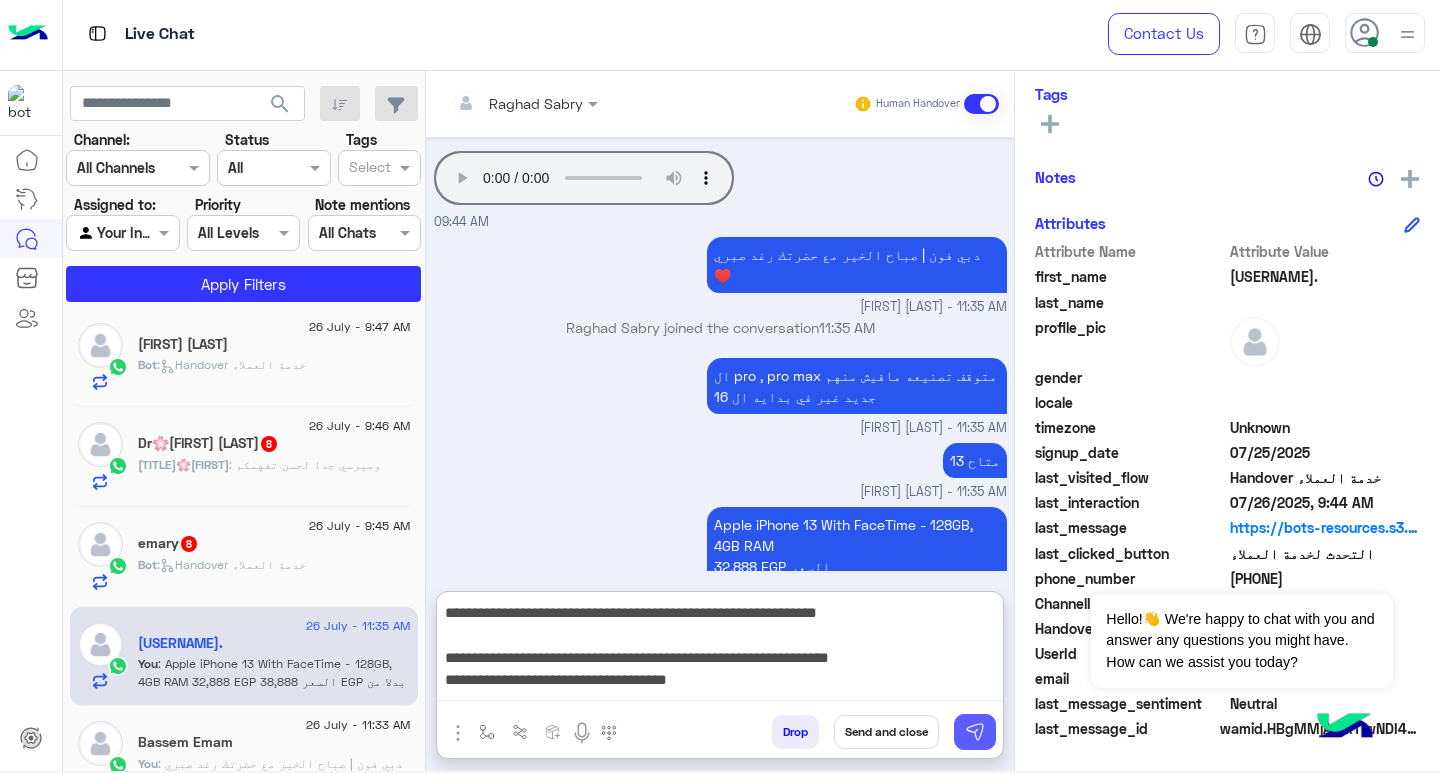 scroll, scrollTop: 2520, scrollLeft: 0, axis: vertical 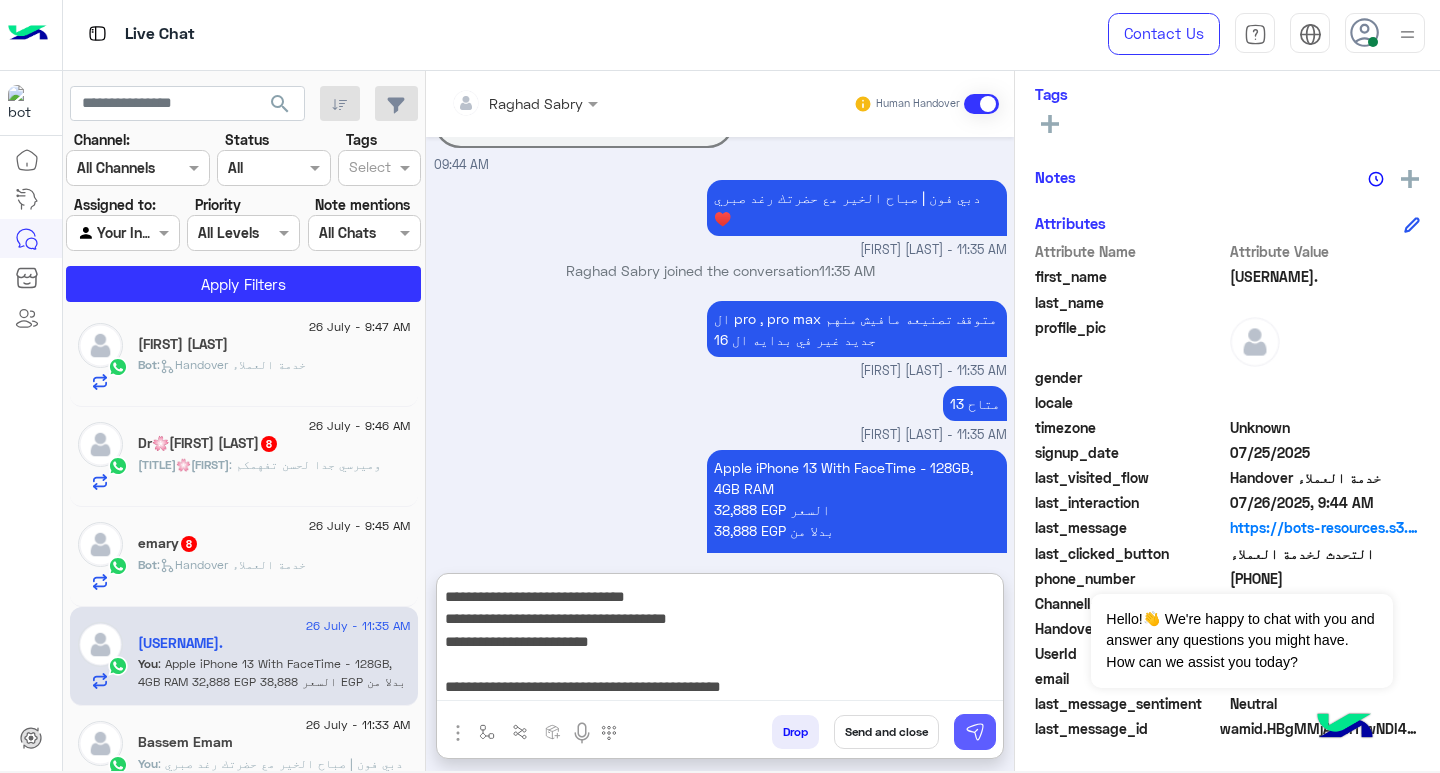 type on "**********" 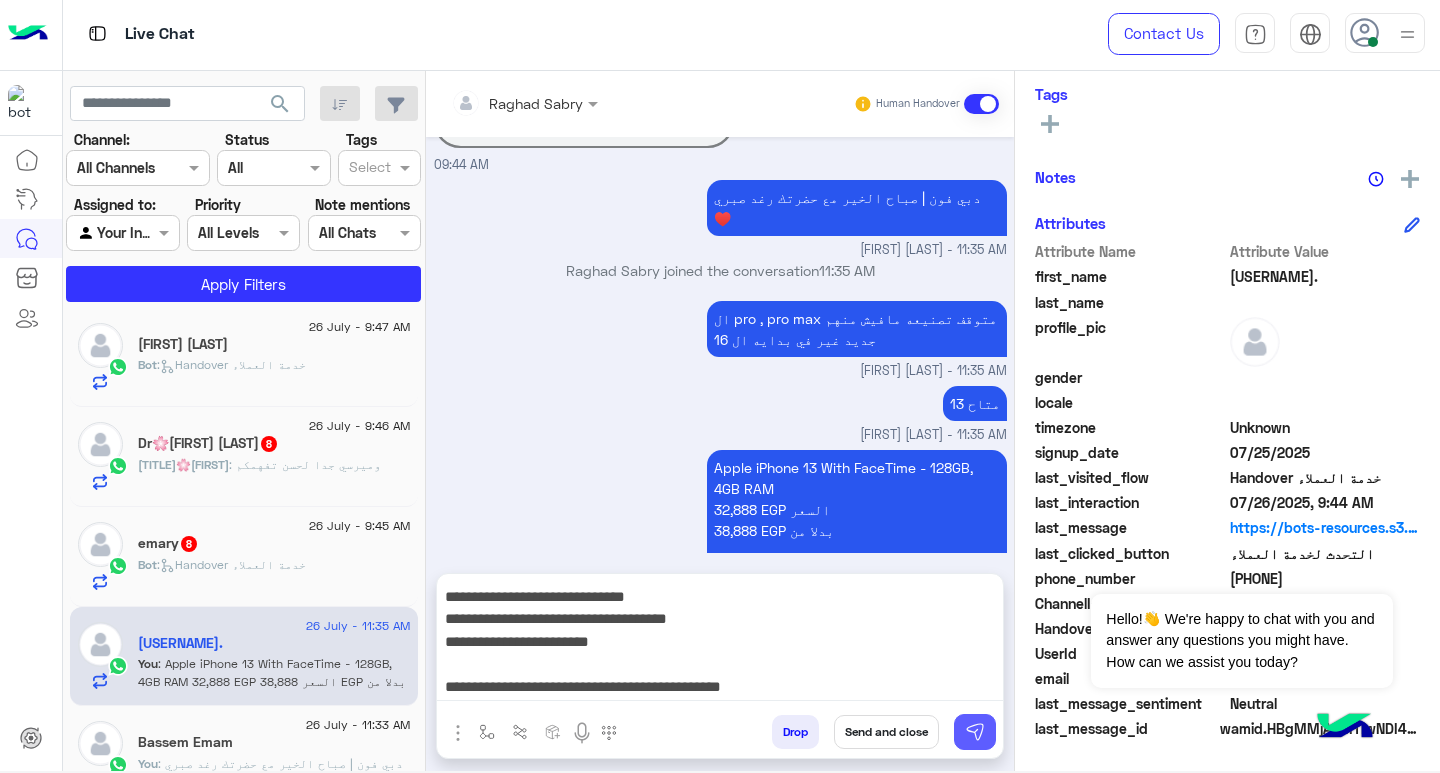 click at bounding box center (975, 732) 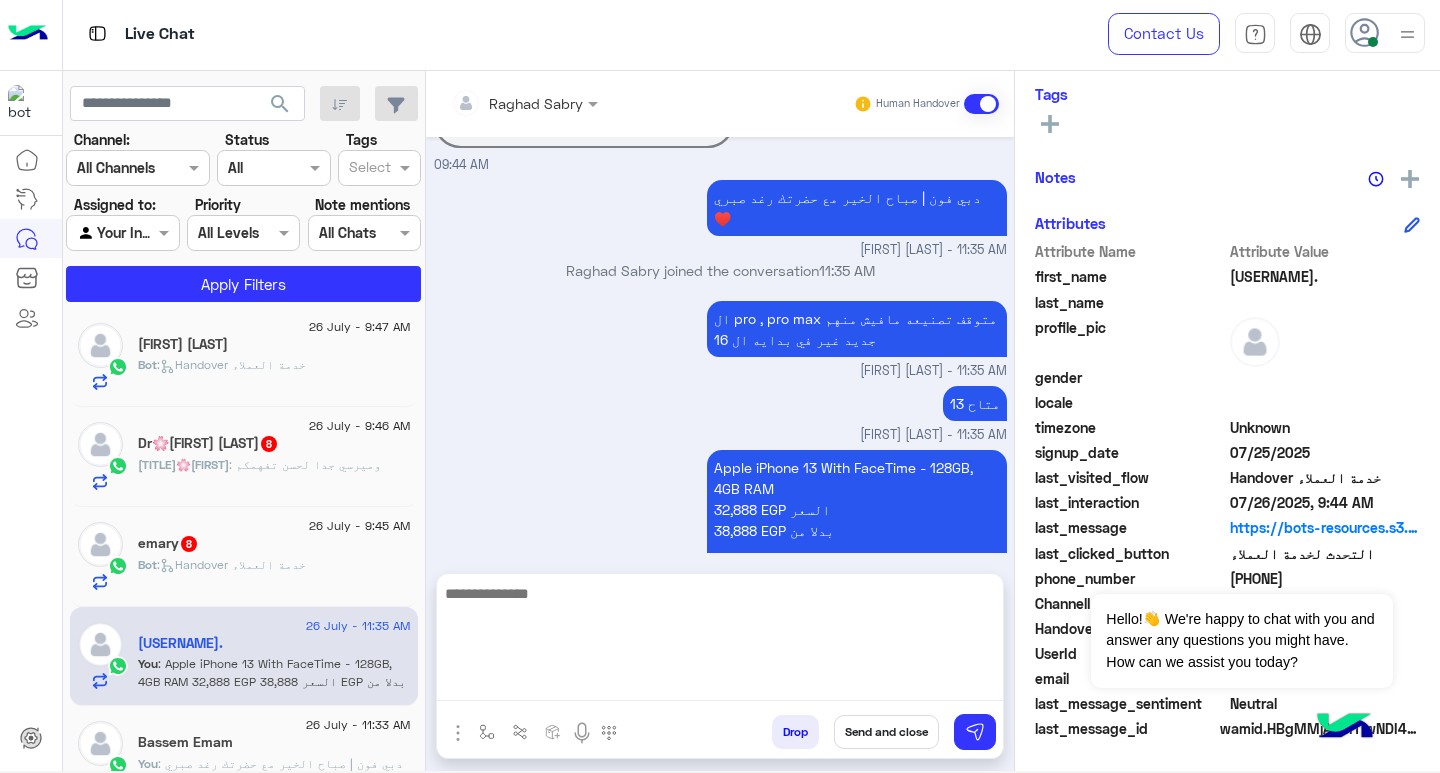 scroll, scrollTop: 0, scrollLeft: 0, axis: both 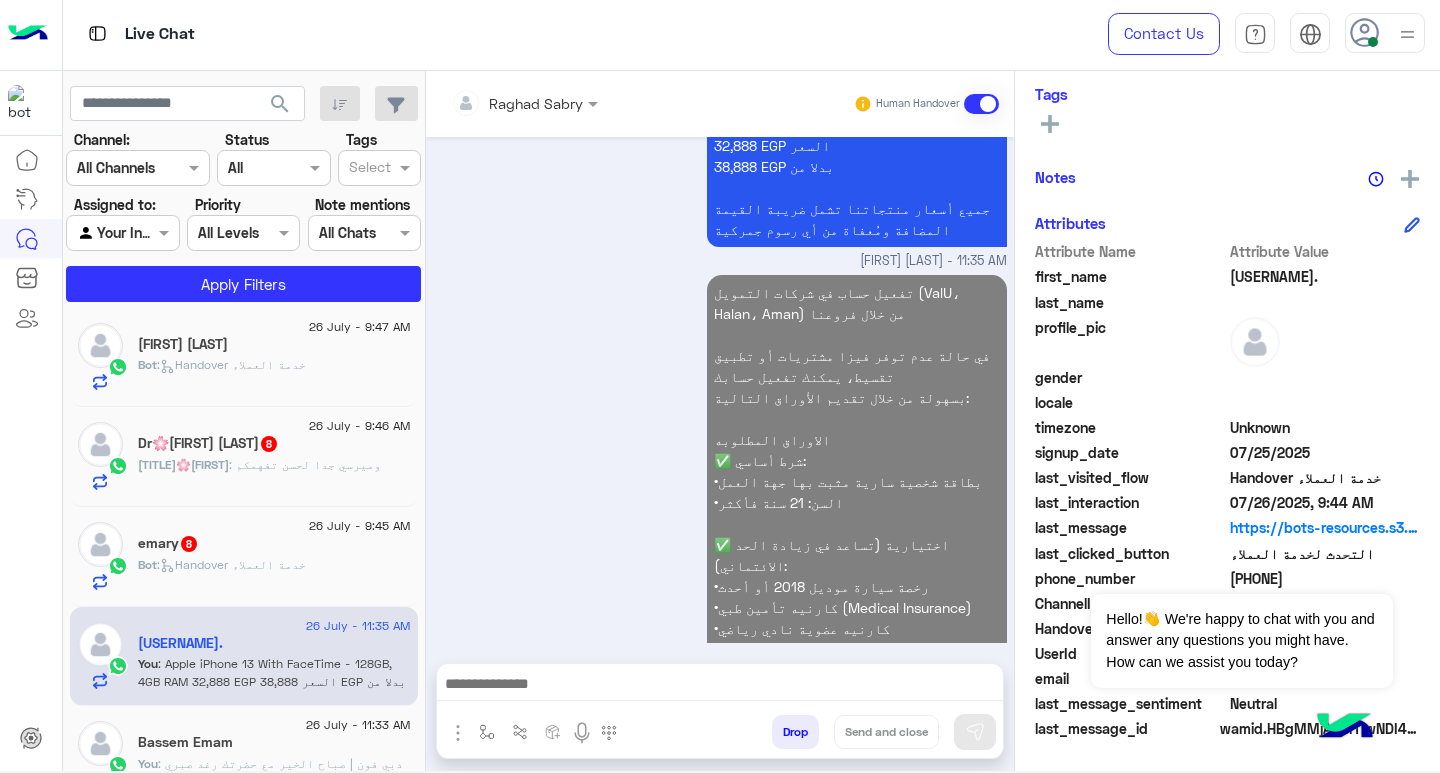 click on "Bot :   Handover خدمة العملاء" 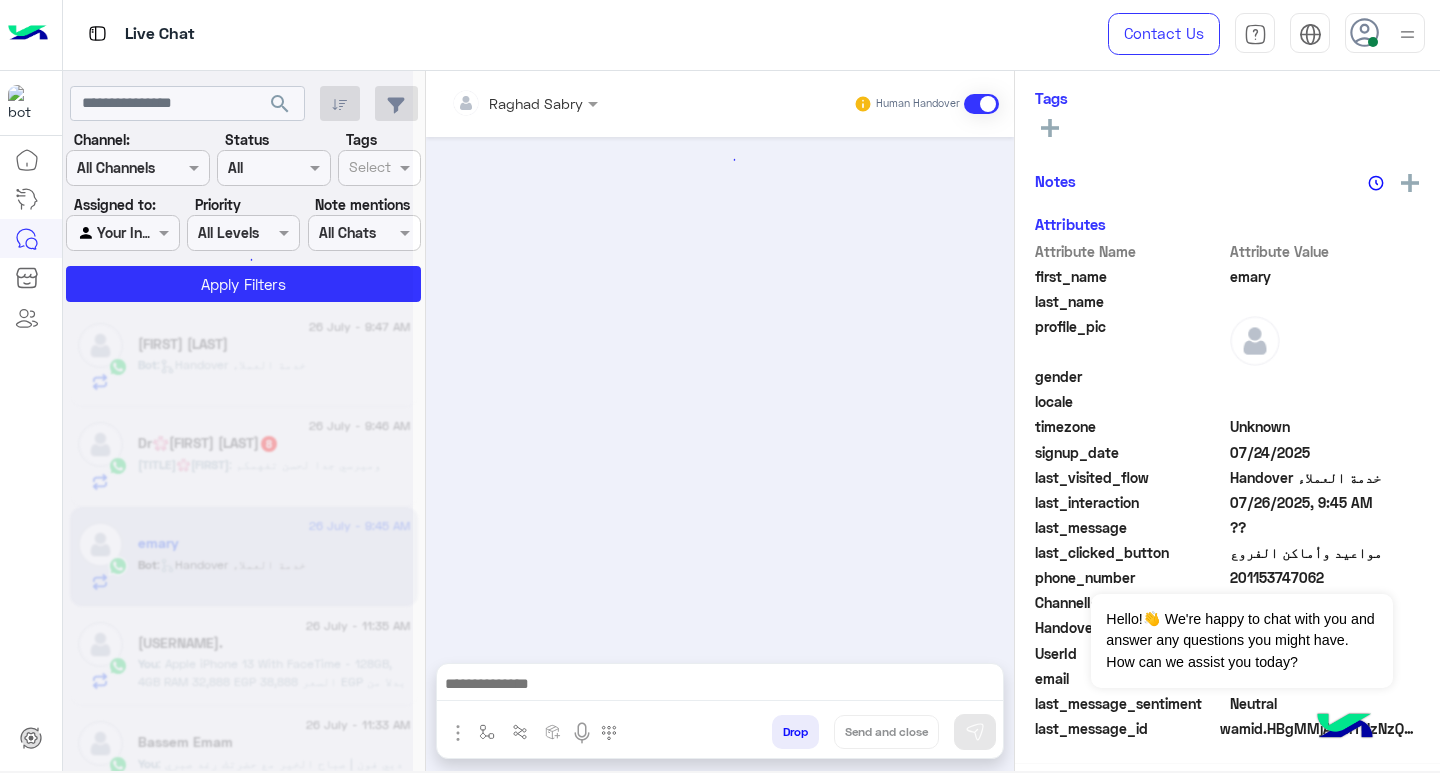 scroll, scrollTop: 325, scrollLeft: 0, axis: vertical 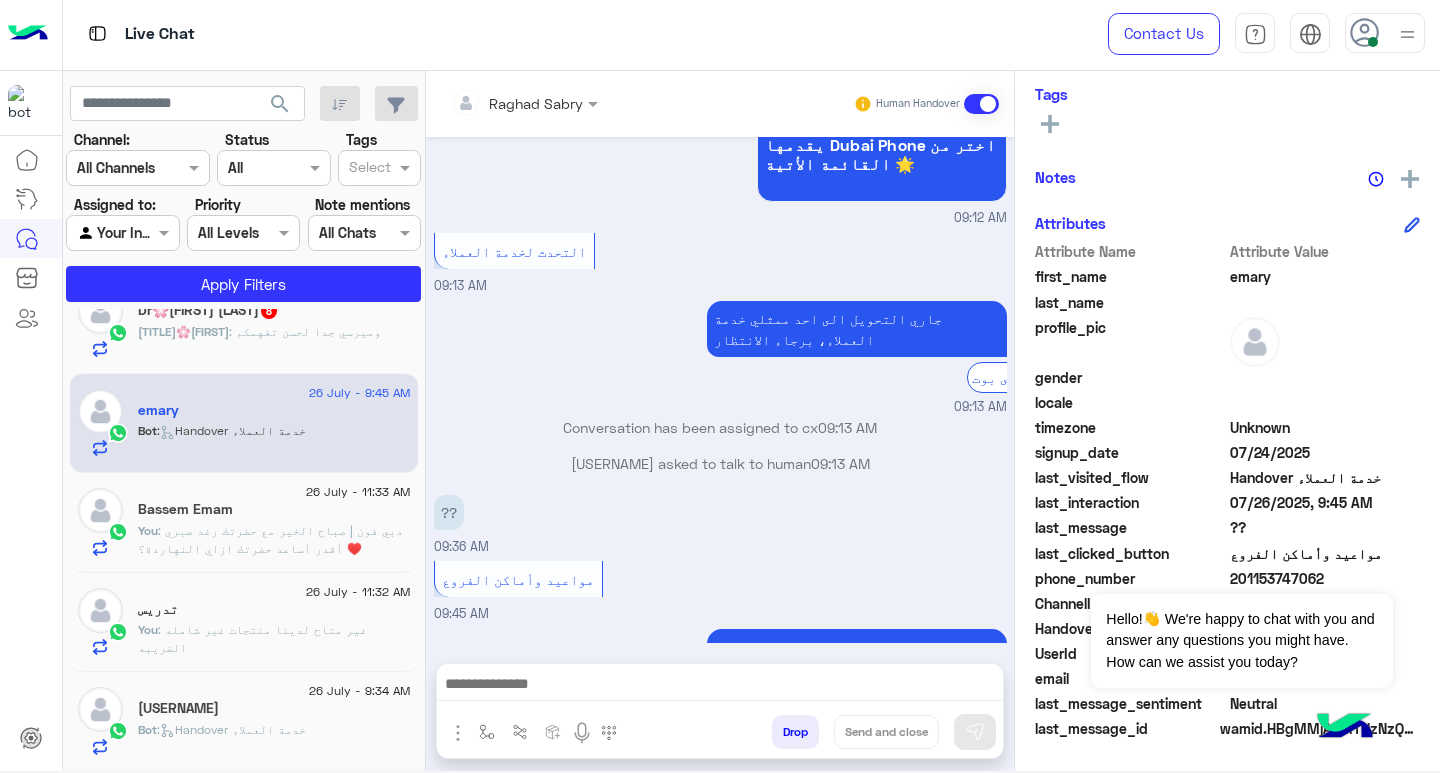 click at bounding box center [720, 686] 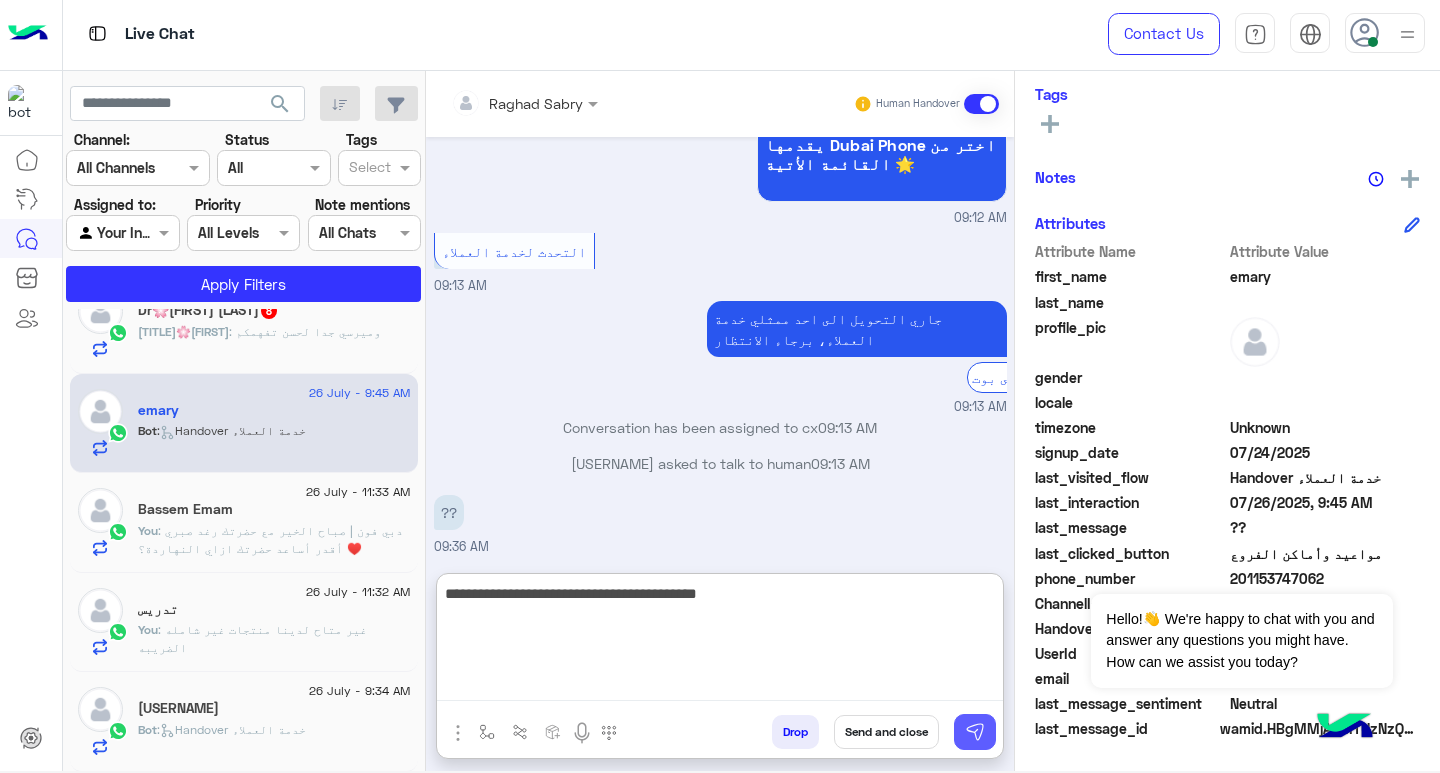 type on "**********" 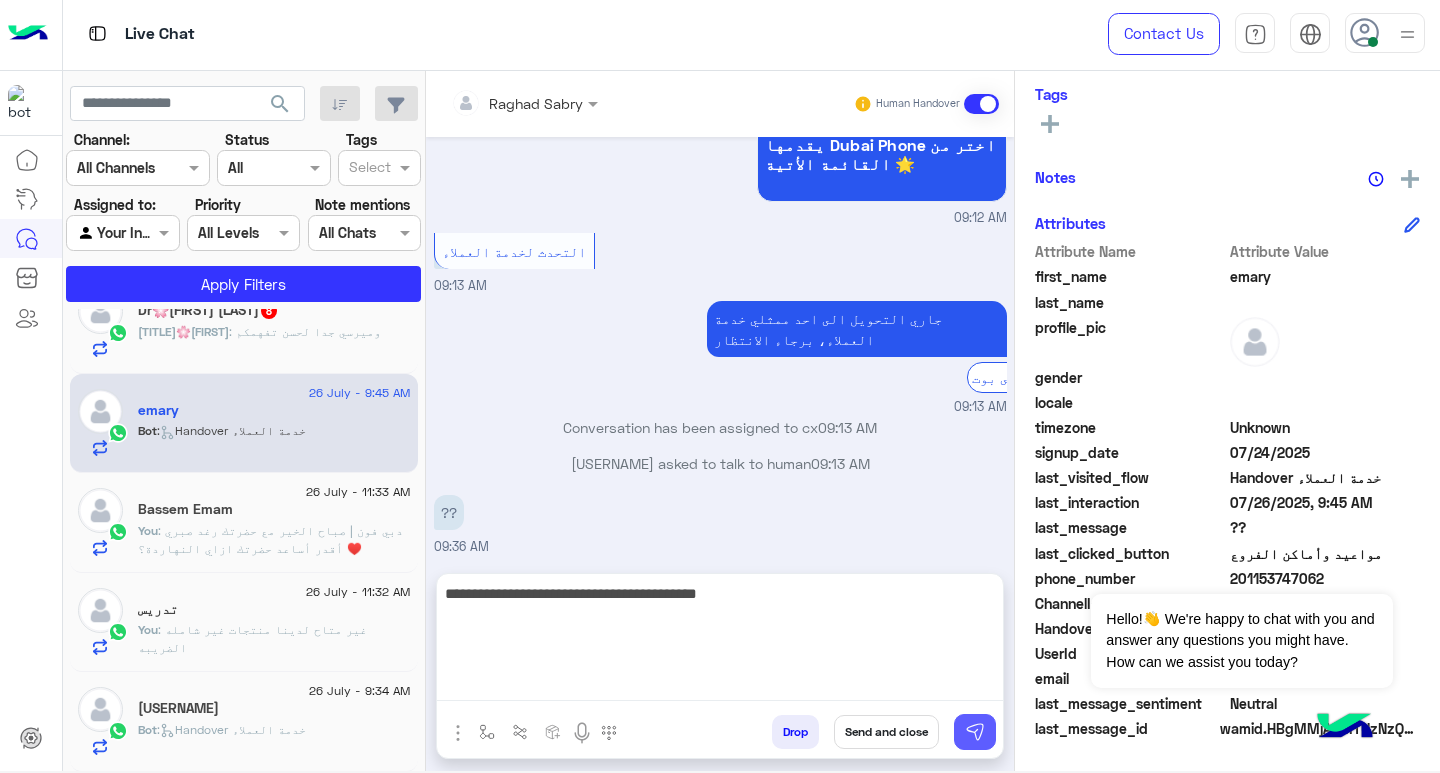 click at bounding box center (975, 732) 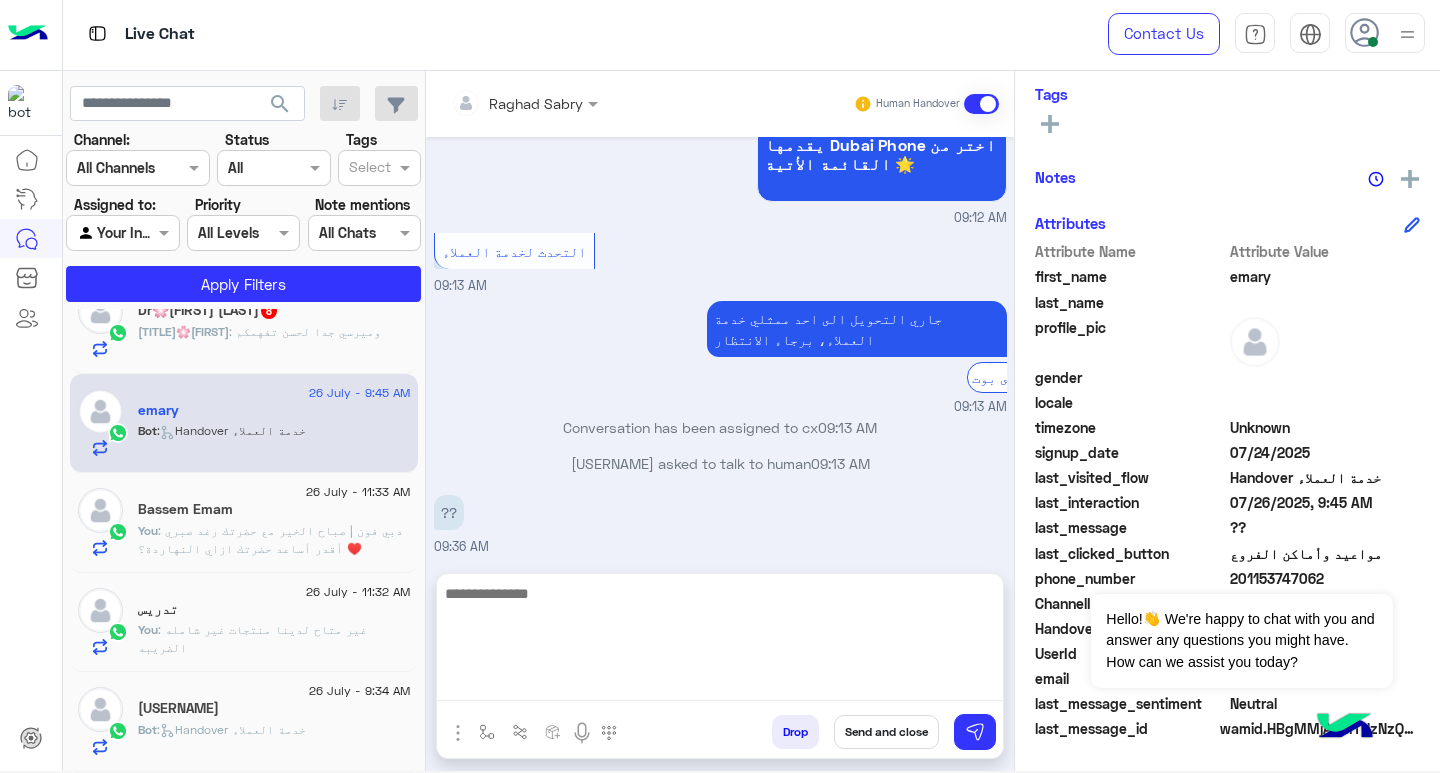 scroll, scrollTop: 2384, scrollLeft: 0, axis: vertical 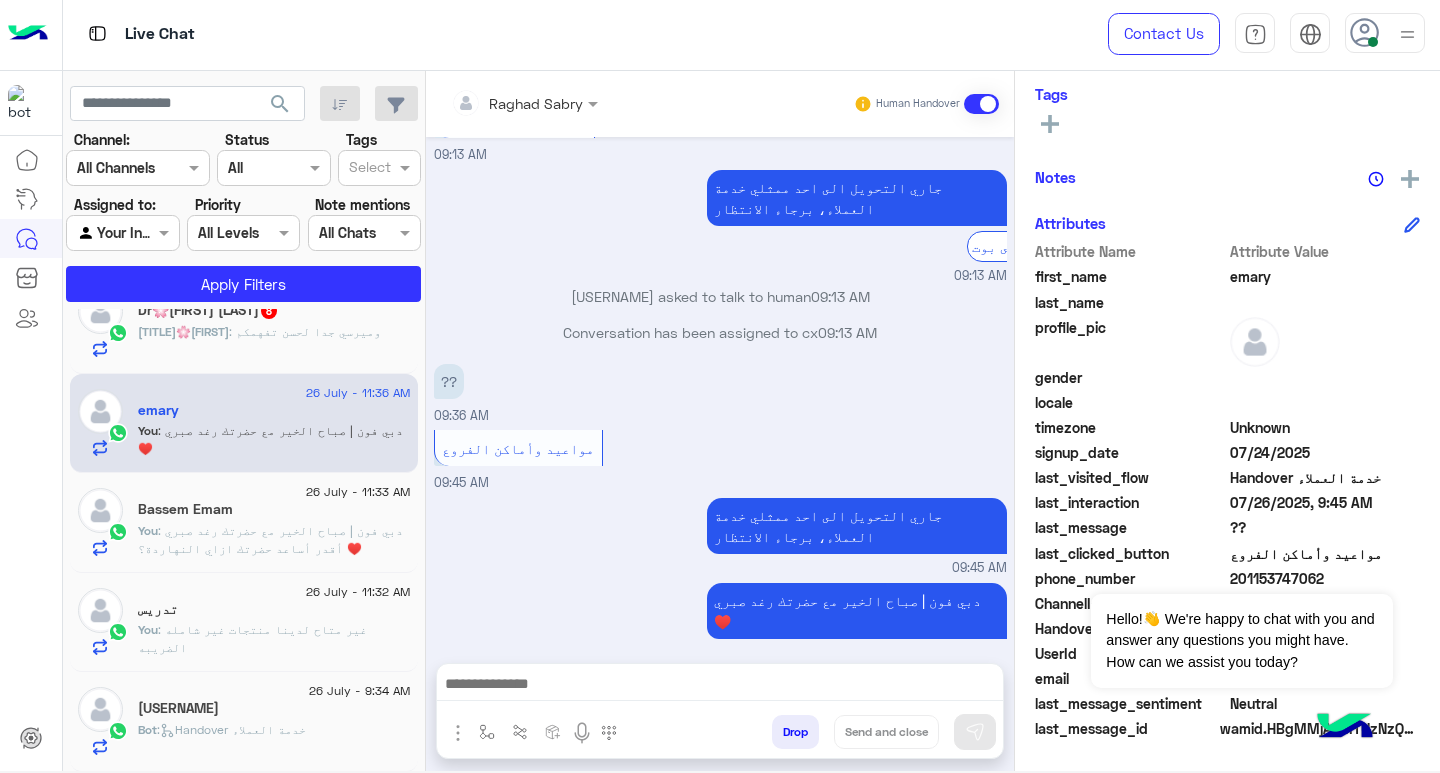 click at bounding box center (720, 686) 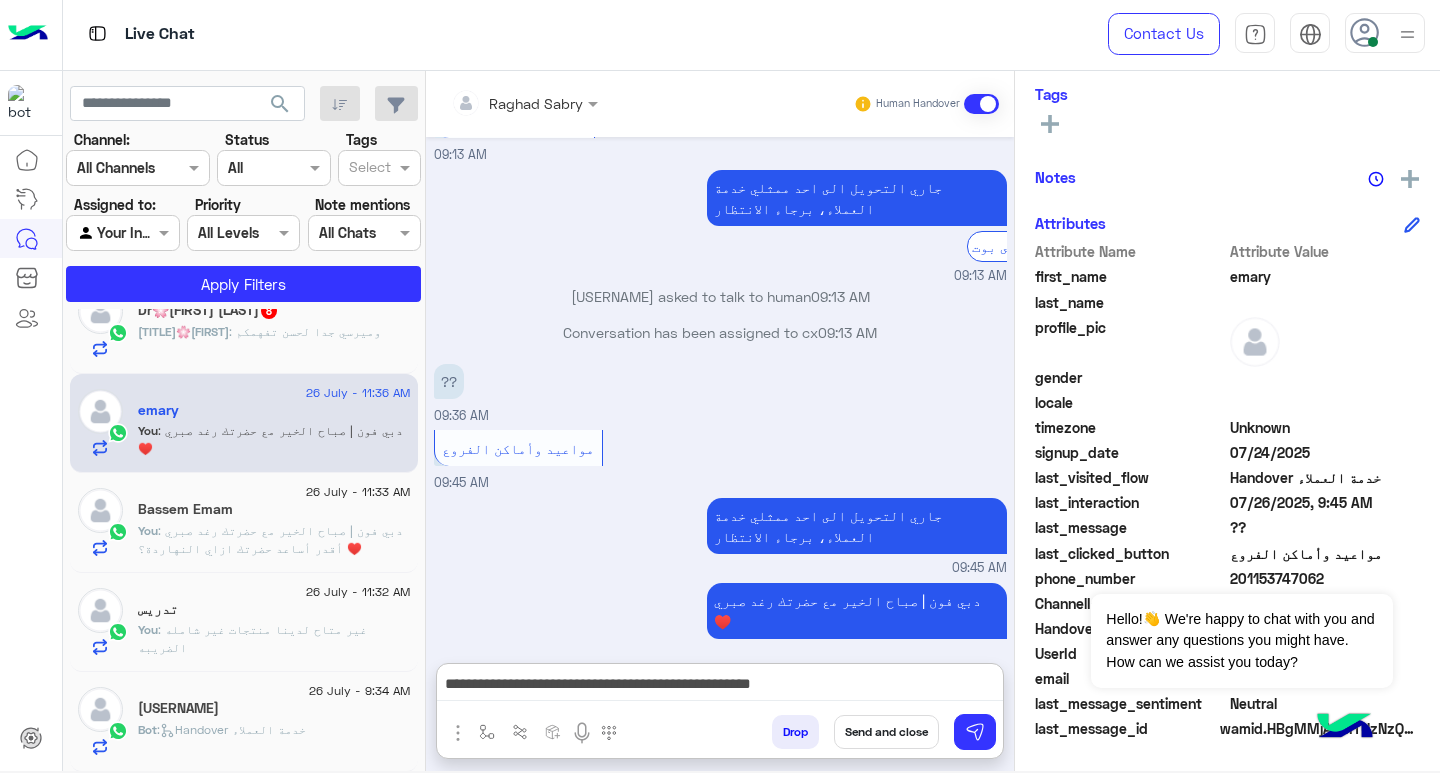 scroll, scrollTop: 2453, scrollLeft: 0, axis: vertical 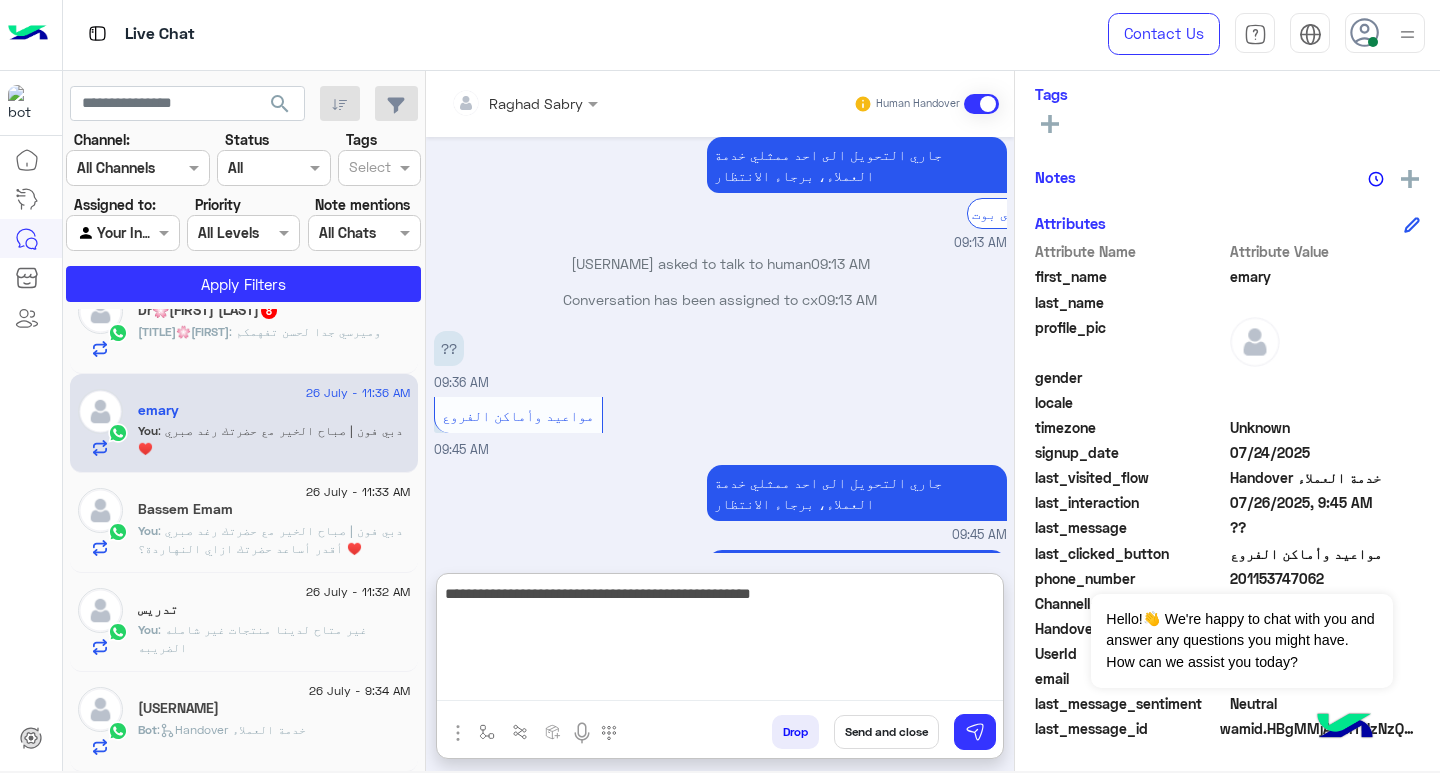 paste on "*********" 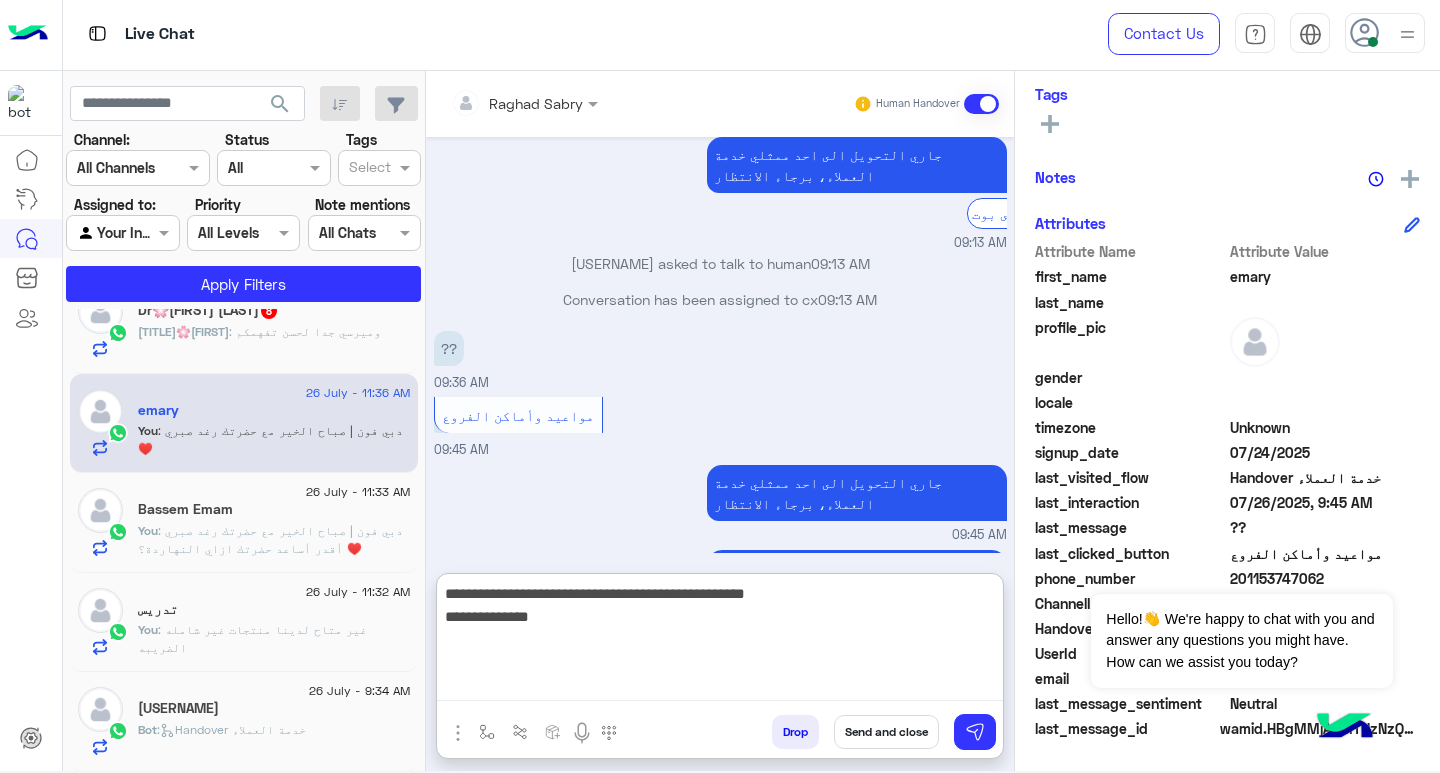 paste on "*
*********" 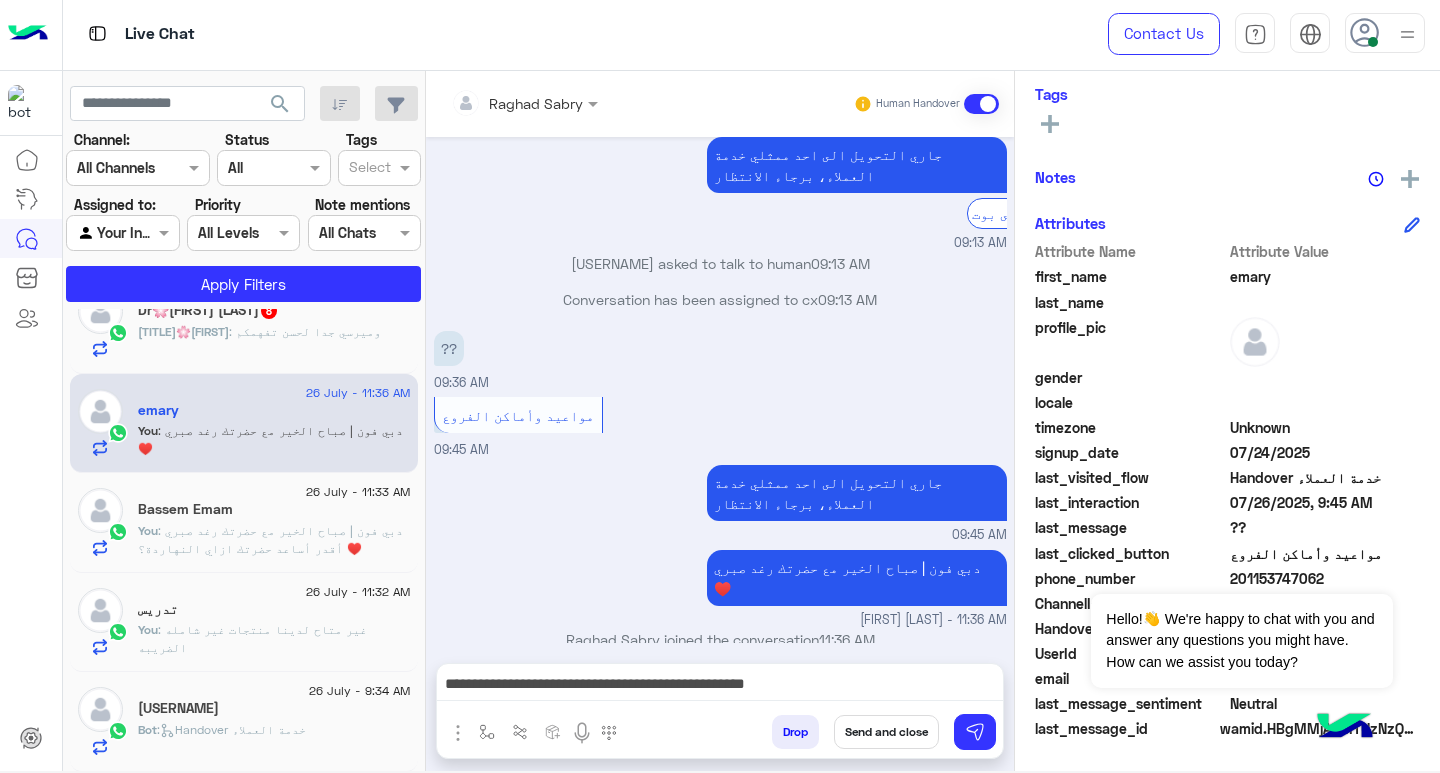 scroll, scrollTop: 2420, scrollLeft: 0, axis: vertical 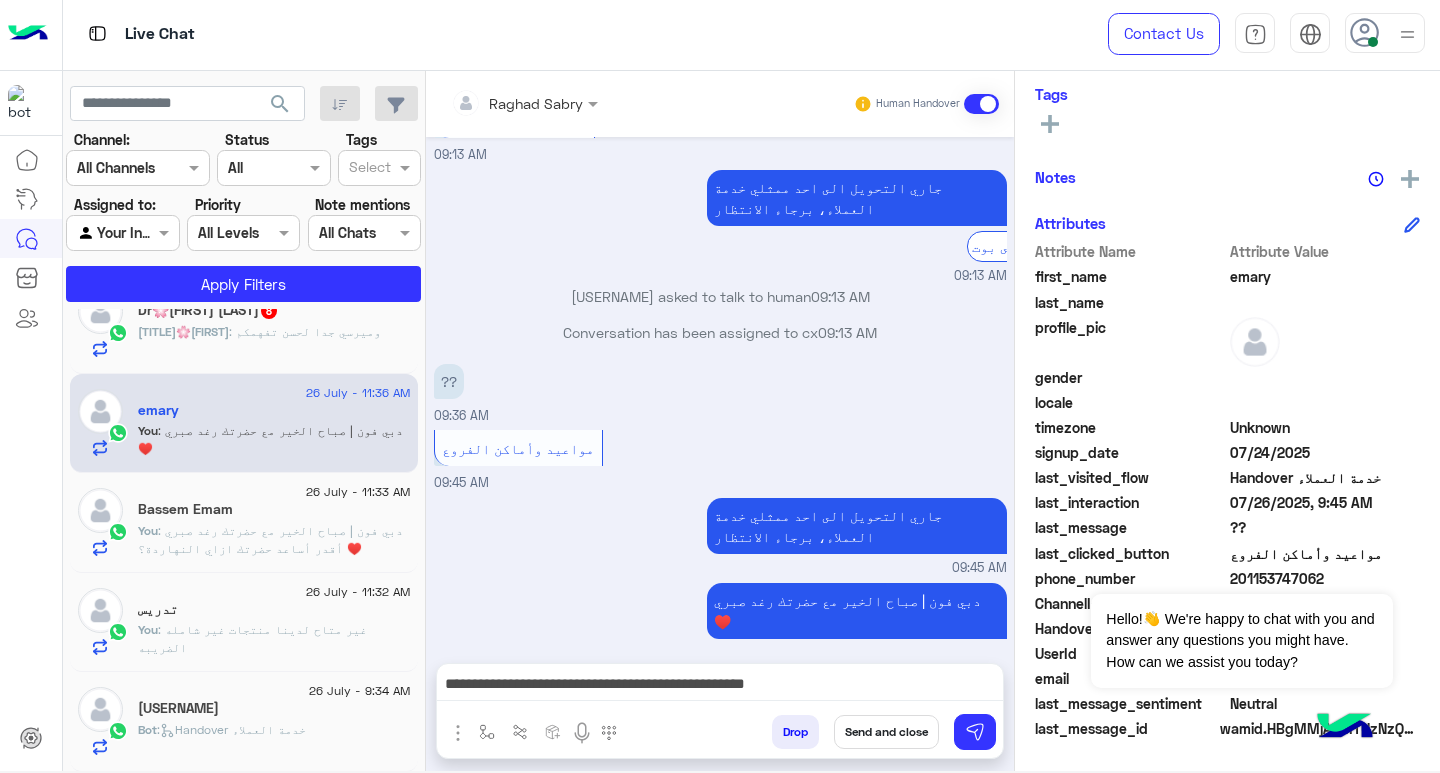 click on "**********" at bounding box center (720, 686) 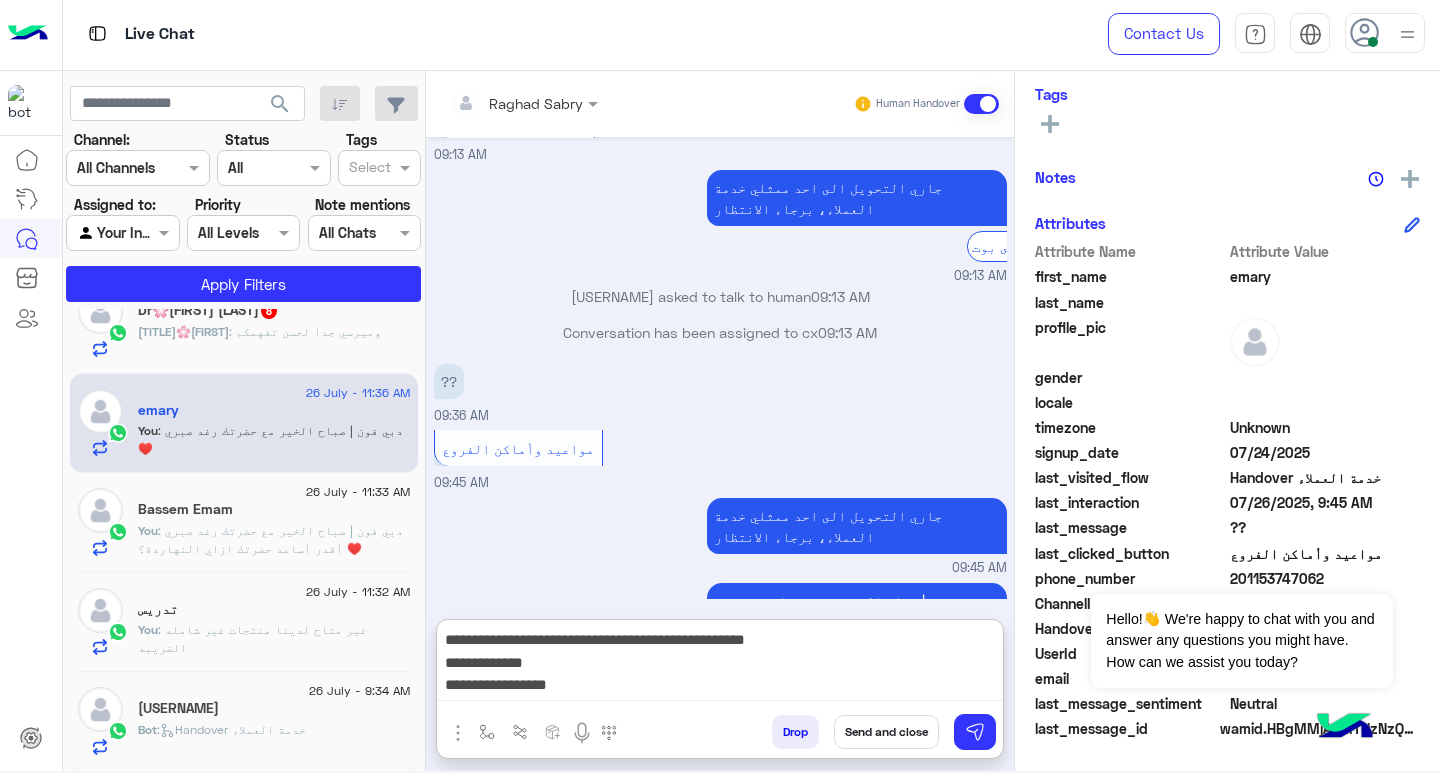 scroll, scrollTop: 2453, scrollLeft: 0, axis: vertical 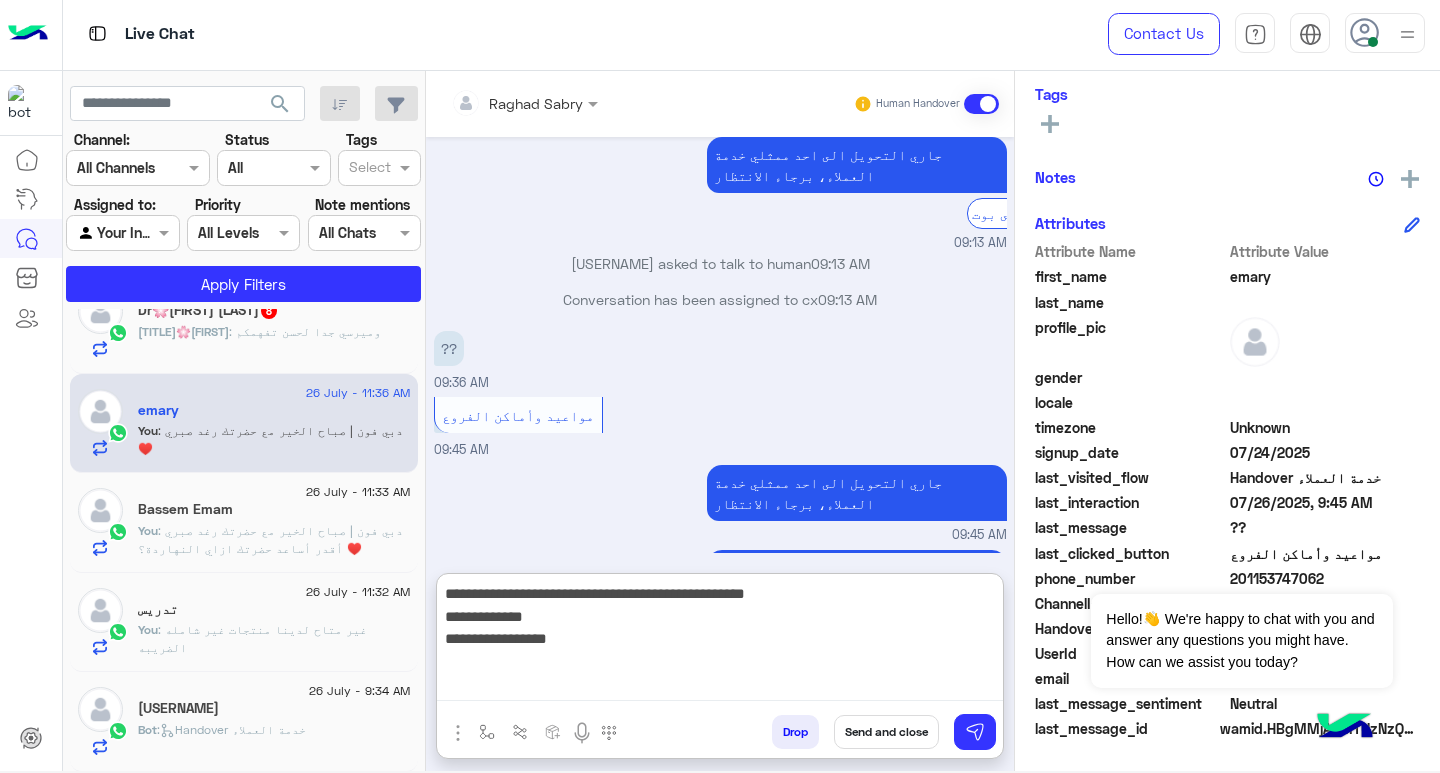 click on "**********" at bounding box center (720, 641) 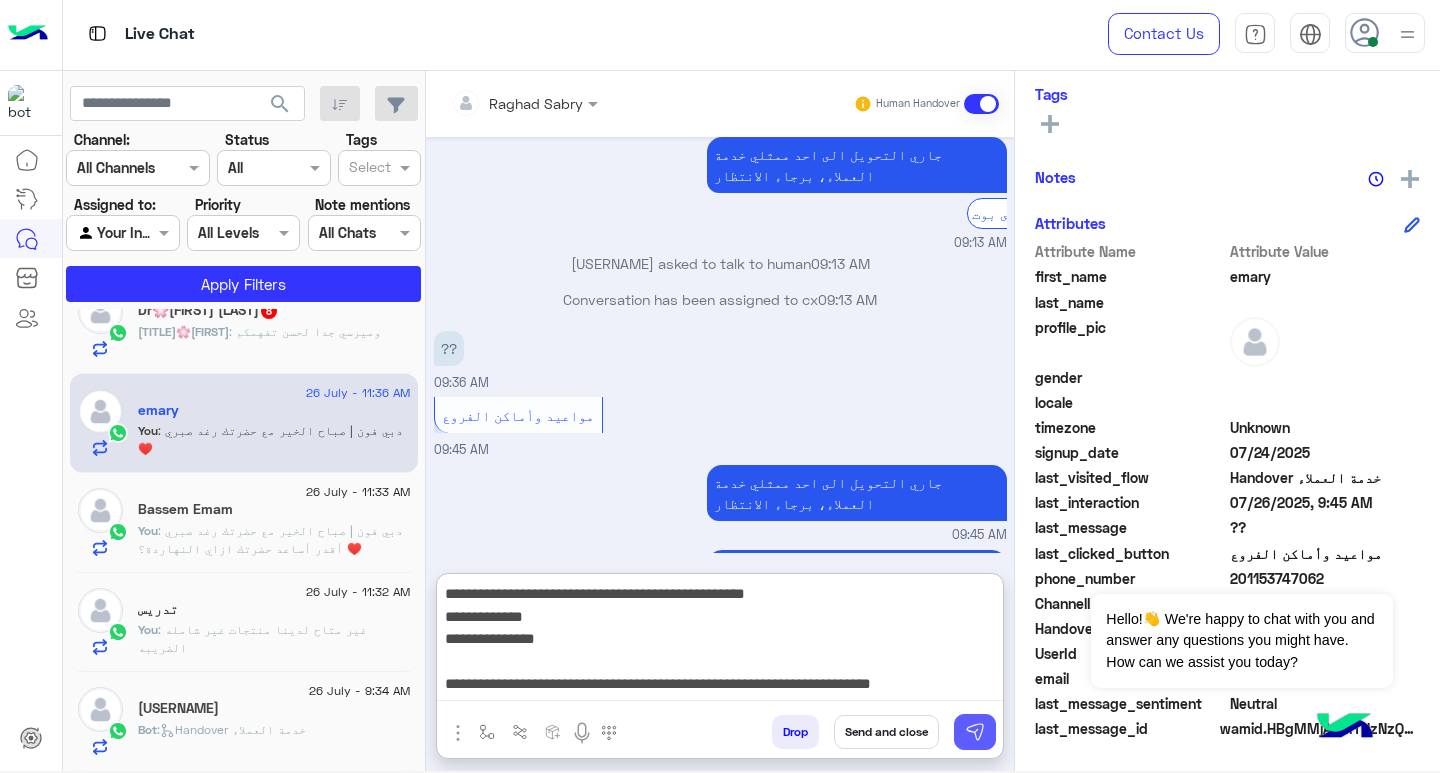 type on "**********" 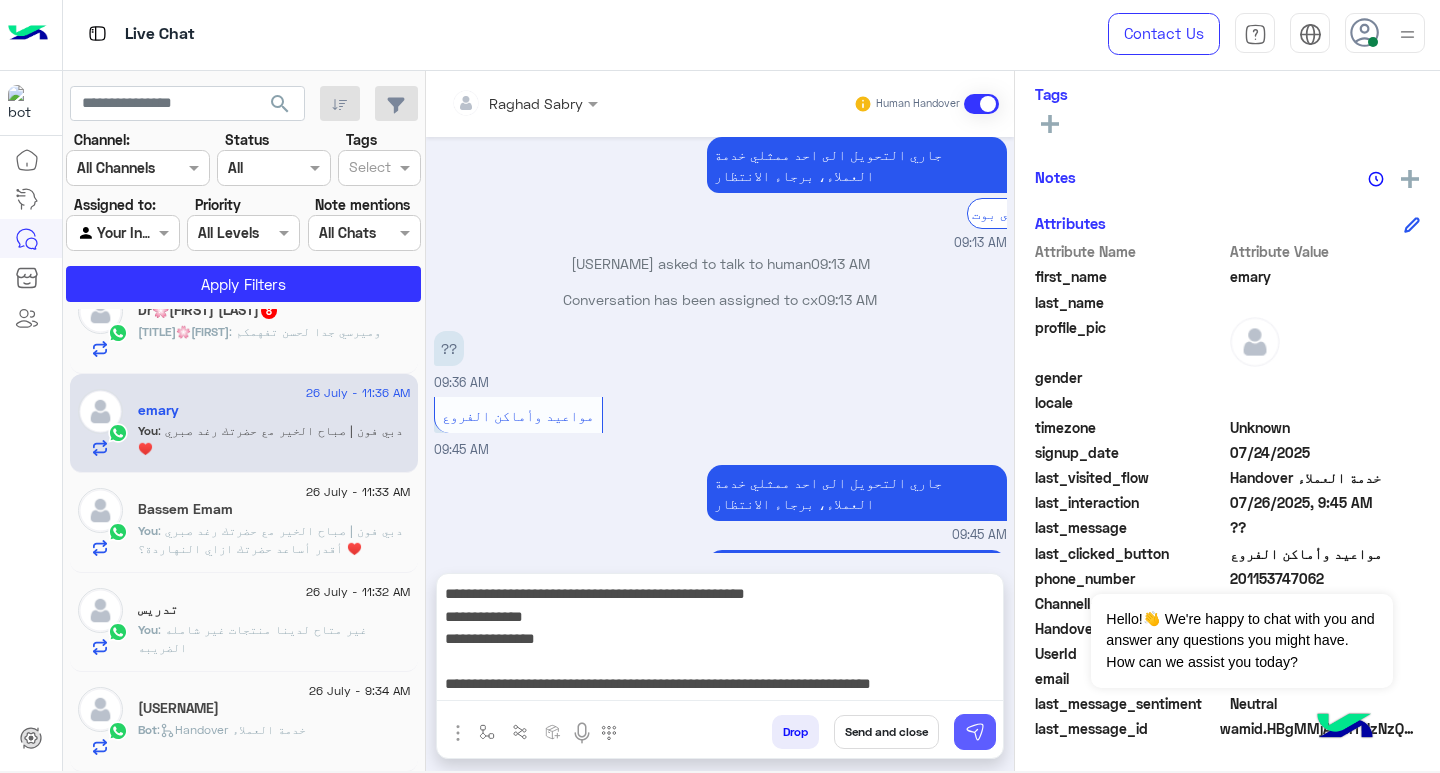 click at bounding box center (975, 732) 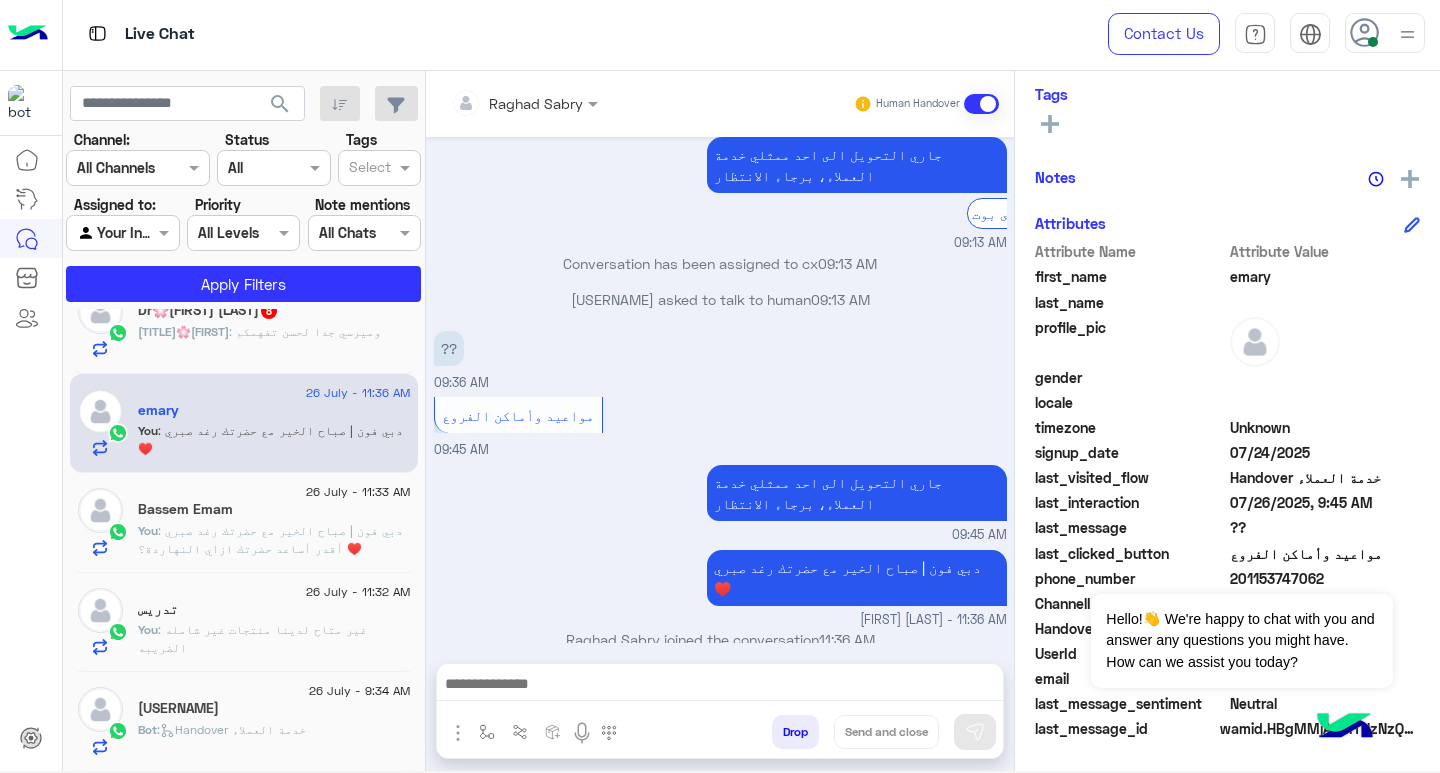 scroll, scrollTop: 2610, scrollLeft: 0, axis: vertical 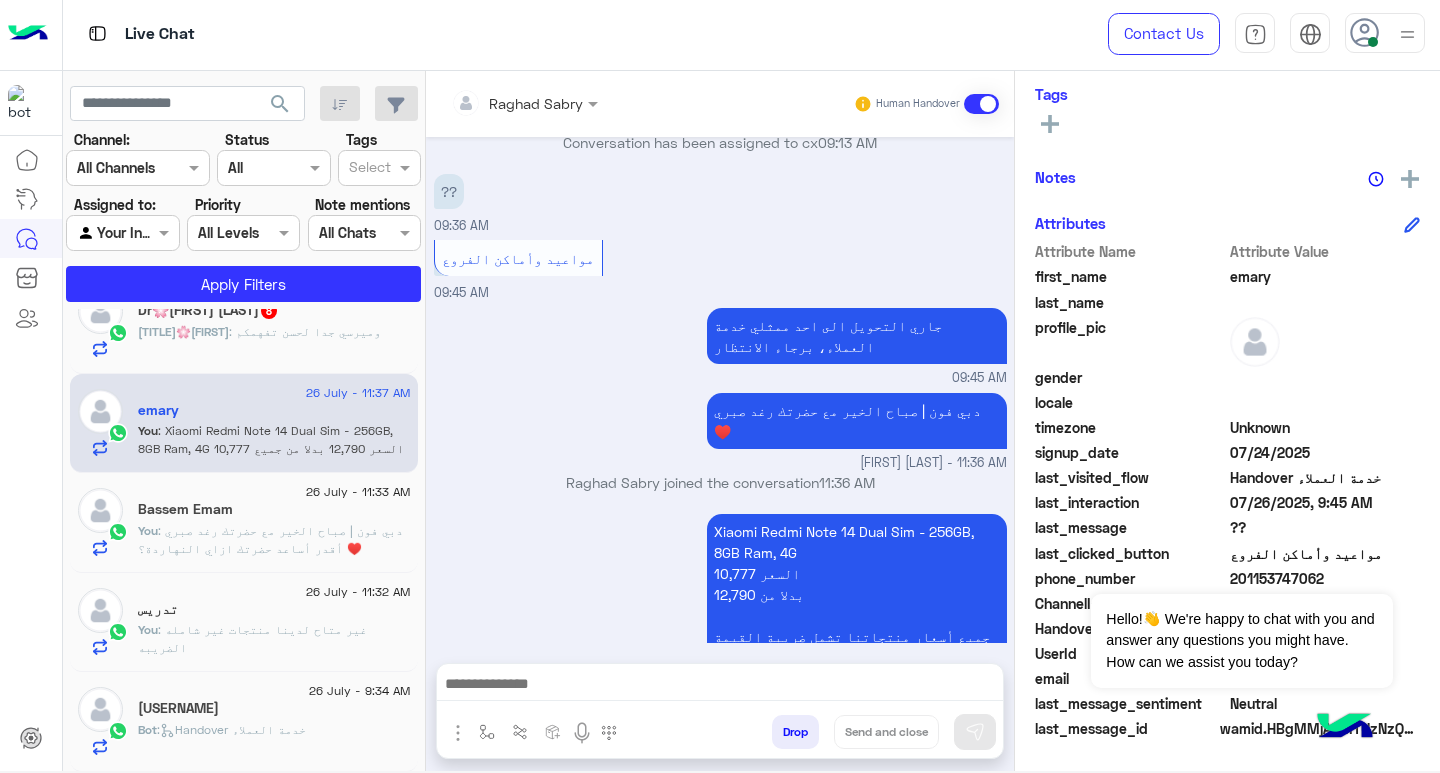 click on "Xiaomi Redmi Note 14 Dual Sim - 256GB, 8GB Ram, 4G 10,777 السعر  12,790 بدلا من  جميع أسعار منتجاتنا تشمل ضريبة القيمة المضافة ومُعفاة من أي رسوم جمركية" at bounding box center [800, 594] 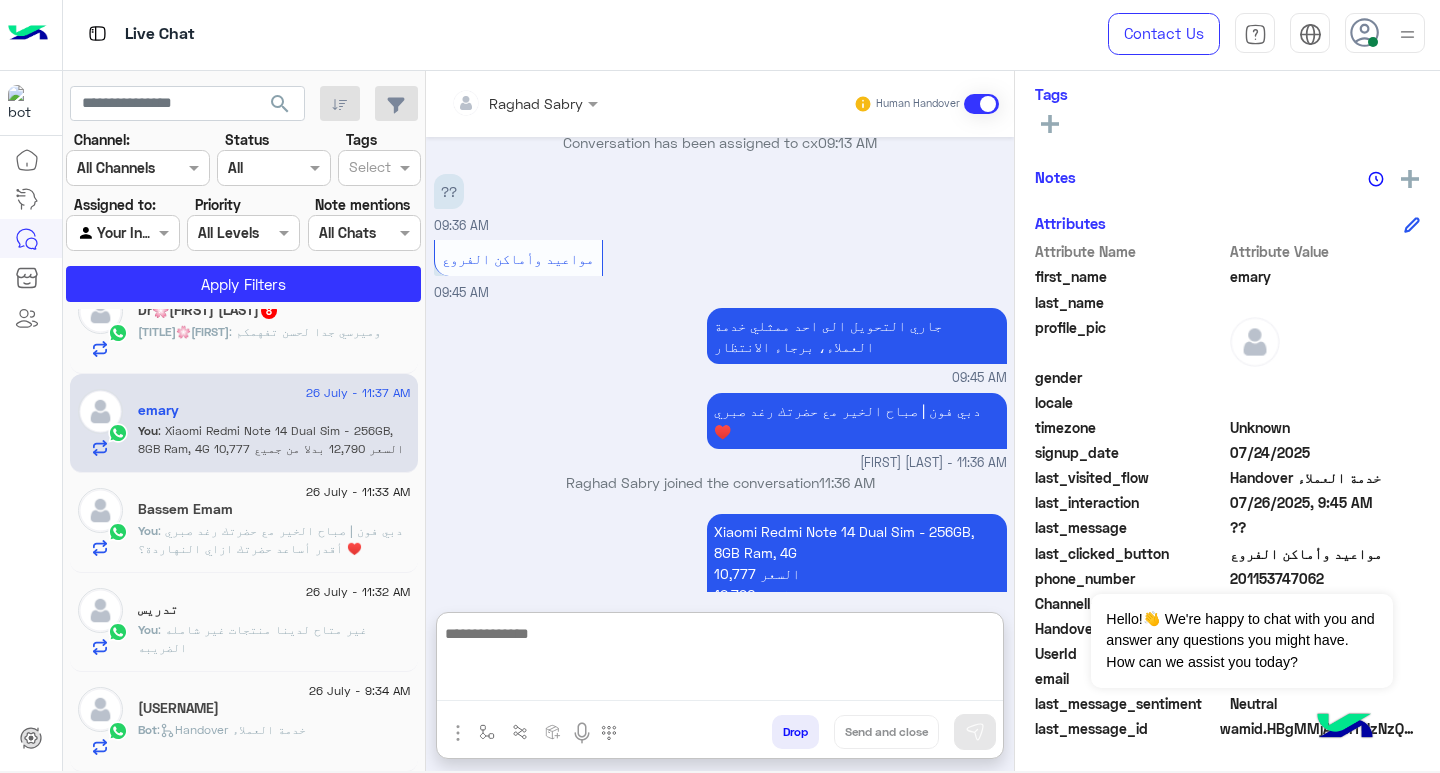 scroll, scrollTop: 2686, scrollLeft: 0, axis: vertical 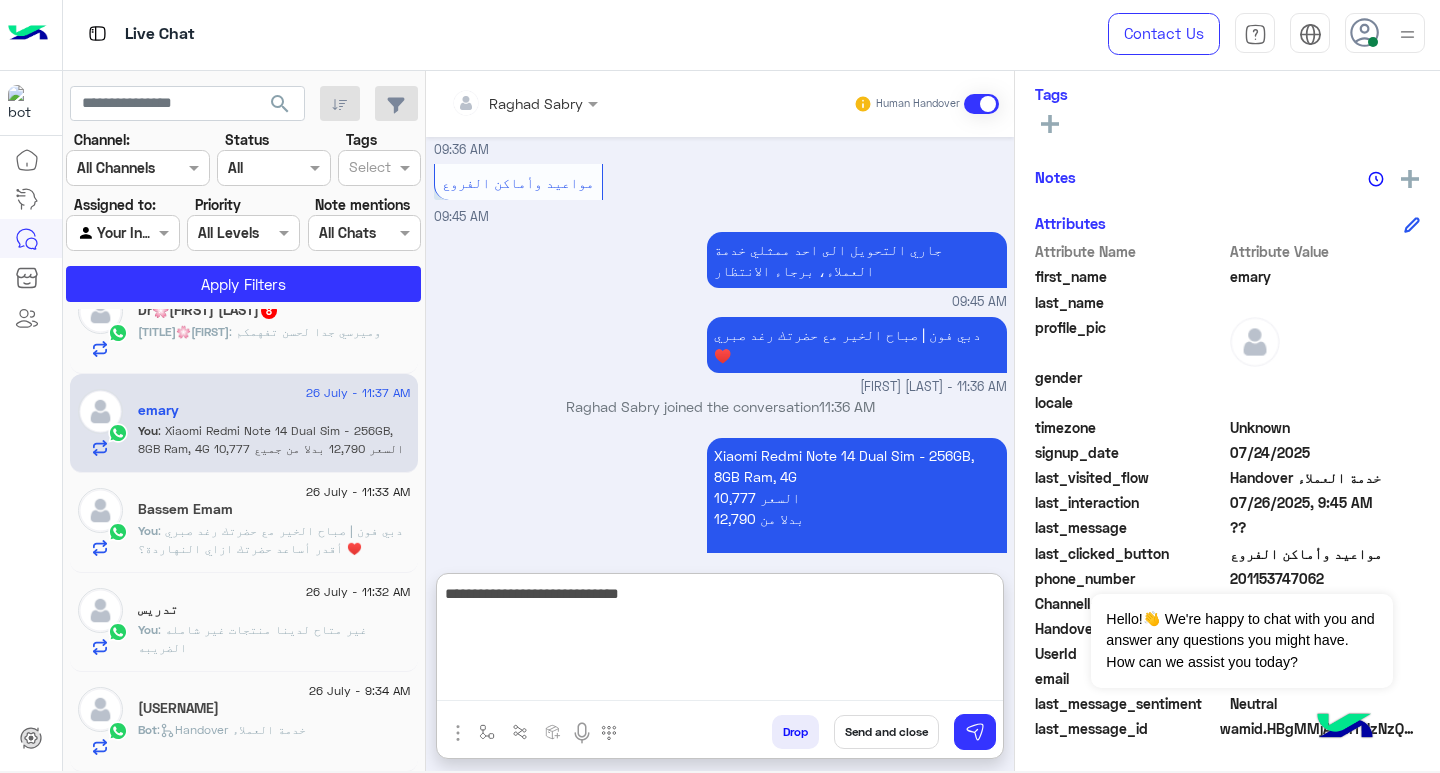 type on "**********" 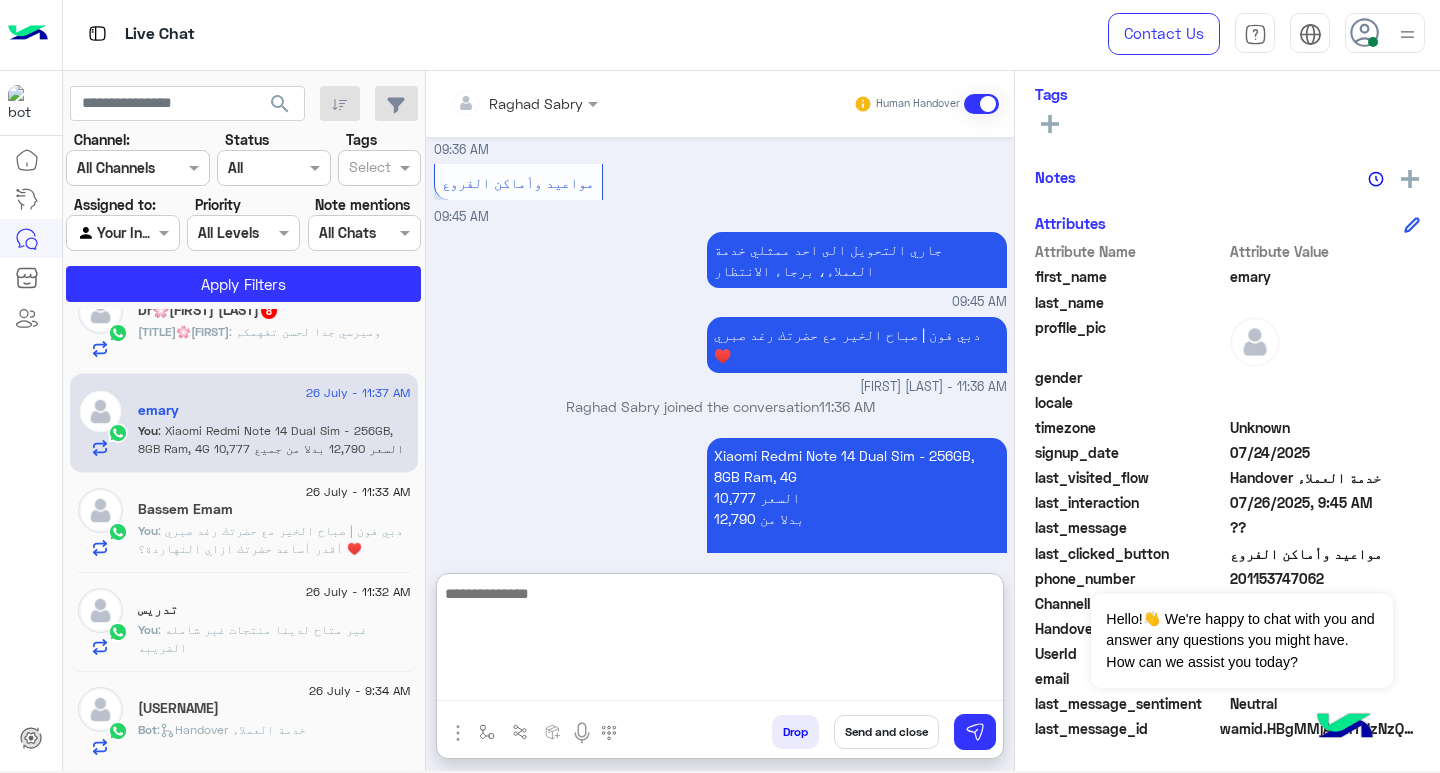 scroll, scrollTop: 2764, scrollLeft: 0, axis: vertical 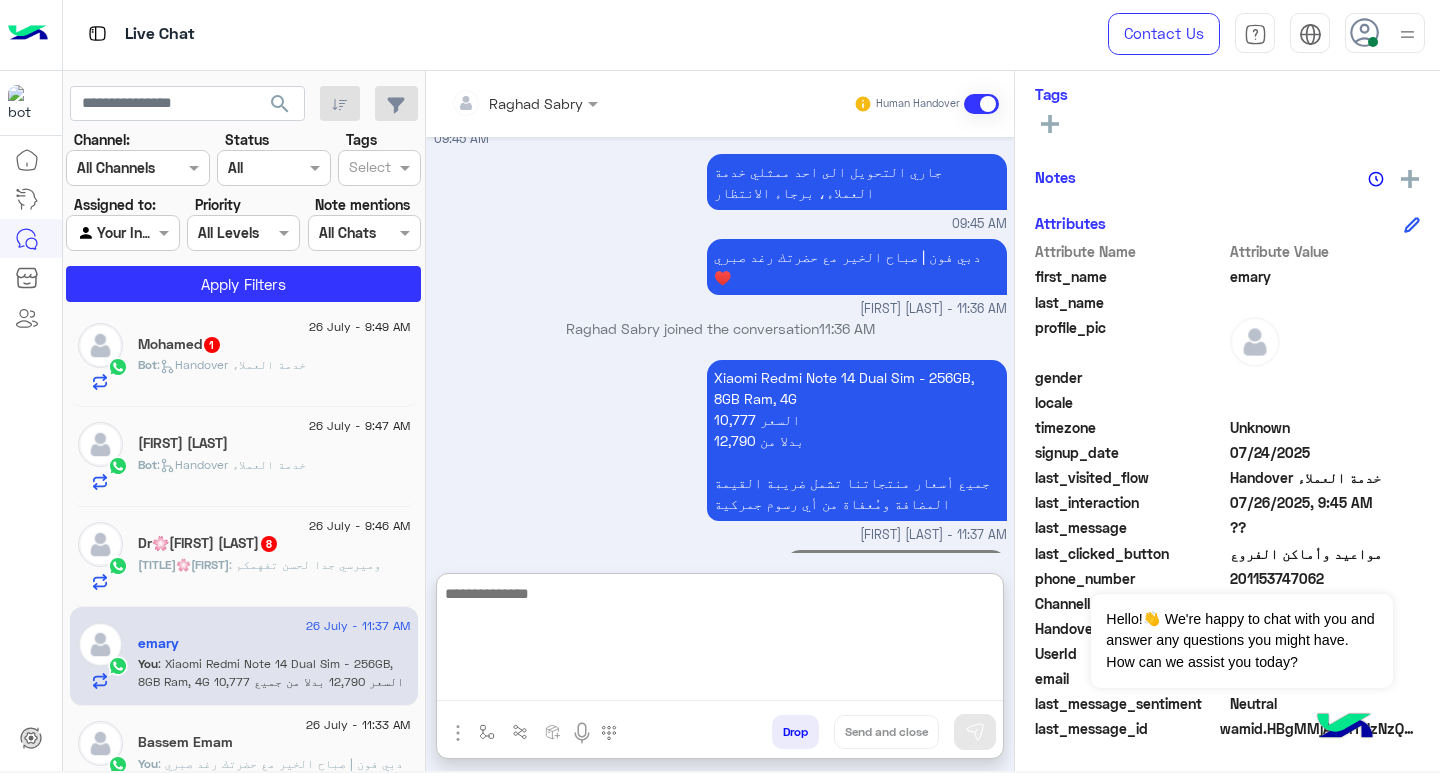 click on "[TITLE]🌸[NAME] : وميرسي جدا لحسن تفهمكم" 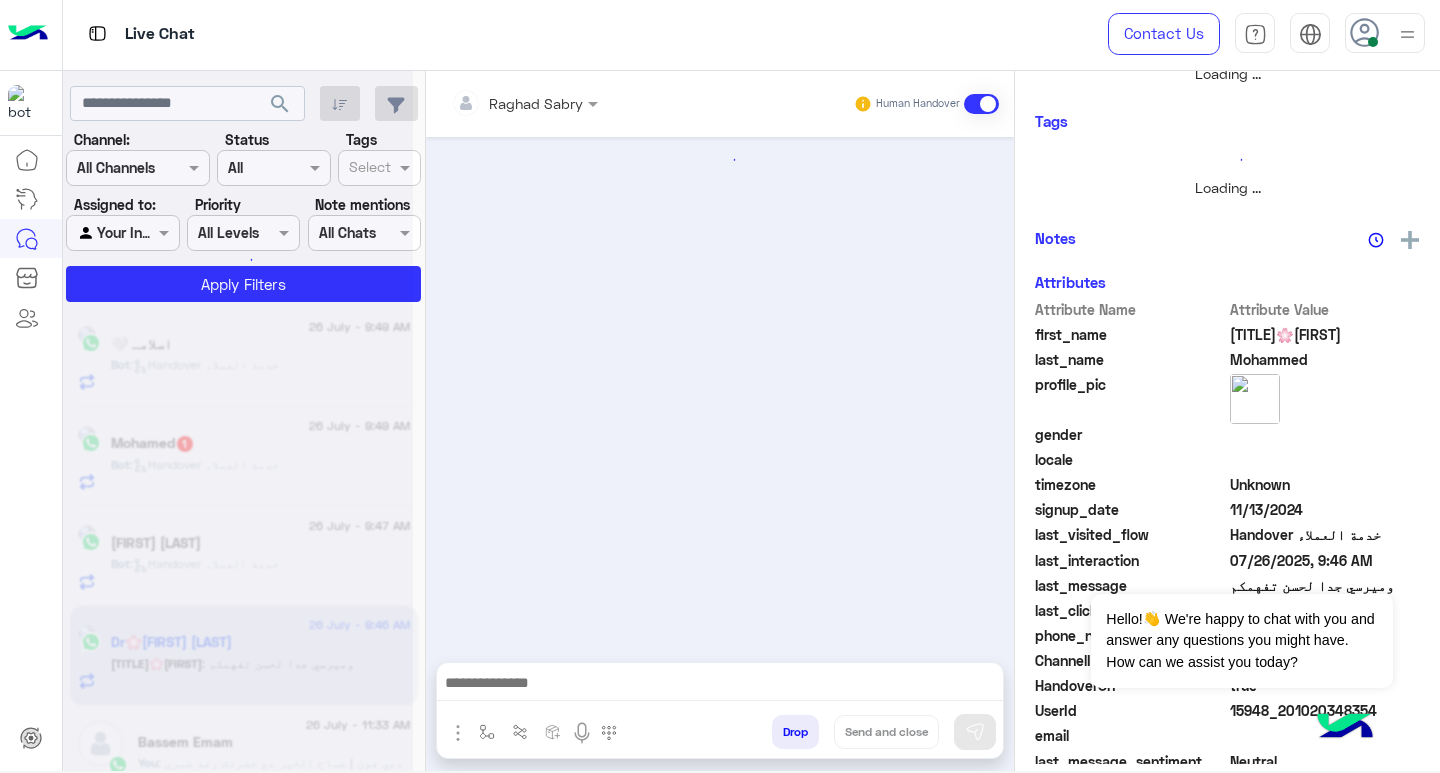 scroll, scrollTop: 0, scrollLeft: 0, axis: both 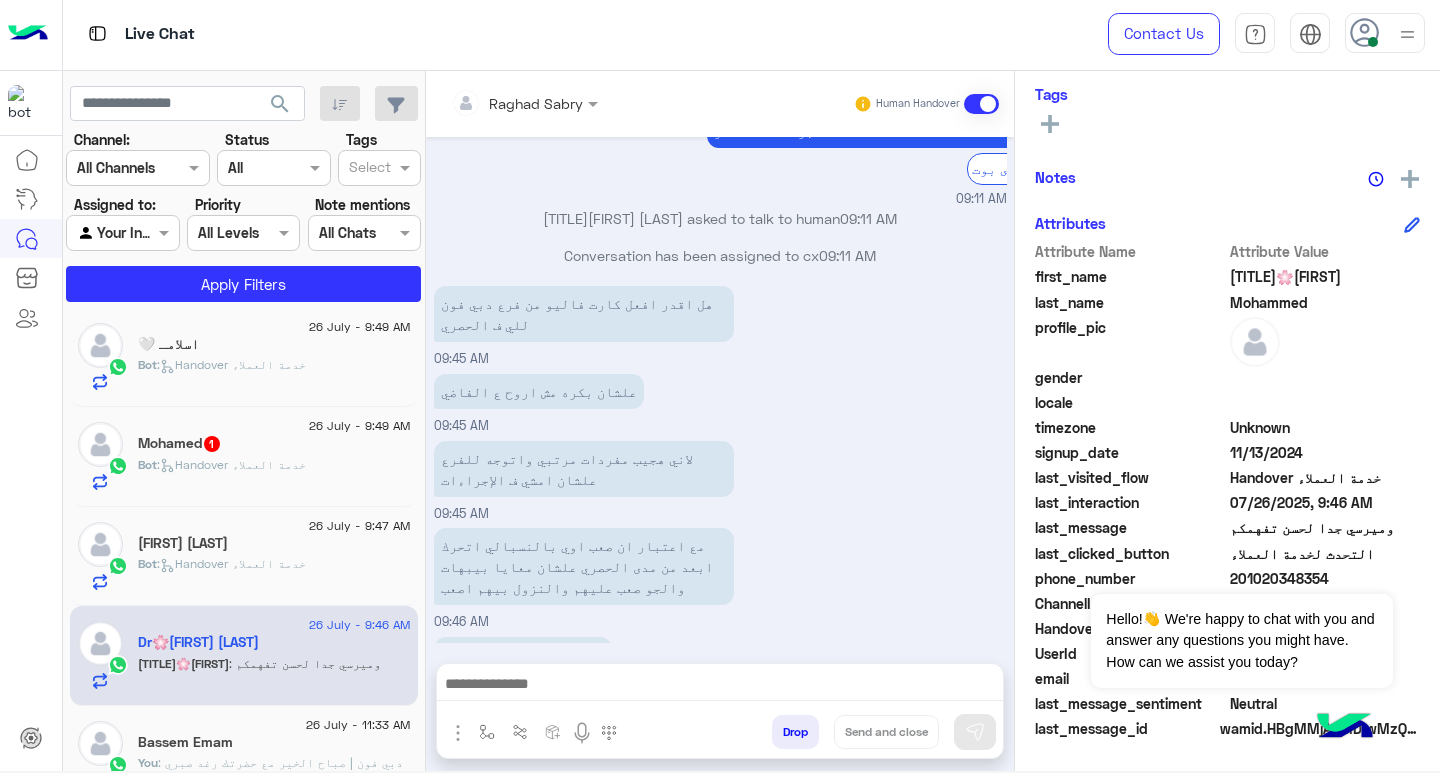 drag, startPoint x: 910, startPoint y: 685, endPoint x: 943, endPoint y: 689, distance: 33.24154 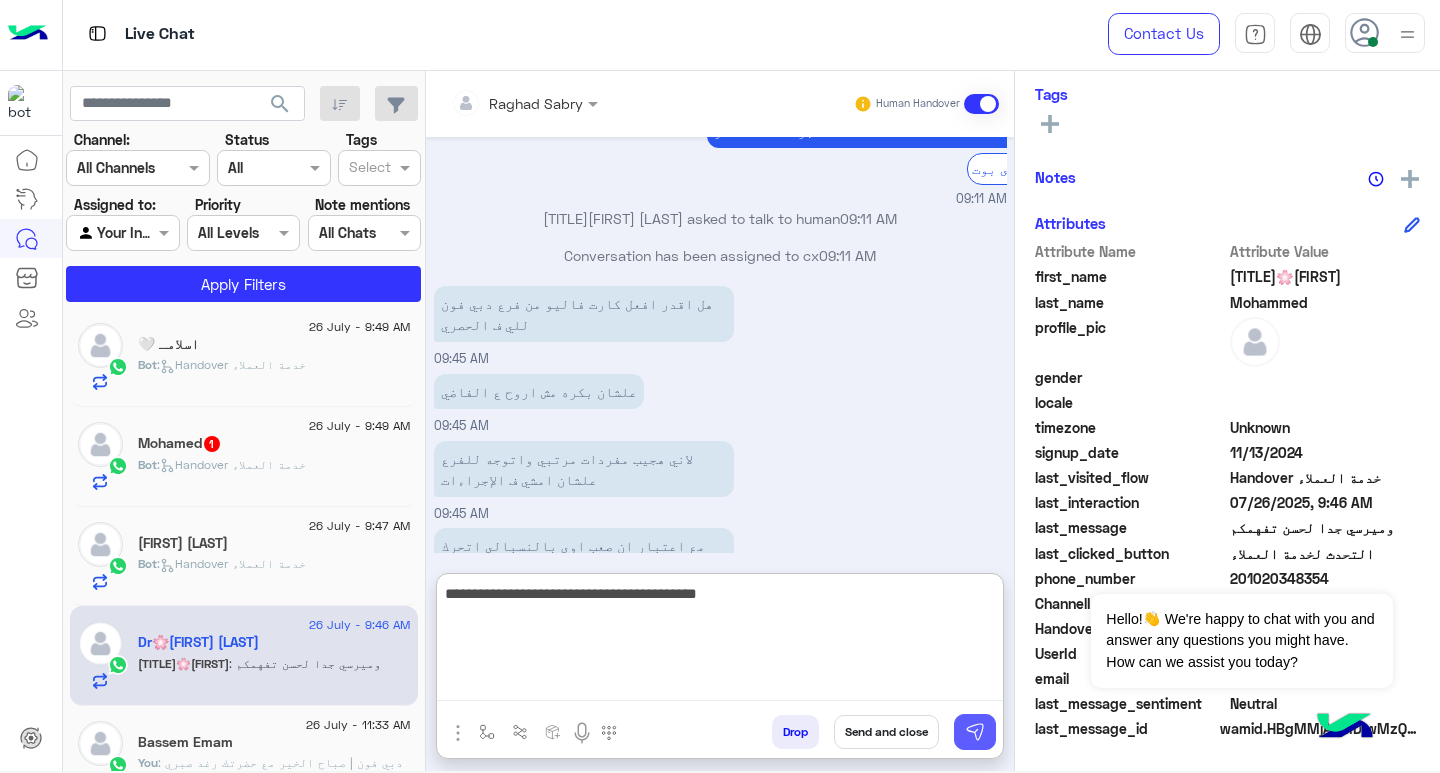 type on "**********" 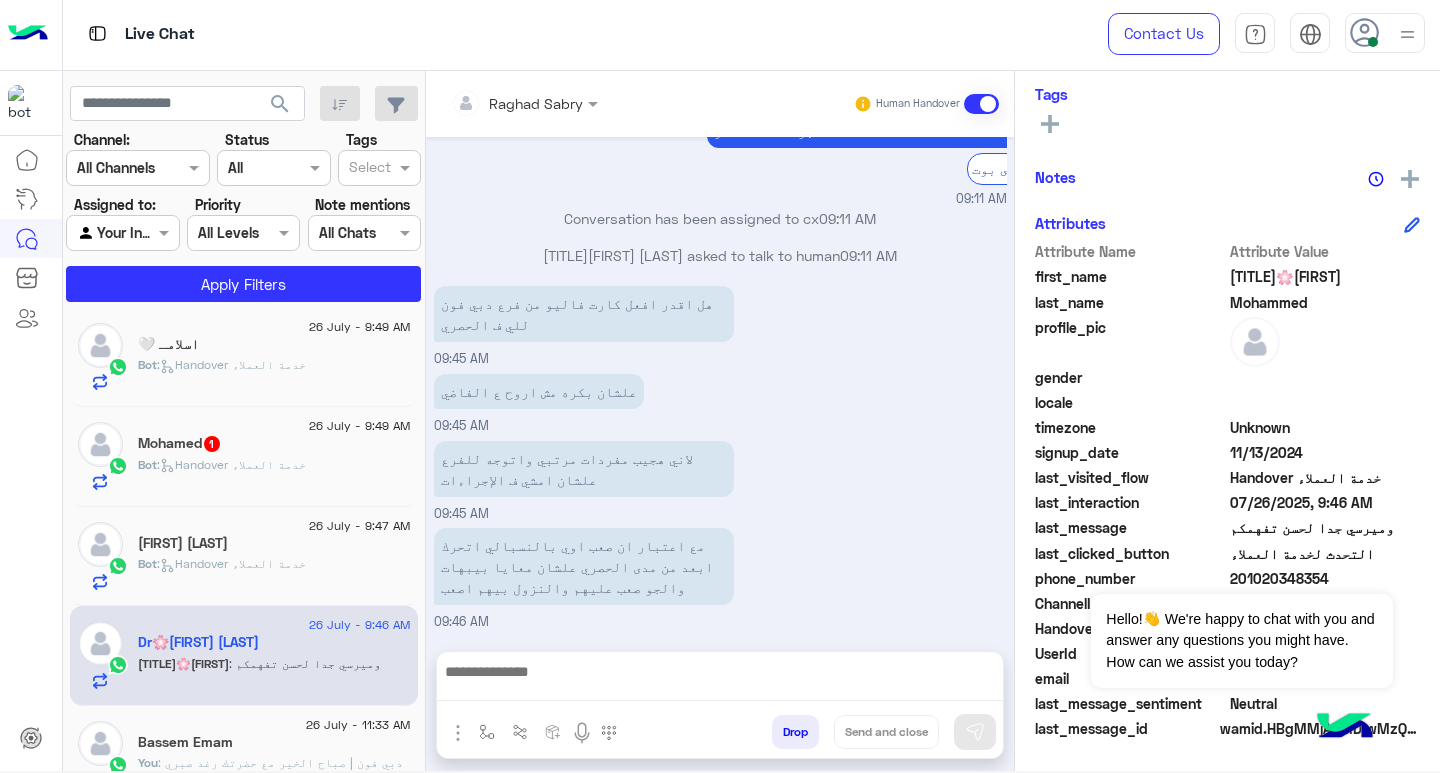 scroll, scrollTop: 1455, scrollLeft: 0, axis: vertical 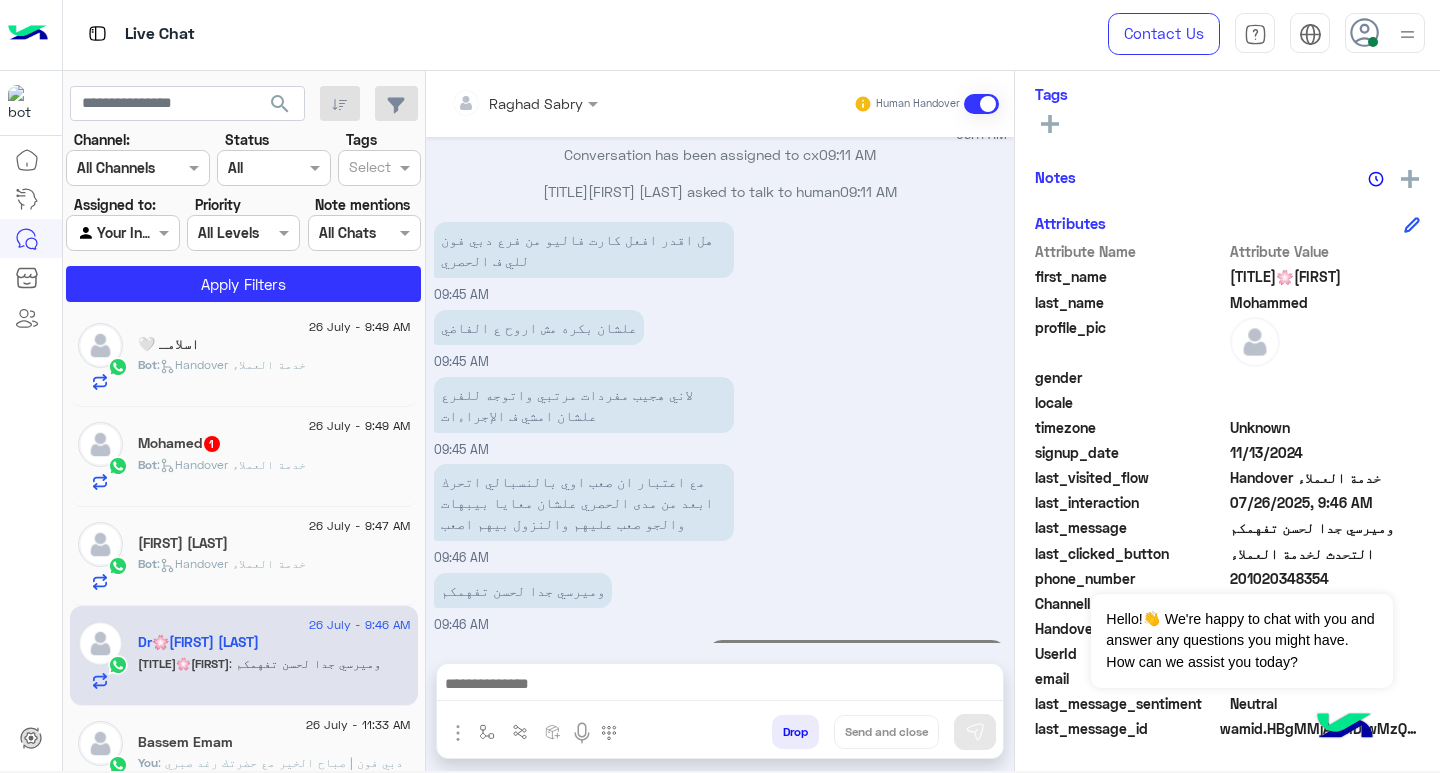click at bounding box center [720, 686] 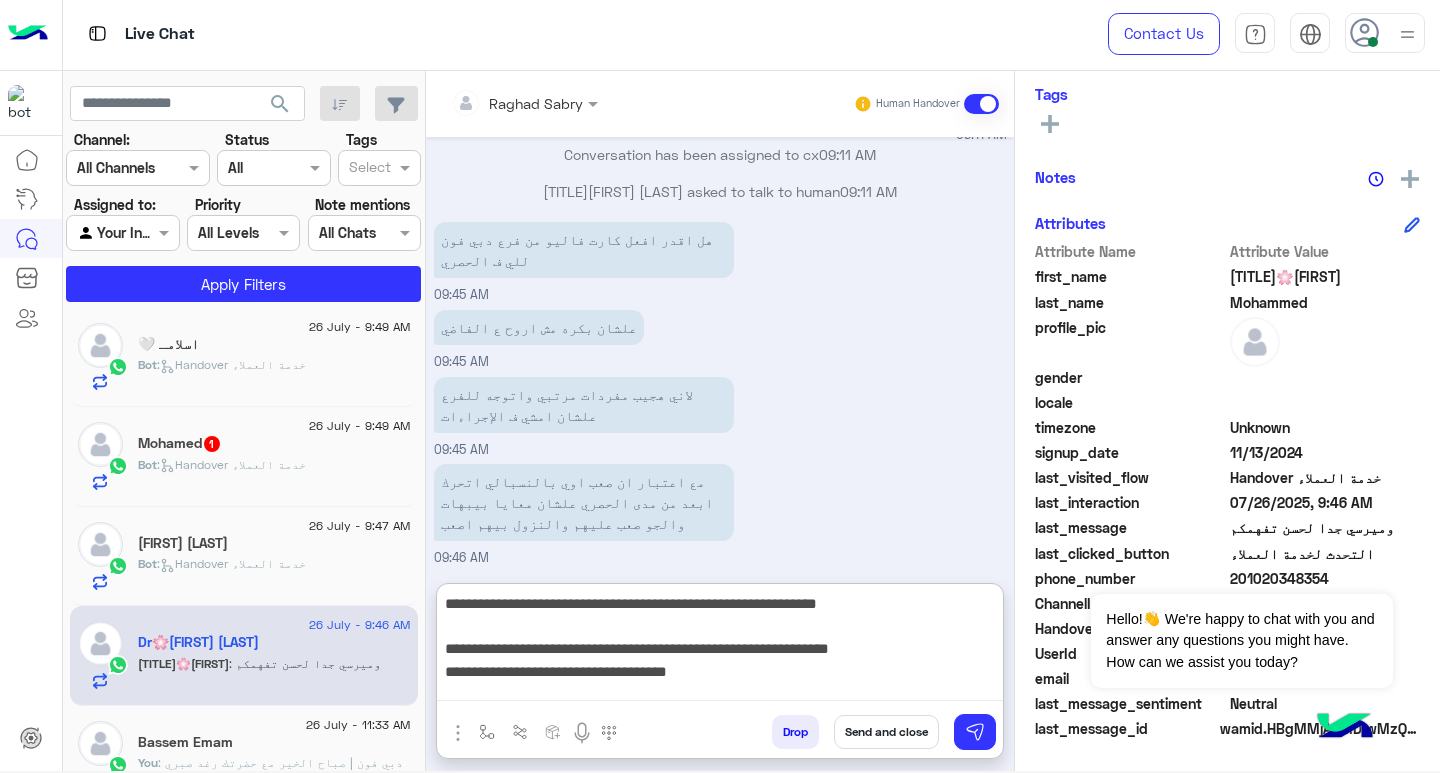 scroll, scrollTop: 1516, scrollLeft: 0, axis: vertical 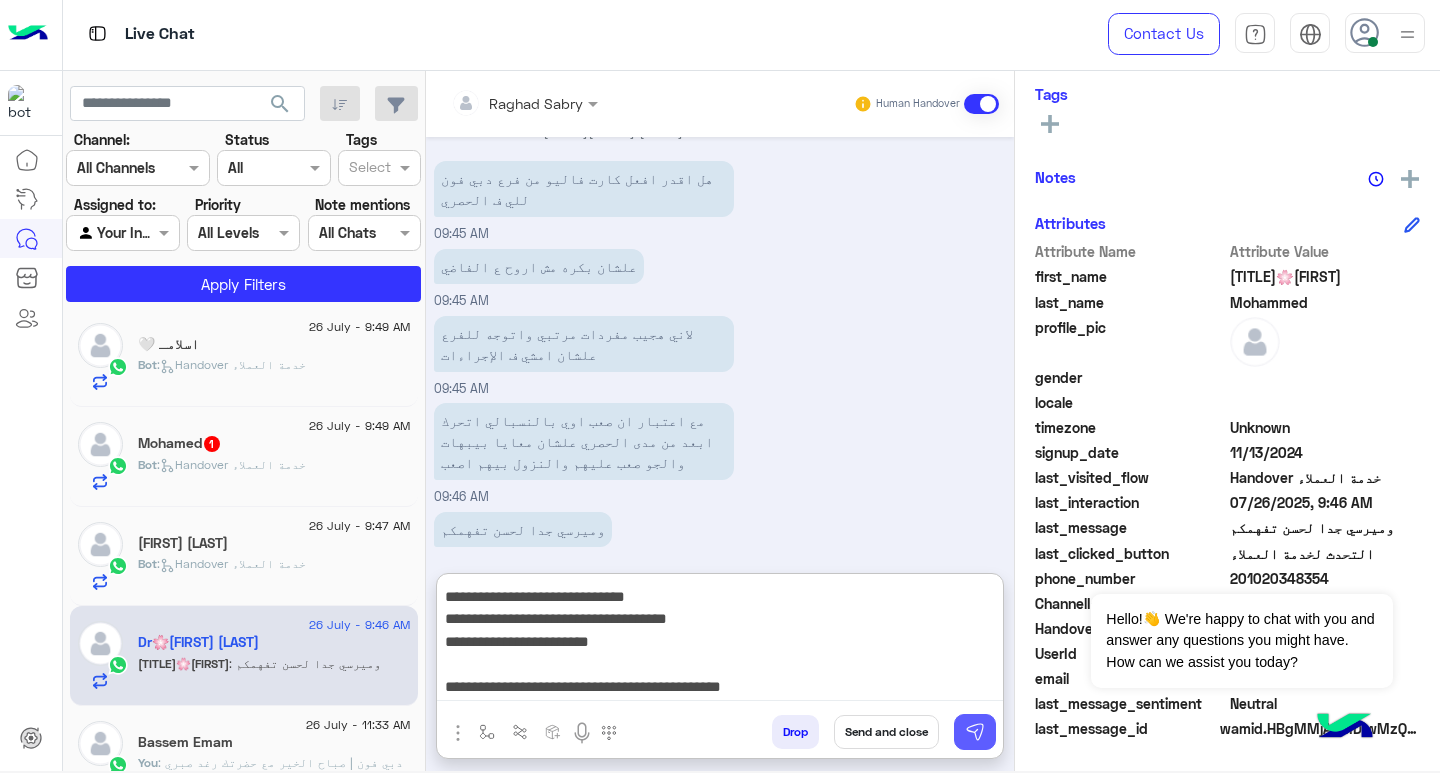 type on "**********" 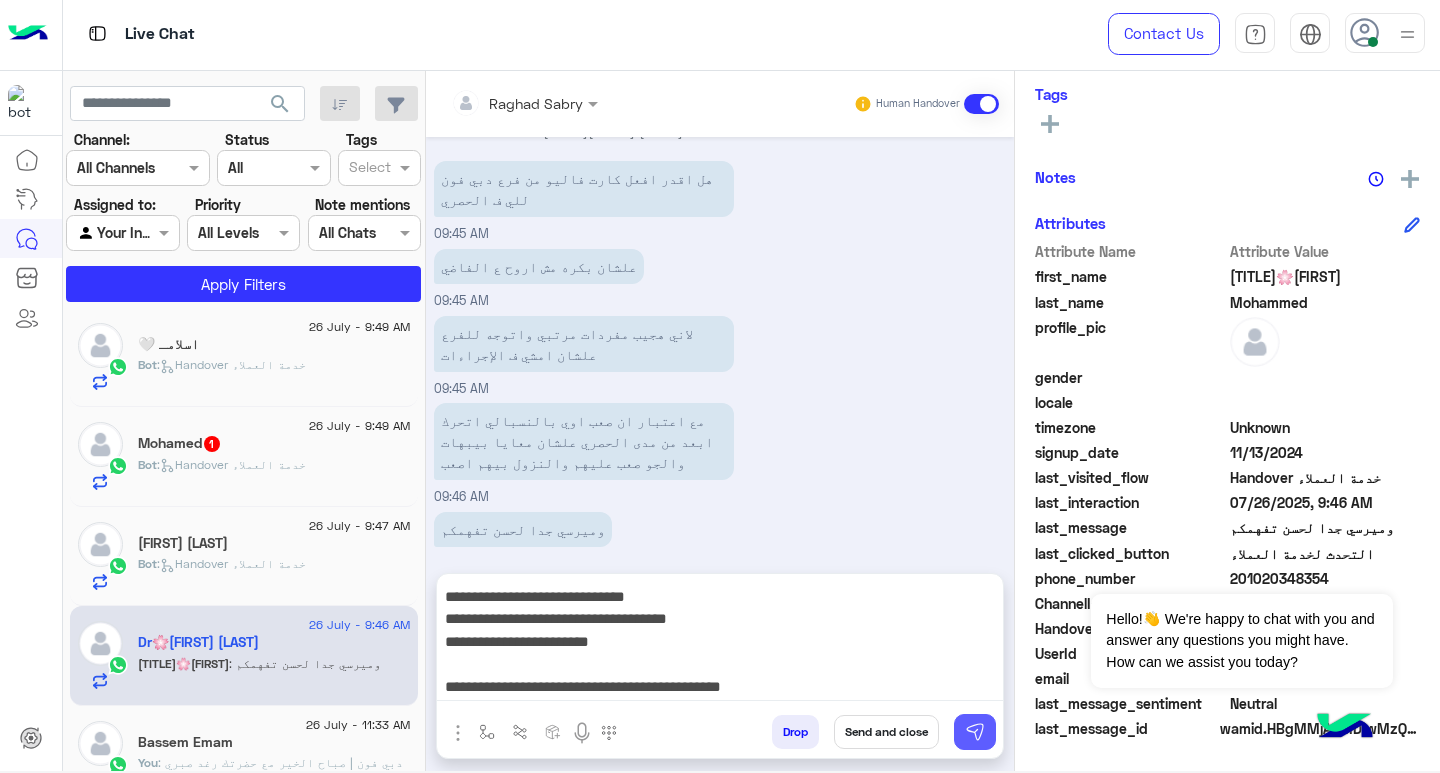 click at bounding box center (975, 732) 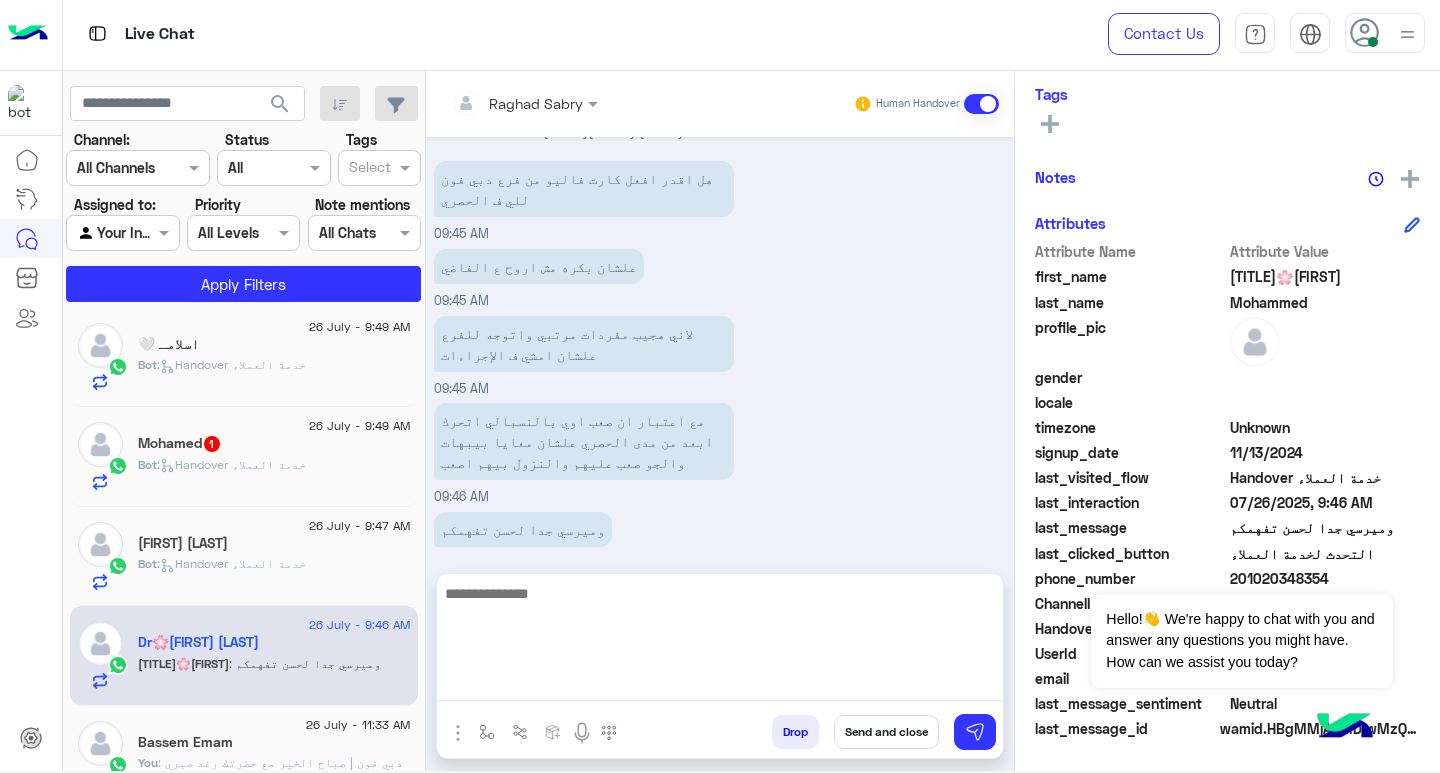 scroll, scrollTop: 0, scrollLeft: 0, axis: both 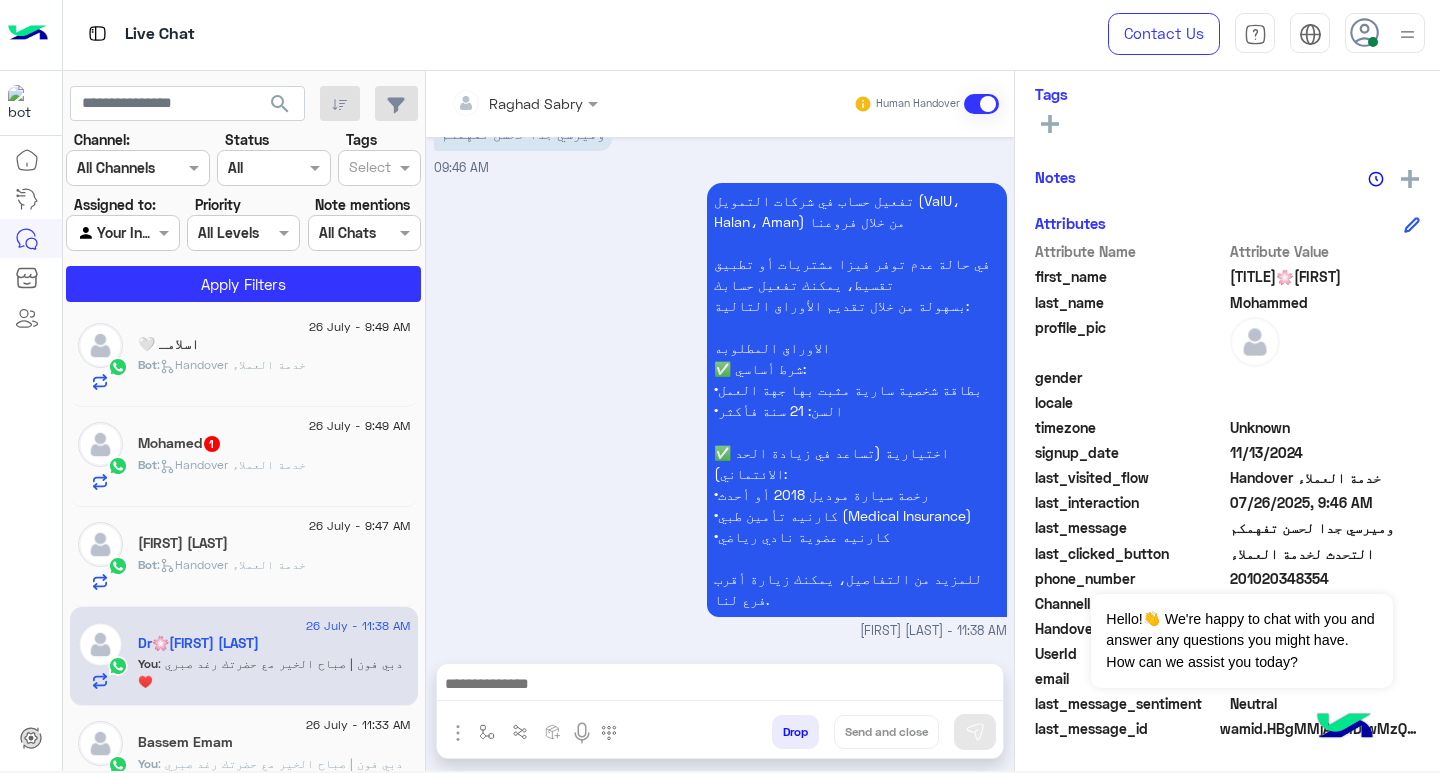click at bounding box center [720, 686] 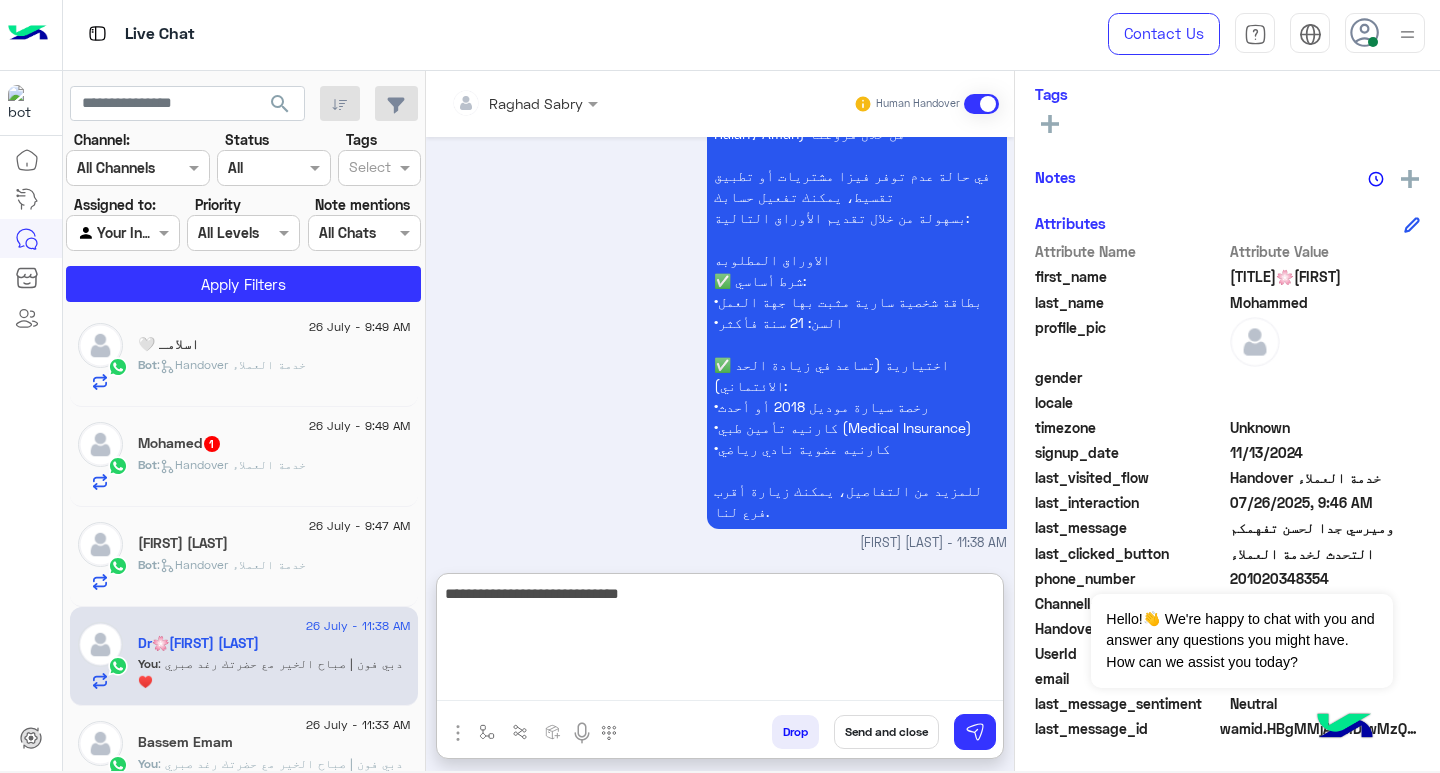 scroll, scrollTop: 2002, scrollLeft: 0, axis: vertical 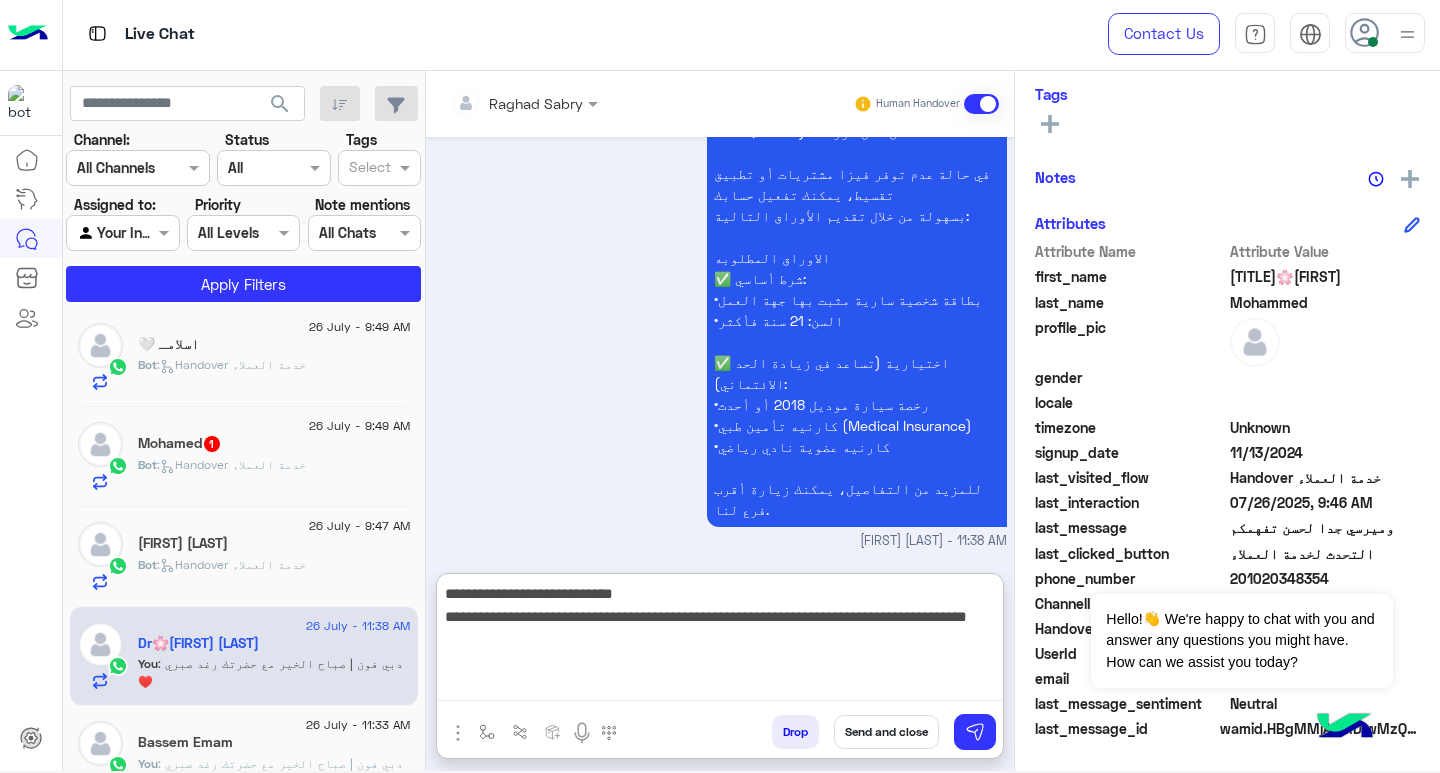 type on "**********" 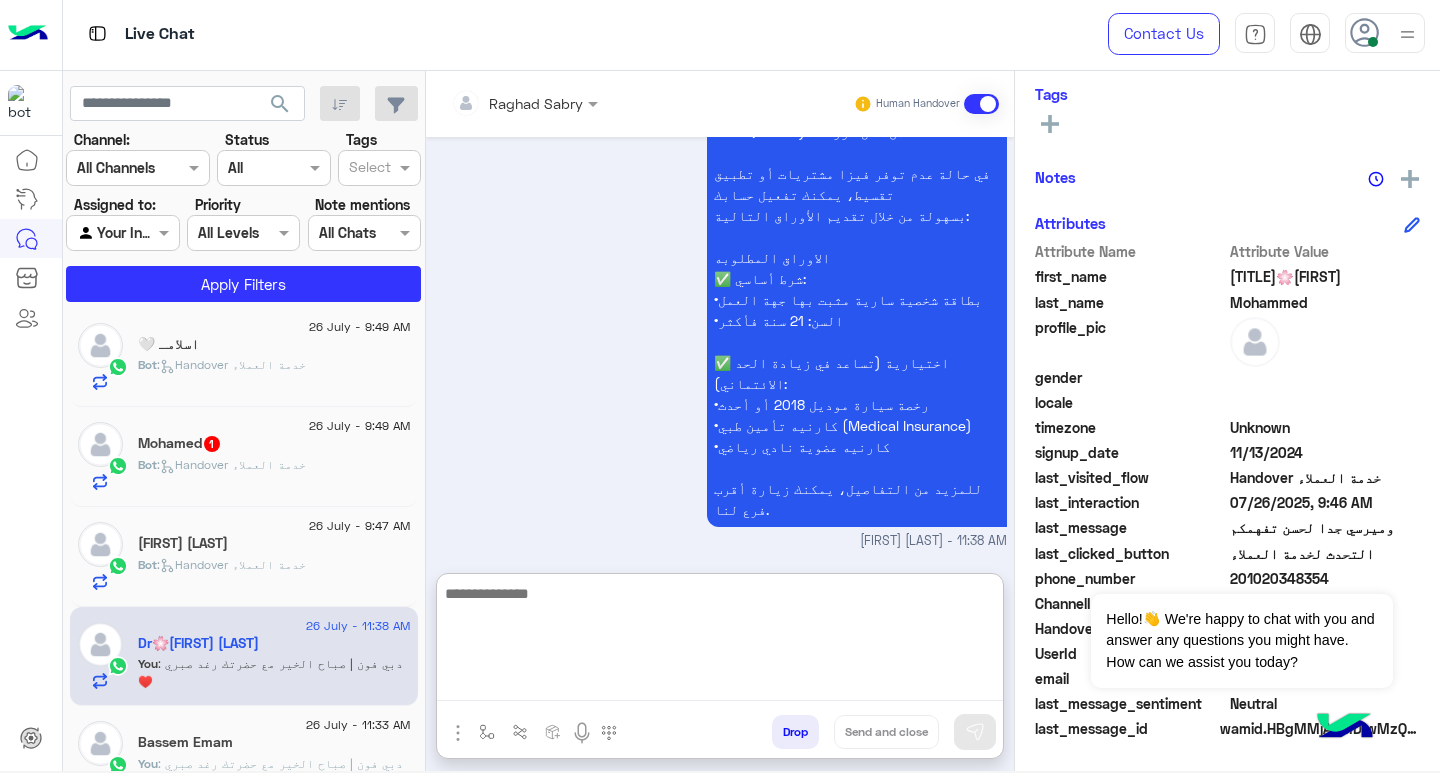 scroll, scrollTop: 2108, scrollLeft: 0, axis: vertical 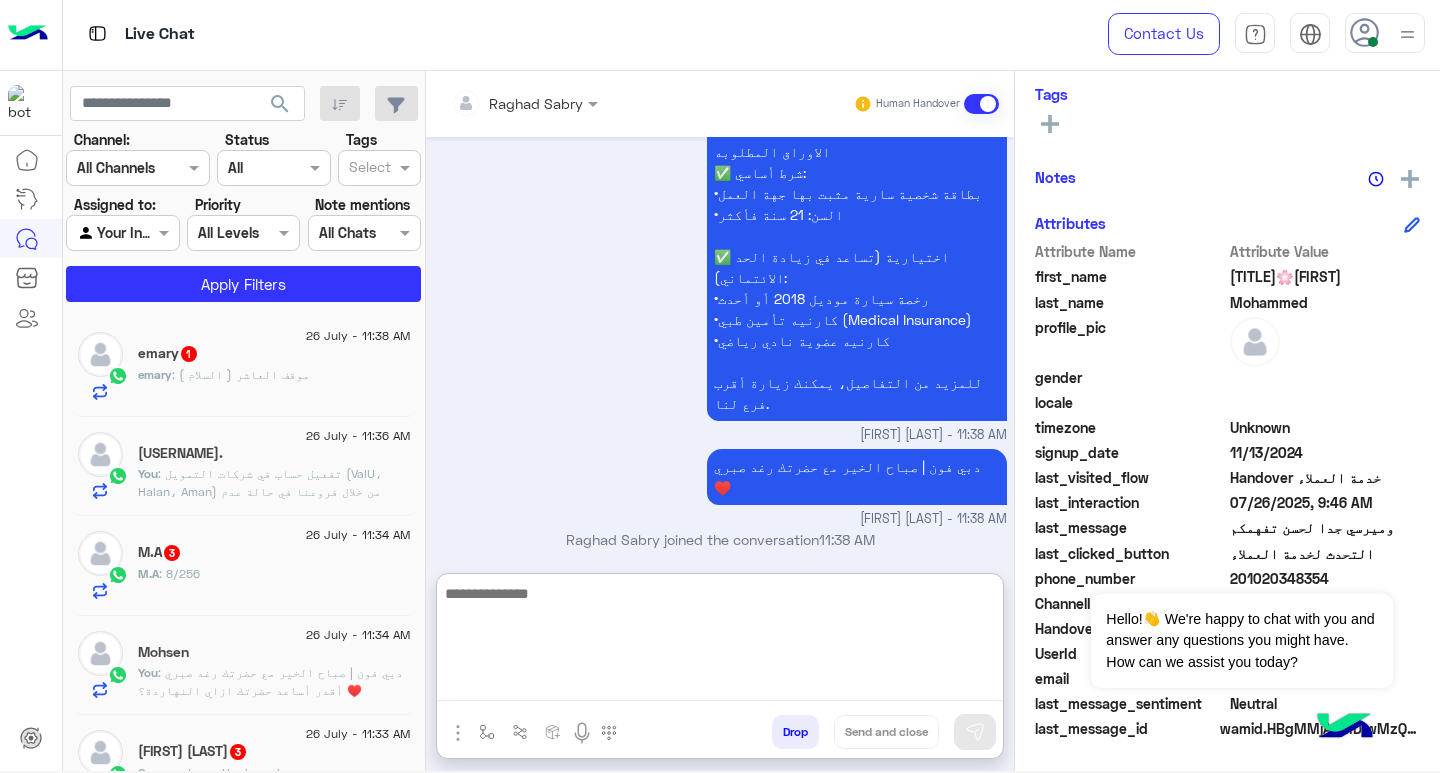 click on "[USERNAME]   1" 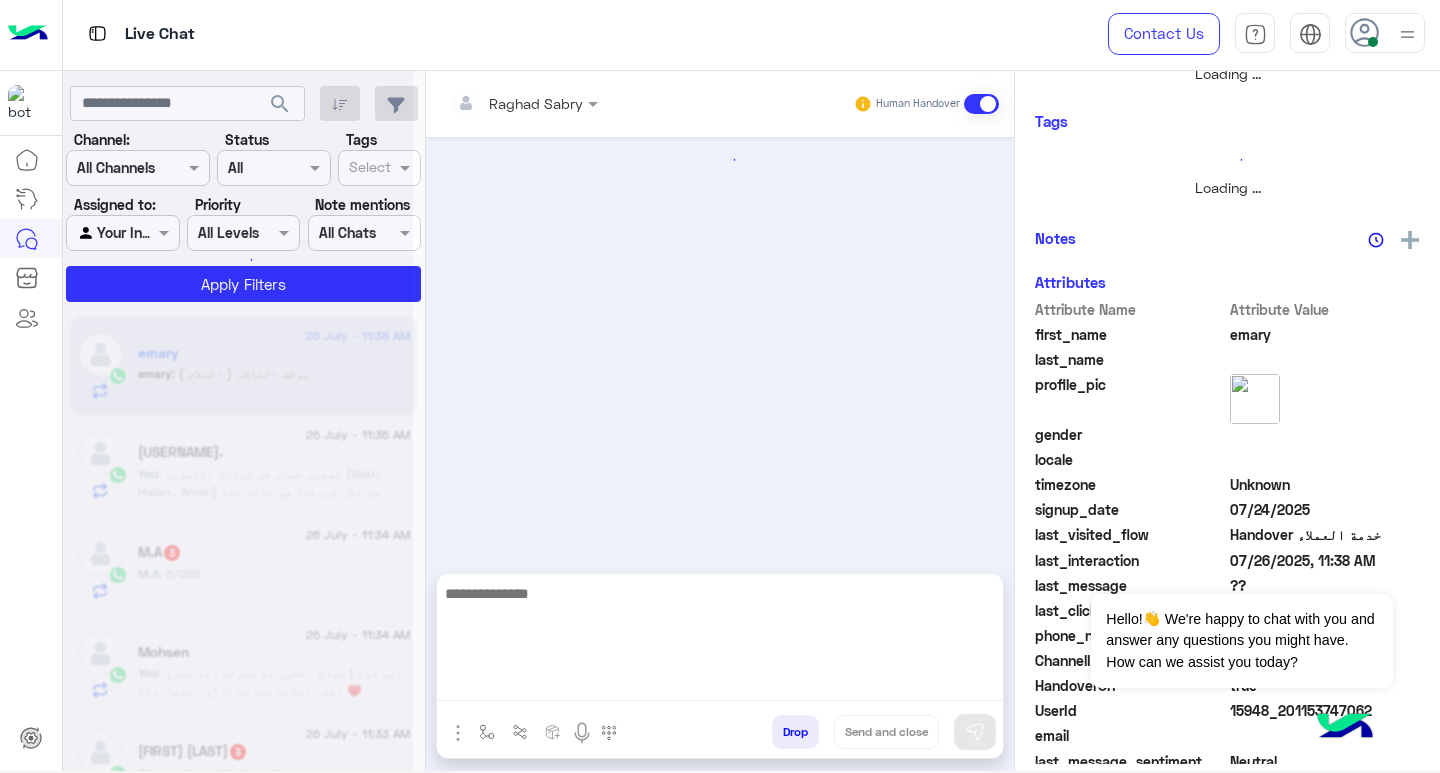 scroll, scrollTop: 0, scrollLeft: 0, axis: both 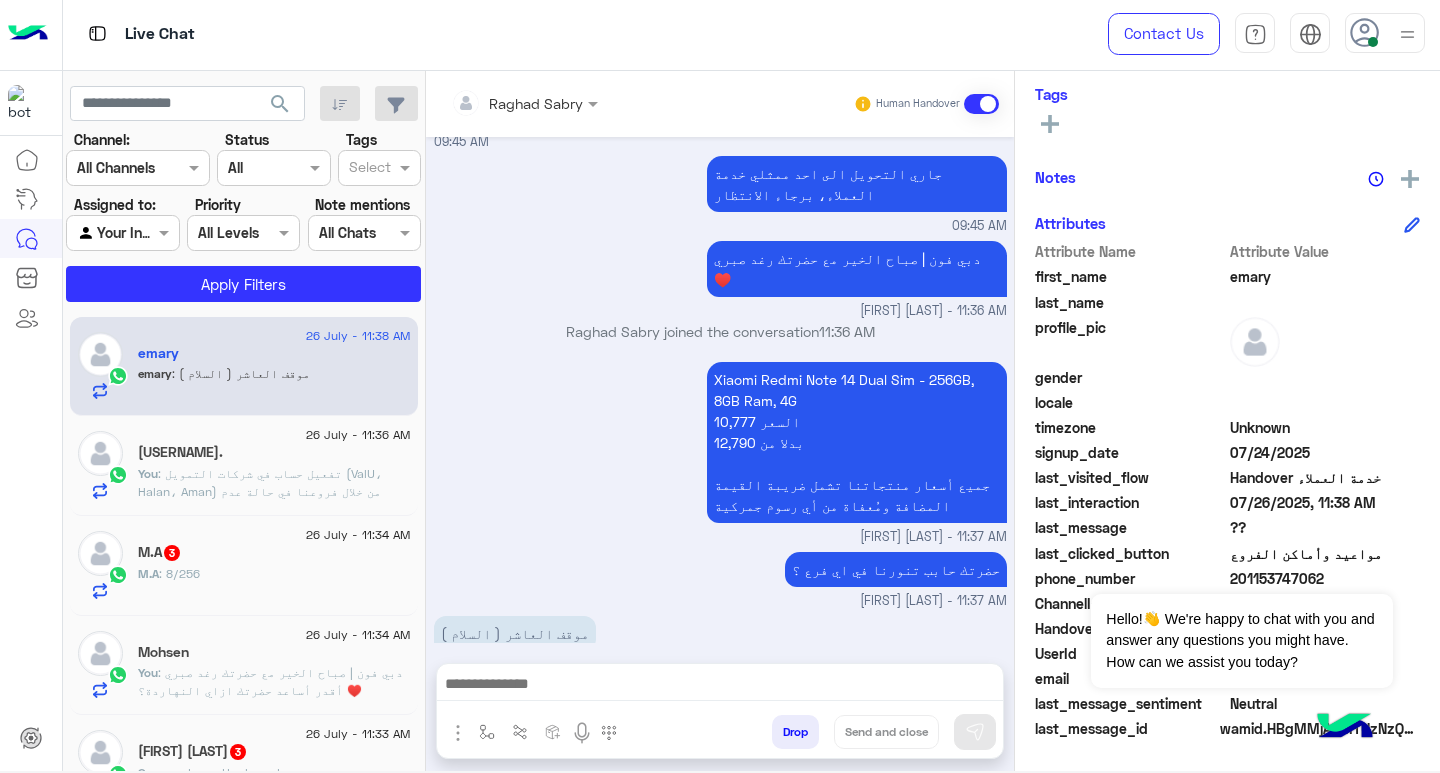 click at bounding box center [720, 686] 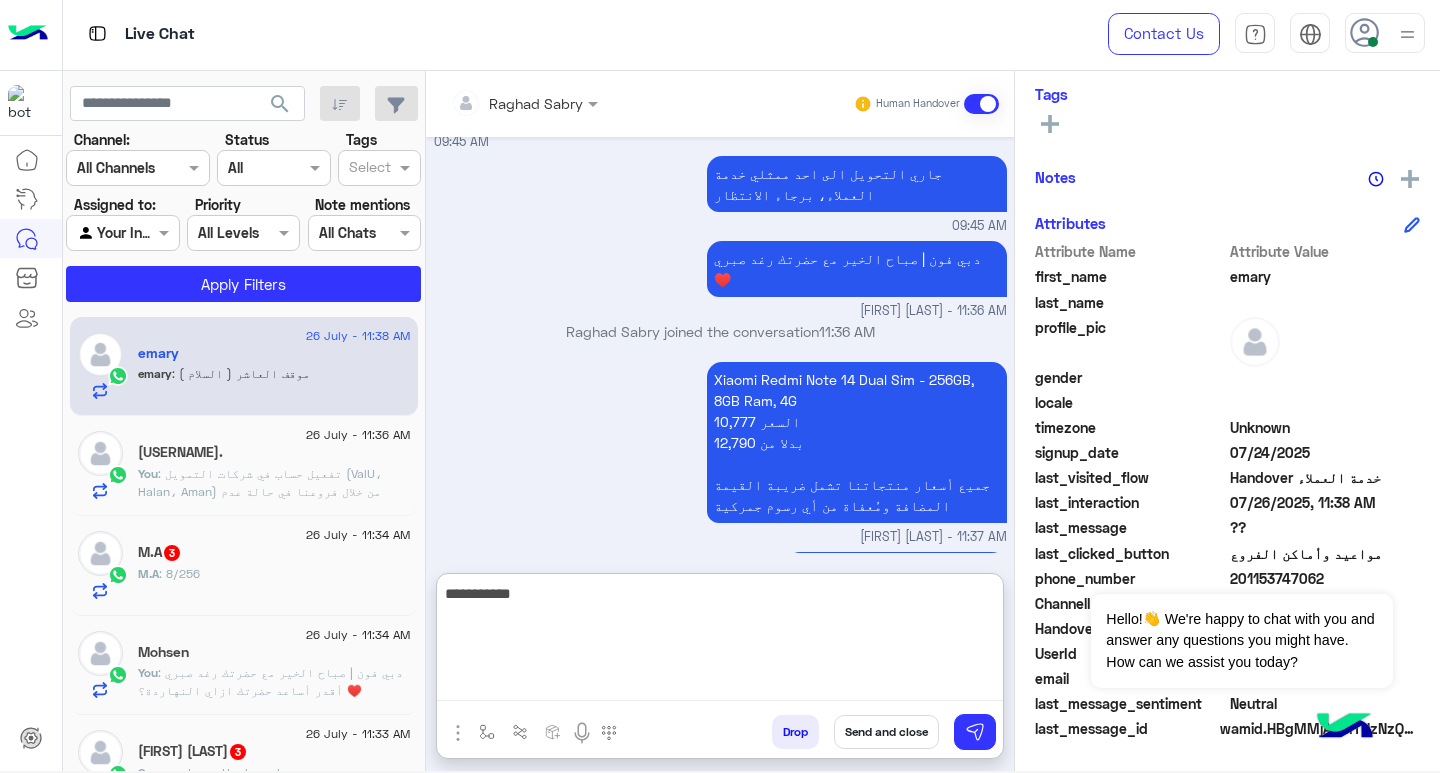paste on "**********" 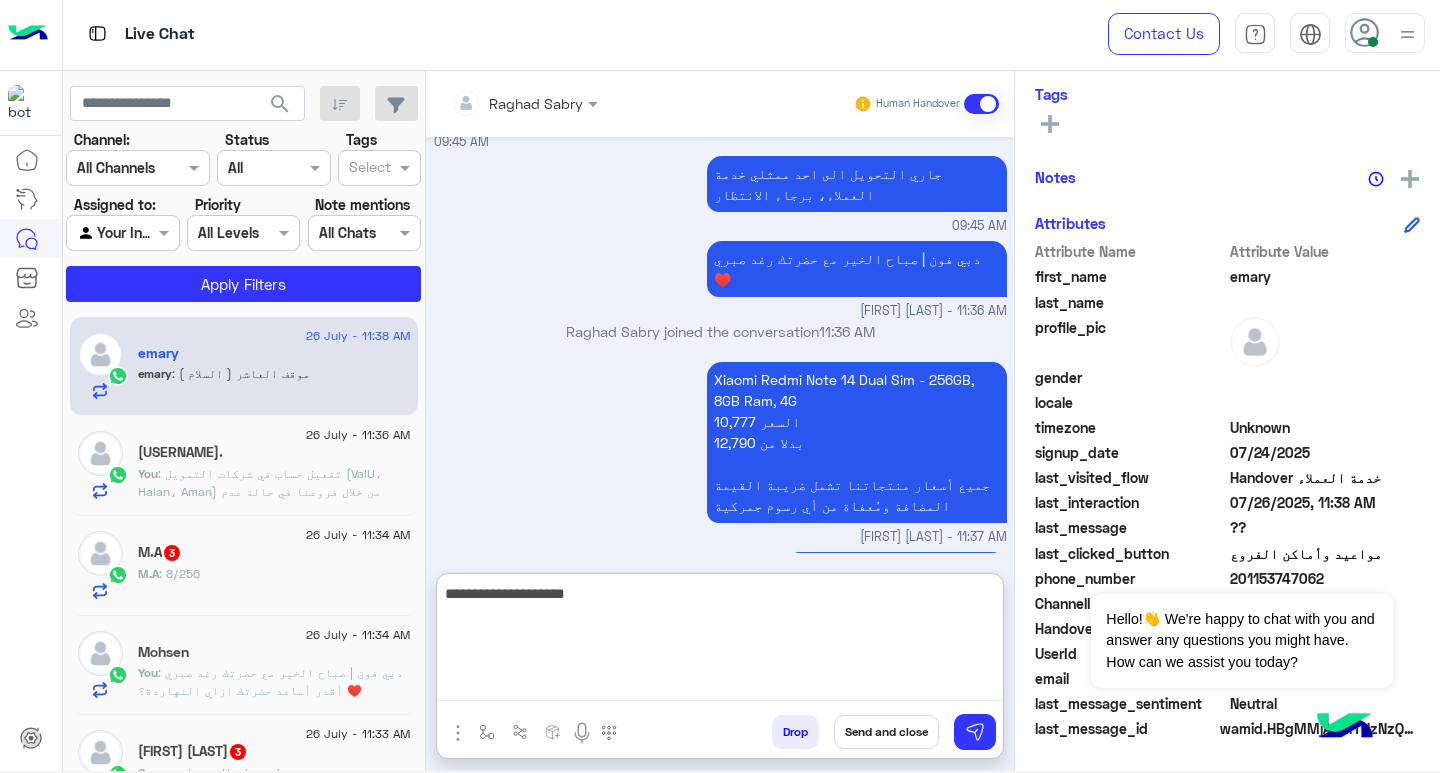 type on "**********" 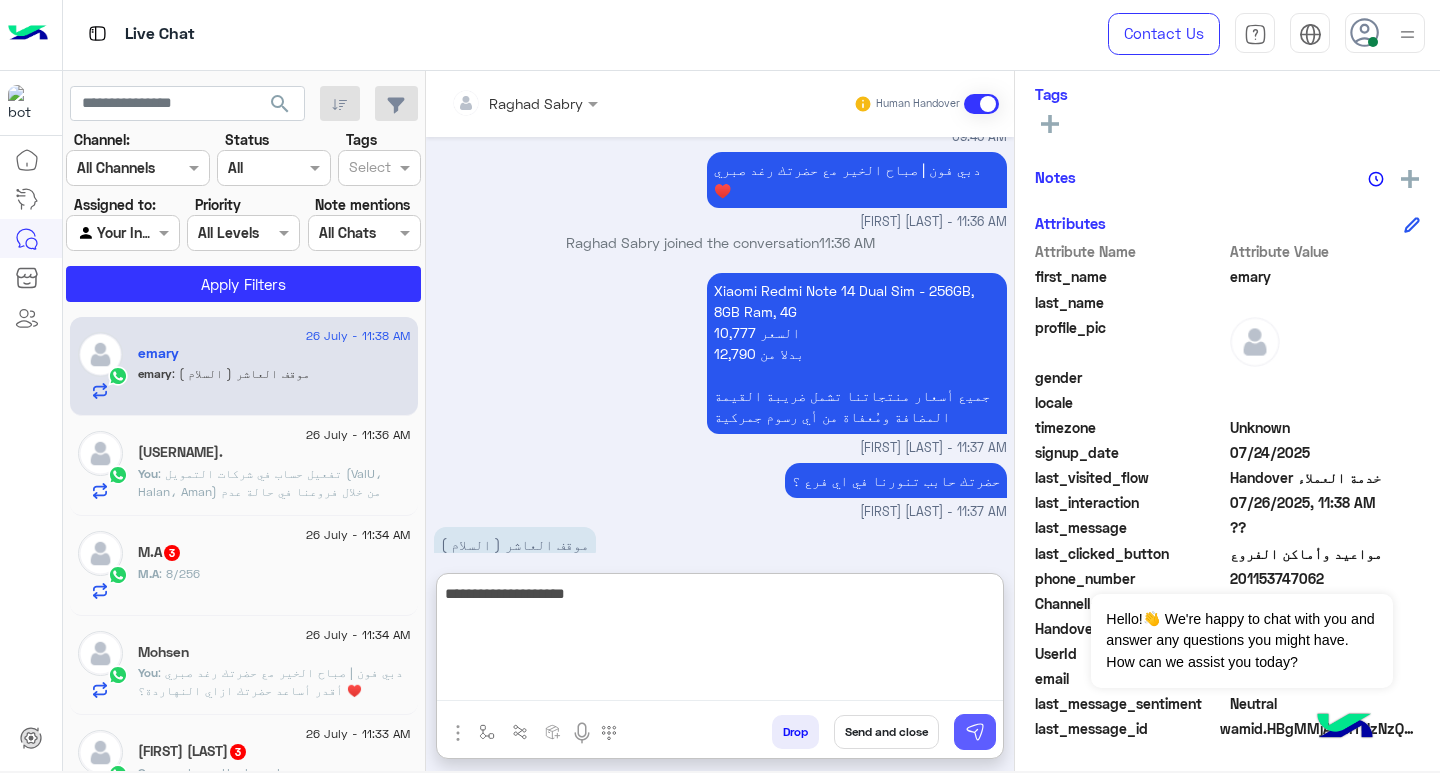 click at bounding box center (975, 732) 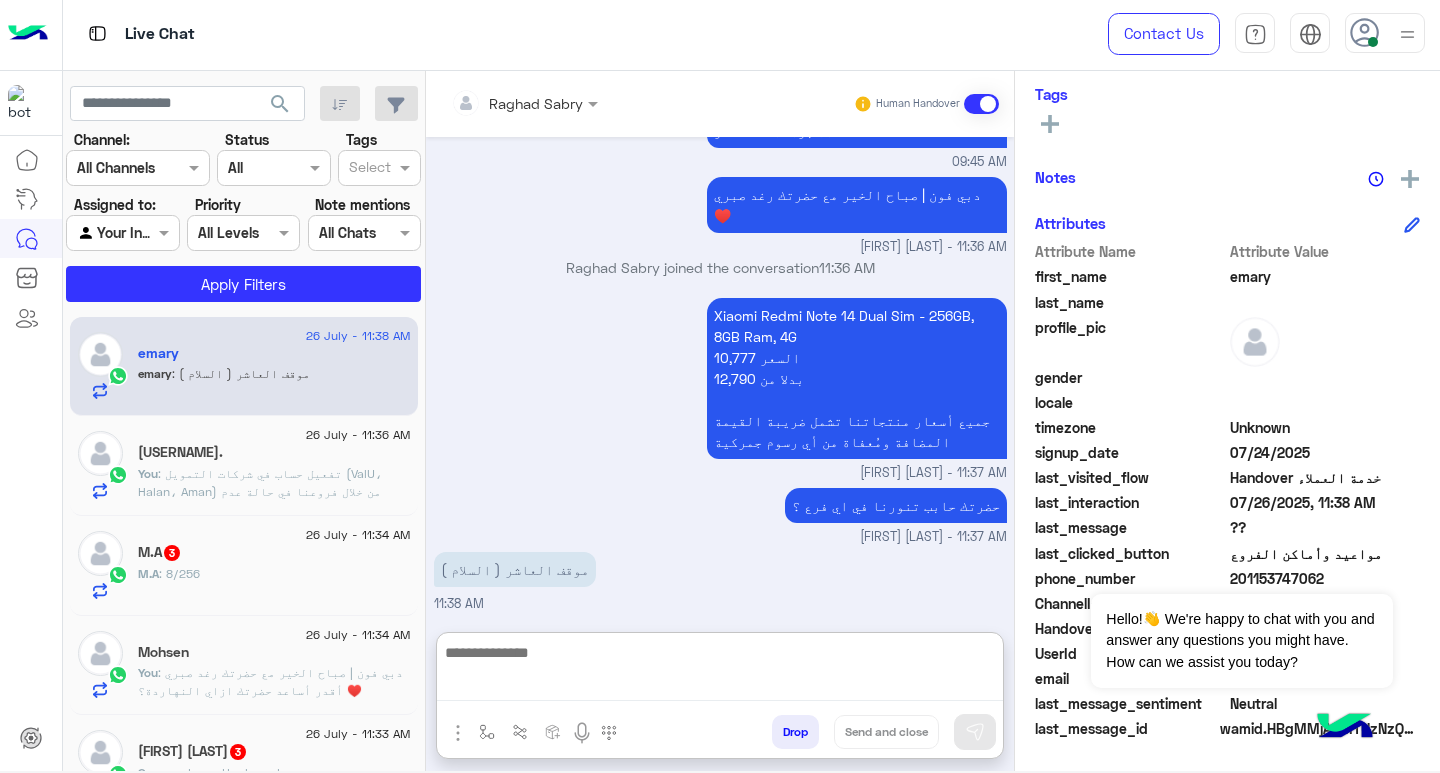 click at bounding box center (720, 670) 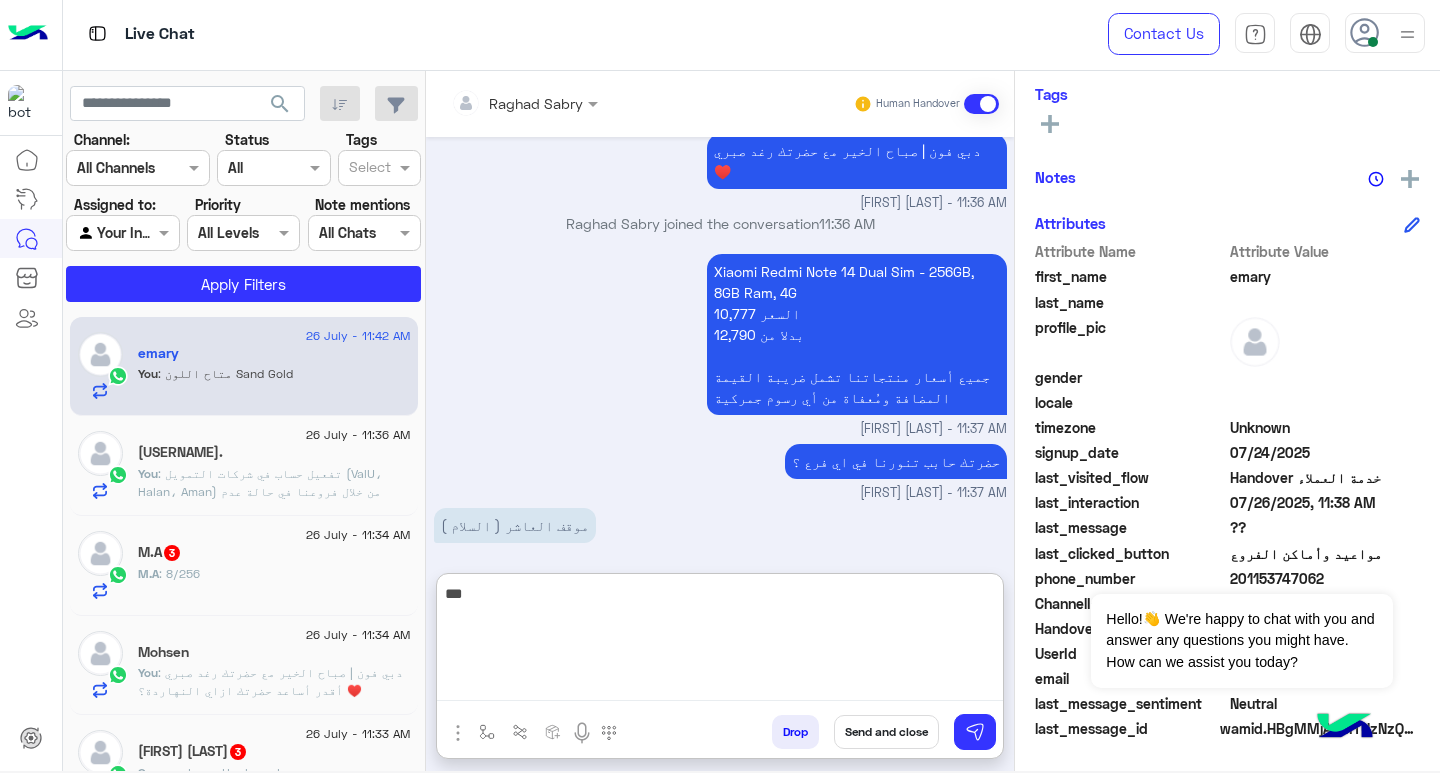 scroll, scrollTop: 1688, scrollLeft: 0, axis: vertical 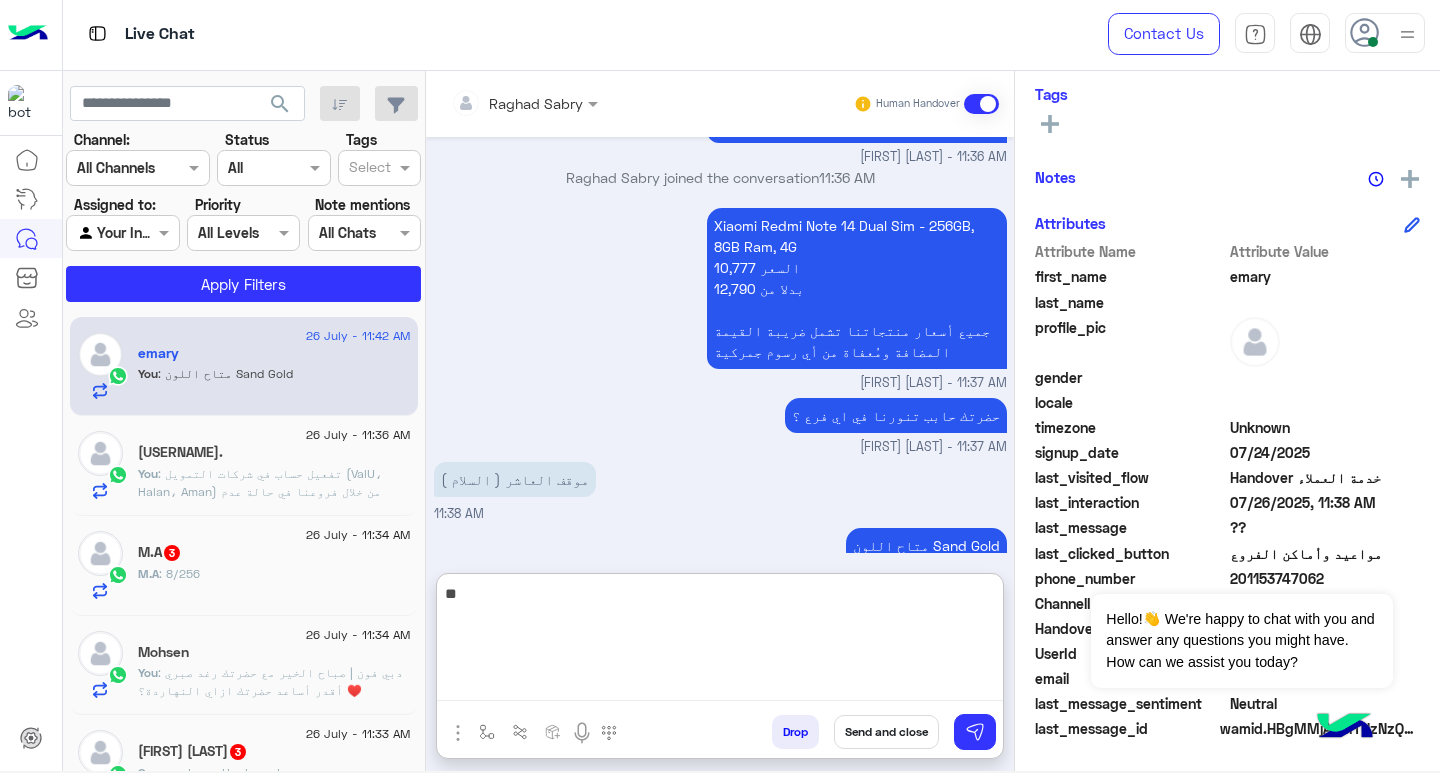 type on "*" 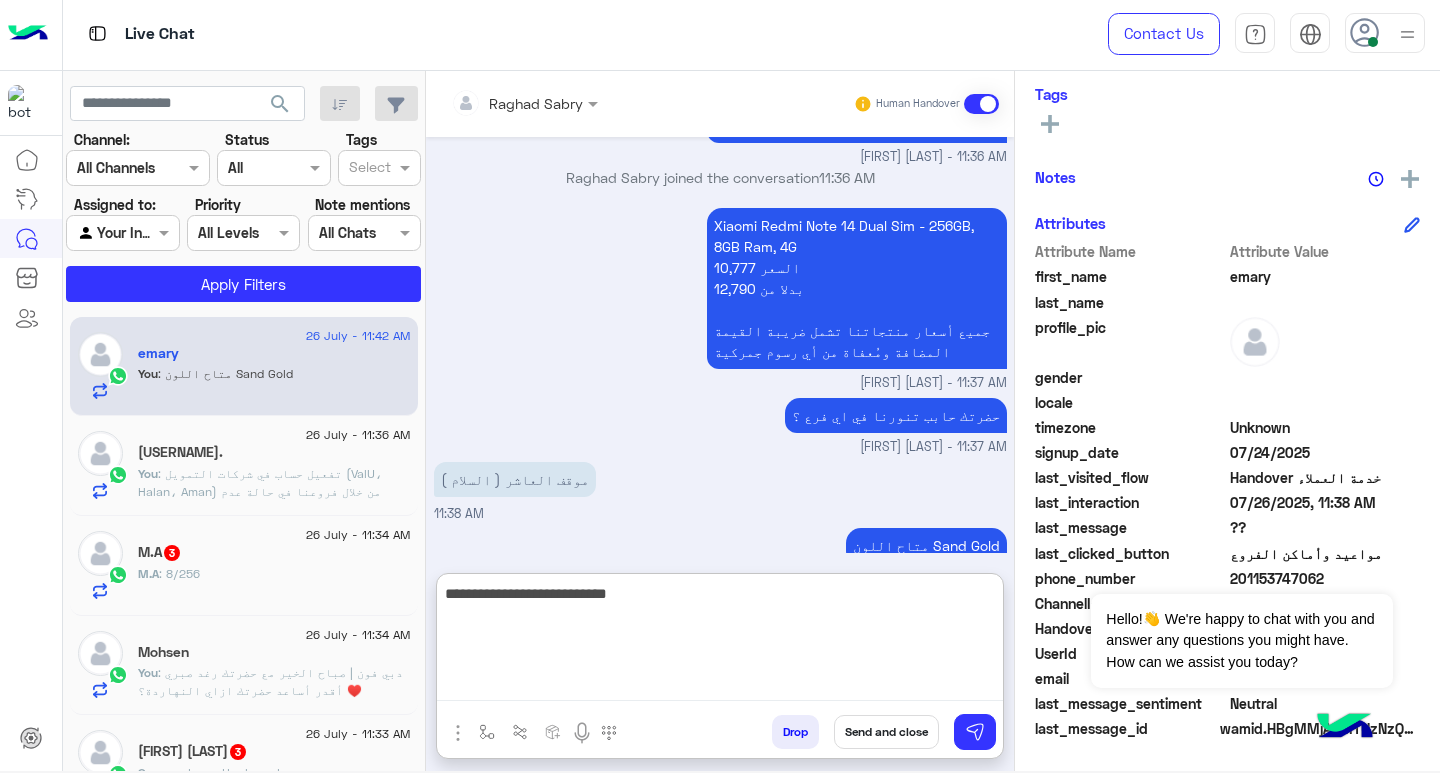 type on "**********" 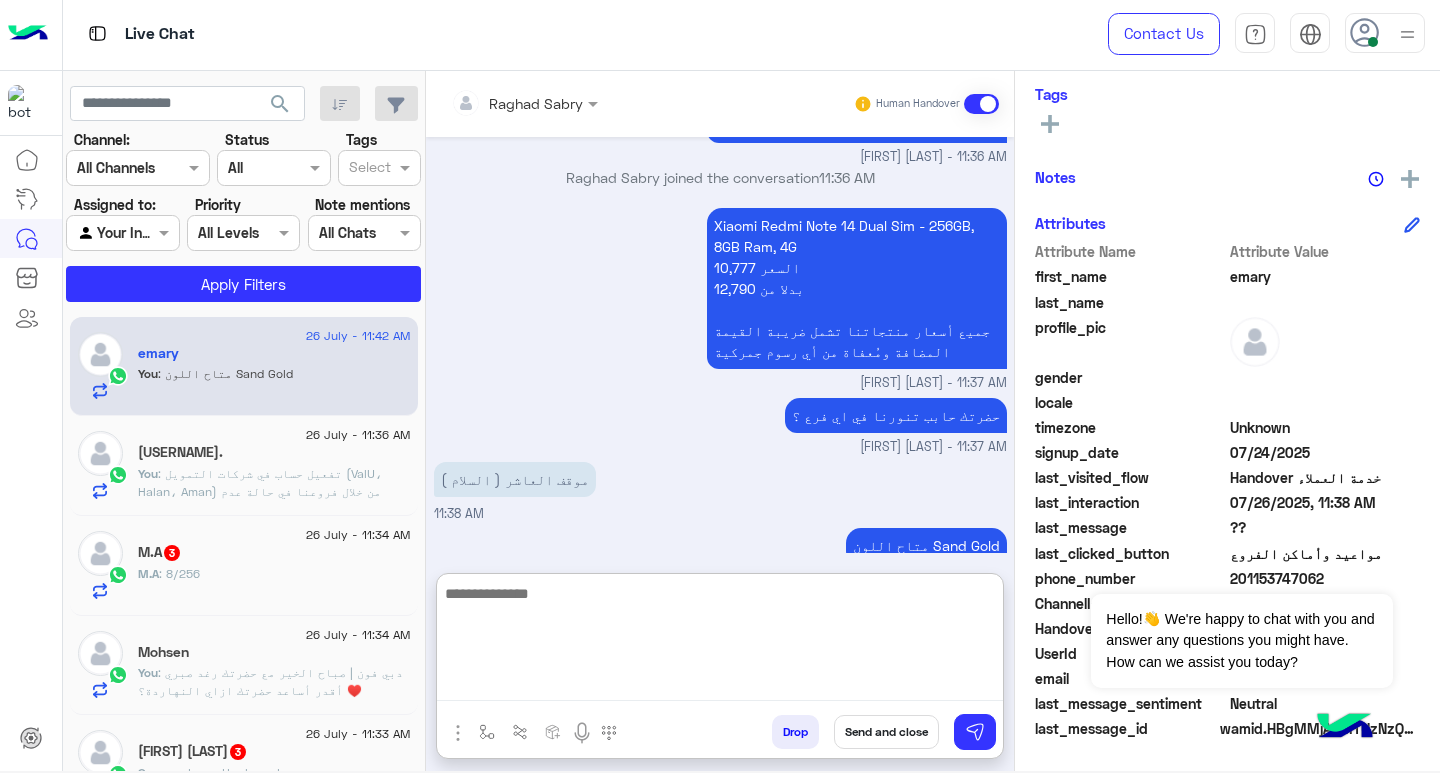 scroll, scrollTop: 1751, scrollLeft: 0, axis: vertical 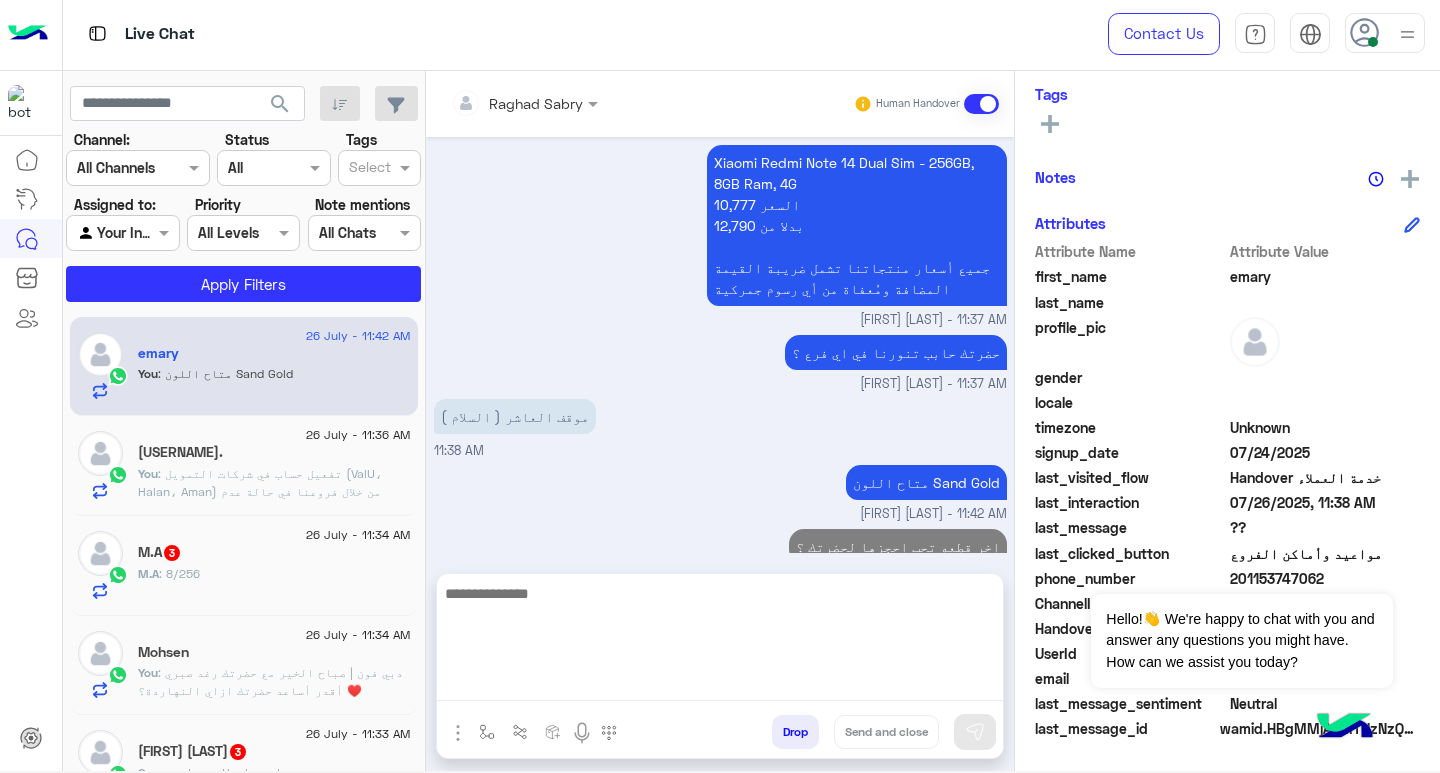 click on "M.A : 8/256" 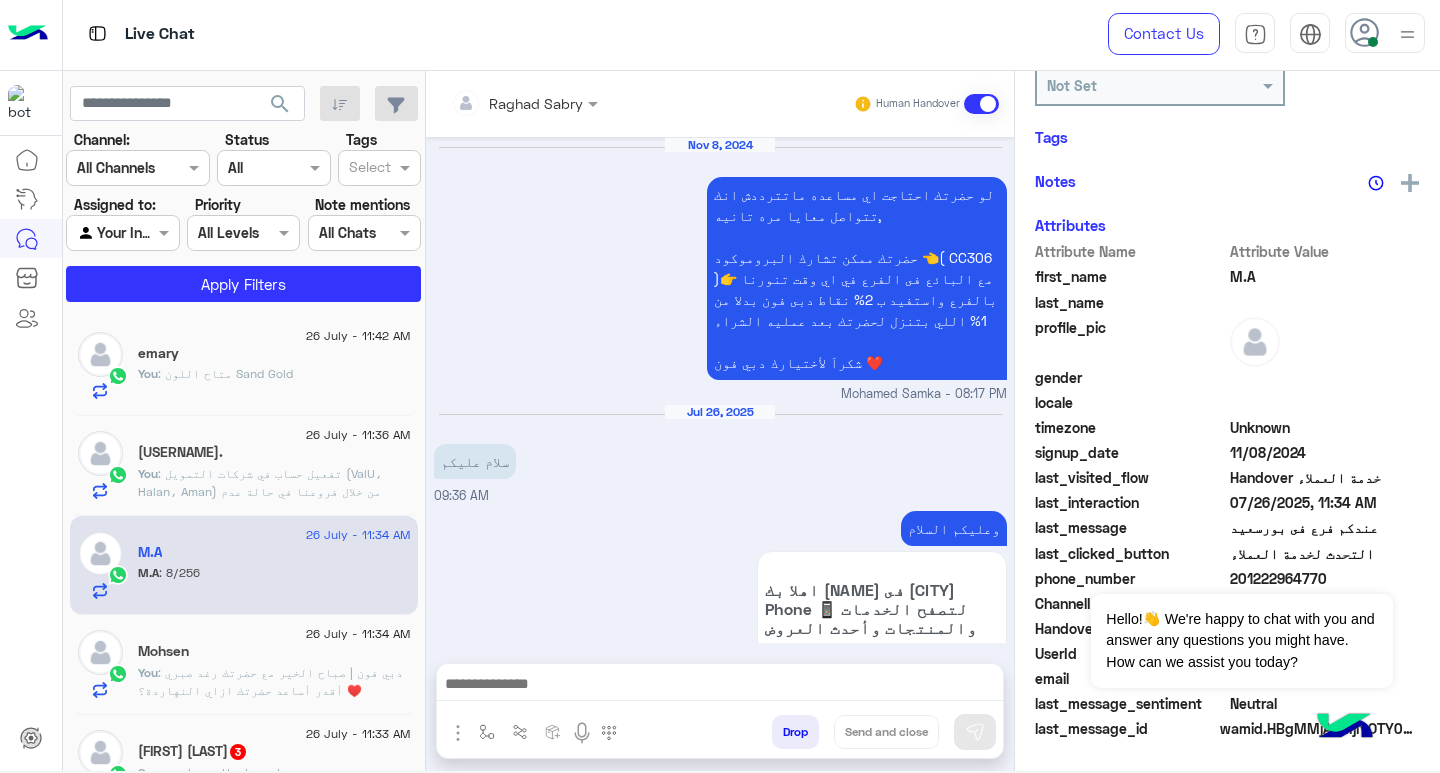 scroll, scrollTop: 286, scrollLeft: 0, axis: vertical 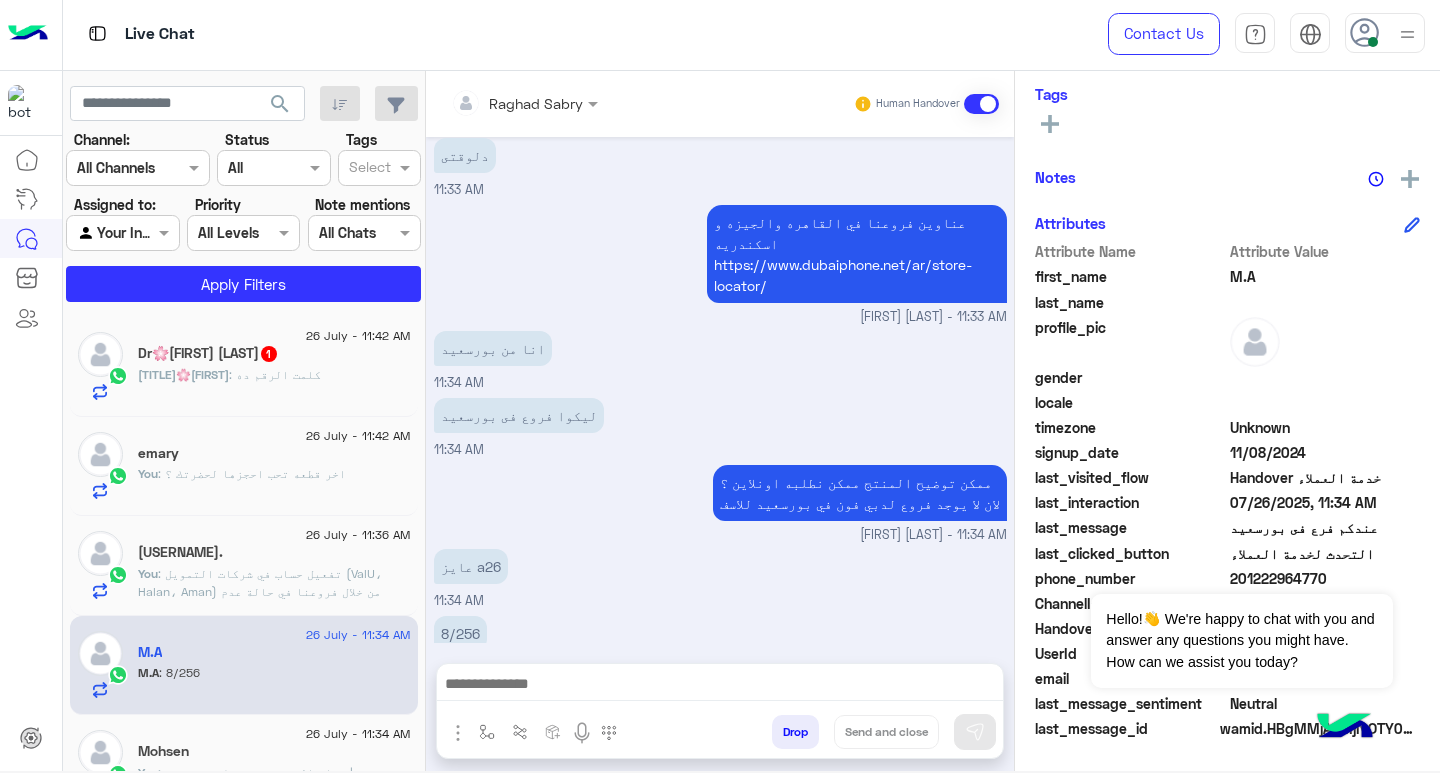 click at bounding box center [720, 686] 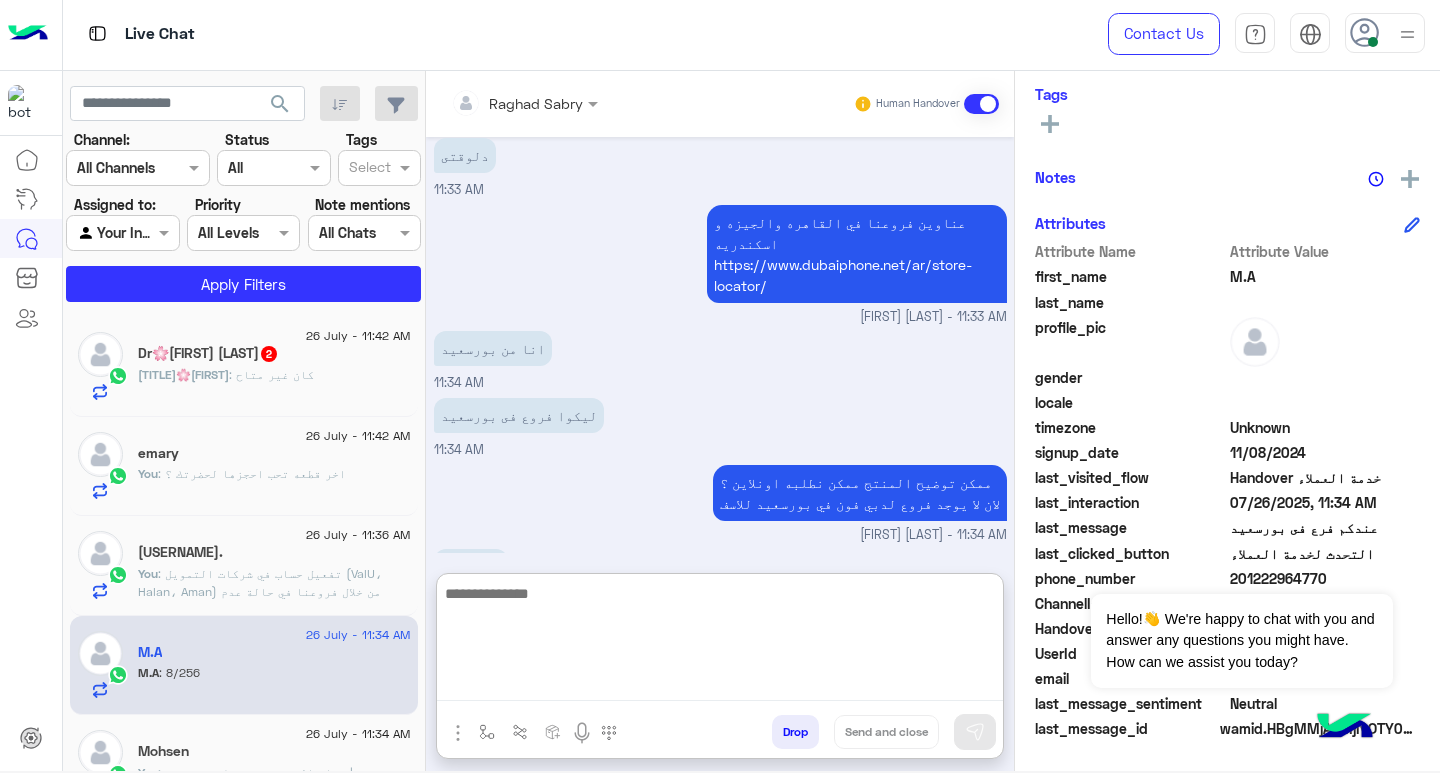 paste on "**********" 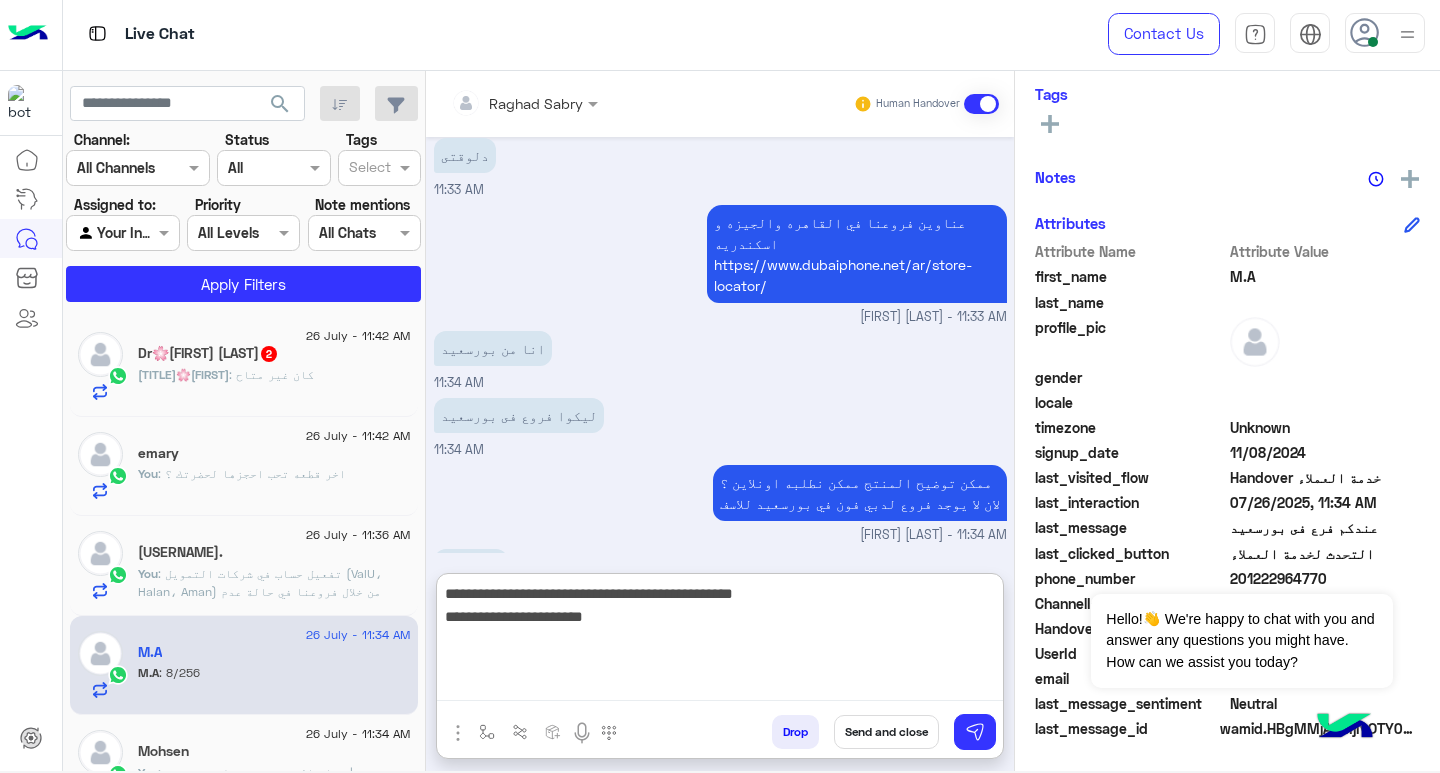 click on "**********" at bounding box center (720, 641) 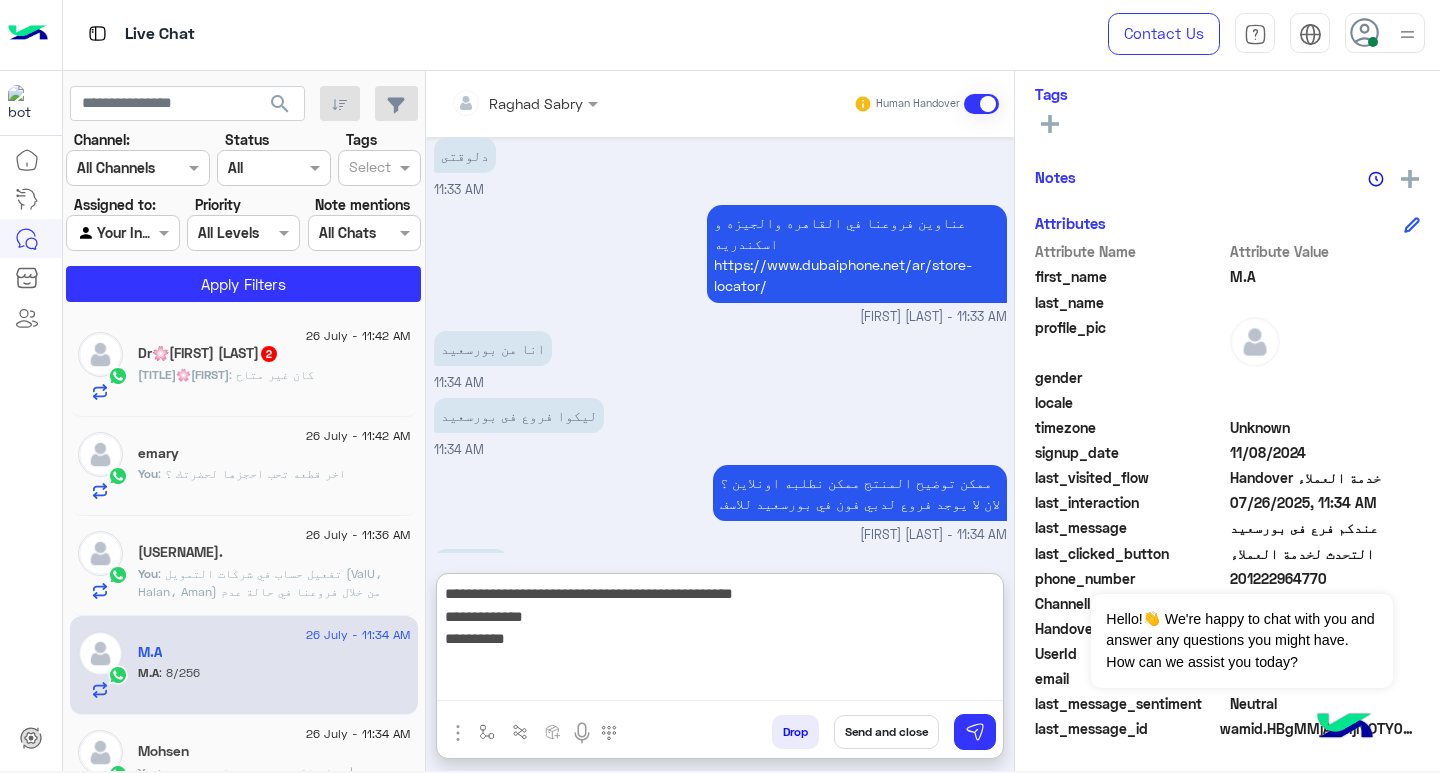 click on "**********" at bounding box center (720, 641) 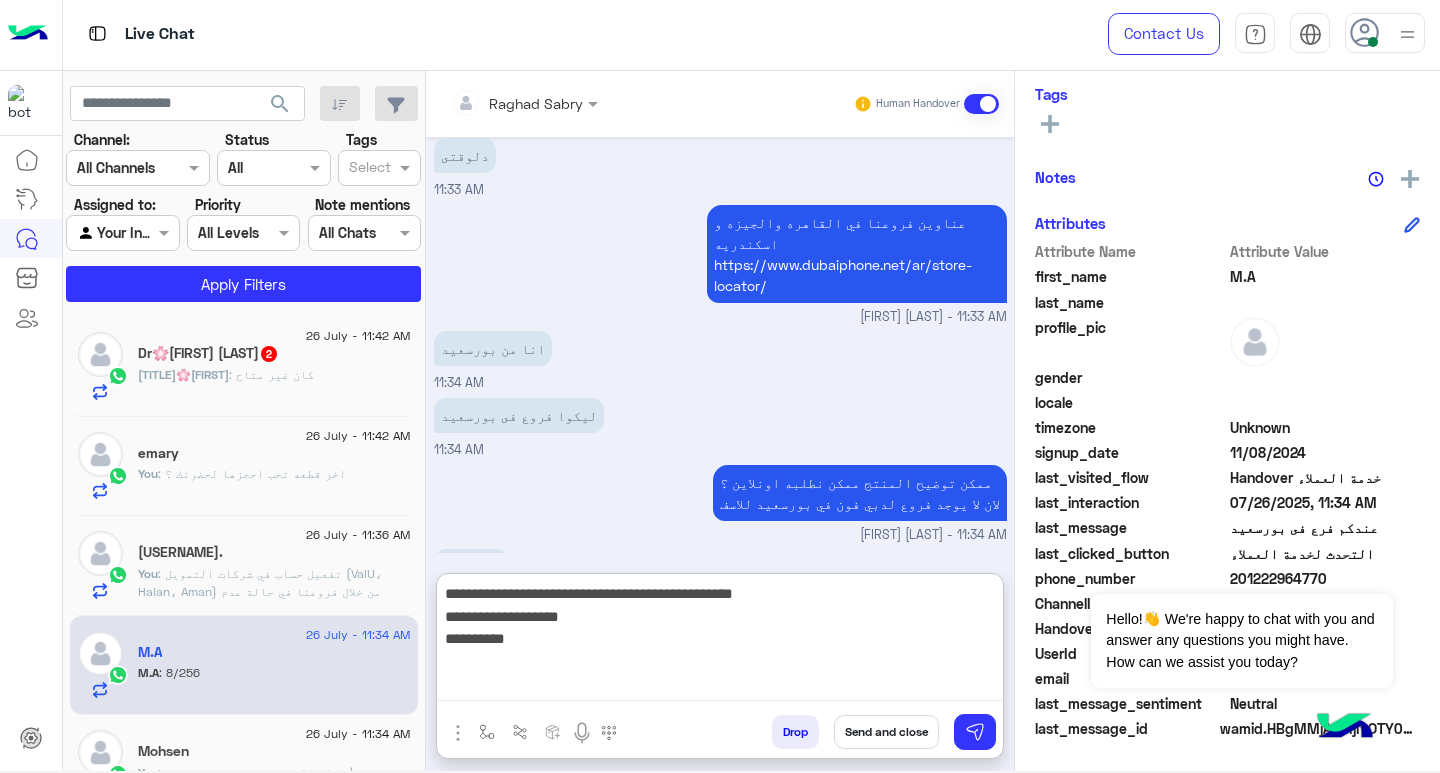 click on "**********" at bounding box center (720, 641) 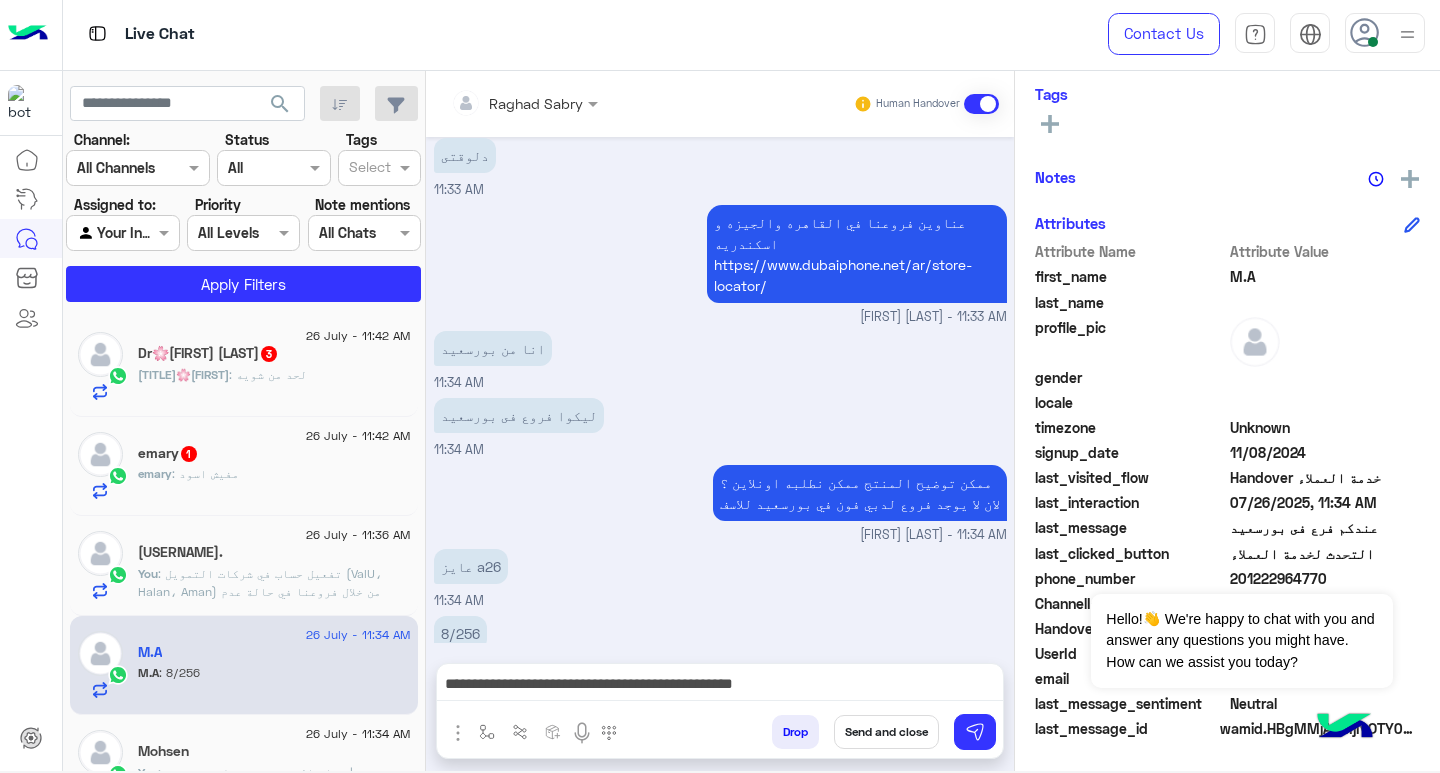 click on "**********" at bounding box center (720, 689) 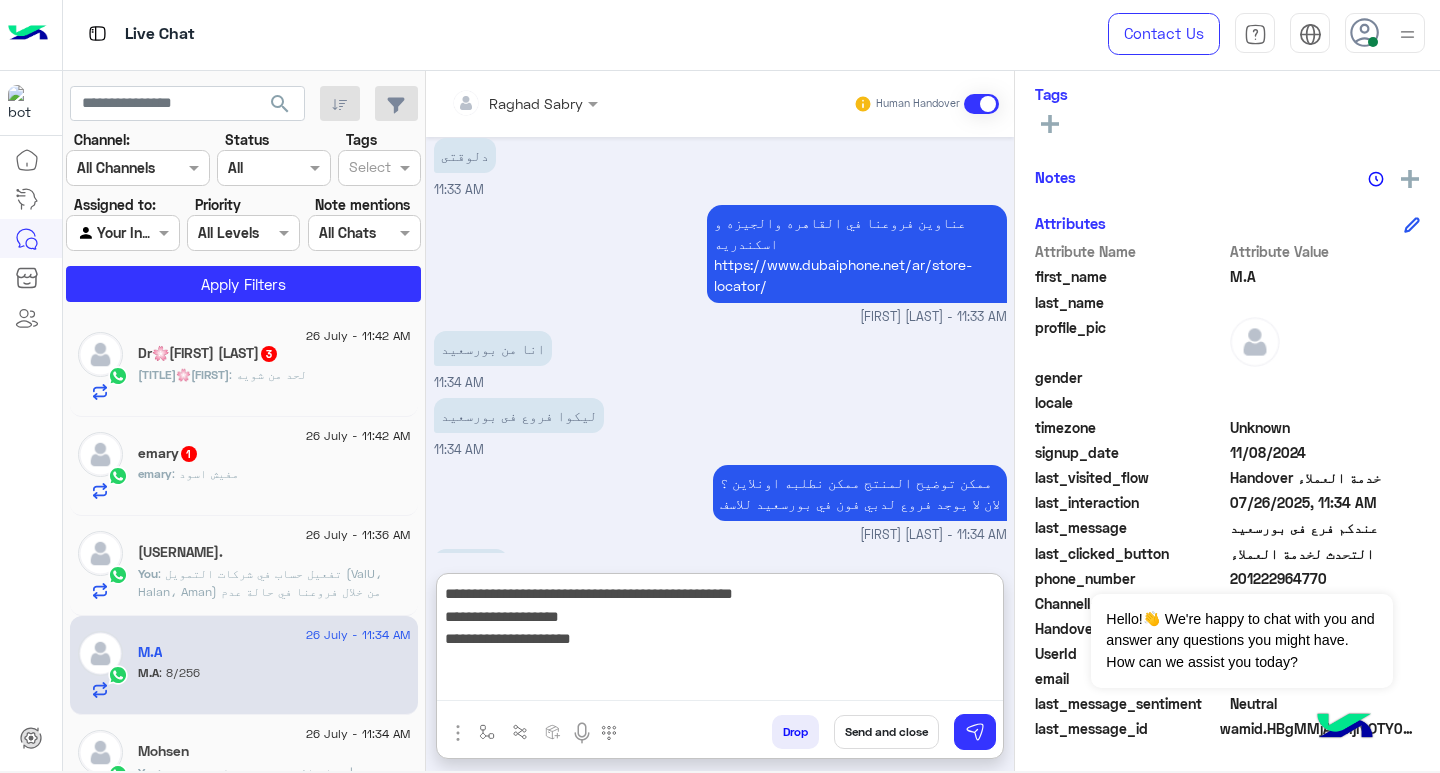 click on "**********" at bounding box center (720, 641) 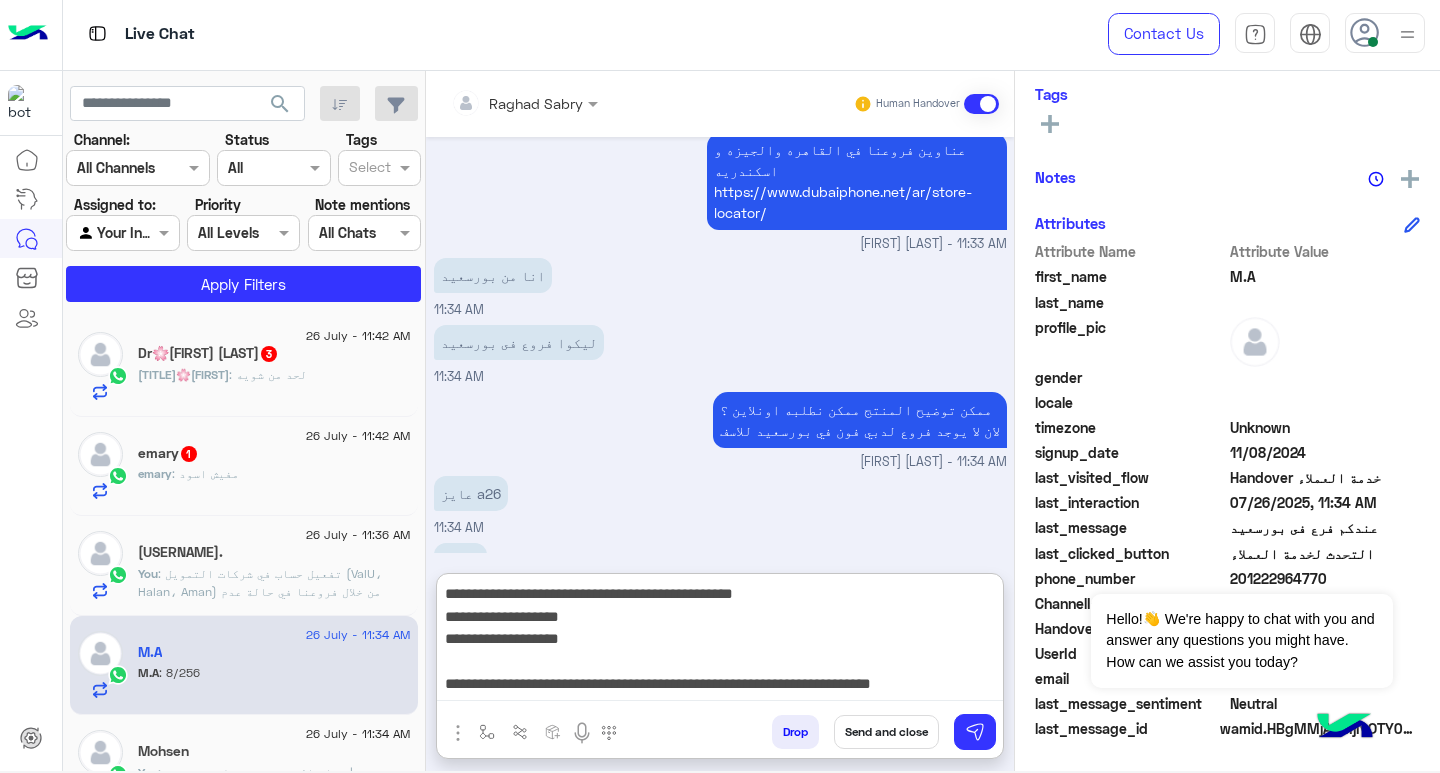 scroll, scrollTop: 1507, scrollLeft: 0, axis: vertical 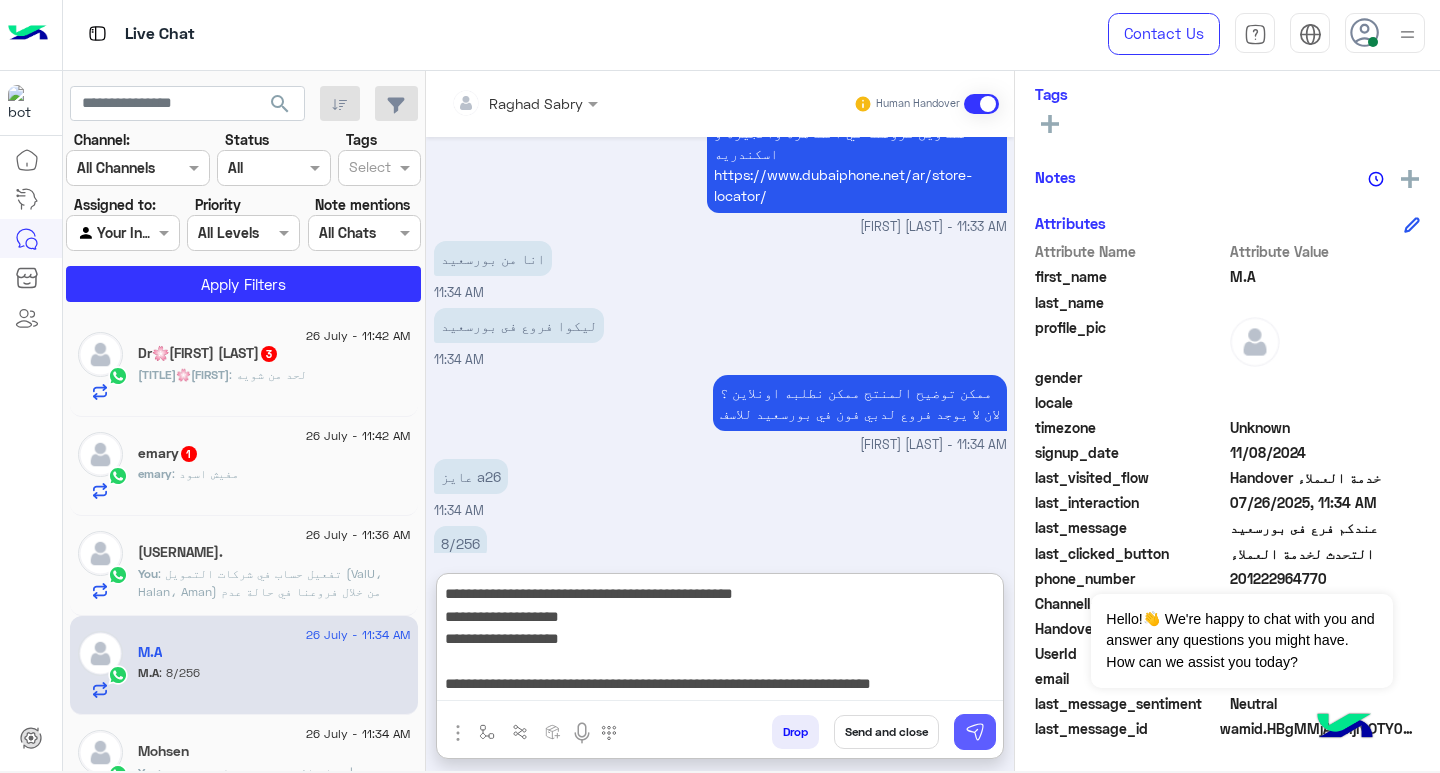 type on "**********" 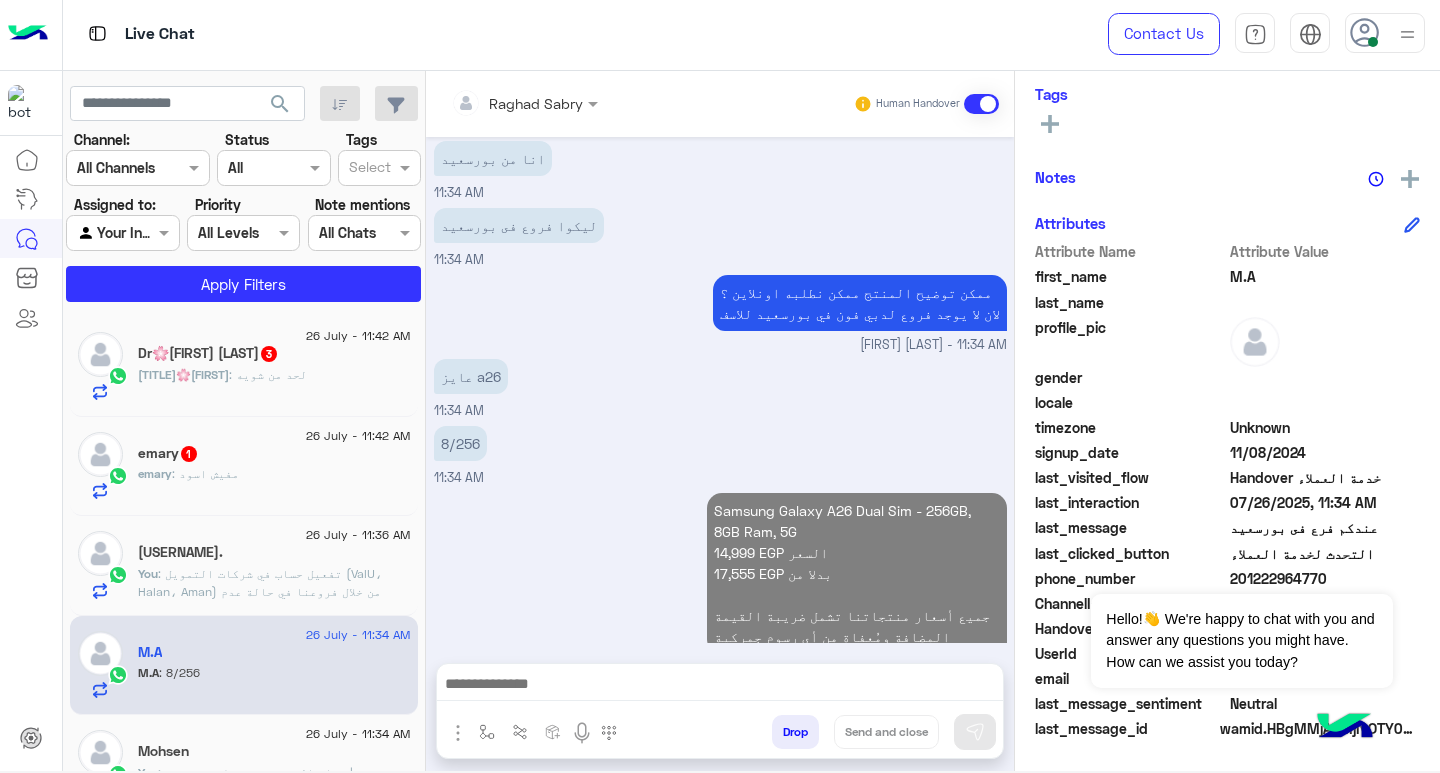 click at bounding box center [720, 686] 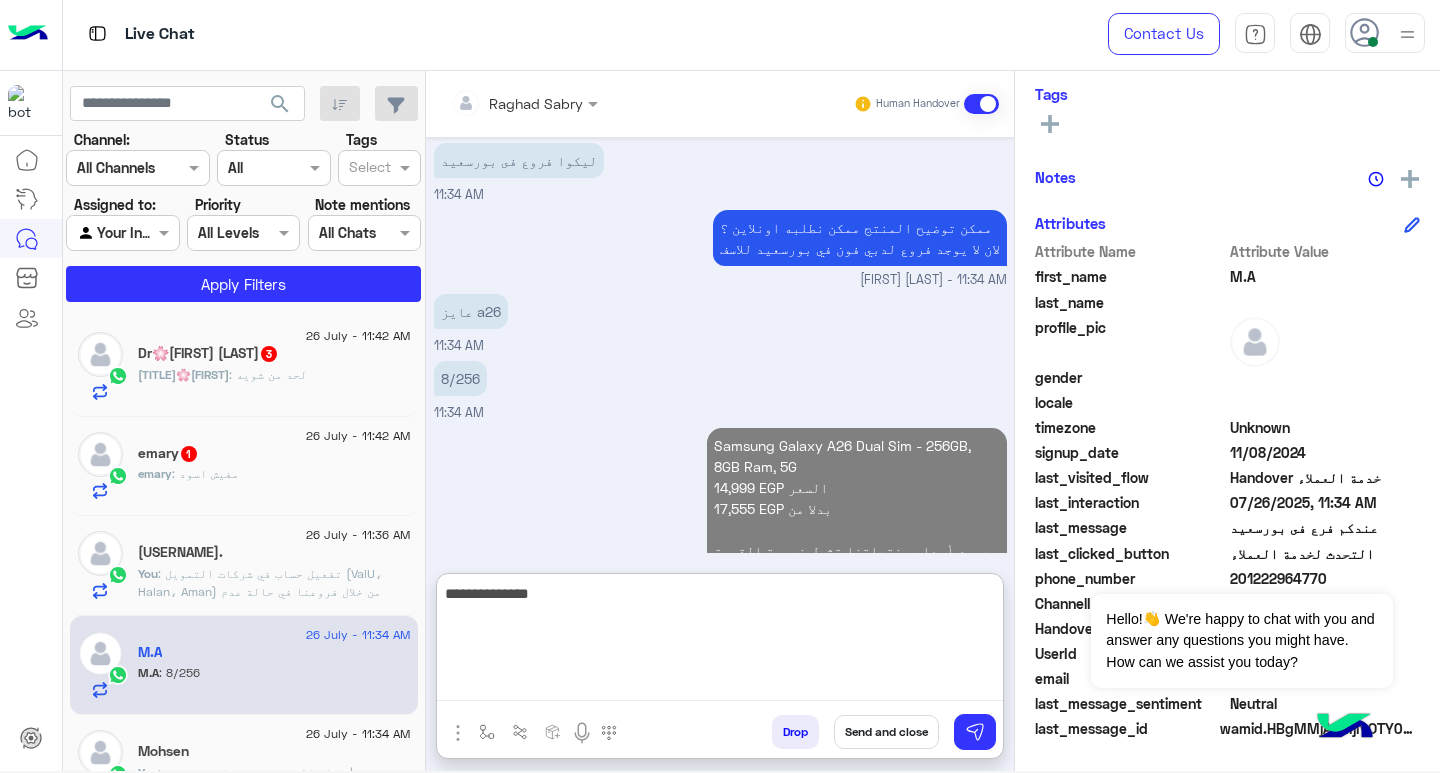 scroll, scrollTop: 1697, scrollLeft: 0, axis: vertical 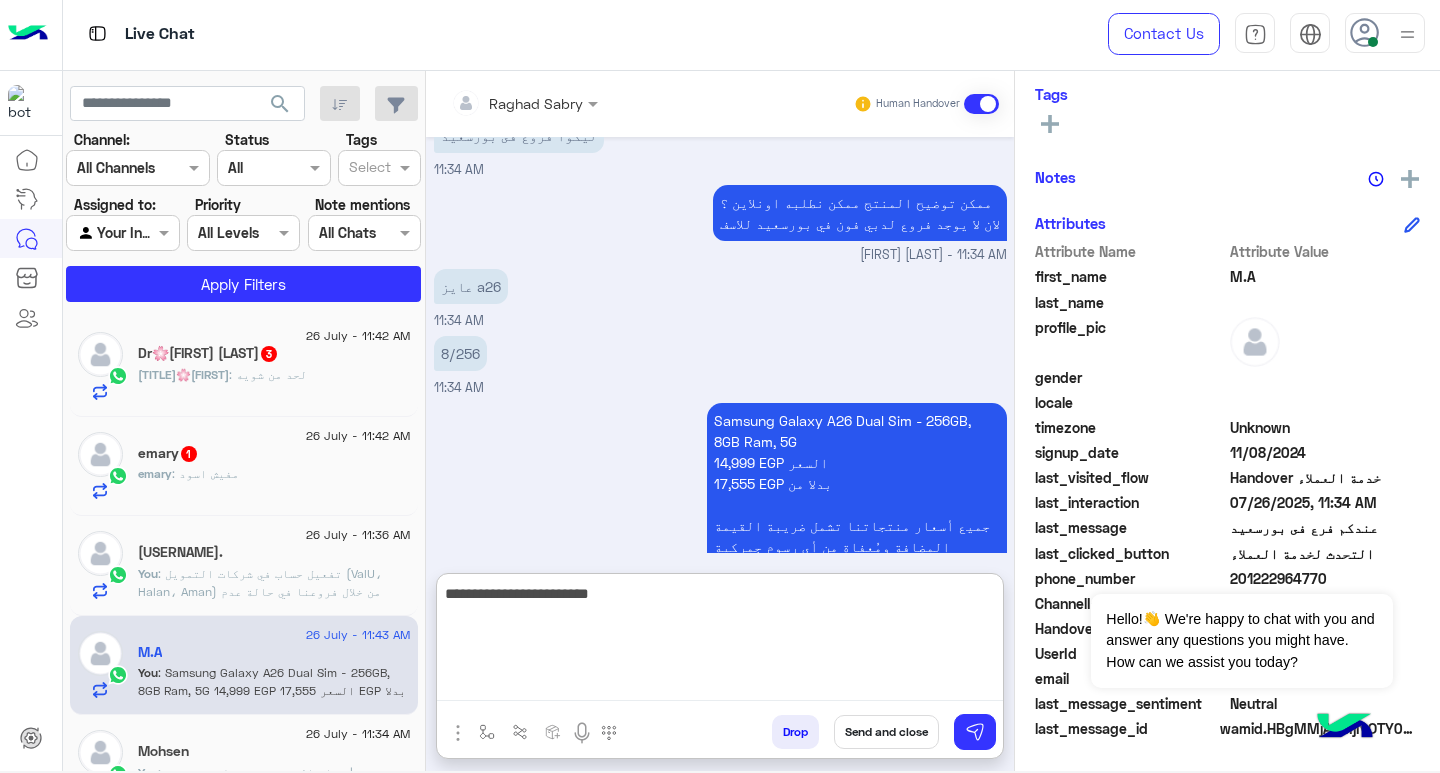 type on "**********" 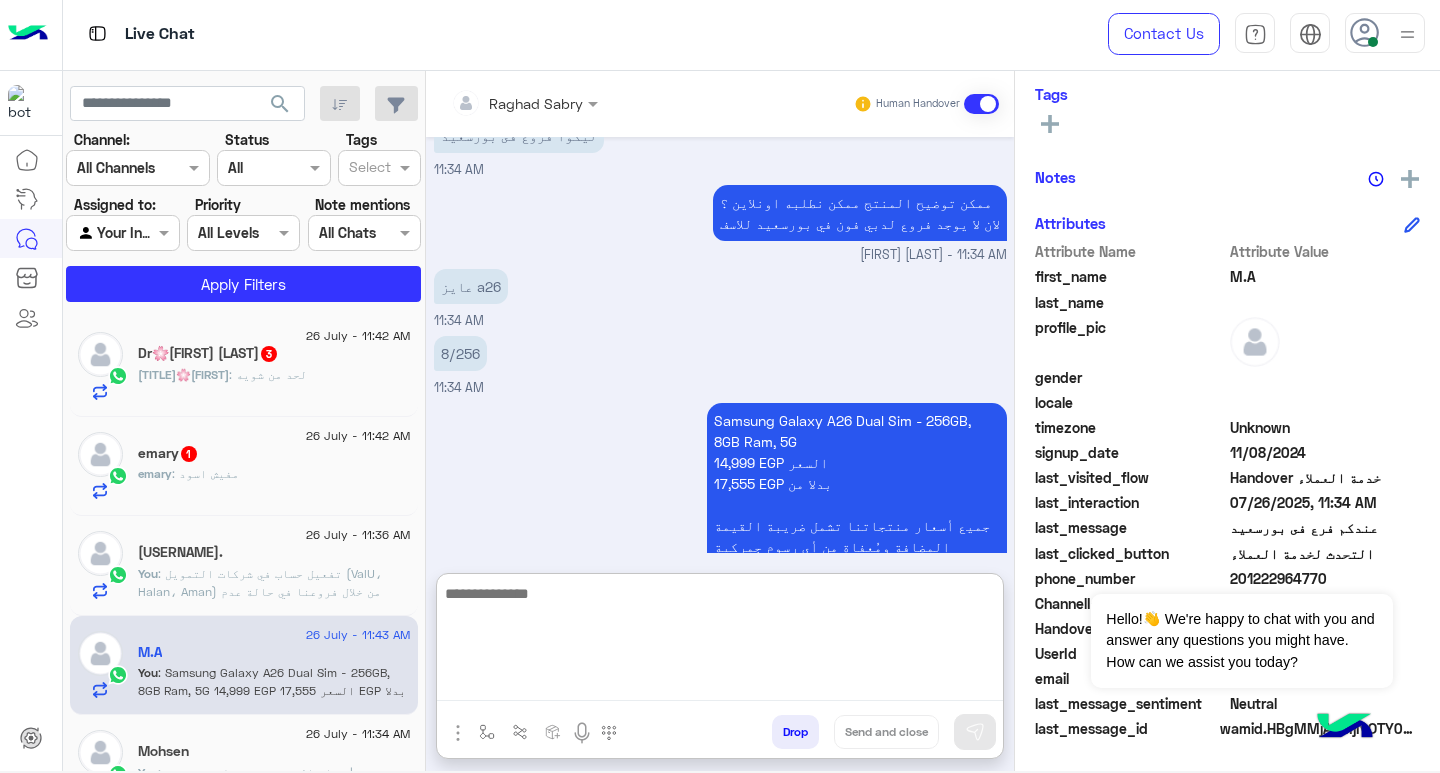 scroll, scrollTop: 1761, scrollLeft: 0, axis: vertical 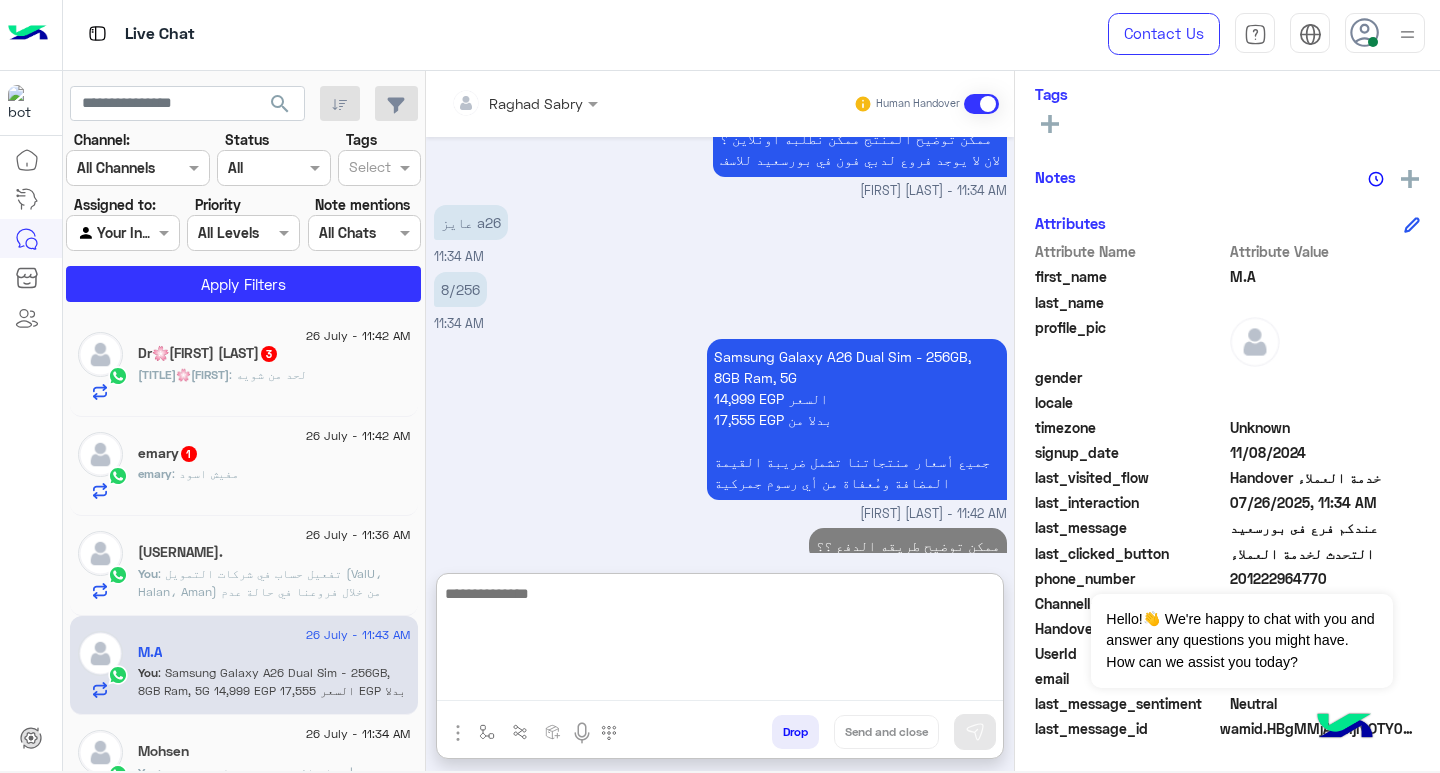 click on "[TITLE][FIRST] [LAST]  3" 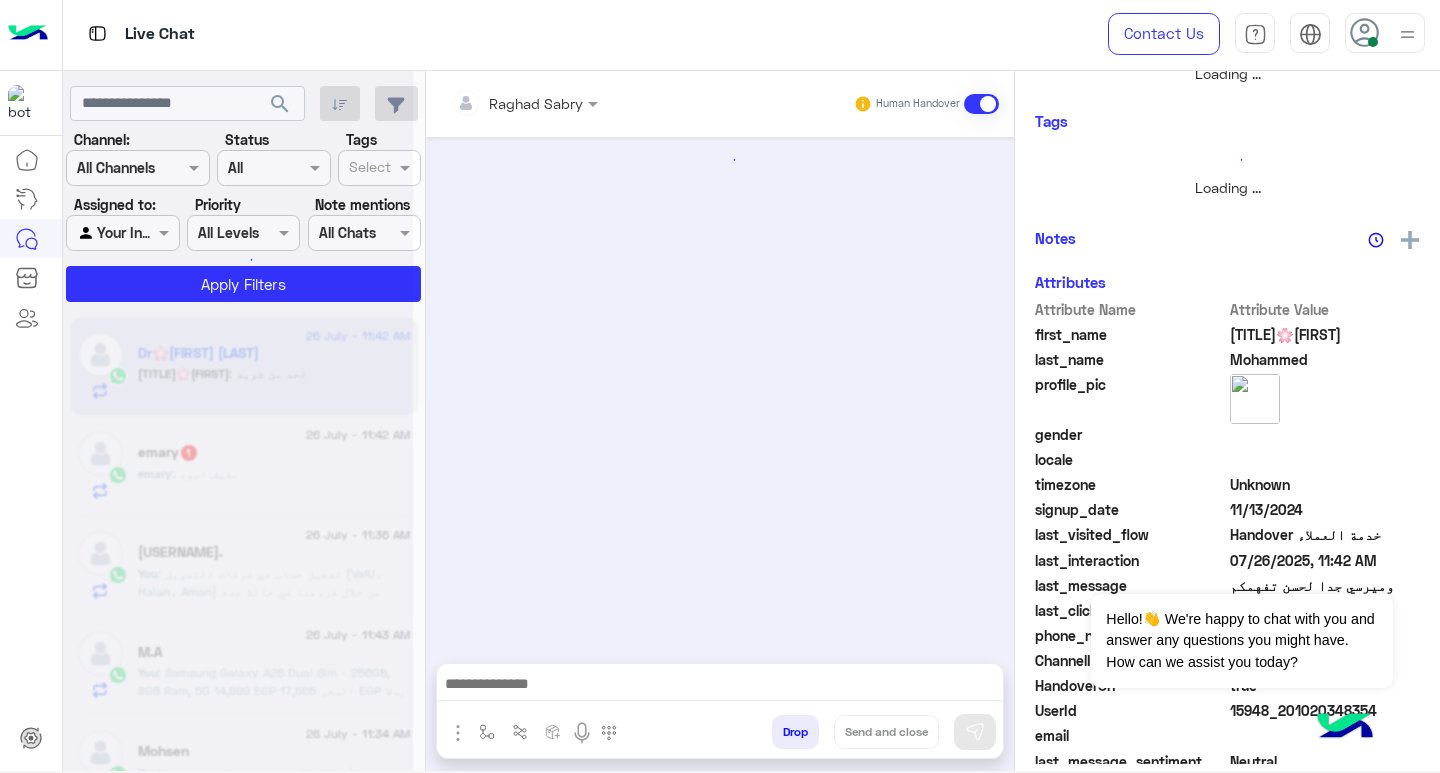 scroll, scrollTop: 0, scrollLeft: 0, axis: both 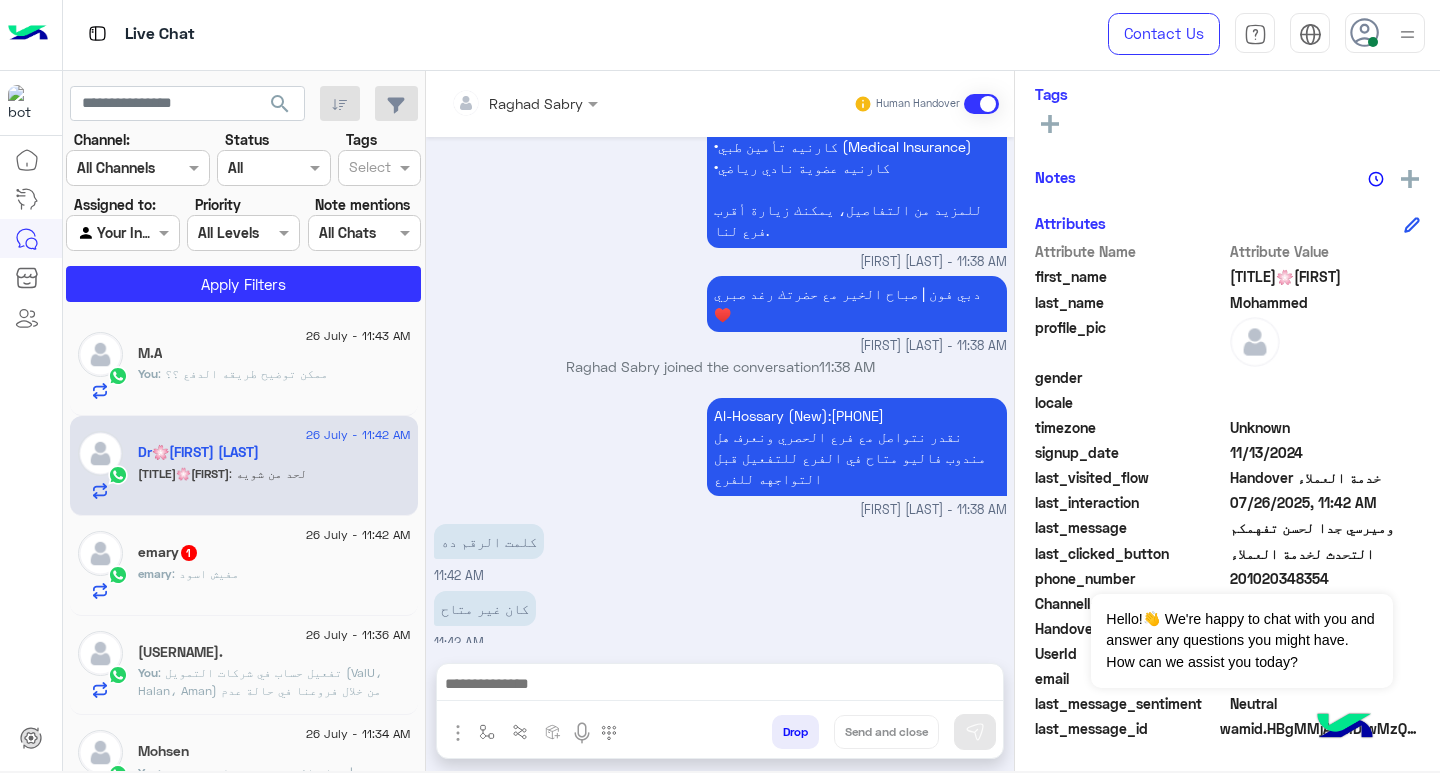 click at bounding box center [720, 686] 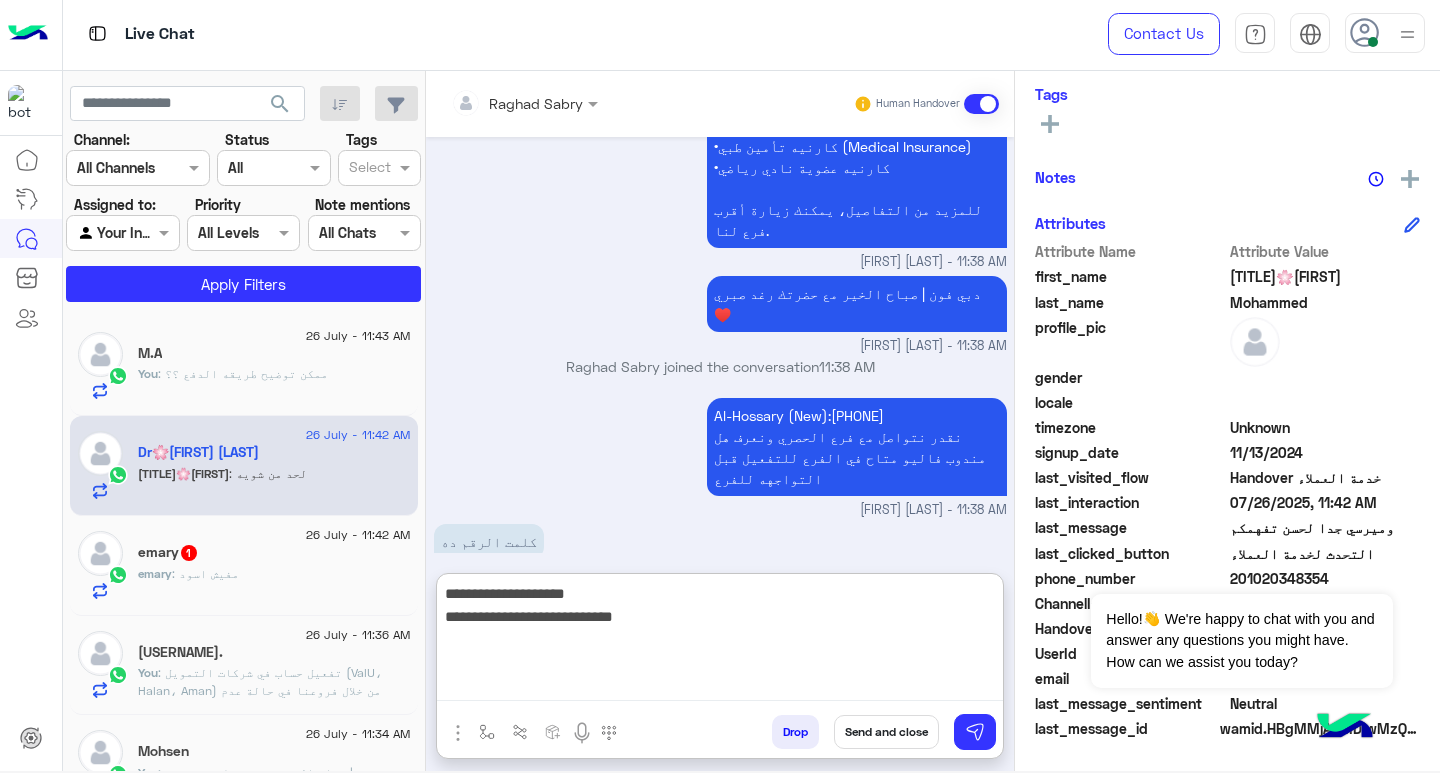 click on "**********" at bounding box center (720, 641) 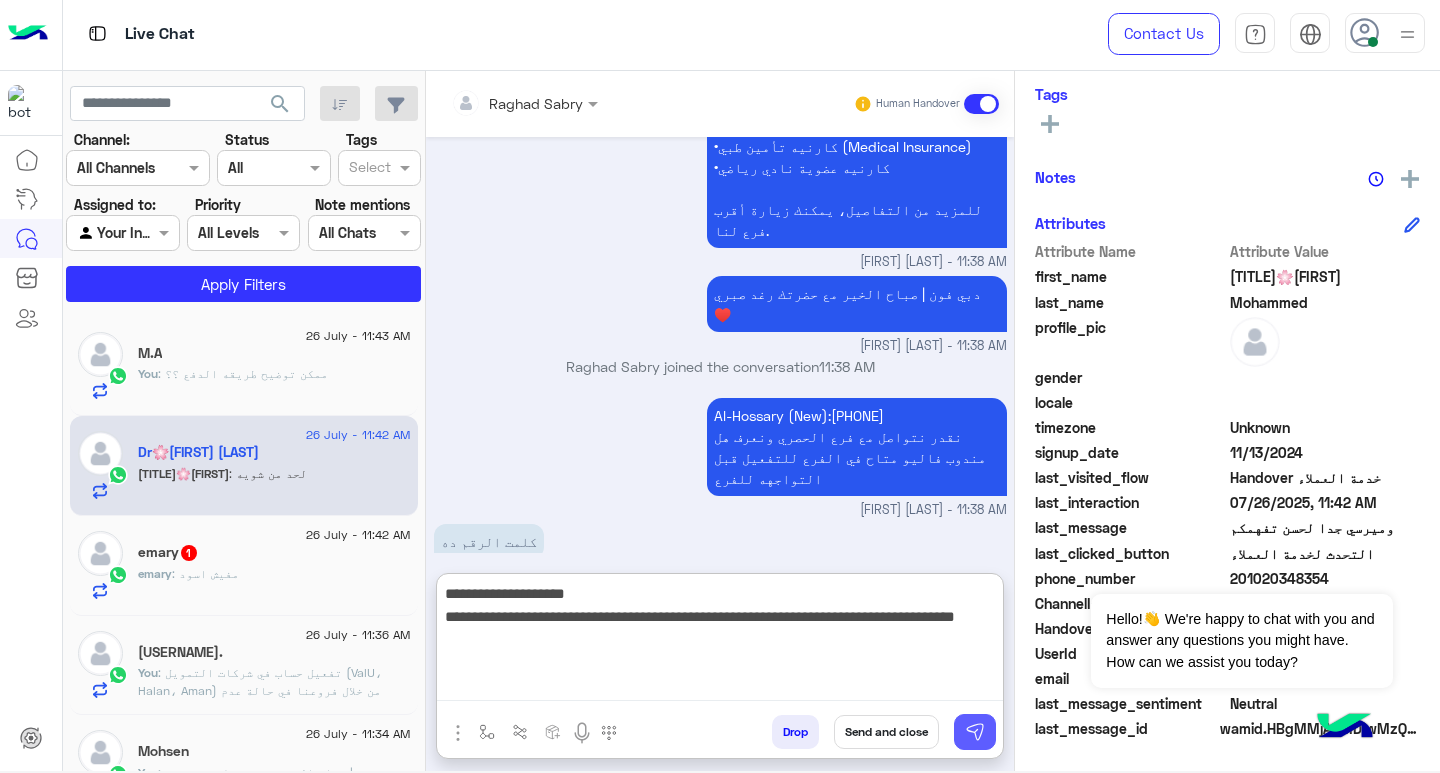 type on "**********" 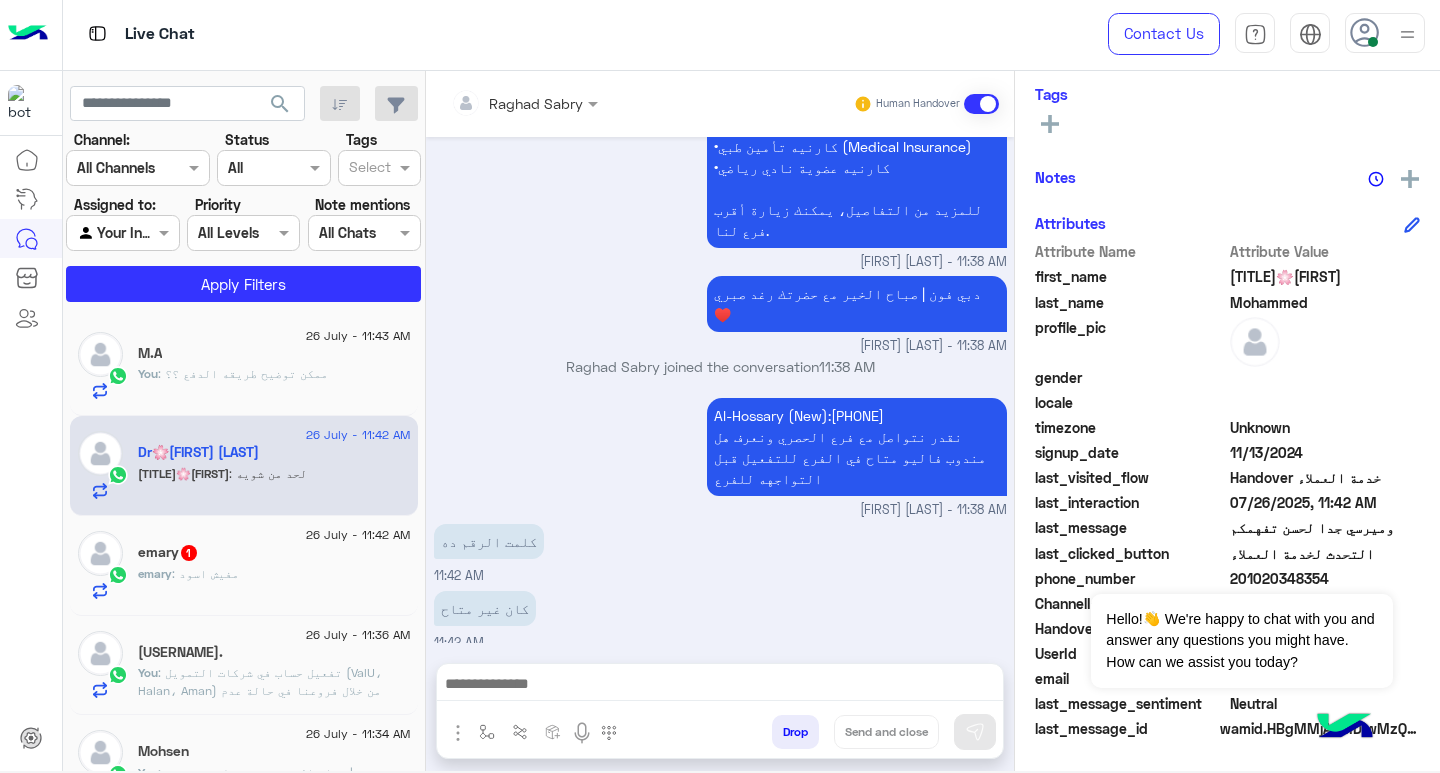 scroll, scrollTop: 1605, scrollLeft: 0, axis: vertical 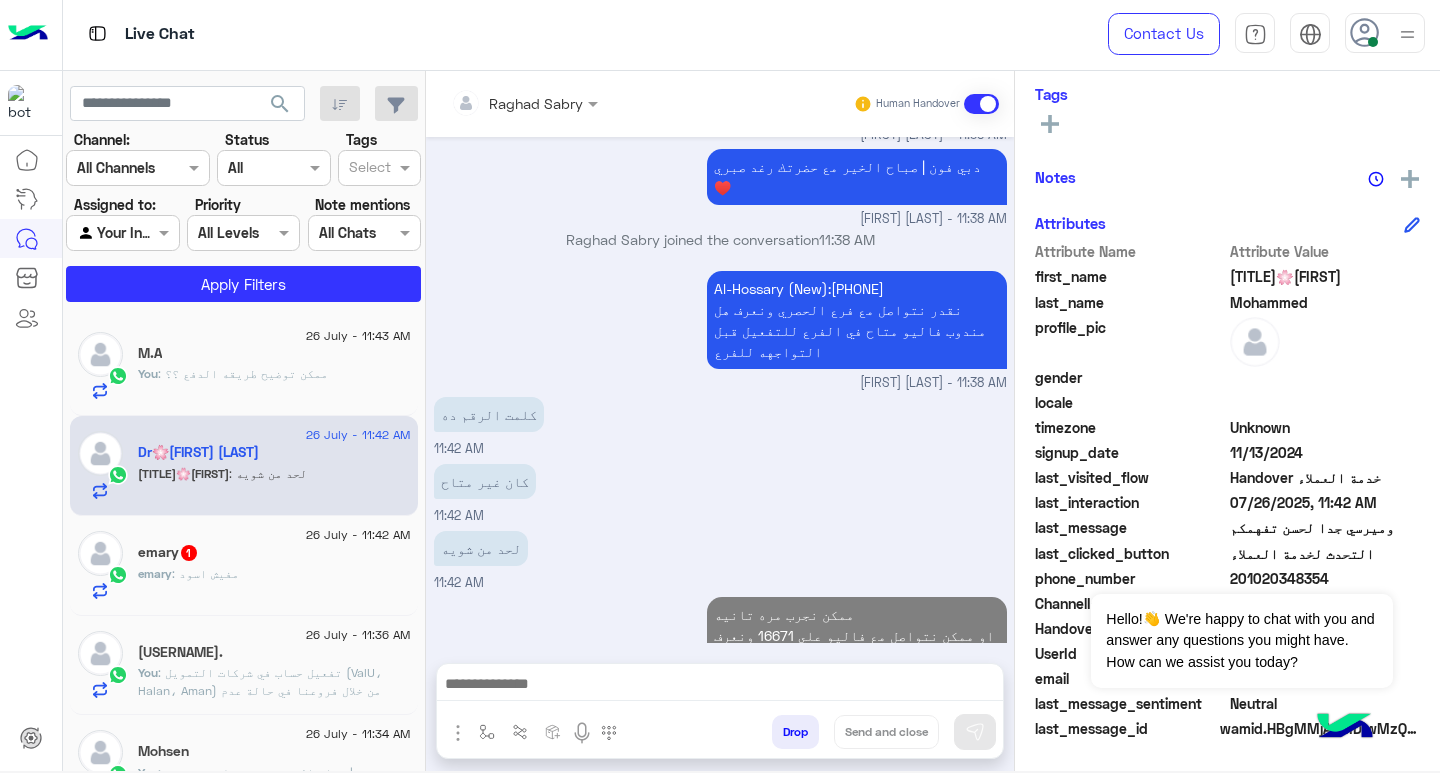 click on "[USERNAME] : مش متاح اسود" 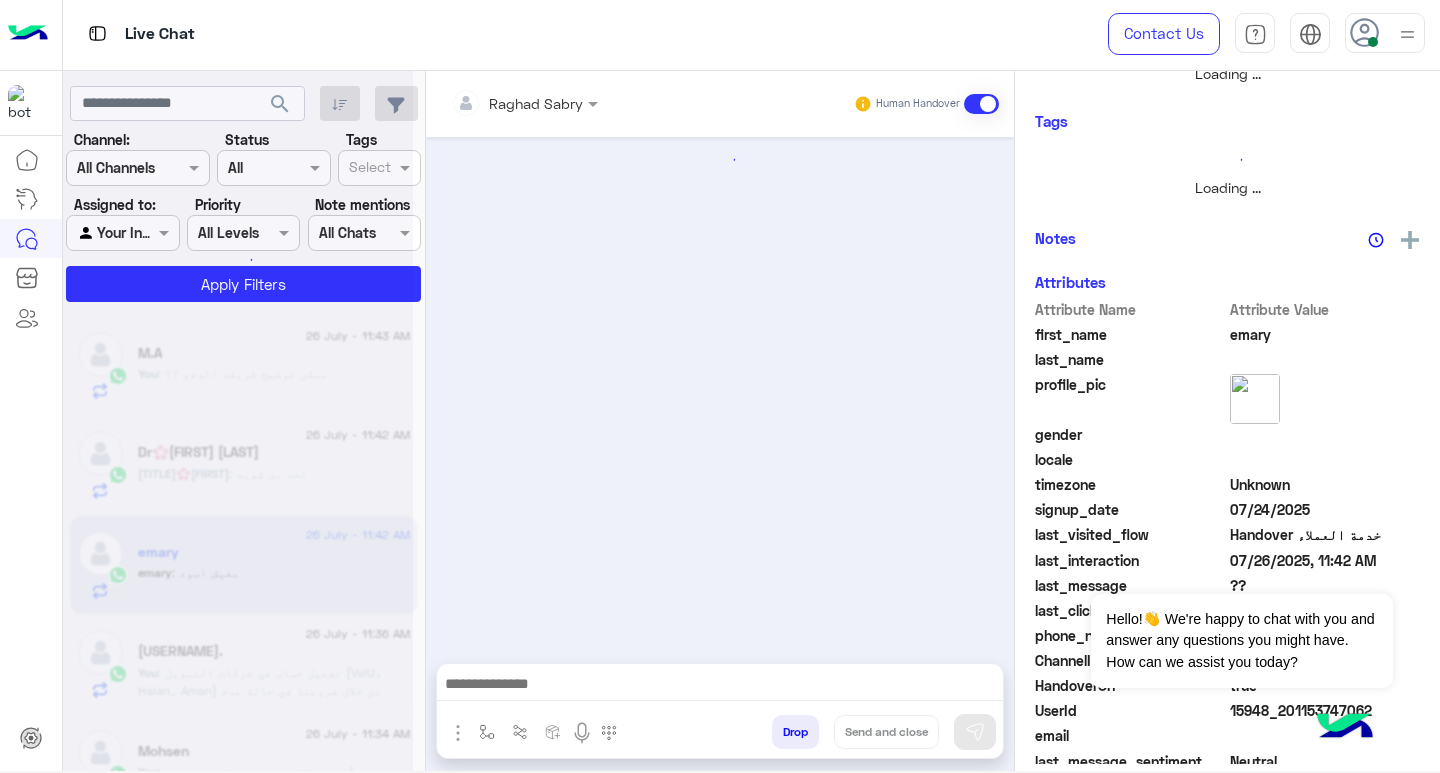 scroll, scrollTop: 355, scrollLeft: 0, axis: vertical 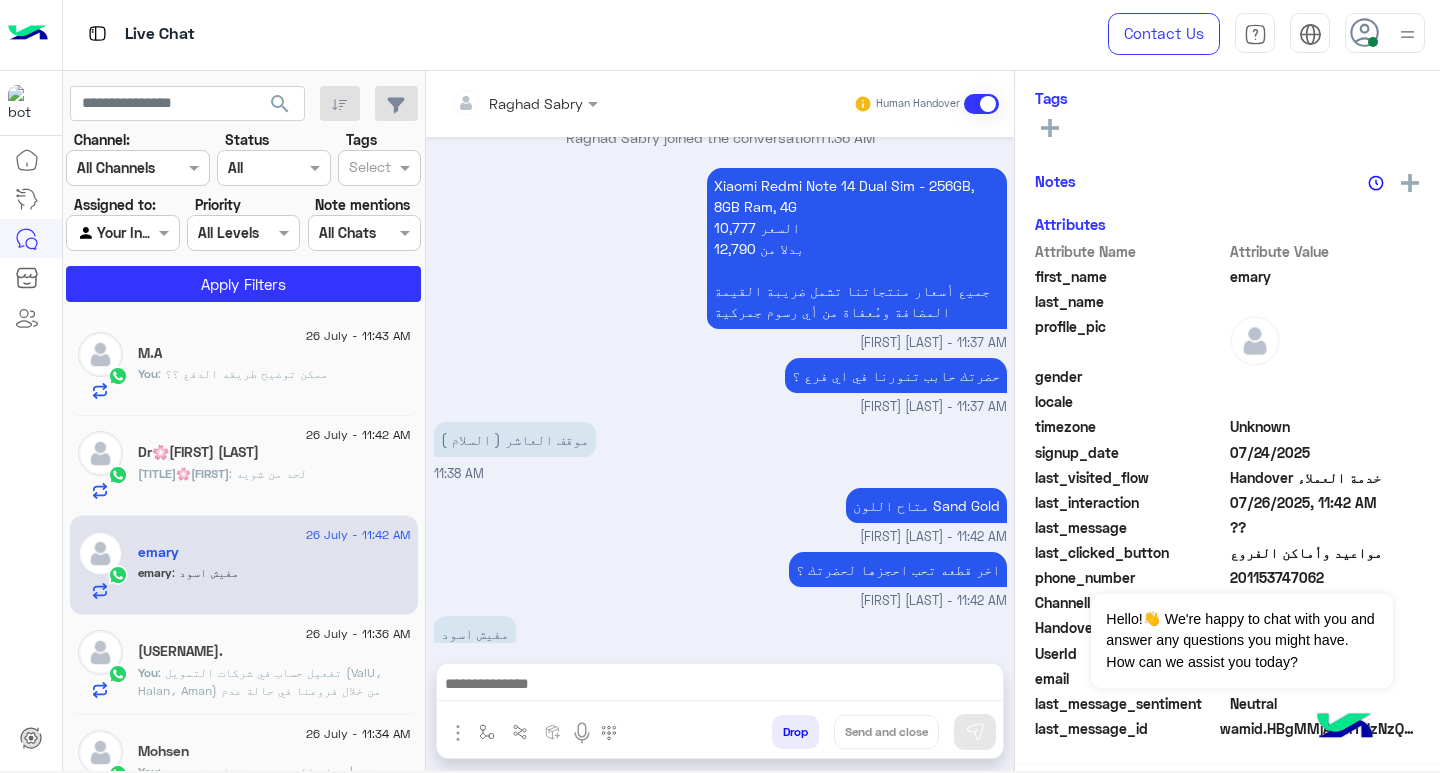 click at bounding box center [720, 686] 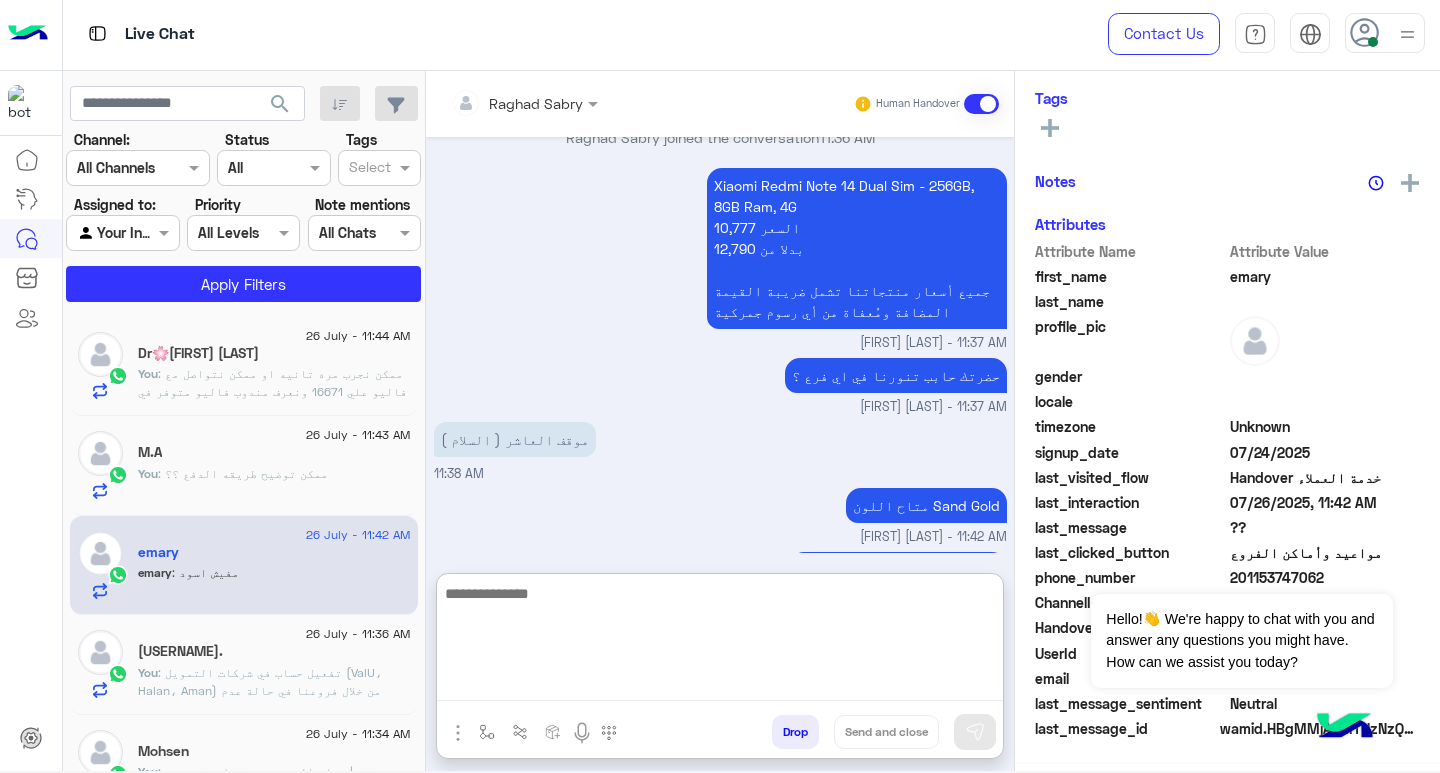 scroll, scrollTop: 329, scrollLeft: 0, axis: vertical 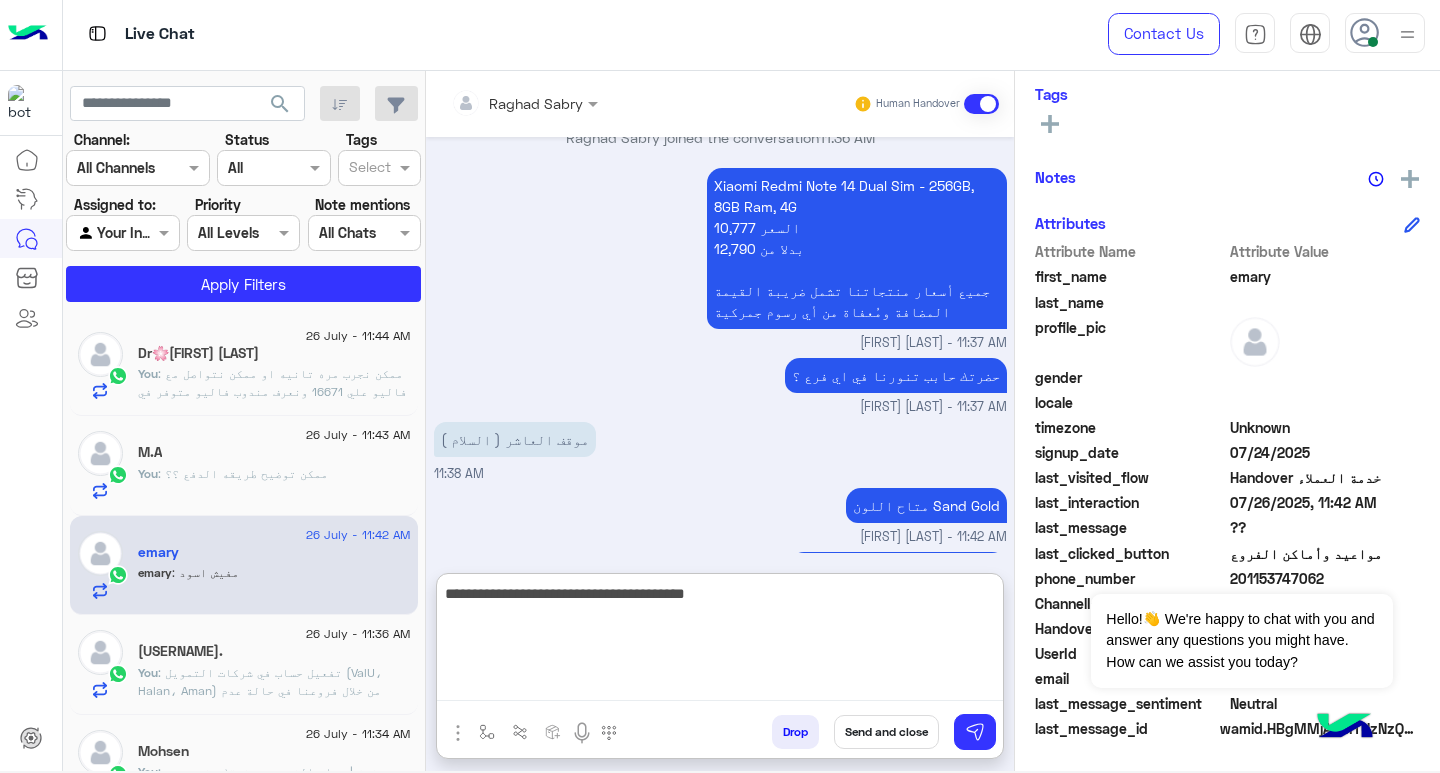 type on "**********" 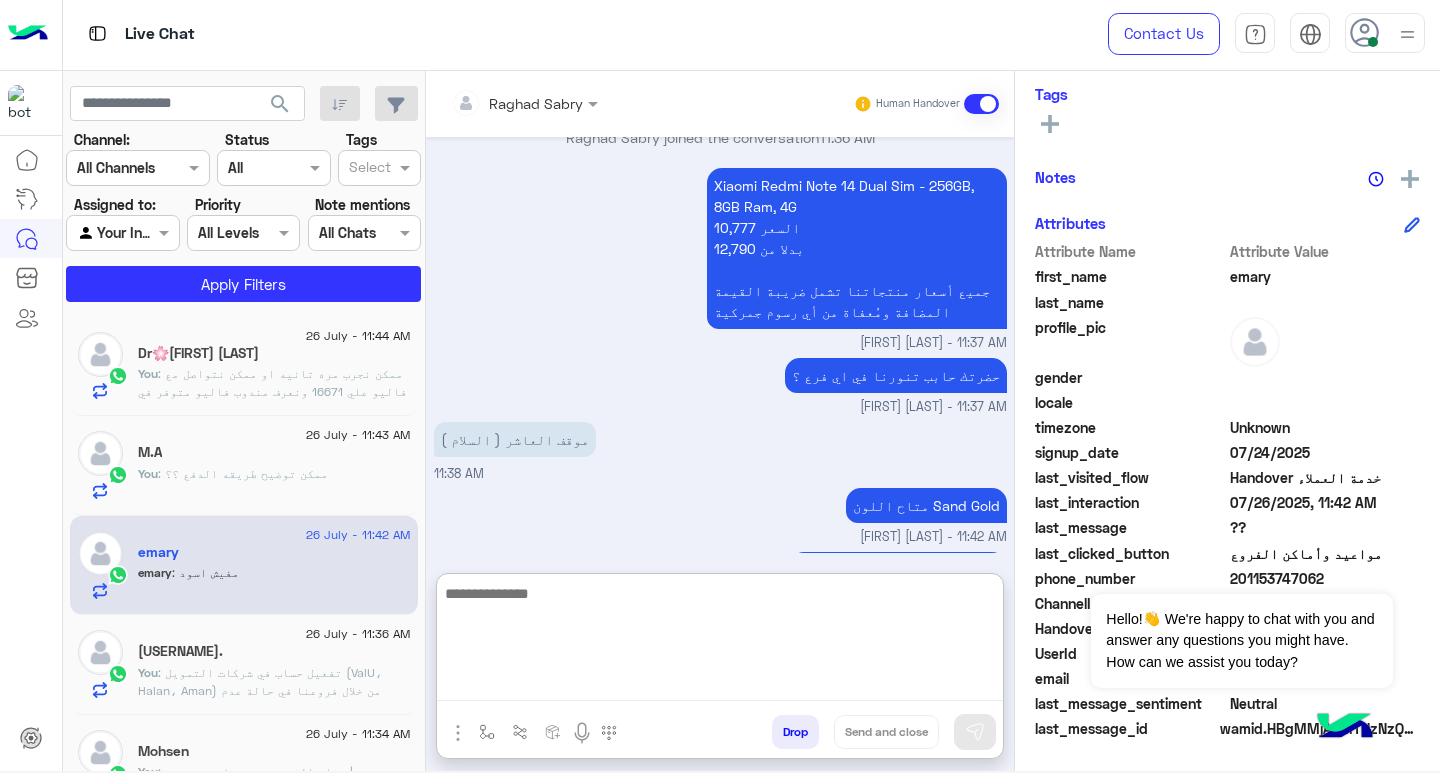 scroll, scrollTop: 1601, scrollLeft: 0, axis: vertical 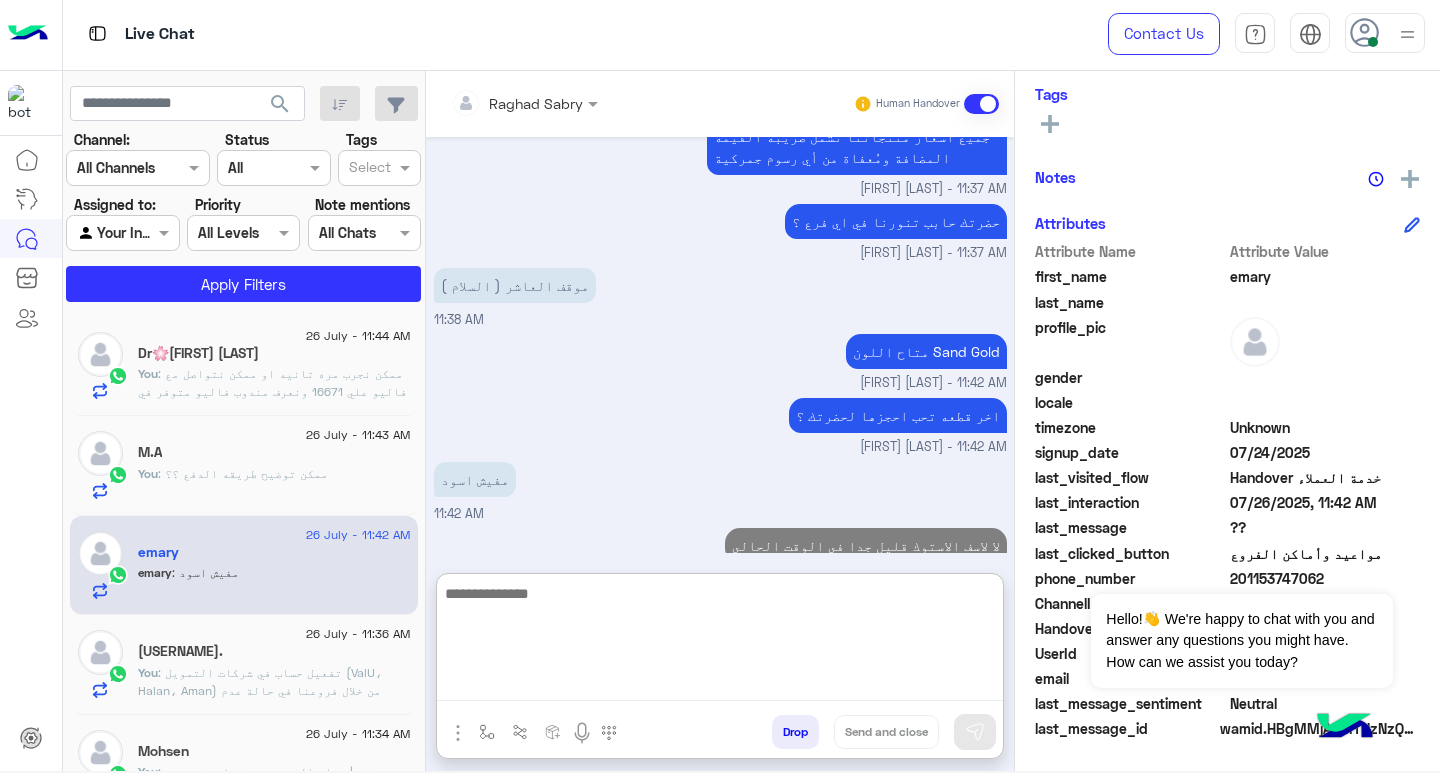 click on "[USERNAME]." 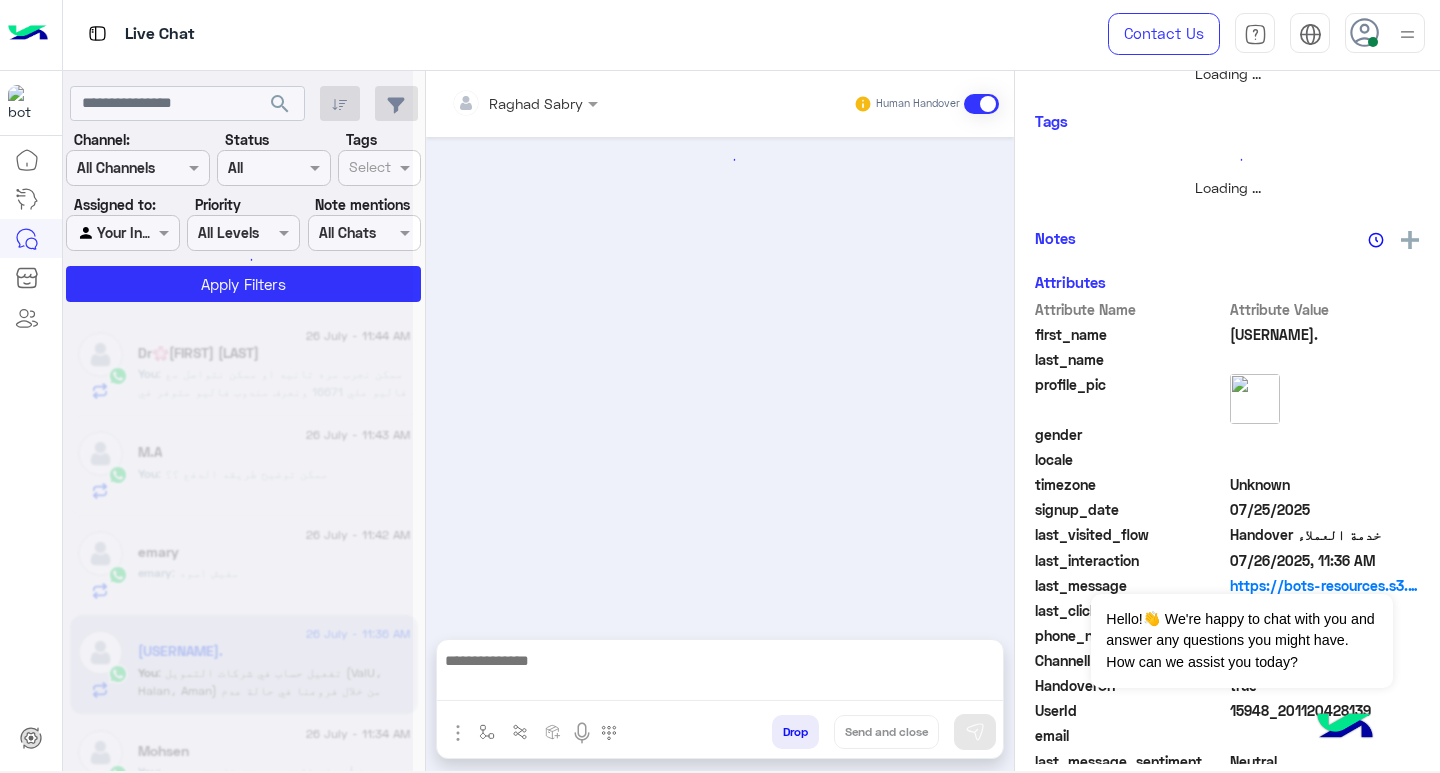 scroll, scrollTop: 0, scrollLeft: 0, axis: both 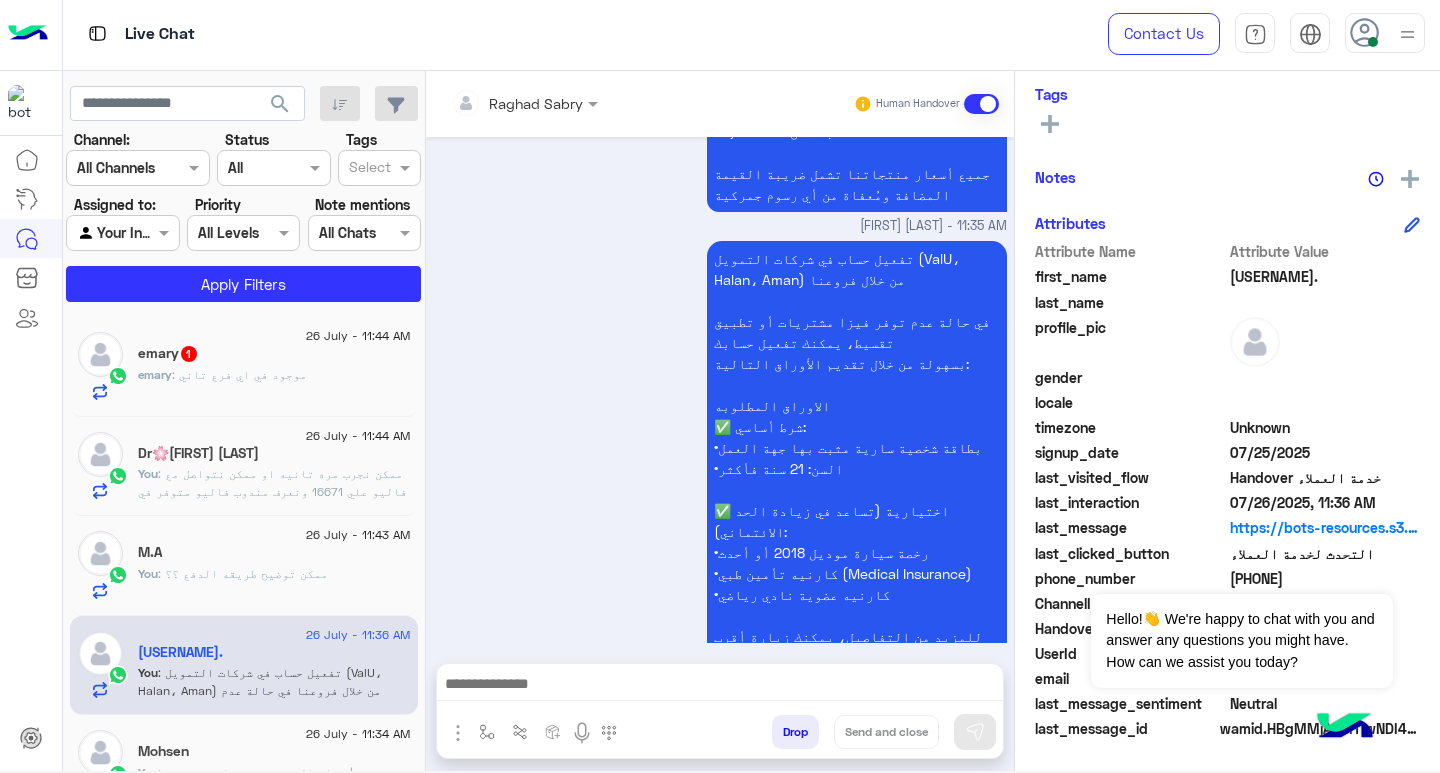 drag, startPoint x: 514, startPoint y: 477, endPoint x: 477, endPoint y: 457, distance: 42.059483 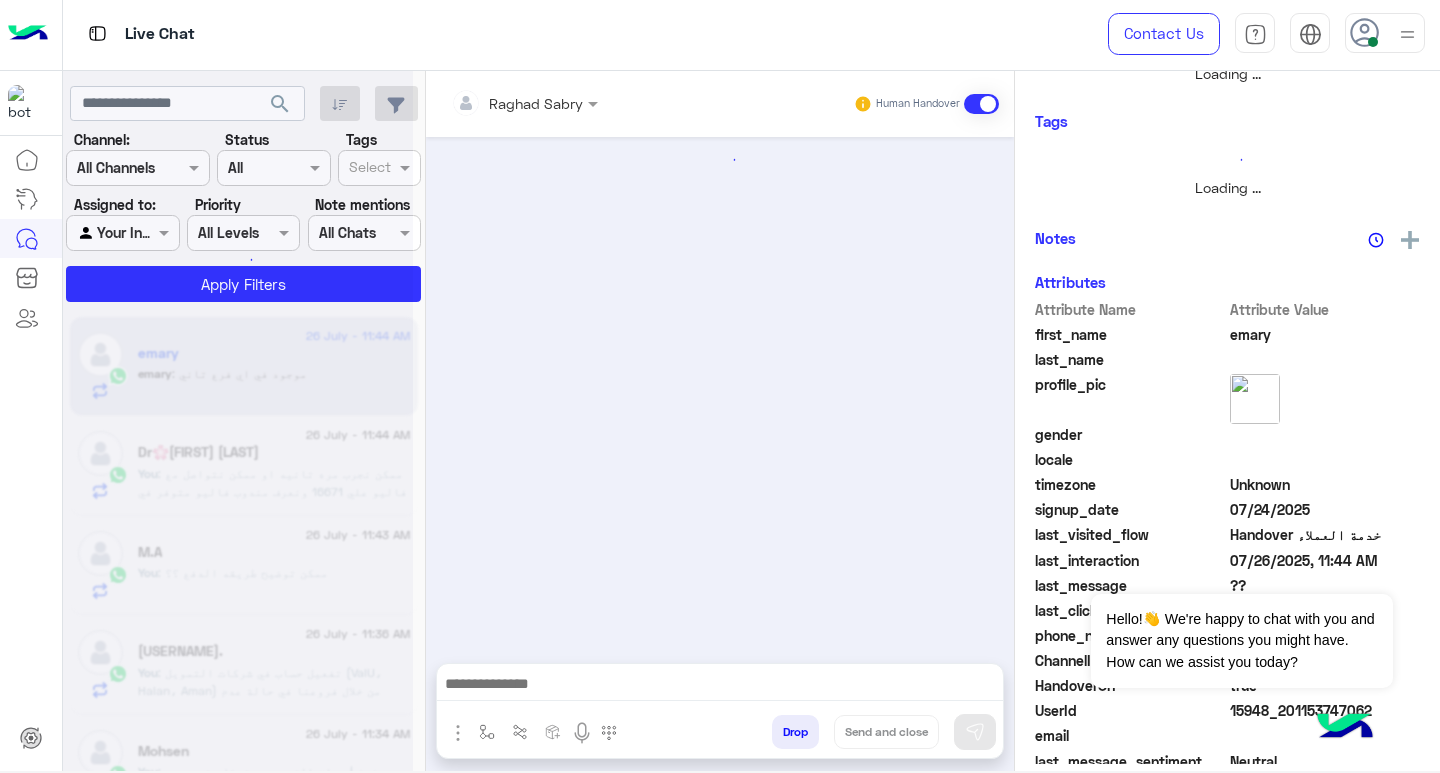scroll, scrollTop: 355, scrollLeft: 0, axis: vertical 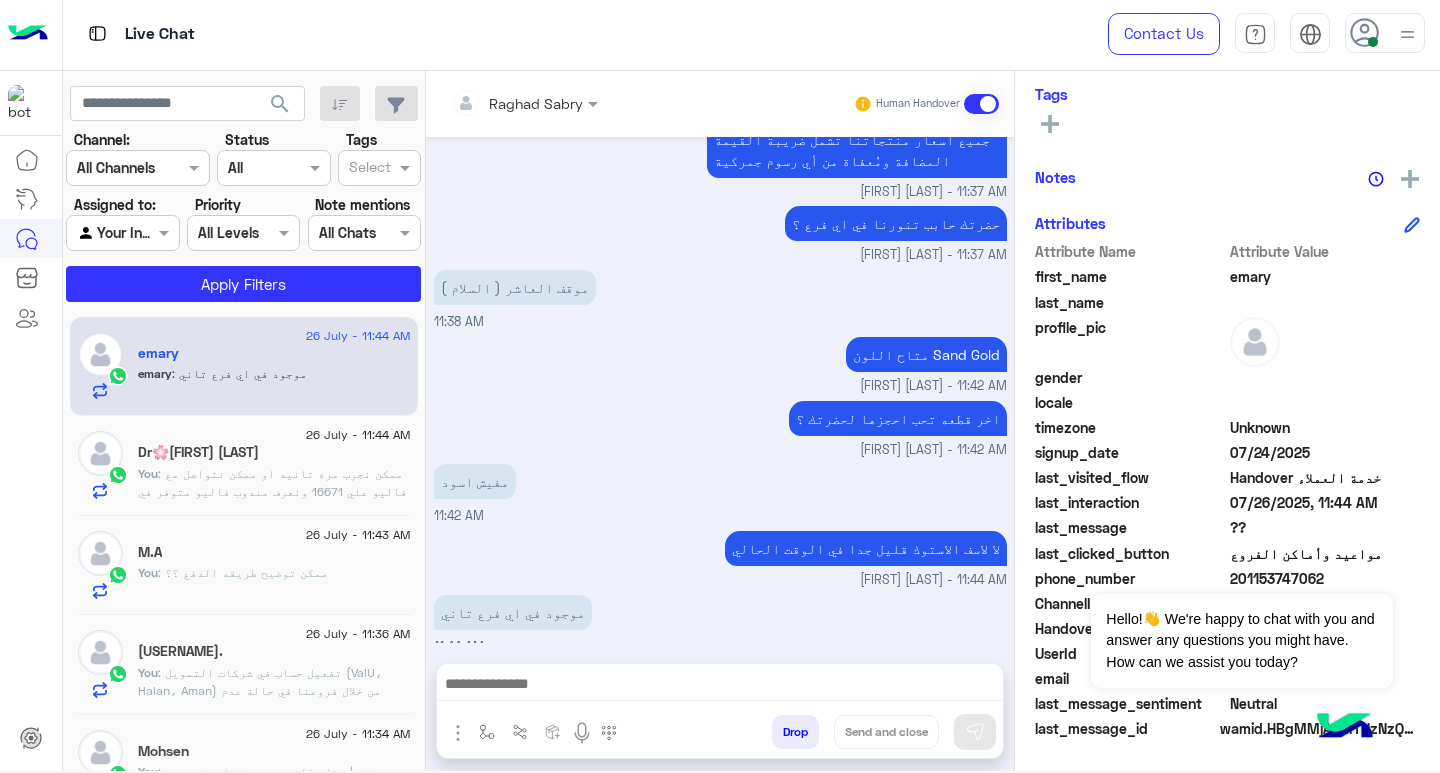 click at bounding box center [720, 686] 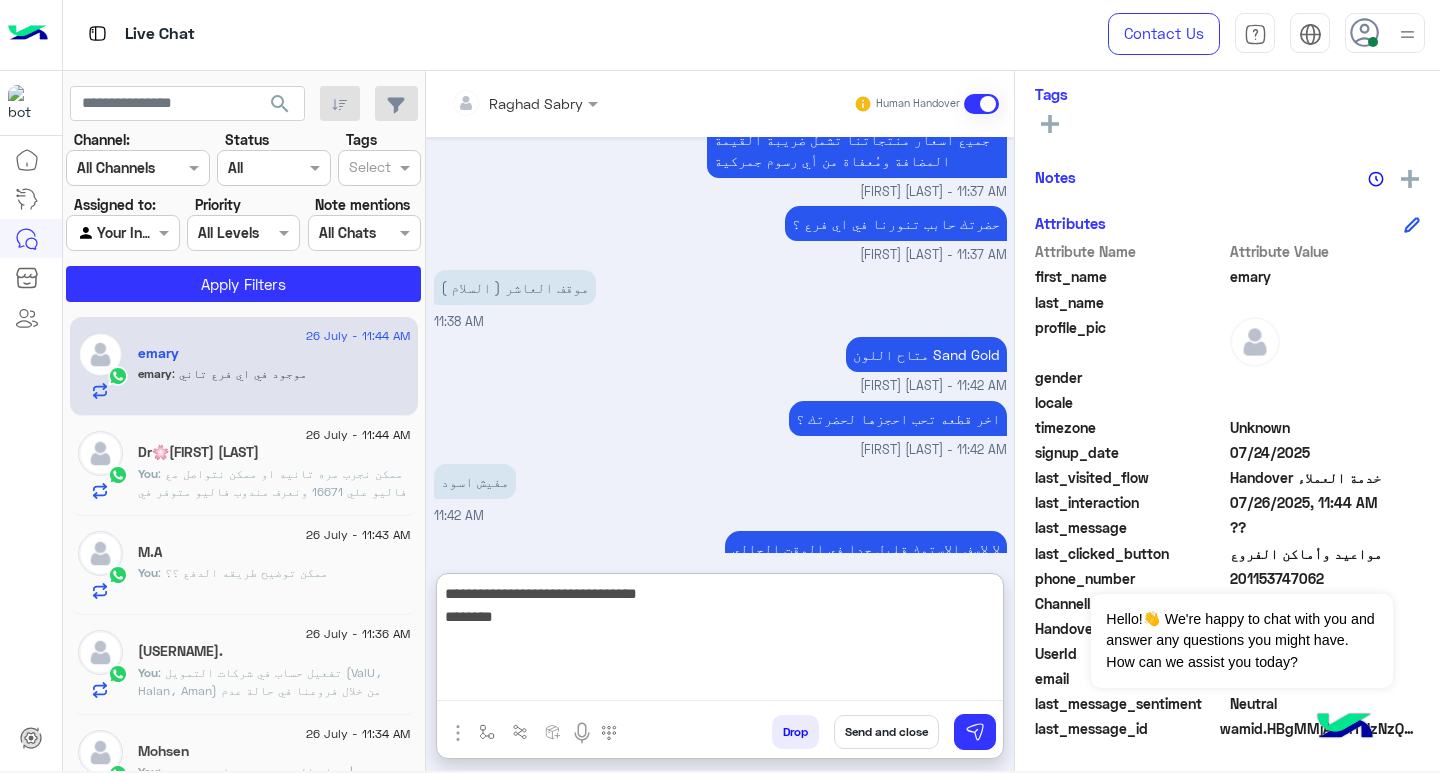 type on "**********" 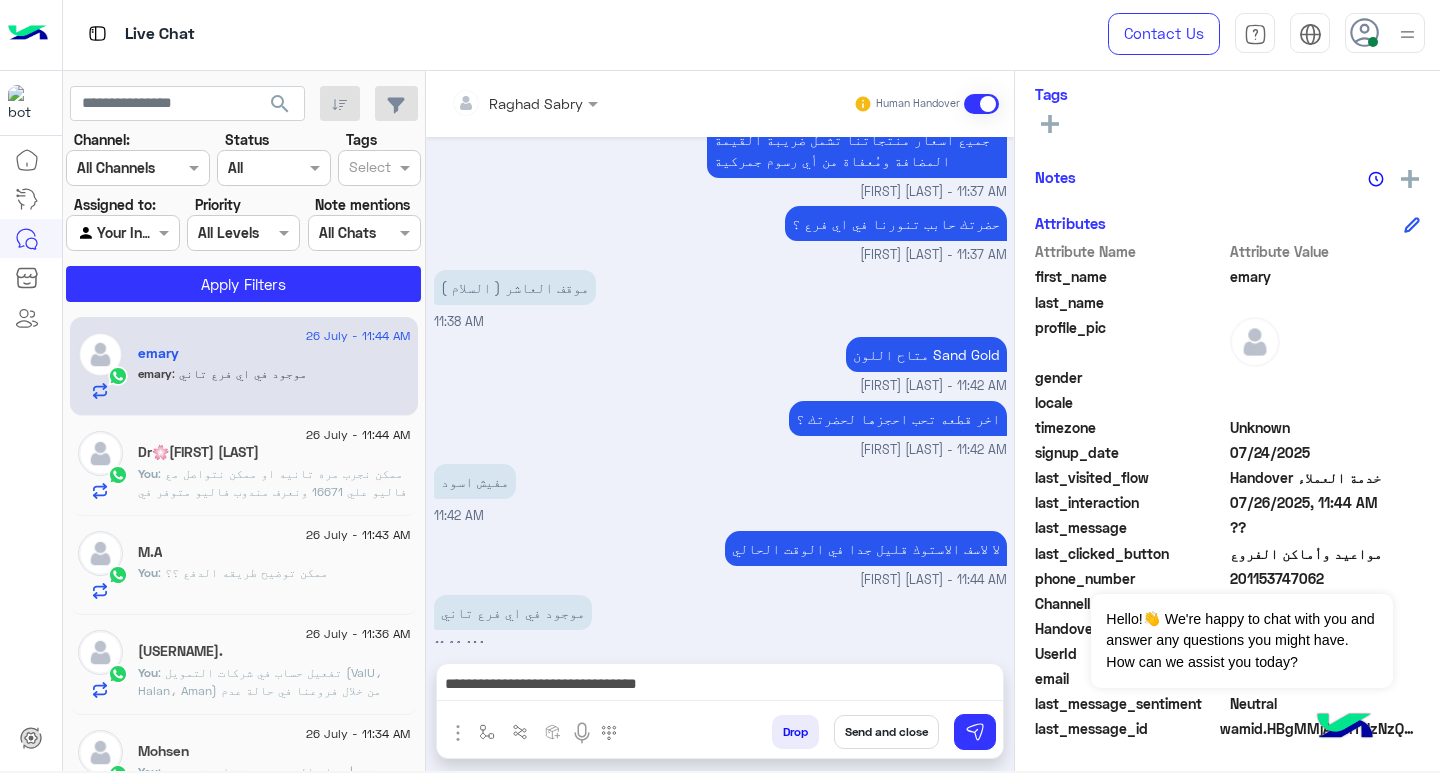 click on "**********" at bounding box center (720, 686) 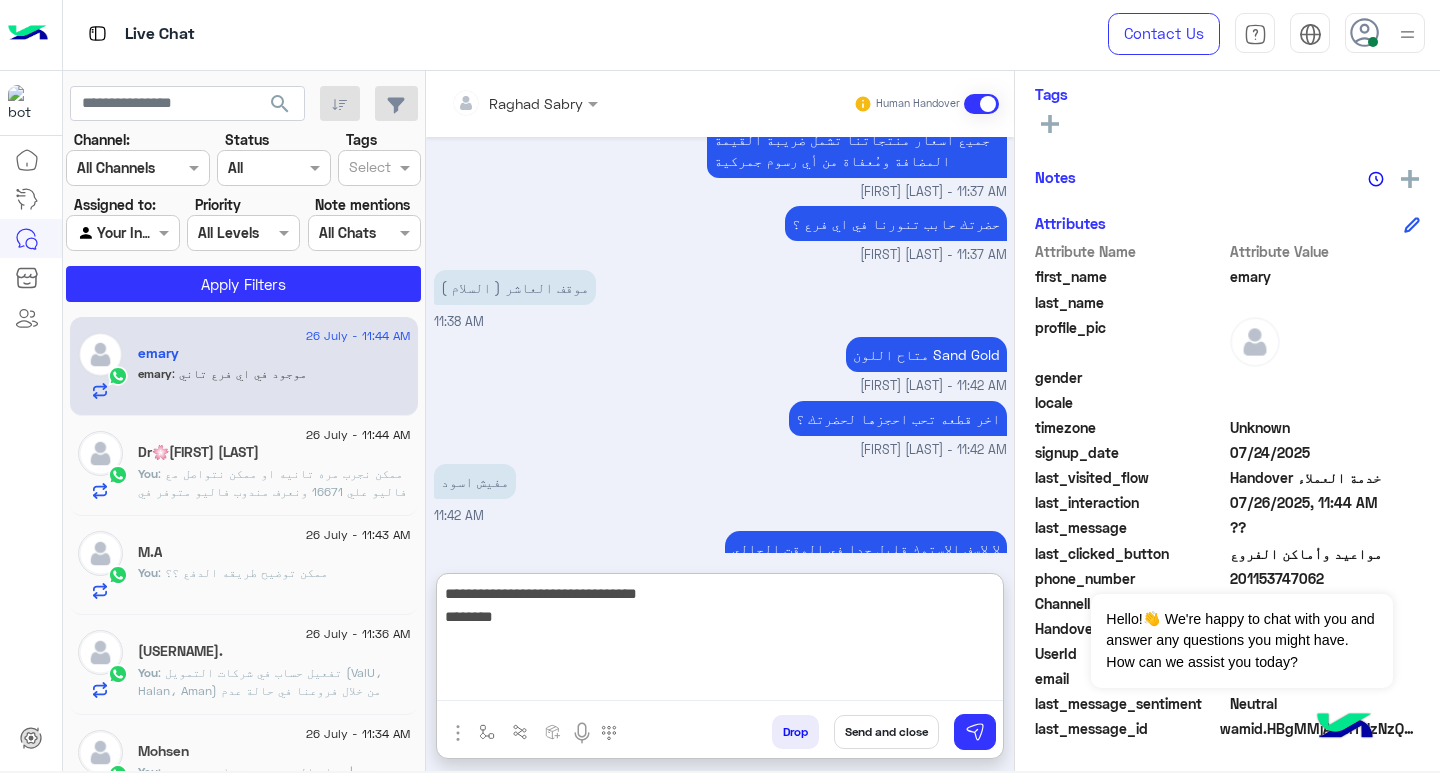 click on "**********" at bounding box center (720, 641) 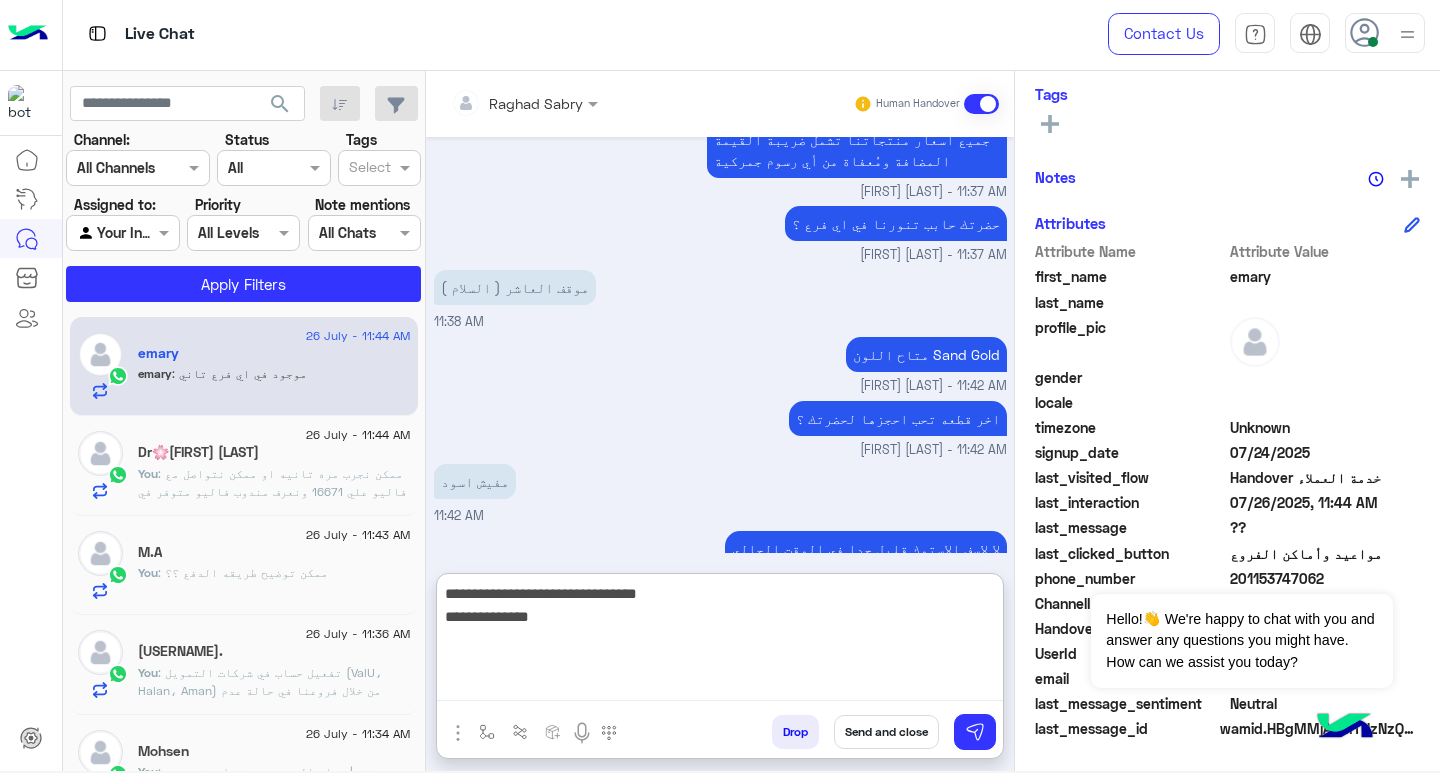 type on "**********" 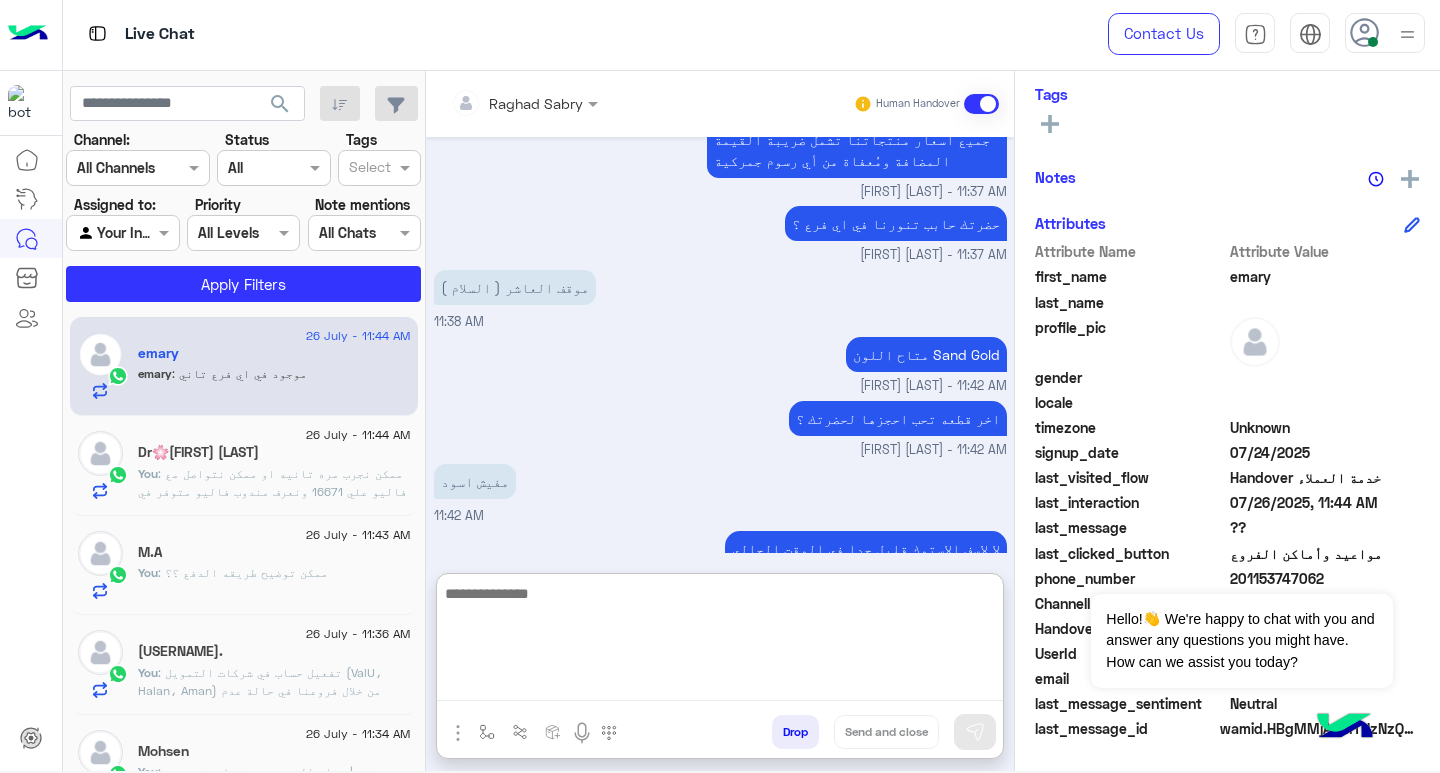 scroll, scrollTop: 1271, scrollLeft: 0, axis: vertical 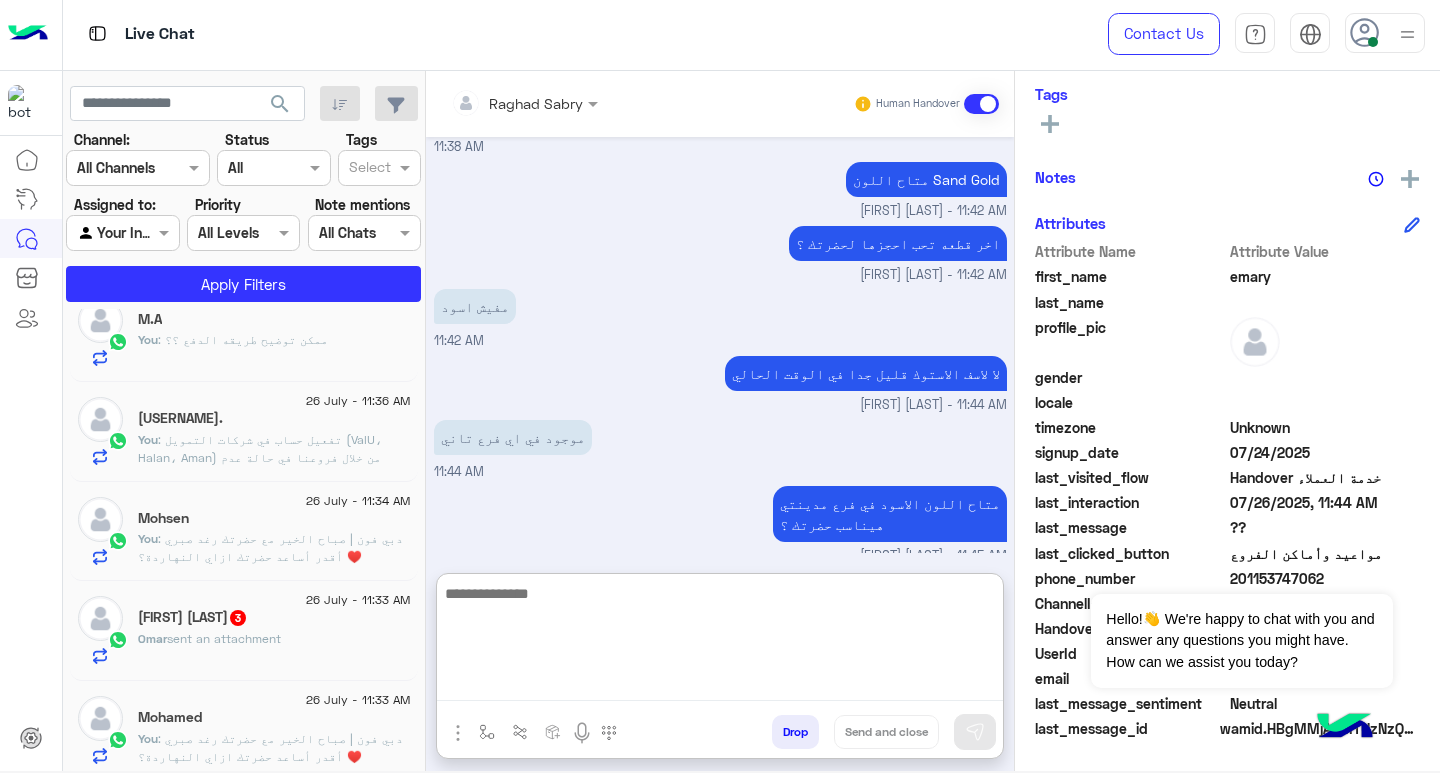 click on "You  : دبي فون | صباح الخير مع حضرتك [FIRST] [LAST] ♥️
أقدر أساعد حضرتك ازاي النهاردة؟" 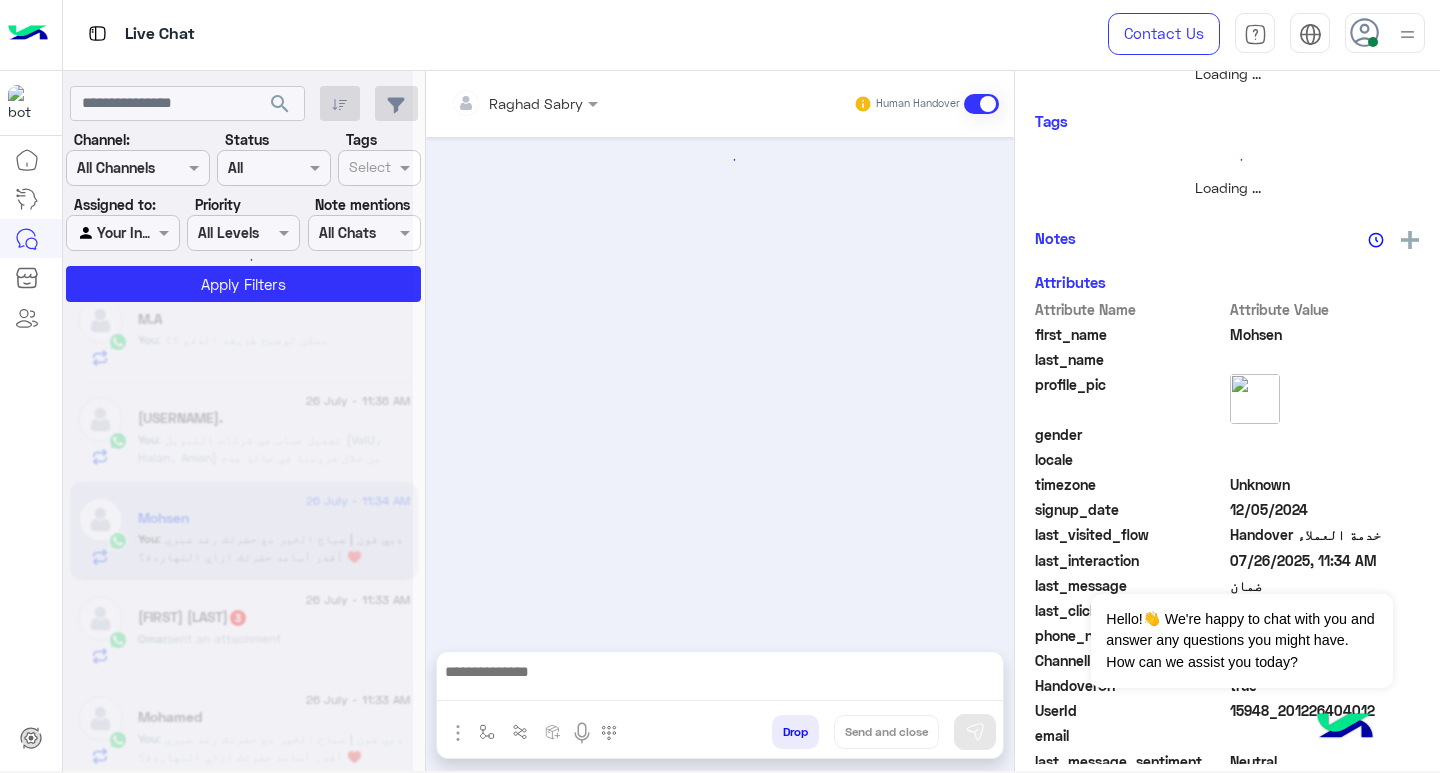 scroll, scrollTop: 0, scrollLeft: 0, axis: both 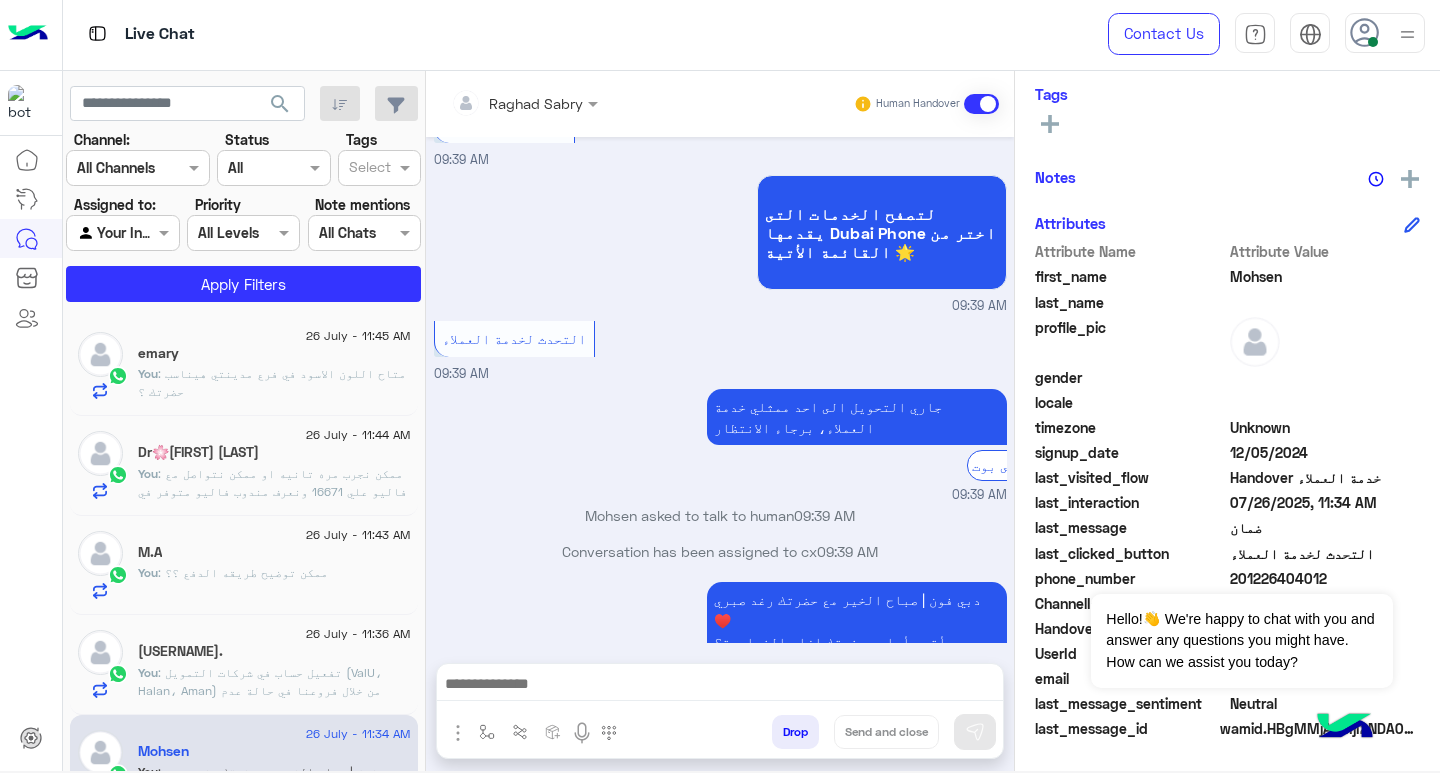 click on "You  : ممكن توضيح طريقه الدفع ؟؟" 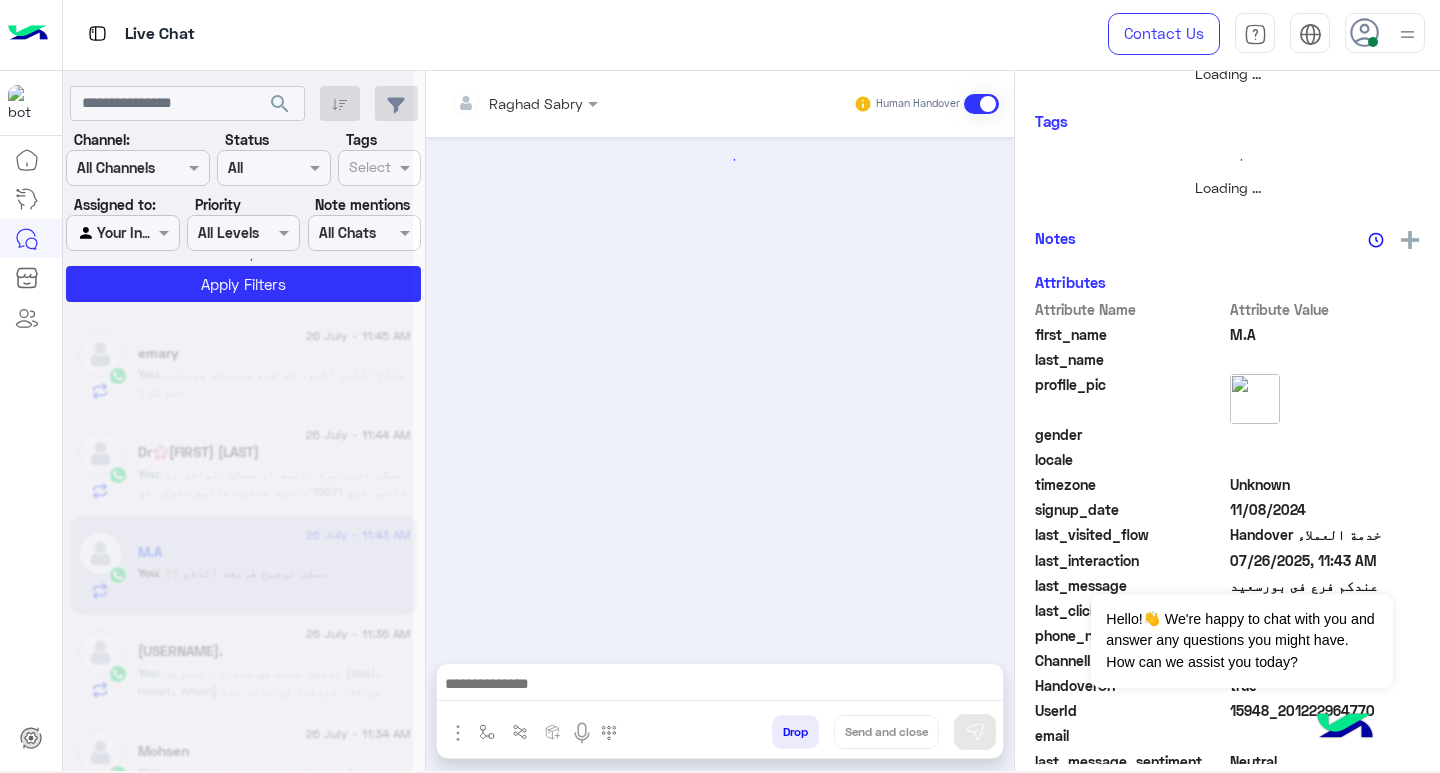 scroll, scrollTop: 355, scrollLeft: 0, axis: vertical 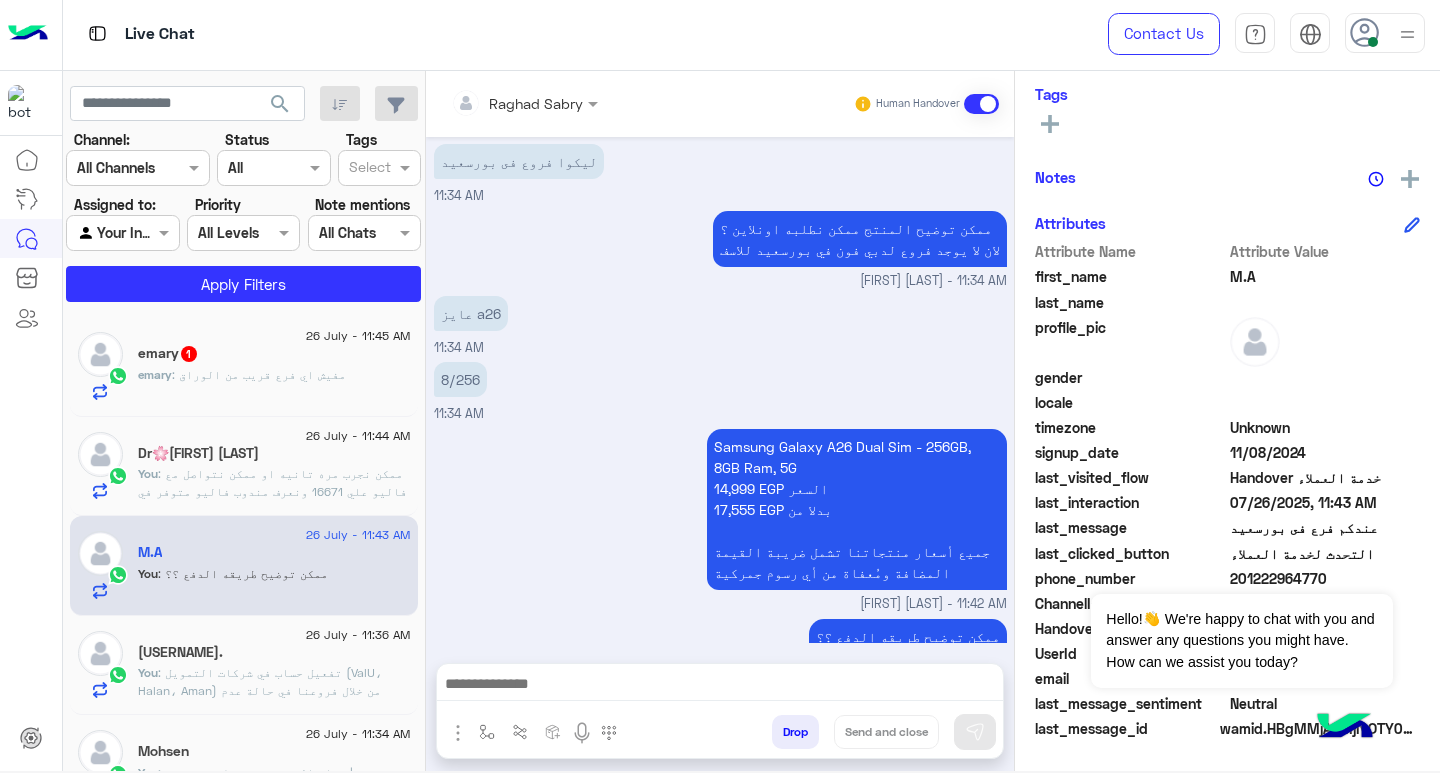 click on "[USERNAME] : مفيش اي فرع قريب من الوراق" 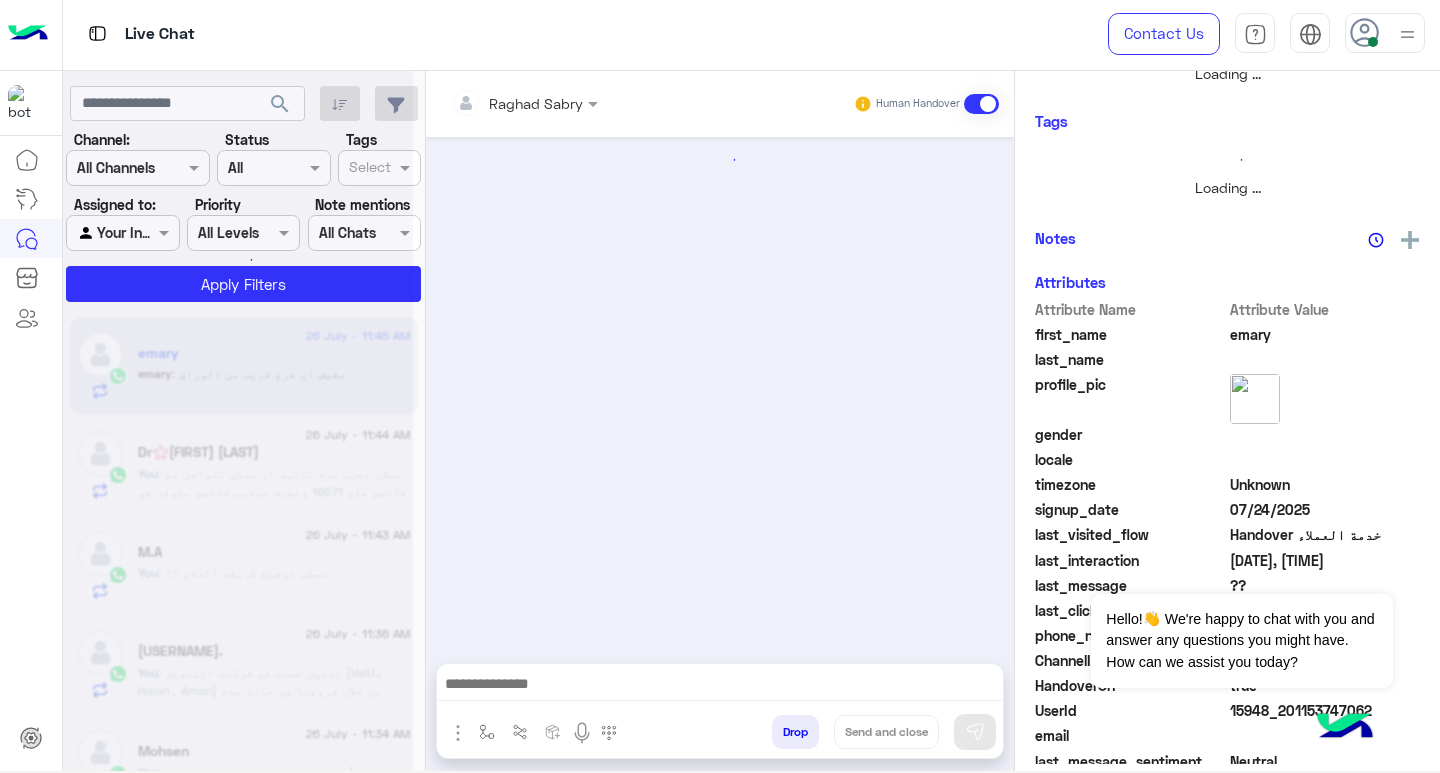 scroll, scrollTop: 355, scrollLeft: 0, axis: vertical 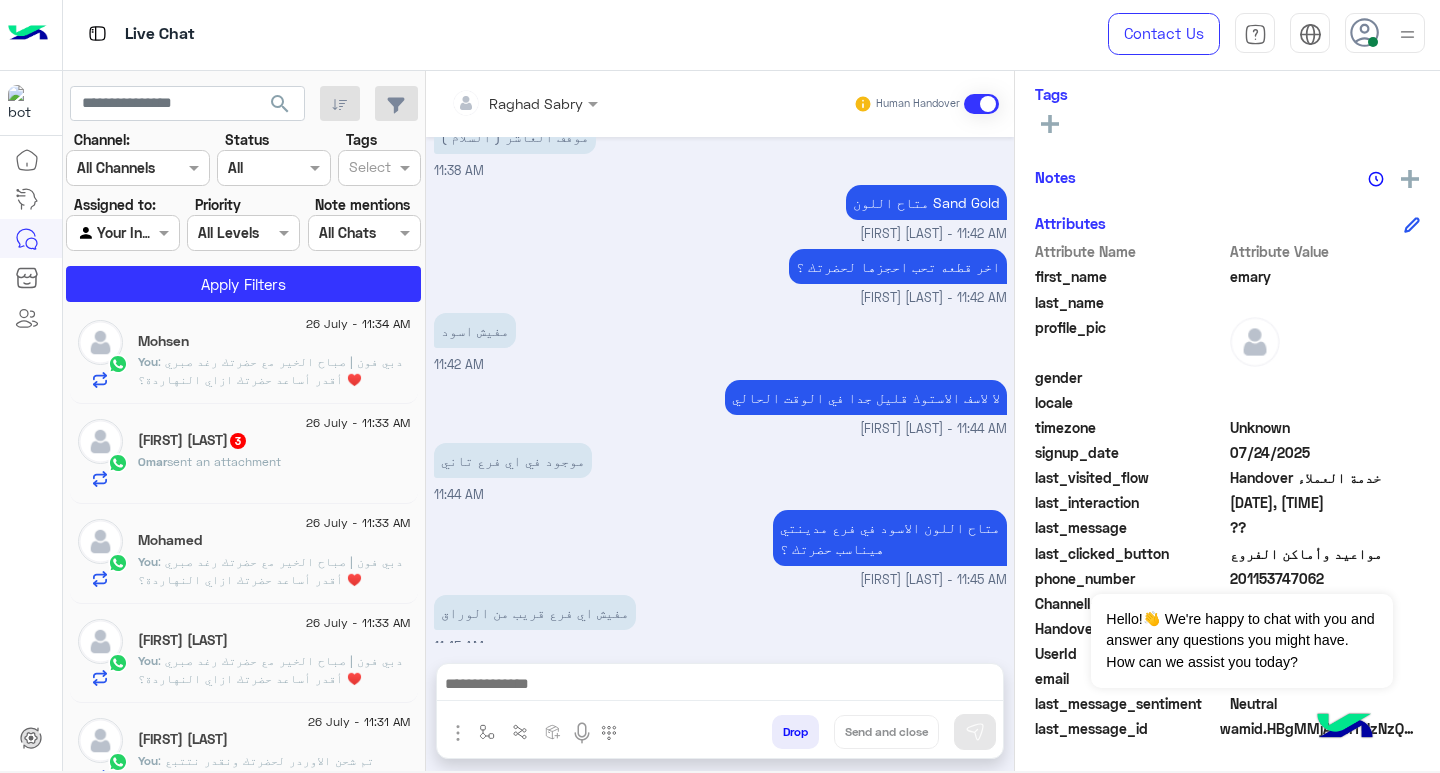 click at bounding box center (720, 686) 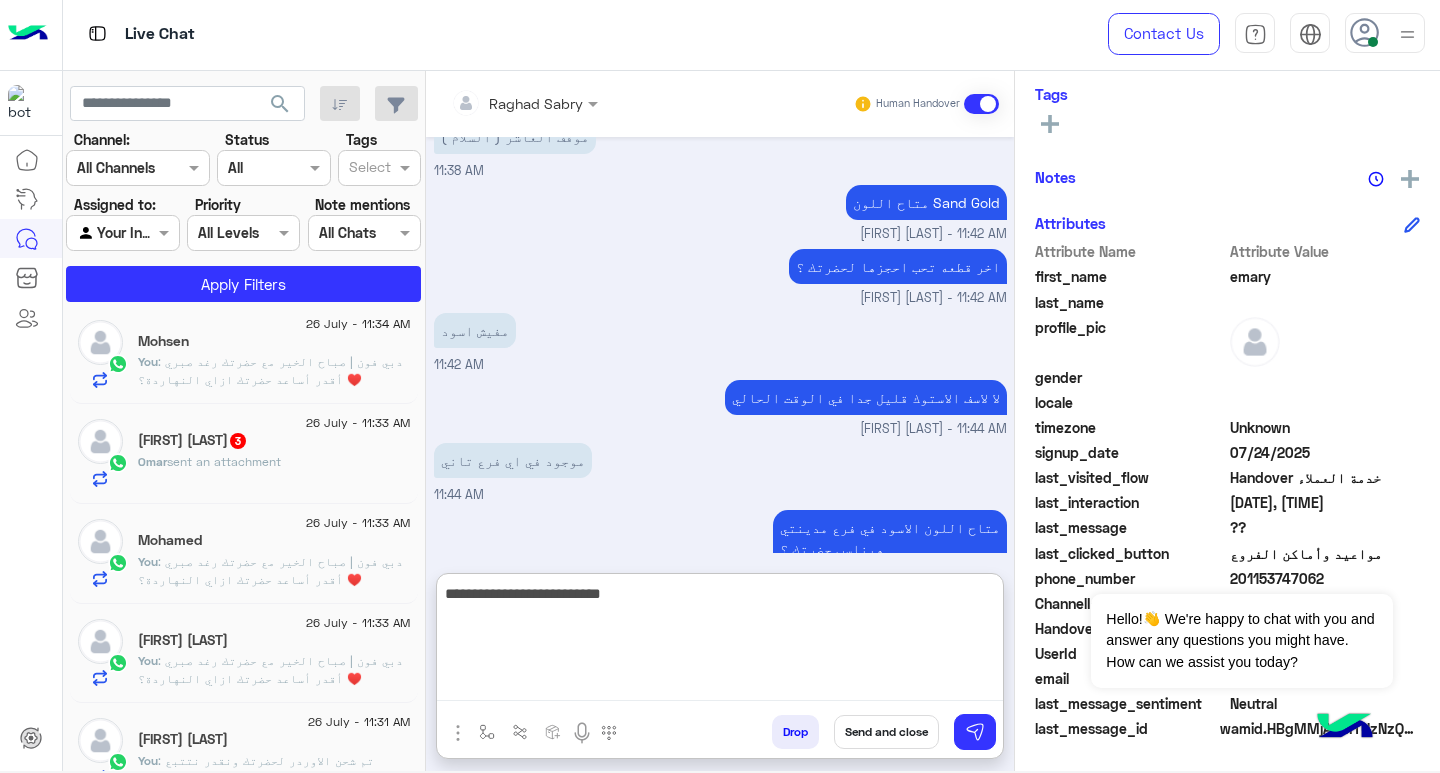 scroll, scrollTop: 1216, scrollLeft: 0, axis: vertical 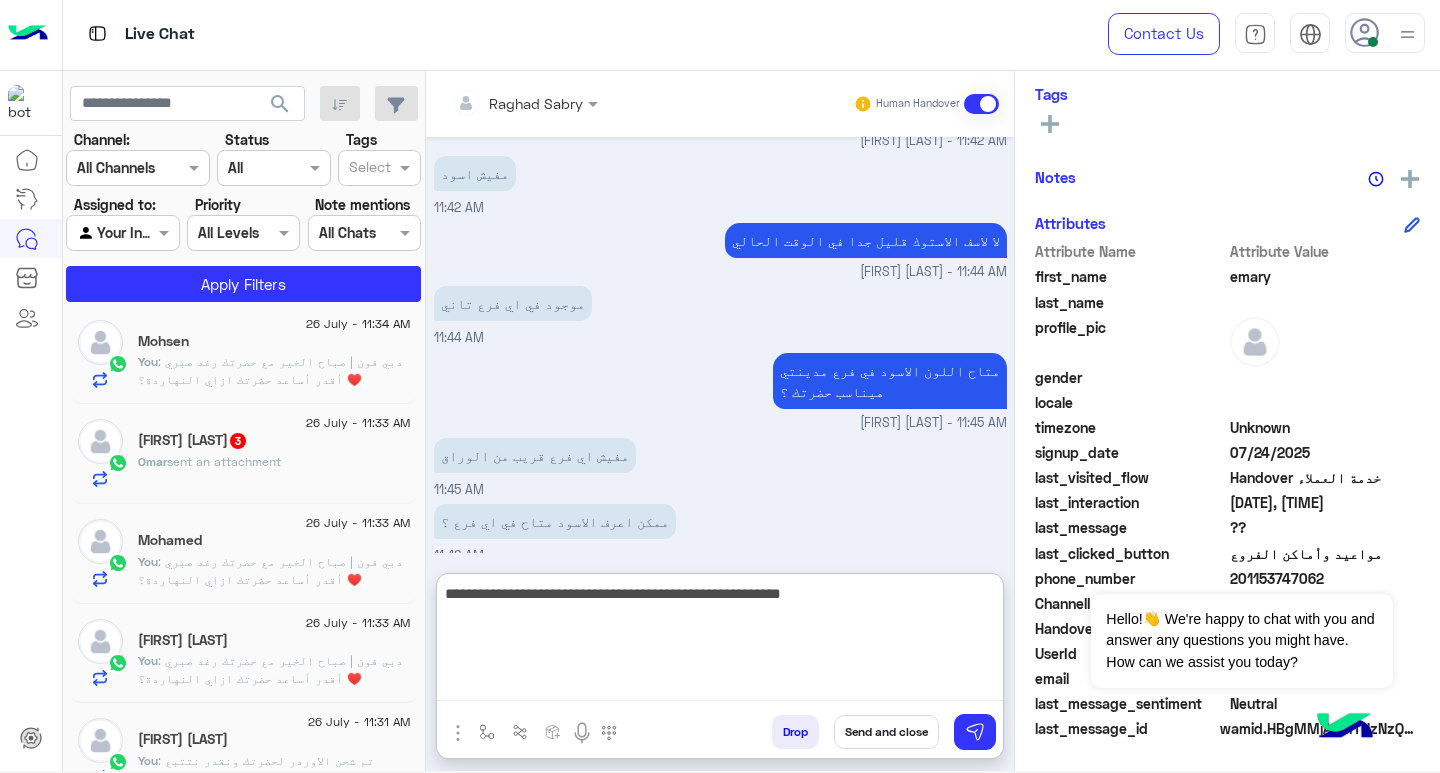 type on "**********" 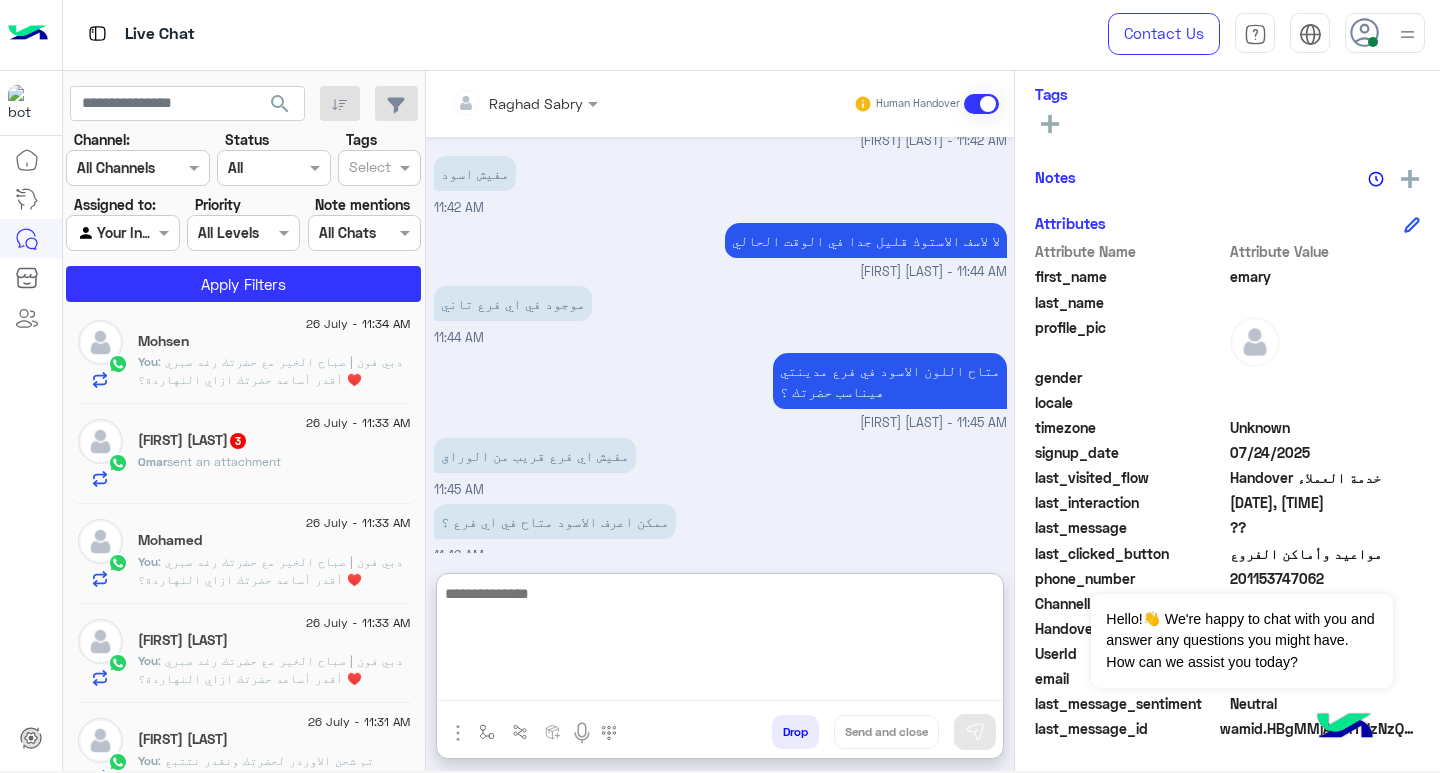 scroll, scrollTop: 1300, scrollLeft: 0, axis: vertical 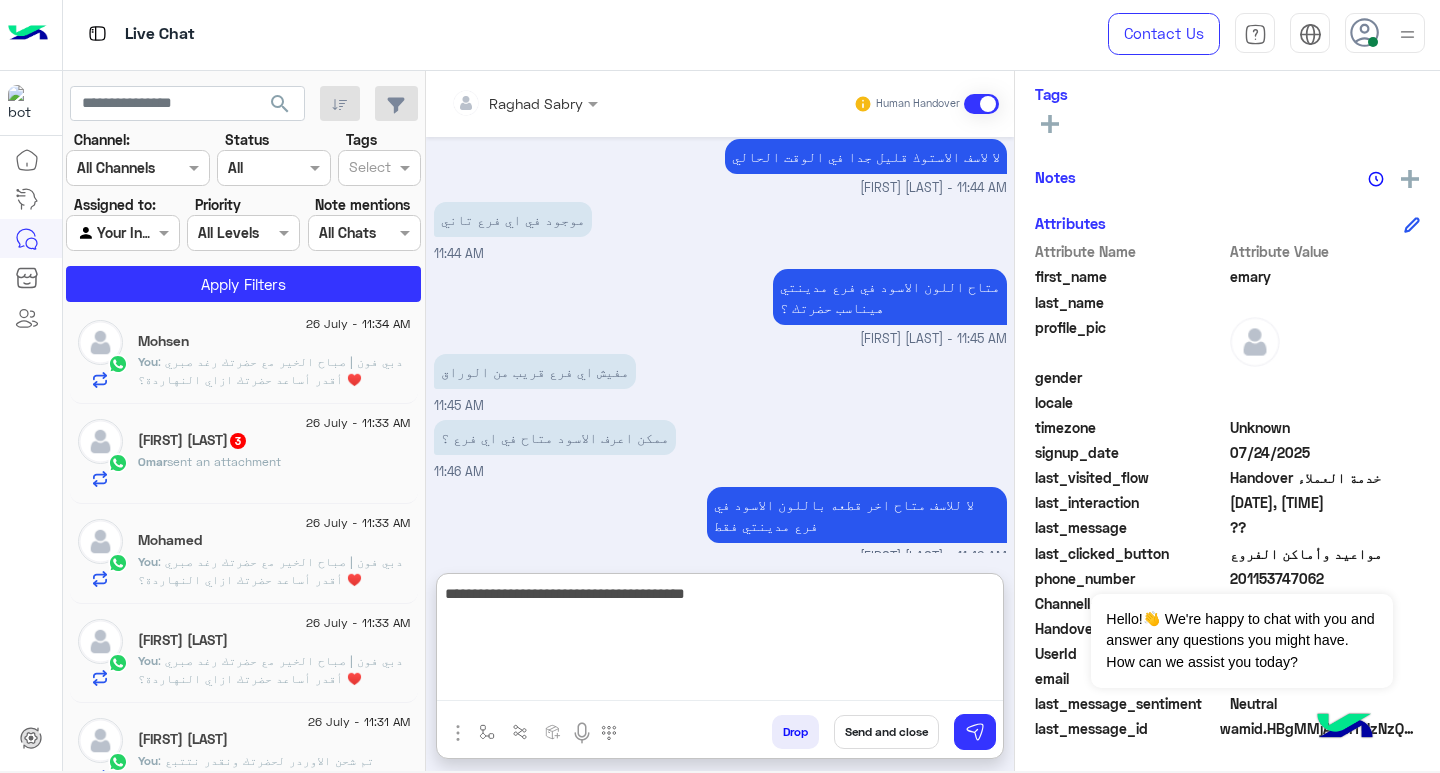 type on "**********" 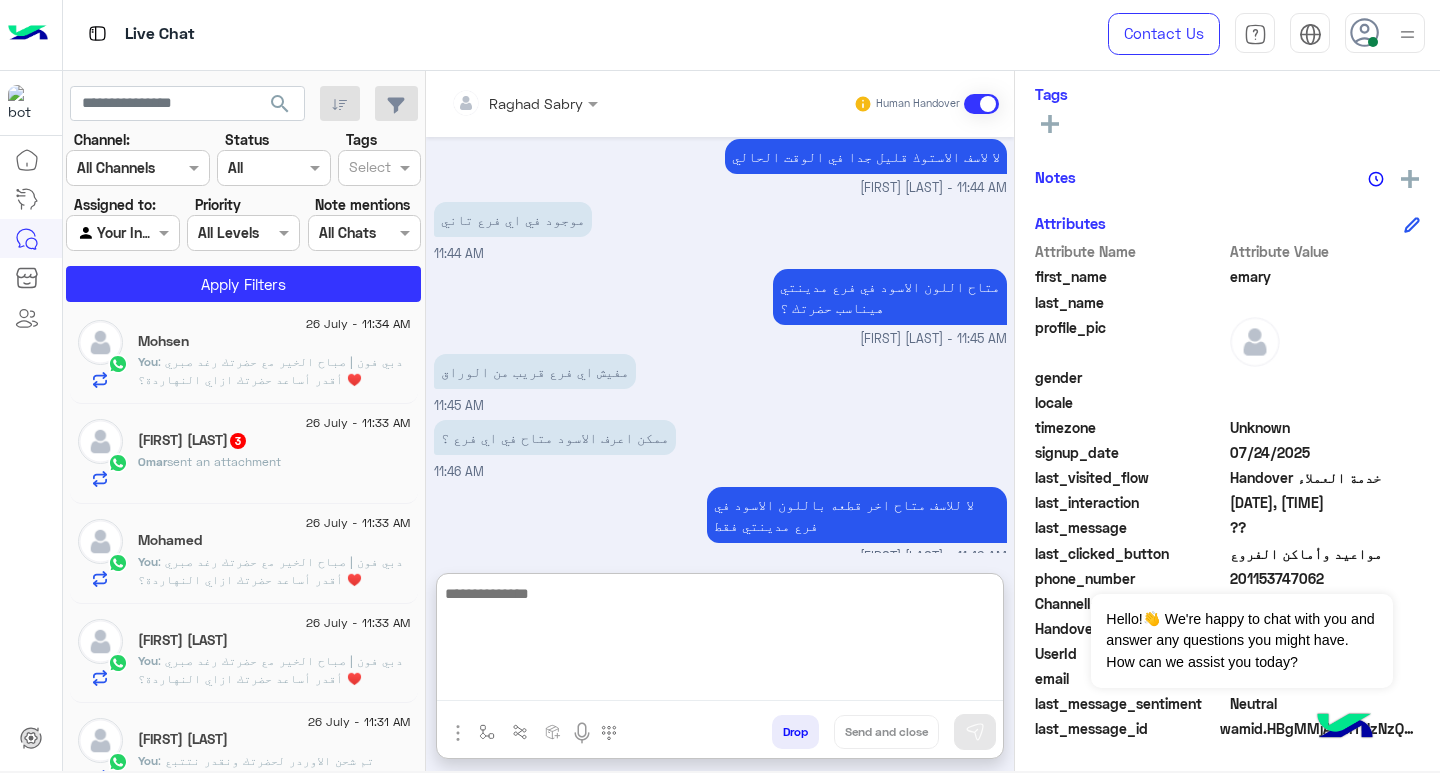 scroll, scrollTop: 1364, scrollLeft: 0, axis: vertical 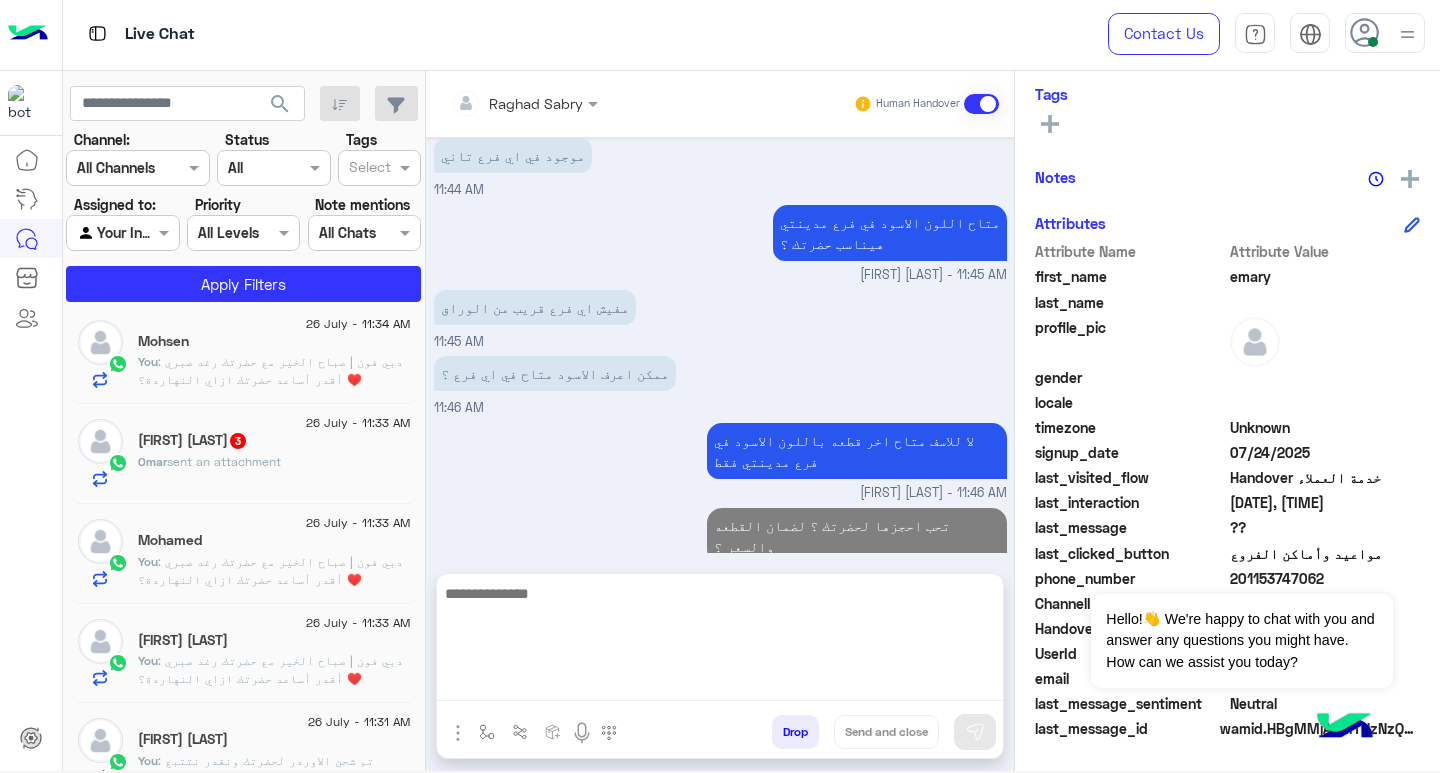 click on "[FIRST] [LAST]  3" 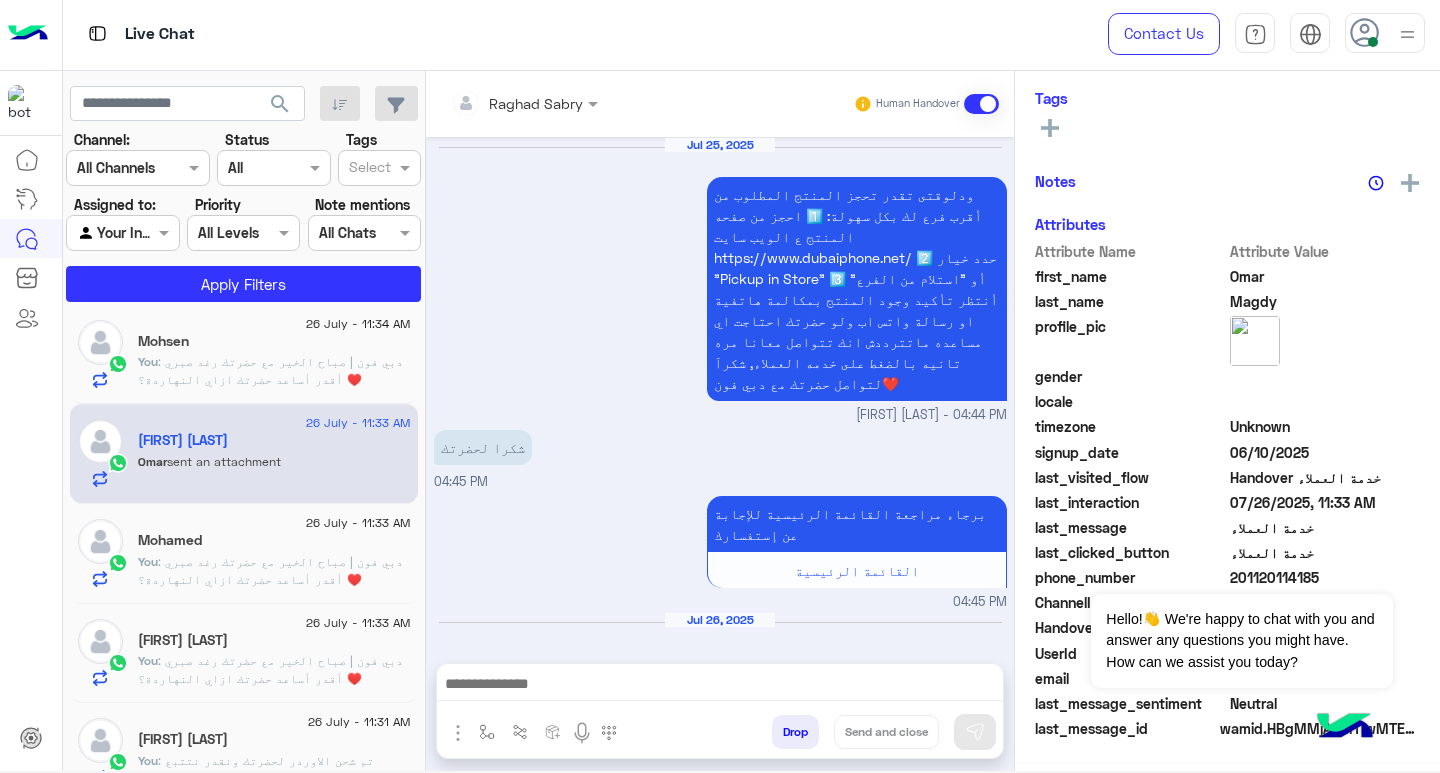 scroll, scrollTop: 325, scrollLeft: 0, axis: vertical 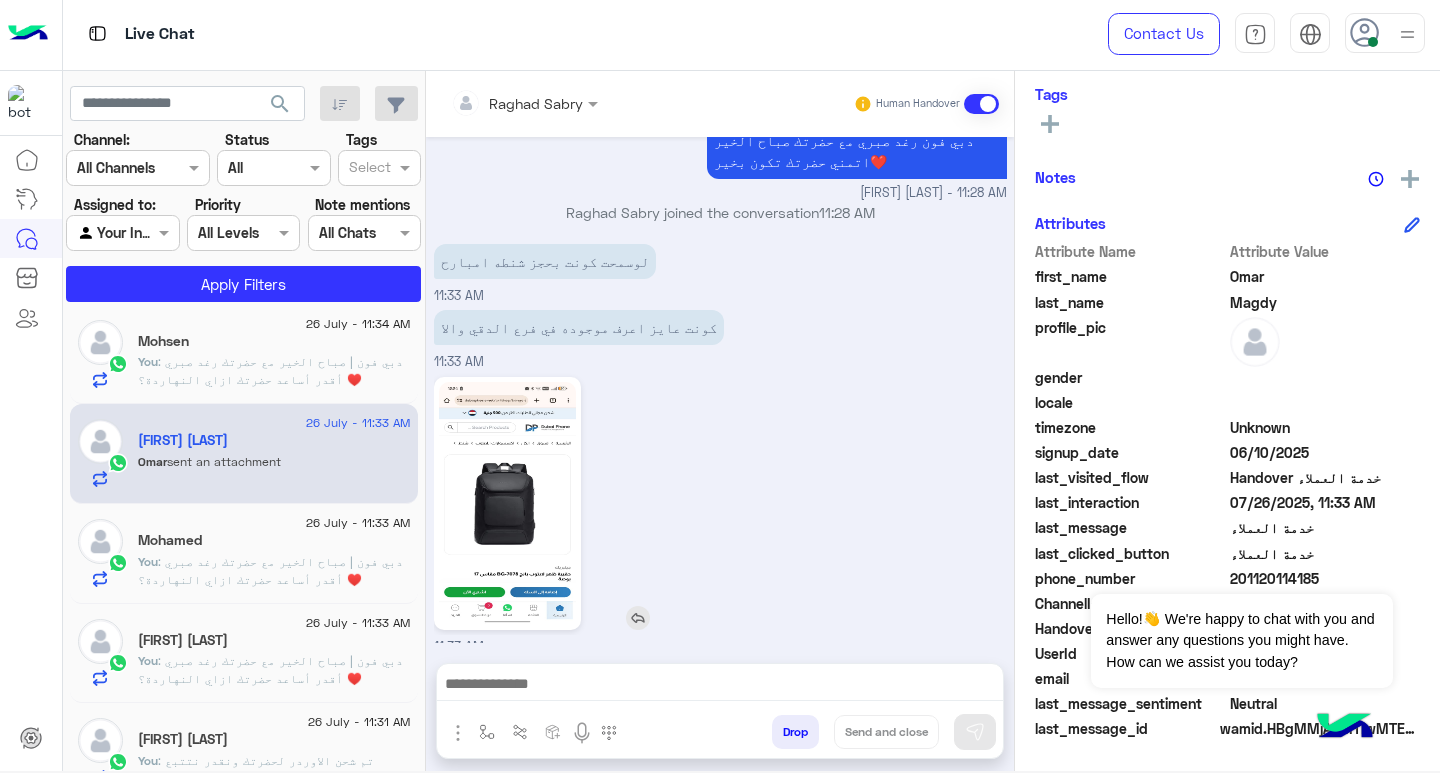 click 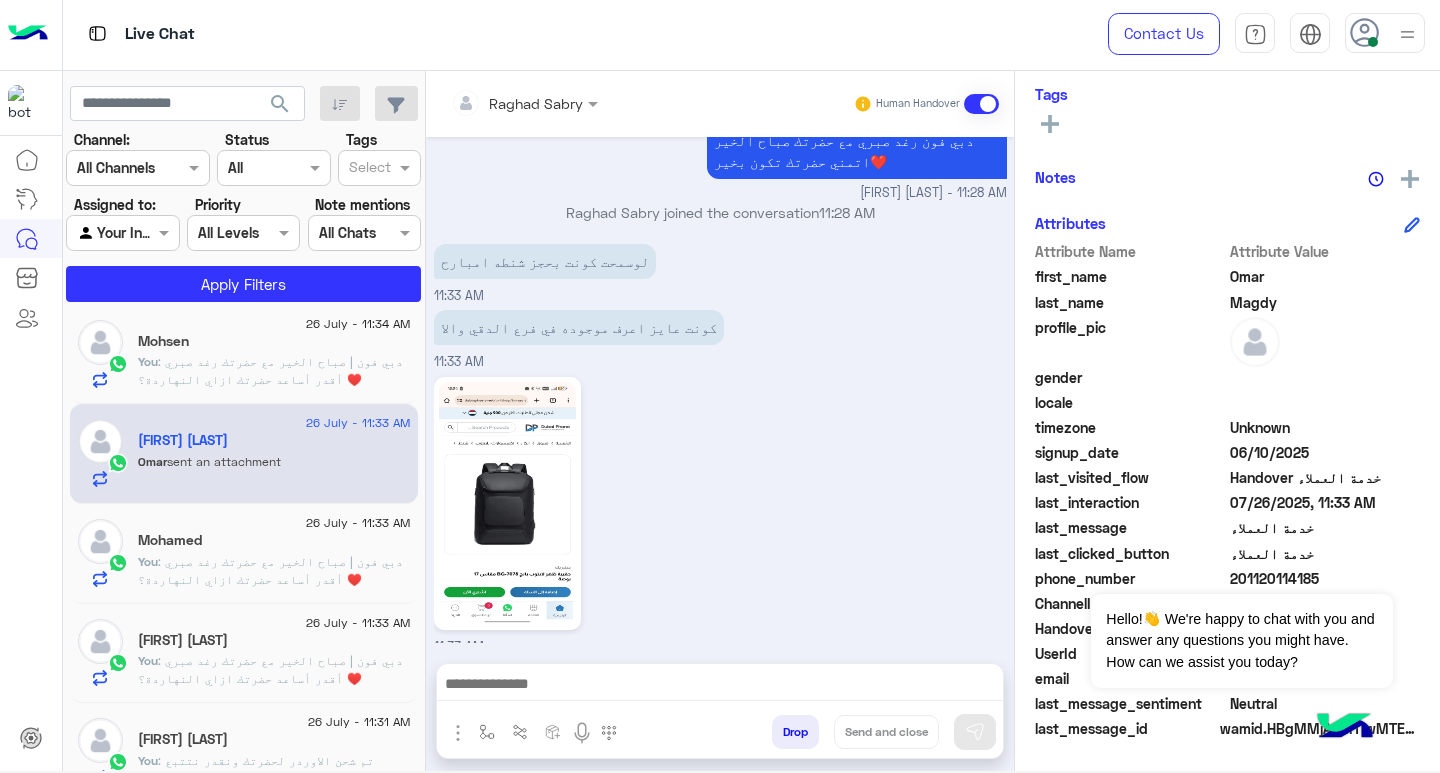 scroll, scrollTop: 0, scrollLeft: 0, axis: both 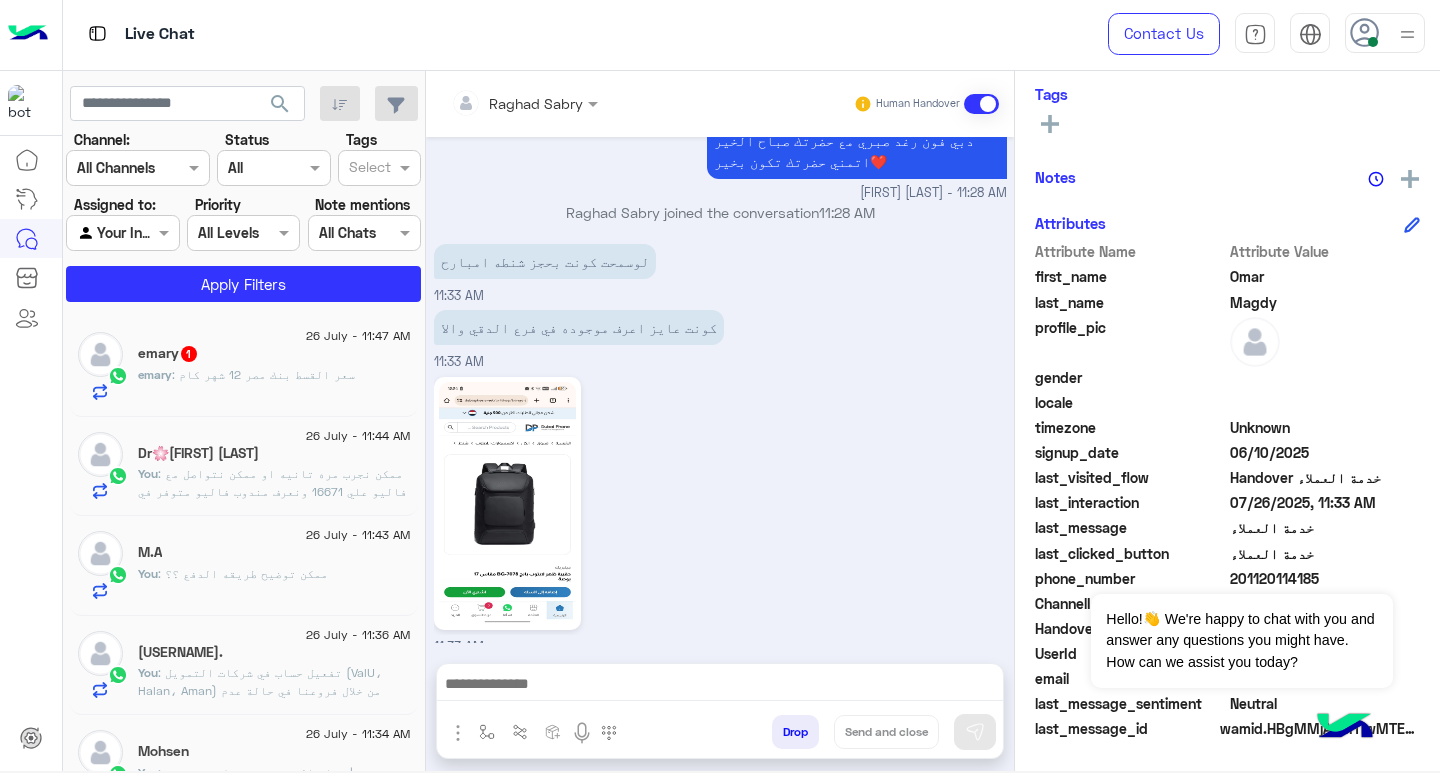 click on ": سعر القسط بنك مصر 12 شهر كام" 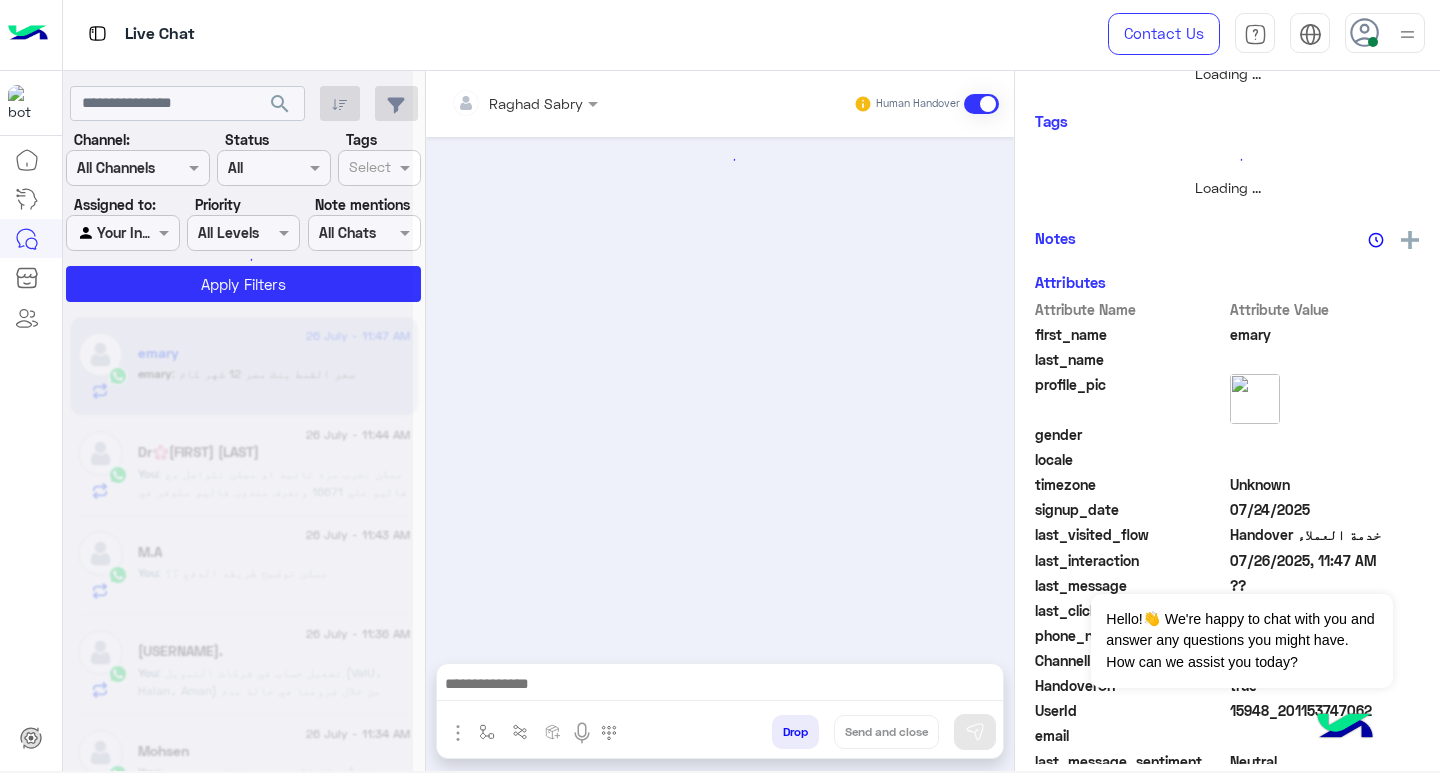 scroll, scrollTop: 355, scrollLeft: 0, axis: vertical 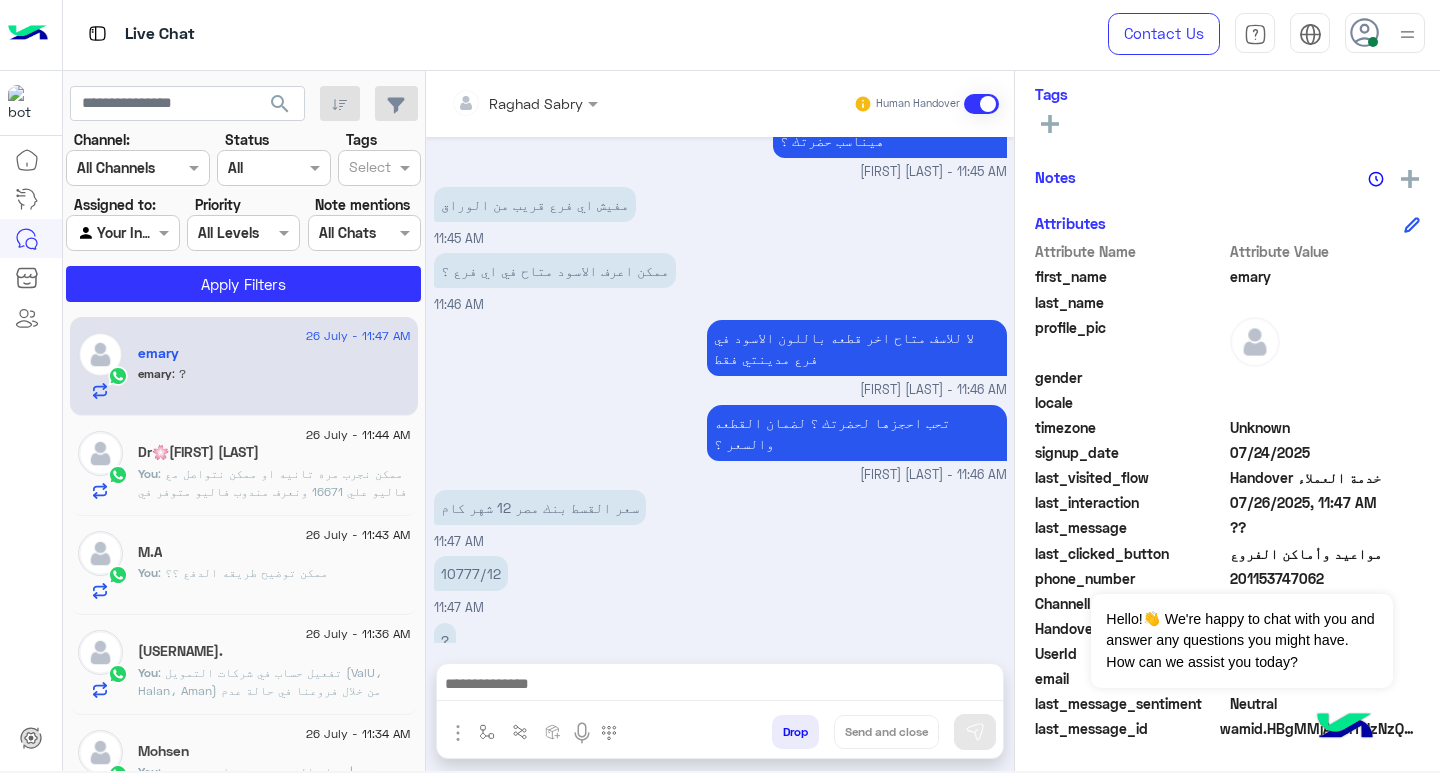 click at bounding box center (720, 686) 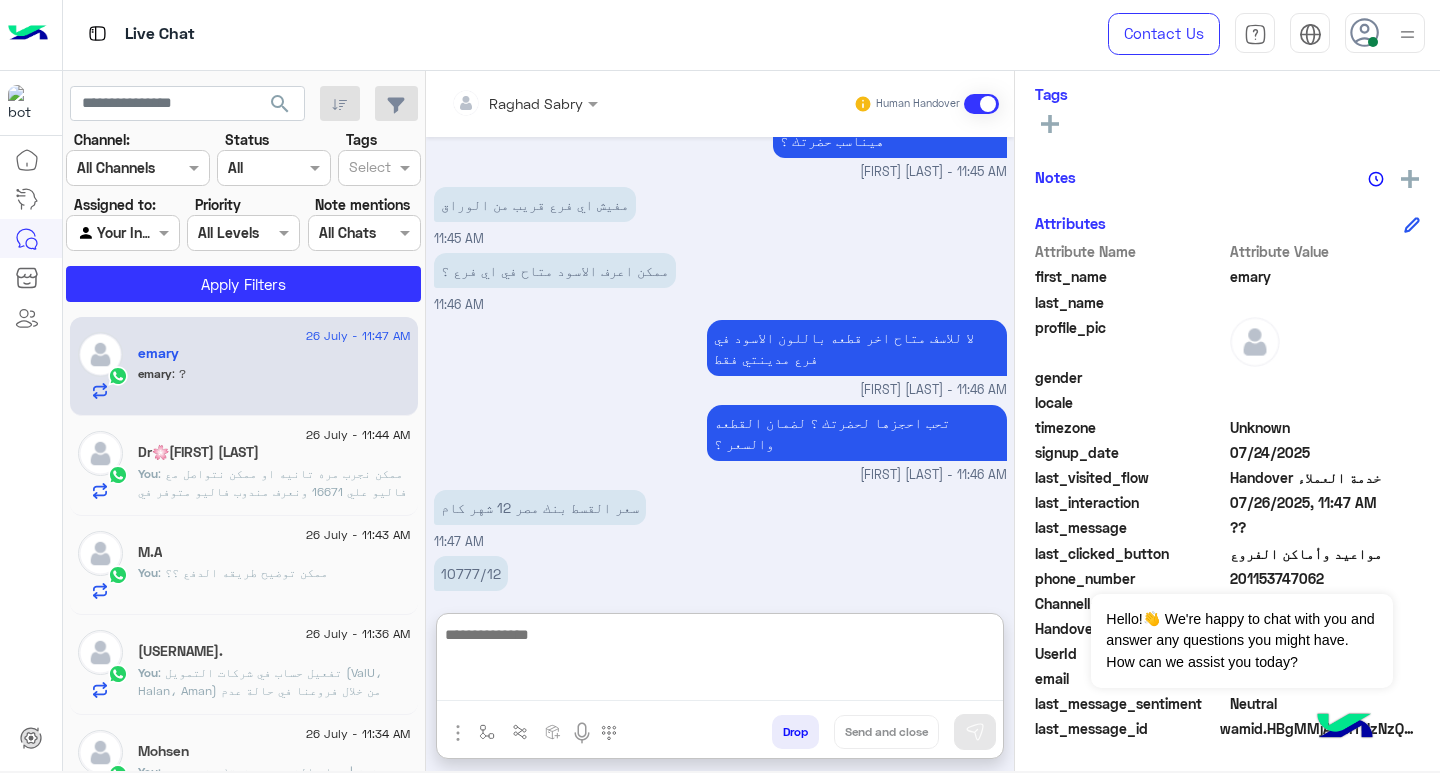 paste on "**********" 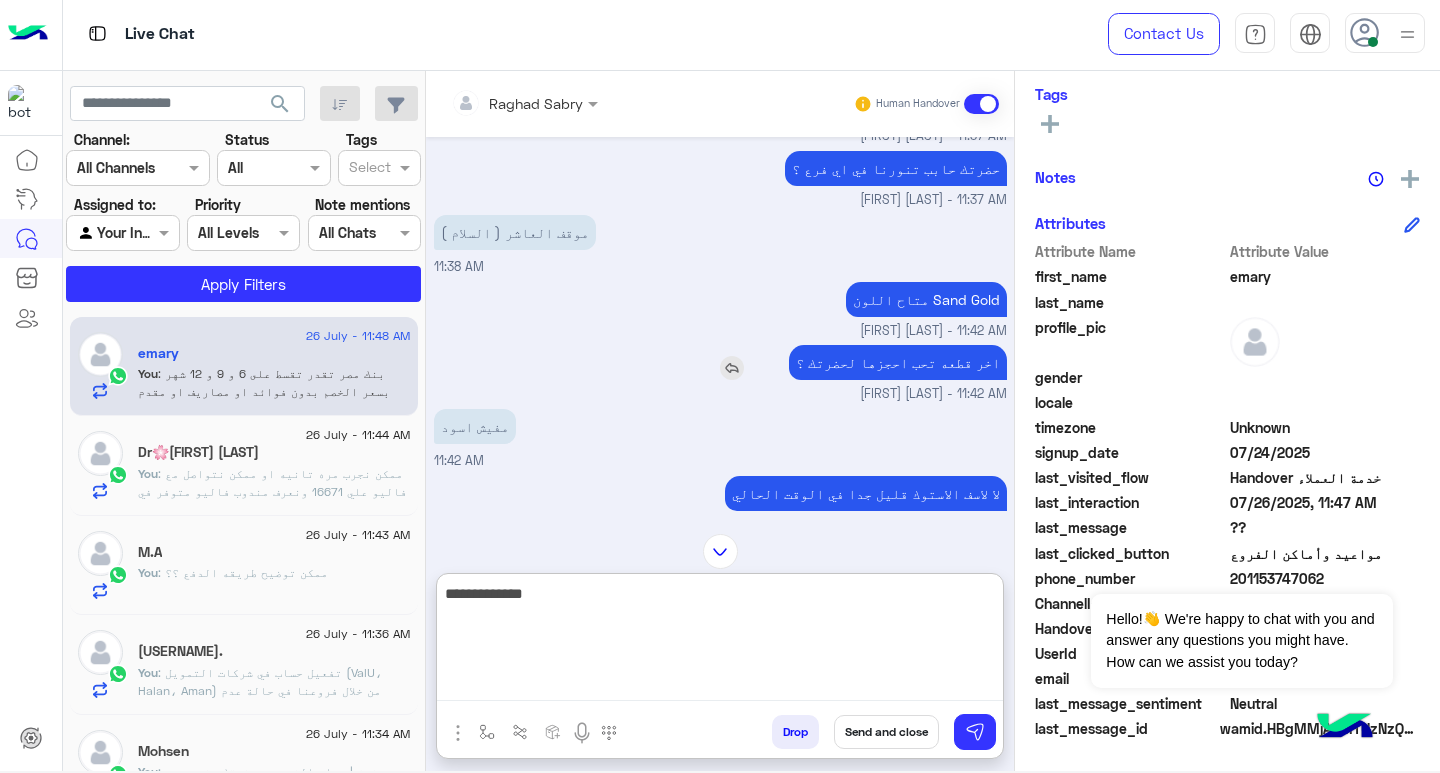 scroll, scrollTop: 359, scrollLeft: 0, axis: vertical 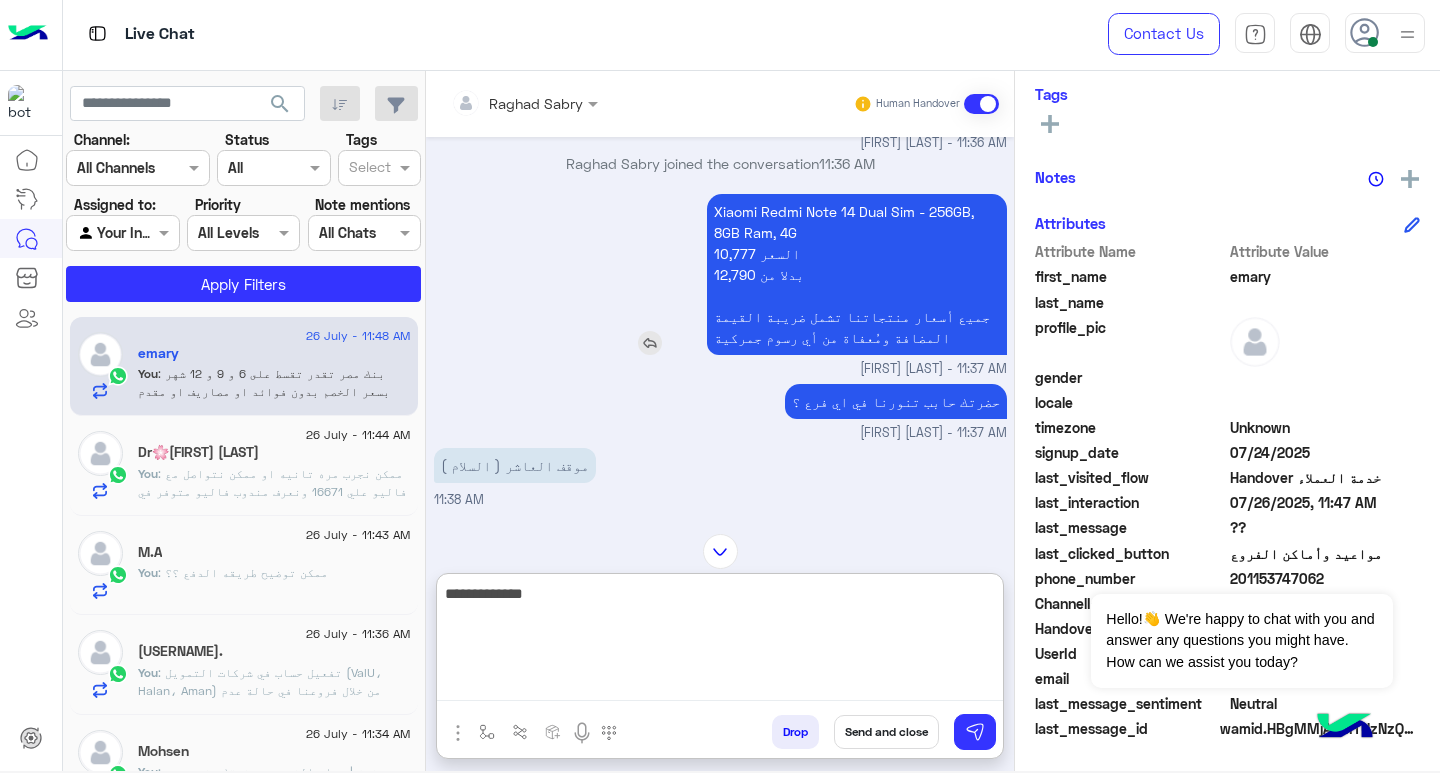 type on "**********" 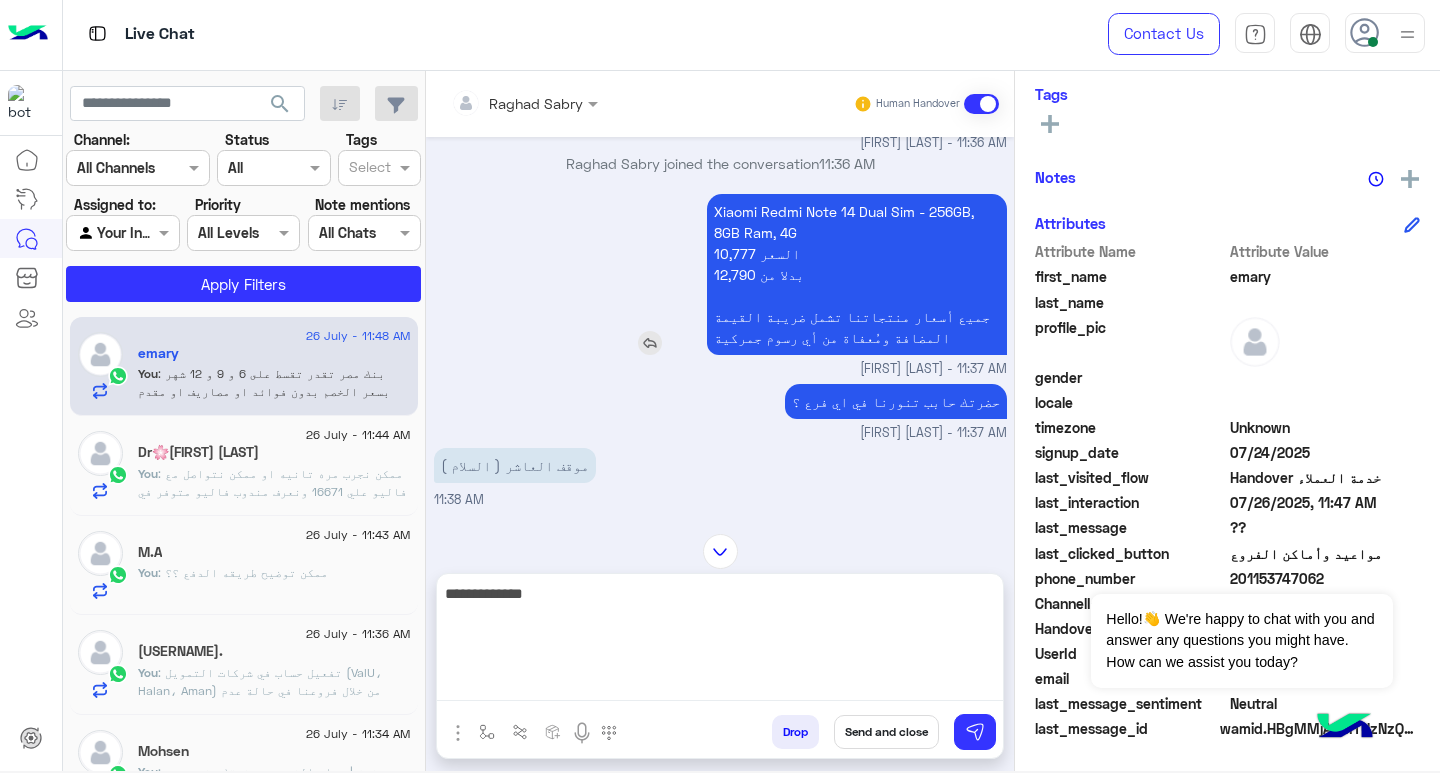 click on "Xiaomi Redmi Note 14 Dual Sim - 256GB, 8GB Ram, 4G 10,777 السعر  12,790 بدلا من  جميع أسعار منتجاتنا تشمل ضريبة القيمة المضافة ومُعفاة من أي رسوم جمركية" at bounding box center [857, 274] 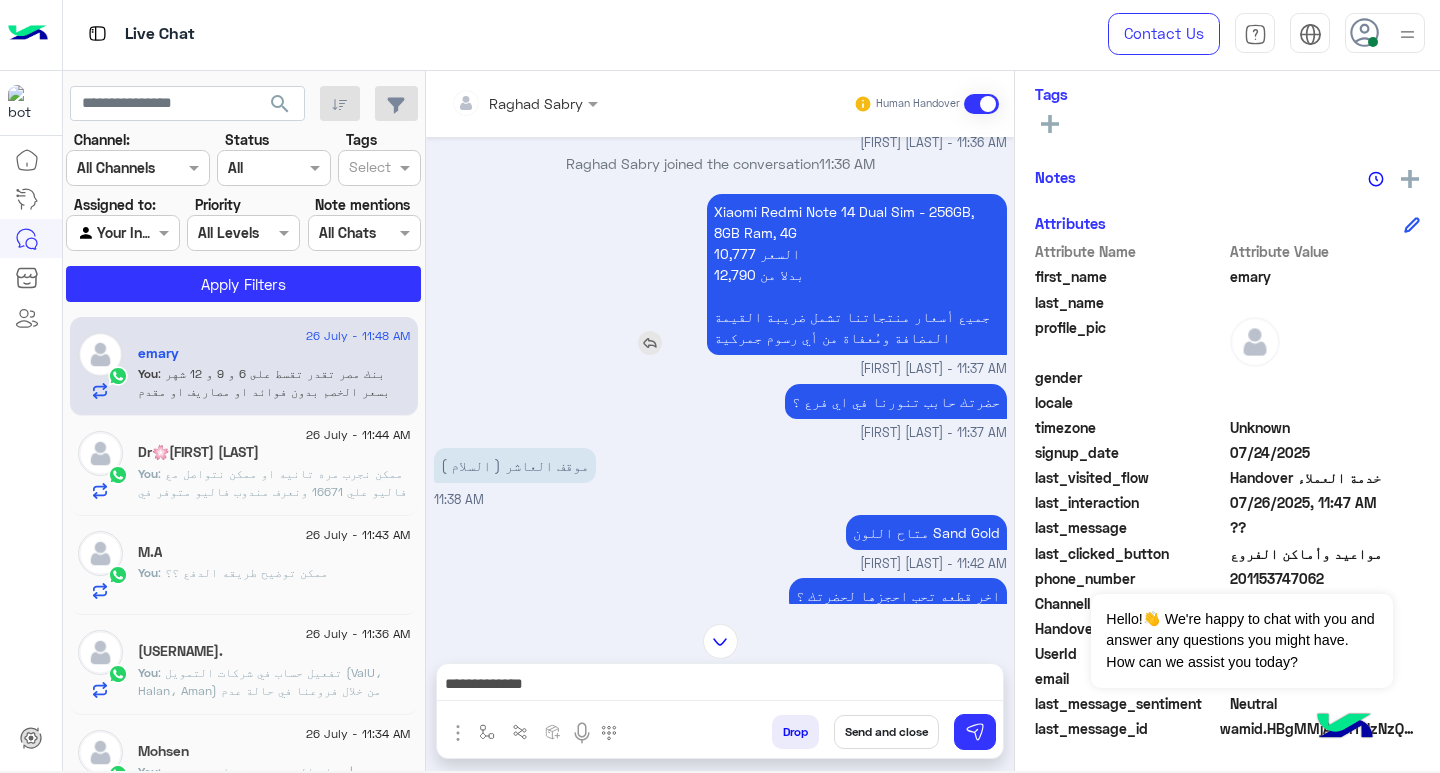 click on "Xiaomi Redmi Note 14 Dual Sim - 256GB, 8GB Ram, 4G 10,777 السعر  12,790 بدلا من  جميع أسعار منتجاتنا تشمل ضريبة القيمة المضافة ومُعفاة من أي رسوم جمركية" at bounding box center (857, 274) 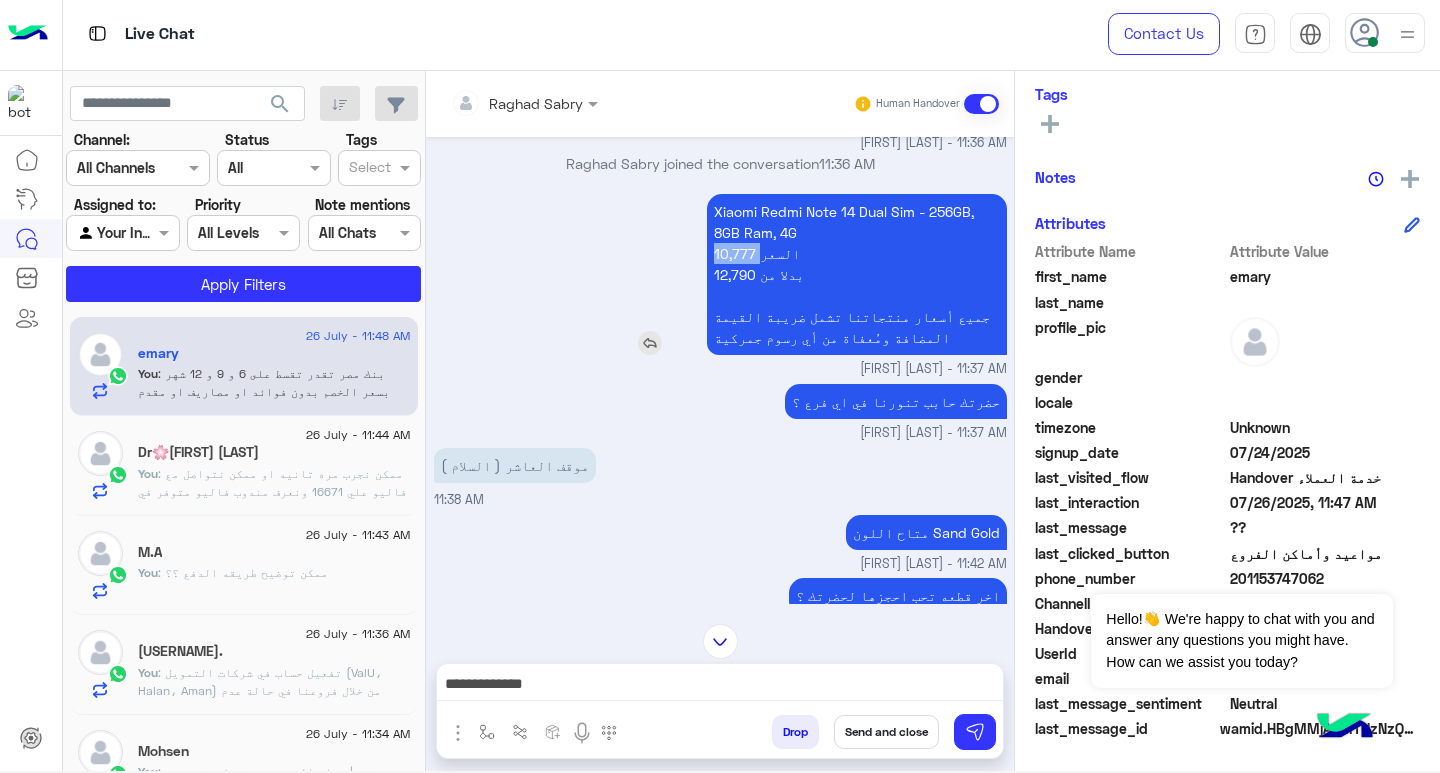 click on "Xiaomi Redmi Note 14 Dual Sim - 256GB, 8GB Ram, 4G 10,777 السعر  12,790 بدلا من  جميع أسعار منتجاتنا تشمل ضريبة القيمة المضافة ومُعفاة من أي رسوم جمركية" at bounding box center (857, 274) 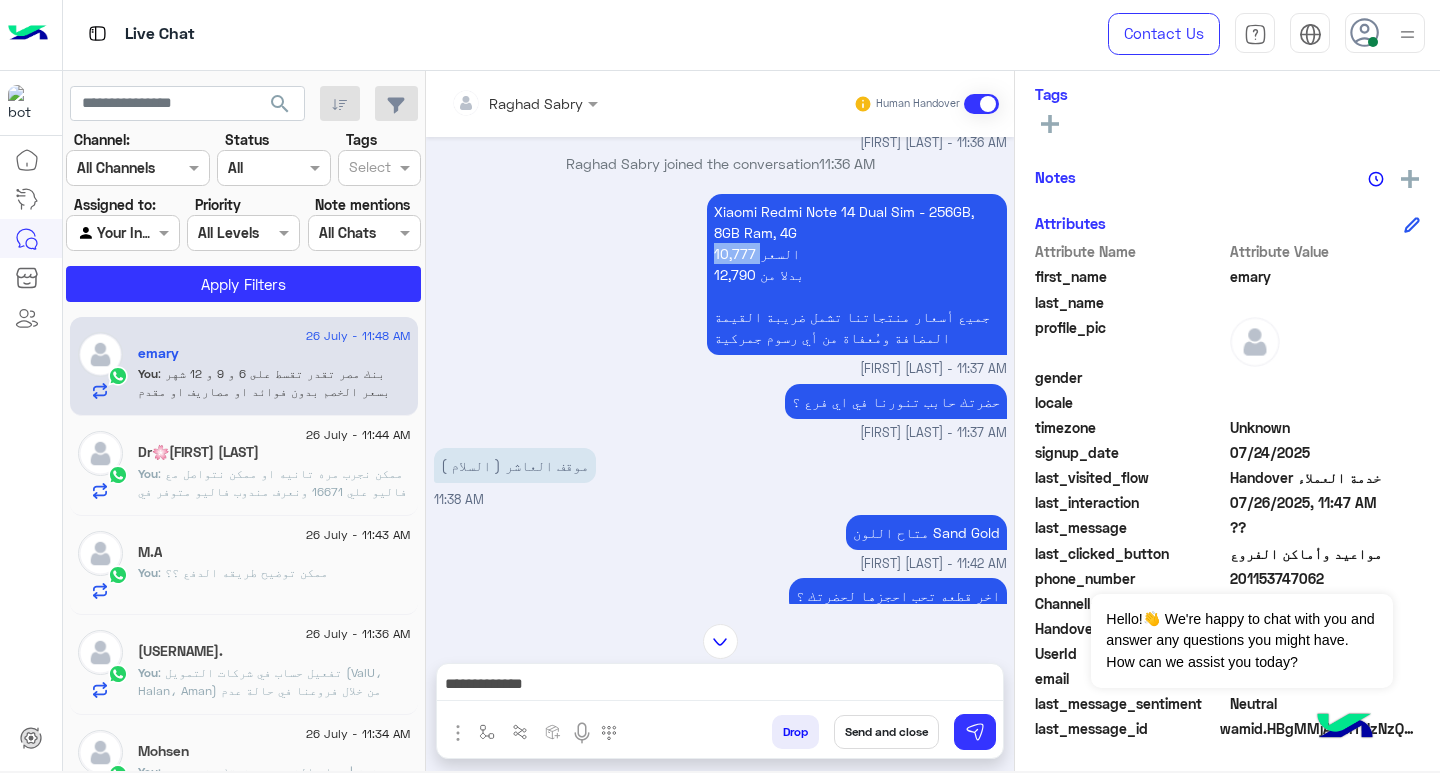 copy on "10,777" 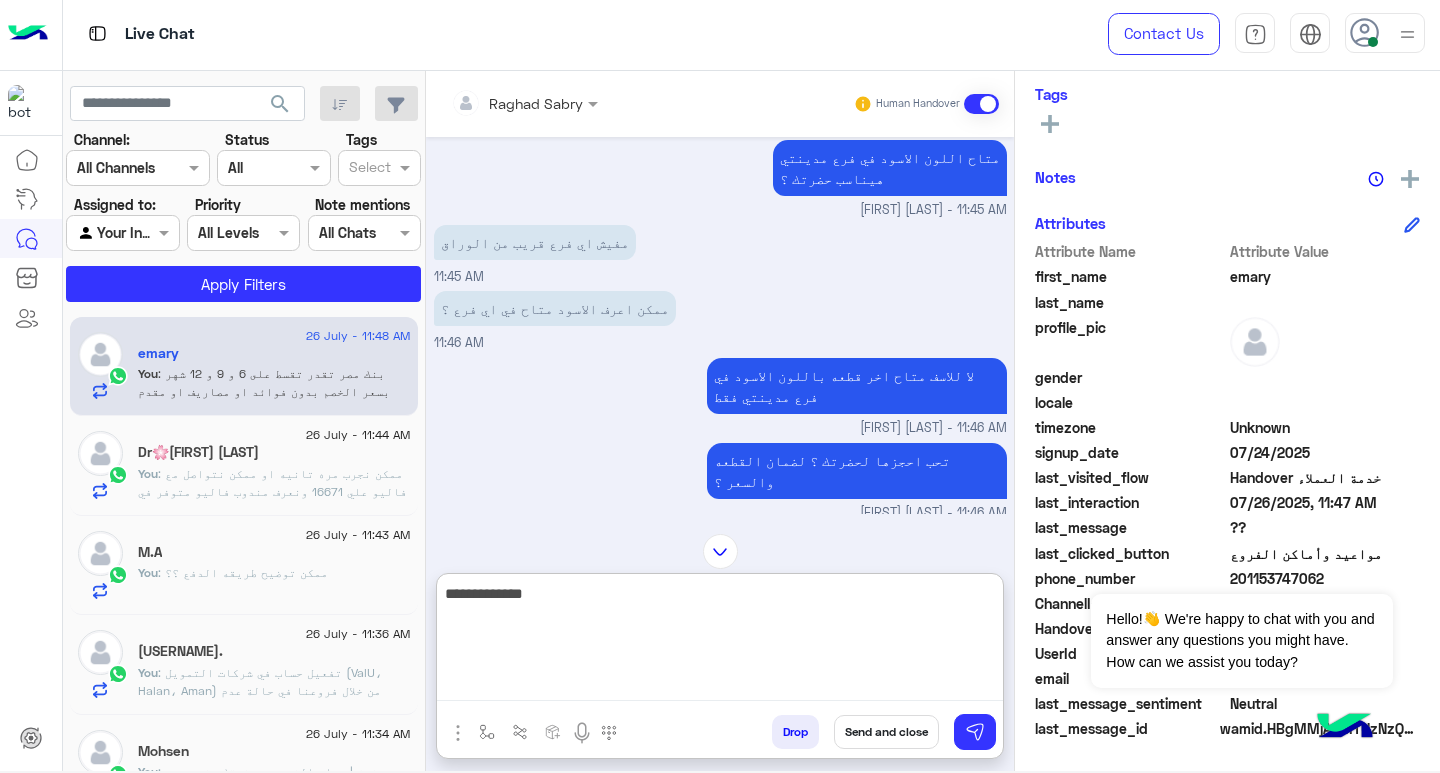 scroll, scrollTop: 1291, scrollLeft: 0, axis: vertical 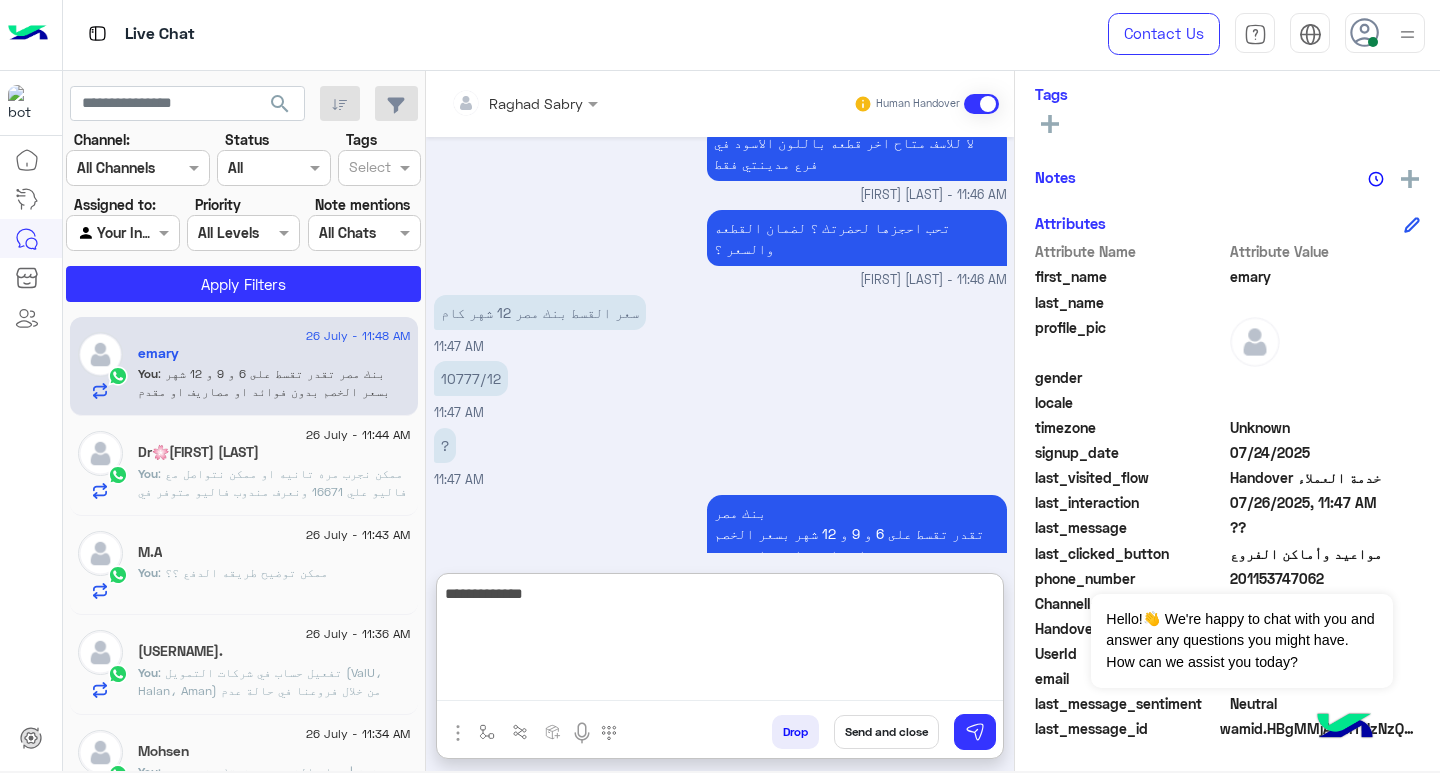 drag, startPoint x: 872, startPoint y: 595, endPoint x: 1074, endPoint y: 566, distance: 204.07106 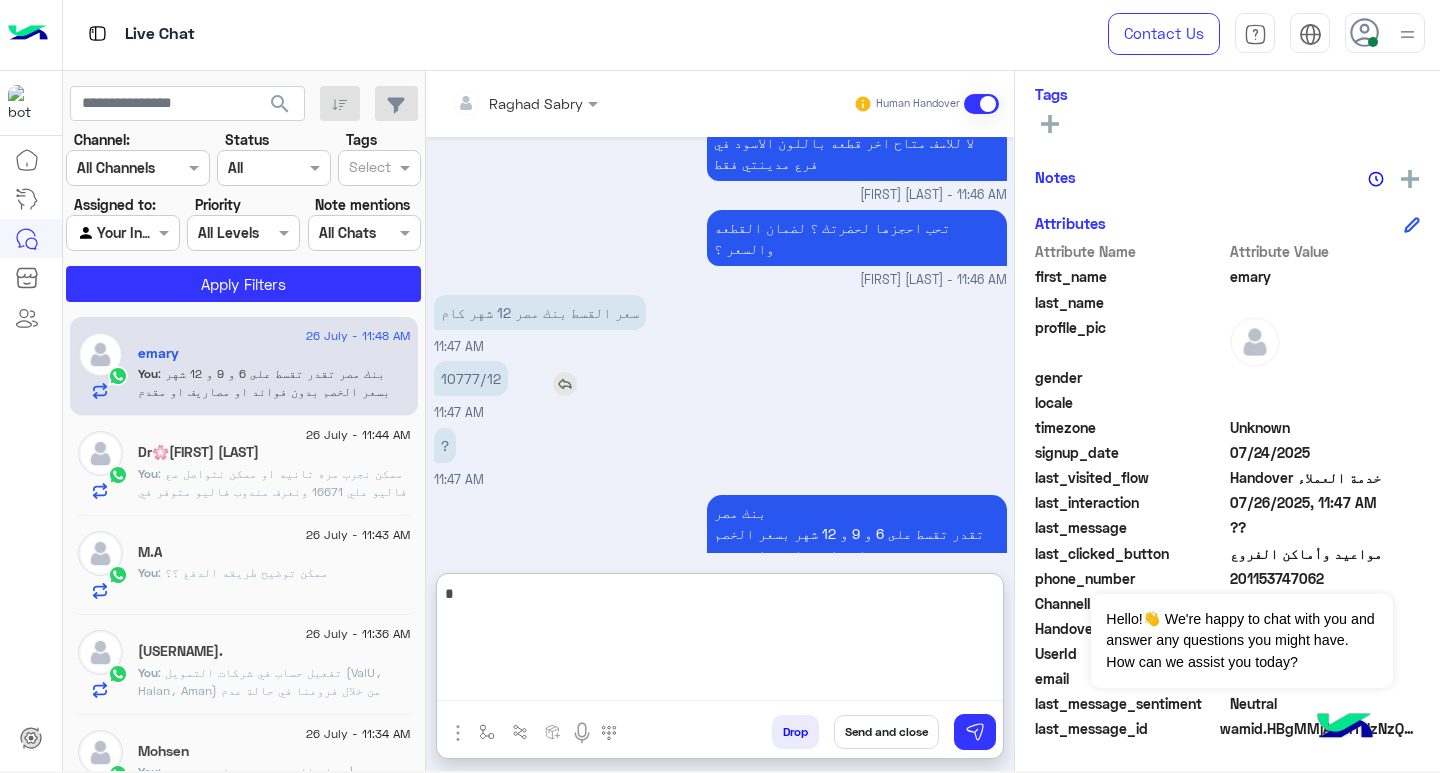 click at bounding box center [565, 384] 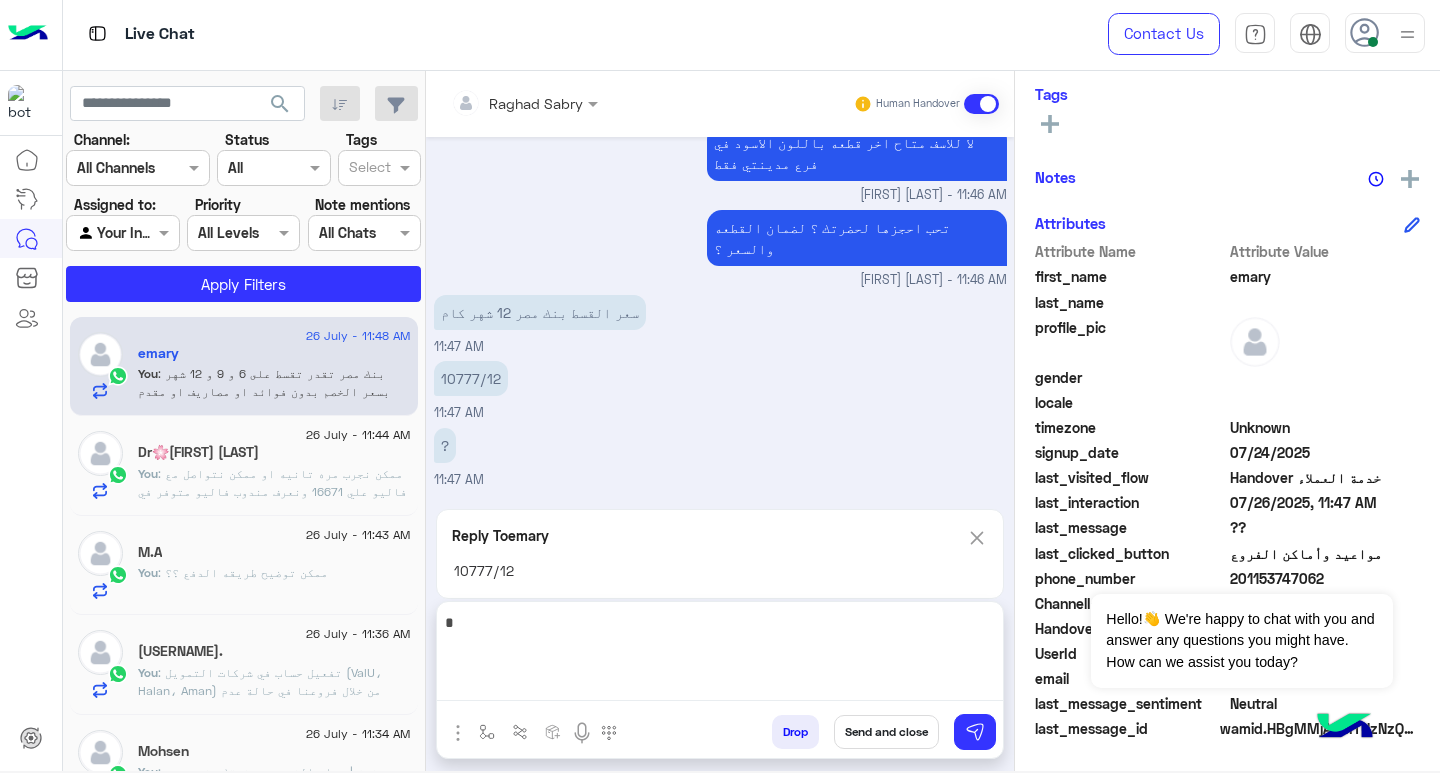 scroll, scrollTop: 1291, scrollLeft: 0, axis: vertical 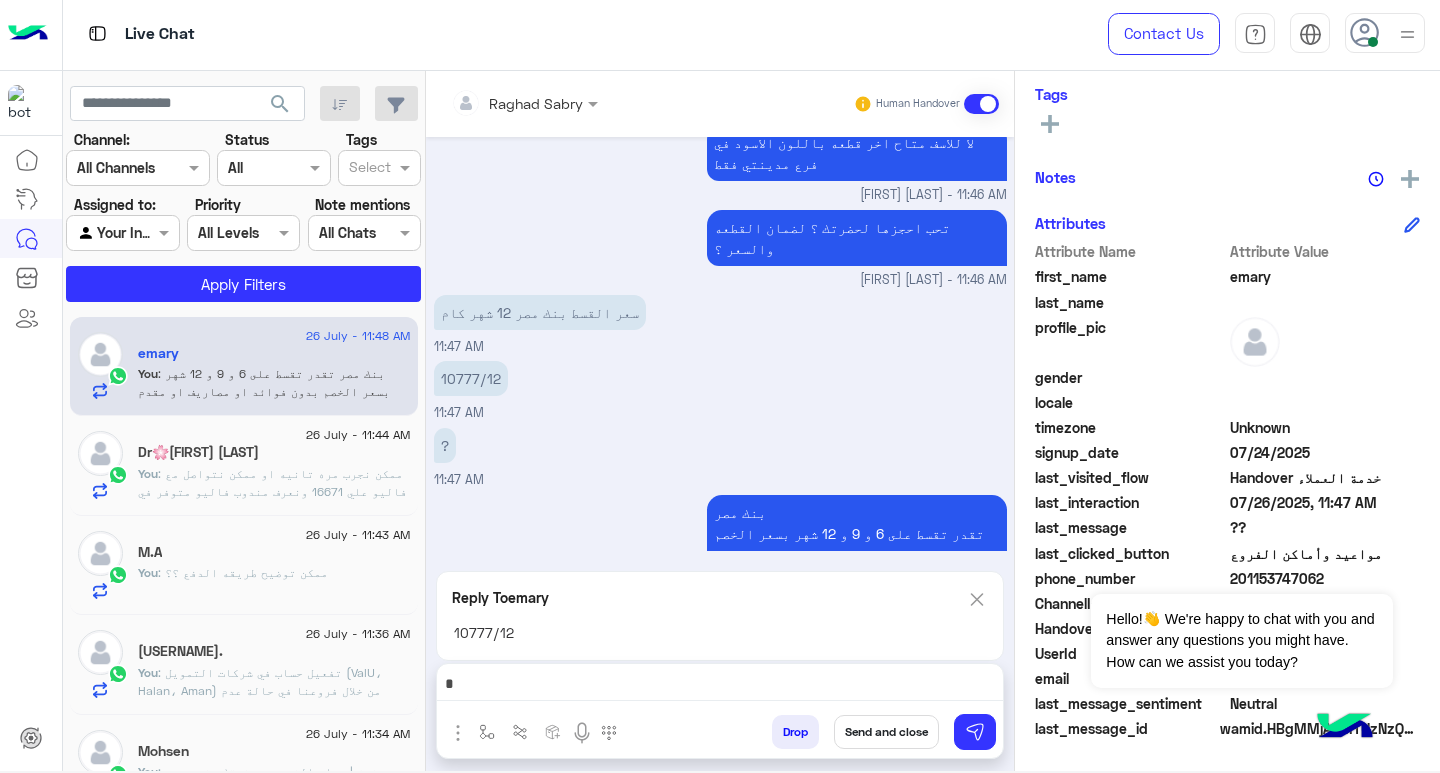 click at bounding box center [720, 689] 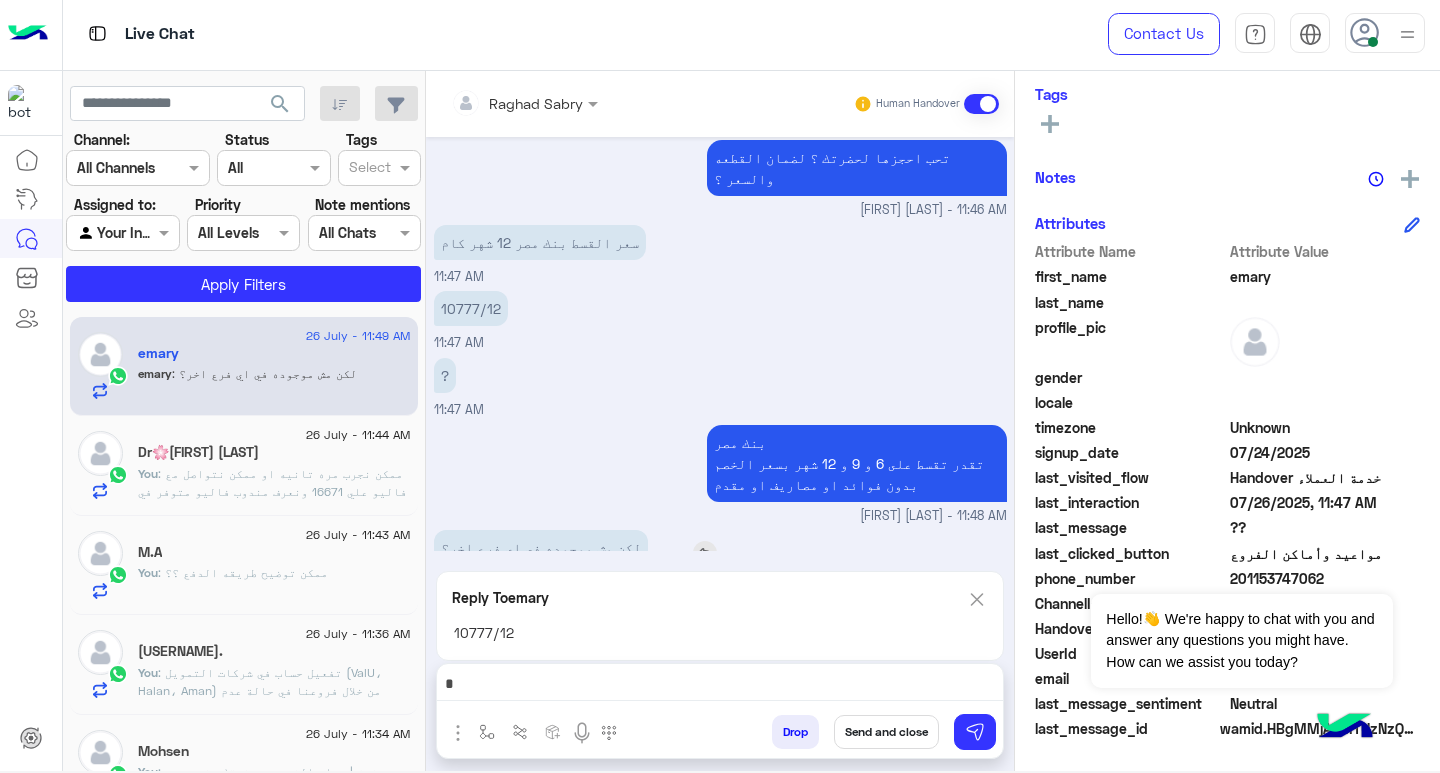 click at bounding box center (705, 553) 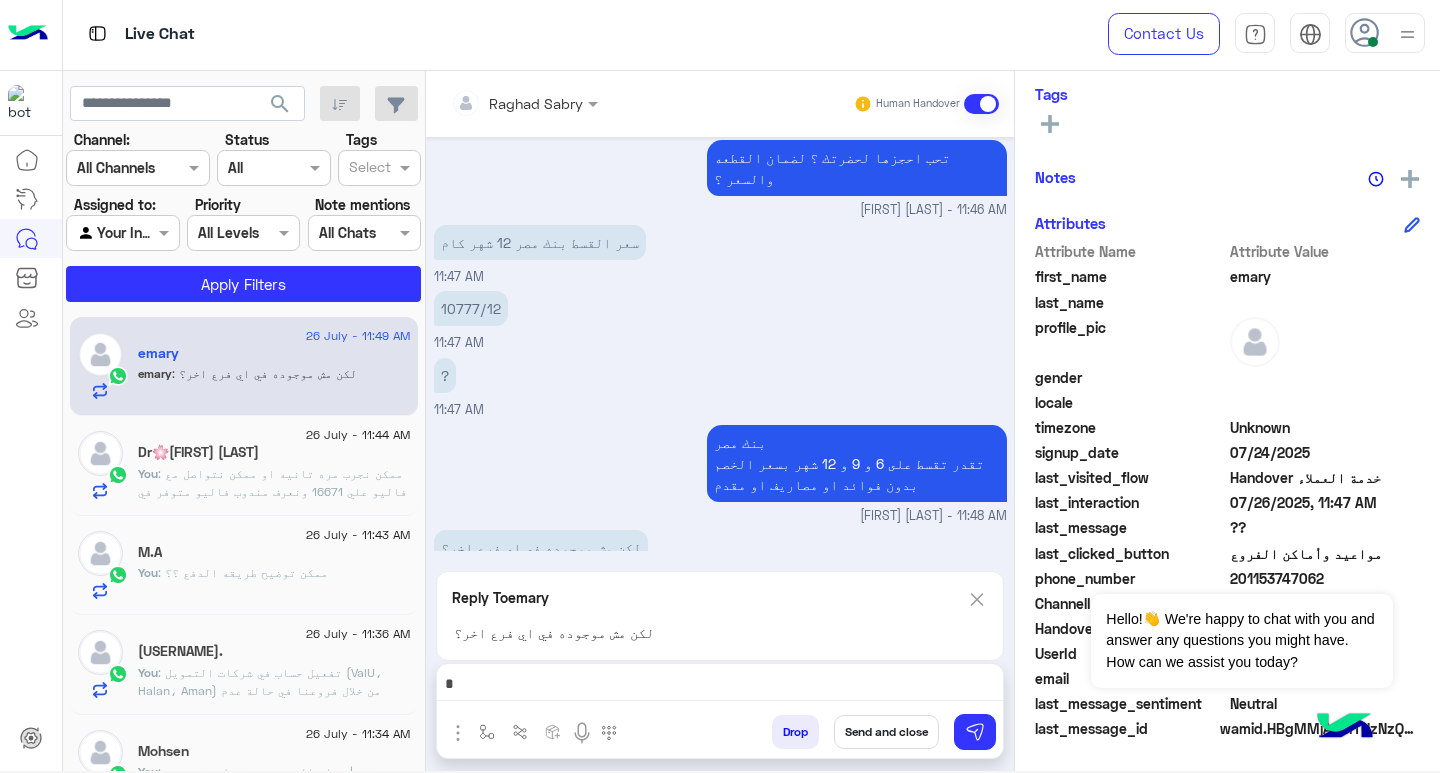 click at bounding box center (720, 686) 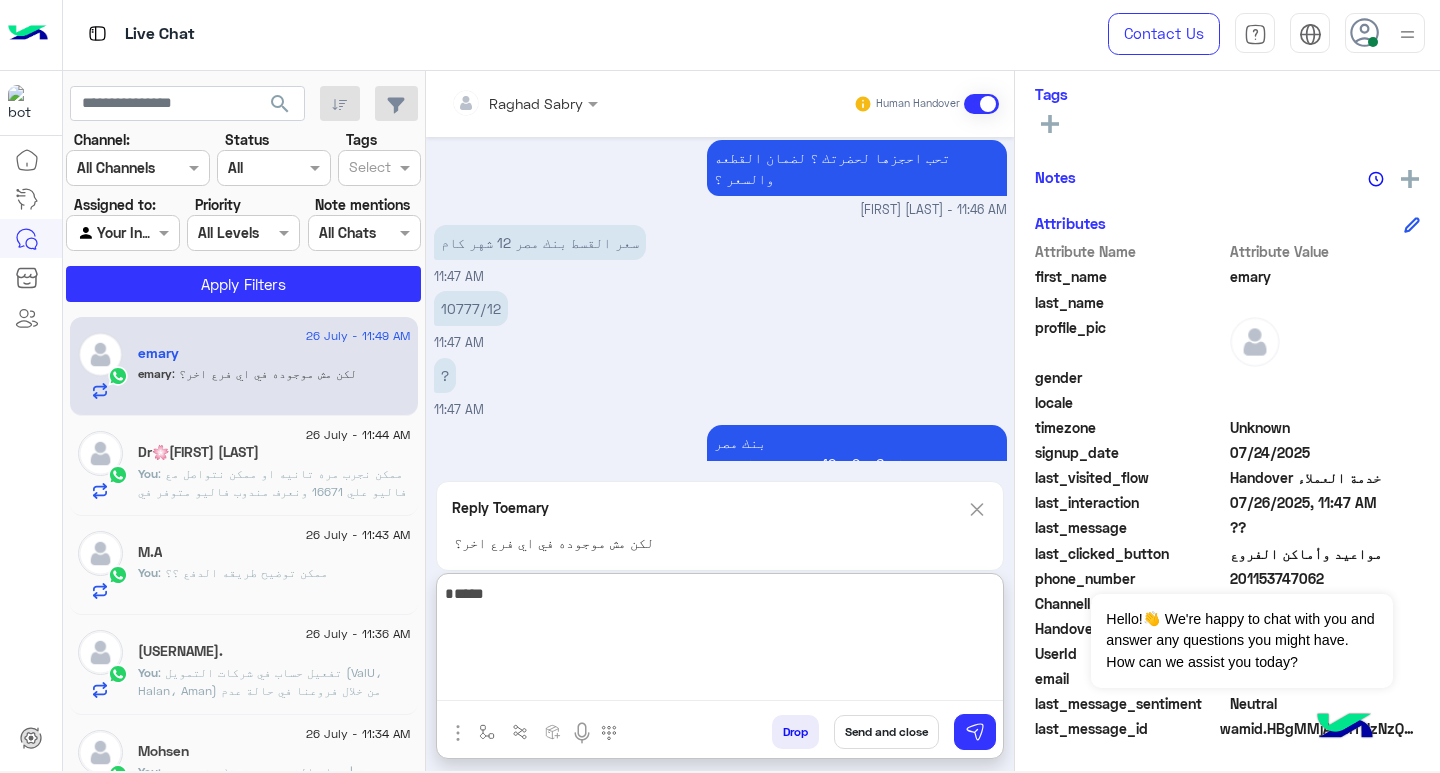 type on "*****" 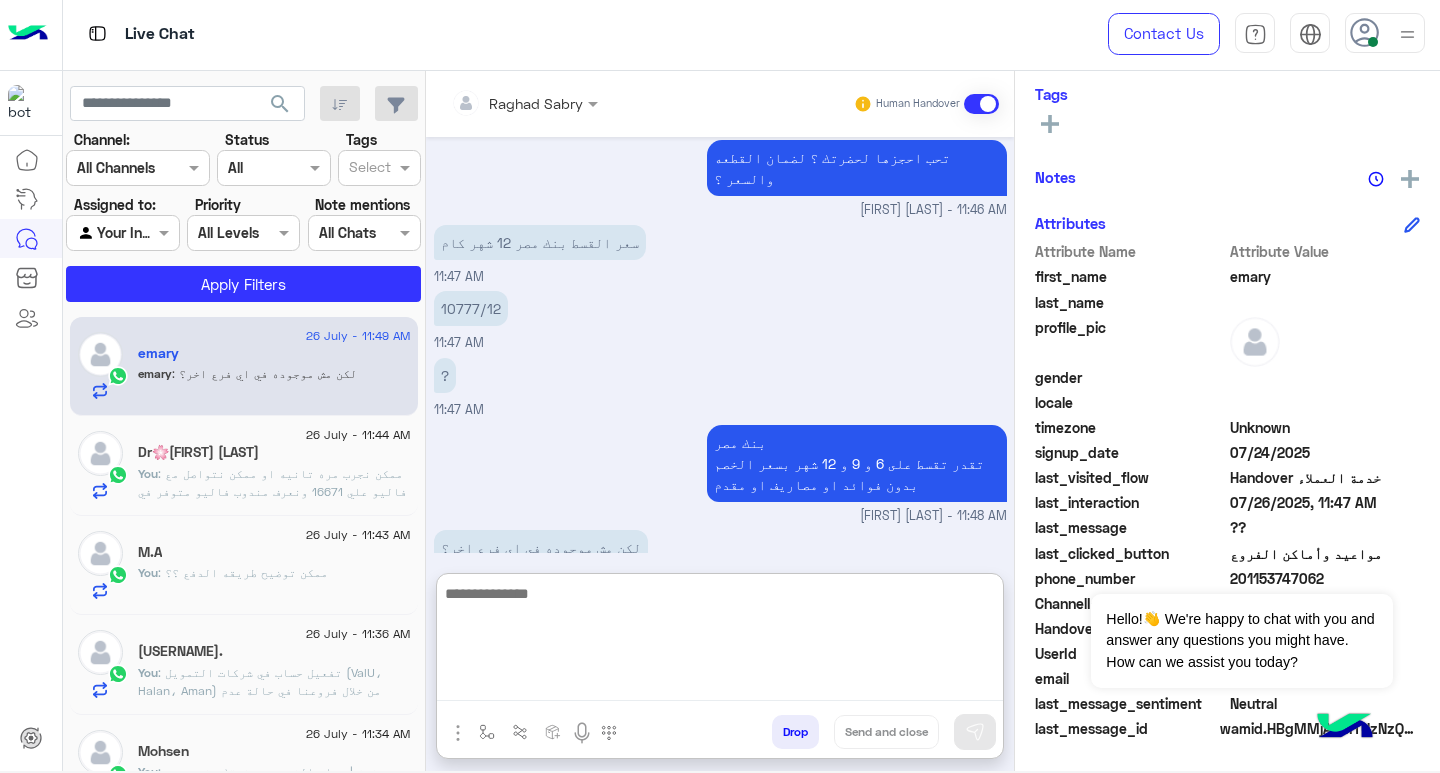 scroll, scrollTop: 1457, scrollLeft: 0, axis: vertical 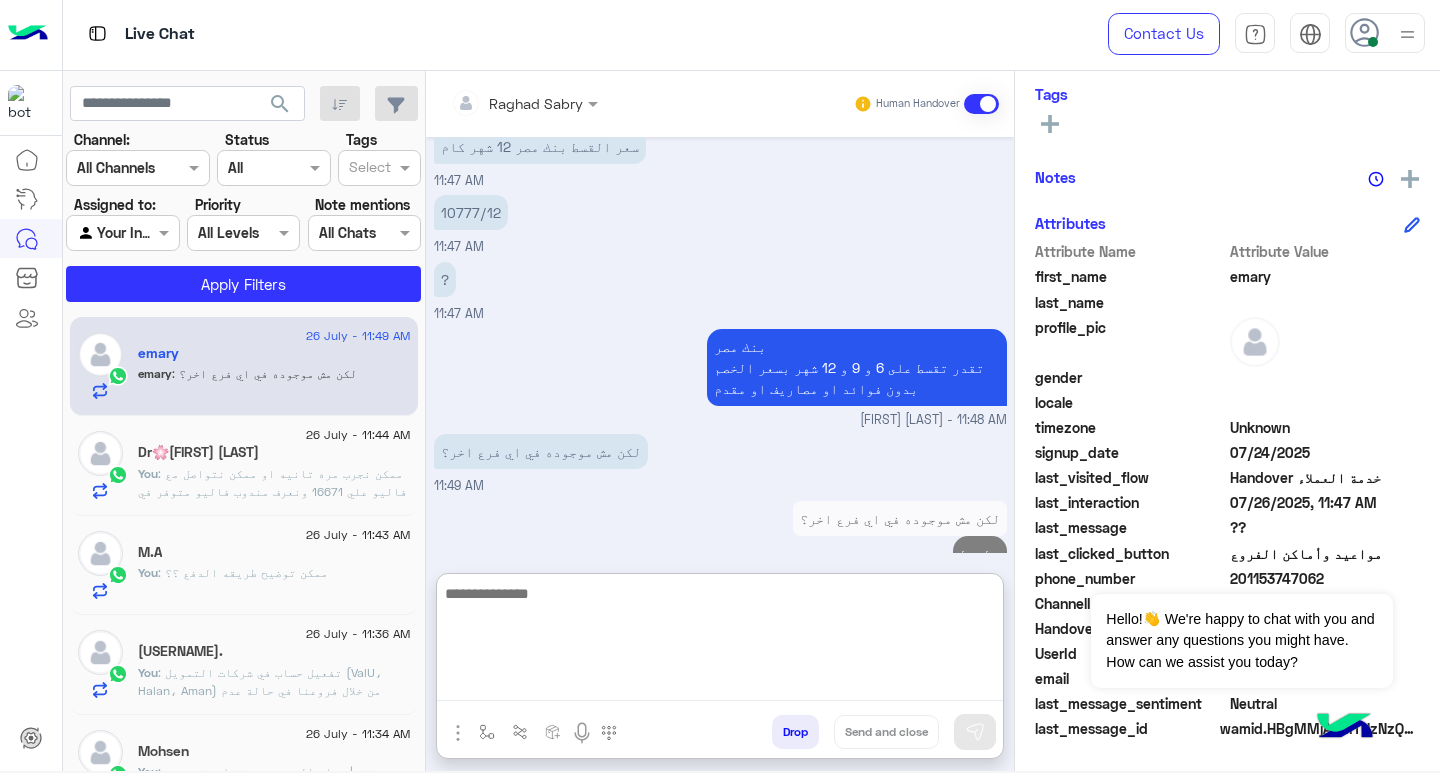 click on "You  : ممكن توضيح طريقه الدفع ؟؟" 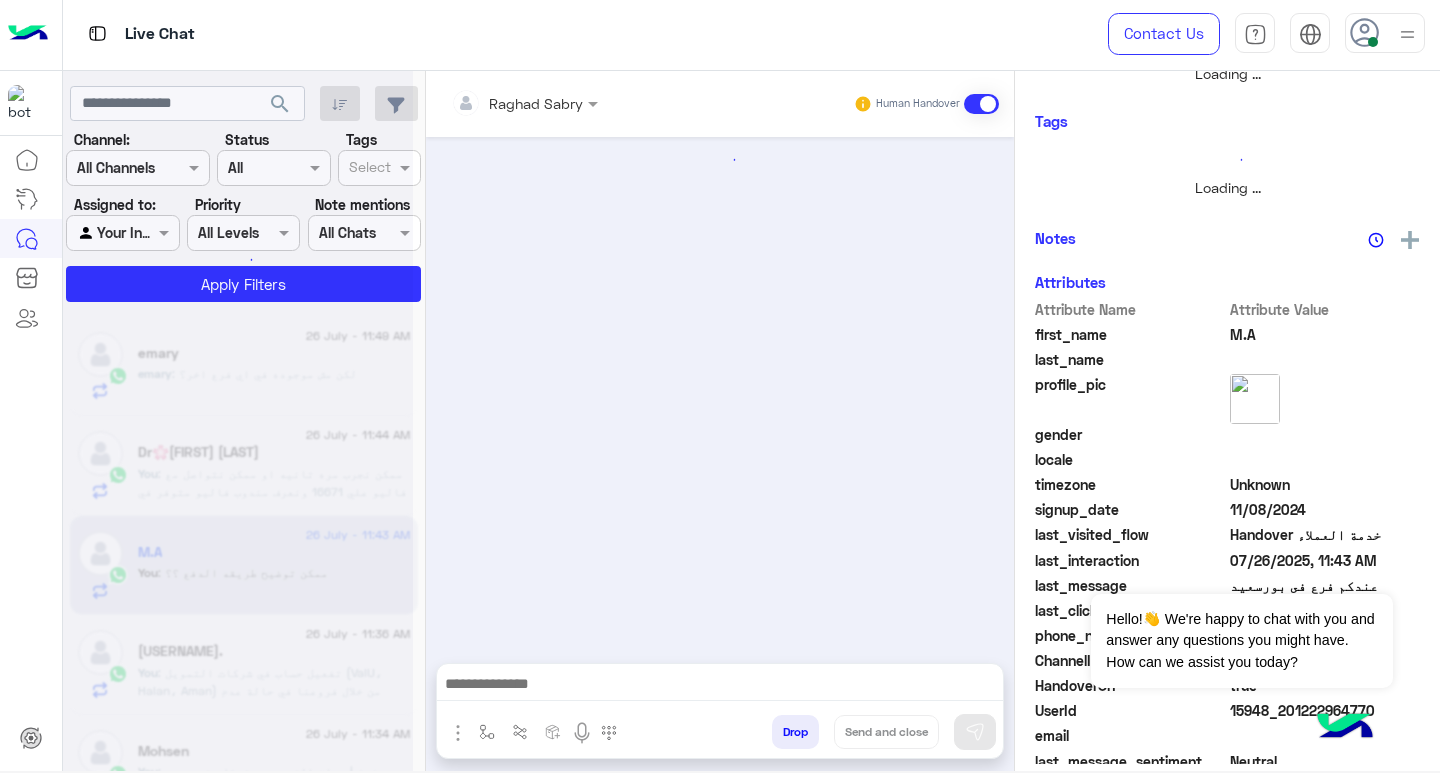 scroll, scrollTop: 0, scrollLeft: 0, axis: both 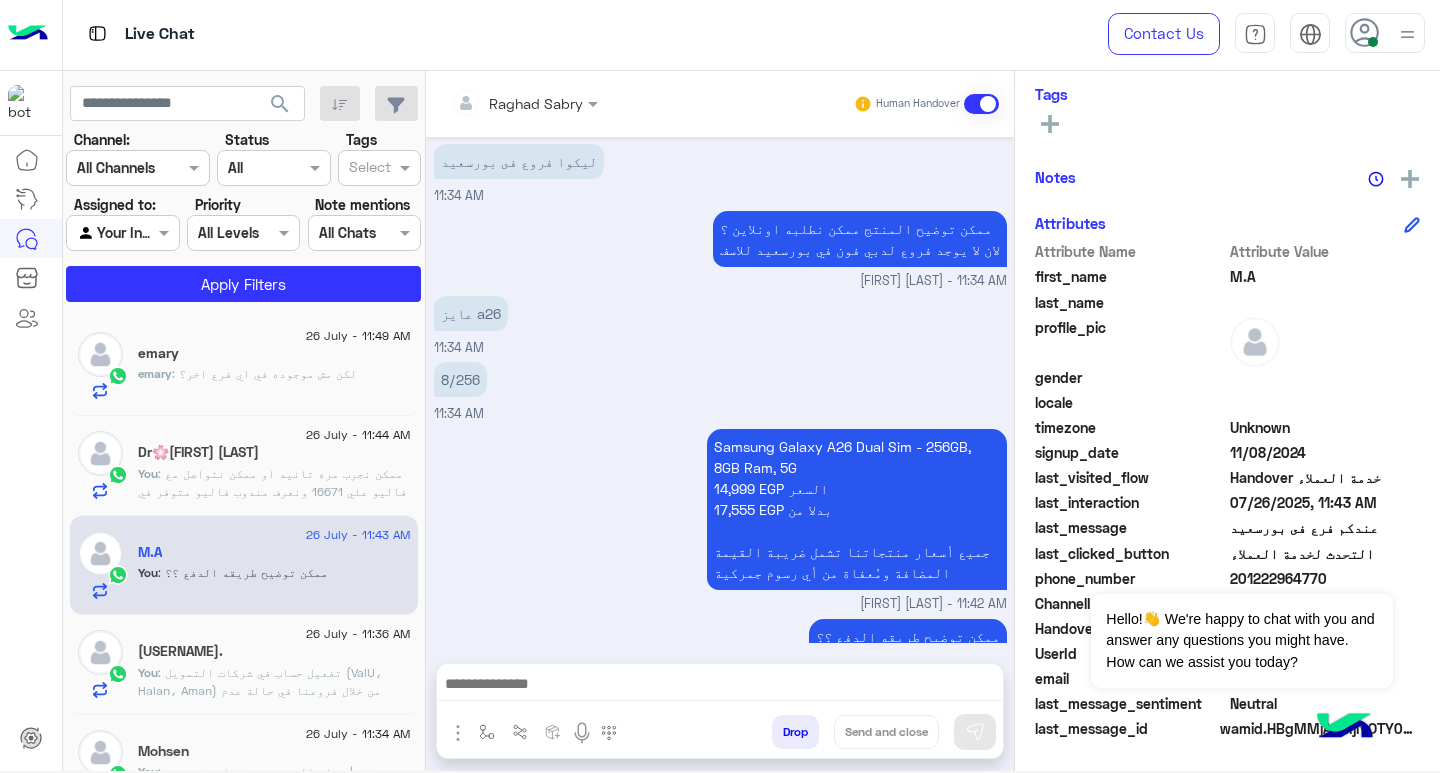 click on ": ممكن نجرب مره تانيه
او ممكن نتواصل مع فاليو علي 16671  ونعرف مندوب فاليو متوفر في اي فرع من فروع دبي فون" 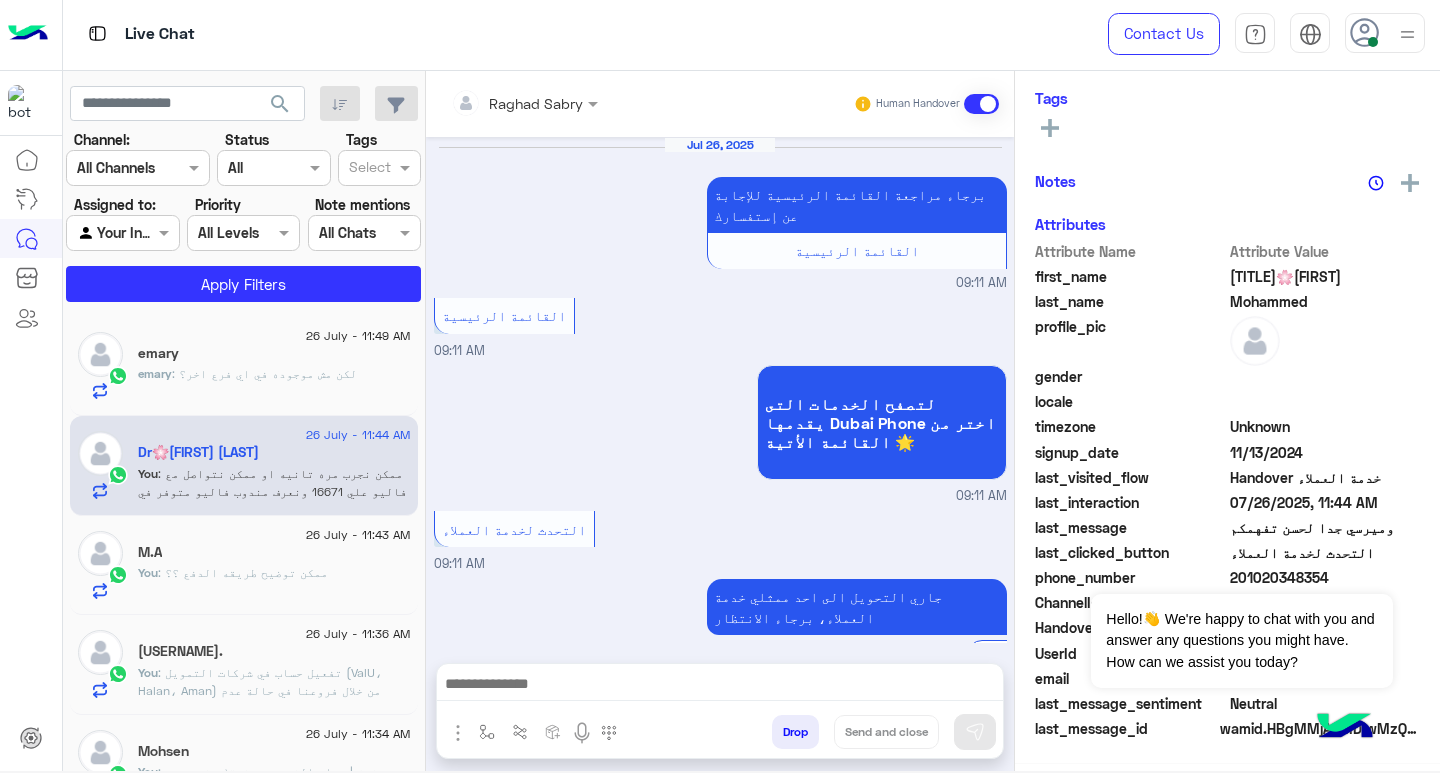 scroll, scrollTop: 325, scrollLeft: 0, axis: vertical 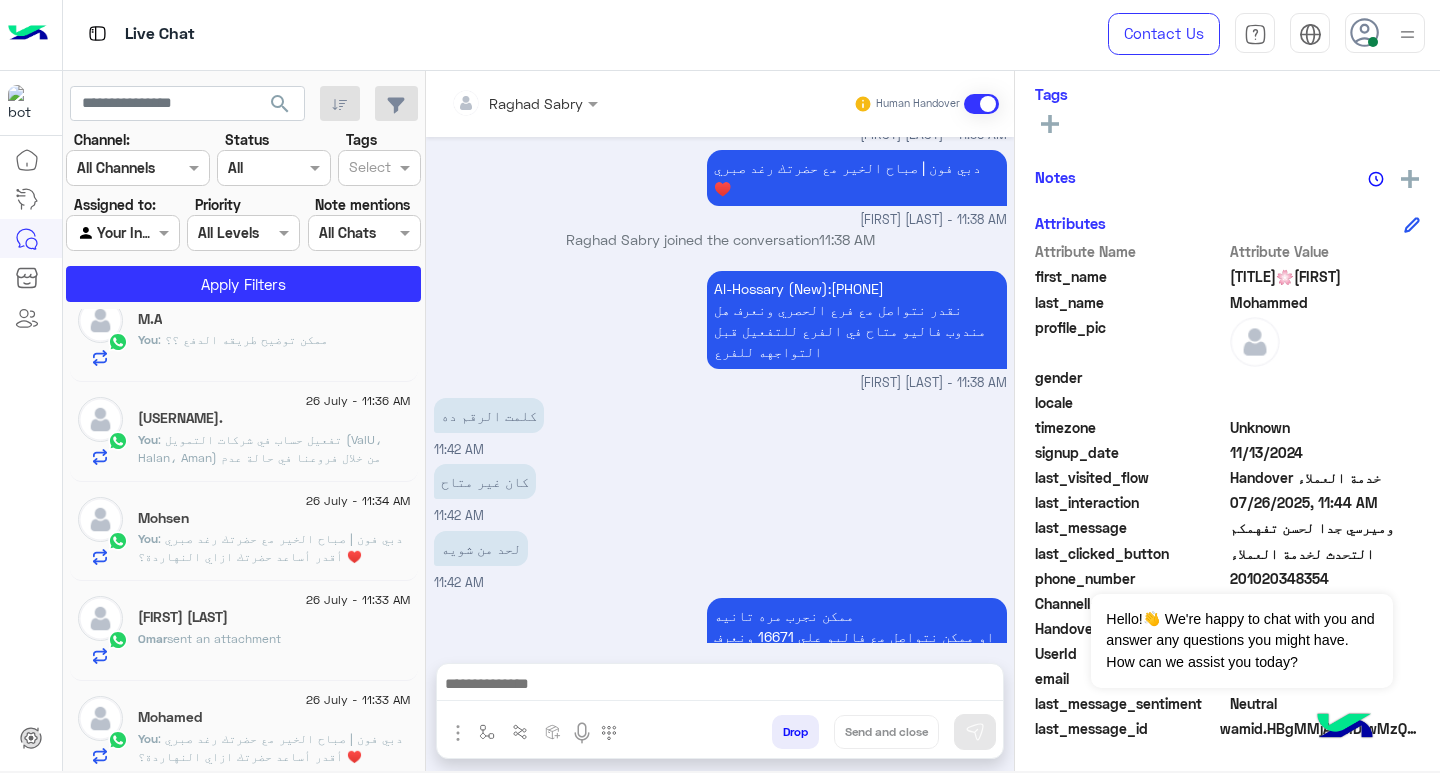 click on "[FIRST] [LAST]" 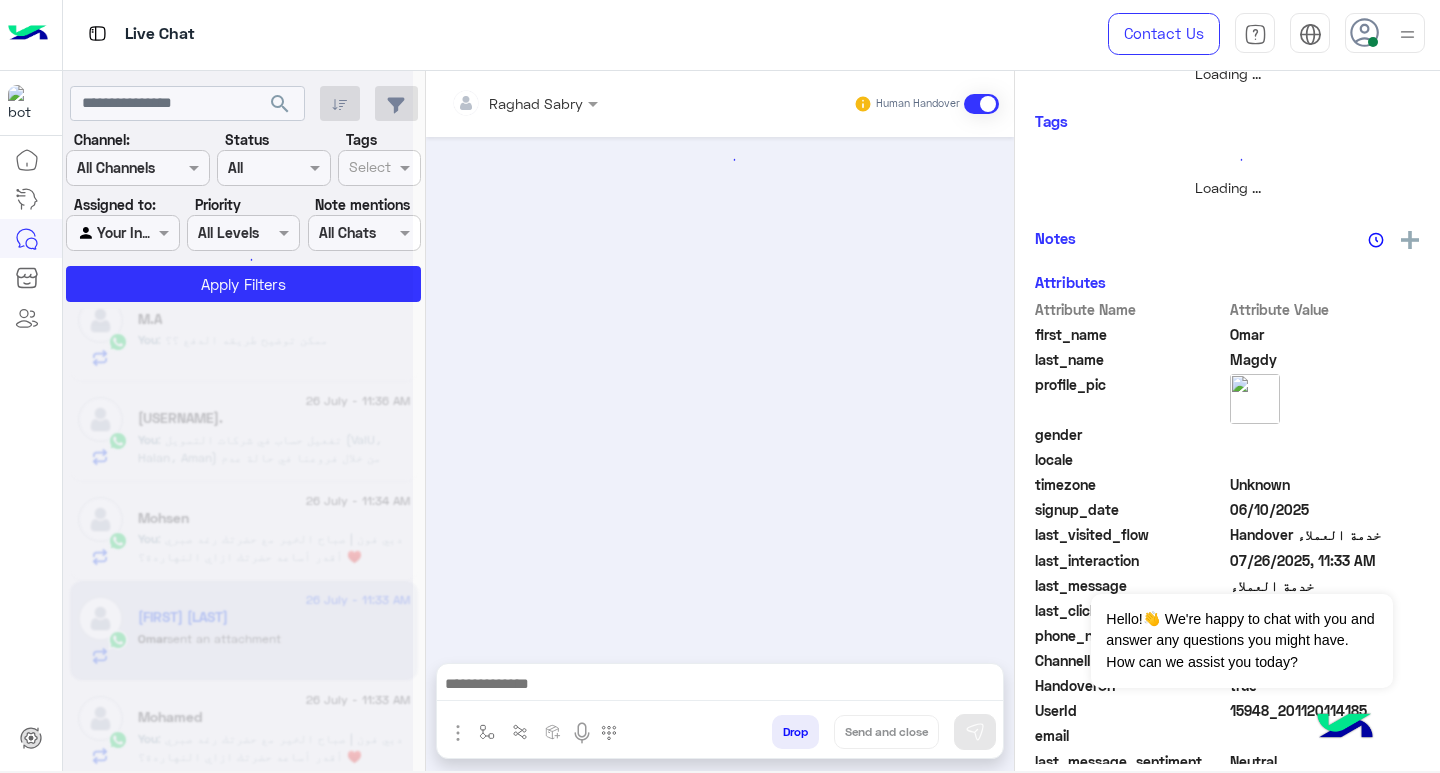 scroll, scrollTop: 355, scrollLeft: 0, axis: vertical 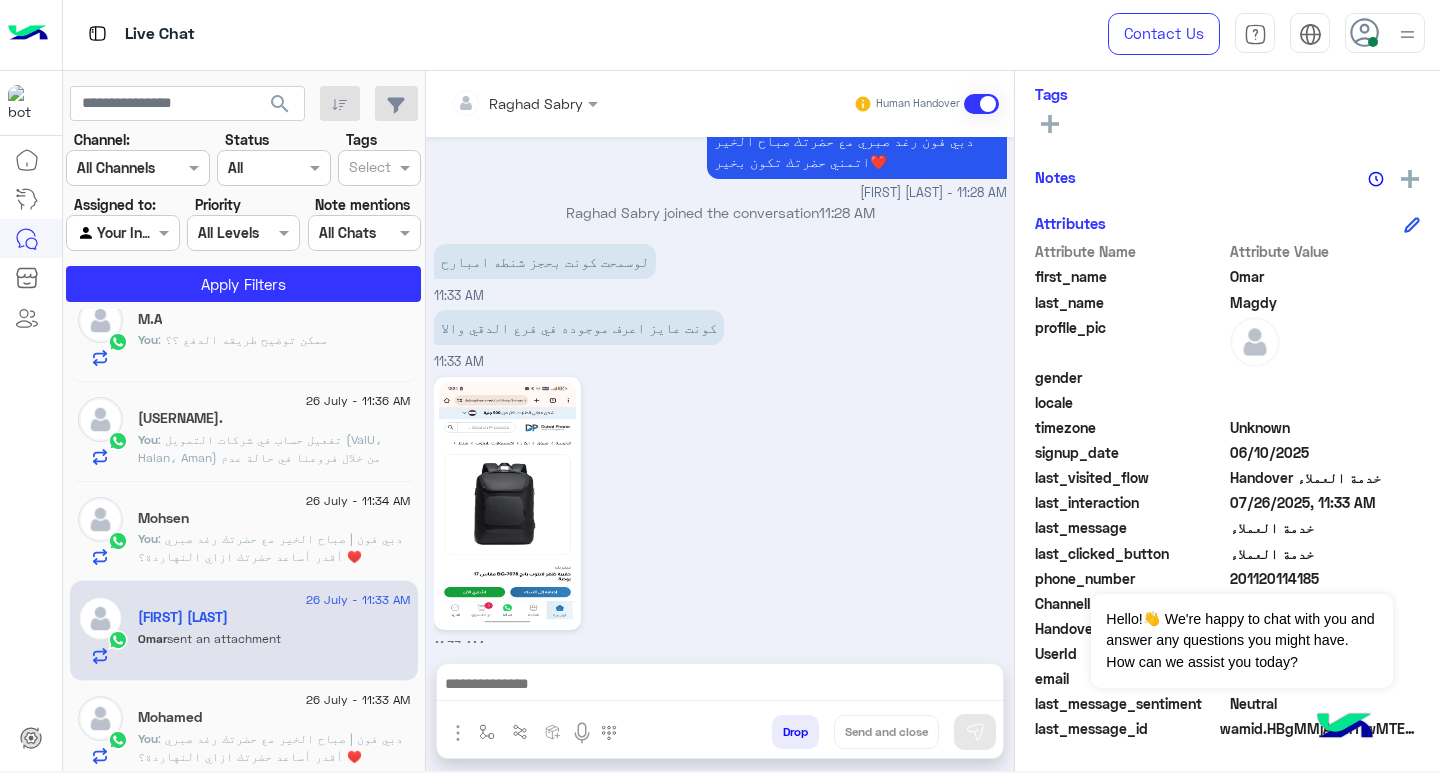 click at bounding box center (720, 686) 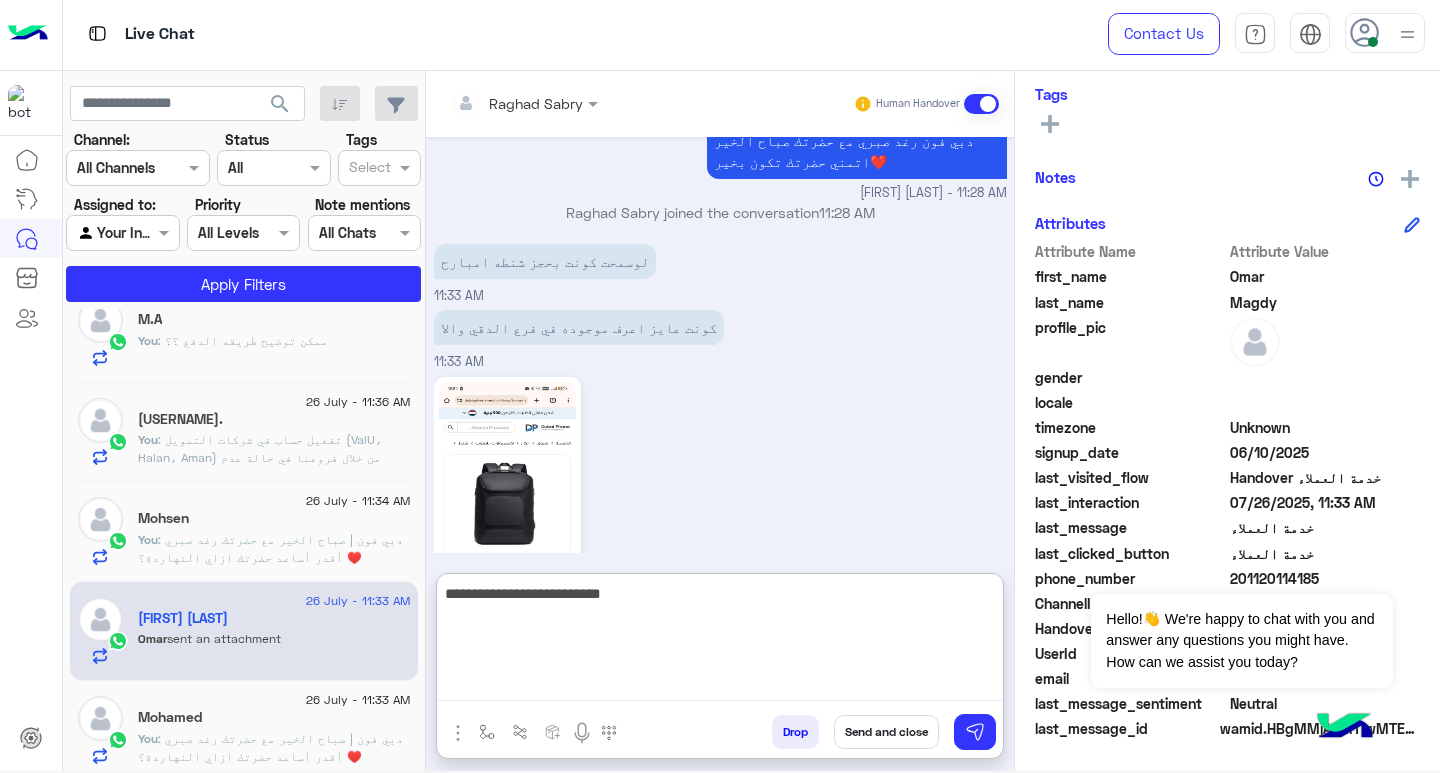 type on "**********" 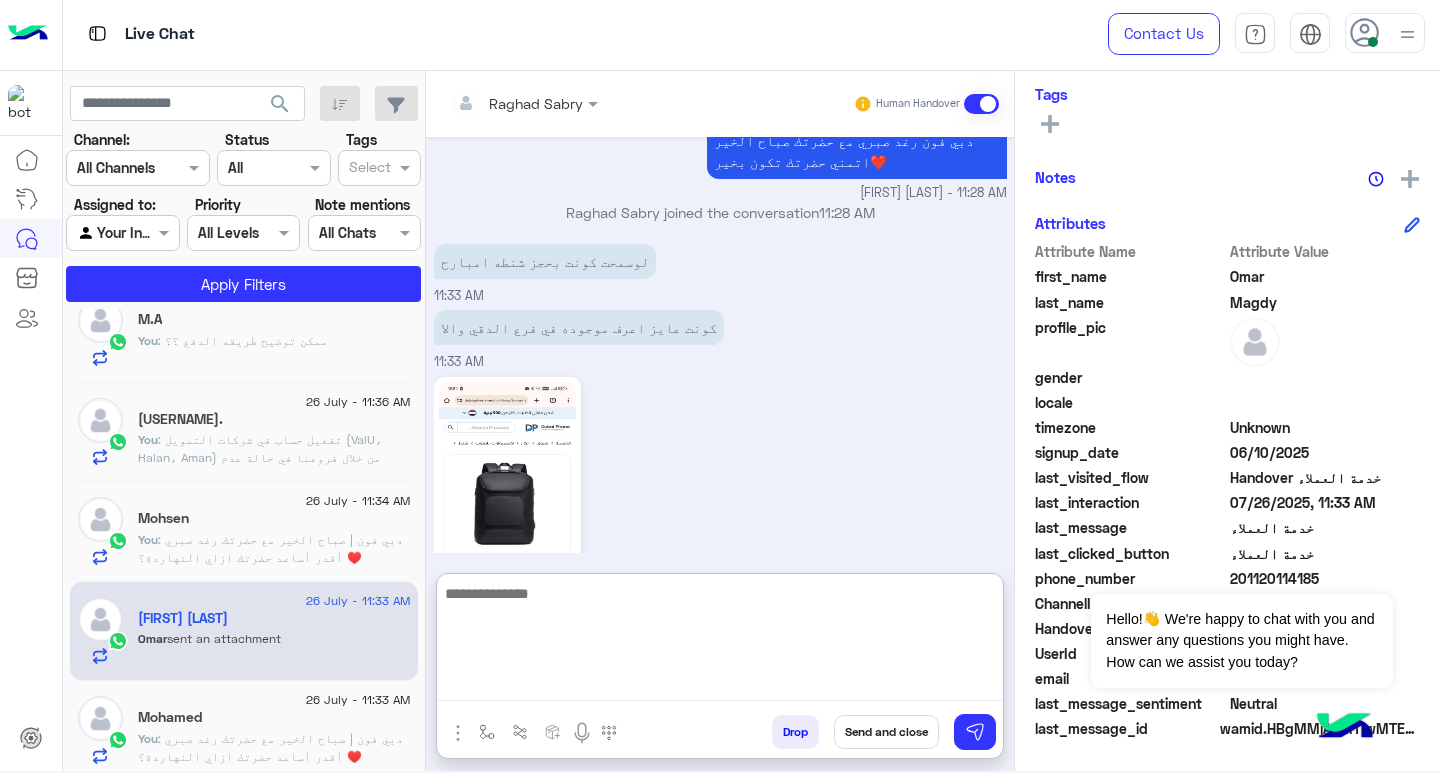 scroll, scrollTop: 2328, scrollLeft: 0, axis: vertical 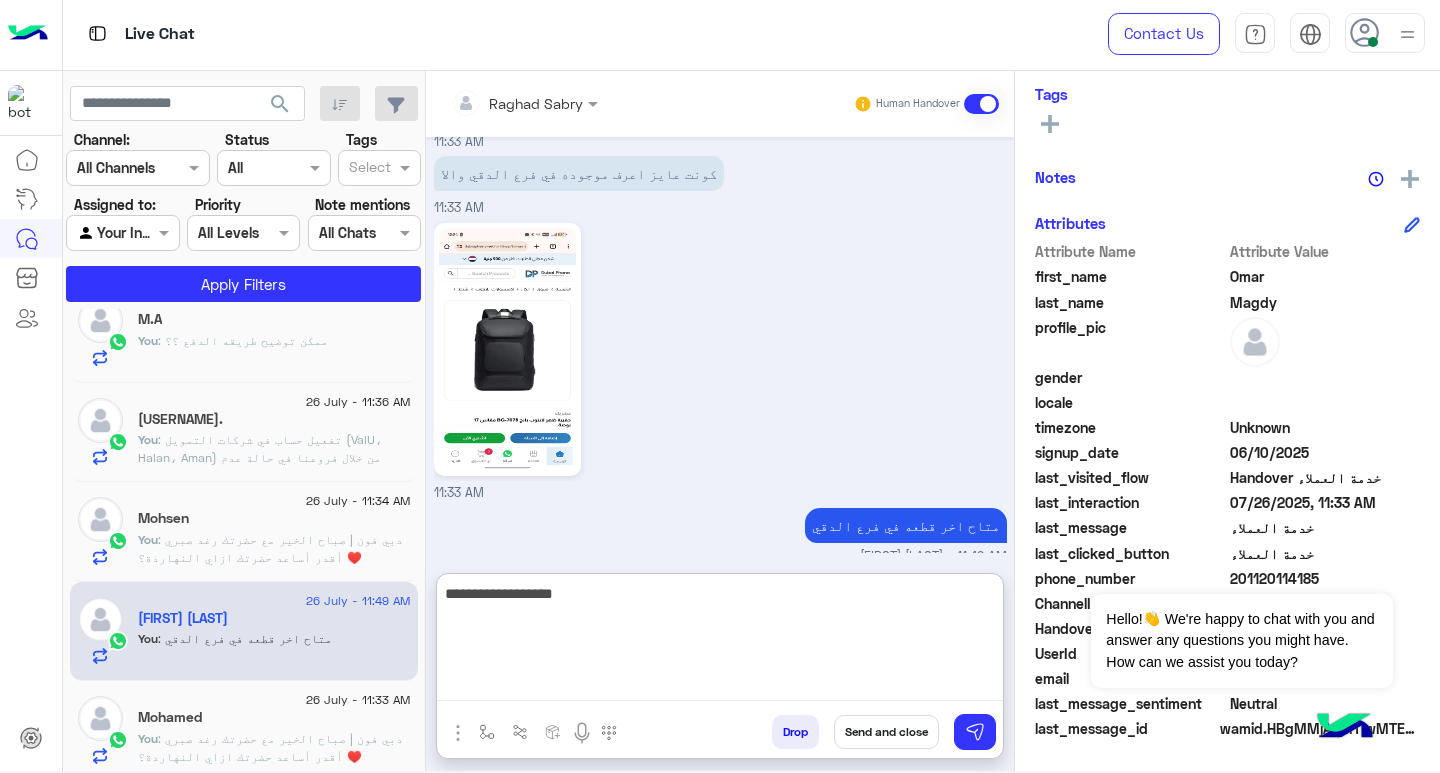type on "**********" 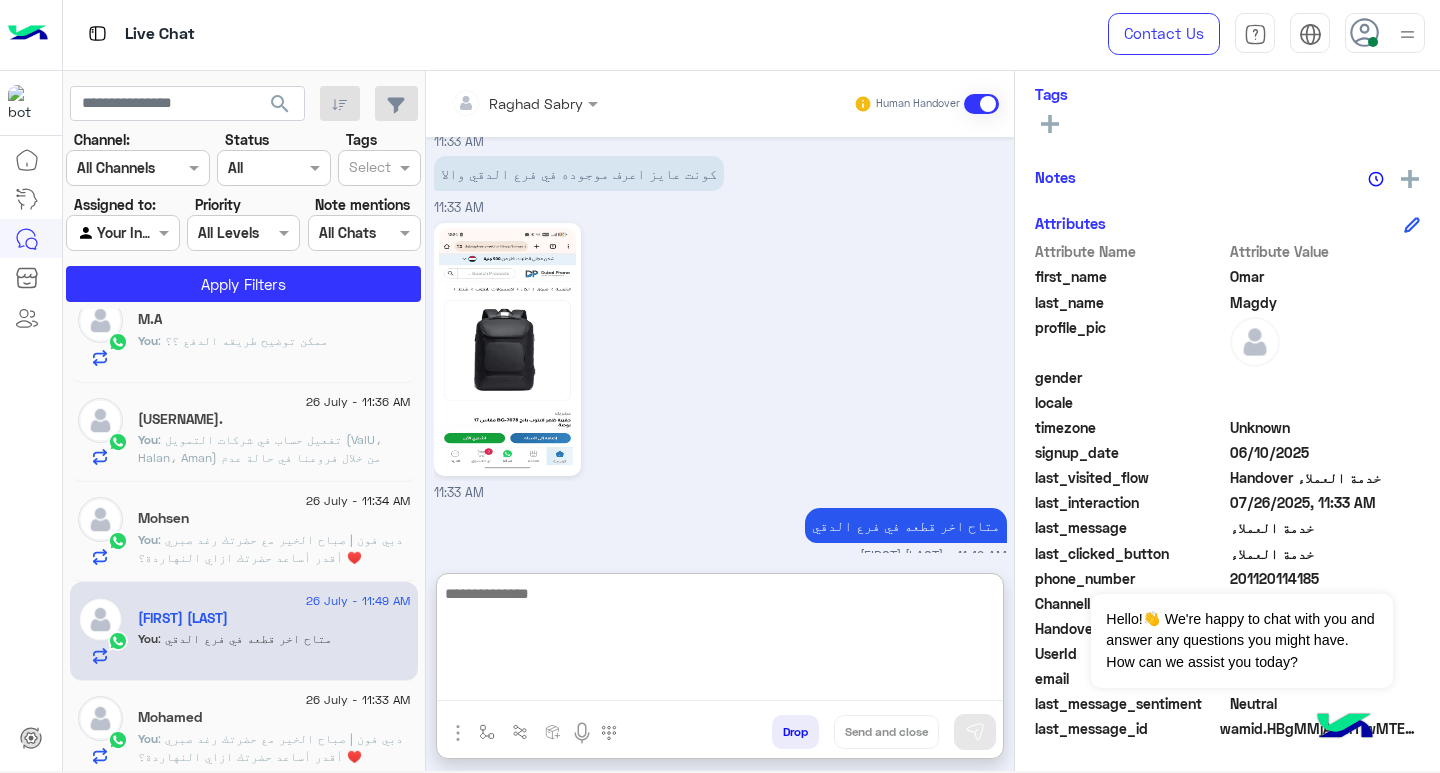 scroll, scrollTop: 2392, scrollLeft: 0, axis: vertical 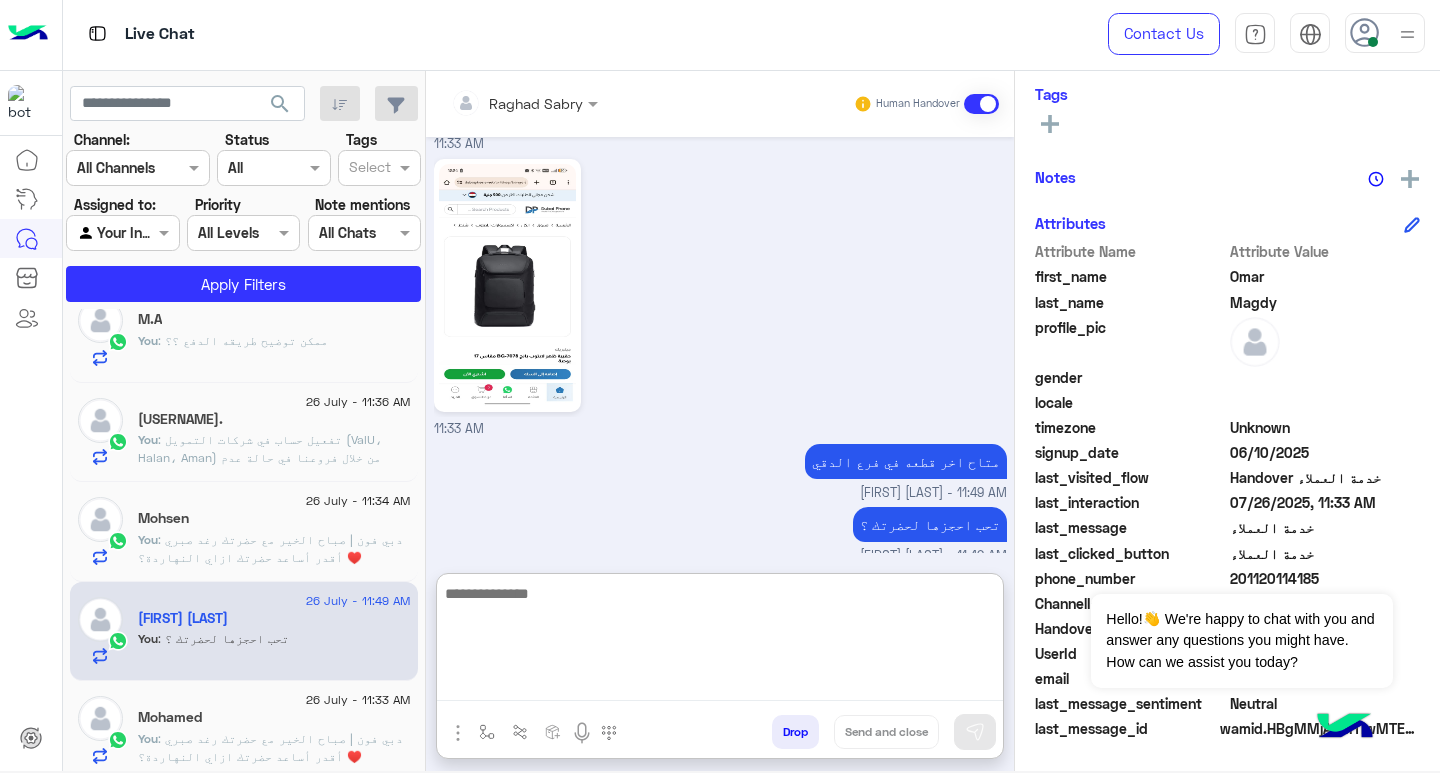 click on "You  : دبي فون | صباح الخير مع حضرتك [FIRST] [LAST] ♥️
أقدر أساعد حضرتك ازاي النهاردة؟" 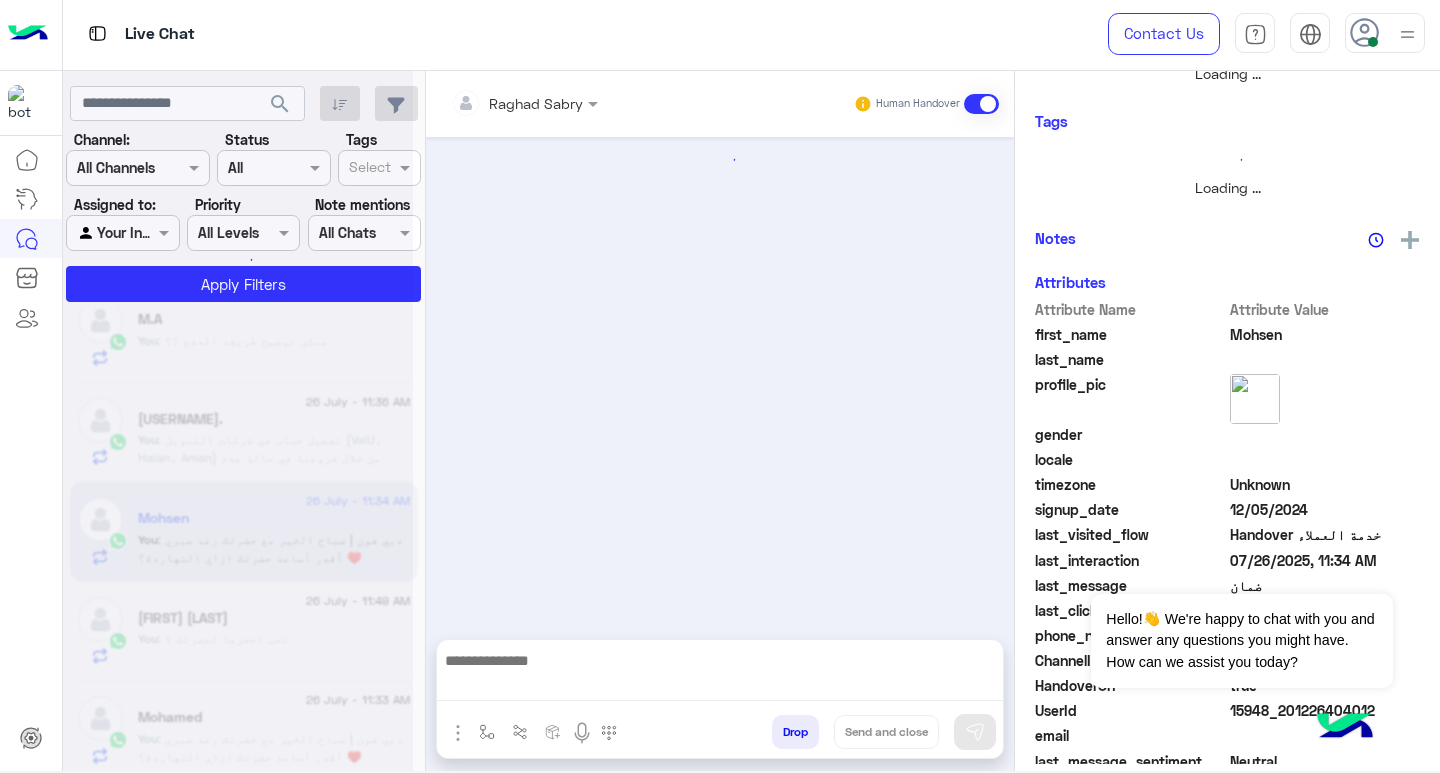 scroll, scrollTop: 0, scrollLeft: 0, axis: both 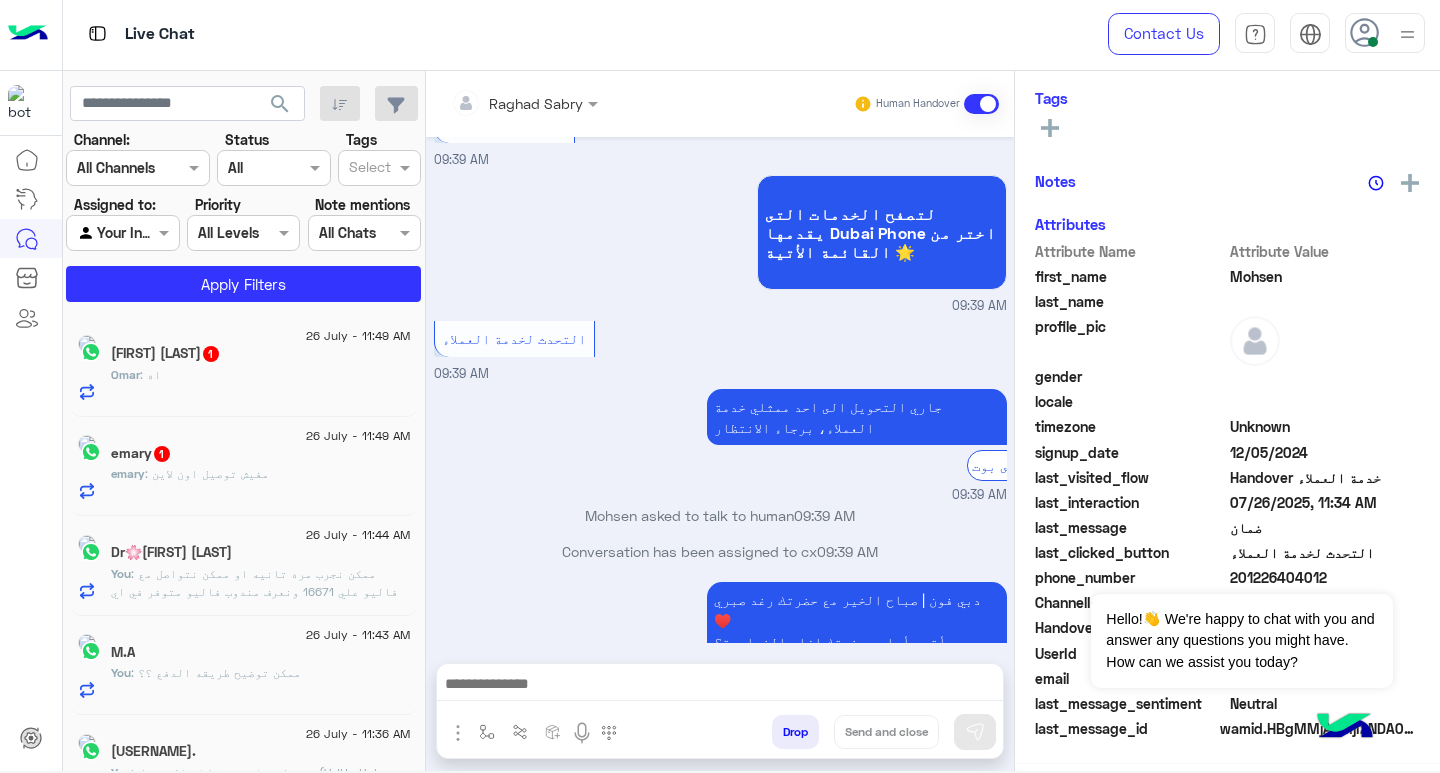 click on "[FIRST] [LAST]  1" 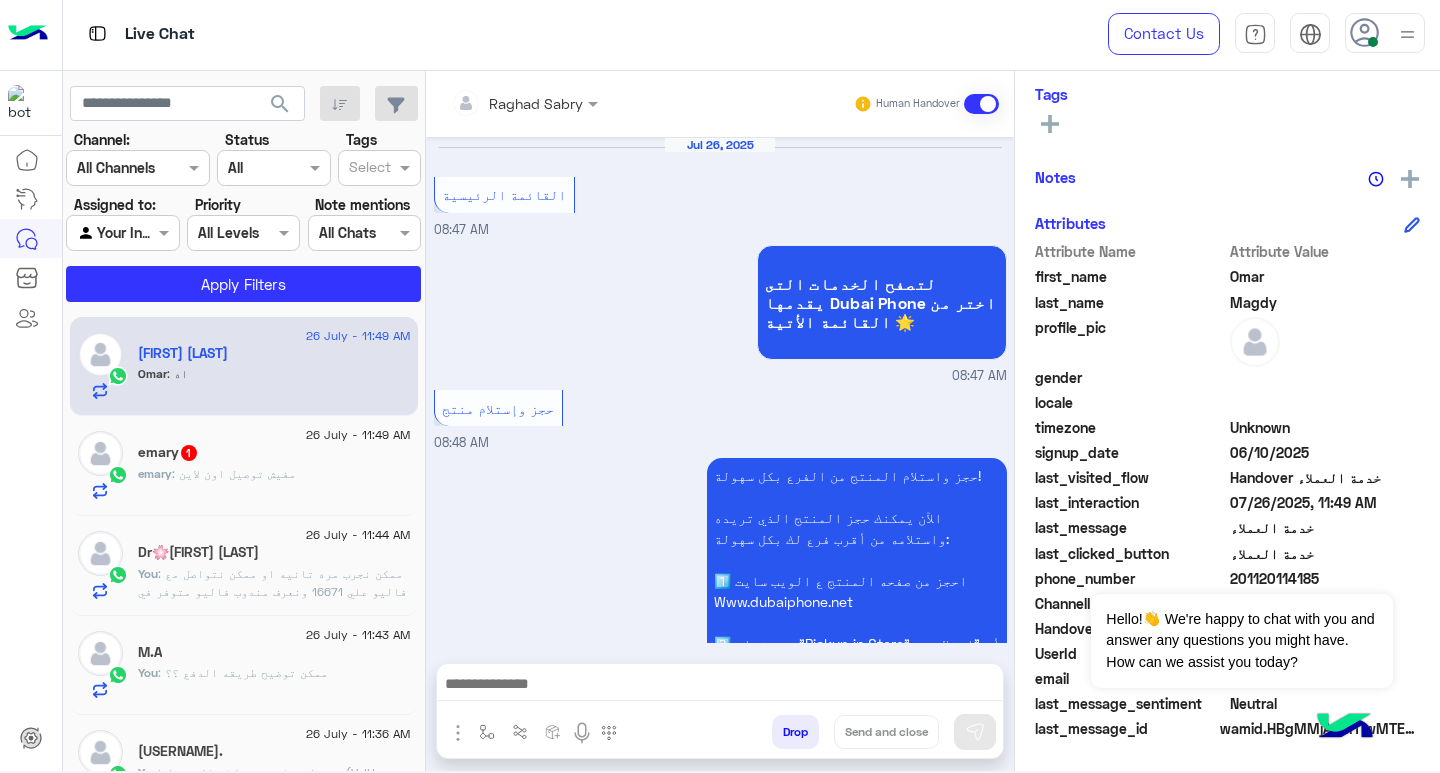 scroll, scrollTop: 329, scrollLeft: 0, axis: vertical 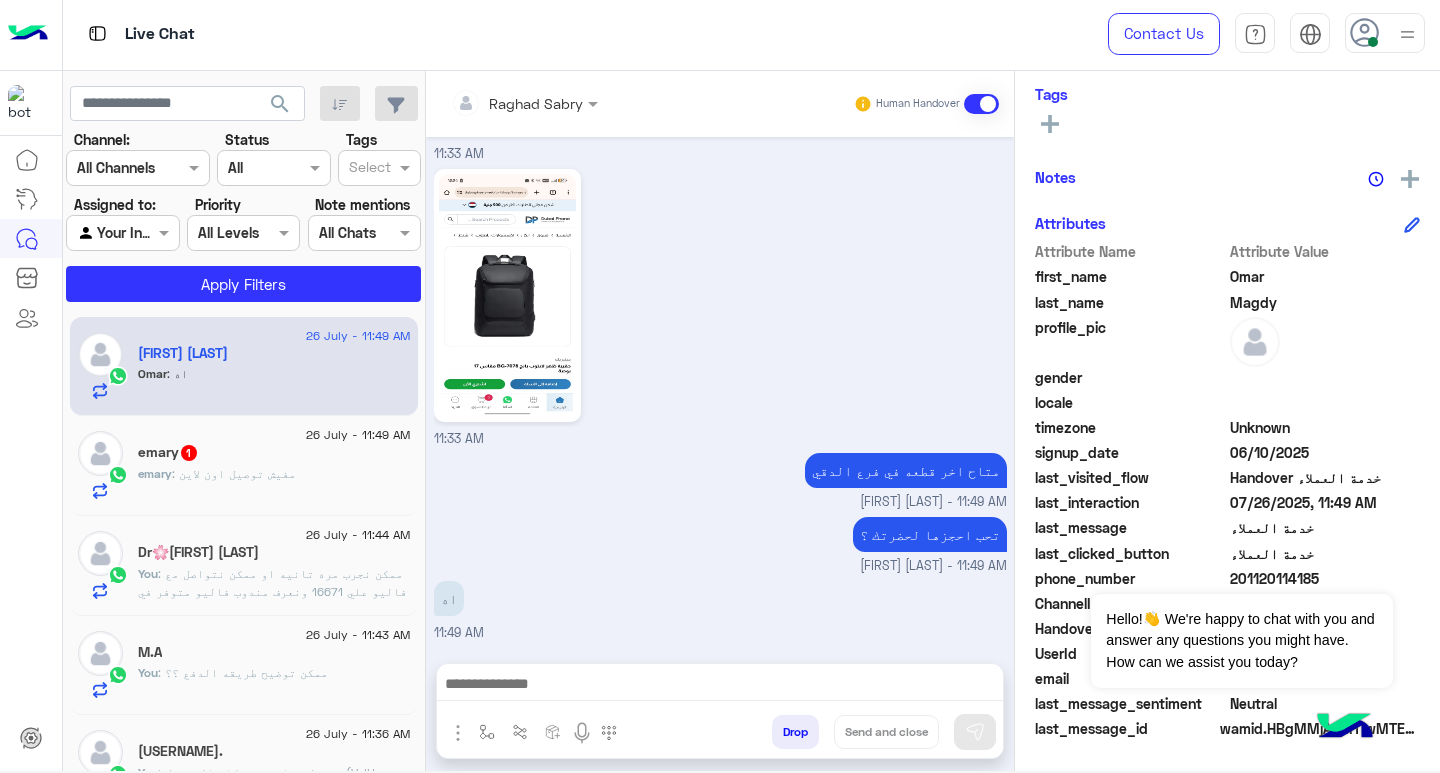 click at bounding box center [720, 686] 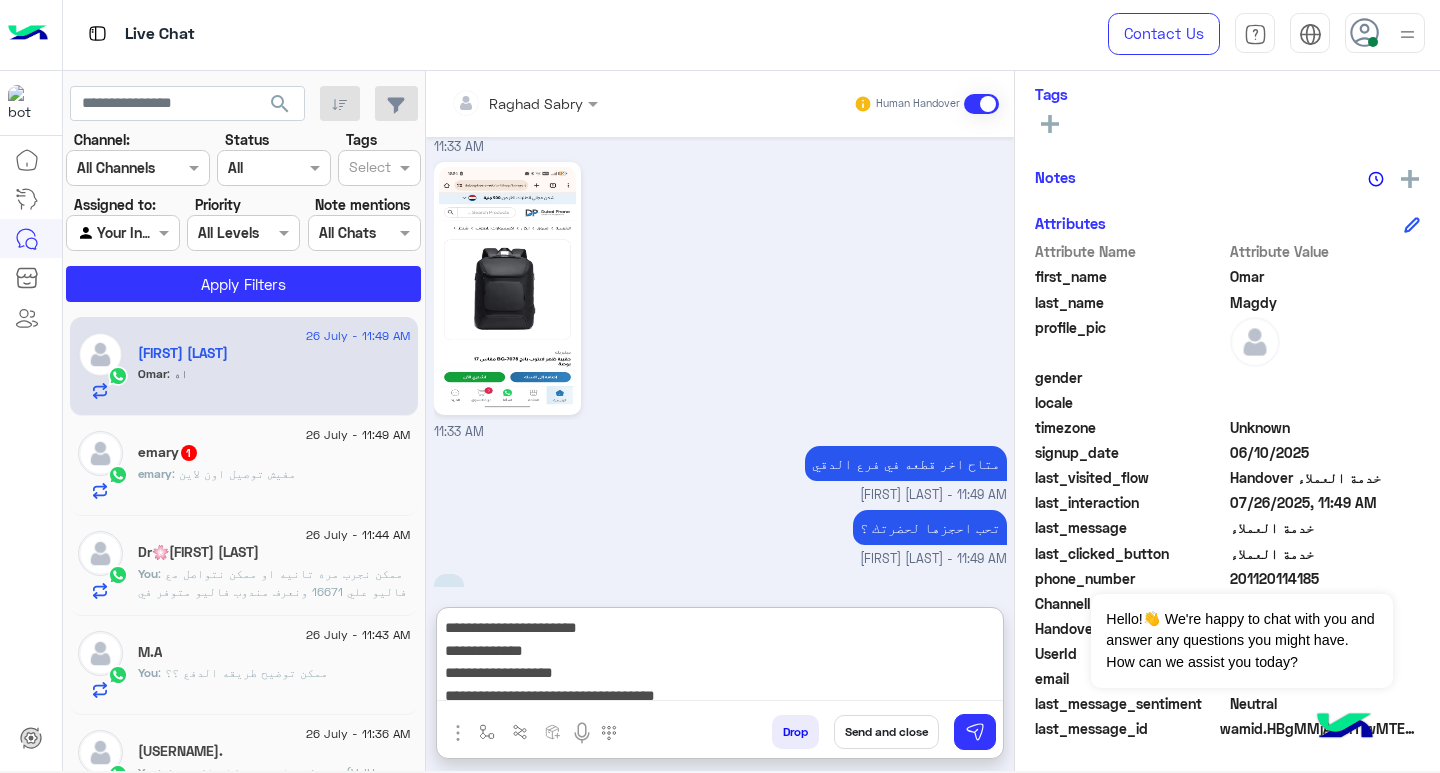 scroll, scrollTop: 0, scrollLeft: 0, axis: both 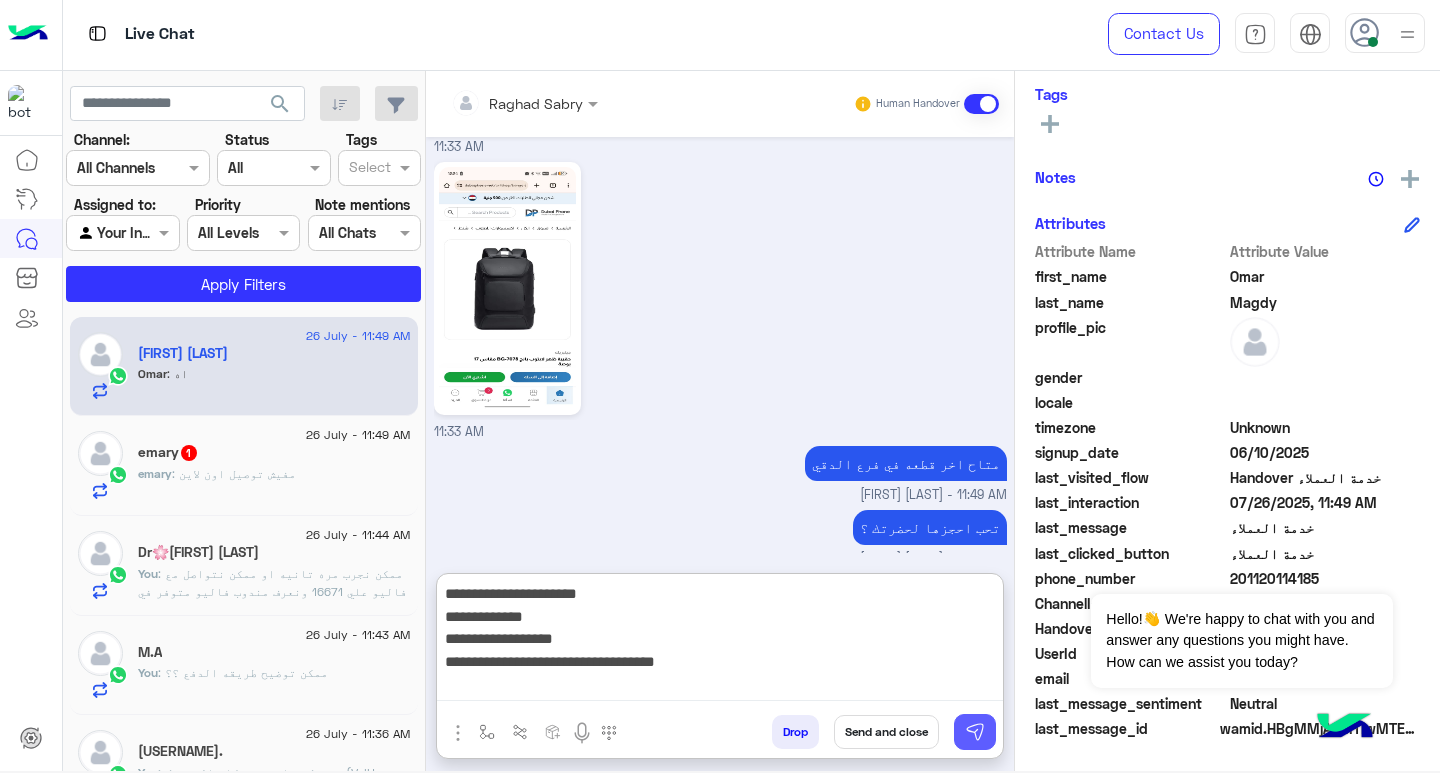 type on "**********" 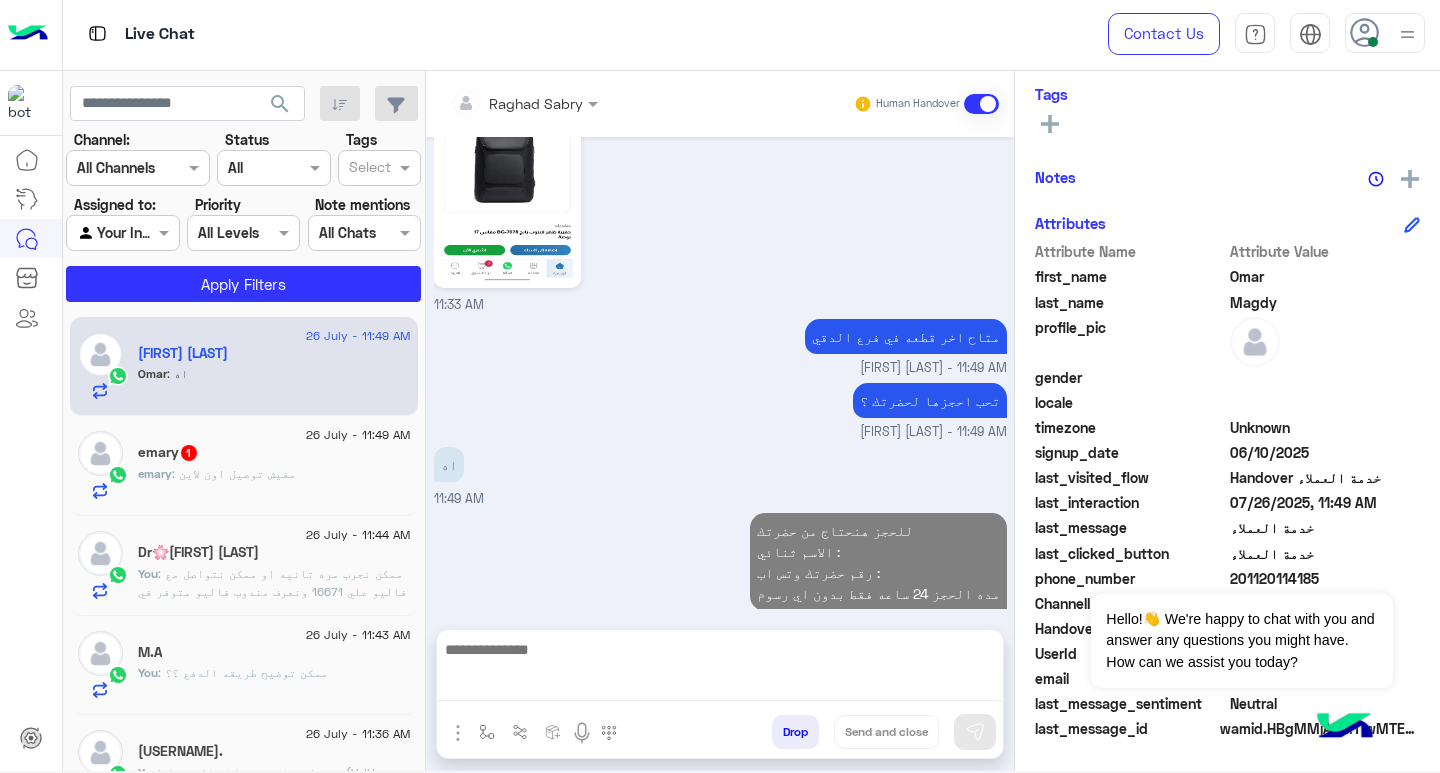 click at bounding box center [720, 669] 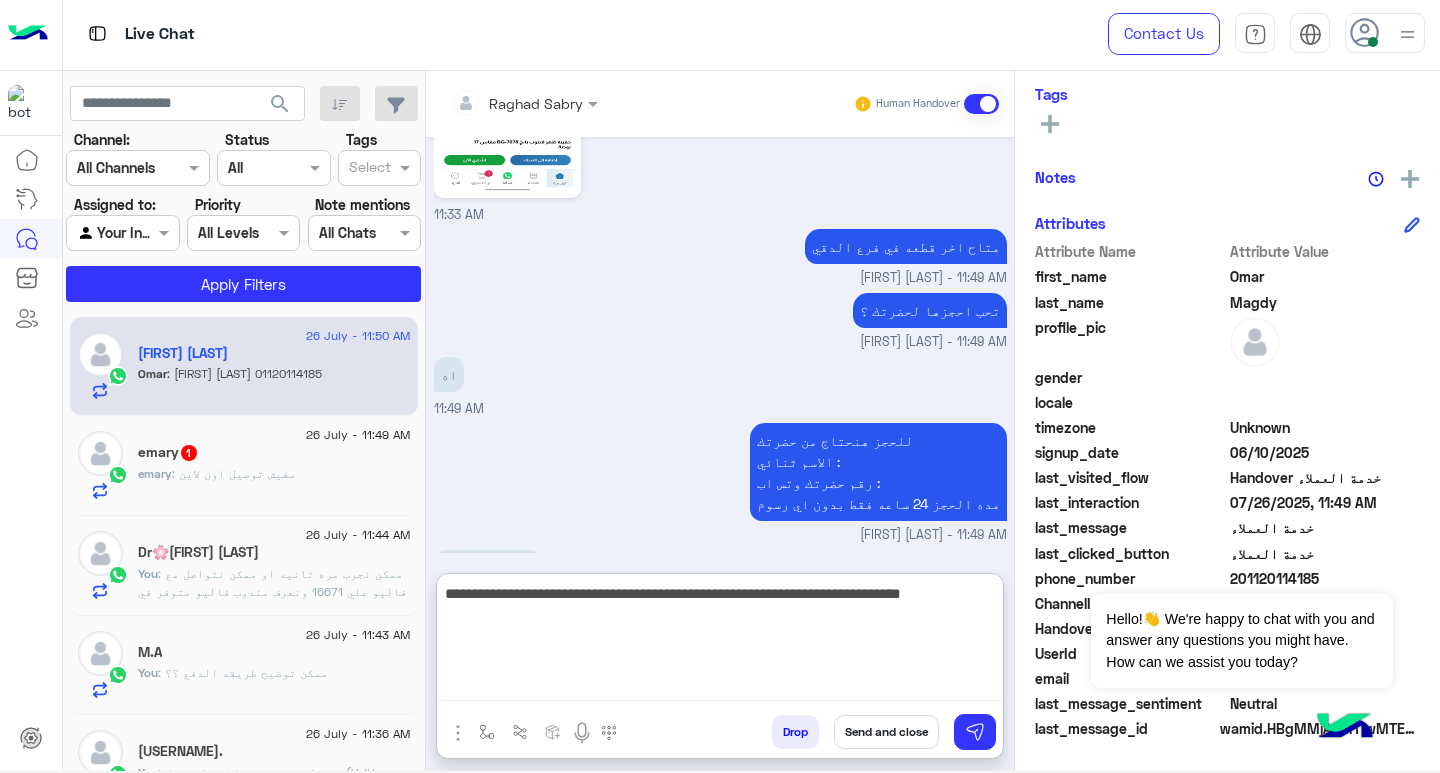 scroll, scrollTop: 2218, scrollLeft: 0, axis: vertical 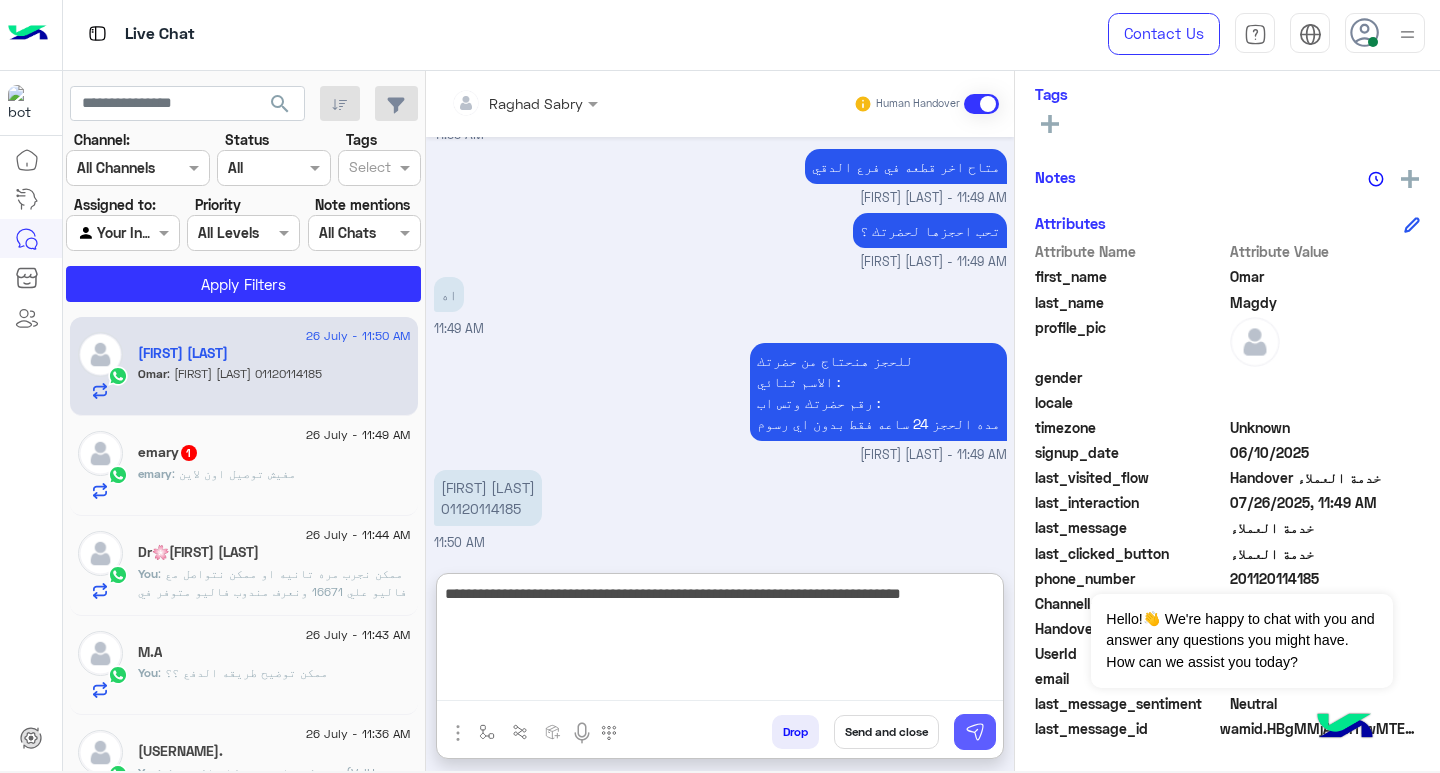 type on "**********" 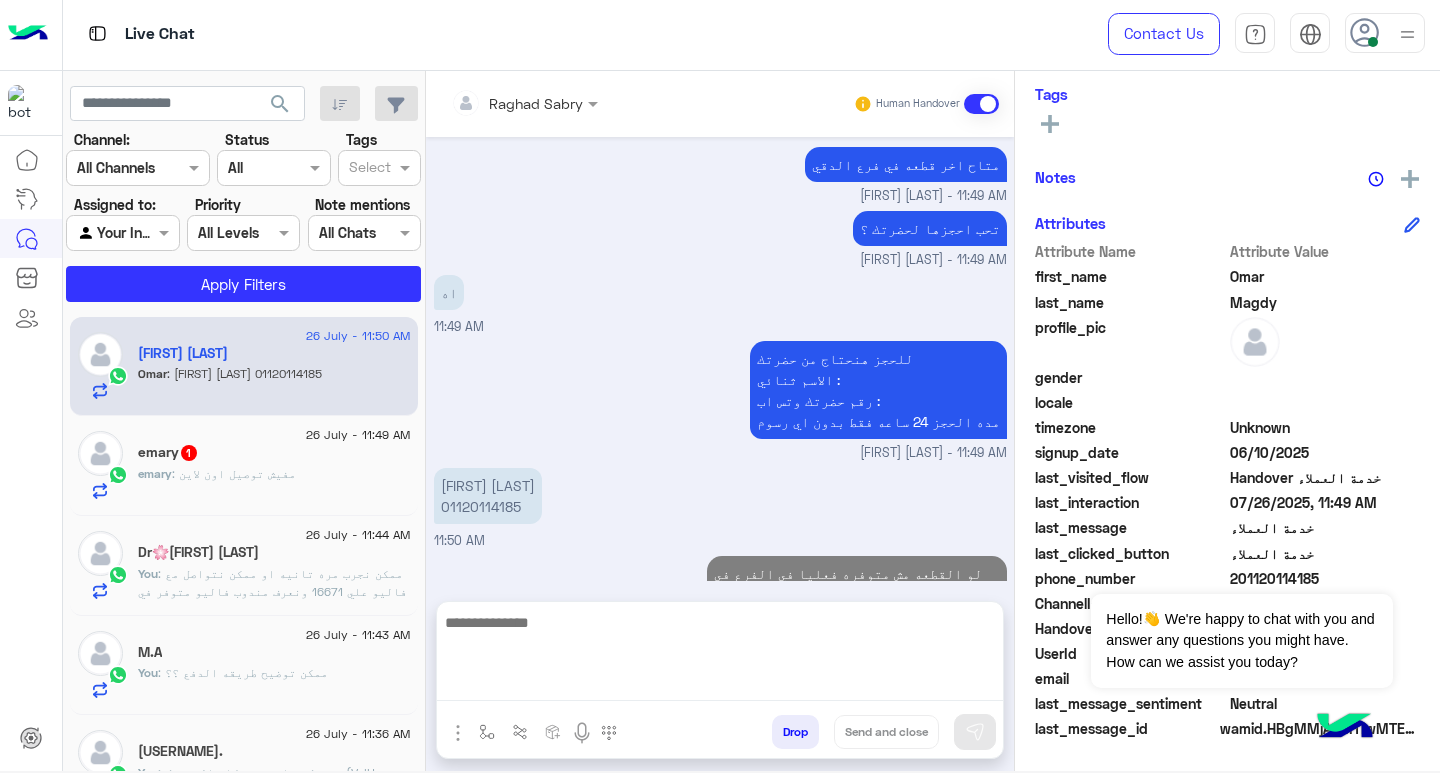 scroll, scrollTop: 2213, scrollLeft: 0, axis: vertical 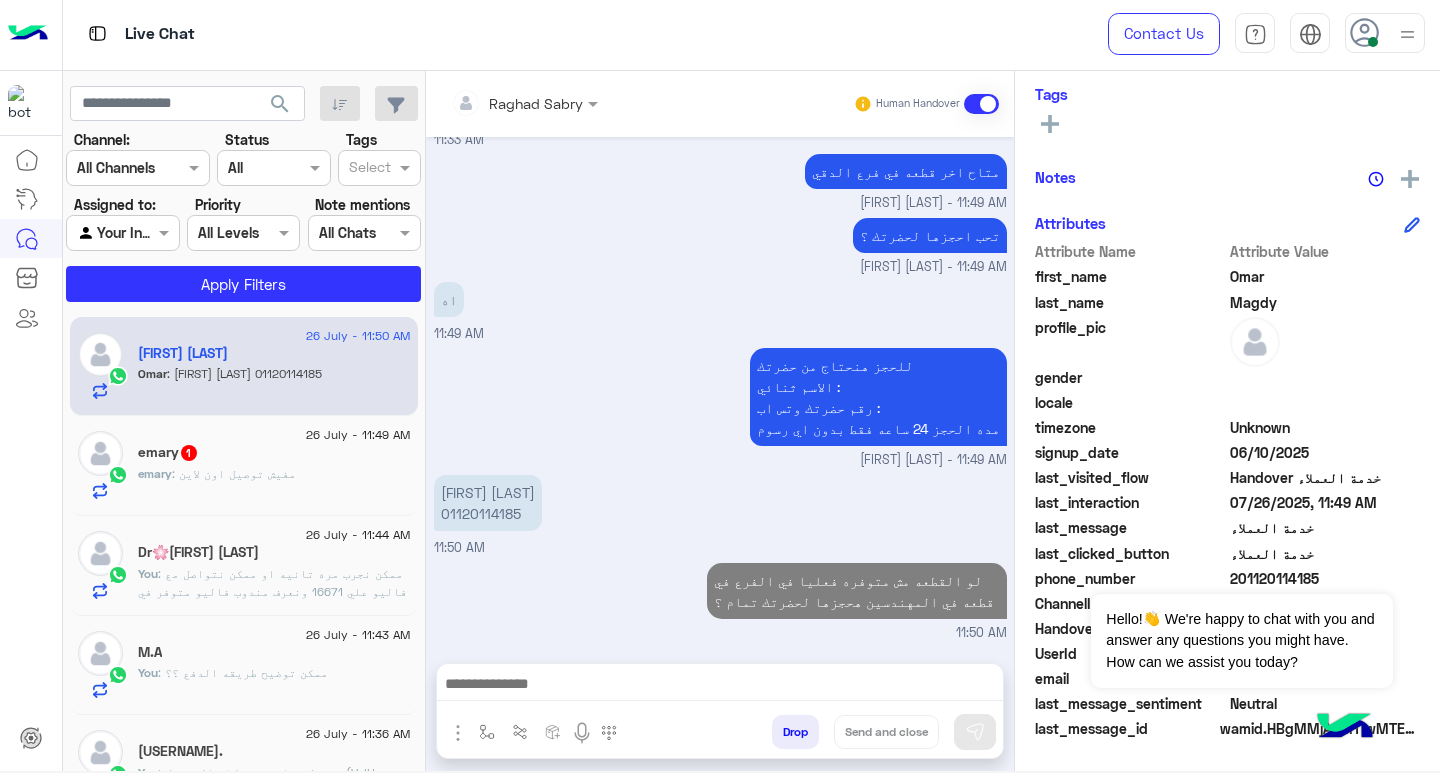 click on "emary : مفيش توصيل اون لاين" 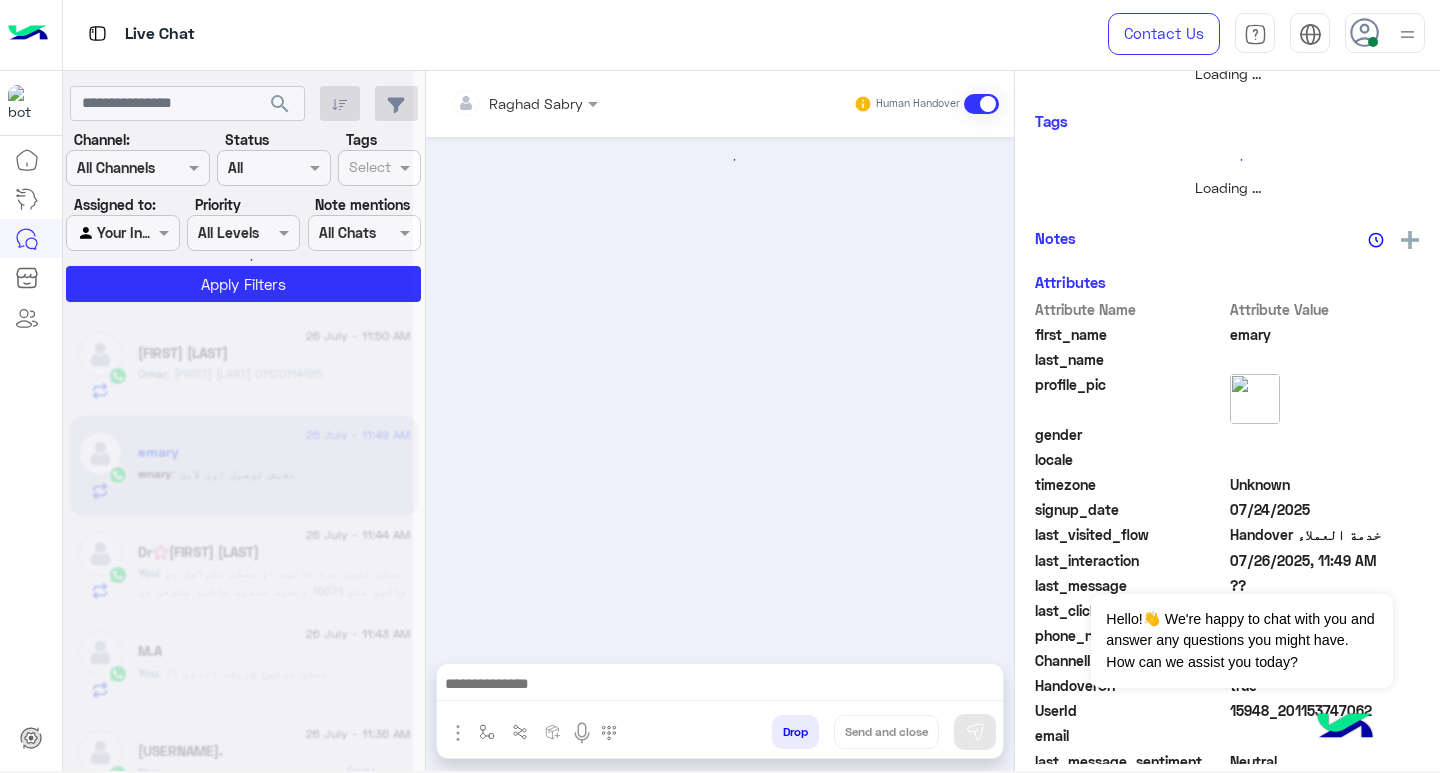 scroll, scrollTop: 355, scrollLeft: 0, axis: vertical 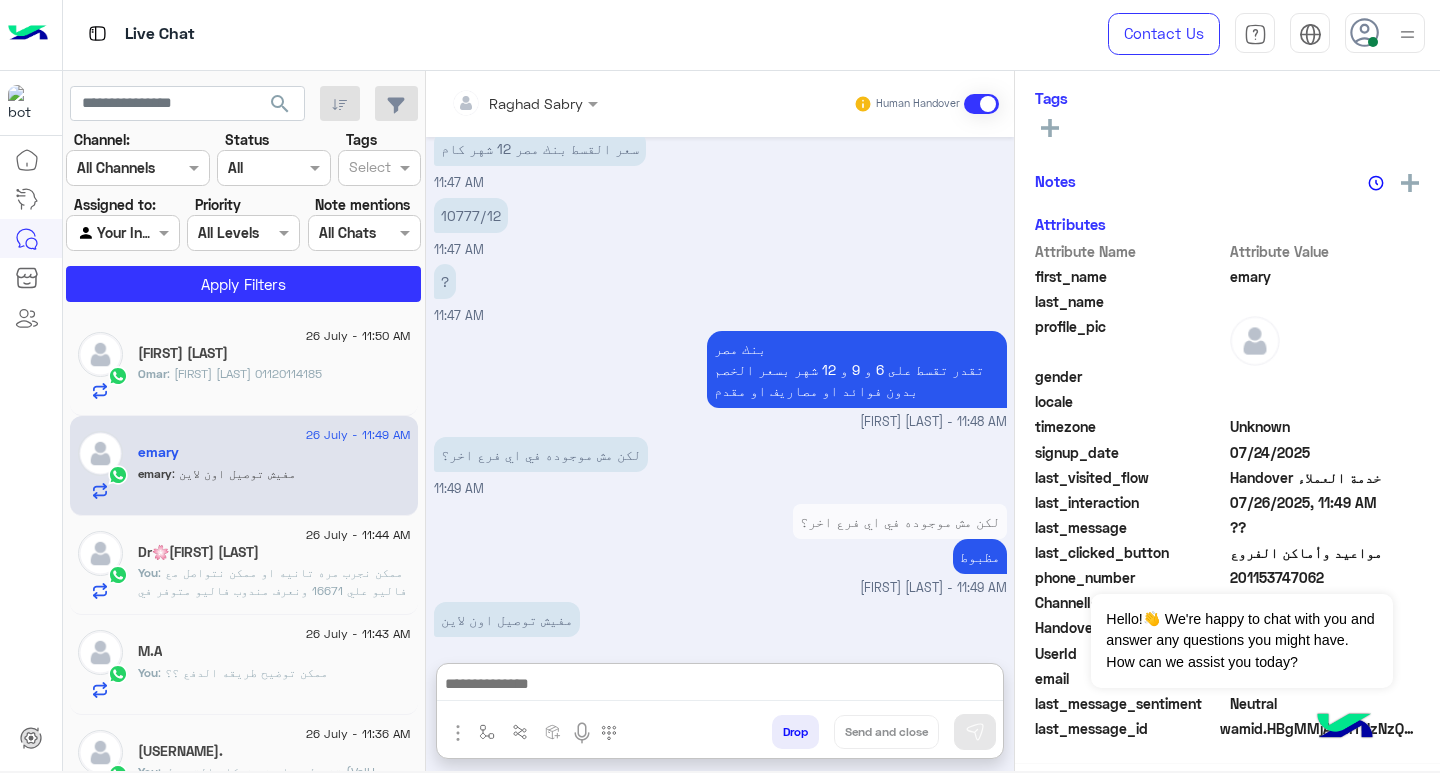 click at bounding box center [720, 686] 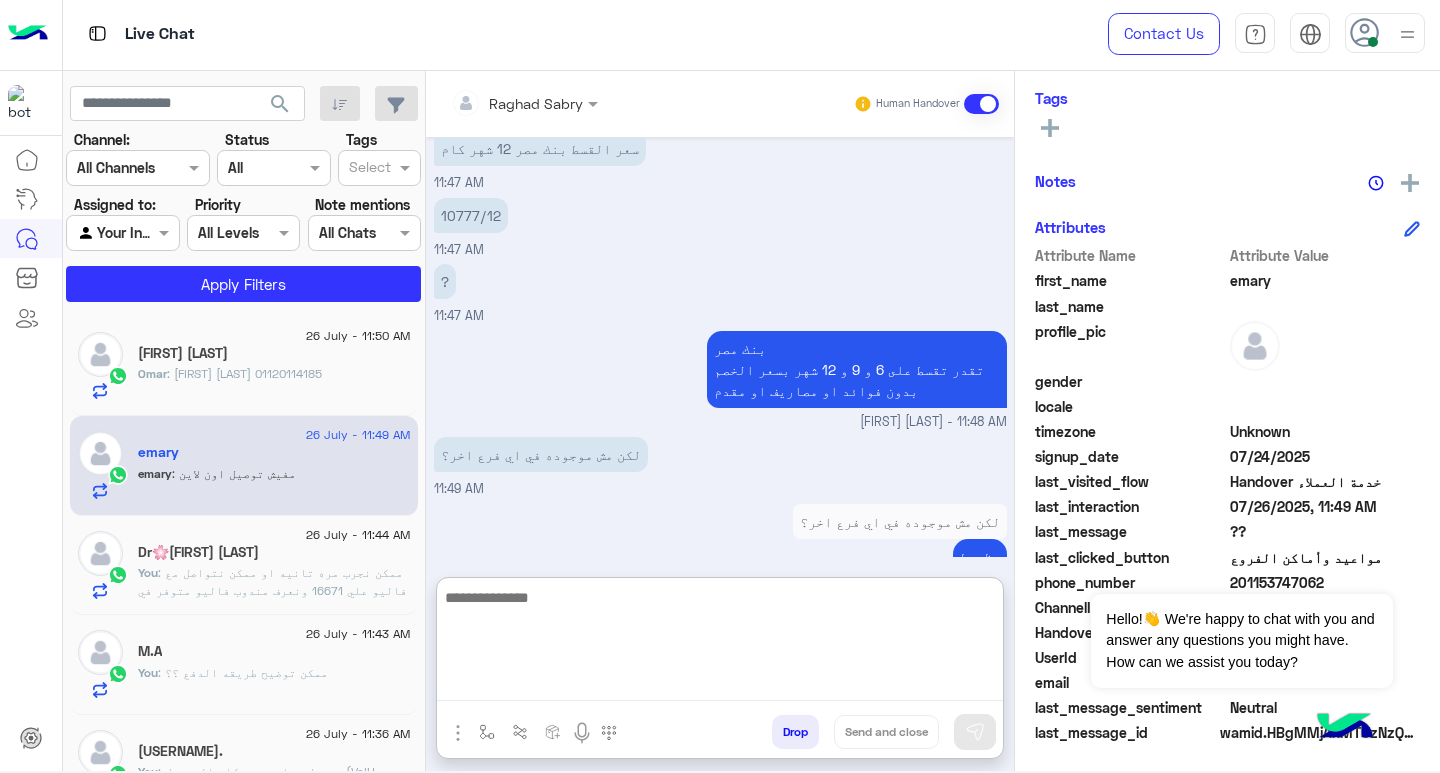 scroll, scrollTop: 329, scrollLeft: 0, axis: vertical 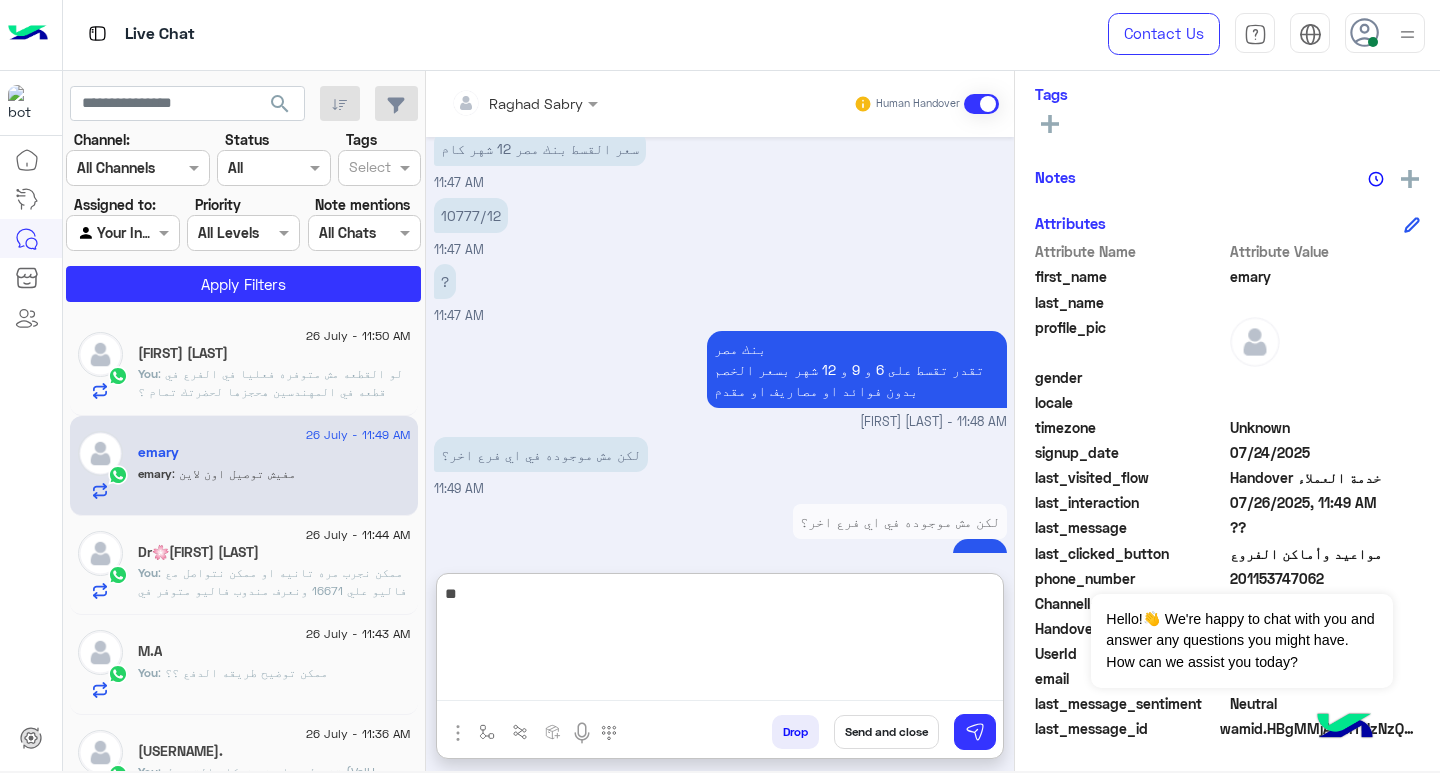 type on "*" 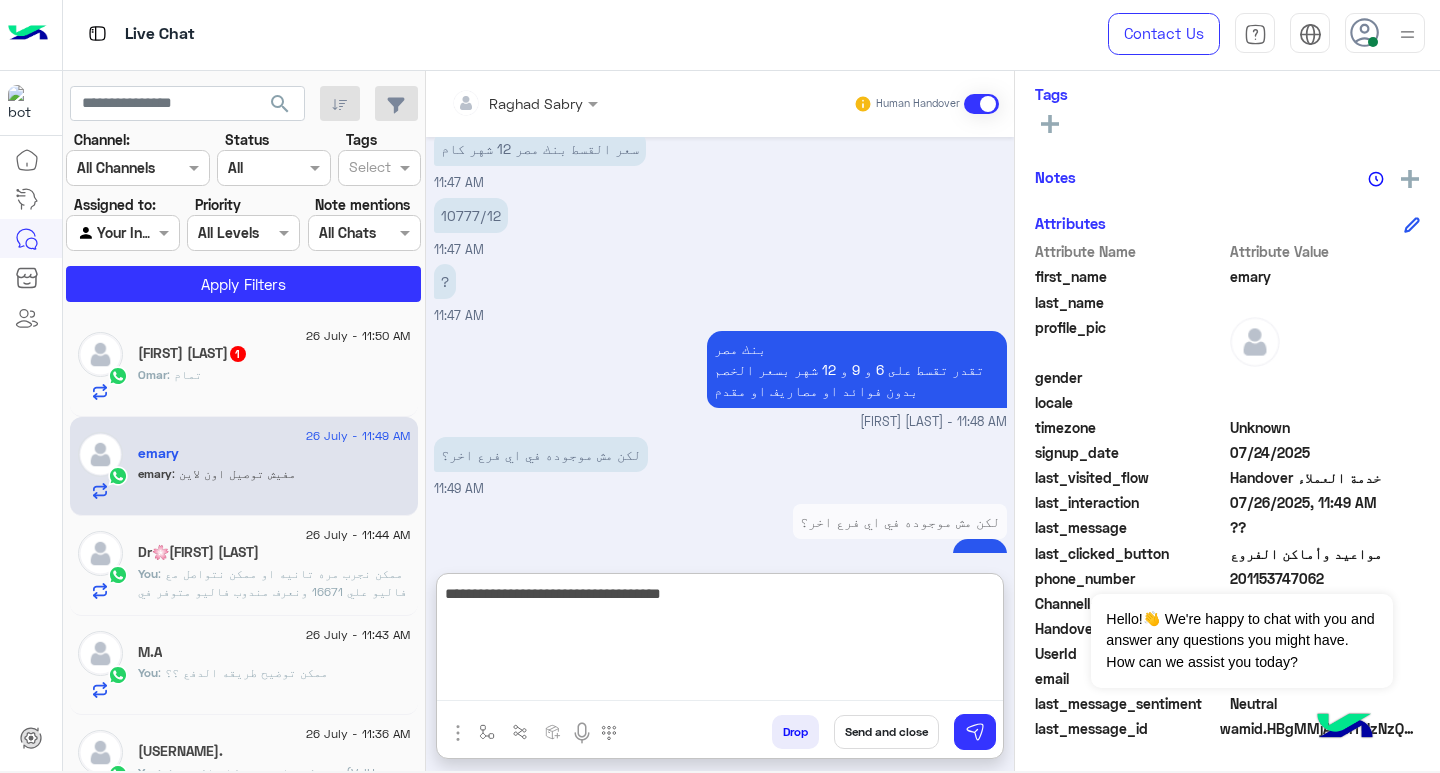 type on "**********" 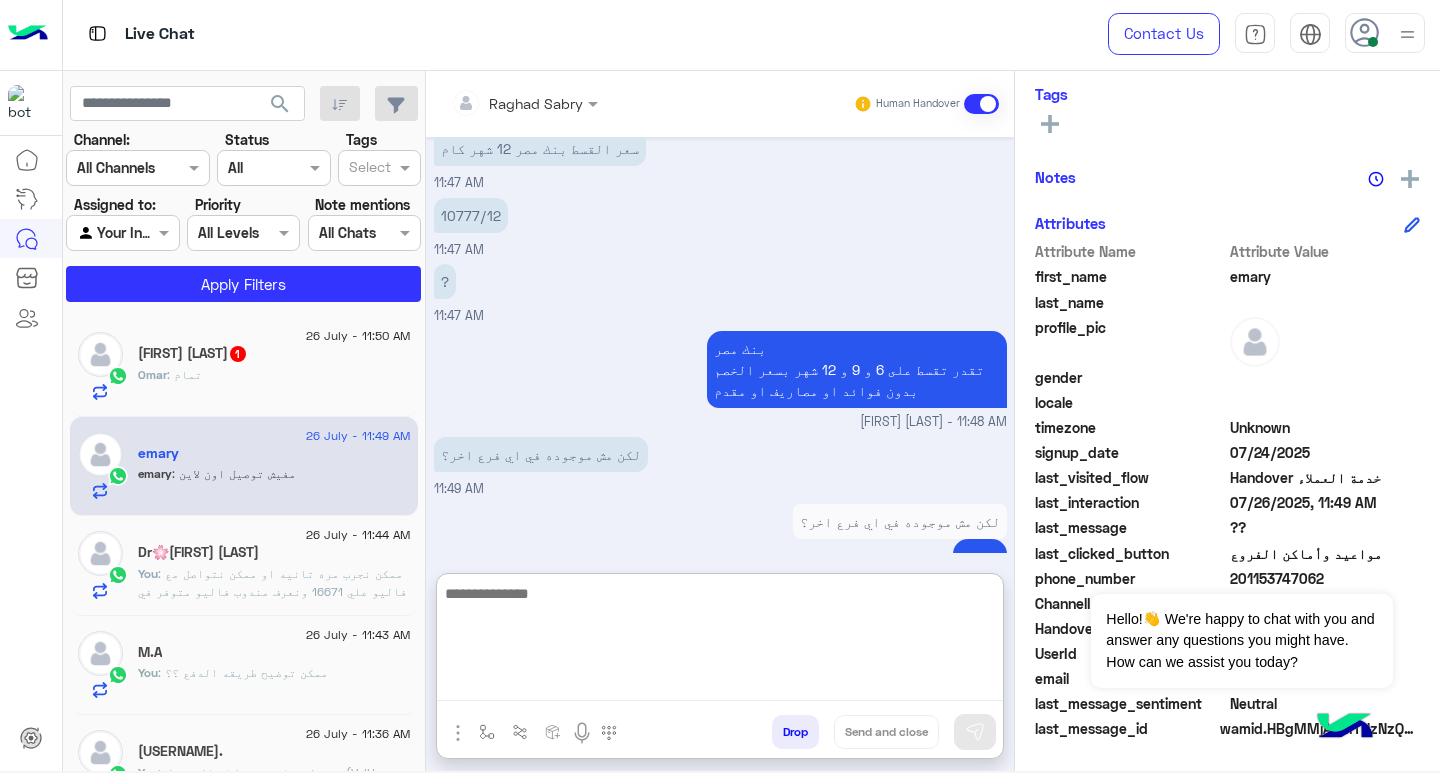 scroll, scrollTop: 1232, scrollLeft: 0, axis: vertical 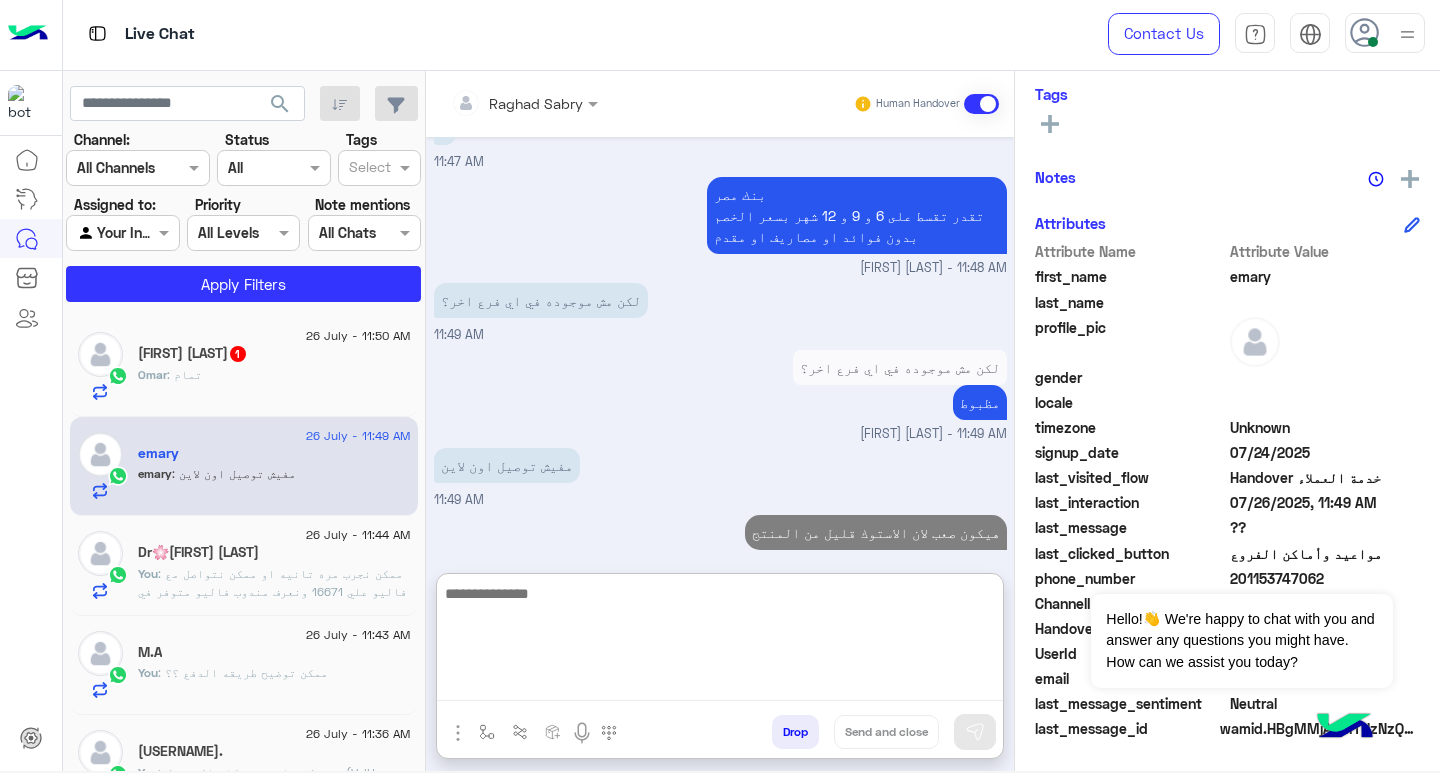 click on "[FIRST] : تمام" 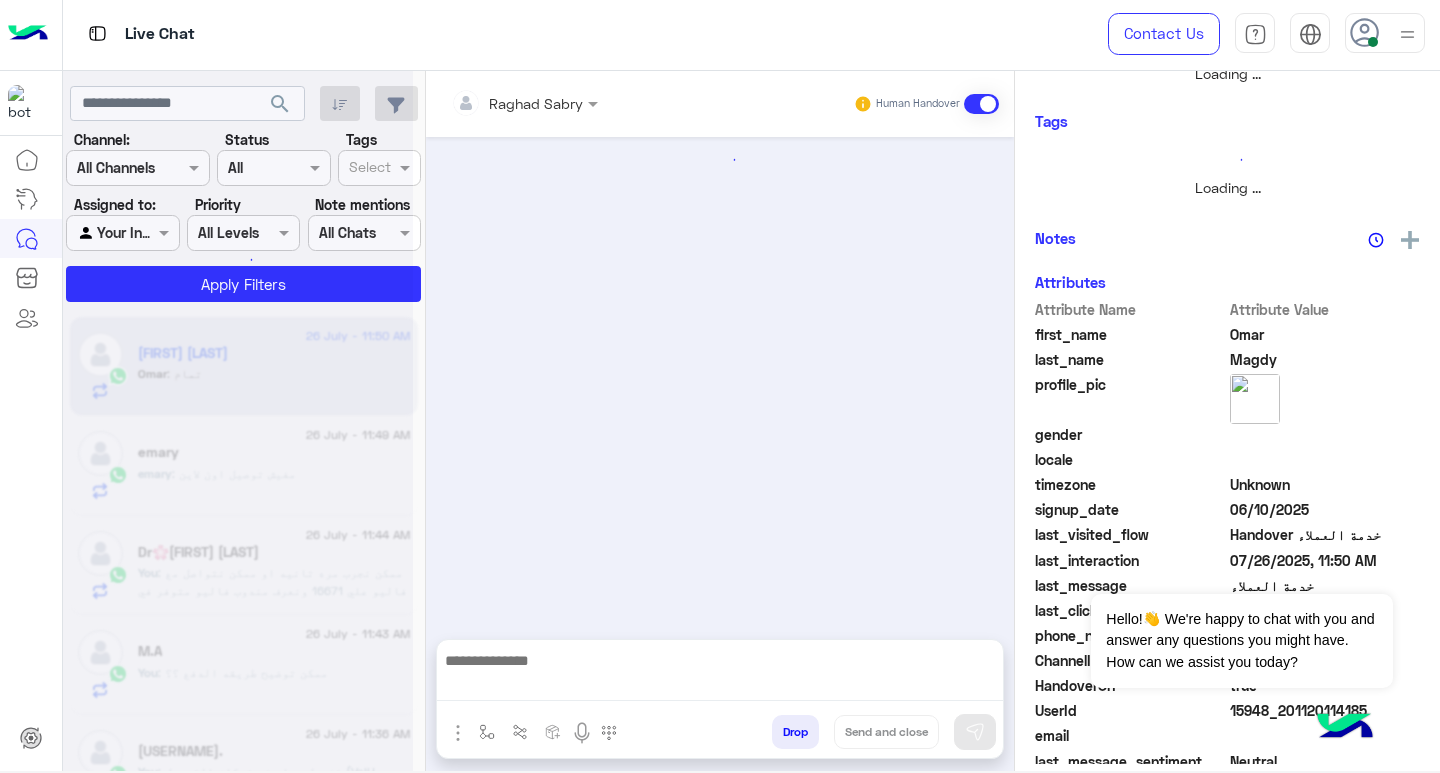 scroll, scrollTop: 0, scrollLeft: 0, axis: both 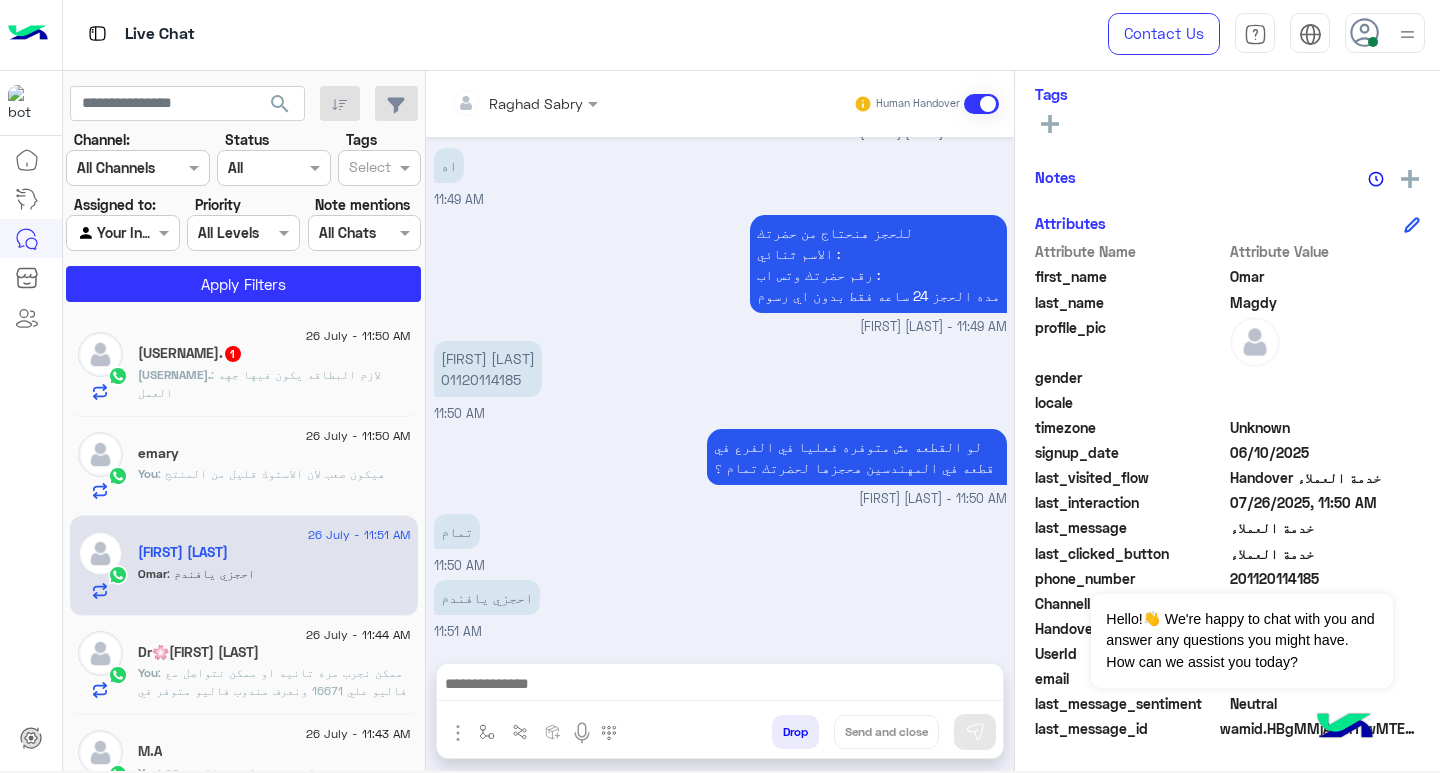 click at bounding box center (720, 686) 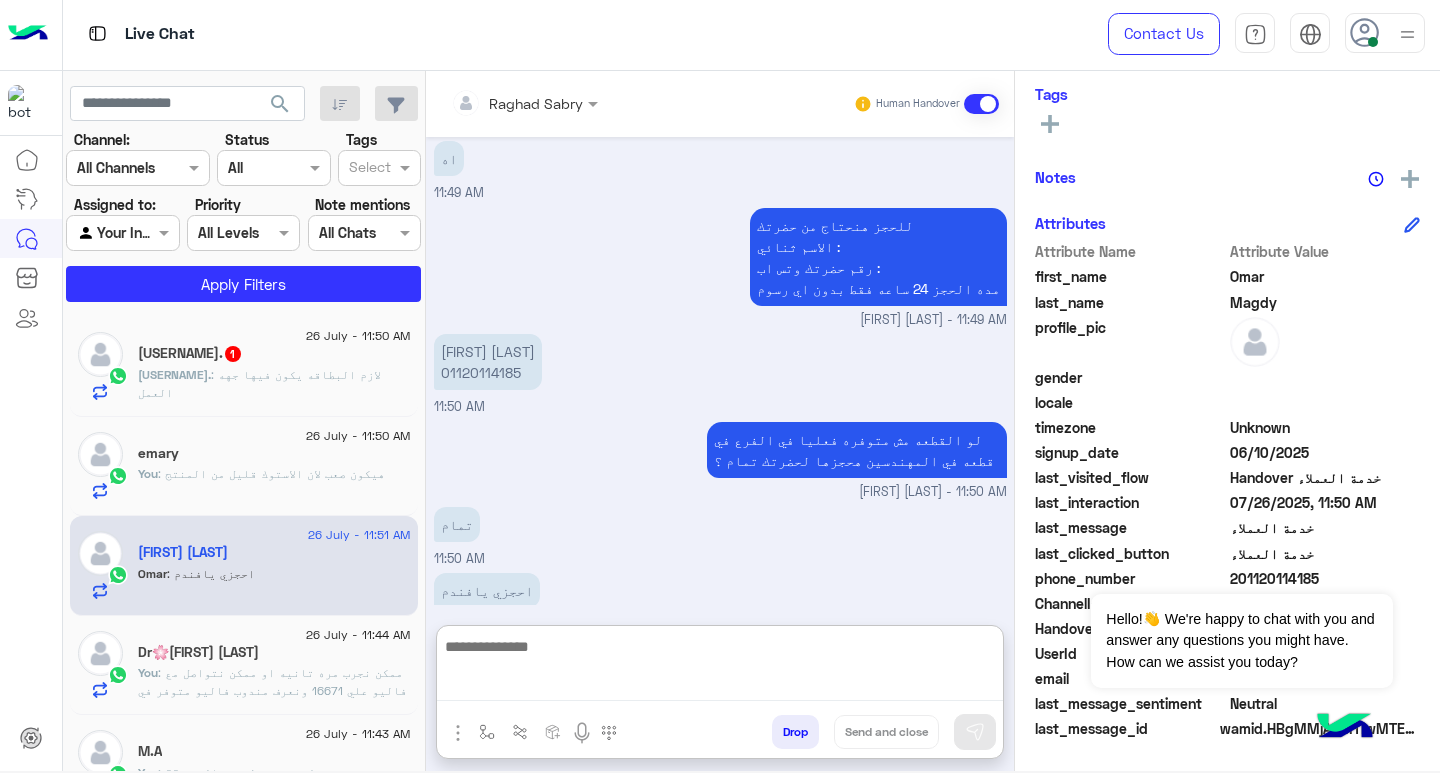 paste on "**********" 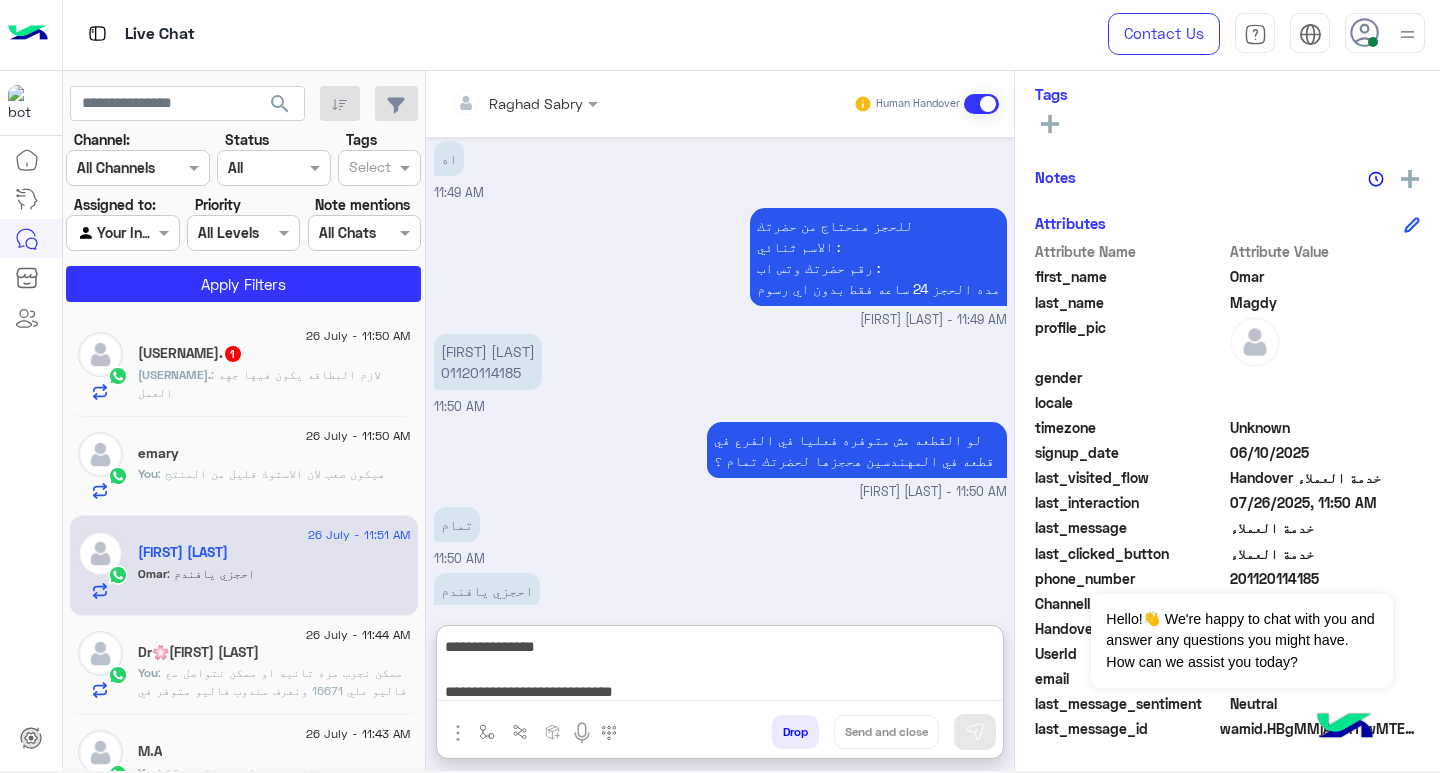 scroll, scrollTop: 0, scrollLeft: 0, axis: both 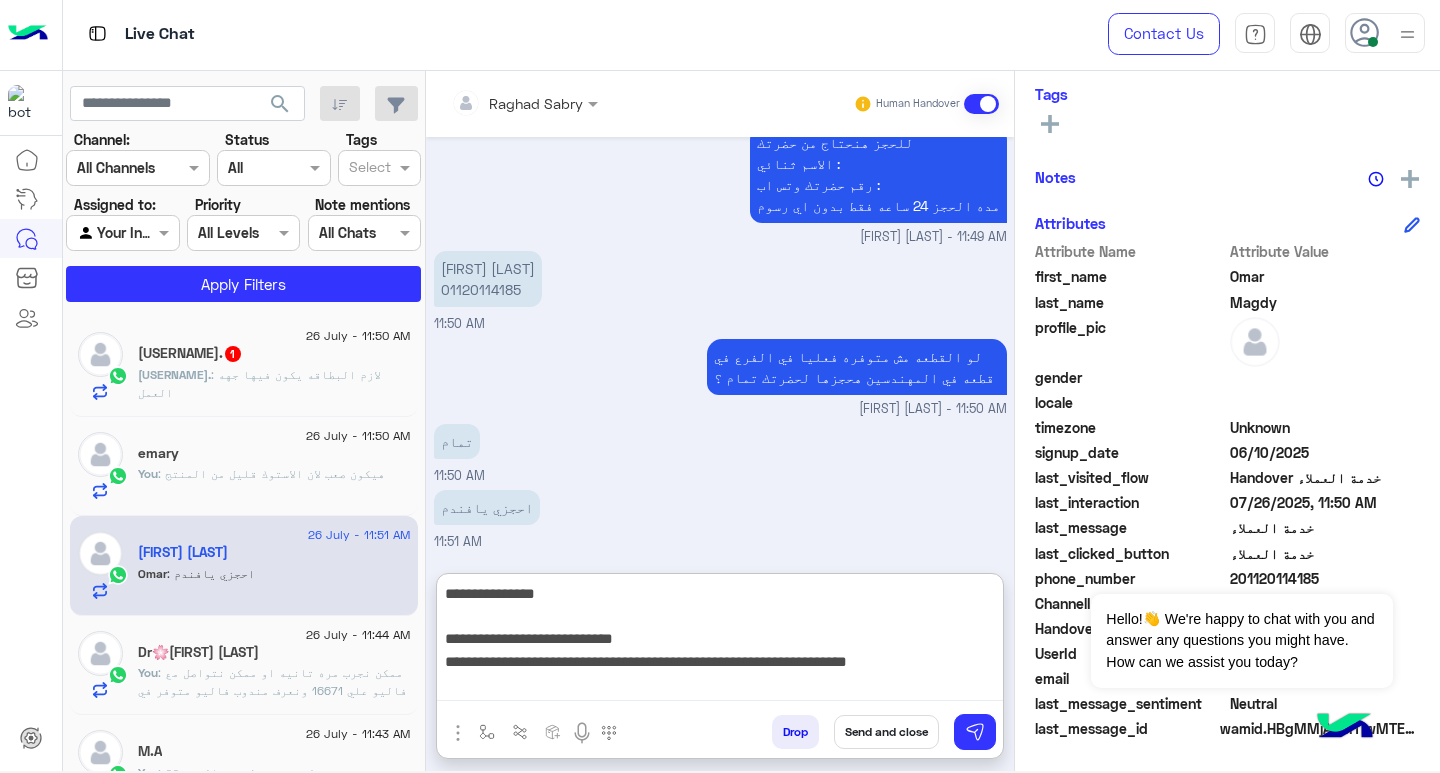 click on "**********" at bounding box center (720, 641) 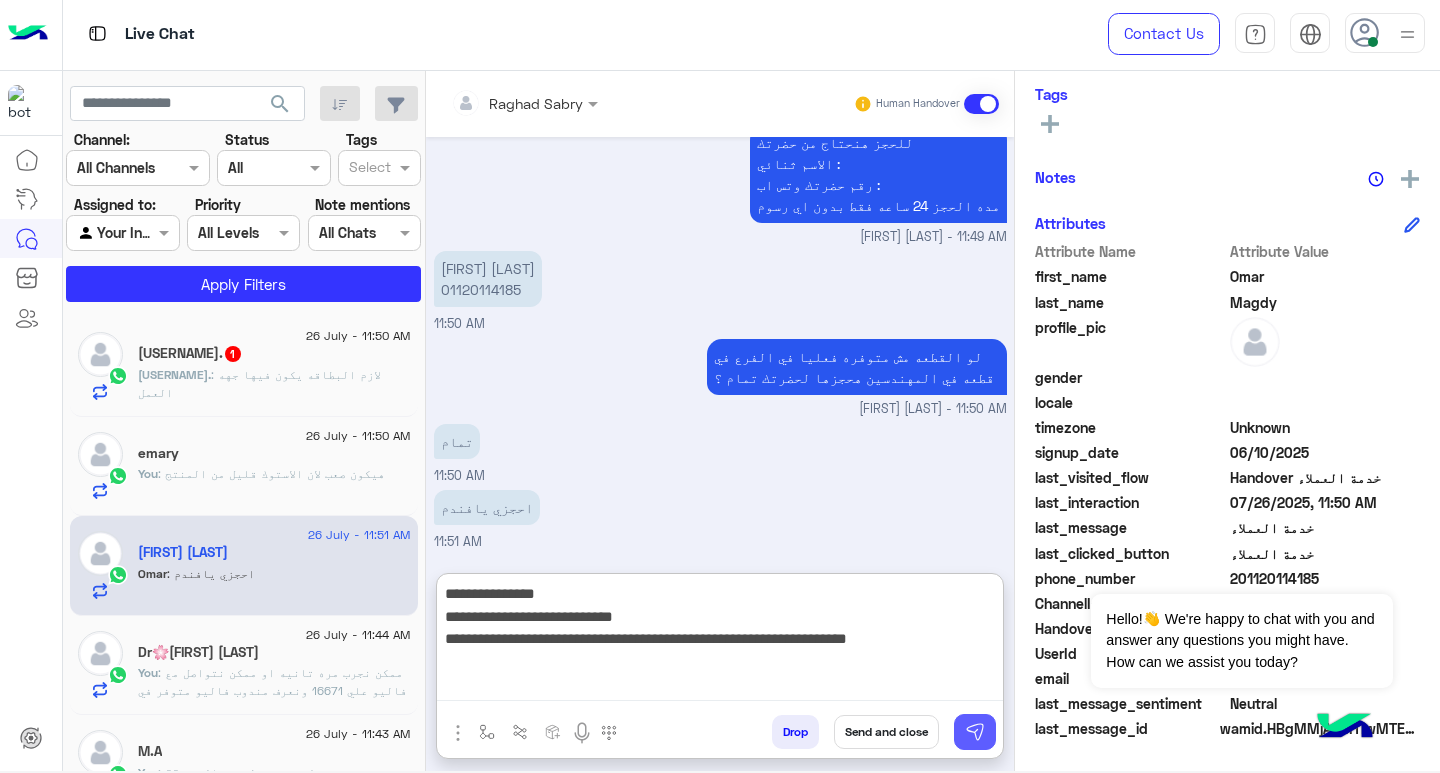 type on "**********" 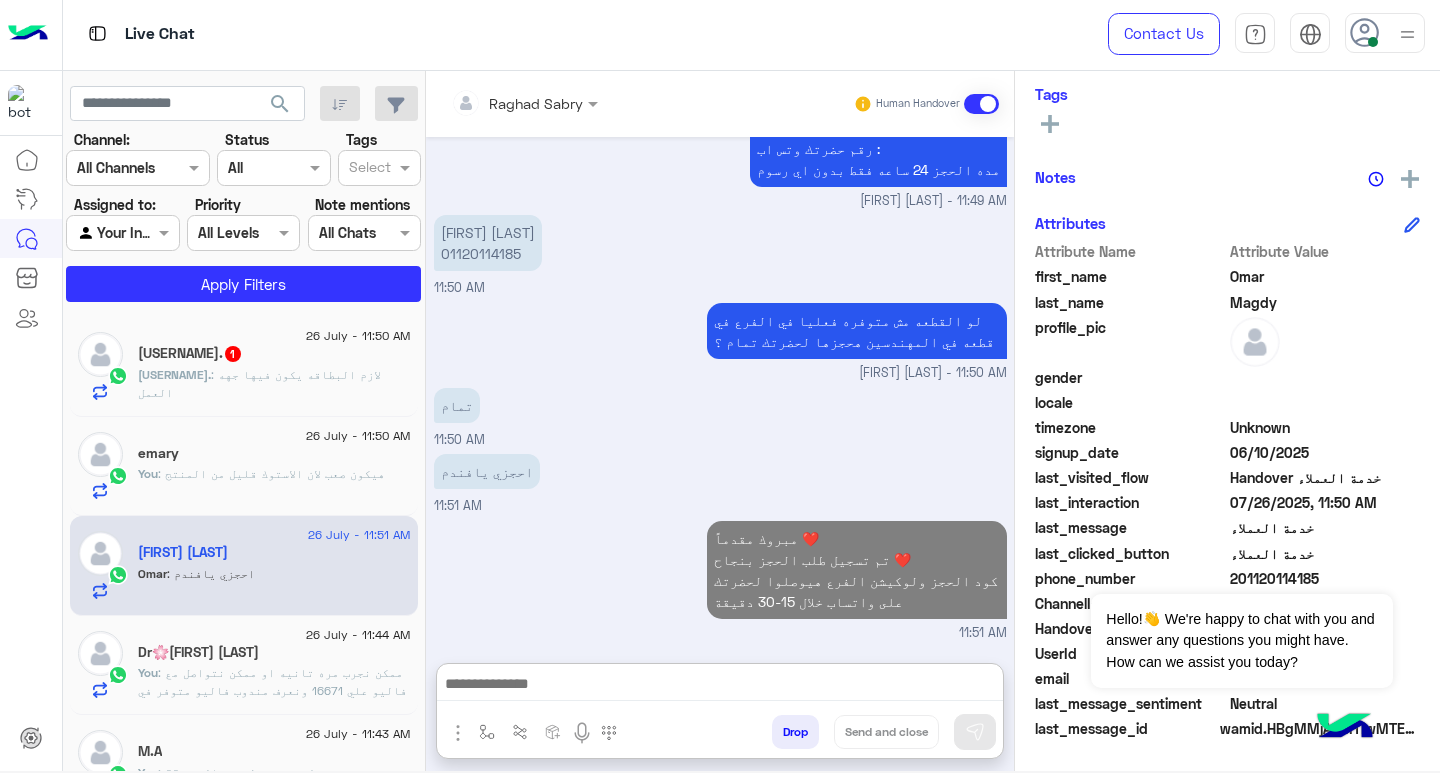 click at bounding box center (720, 686) 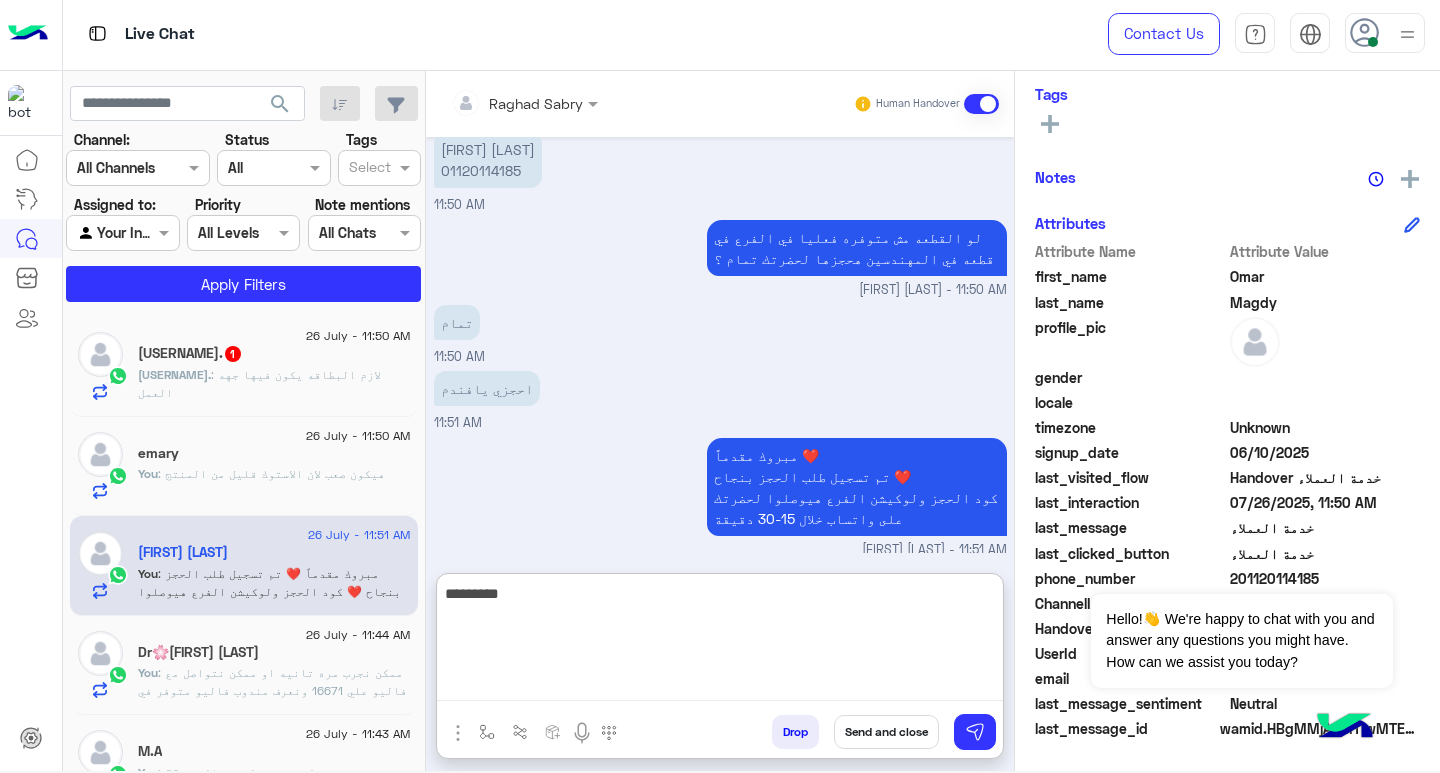 scroll, scrollTop: 1888, scrollLeft: 0, axis: vertical 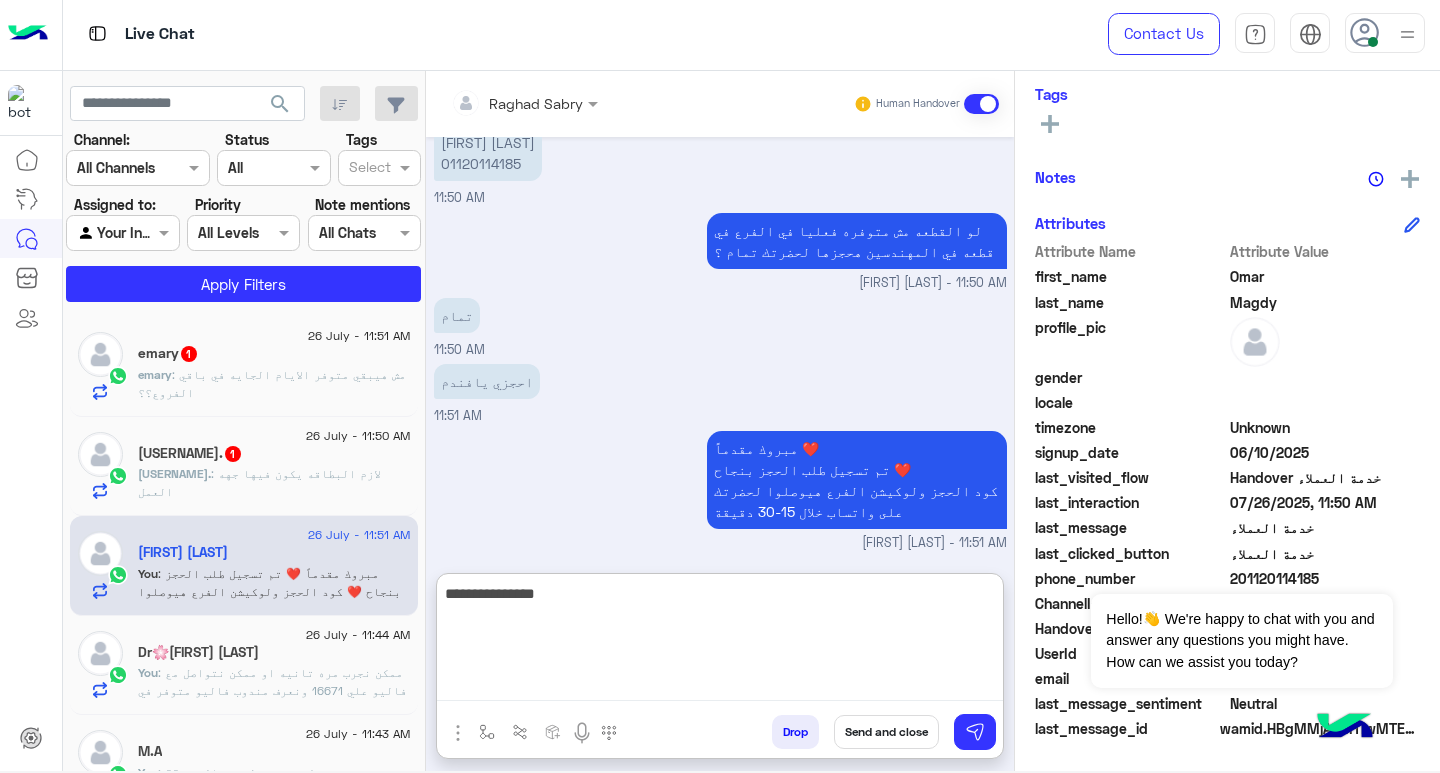 type on "**********" 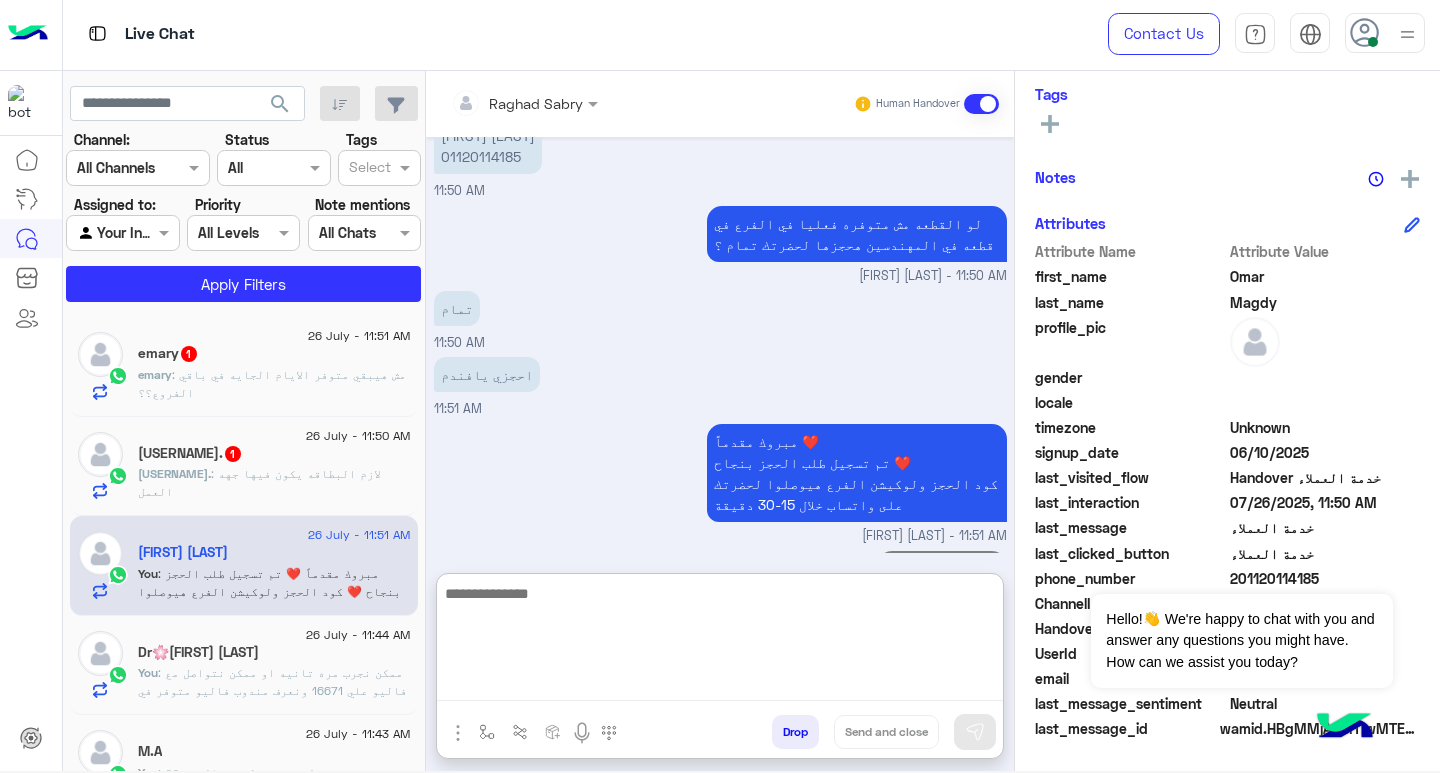 scroll, scrollTop: 1952, scrollLeft: 0, axis: vertical 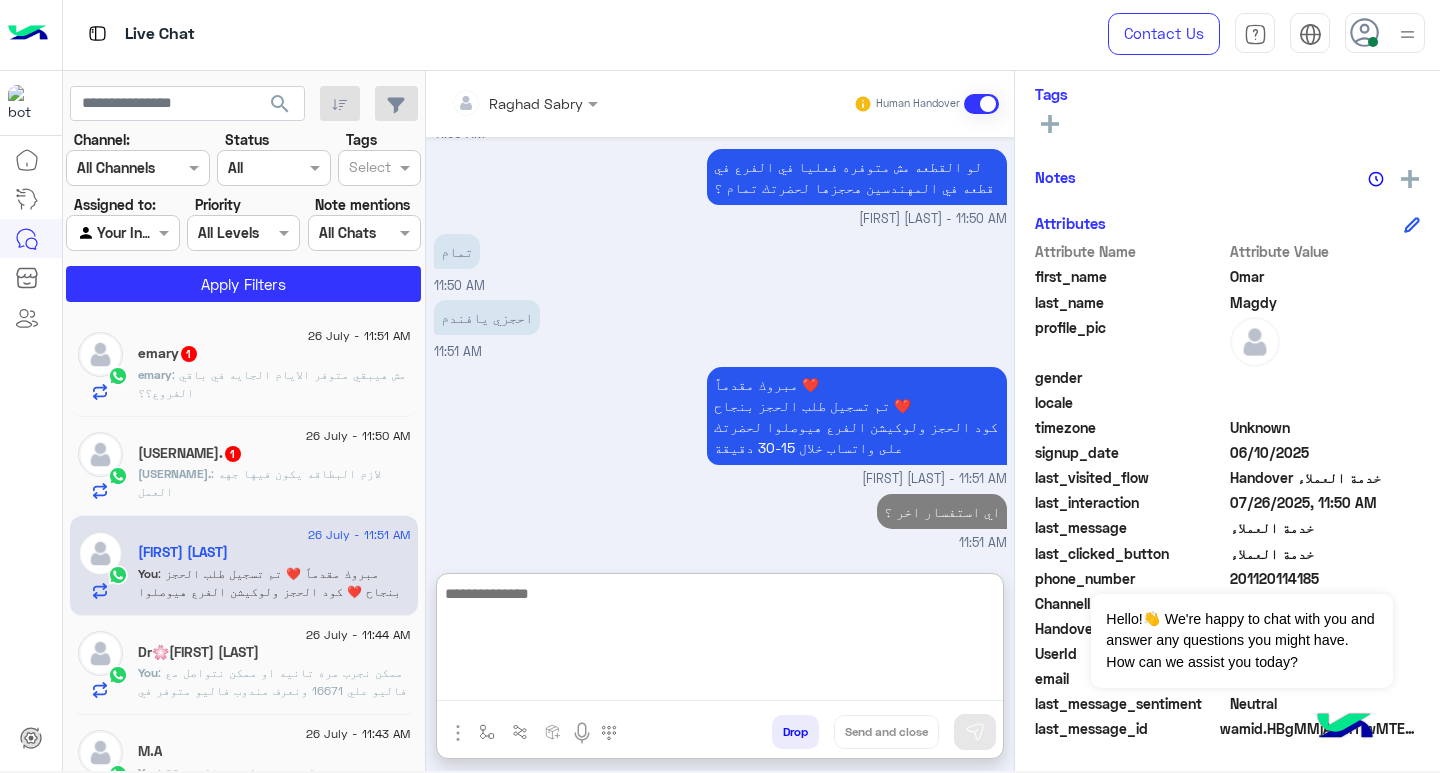 click on "emary : موجود في اي فرع تاني" 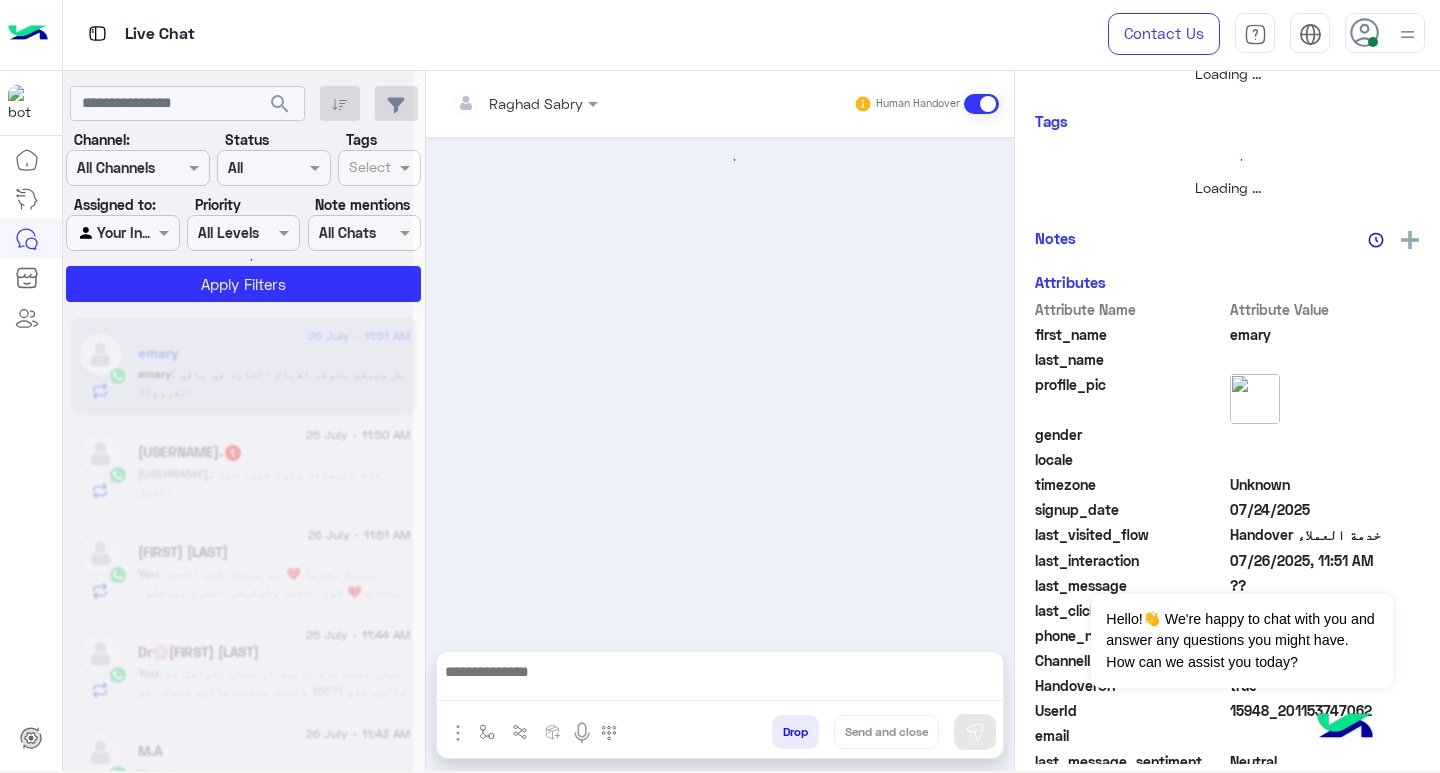 scroll, scrollTop: 0, scrollLeft: 0, axis: both 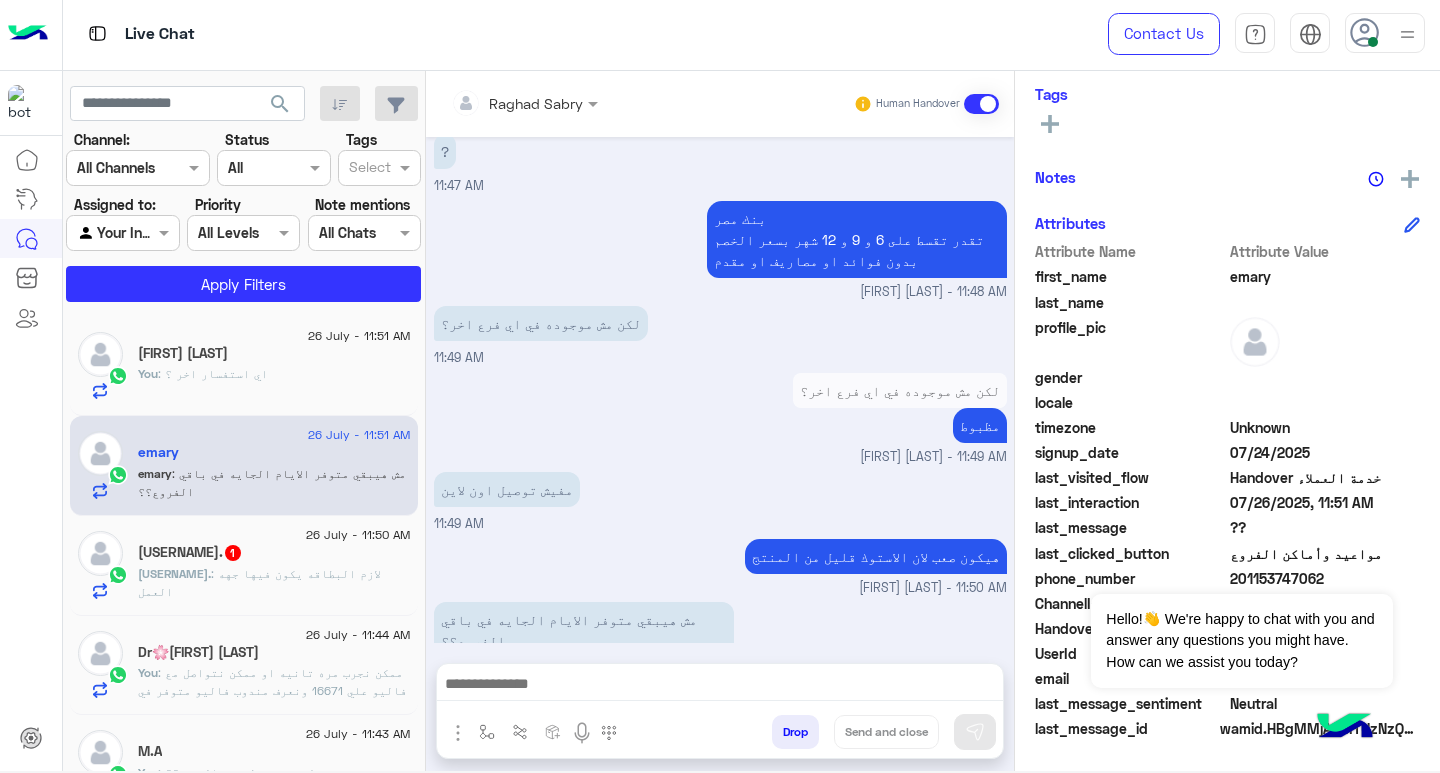 click at bounding box center [720, 686] 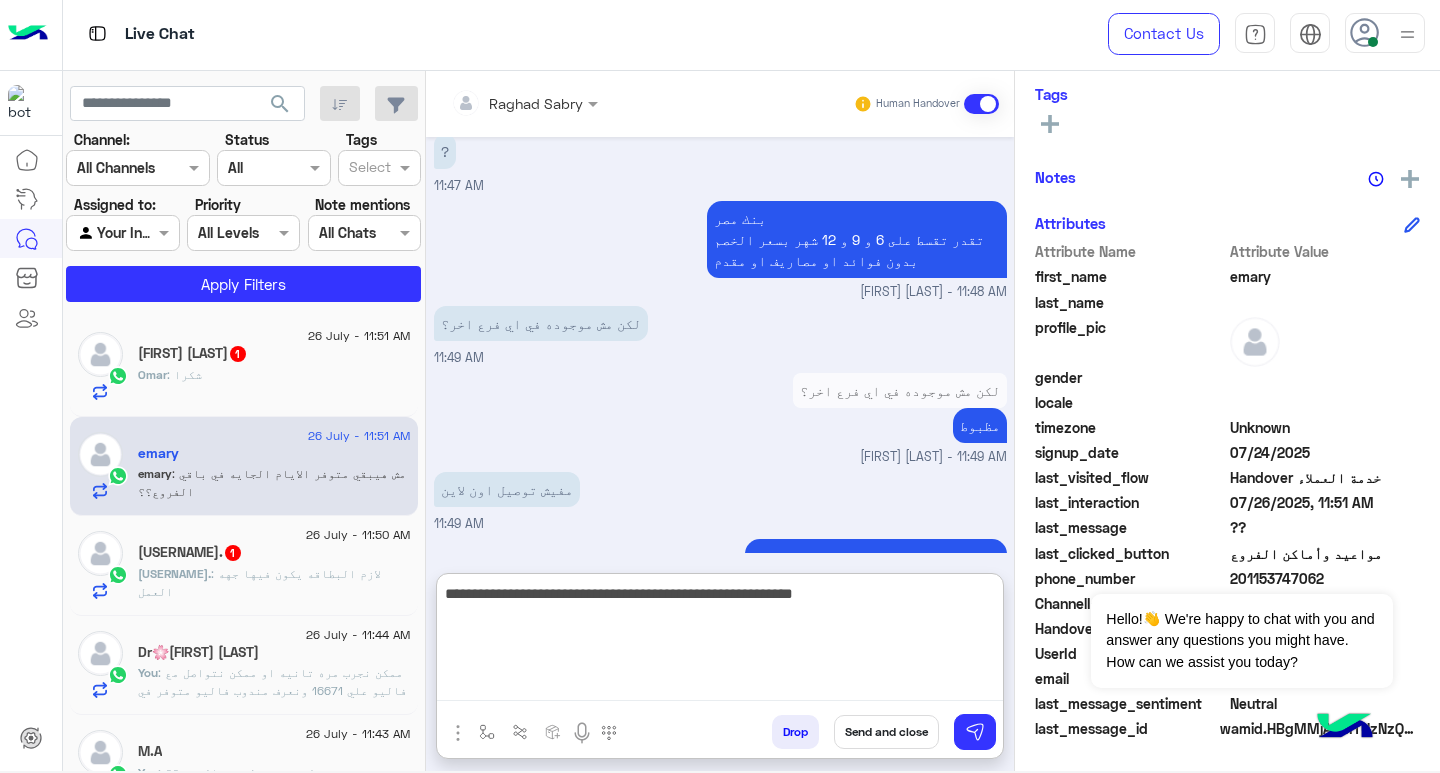 click on "**********" at bounding box center (720, 641) 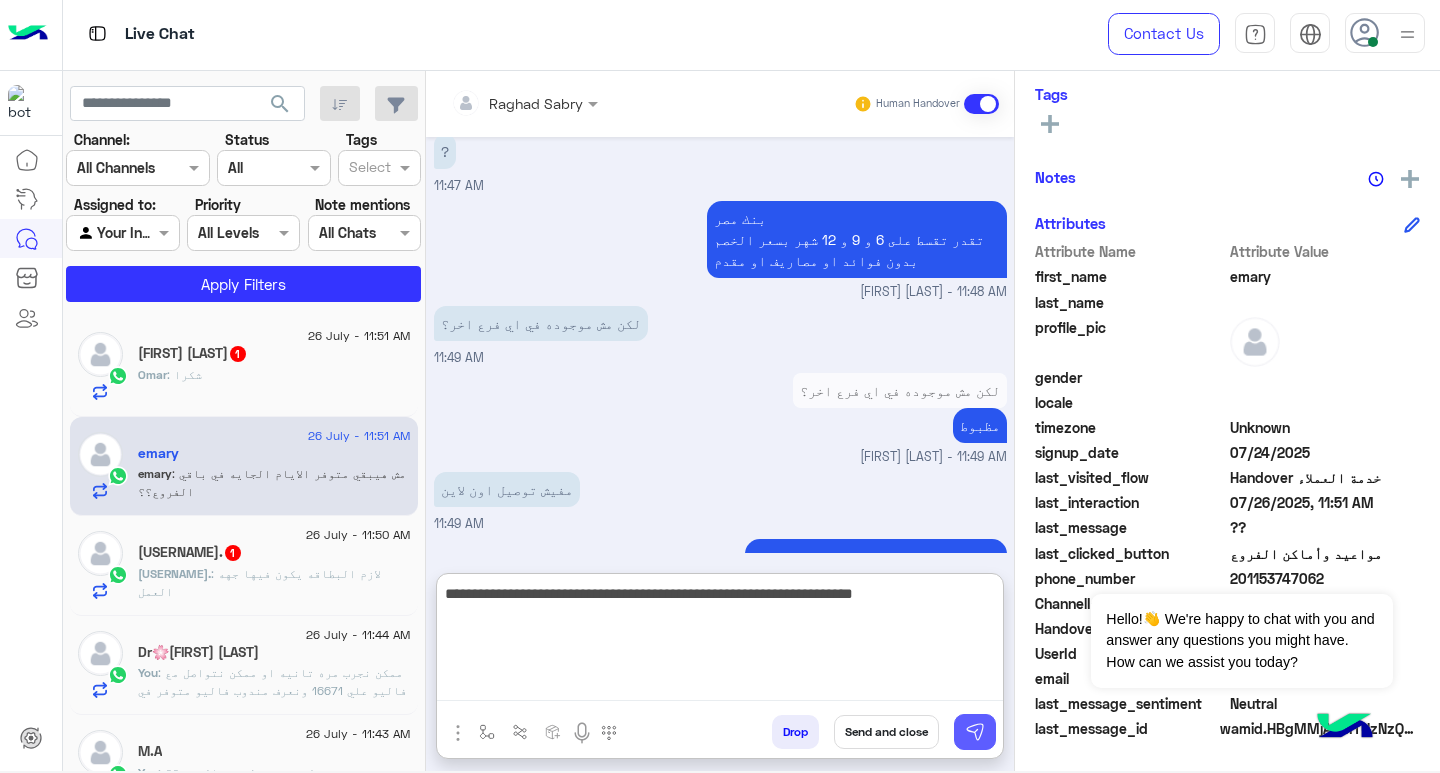 type on "**********" 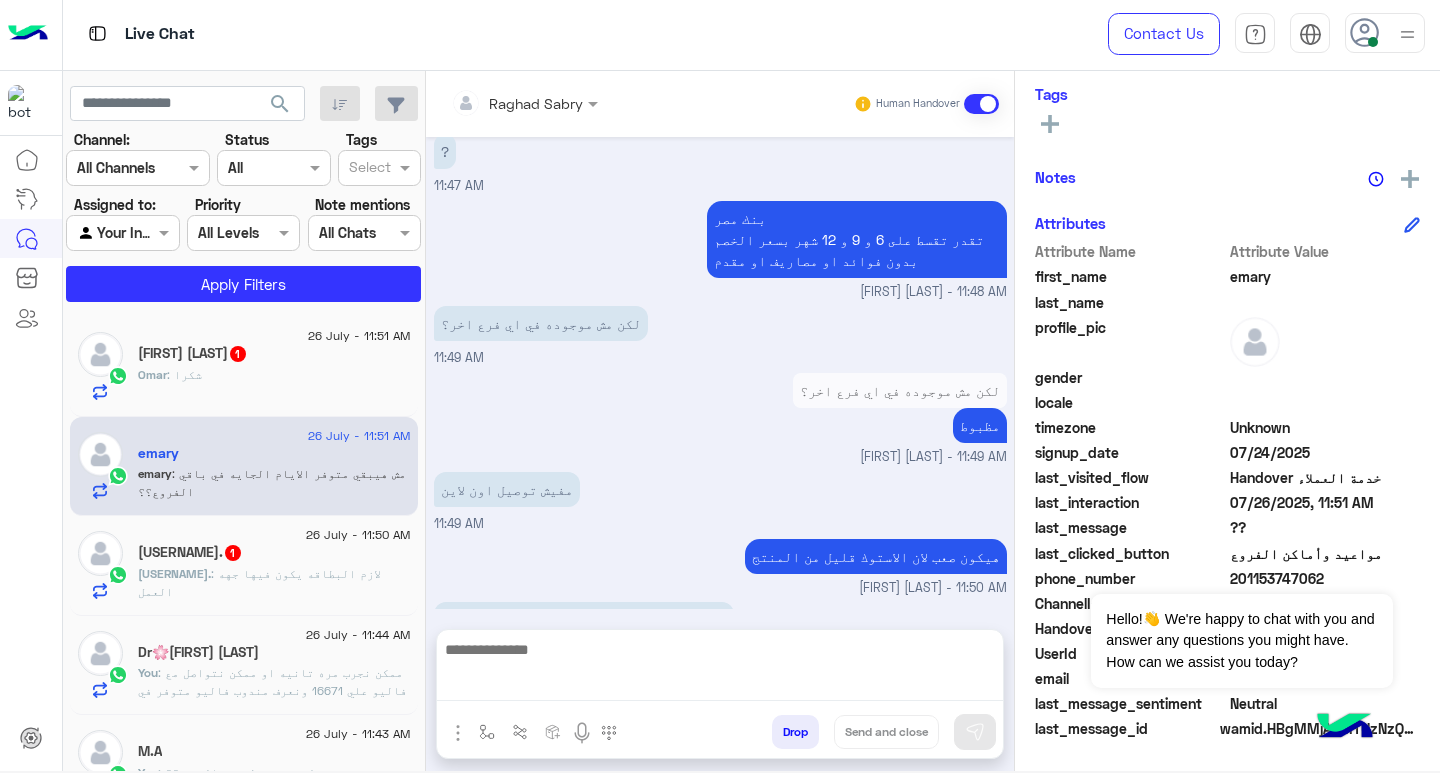 scroll, scrollTop: 1040, scrollLeft: 0, axis: vertical 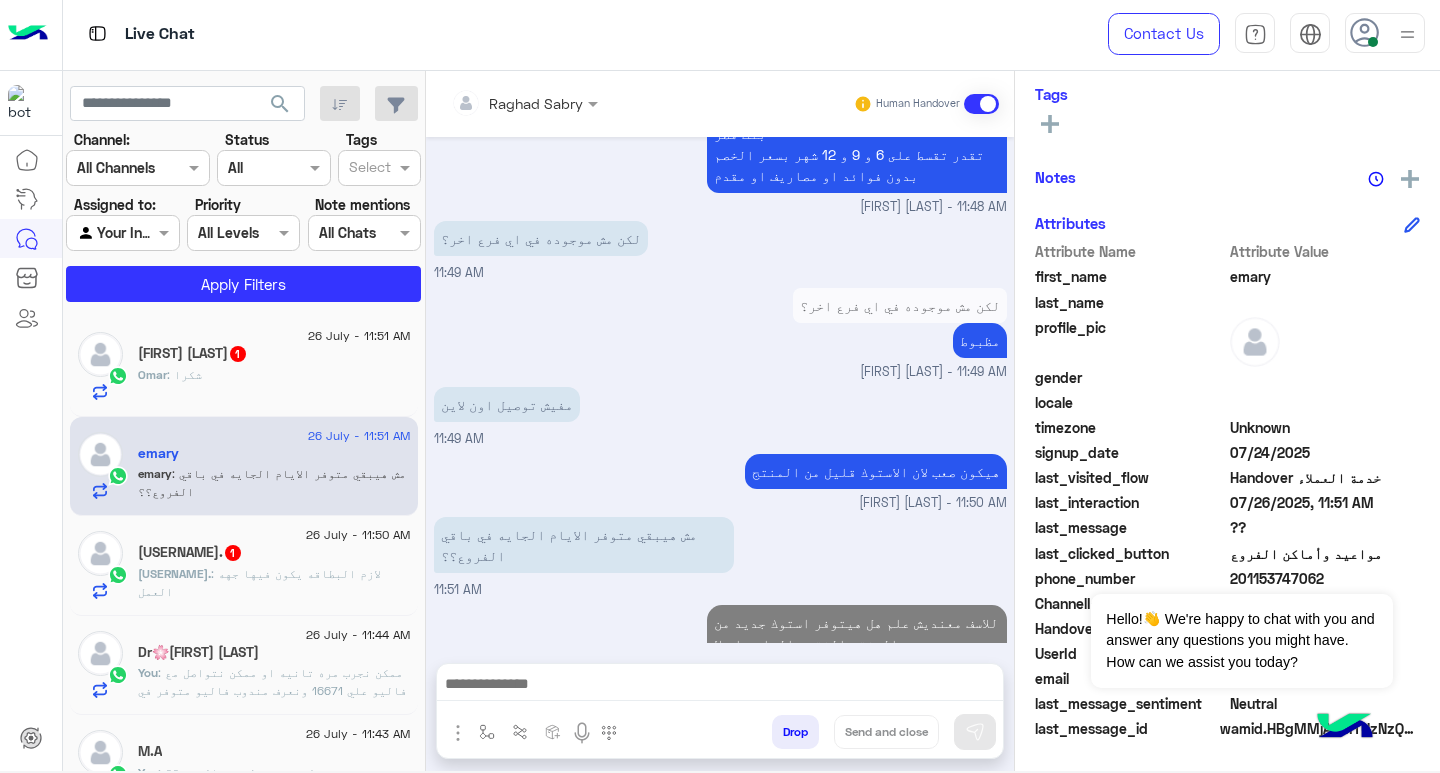 click on "Omar : شكرا" 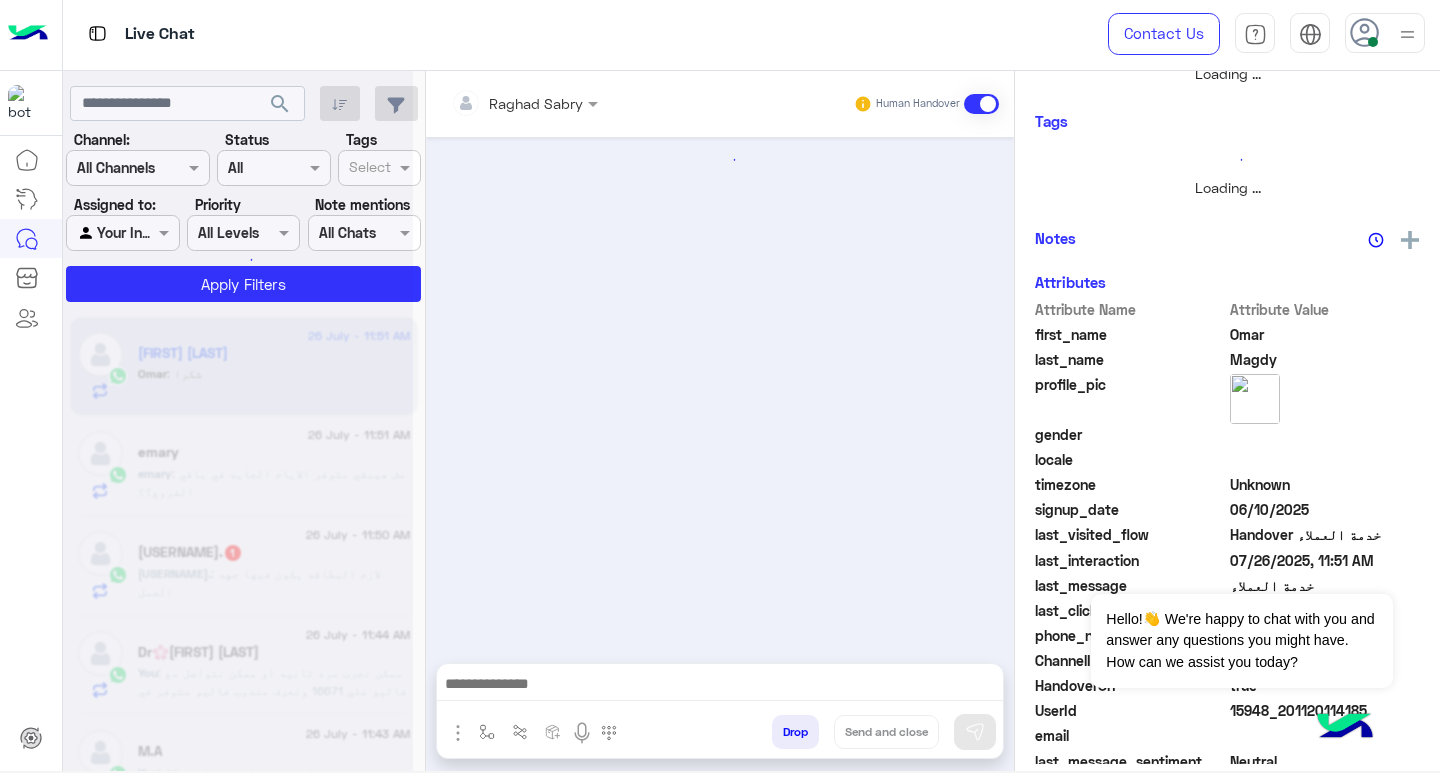 scroll, scrollTop: 355, scrollLeft: 0, axis: vertical 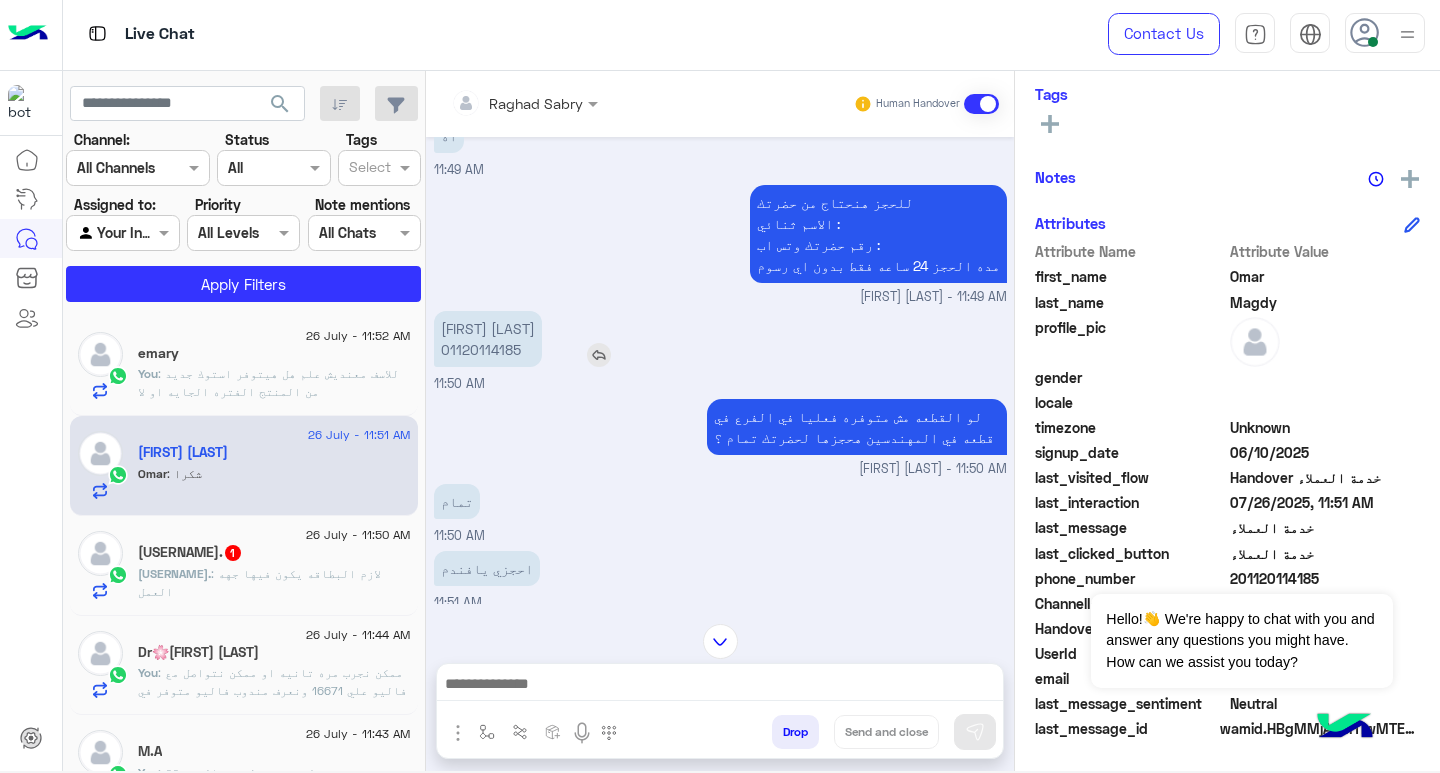 click on "[FIRST] [LAST] [PHONE]" at bounding box center (488, 339) 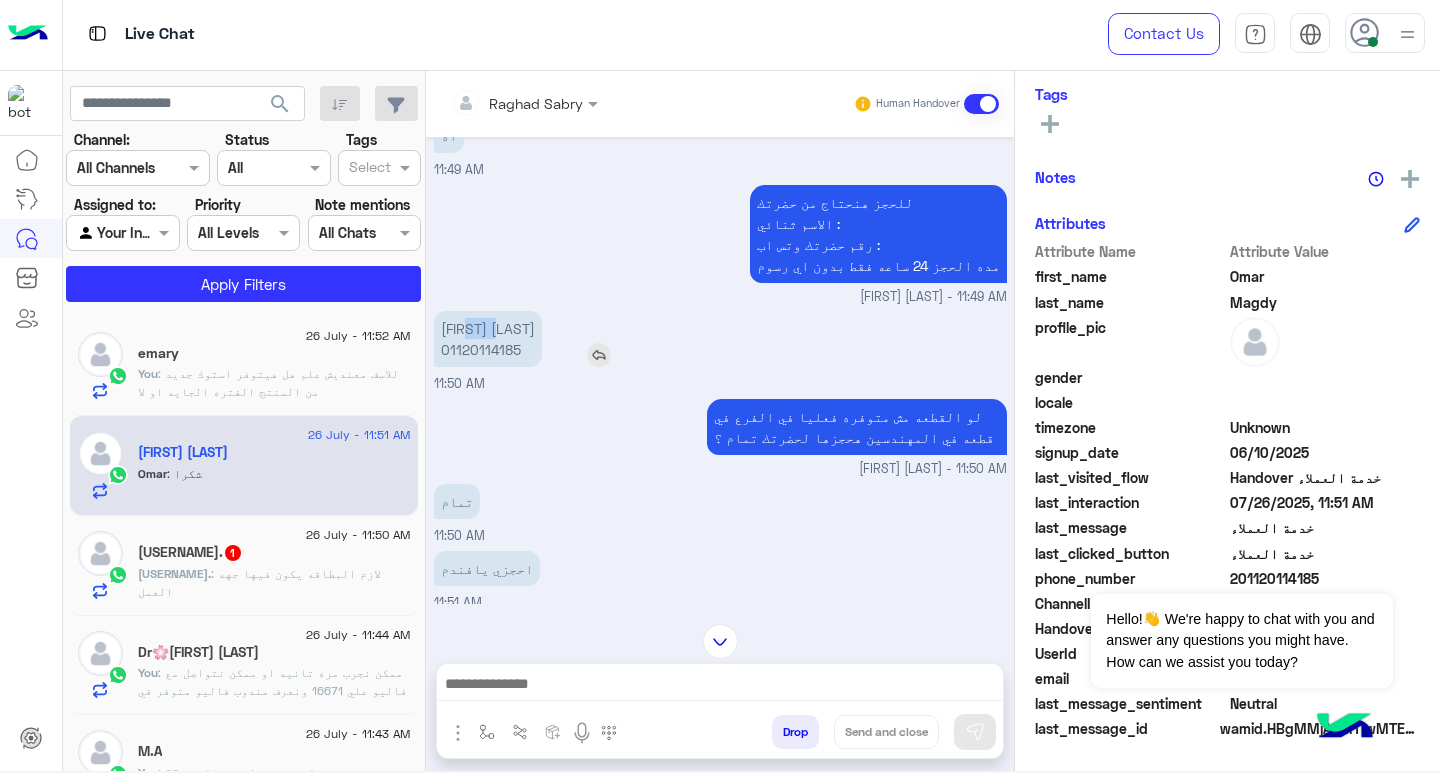 click on "[FIRST] [LAST] [PHONE]" at bounding box center (488, 339) 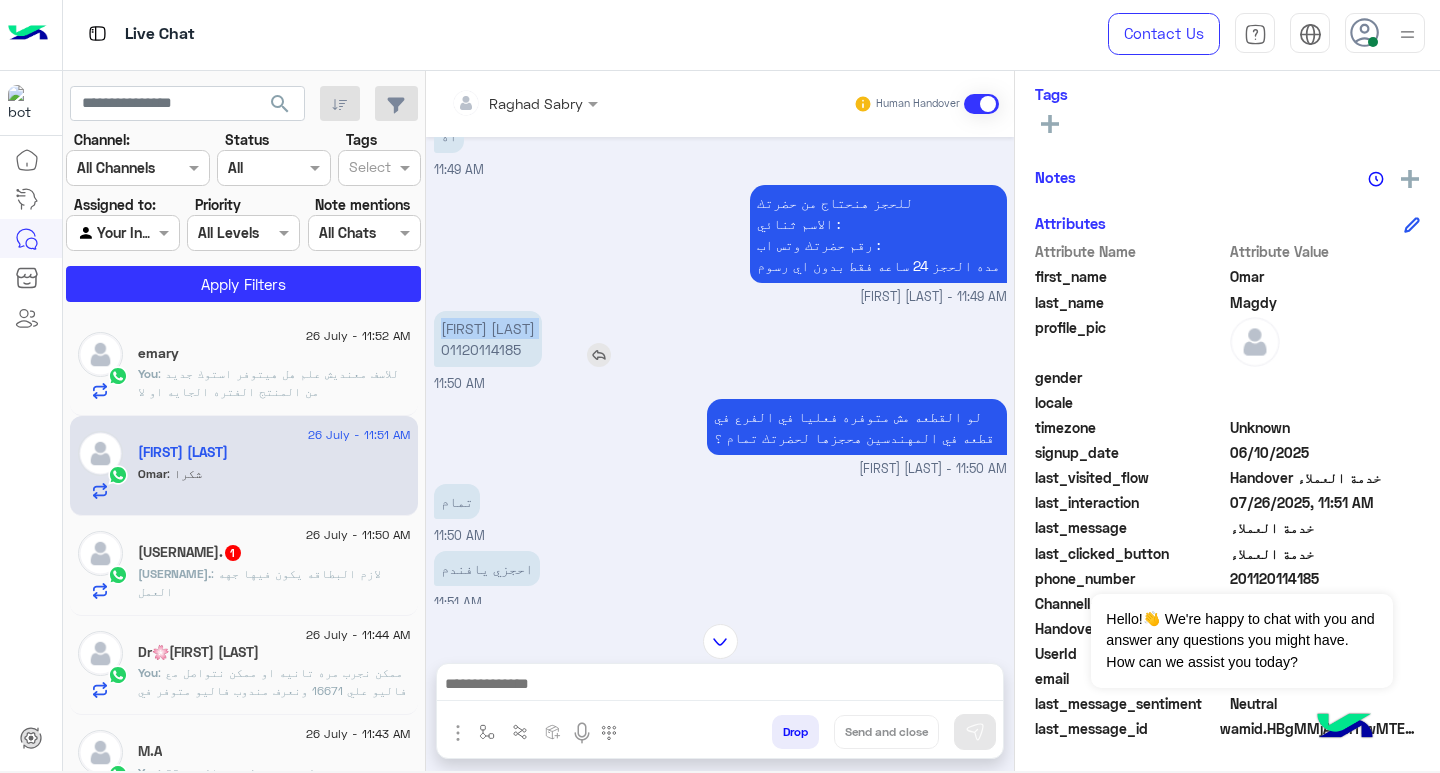 click on "[FIRST] [LAST] [PHONE]" at bounding box center [488, 339] 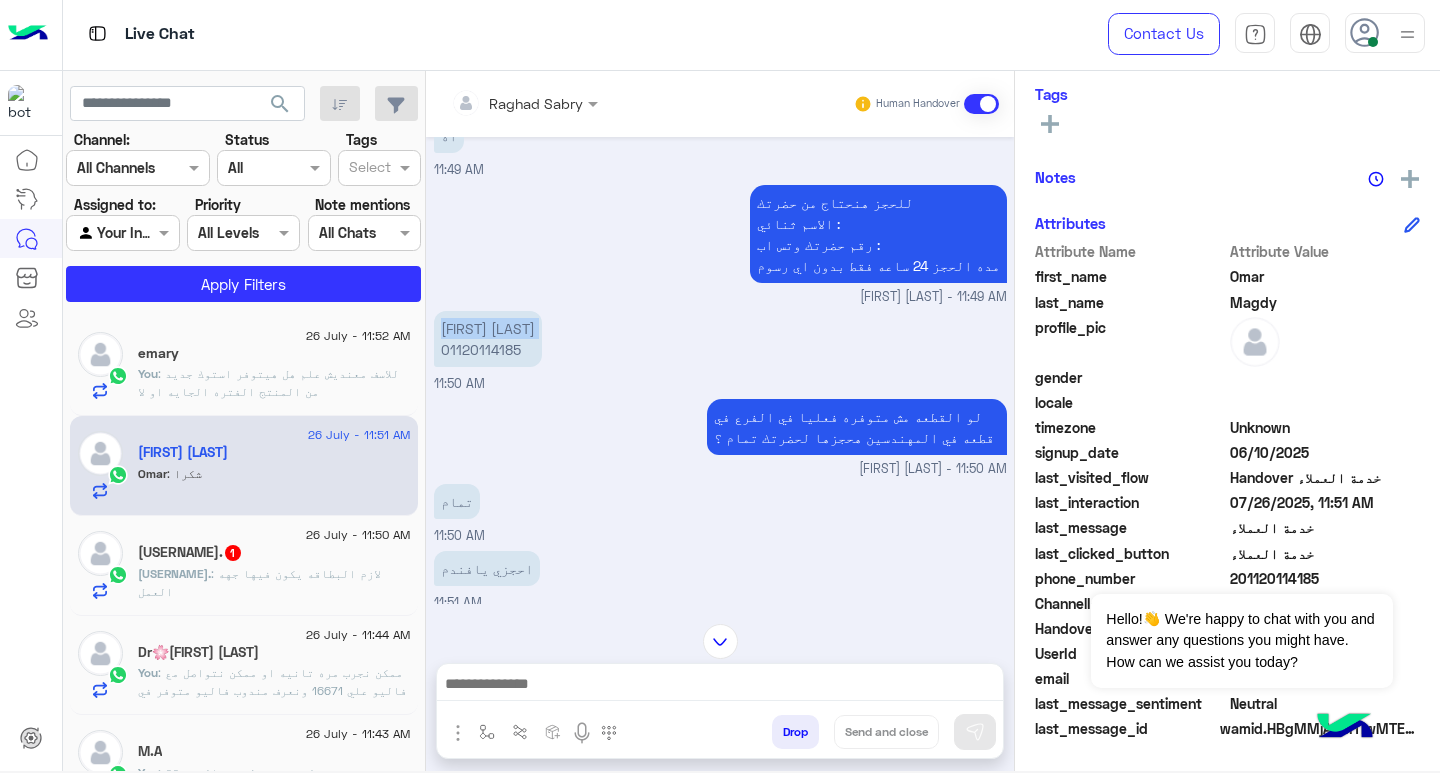 copy on "[FIRST] [LAST]" 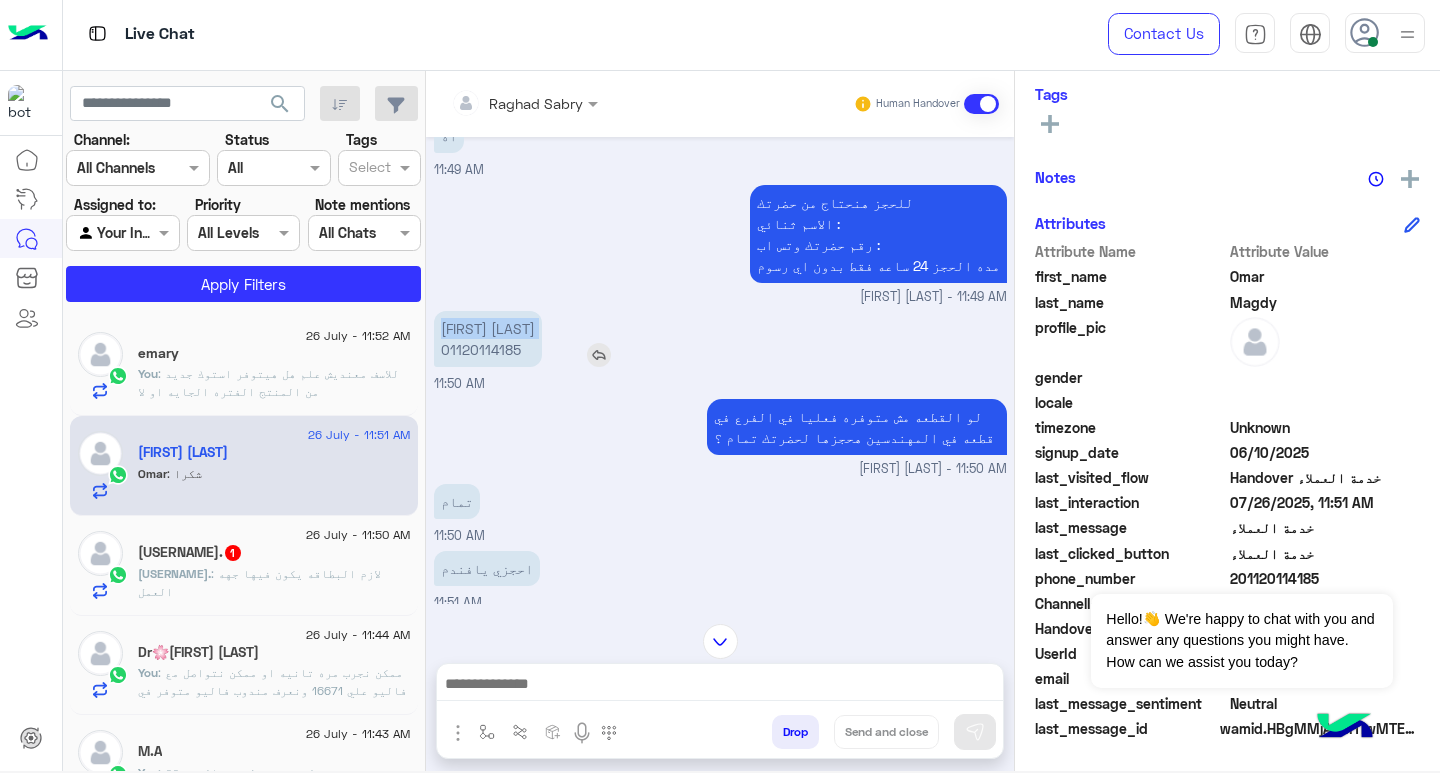 click on "[FIRST] [LAST] [PHONE]" at bounding box center (488, 339) 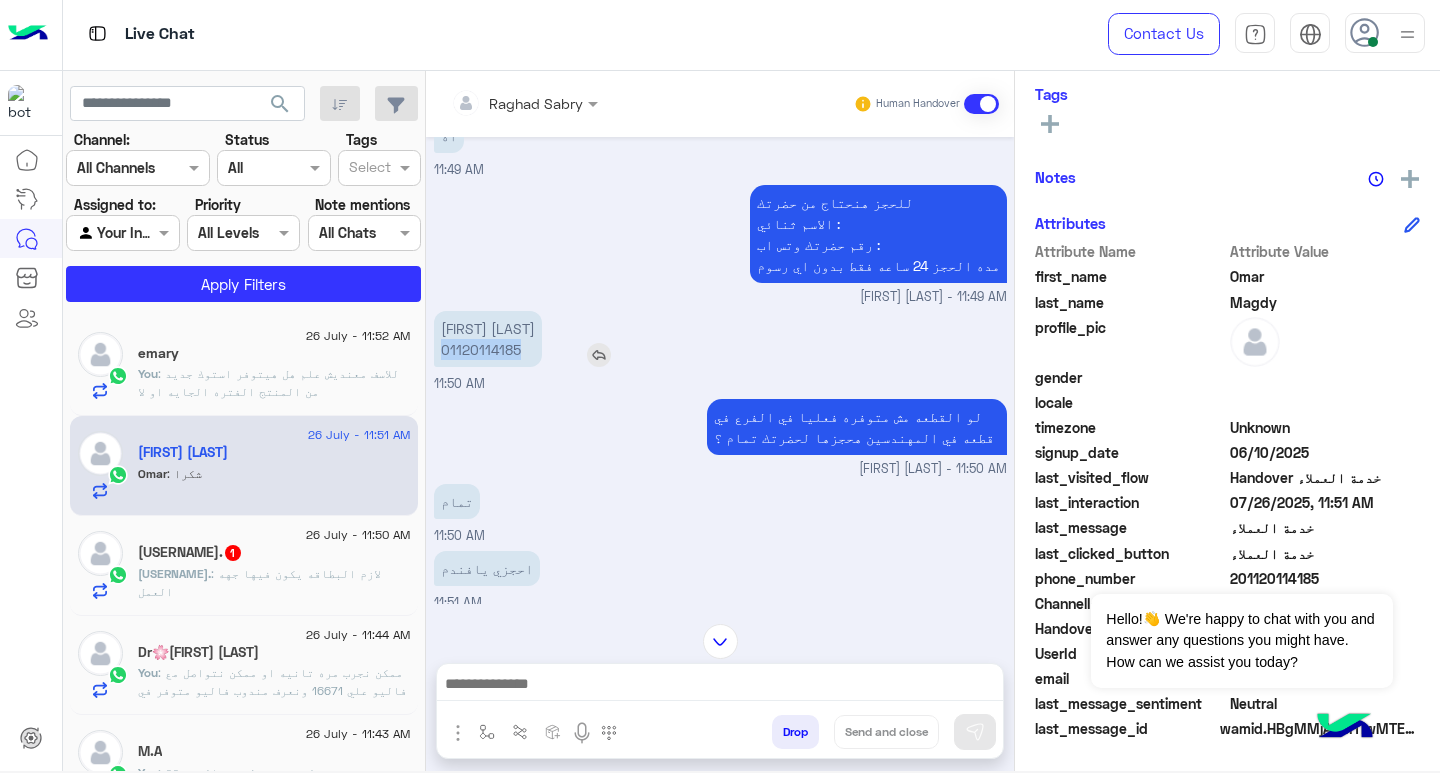 click on "[FIRST] [LAST] [PHONE]" at bounding box center (488, 339) 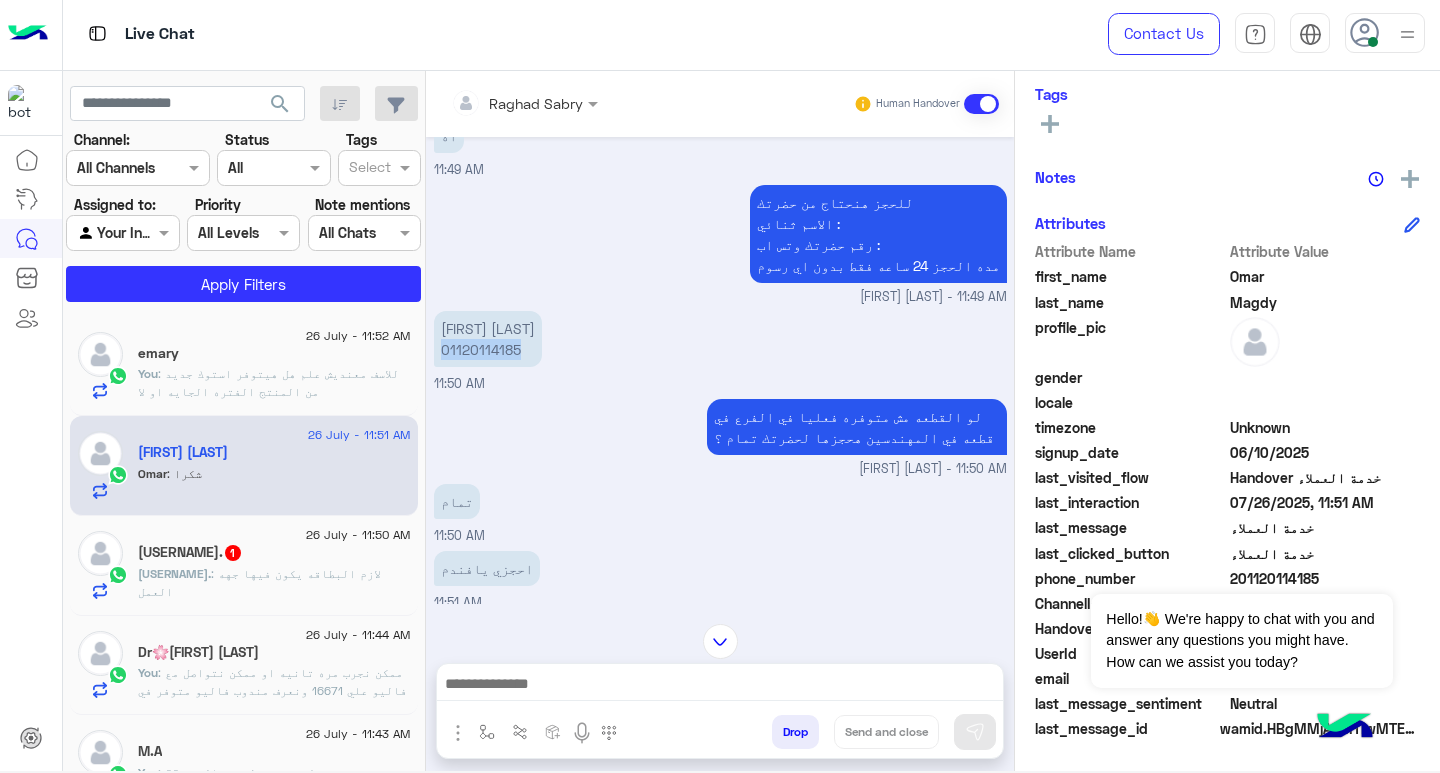 copy on "01120114185" 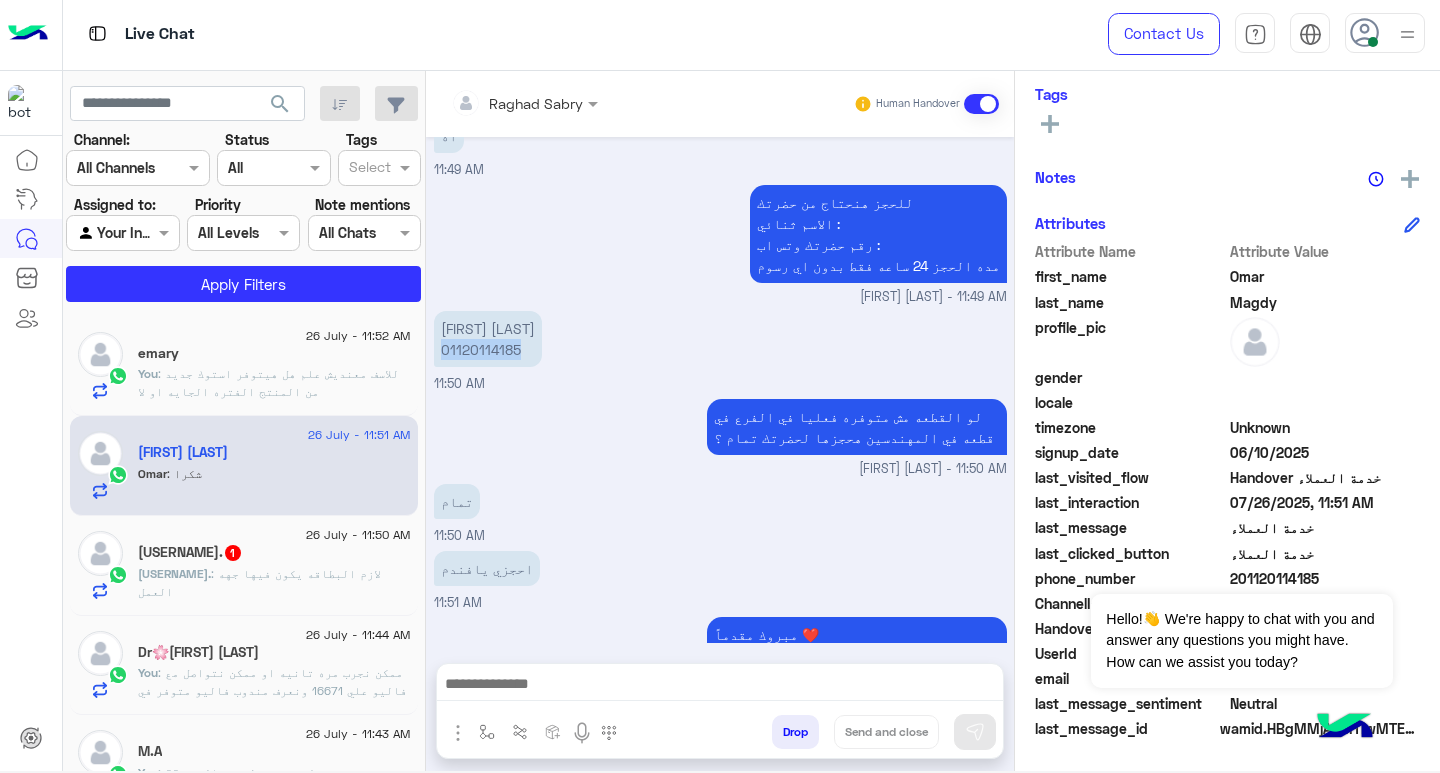 scroll, scrollTop: 1220, scrollLeft: 0, axis: vertical 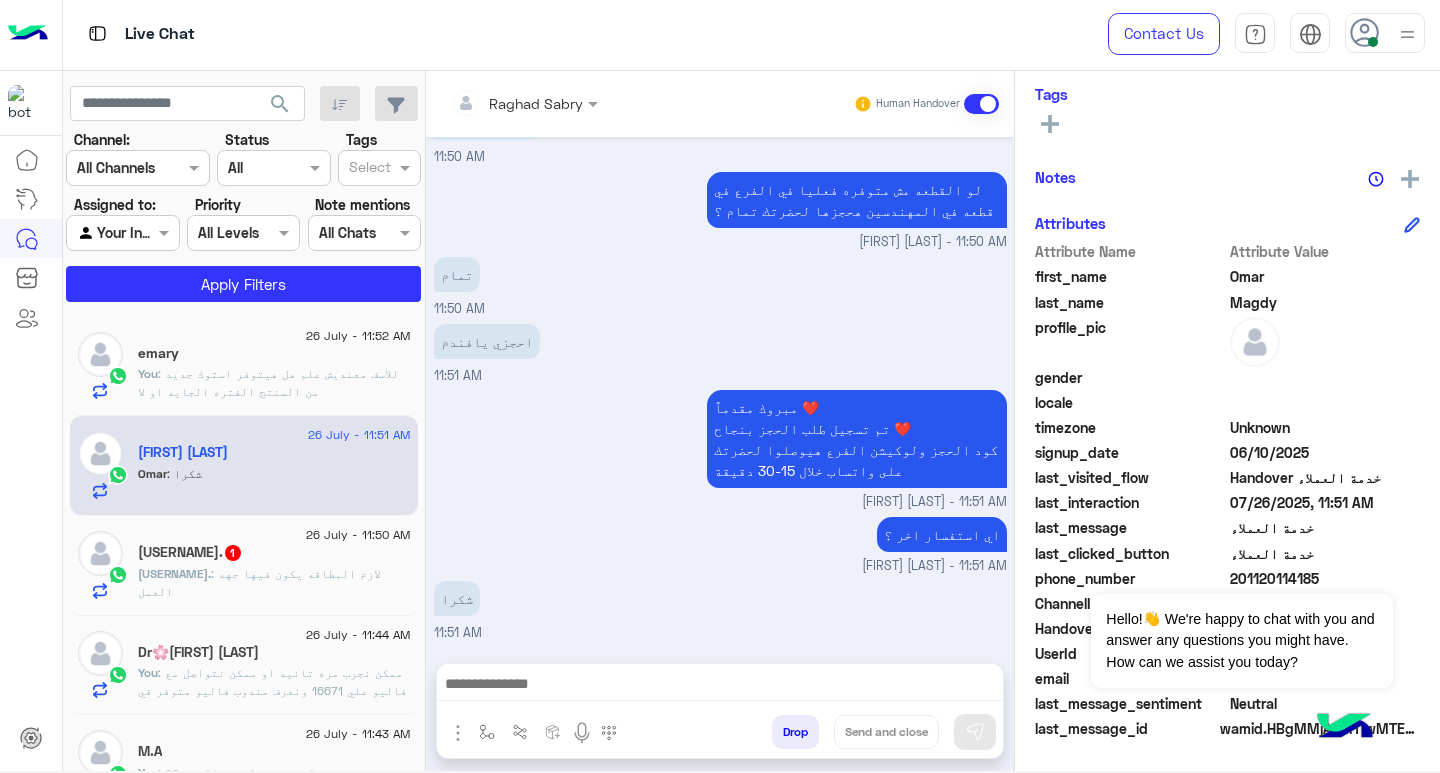 click on "You  : للاسف معنديش علم هل هيتوفر استوك جديد من المنتج الفتره الجايه او لا" 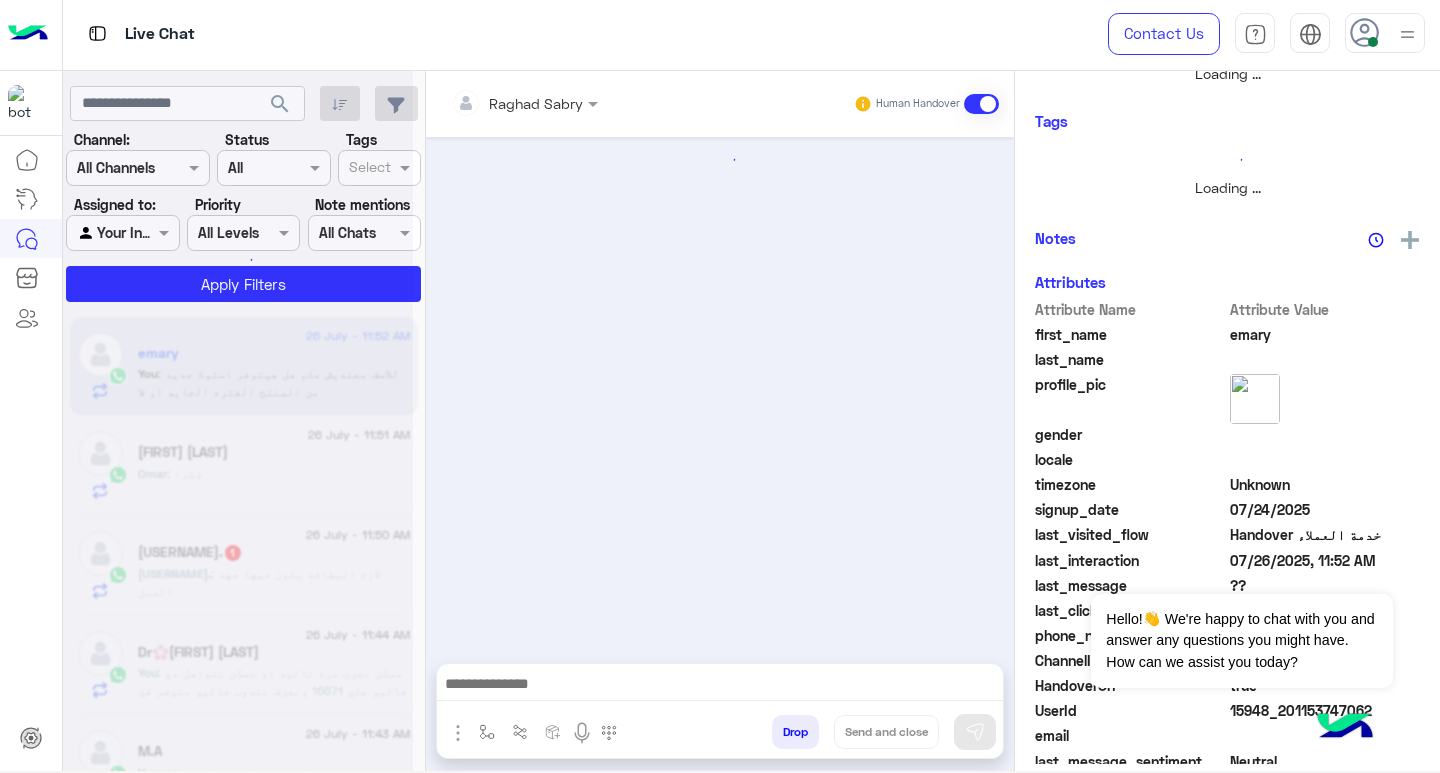 scroll, scrollTop: 355, scrollLeft: 0, axis: vertical 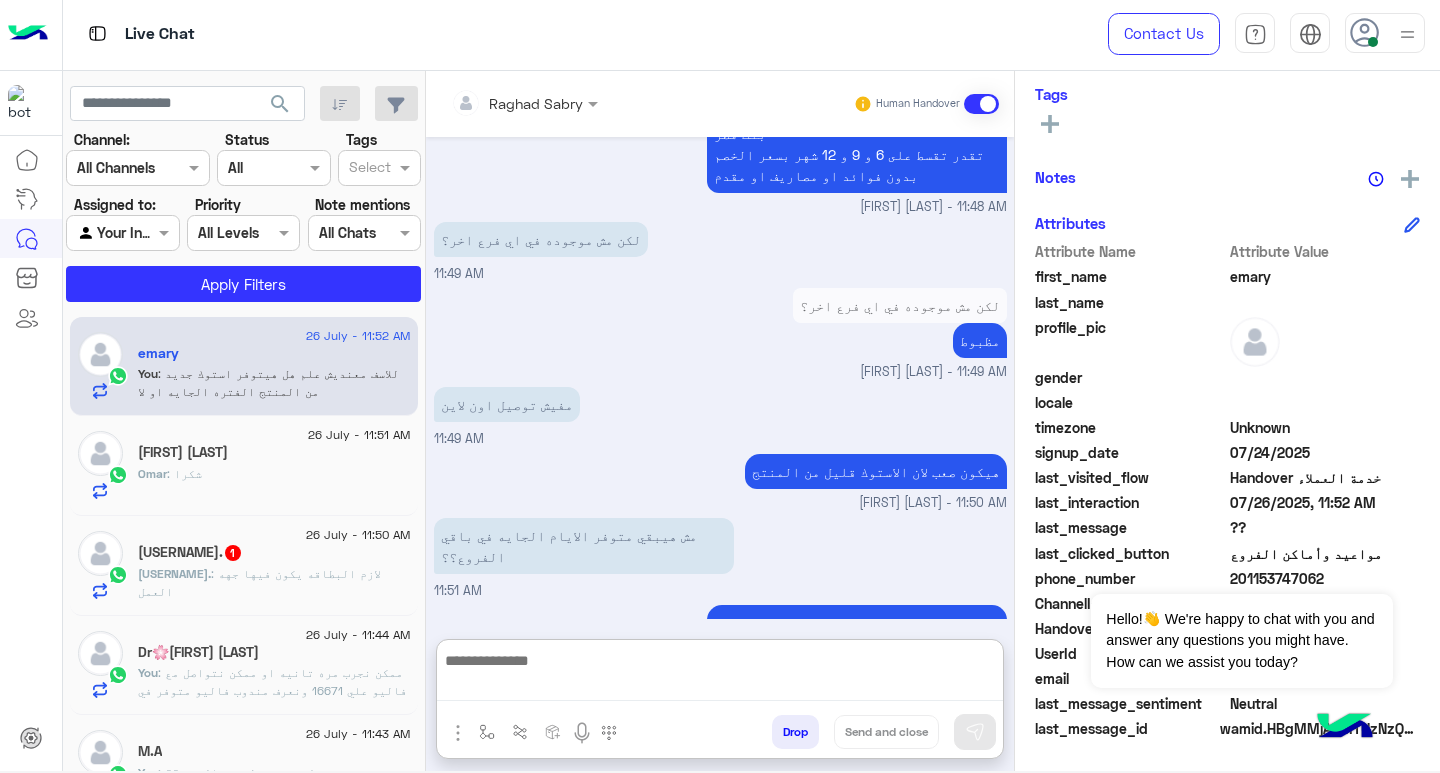 click at bounding box center [720, 674] 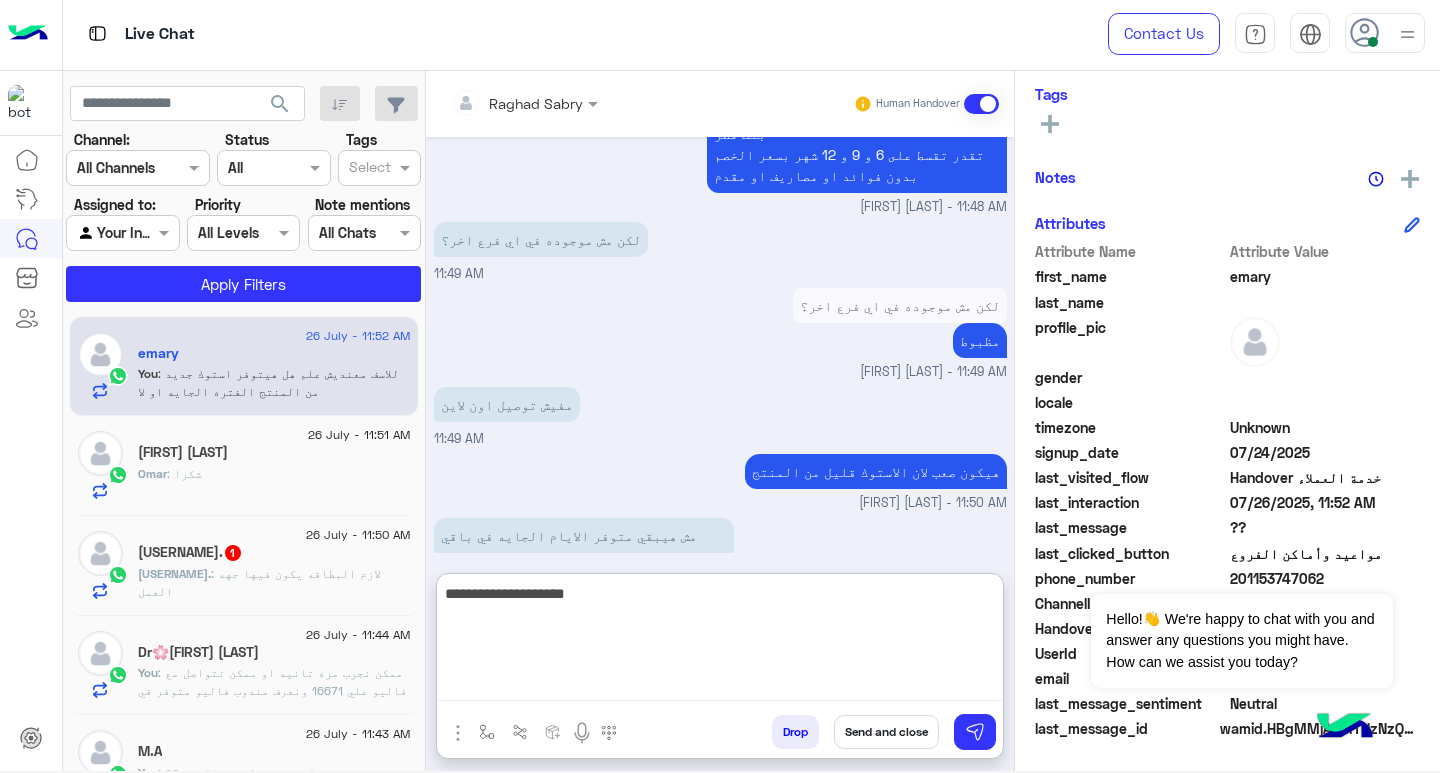 type on "**********" 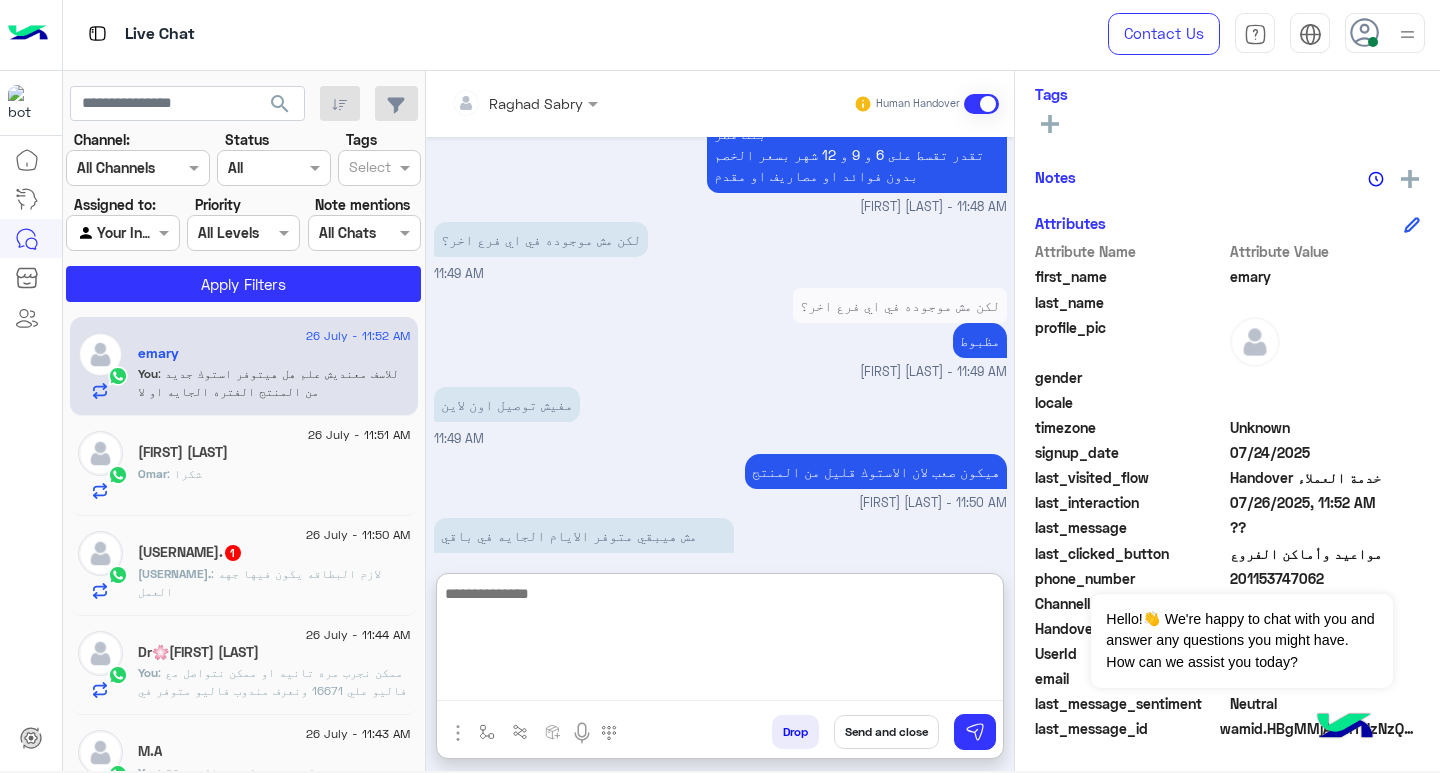 scroll, scrollTop: 1127, scrollLeft: 0, axis: vertical 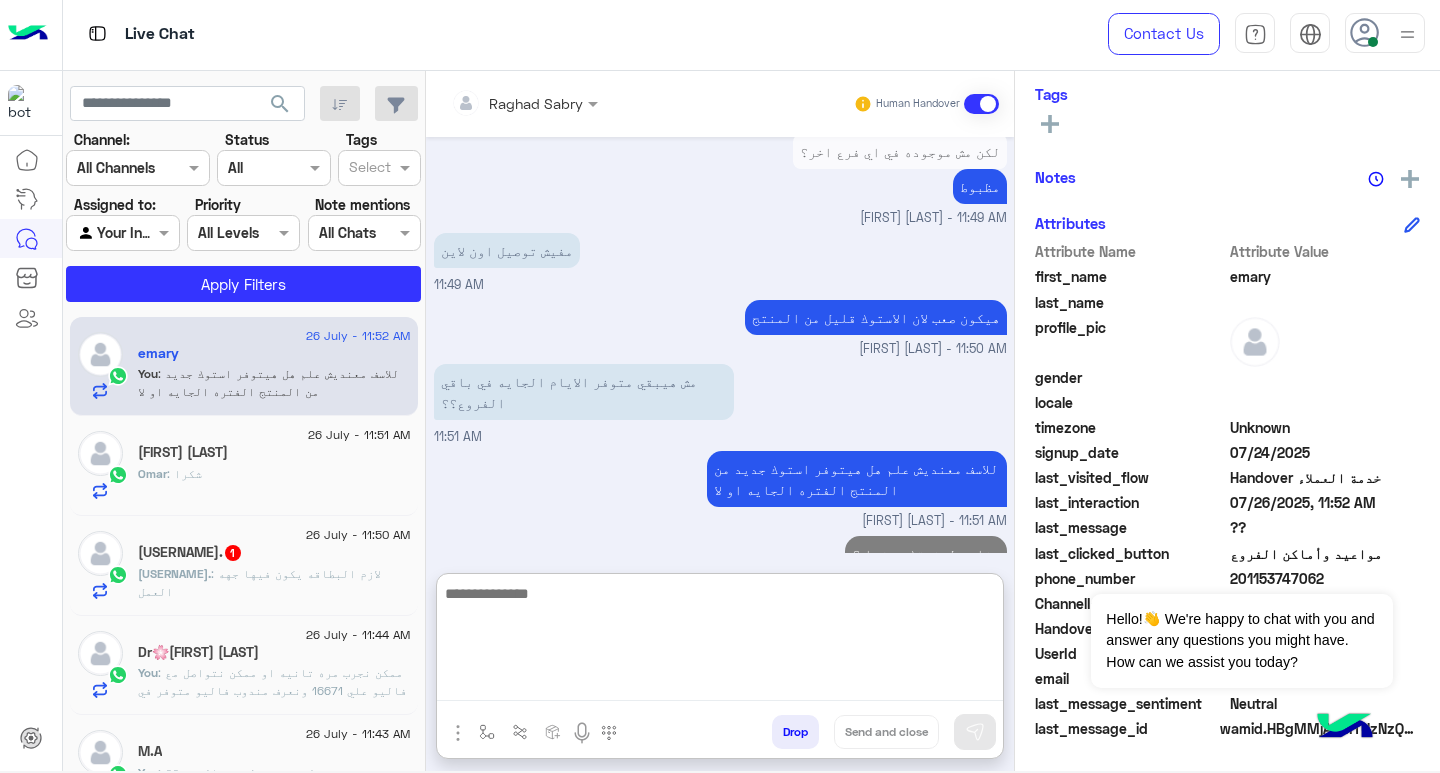 click on ": لازم البطاقه يكون فيها جهه العمل" 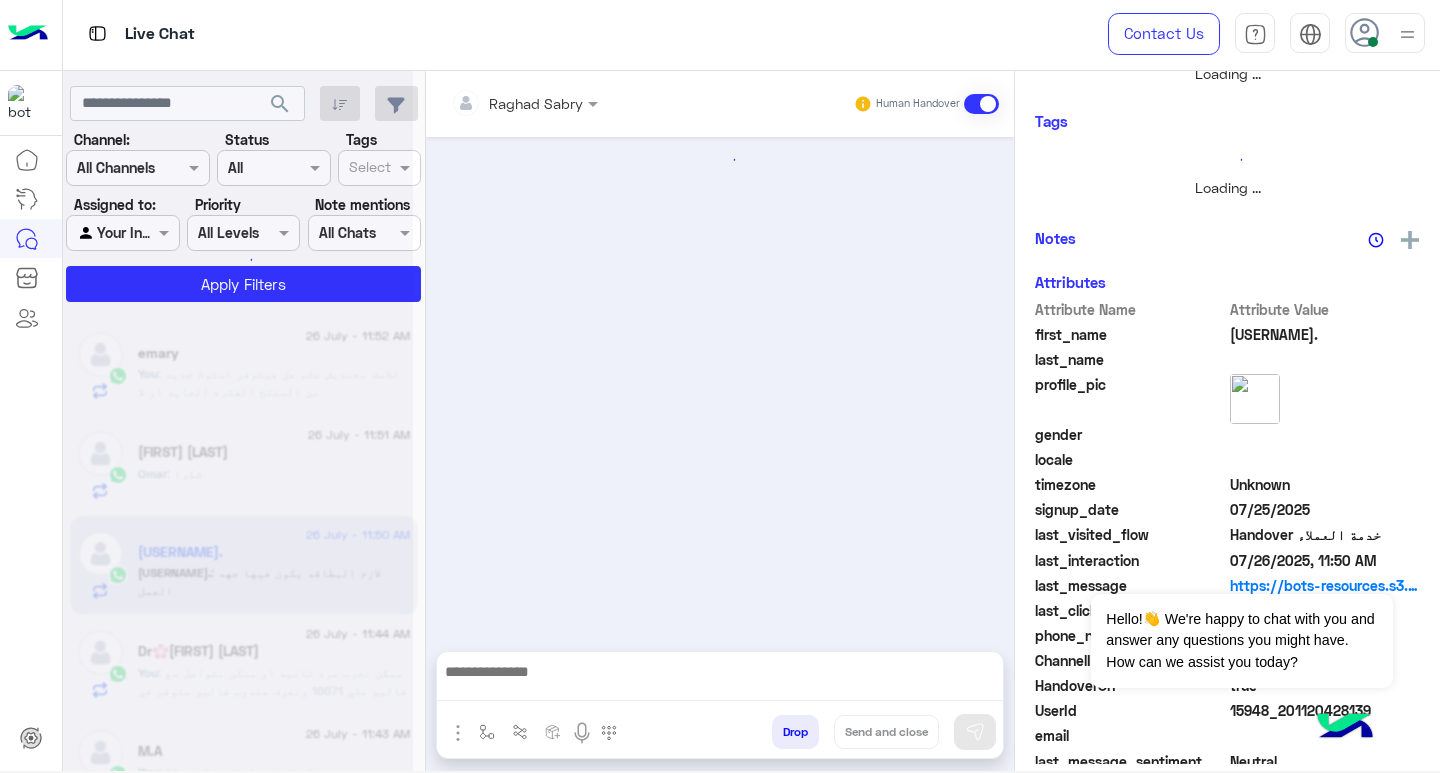 scroll, scrollTop: 0, scrollLeft: 0, axis: both 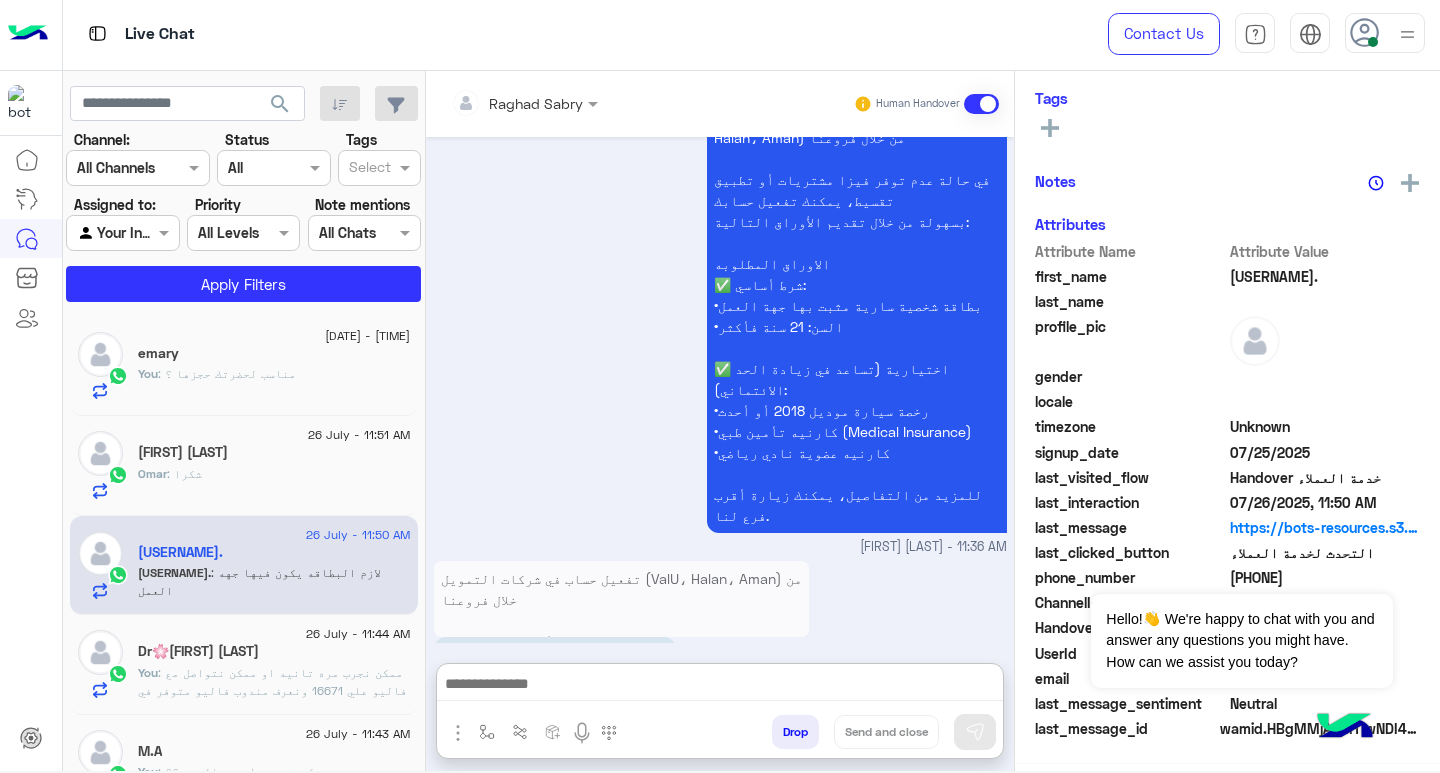 click at bounding box center [720, 686] 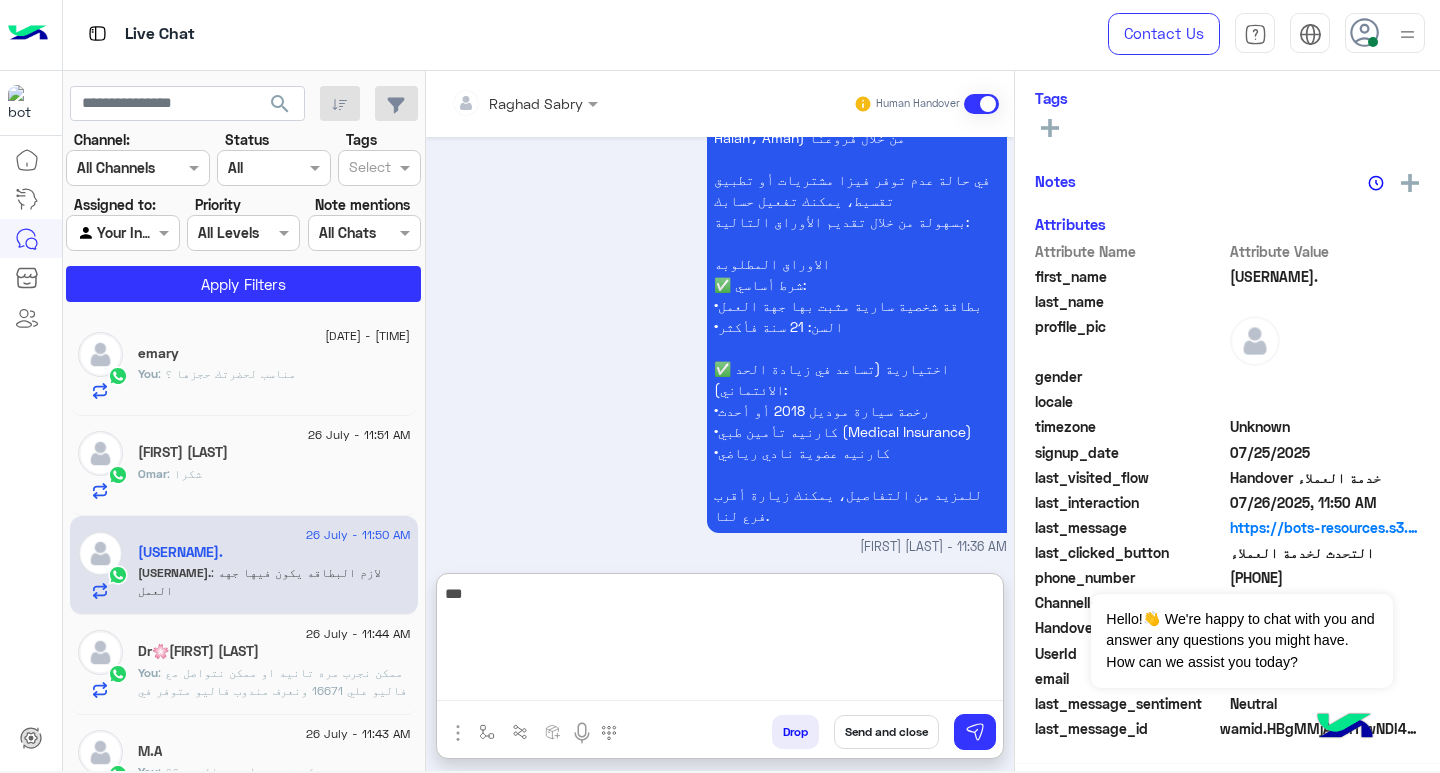scroll, scrollTop: 329, scrollLeft: 0, axis: vertical 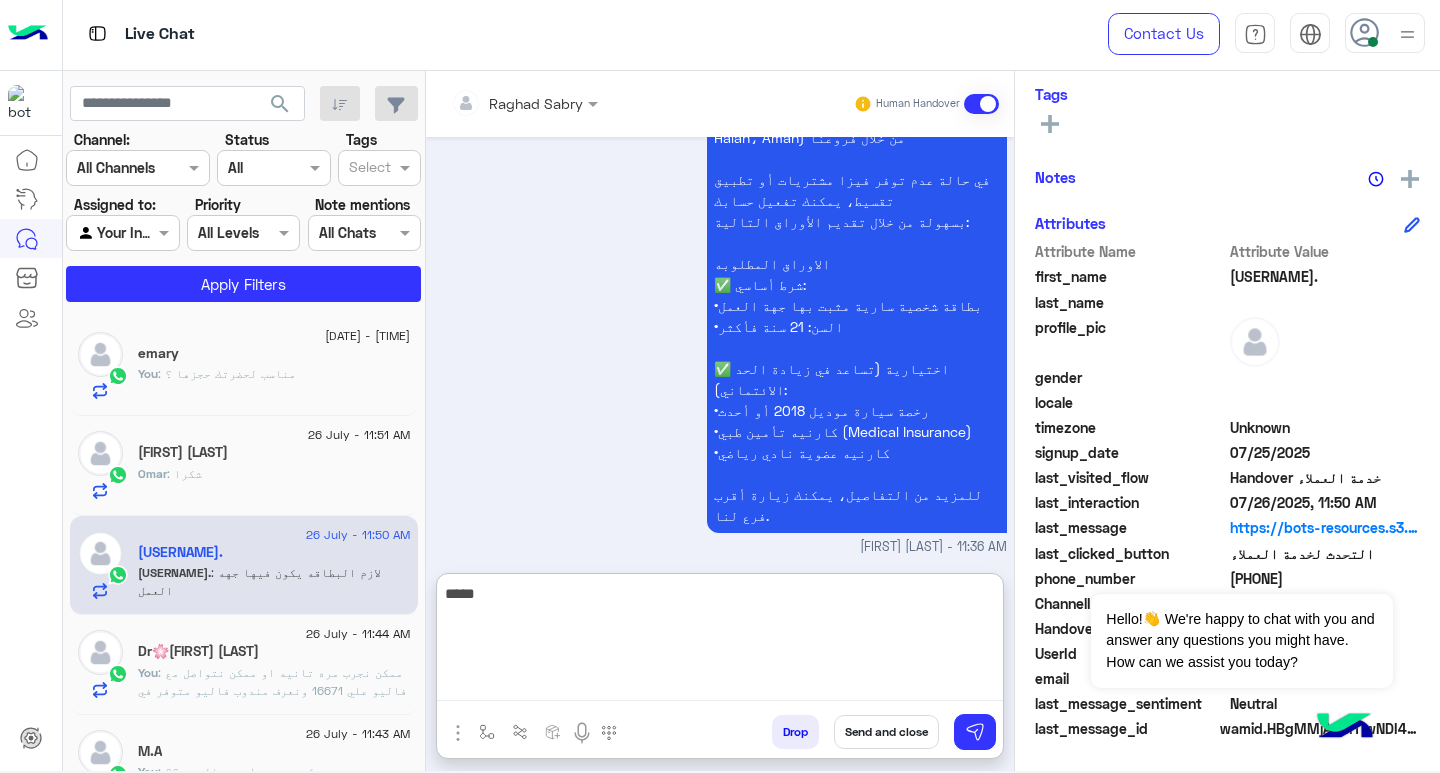 type on "*****" 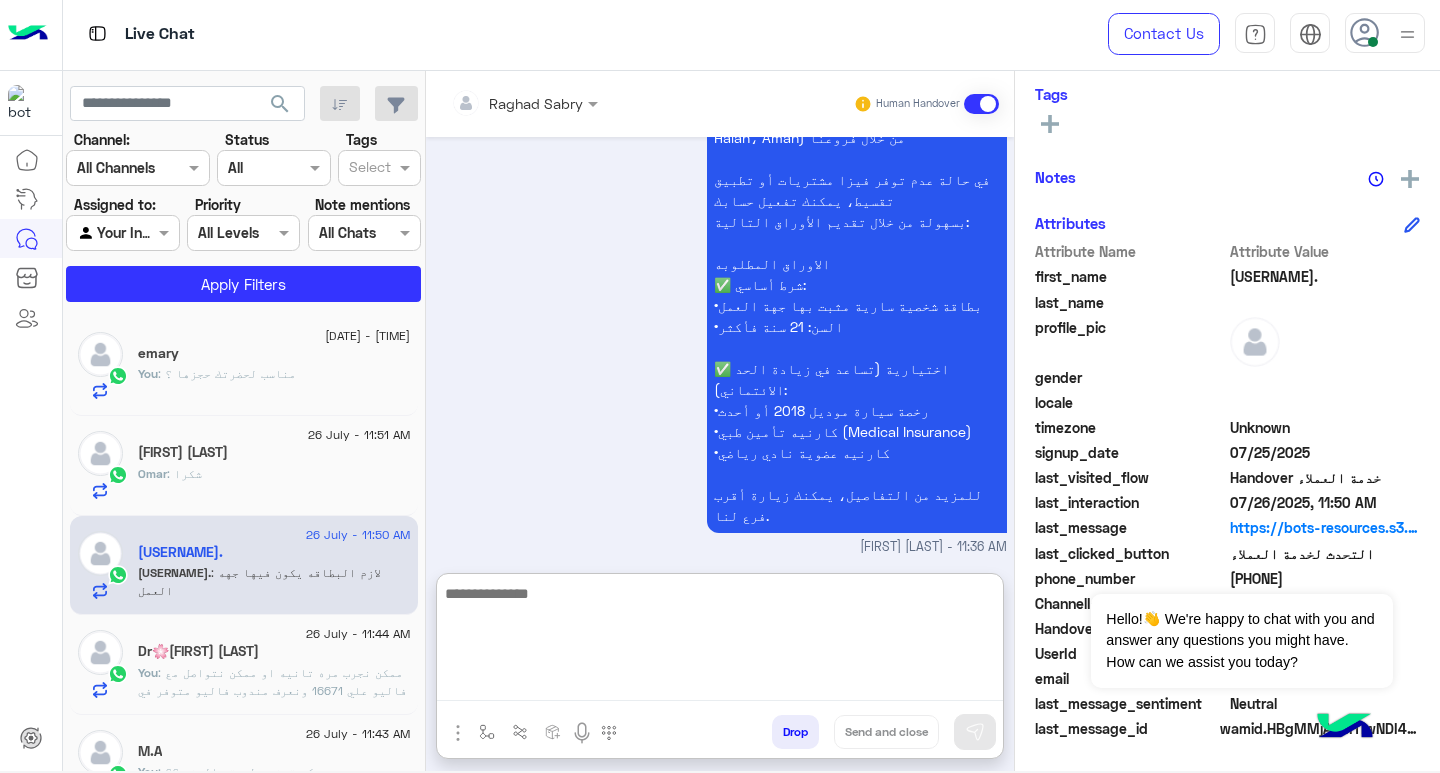 scroll, scrollTop: 1928, scrollLeft: 0, axis: vertical 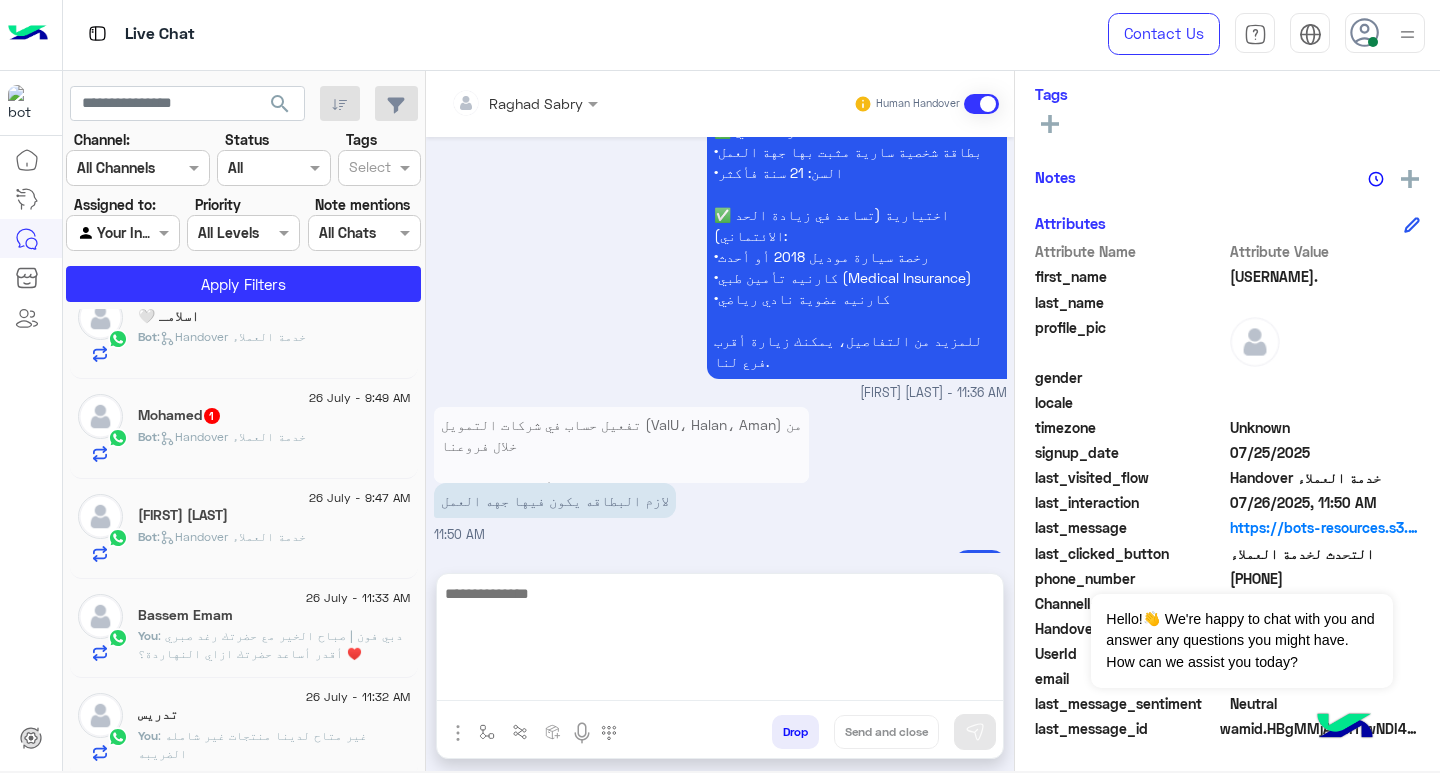 click on "You  : دبي فون | صباح الخير مع حضرتك [FIRST] [LAST] ♥️
أقدر أساعد حضرتك ازاي النهاردة؟" 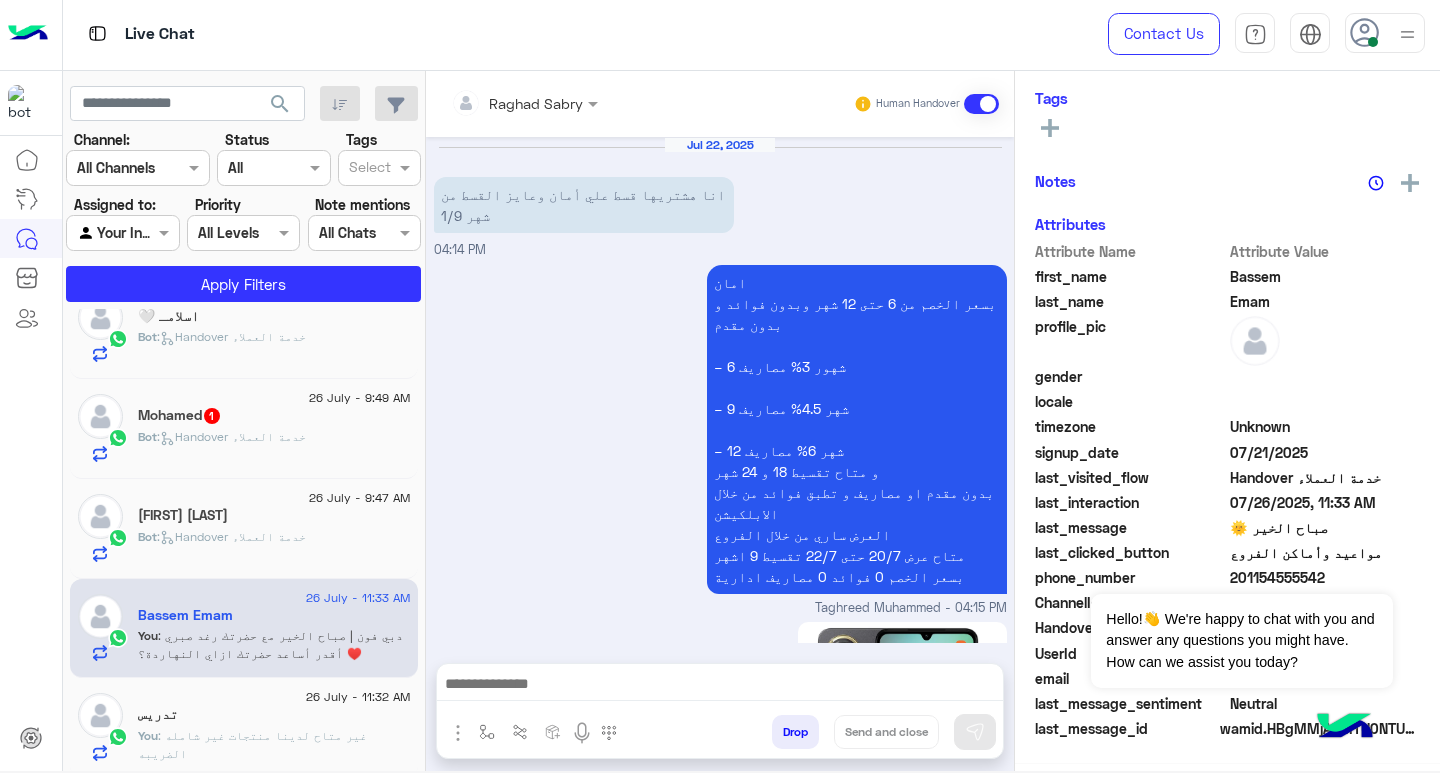 scroll, scrollTop: 325, scrollLeft: 0, axis: vertical 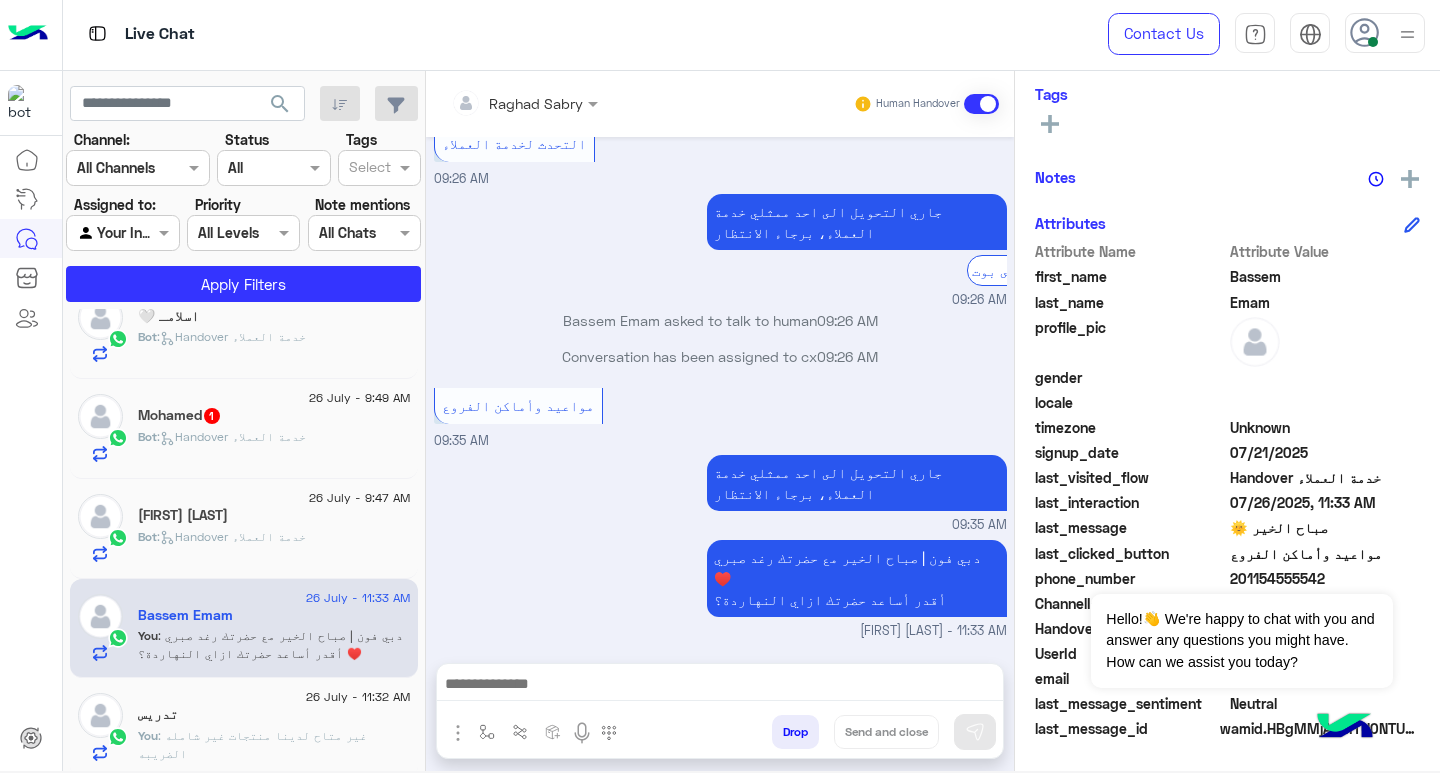 click on "مواعيد وأماكن الفروع    09:35 AM" at bounding box center [720, 417] 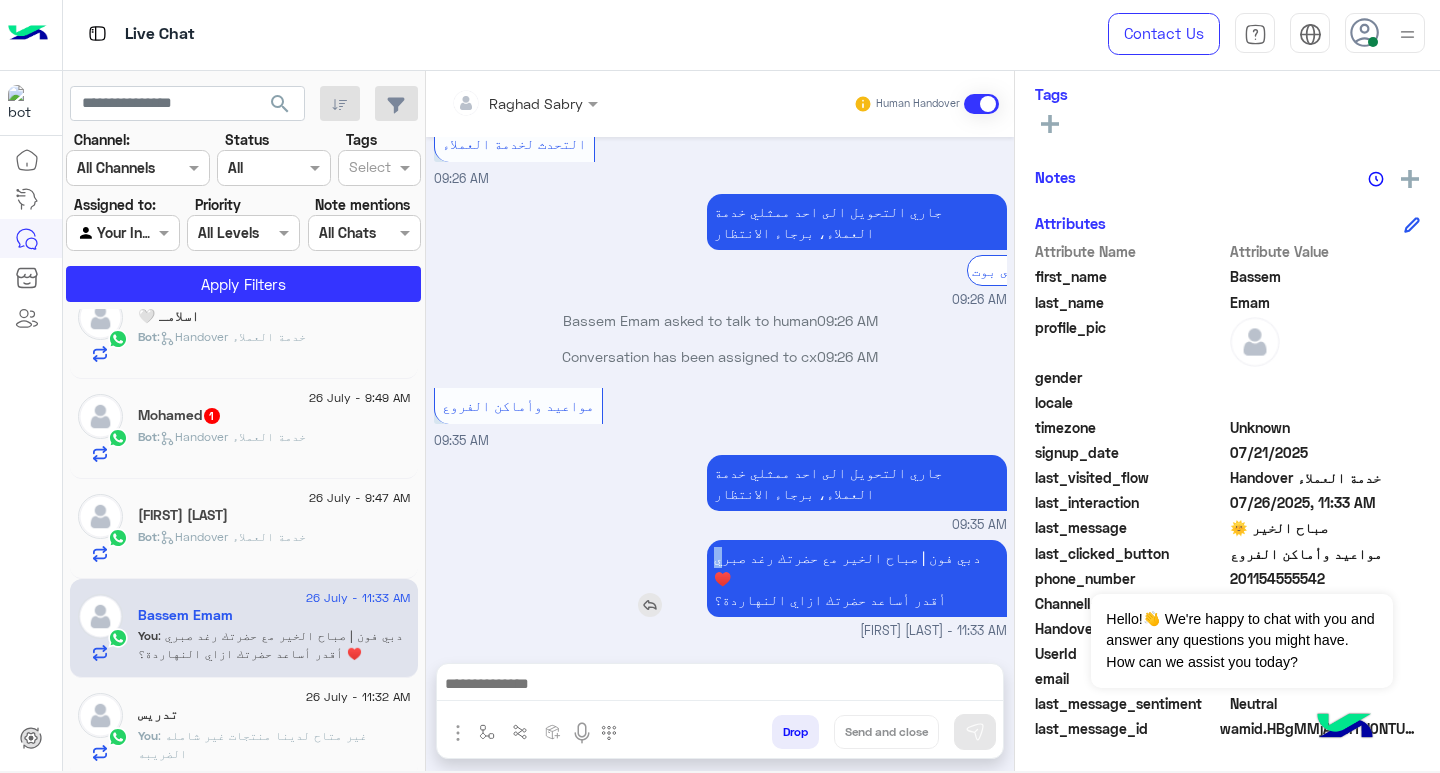 drag, startPoint x: 726, startPoint y: 552, endPoint x: 746, endPoint y: 563, distance: 22.825424 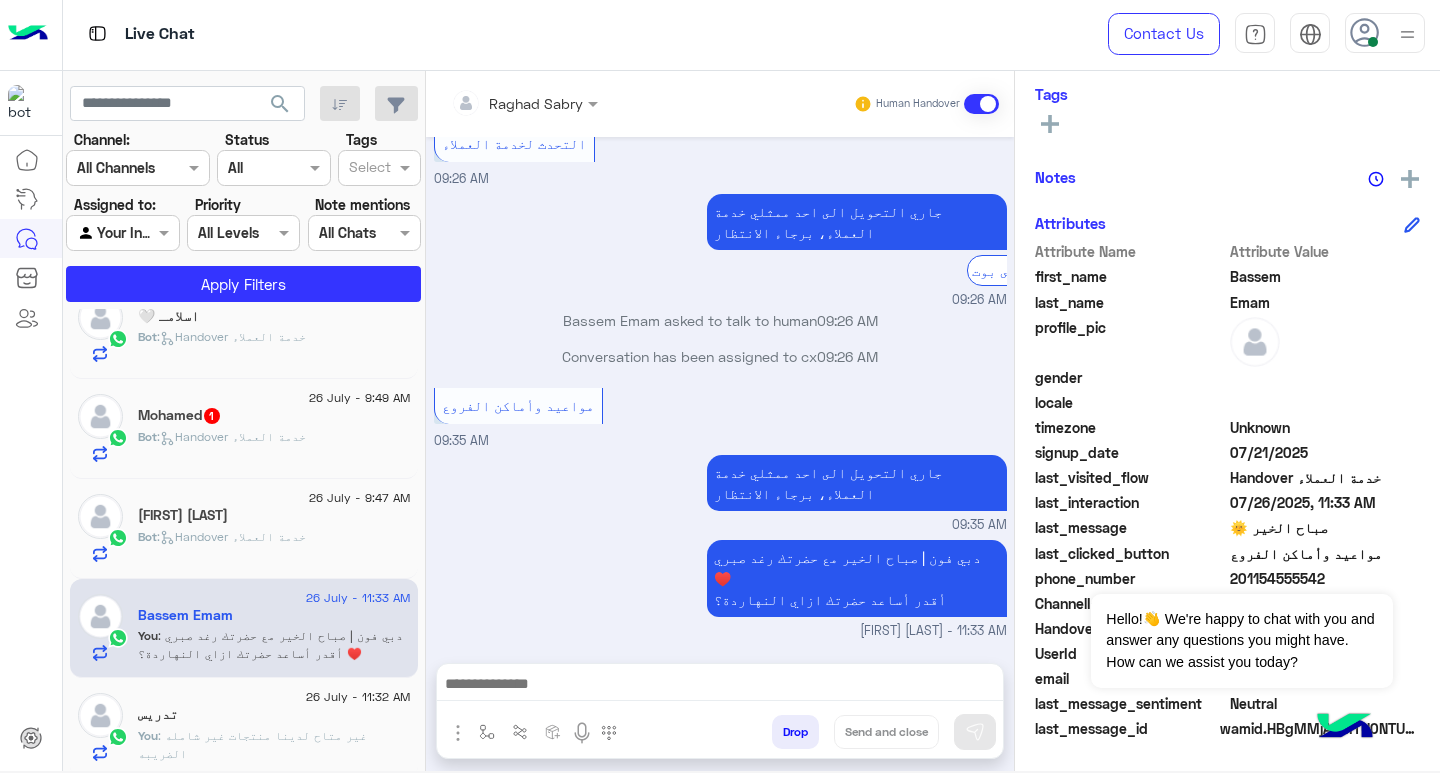 click at bounding box center (720, 686) 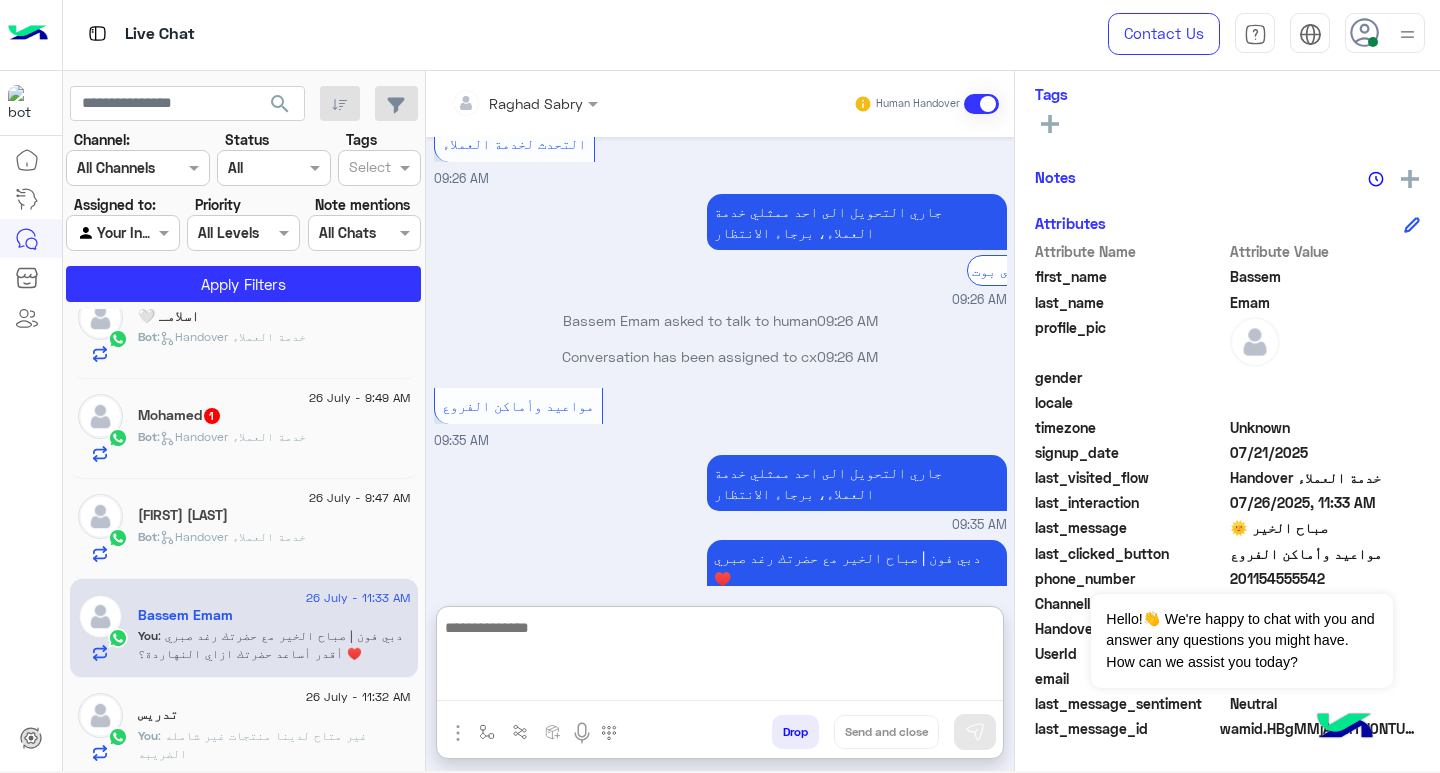 paste on "**********" 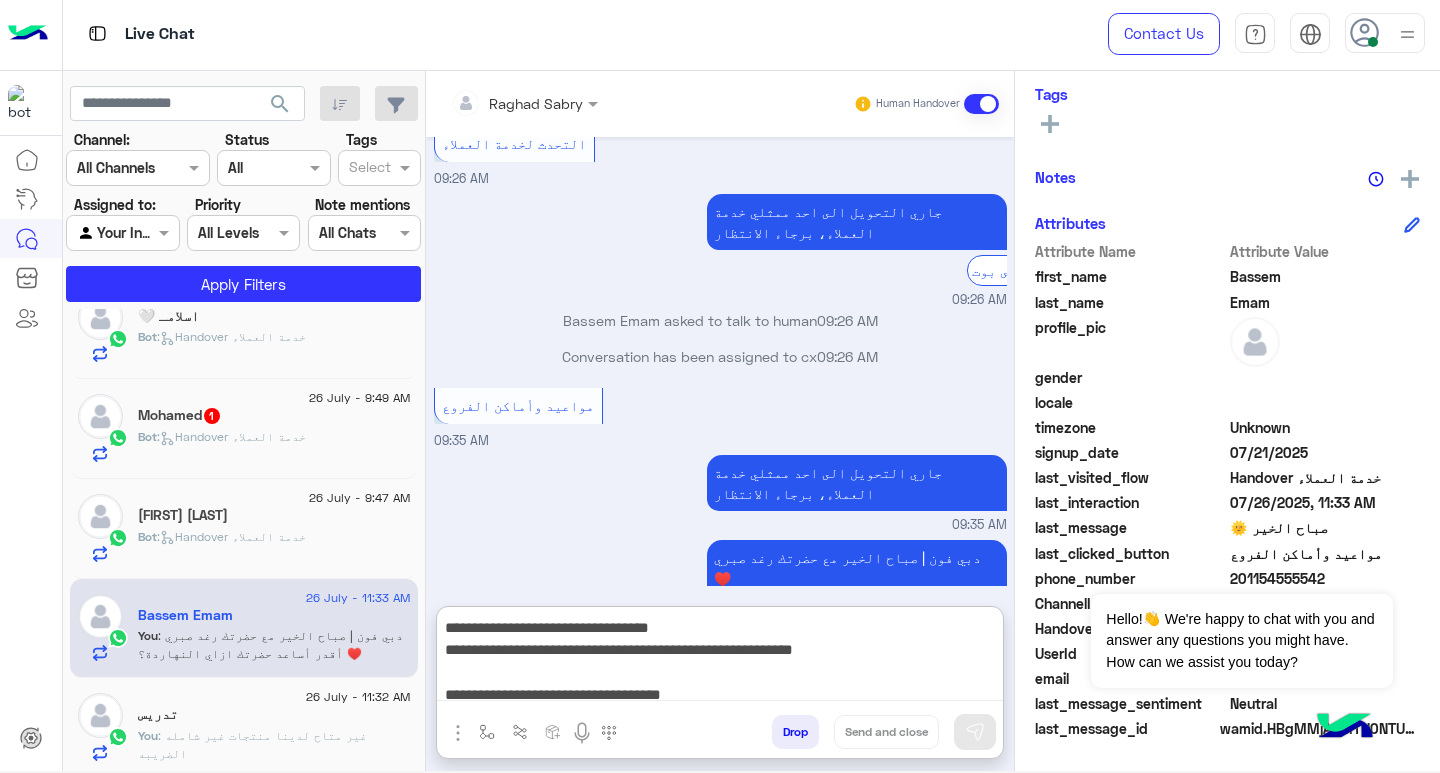 scroll, scrollTop: 155, scrollLeft: 0, axis: vertical 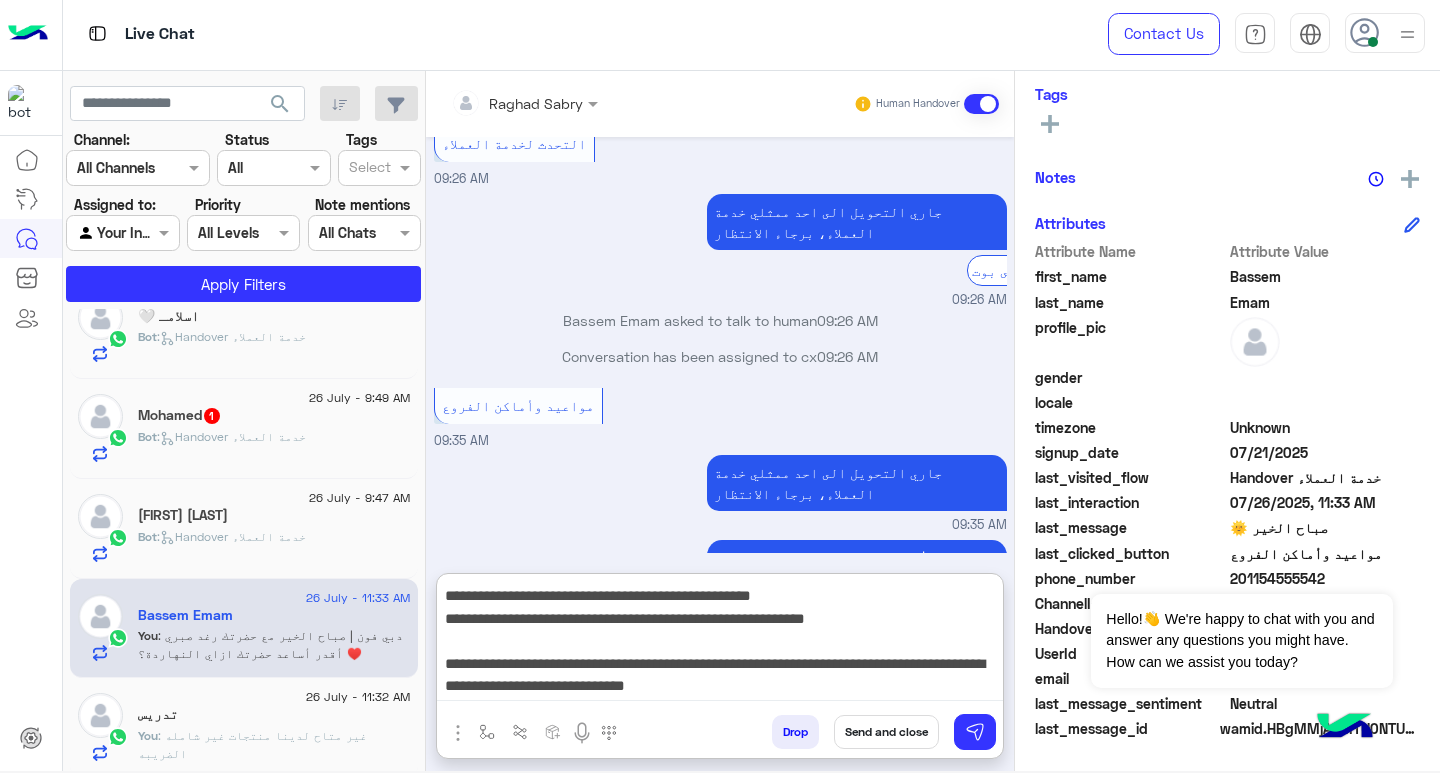 type on "**********" 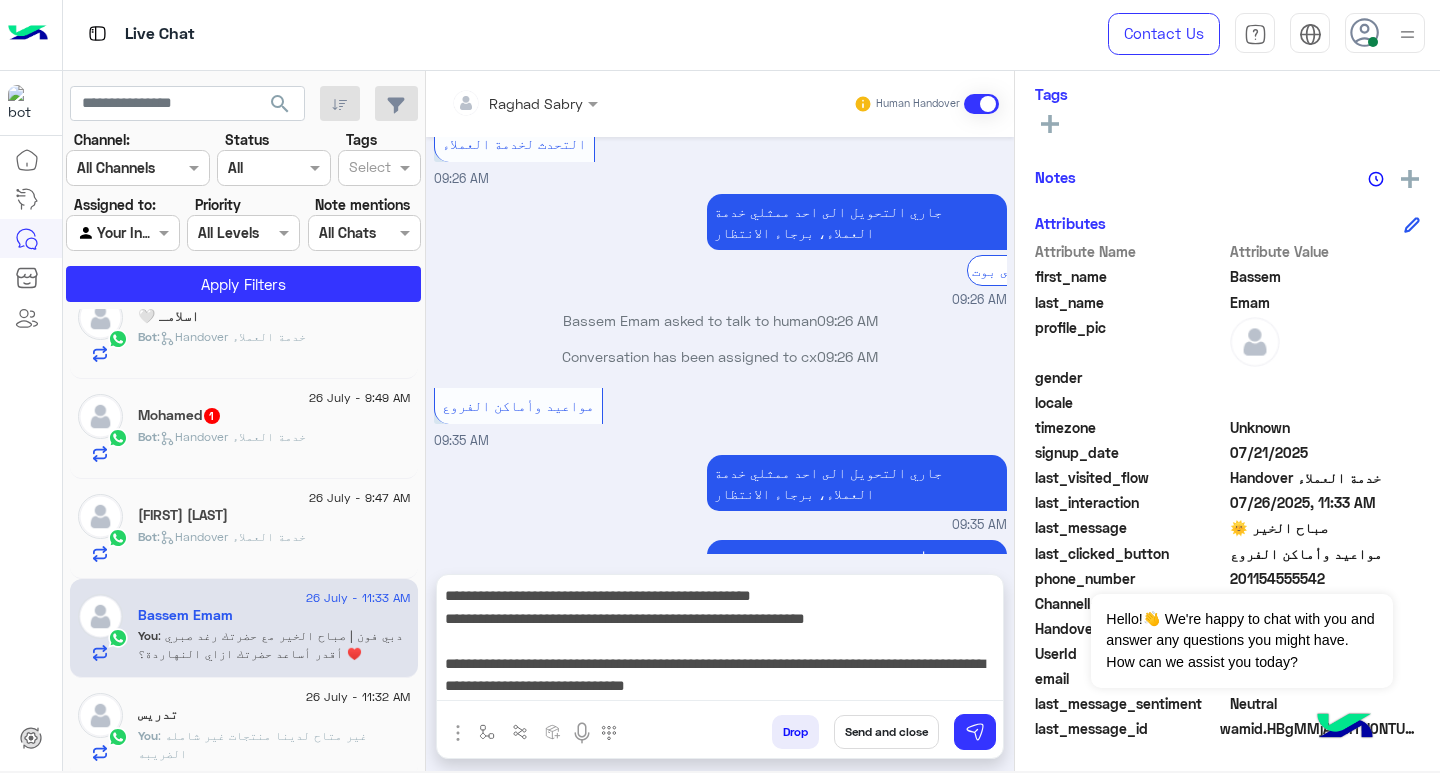 click on "Send and close" at bounding box center (886, 732) 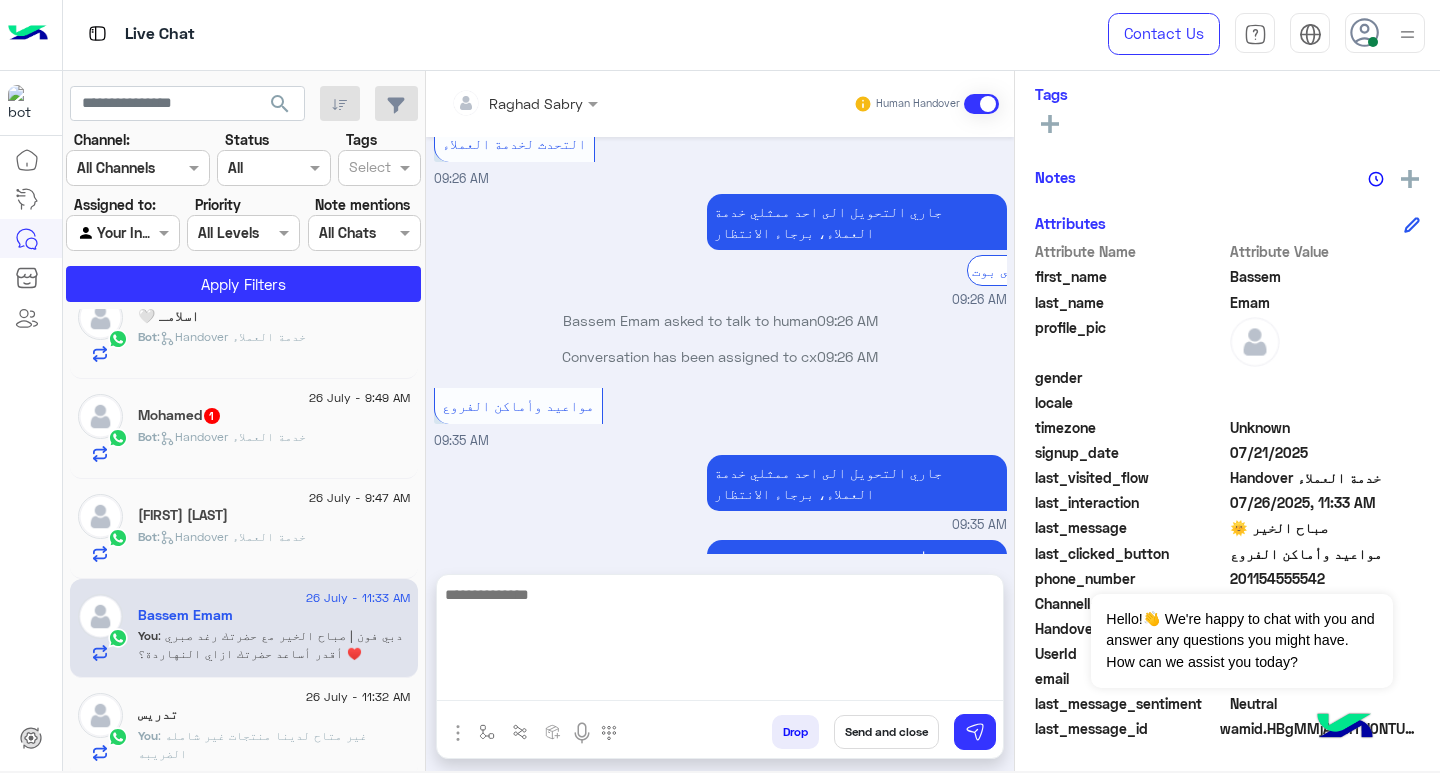 scroll, scrollTop: 0, scrollLeft: 0, axis: both 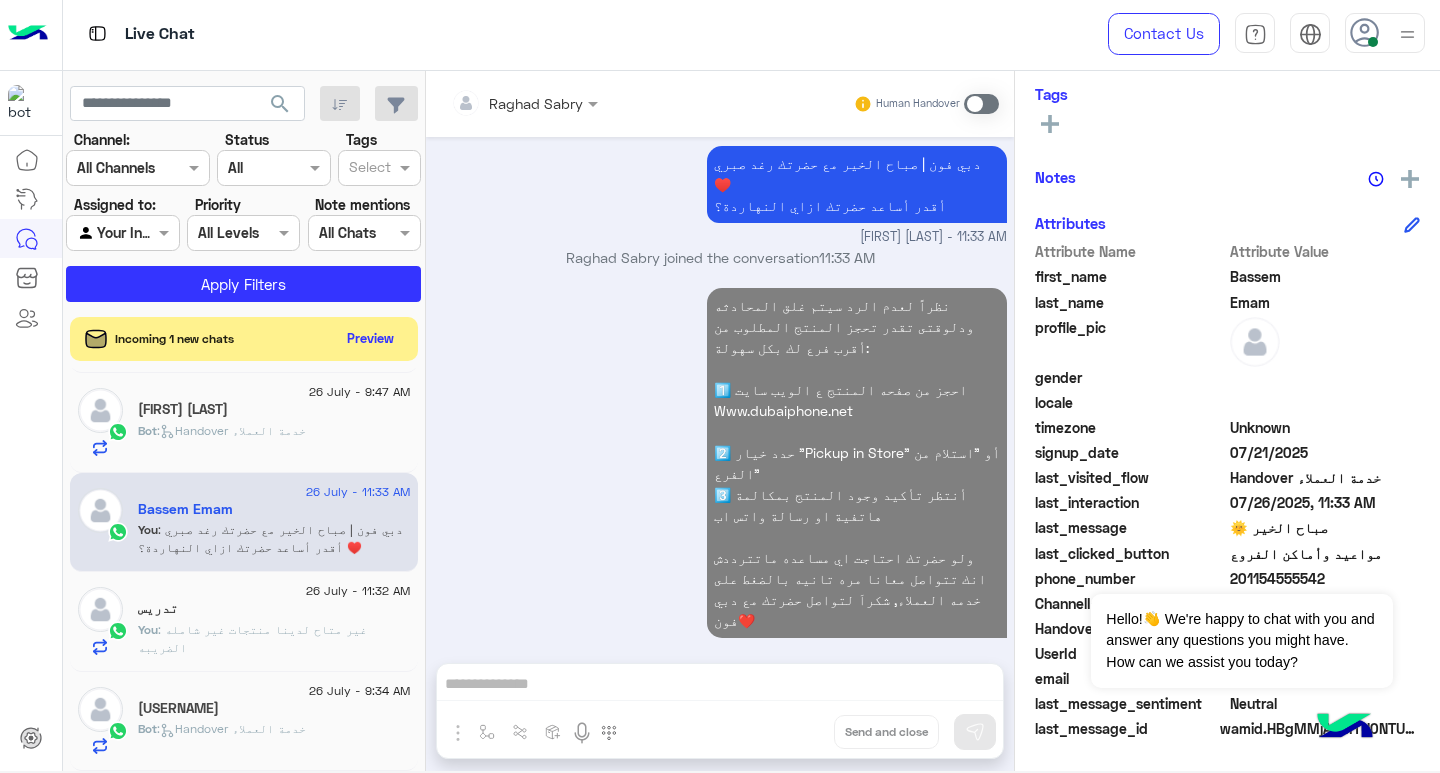 click on ": غير متاح لدينا منتجات غير شامله الضريبه" 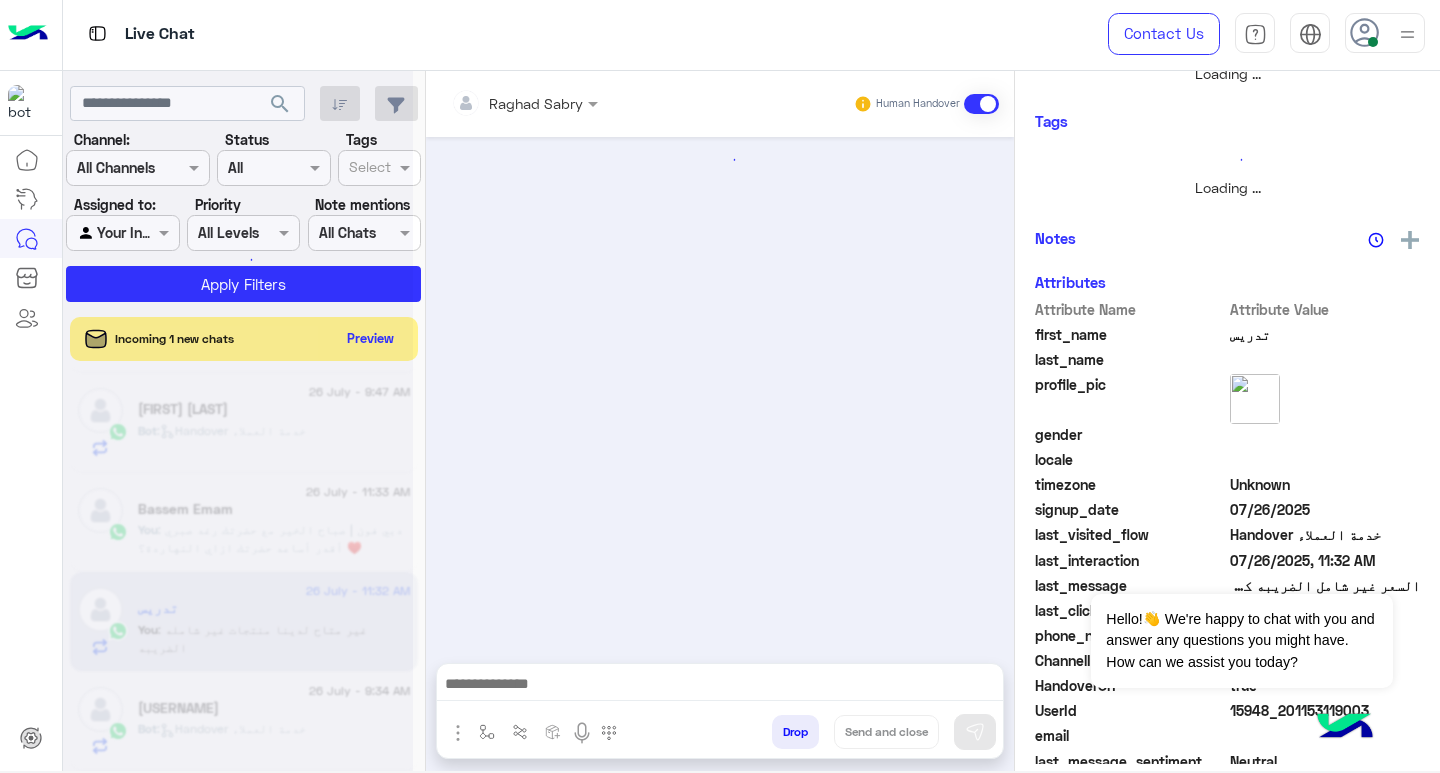 scroll, scrollTop: 355, scrollLeft: 0, axis: vertical 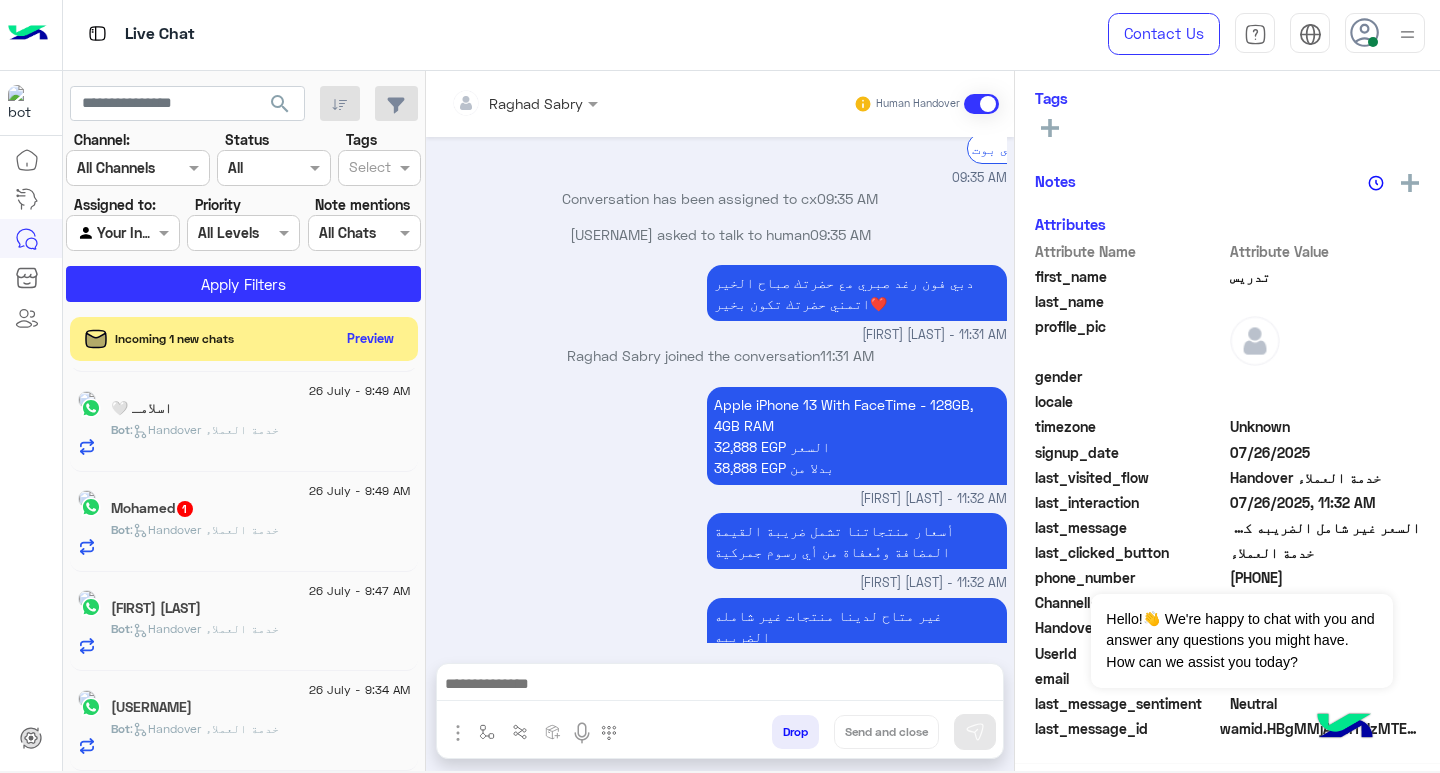 click at bounding box center (720, 686) 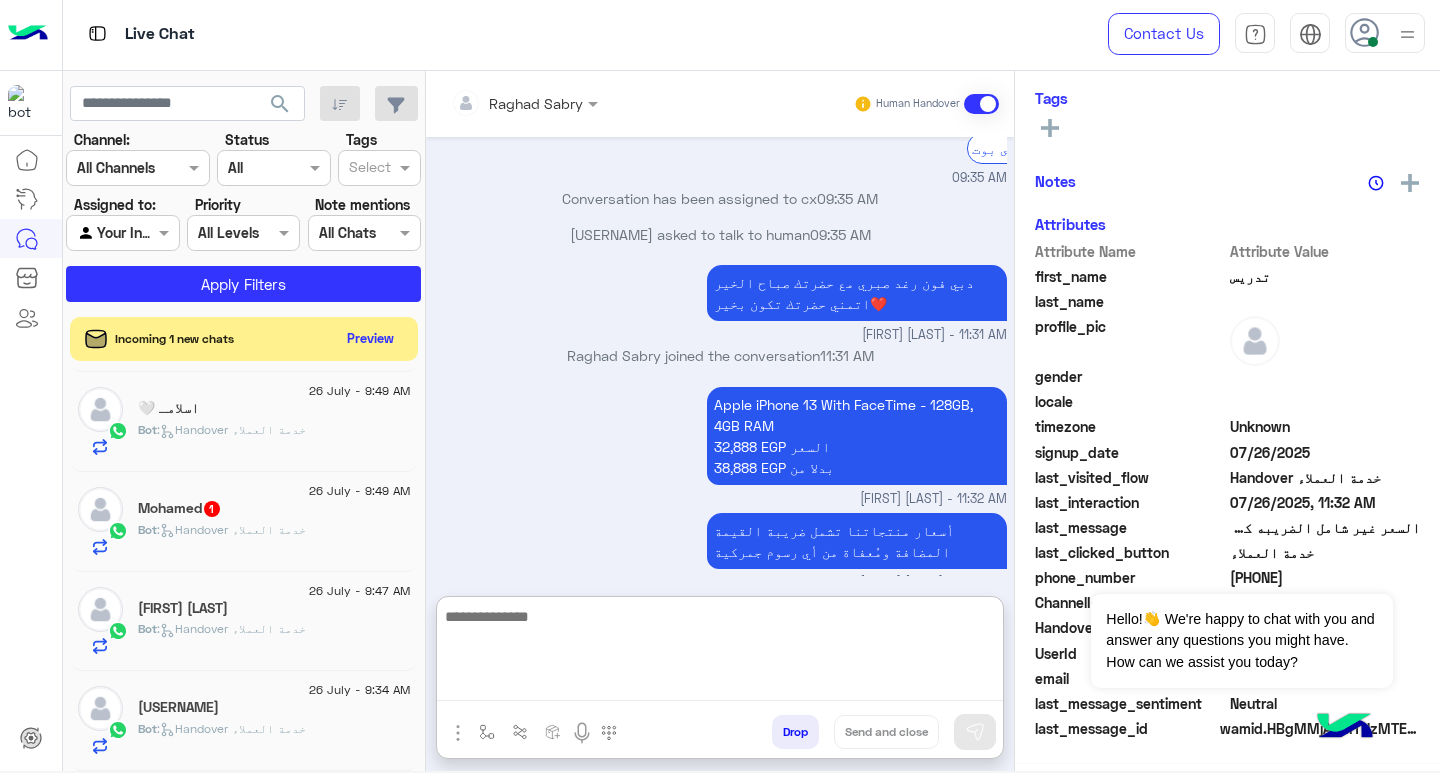 paste on "**********" 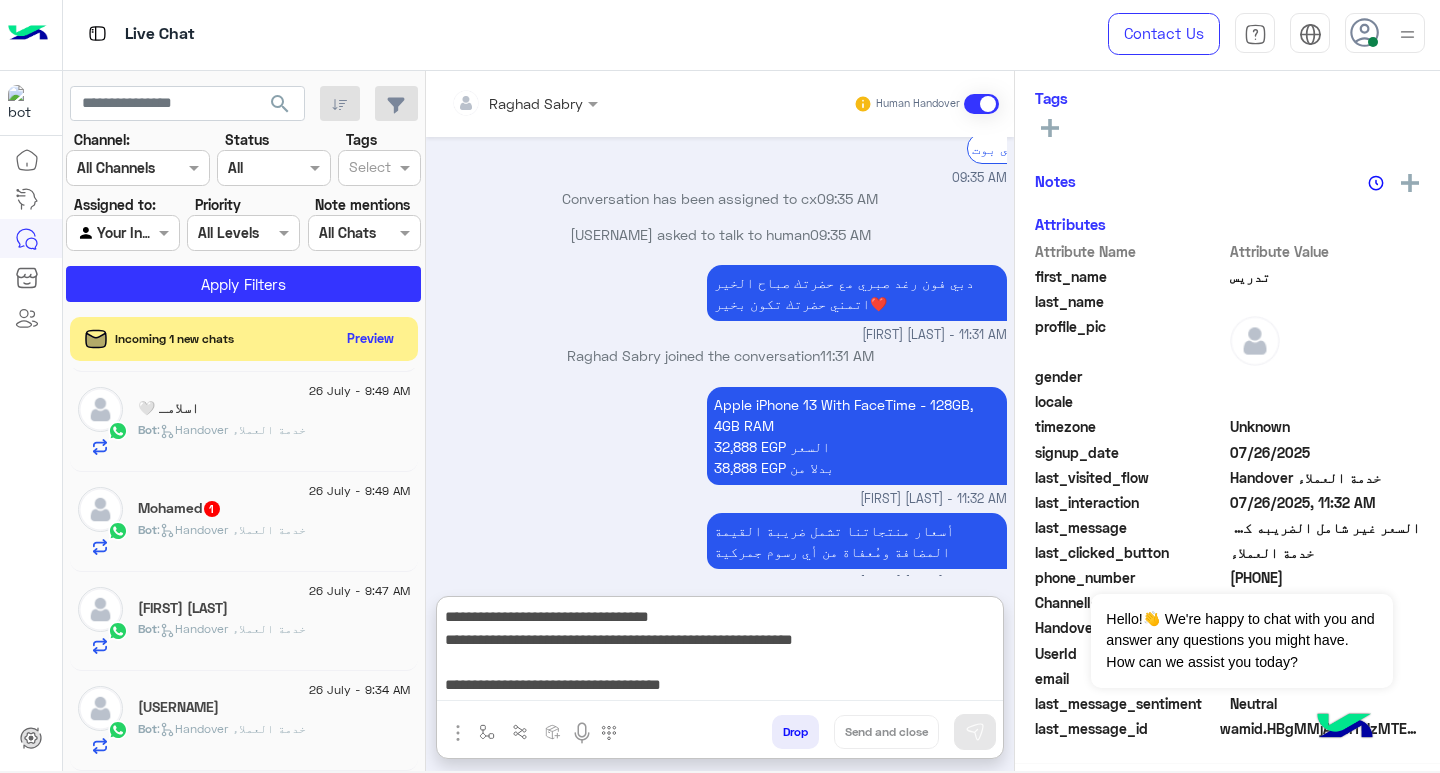 scroll, scrollTop: 155, scrollLeft: 0, axis: vertical 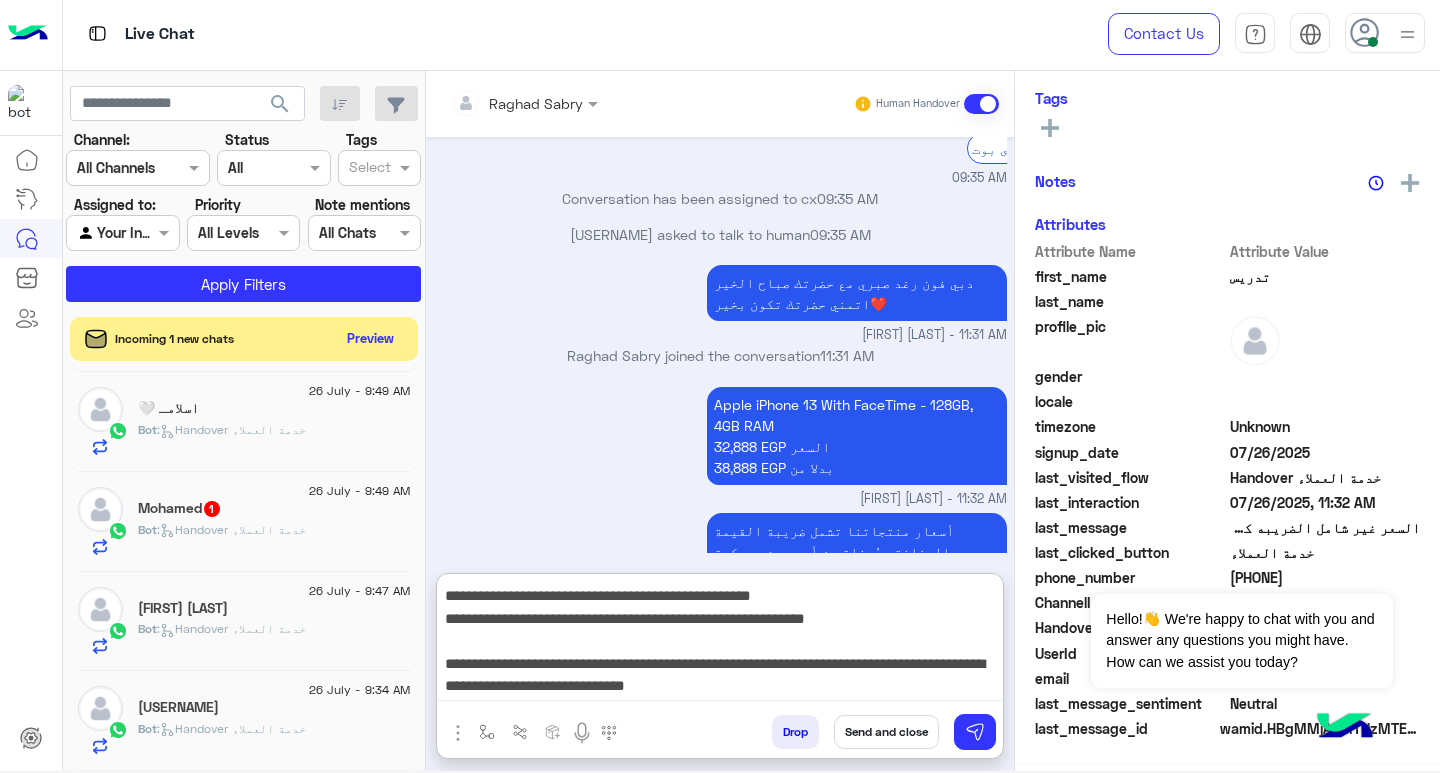 type on "**********" 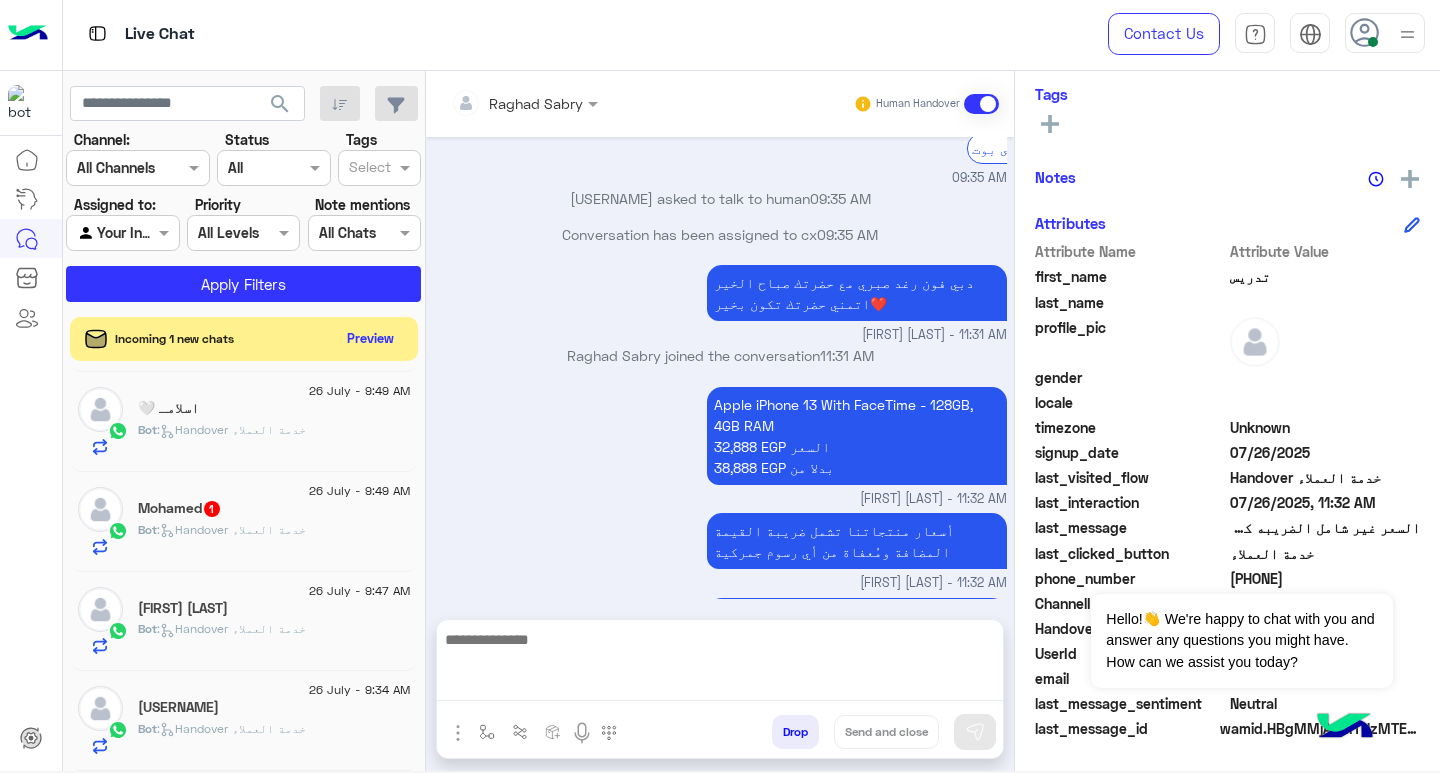 scroll, scrollTop: 0, scrollLeft: 0, axis: both 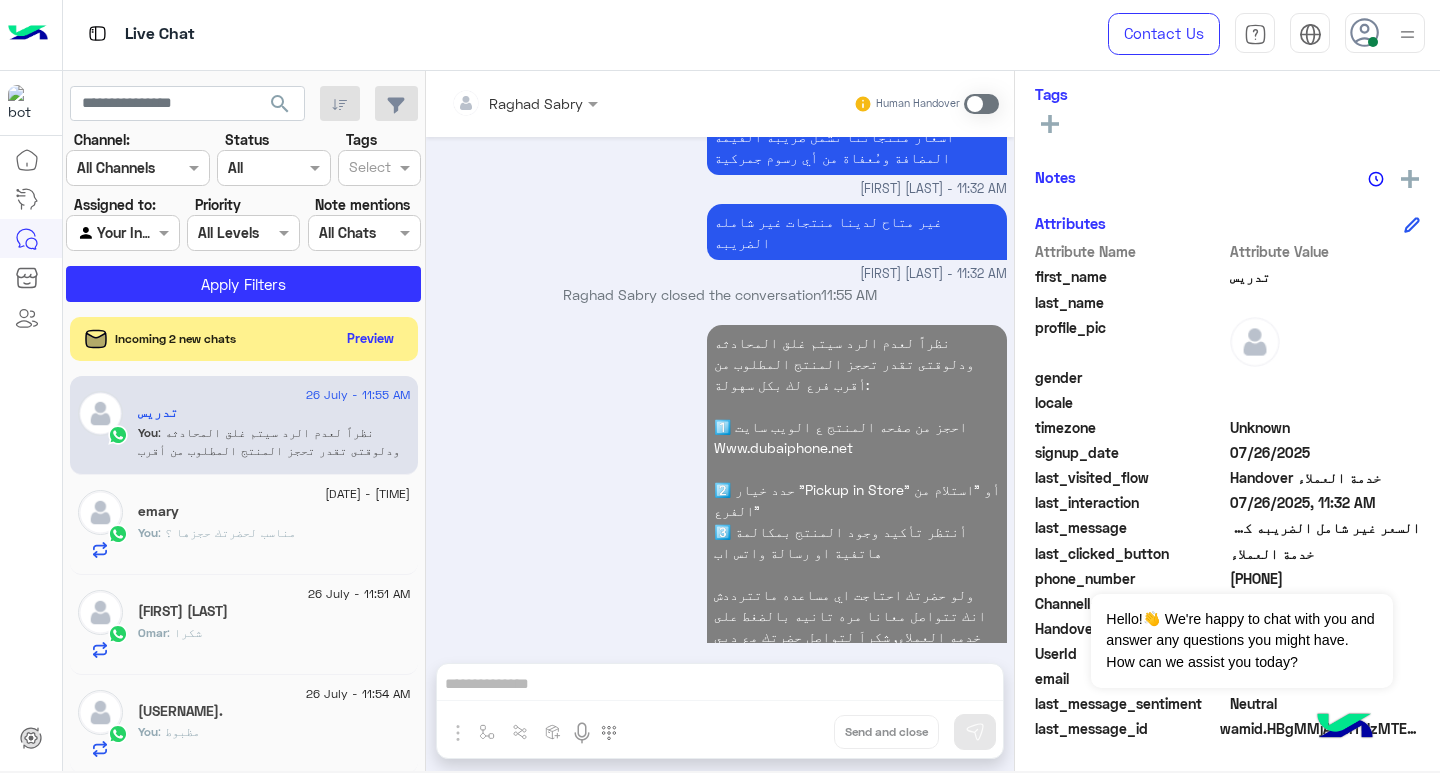 click on "You  : مناسب لحضرتك حجزها ؟" 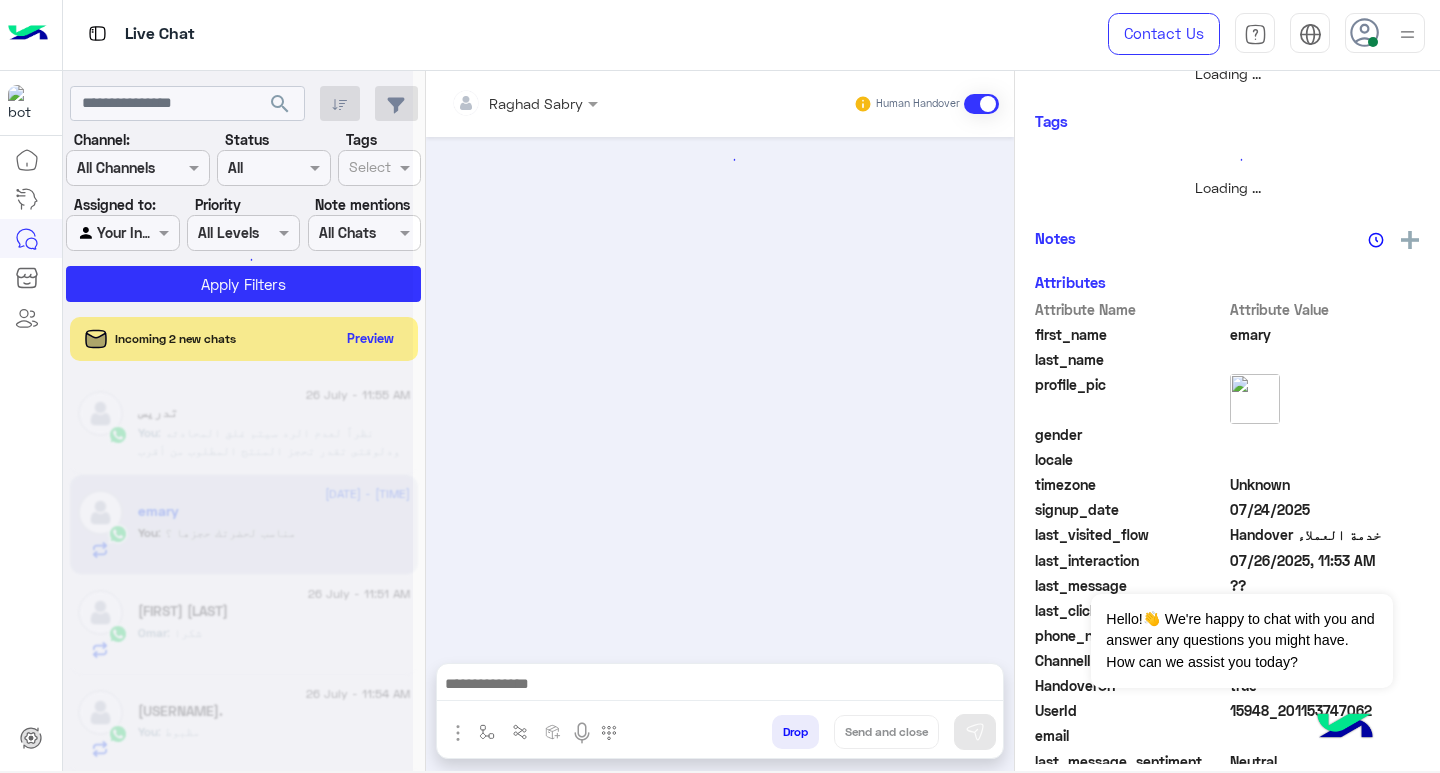 scroll, scrollTop: 355, scrollLeft: 0, axis: vertical 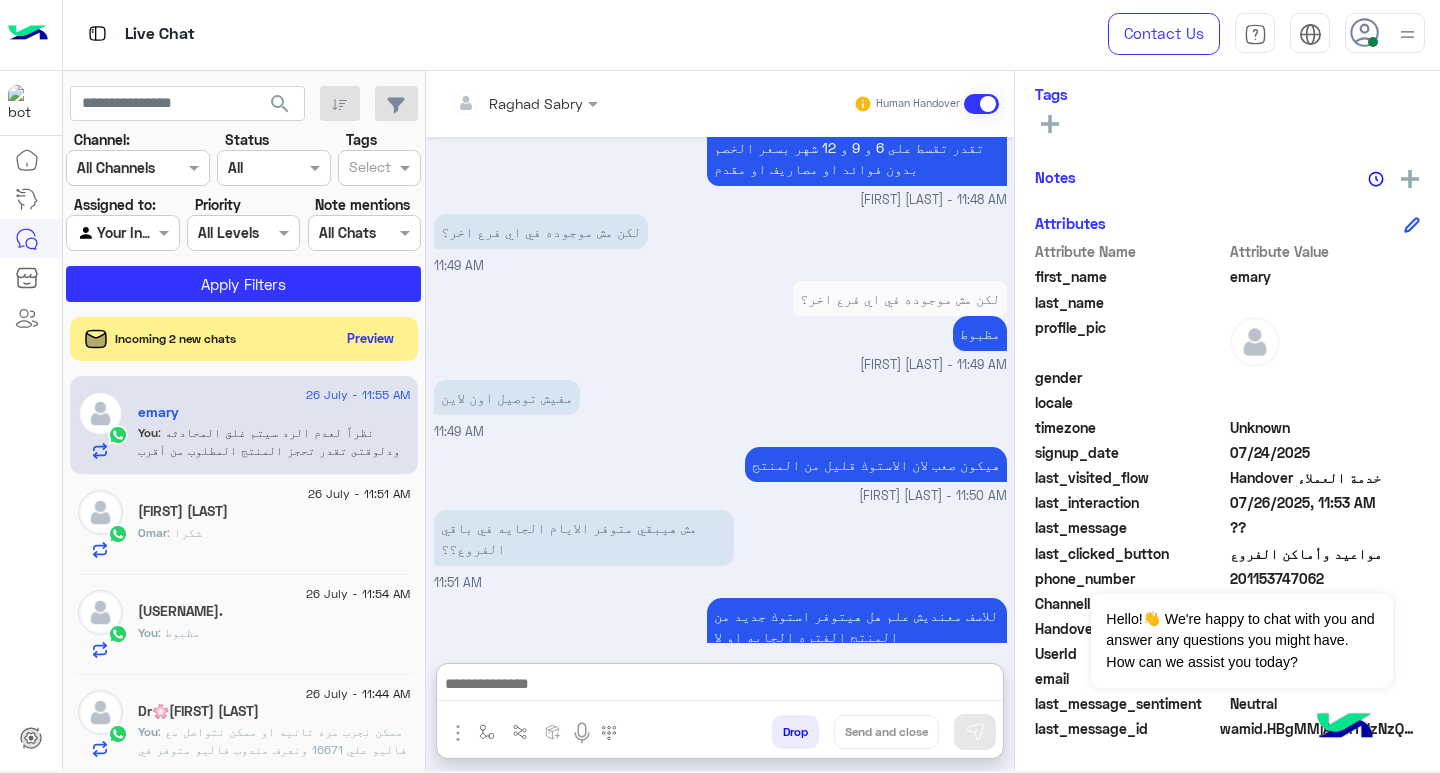 click at bounding box center [720, 686] 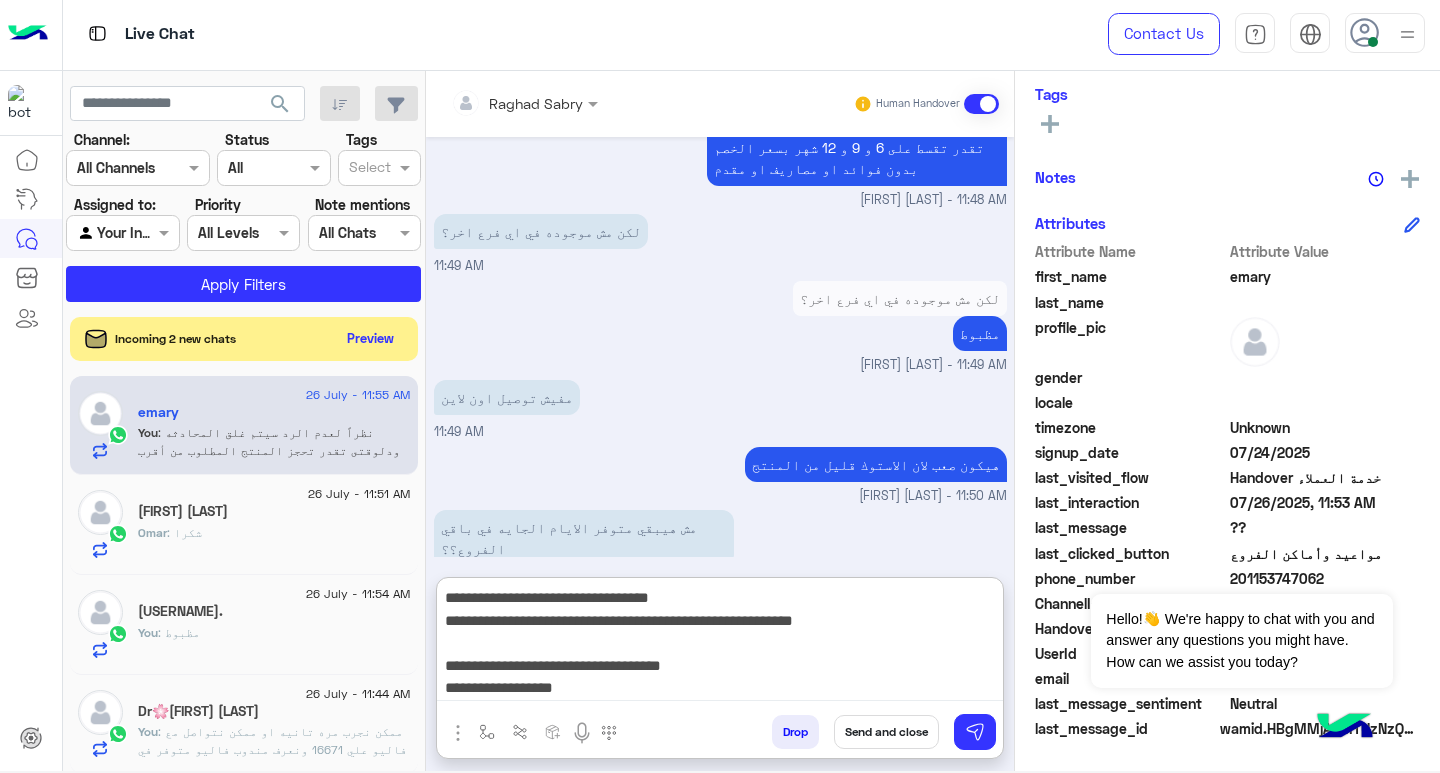 scroll, scrollTop: 155, scrollLeft: 0, axis: vertical 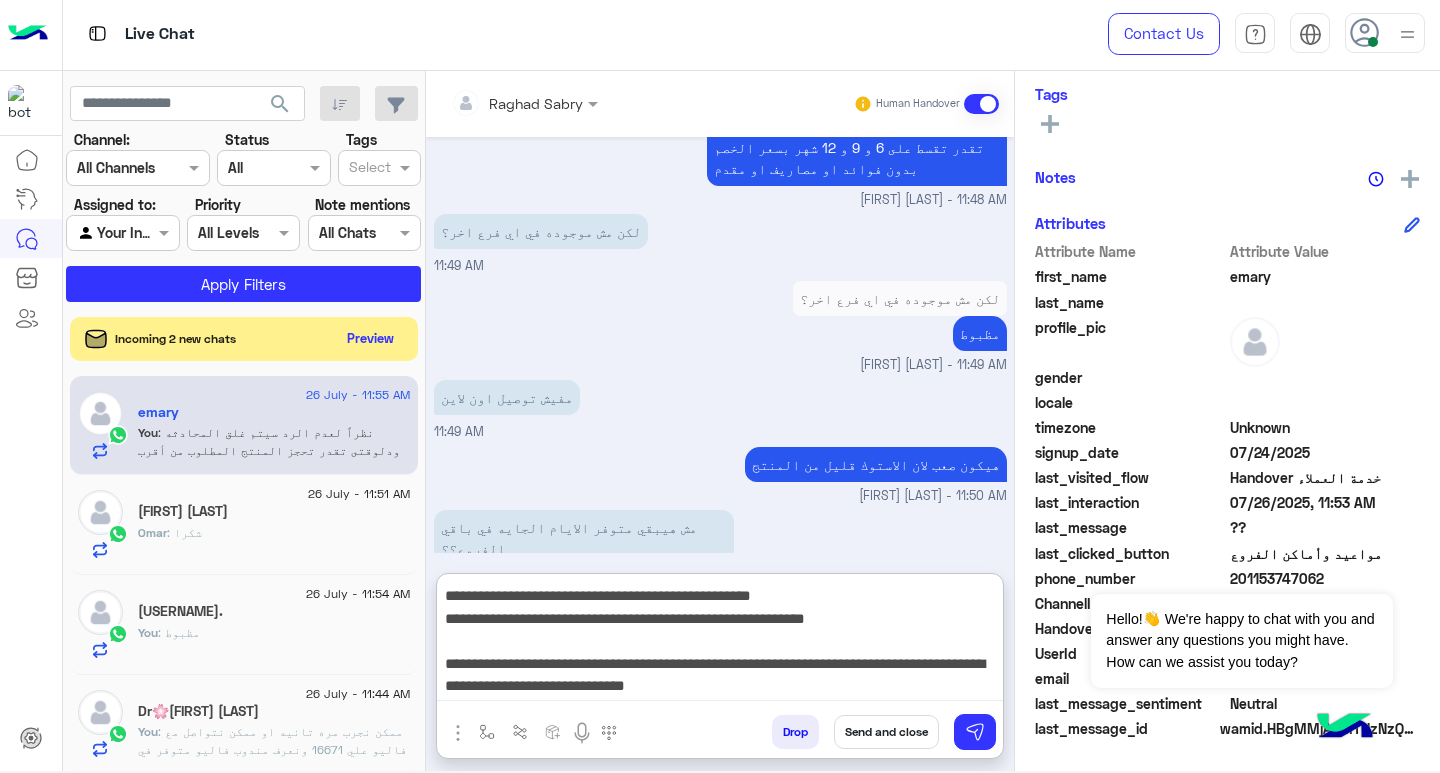 type on "**********" 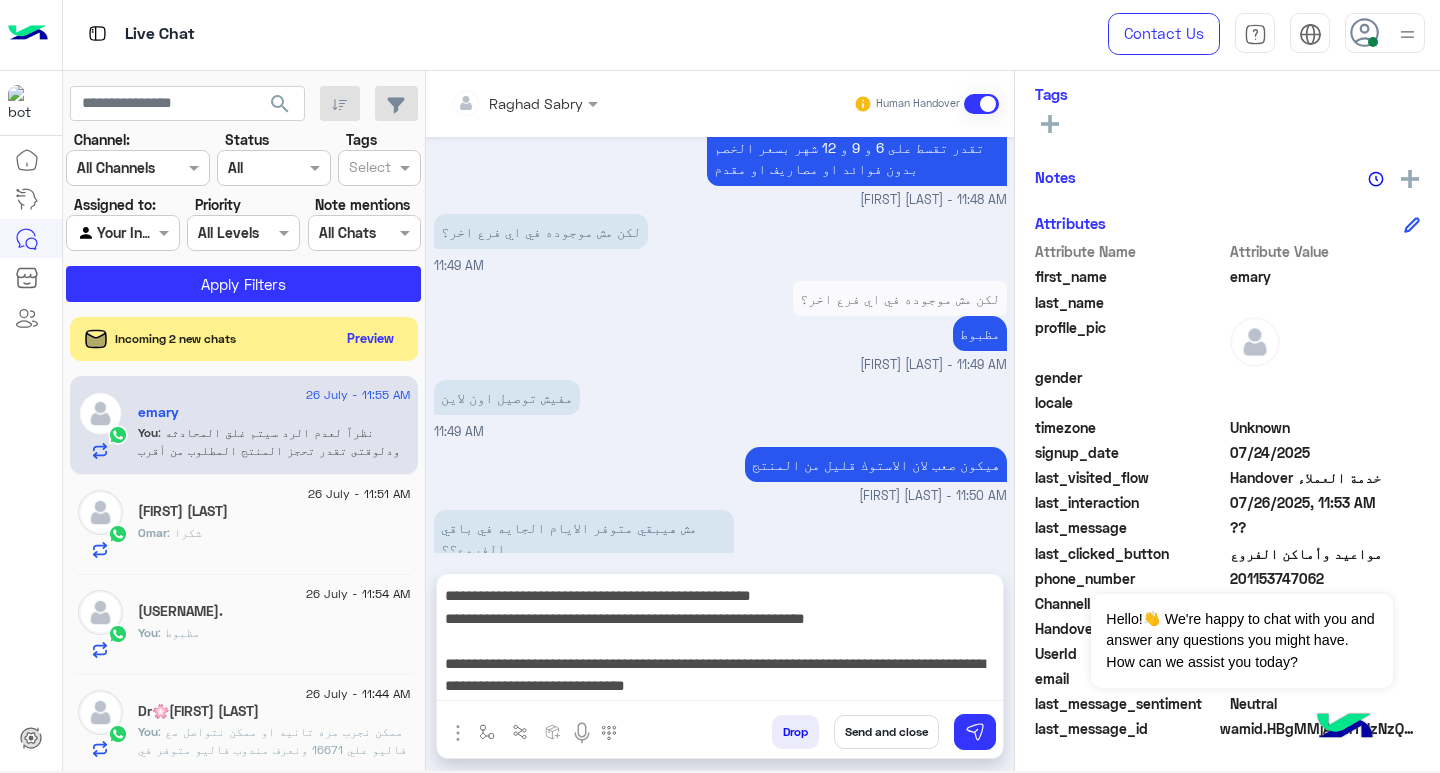 click on "Send and close" at bounding box center (886, 732) 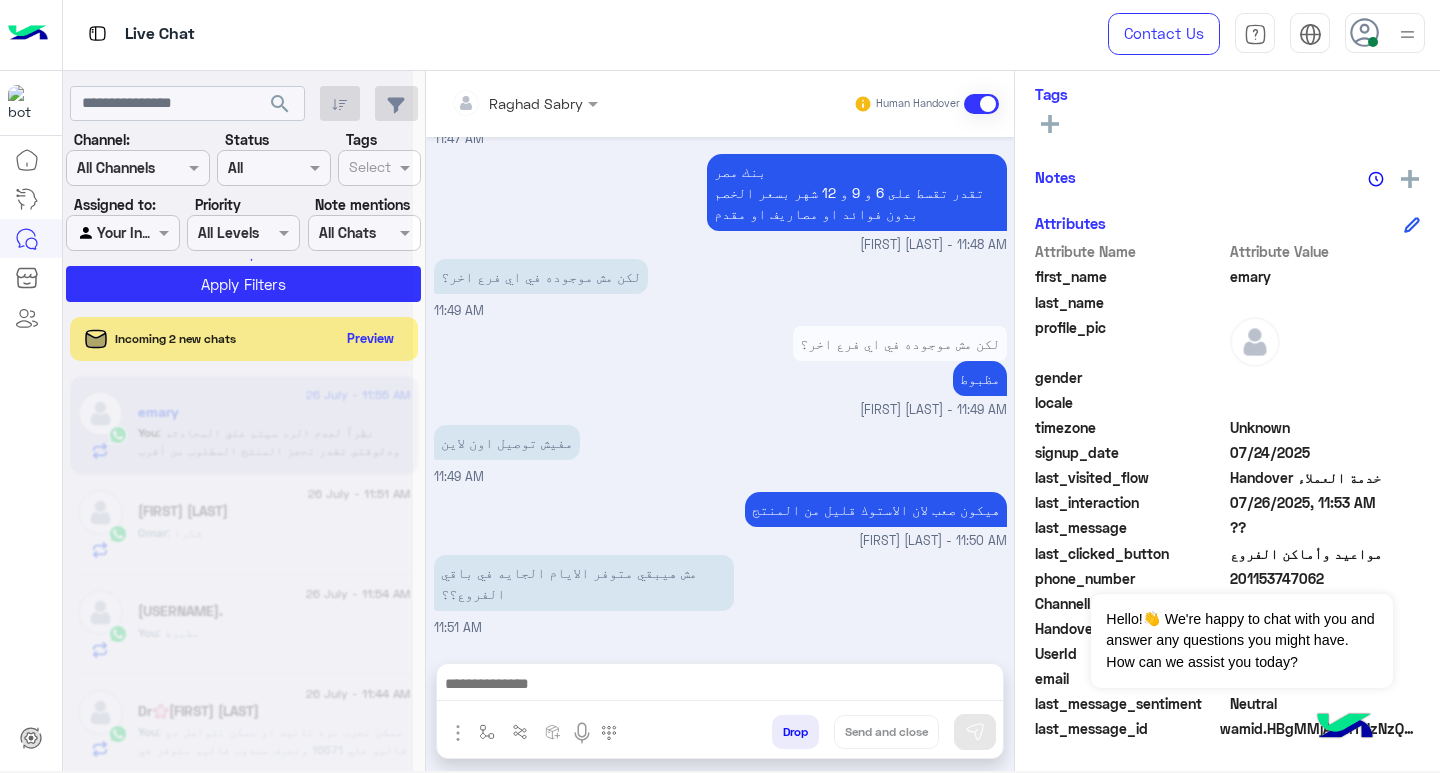 scroll, scrollTop: 0, scrollLeft: 0, axis: both 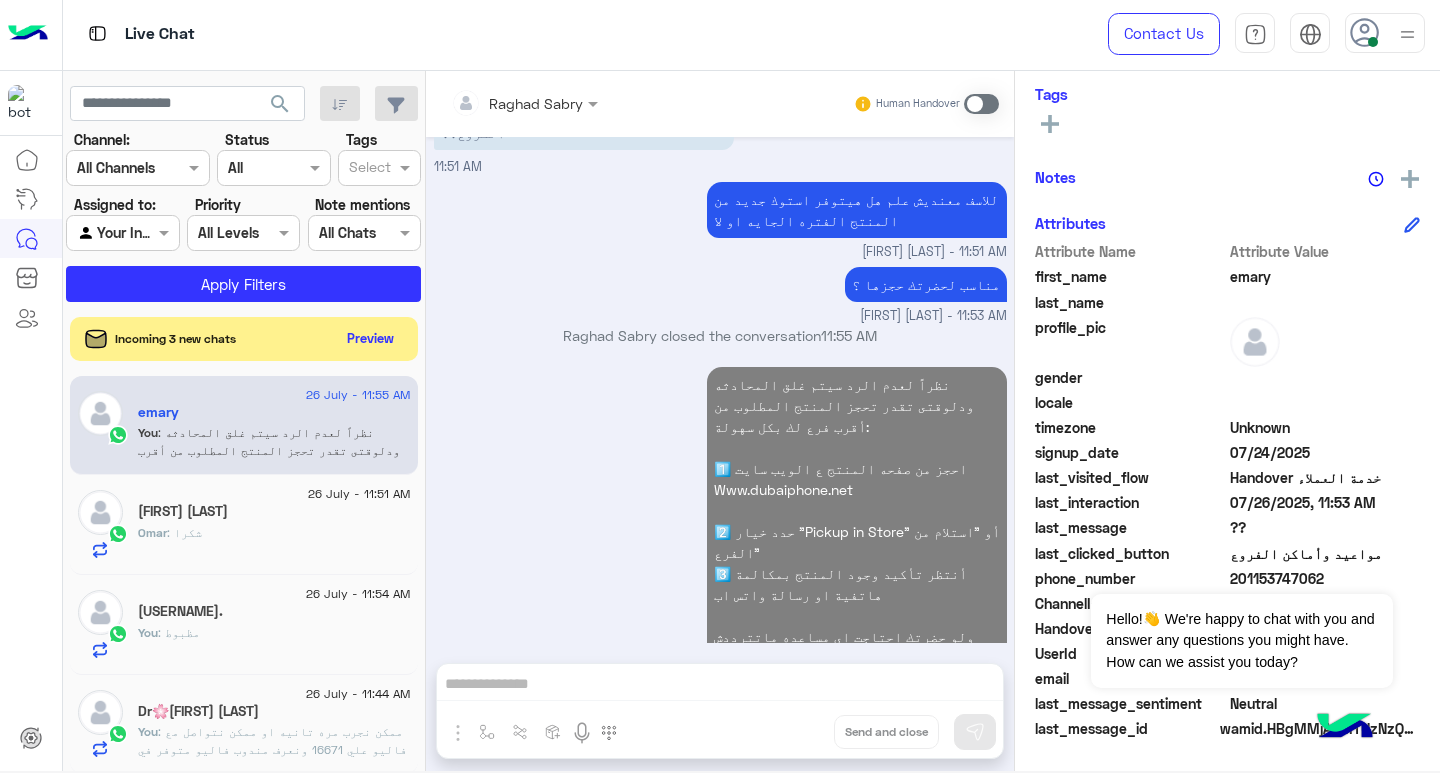 click on "Omar : شكرا" 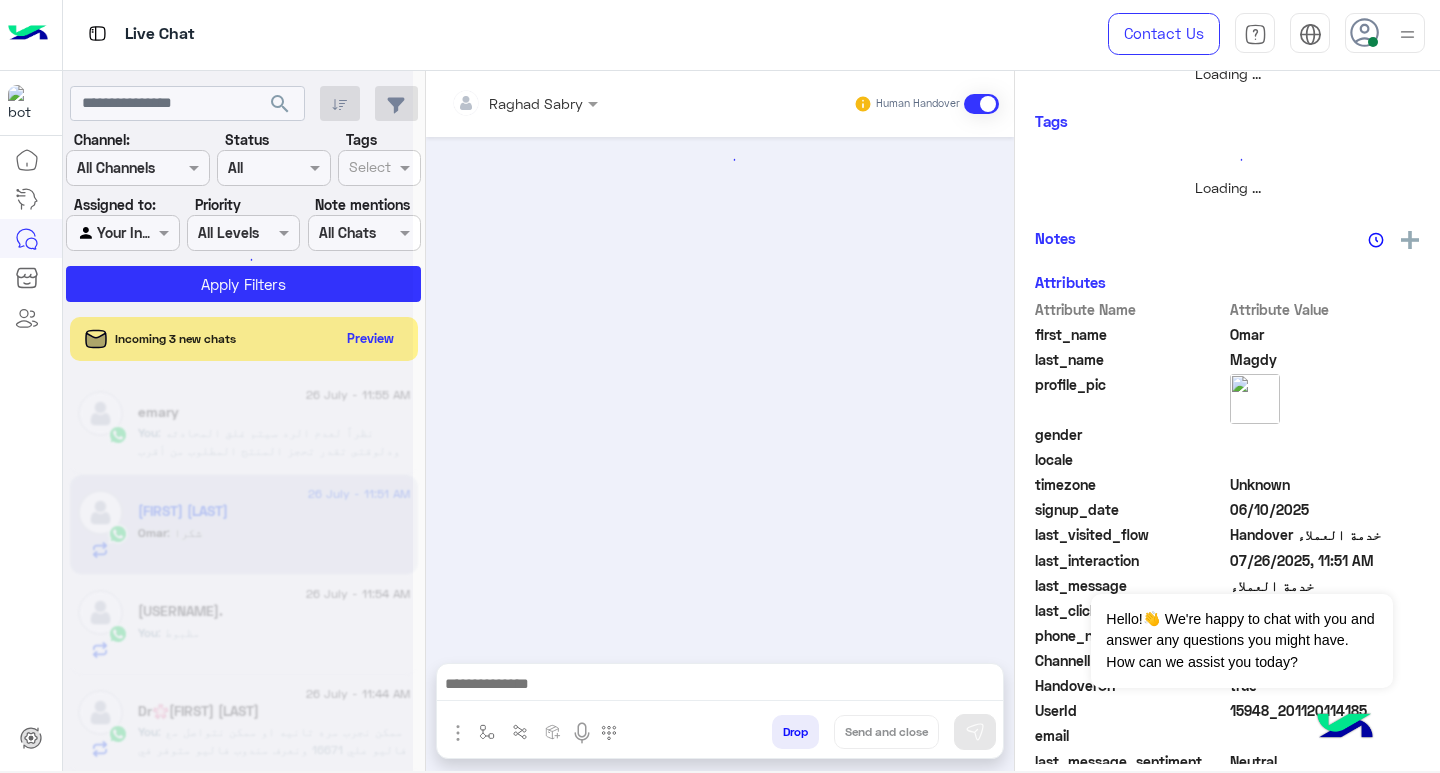 scroll, scrollTop: 355, scrollLeft: 0, axis: vertical 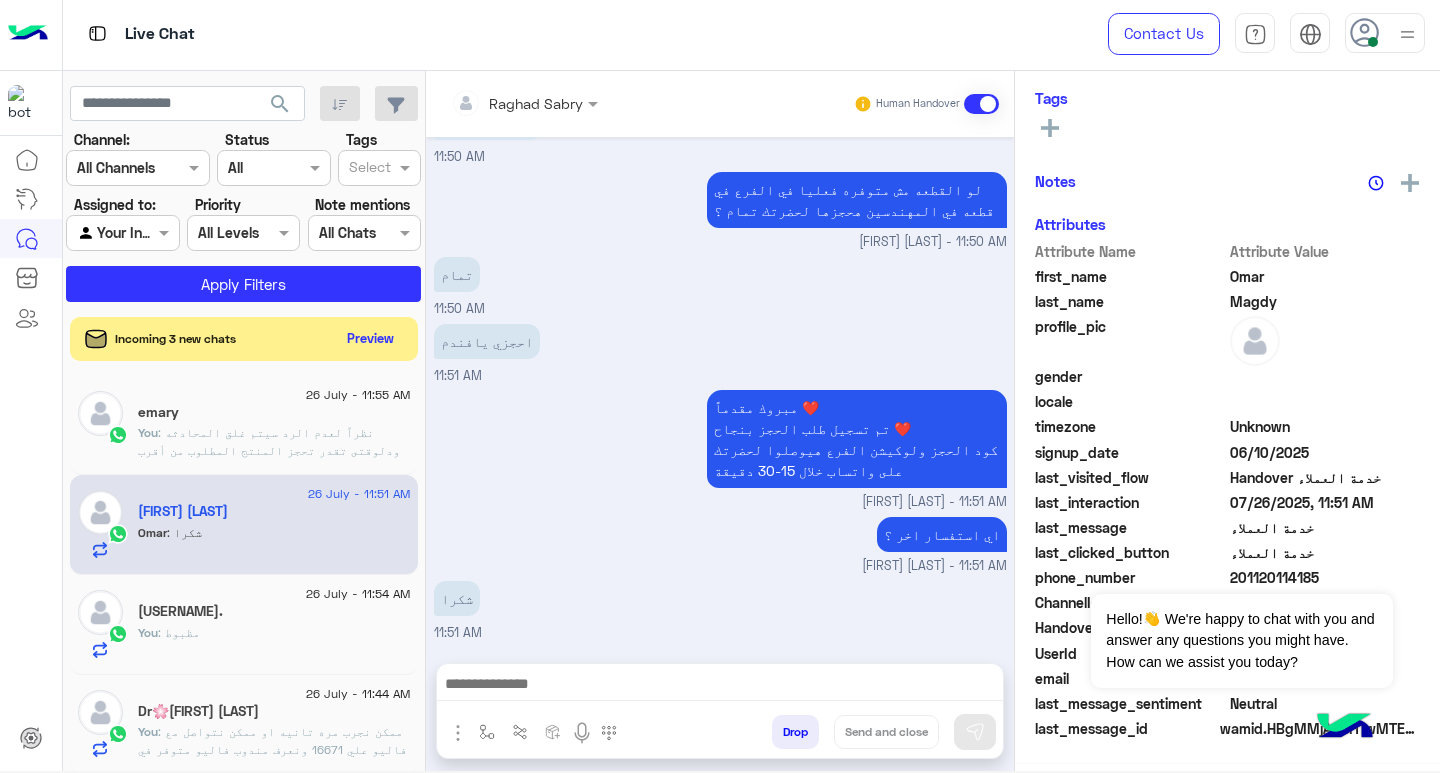 click at bounding box center [720, 686] 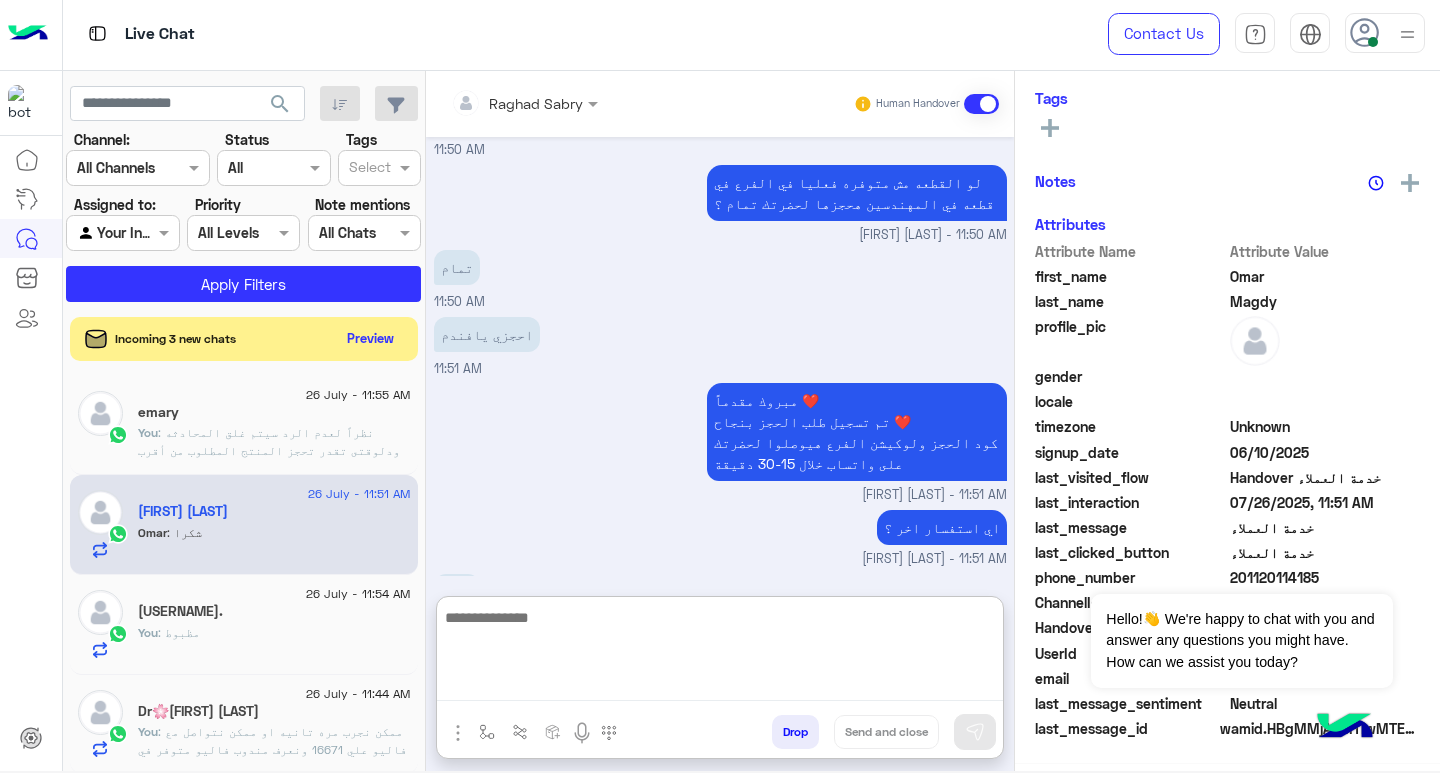 paste on "**********" 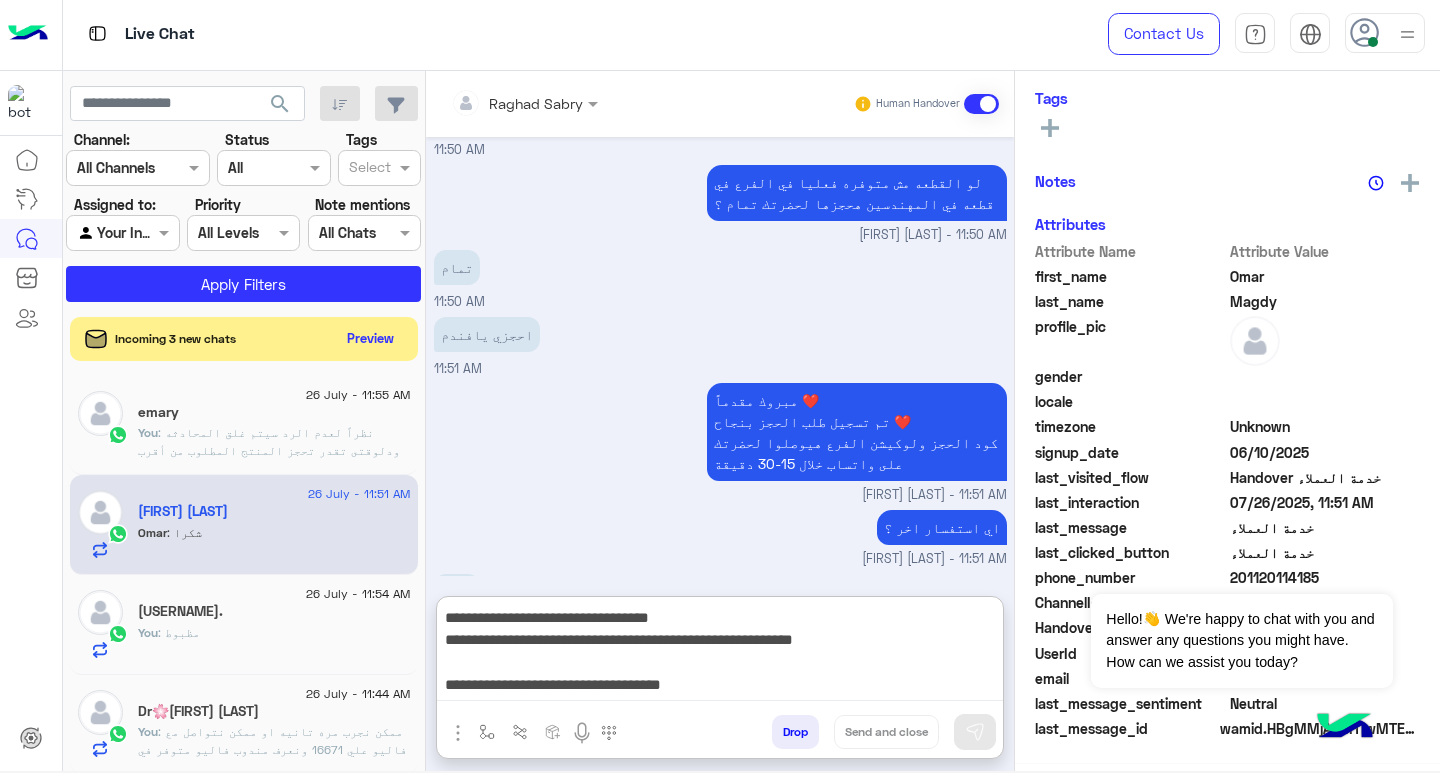 scroll, scrollTop: 155, scrollLeft: 0, axis: vertical 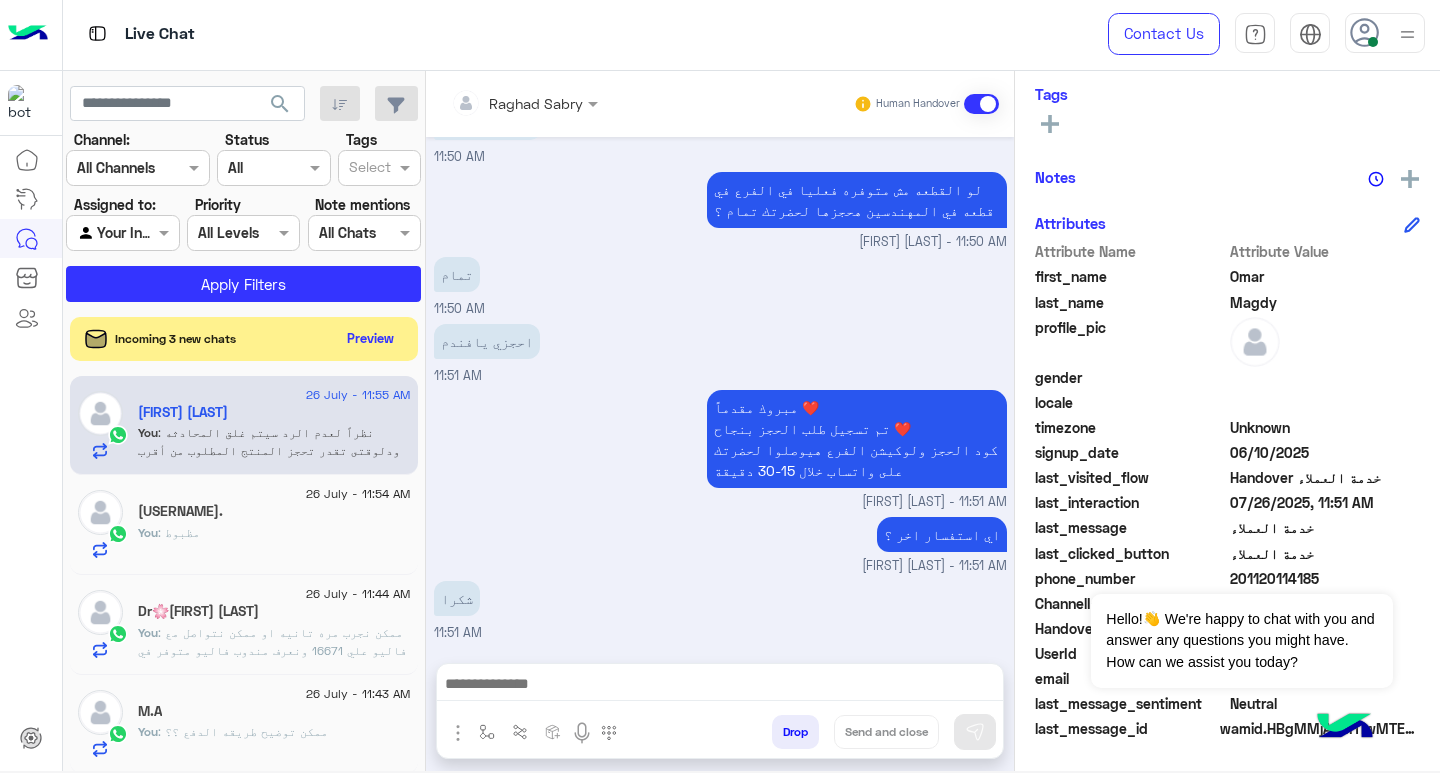 paste on "**********" 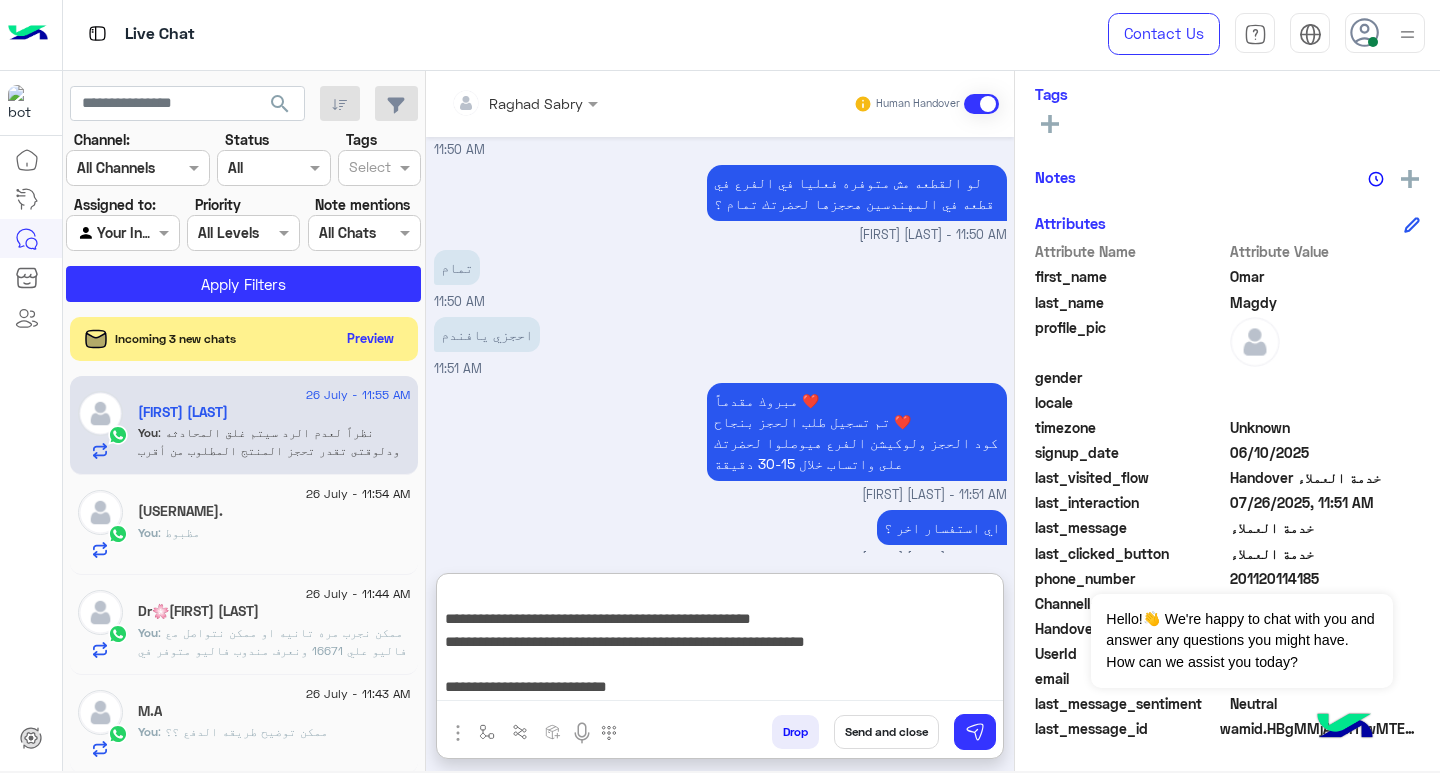 type on "**********" 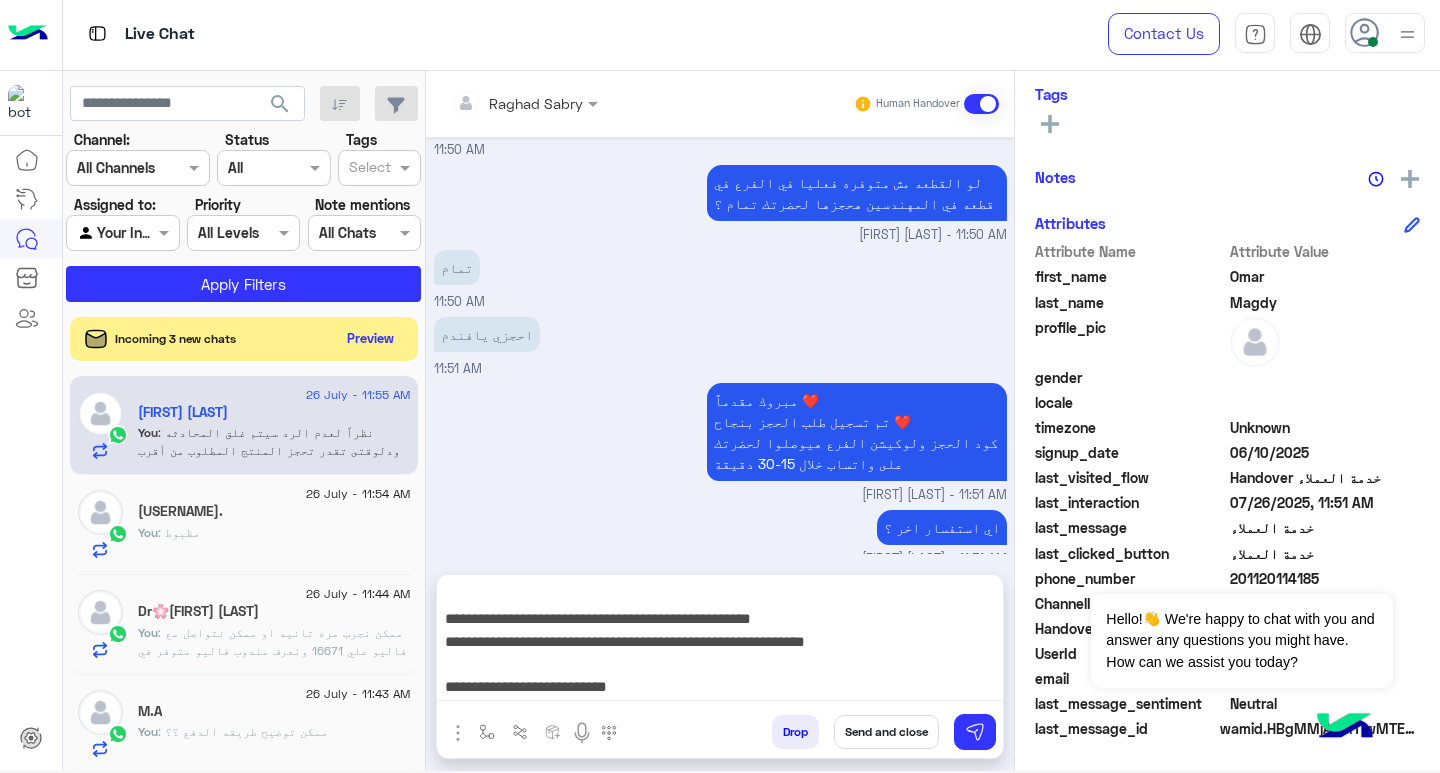 click on "Send and close" at bounding box center (886, 732) 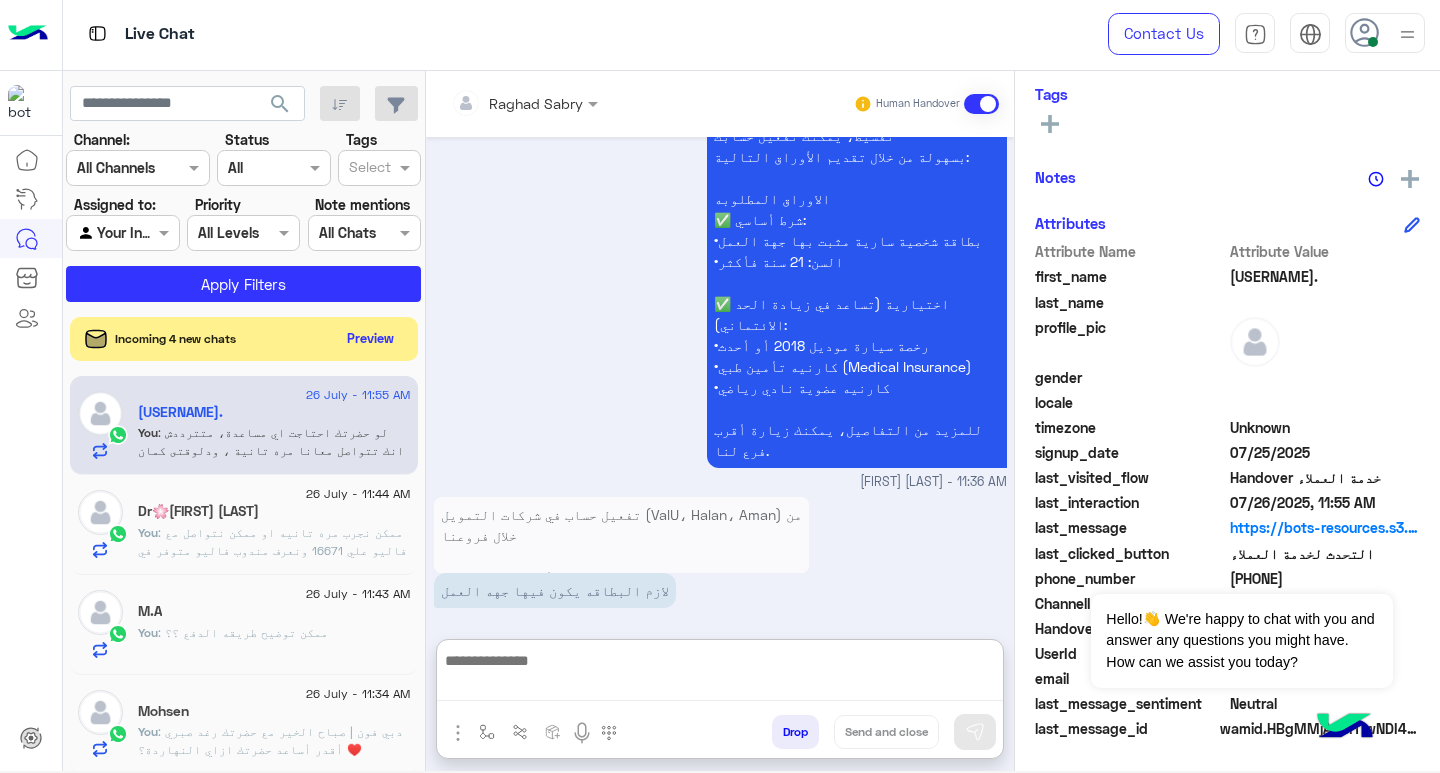 click at bounding box center (720, 674) 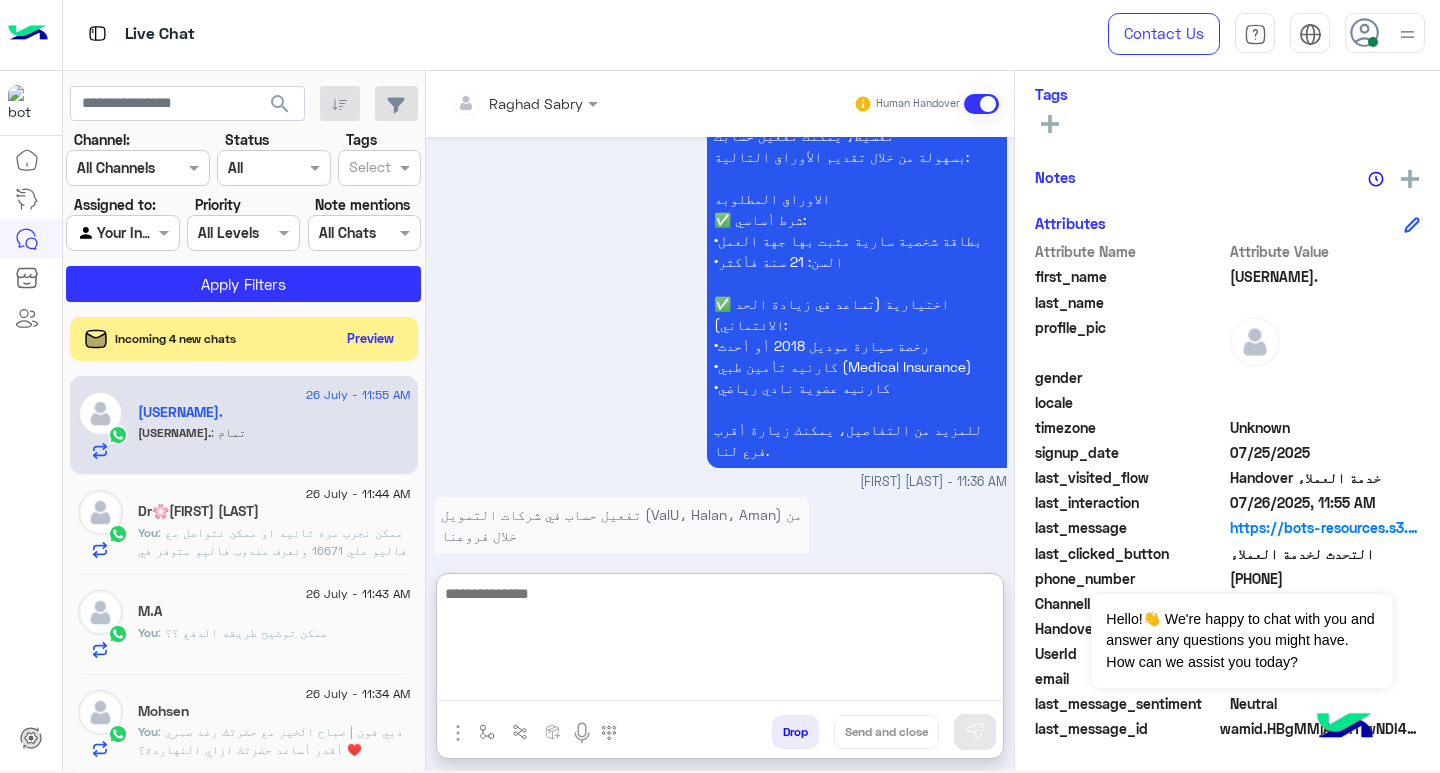paste on "**********" 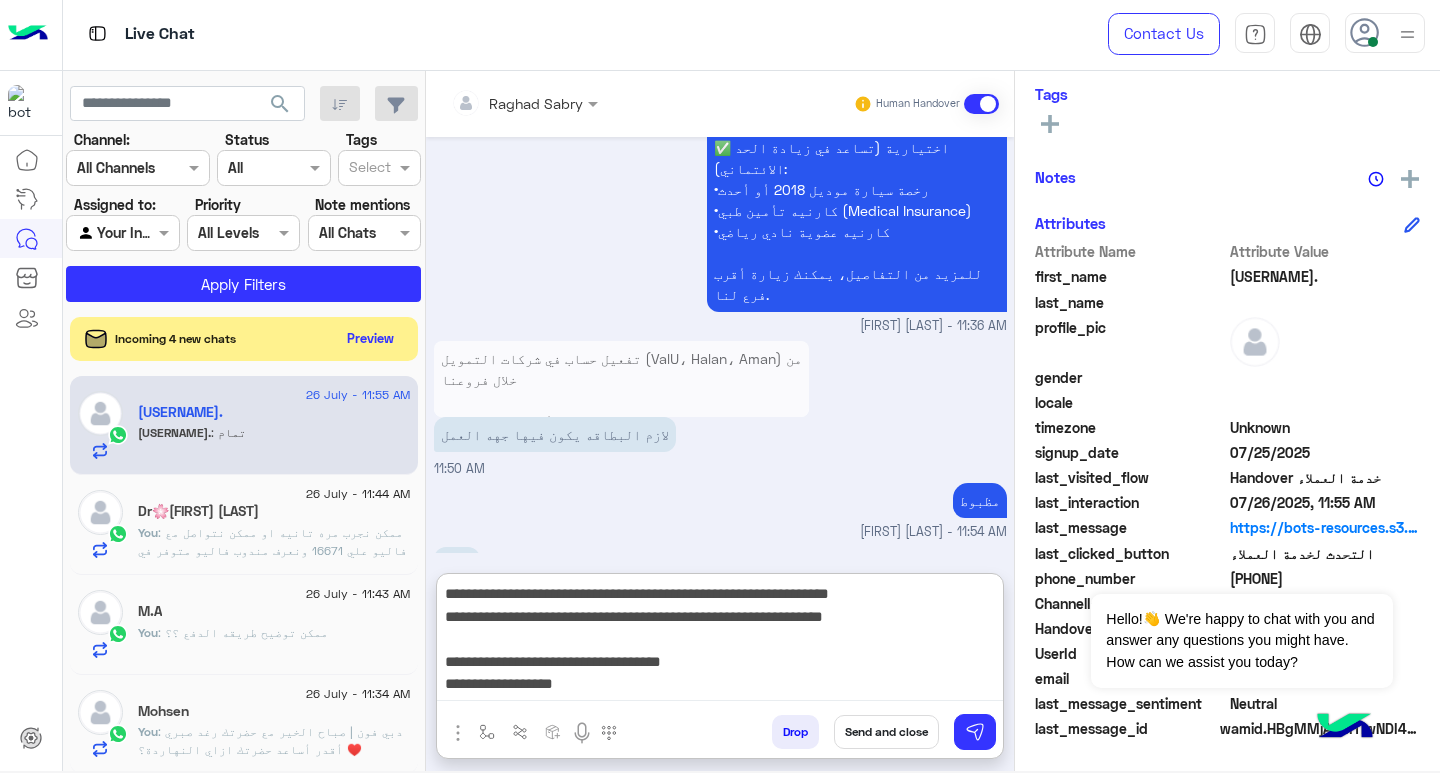 type on "**********" 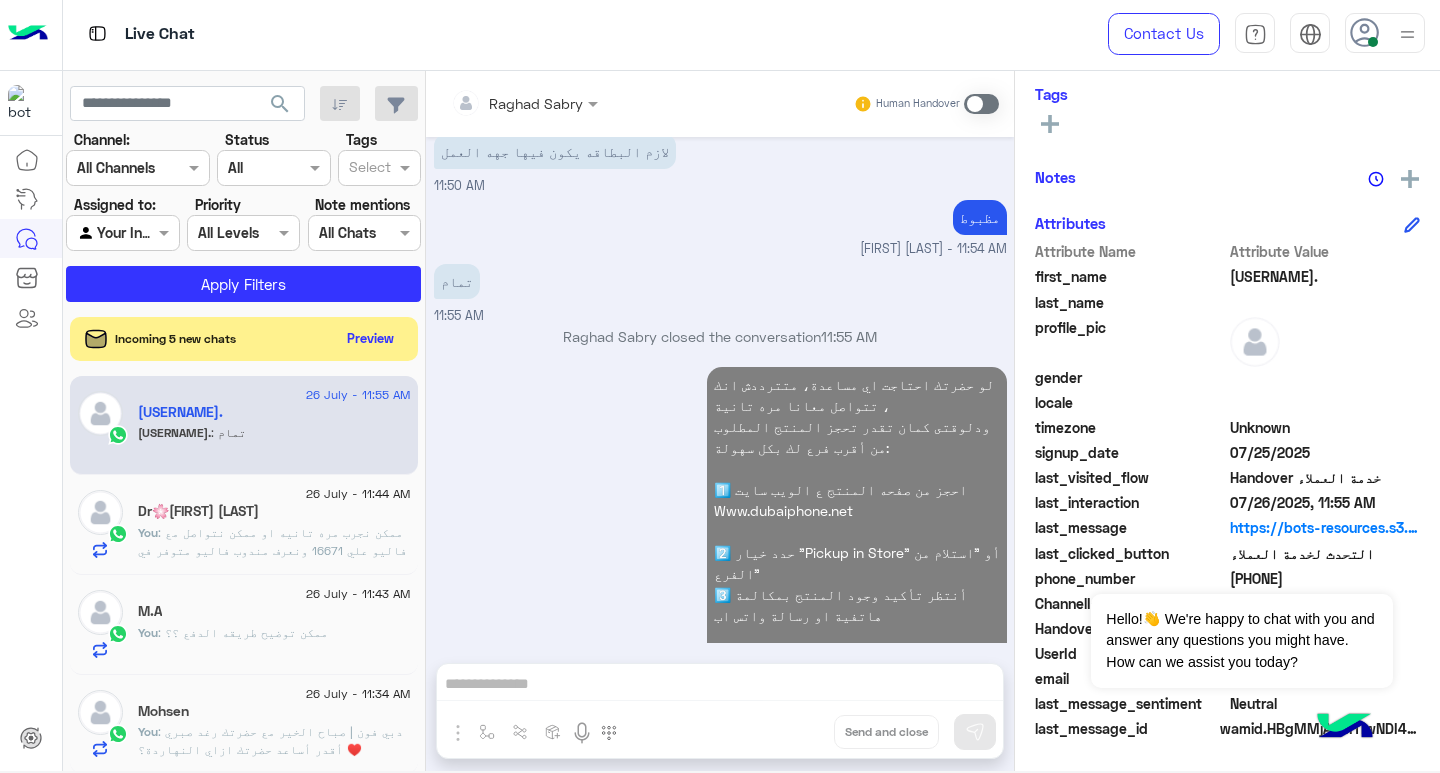 click on ": ممكن نجرب مره تانيه
او ممكن نتواصل مع فاليو علي 16671  ونعرف مندوب فاليو متوفر في اي فرع من فروع دبي فون" 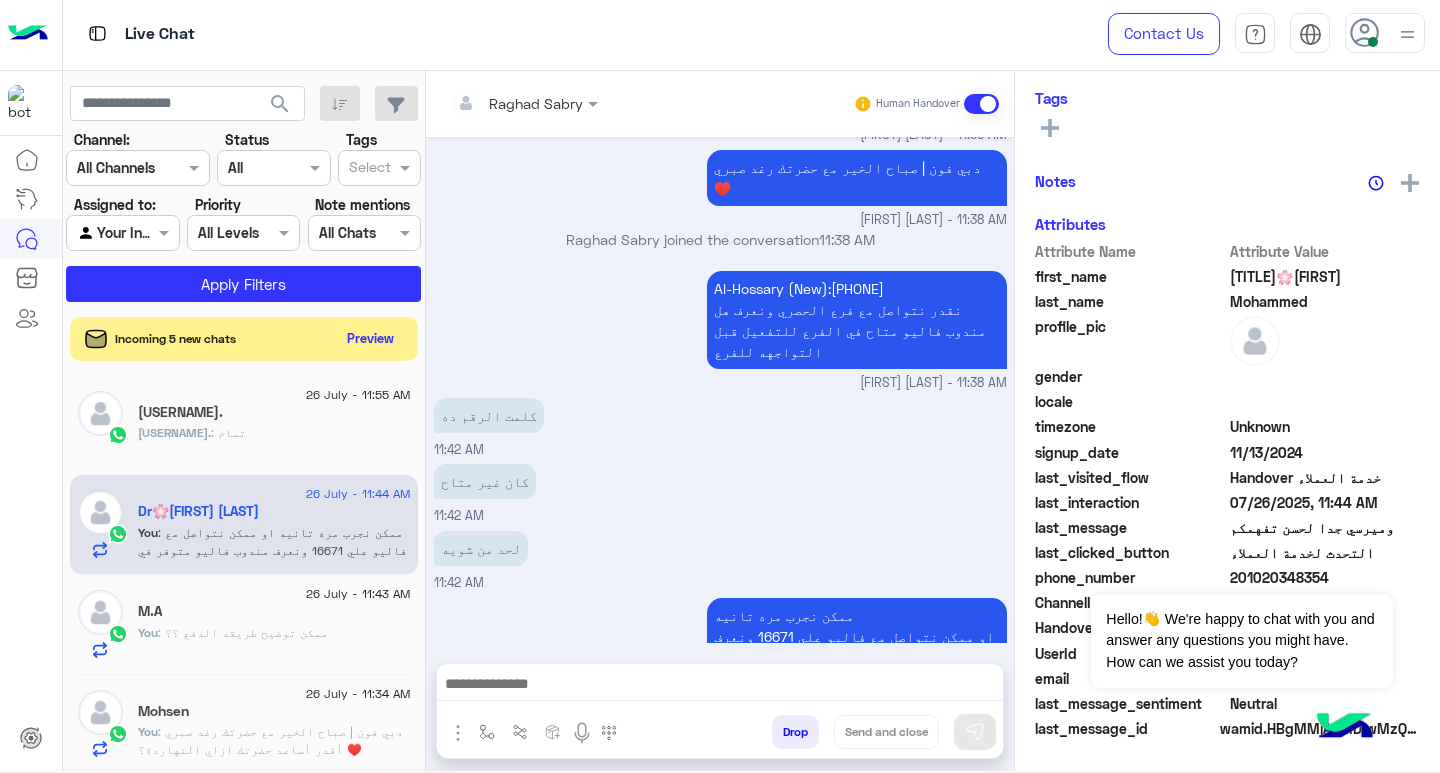 click at bounding box center [720, 686] 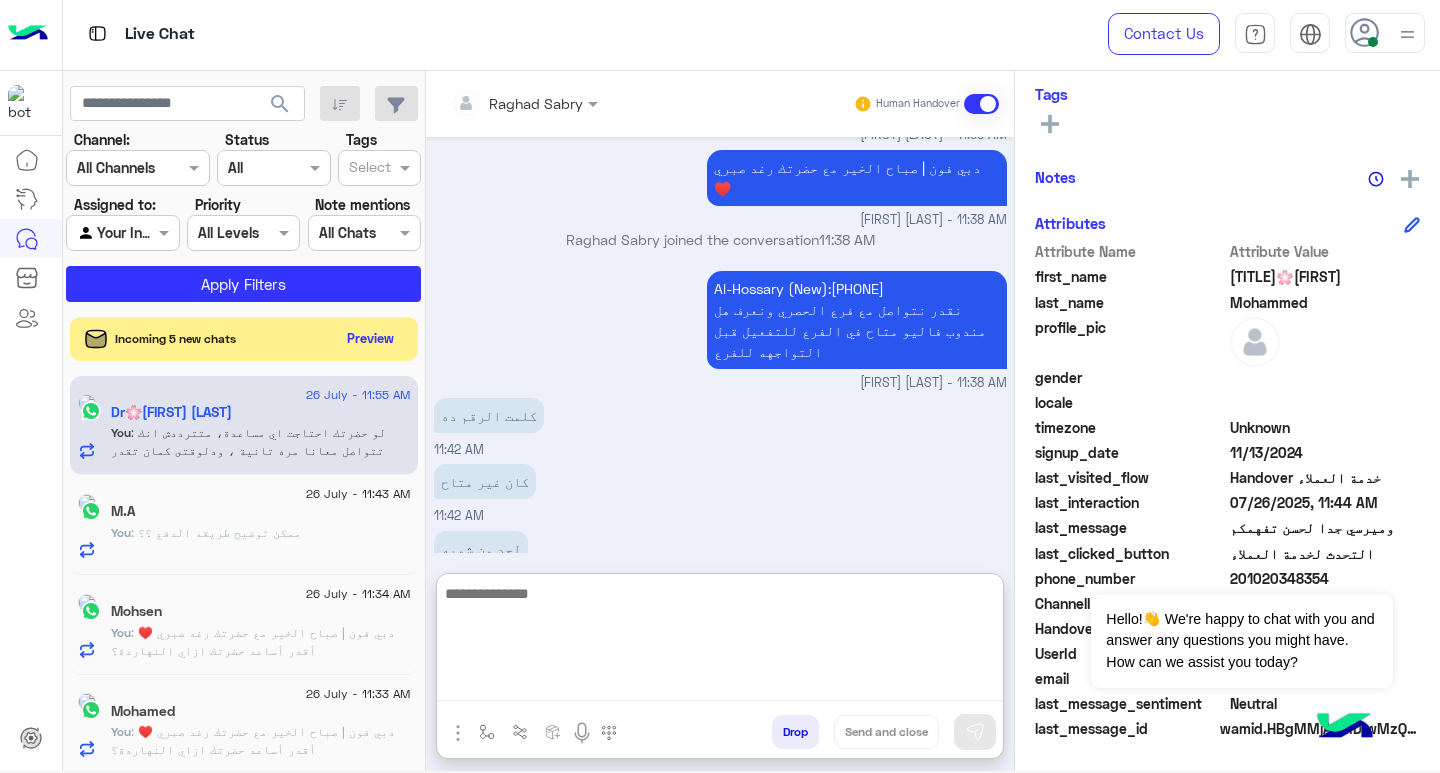 paste on "**********" 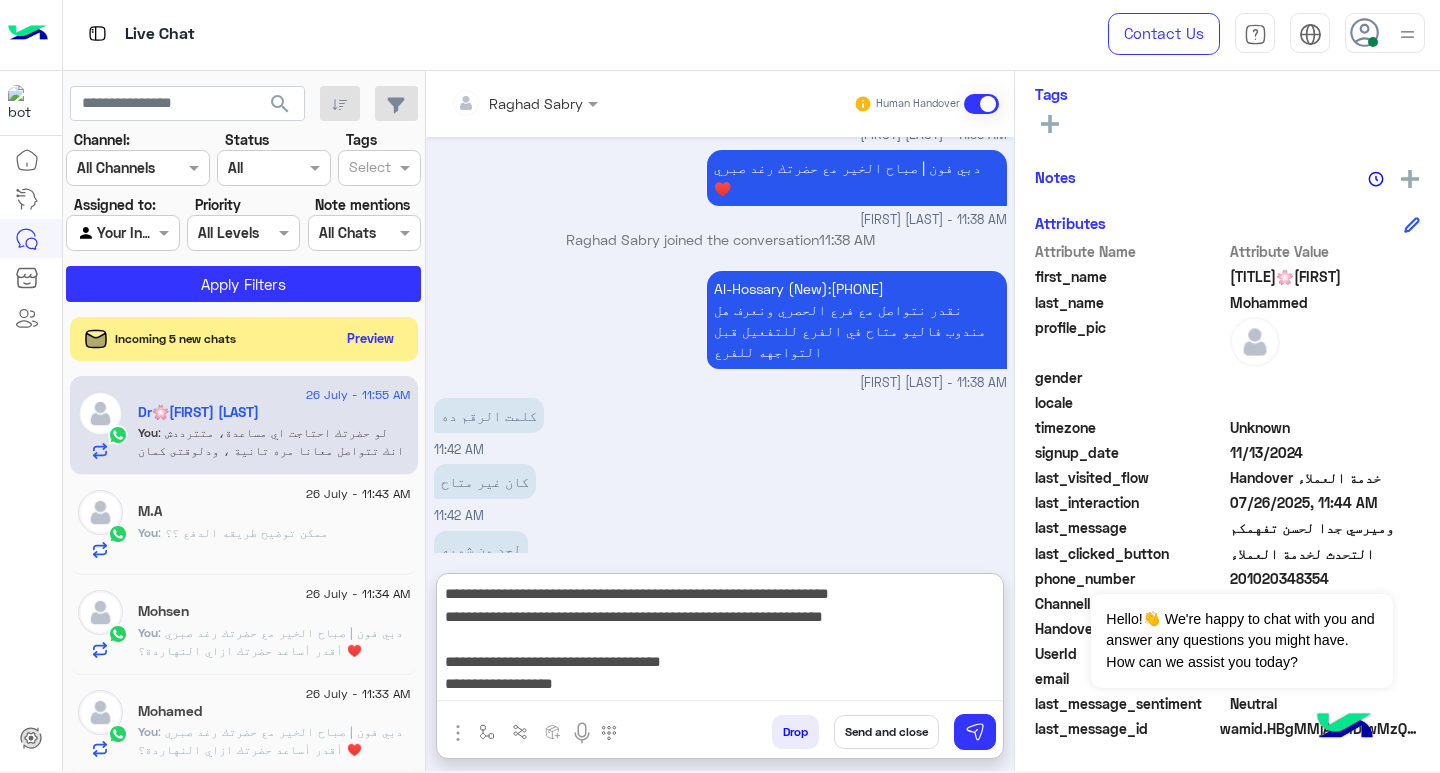 type on "**********" 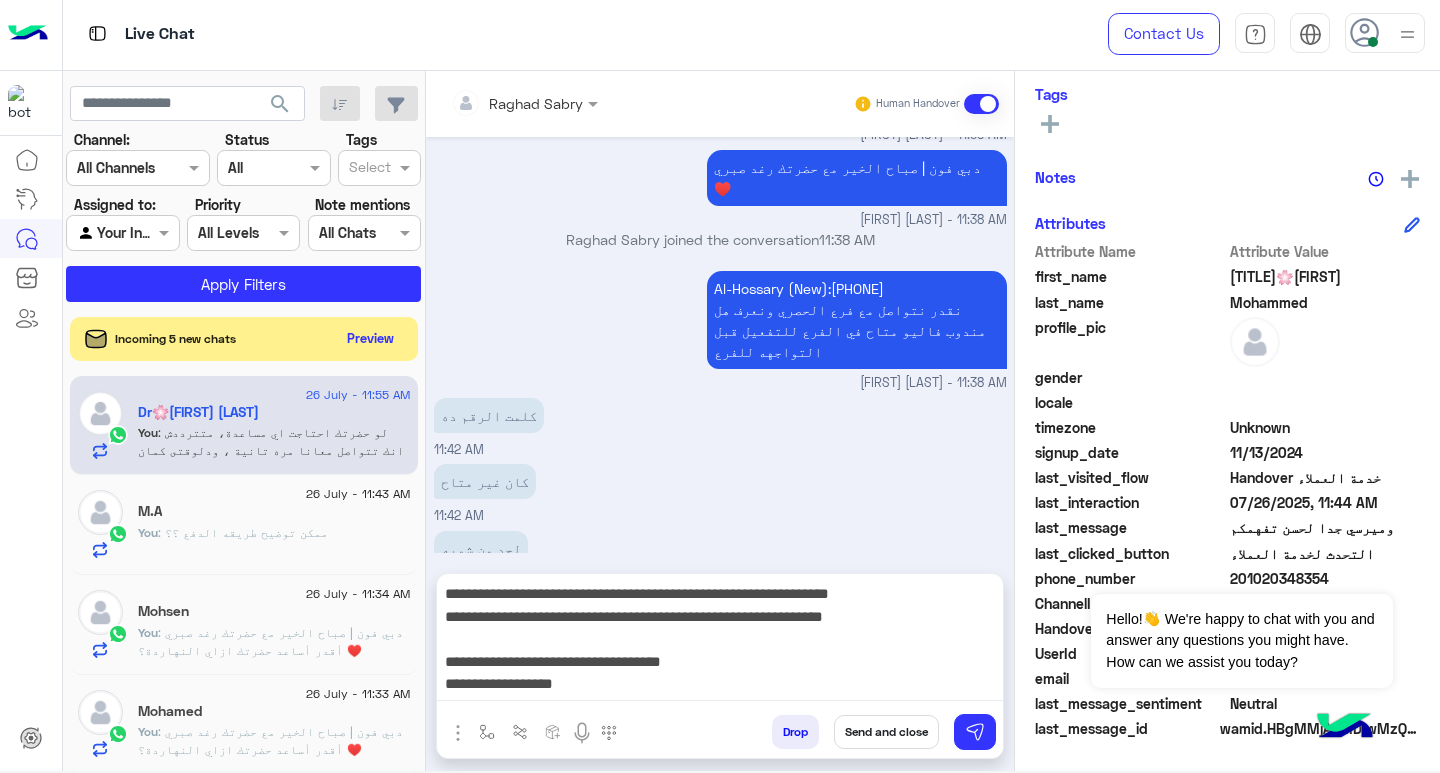 click on "Send and close" at bounding box center [886, 732] 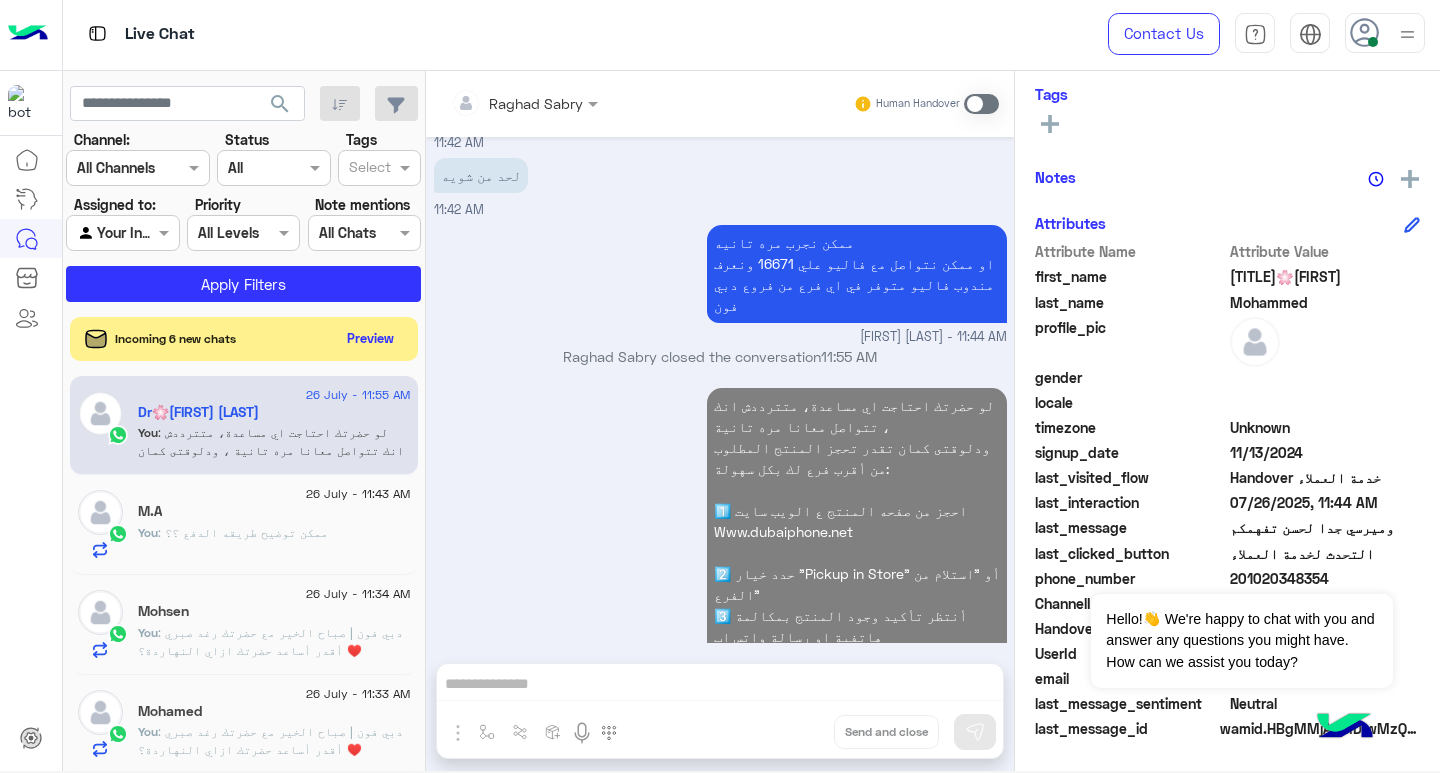 click on ": ممكن توضيح طريقه الدفع ؟؟" 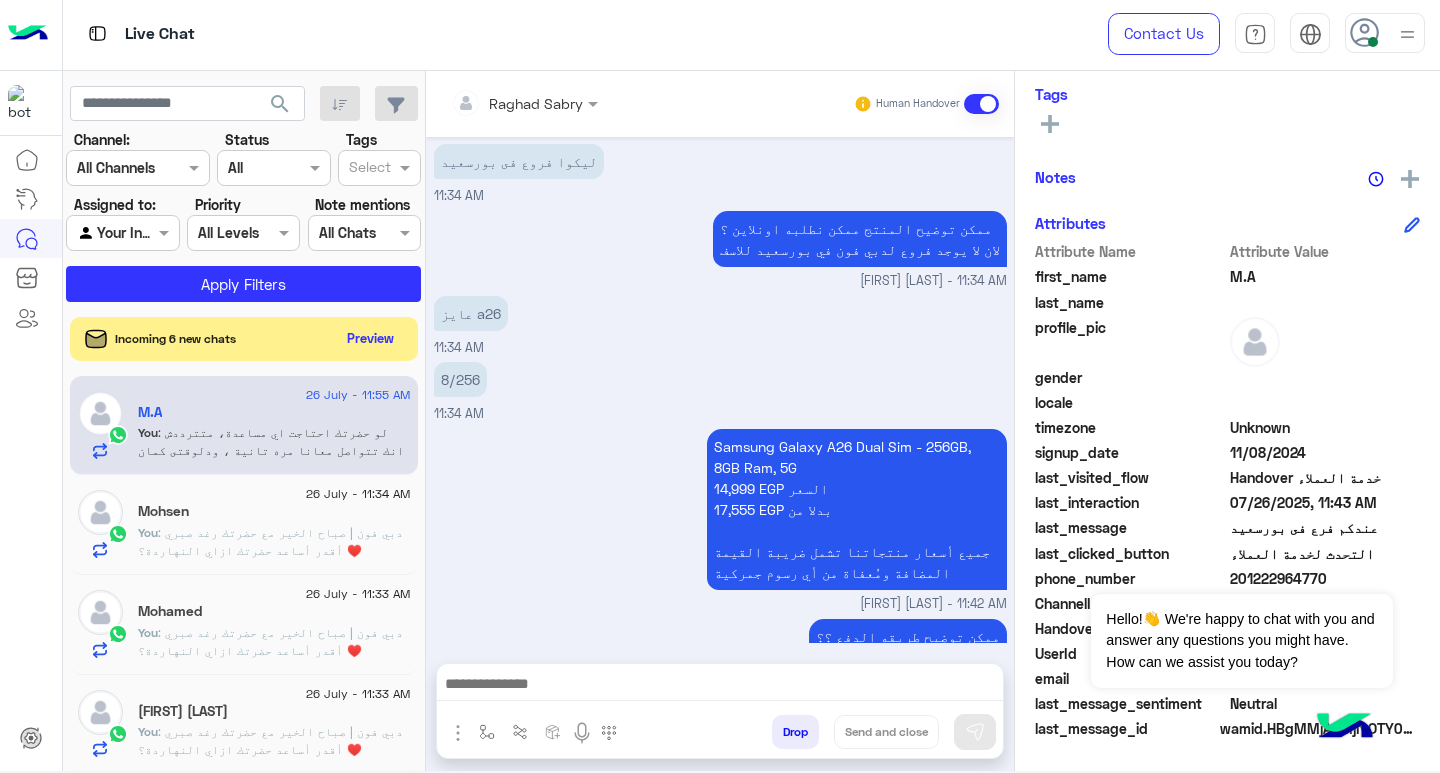 click at bounding box center [720, 686] 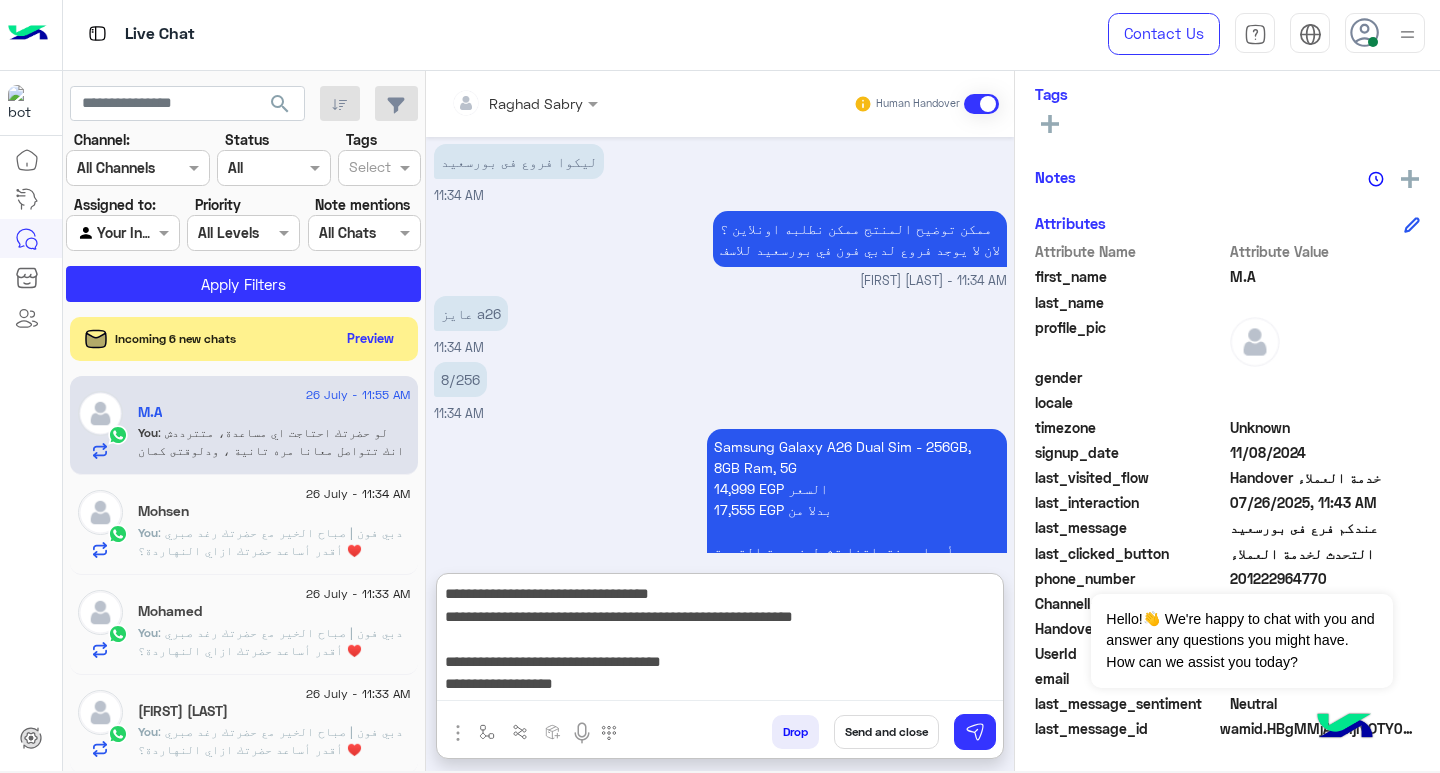 type on "**********" 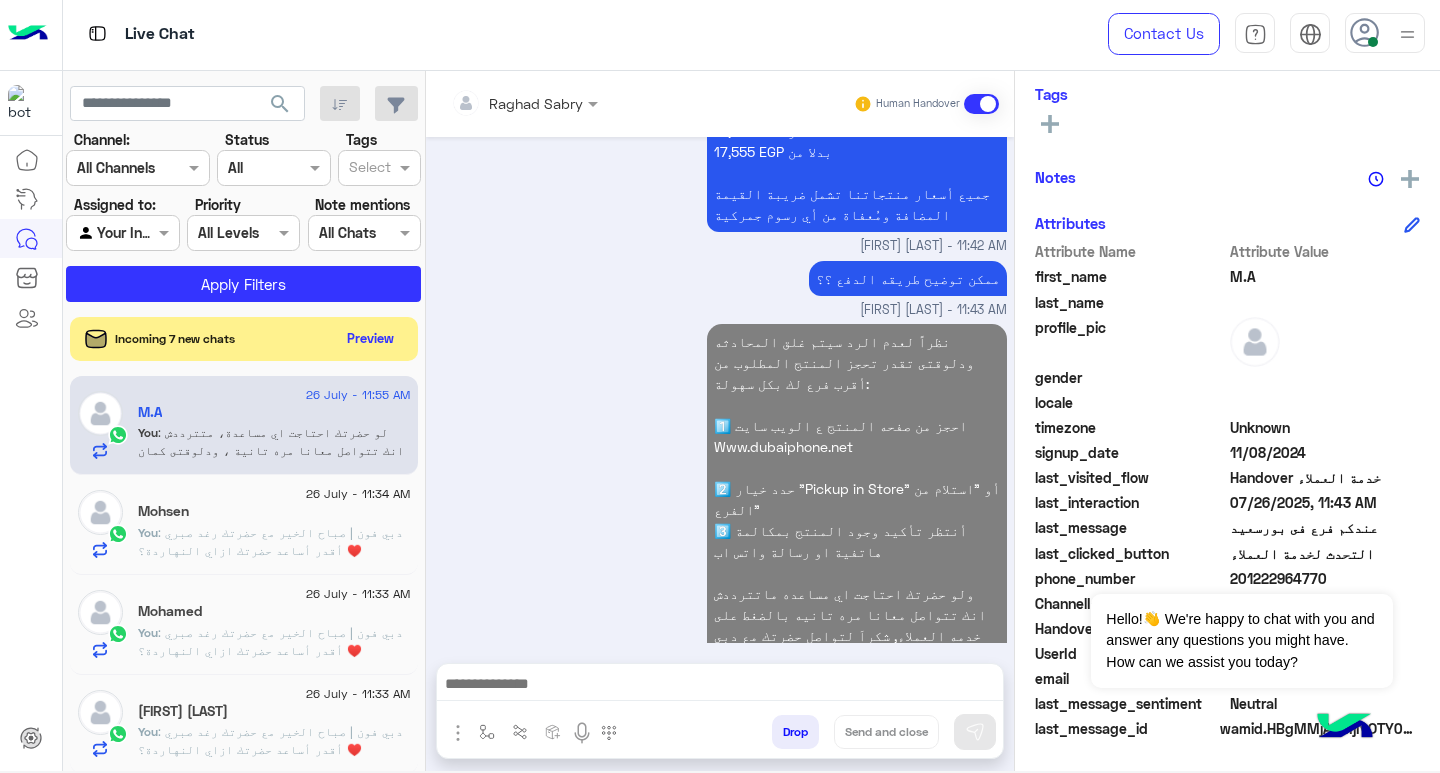 click on ": دبي فون | صباح الخير مع حضرتك رغد صبري ♥️
أقدر أساعد حضرتك ازاي النهاردة؟" 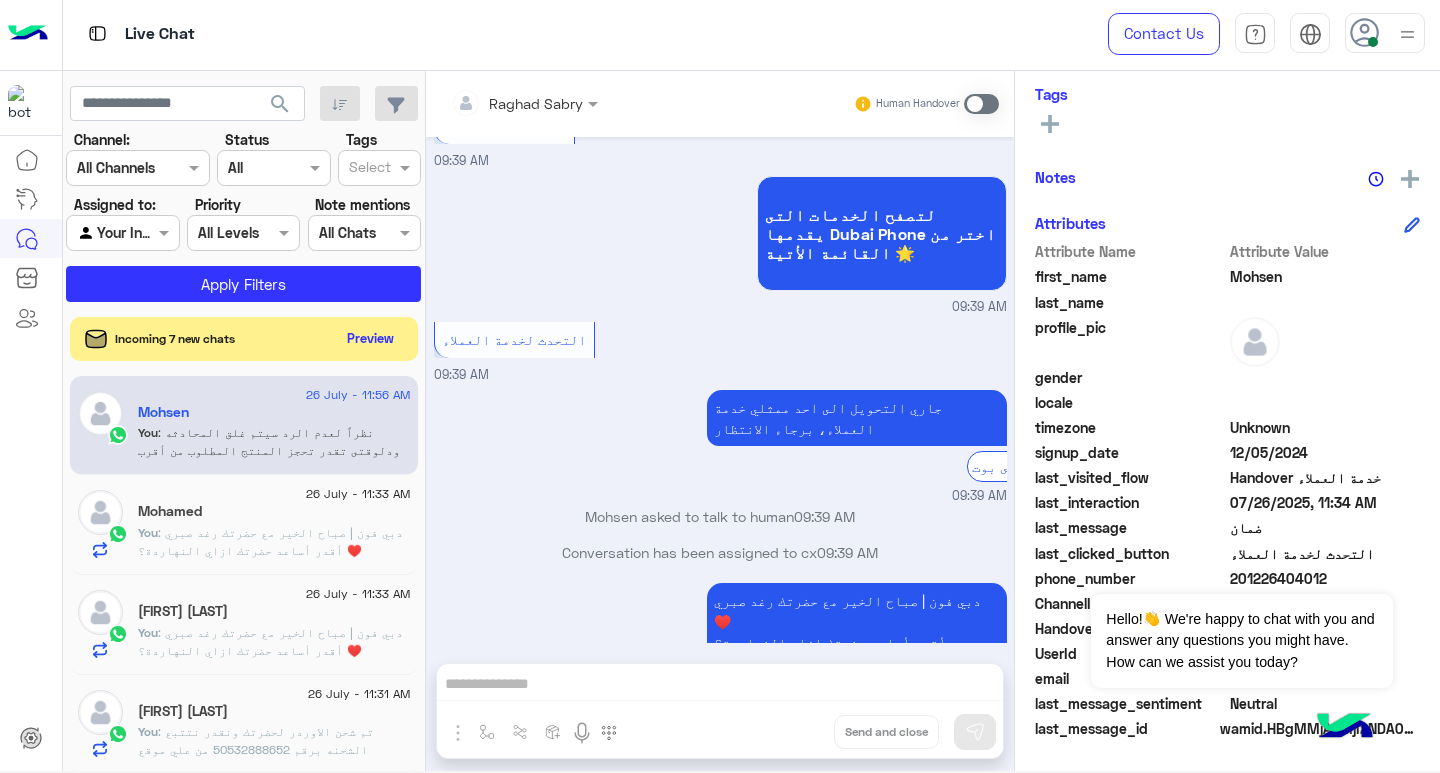 click at bounding box center [981, 104] 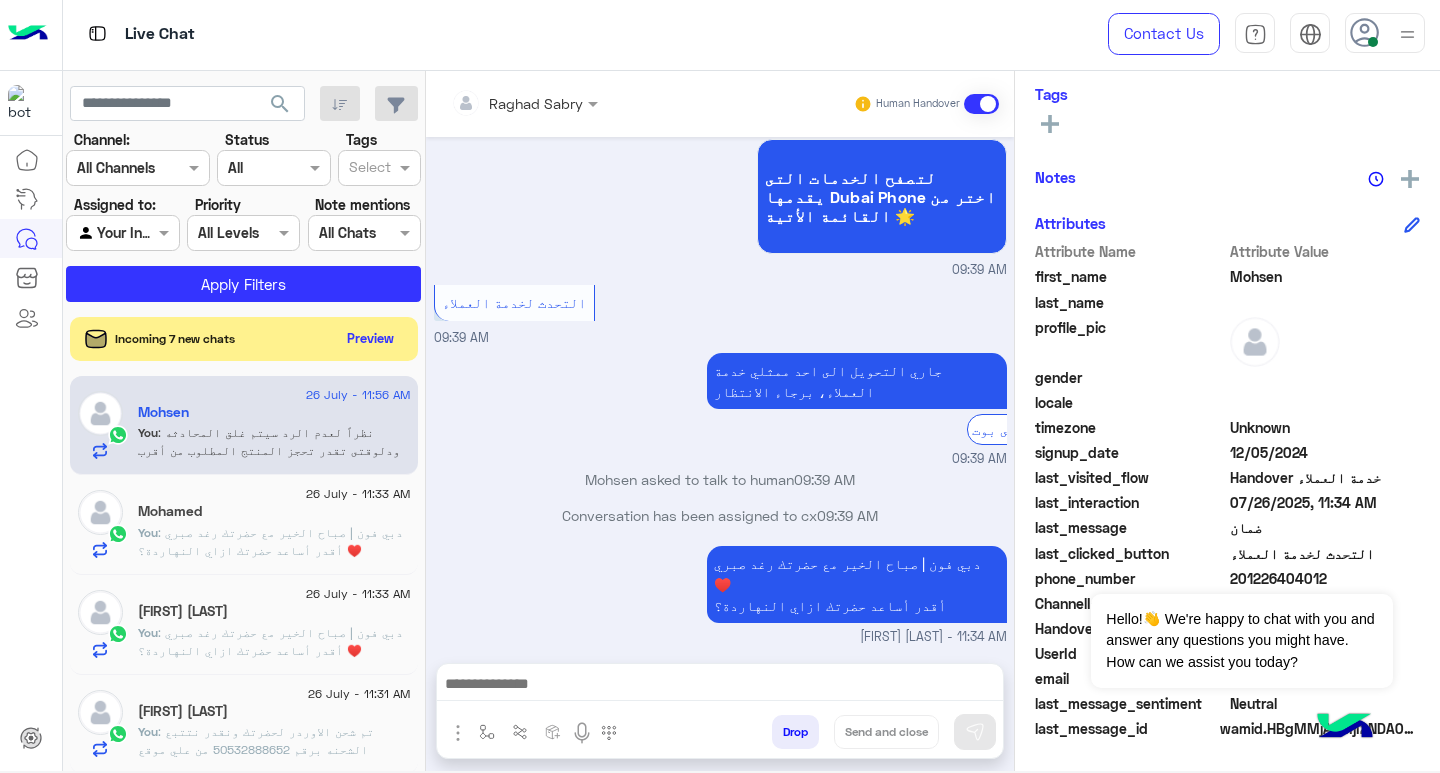click at bounding box center [720, 686] 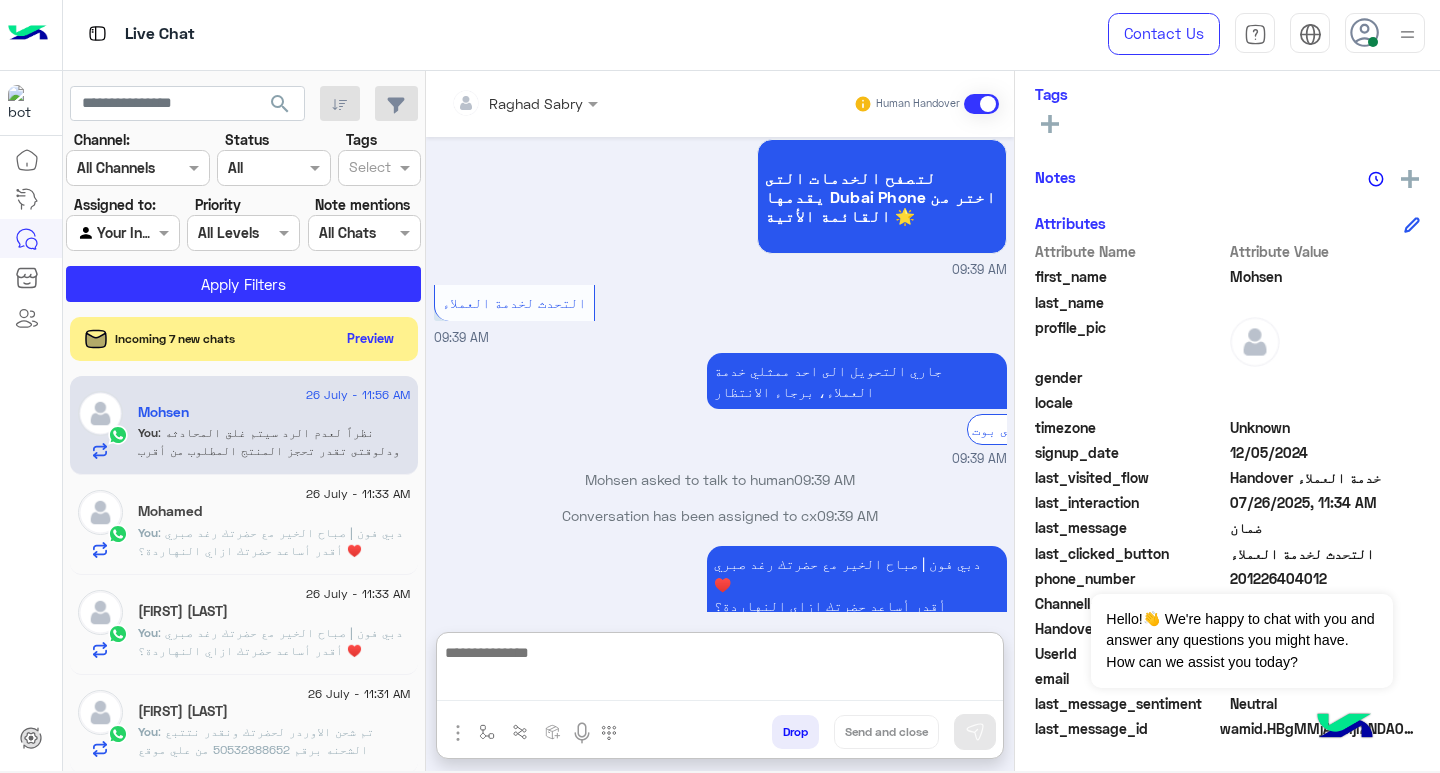 paste on "**********" 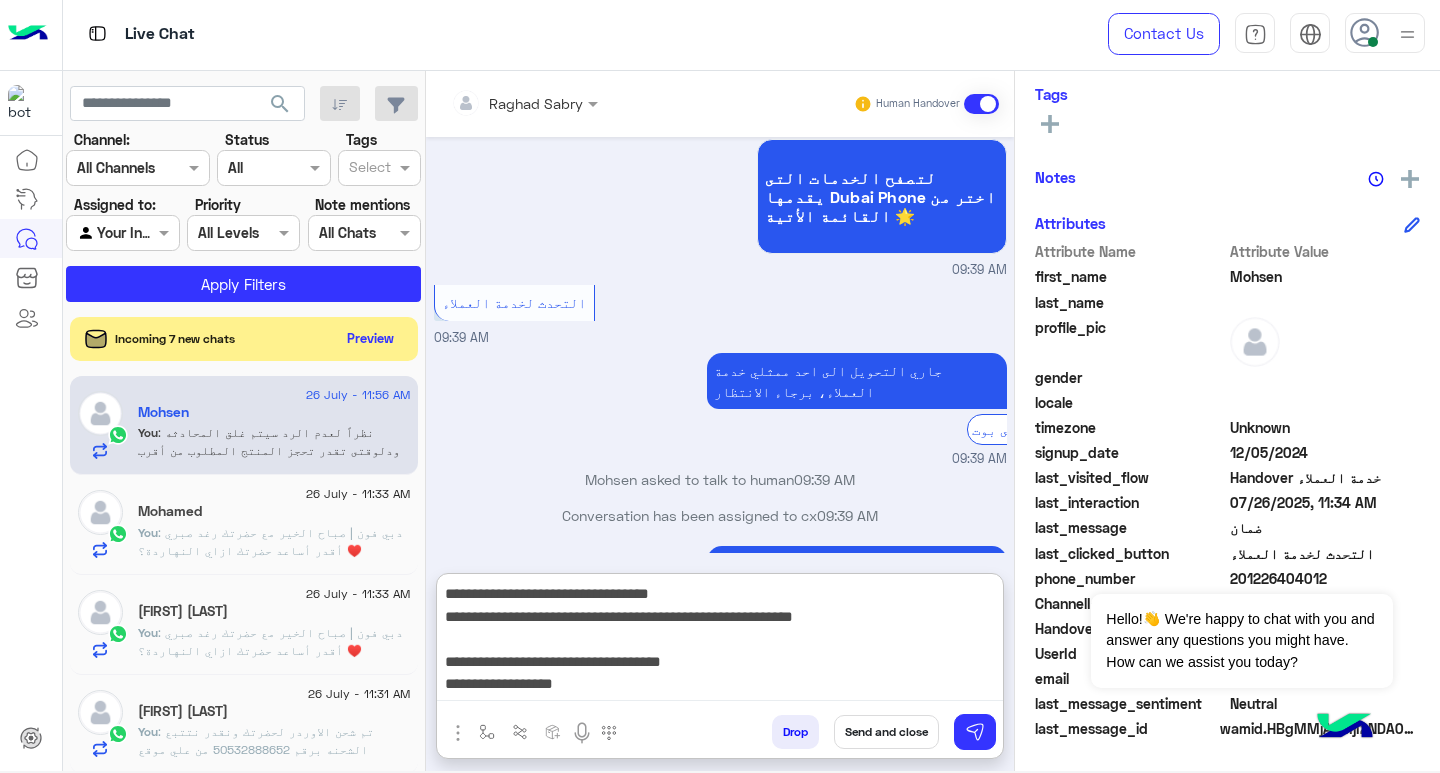 type on "**********" 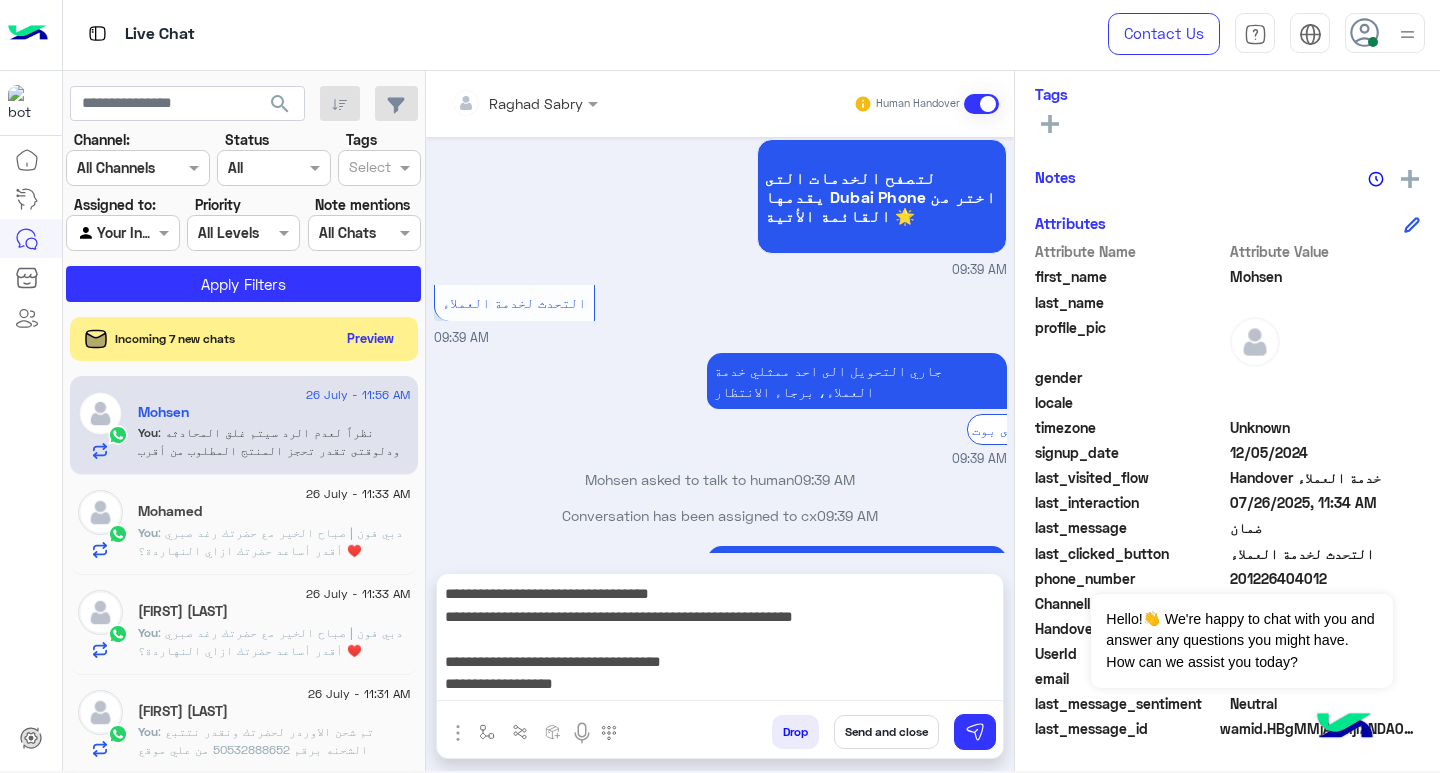 click on "Send and close" at bounding box center (886, 732) 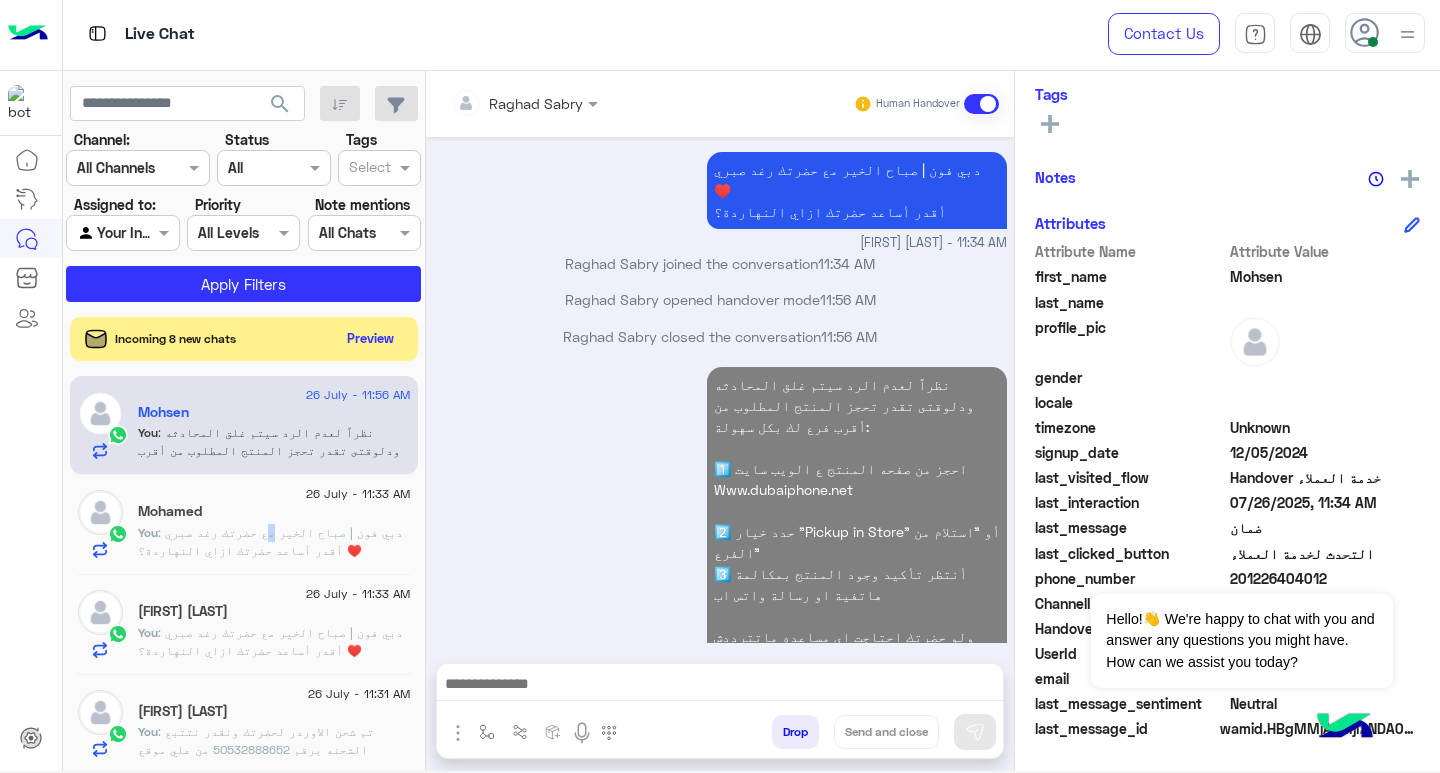click on ": دبي فون | صباح الخير مع حضرتك رغد صبري ♥️
أقدر أساعد حضرتك ازاي النهاردة؟" 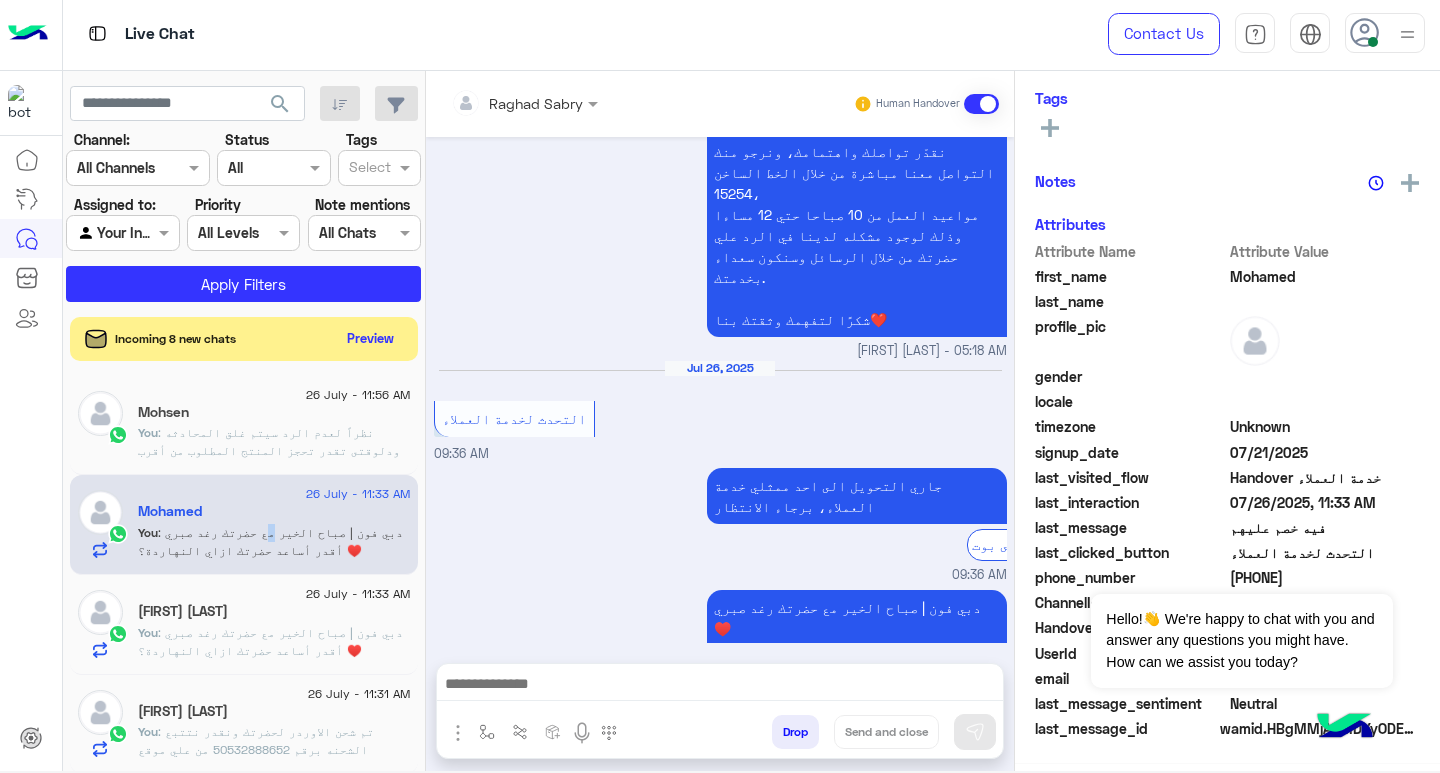 click at bounding box center (720, 686) 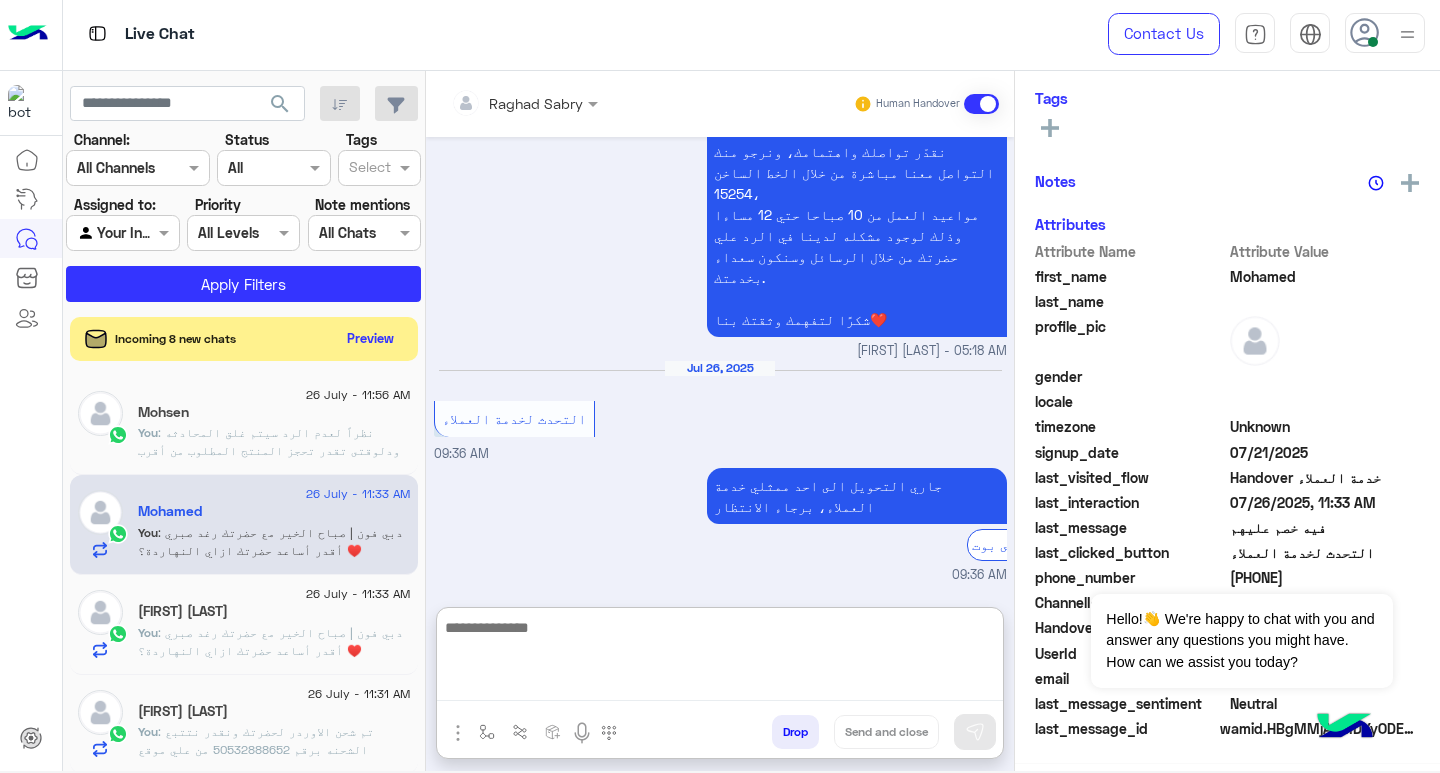 paste on "**********" 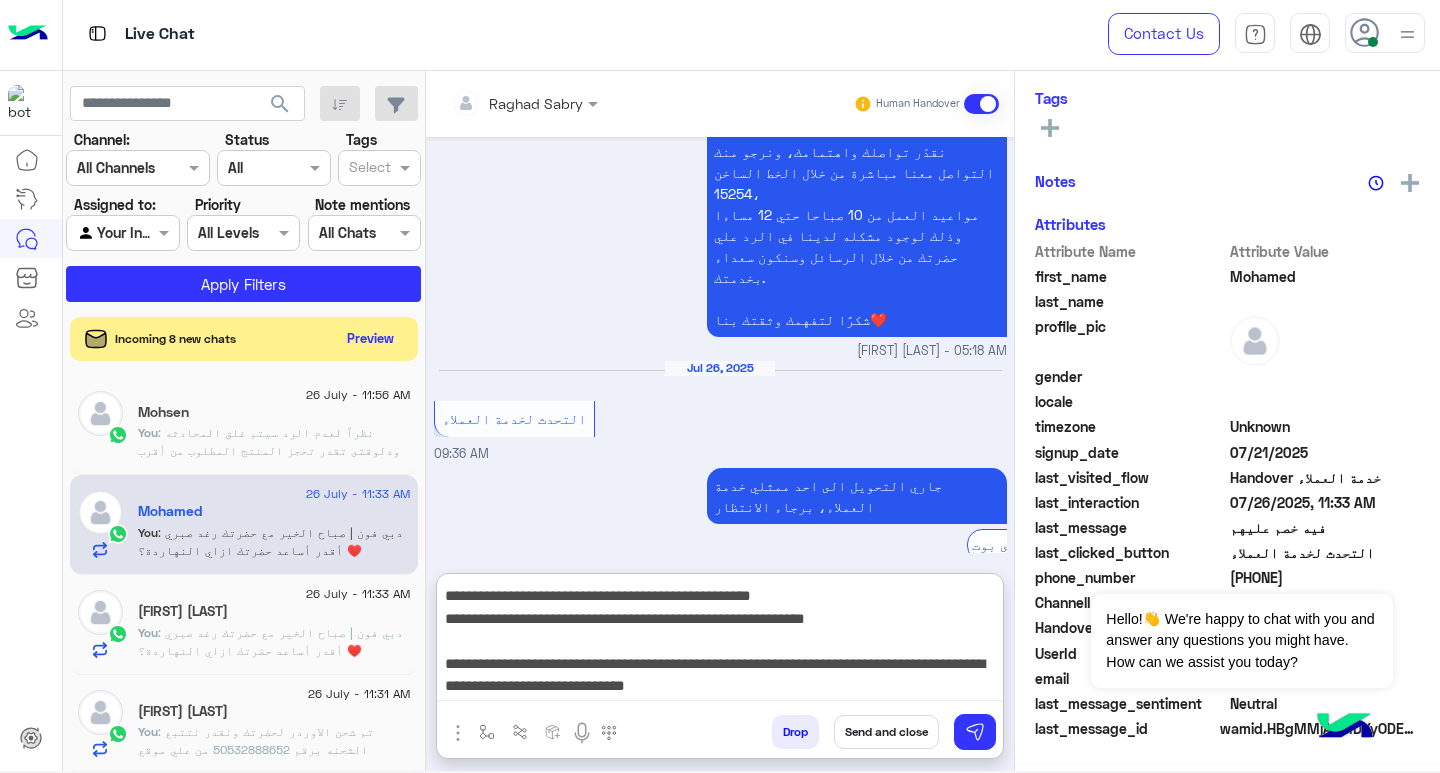 type on "**********" 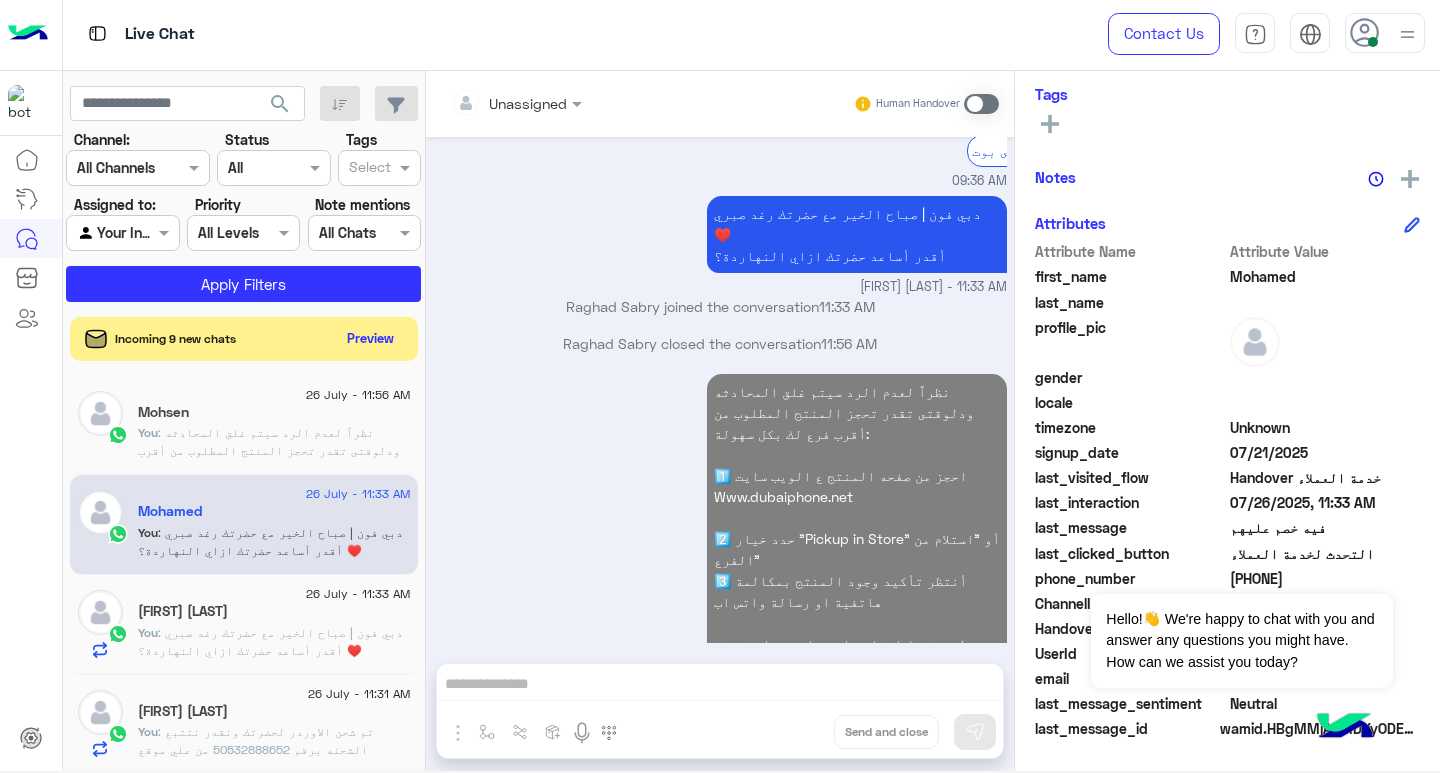 click on ": دبي فون | صباح الخير مع حضرتك رغد صبري ♥️
أقدر أساعد حضرتك ازاي النهاردة؟" 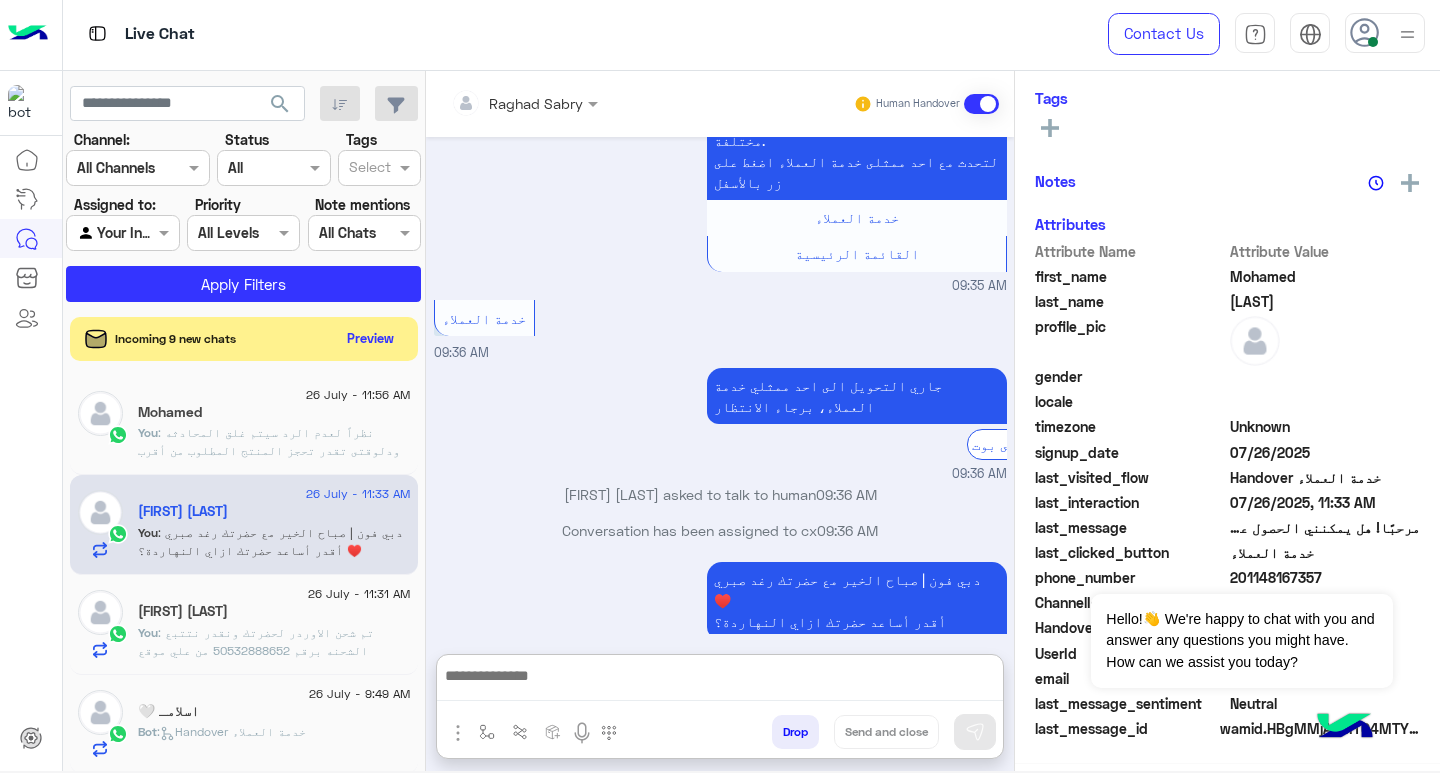 click at bounding box center (720, 682) 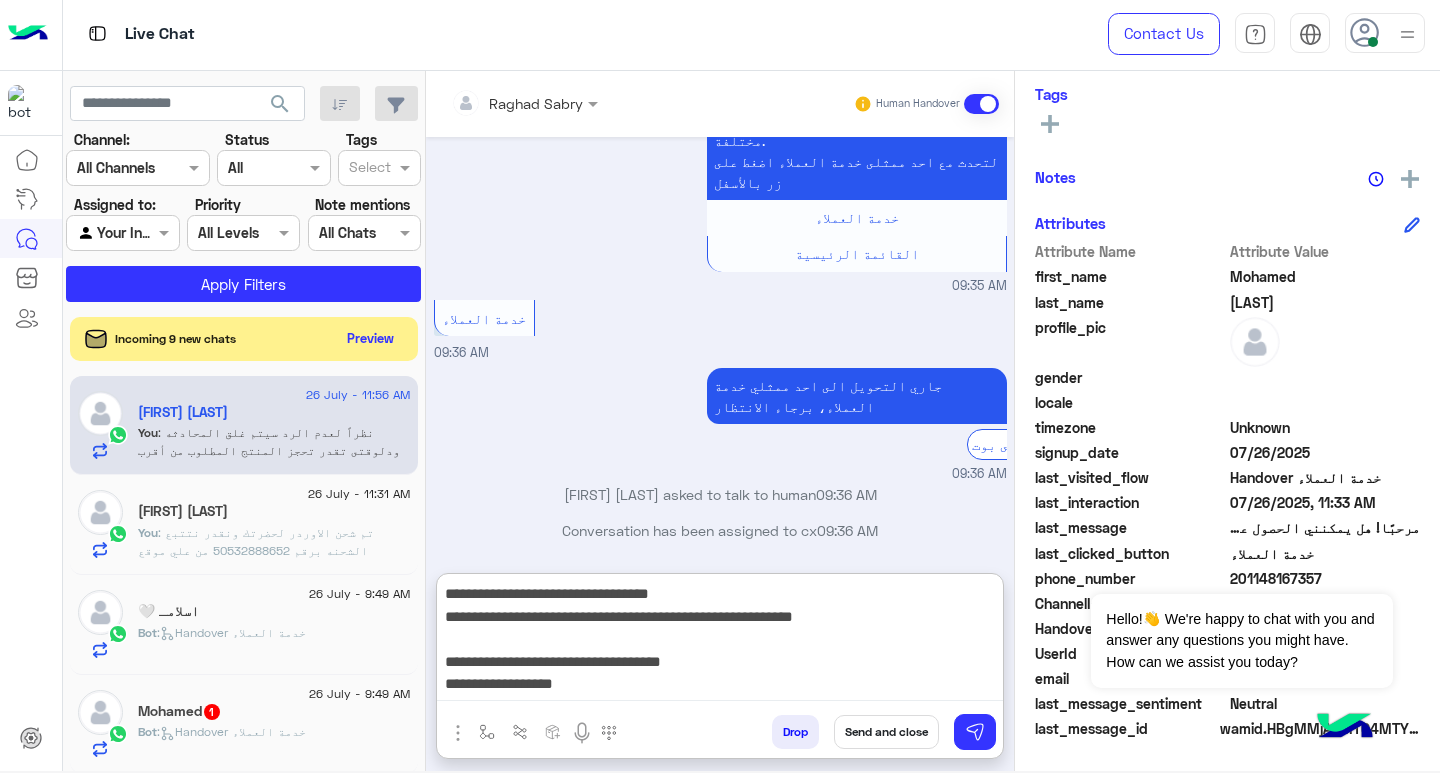 type on "**********" 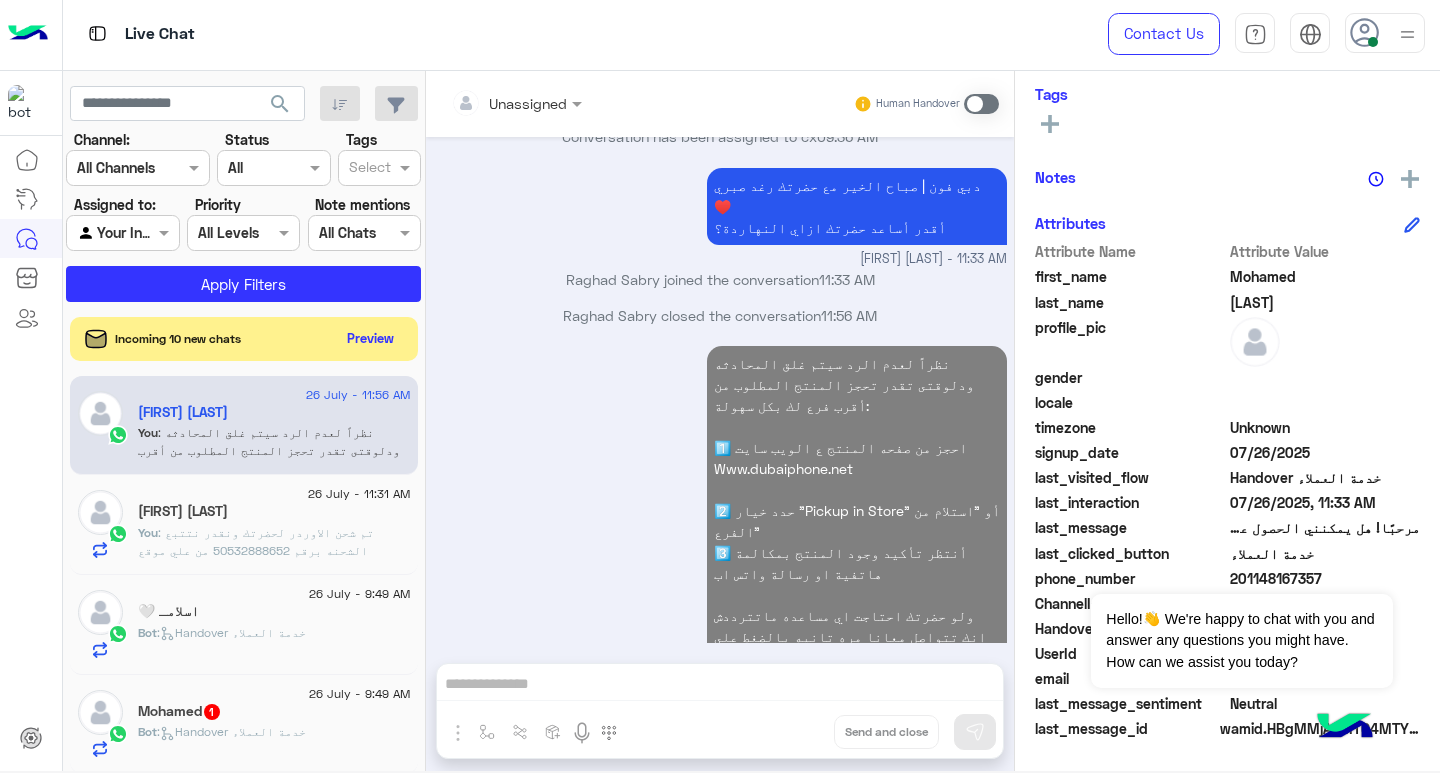 click on ":
تم شحن الاوردر لحضرتك
ونقدر نتتبع الشحنه برقم 50532888652 من علي موقع ارامكس" 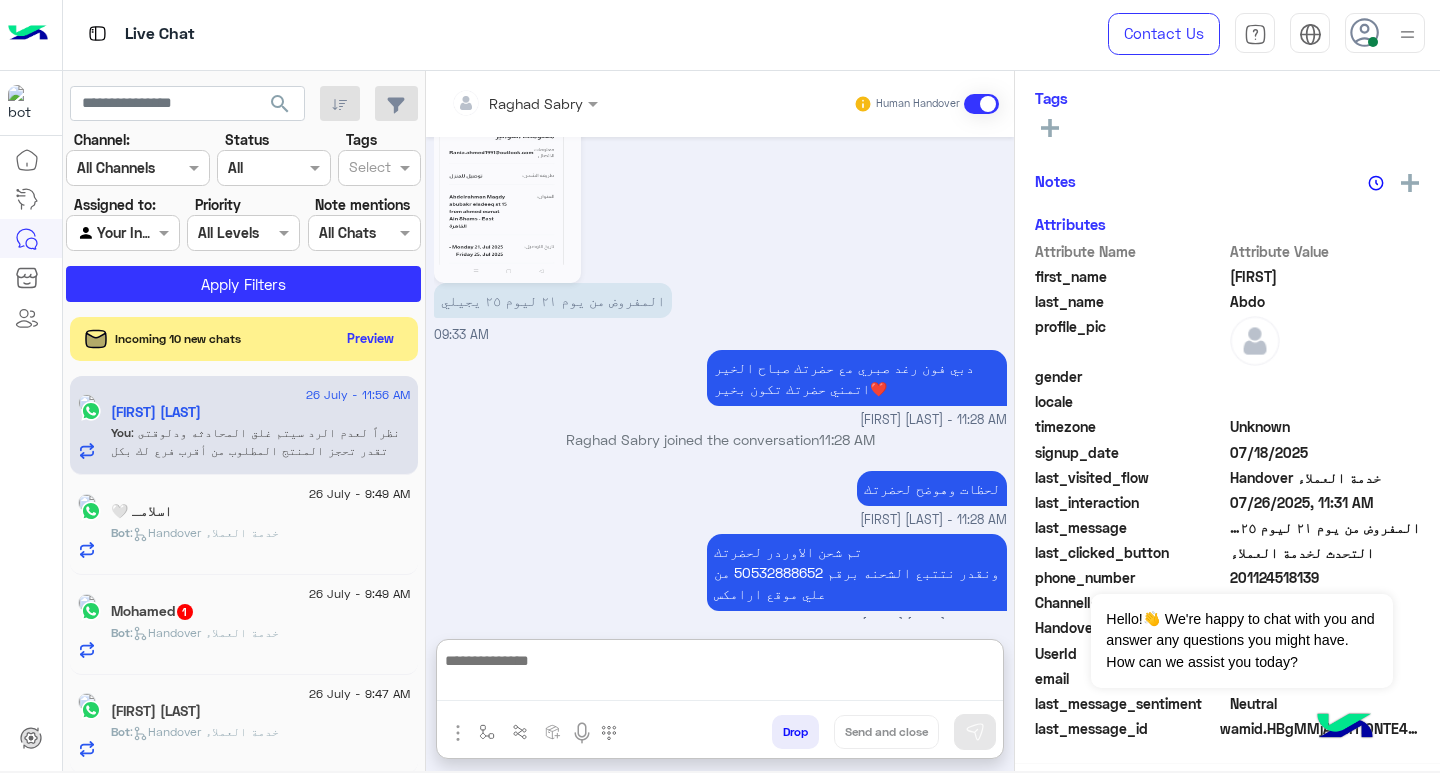 click at bounding box center [720, 674] 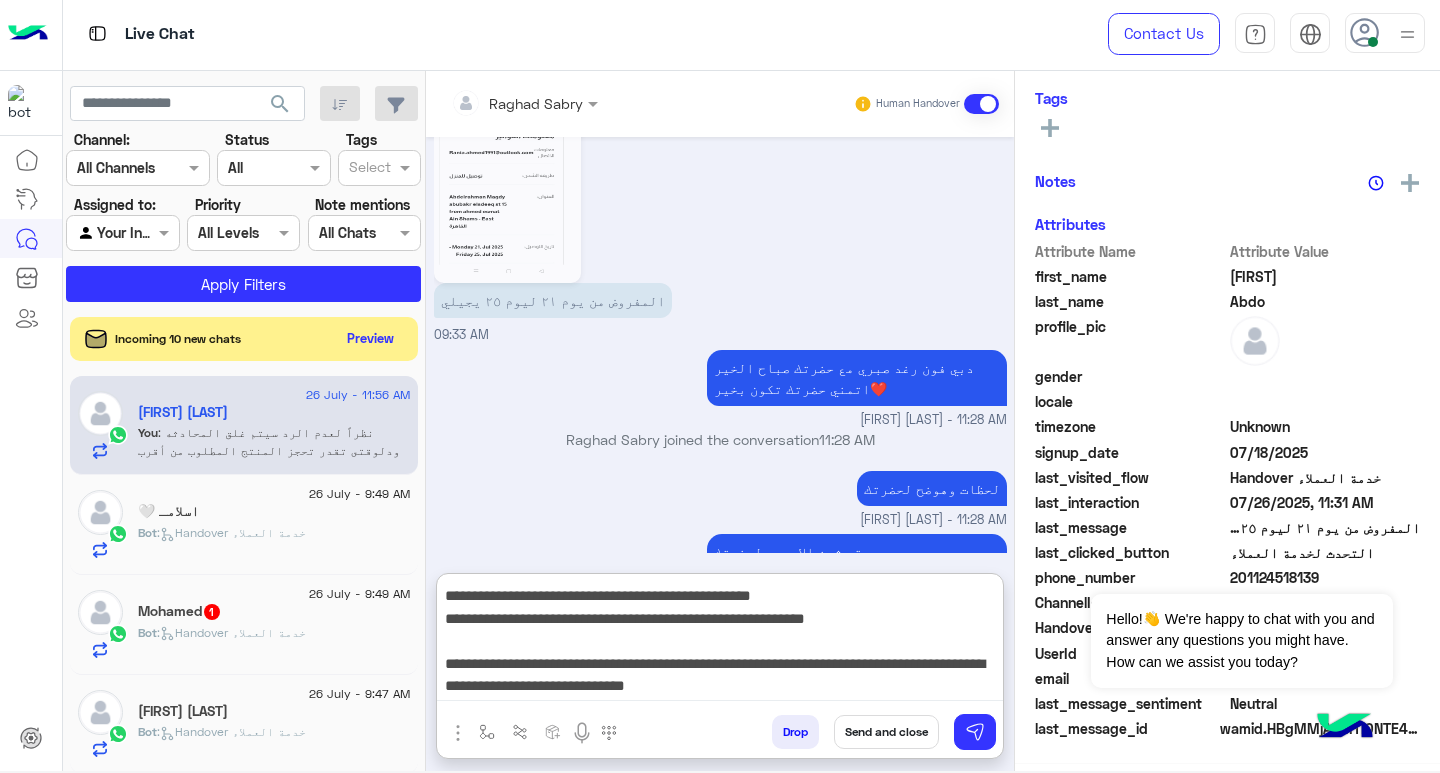 type on "**********" 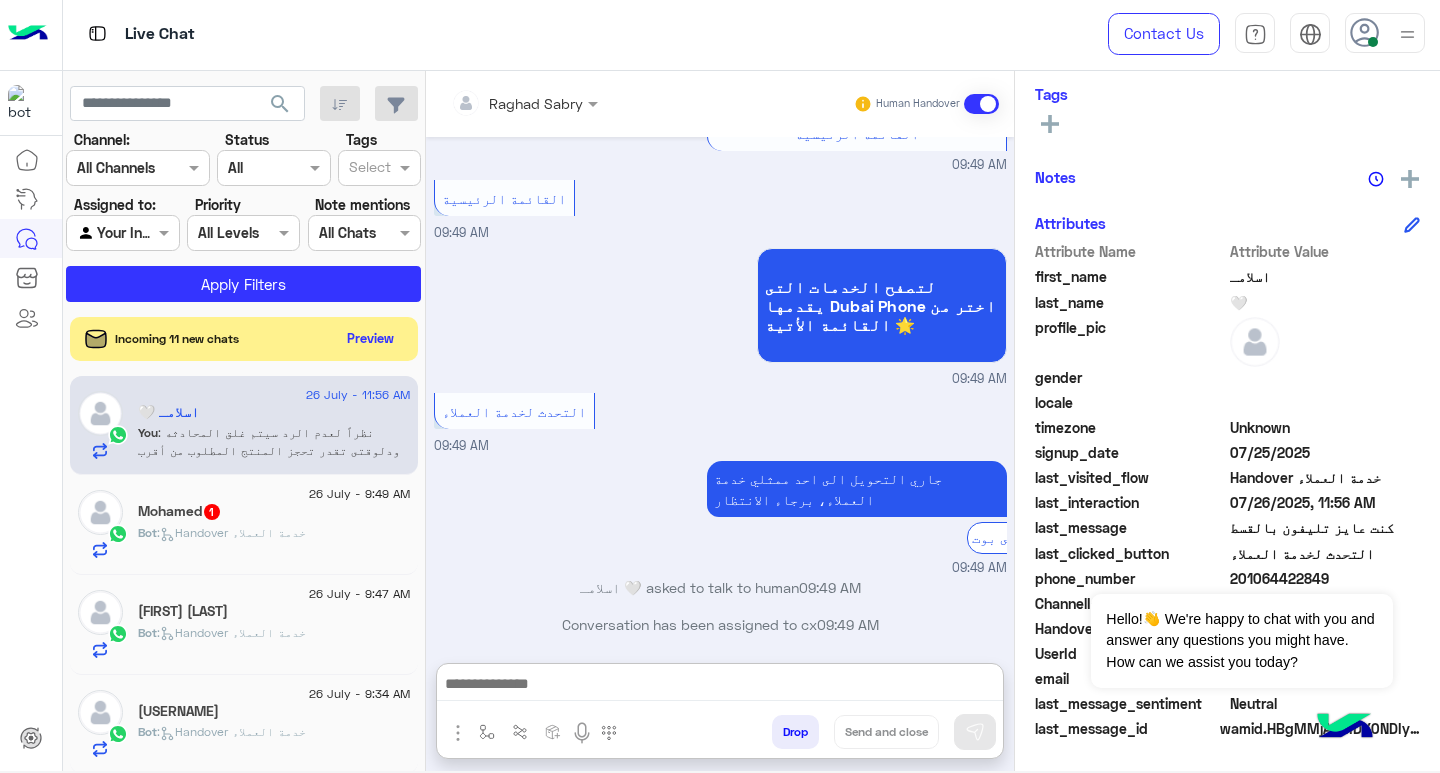 click at bounding box center [720, 686] 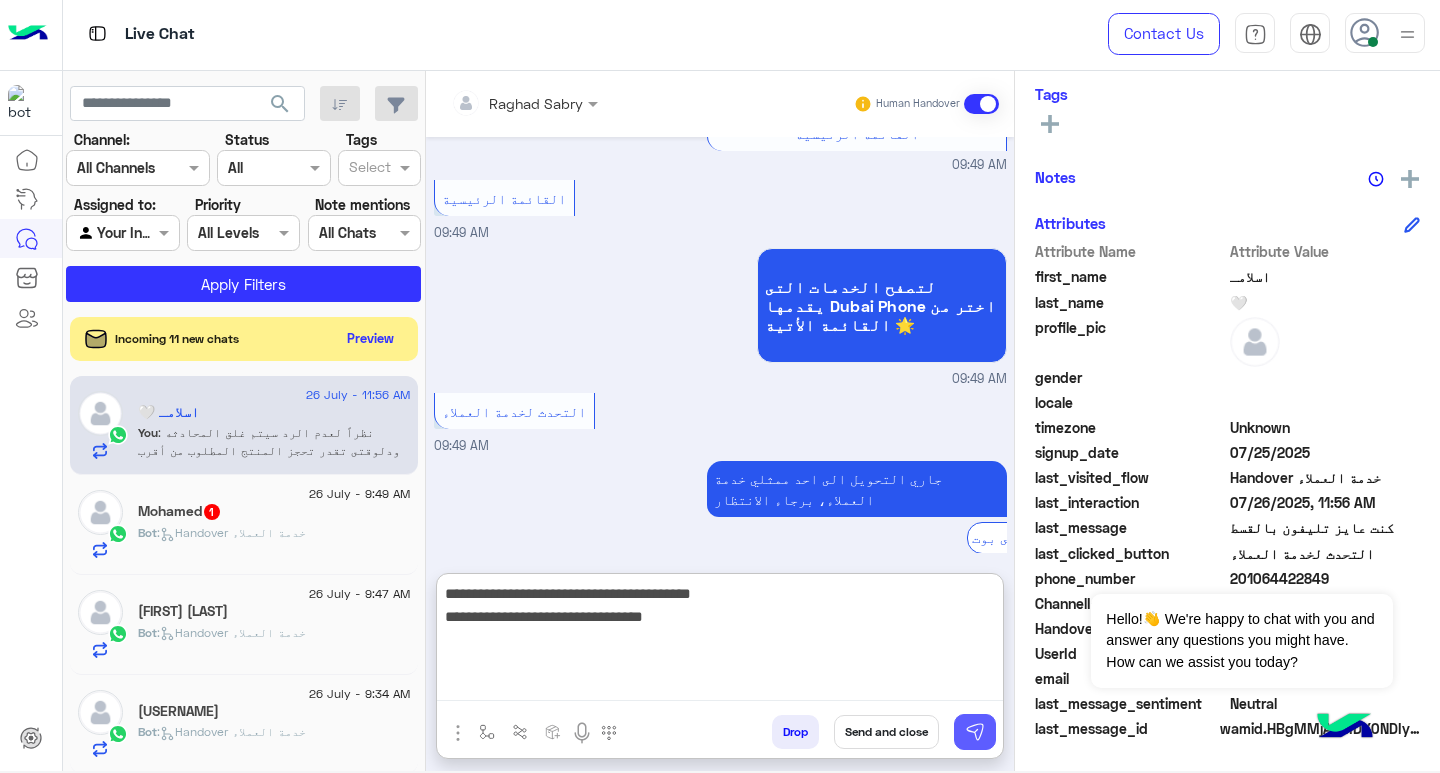 type on "**********" 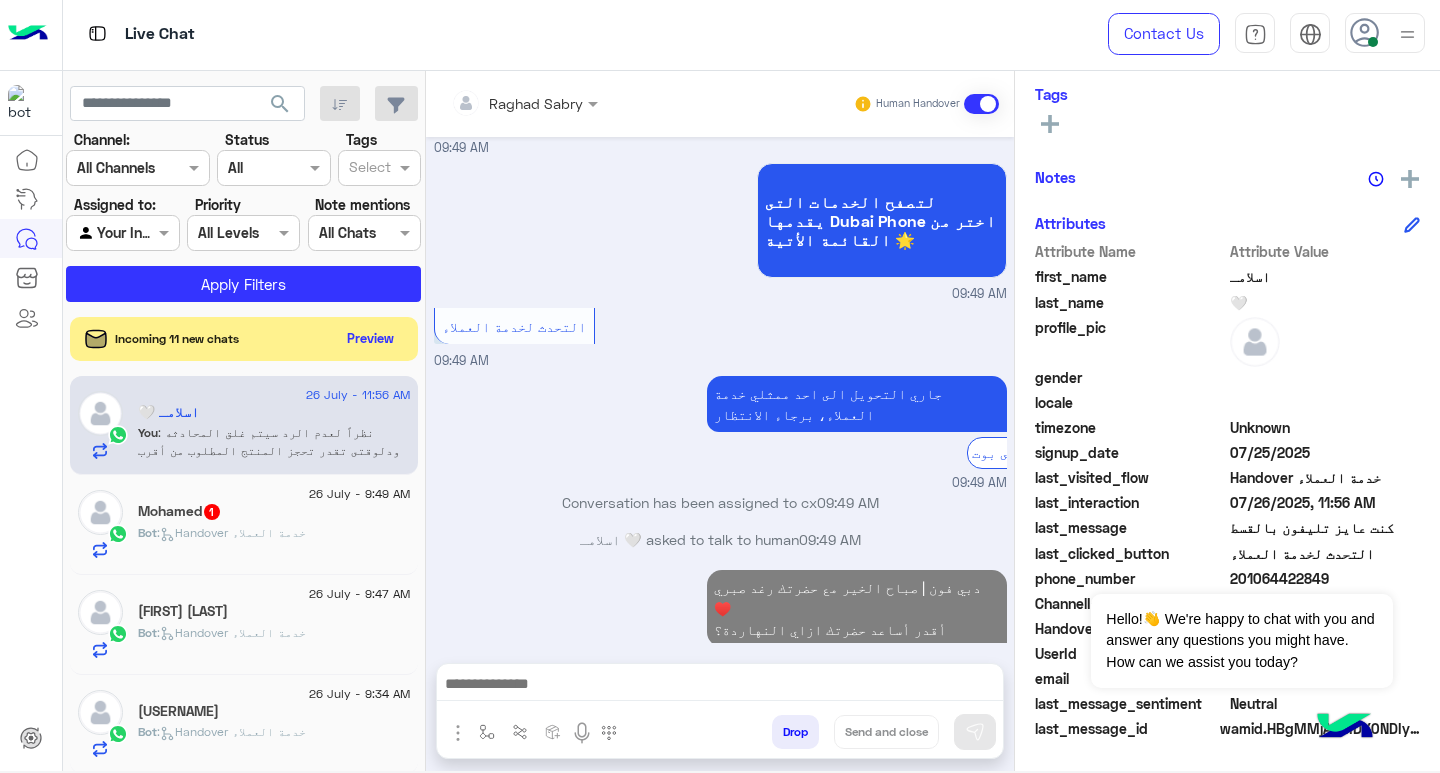 click on "26 July - 9:49 AM" 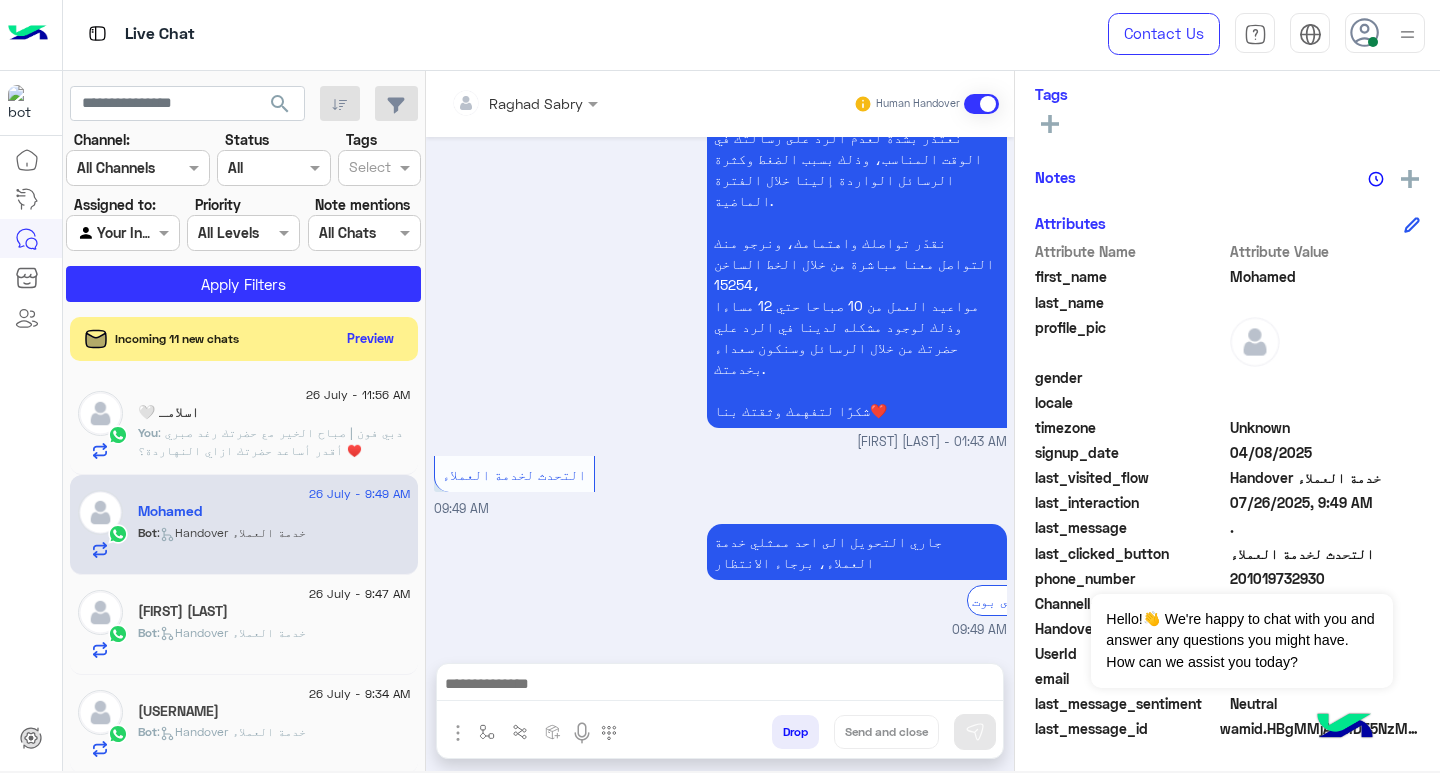 click at bounding box center (720, 686) 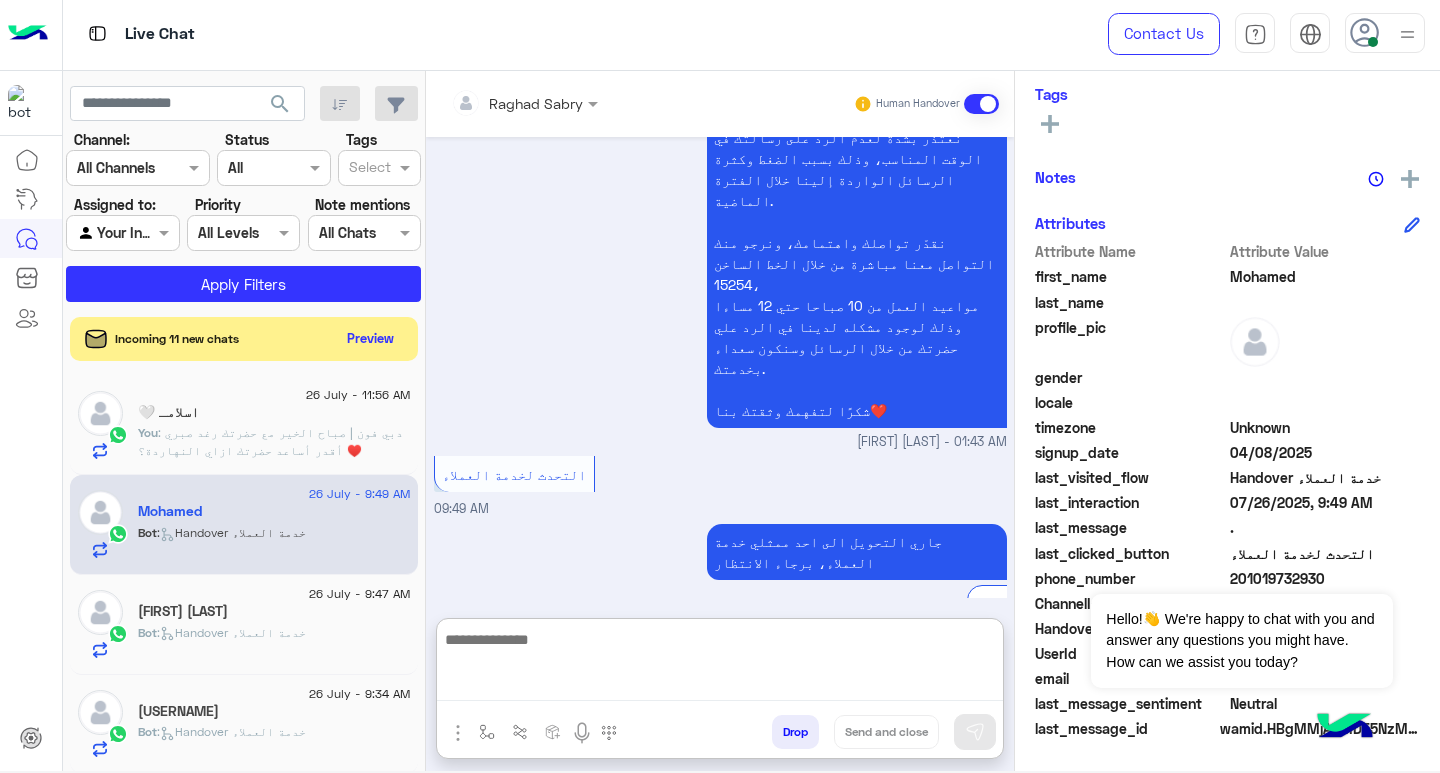 paste on "**********" 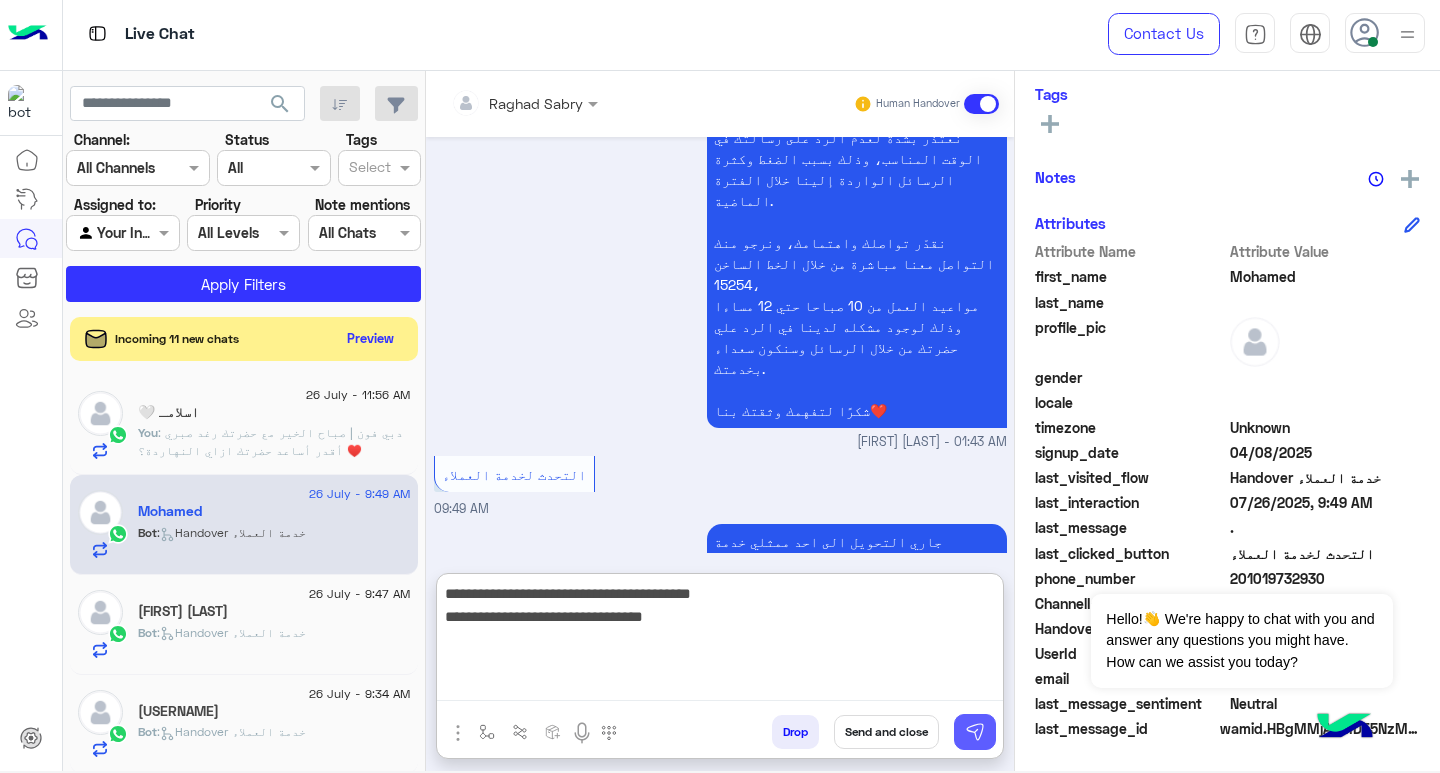 type on "**********" 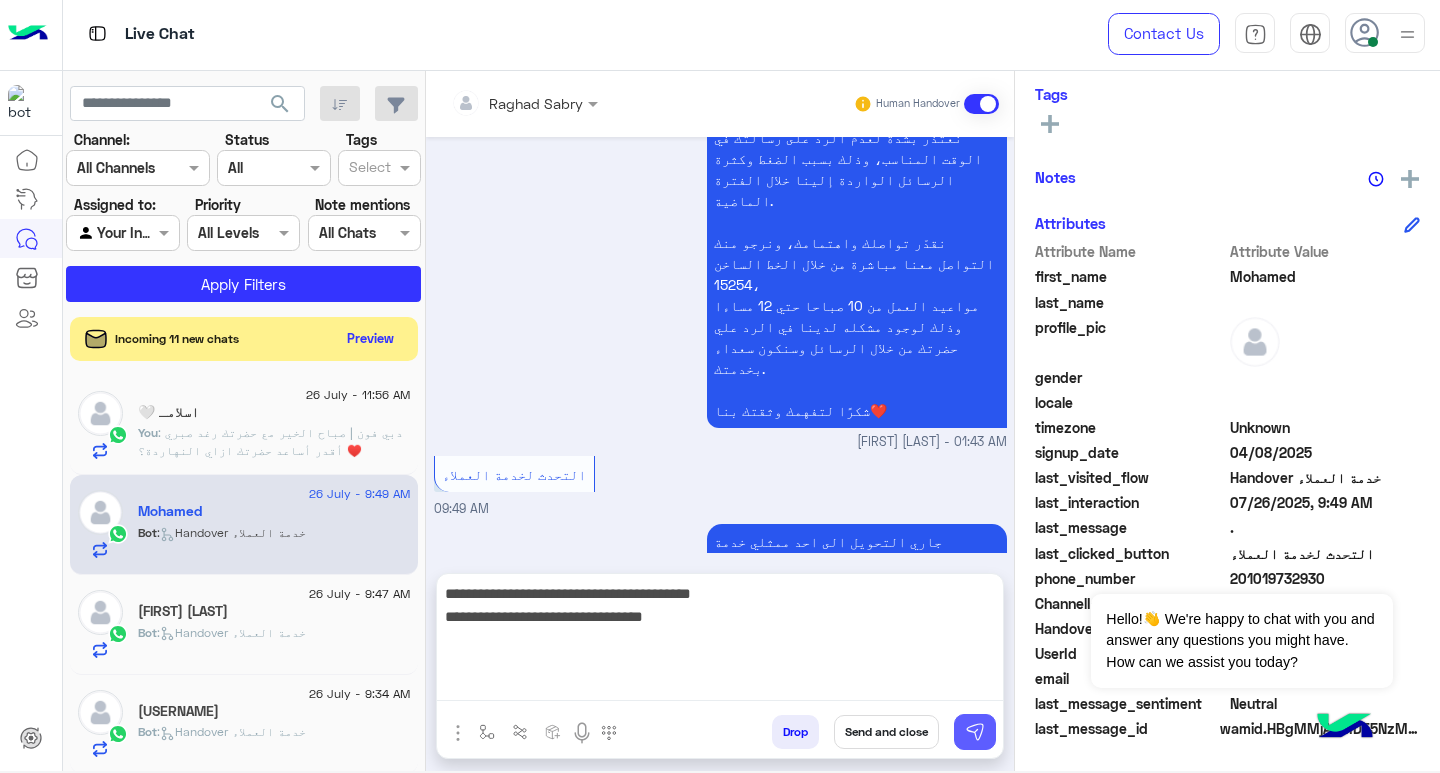 click at bounding box center [975, 732] 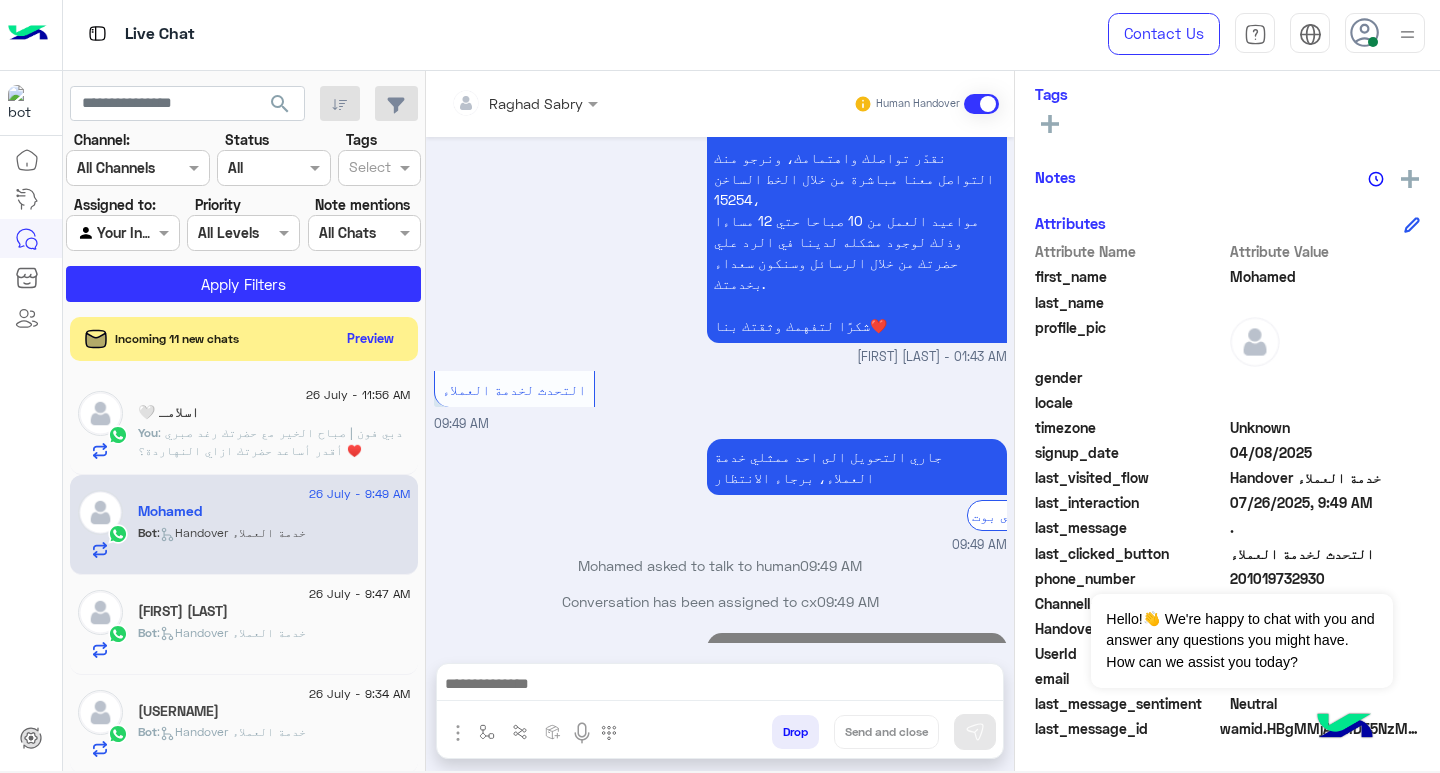 click on "[FIRST] [LAST]" 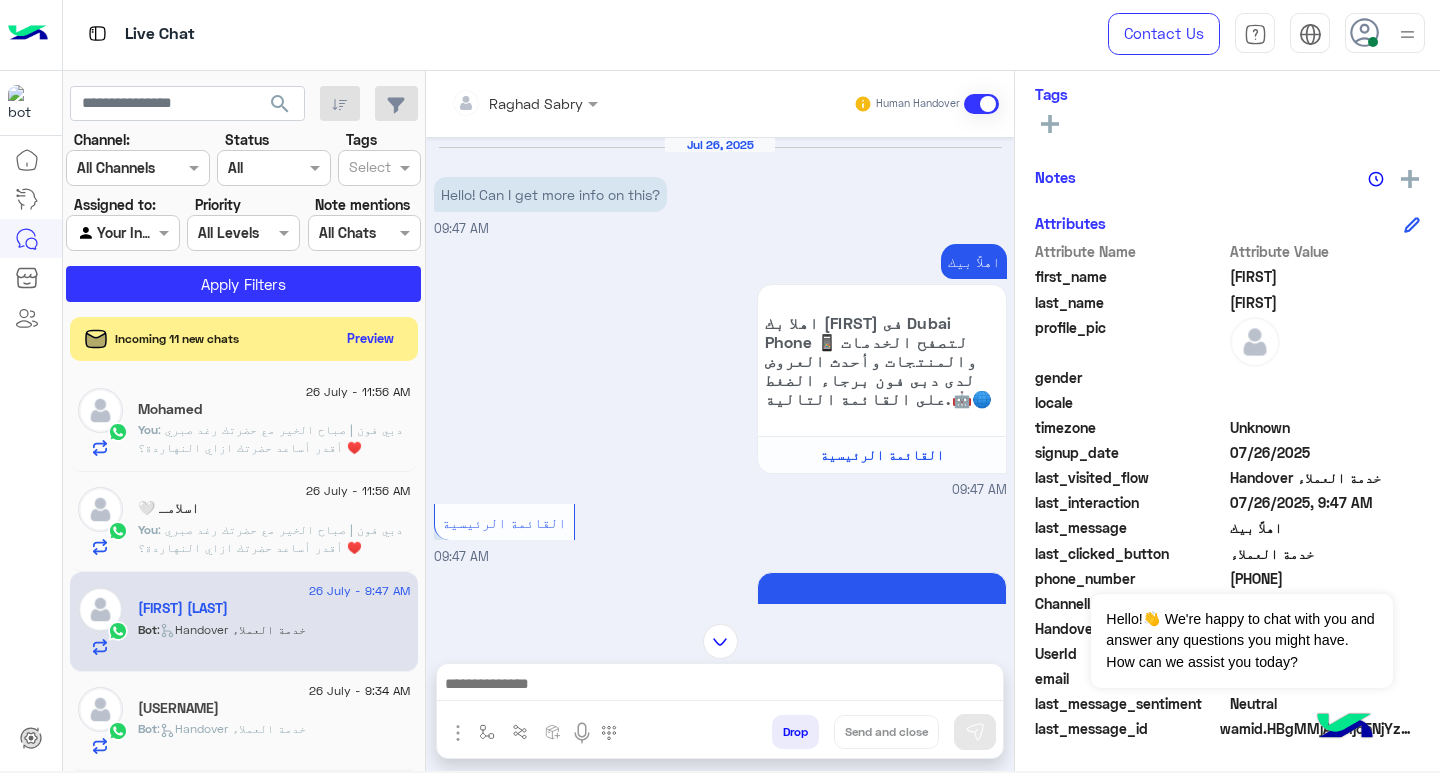 click on "[USERNAME]" 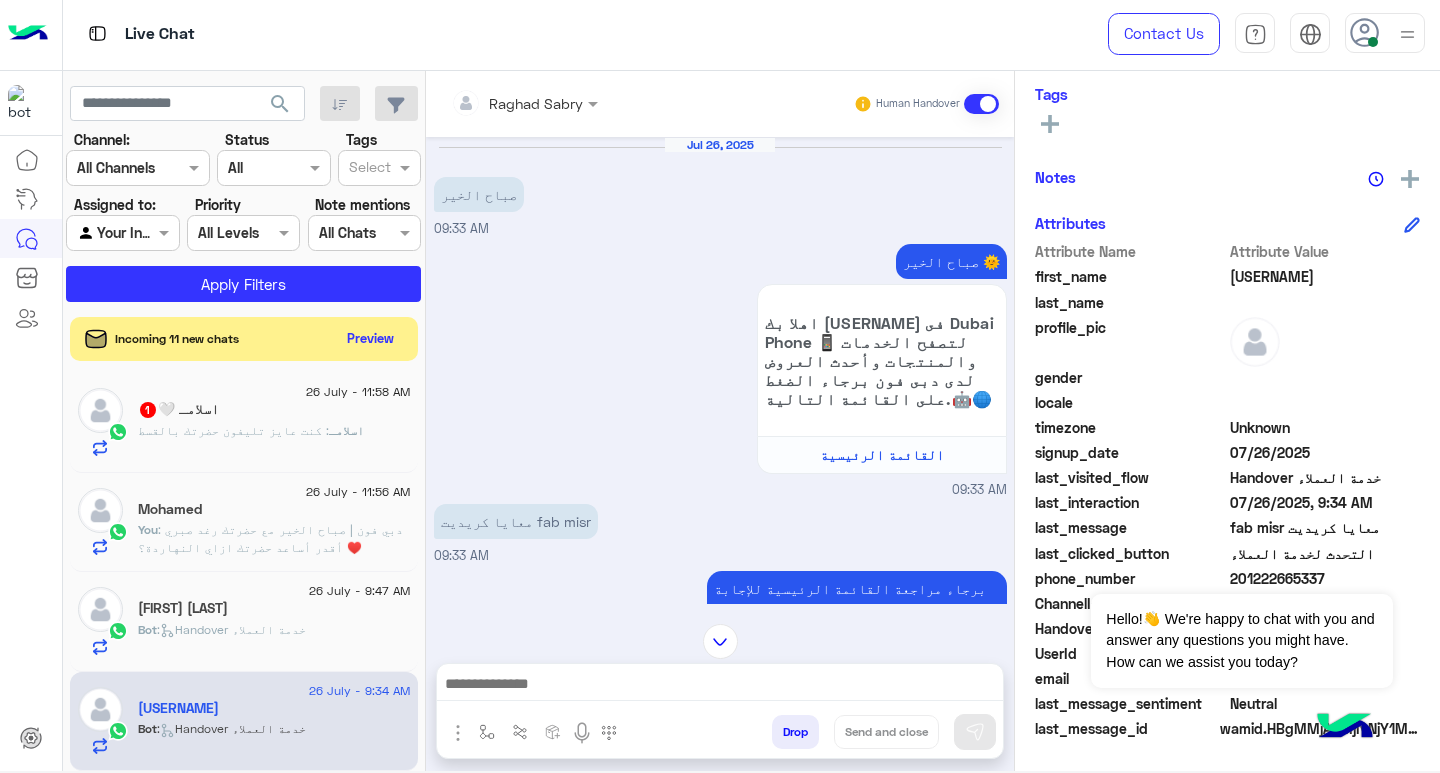 scroll, scrollTop: 0, scrollLeft: 0, axis: both 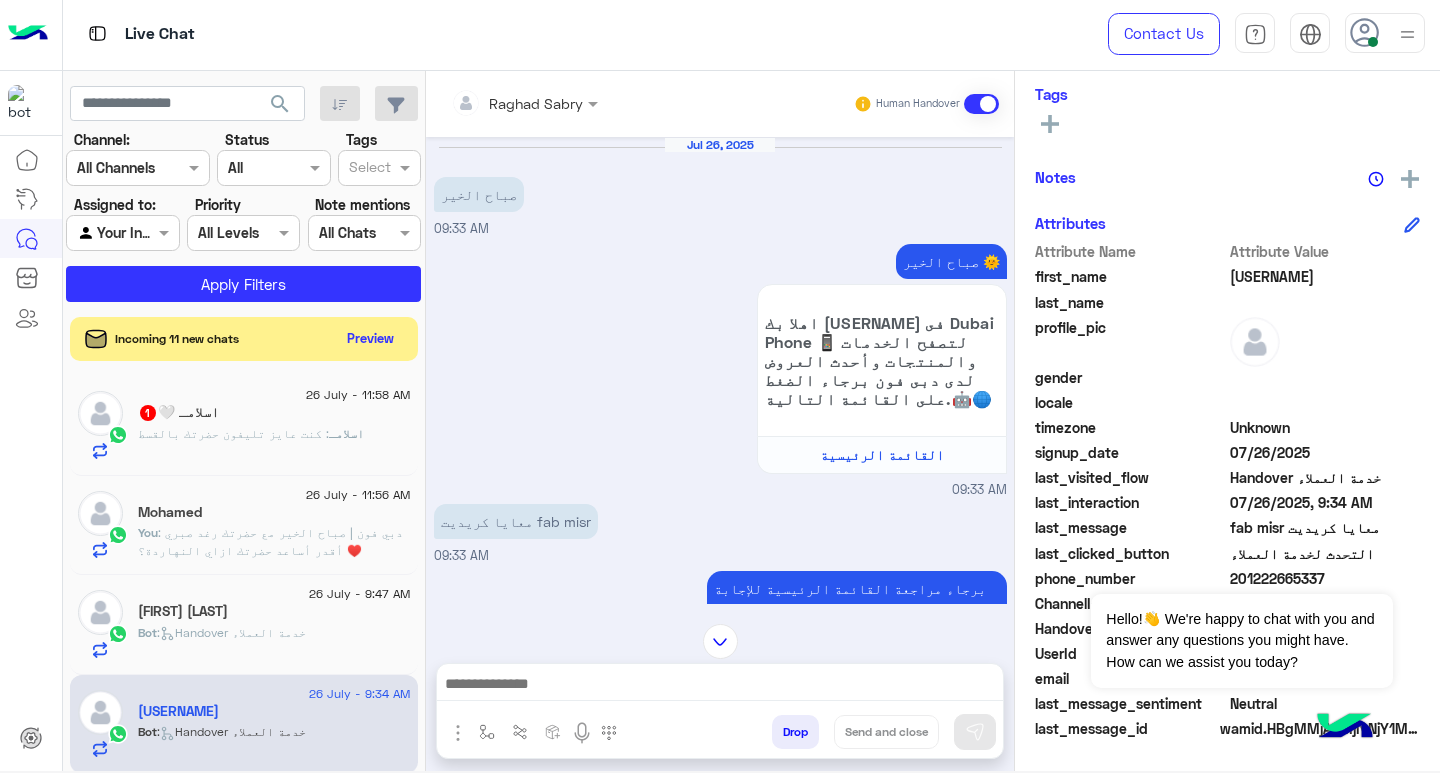 click on "اسلامـ" 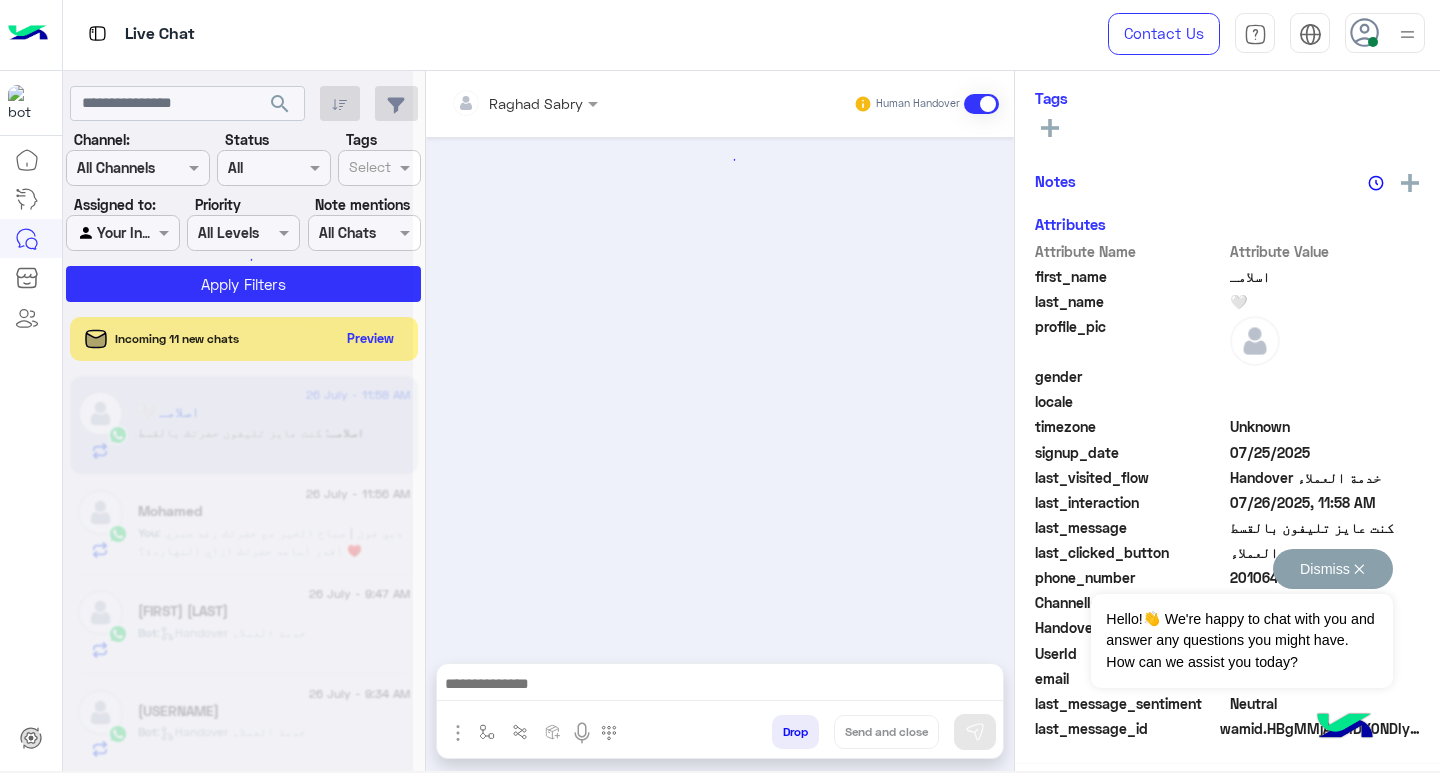scroll, scrollTop: 325, scrollLeft: 0, axis: vertical 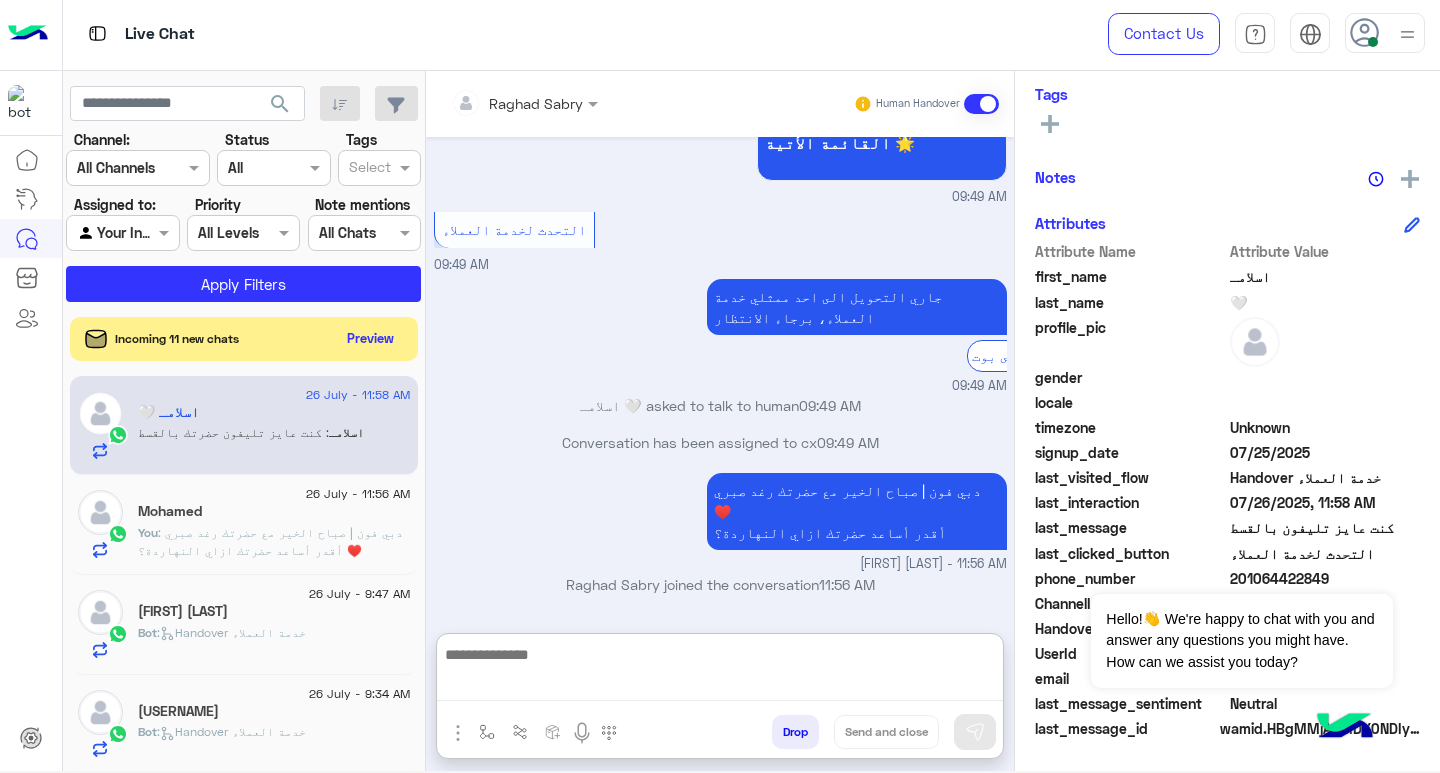 click at bounding box center [720, 671] 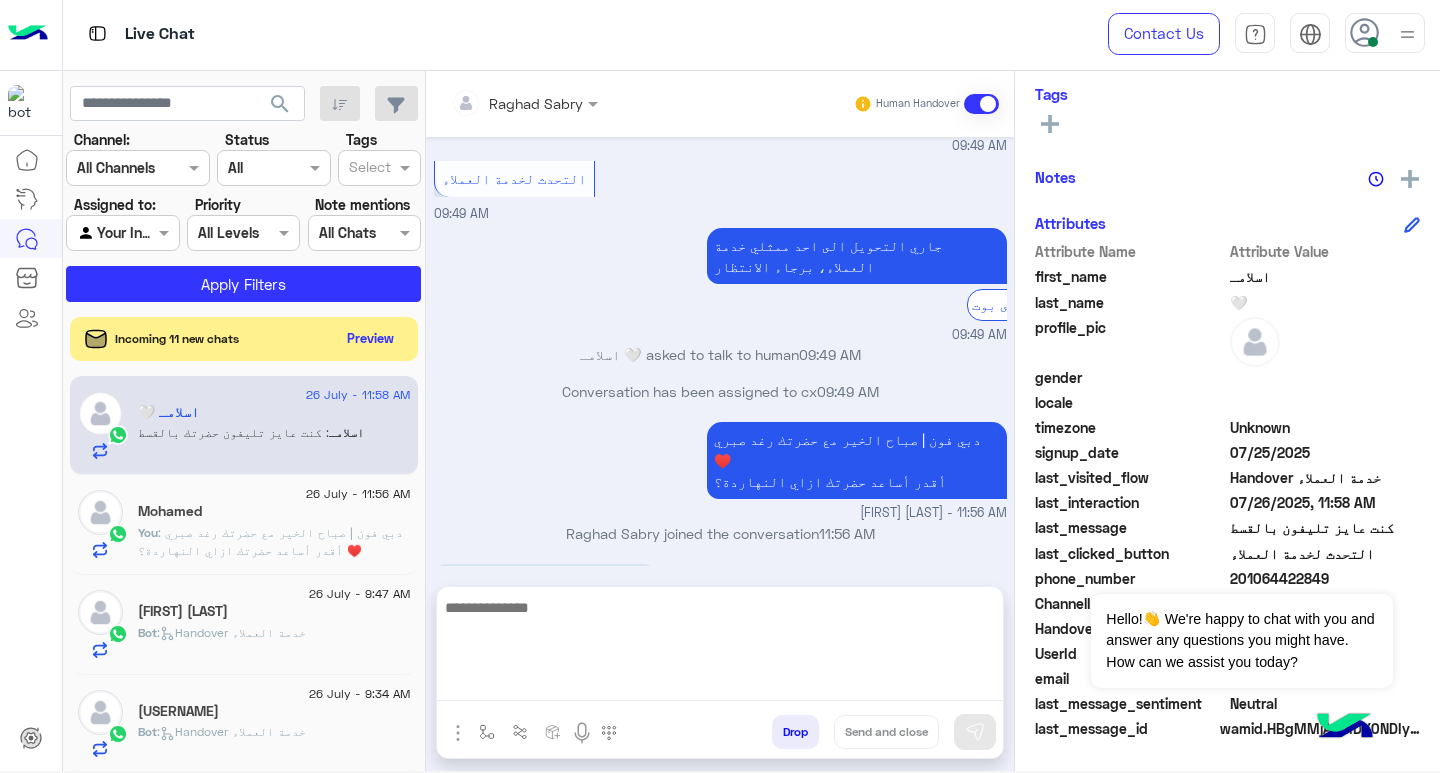 scroll, scrollTop: 1172, scrollLeft: 0, axis: vertical 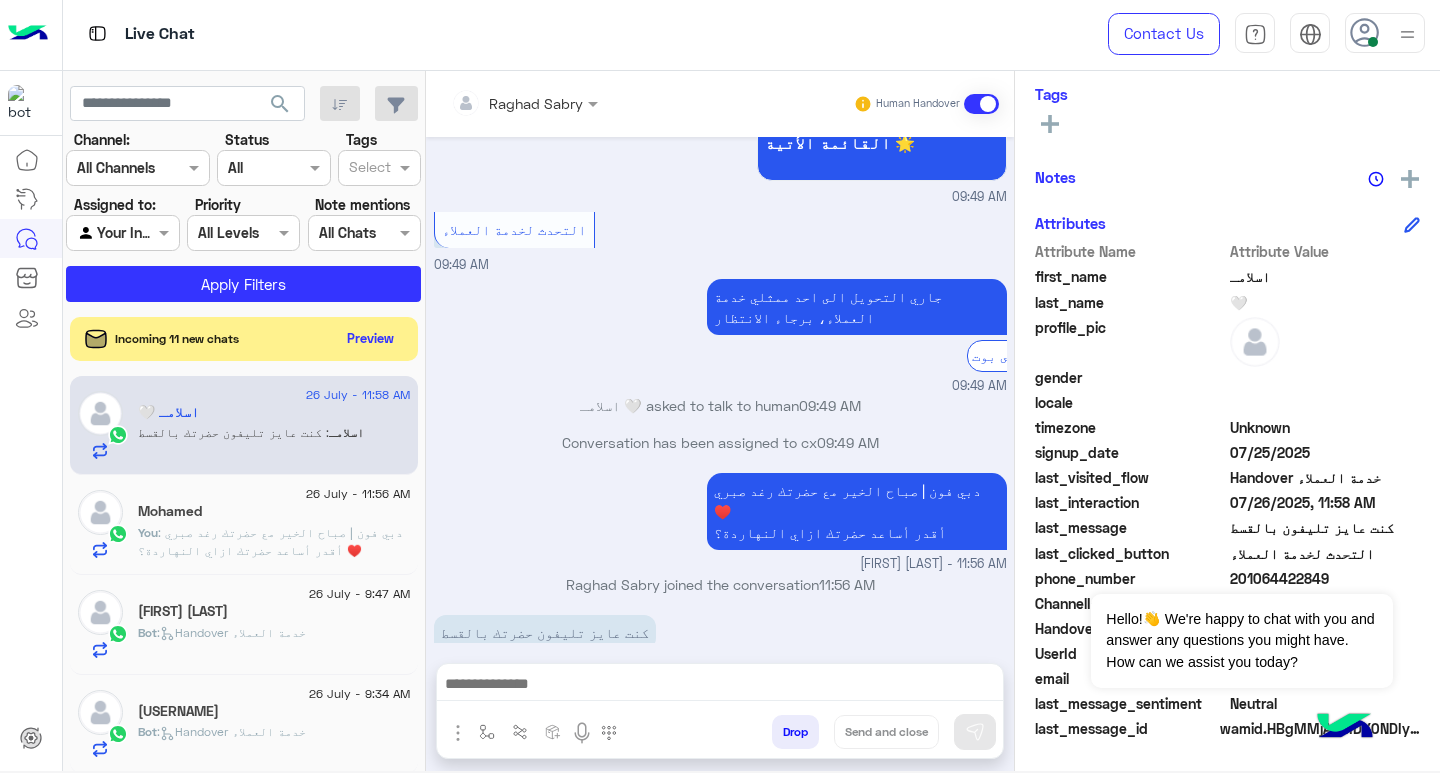 click at bounding box center (720, 686) 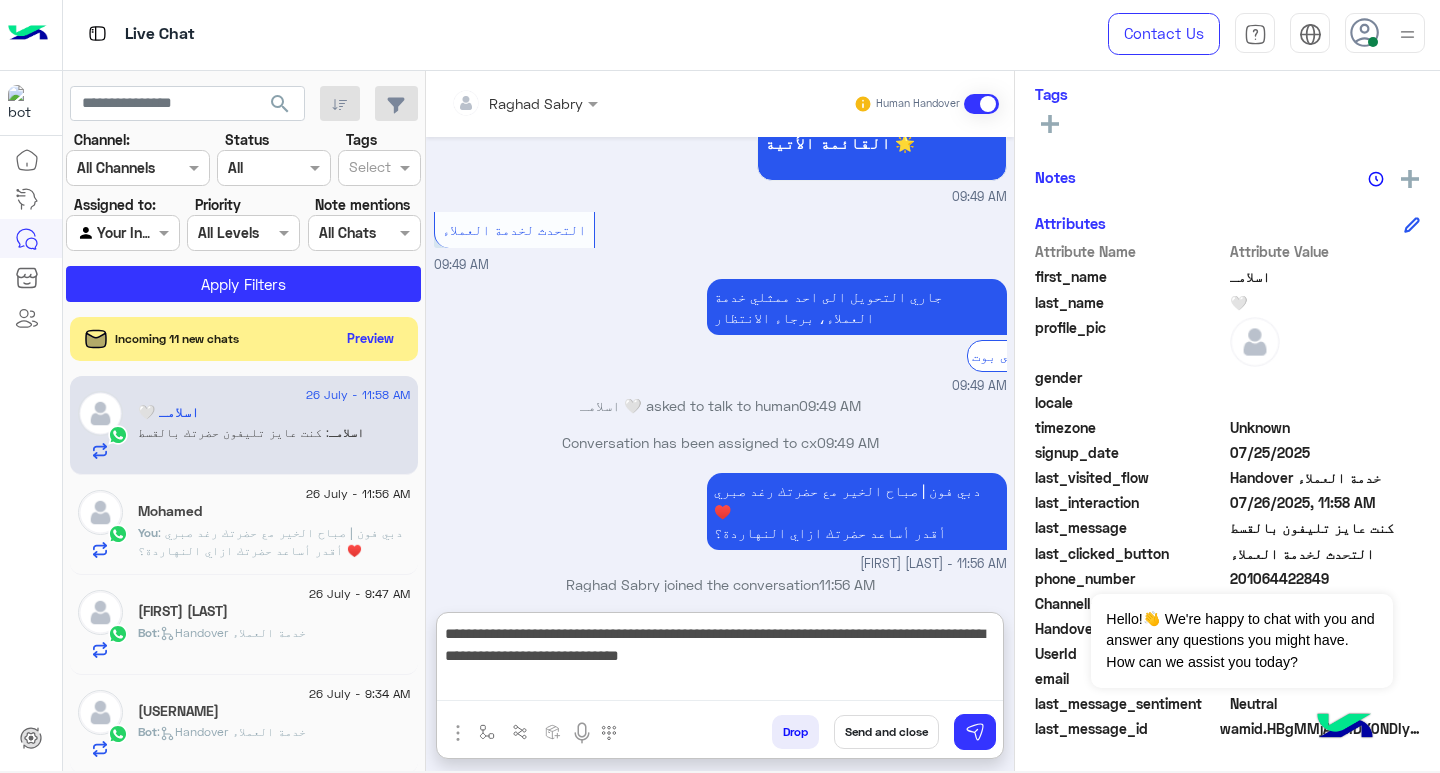 scroll, scrollTop: 1223, scrollLeft: 0, axis: vertical 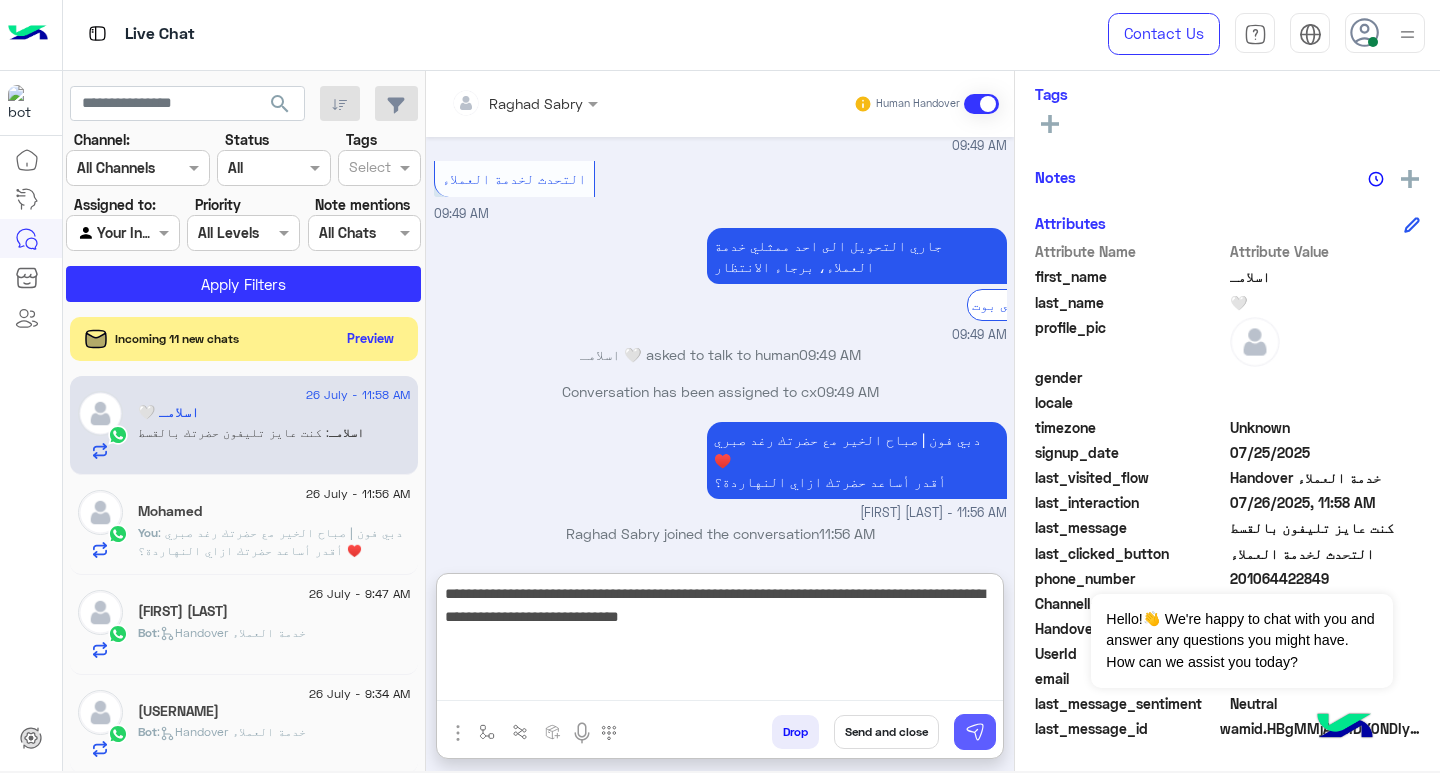 type on "**********" 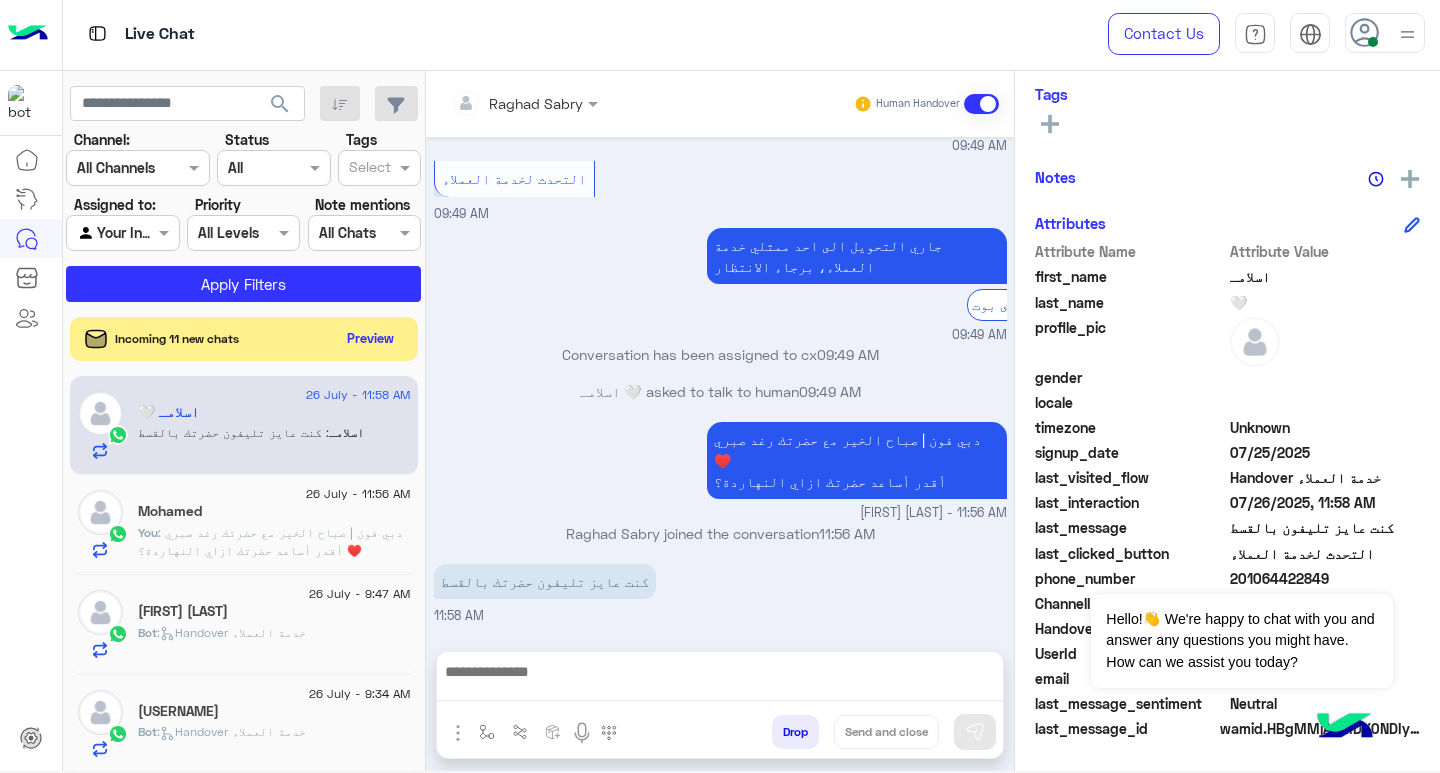 scroll, scrollTop: 1277, scrollLeft: 0, axis: vertical 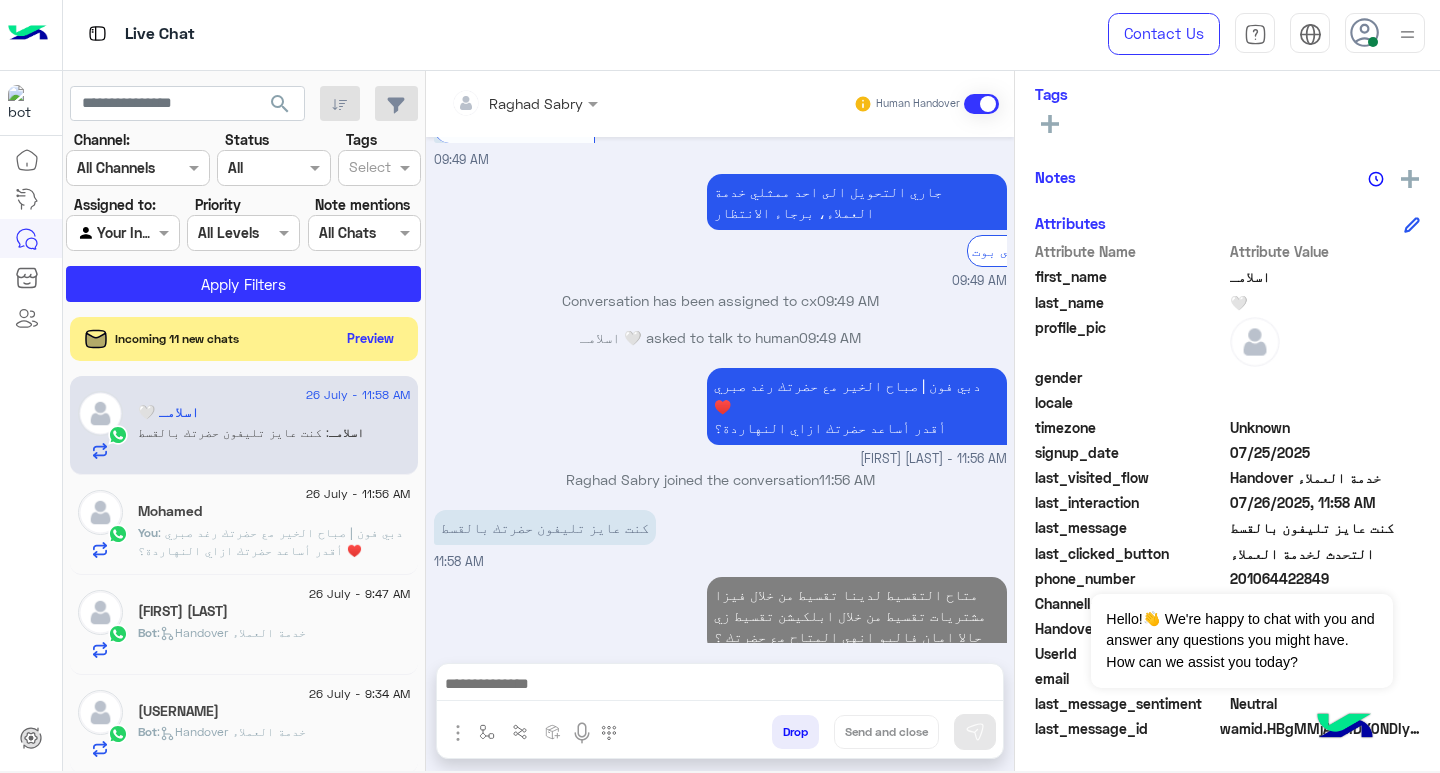 click on ":   Handover خدمة العملاء" 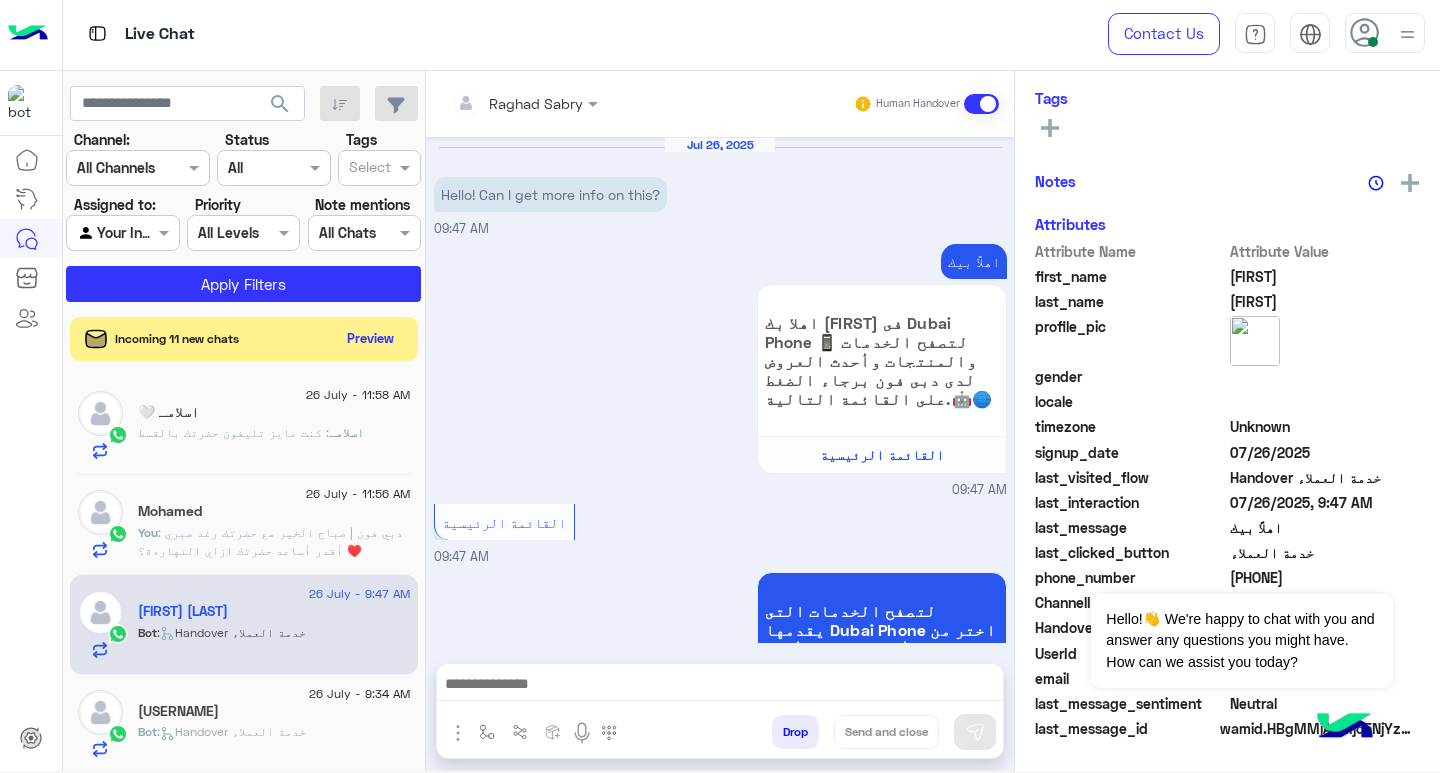 scroll, scrollTop: 569, scrollLeft: 0, axis: vertical 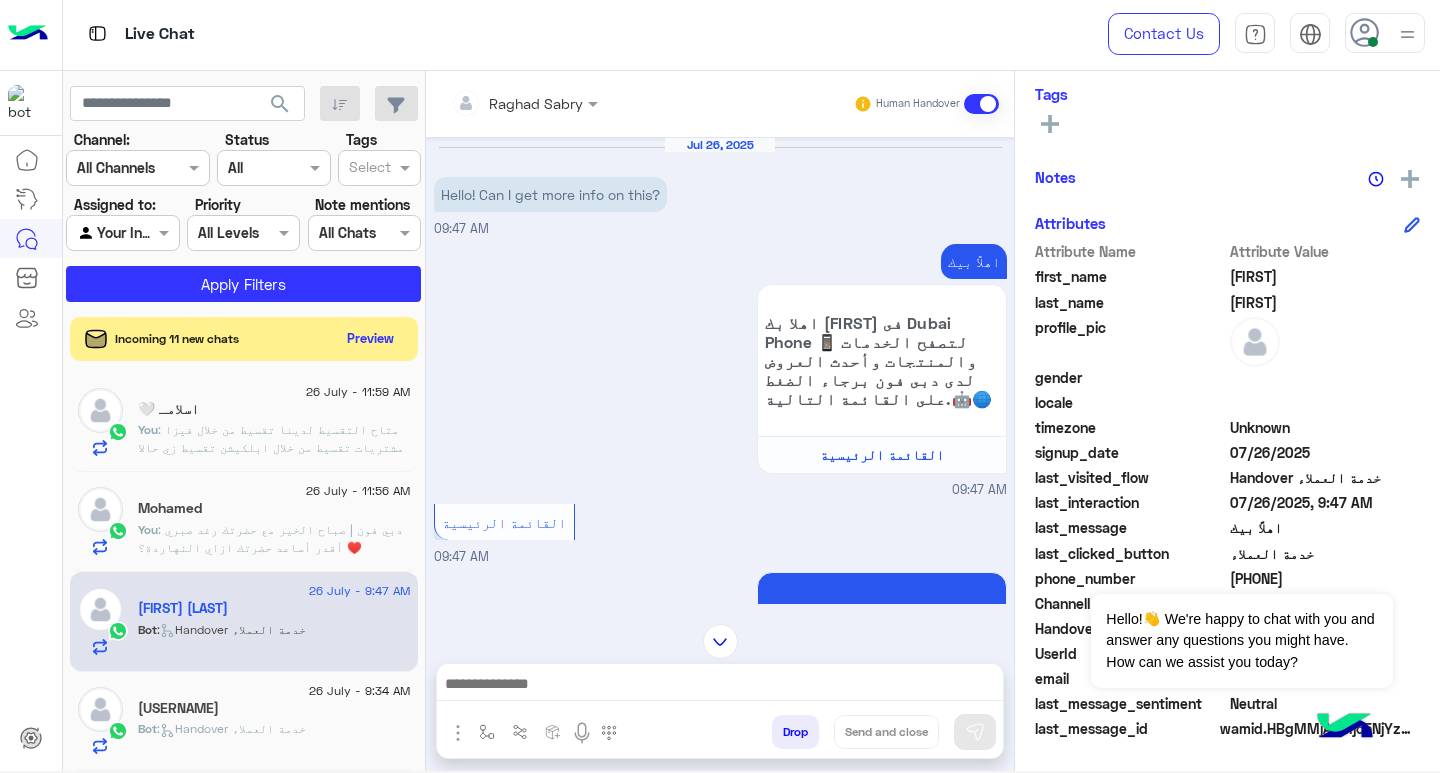 click on "[USERNAME]" 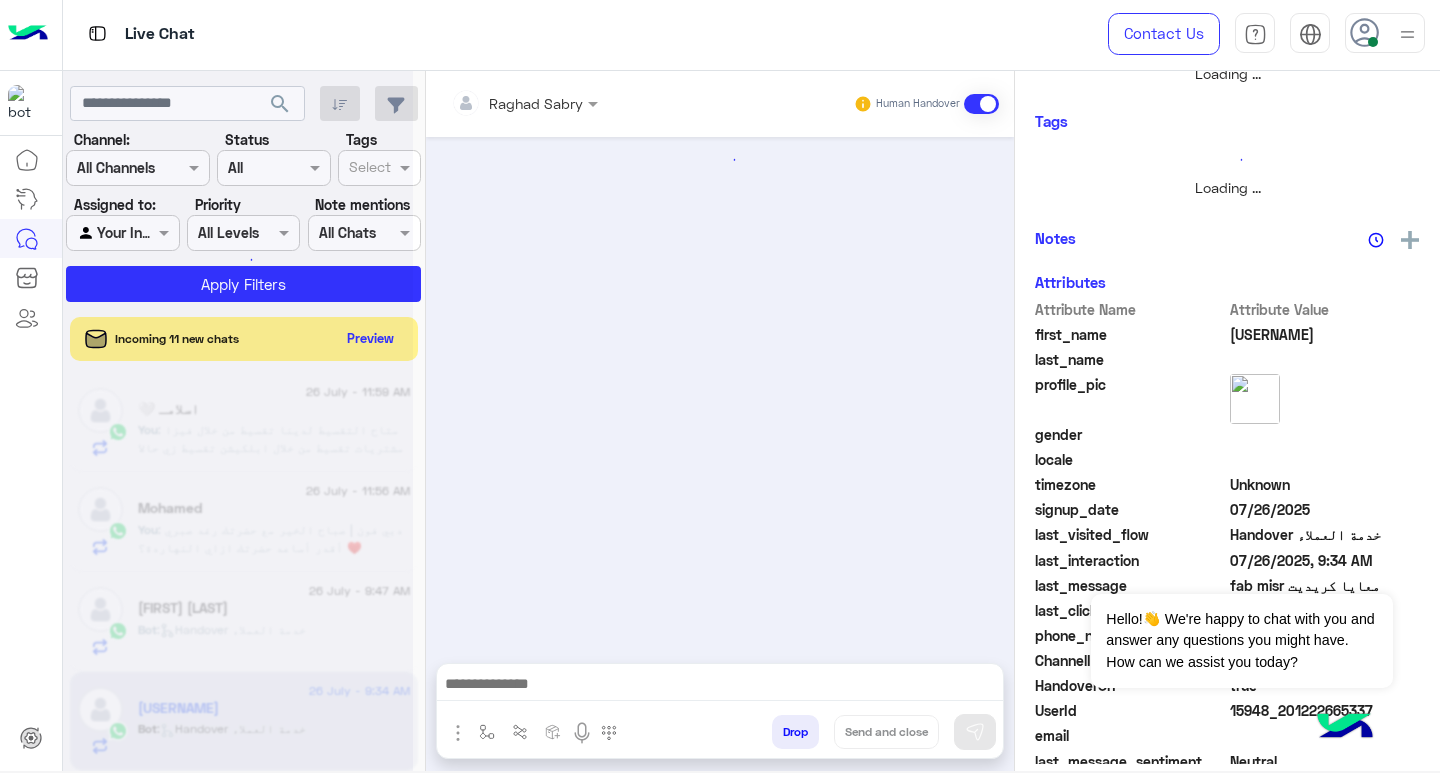 scroll, scrollTop: 355, scrollLeft: 0, axis: vertical 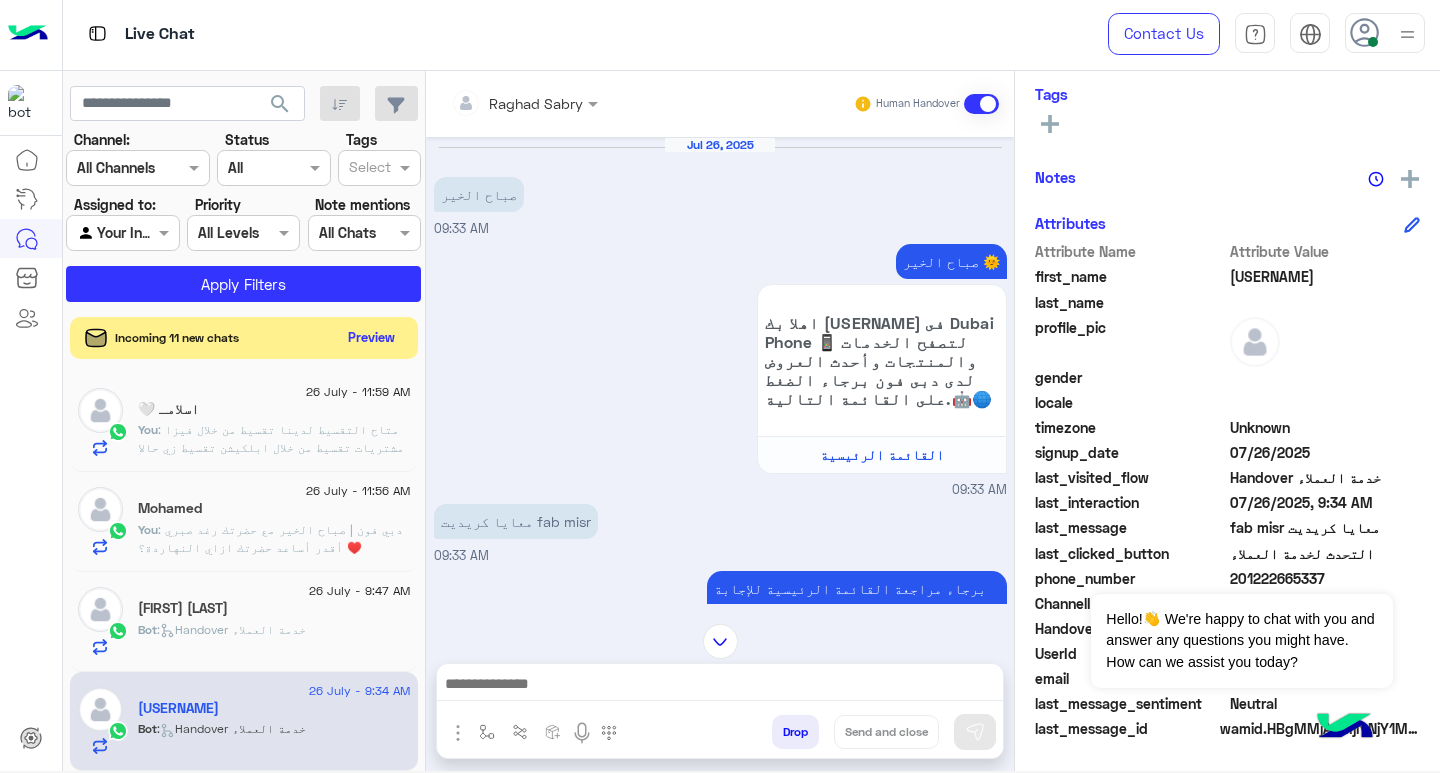 click on "Preview" 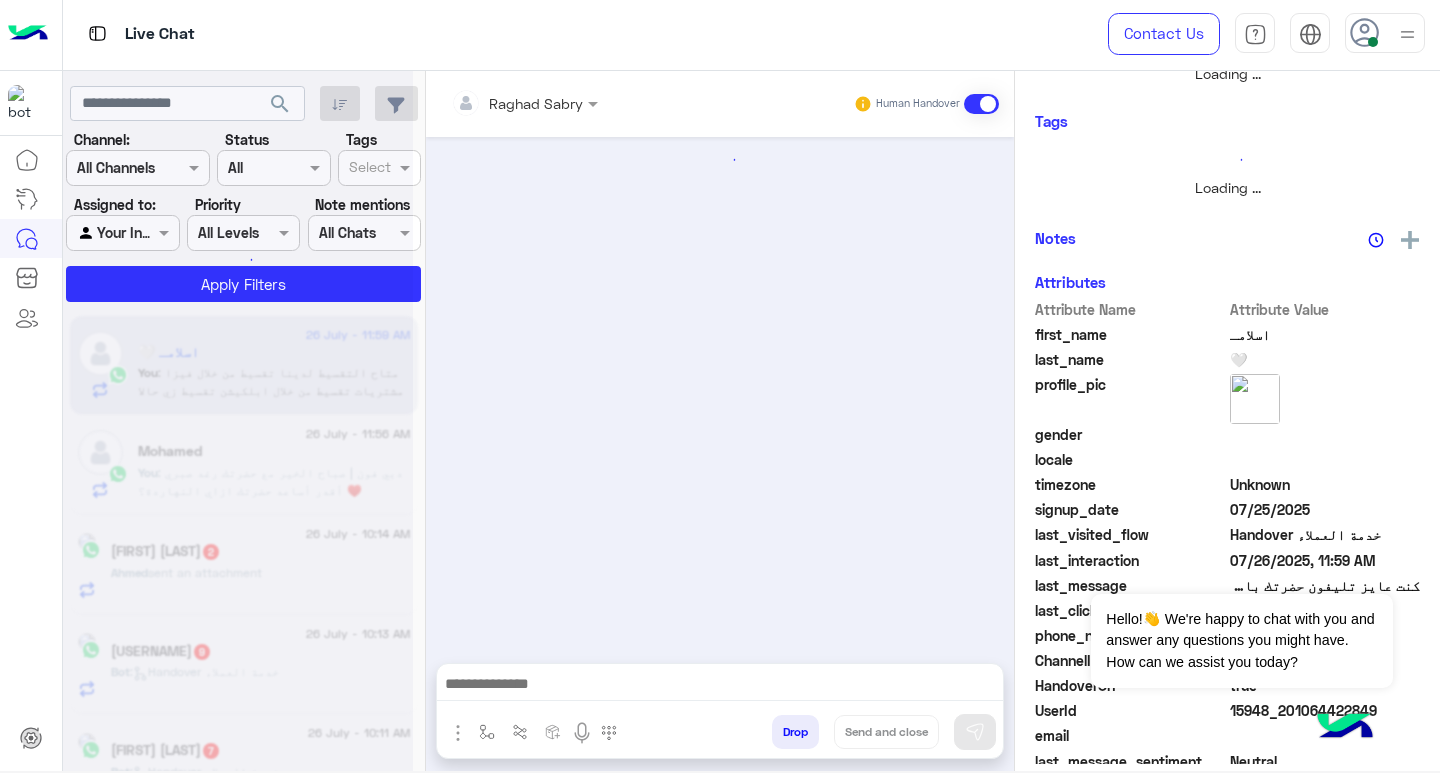 scroll, scrollTop: 355, scrollLeft: 0, axis: vertical 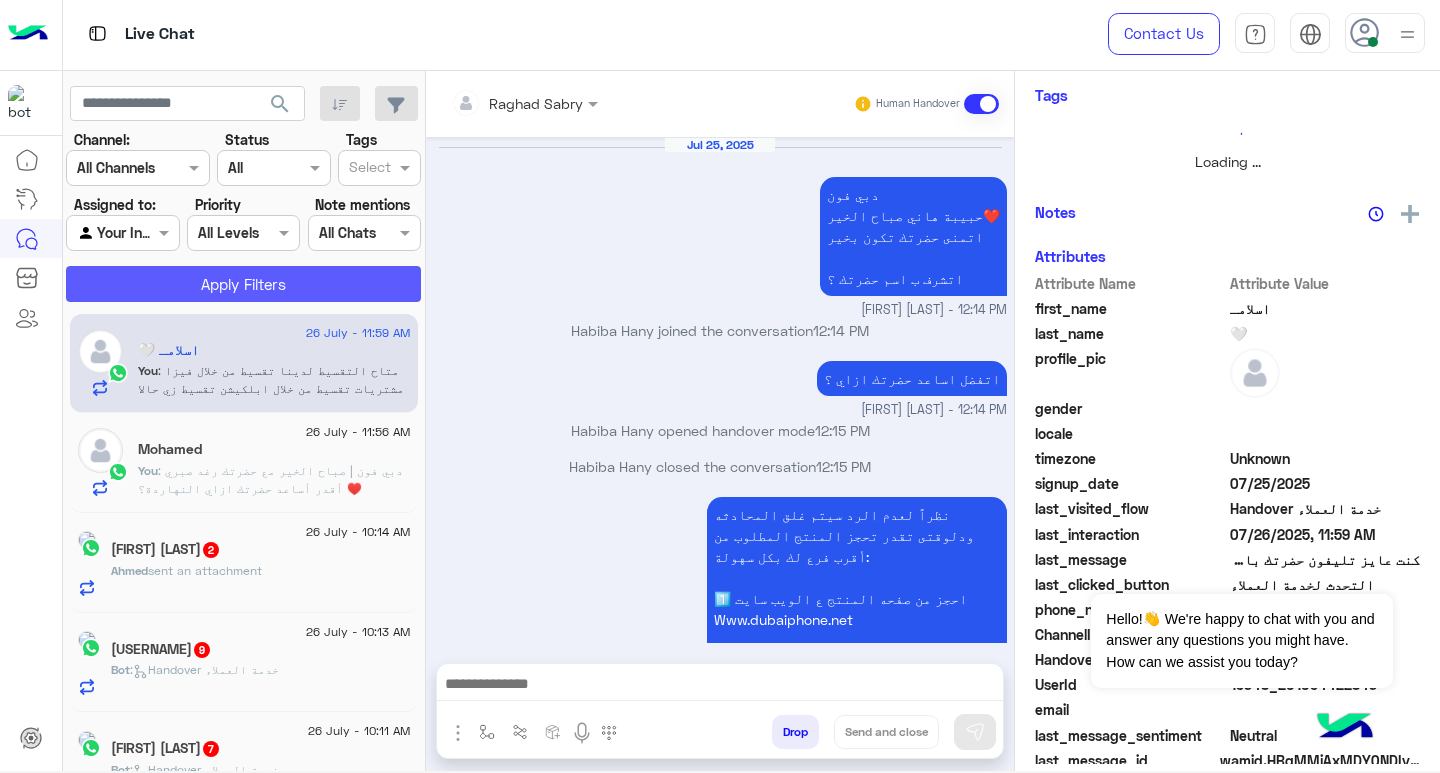 click on "Apply Filters" 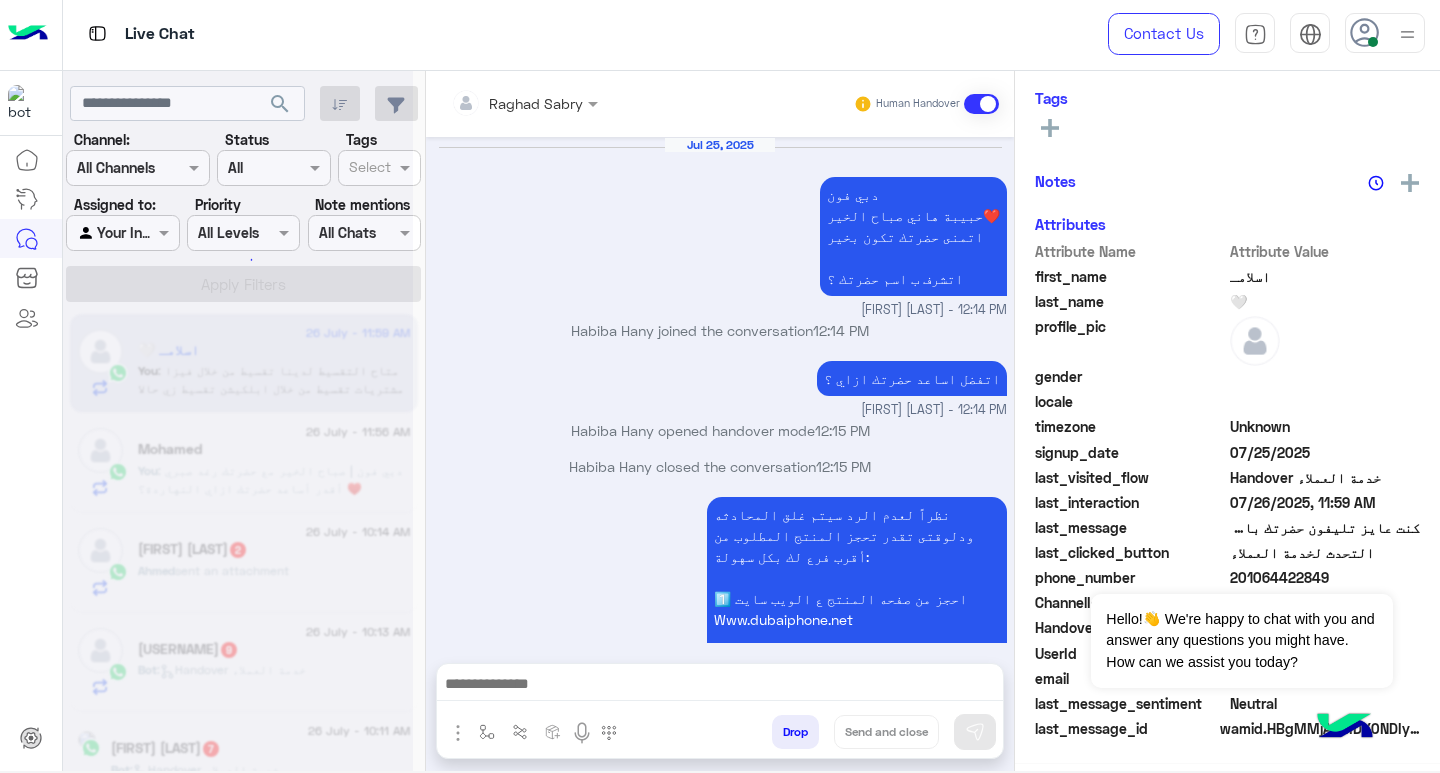 scroll, scrollTop: 1241, scrollLeft: 0, axis: vertical 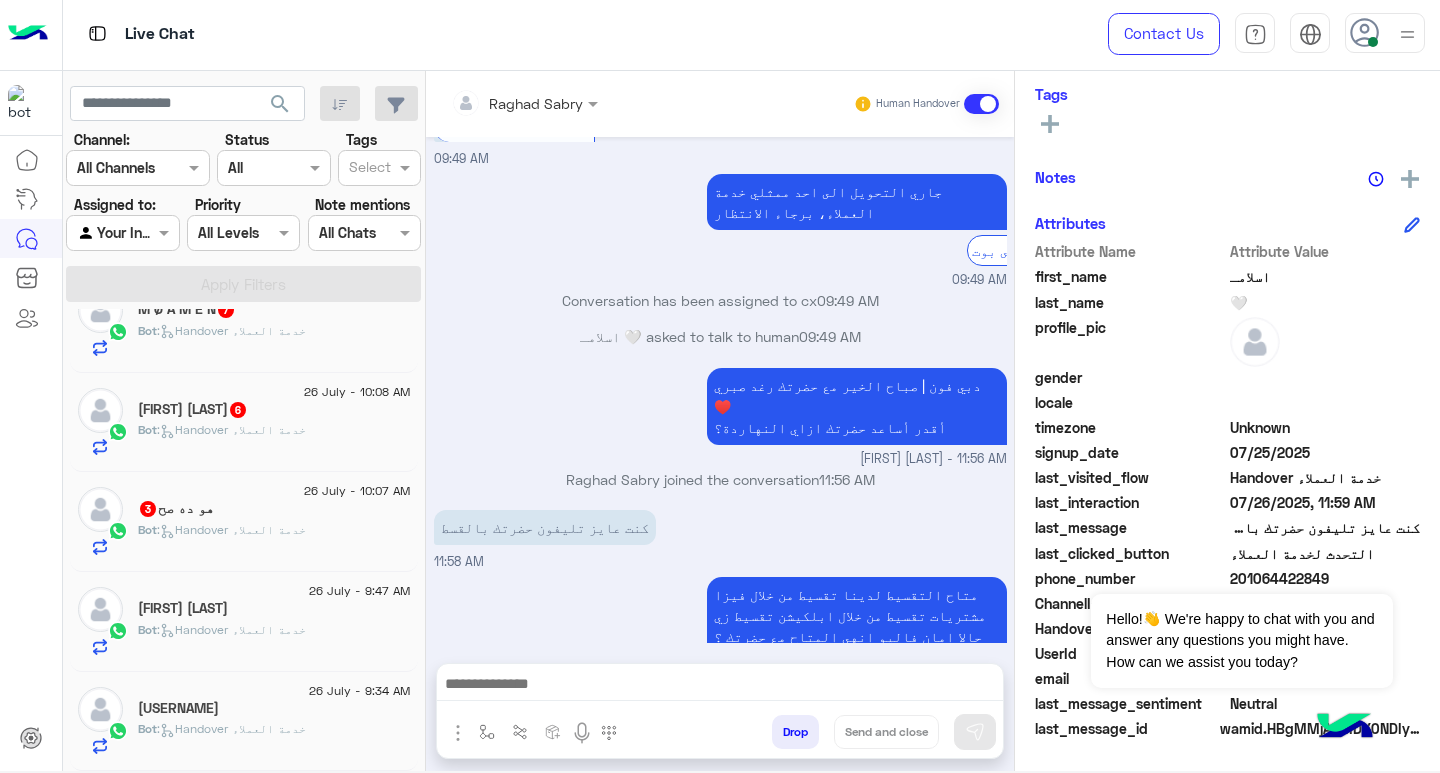 click on "[USERNAME]" 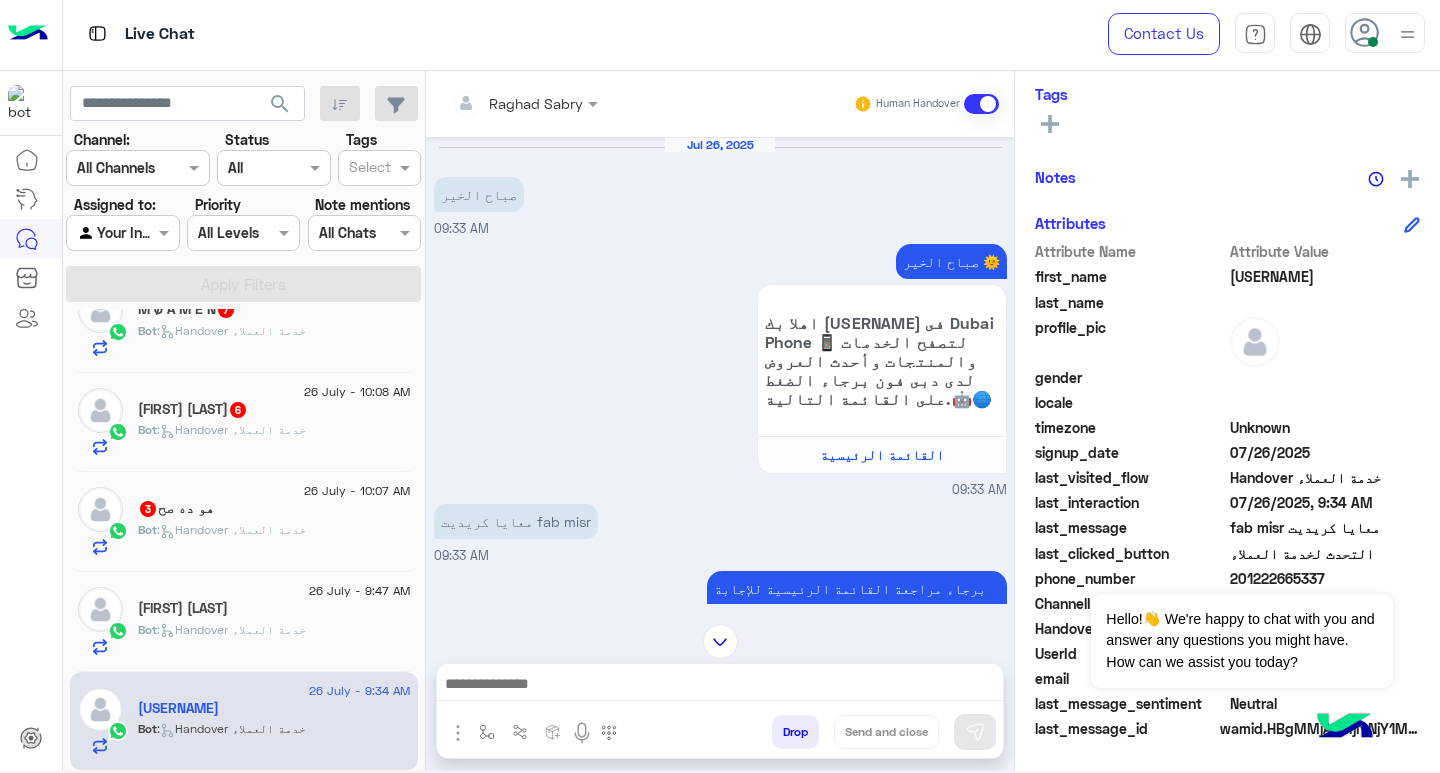 click on "Bot :   Handover خدمة العملاء" 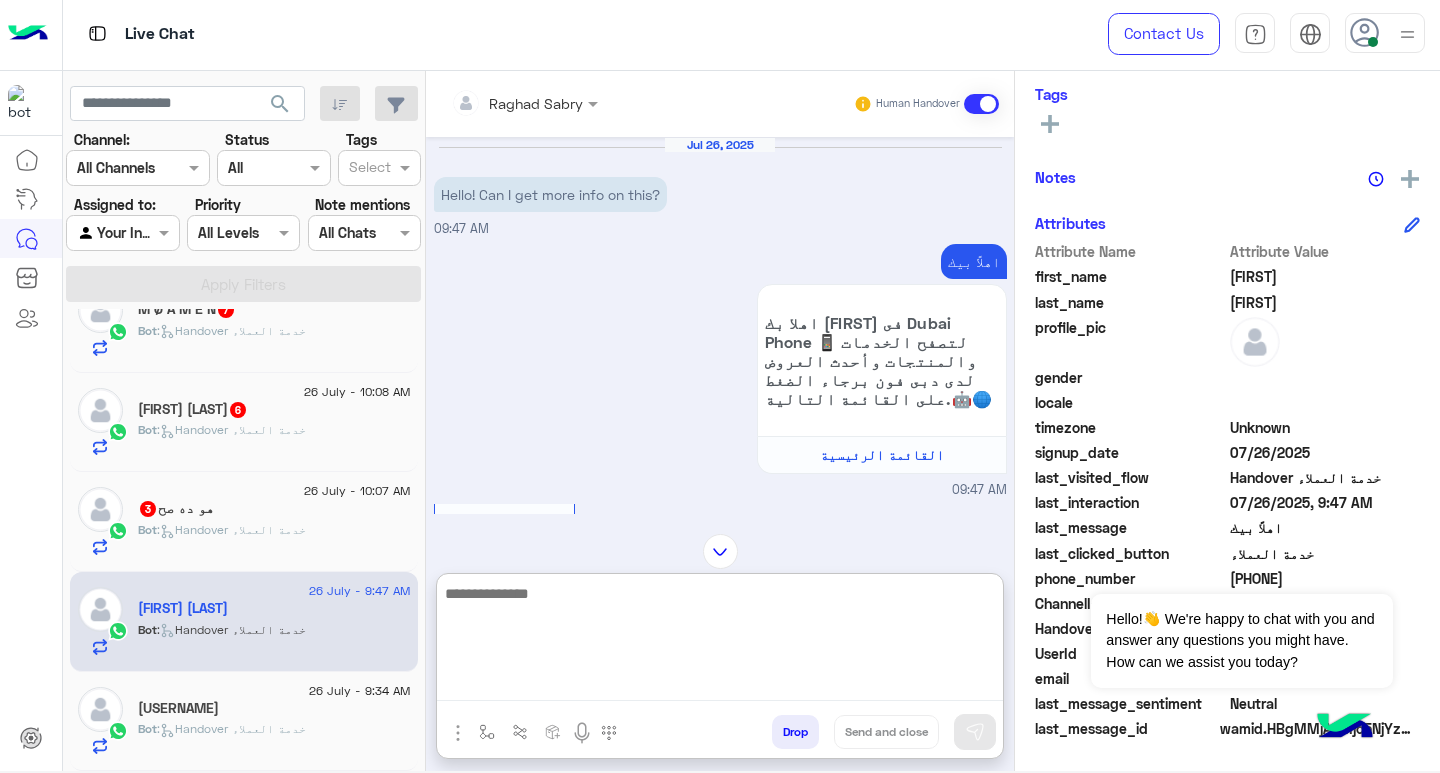 paste on "**********" 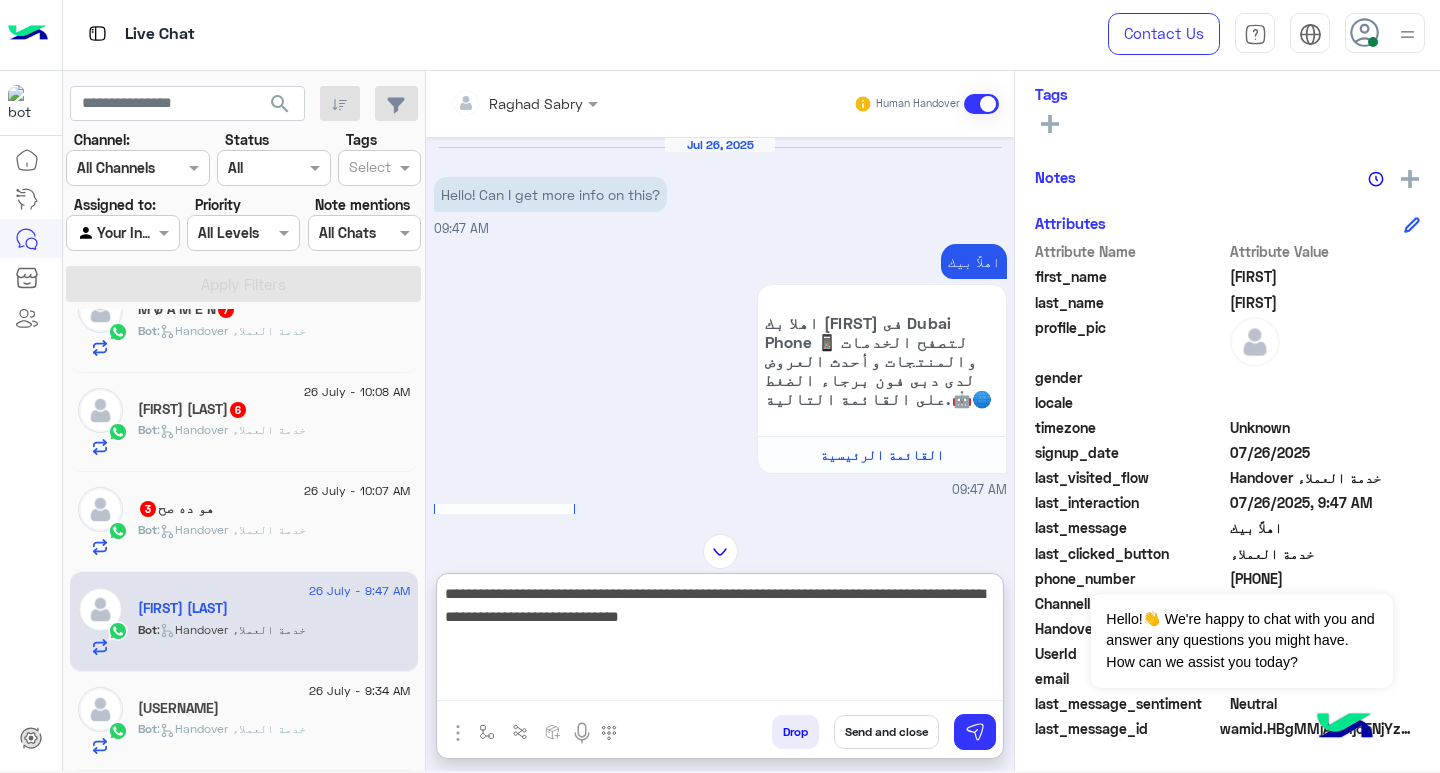 click on "**********" at bounding box center [720, 641] 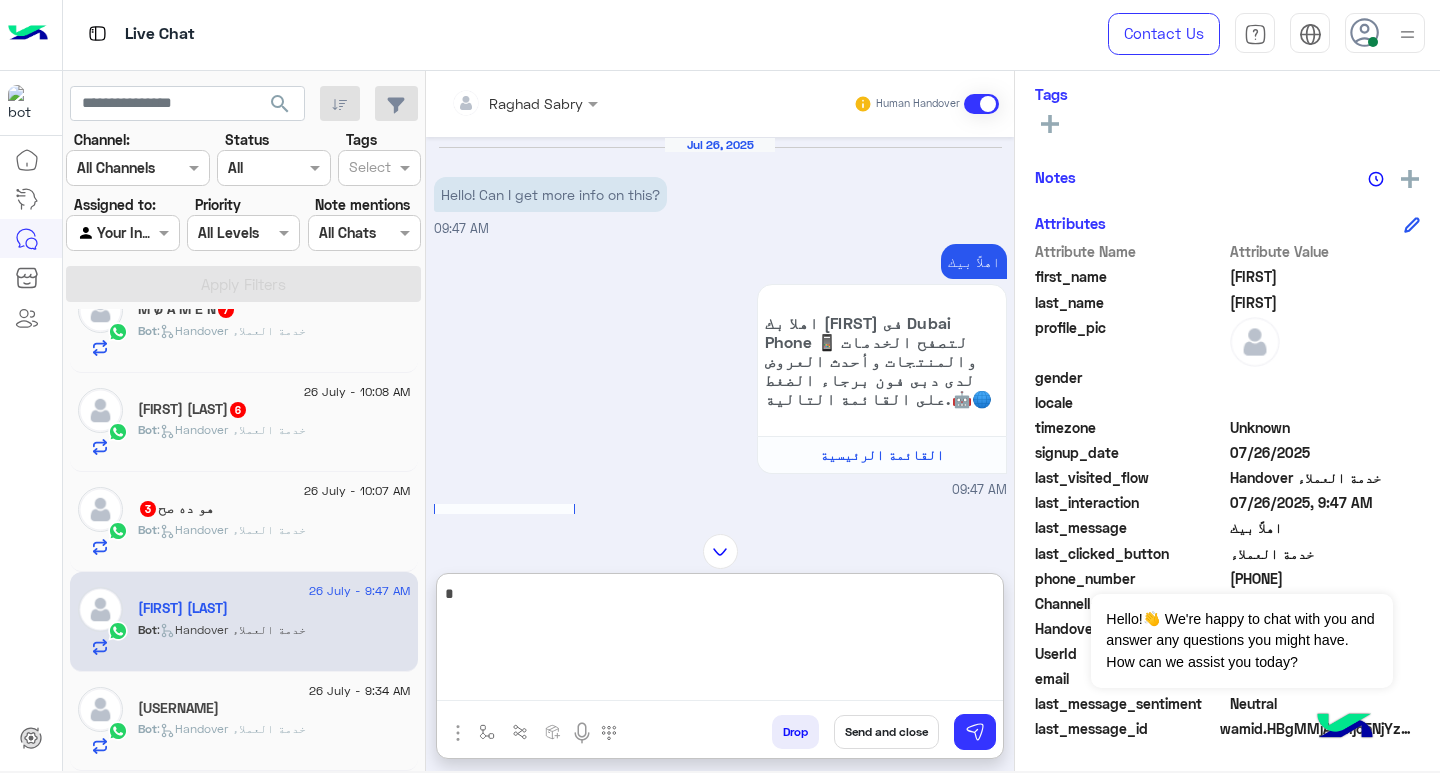 paste on "**********" 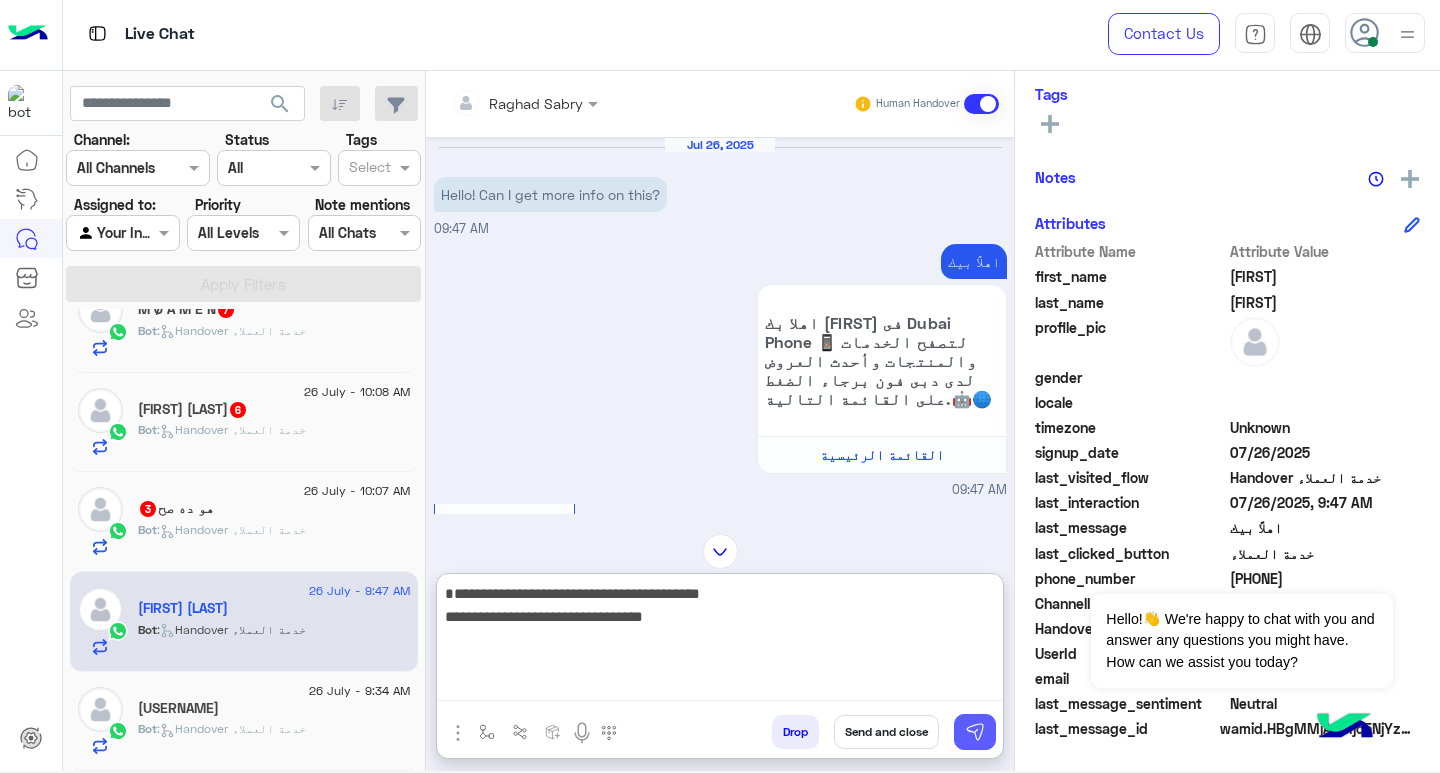 type on "**********" 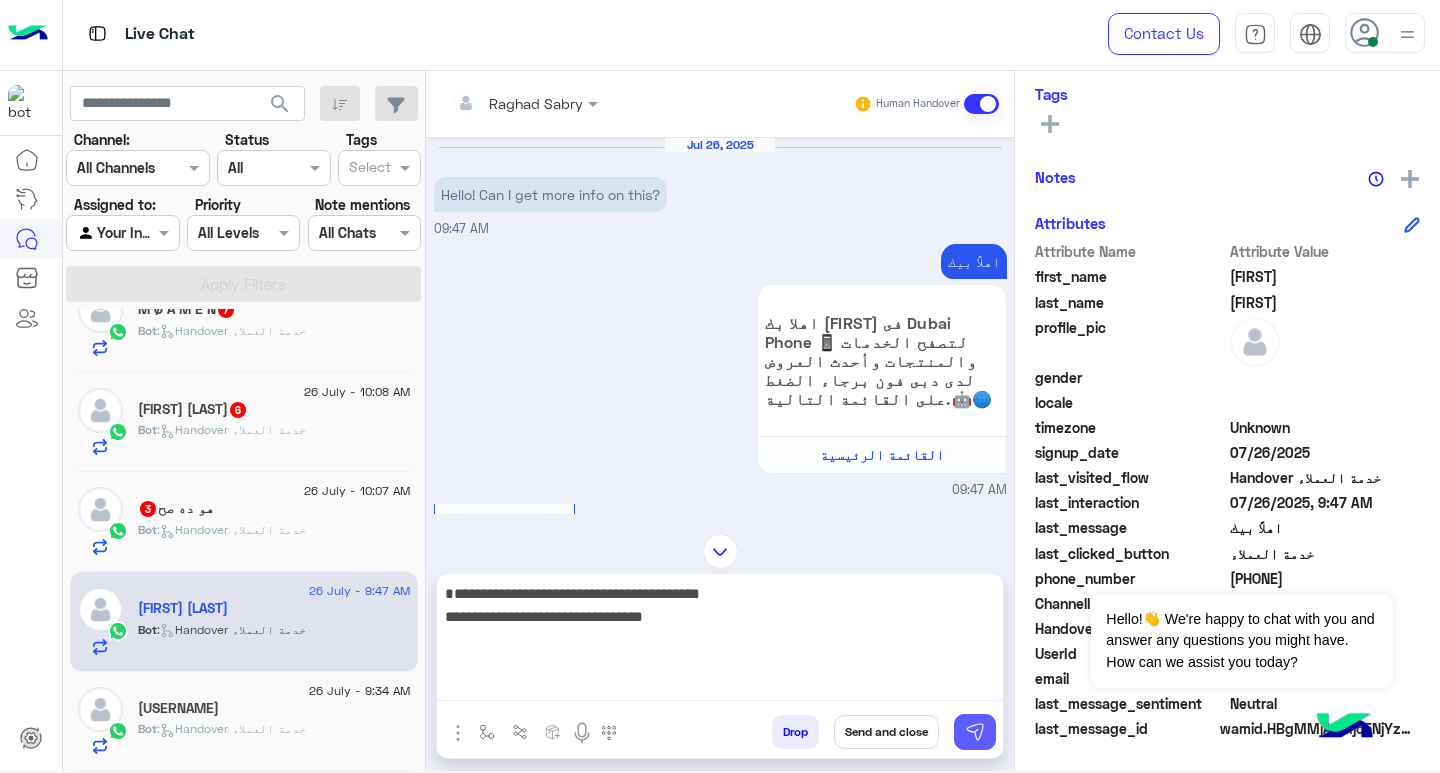 click at bounding box center (975, 732) 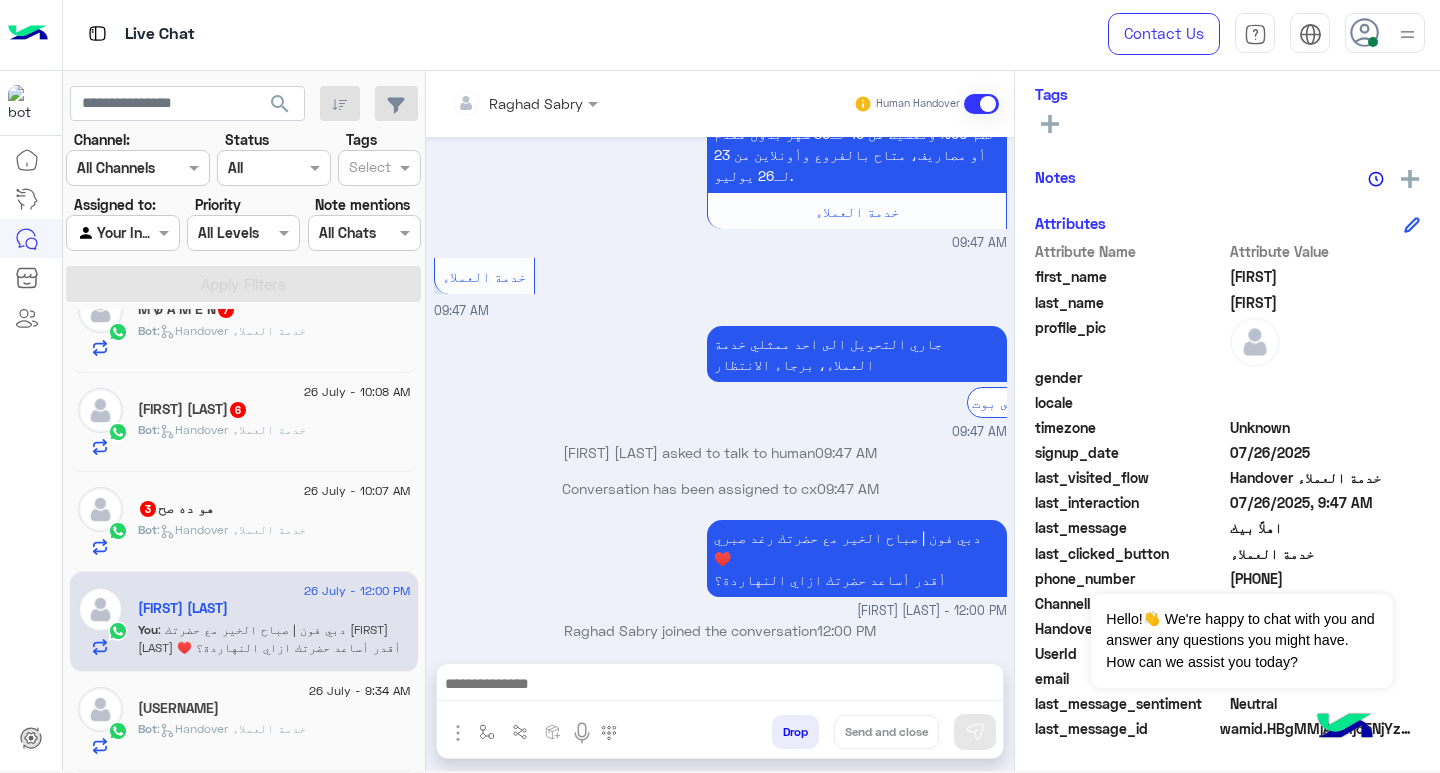 click on "Bot :   Handover خدمة العملاء" 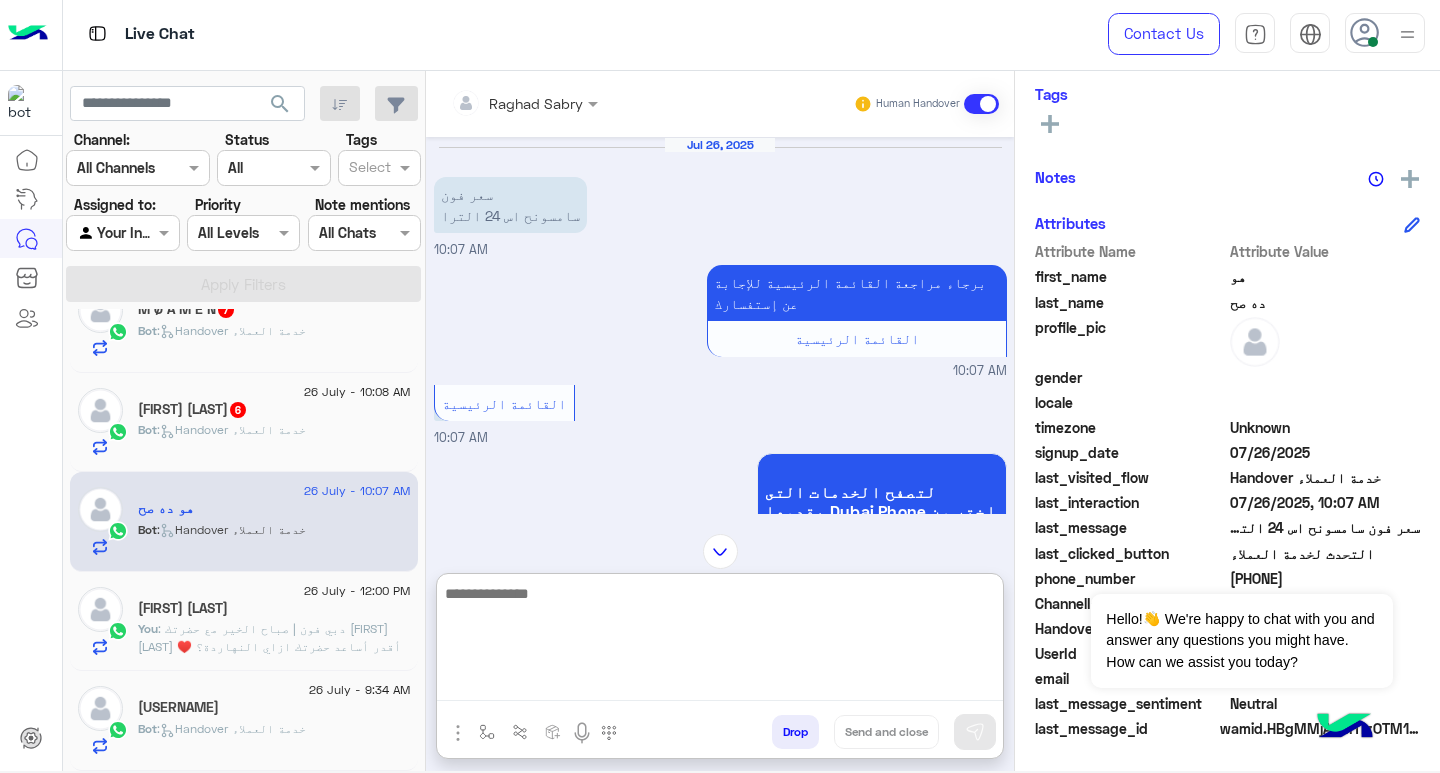 paste on "**********" 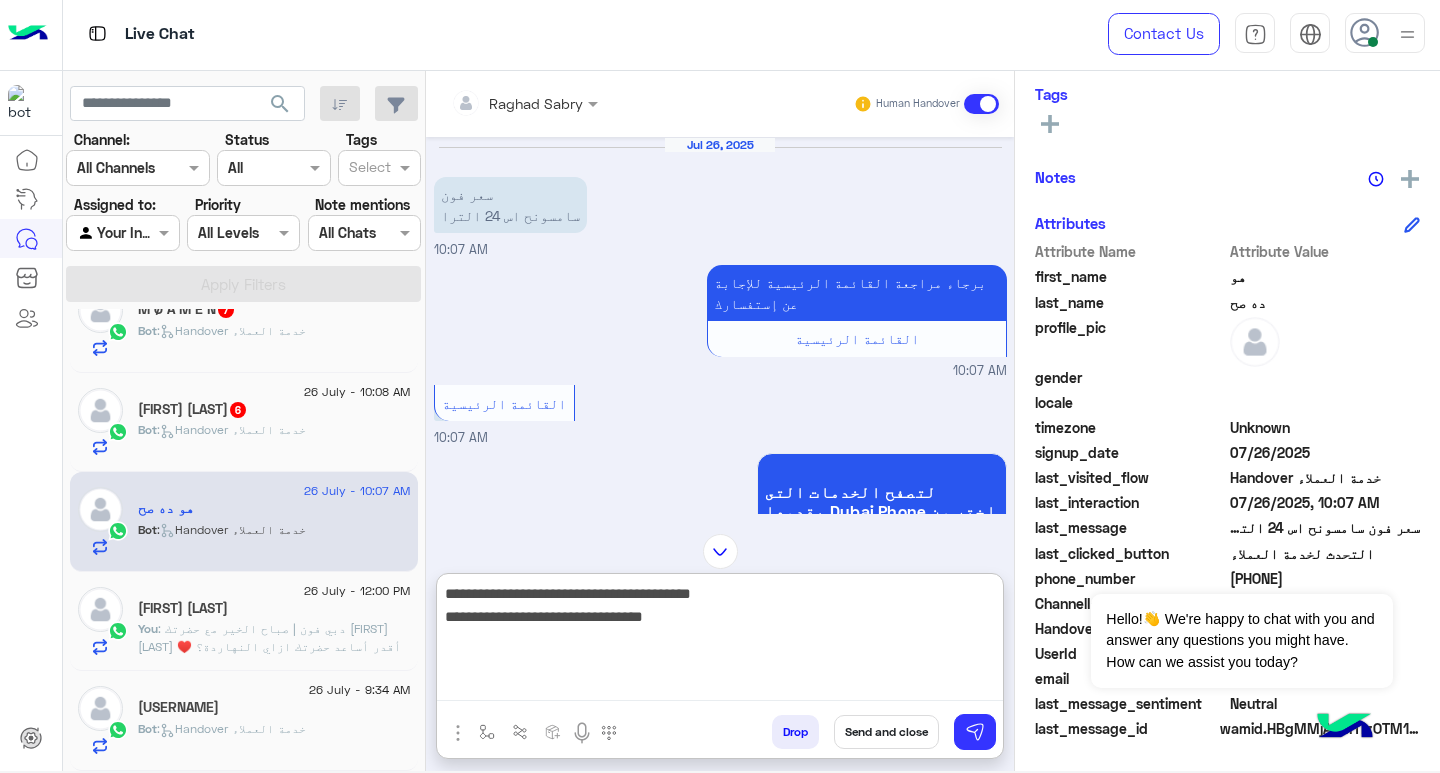 click on "**********" at bounding box center [720, 641] 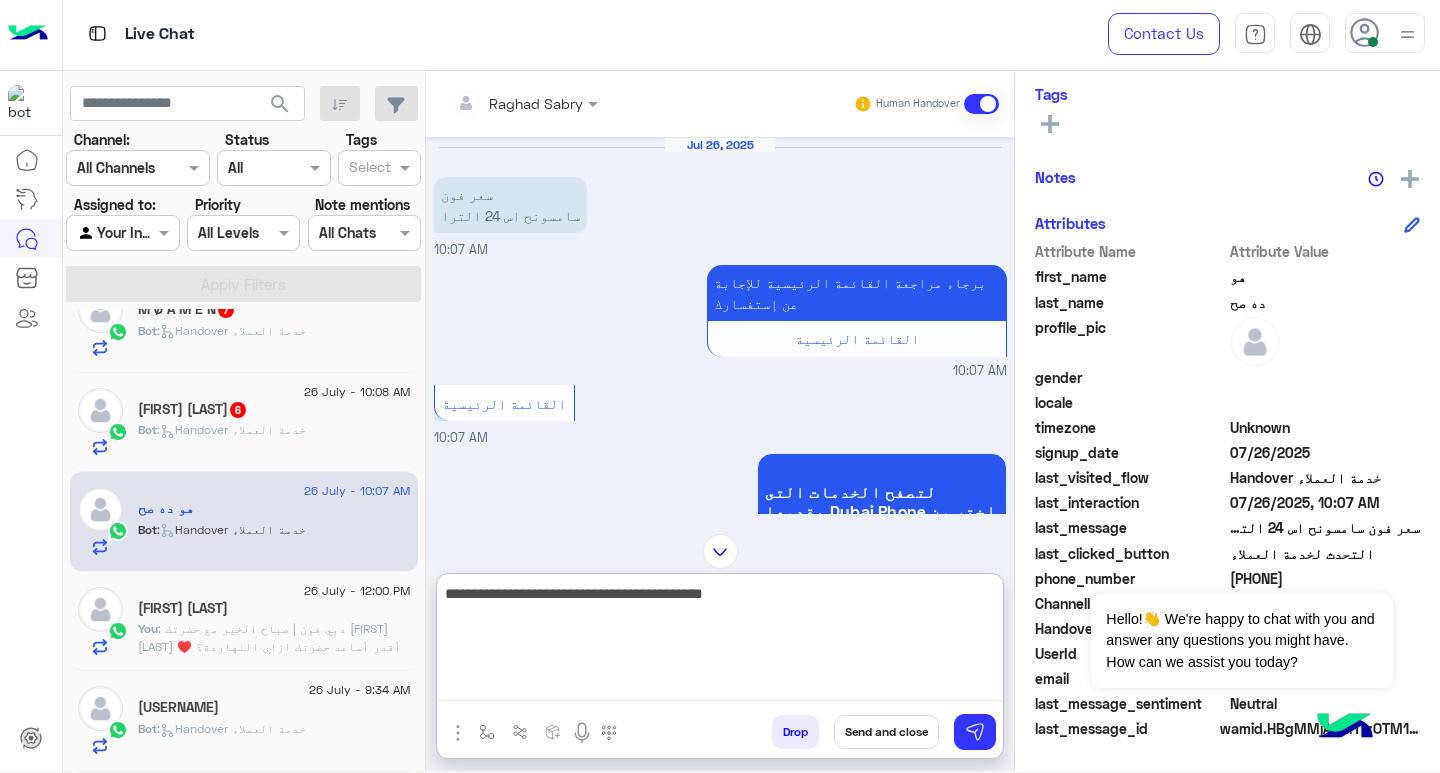 type on "**********" 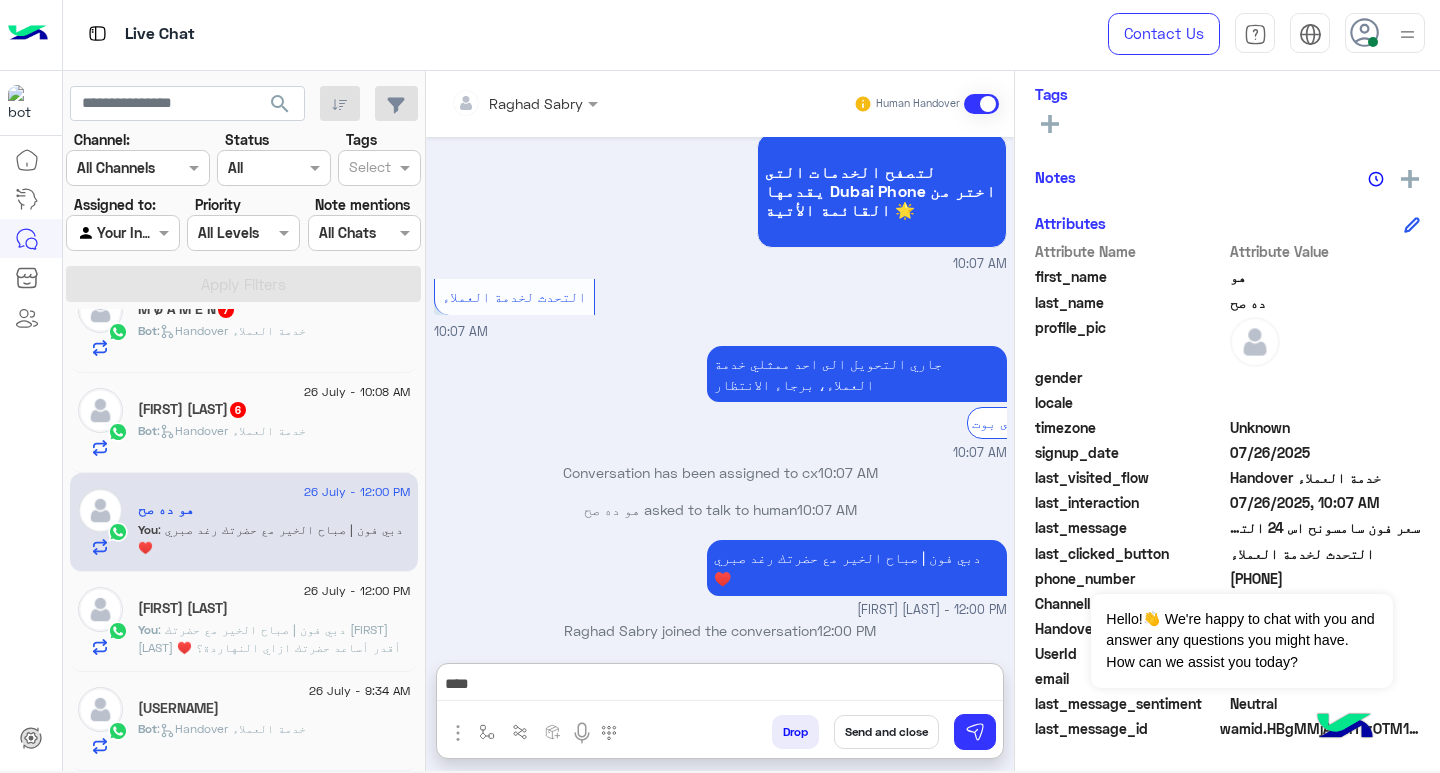 scroll, scrollTop: 373, scrollLeft: 0, axis: vertical 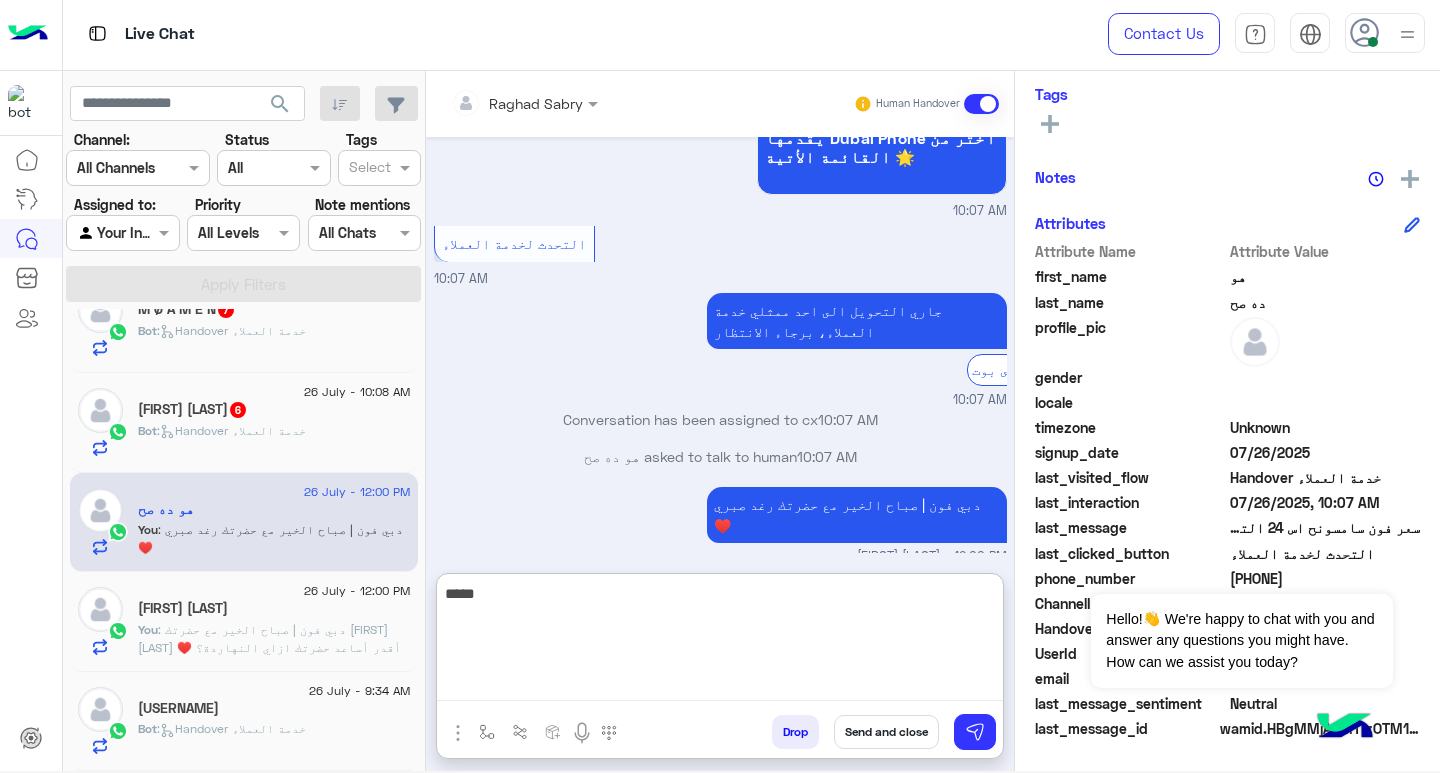 paste on "**********" 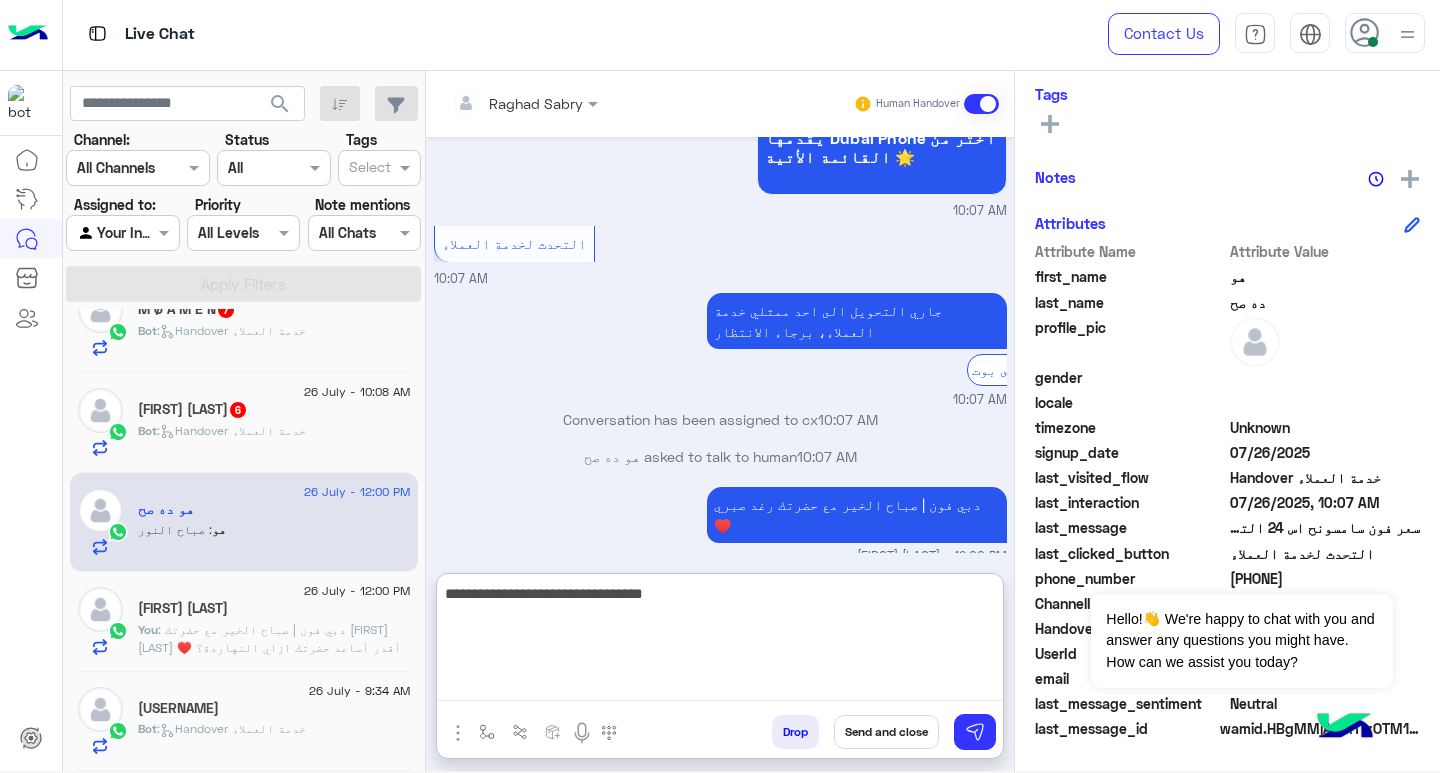 scroll, scrollTop: 477, scrollLeft: 0, axis: vertical 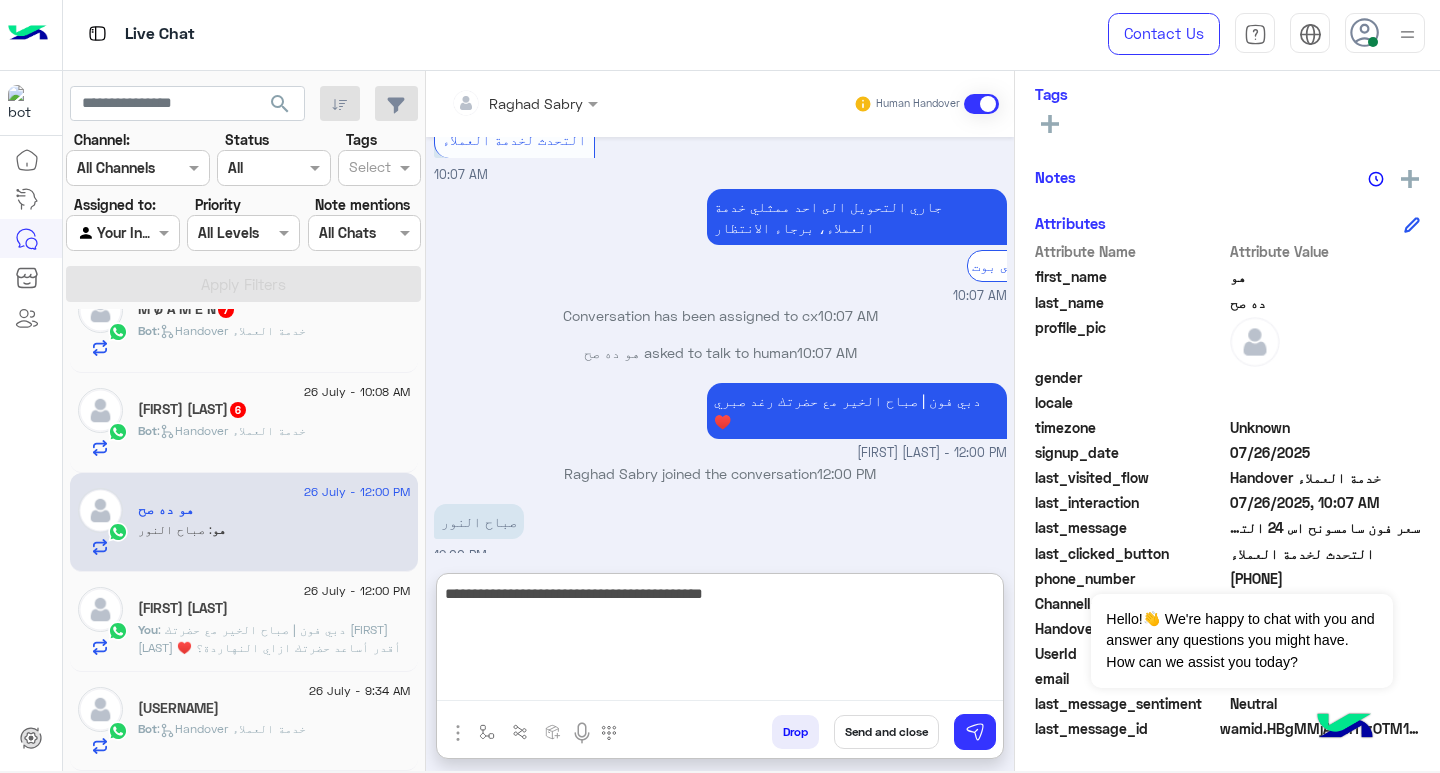 type on "**********" 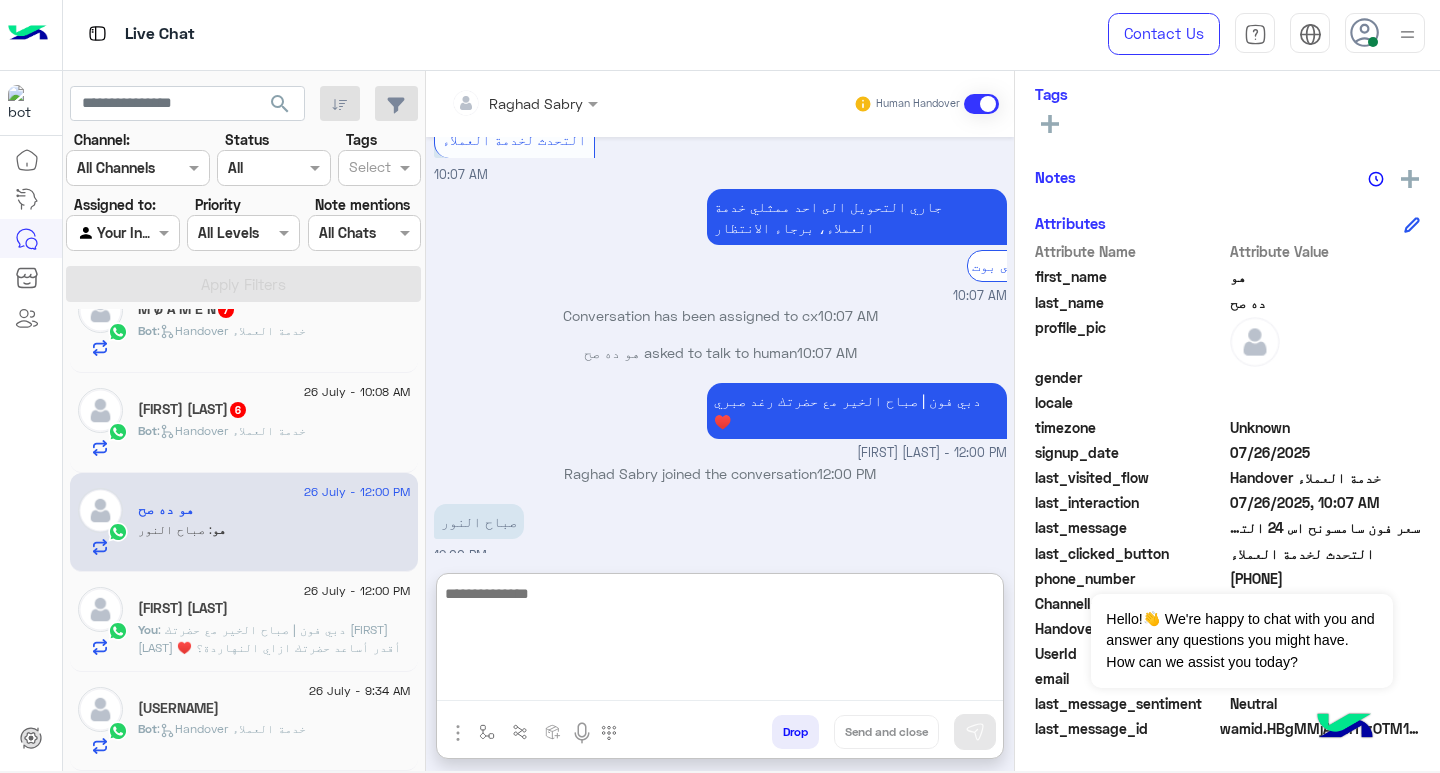 scroll, scrollTop: 561, scrollLeft: 0, axis: vertical 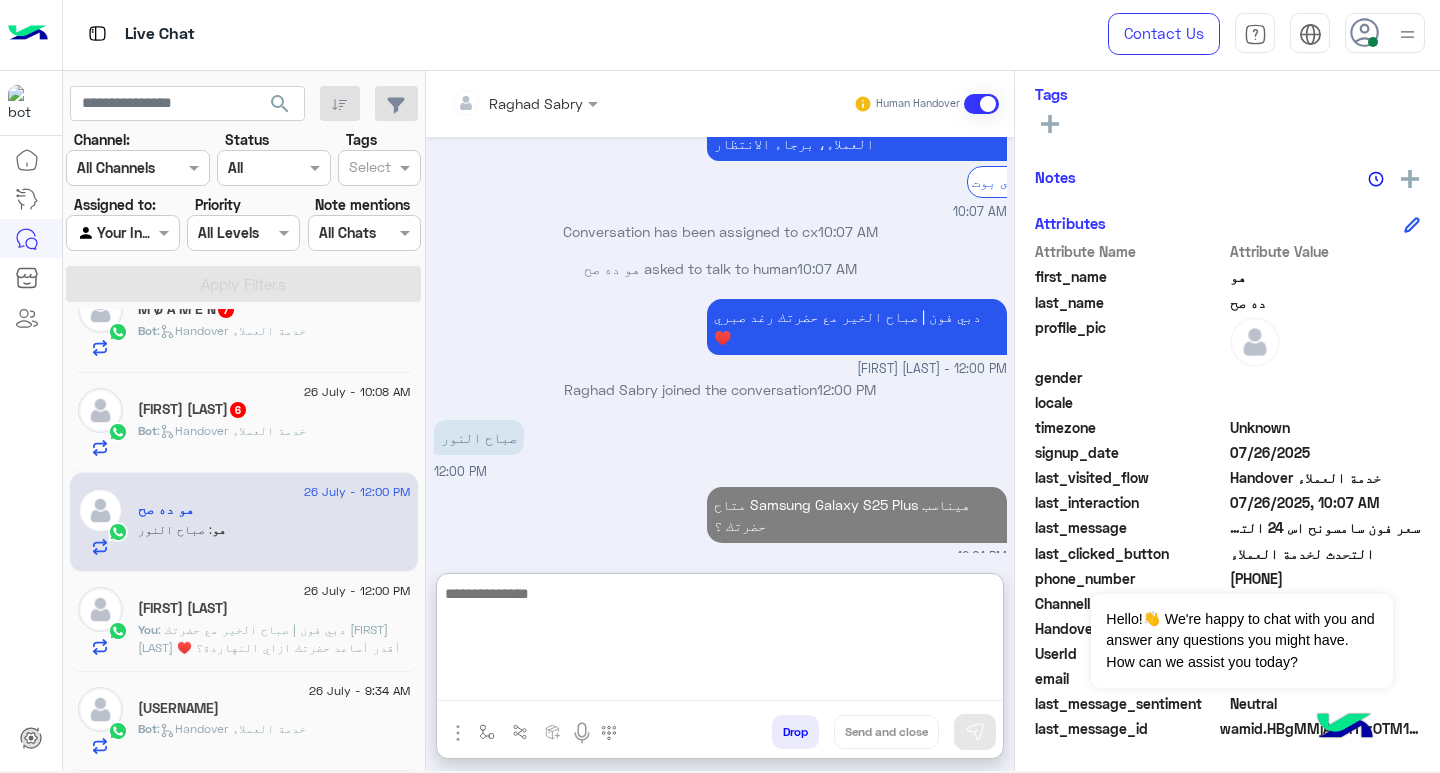 click on "26 July - 10:08 AM  [FIRST] [LAST]  6 Bot :   Handover خدمة العملاء" 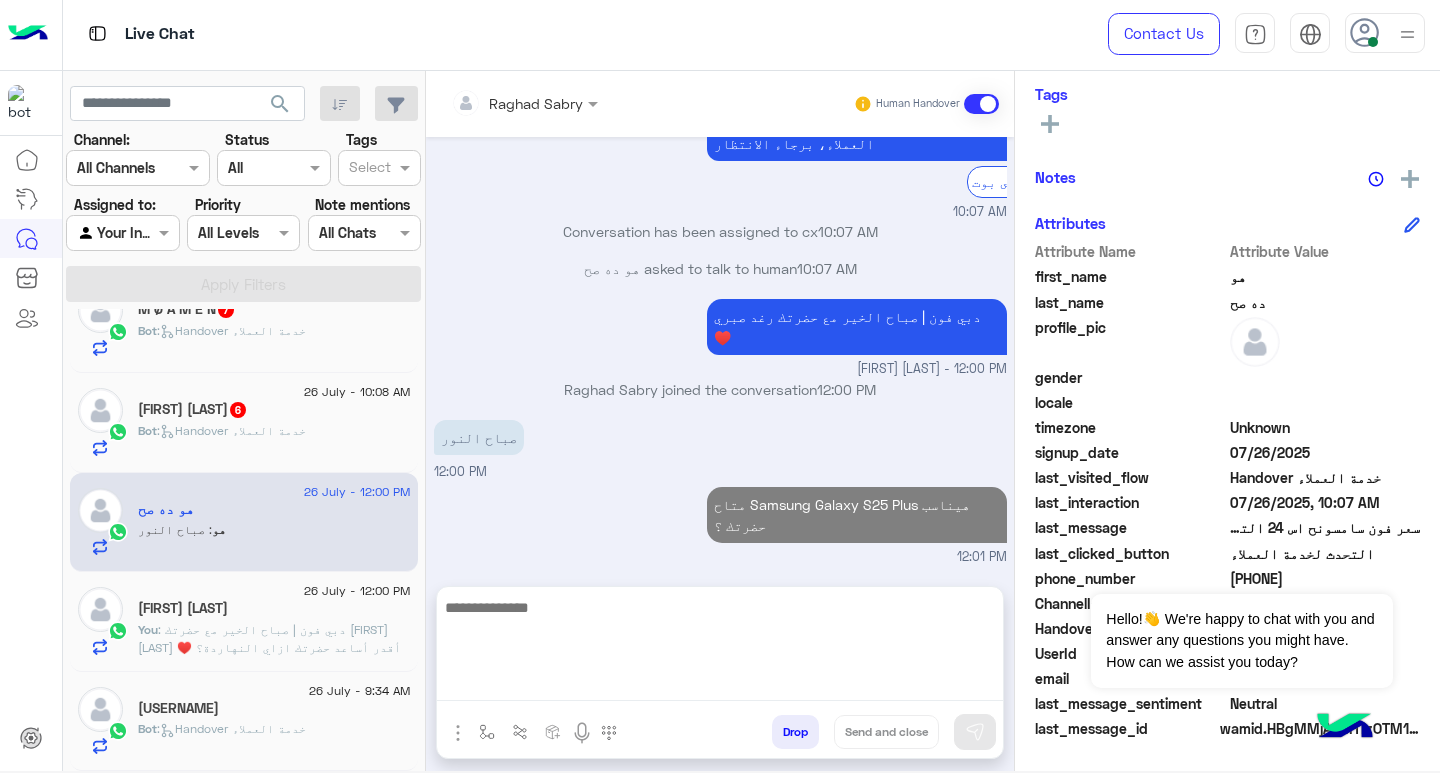 scroll, scrollTop: 471, scrollLeft: 0, axis: vertical 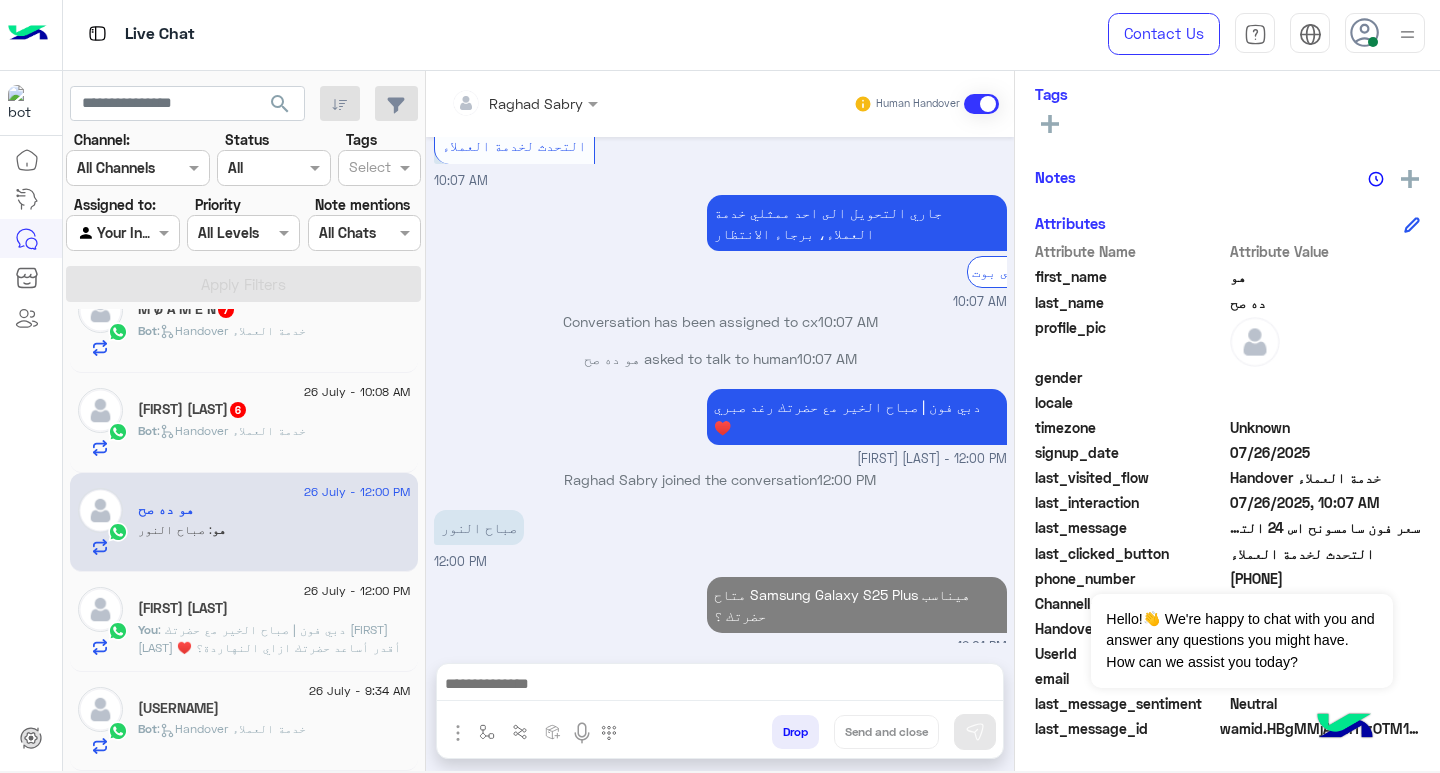 click on "Bot :   Handover خدمة العملاء" 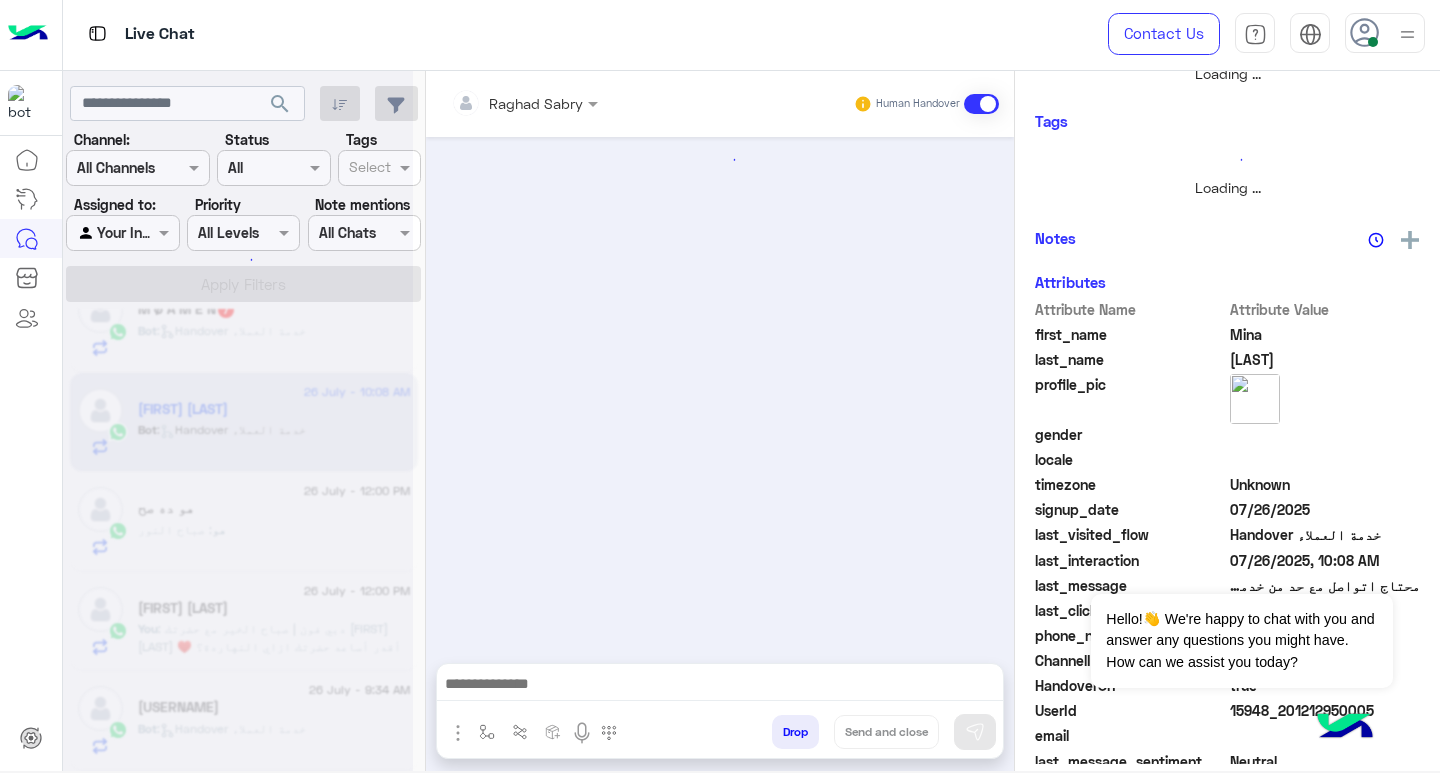 scroll, scrollTop: 355, scrollLeft: 0, axis: vertical 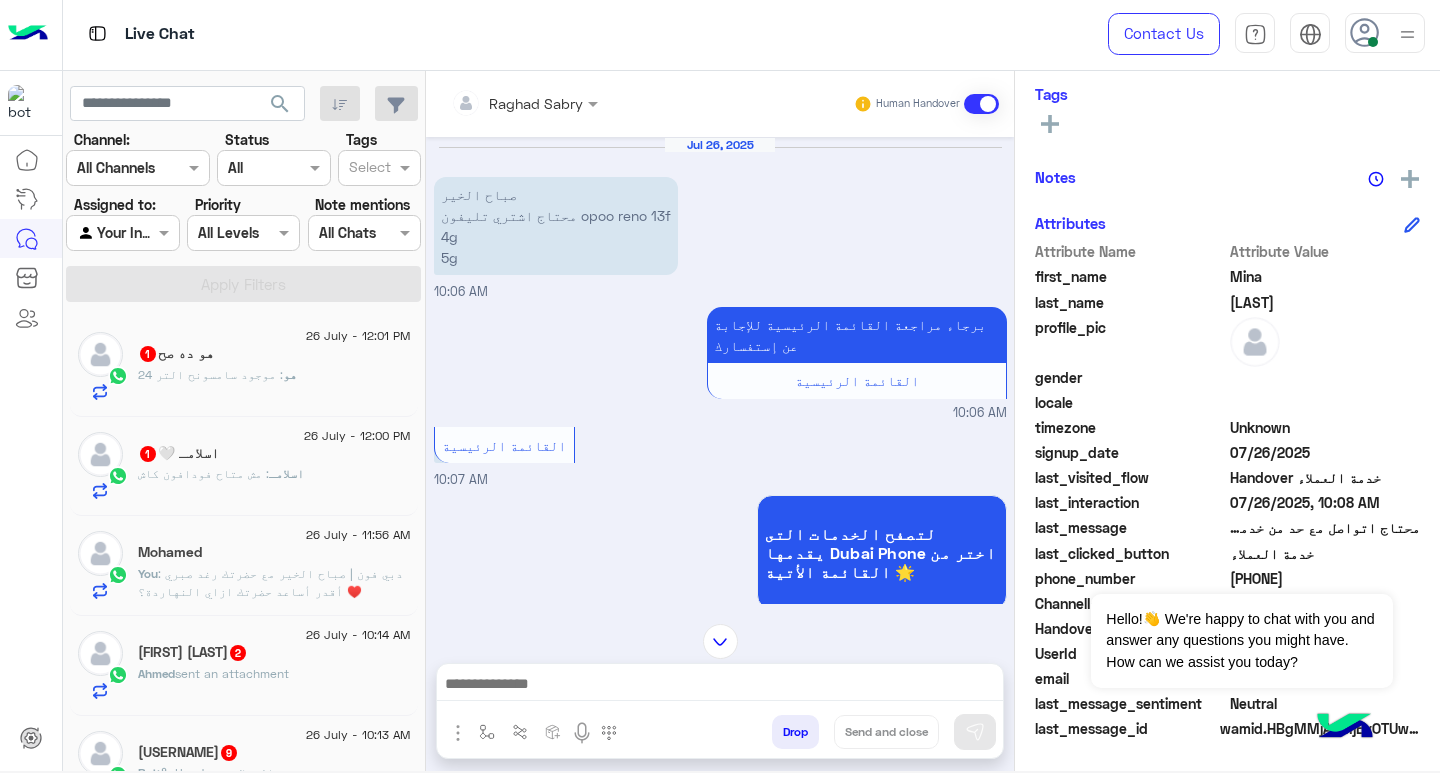 click on "هو ده صح  1" 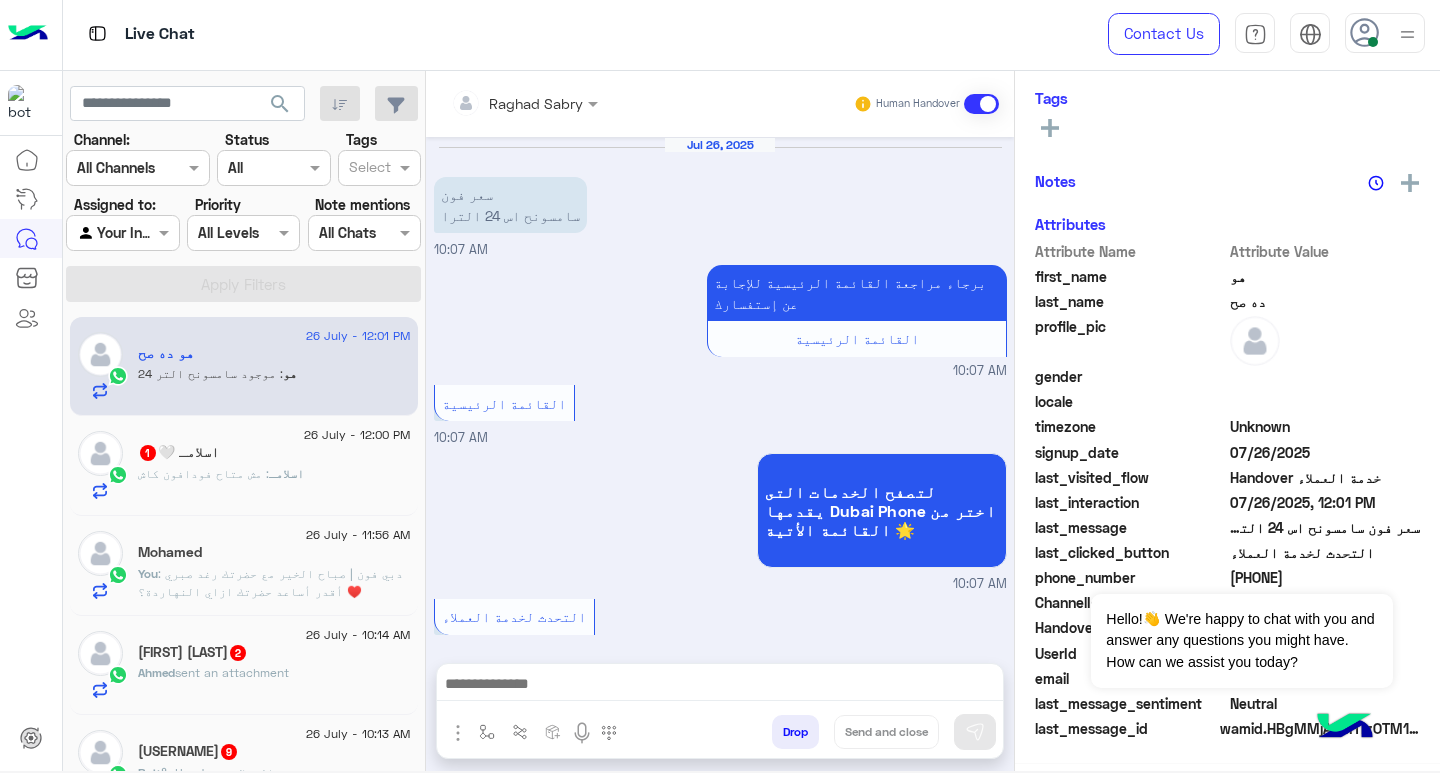 scroll, scrollTop: 538, scrollLeft: 0, axis: vertical 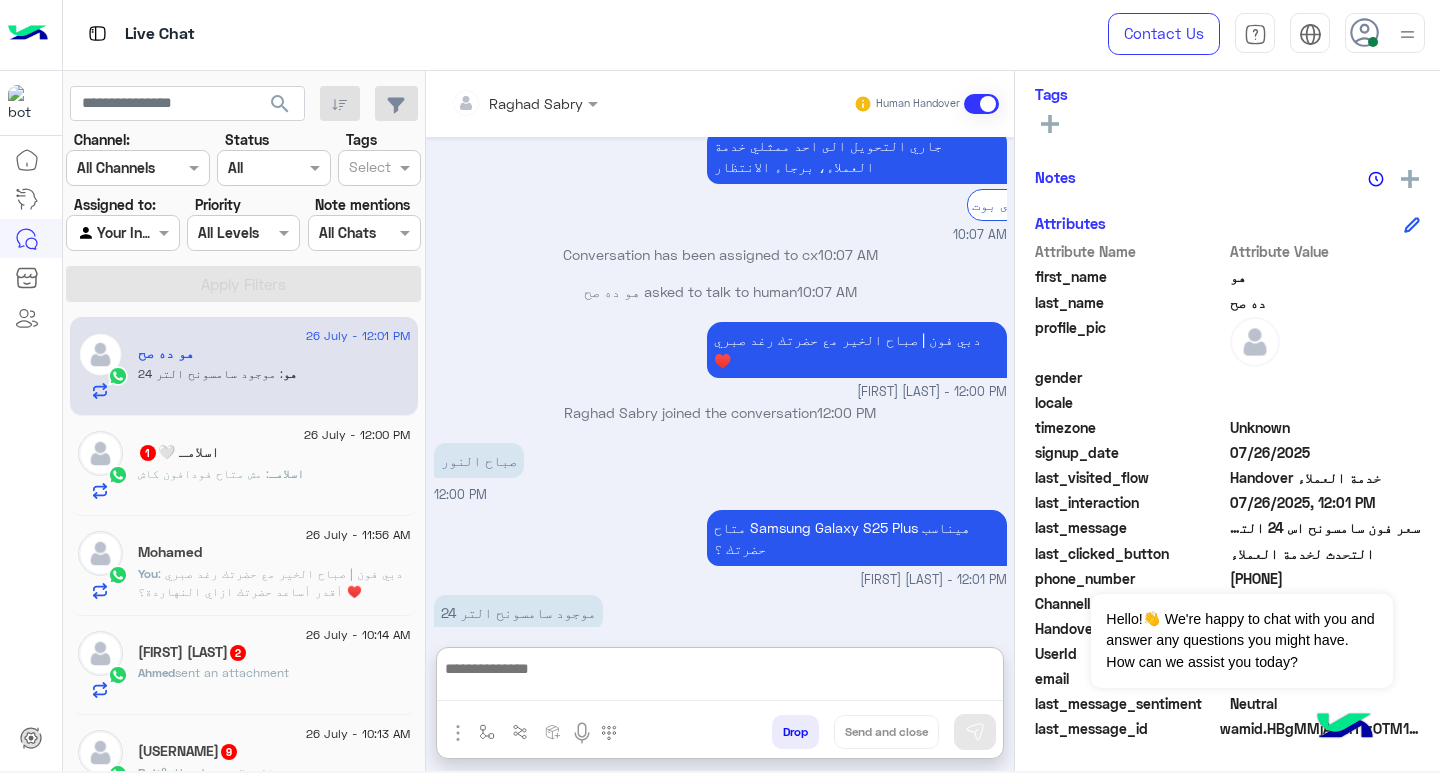 click at bounding box center (720, 679) 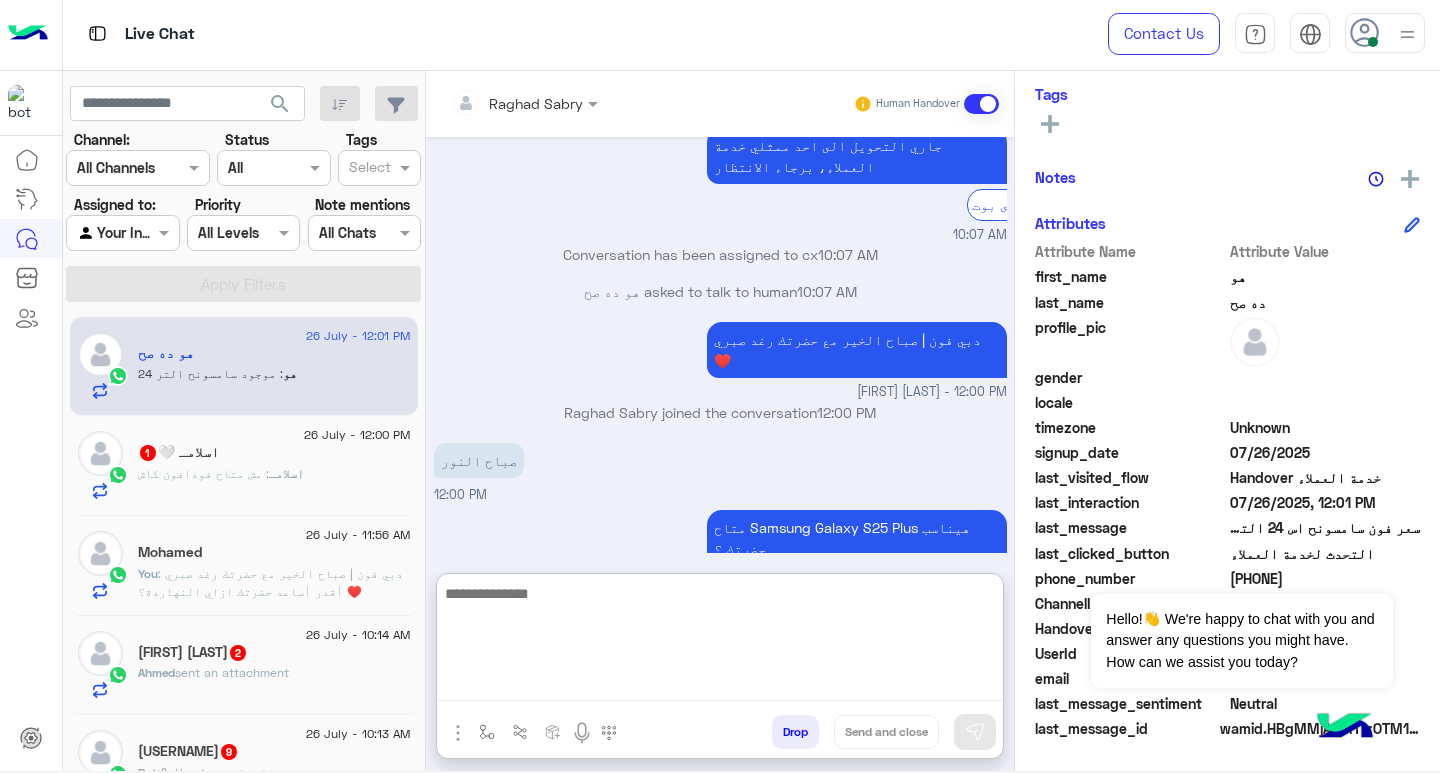 type on "*" 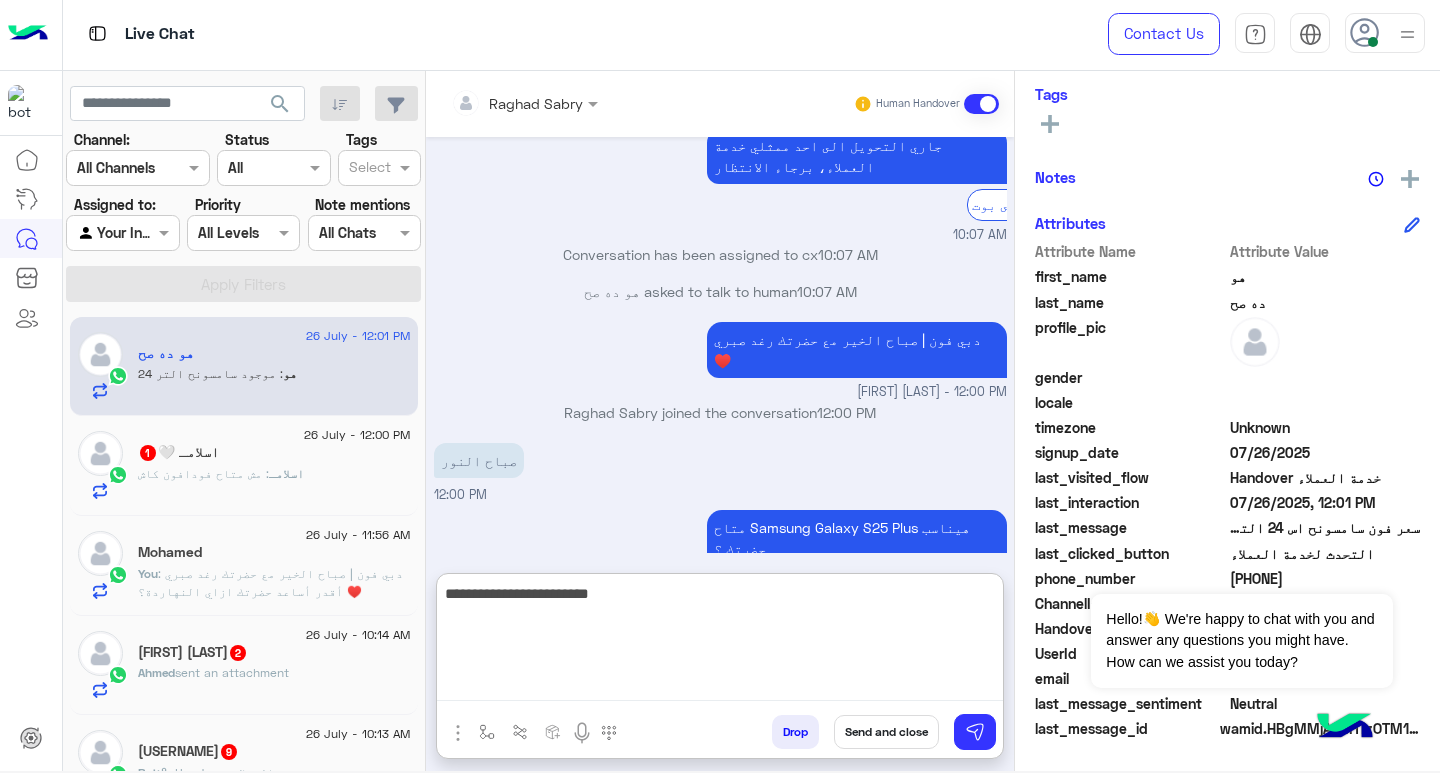 type on "**********" 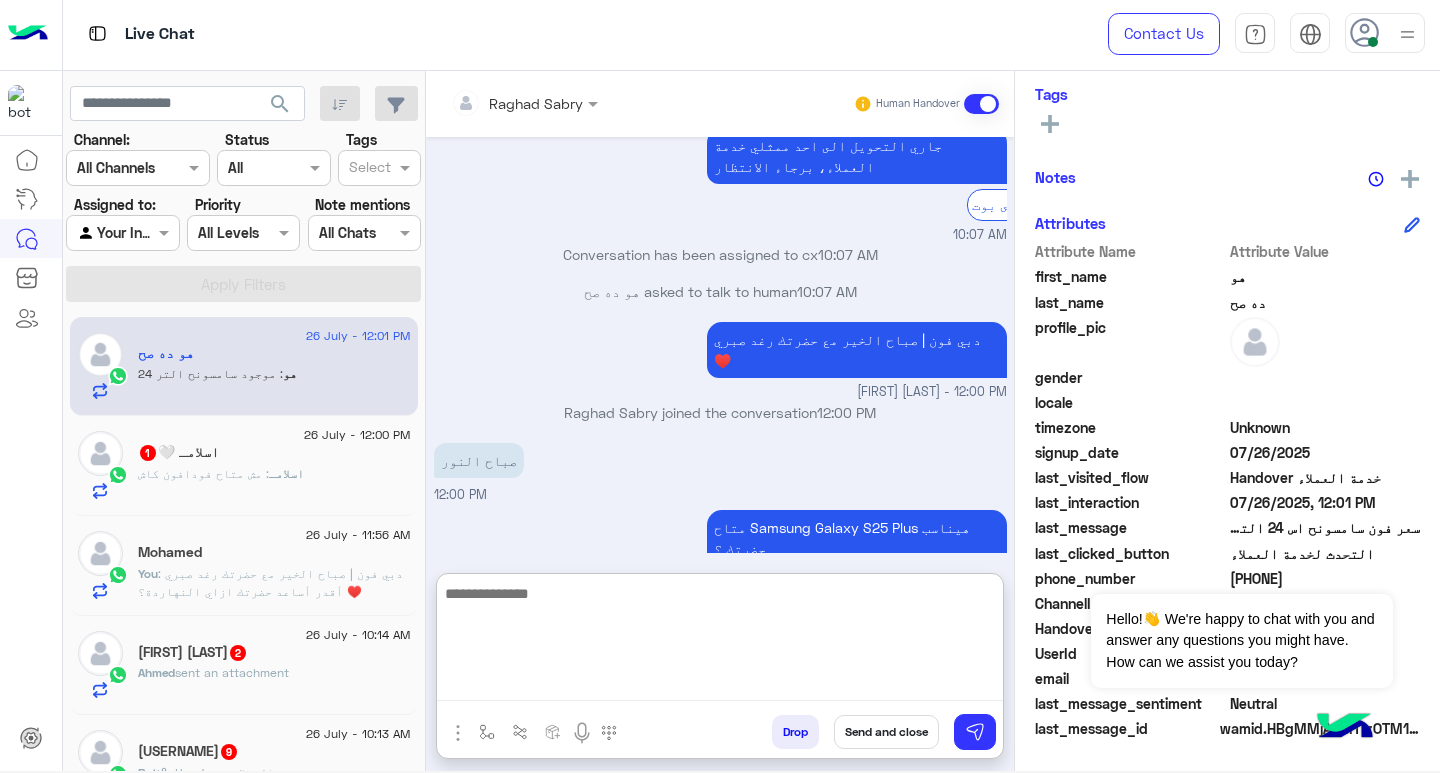 scroll, scrollTop: 692, scrollLeft: 0, axis: vertical 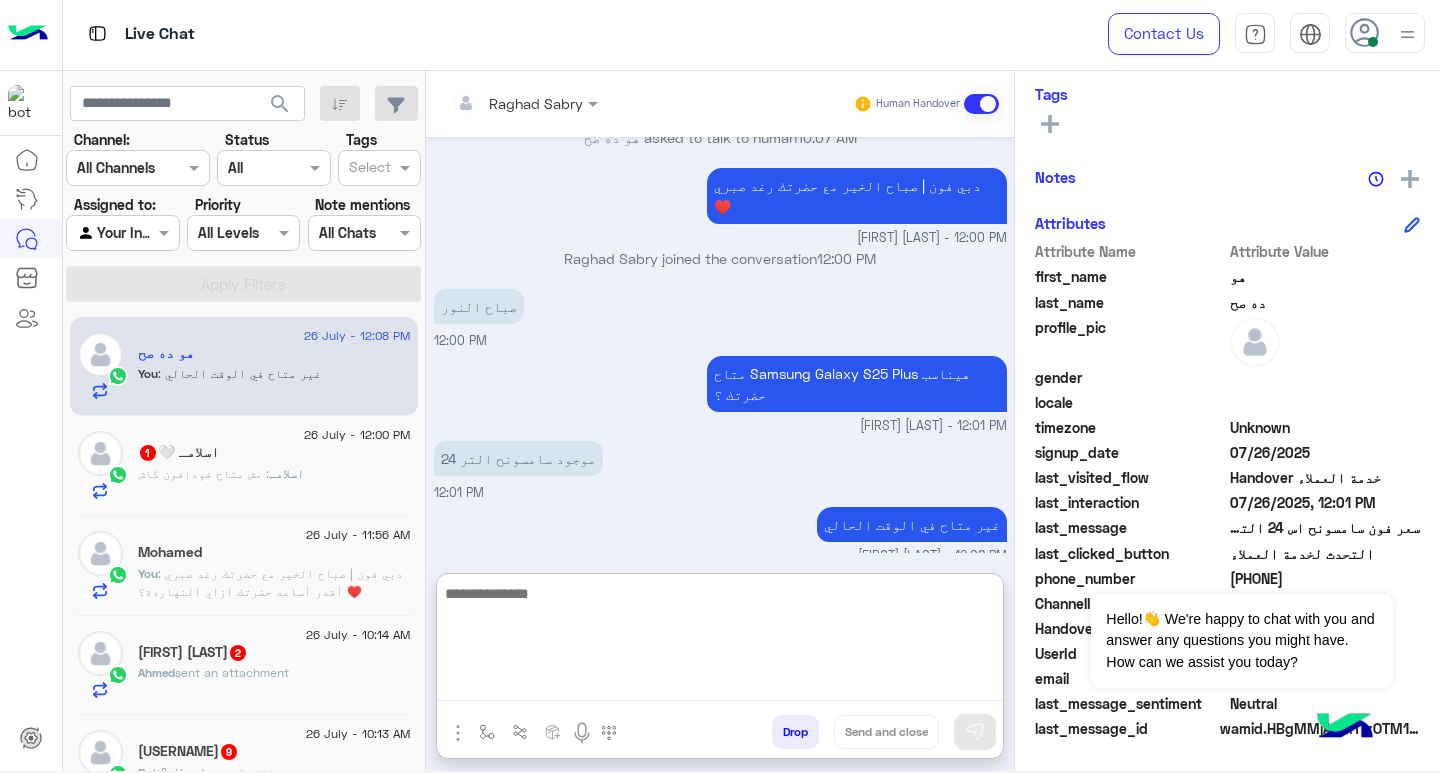 click on "اسلامـ" 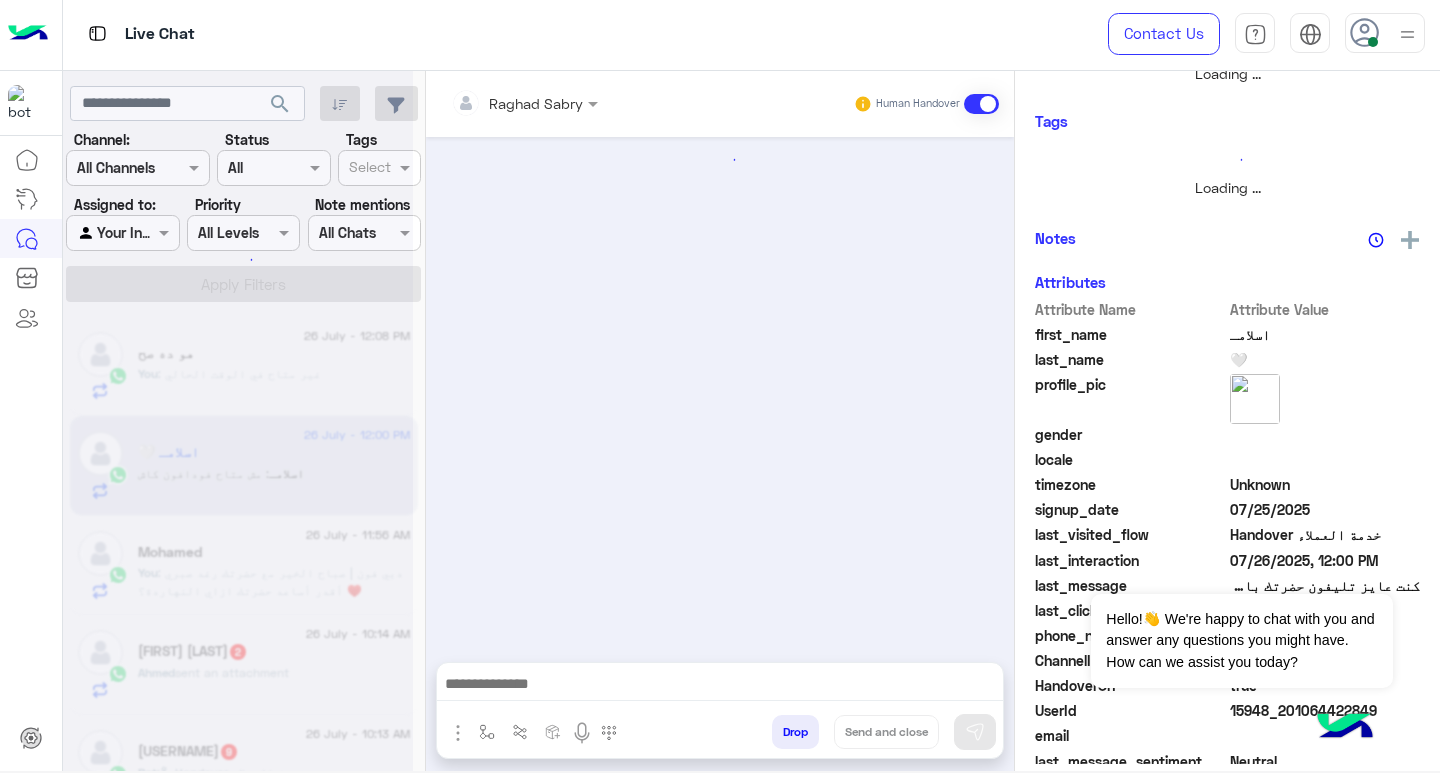 scroll, scrollTop: 0, scrollLeft: 0, axis: both 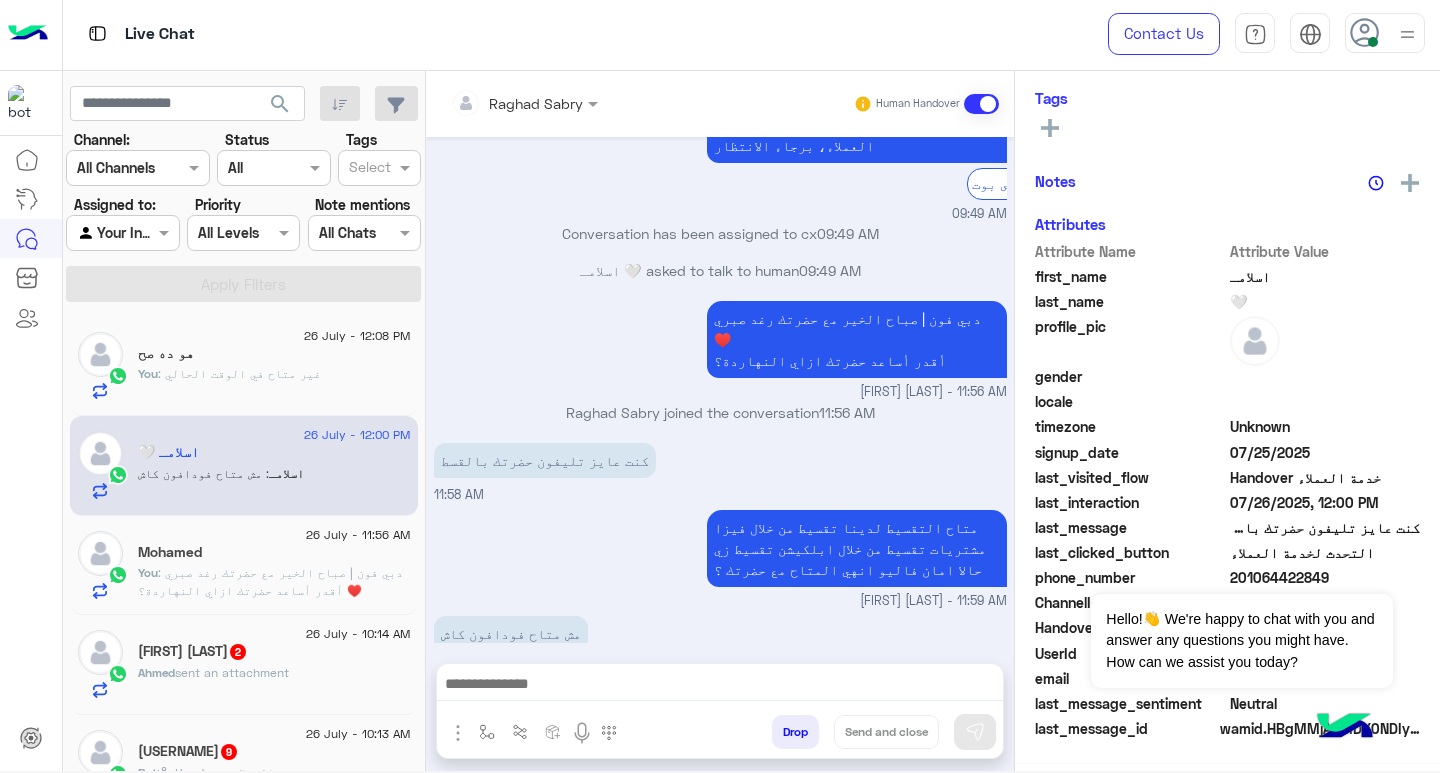 click at bounding box center (720, 686) 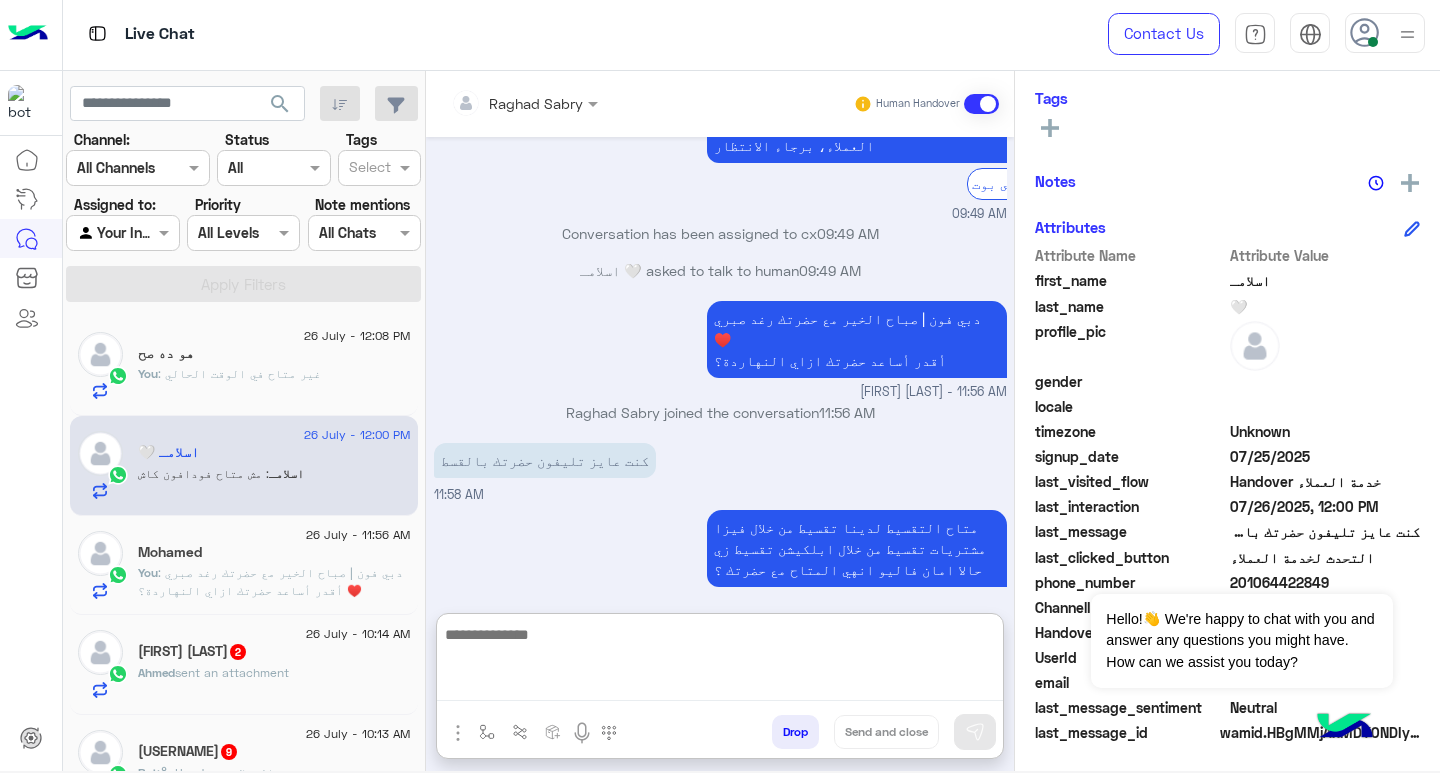scroll, scrollTop: 329, scrollLeft: 0, axis: vertical 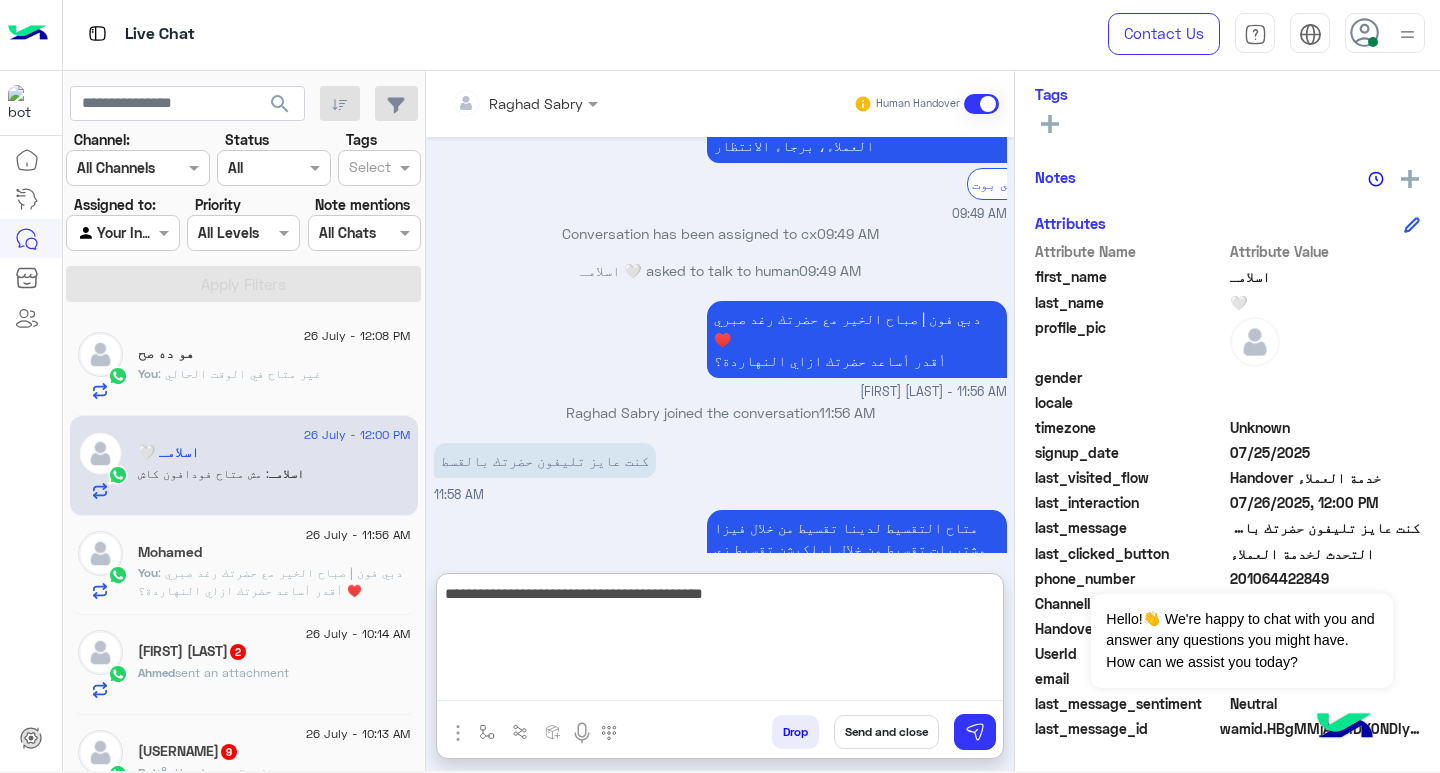 type on "**********" 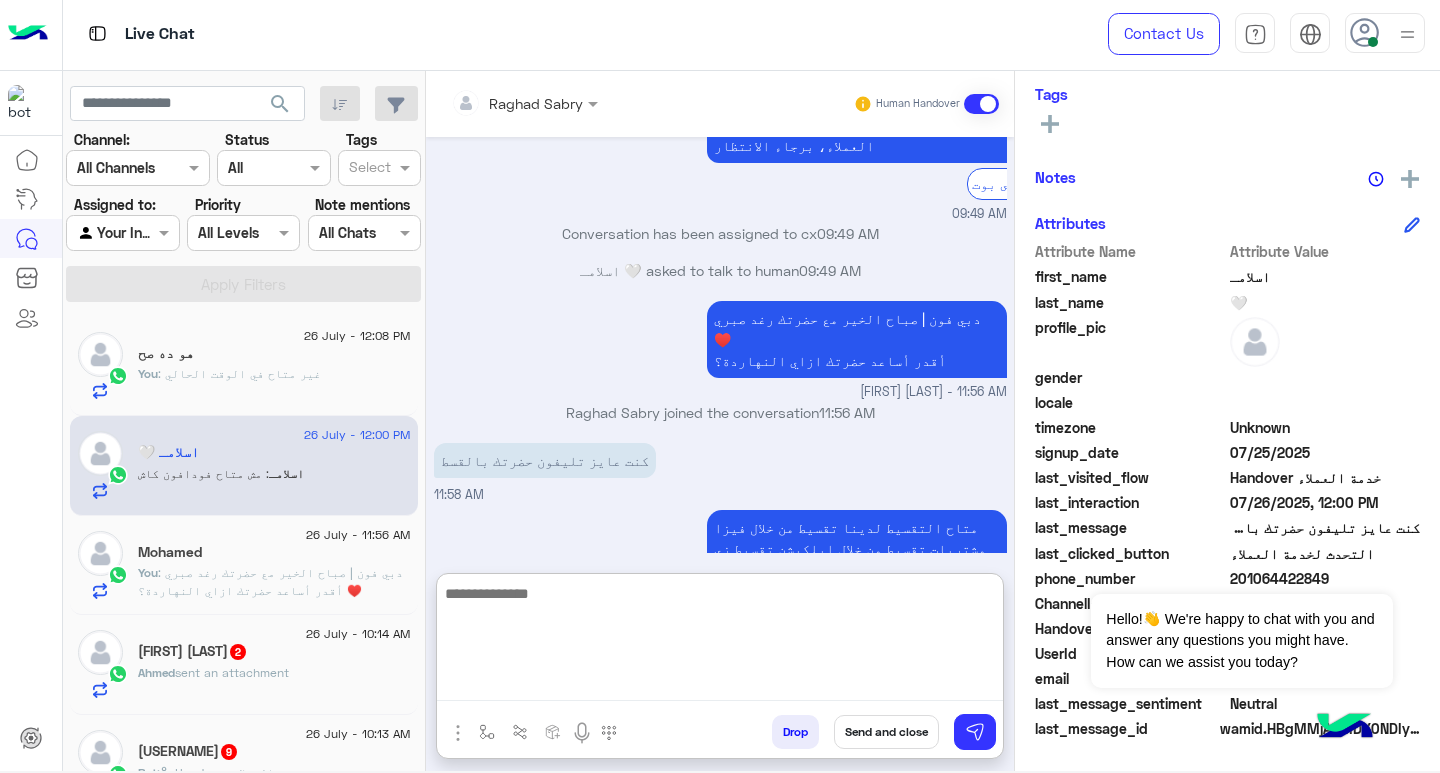 scroll, scrollTop: 1335, scrollLeft: 0, axis: vertical 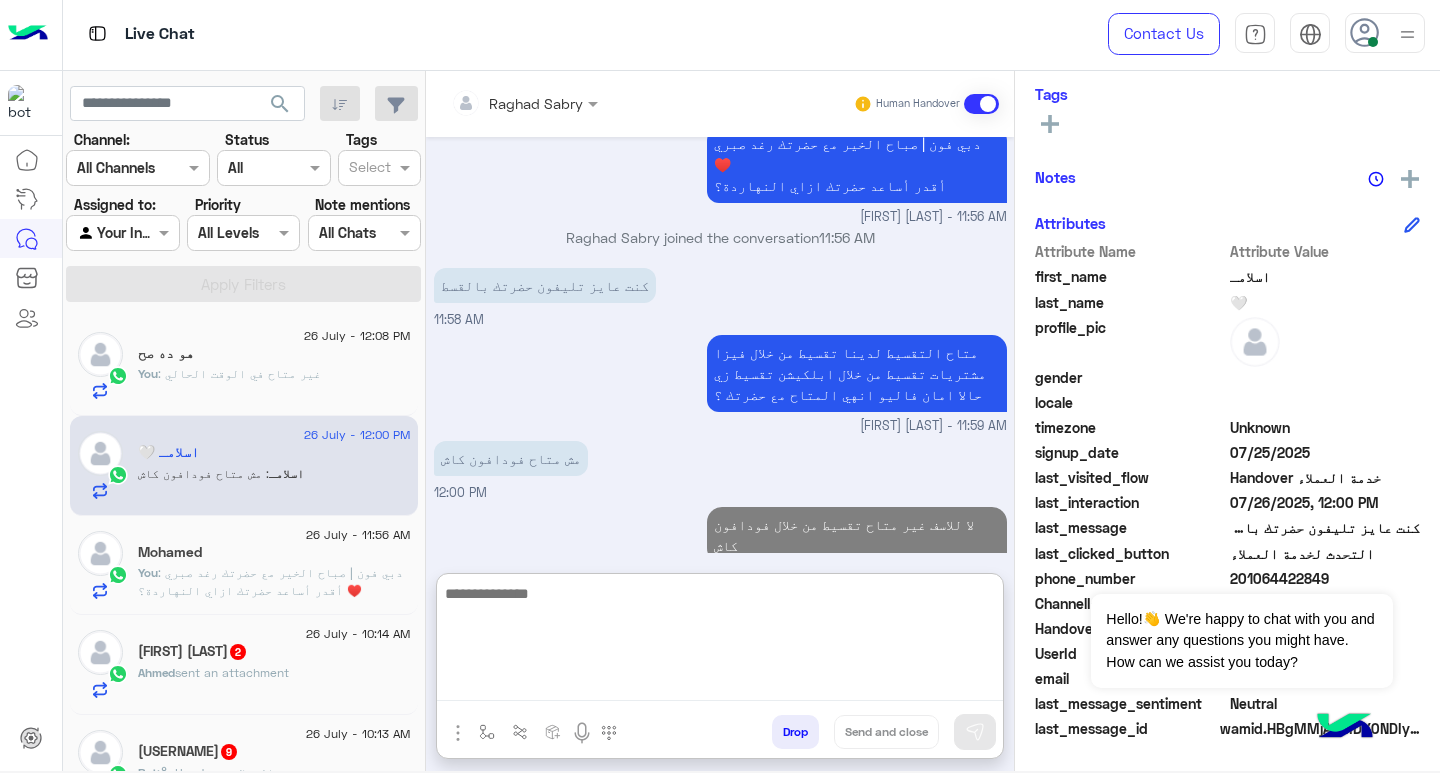 click on "Mohamed" 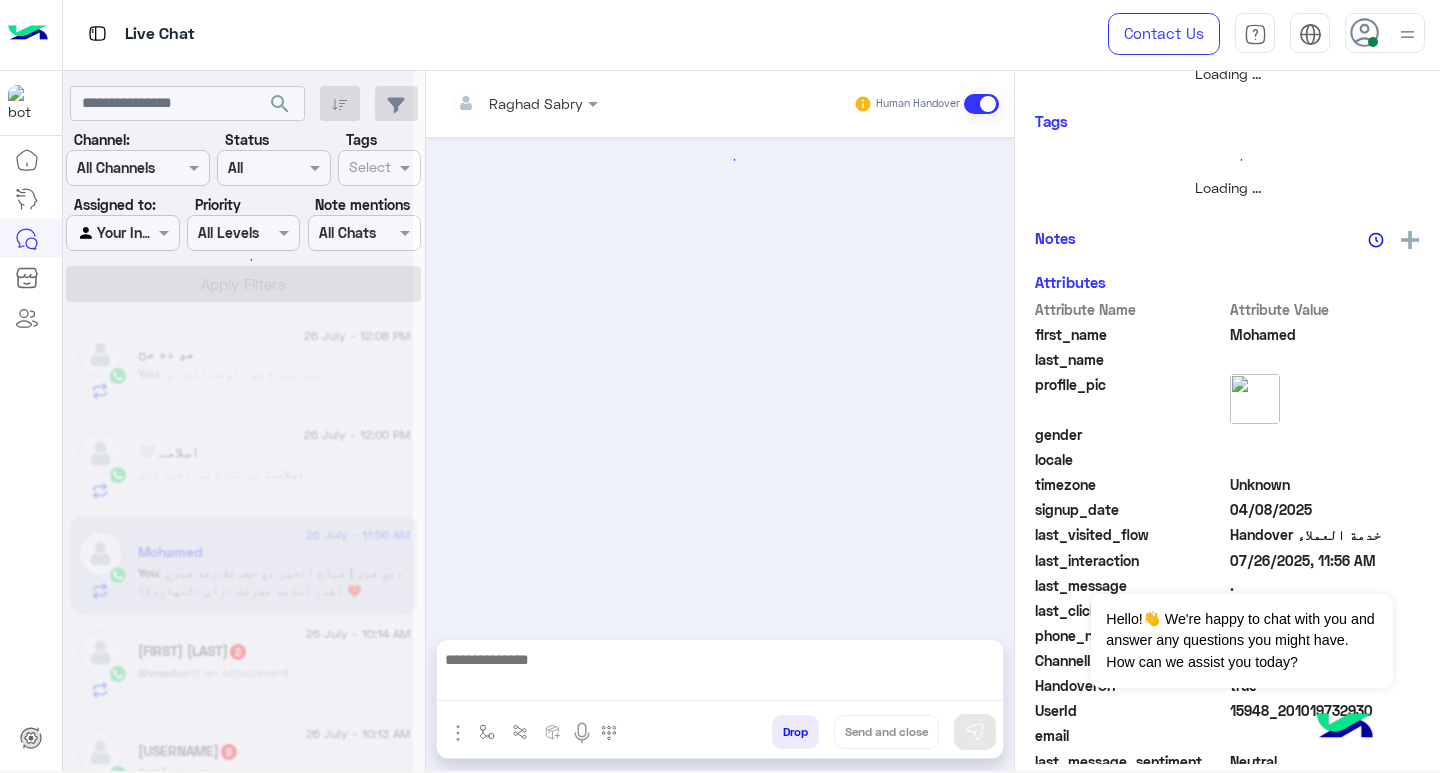 scroll, scrollTop: 0, scrollLeft: 0, axis: both 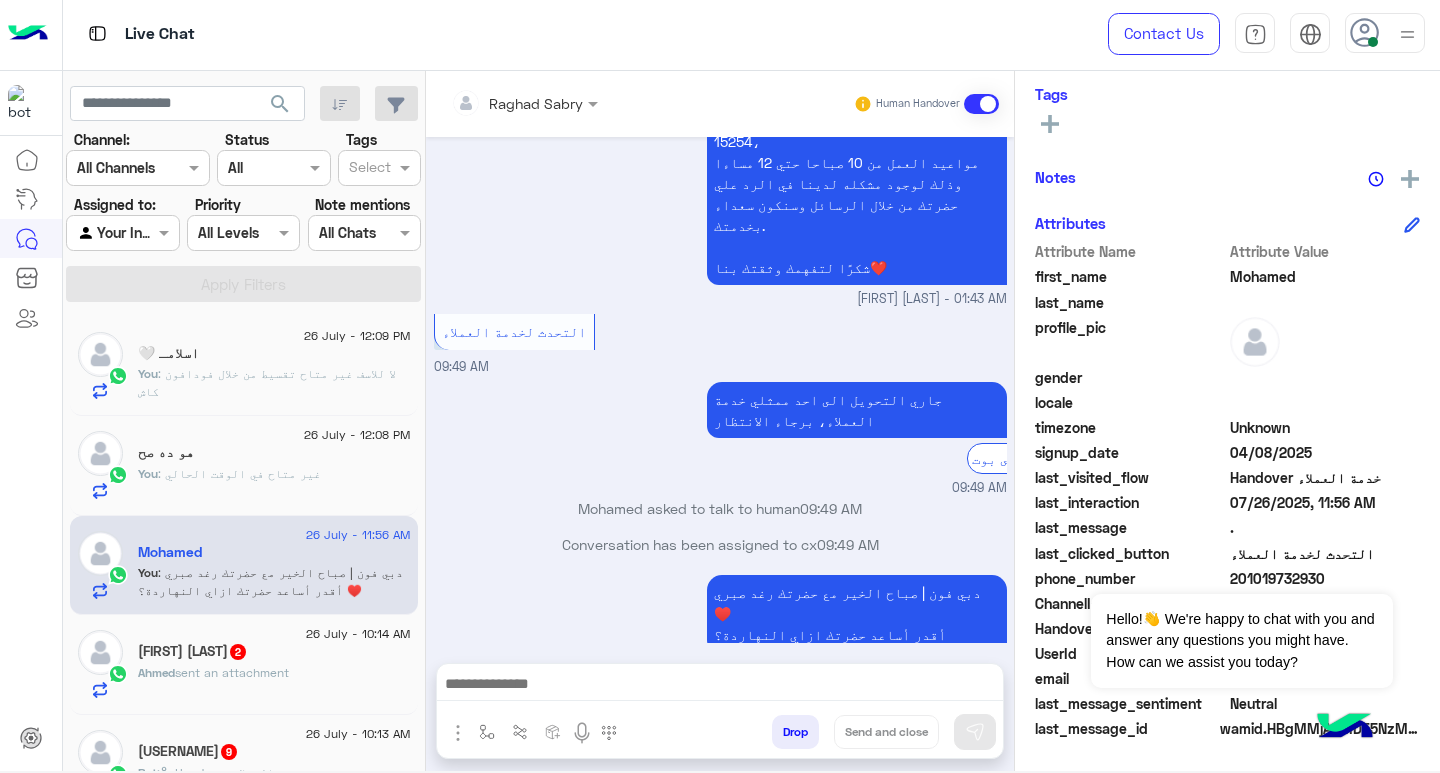 click at bounding box center [720, 686] 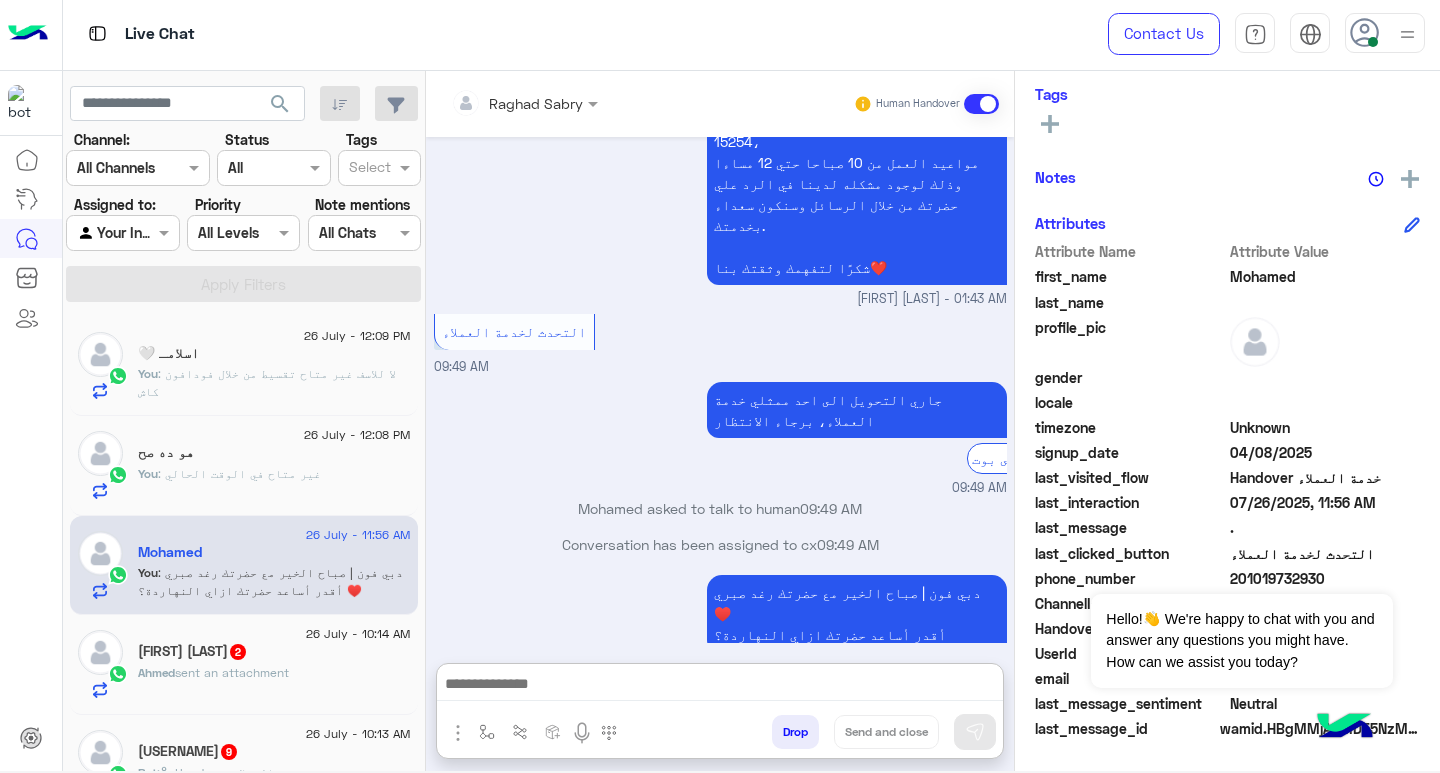 paste on "**********" 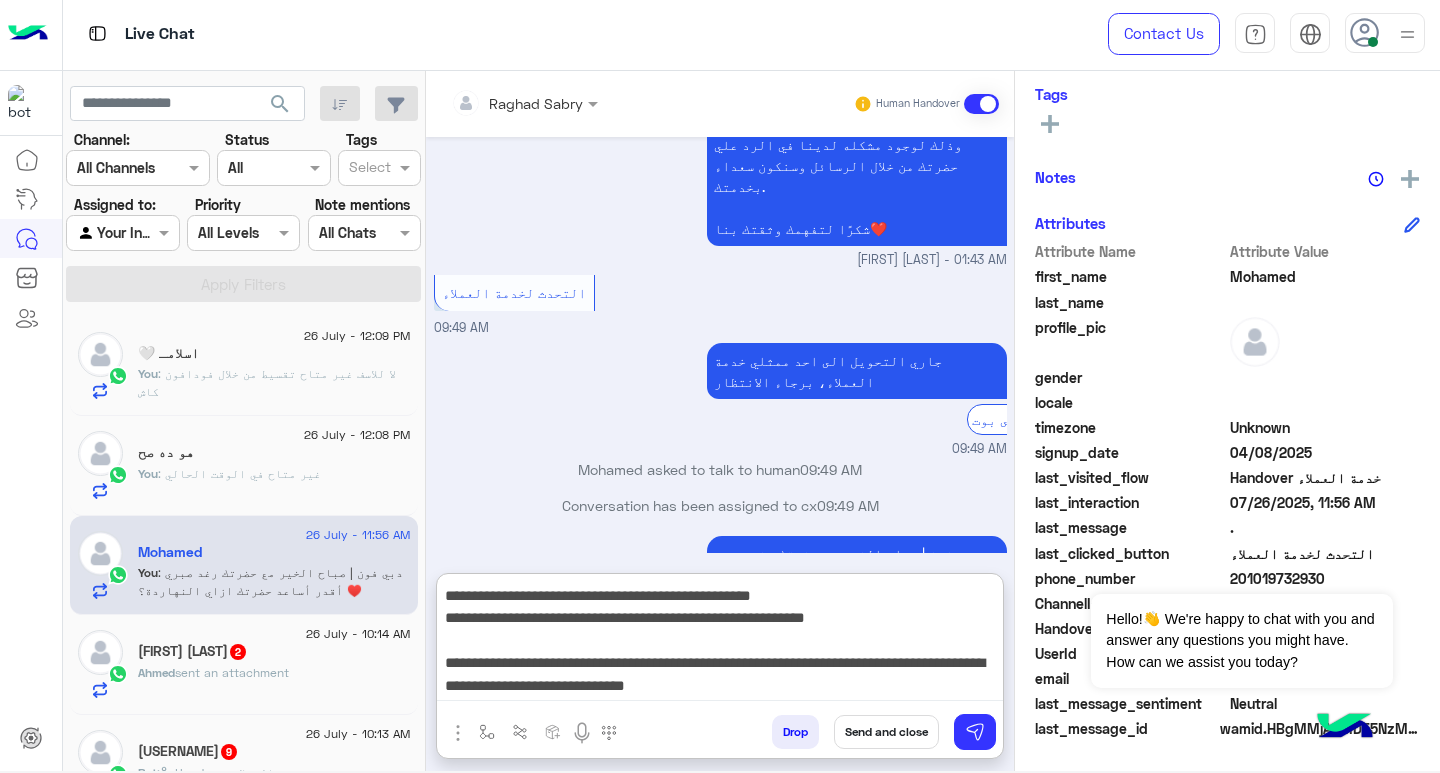 scroll, scrollTop: 155, scrollLeft: 0, axis: vertical 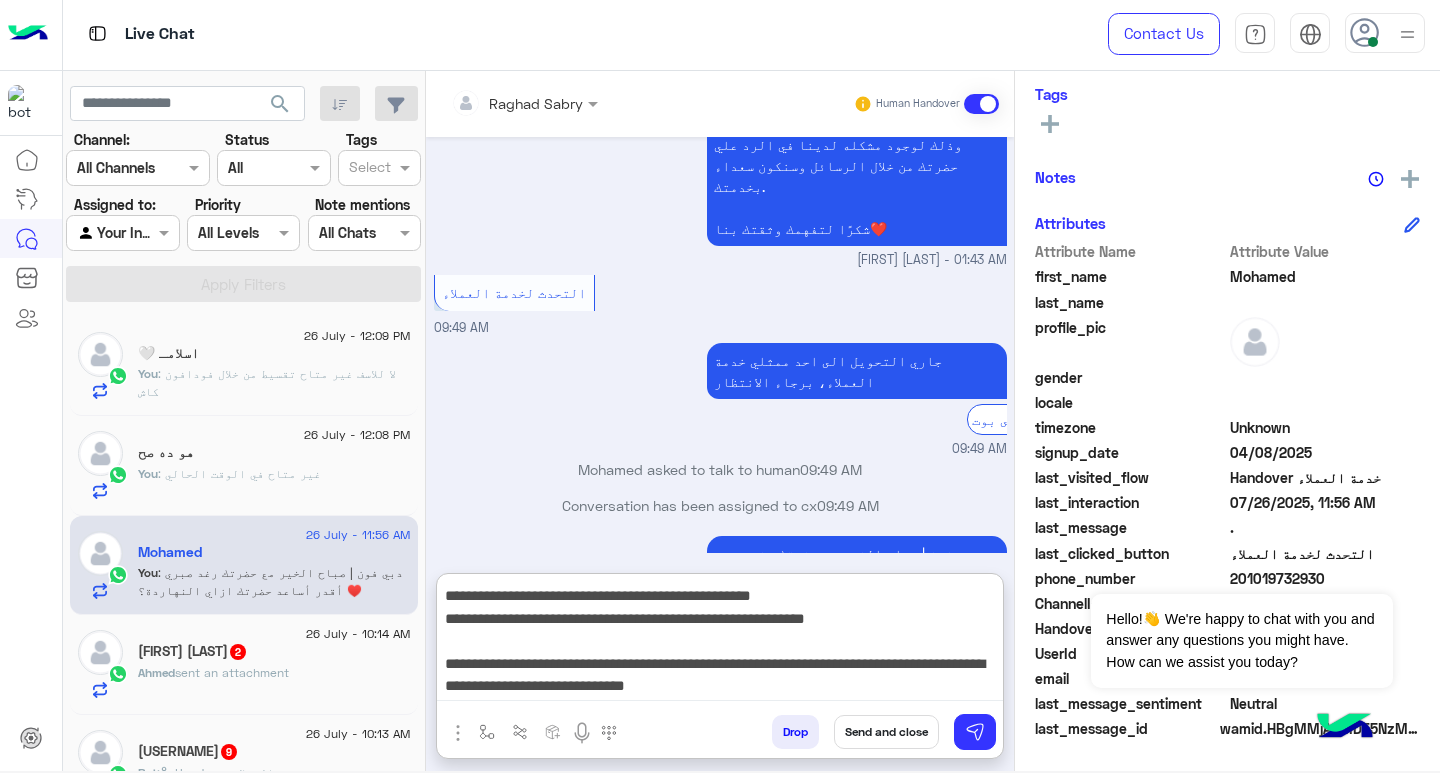 type on "**********" 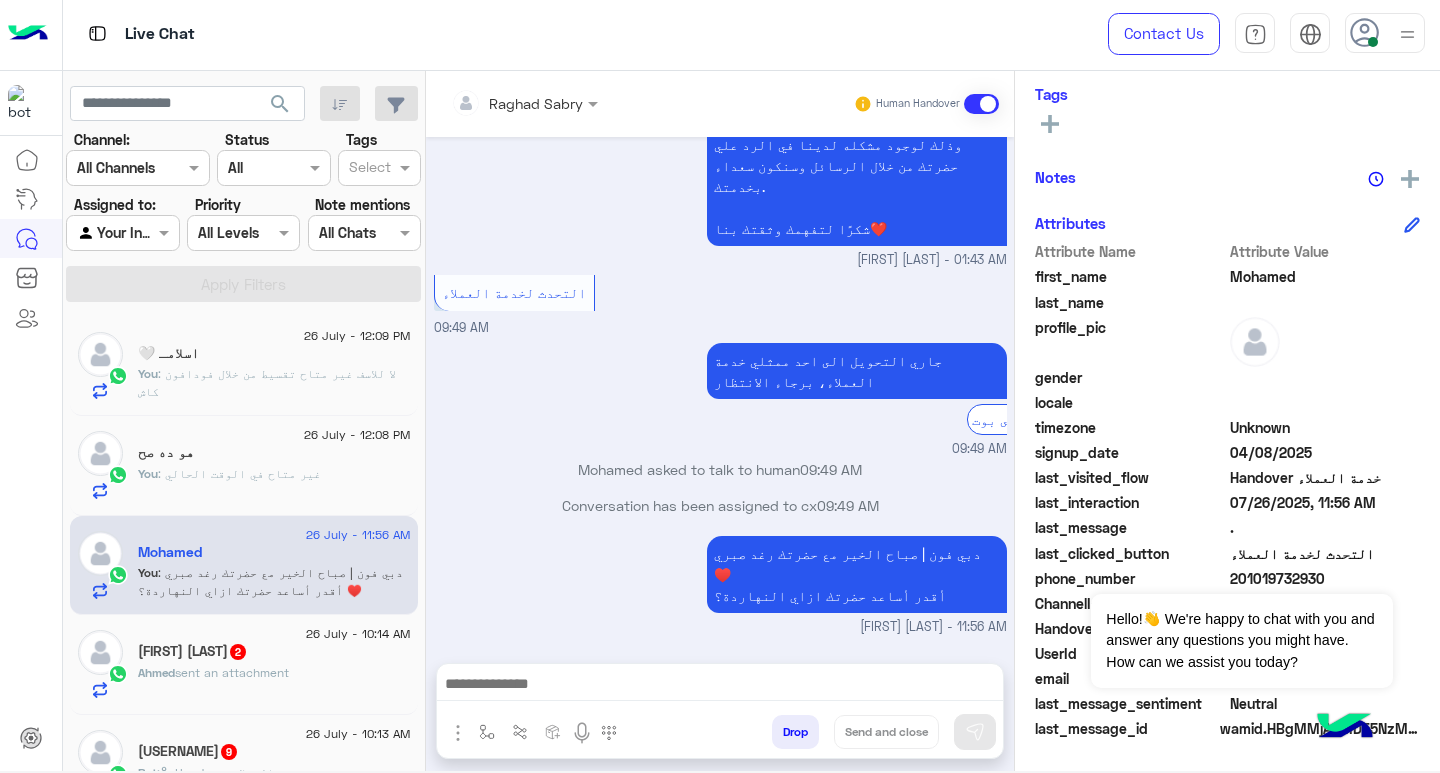 scroll, scrollTop: 0, scrollLeft: 0, axis: both 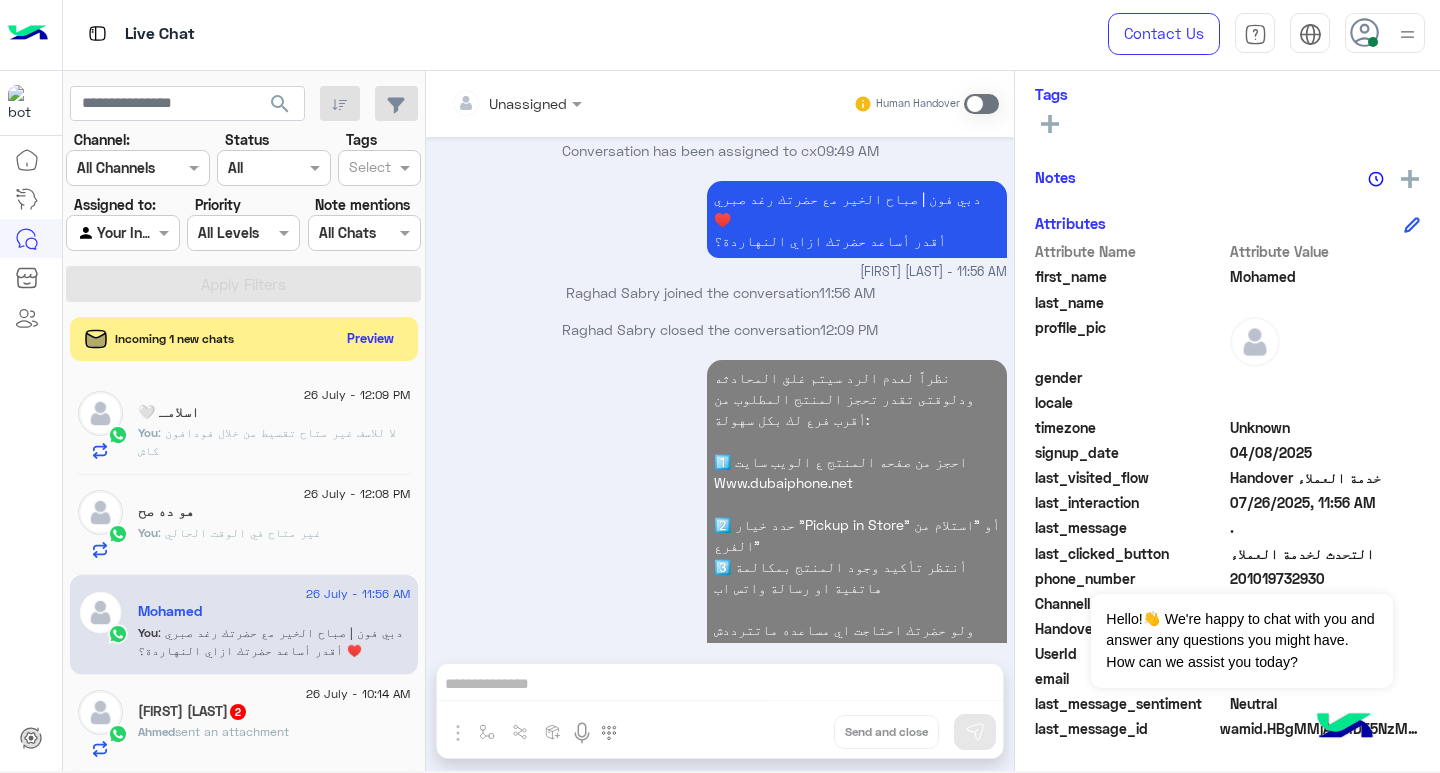 click on ": غير متاح في الوقت الحالي" 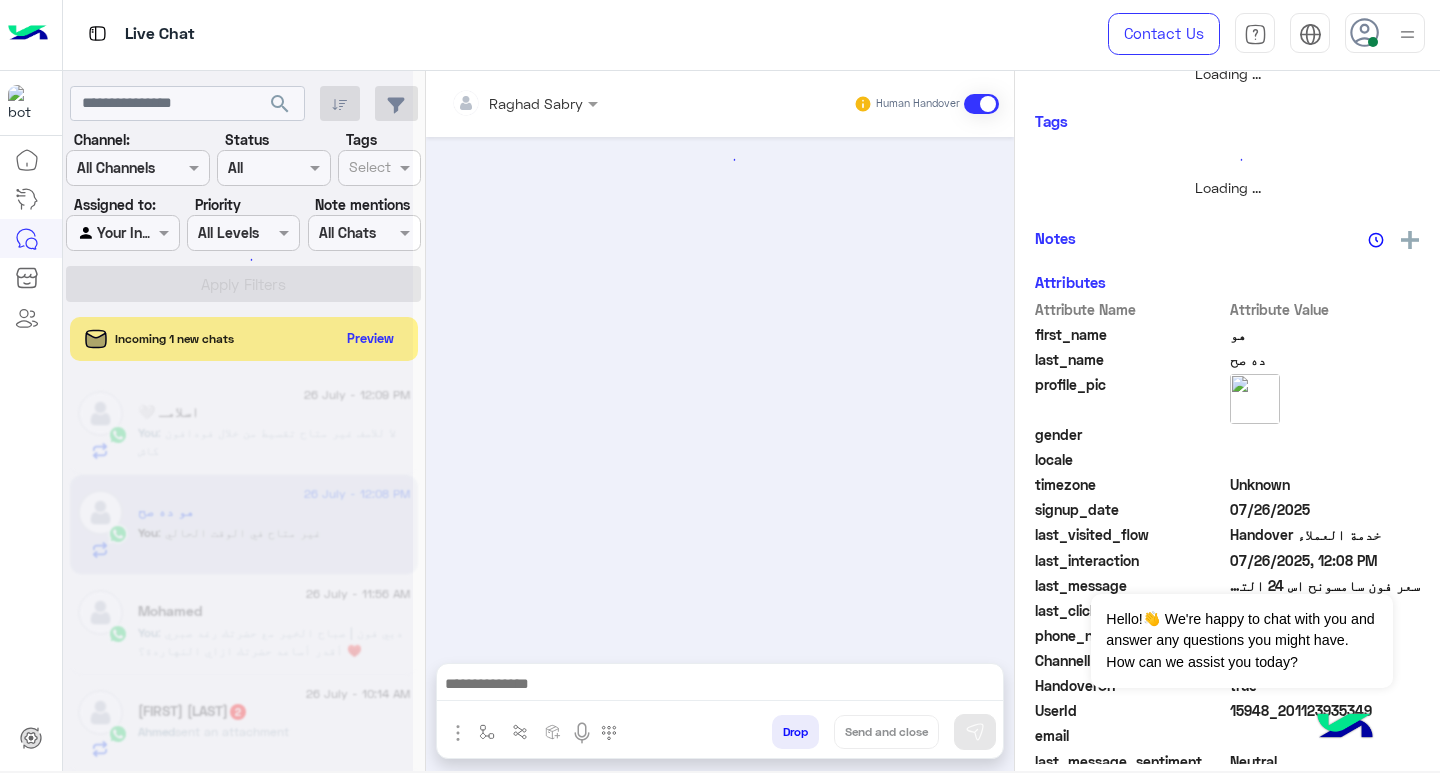 scroll, scrollTop: 355, scrollLeft: 0, axis: vertical 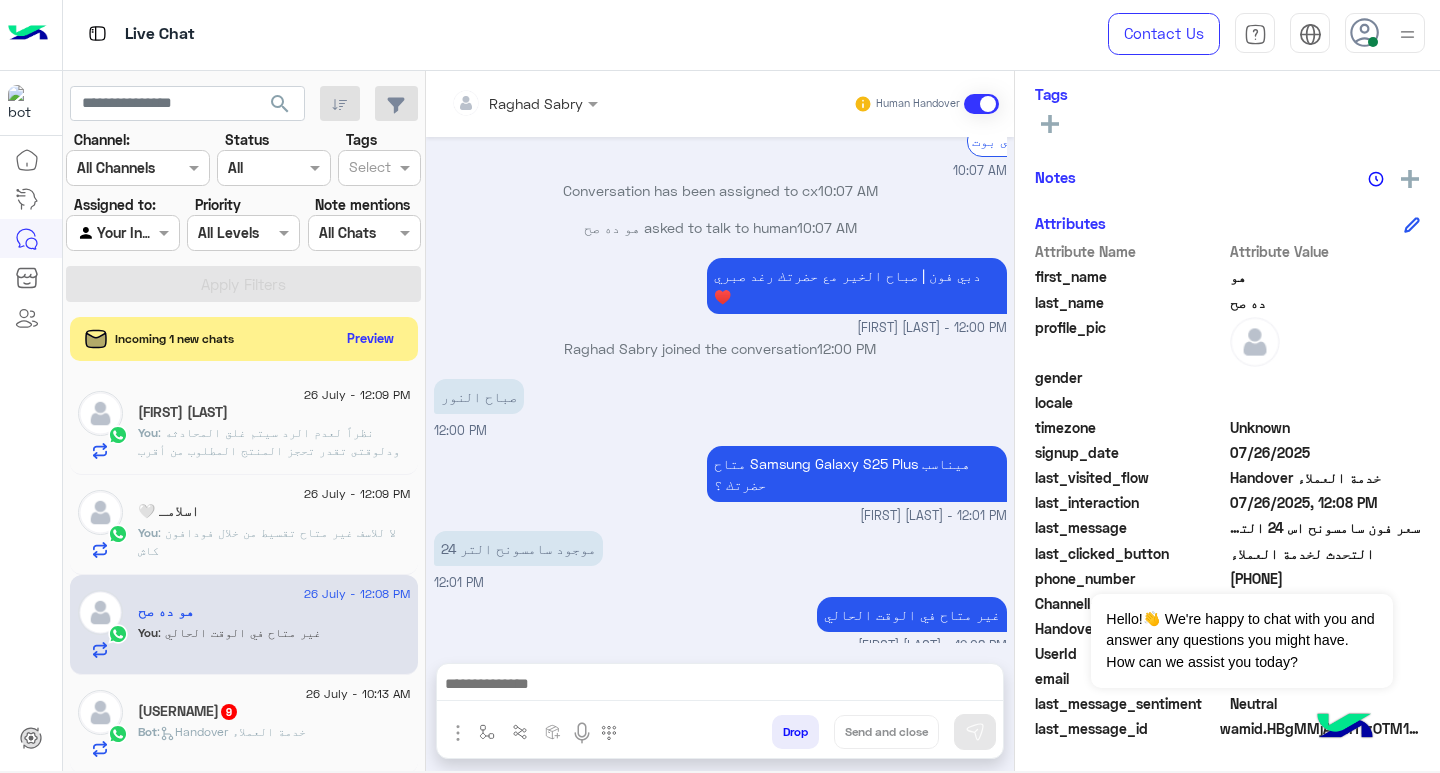 click on ": نظراً لعدم الرد سيتم غلق المحادثه
ودلوقتى تقدر تحجز المنتج المطلوب من أقرب فرع لك بكل سهولة:
1️⃣ احجز من صفحه المنتج ع الويب سايت
Www.dubaiphone.net
2️⃣ حدد خيار "Pickup in Store" أو "استلام من الفرع"
3️⃣ أنتظر تأكيد وجود المنتج  بمكالمة هاتفية او رسالة واتس اب
ولو حضرتك احتاجت اي مساعده ماتترددش انك تتواصل معانا مره تانيه بالضغط على خدمه العملاء, شكراَ لتواصل حضرتك مع دبي فون❤️" 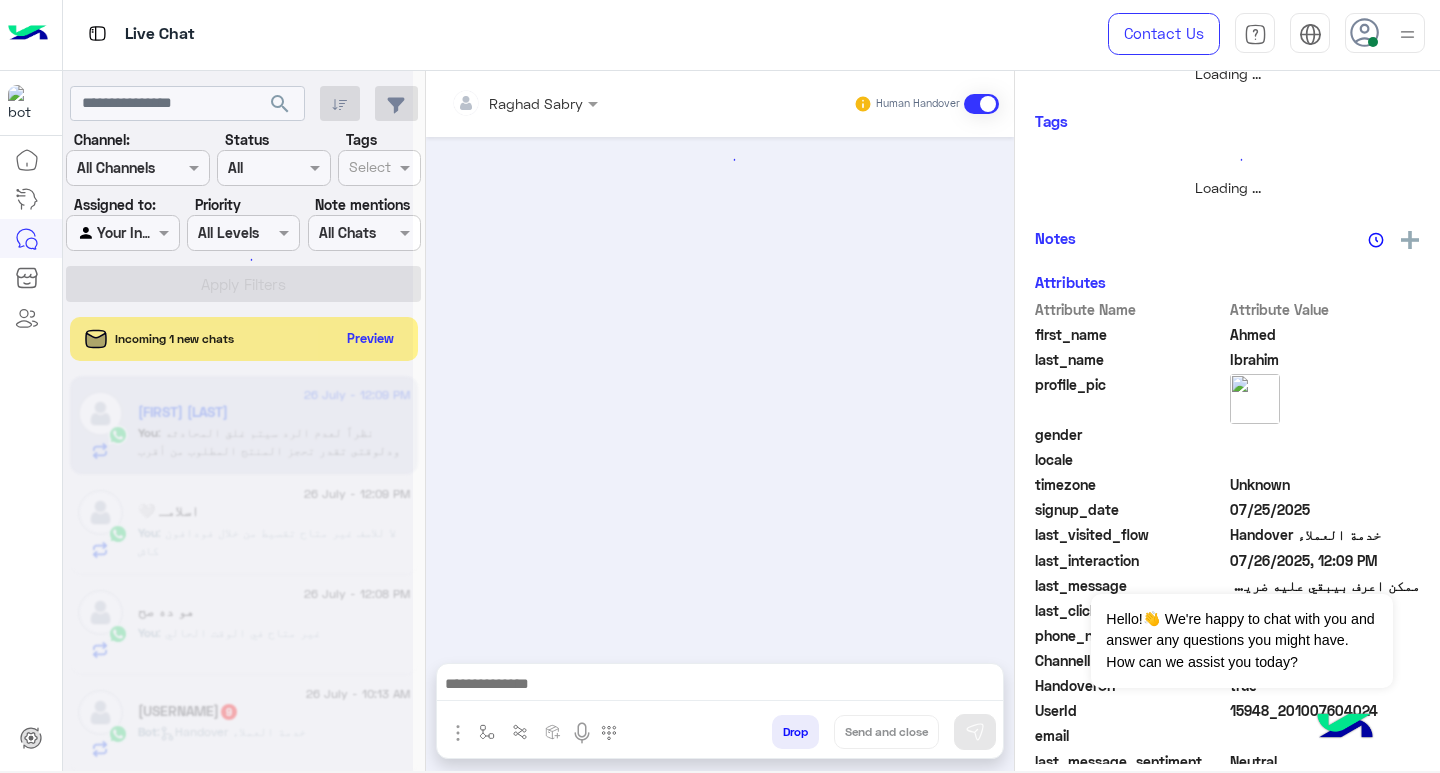 scroll, scrollTop: 355, scrollLeft: 0, axis: vertical 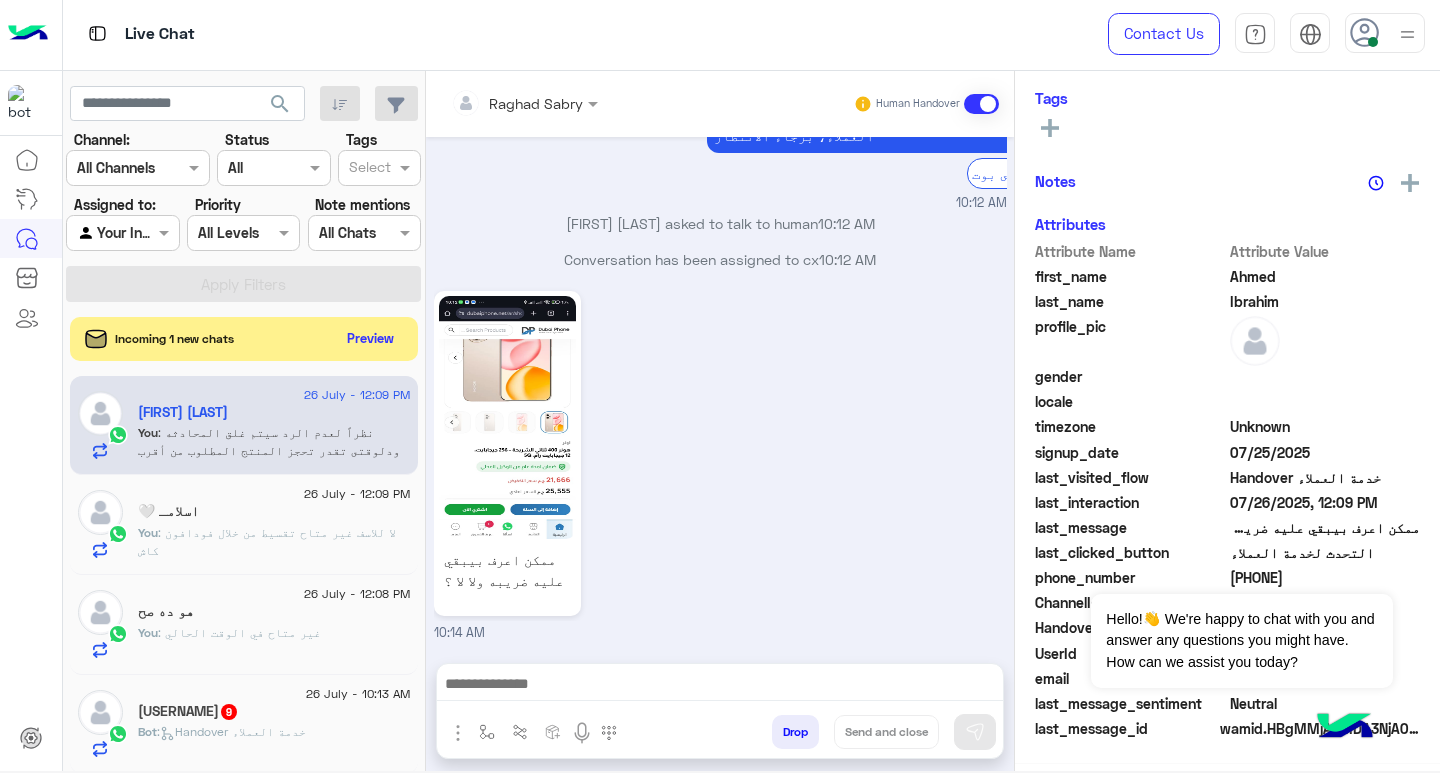 click on "You  : لا للاسف غير متاح تقسيط من خلال فودافون كاش" 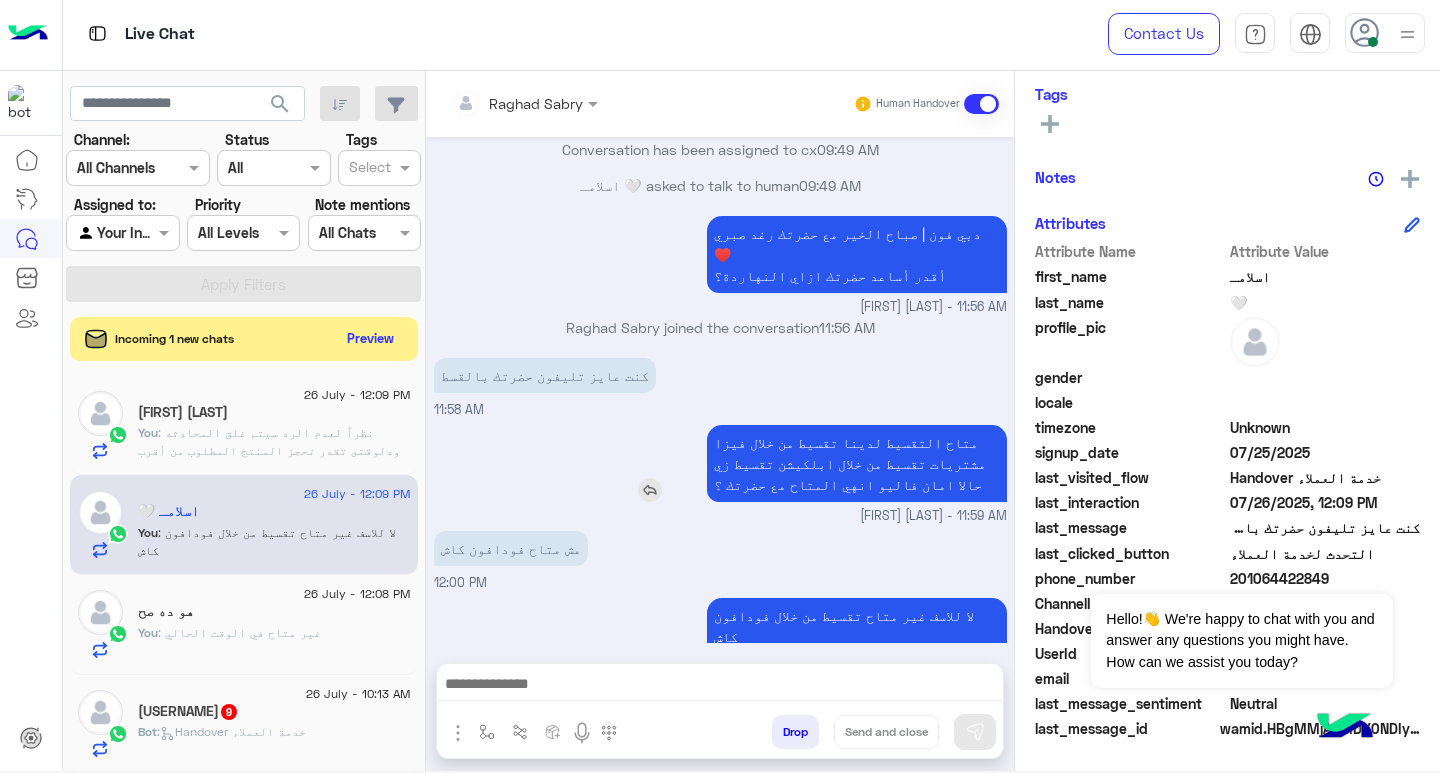 scroll, scrollTop: 1248, scrollLeft: 0, axis: vertical 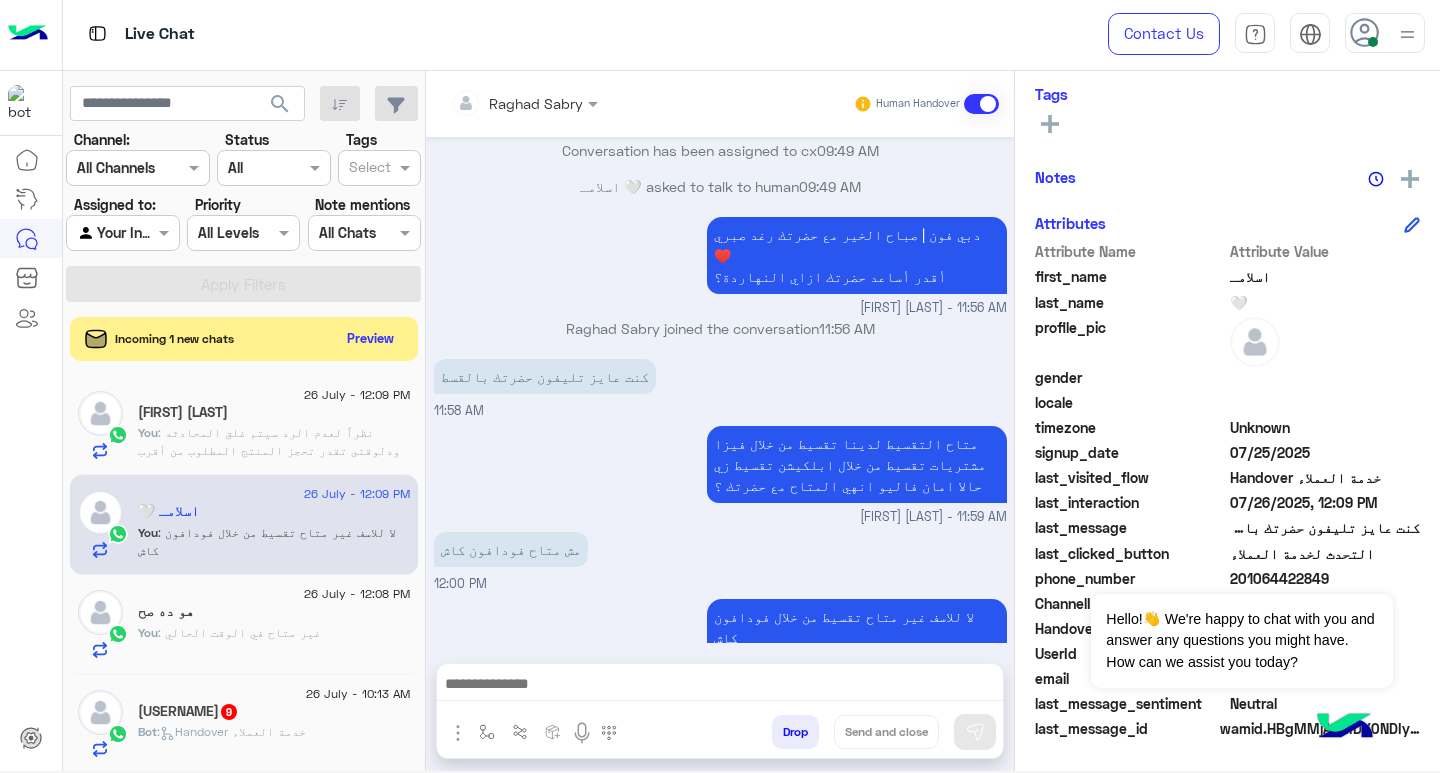 click on "متاح التقسيط لدينا  تقسيط  من خلال فيزا مشتريات  تقسيط من خلال ابلكيشن تقسيط زي حالا امان فاليو  انهي المتاح مع حضرتك ؟  [FIRST] [LAST] -  11:59 AM" at bounding box center [720, 474] 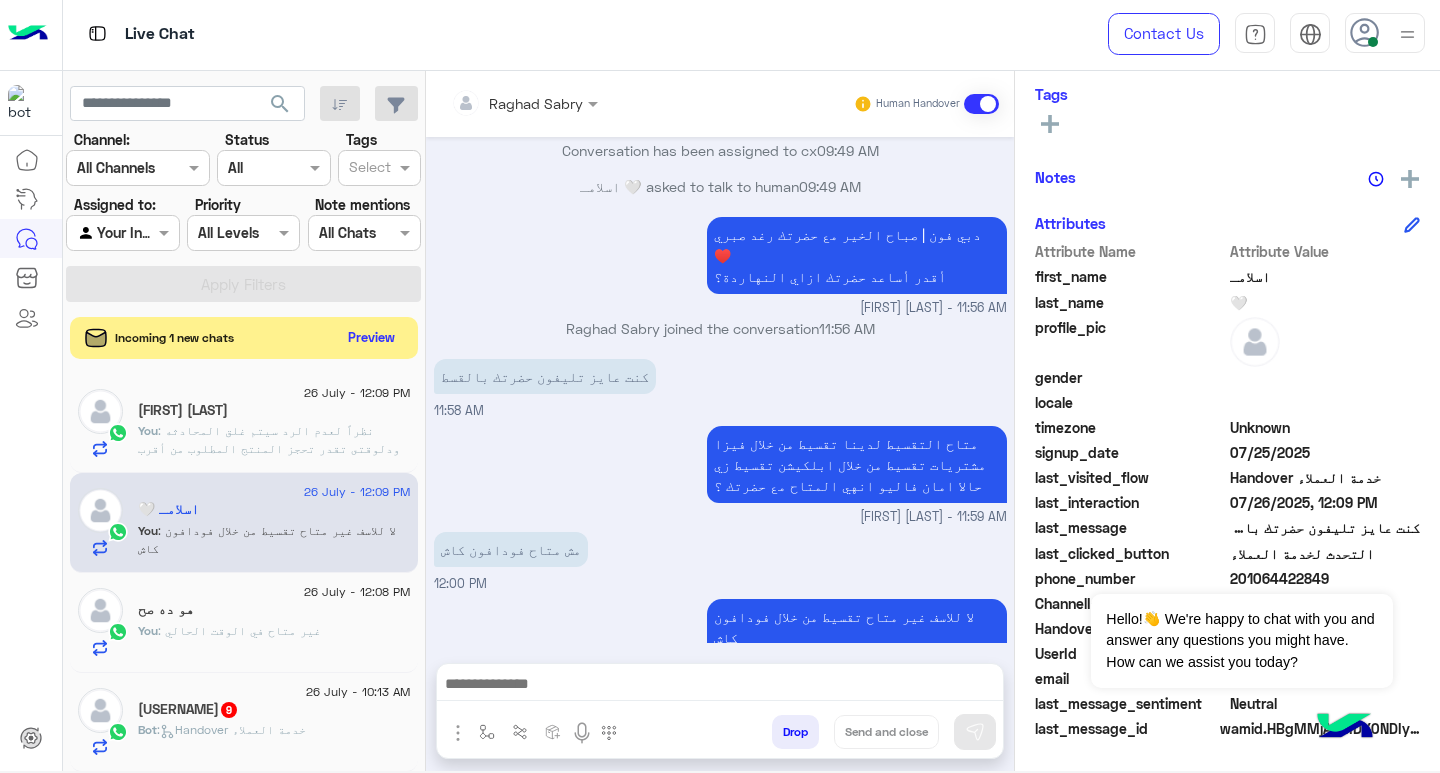 click on "Preview" 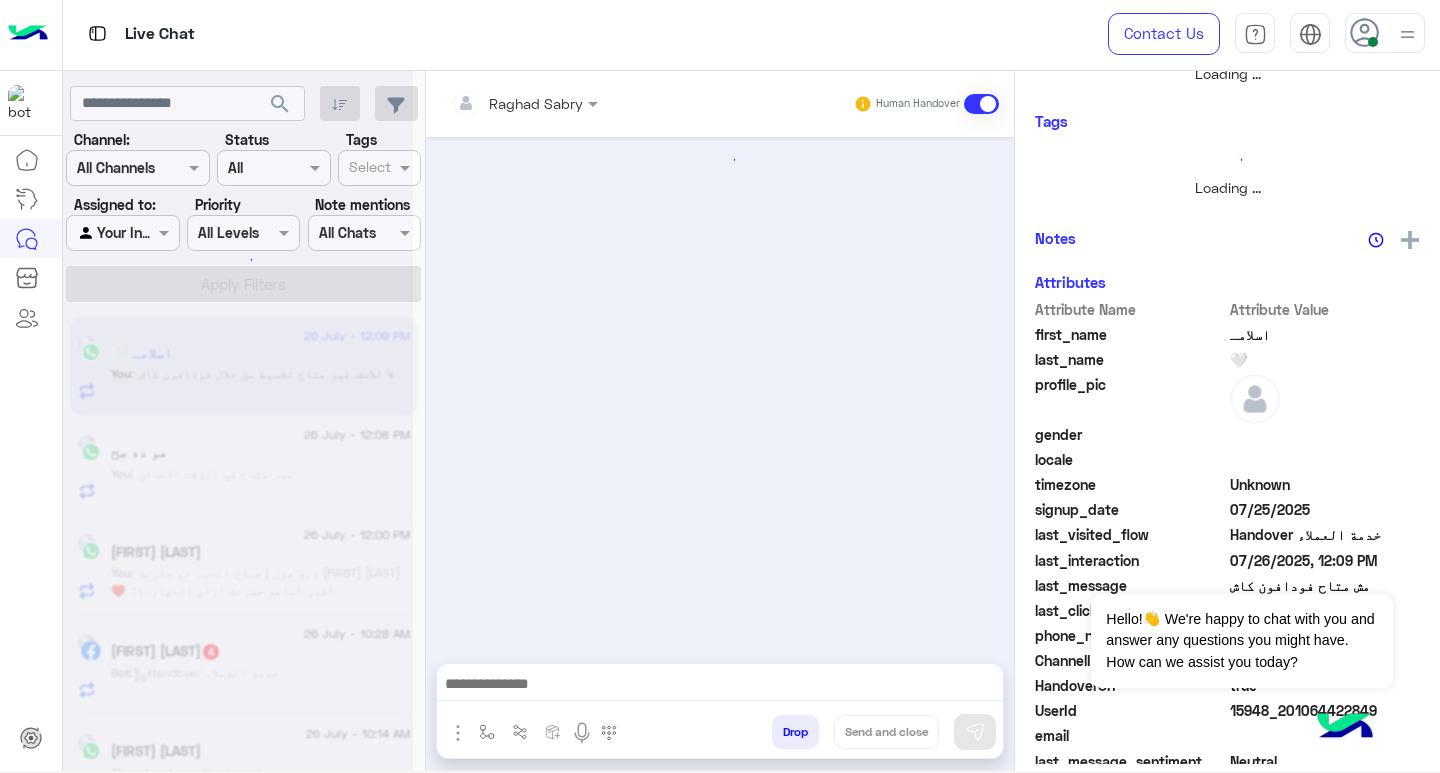 scroll, scrollTop: 355, scrollLeft: 0, axis: vertical 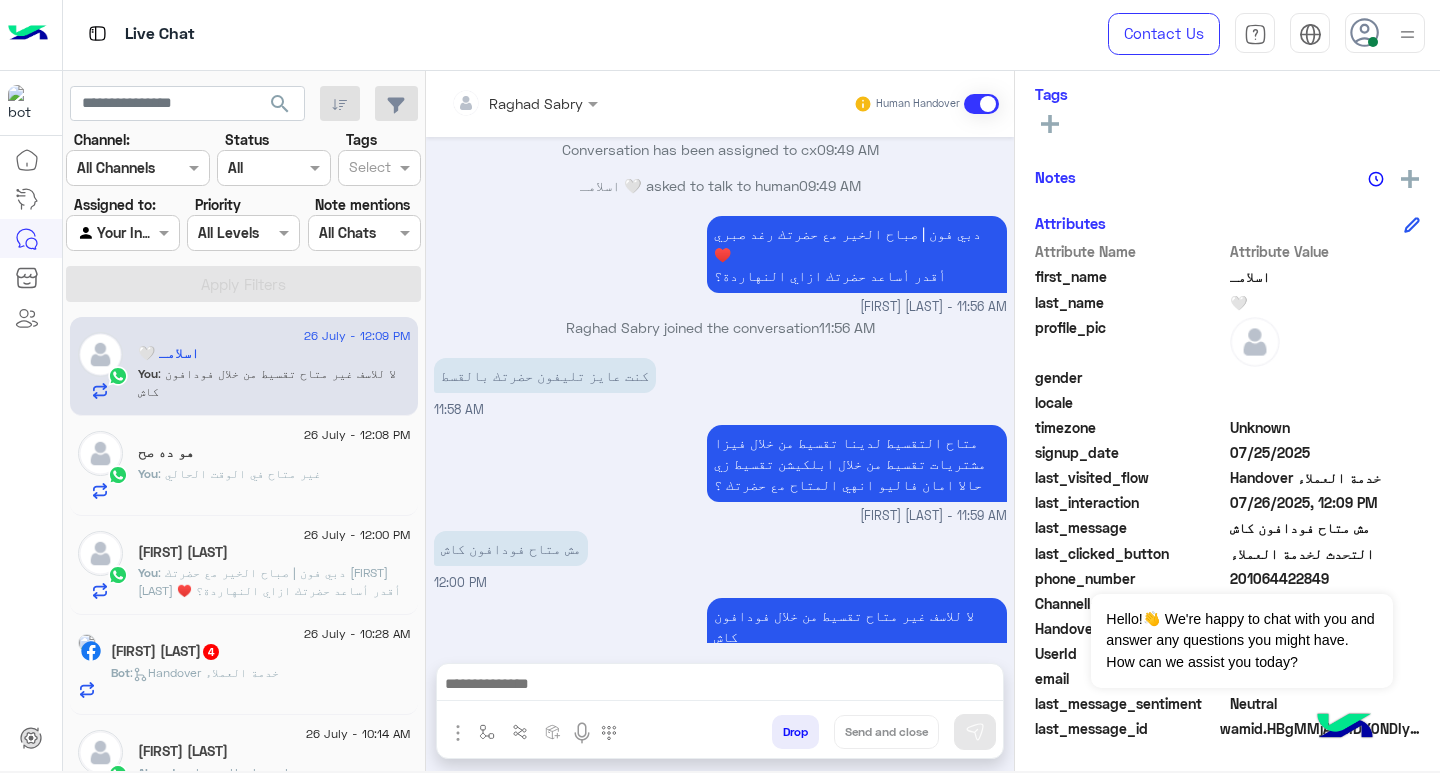 click on "هو ده صح" 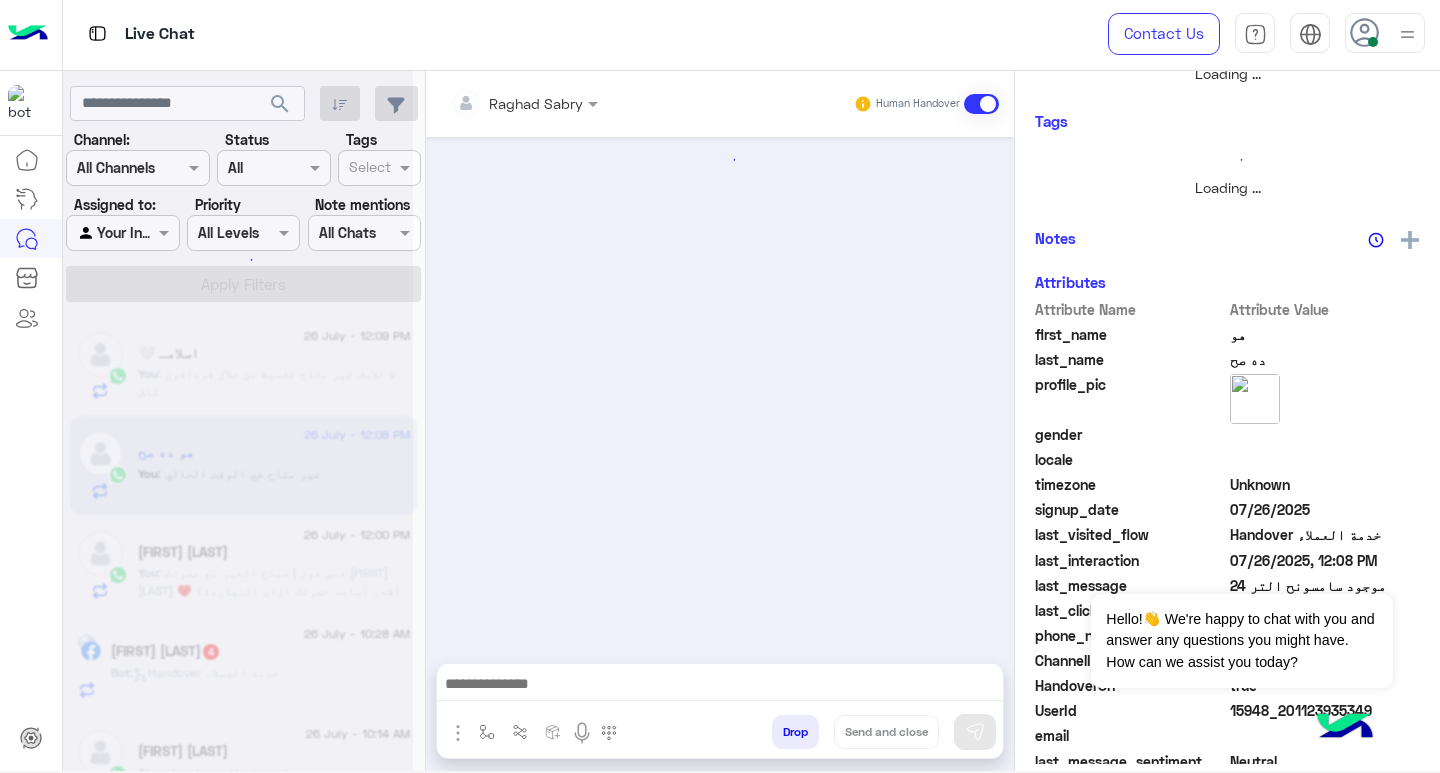 scroll, scrollTop: 355, scrollLeft: 0, axis: vertical 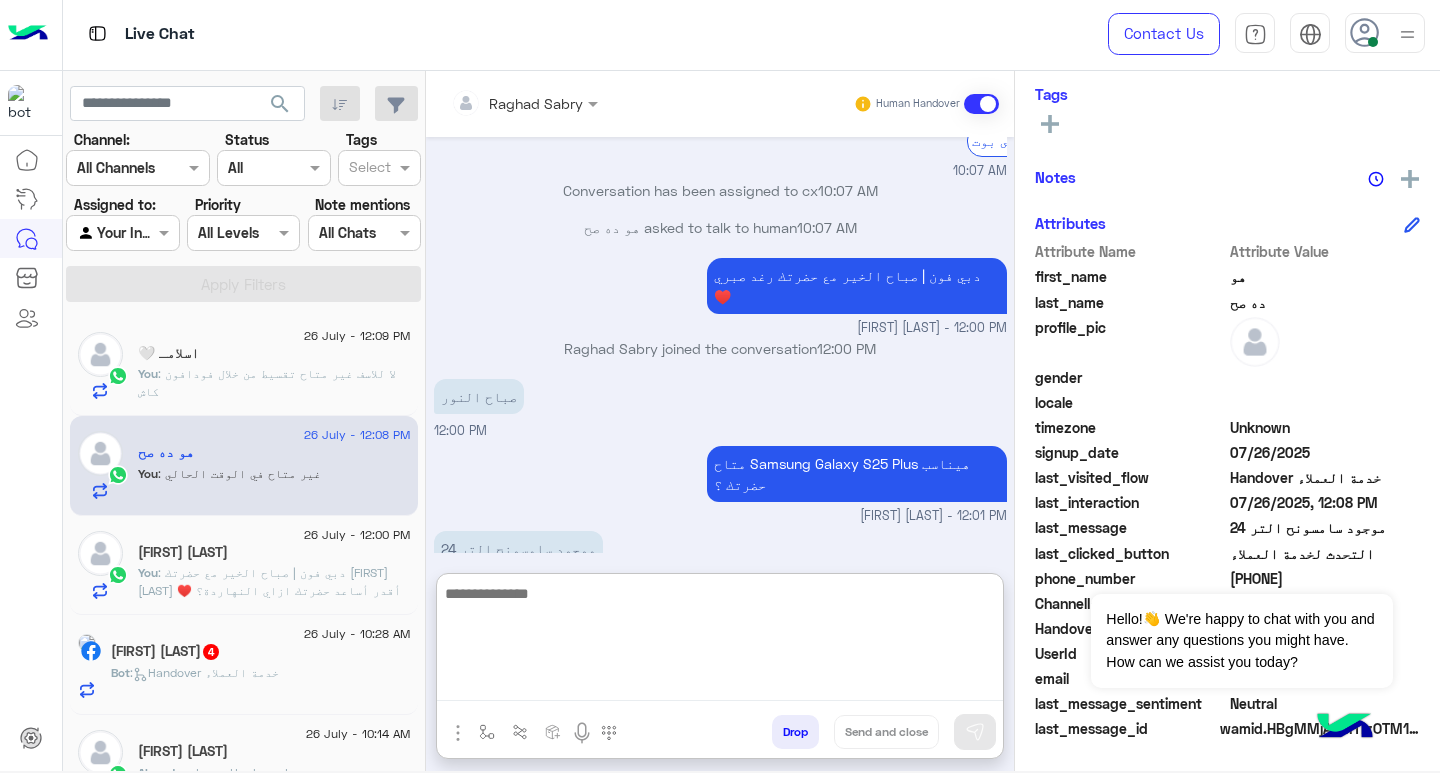 paste on "**********" 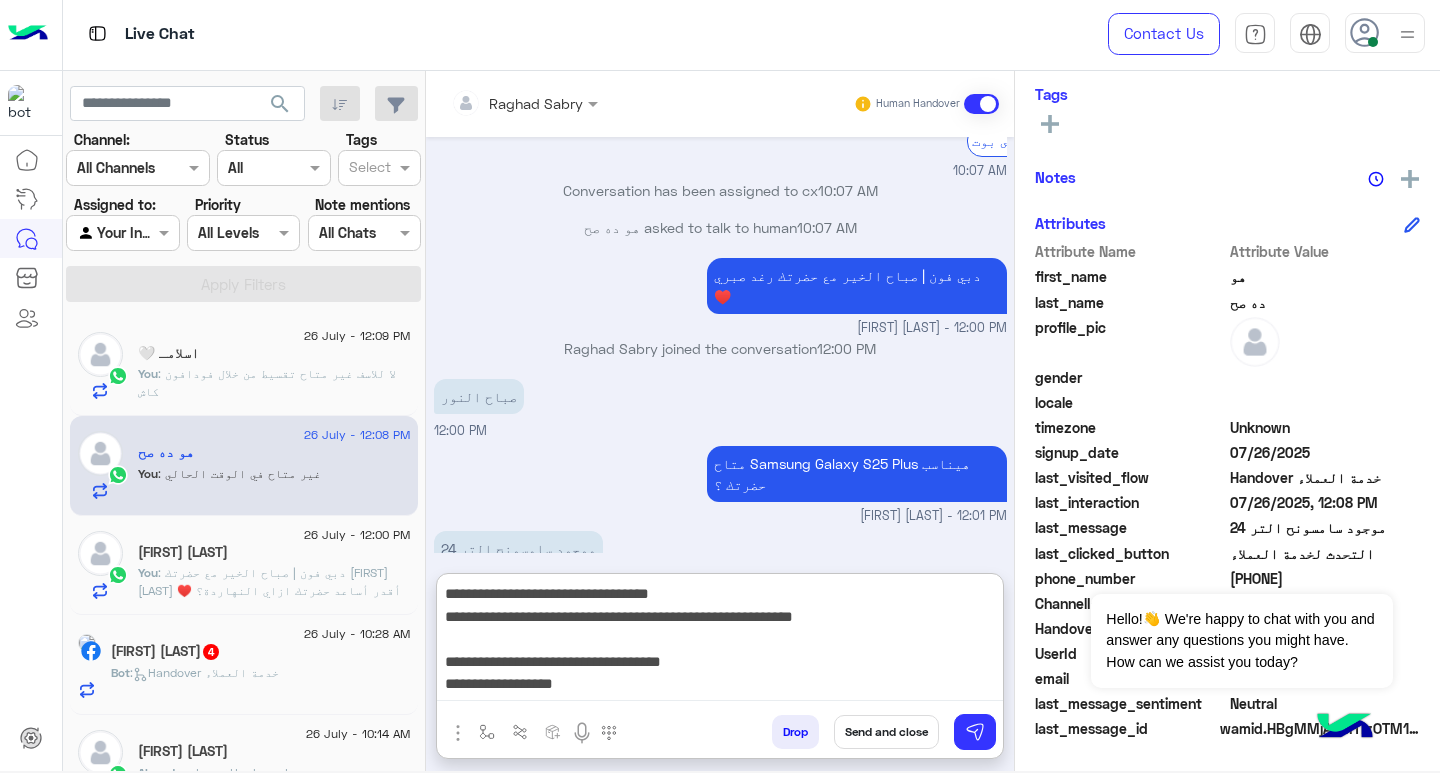 scroll, scrollTop: 151, scrollLeft: 0, axis: vertical 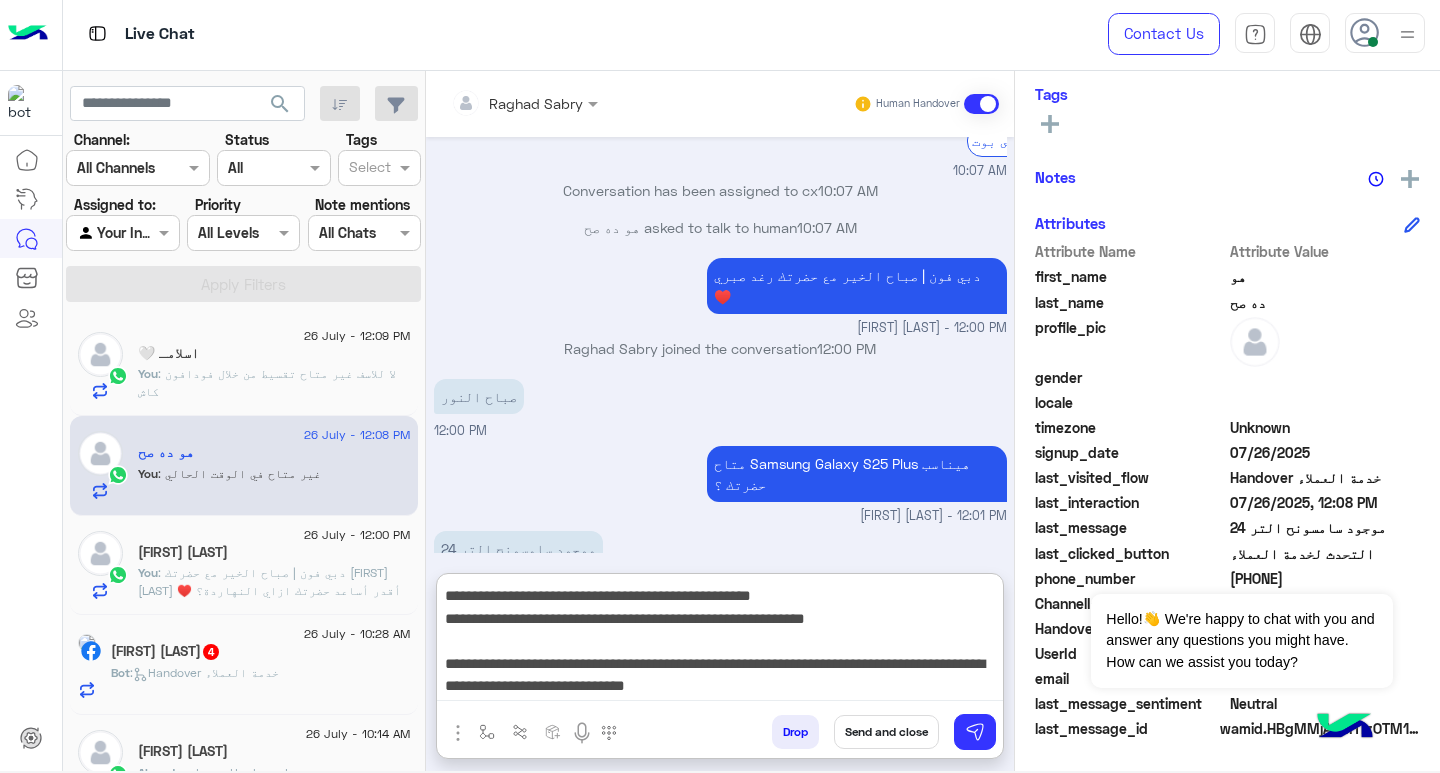 type on "**********" 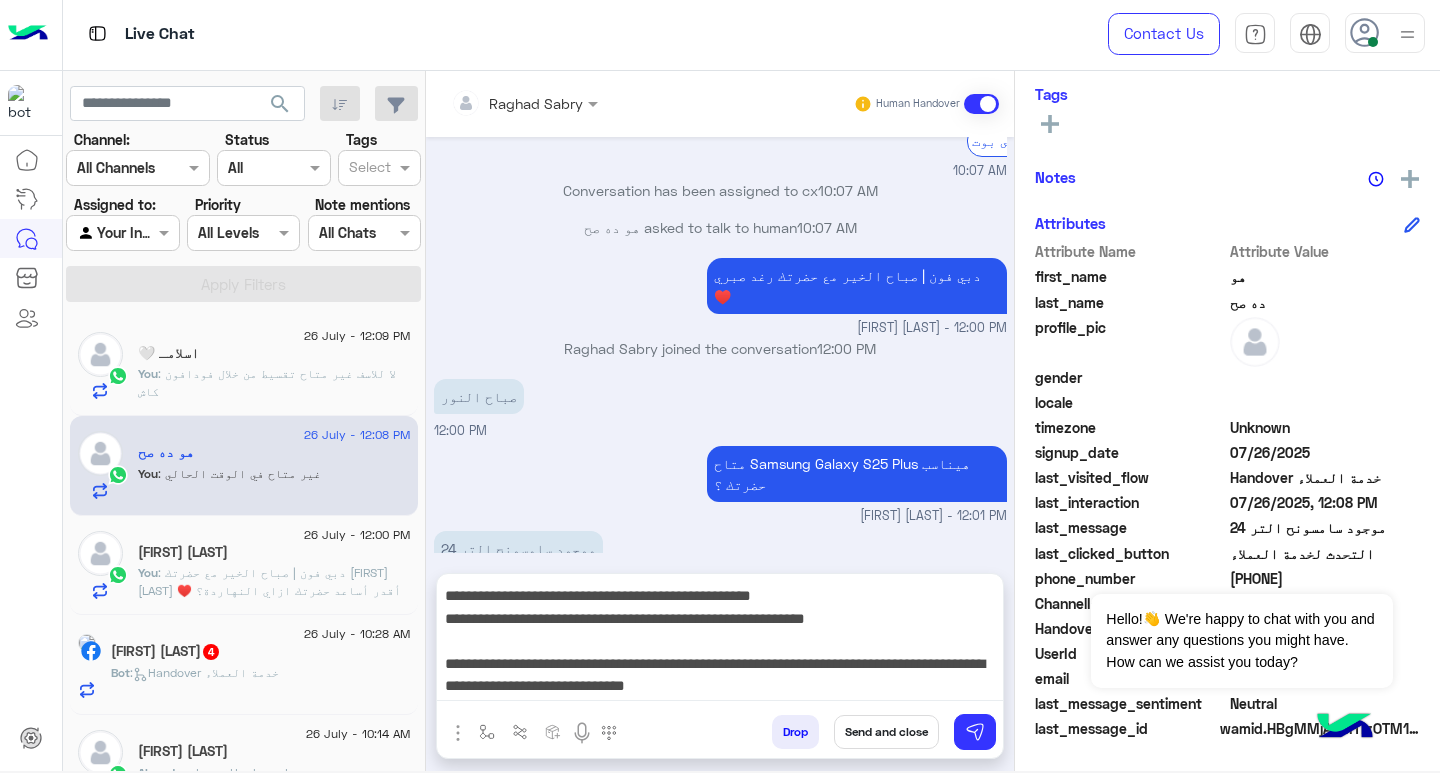 click on "Send and close" at bounding box center (886, 732) 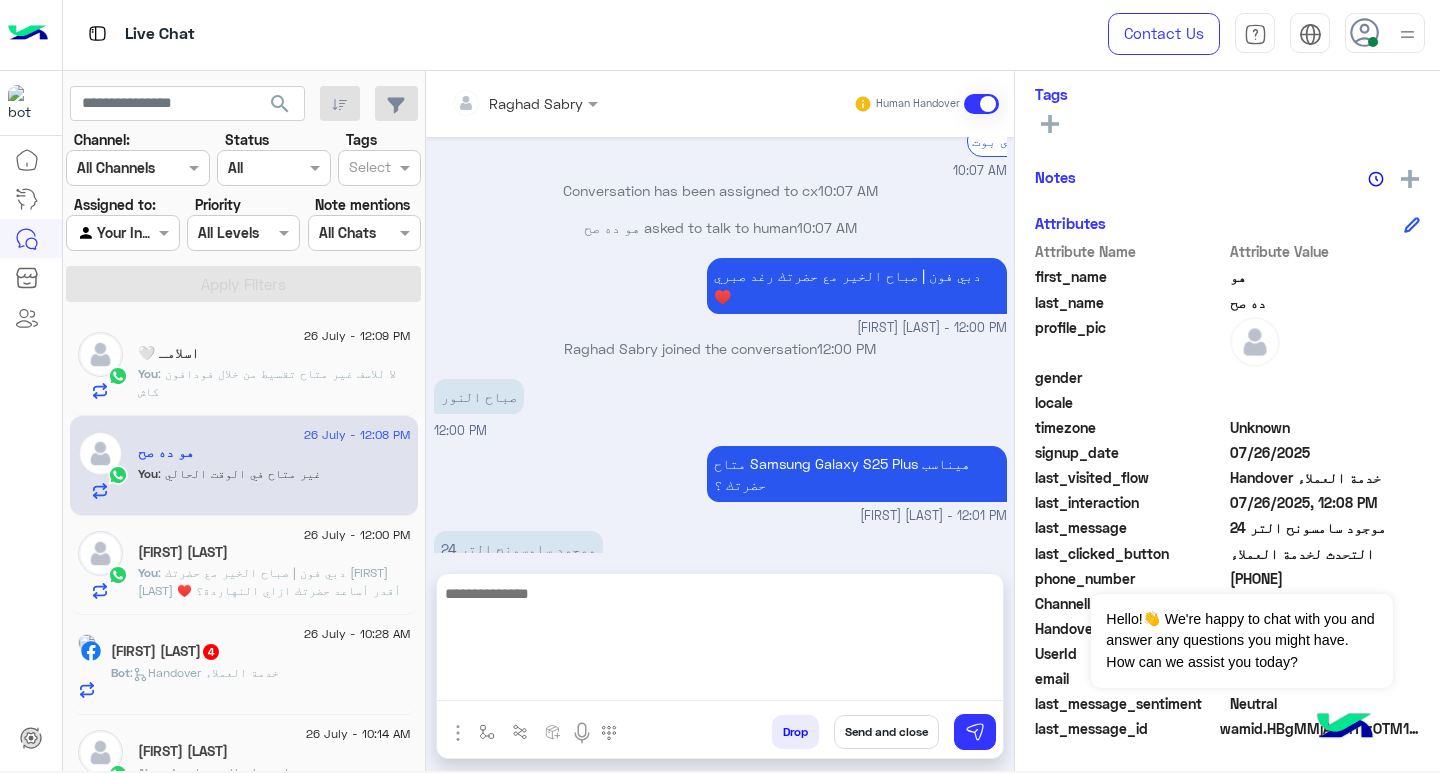 scroll, scrollTop: 0, scrollLeft: 0, axis: both 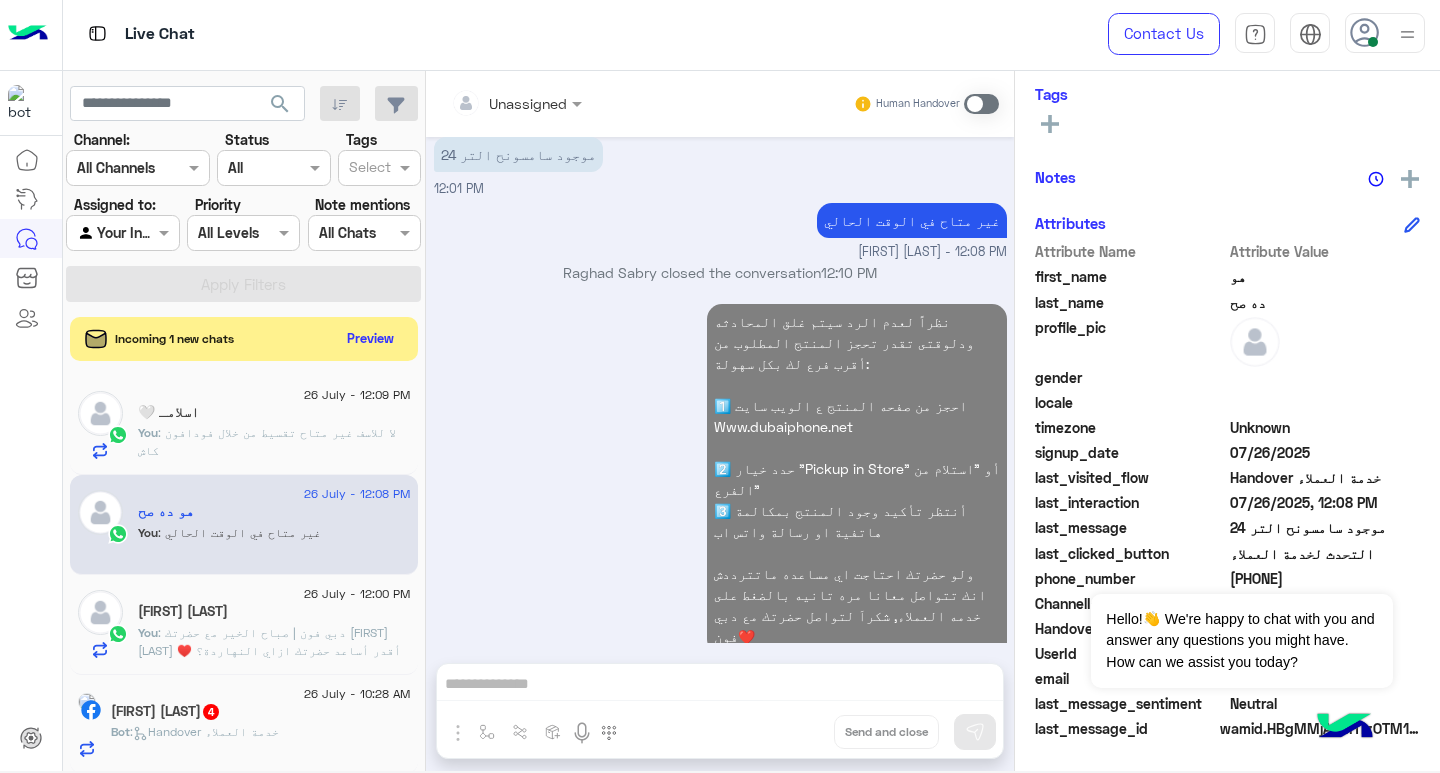 click on ":  دبي فون | صباح الخير مع حضرتك [FIRST] [LAST] ♥️
أقدر أساعد حضرتك ازاي النهاردة؟" 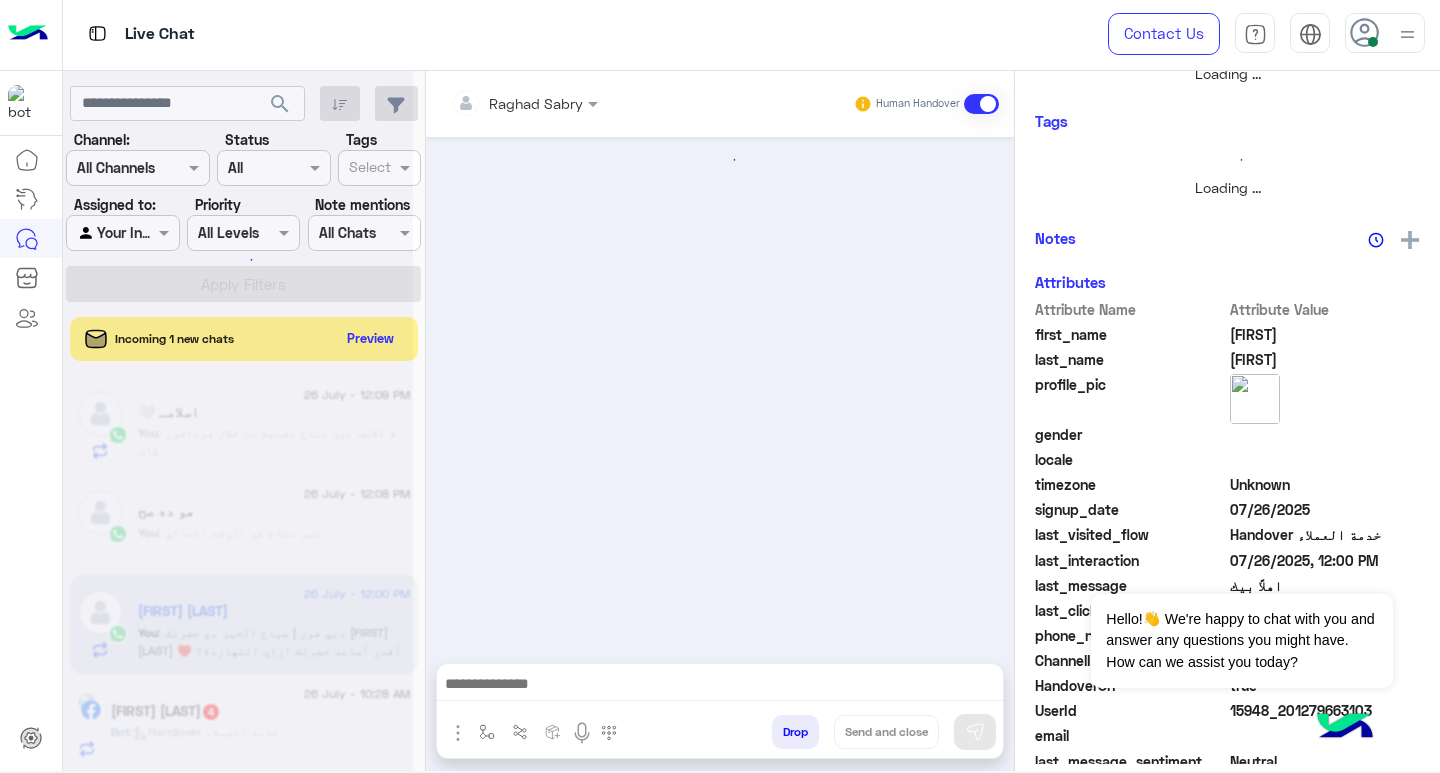 scroll, scrollTop: 355, scrollLeft: 0, axis: vertical 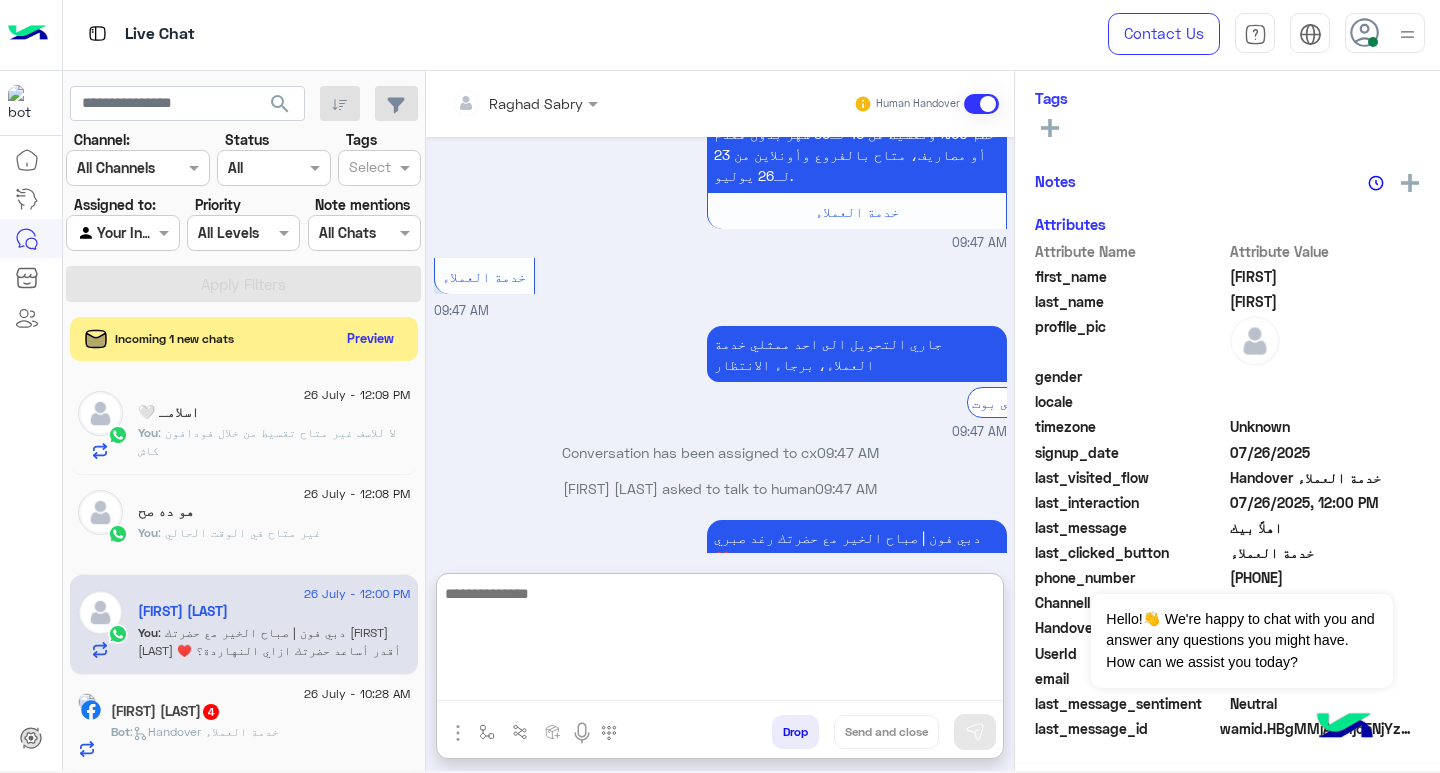 paste on "**********" 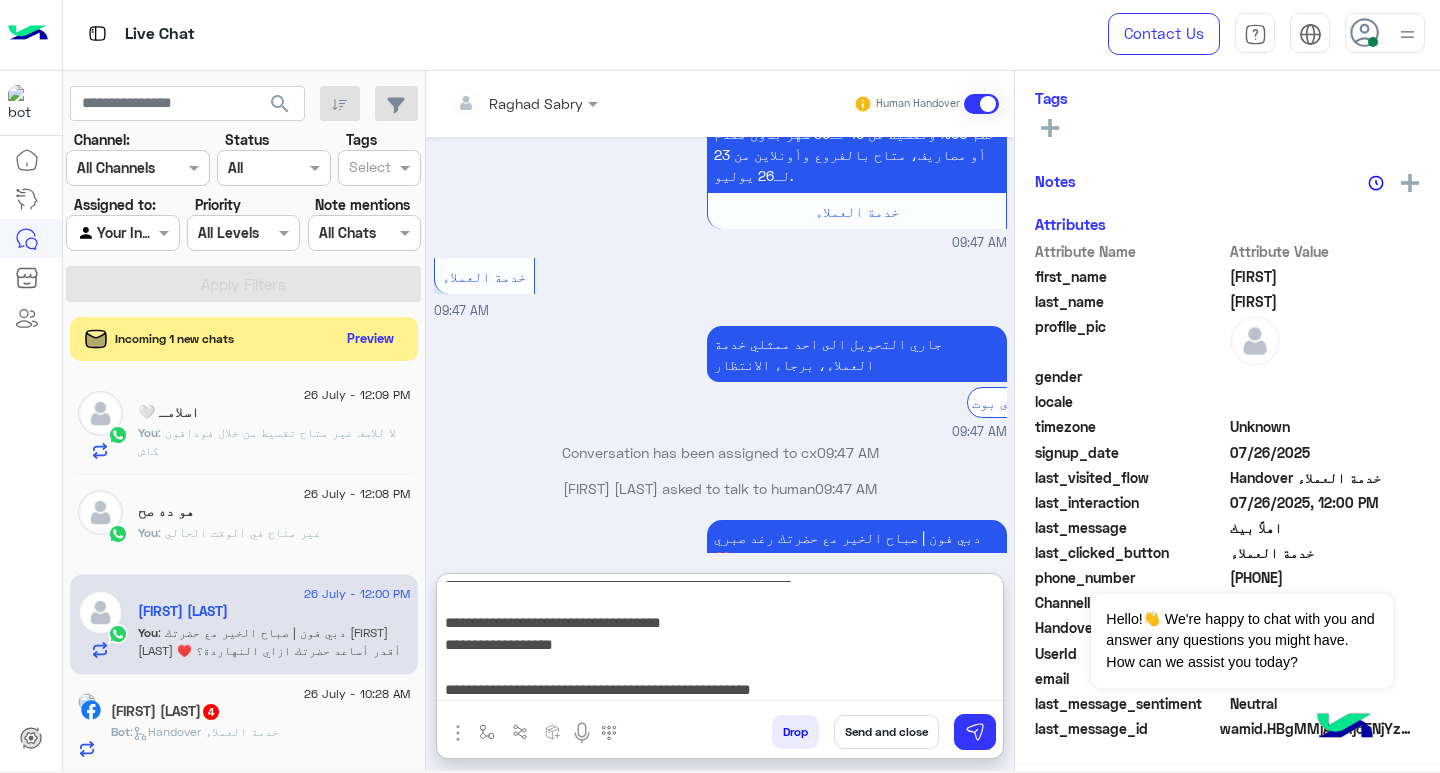 scroll, scrollTop: 0, scrollLeft: 0, axis: both 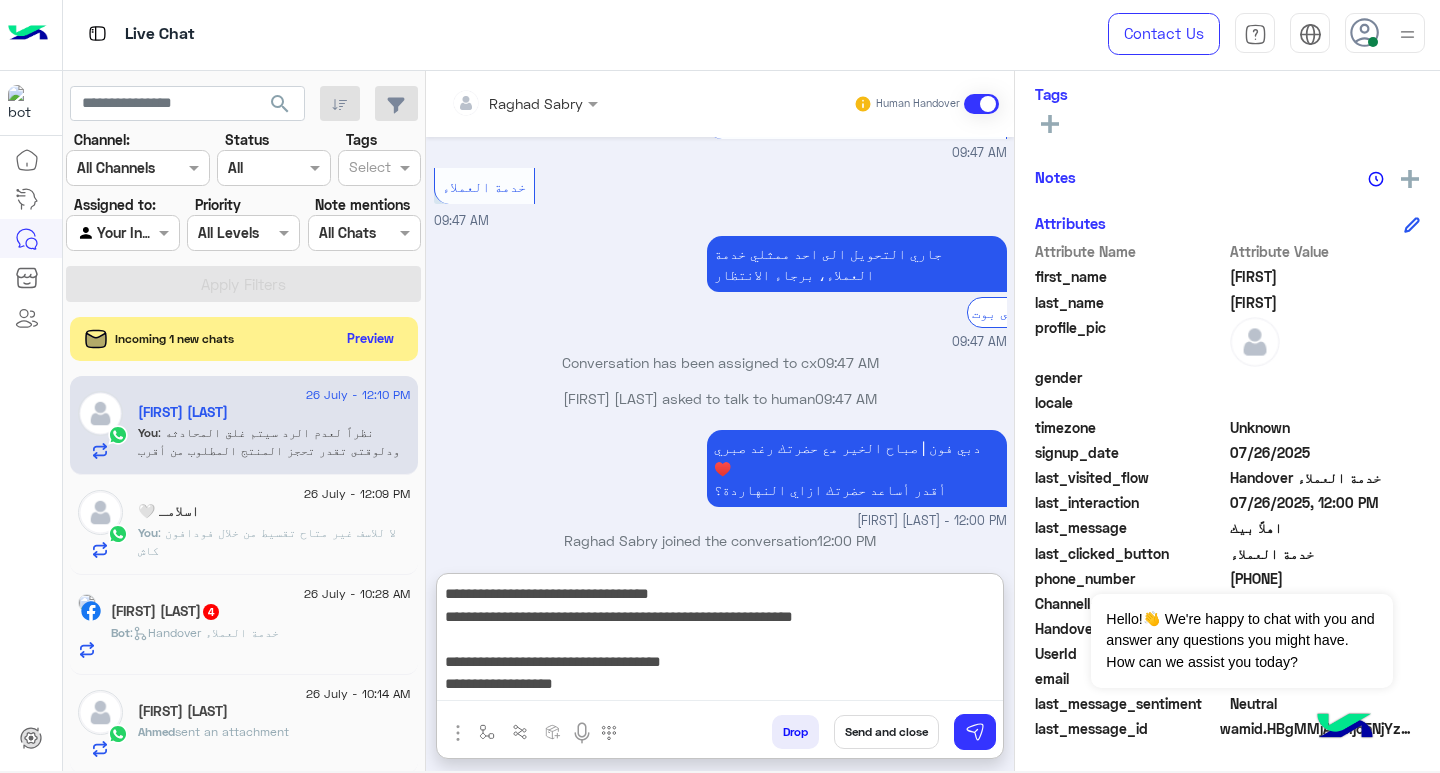 type on "**********" 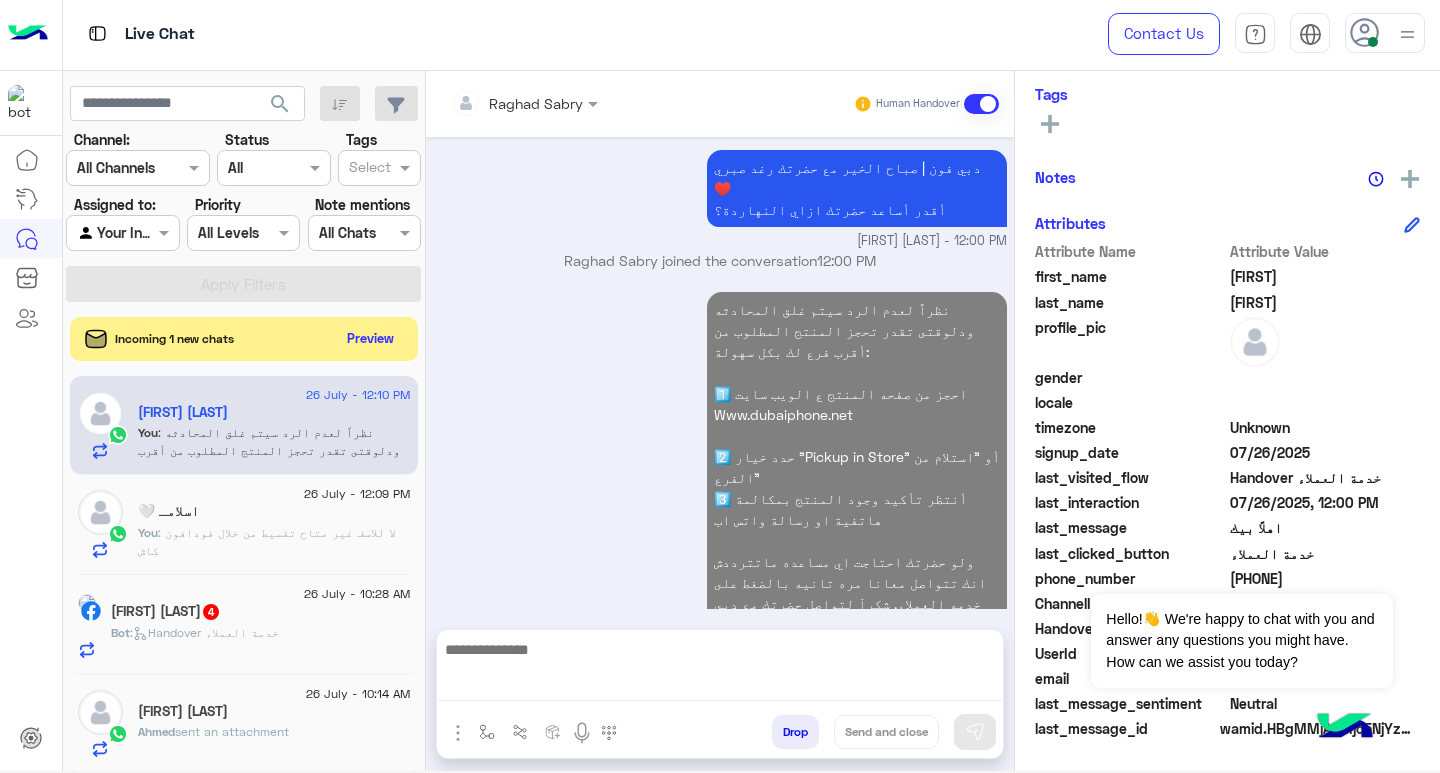 scroll, scrollTop: 1084, scrollLeft: 0, axis: vertical 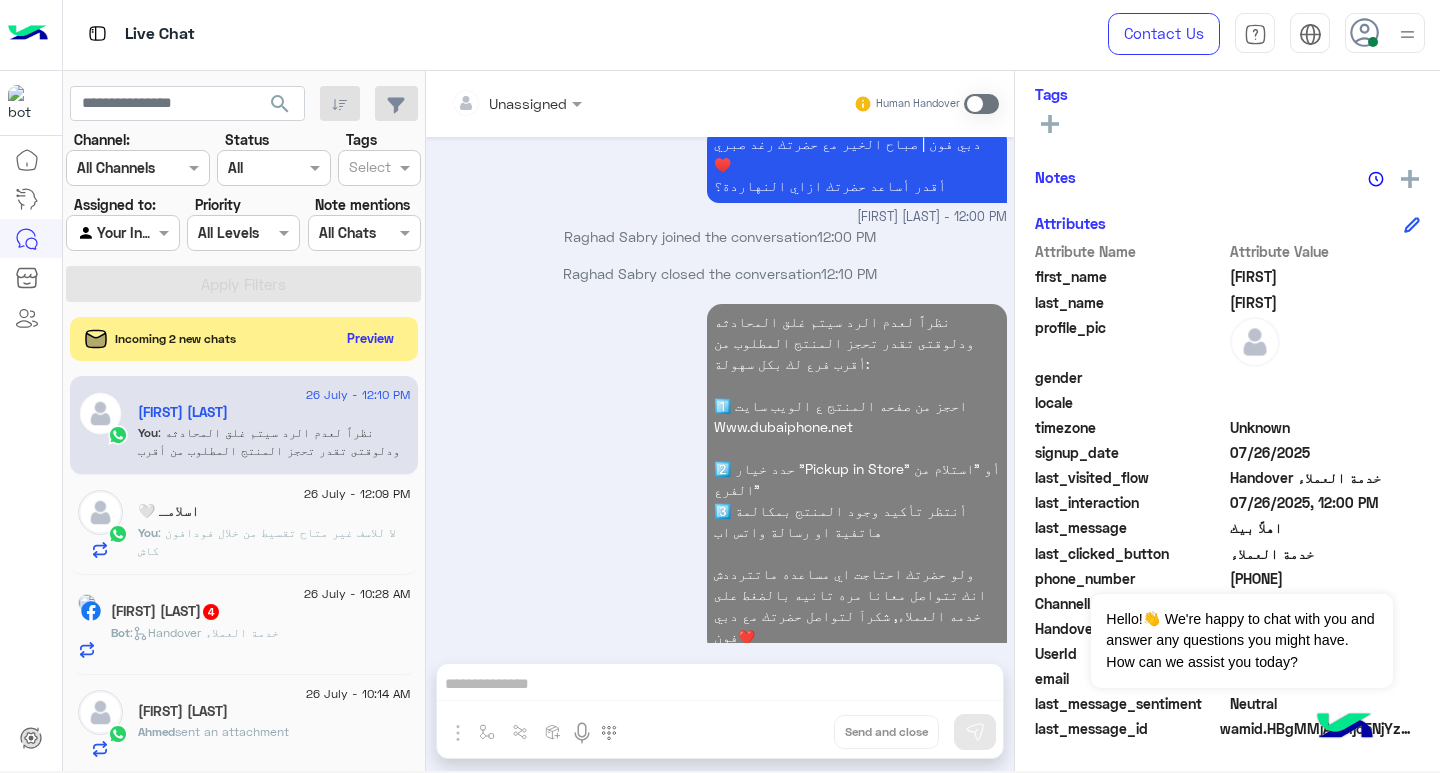 click on ": لا للاسف غير متاح تقسيط من خلال فودافون كاش" 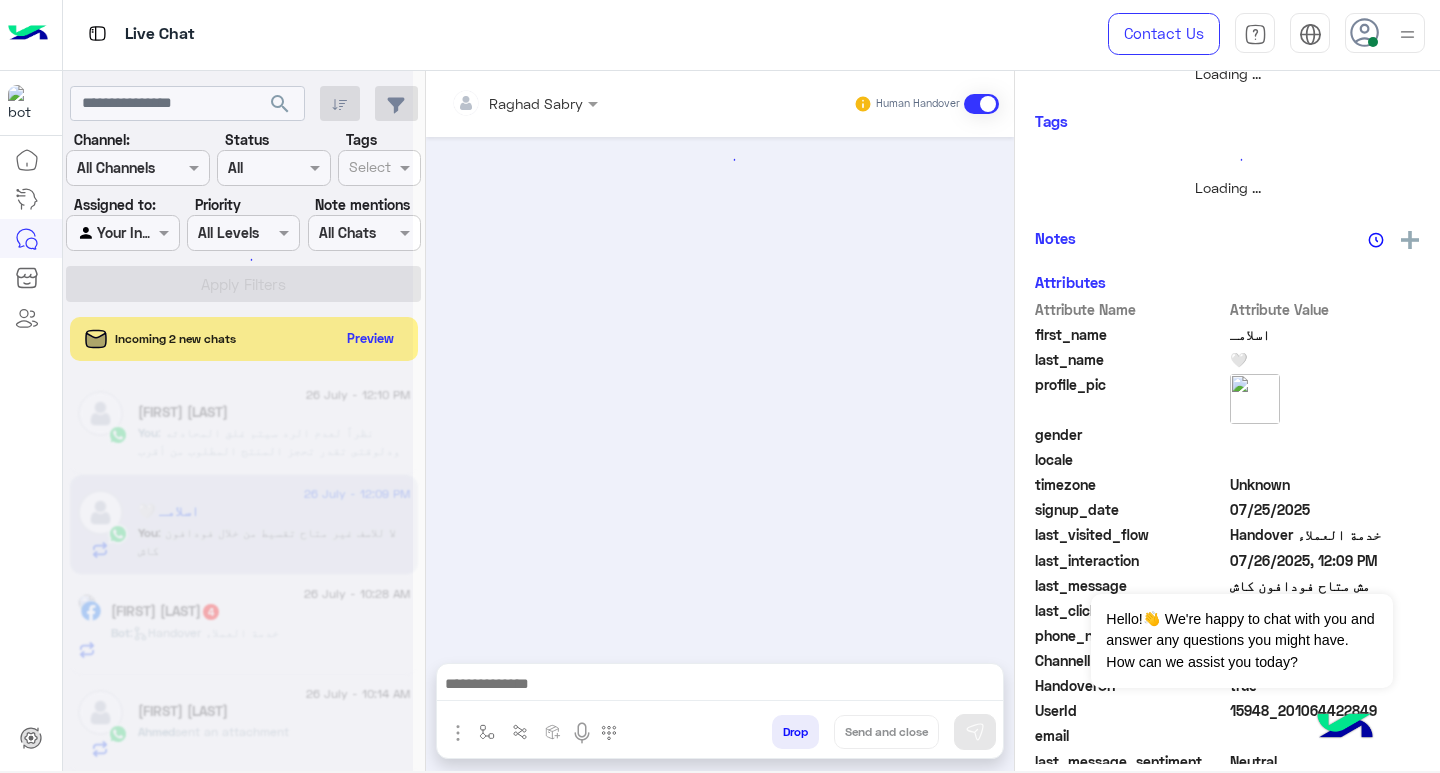 scroll, scrollTop: 355, scrollLeft: 0, axis: vertical 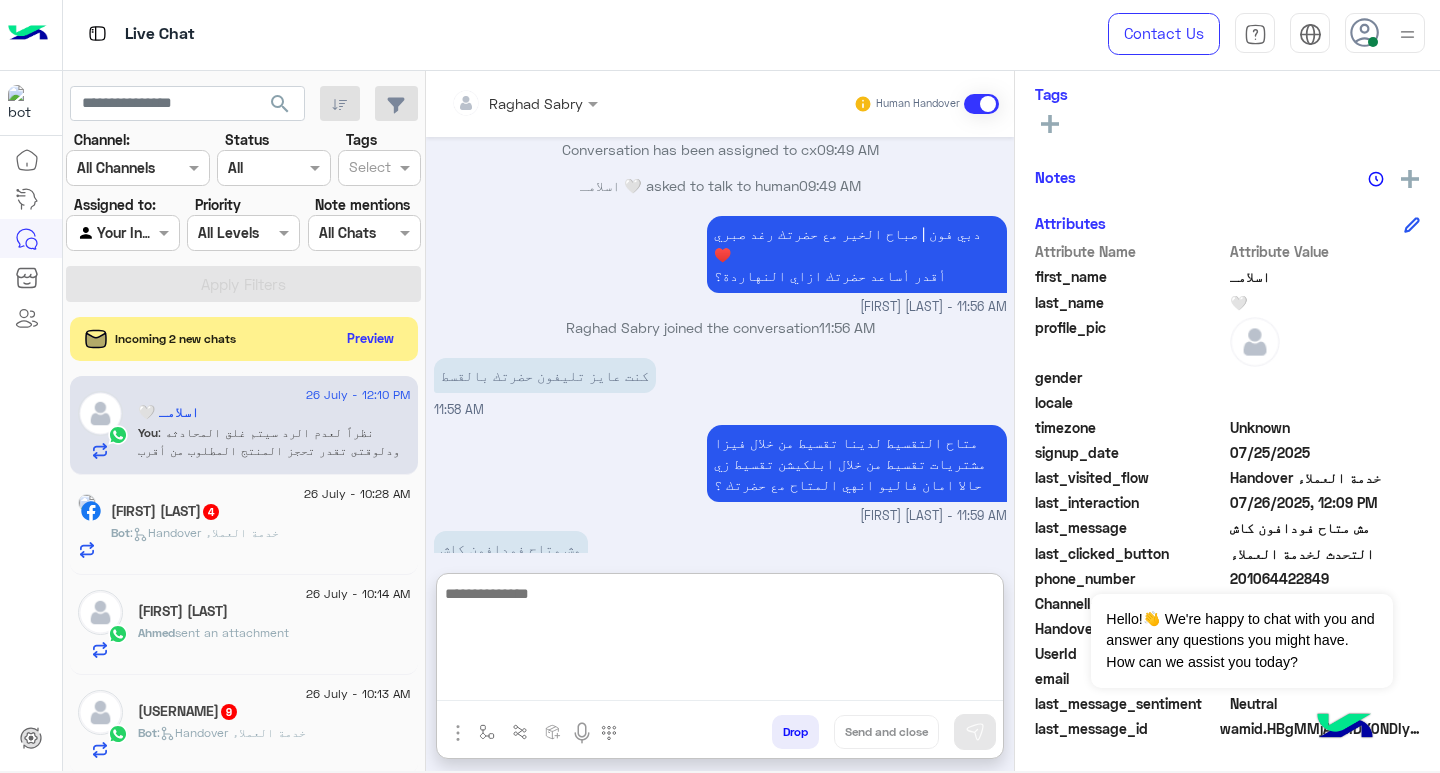 paste on "**********" 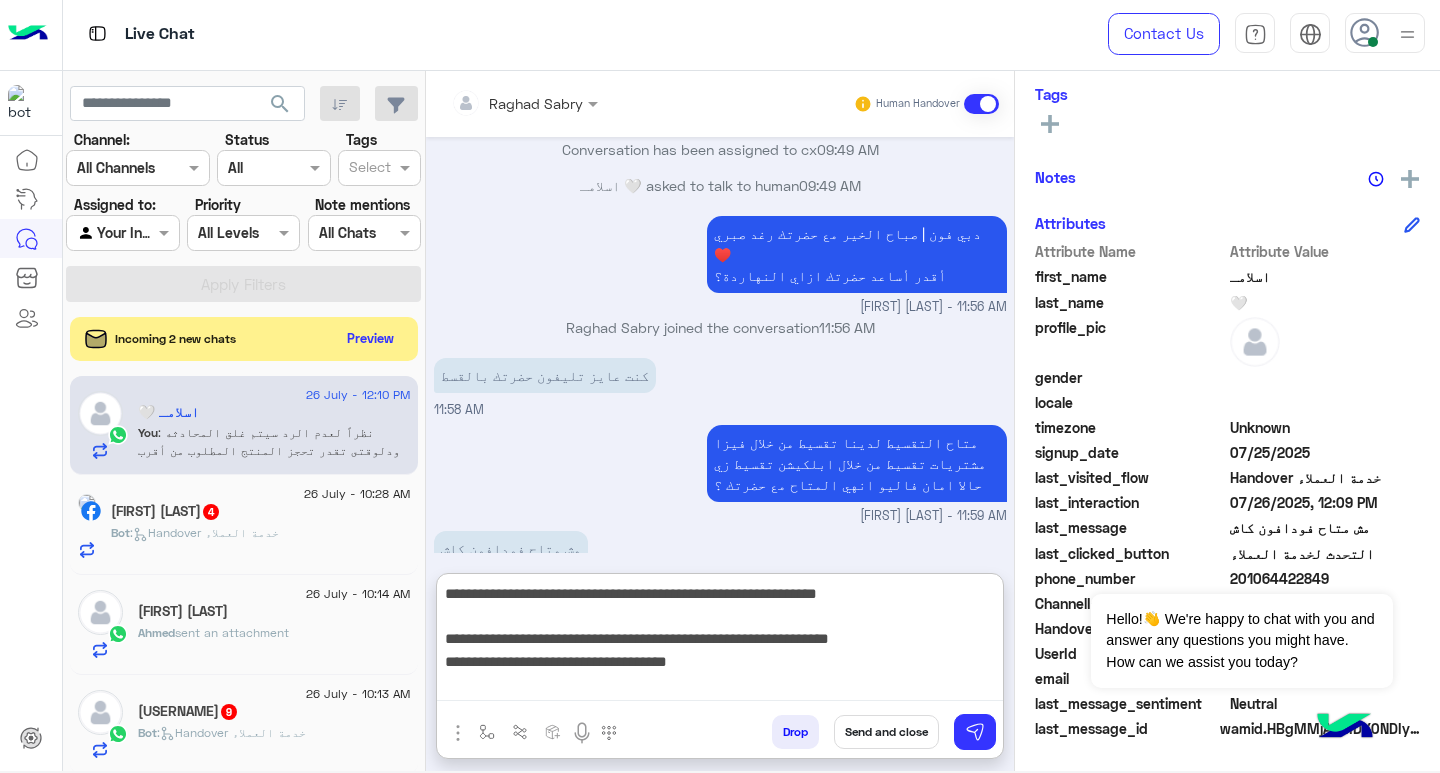 scroll, scrollTop: 264, scrollLeft: 0, axis: vertical 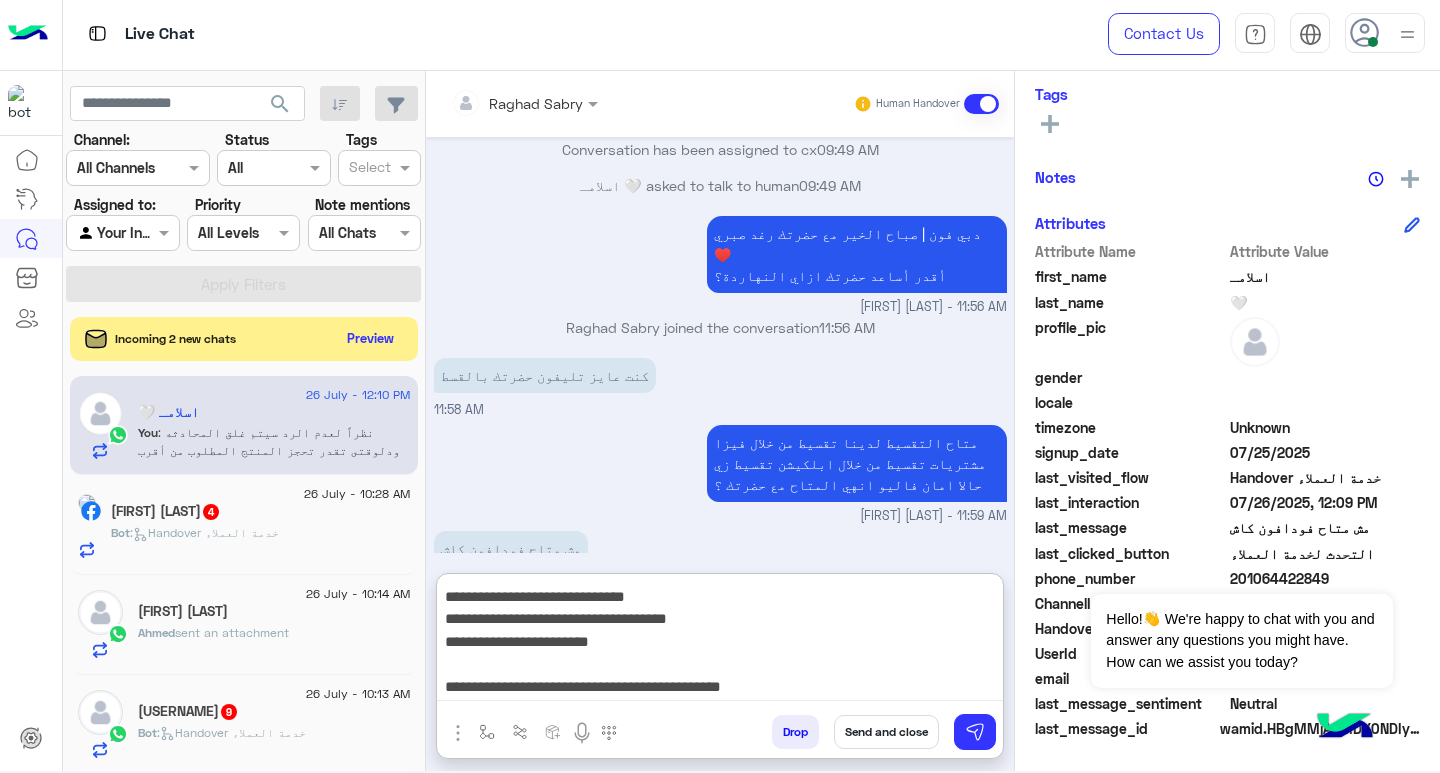 type on "**********" 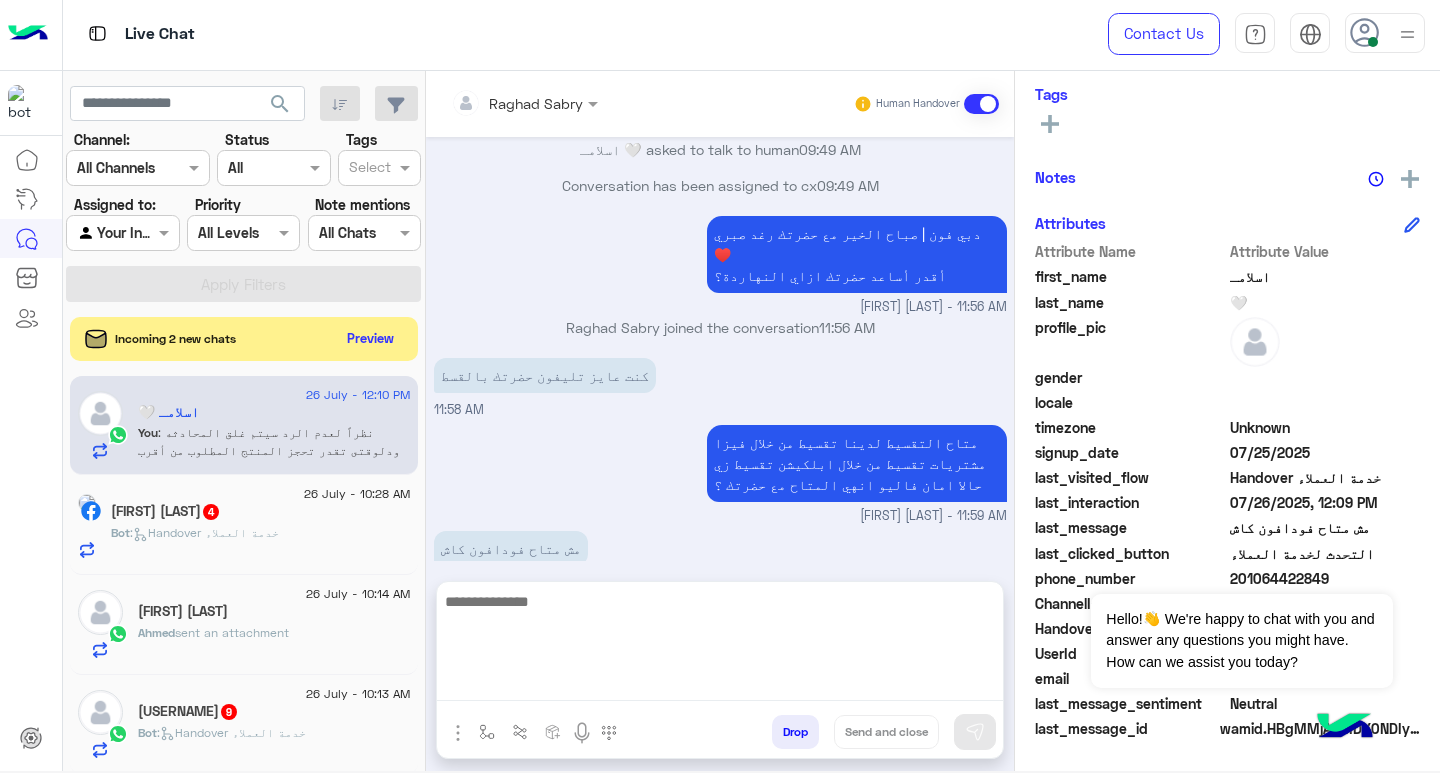 scroll, scrollTop: 0, scrollLeft: 0, axis: both 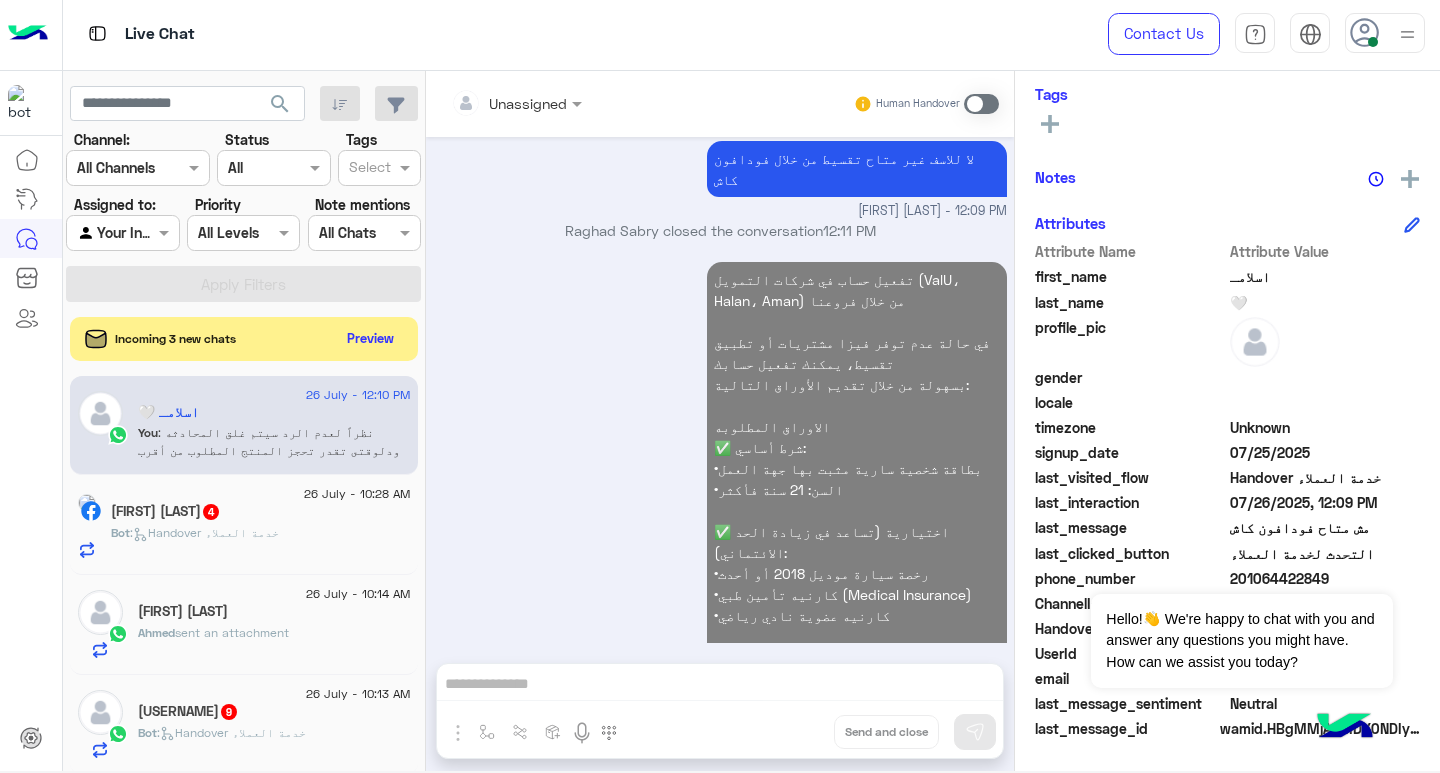 click on ":   Handover خدمة العملاء" 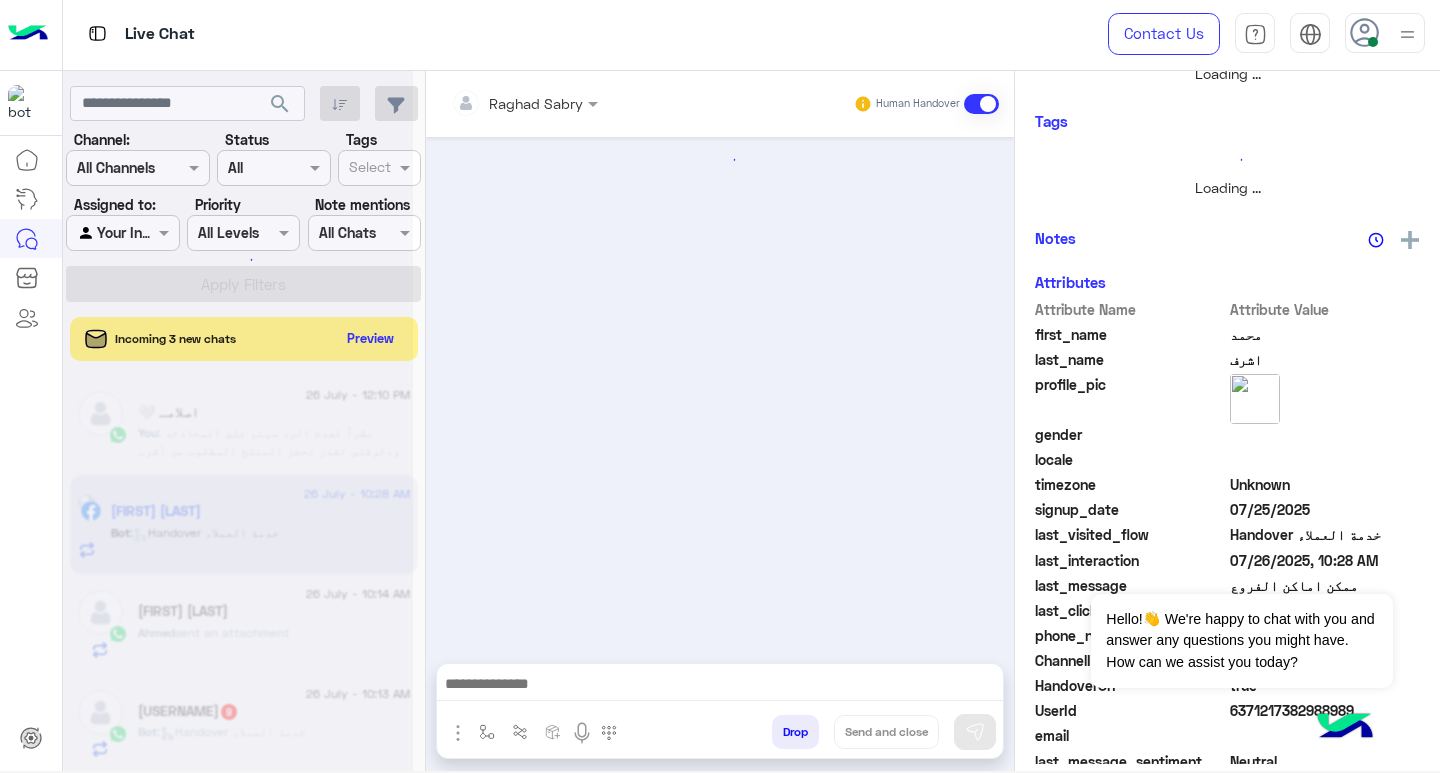 scroll, scrollTop: 355, scrollLeft: 0, axis: vertical 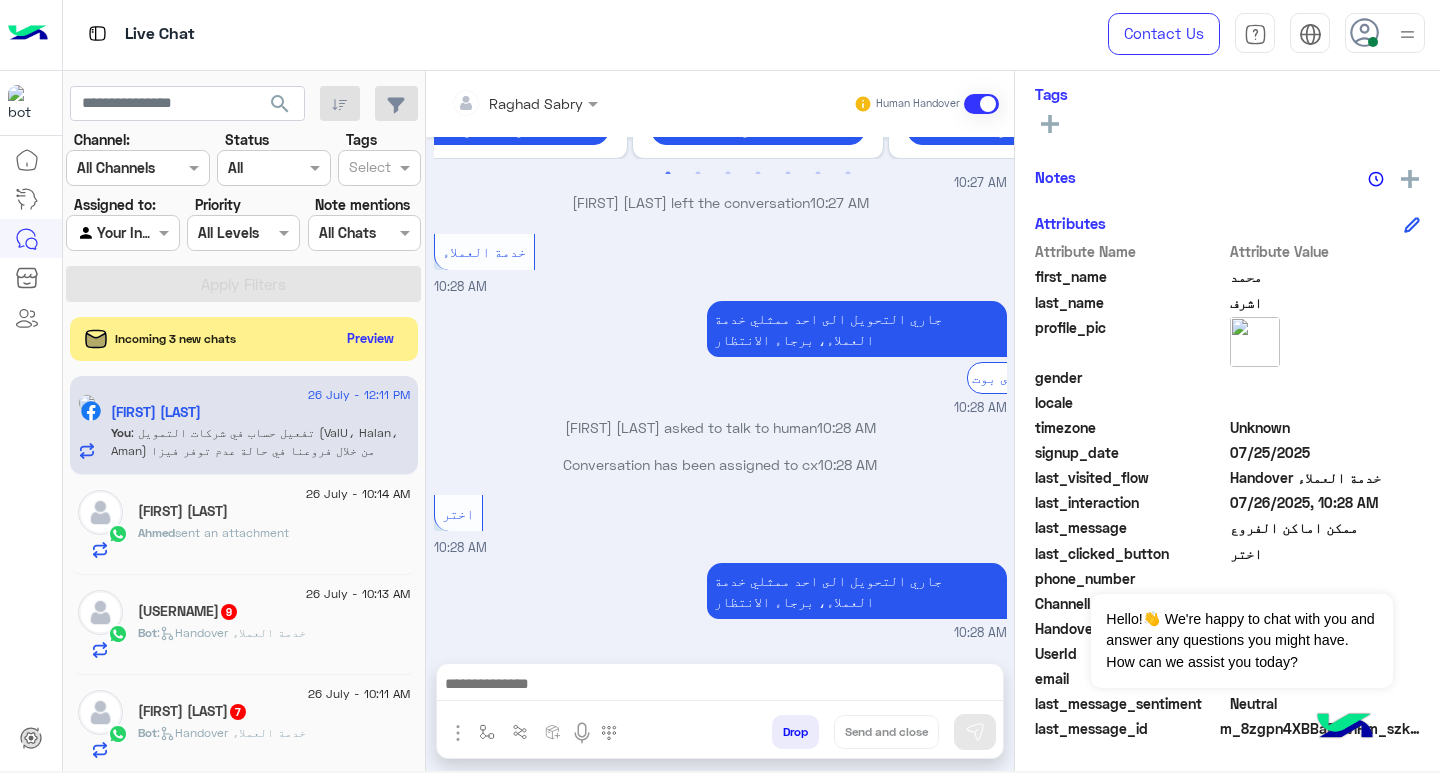 drag, startPoint x: 773, startPoint y: 670, endPoint x: 681, endPoint y: 687, distance: 93.55747 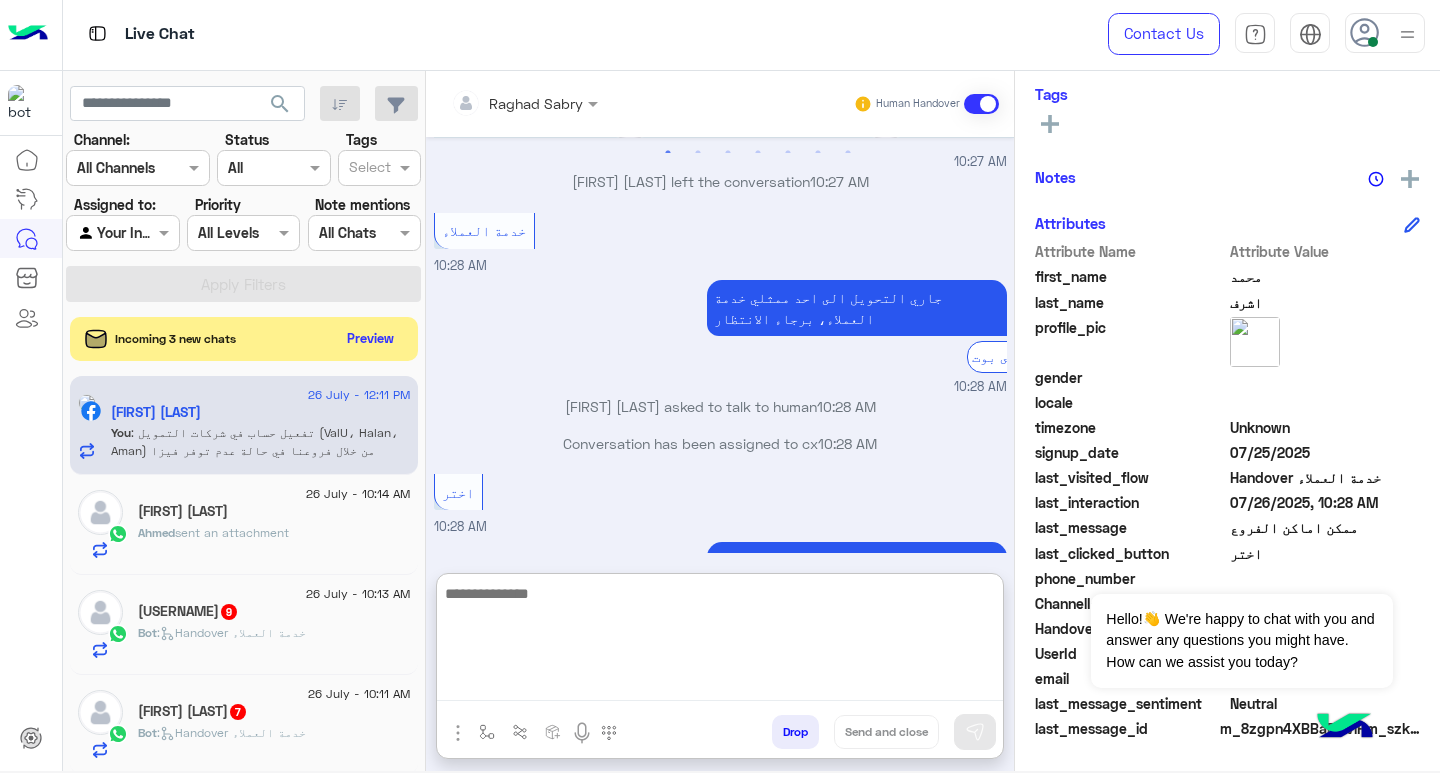 paste on "**********" 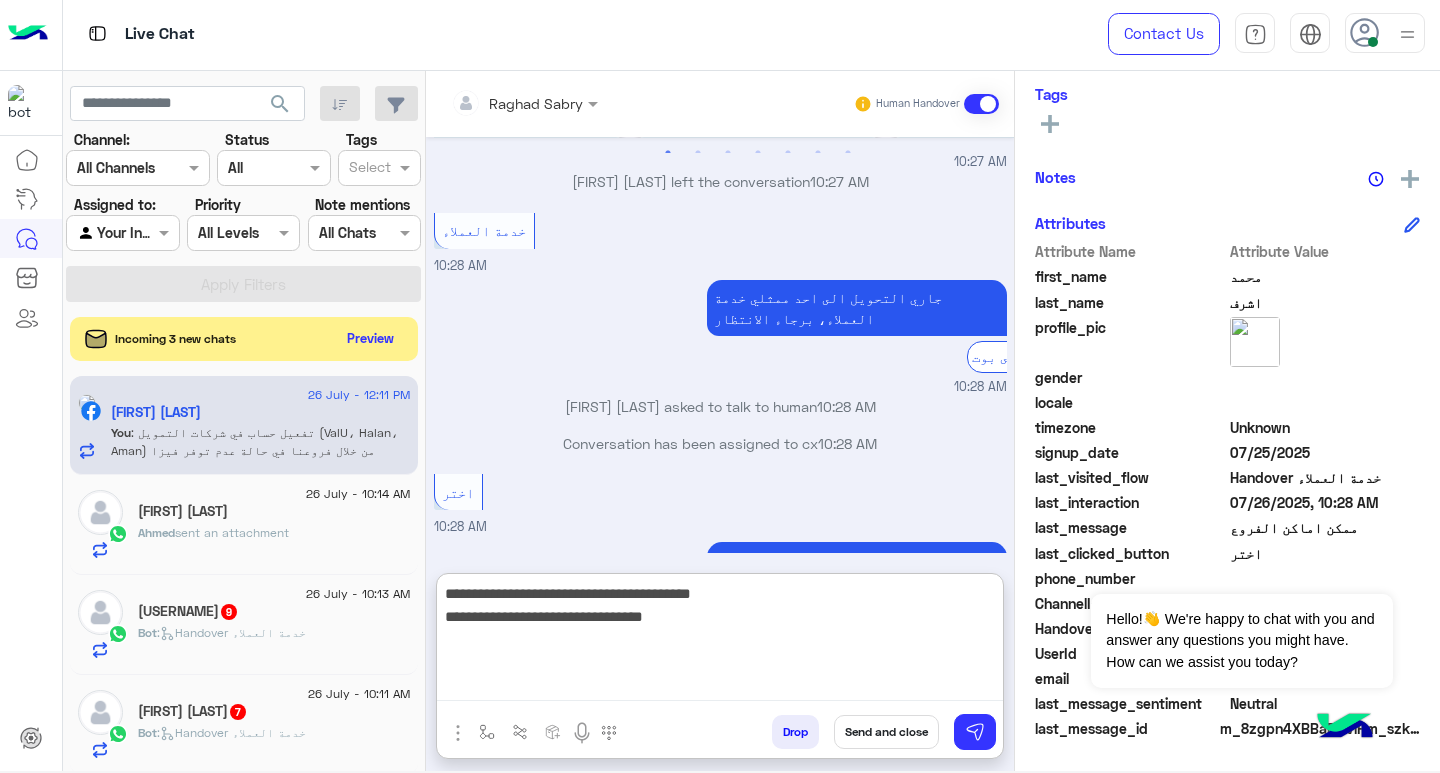 type on "**********" 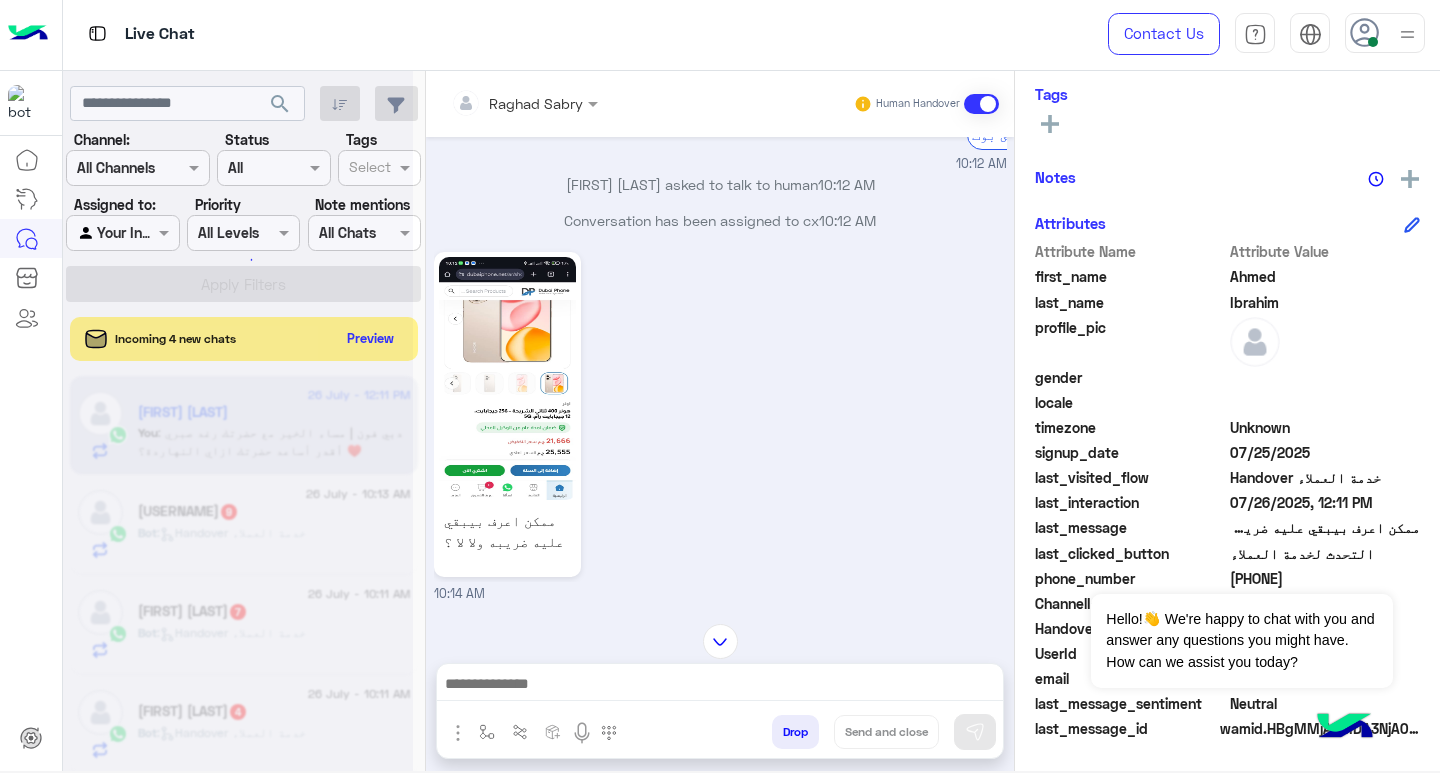 scroll, scrollTop: 1428, scrollLeft: 0, axis: vertical 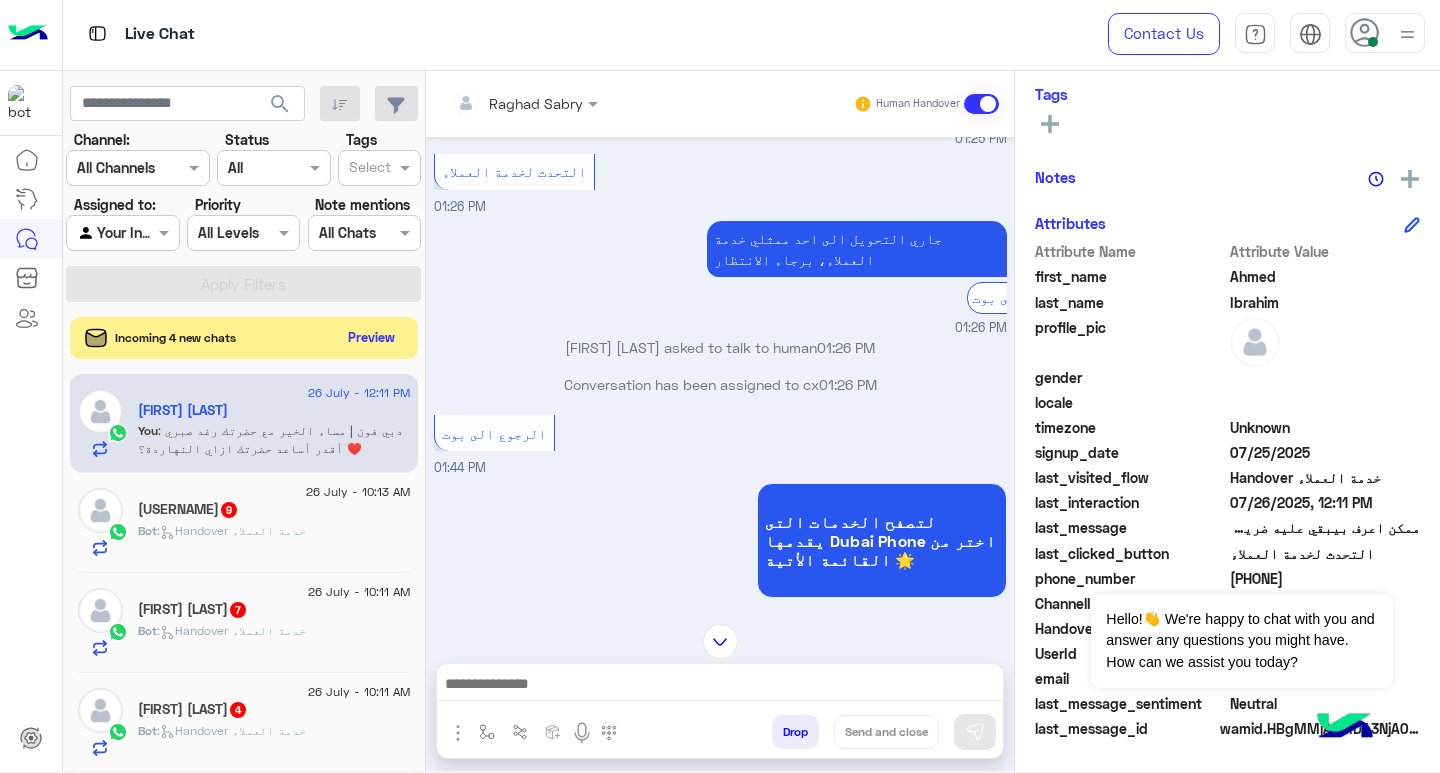 click on "Preview" 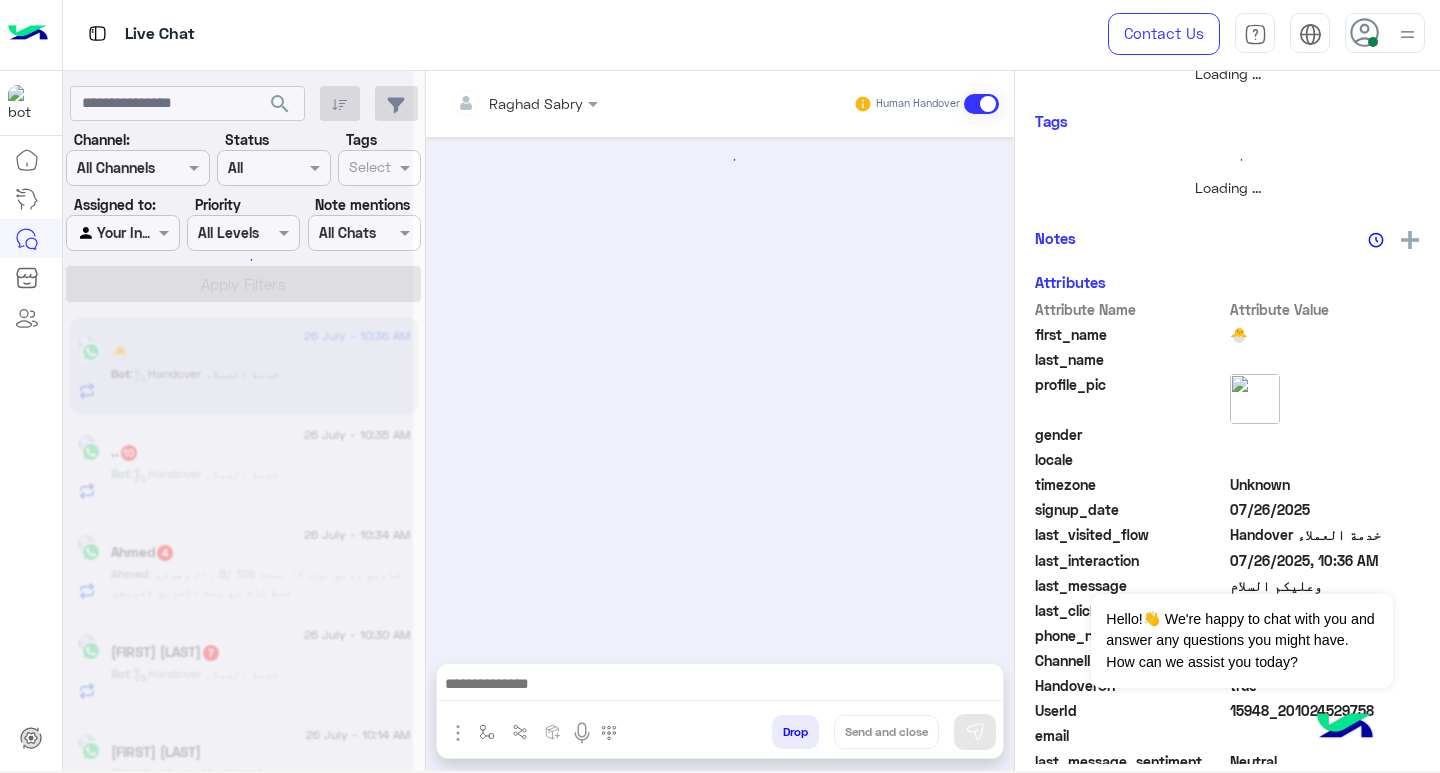 scroll, scrollTop: 355, scrollLeft: 0, axis: vertical 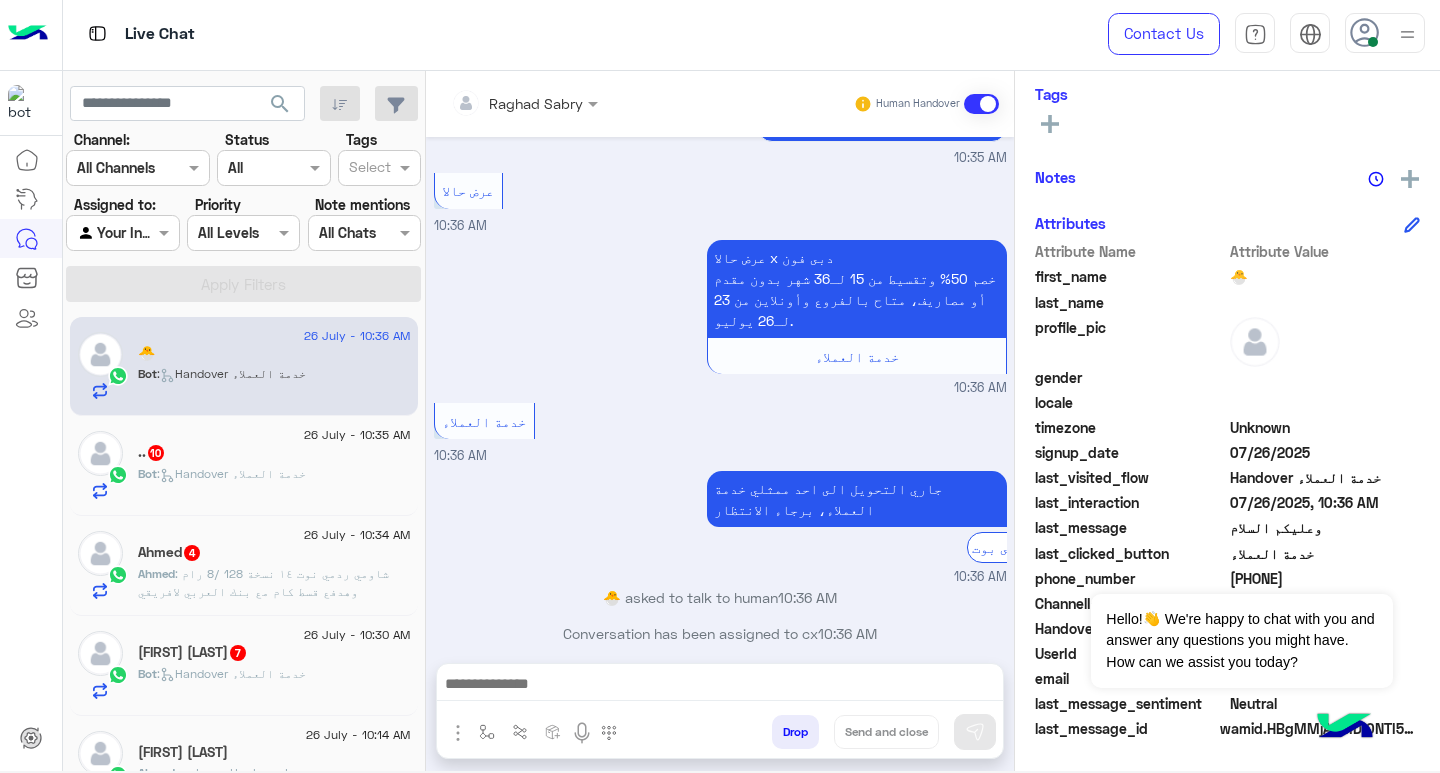 click at bounding box center (720, 686) 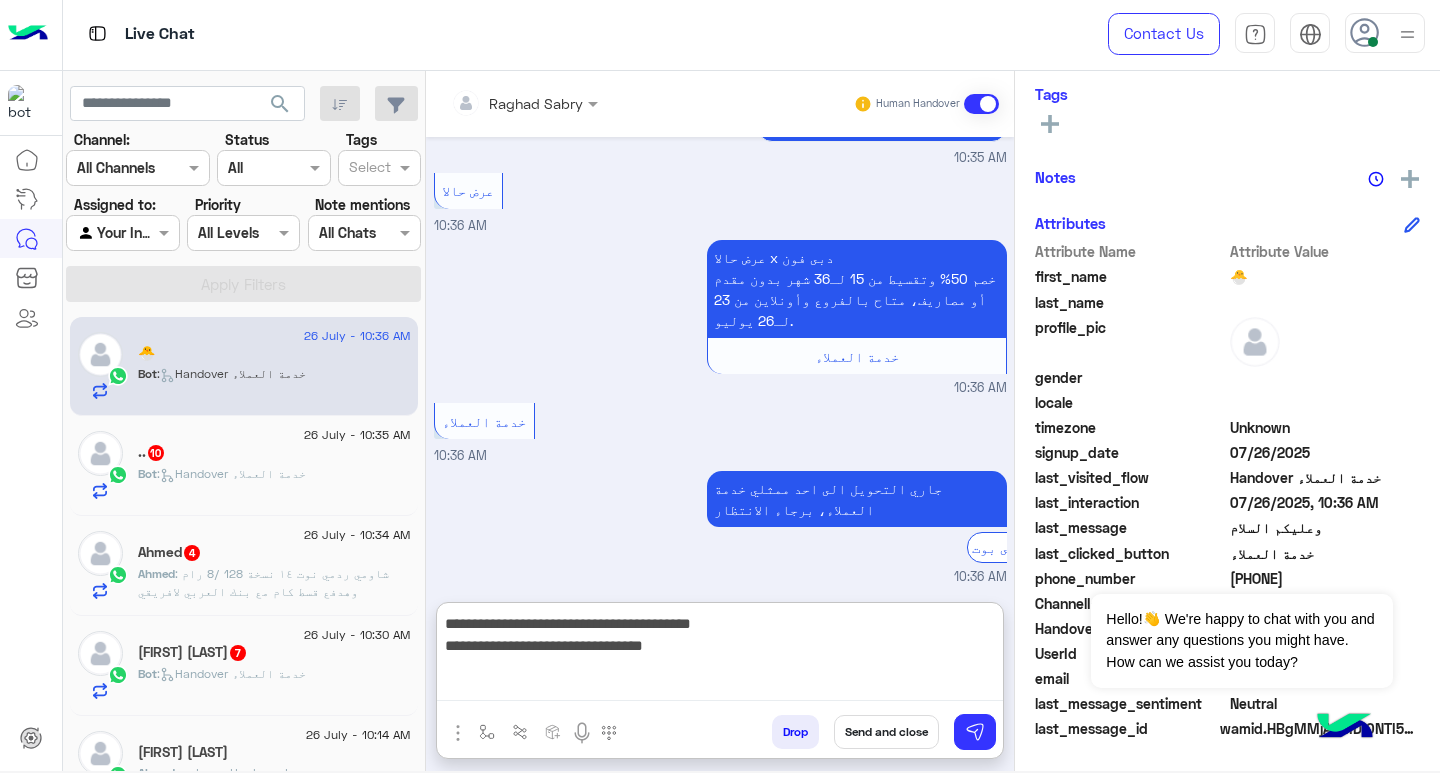 scroll, scrollTop: 0, scrollLeft: 0, axis: both 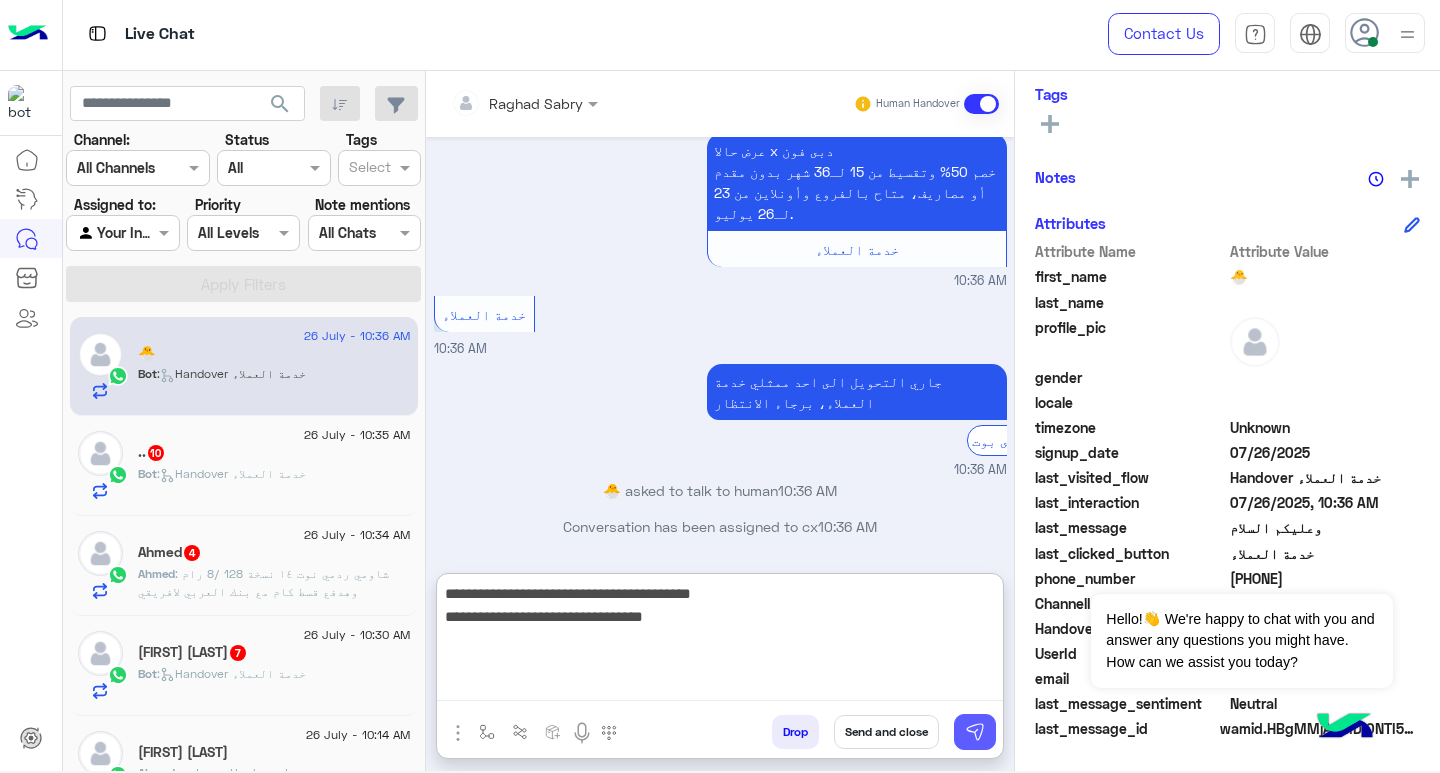 type on "**********" 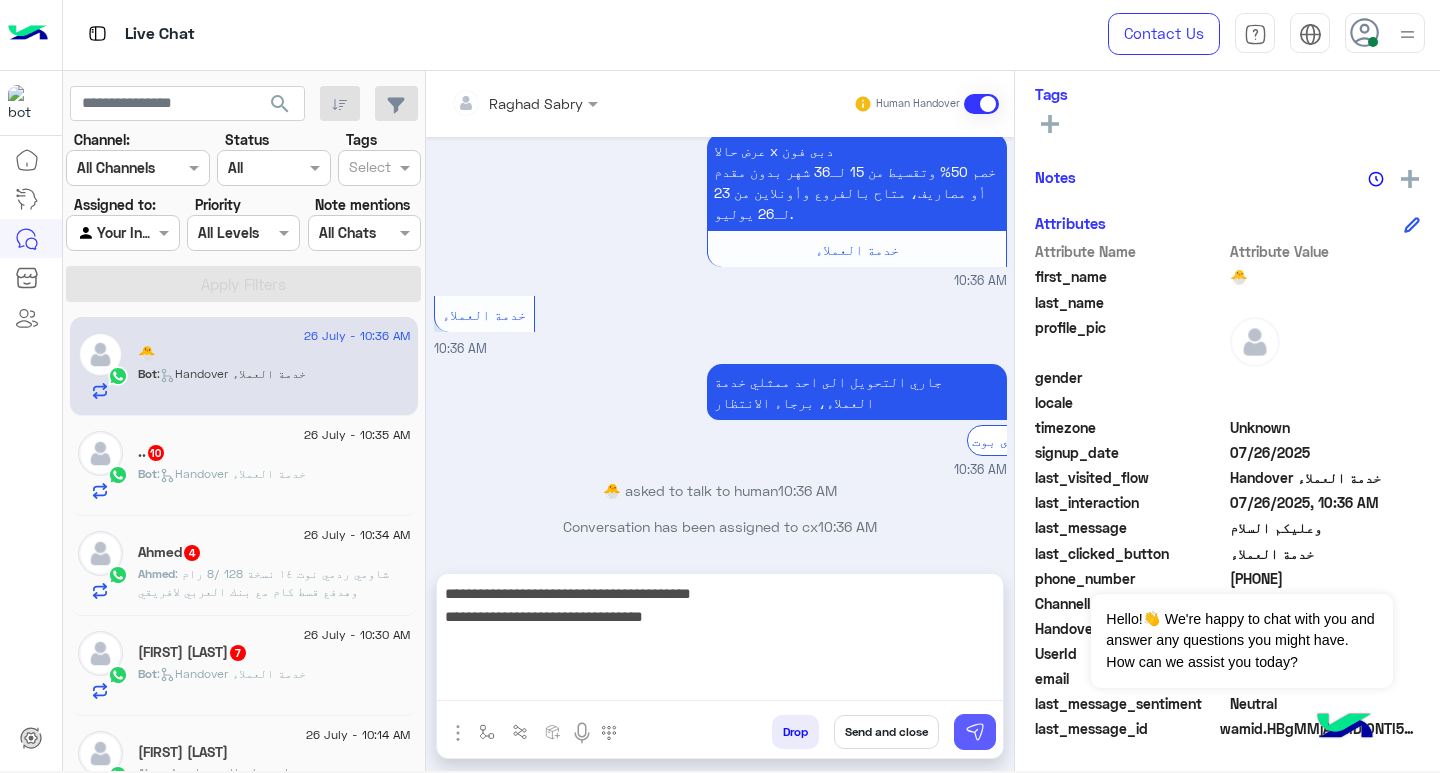 drag, startPoint x: 980, startPoint y: 728, endPoint x: 758, endPoint y: 746, distance: 222.72853 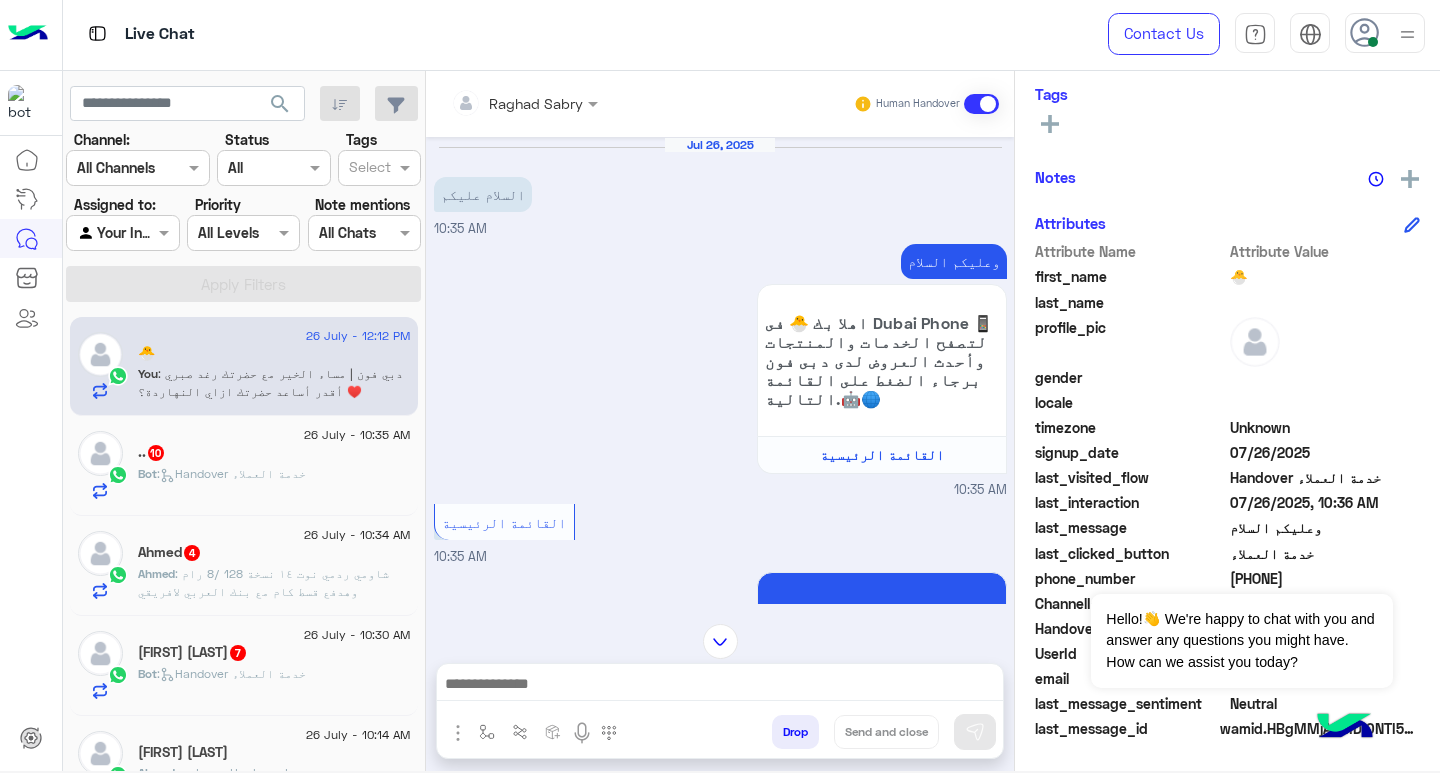 scroll, scrollTop: 690, scrollLeft: 0, axis: vertical 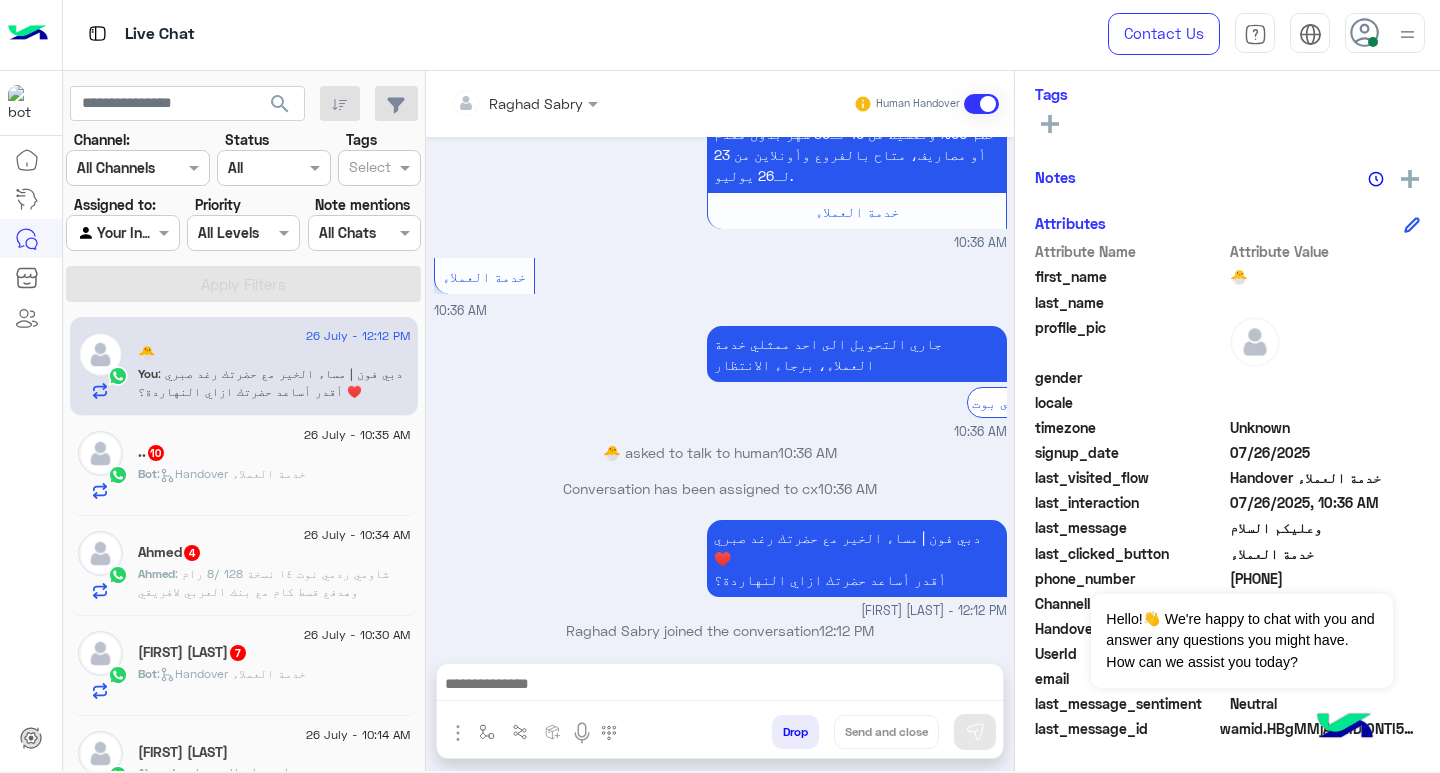 click on "..   10" 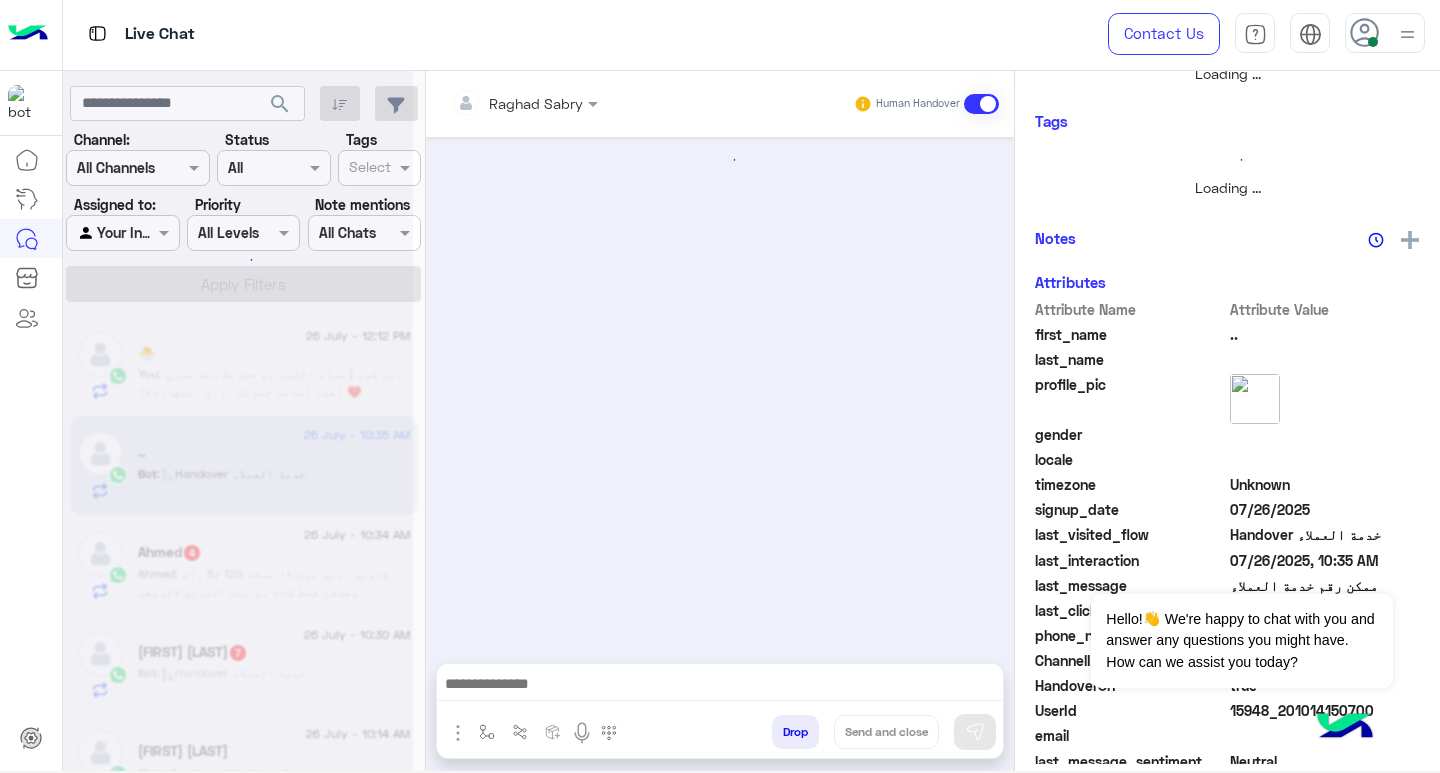 scroll, scrollTop: 355, scrollLeft: 0, axis: vertical 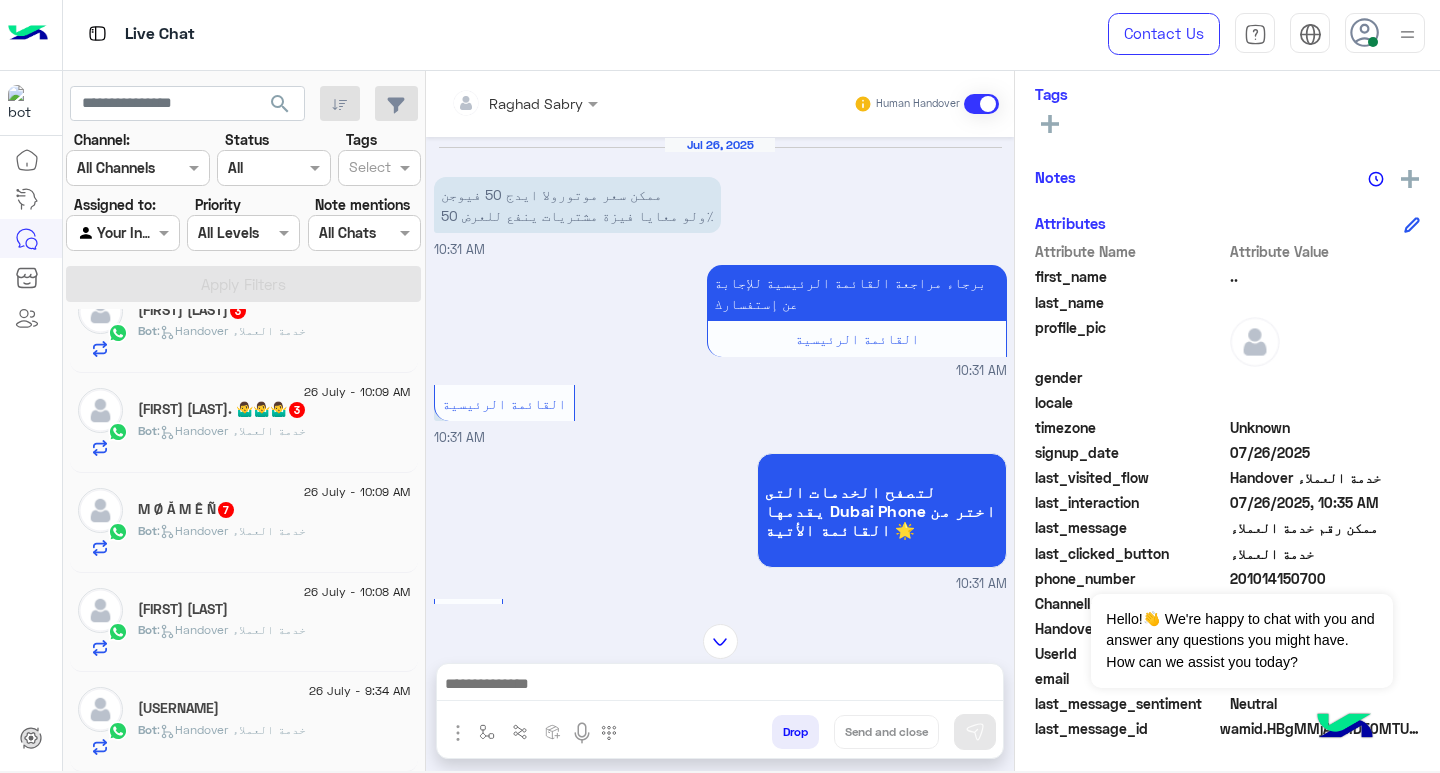 click on "Bot :   Handover خدمة العملاء" 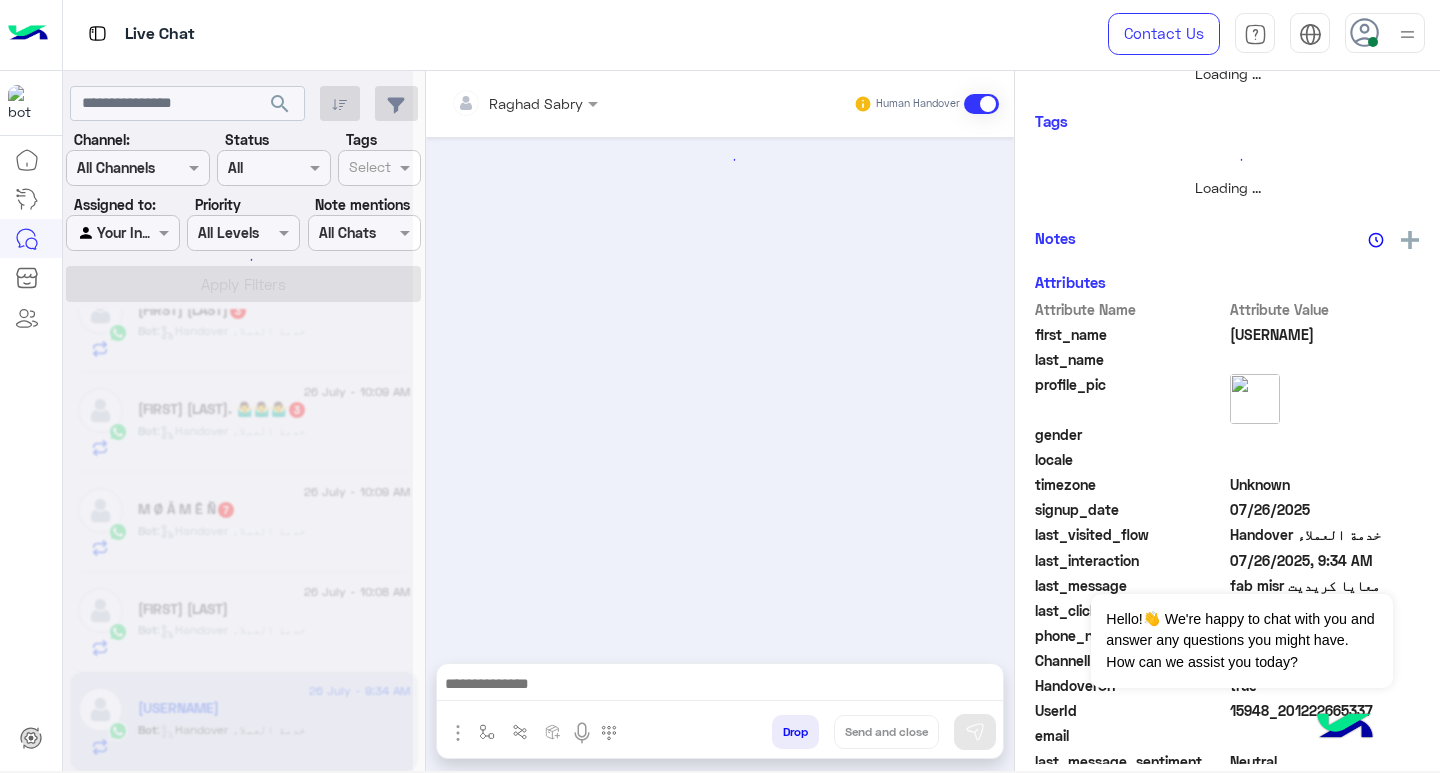 scroll, scrollTop: 355, scrollLeft: 0, axis: vertical 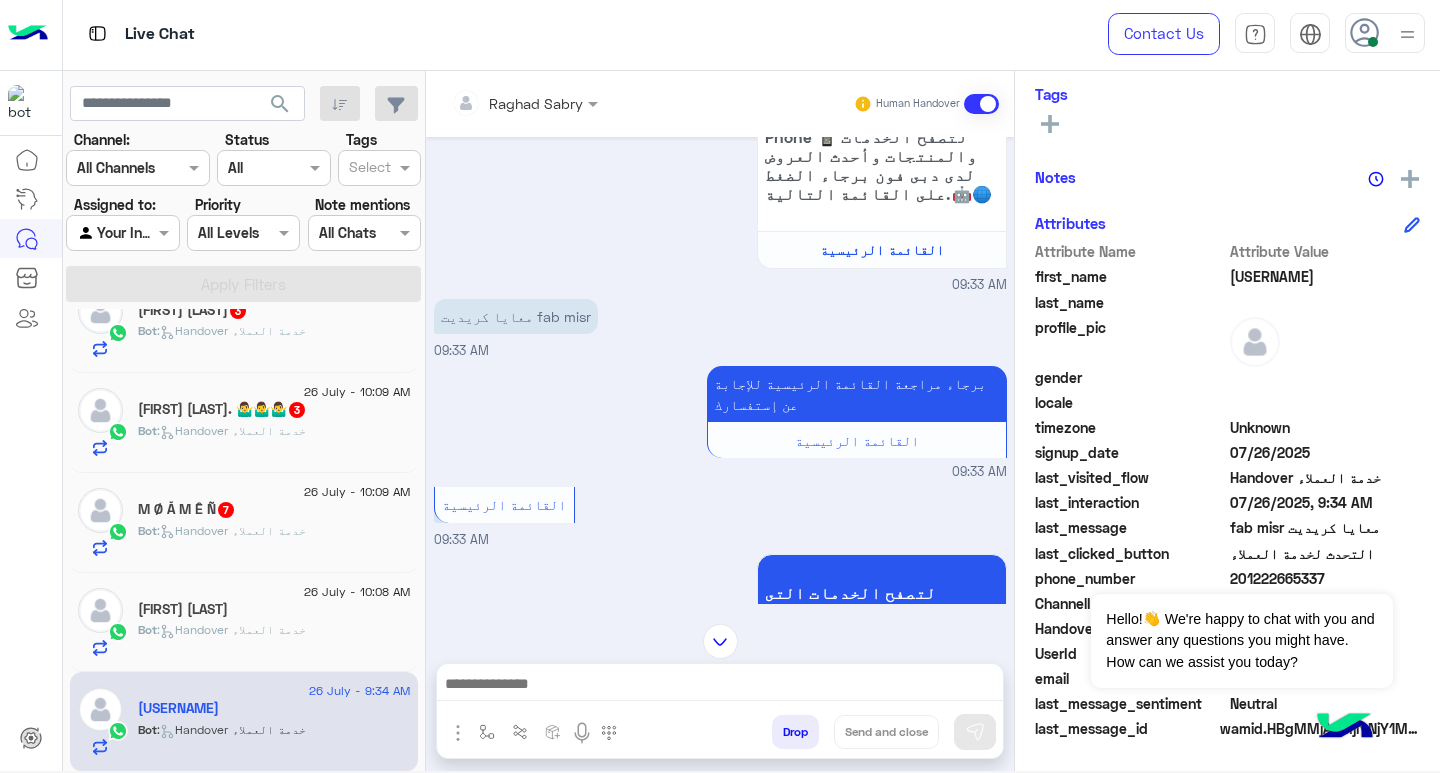 click on "[FIRST] [LAST]" 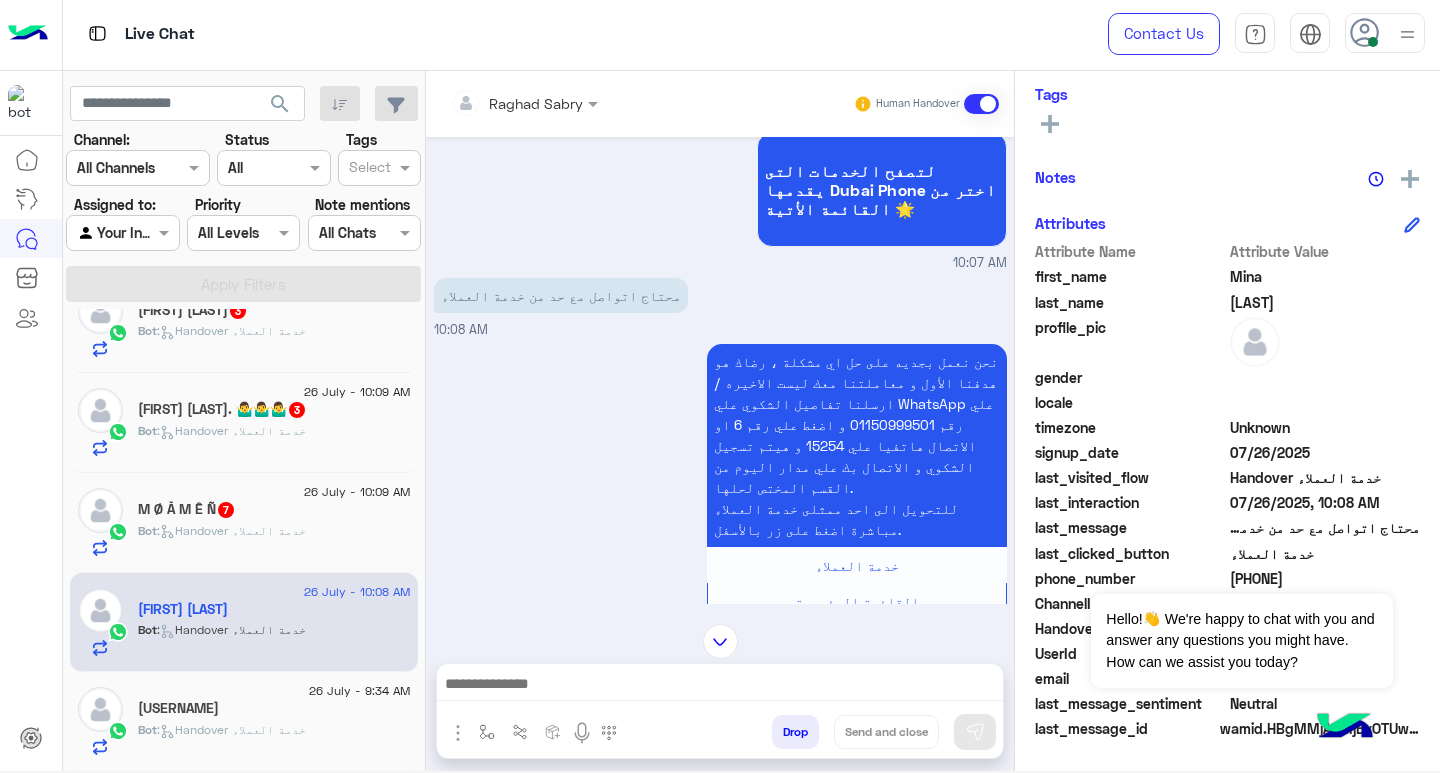 scroll, scrollTop: 1367, scrollLeft: 0, axis: vertical 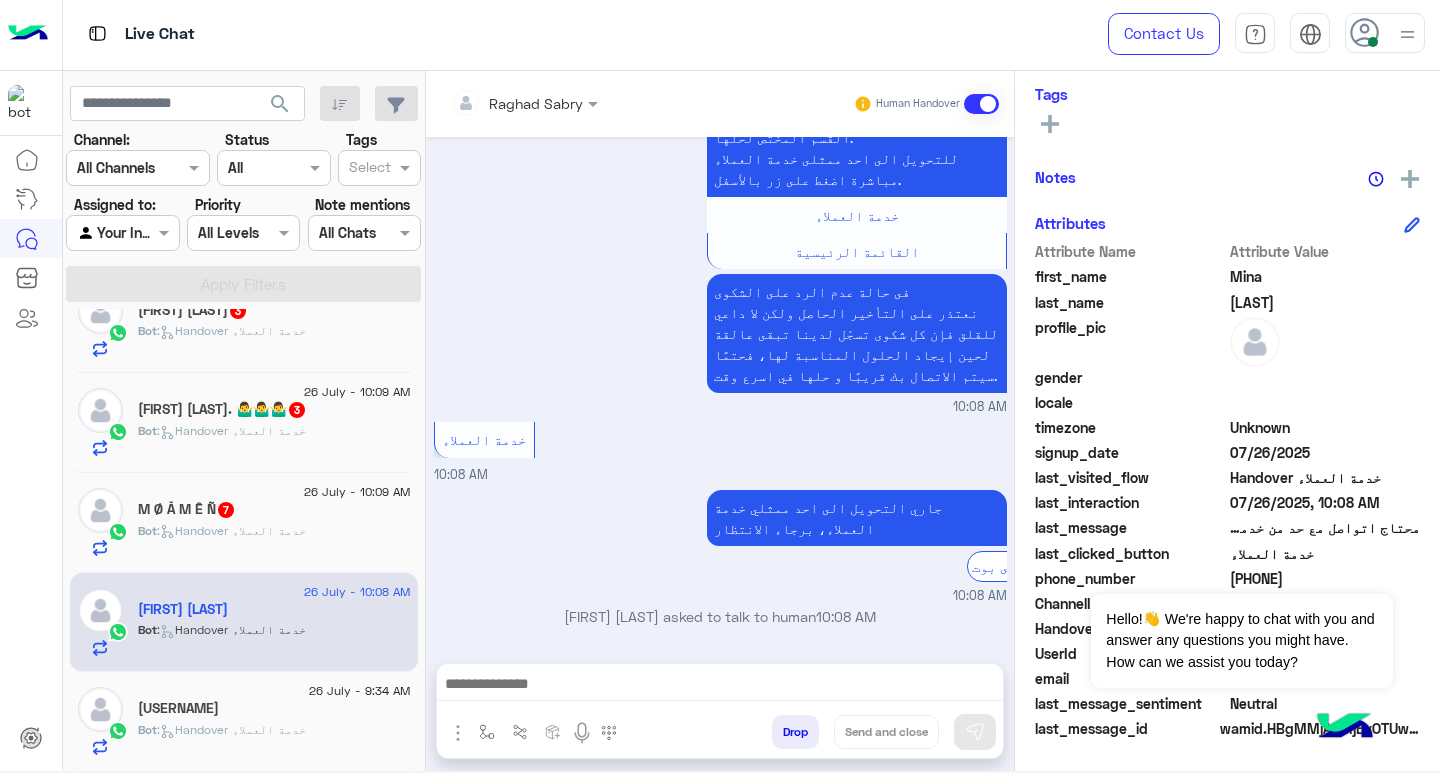 paste on "**********" 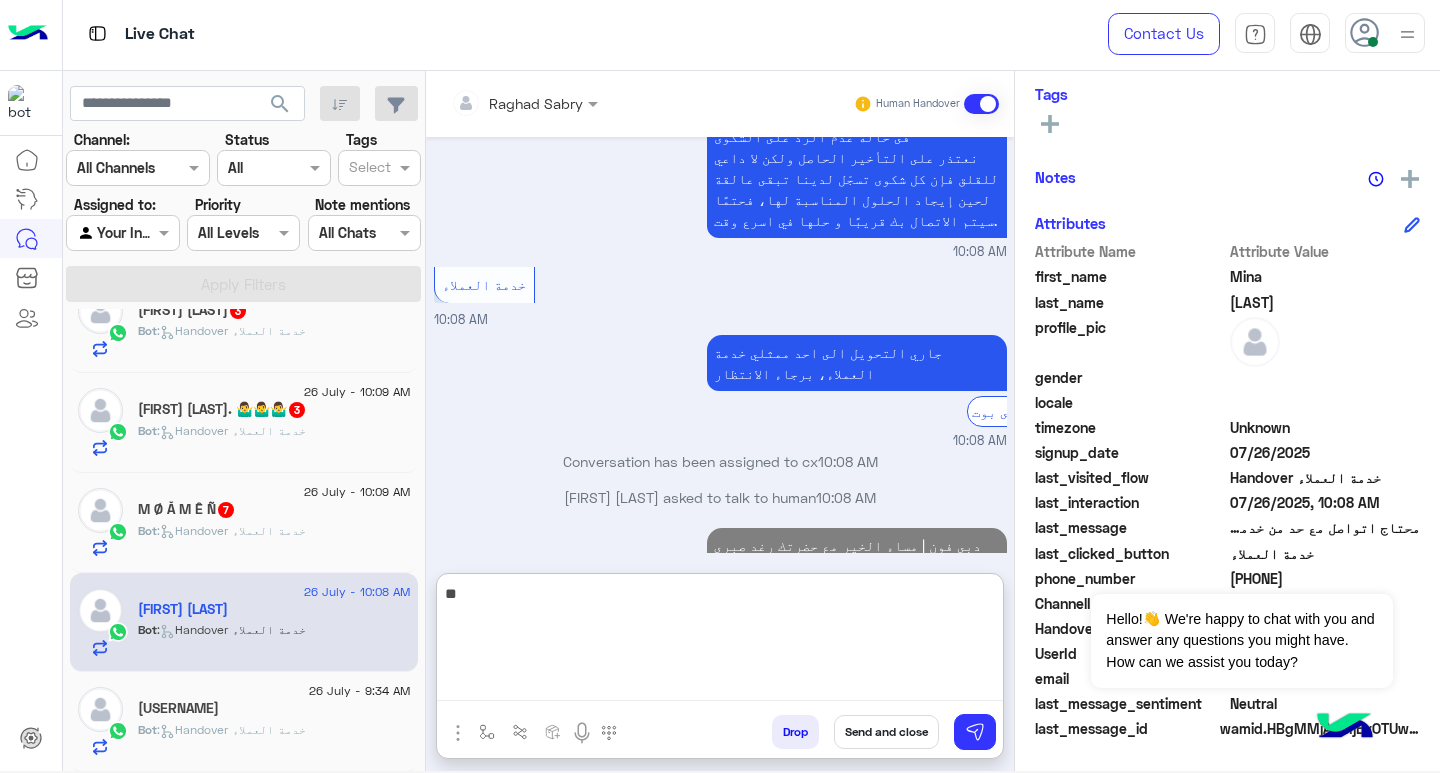 type on "*" 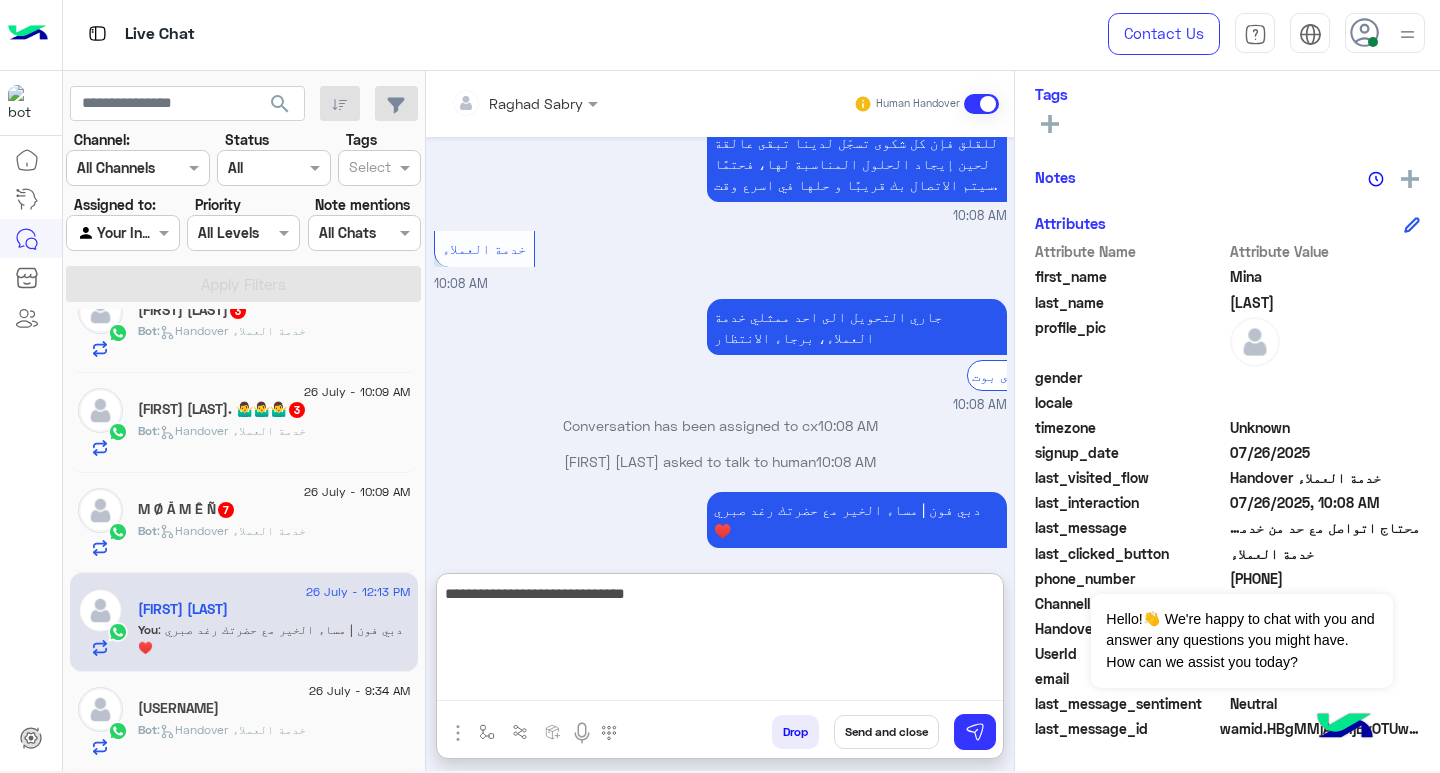 type on "**********" 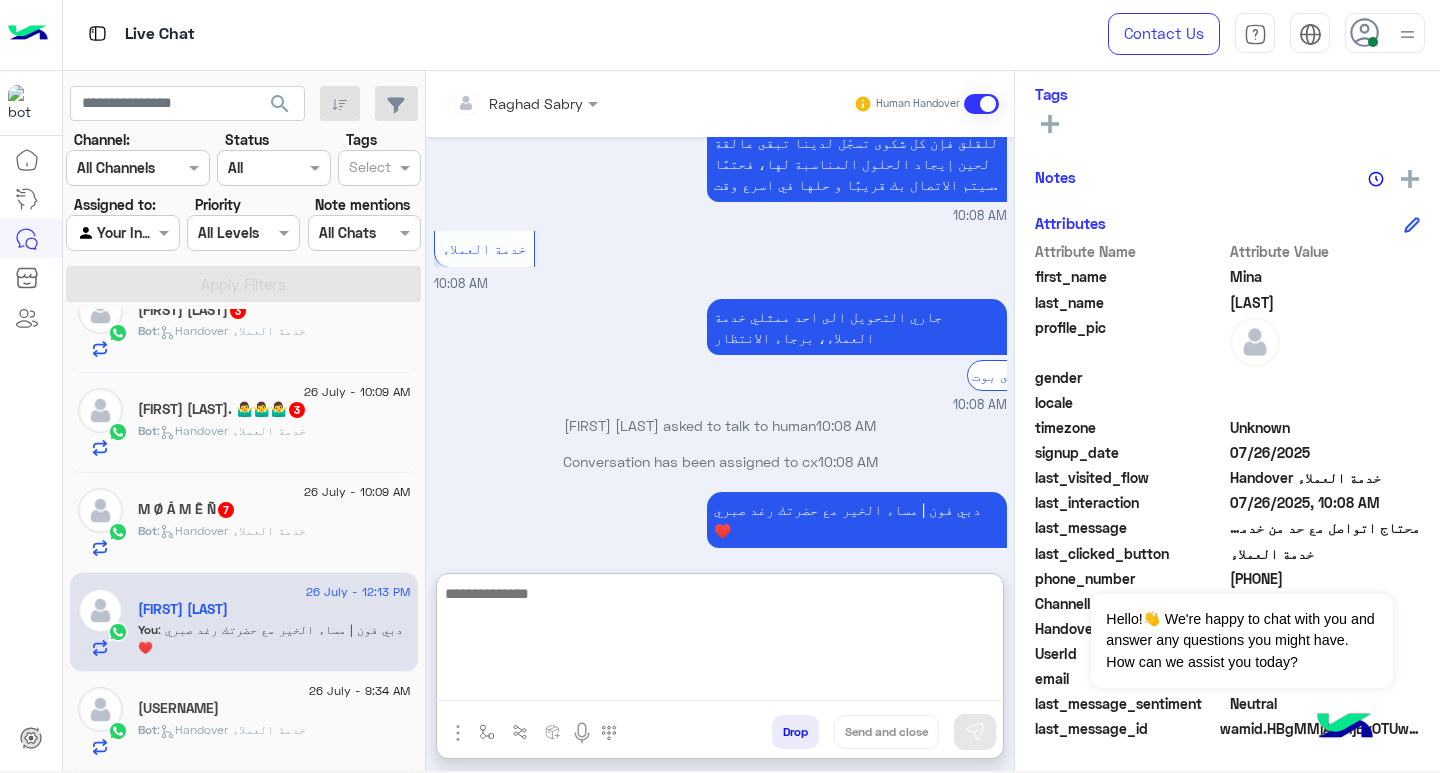 scroll, scrollTop: 1622, scrollLeft: 0, axis: vertical 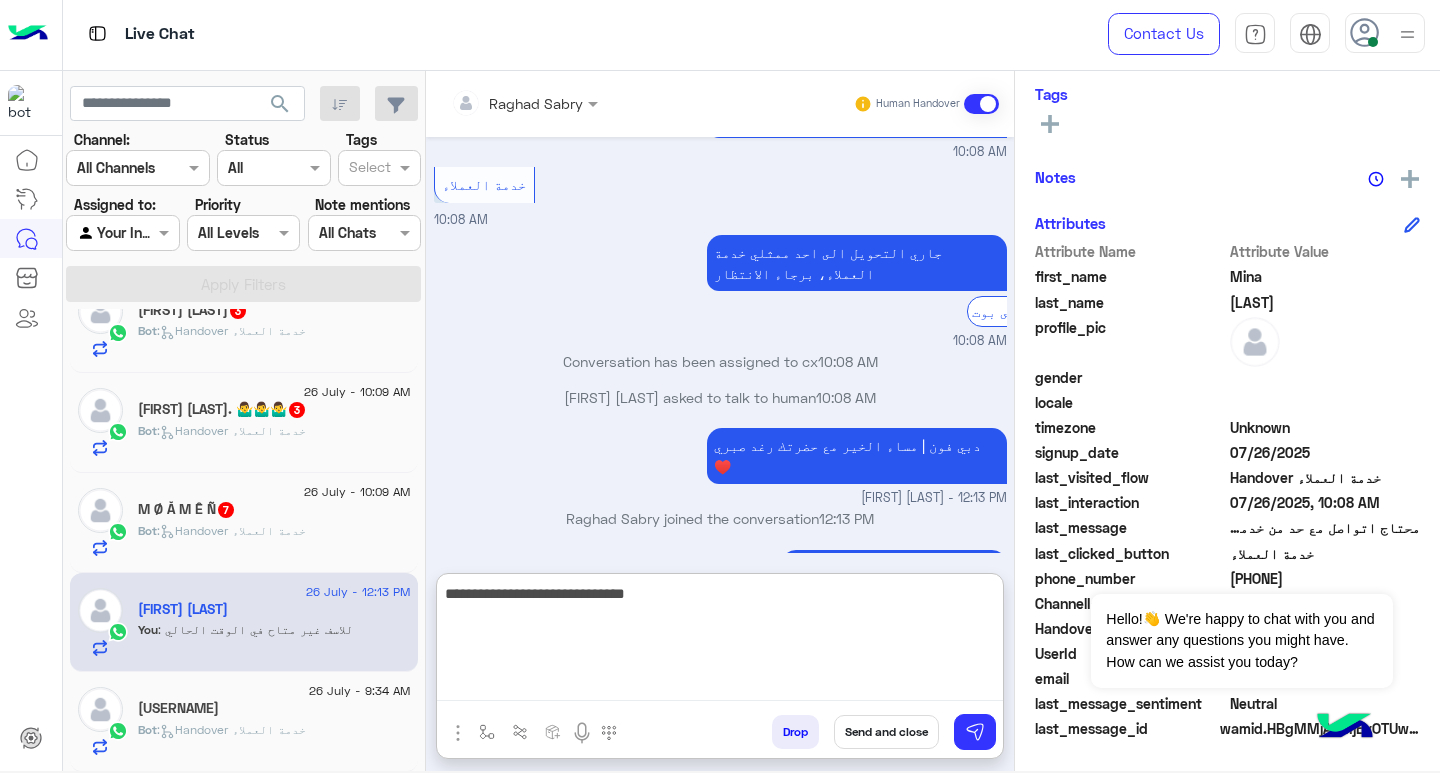 type on "**********" 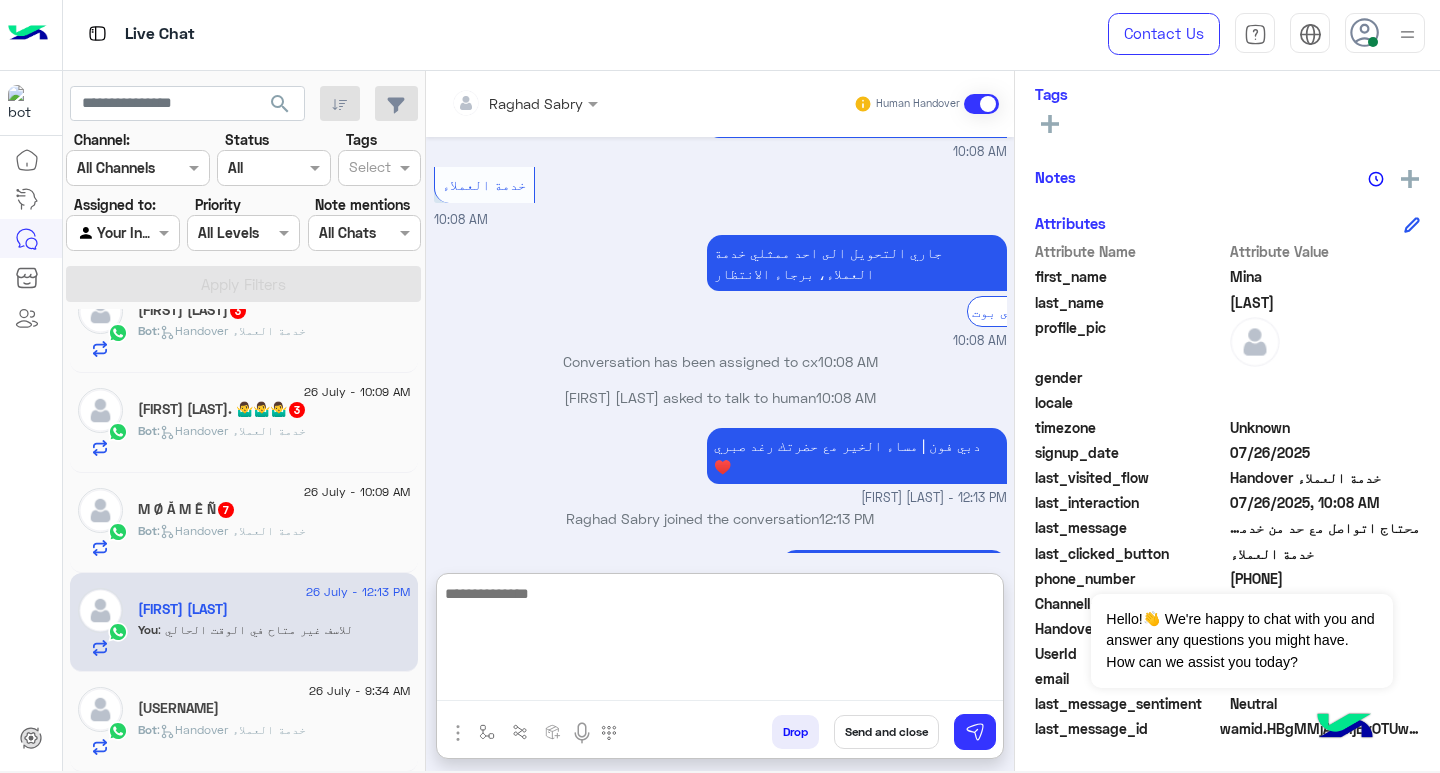 scroll, scrollTop: 1685, scrollLeft: 0, axis: vertical 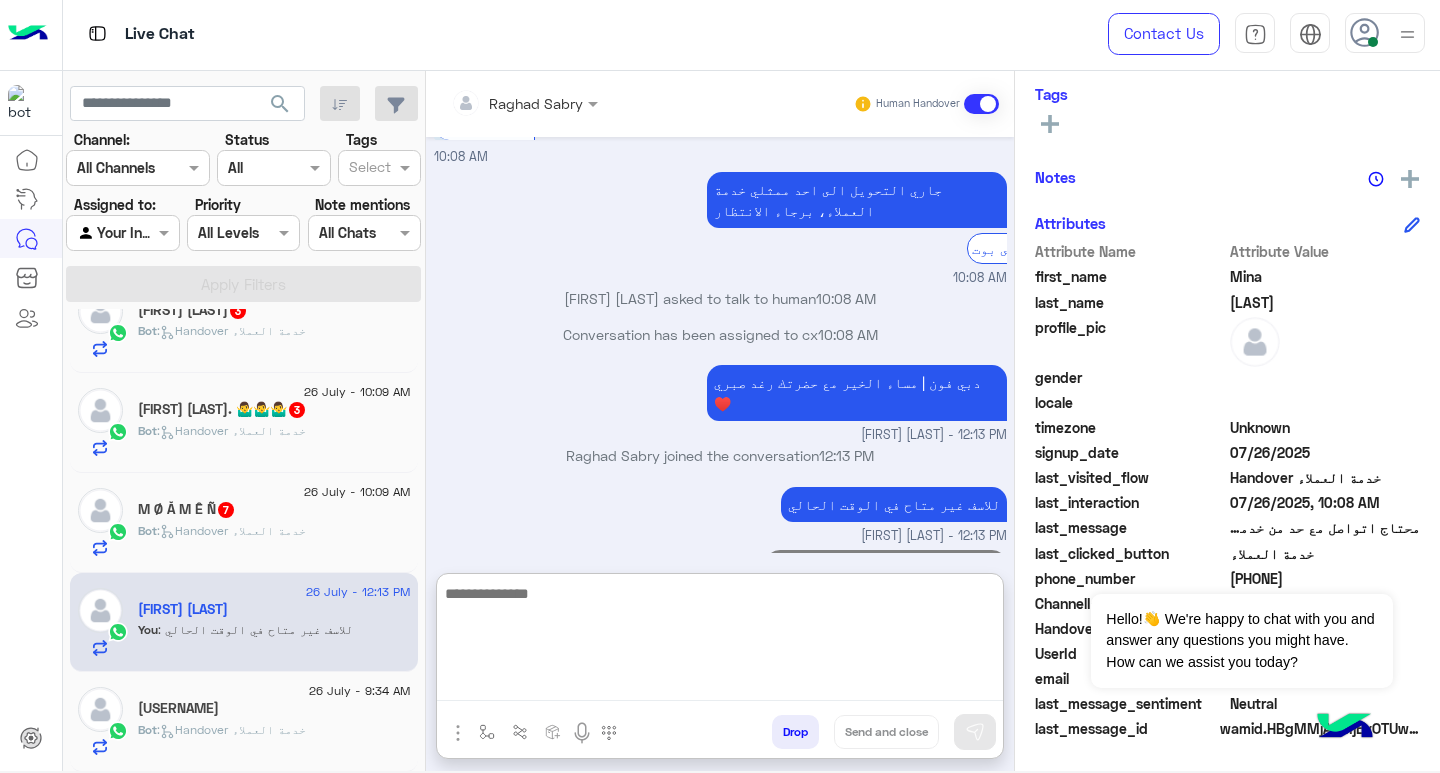 click on "Bot :   Handover خدمة العملاء" 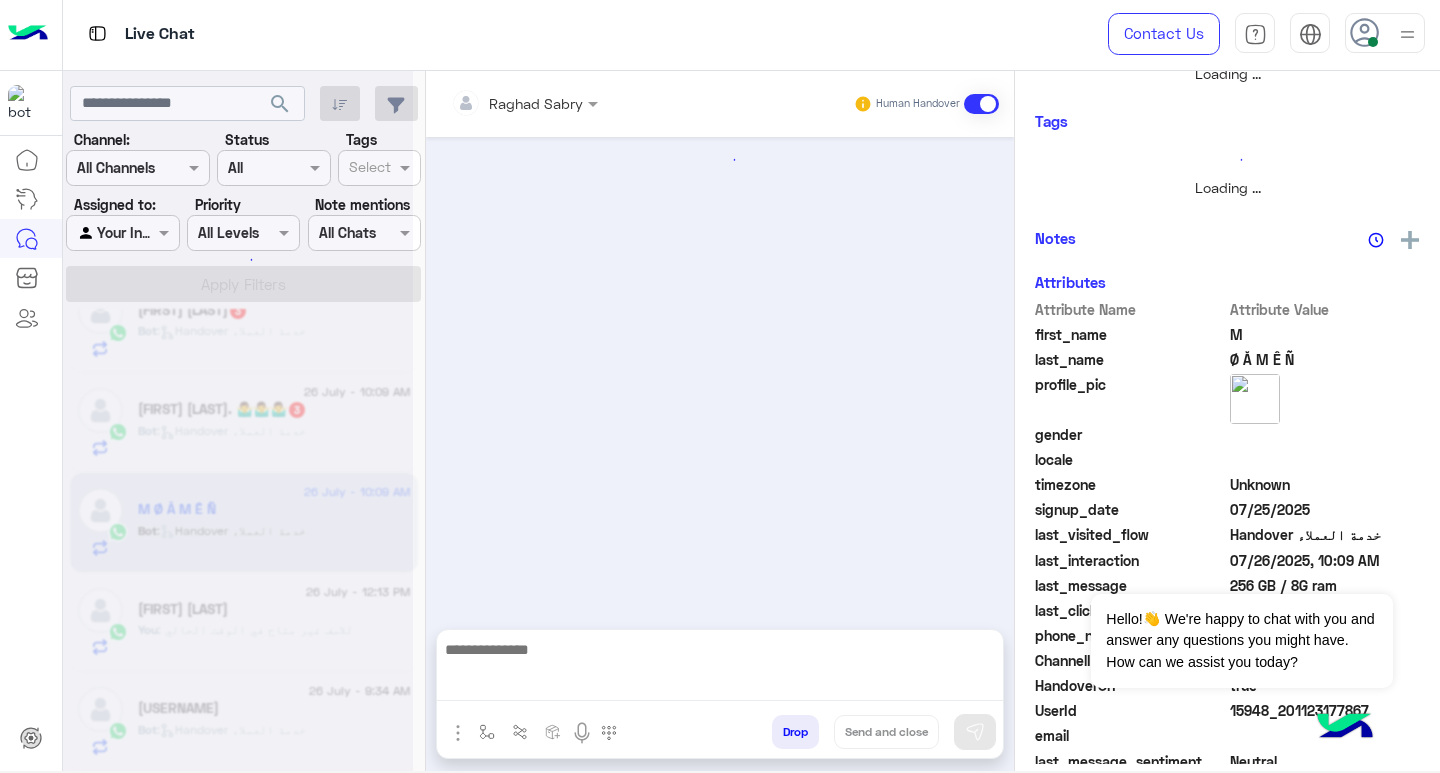 scroll, scrollTop: 0, scrollLeft: 0, axis: both 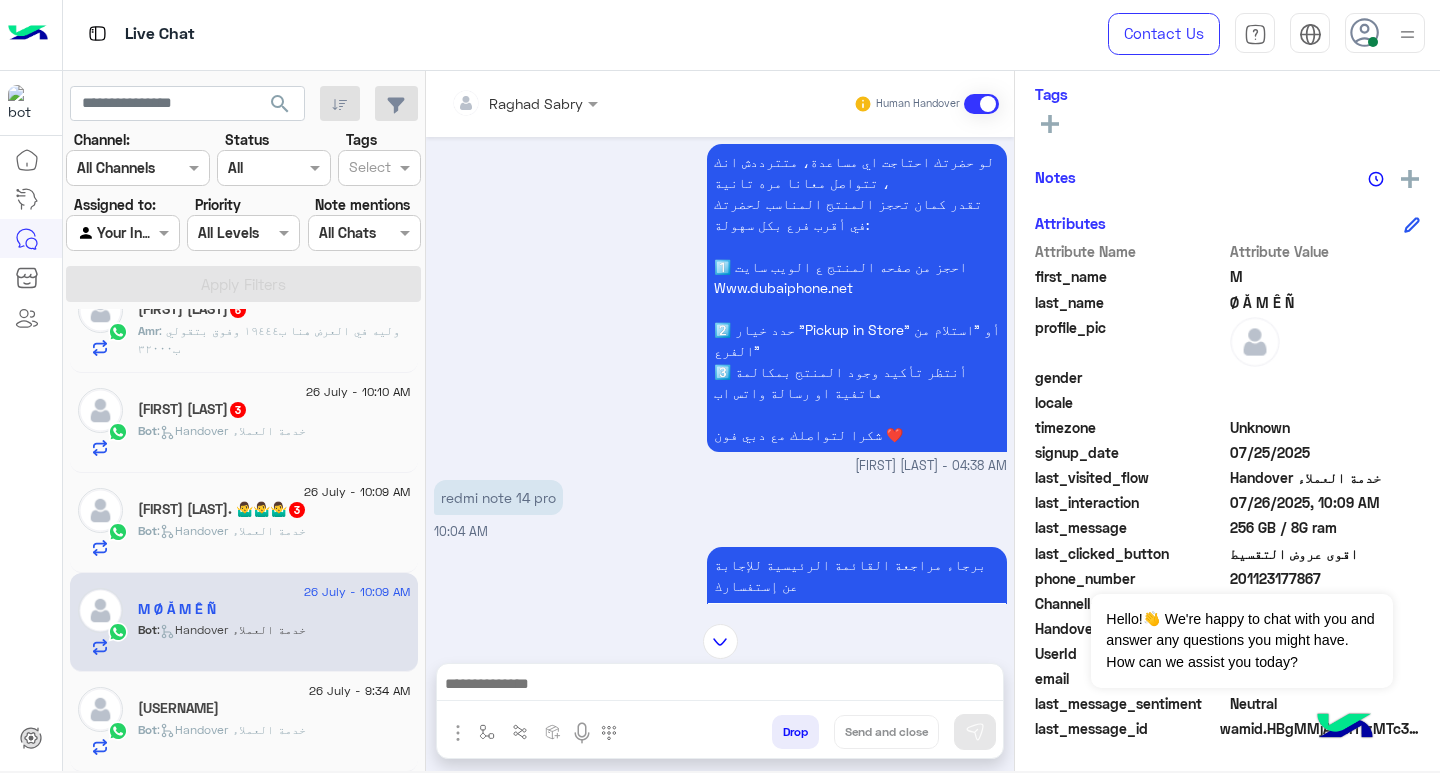 click at bounding box center [720, 686] 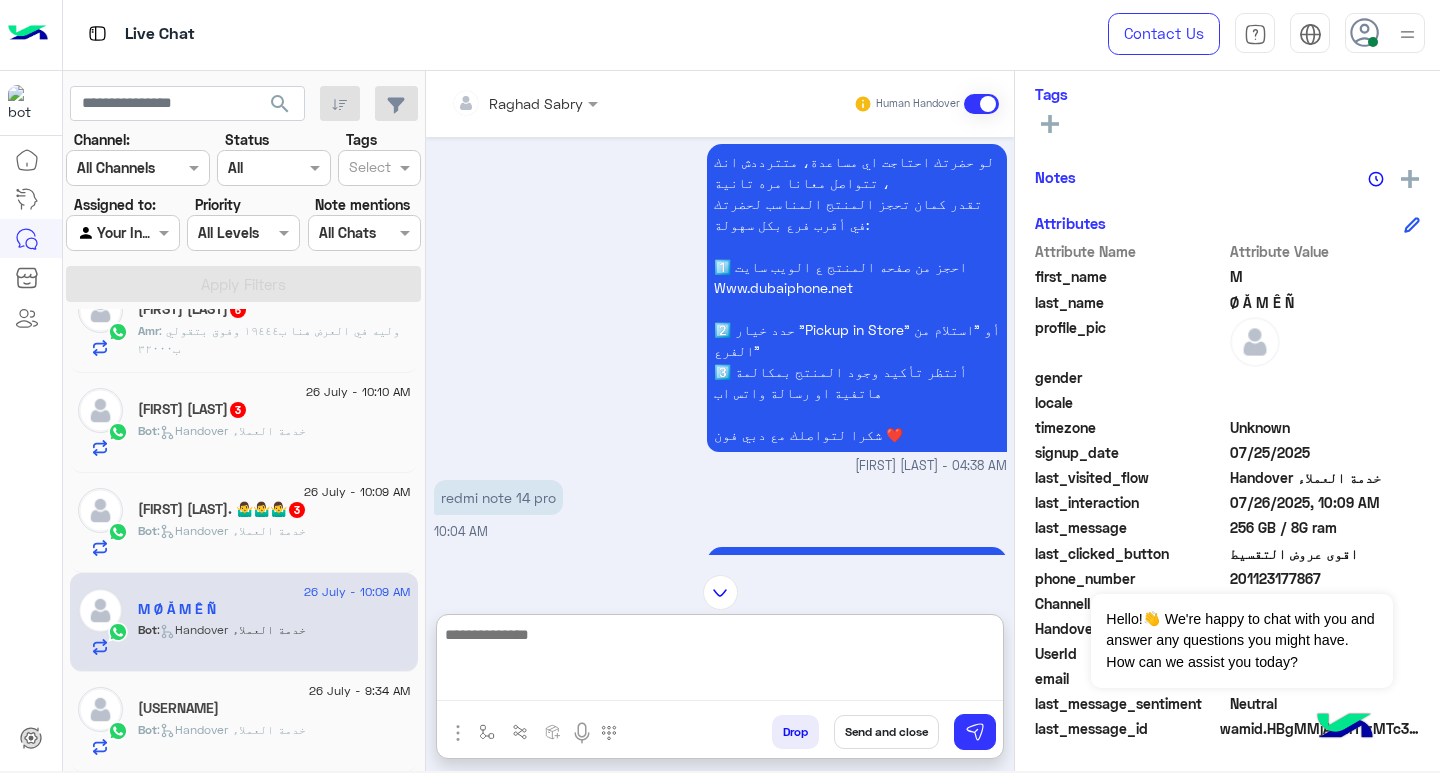 type on "**********" 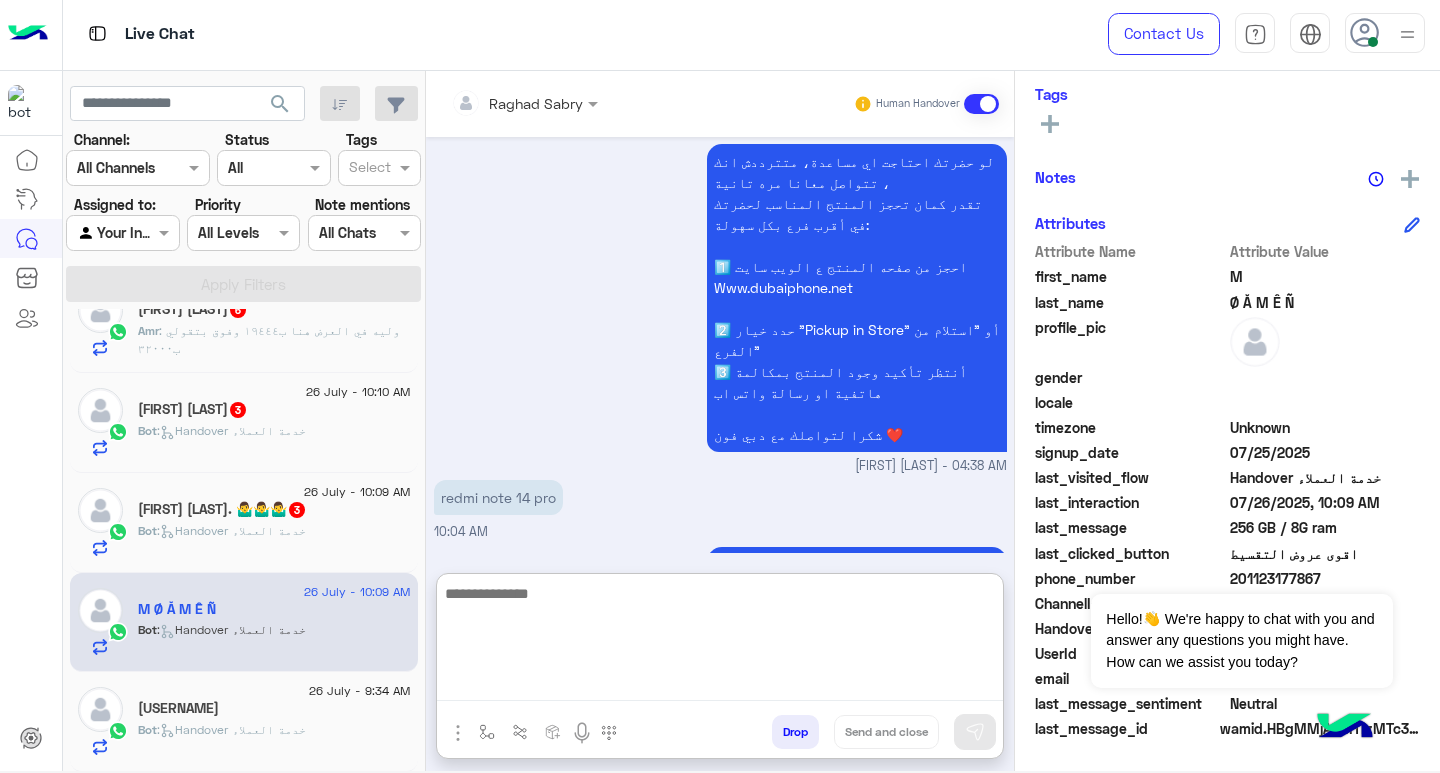 scroll, scrollTop: 1773, scrollLeft: 0, axis: vertical 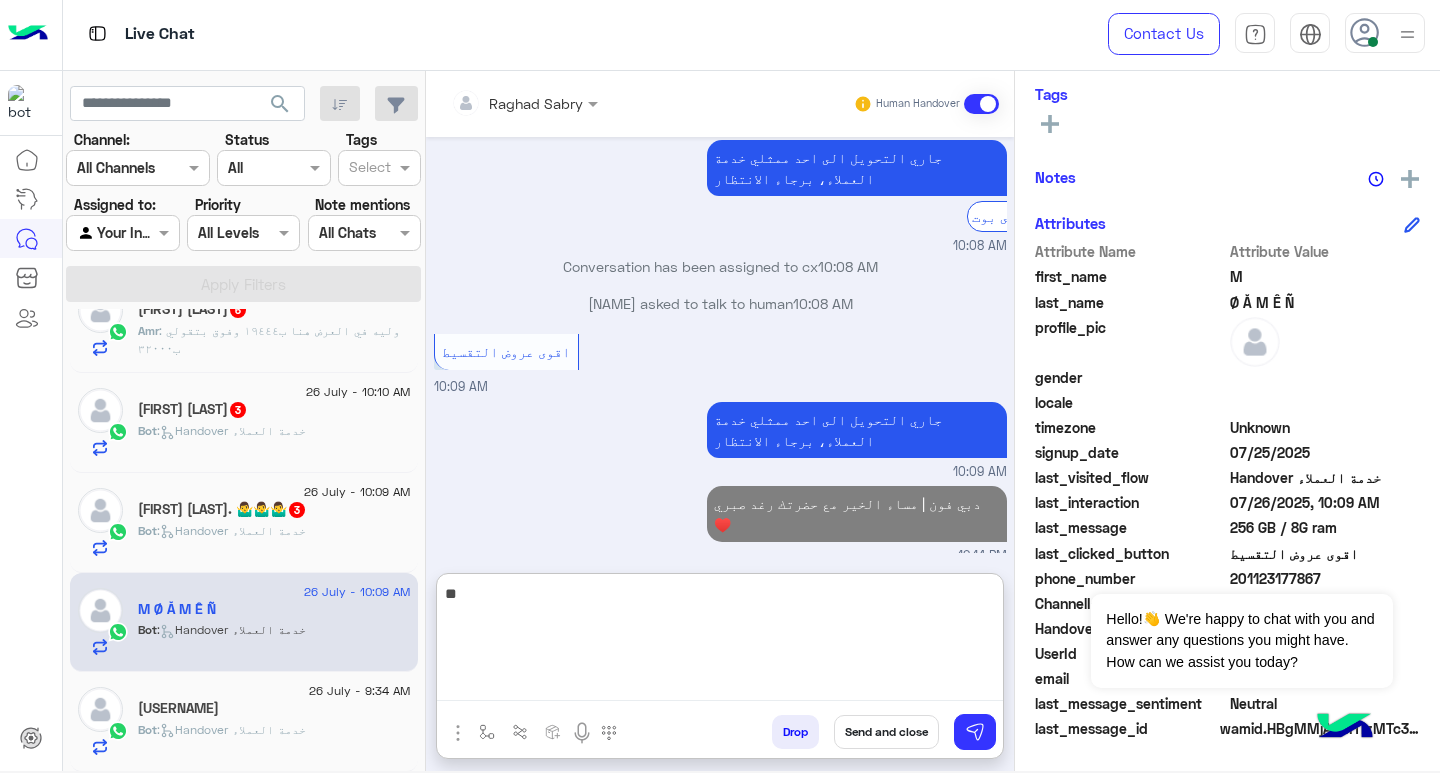 type on "*" 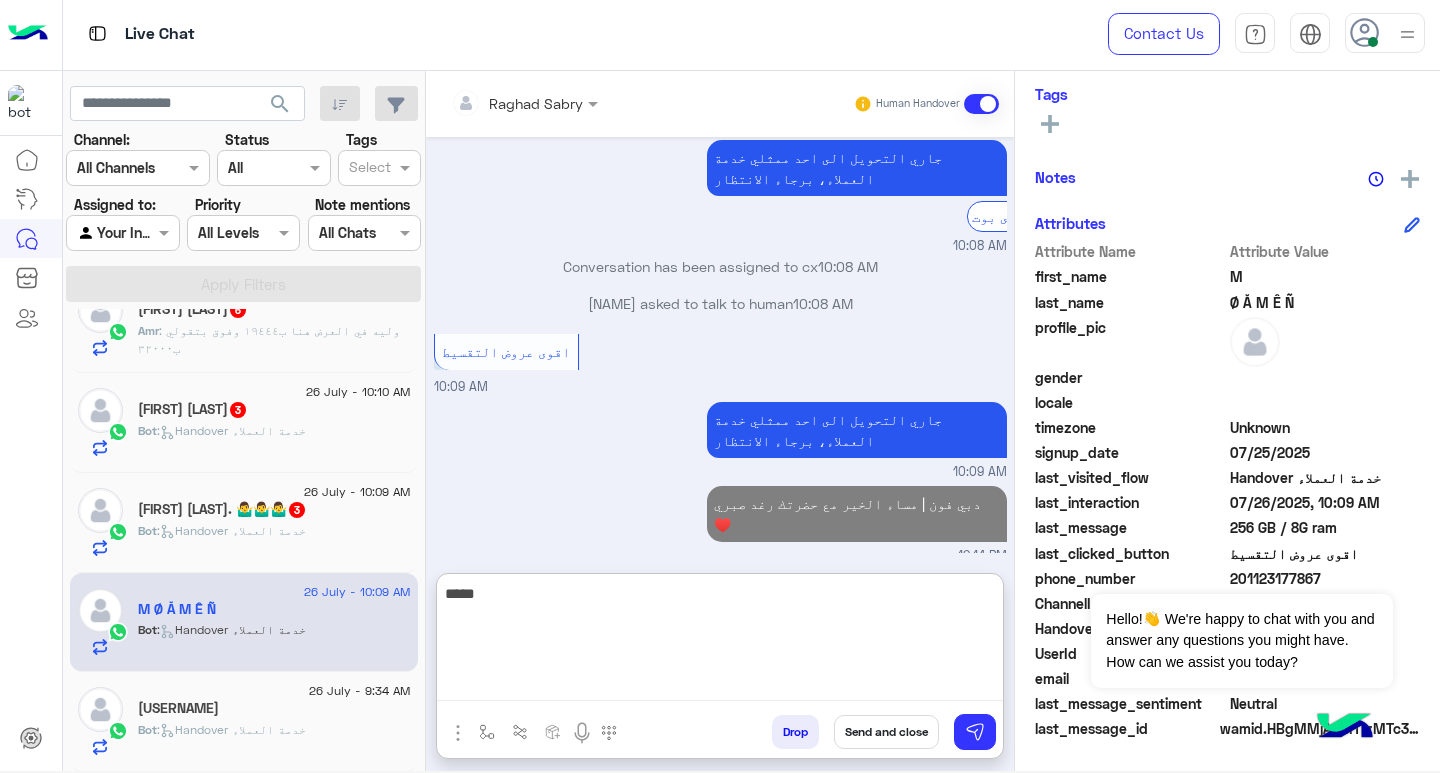 scroll, scrollTop: 1809, scrollLeft: 0, axis: vertical 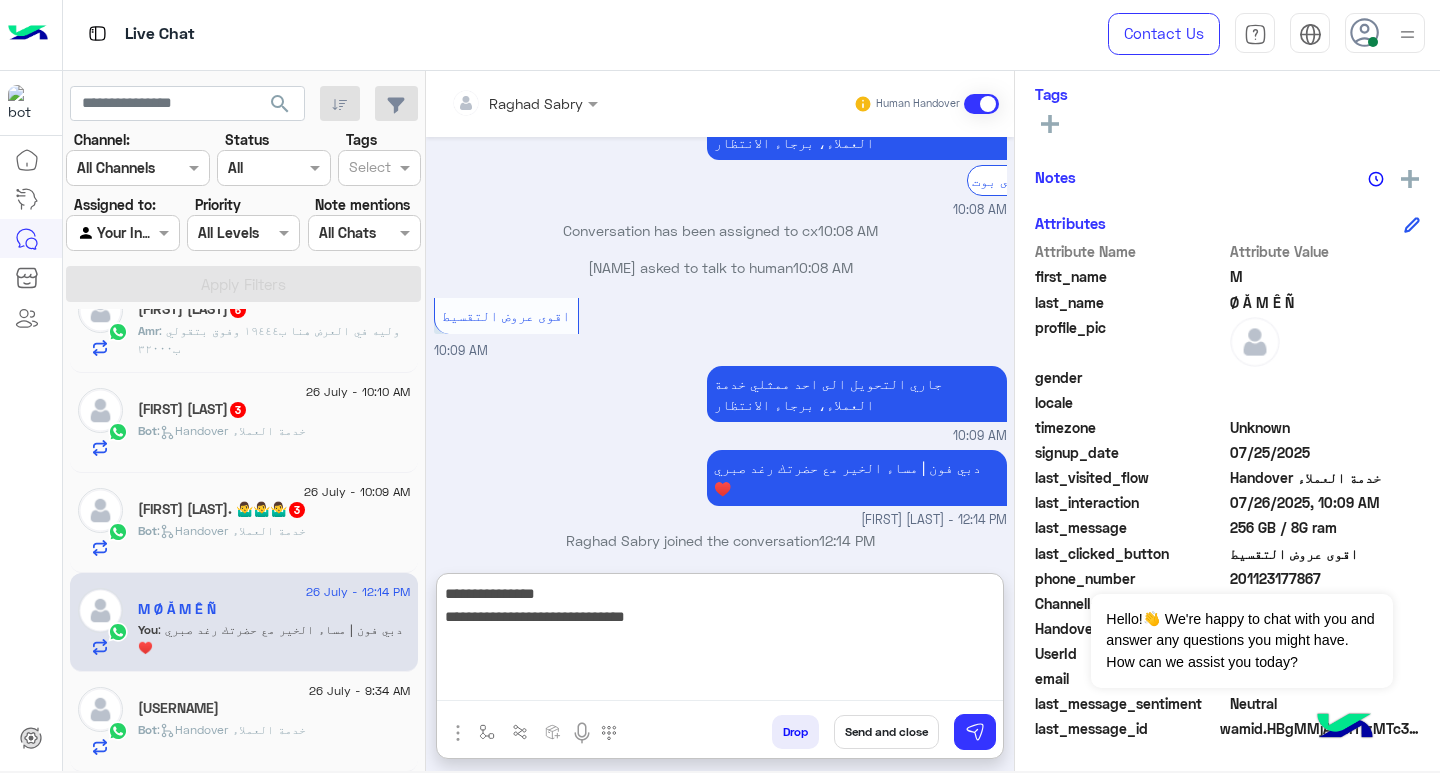 drag, startPoint x: 871, startPoint y: 618, endPoint x: 887, endPoint y: 638, distance: 25.612497 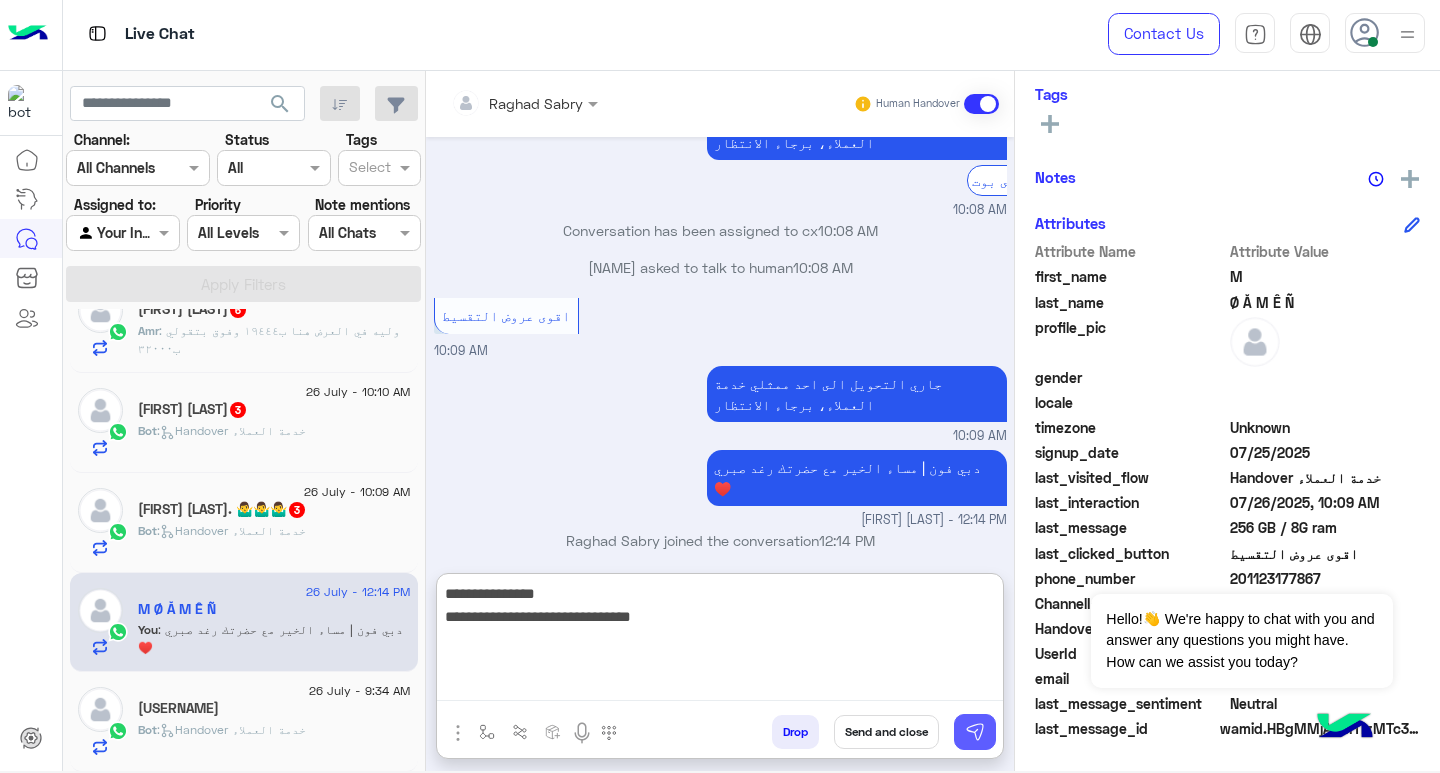type on "**********" 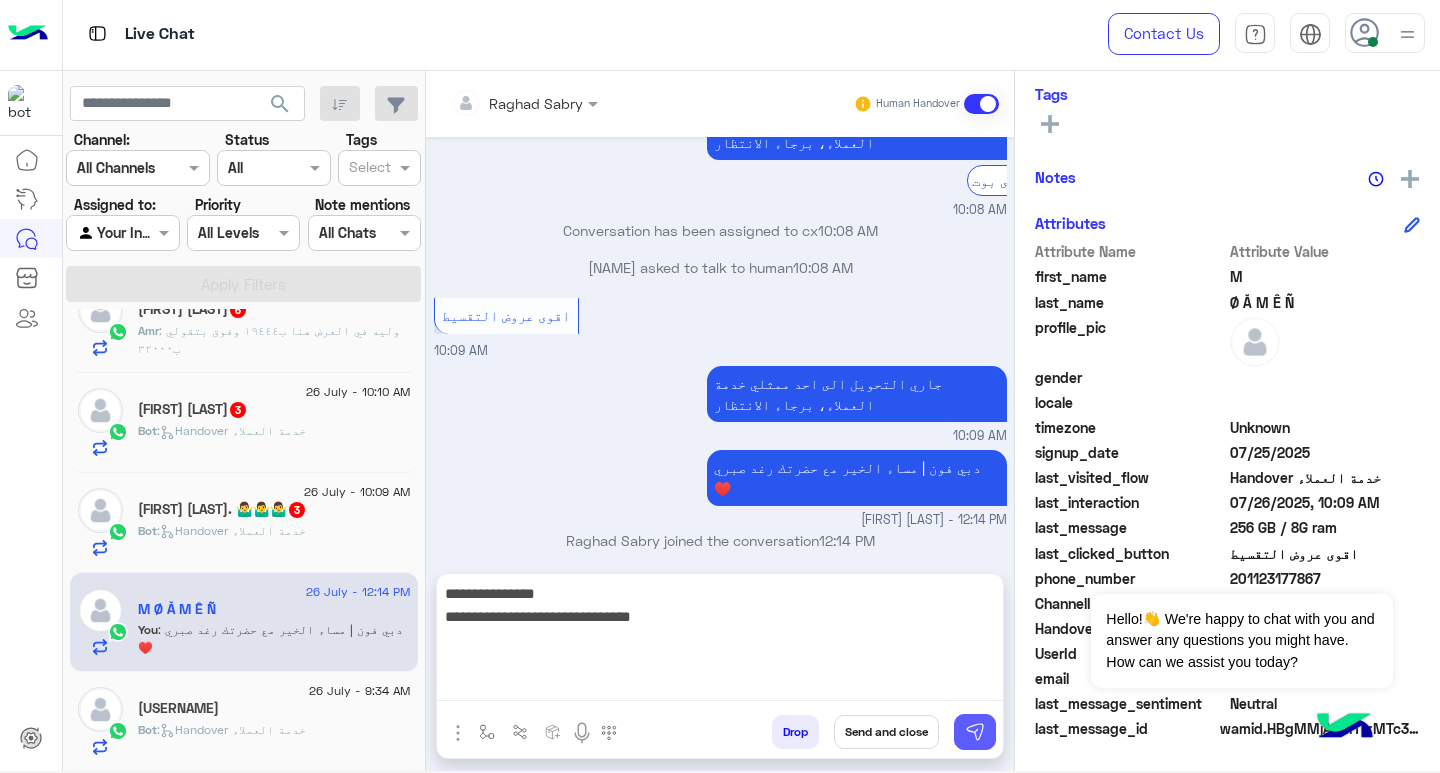 click at bounding box center (975, 732) 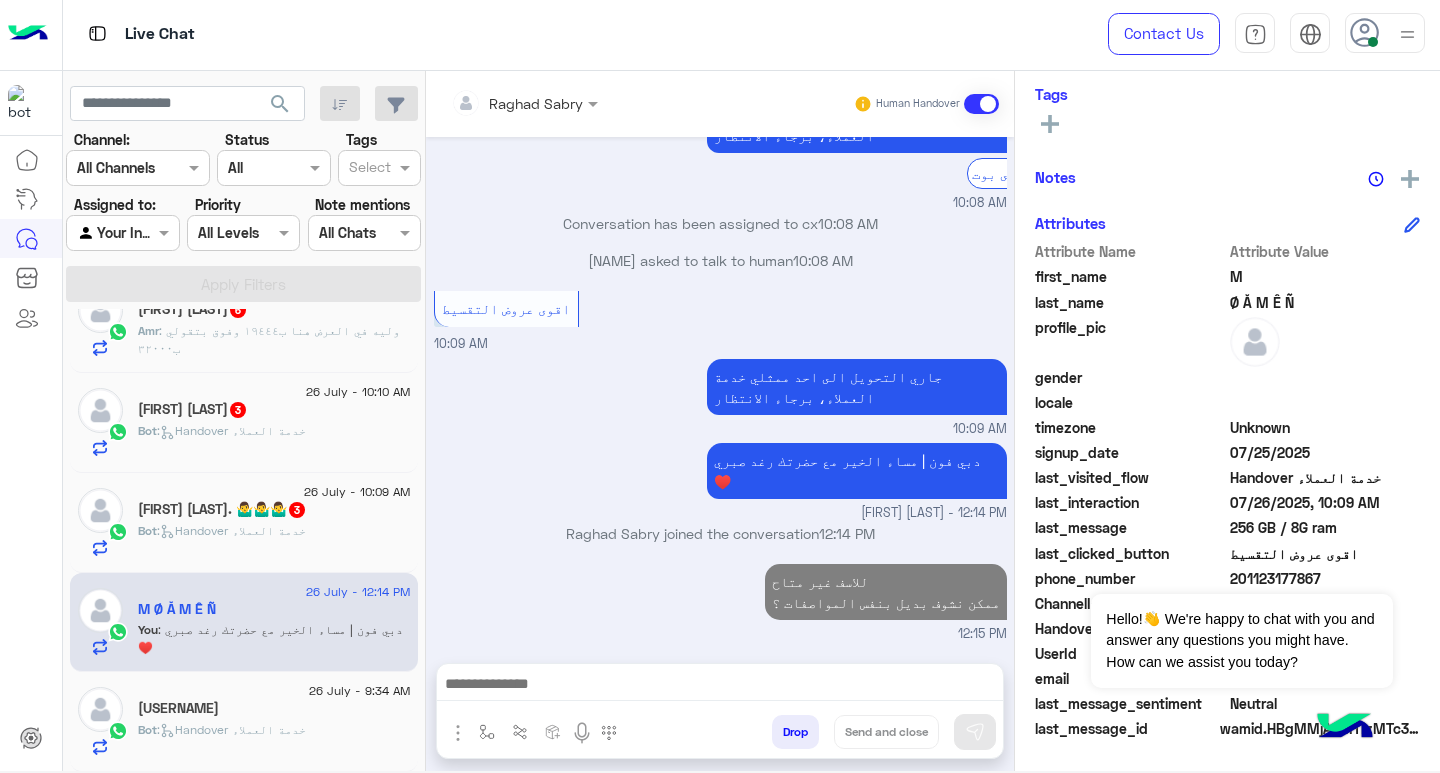 scroll, scrollTop: 1804, scrollLeft: 0, axis: vertical 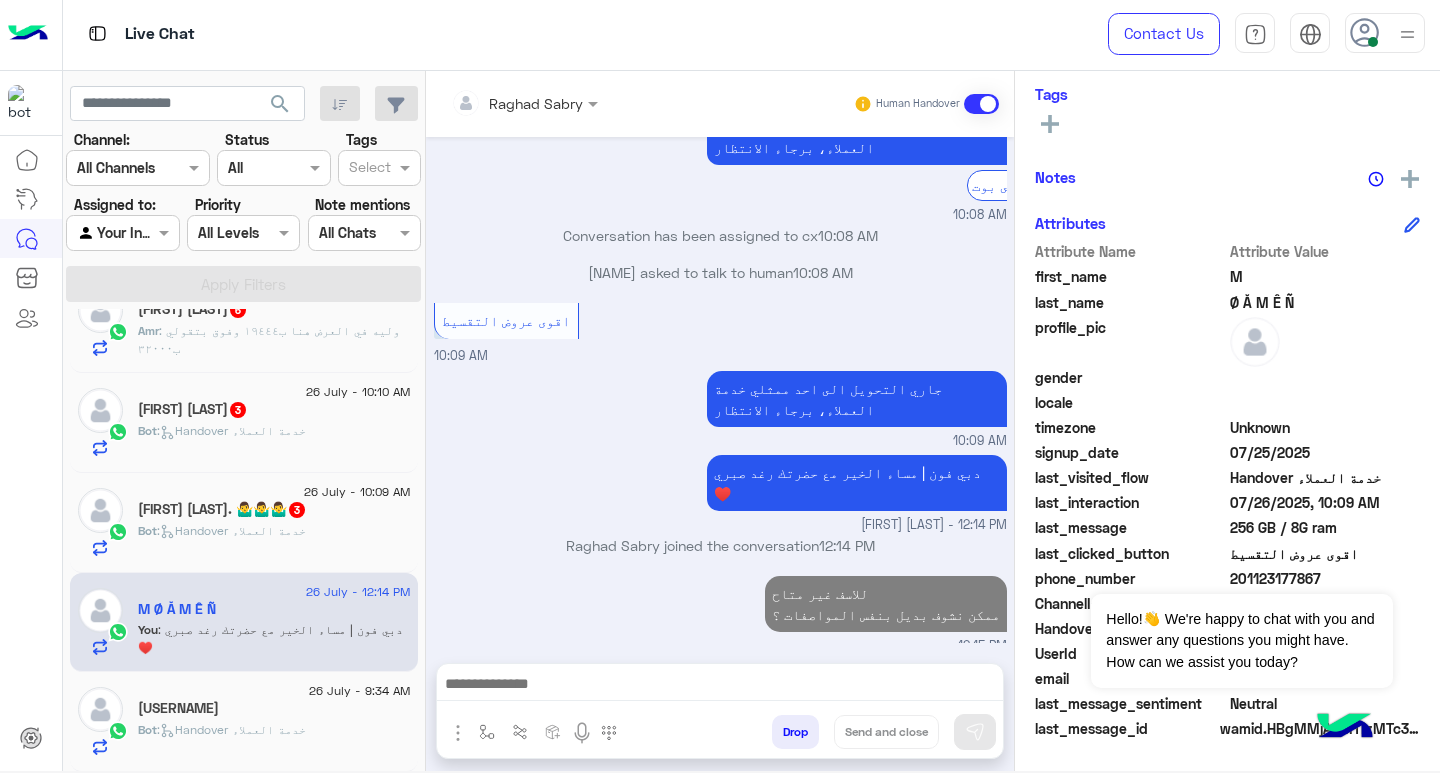 click on ":   Handover خدمة العملاء" 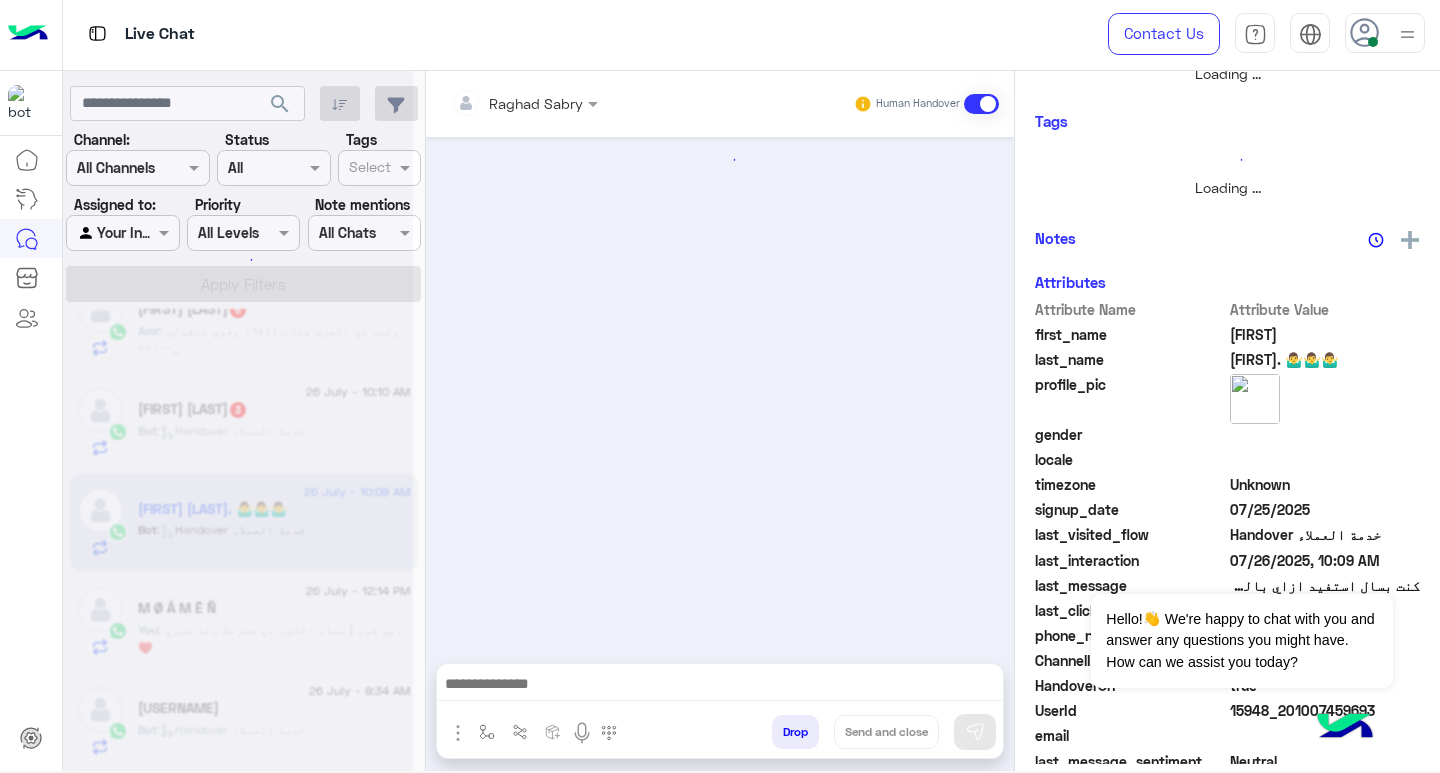 scroll, scrollTop: 355, scrollLeft: 0, axis: vertical 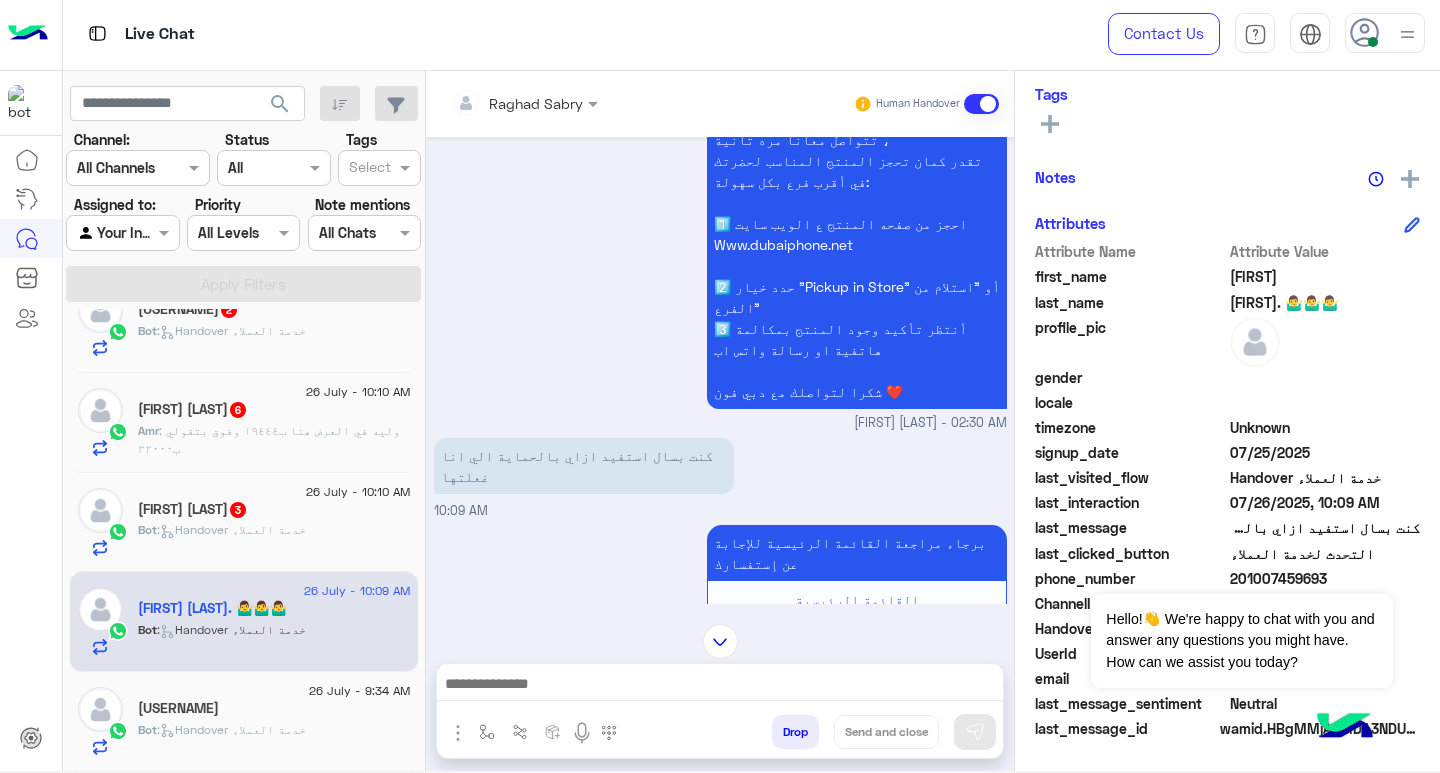 click on ":   Handover خدمة العملاء" 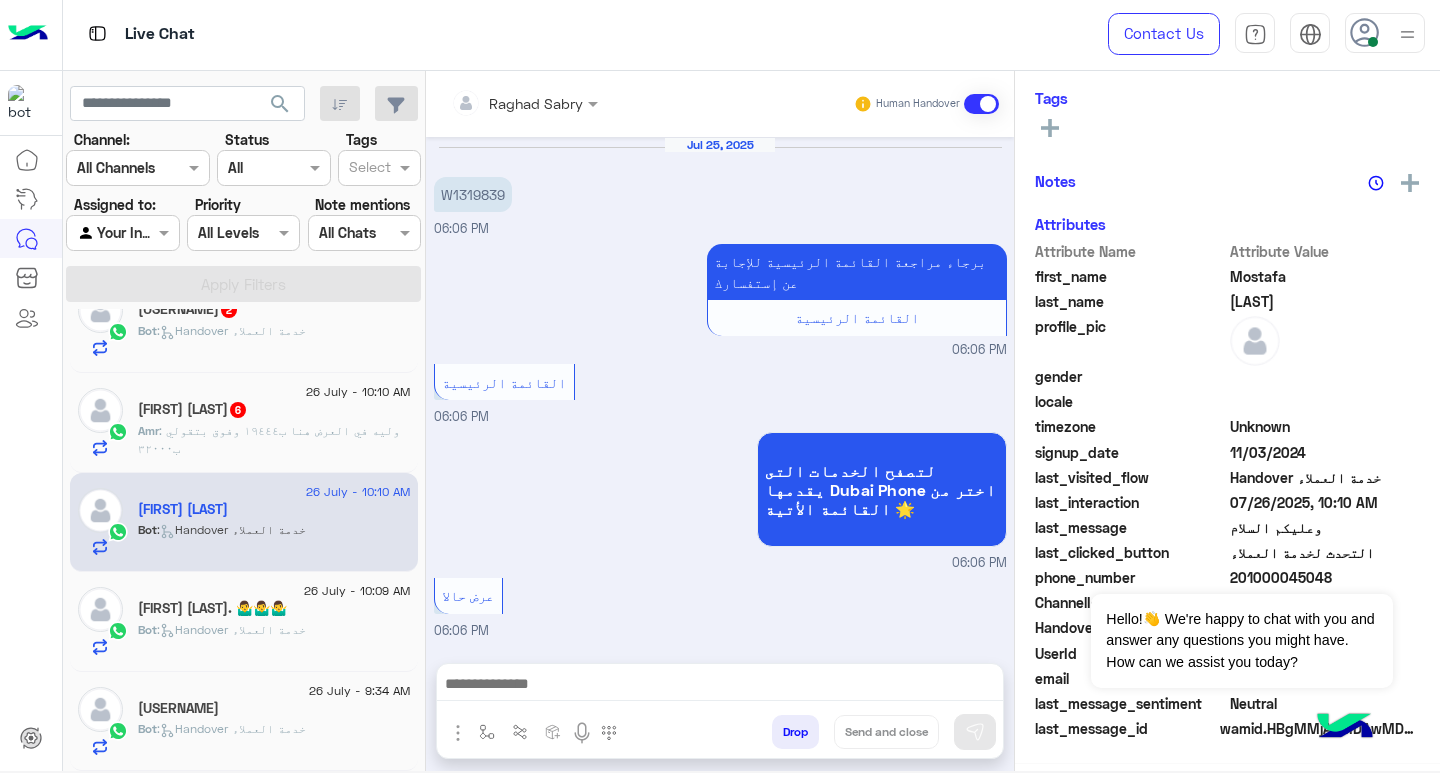 scroll, scrollTop: 325, scrollLeft: 0, axis: vertical 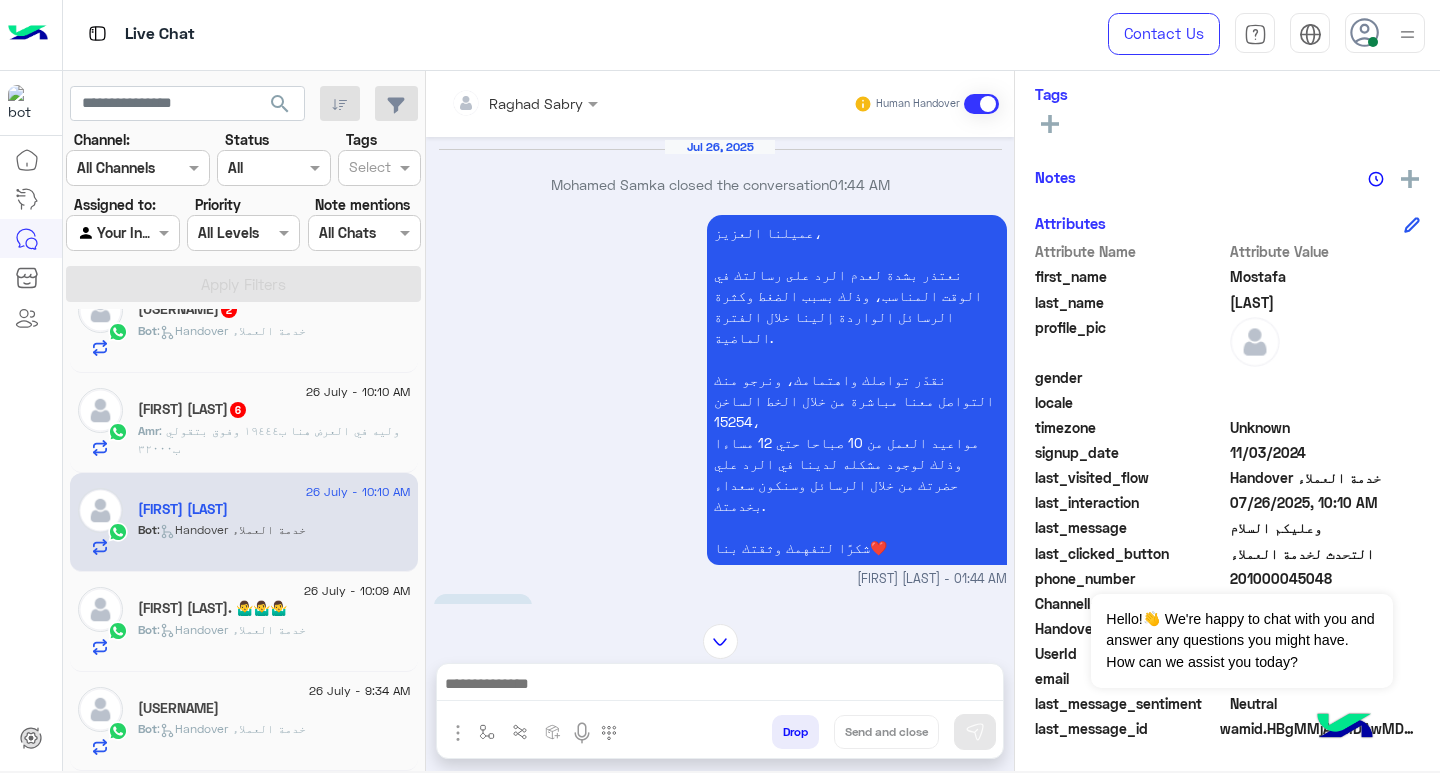drag, startPoint x: 900, startPoint y: 691, endPoint x: 940, endPoint y: 691, distance: 40 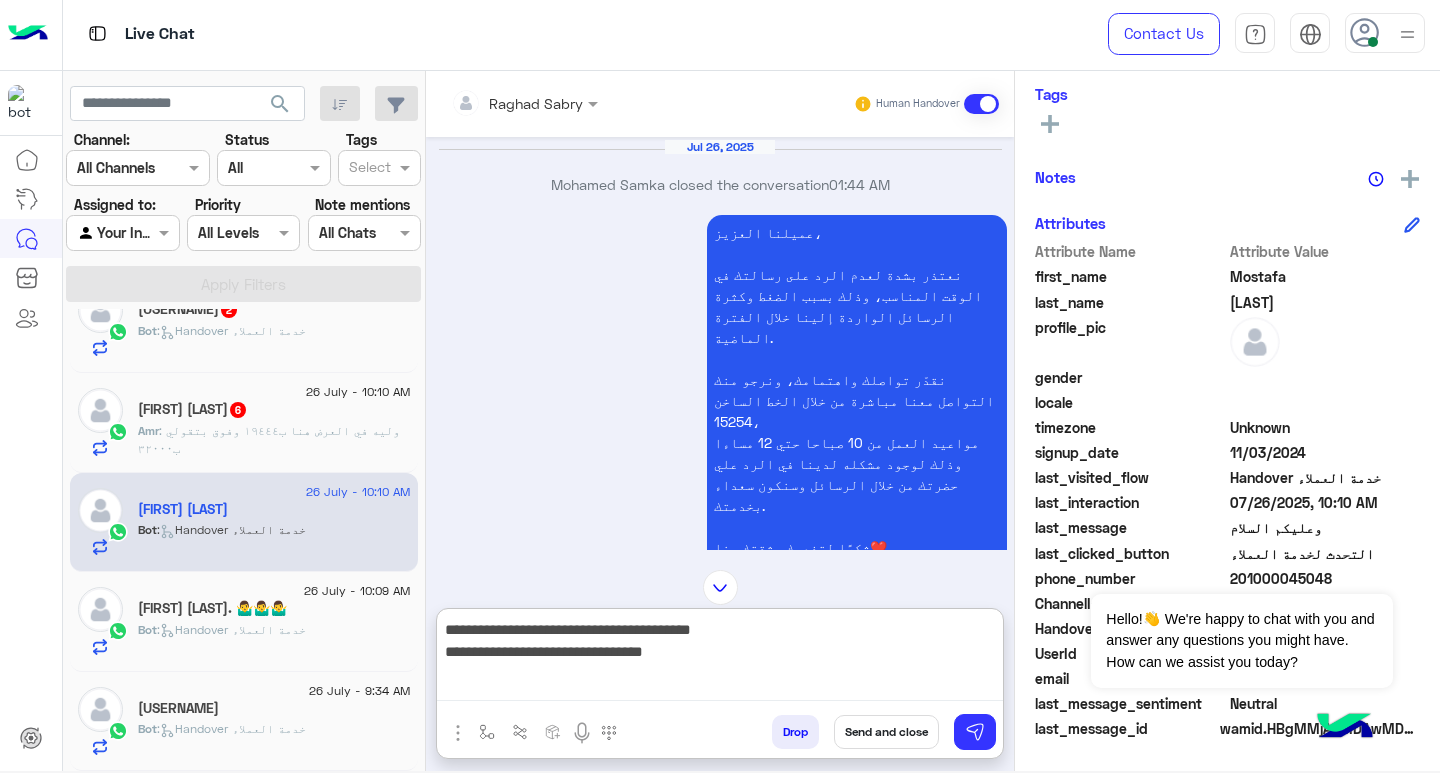 scroll, scrollTop: 0, scrollLeft: 0, axis: both 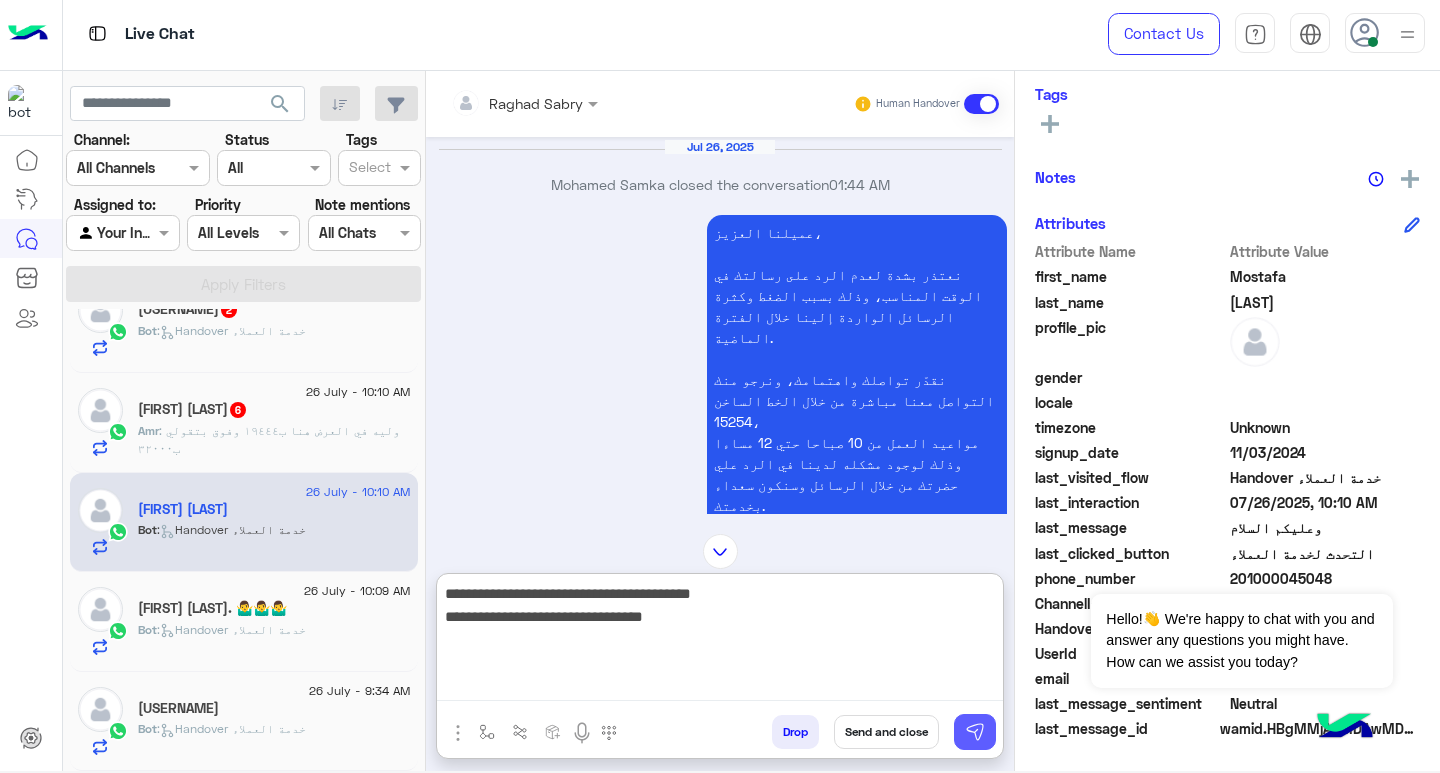 type on "**********" 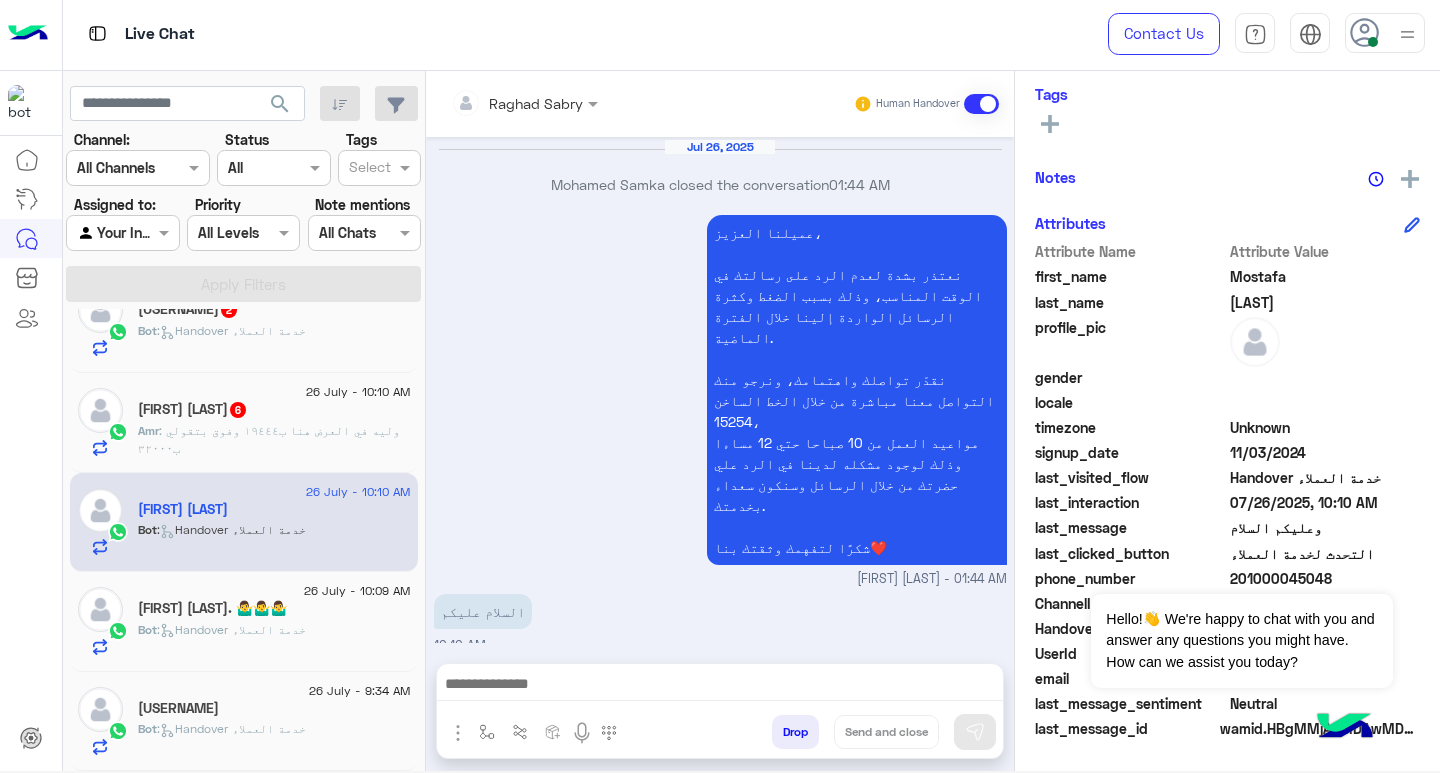 scroll, scrollTop: 1711, scrollLeft: 0, axis: vertical 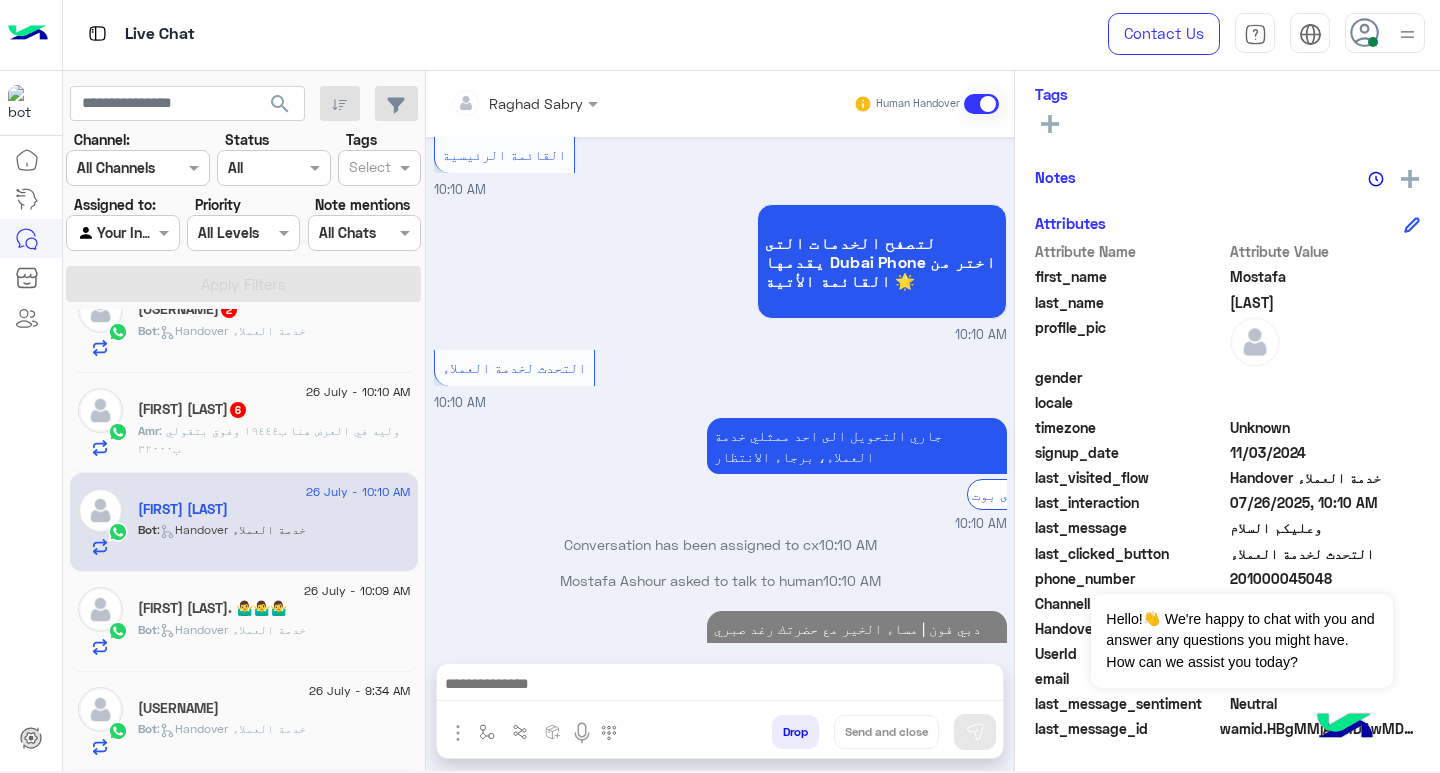 click on ": وليه في العرض هنا ب١٩٤٤٤ وفوق بتقولي ب٣٢٠٠٠" 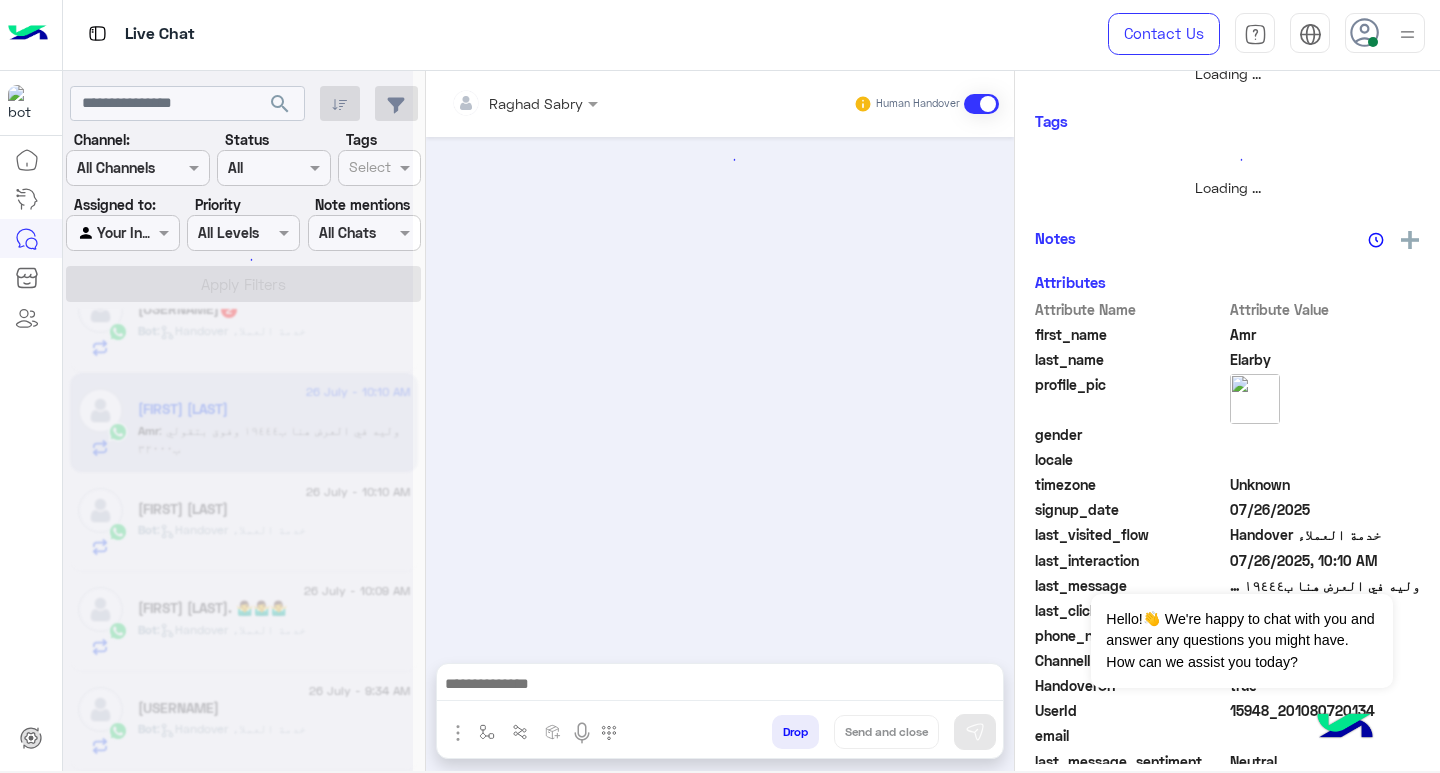 scroll, scrollTop: 355, scrollLeft: 0, axis: vertical 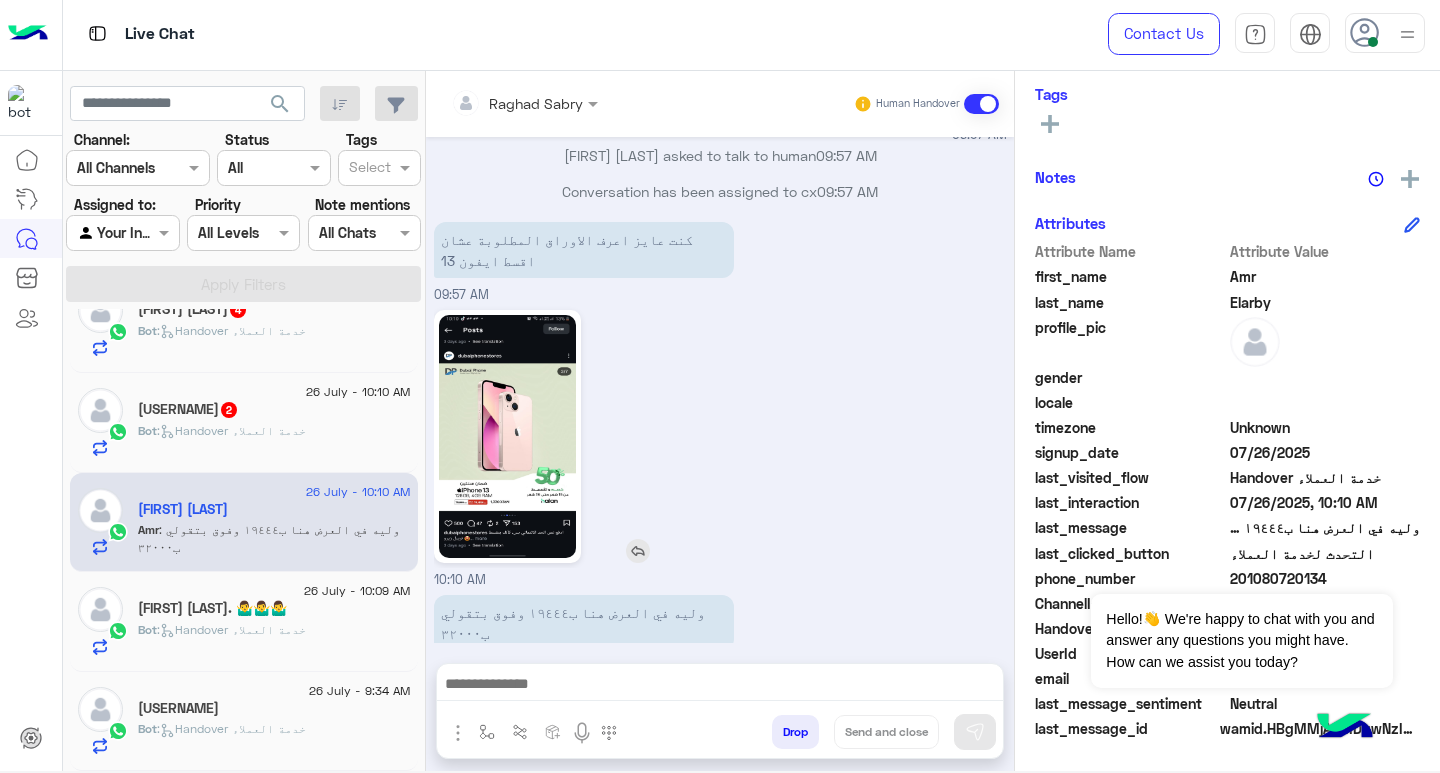 click 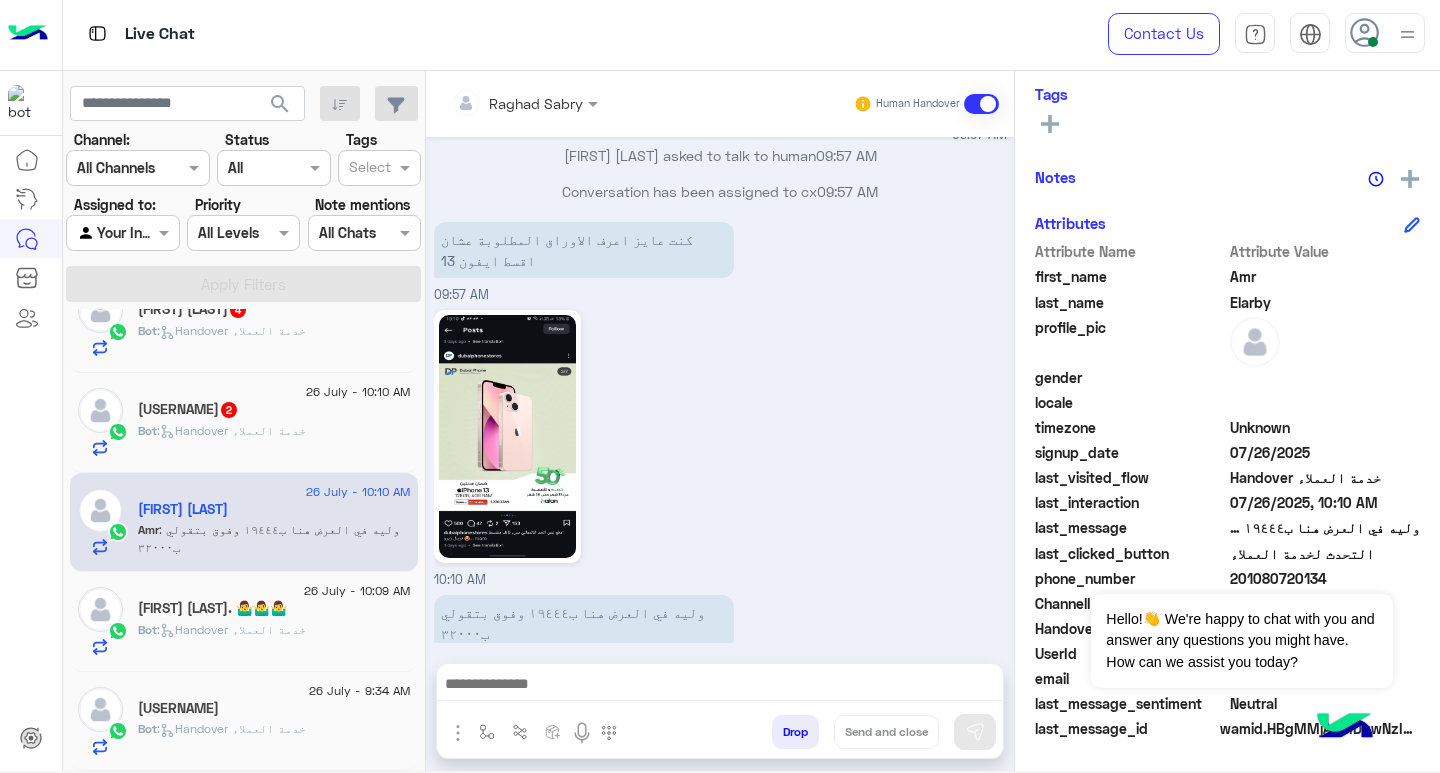 scroll, scrollTop: 0, scrollLeft: 0, axis: both 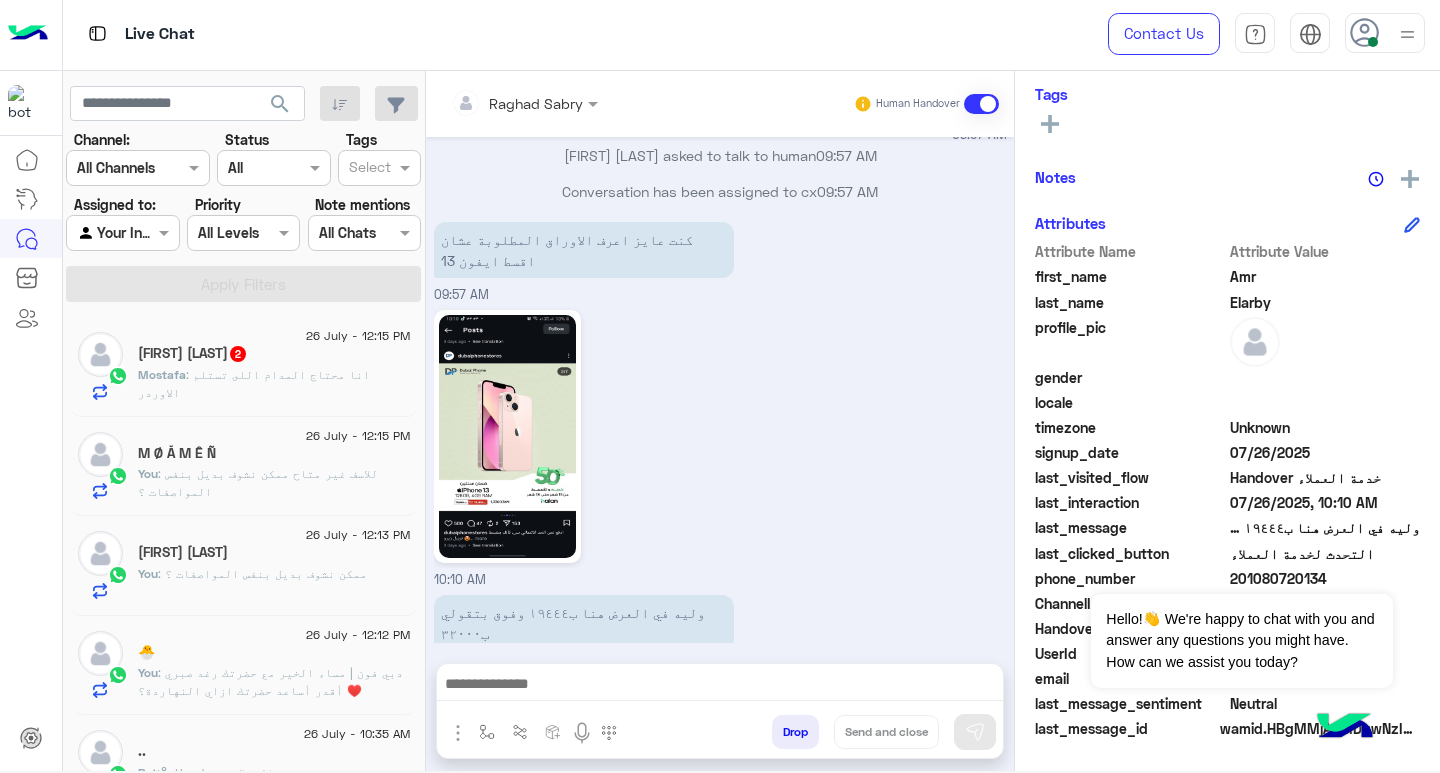 click on ": انا محتاج المدام اللى تستلم الاوردر" 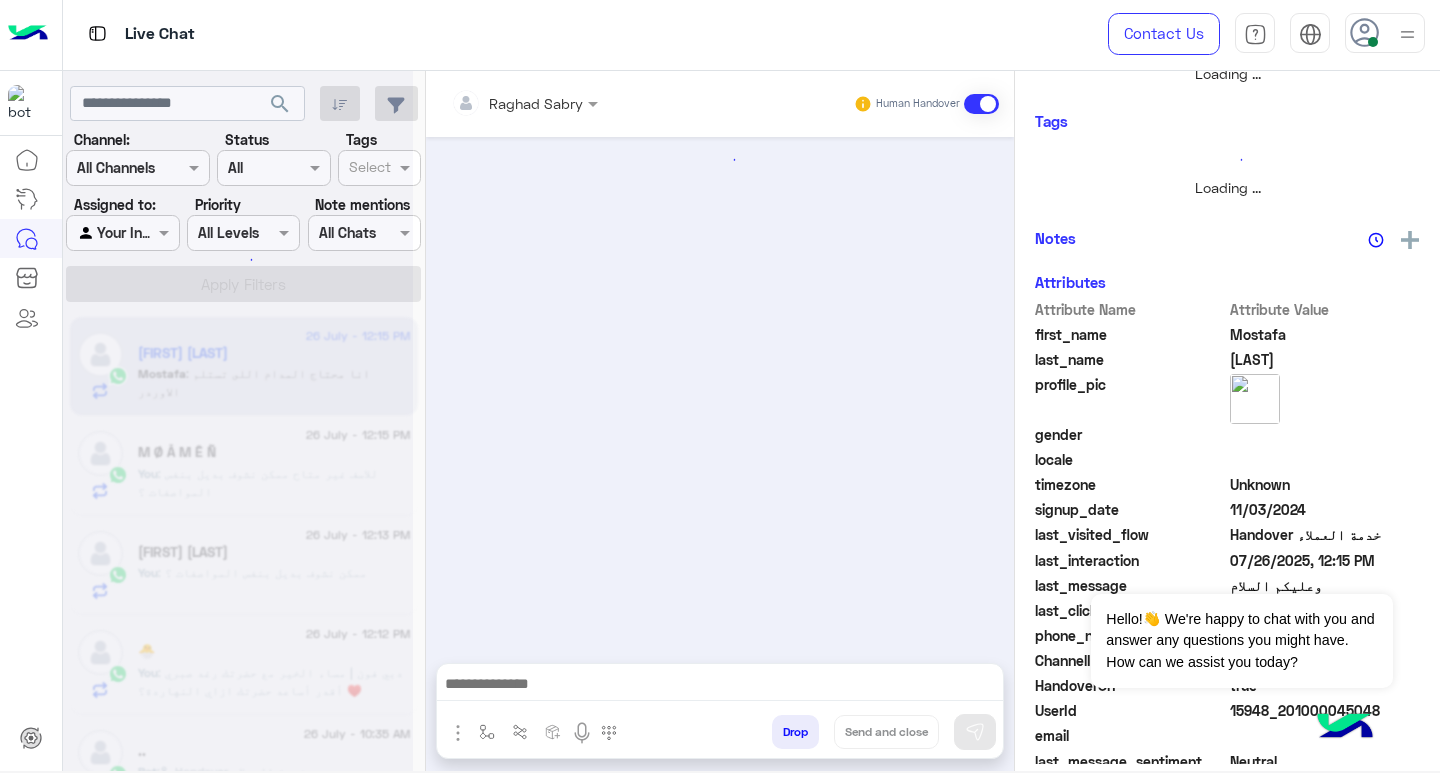 scroll, scrollTop: 355, scrollLeft: 0, axis: vertical 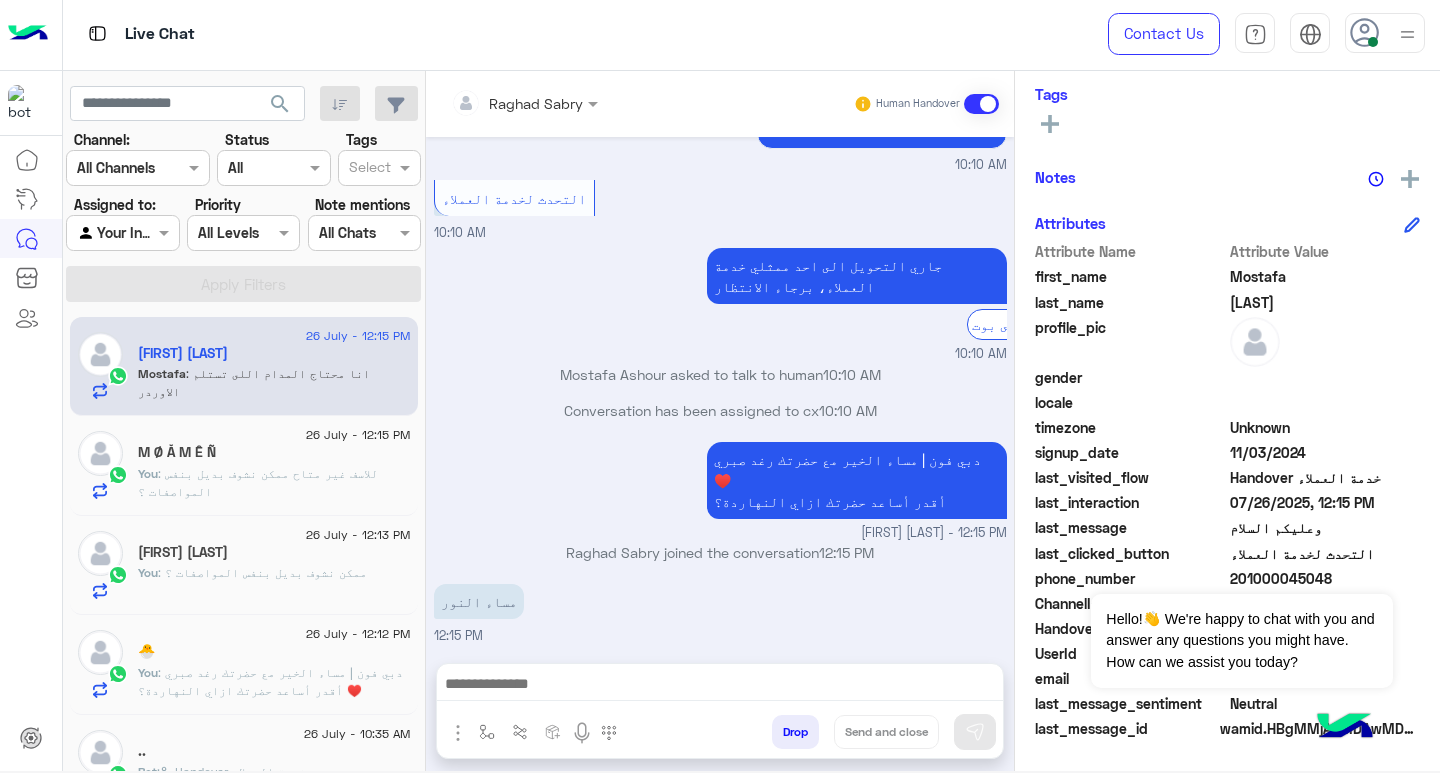 click at bounding box center [720, 686] 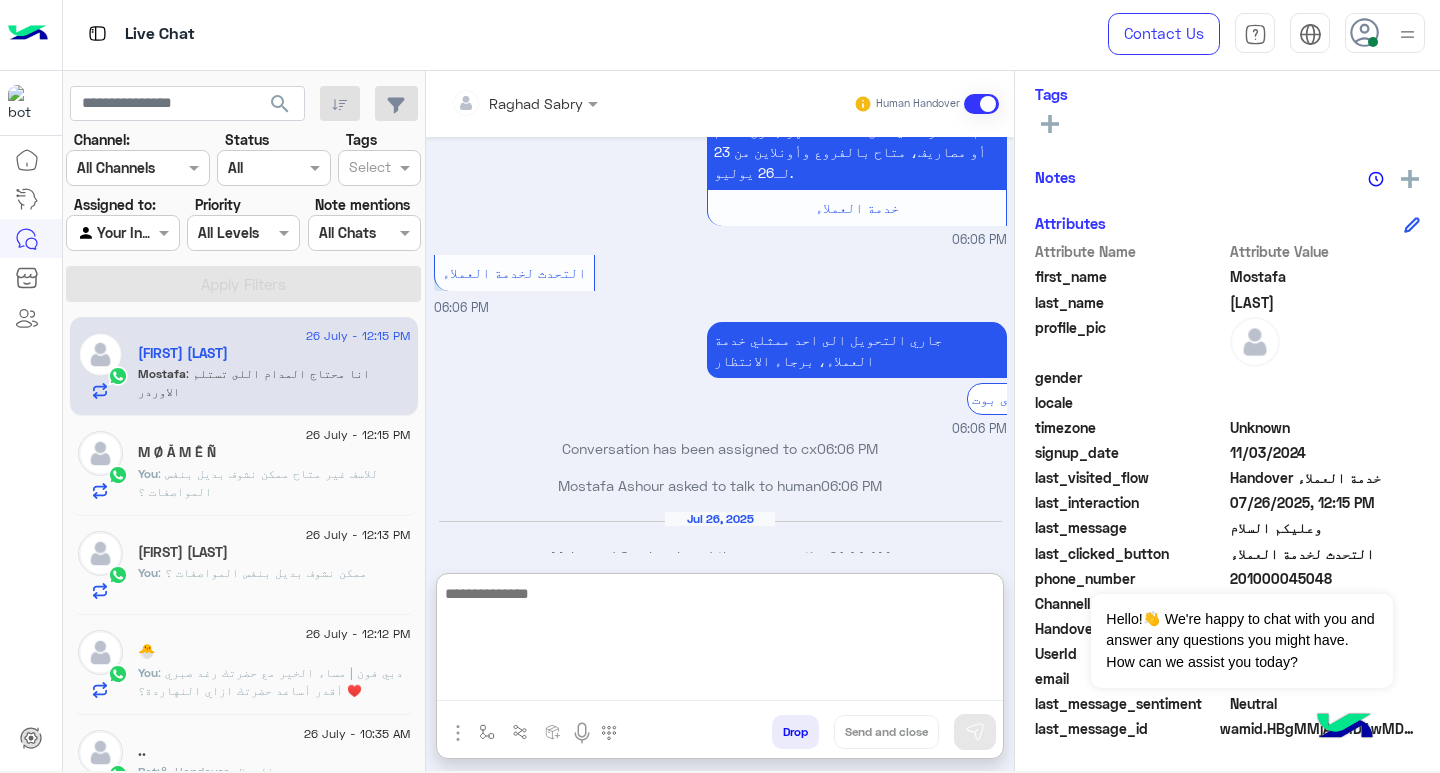 scroll, scrollTop: 3640, scrollLeft: 0, axis: vertical 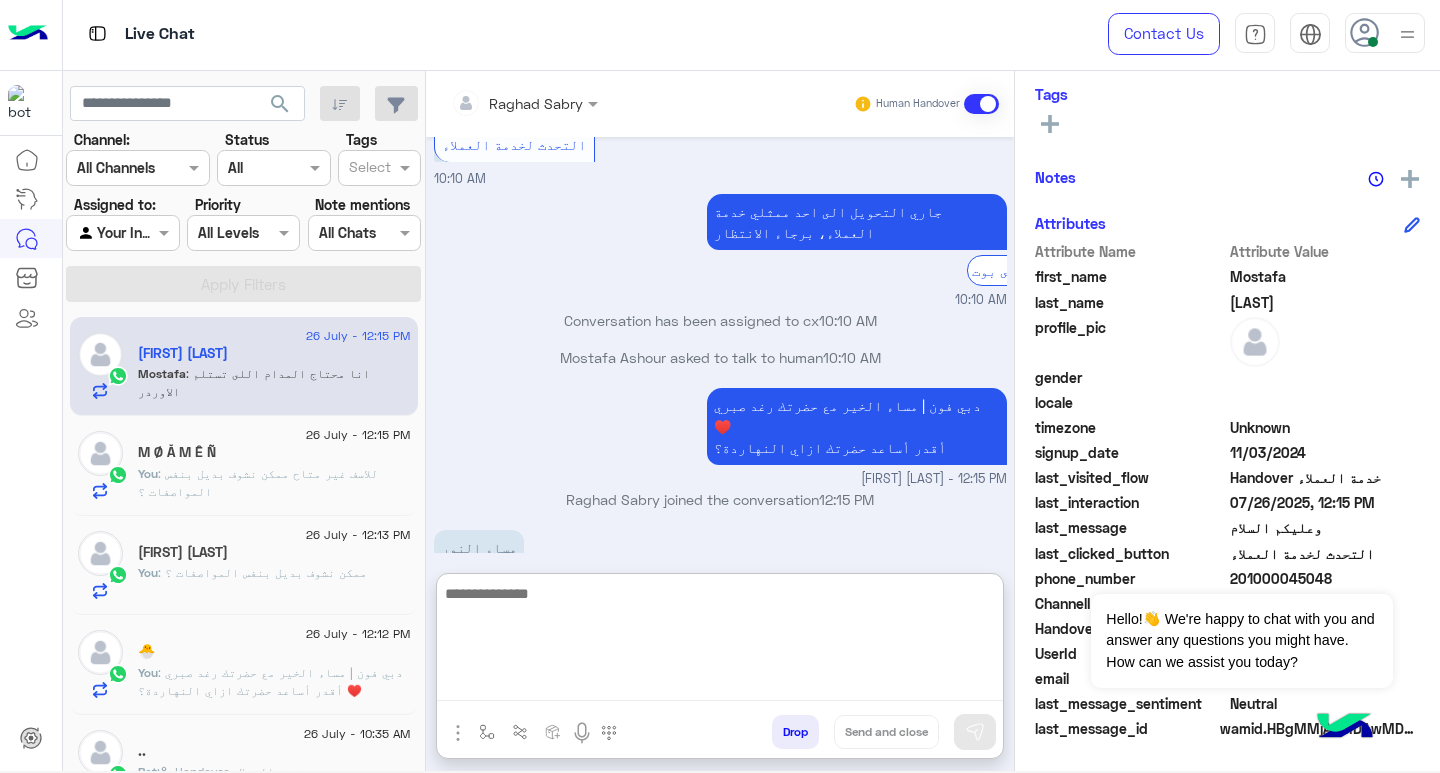 click at bounding box center [720, 641] 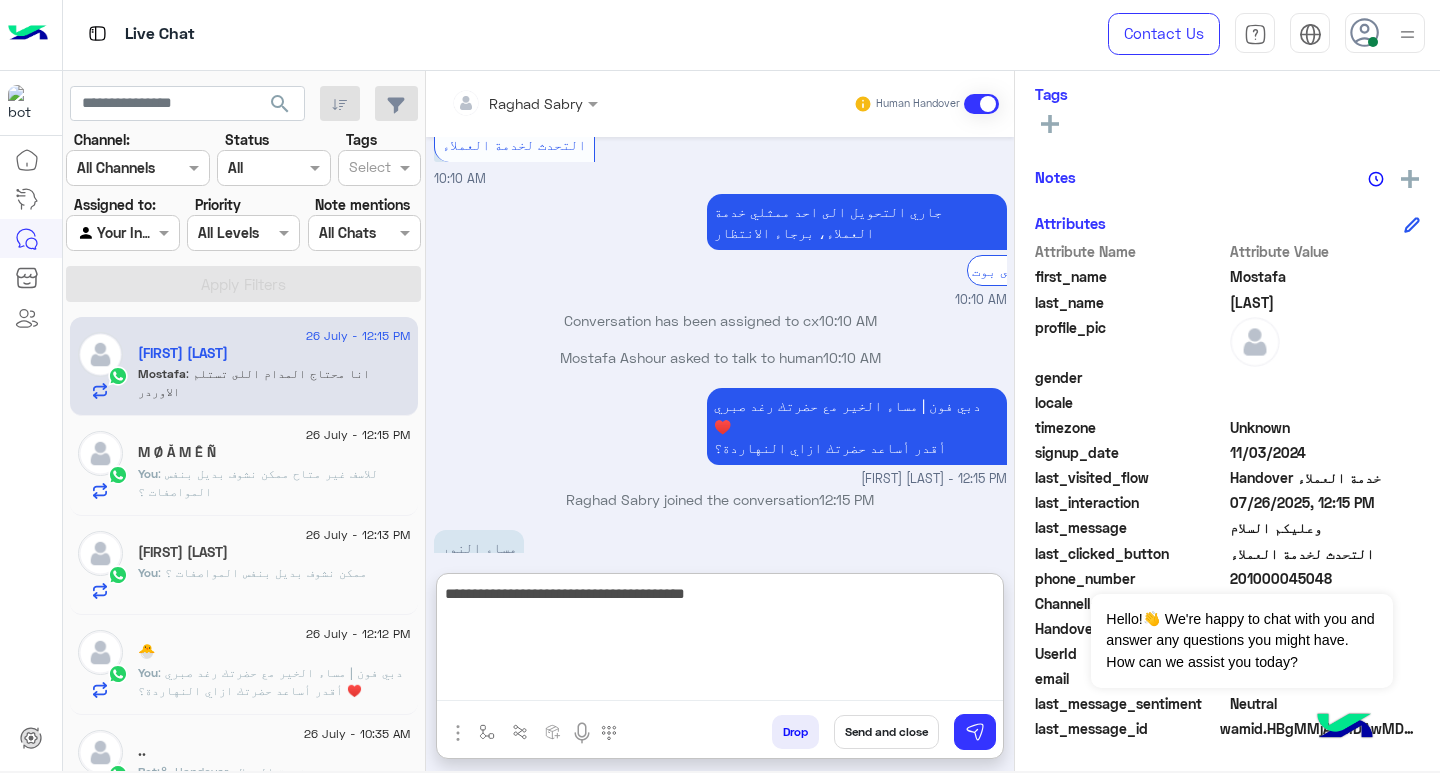 type on "**********" 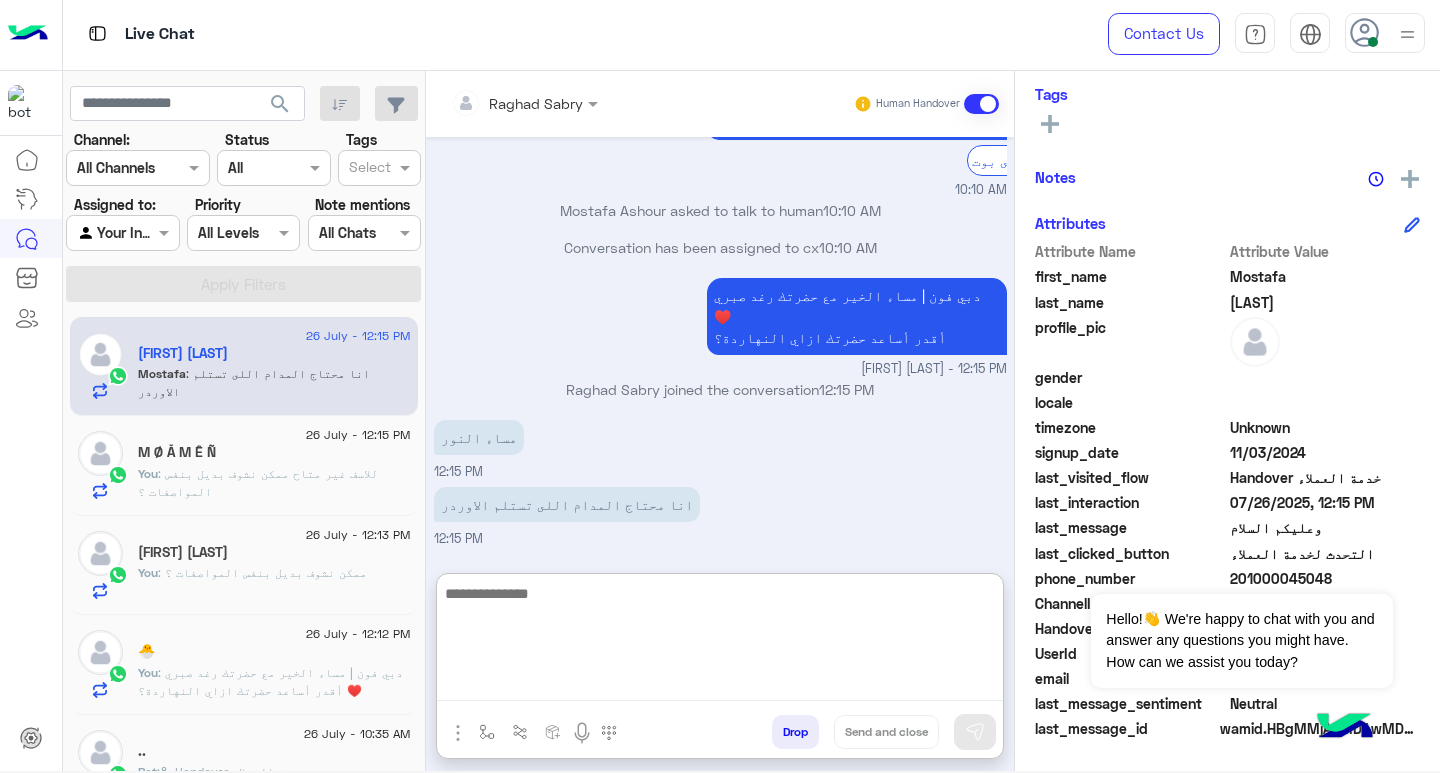 scroll, scrollTop: 3705, scrollLeft: 0, axis: vertical 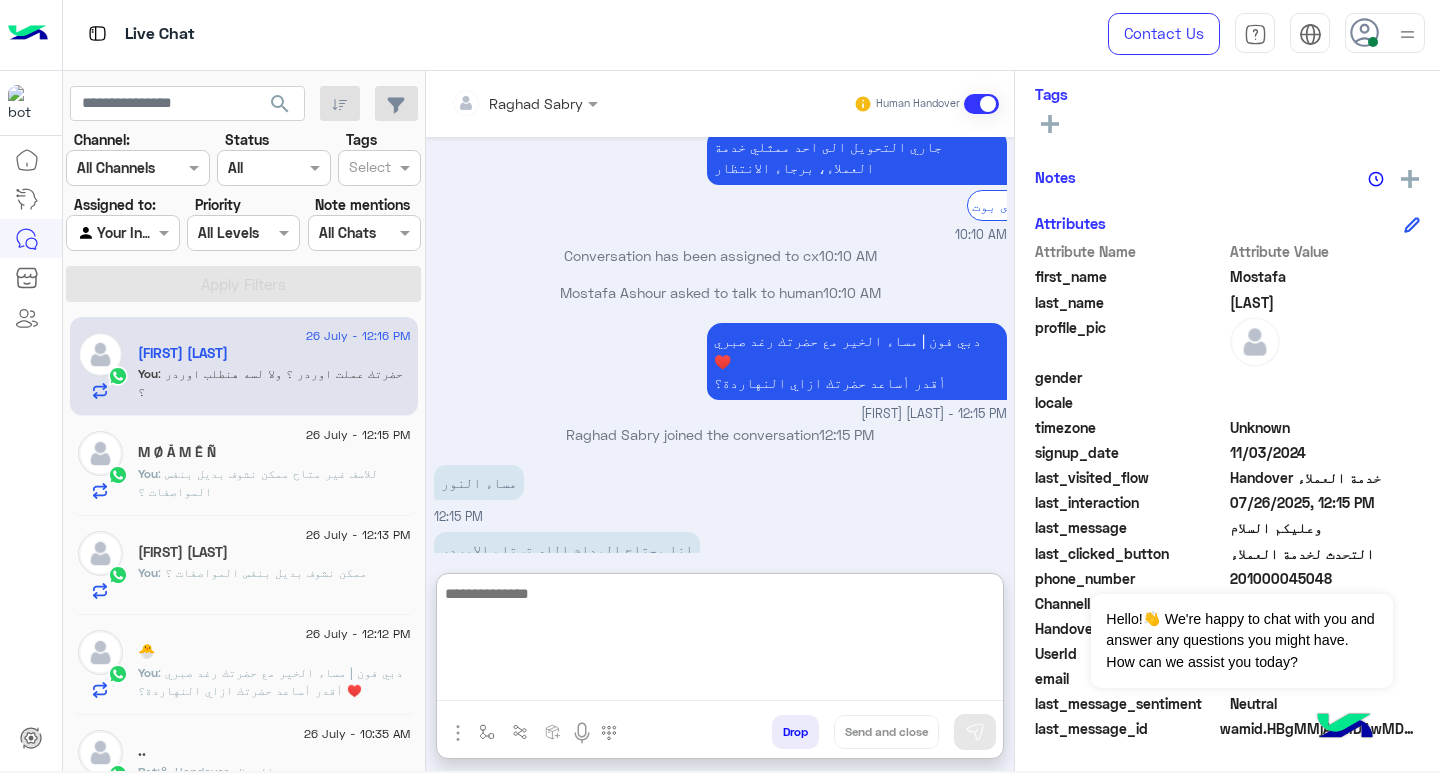 click on "M Ø Ă  M Ê Ñ" 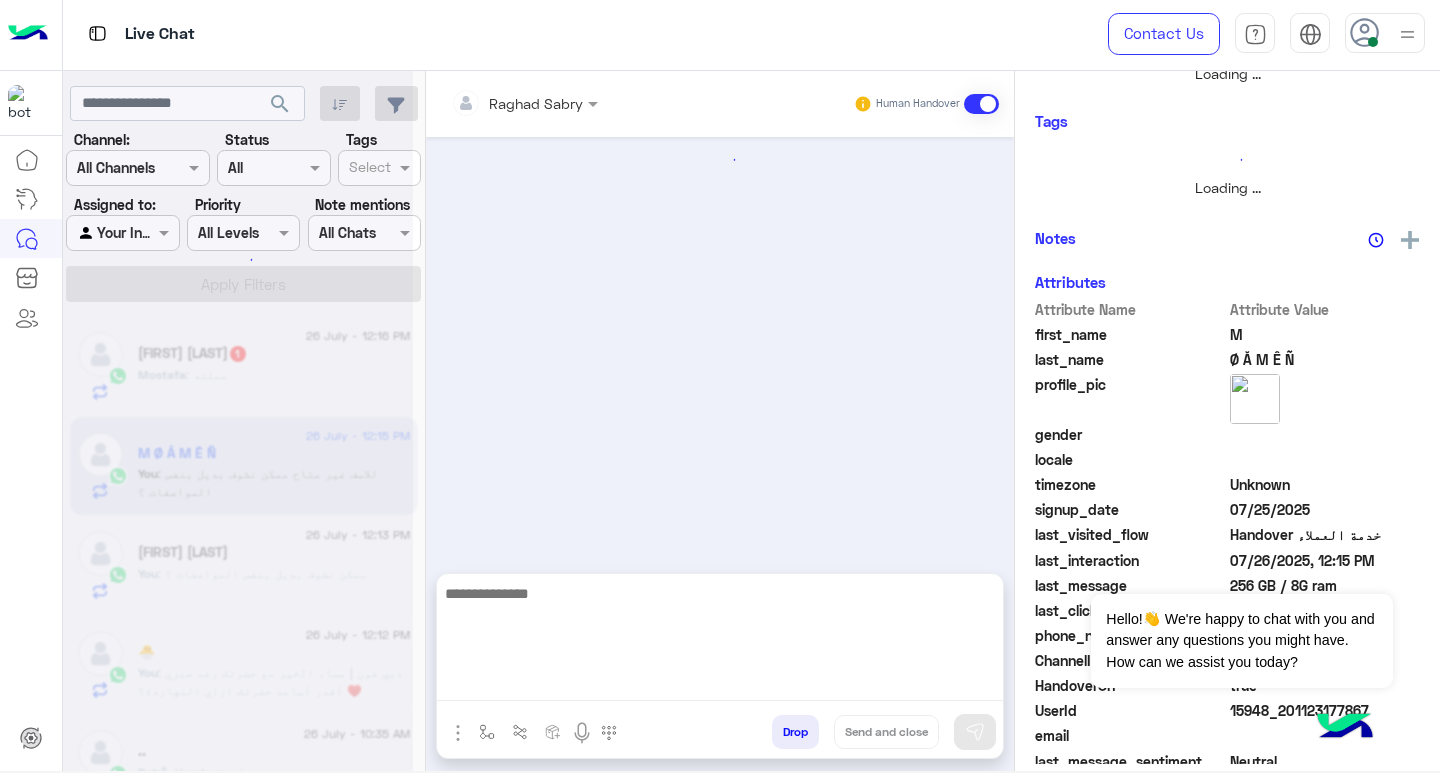 scroll, scrollTop: 0, scrollLeft: 0, axis: both 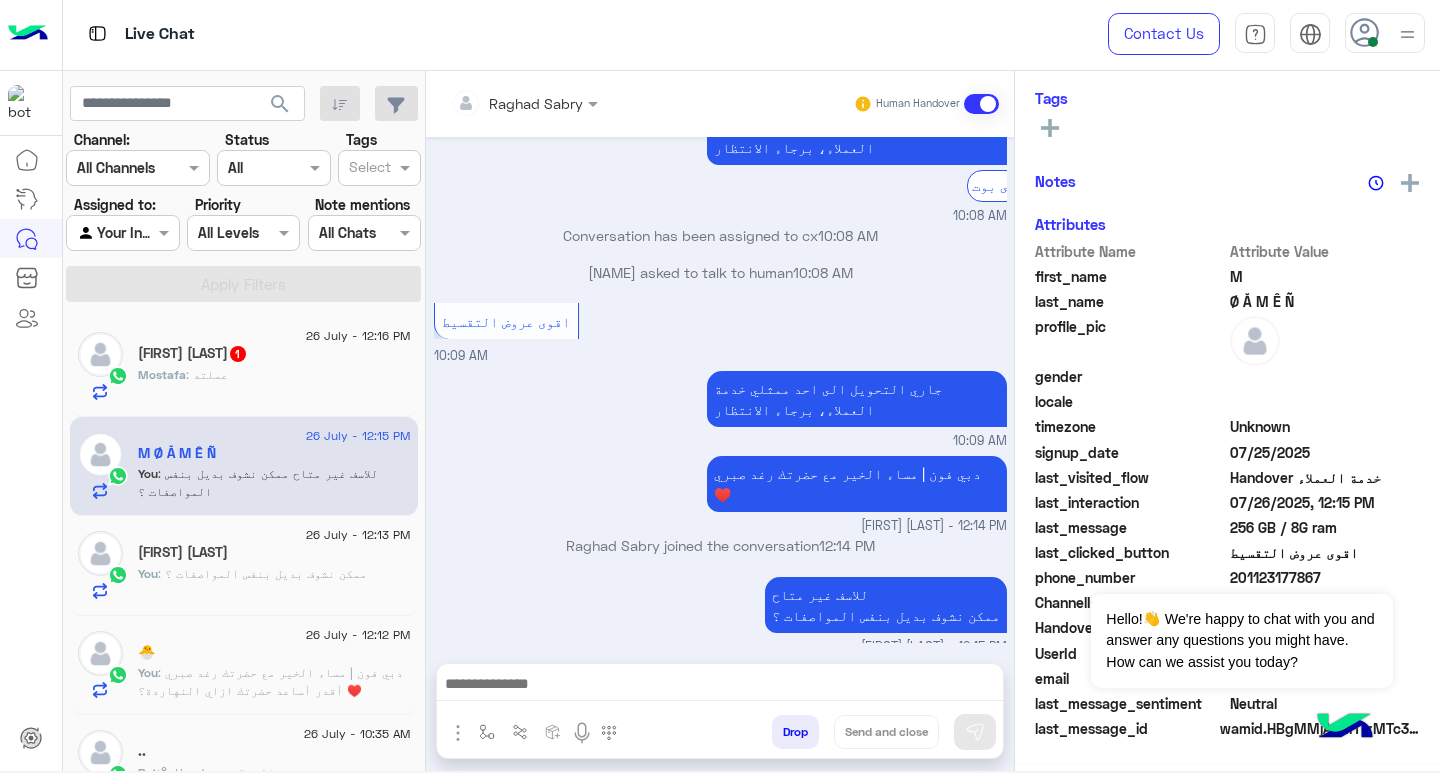click on "[FIRST] : عملته" 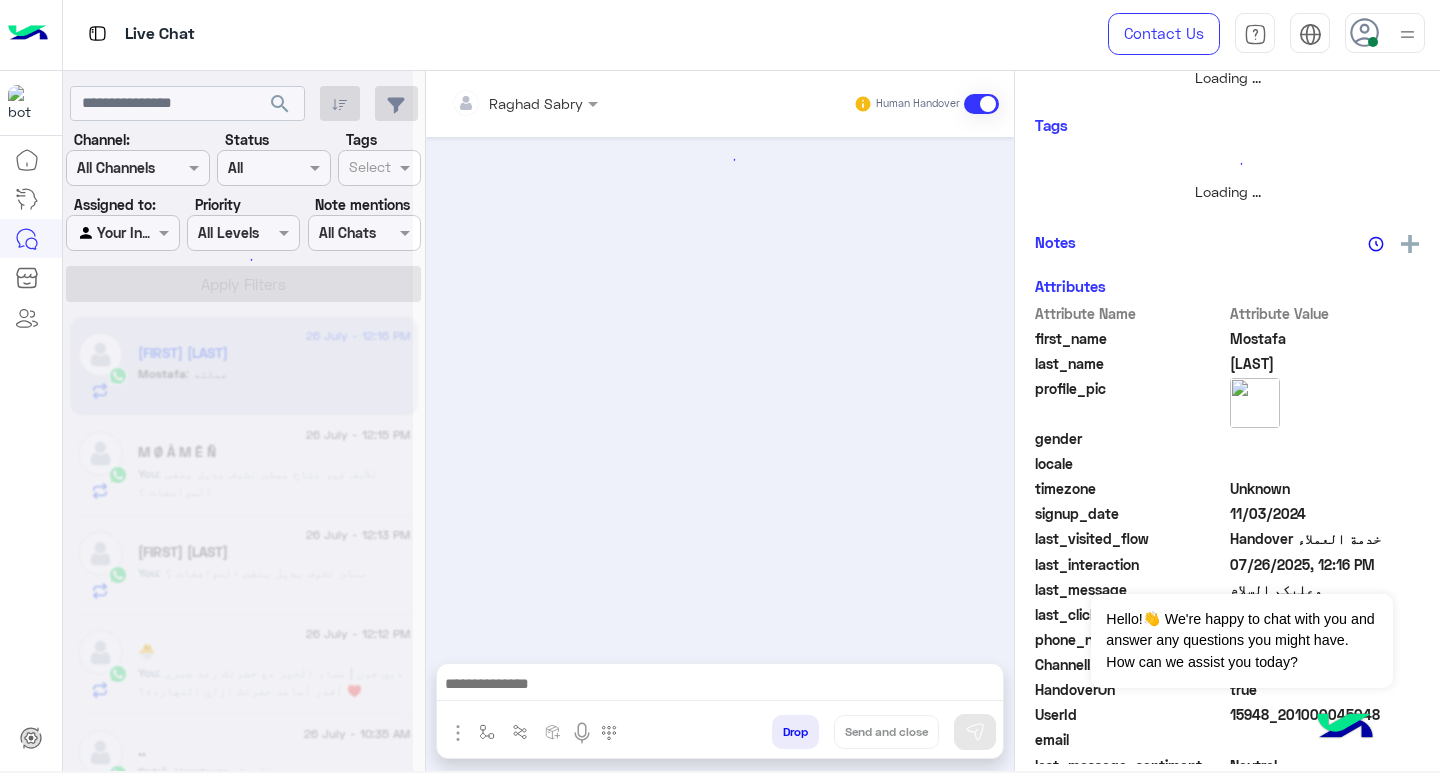 scroll, scrollTop: 355, scrollLeft: 0, axis: vertical 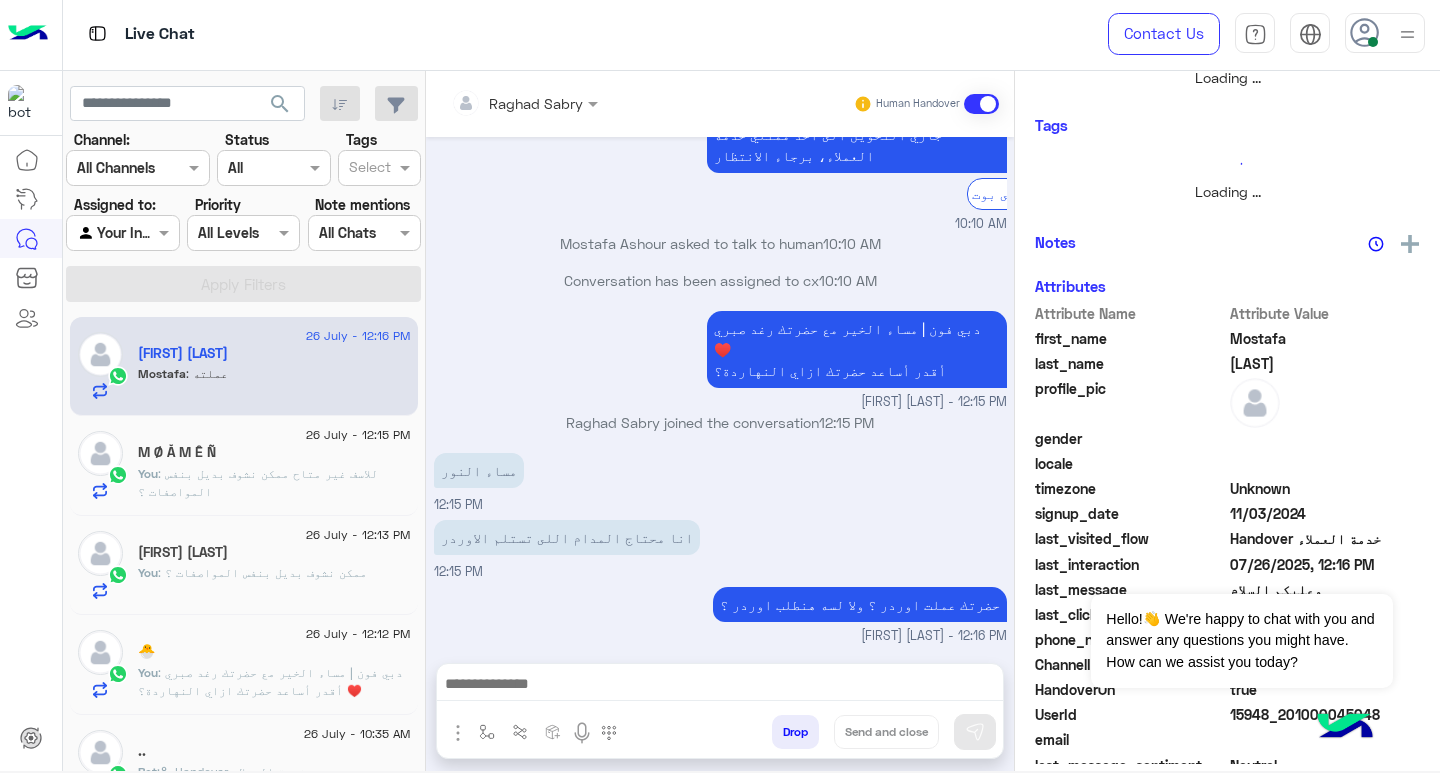 click at bounding box center (720, 686) 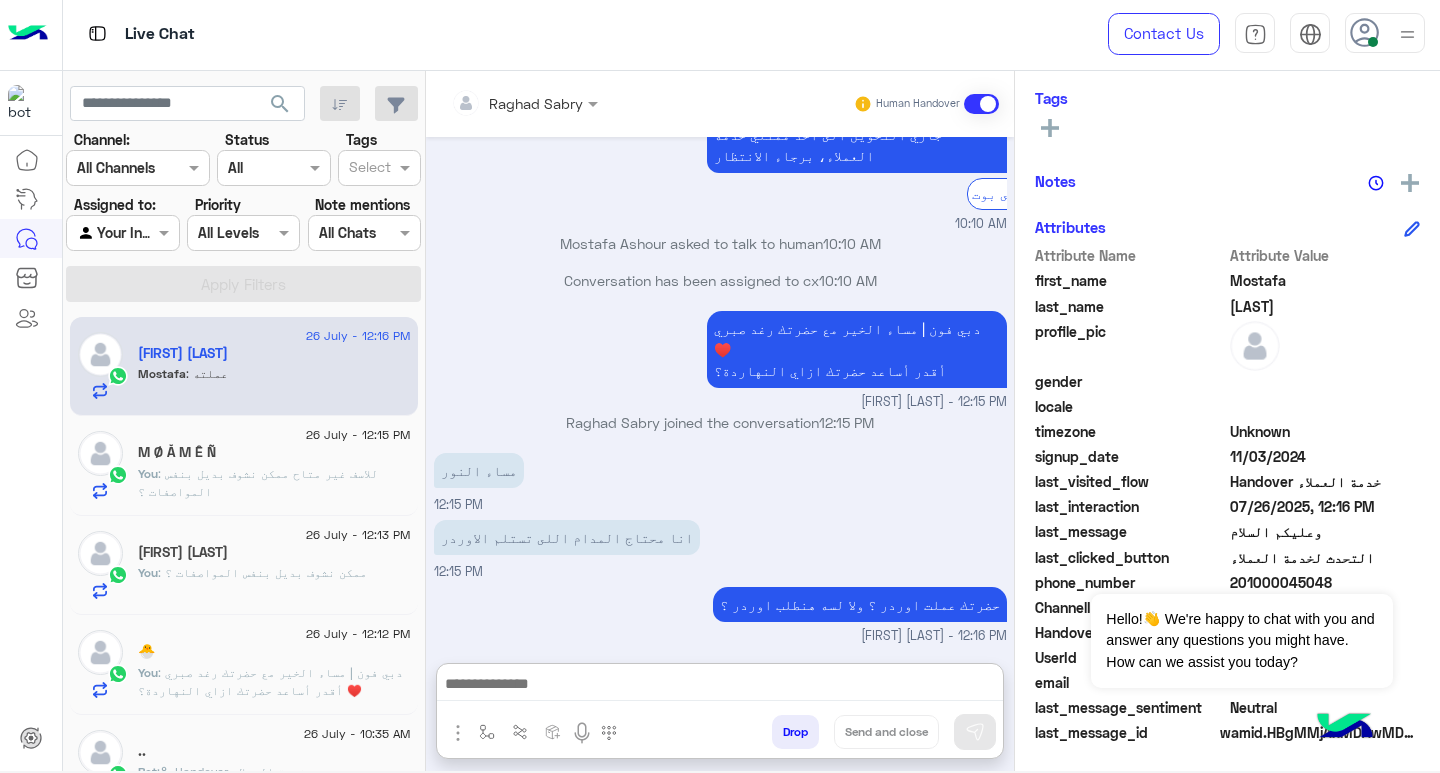 scroll, scrollTop: 329, scrollLeft: 0, axis: vertical 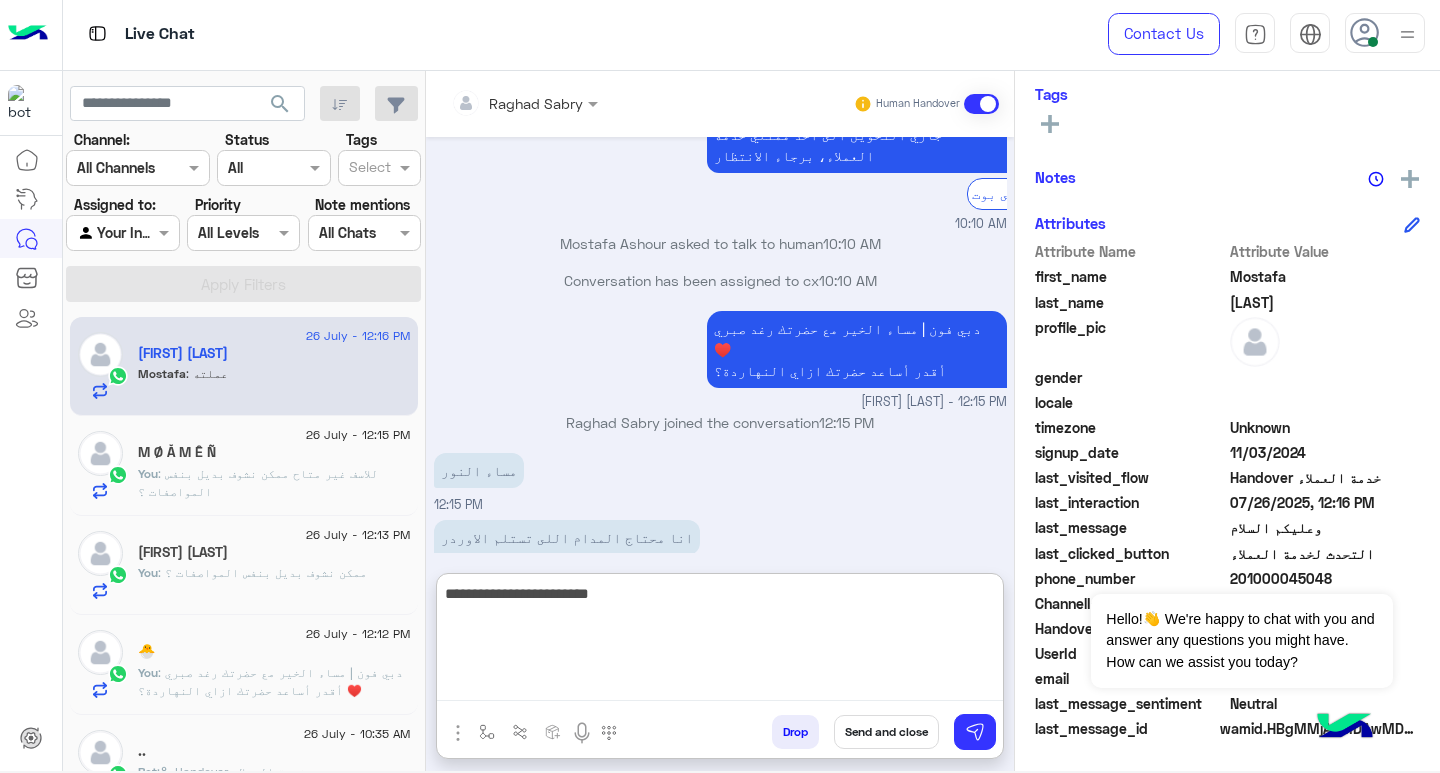 type on "**********" 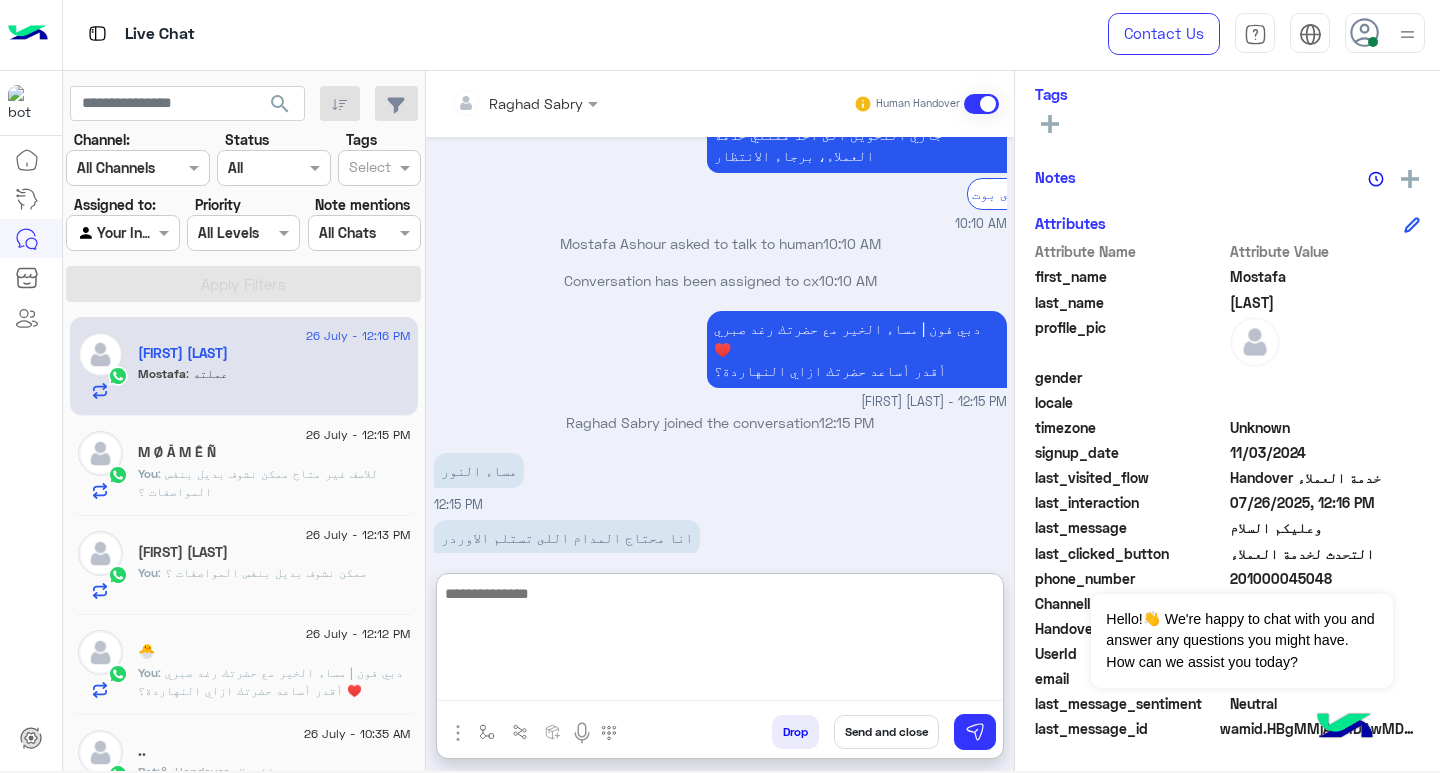 scroll, scrollTop: 1533, scrollLeft: 0, axis: vertical 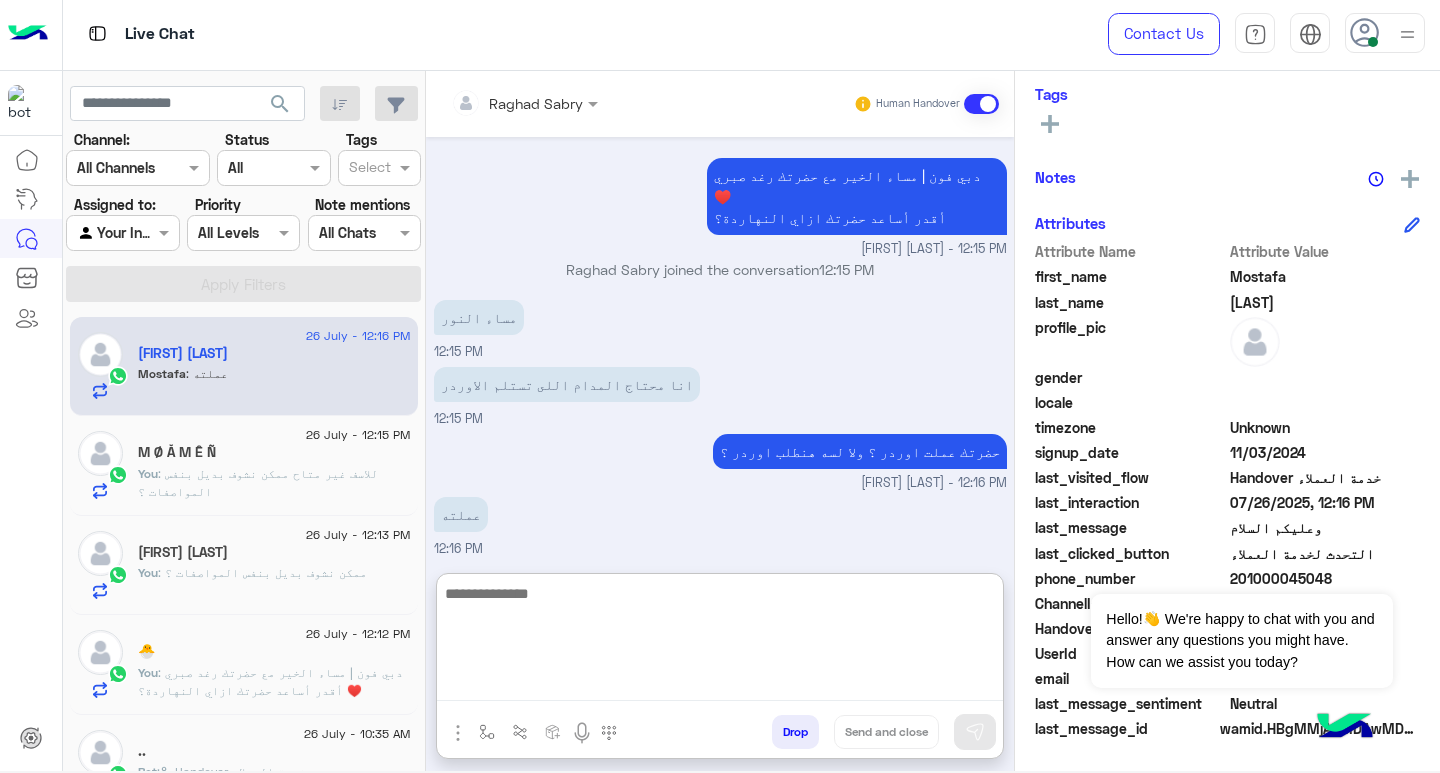 click on ": دبي فون | مساء الخير مع حضرتك رغد صبري ♥️
أقدر أساعد حضرتك ازاي النهاردة؟" 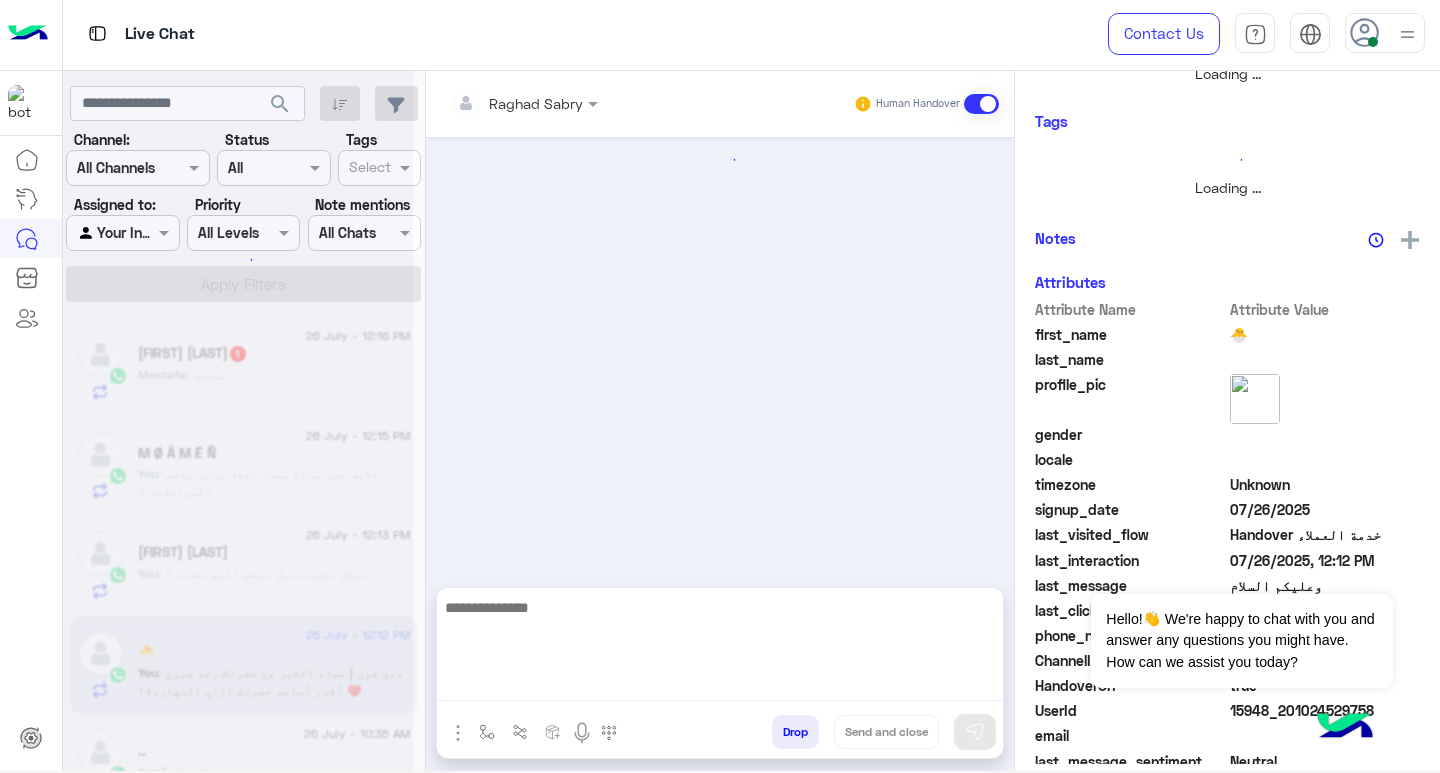 scroll, scrollTop: 0, scrollLeft: 0, axis: both 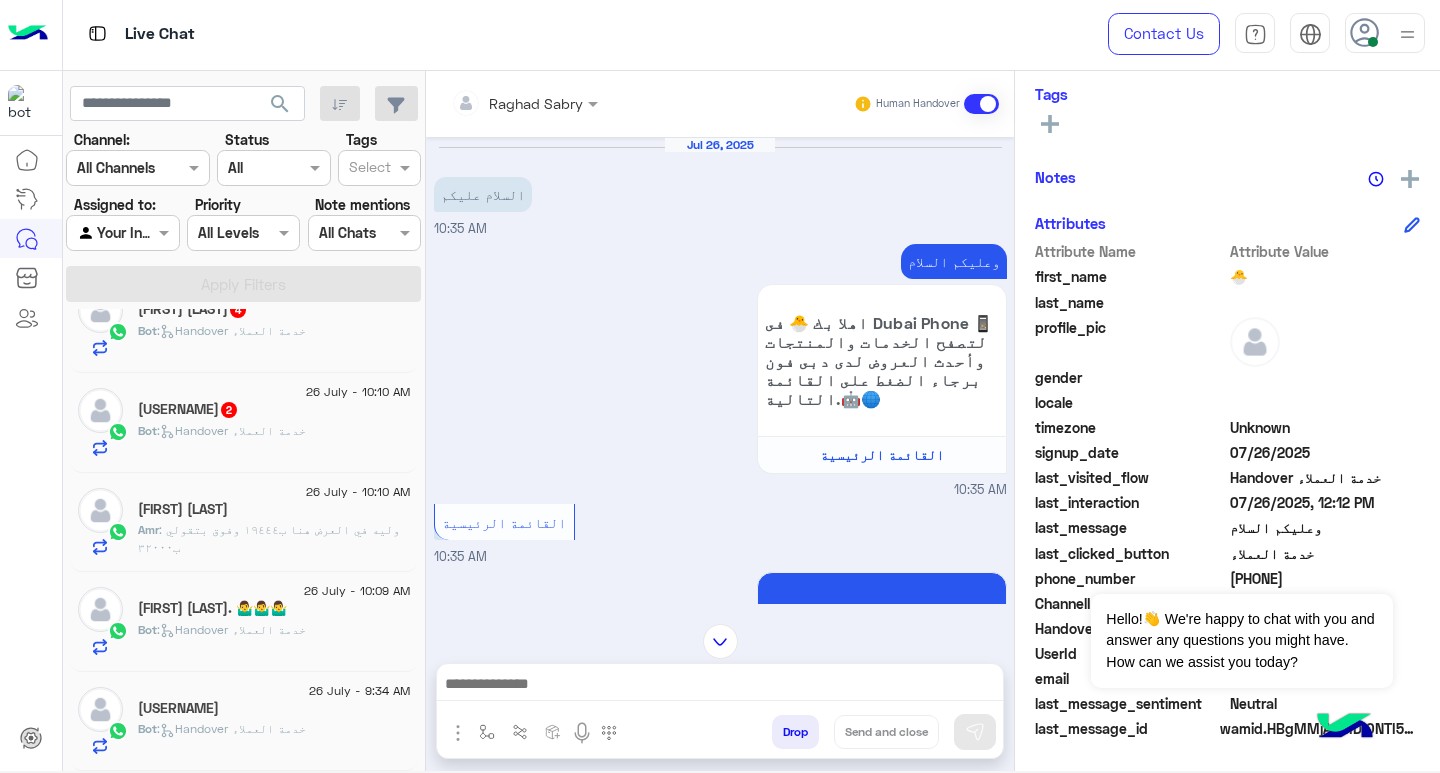 click on "[EMAIL]  2" 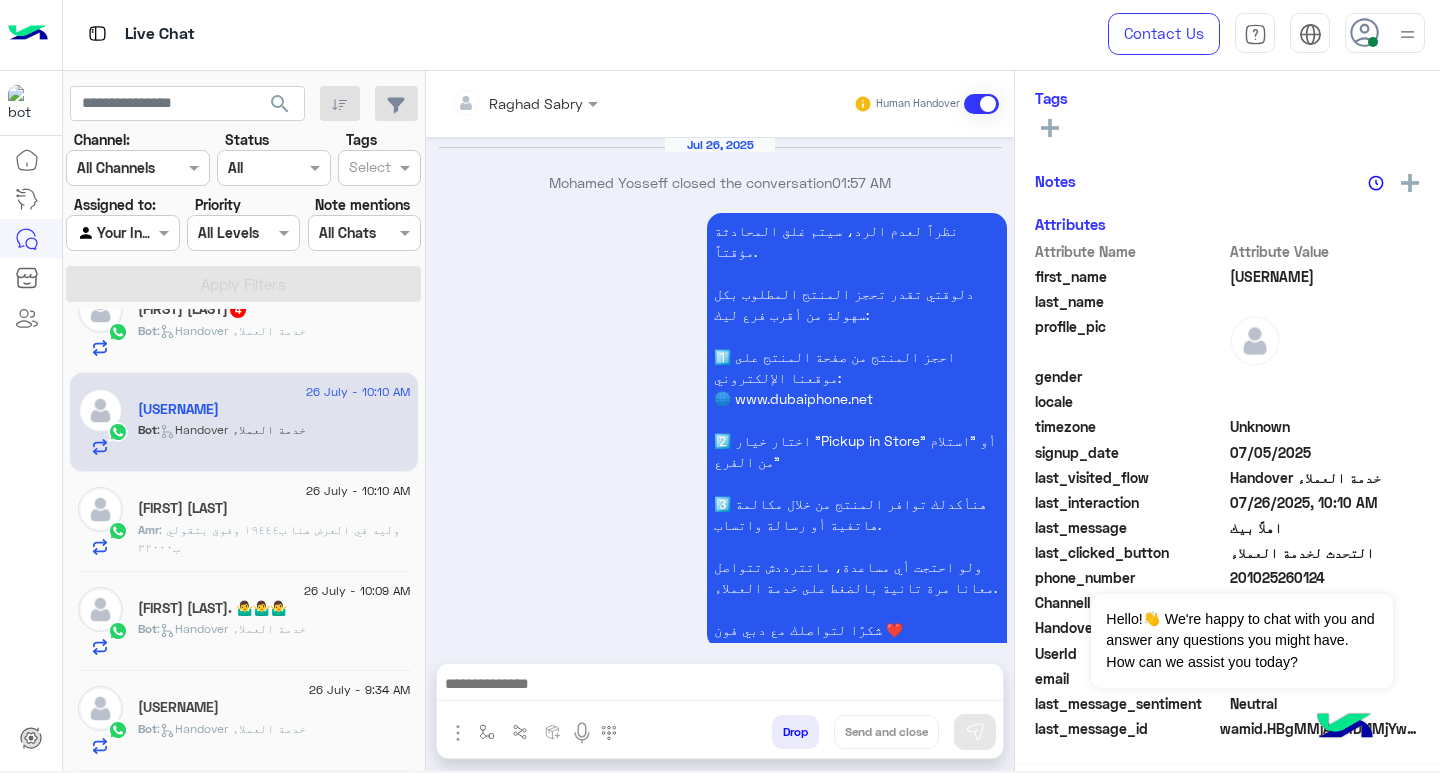 scroll, scrollTop: 1774, scrollLeft: 0, axis: vertical 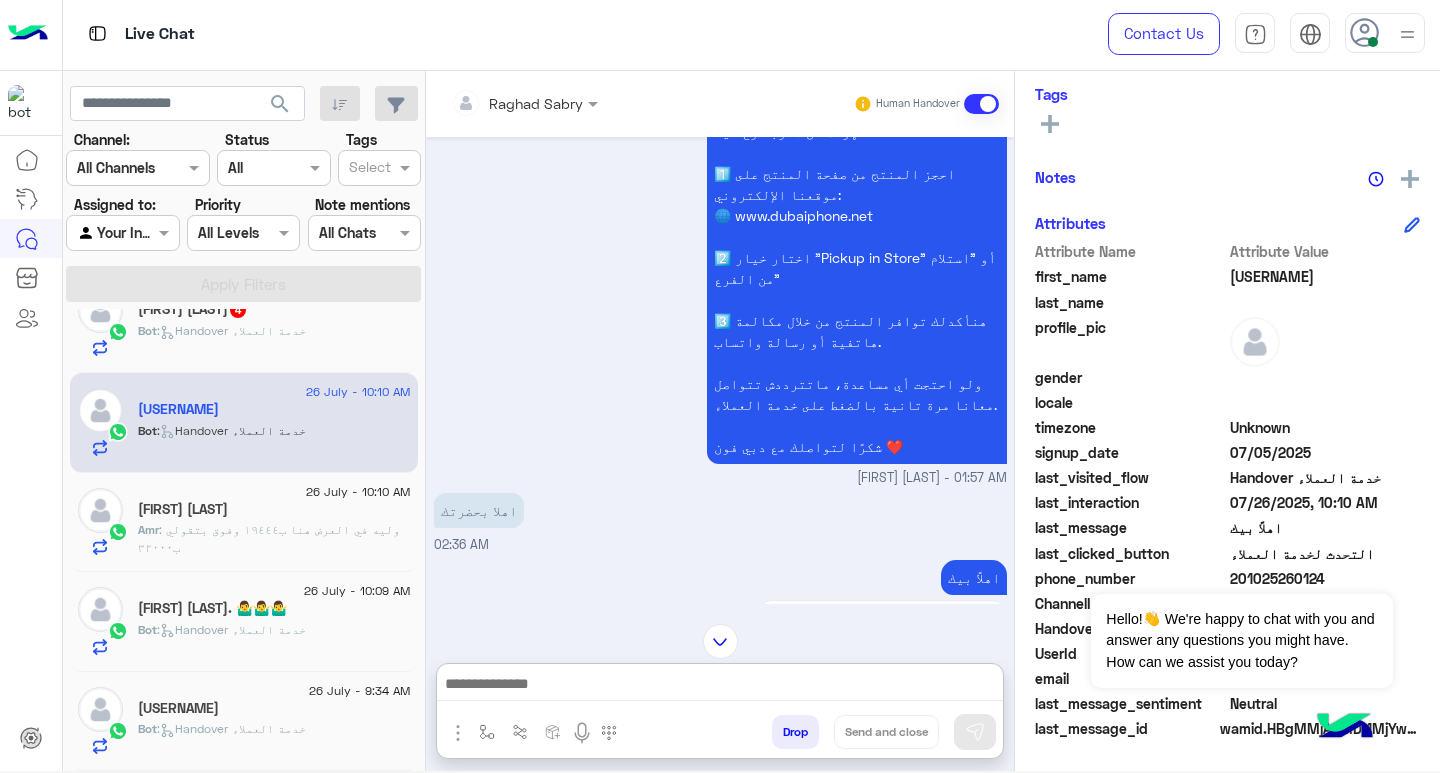 click at bounding box center [720, 686] 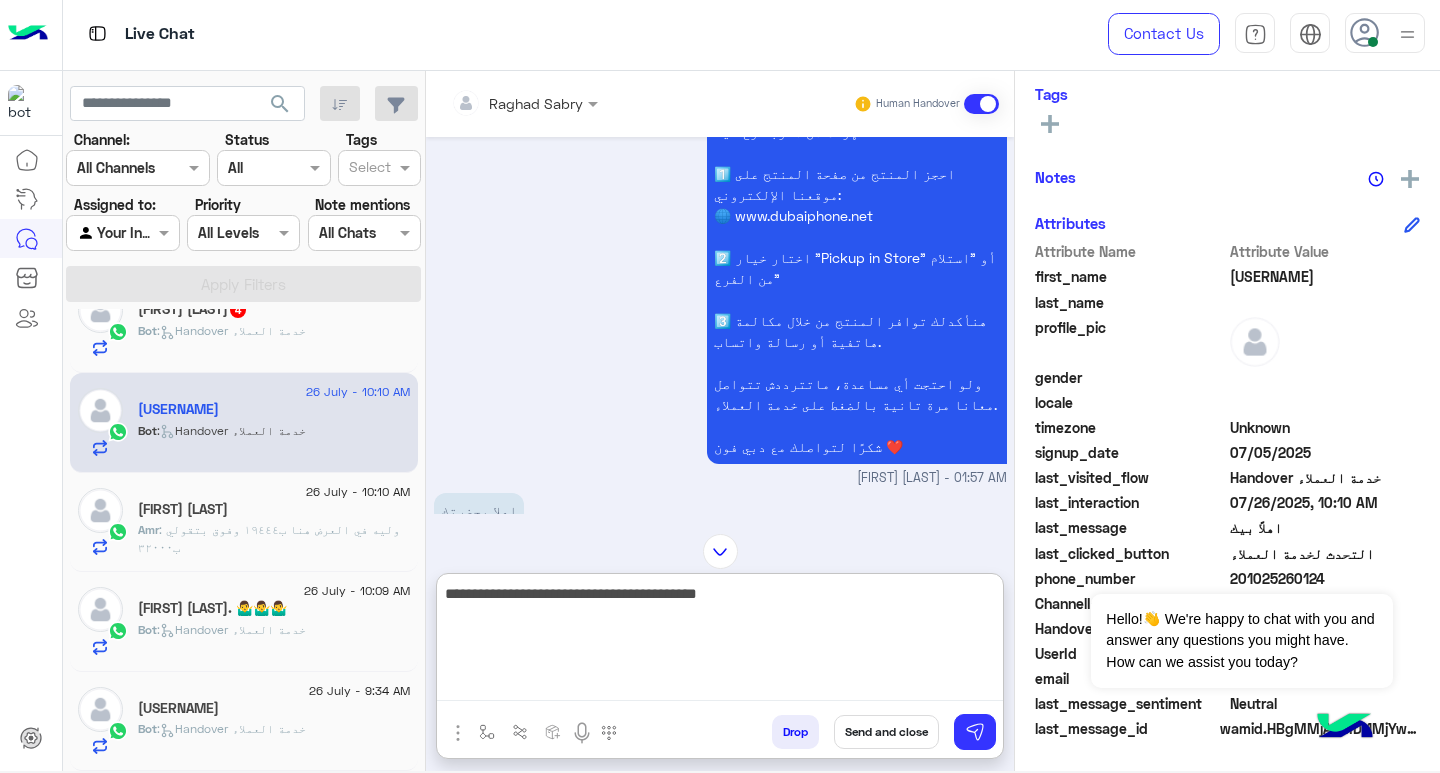 click on "**********" at bounding box center [720, 641] 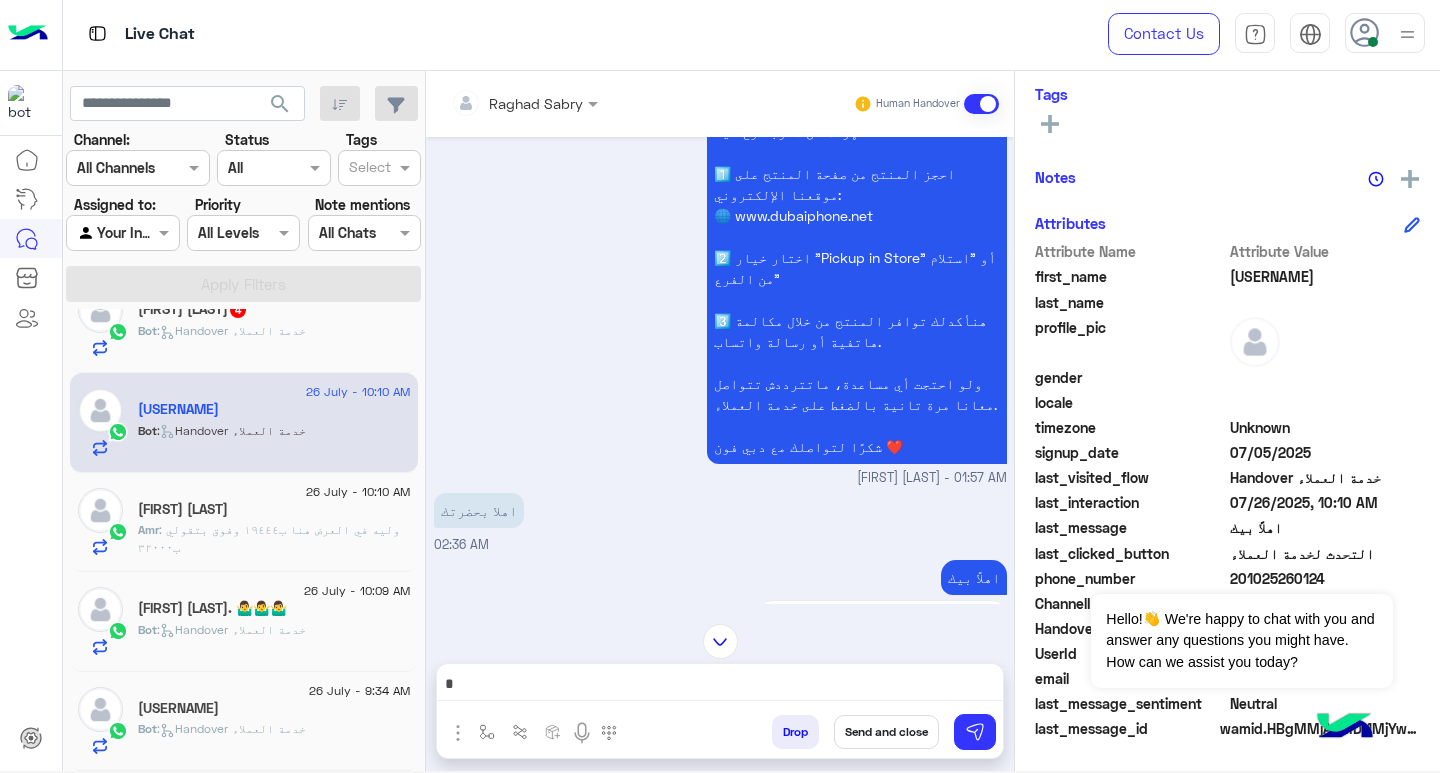 click at bounding box center [720, 686] 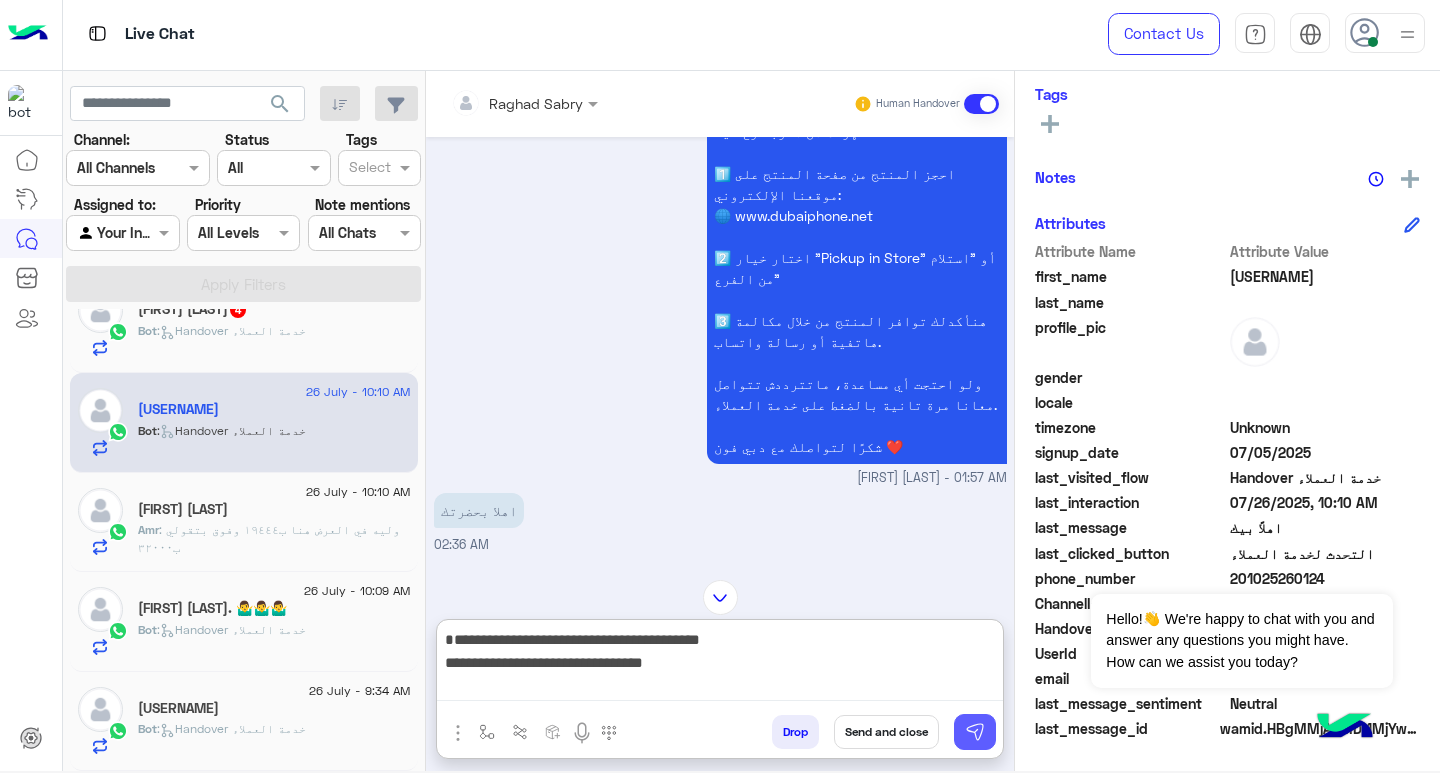 scroll, scrollTop: 0, scrollLeft: 0, axis: both 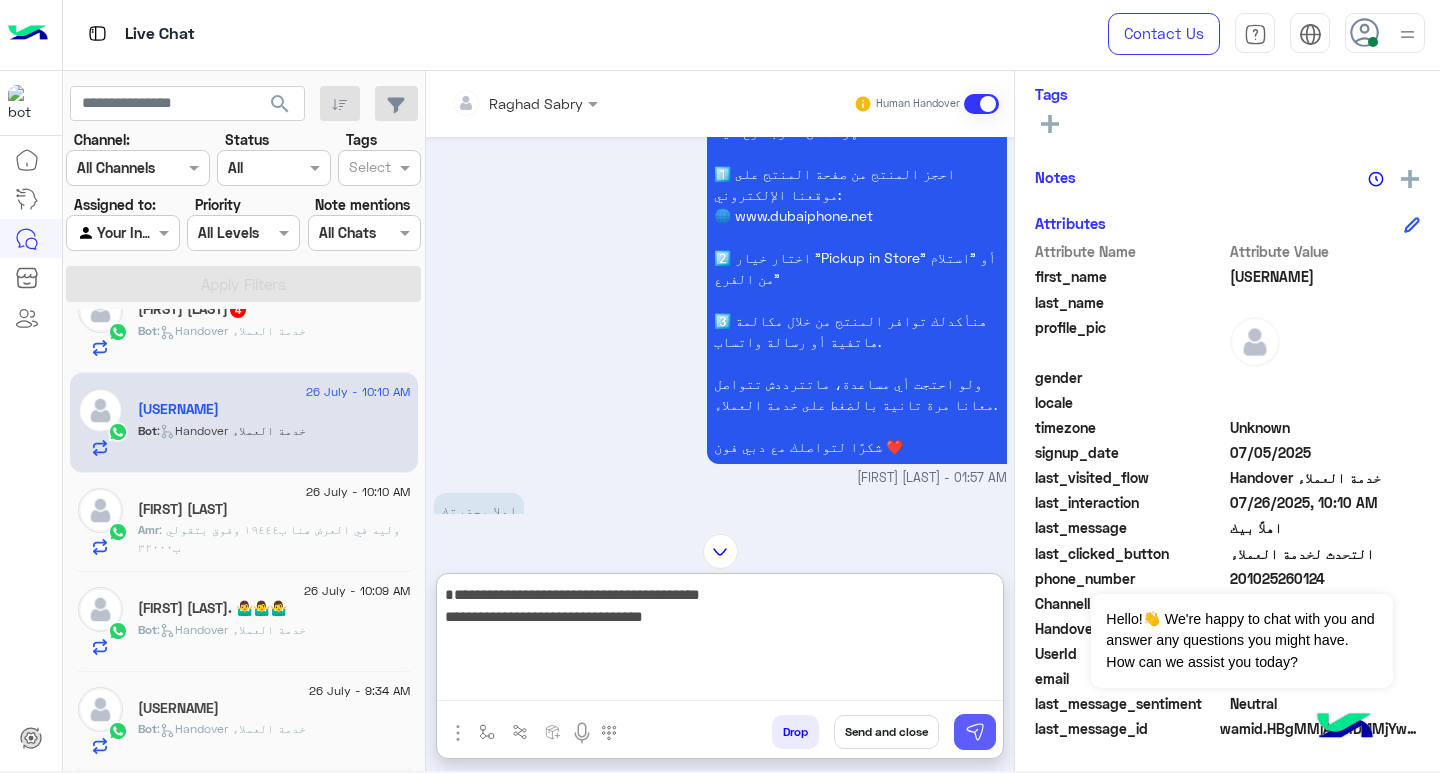 type on "**********" 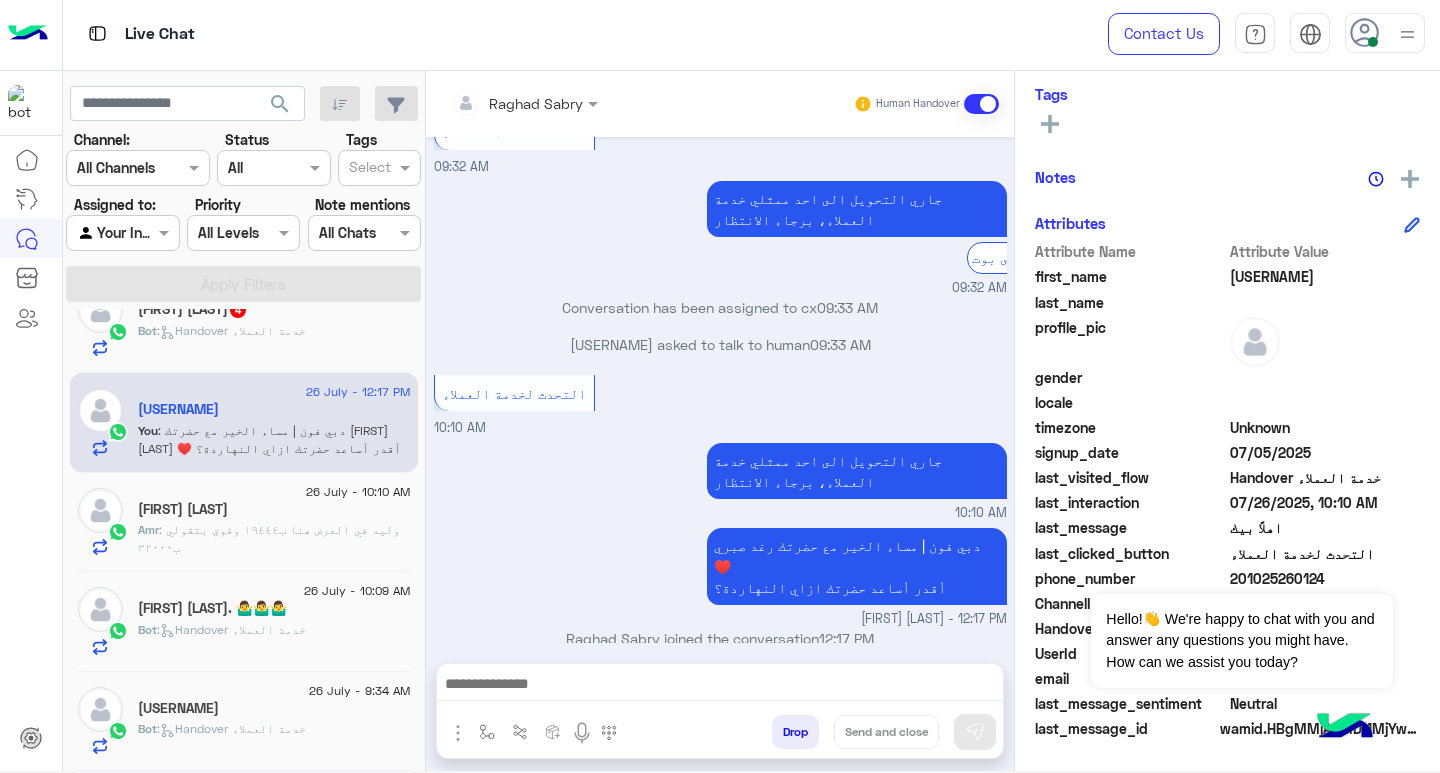 scroll, scrollTop: 4831, scrollLeft: 0, axis: vertical 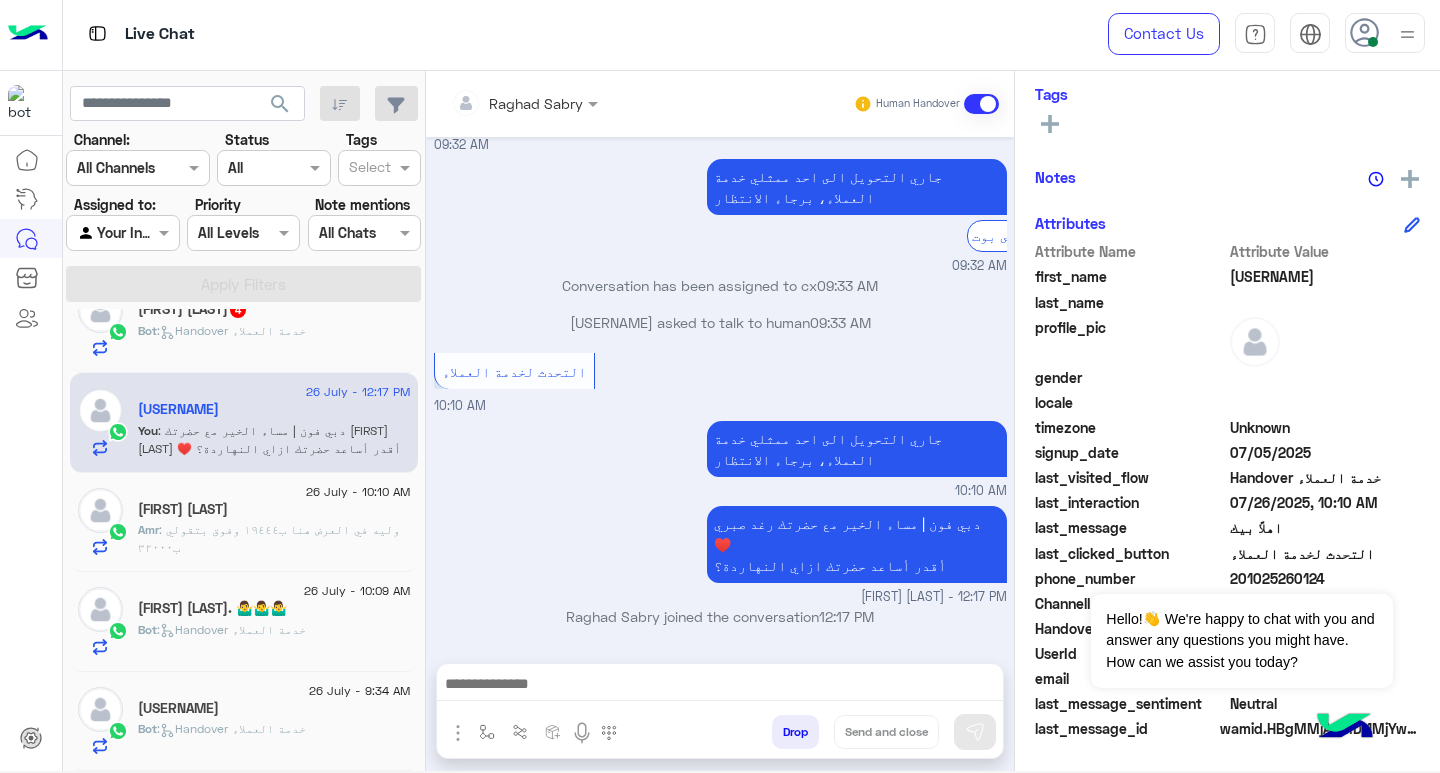 click on "التحدث لخدمة العملاء    10:10 AM" at bounding box center [720, 382] 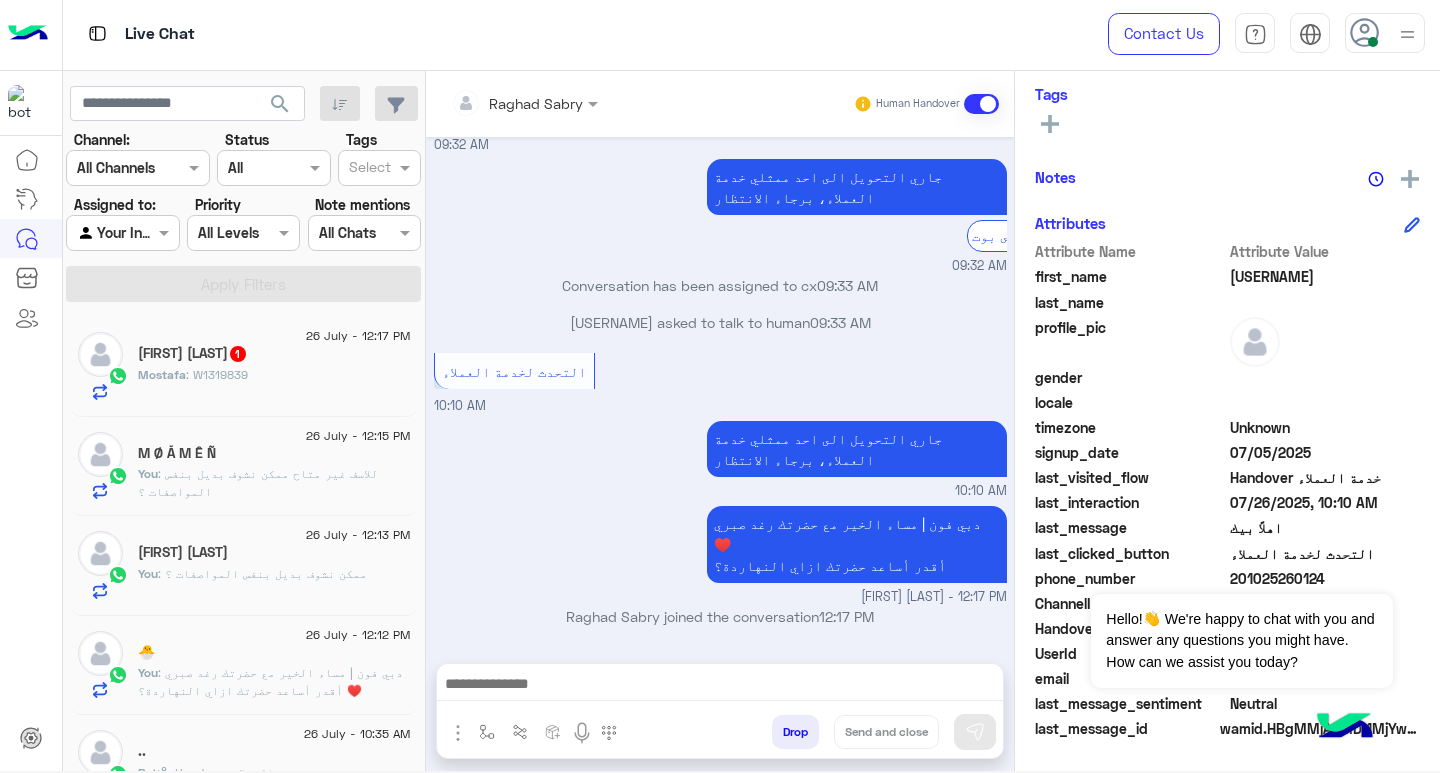 click on "[FIRST] : [ORDER_ID]" 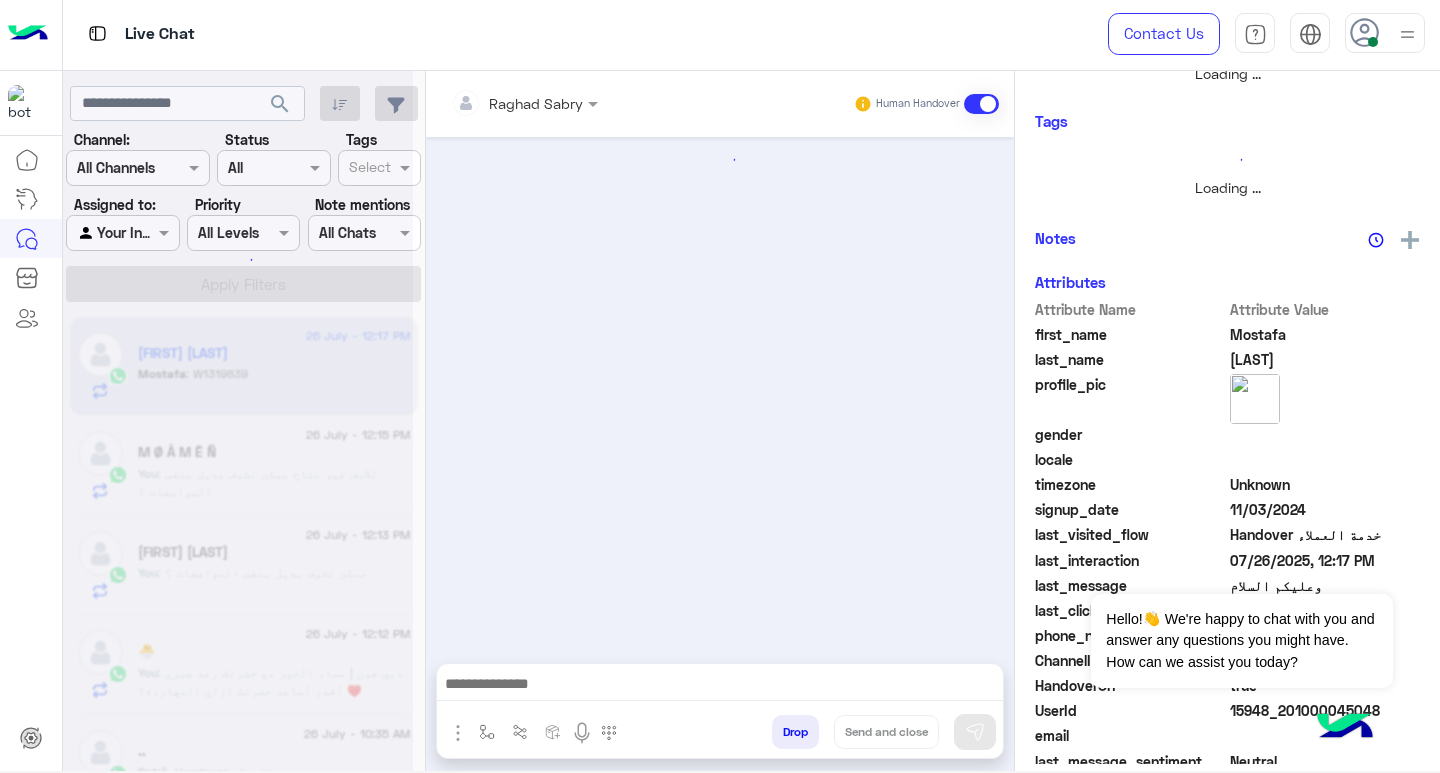 scroll, scrollTop: 355, scrollLeft: 0, axis: vertical 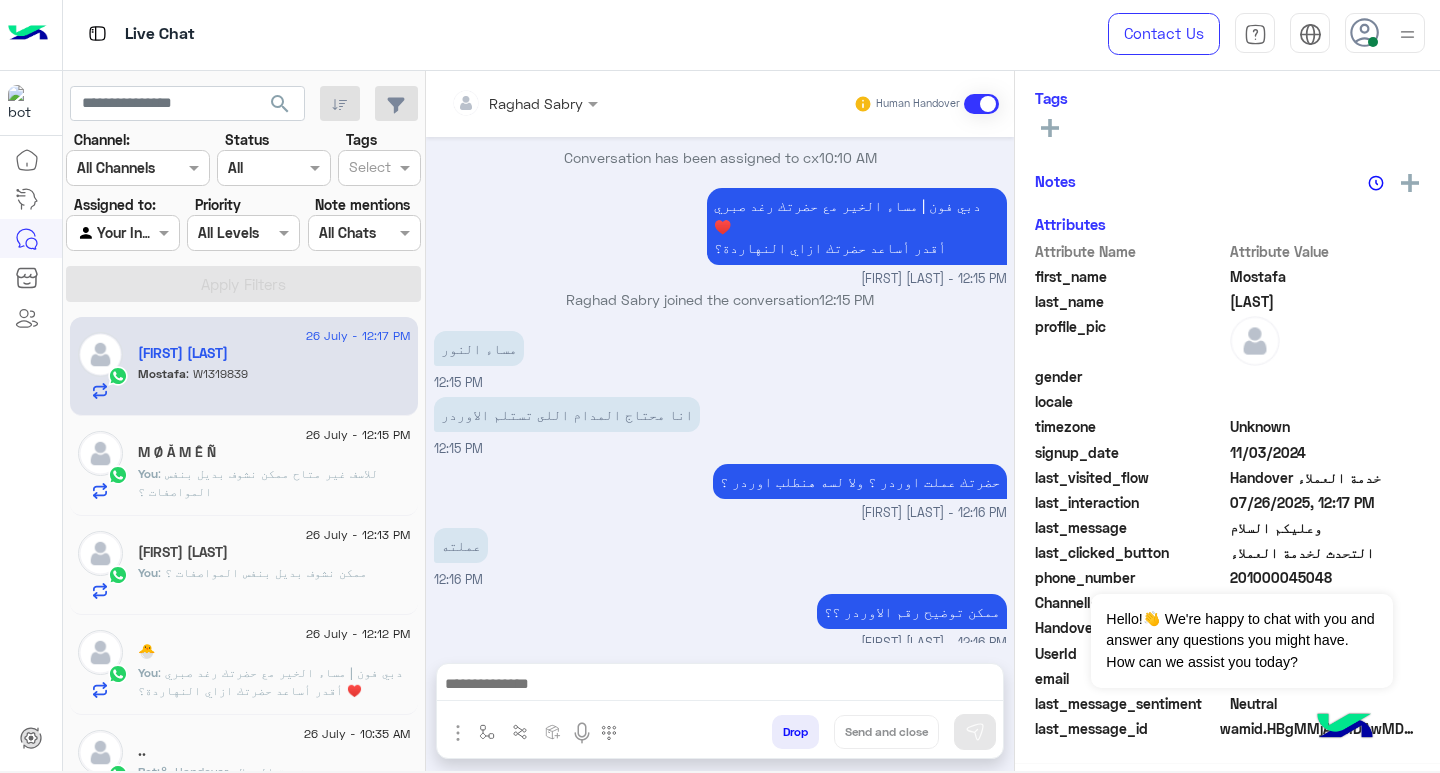 click on "W1319839" at bounding box center (473, 675) 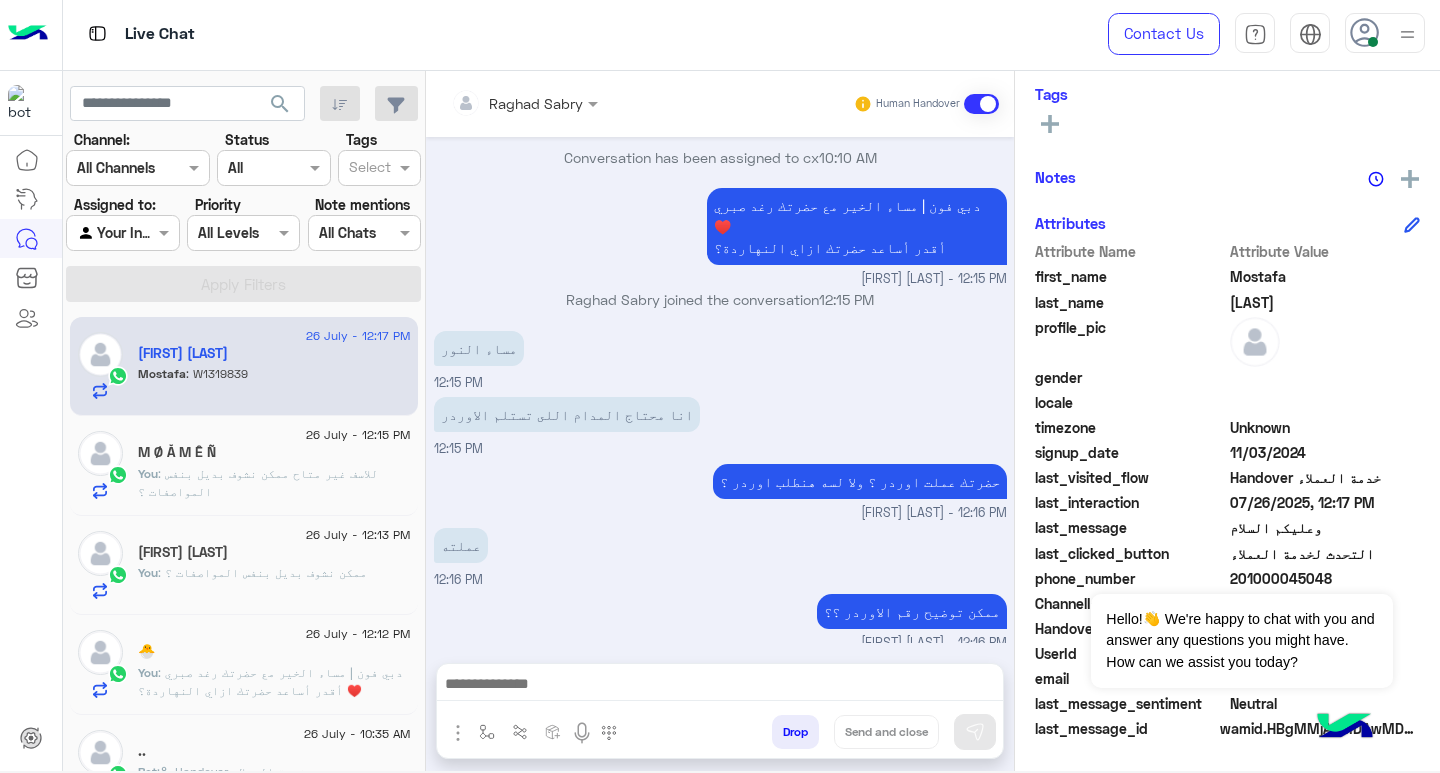 click on "W1319839" at bounding box center (473, 675) 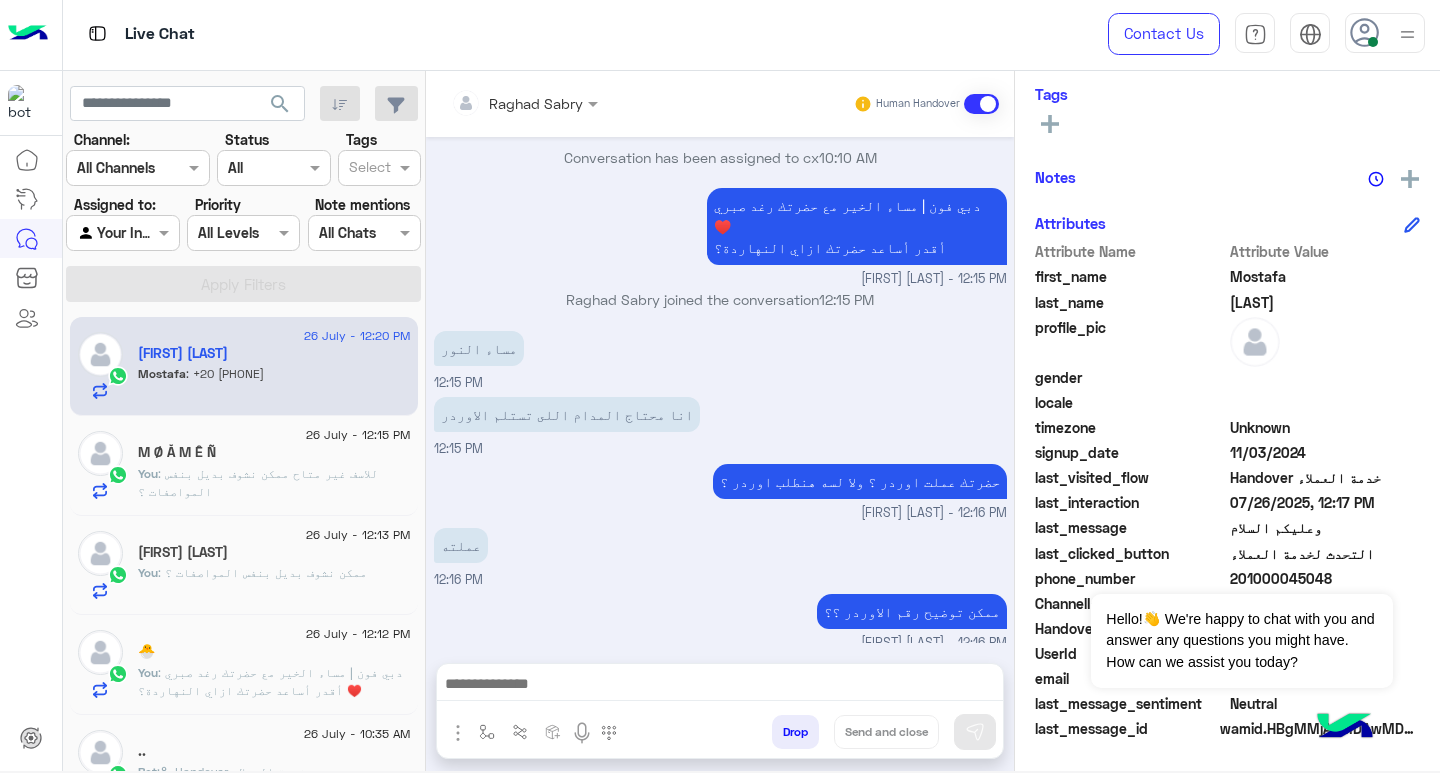 scroll, scrollTop: 1448, scrollLeft: 0, axis: vertical 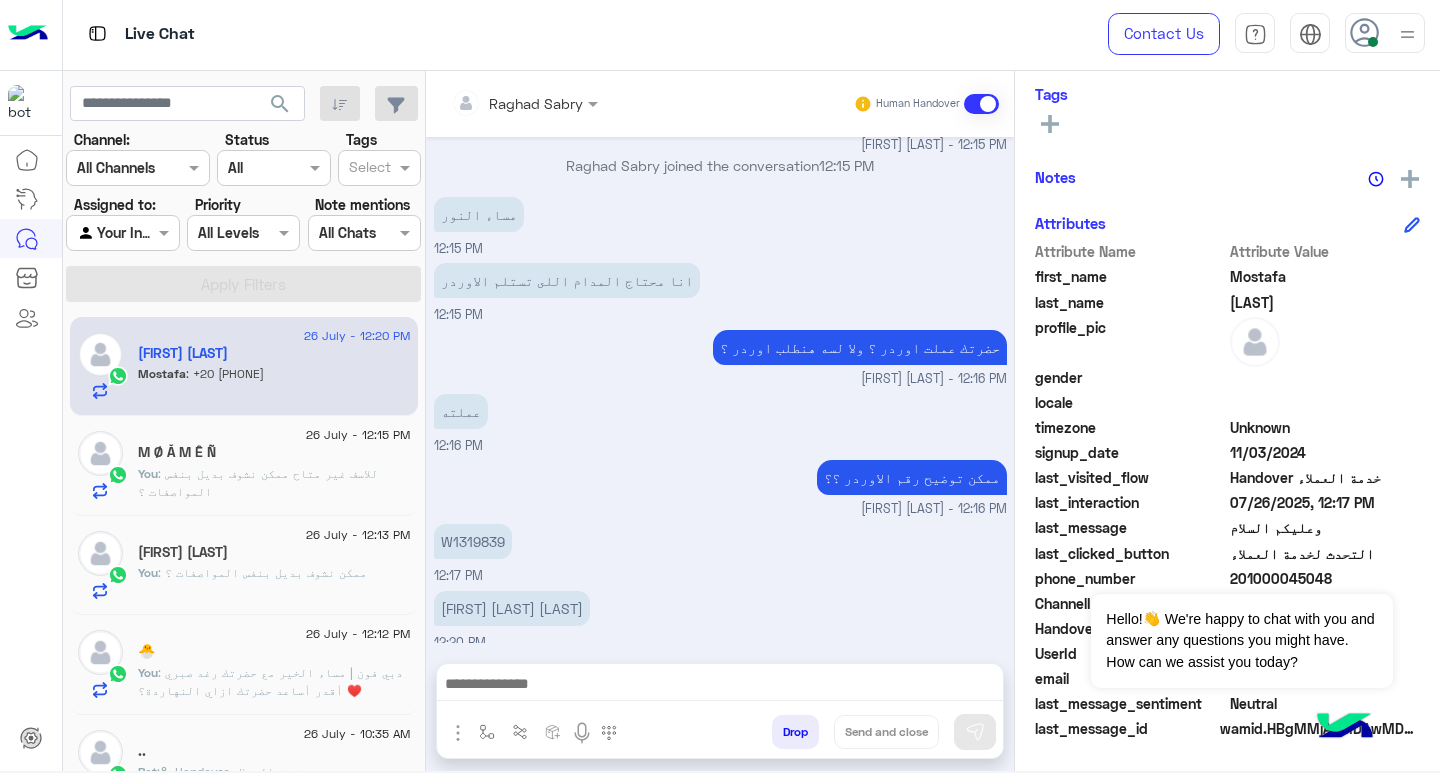 click on "[ORDER_ID]  12:17 PM" at bounding box center [720, 552] 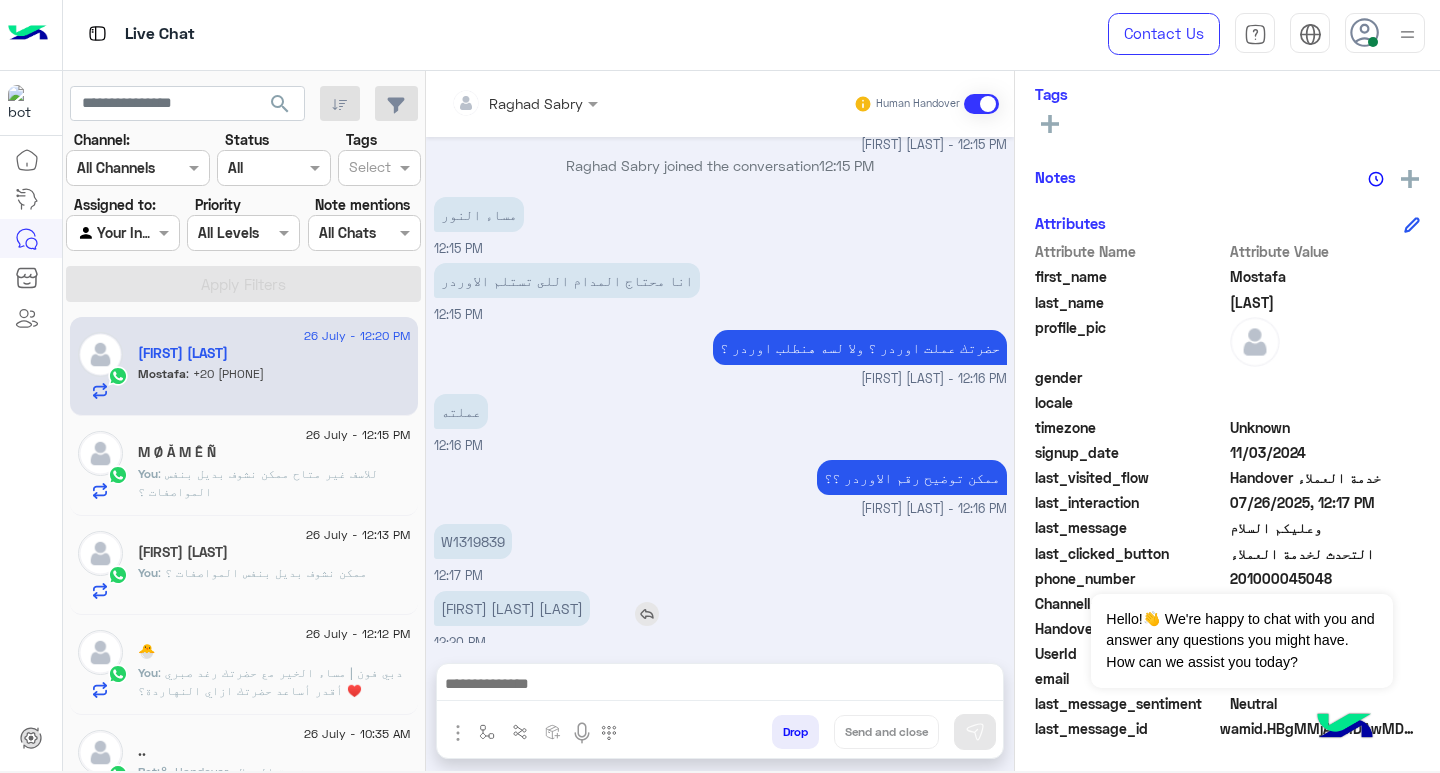 click on "[FIRST] [LAST] [LAST]" at bounding box center [512, 608] 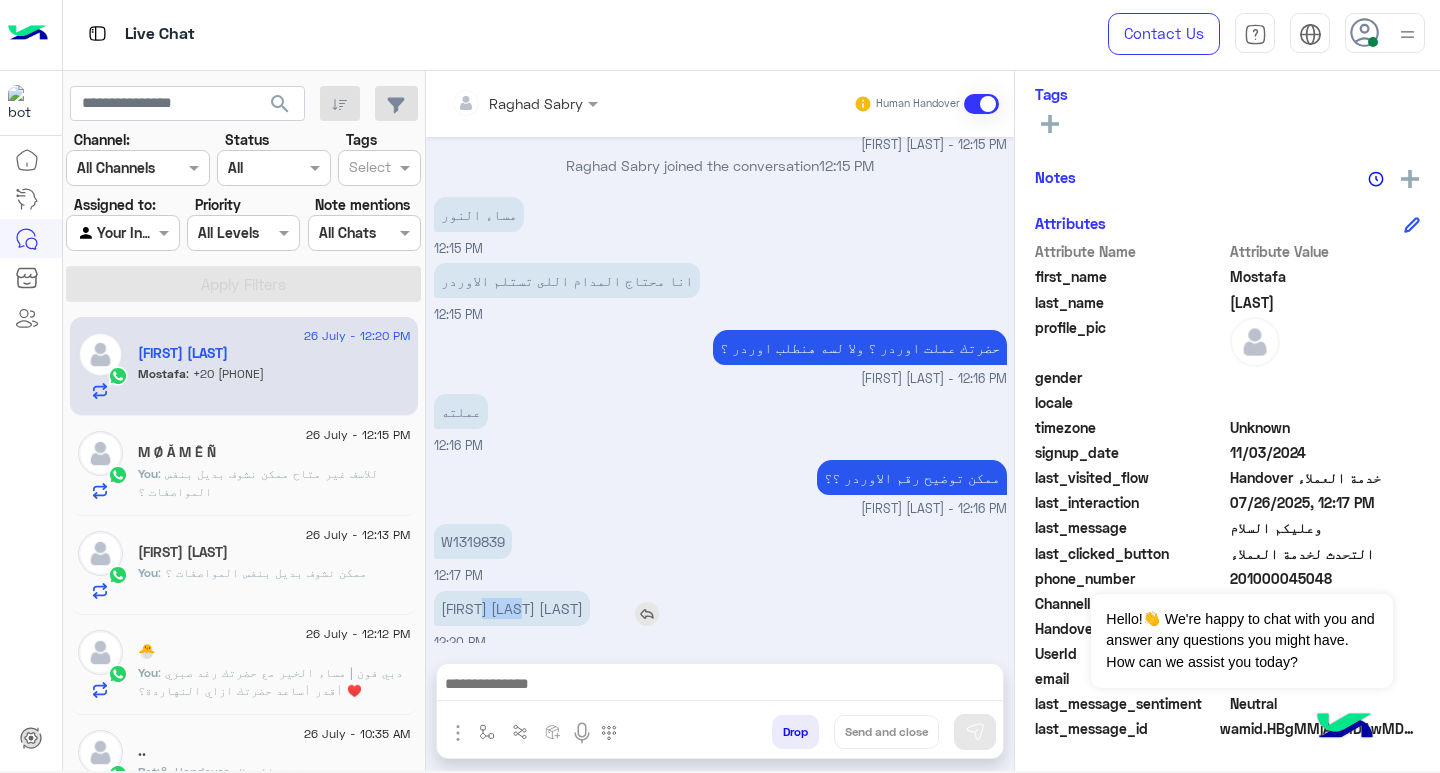 click on "[FIRST] [LAST] [LAST]" at bounding box center [512, 608] 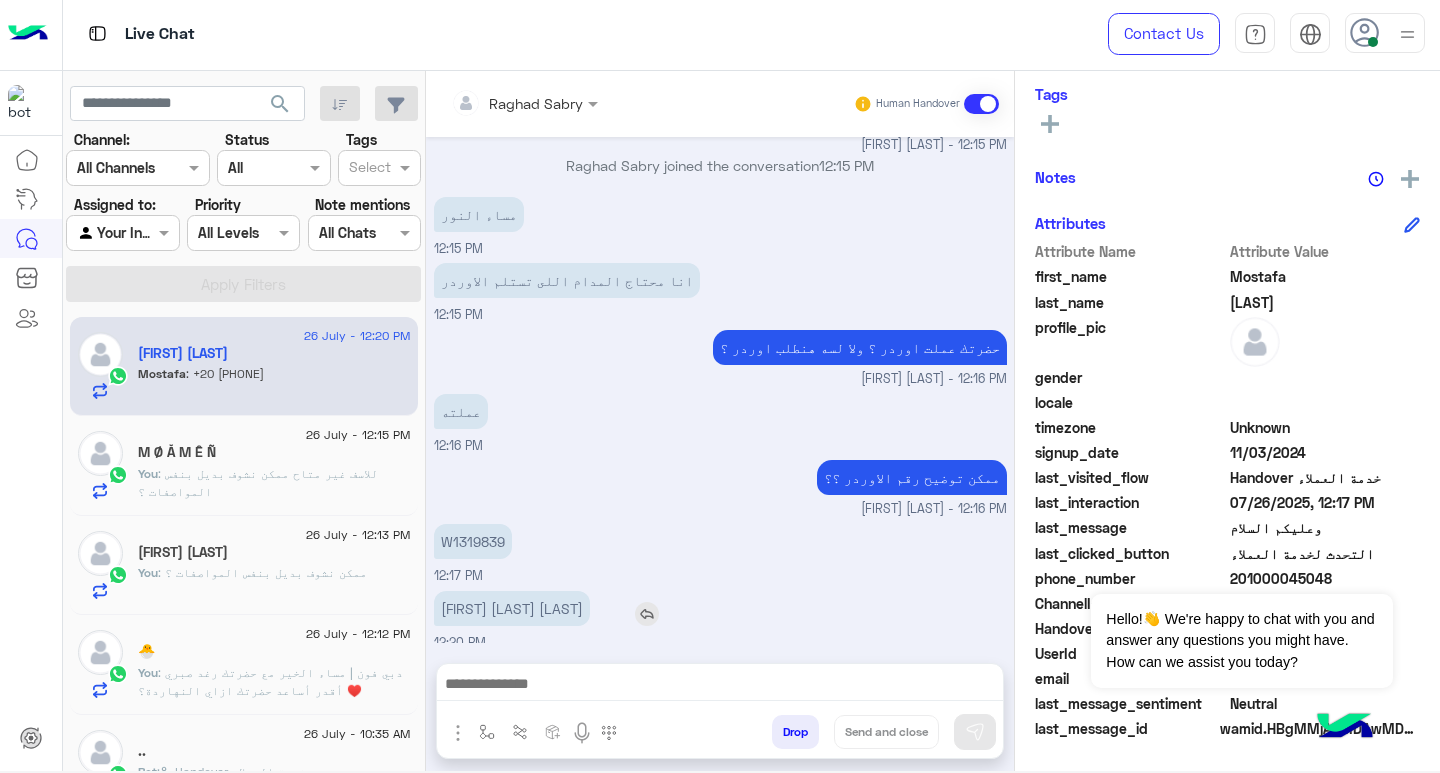 click on "[FIRST] [LAST] [LAST]" at bounding box center (512, 608) 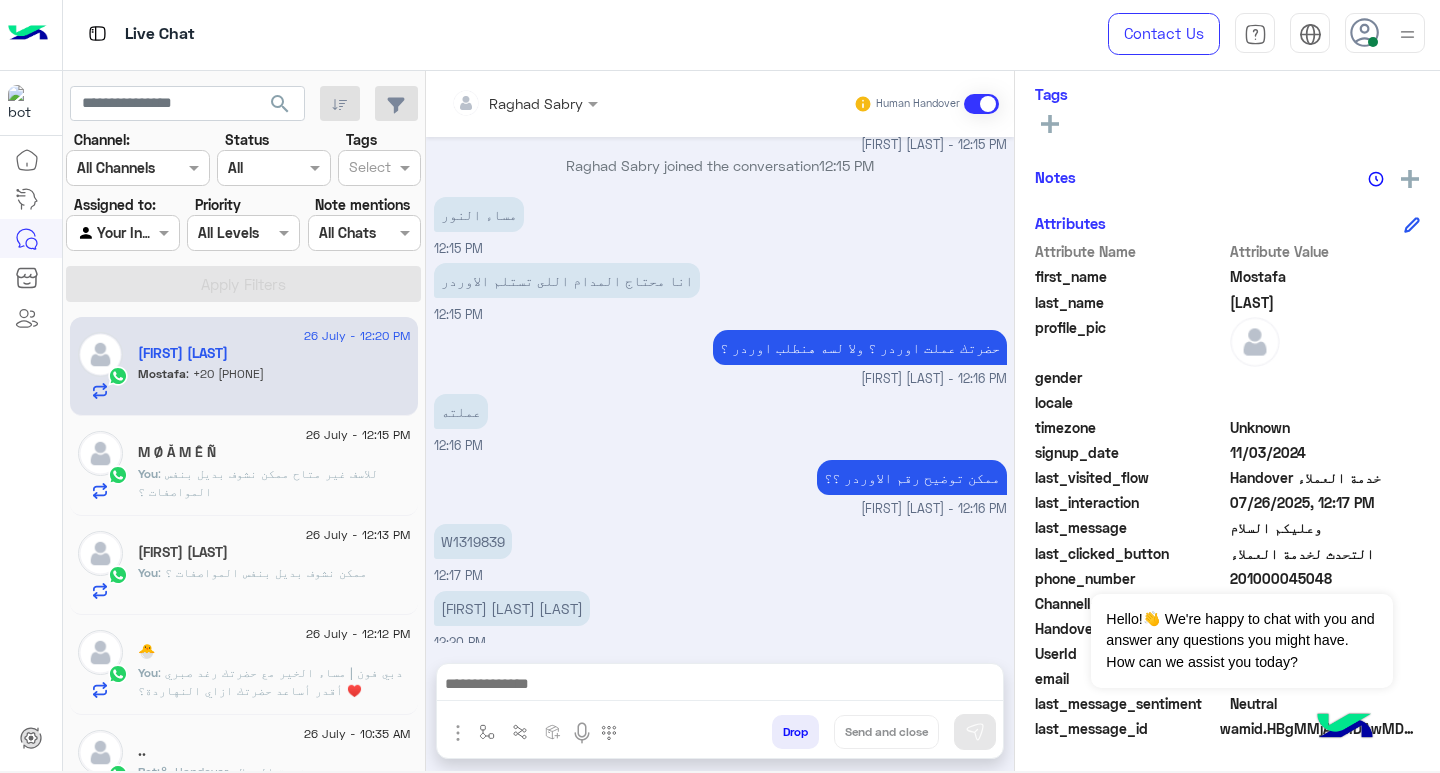 copy 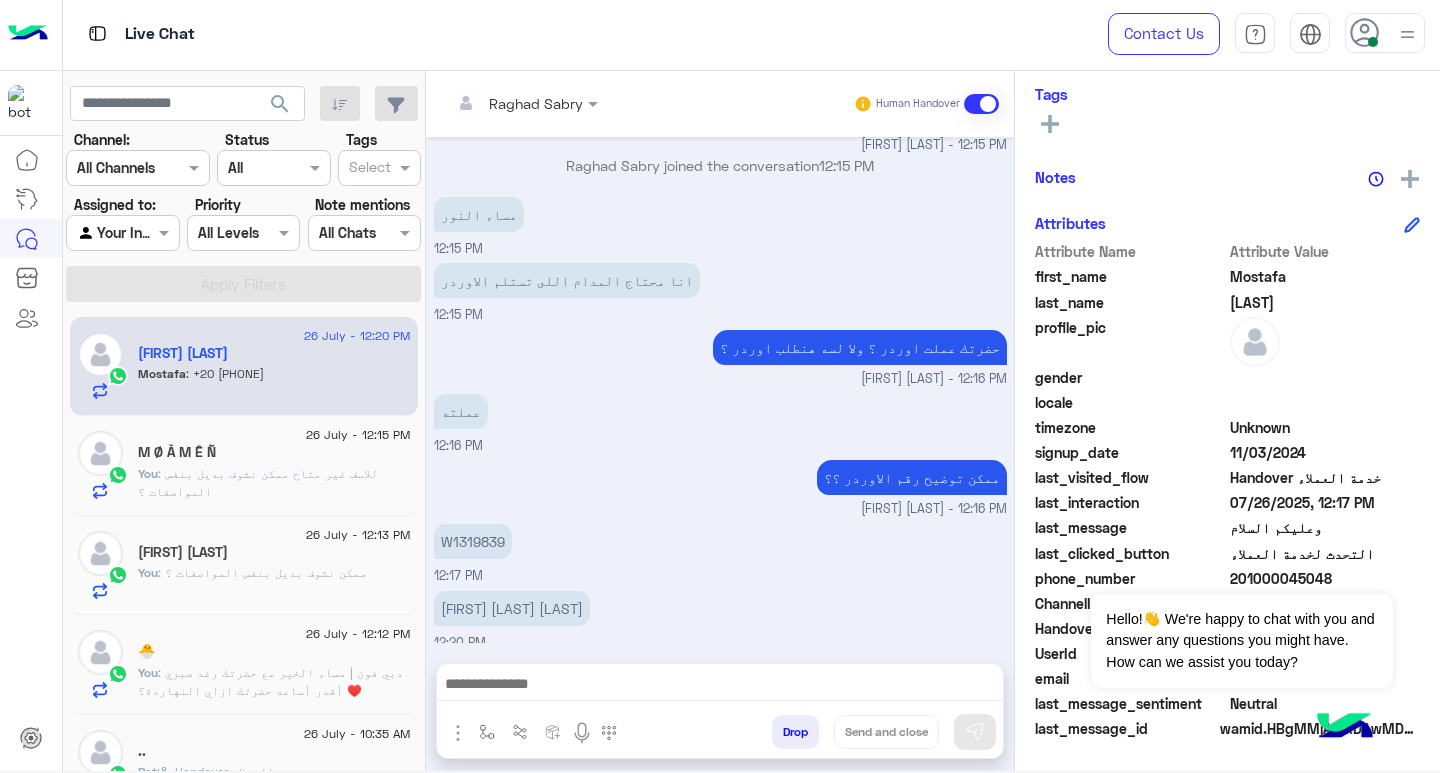 scroll, scrollTop: 1447, scrollLeft: 0, axis: vertical 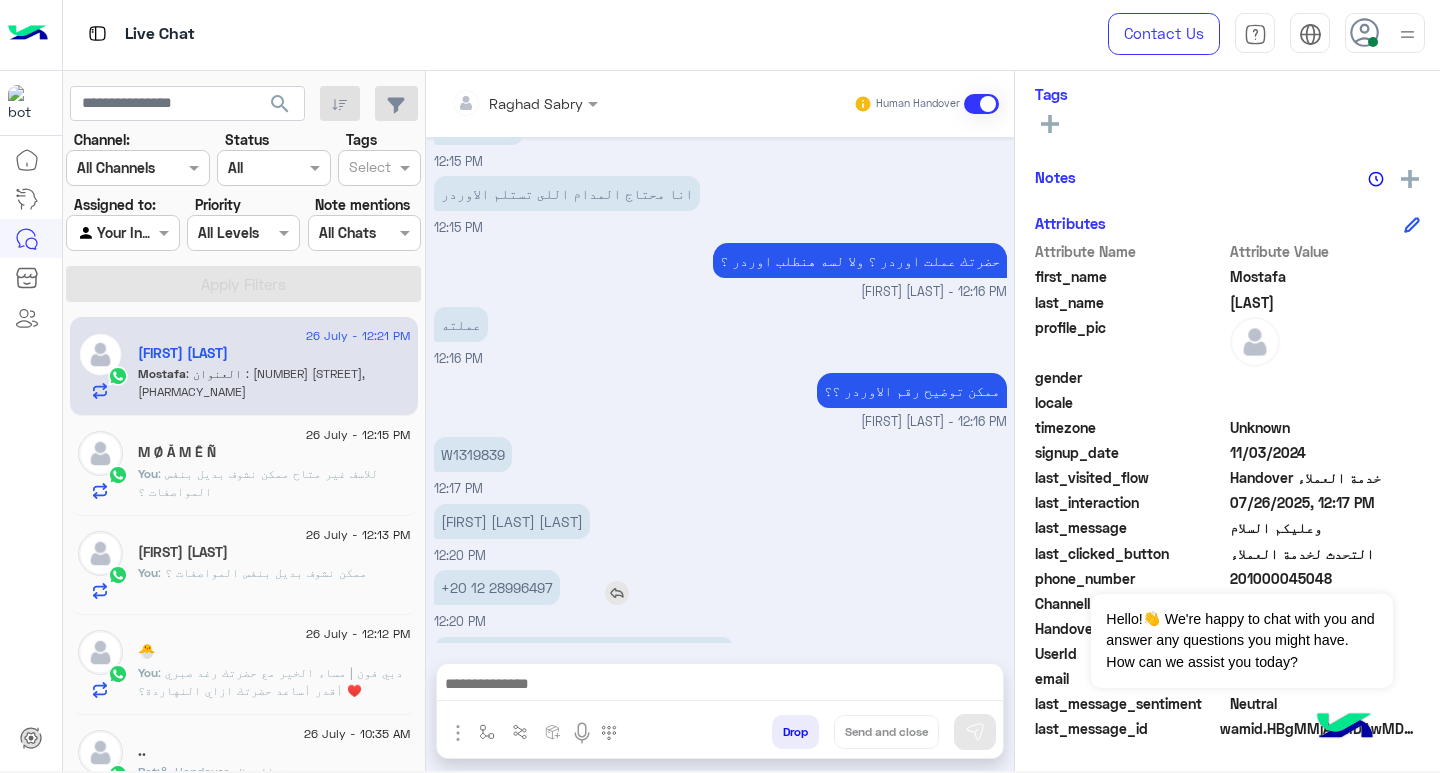 click on "+20 12 28996497" at bounding box center (497, 587) 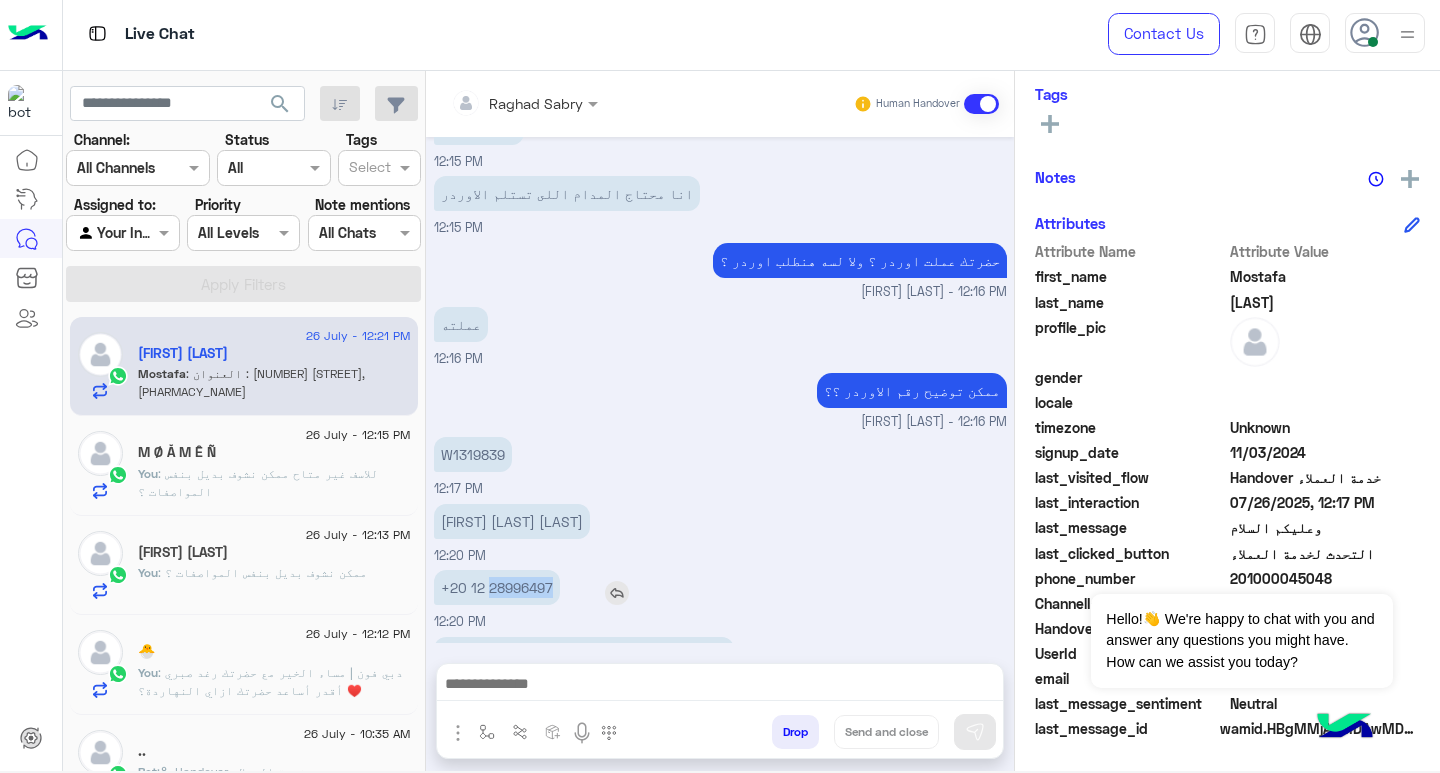 click on "+20 12 28996497" at bounding box center (497, 587) 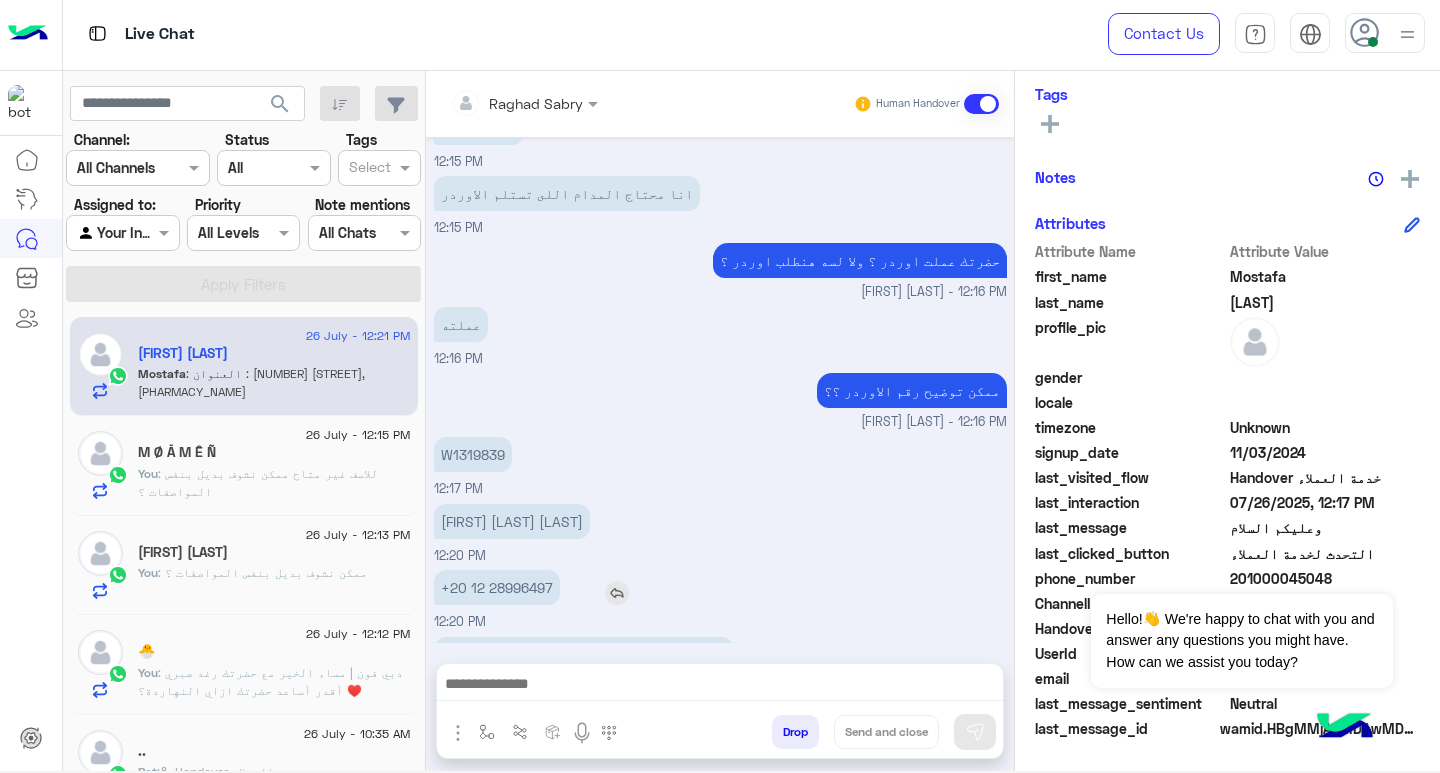 click on "+20 12 28996497" at bounding box center (497, 587) 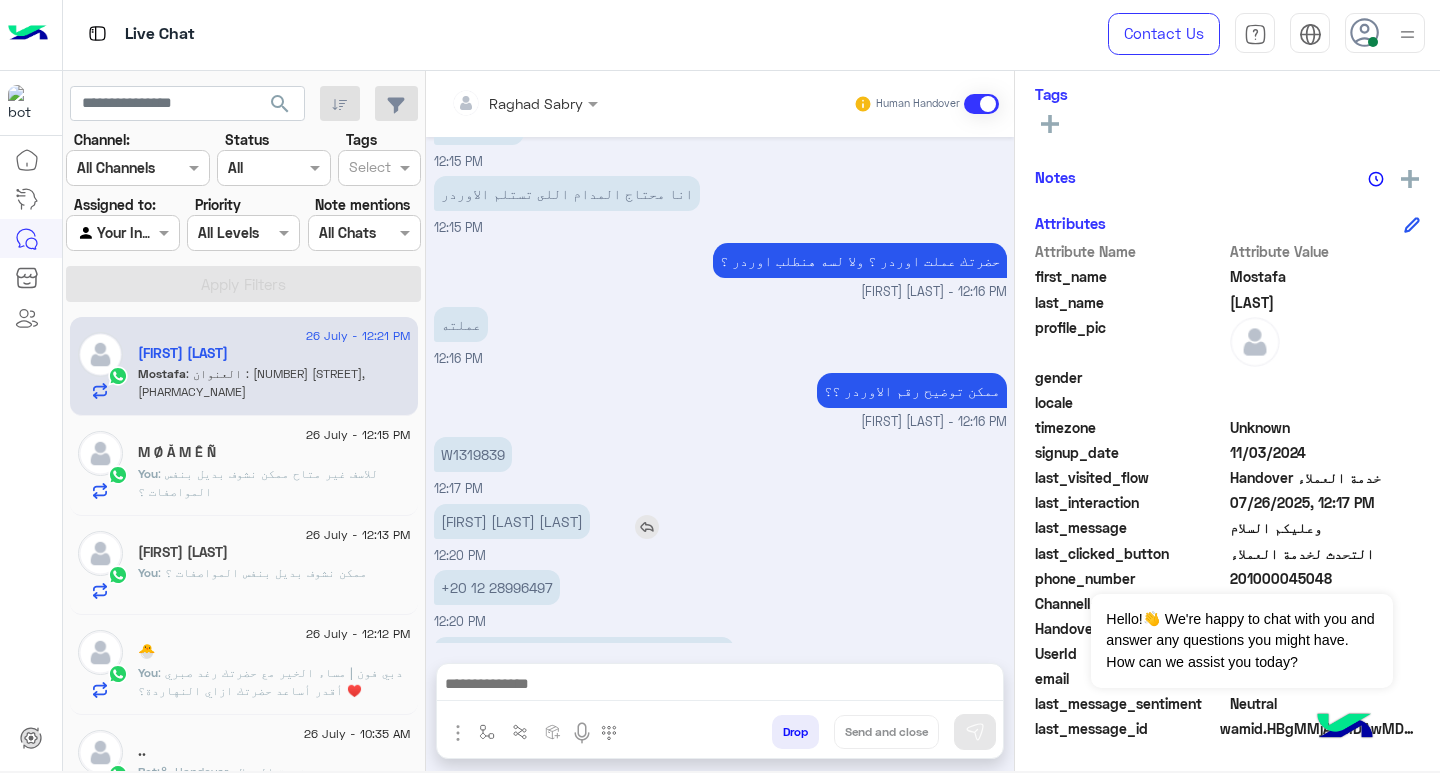click on "[FIRST] [LAST] [LAST]" at bounding box center [512, 521] 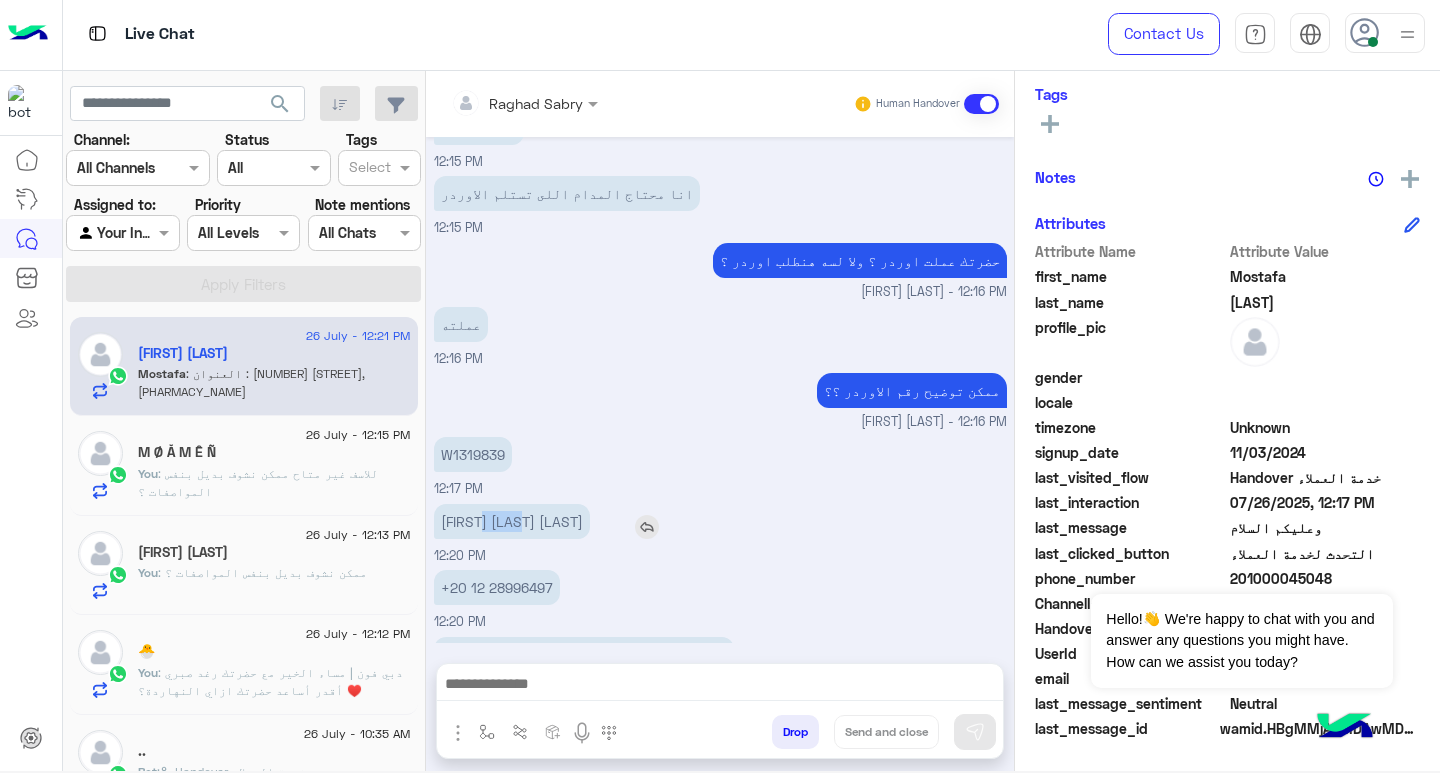 click on "[FIRST] [LAST] [LAST]" at bounding box center [512, 521] 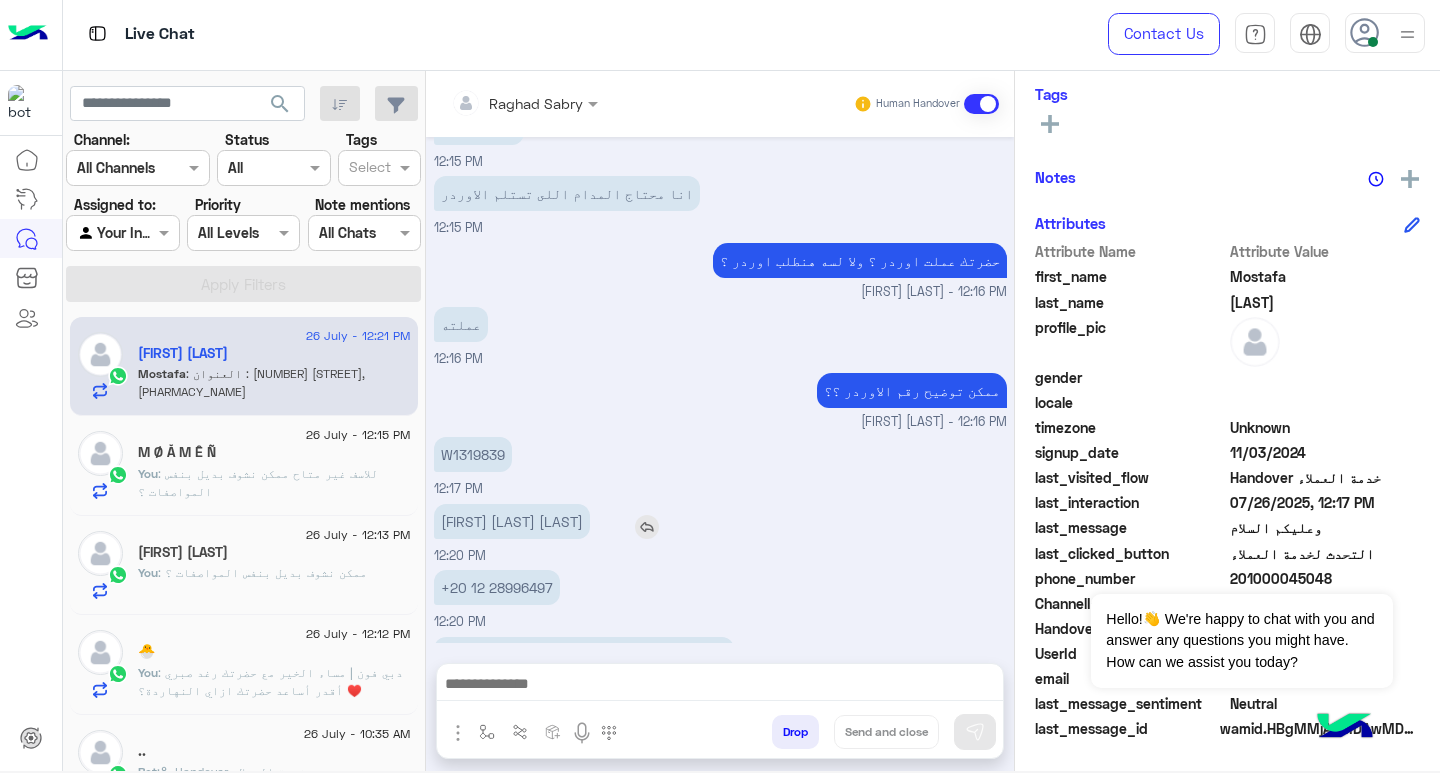 click on "[FIRST] [LAST] [LAST]" at bounding box center [512, 521] 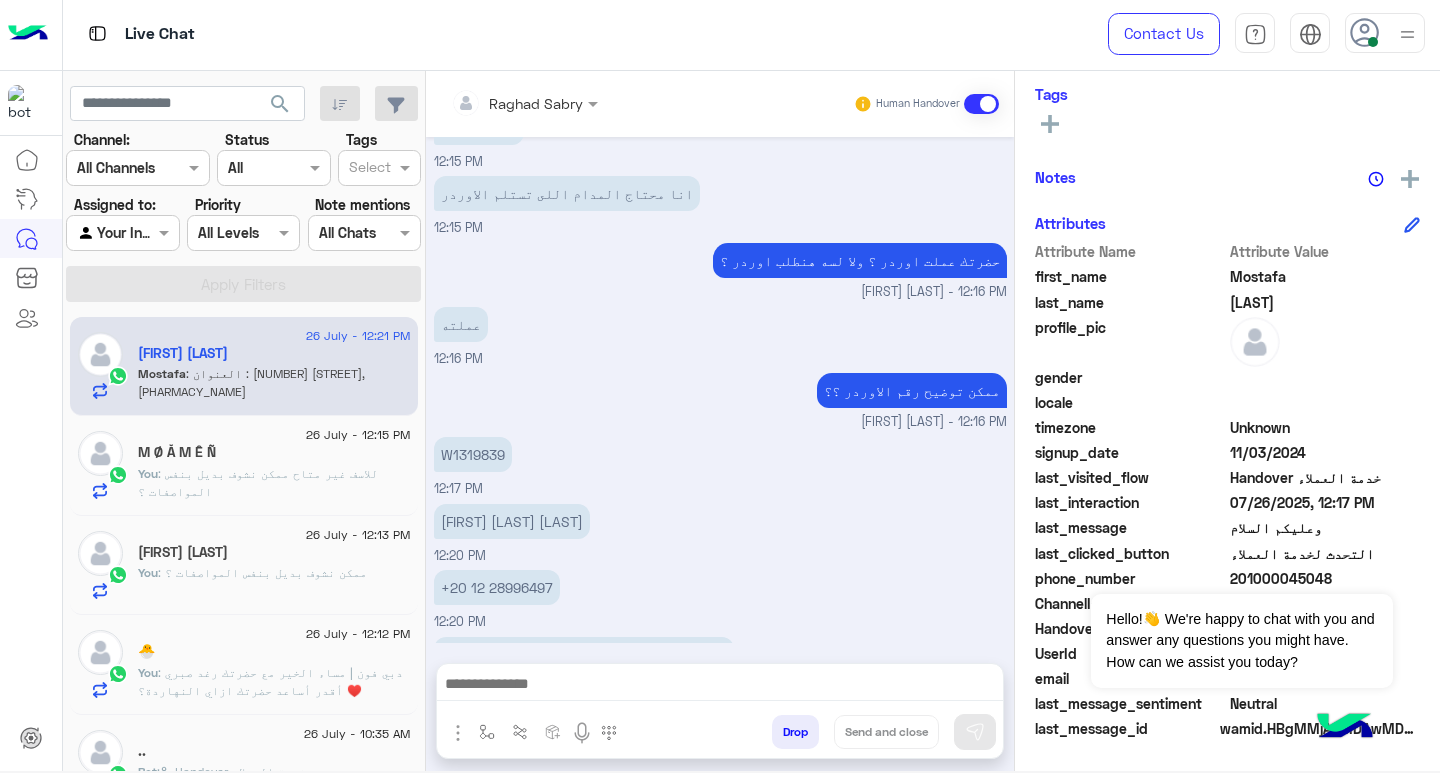 copy 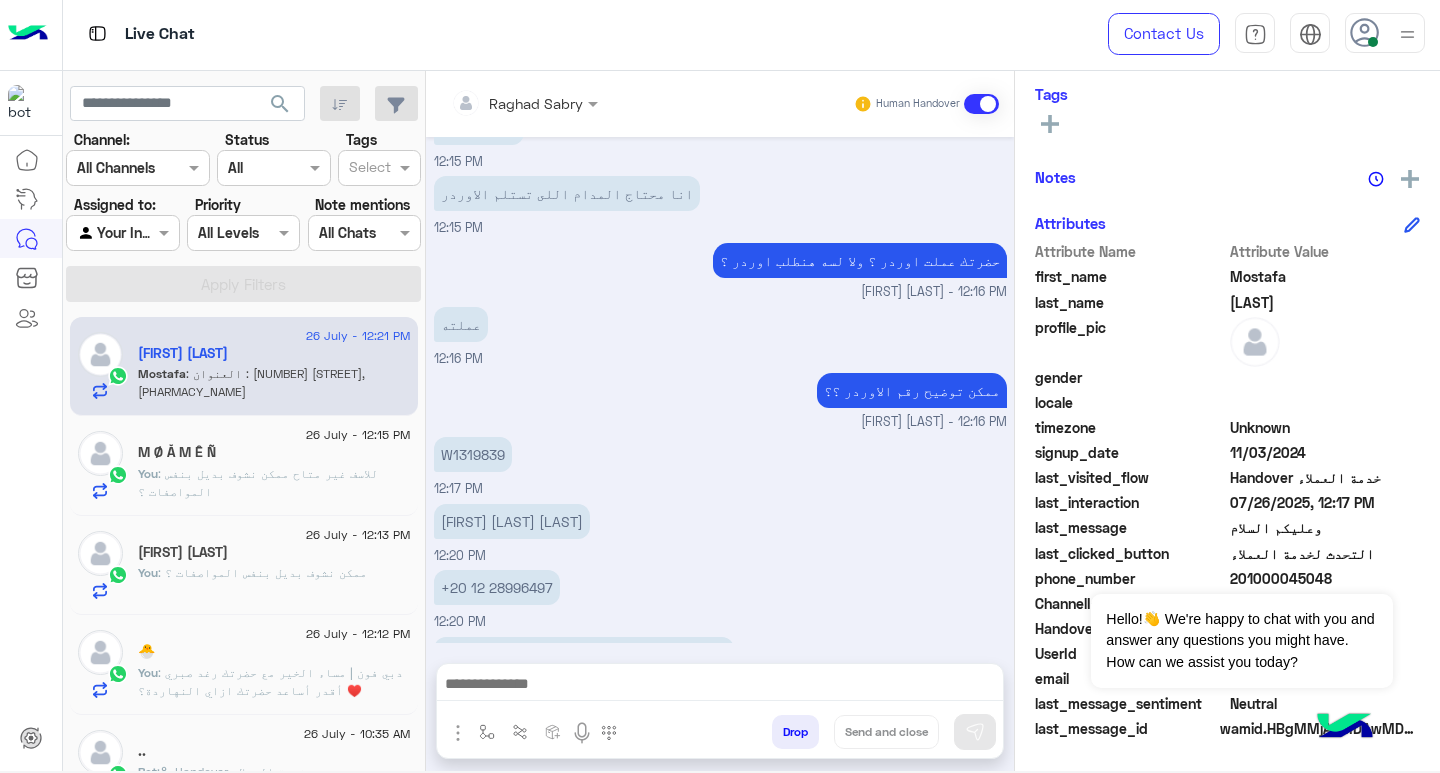 copy 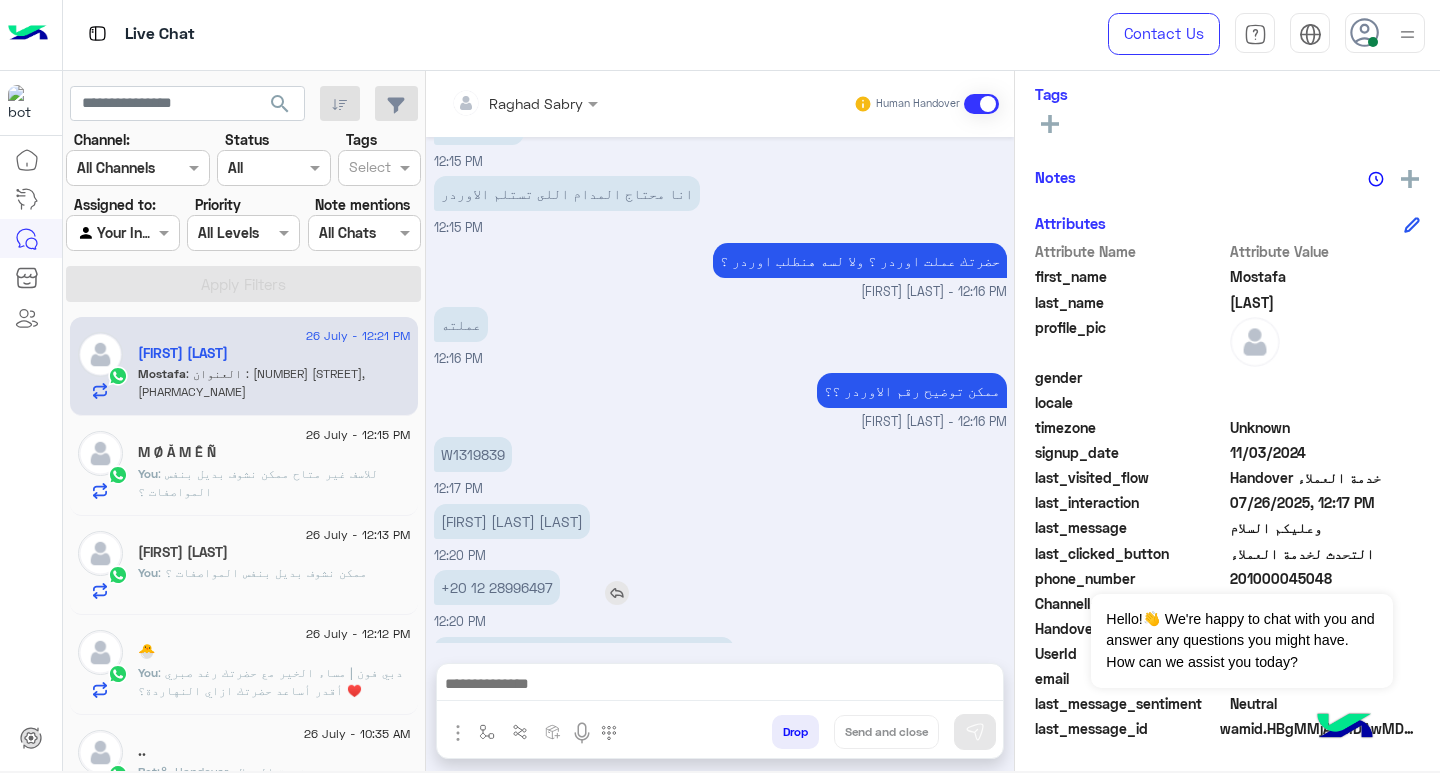 click on "+20 12 28996497" at bounding box center [497, 587] 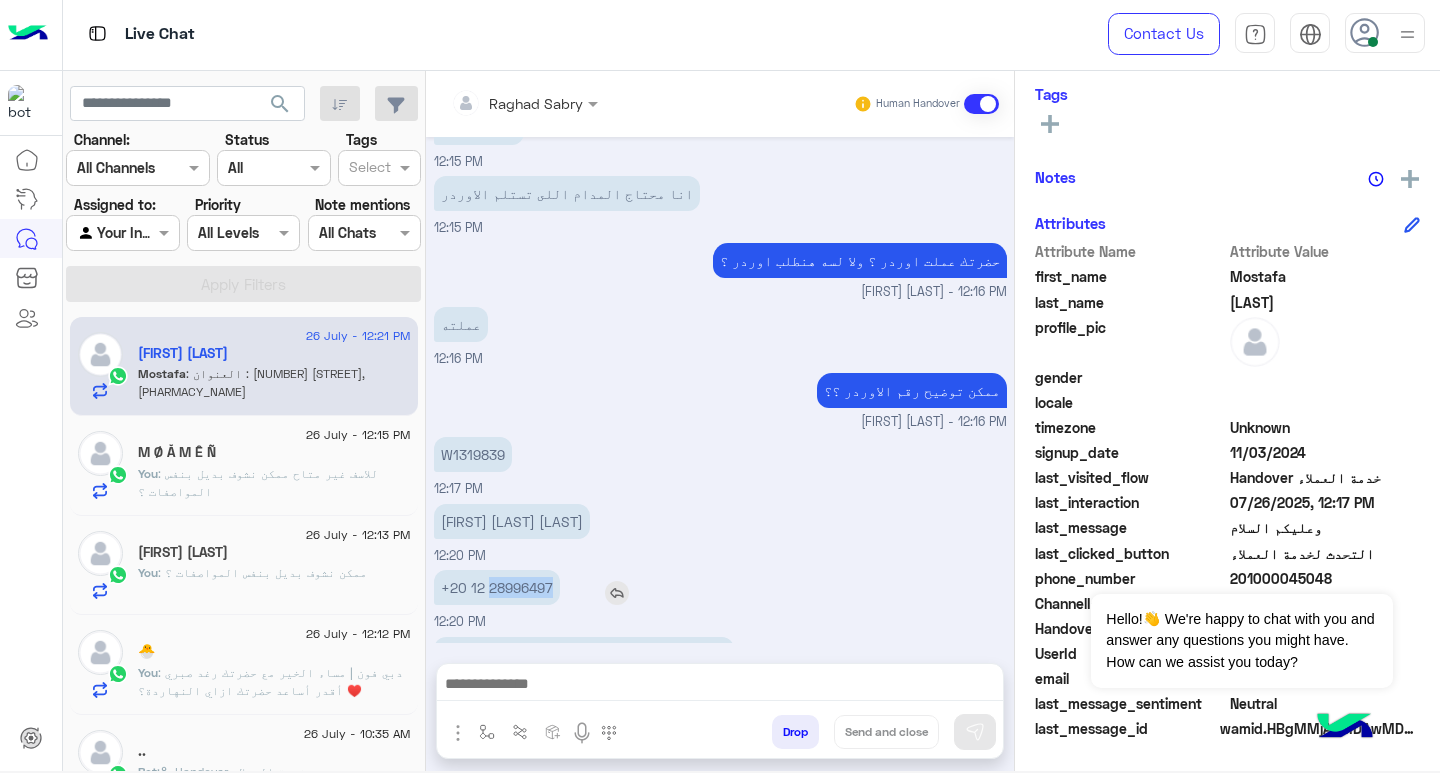 click on "+20 12 28996497" at bounding box center [497, 587] 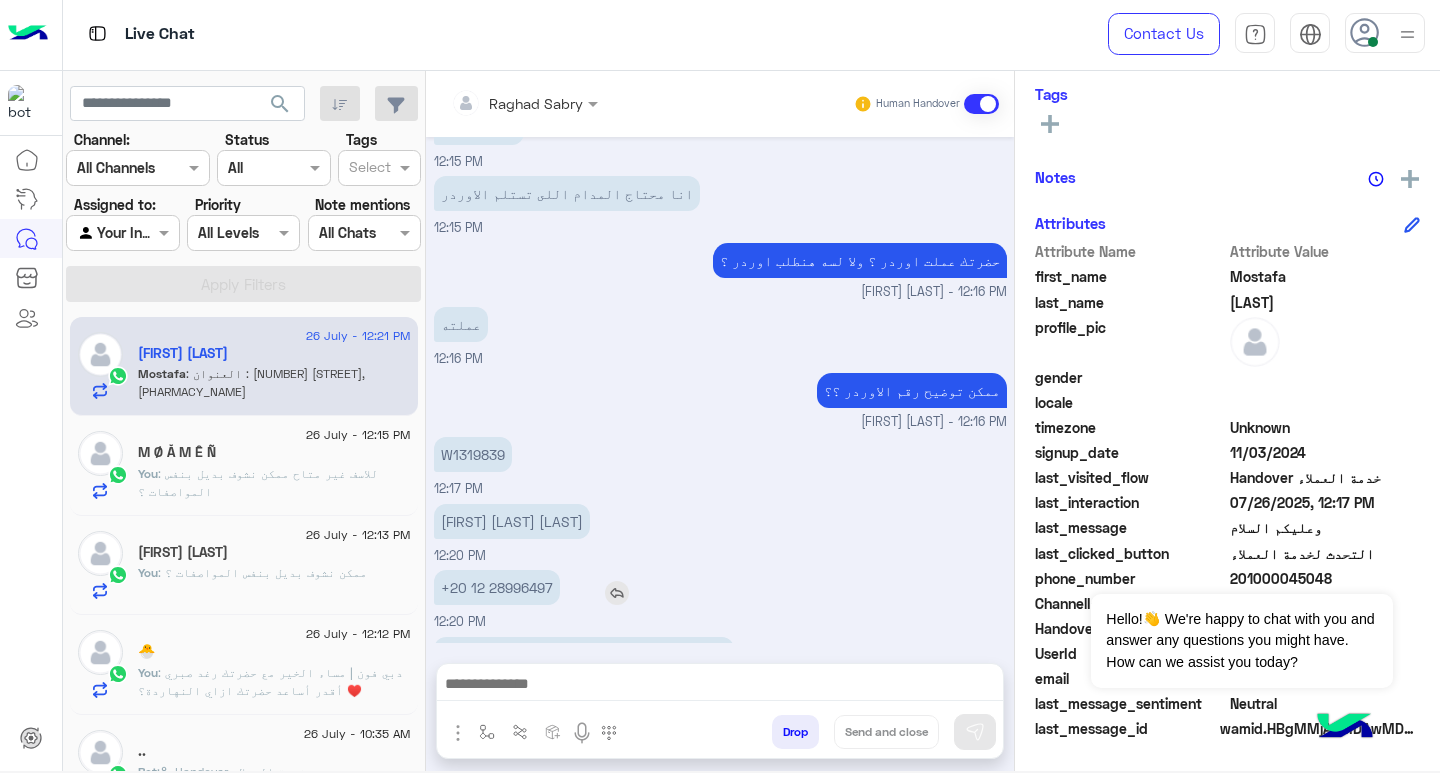 click on "+20 12 28996497" at bounding box center (497, 587) 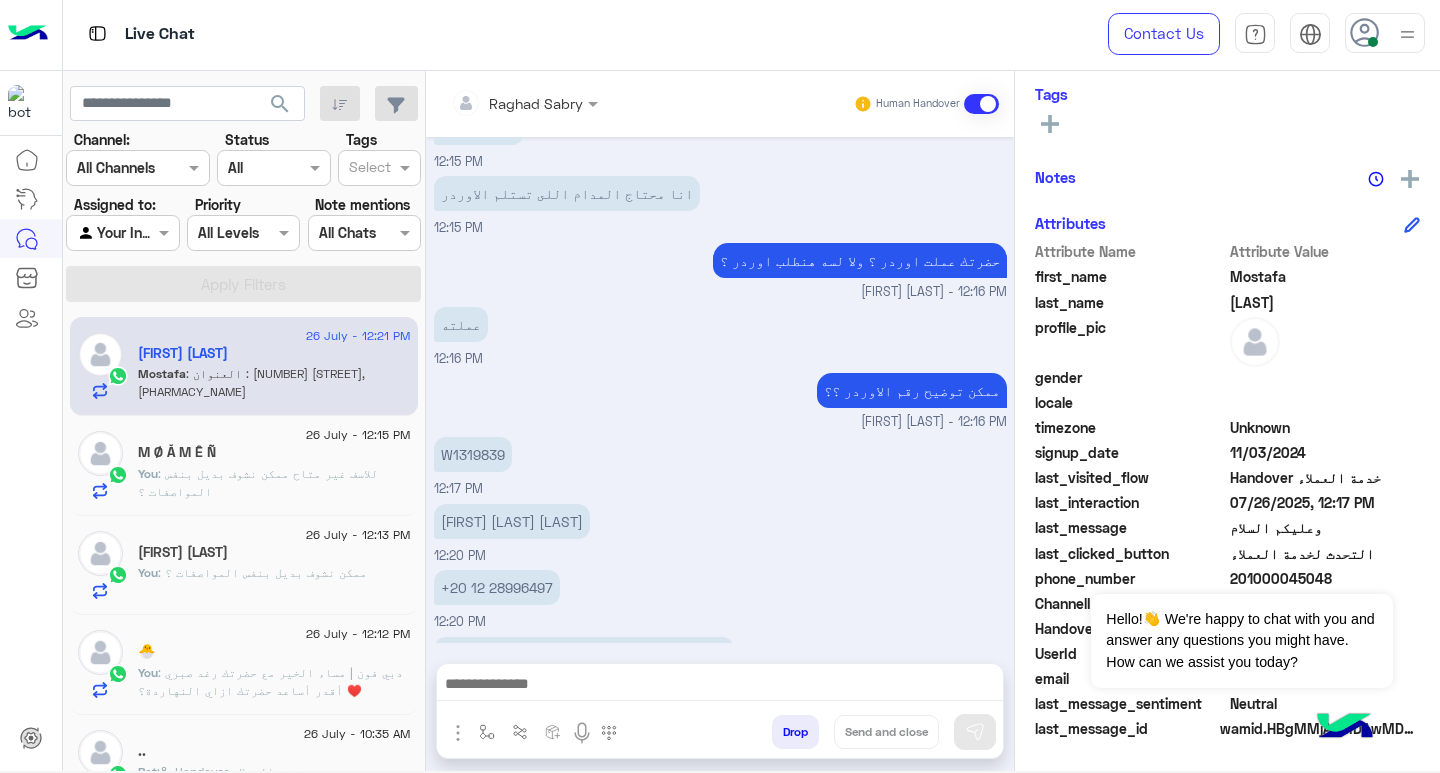 copy 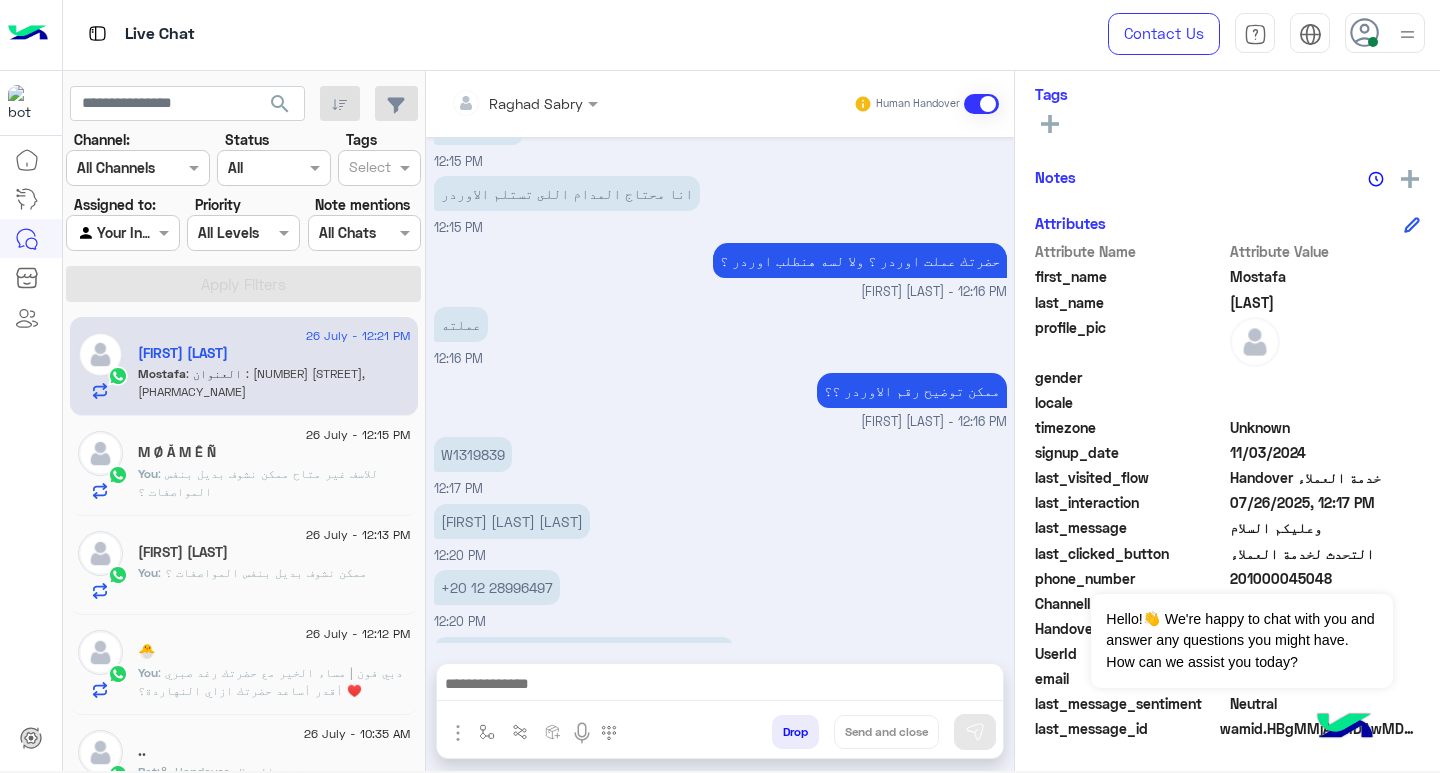 click on "العنوان : 2 شارع حسن والي, صيدلية اسد بن الفرات" at bounding box center (584, 665) 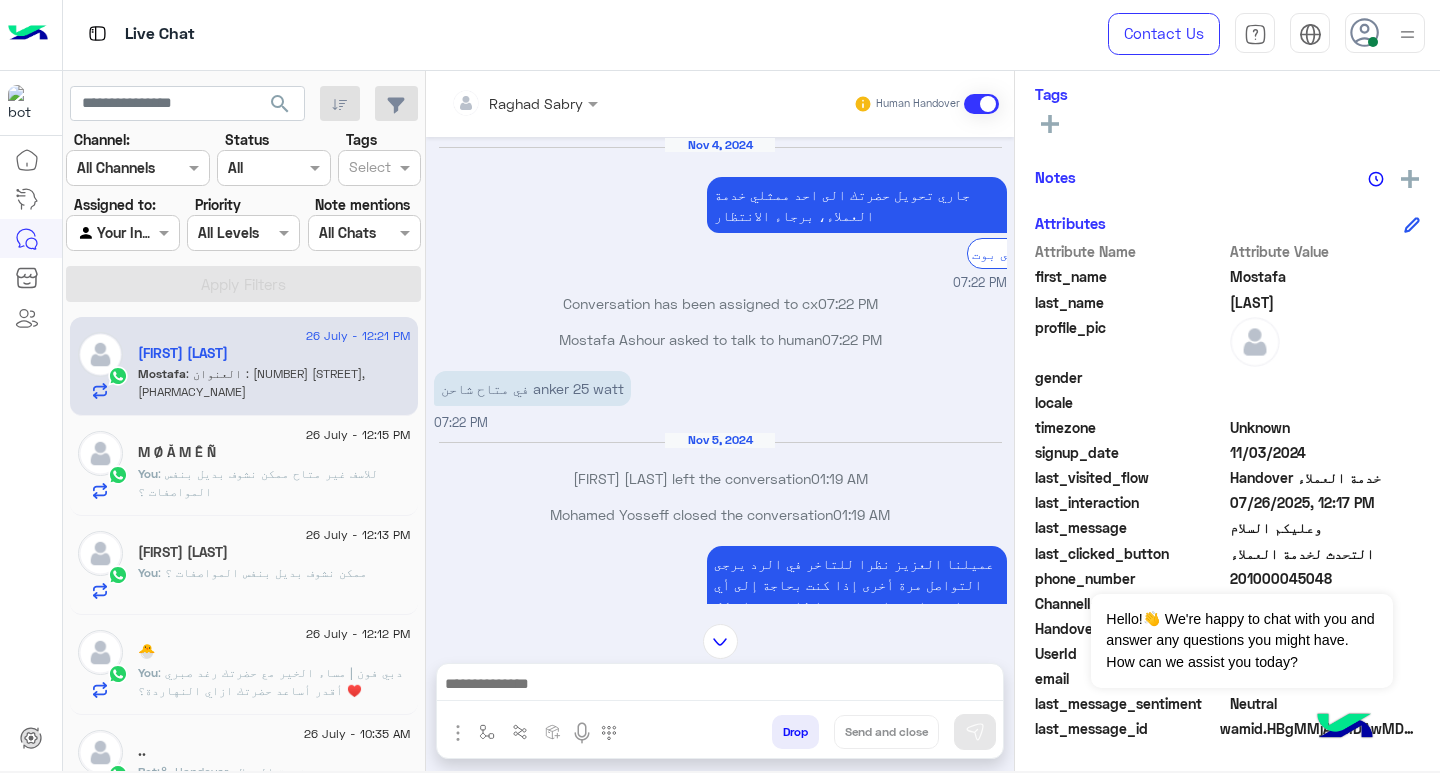 scroll, scrollTop: 1774, scrollLeft: 0, axis: vertical 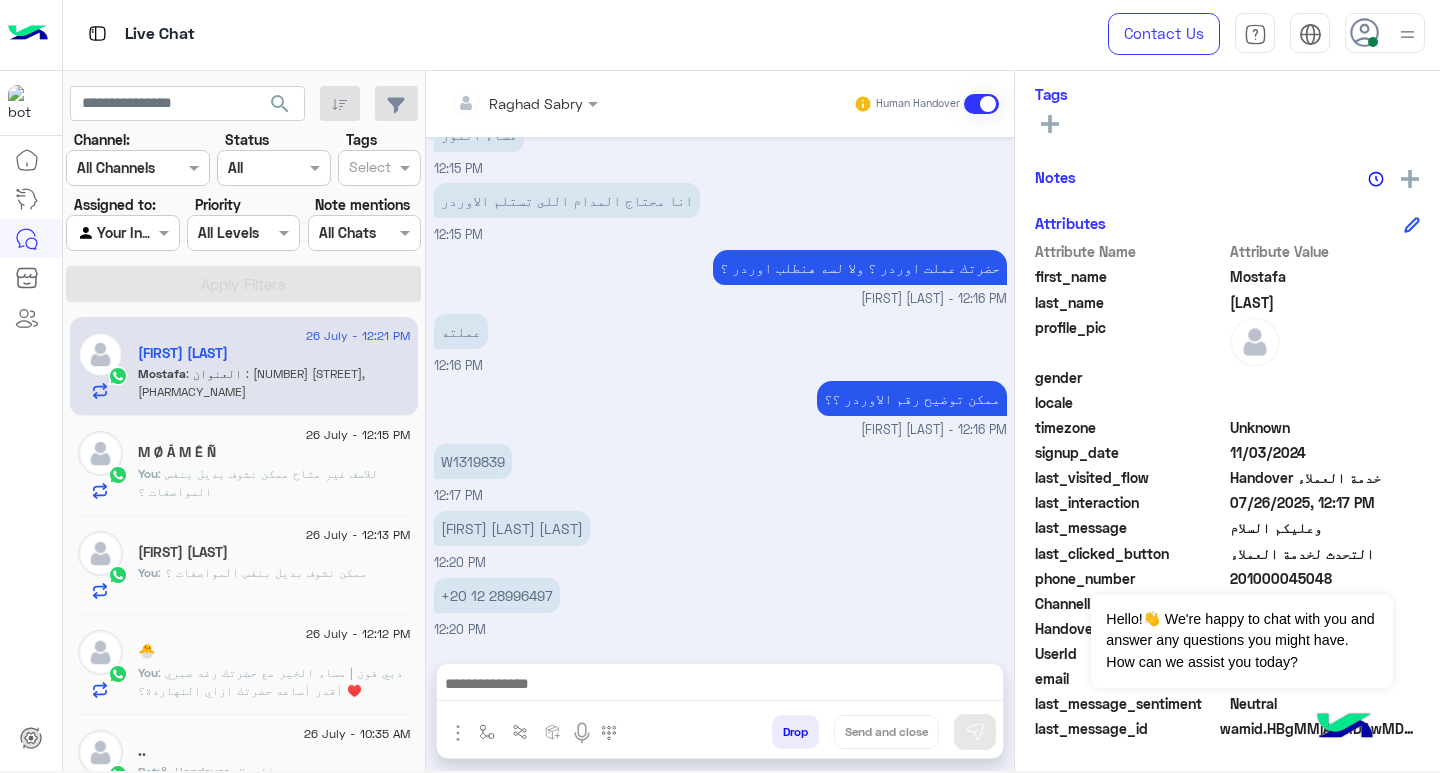 click at bounding box center [720, 686] 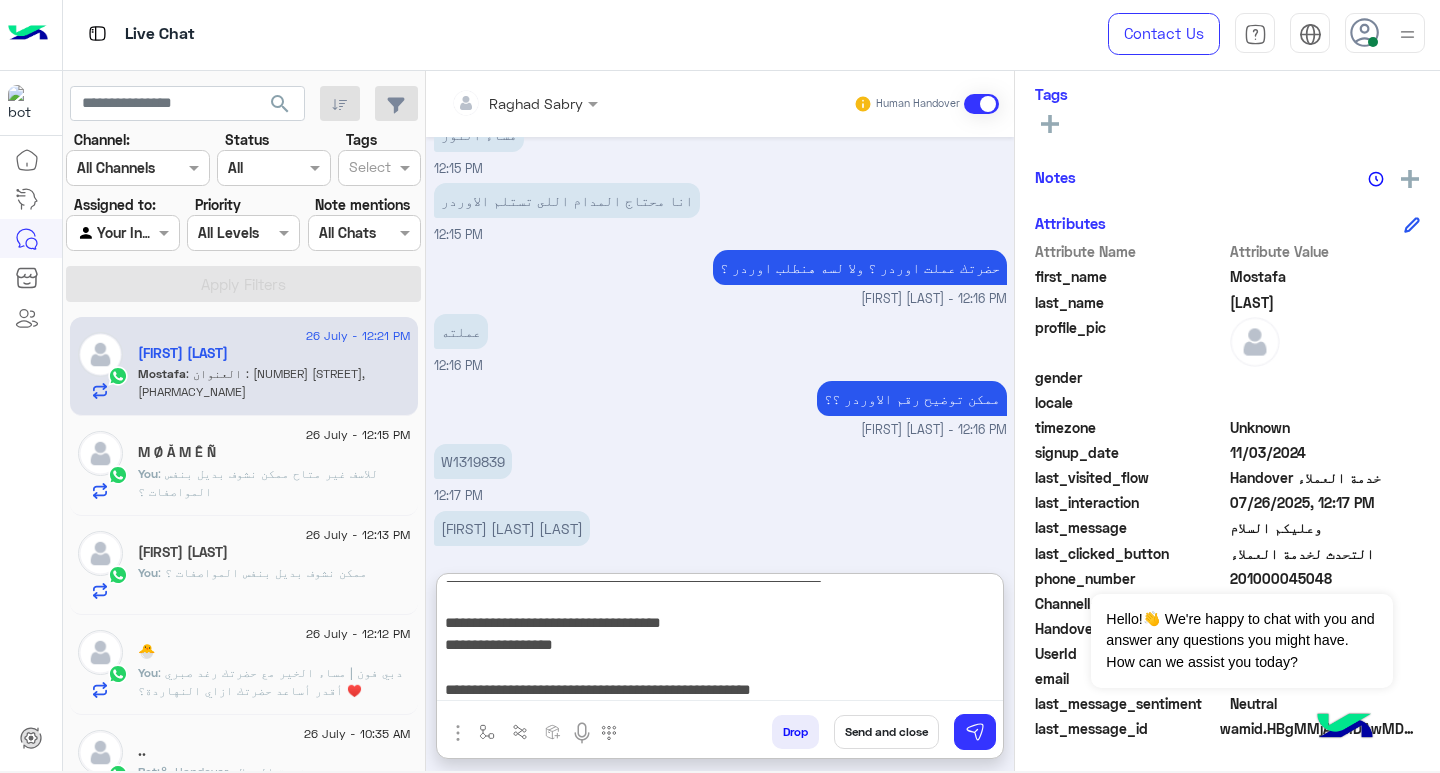 scroll, scrollTop: 0, scrollLeft: 0, axis: both 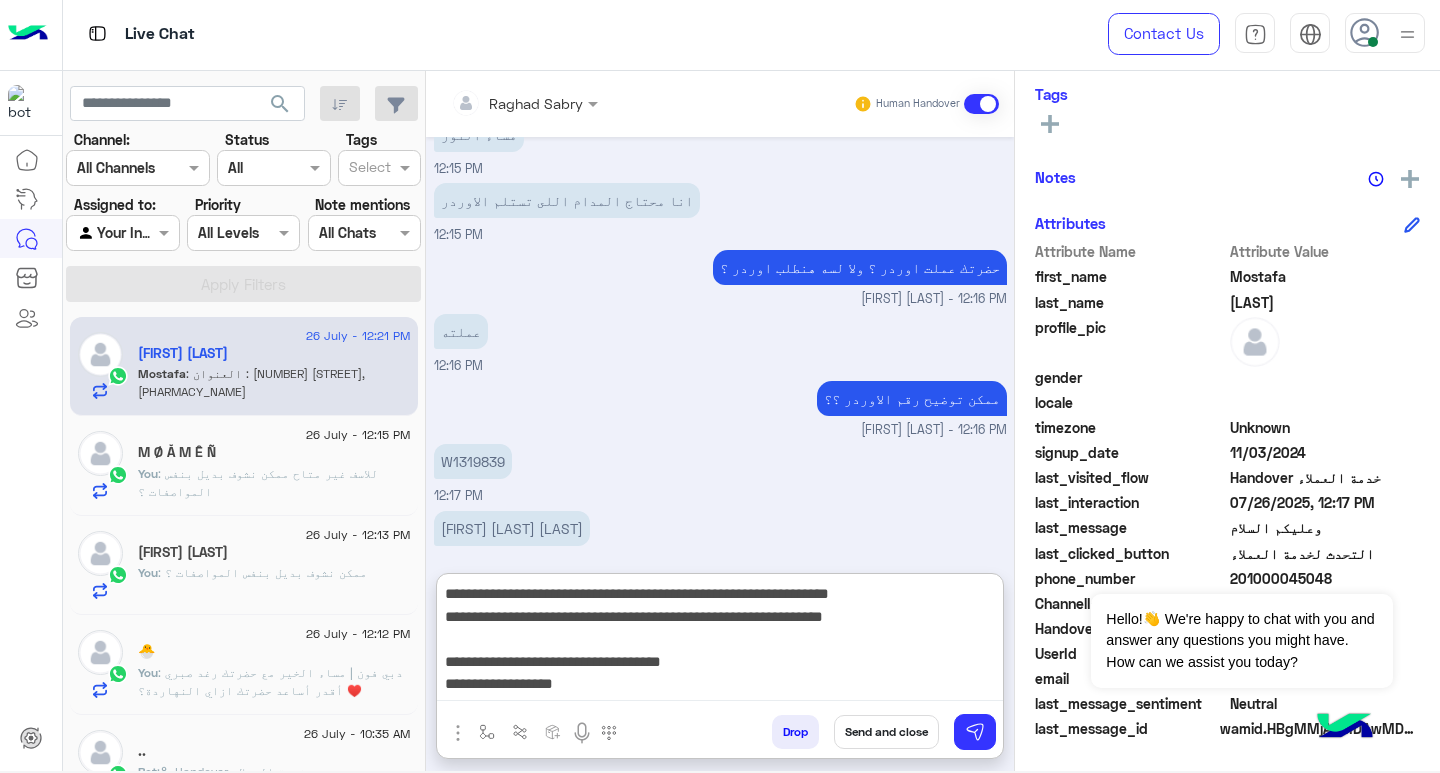 type on "**********" 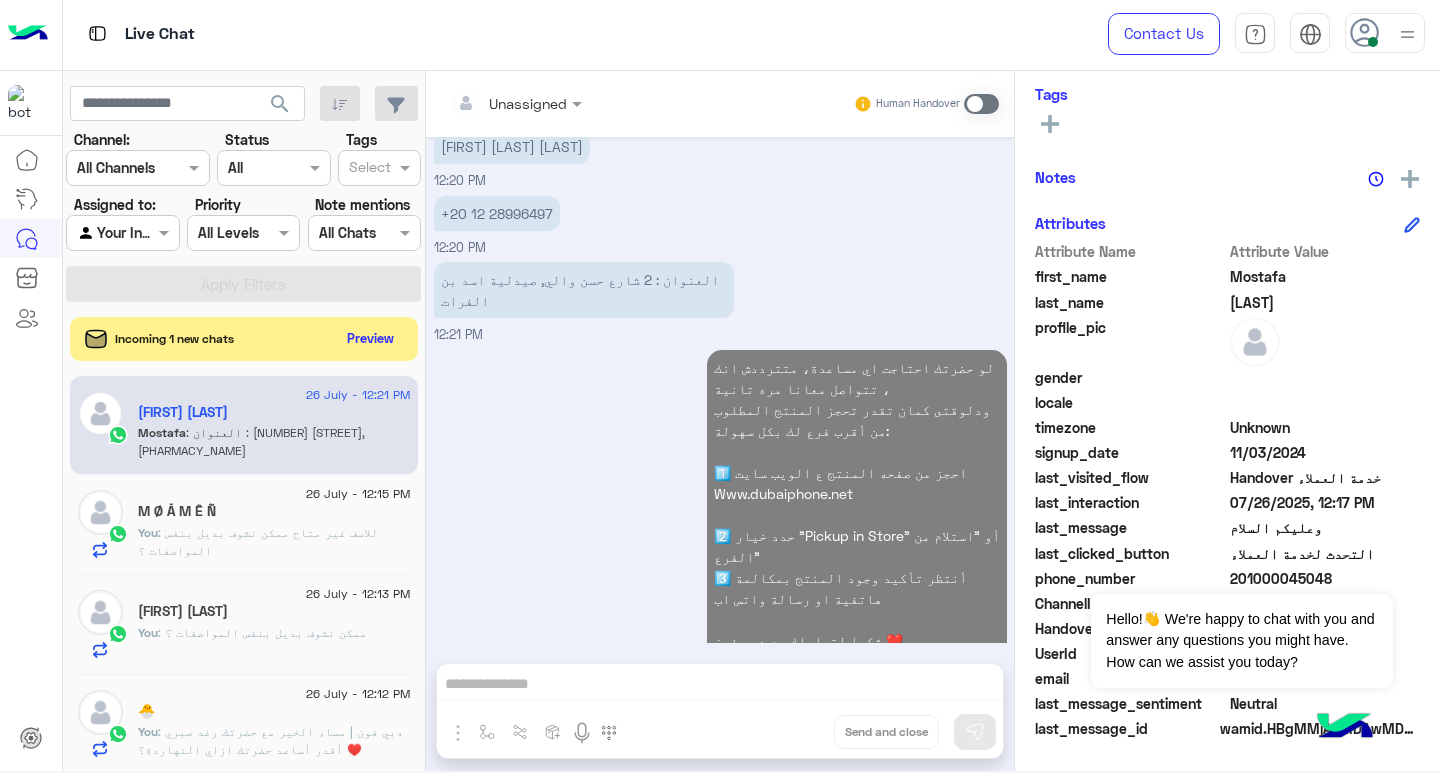 scroll, scrollTop: 3727, scrollLeft: 0, axis: vertical 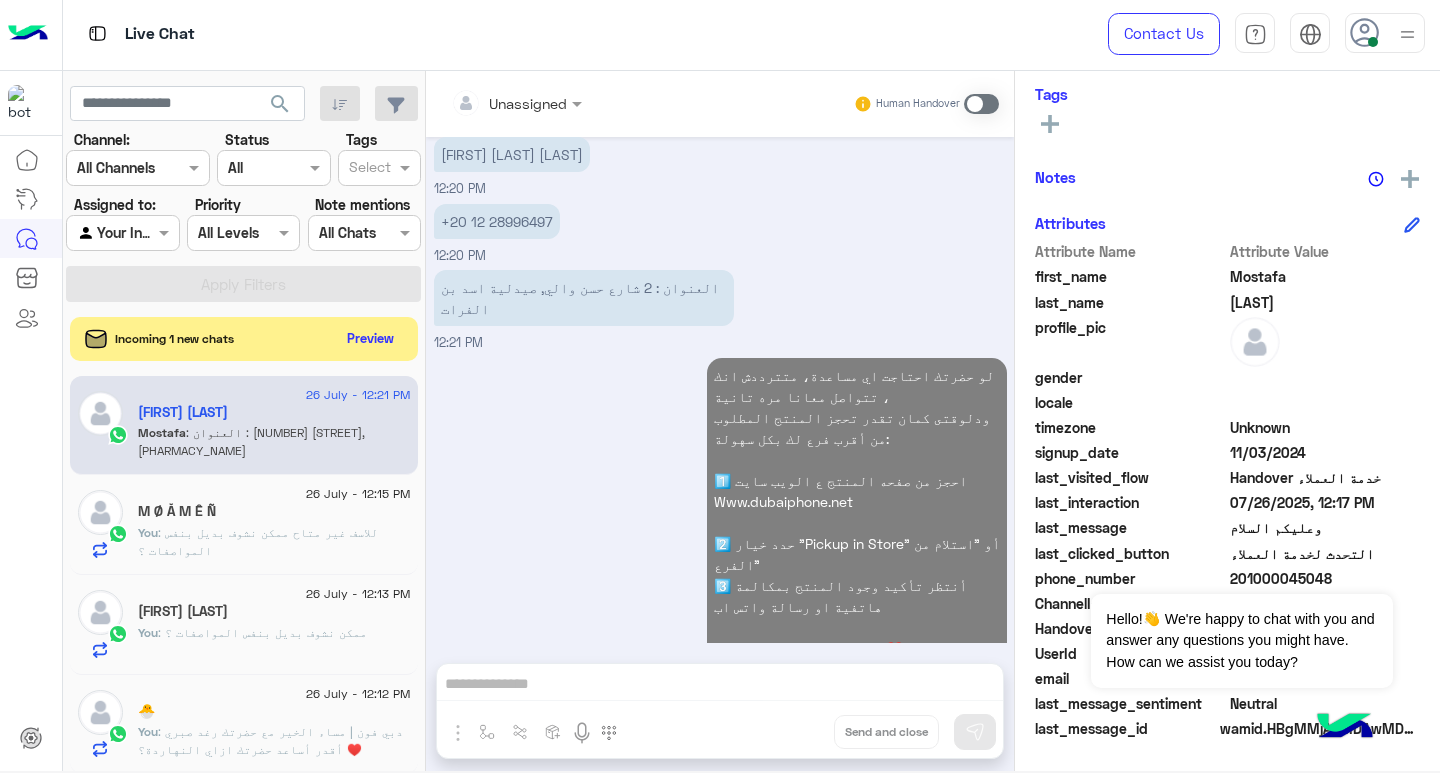 click on ": للاسف غير متاح
ممكن نشوف بديل بنفس المواصفات ؟" 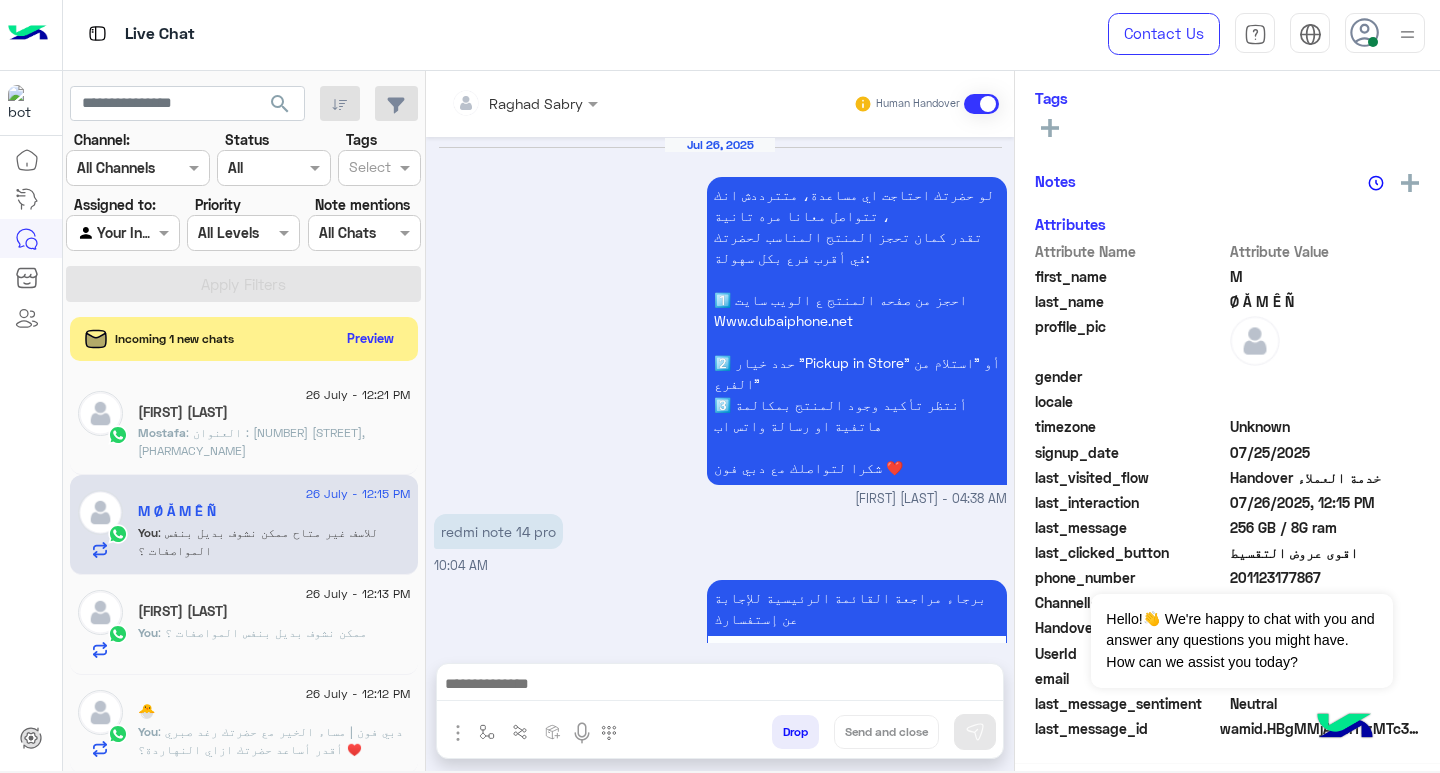 scroll, scrollTop: 1619, scrollLeft: 0, axis: vertical 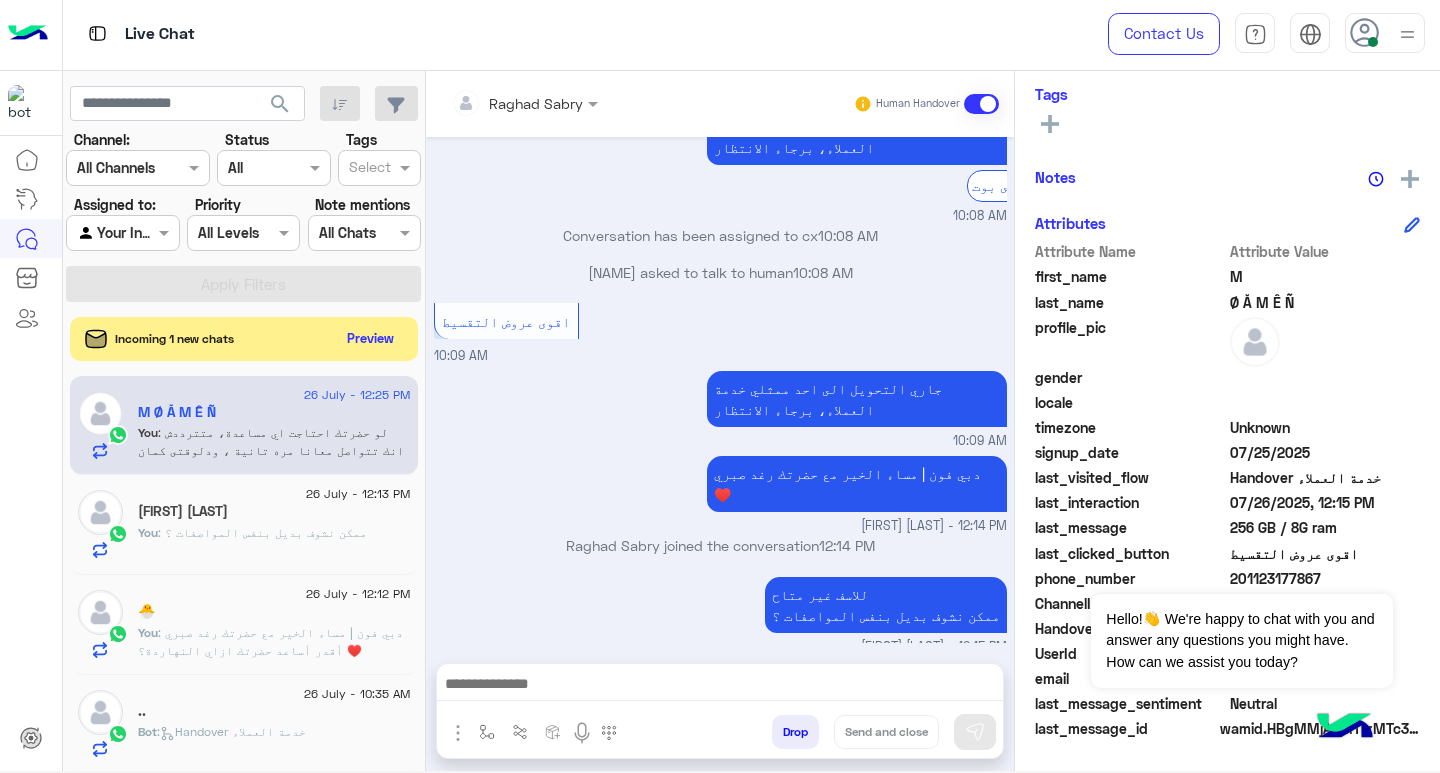 click at bounding box center [720, 686] 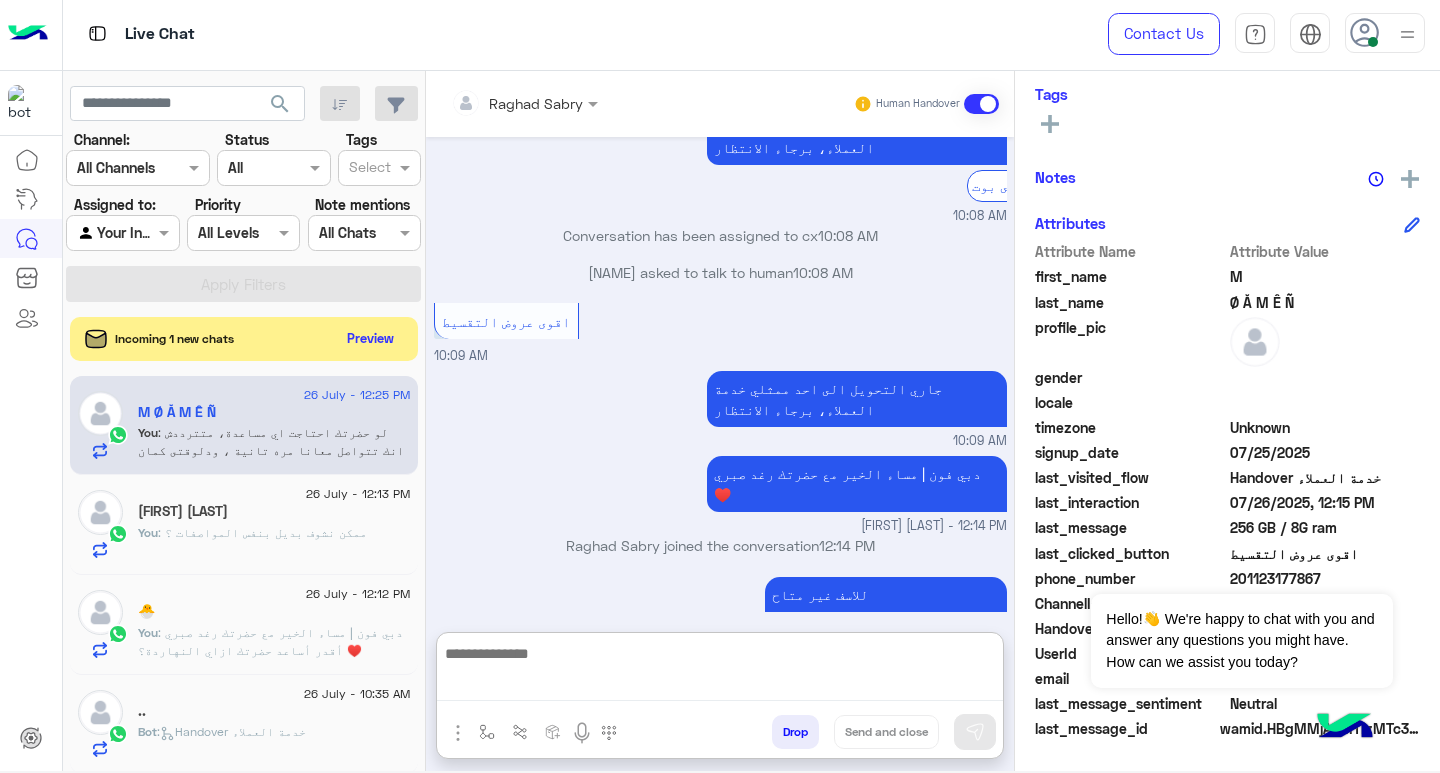 paste on "**********" 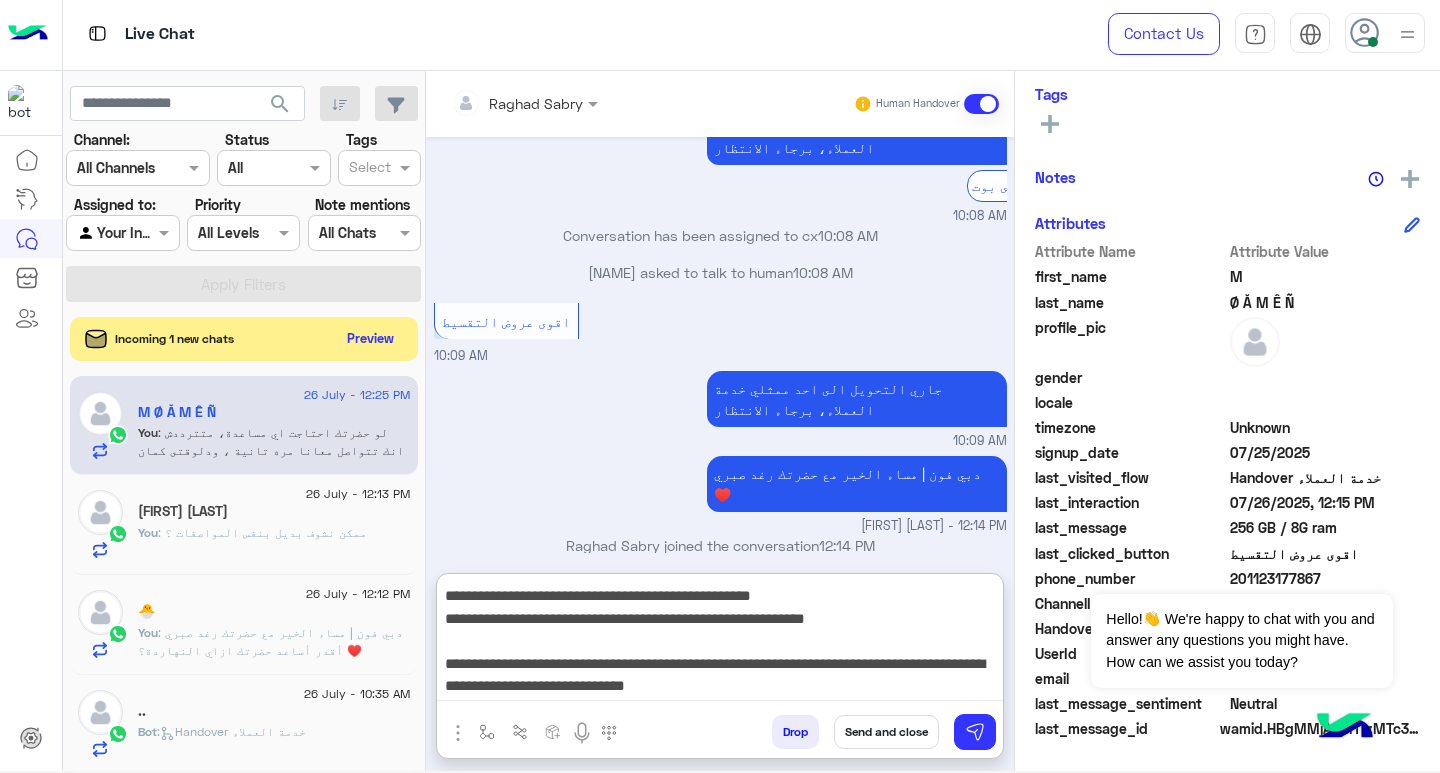 scroll, scrollTop: 155, scrollLeft: 0, axis: vertical 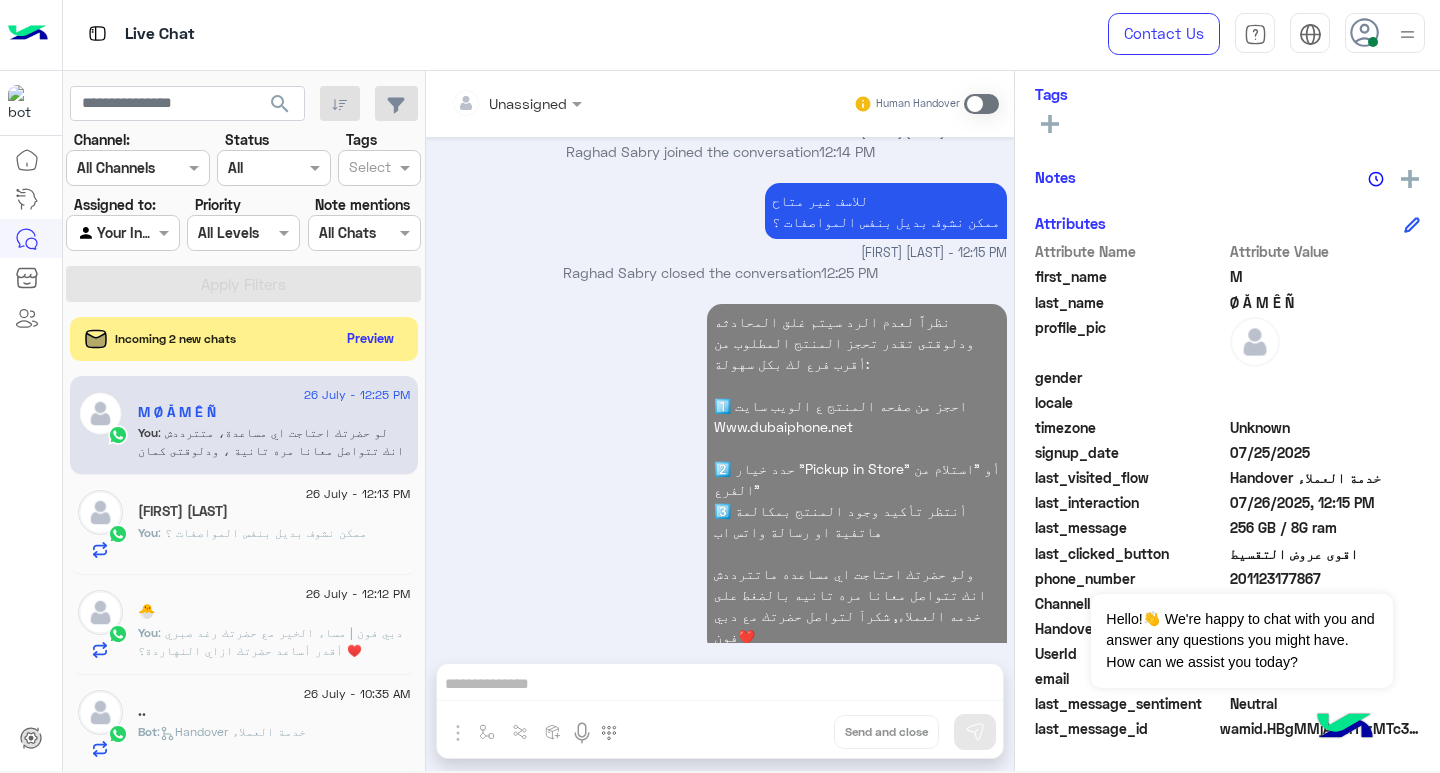 click on ": ممكن نشوف بديل بنفس المواصفات ؟" 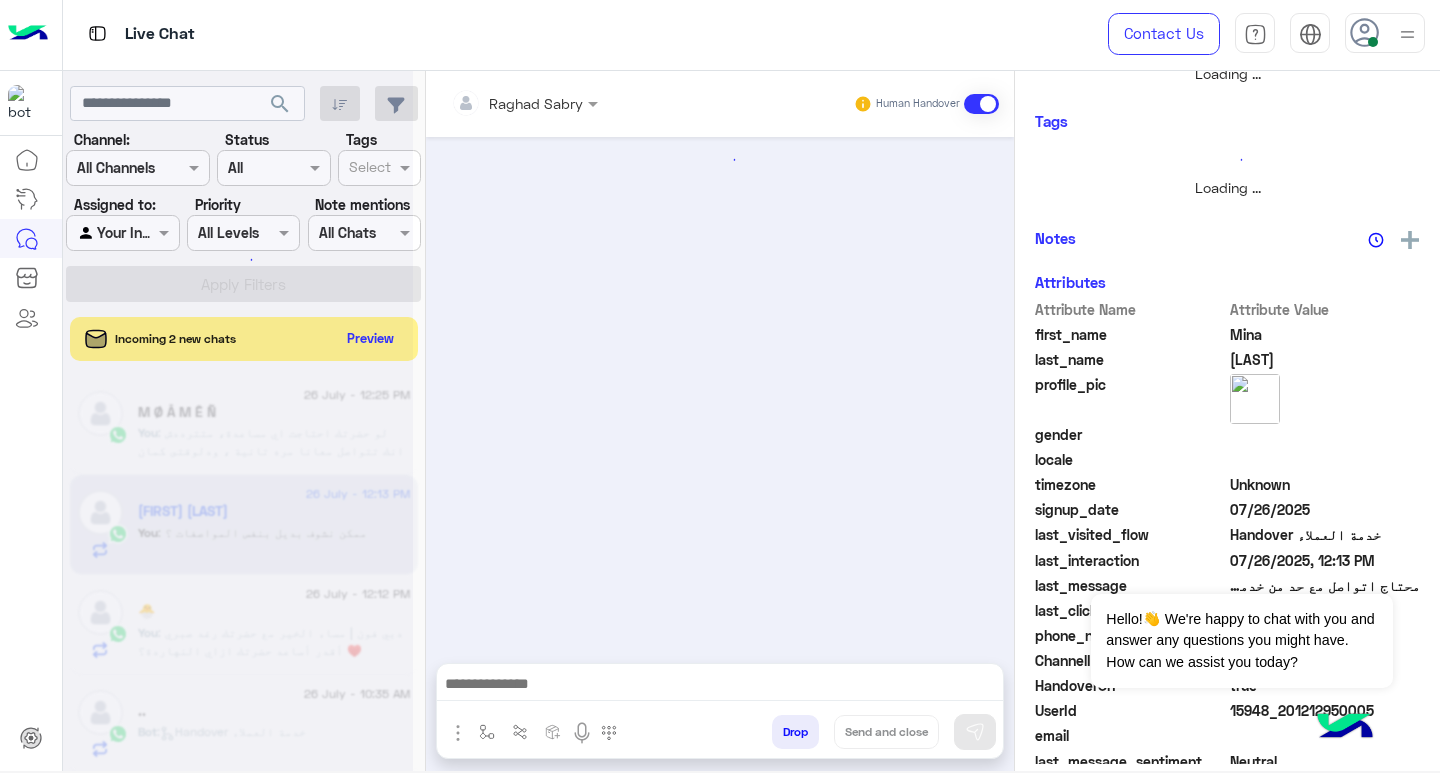 scroll, scrollTop: 355, scrollLeft: 0, axis: vertical 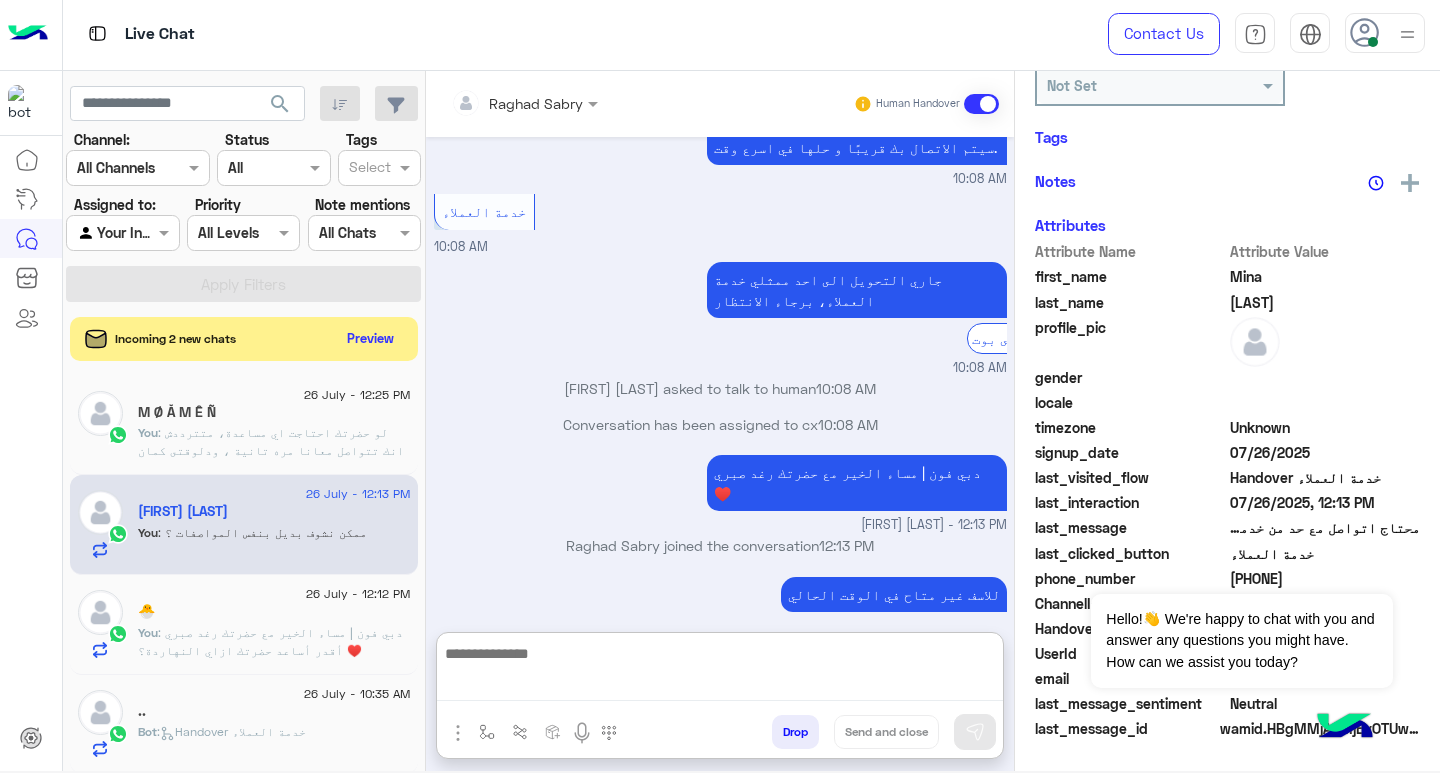 click at bounding box center (720, 671) 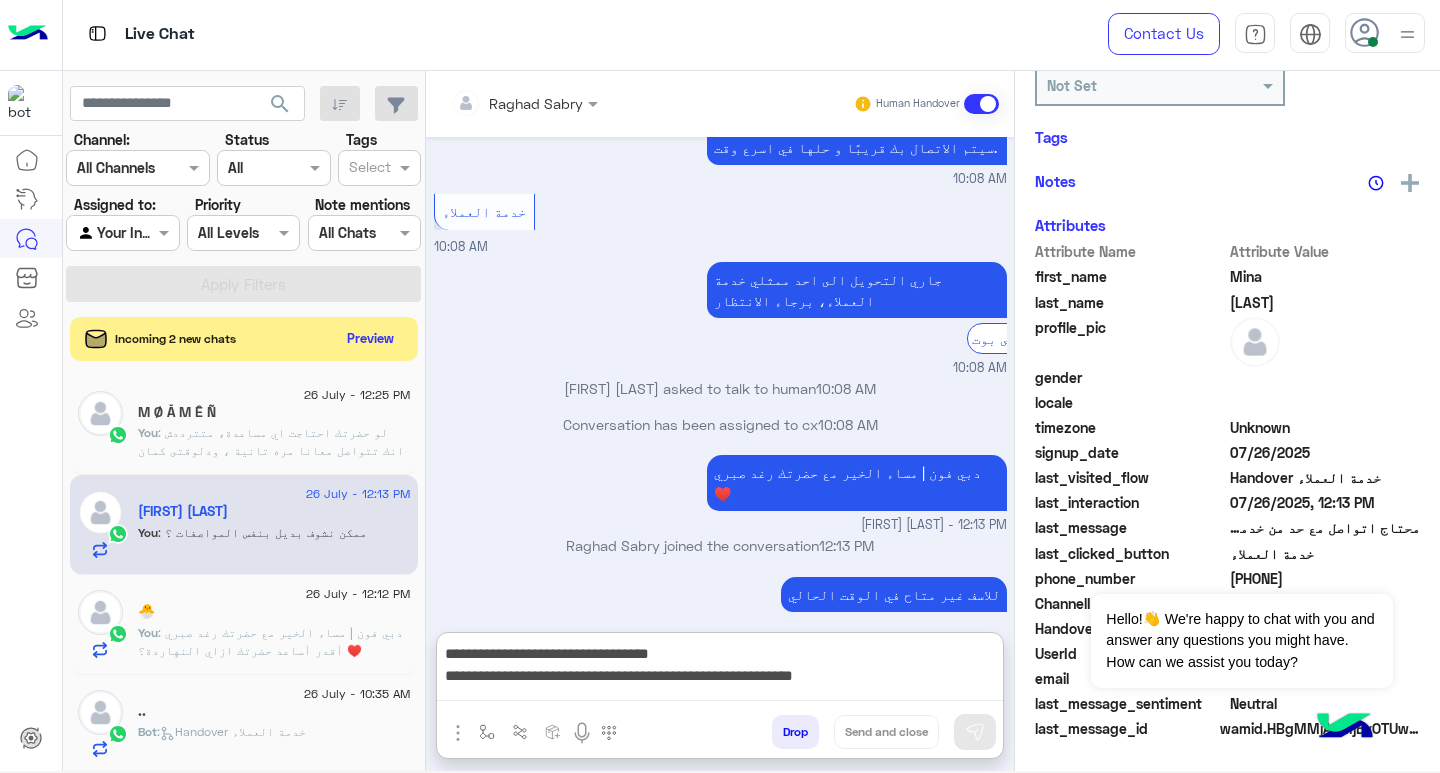 scroll, scrollTop: 325, scrollLeft: 0, axis: vertical 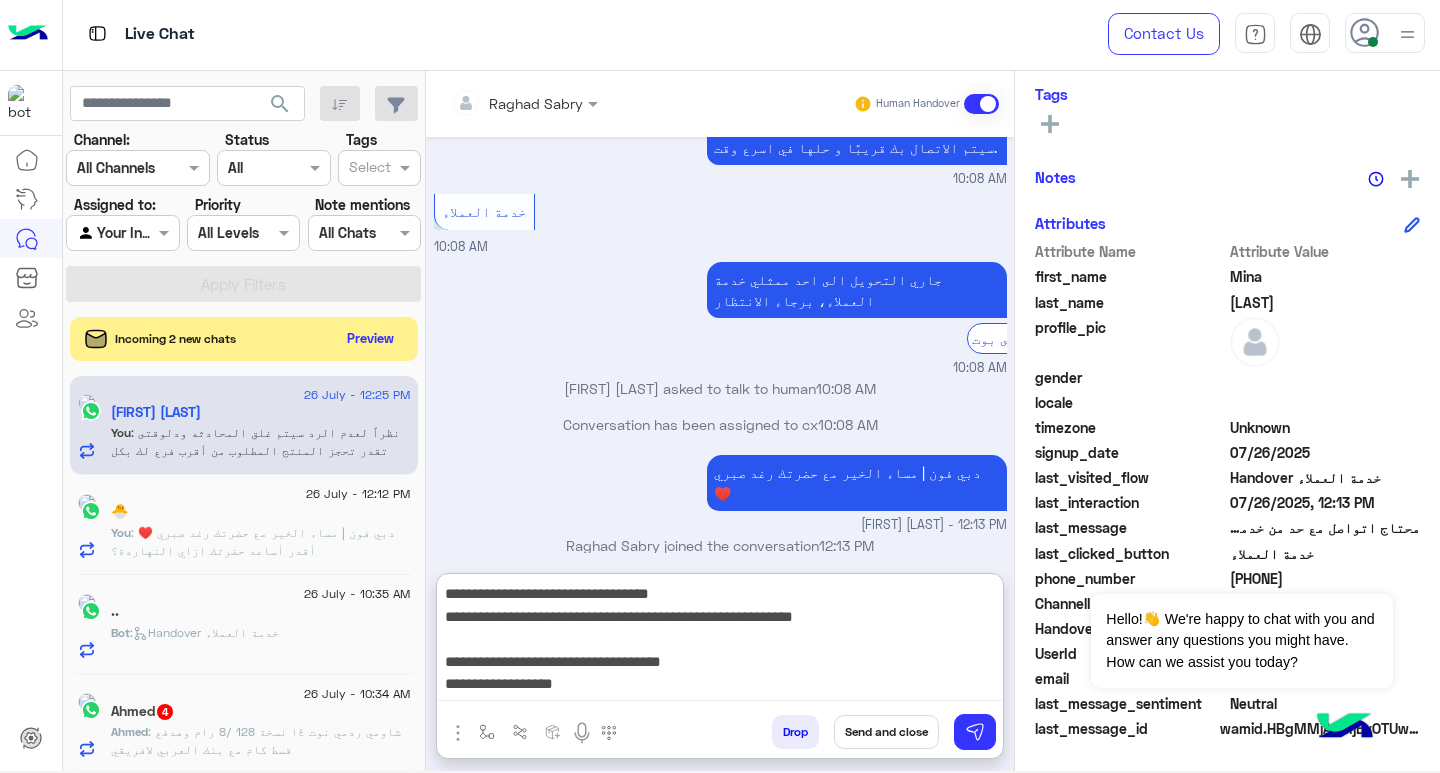 type on "**********" 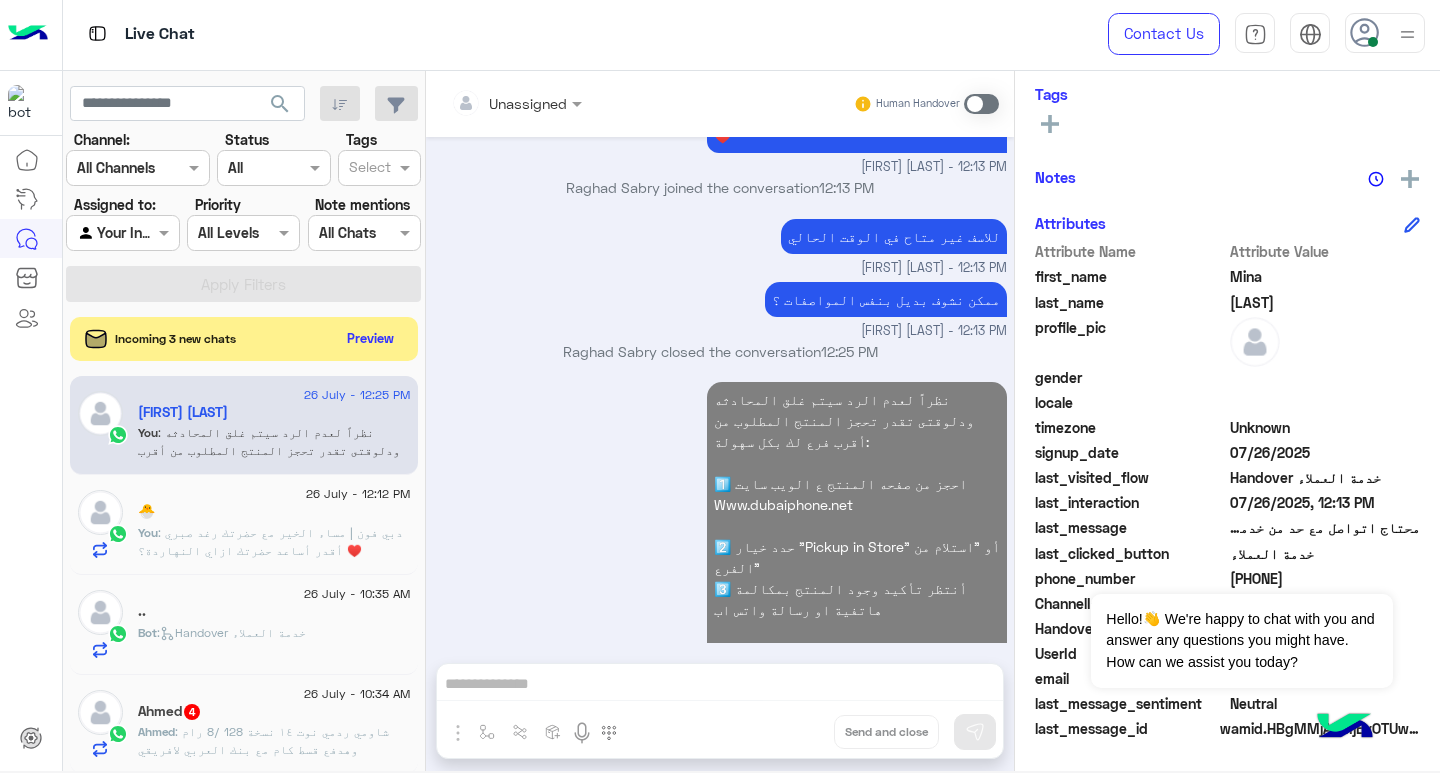 scroll, scrollTop: 1990, scrollLeft: 0, axis: vertical 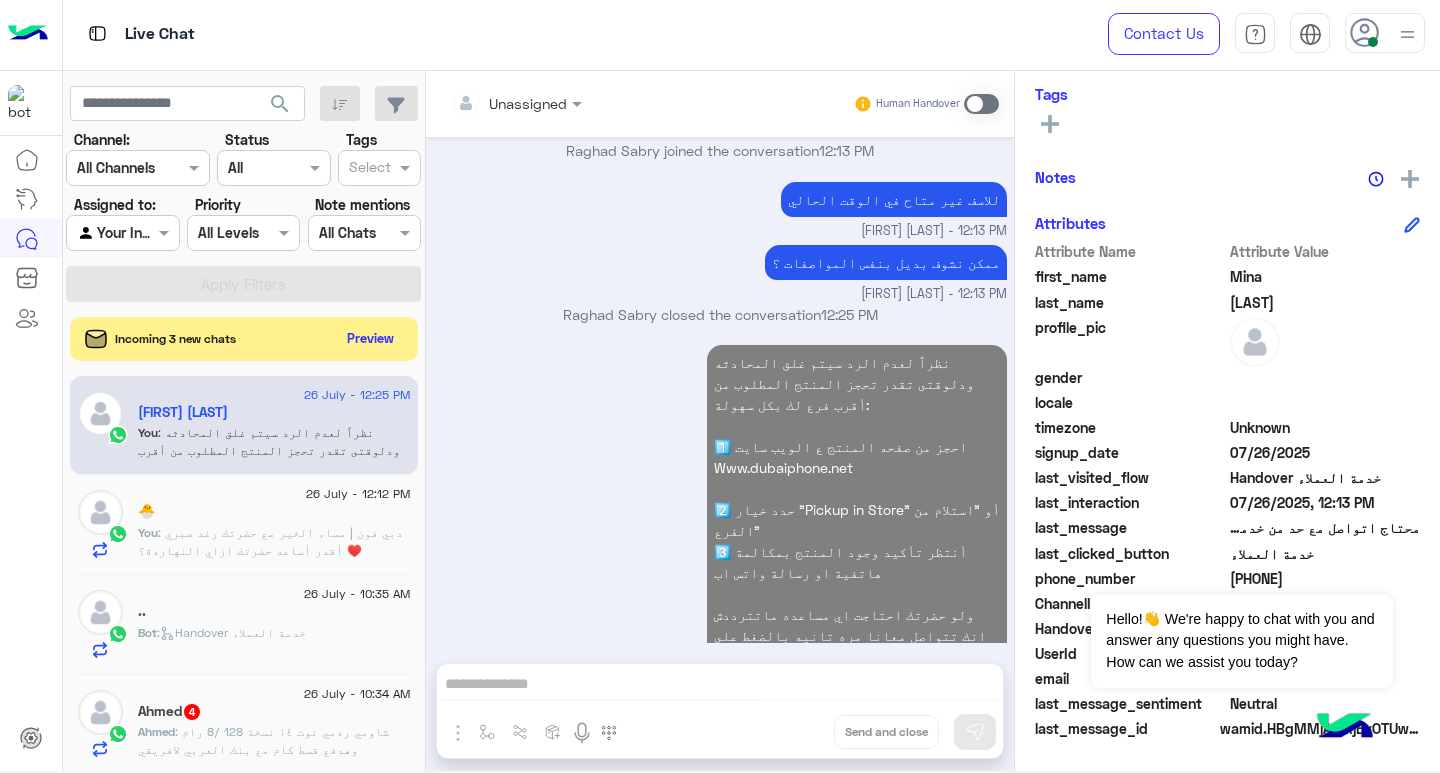 click on ": دبي فون | مساء الخير مع حضرتك رغد صبري ♥️
أقدر أساعد حضرتك ازاي النهاردة؟" 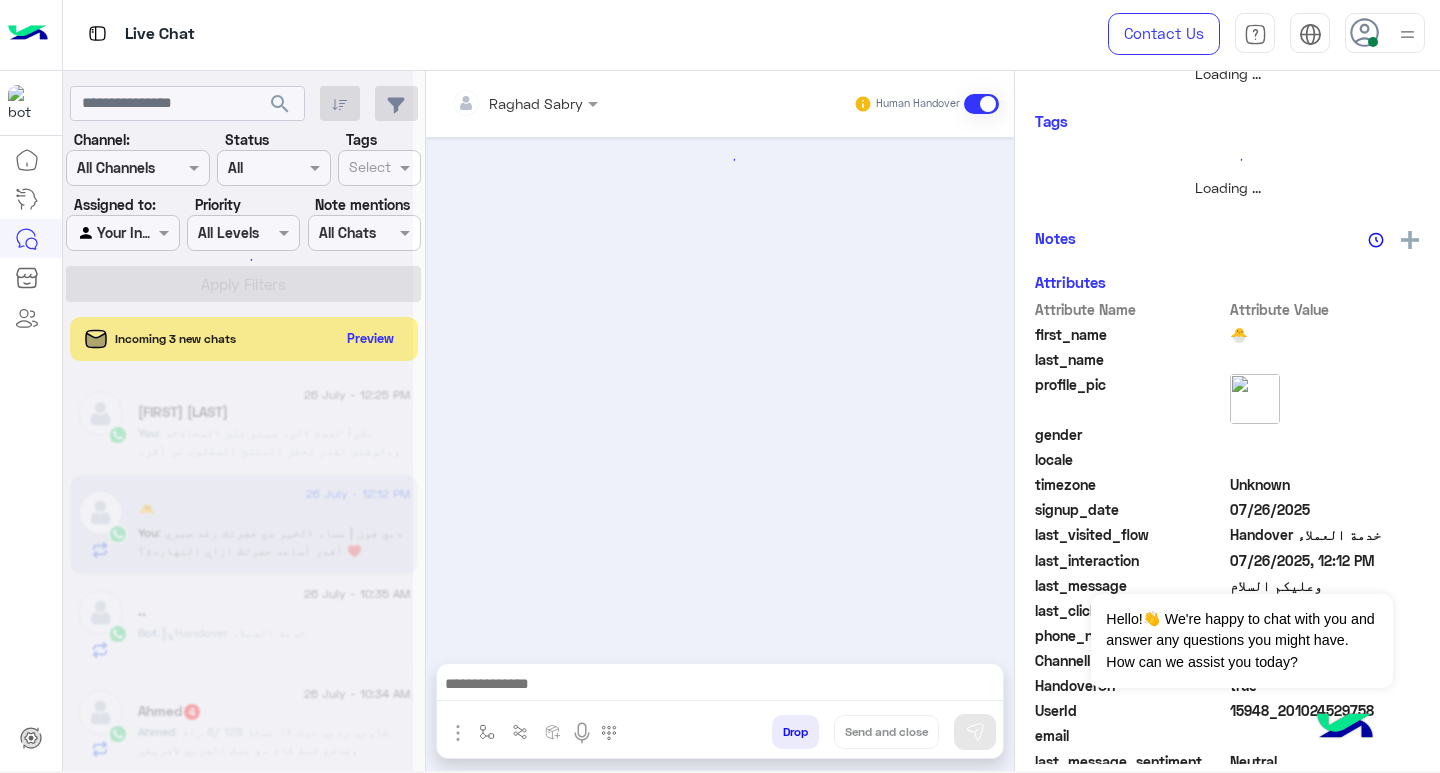 scroll, scrollTop: 355, scrollLeft: 0, axis: vertical 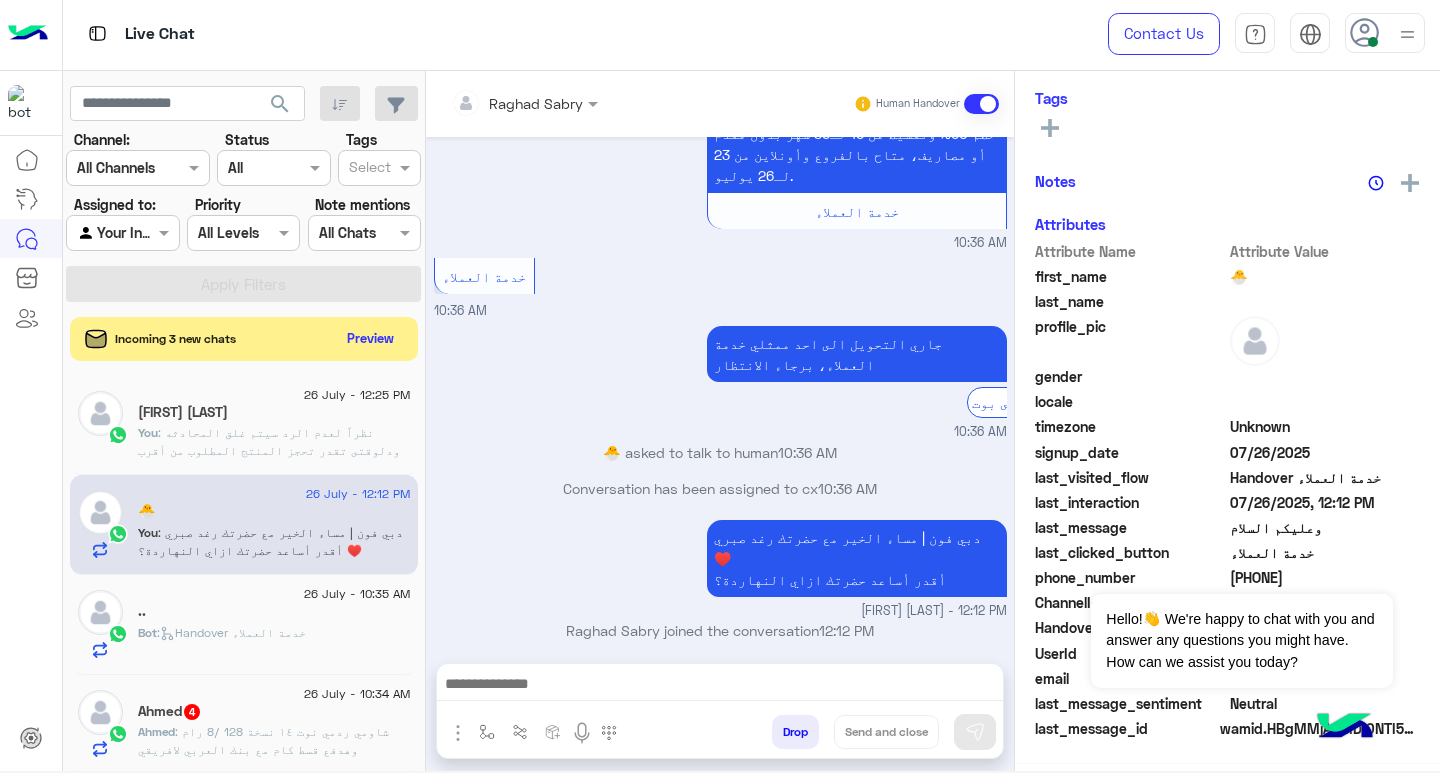 click at bounding box center [720, 686] 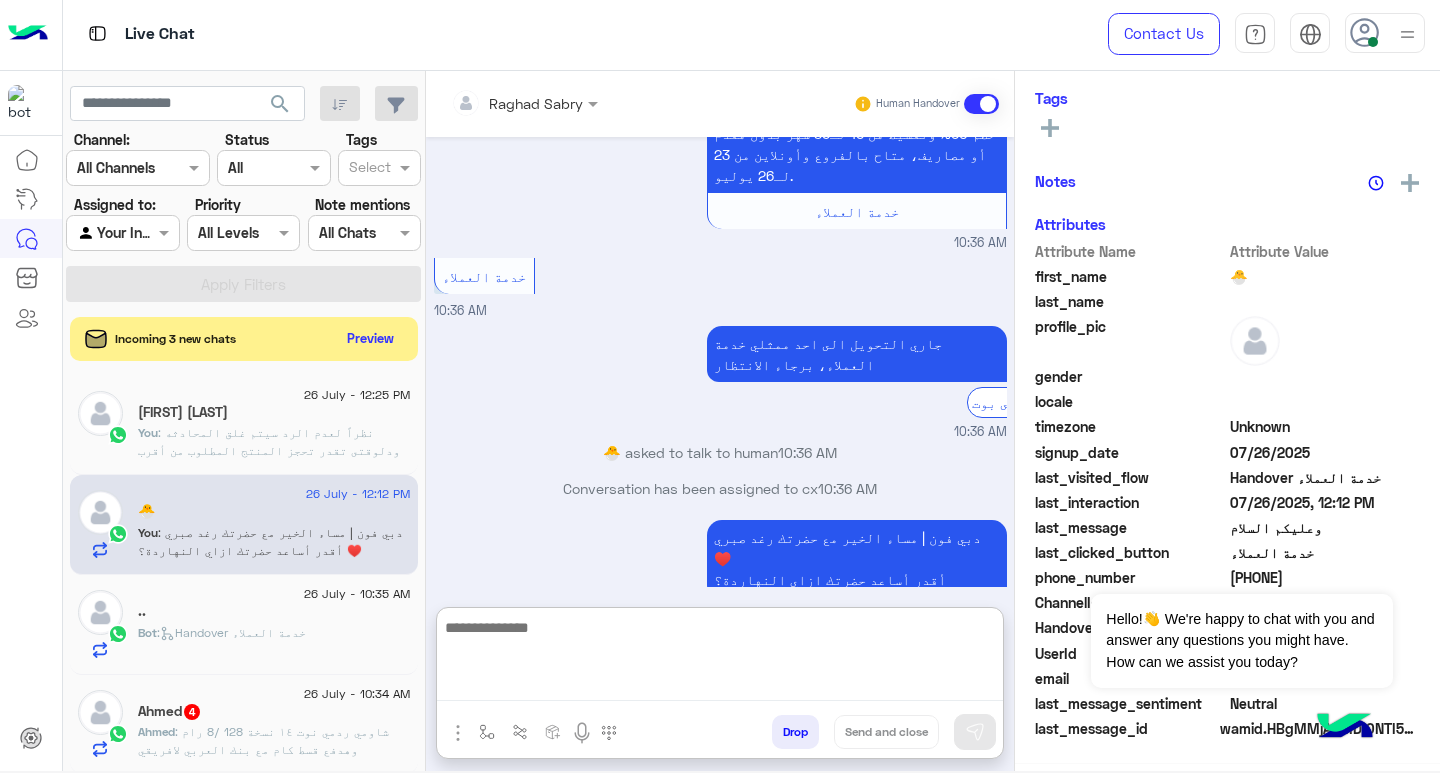 paste on "**********" 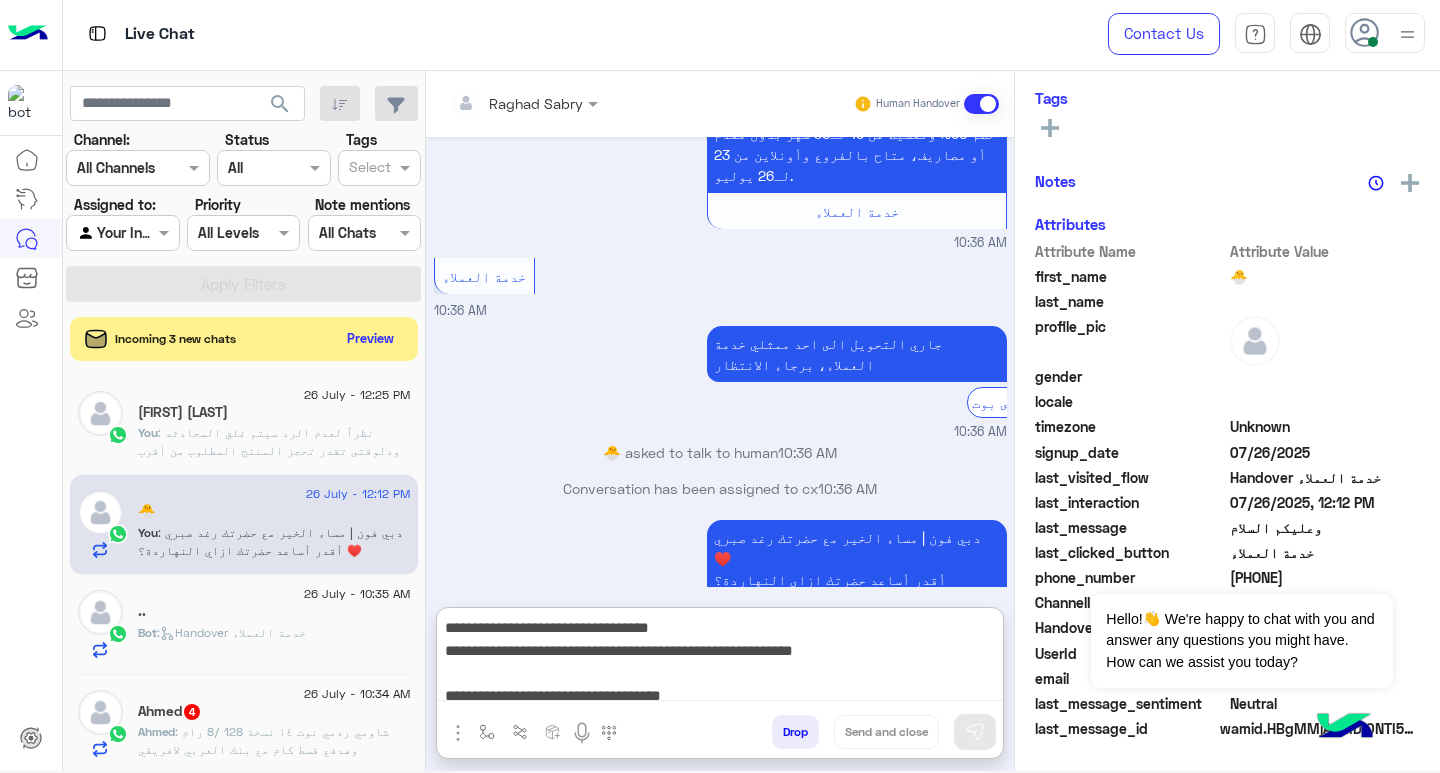 scroll, scrollTop: 155, scrollLeft: 0, axis: vertical 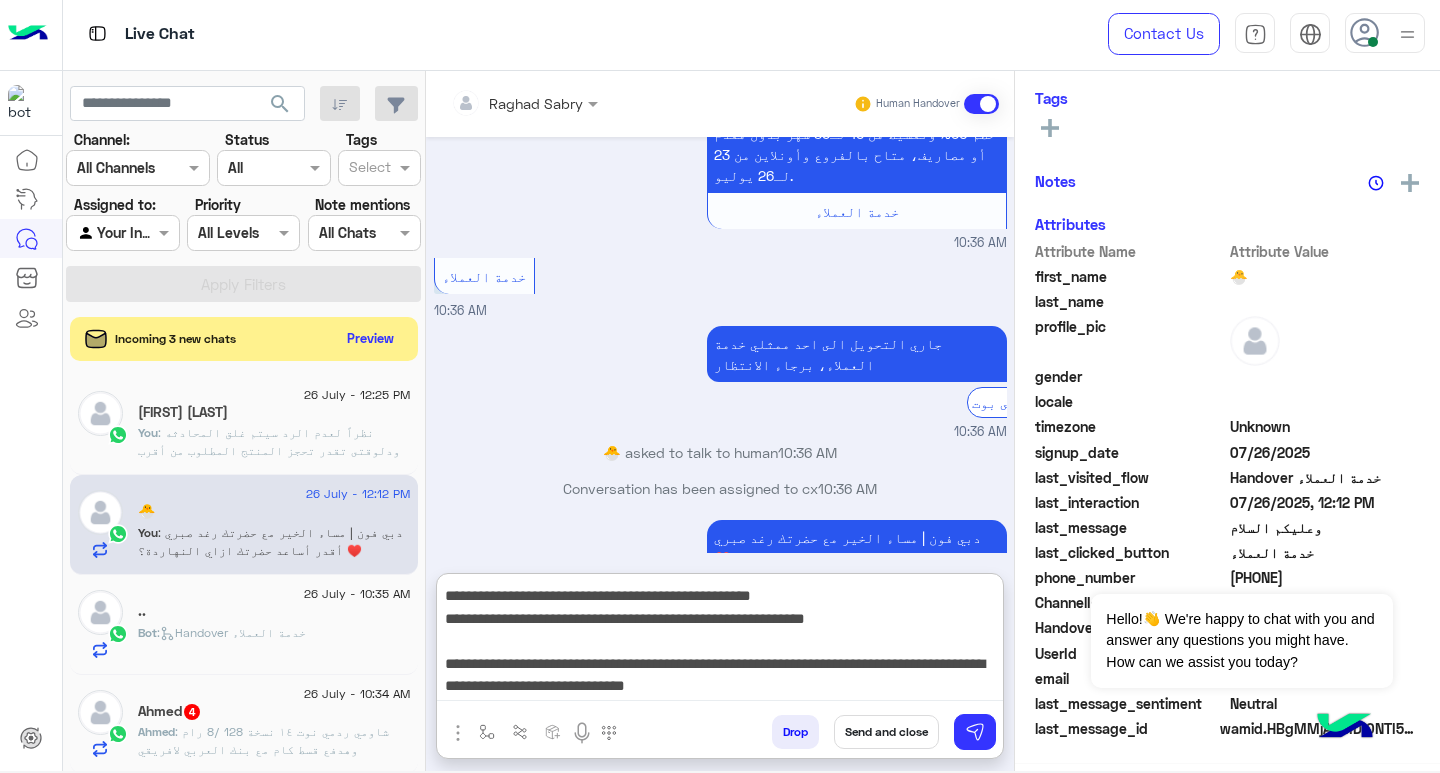 type on "**********" 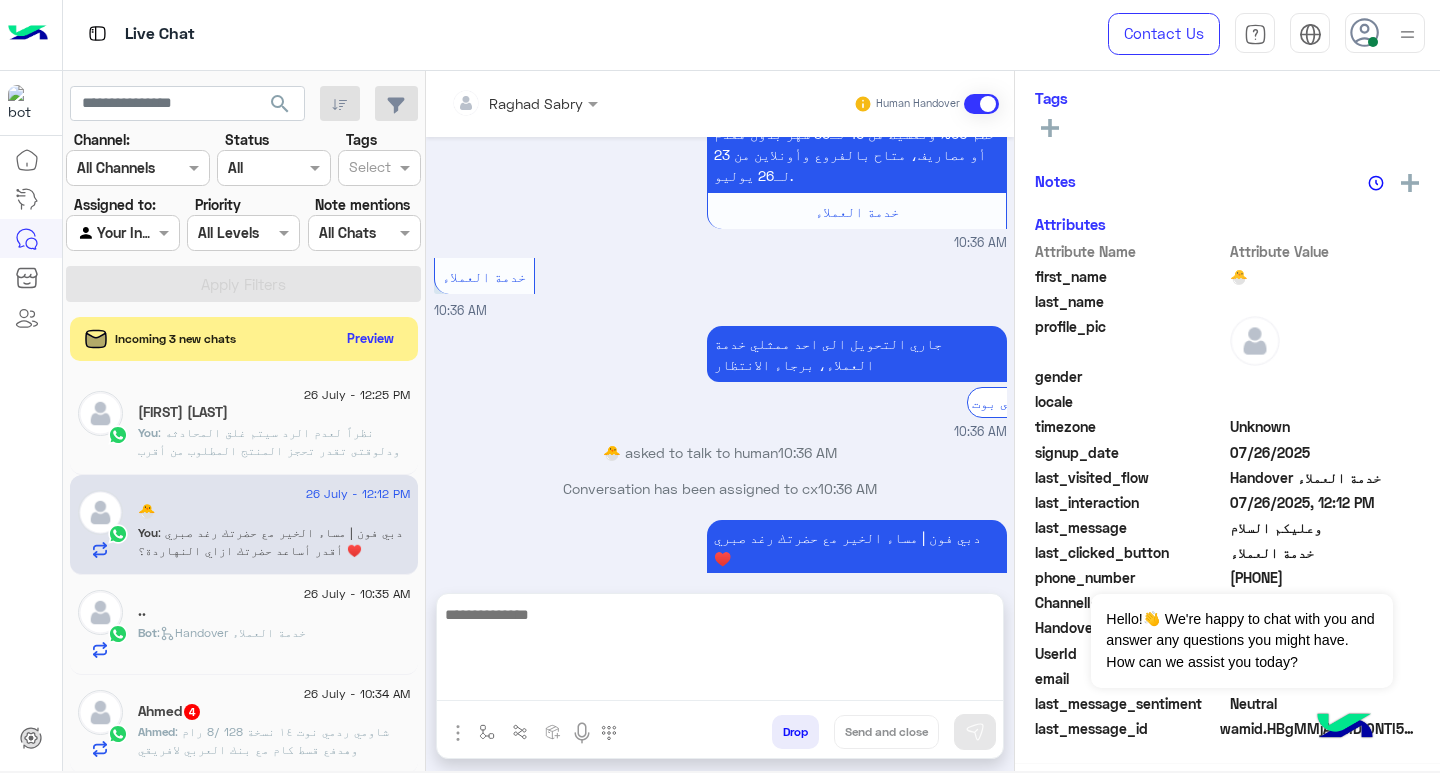scroll, scrollTop: 0, scrollLeft: 0, axis: both 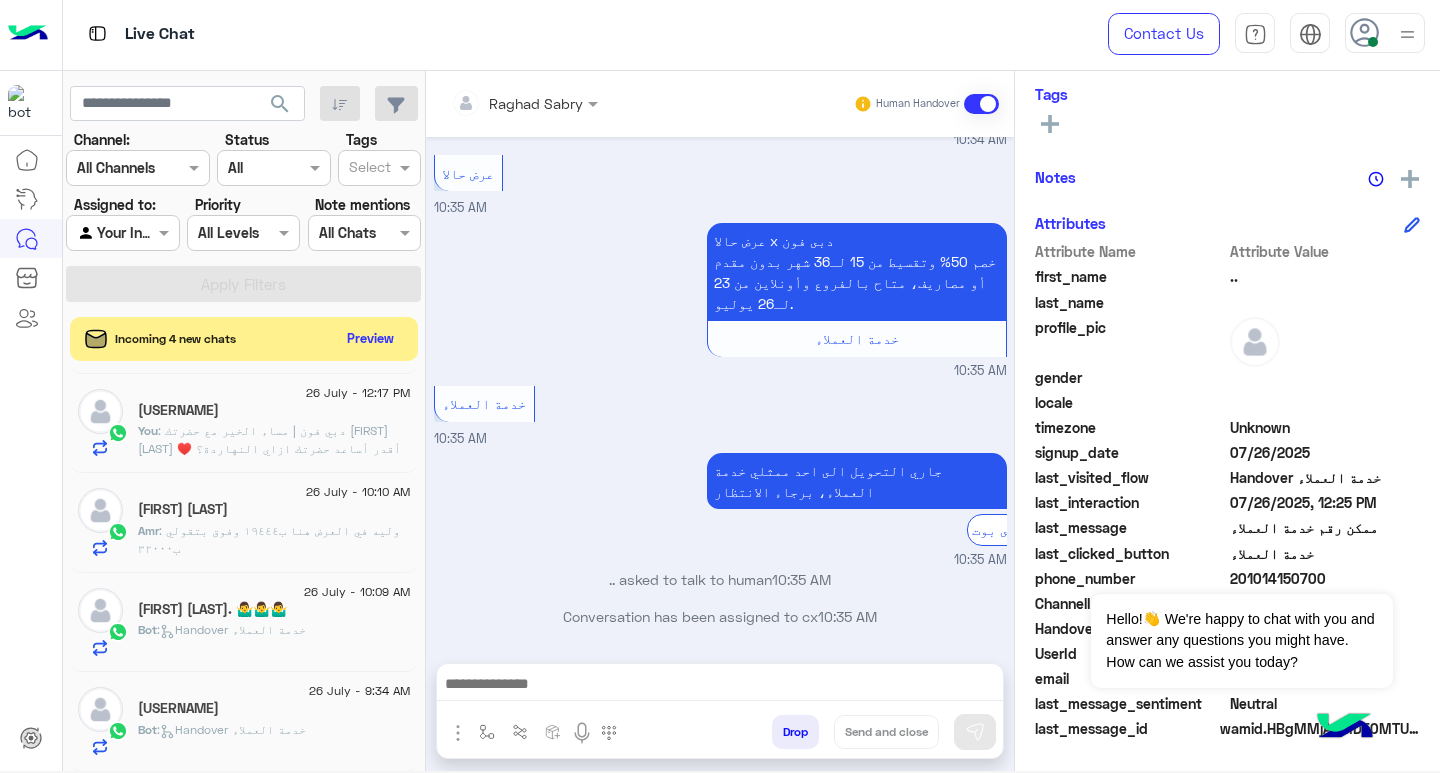 click on "You  :  دبي فون | مساء الخير مع حضرتك [FIRST] [LAST] ♥️
أقدر أساعد حضرتك ازاي النهاردة؟" 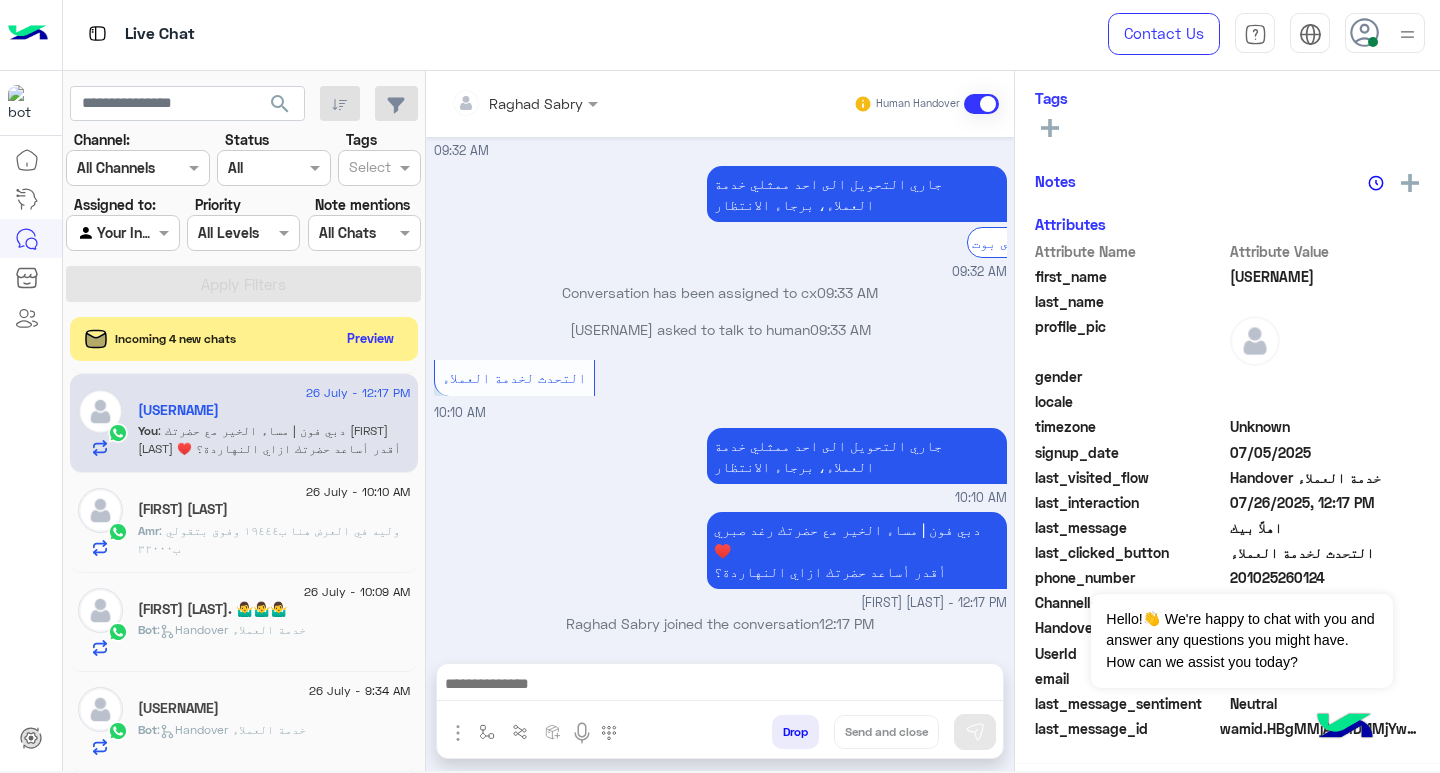 click at bounding box center [720, 686] 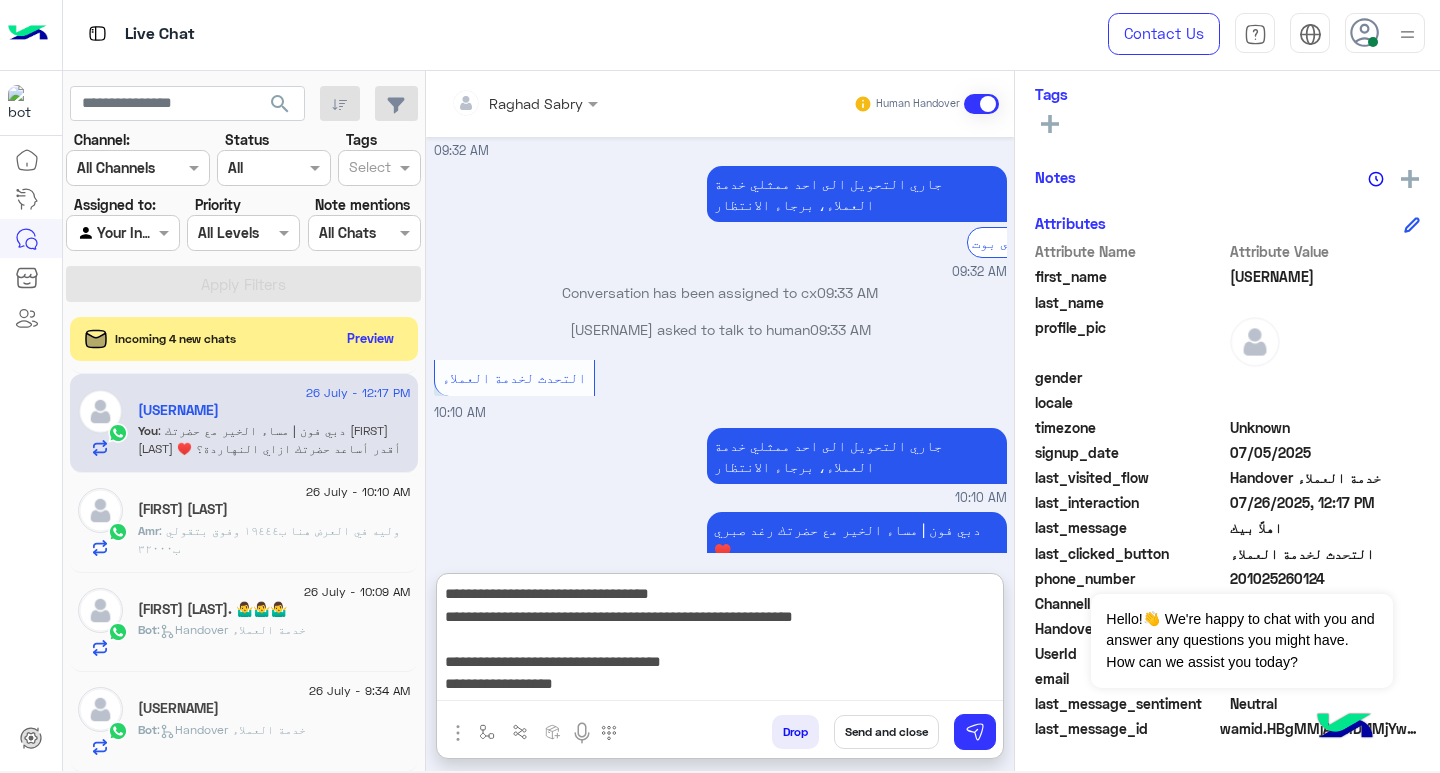 type on "**********" 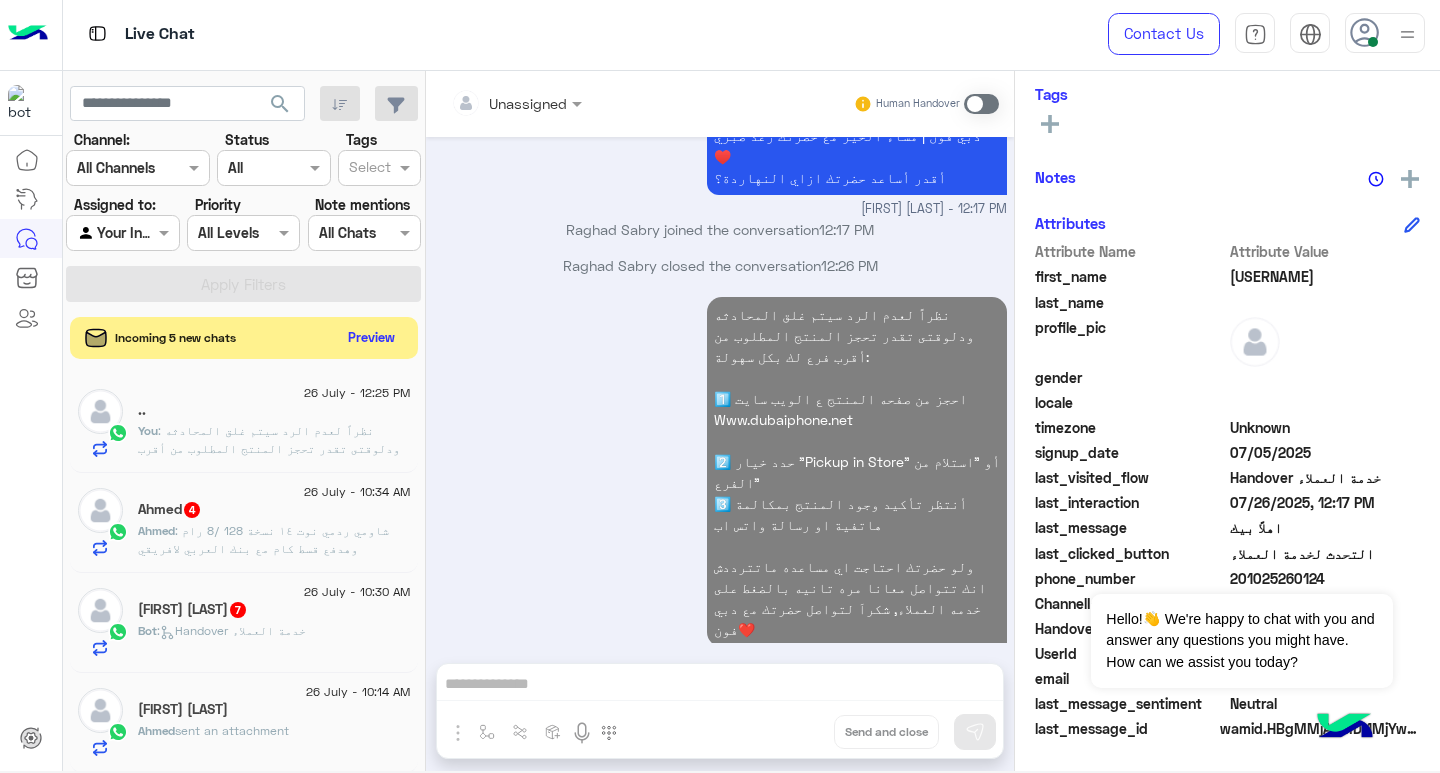 click on "Preview" 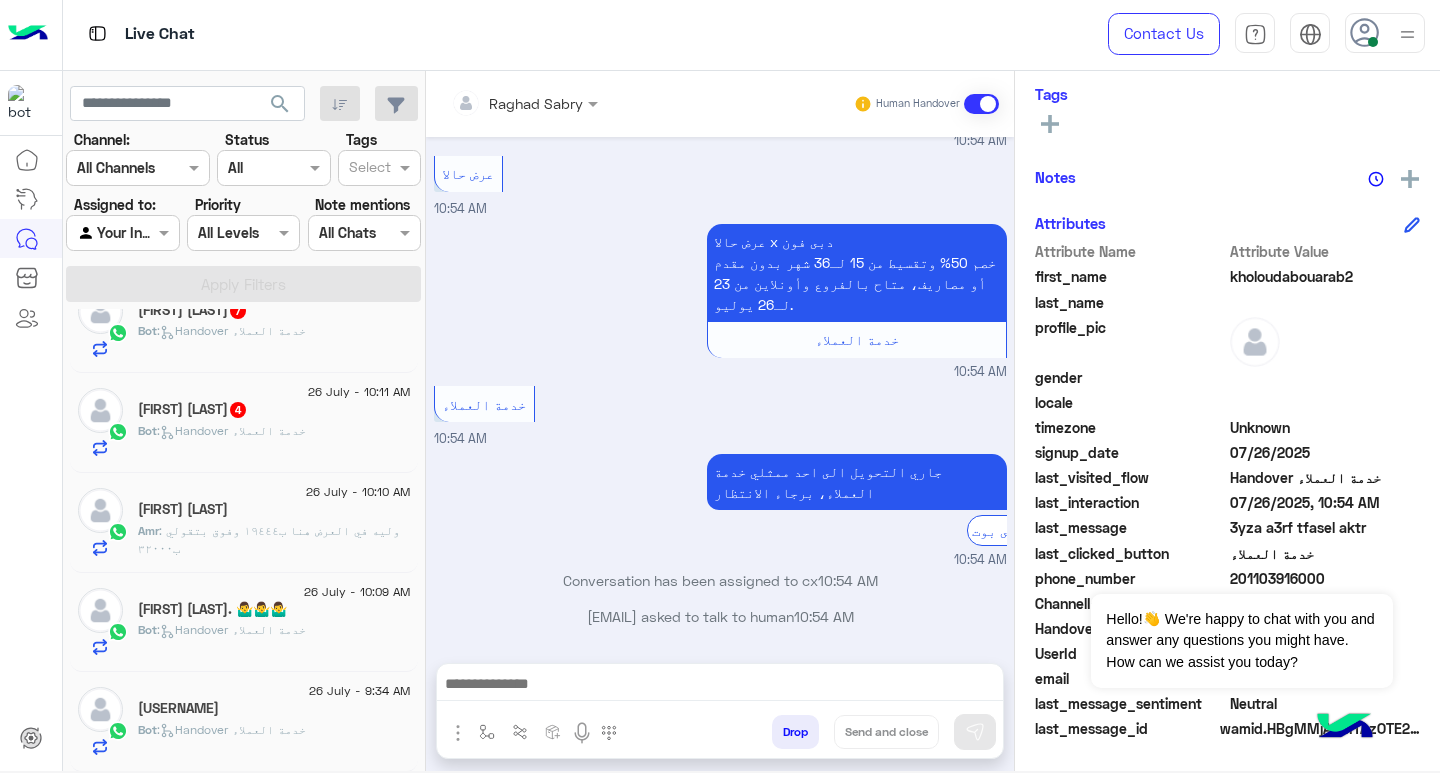 click on "Bot :   Handover خدمة العملاء" 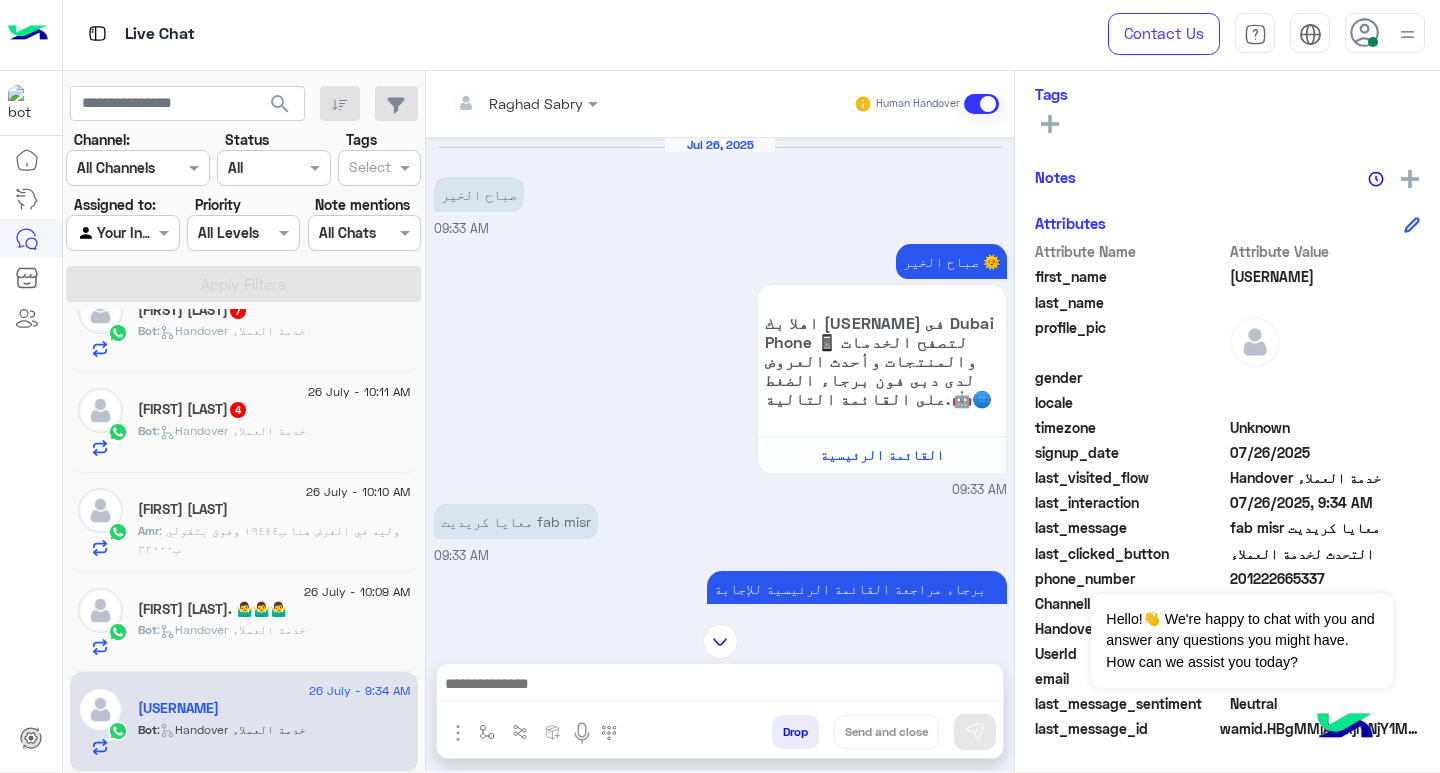 click on ":   Handover خدمة العملاء" 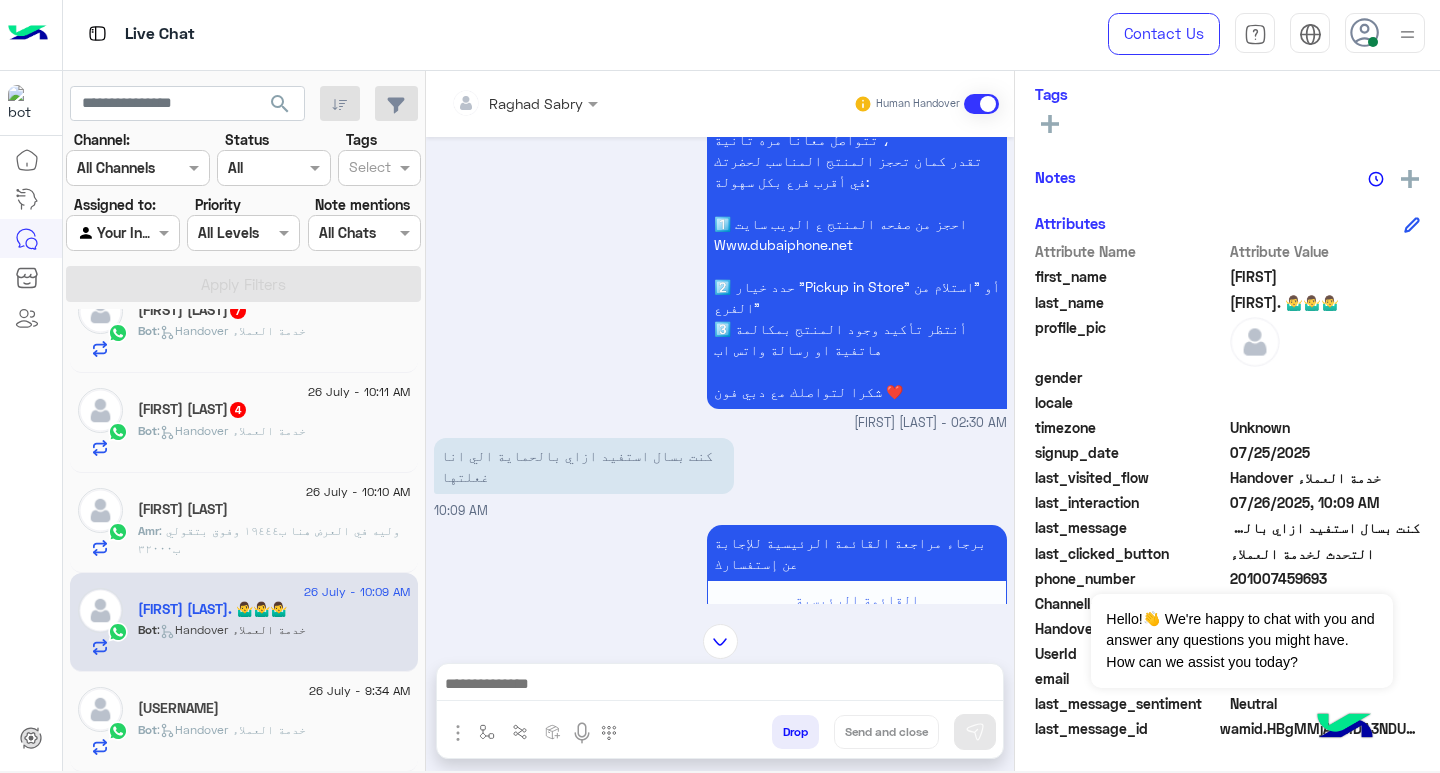 click on ": وليه في العرض هنا ب١٩٤٤٤ وفوق بتقولي ب٣٢٠٠٠" 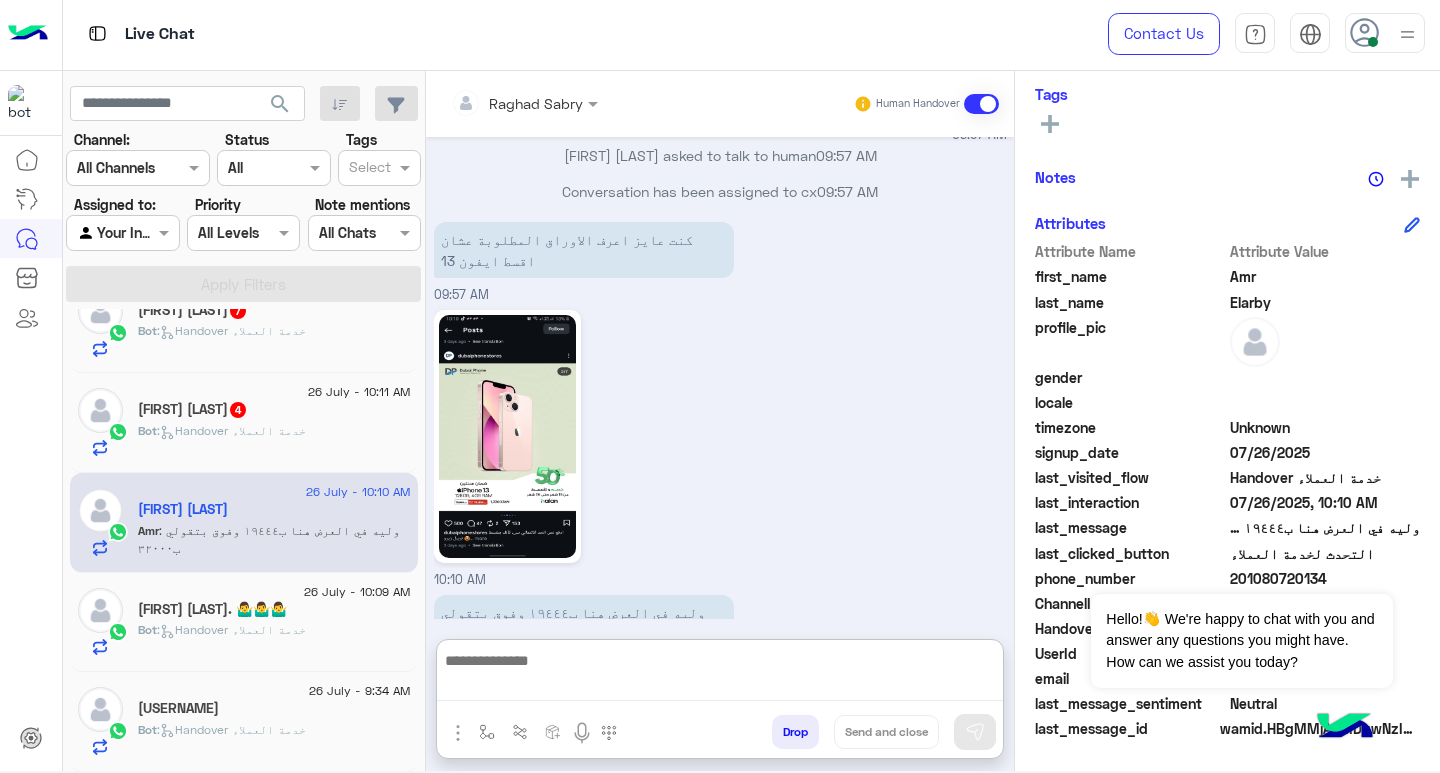 click at bounding box center [720, 675] 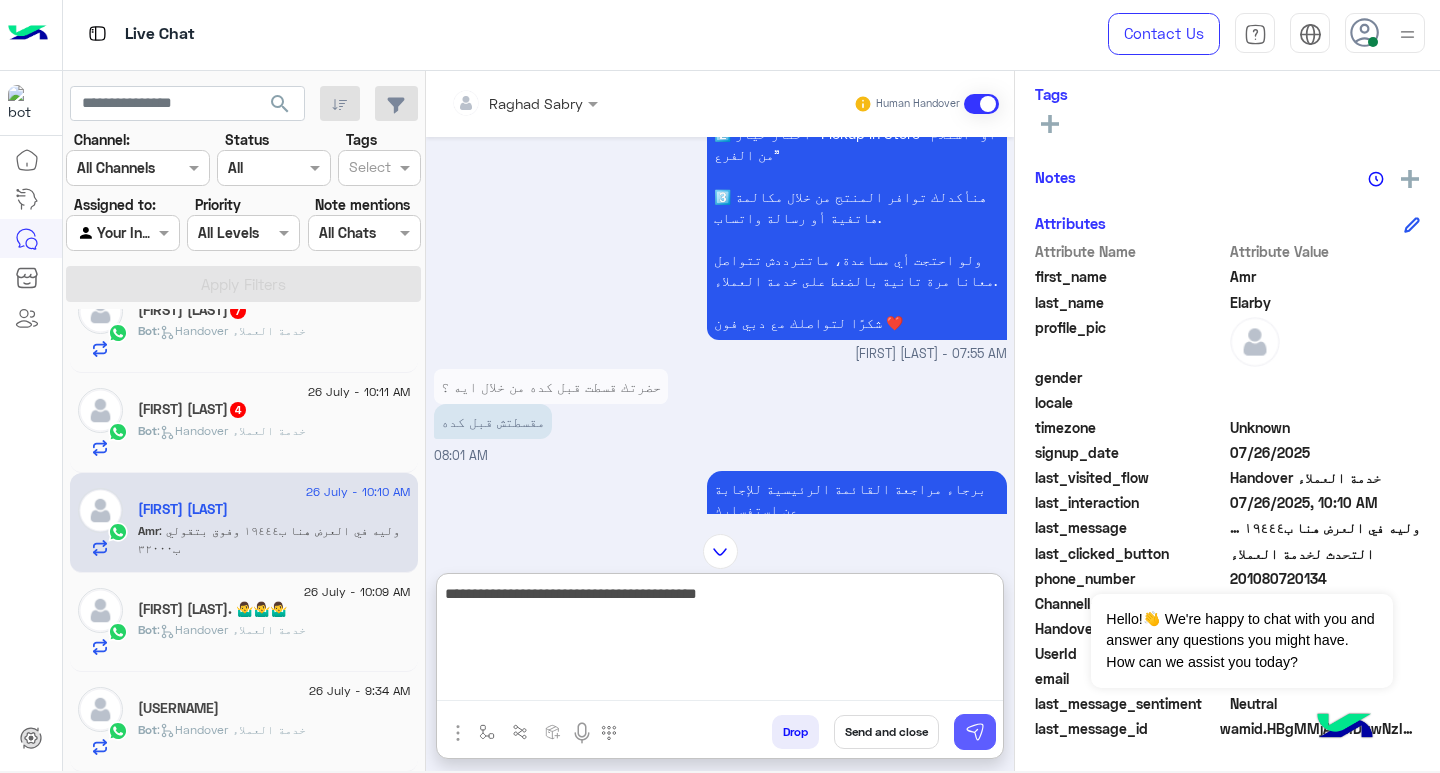 type on "**********" 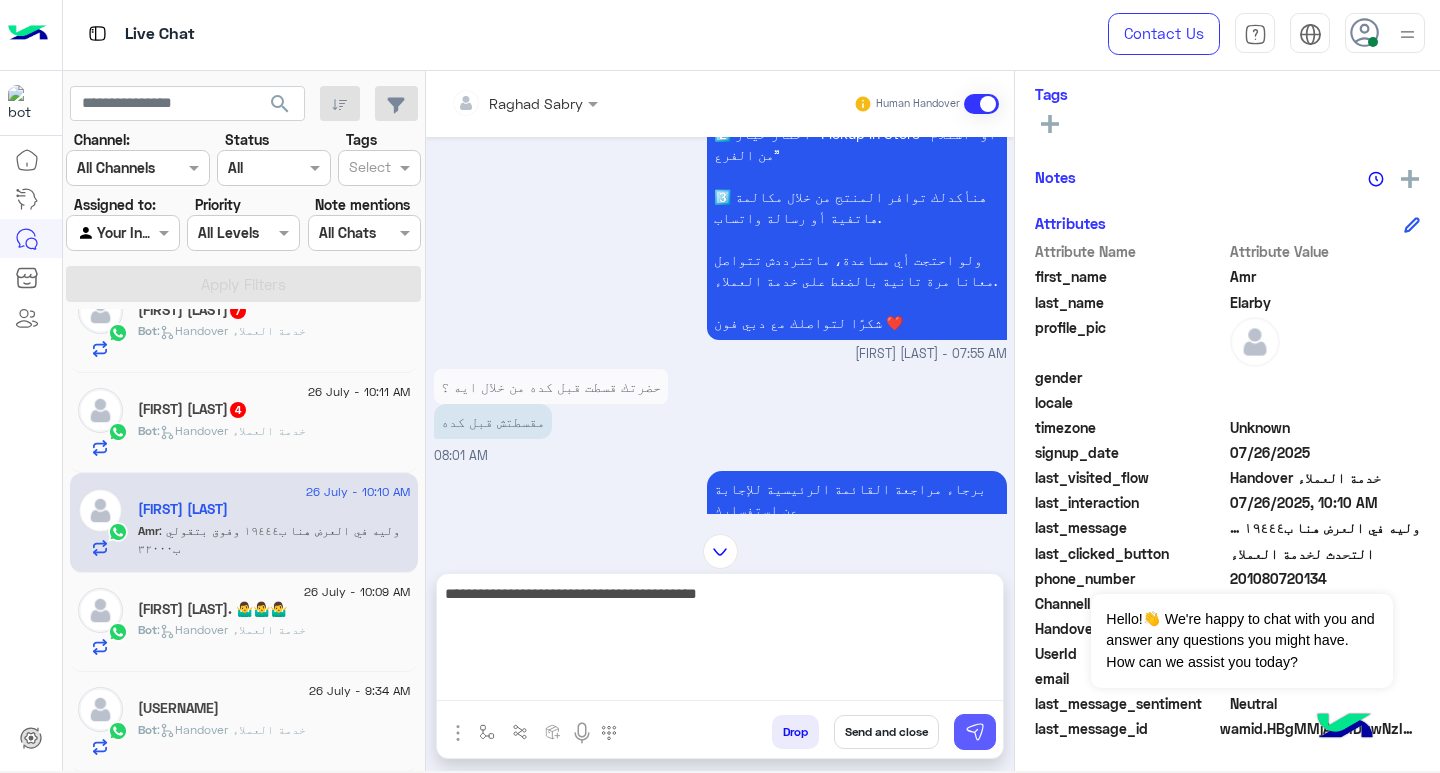 click at bounding box center (975, 732) 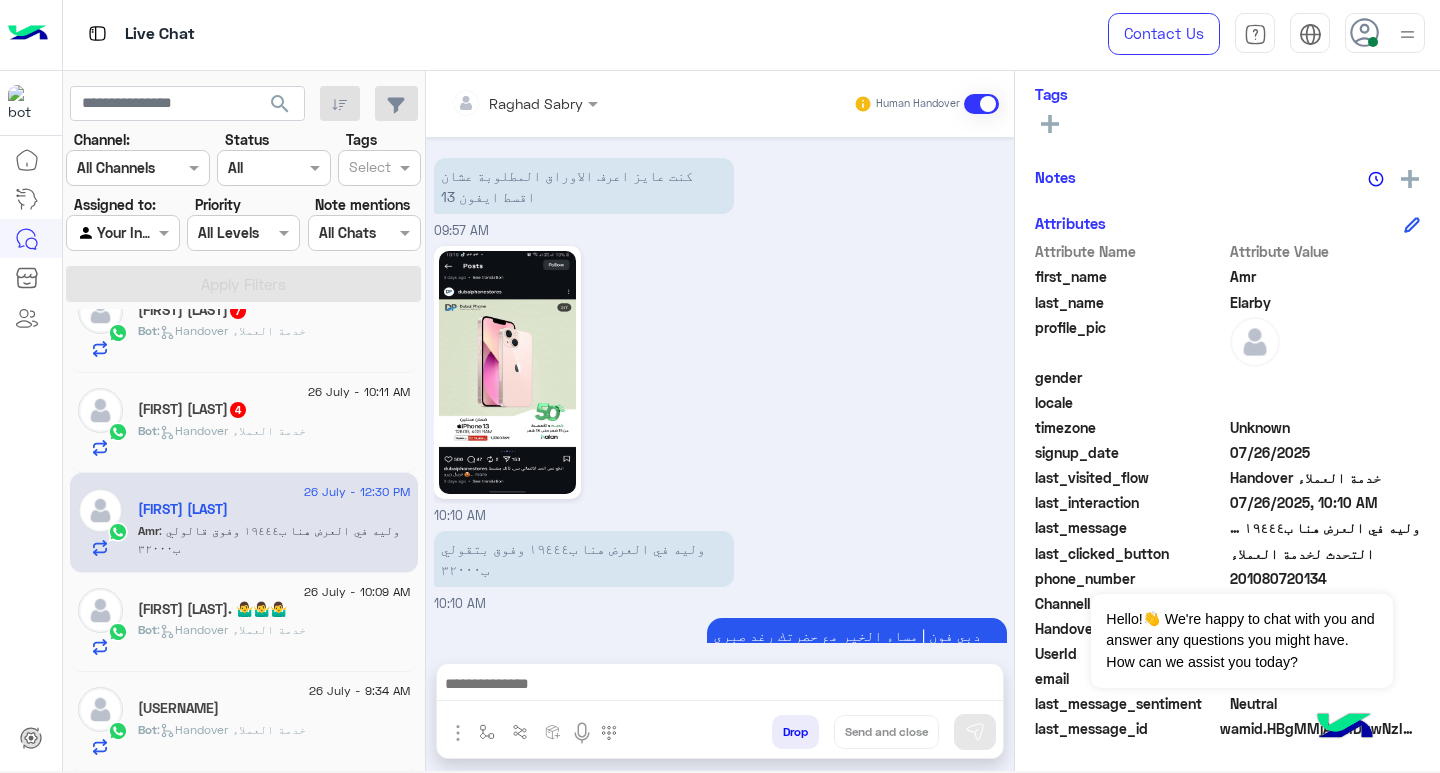 scroll, scrollTop: 2418, scrollLeft: 0, axis: vertical 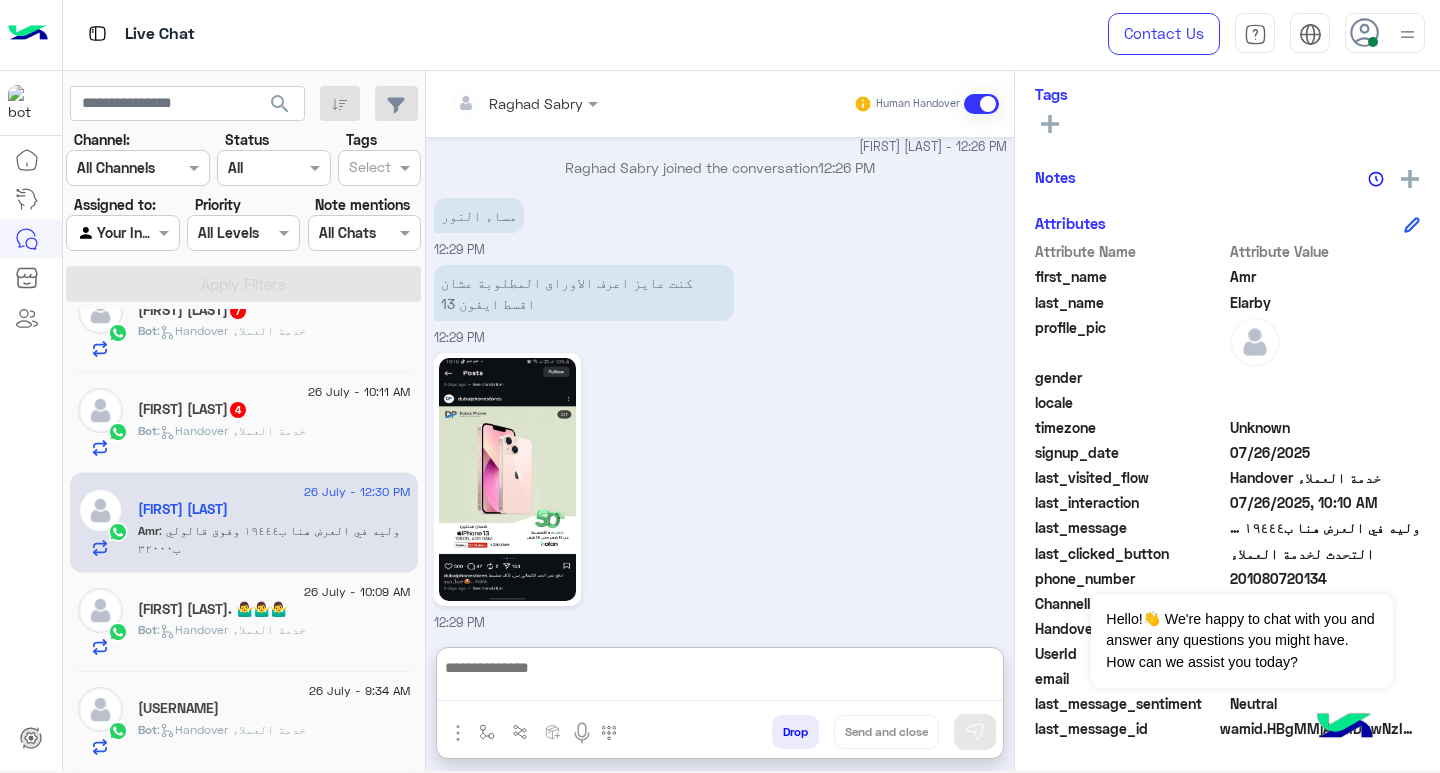 click at bounding box center (720, 678) 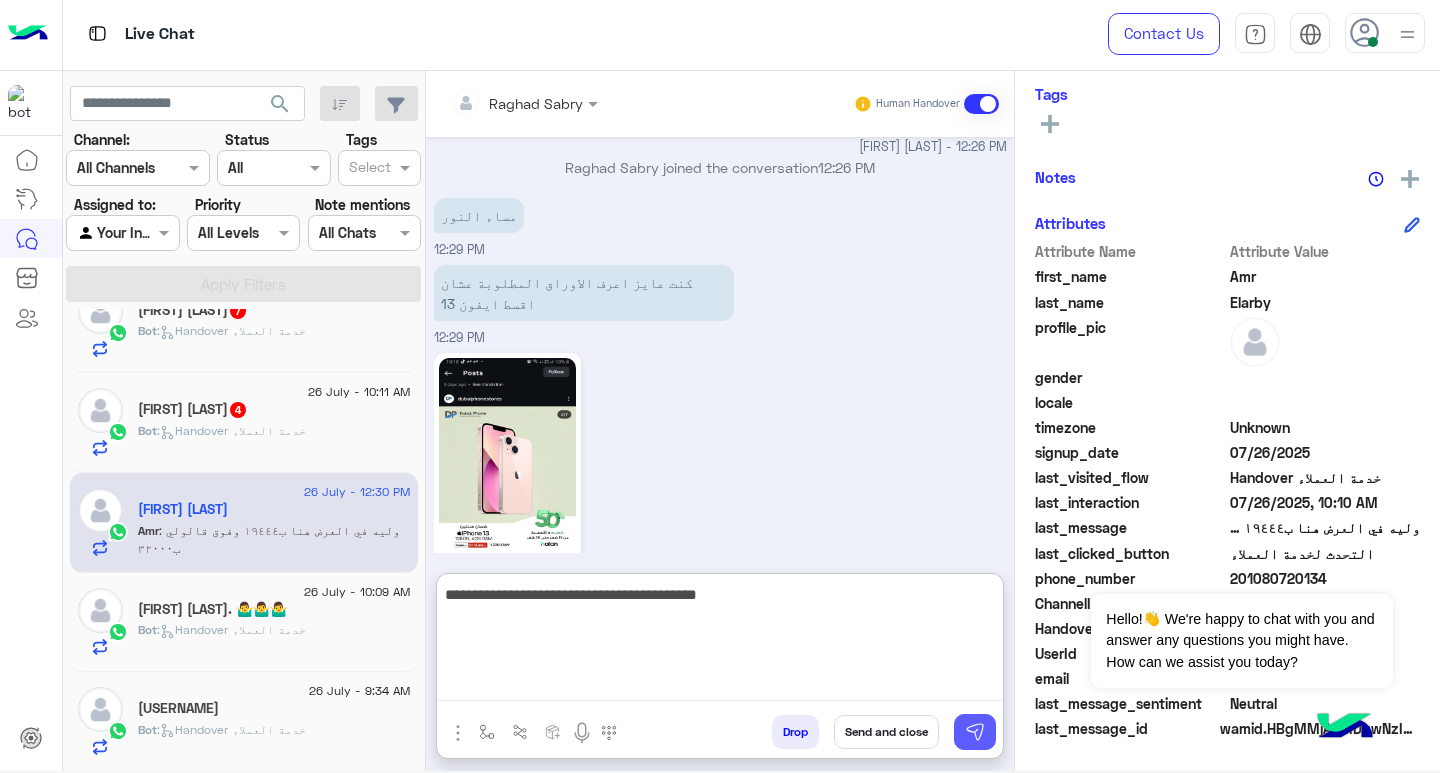 type on "**********" 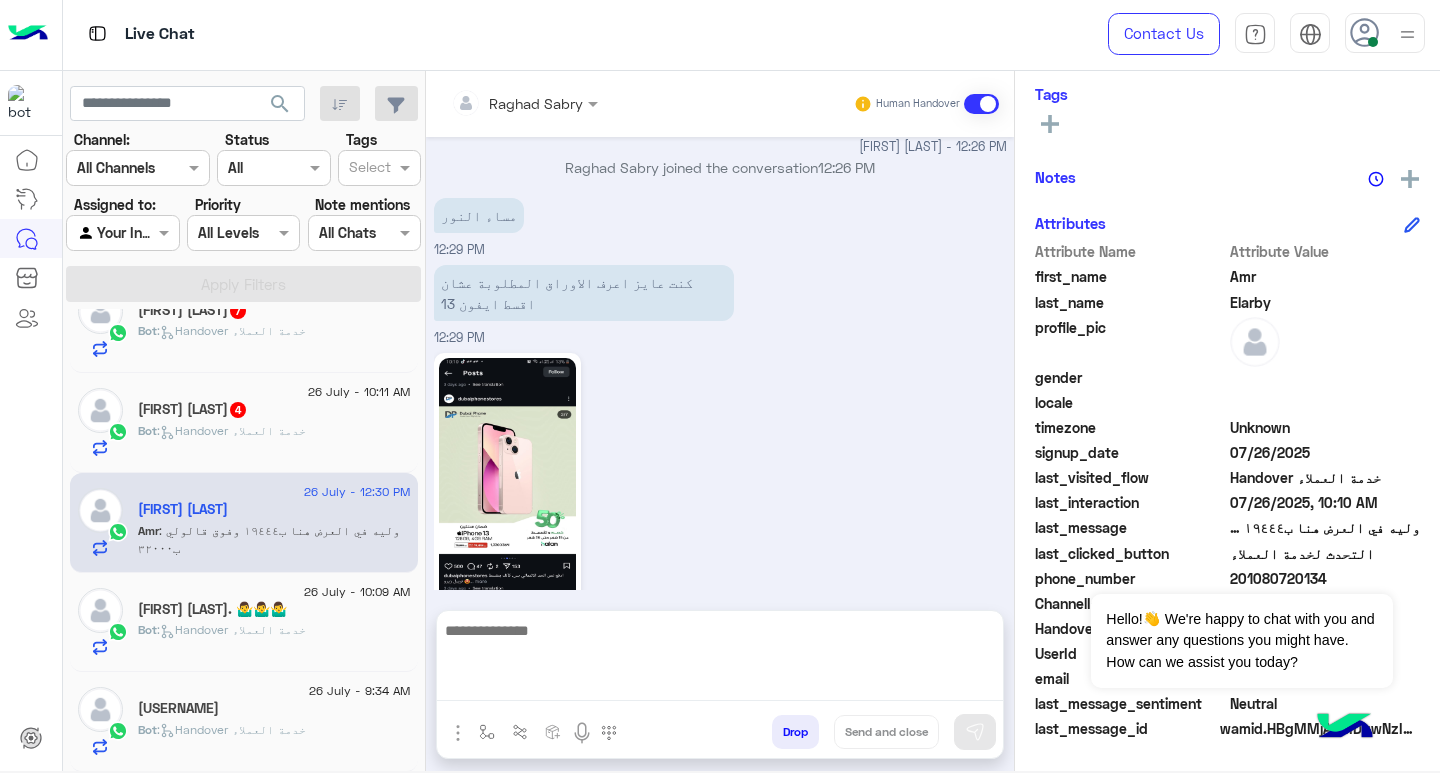 scroll, scrollTop: 2481, scrollLeft: 0, axis: vertical 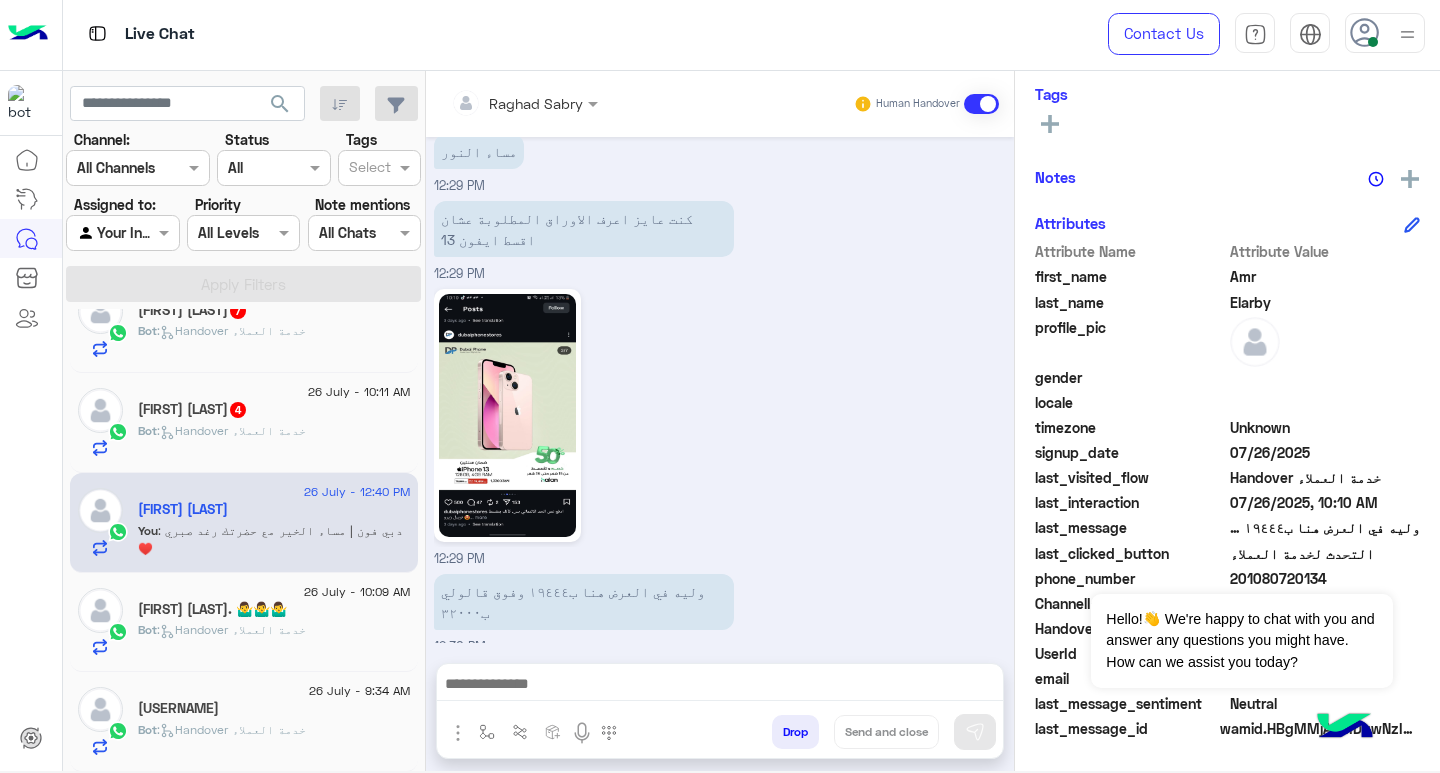 click at bounding box center (720, 689) 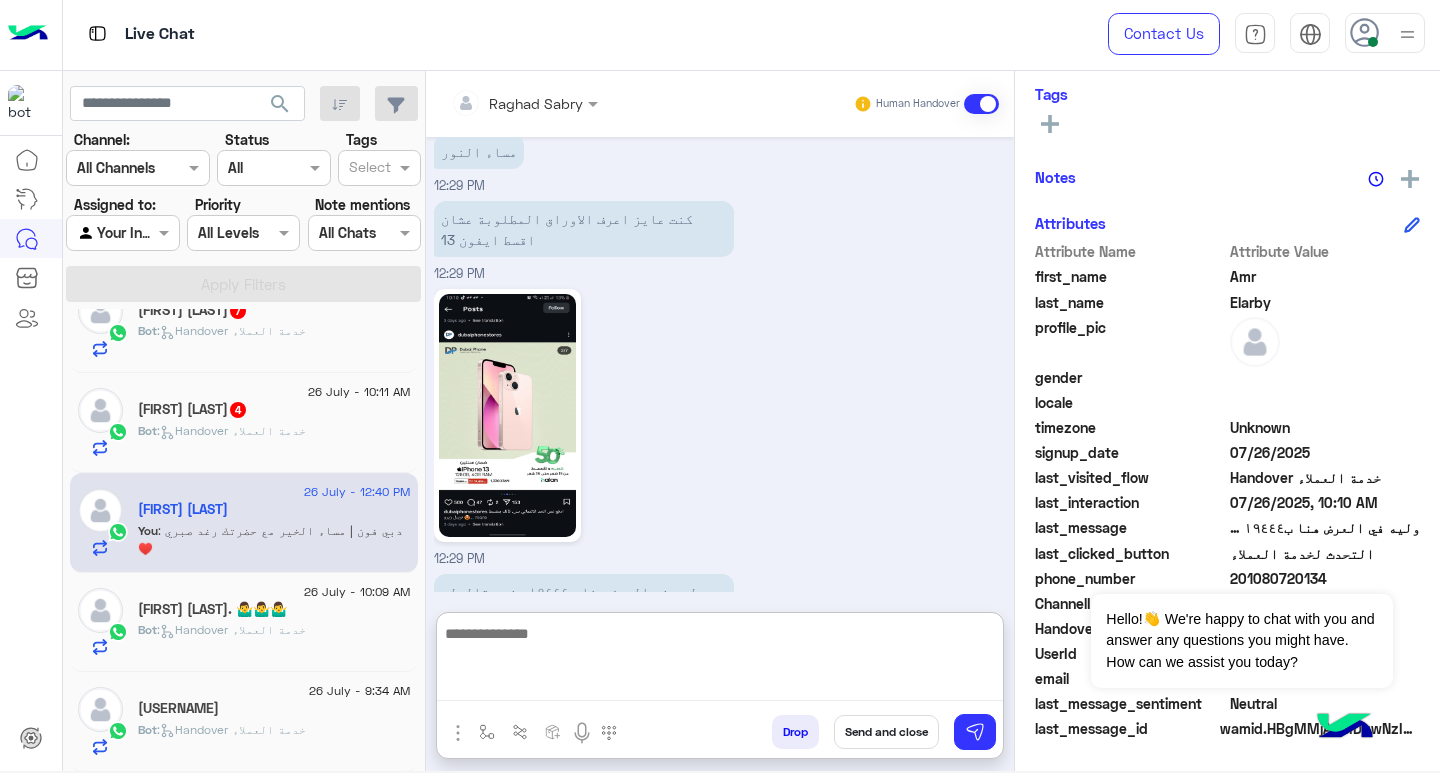 type on "**********" 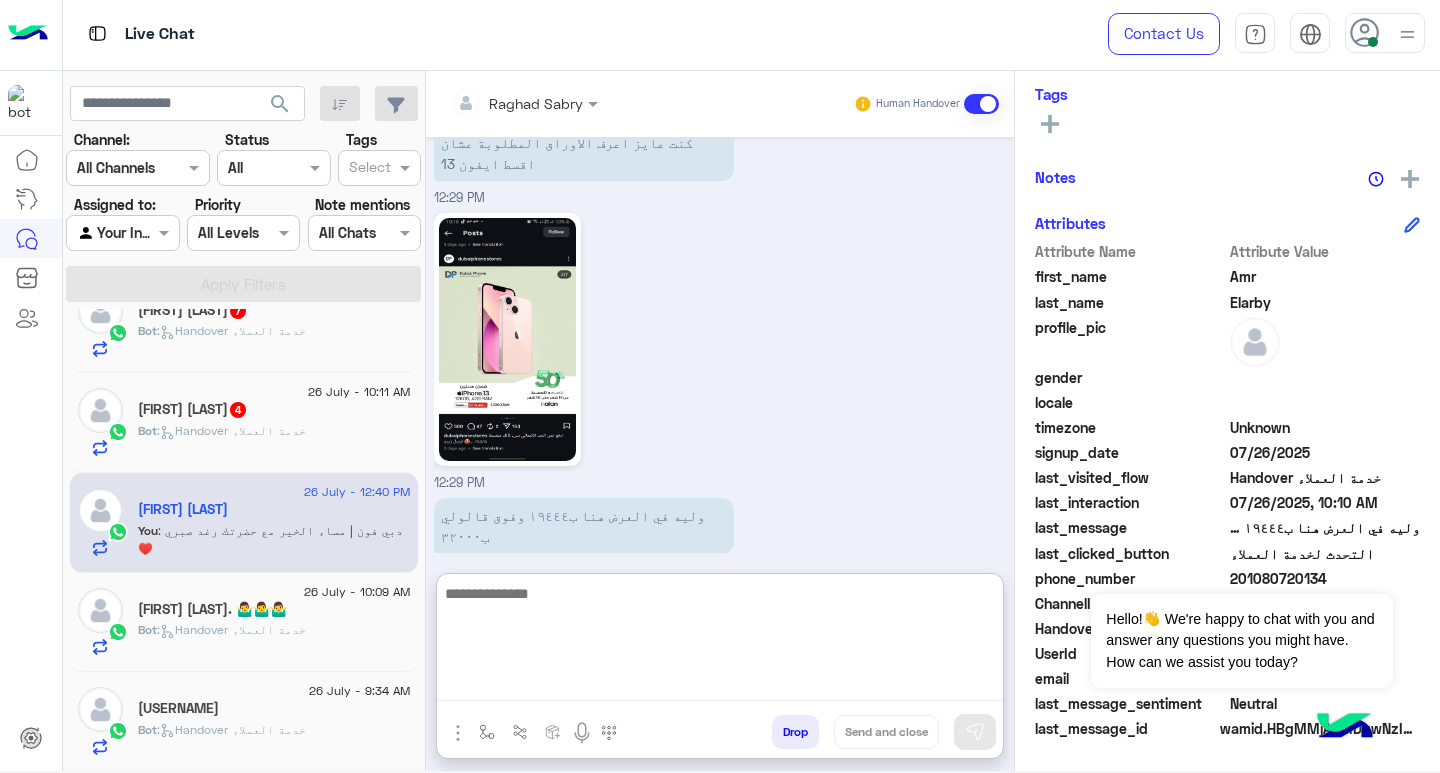scroll, scrollTop: 2677, scrollLeft: 0, axis: vertical 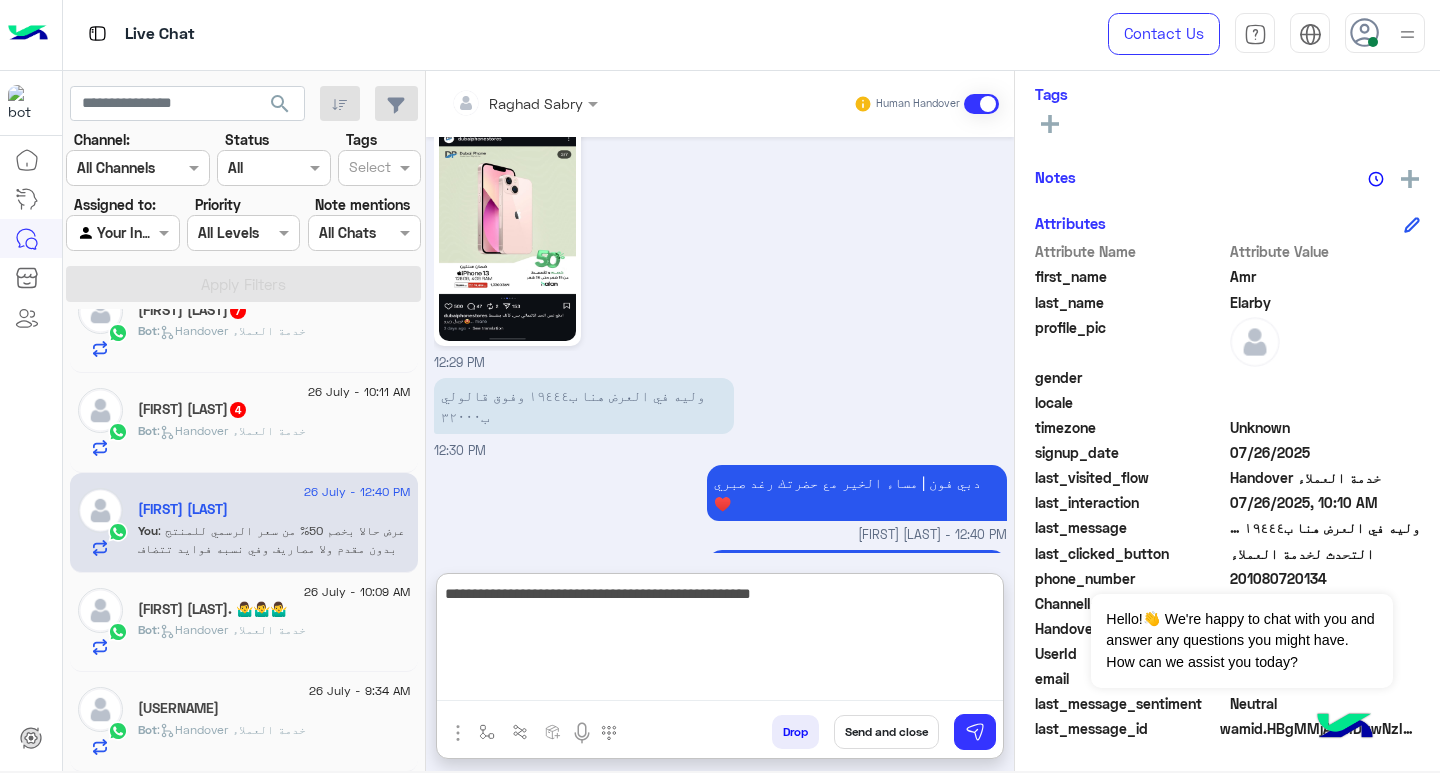 type on "**********" 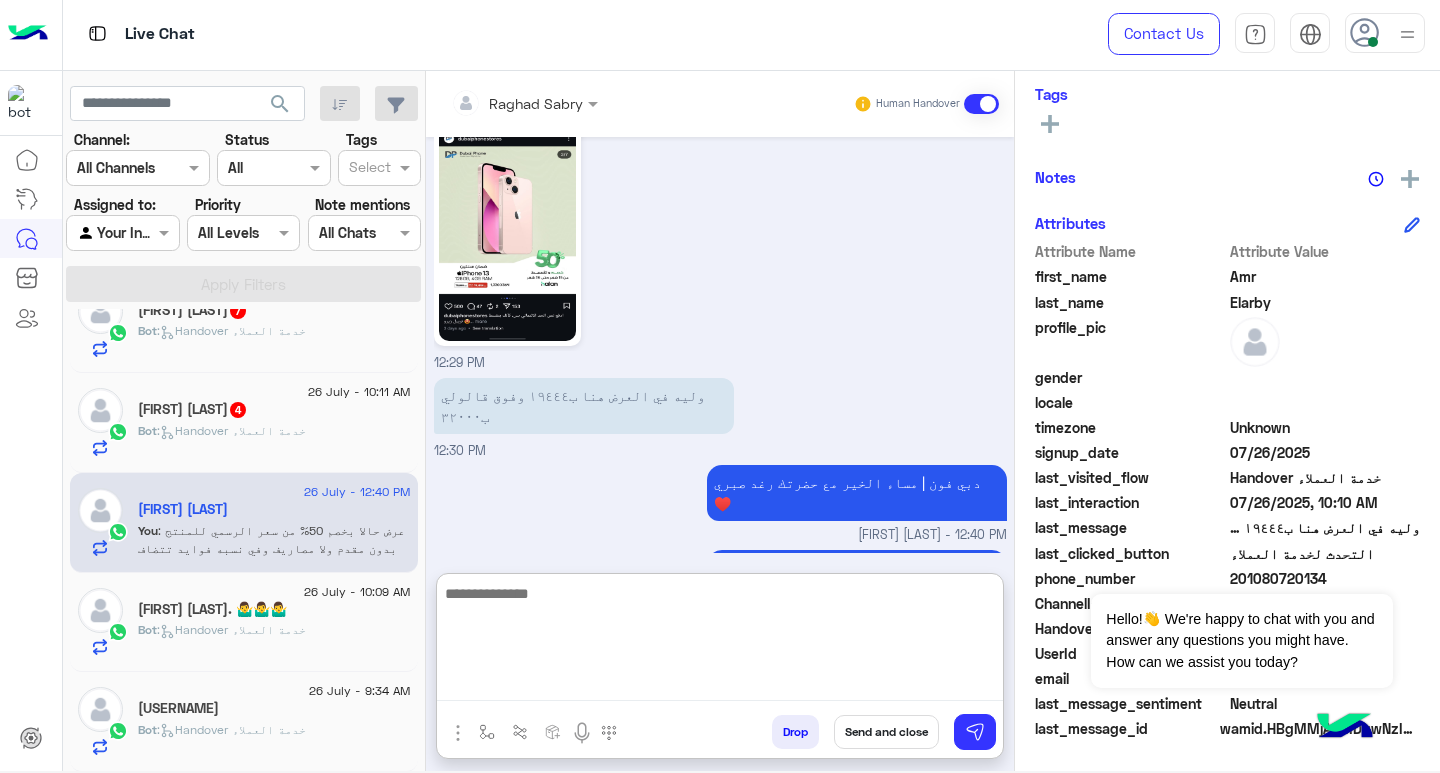 scroll, scrollTop: 2762, scrollLeft: 0, axis: vertical 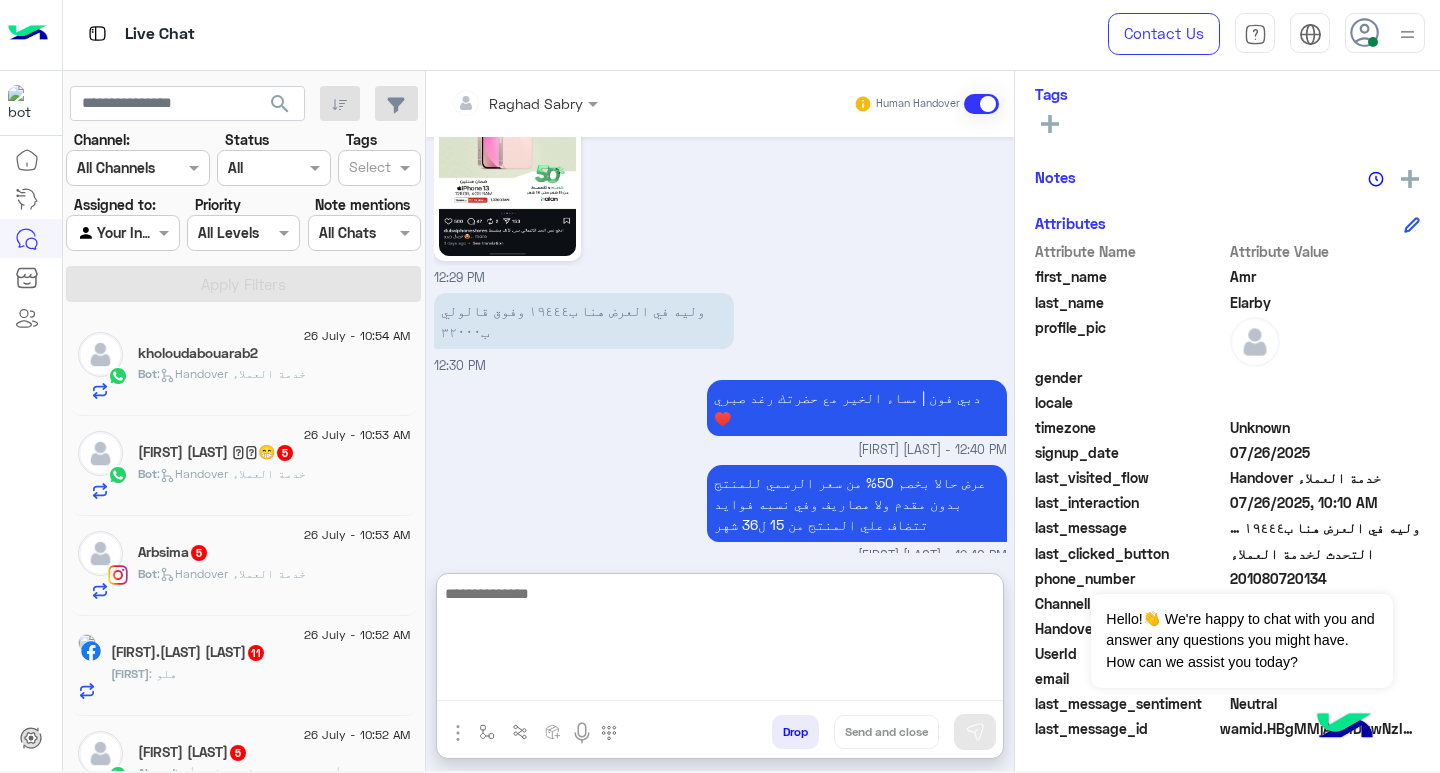 click on "26 July - 10:54 AM" 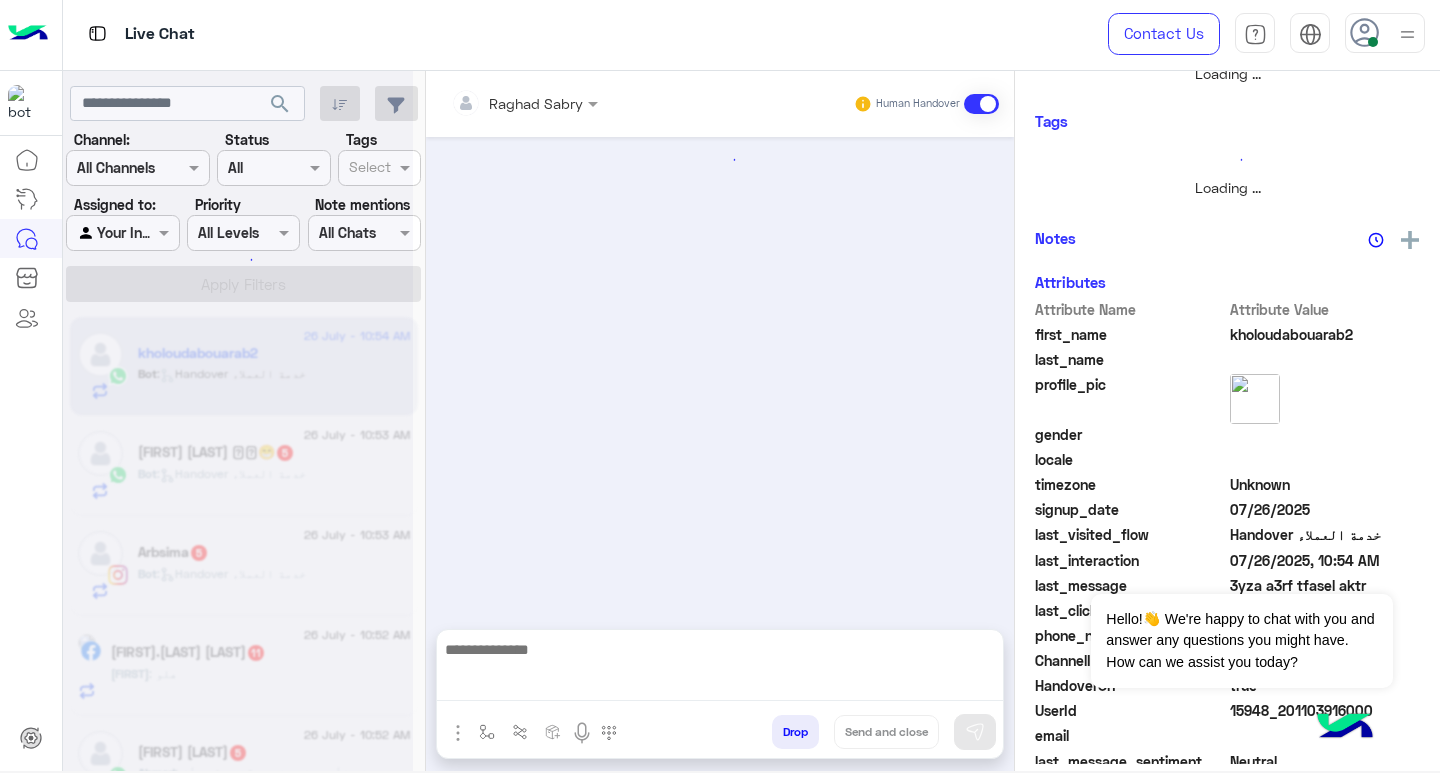 scroll, scrollTop: 355, scrollLeft: 0, axis: vertical 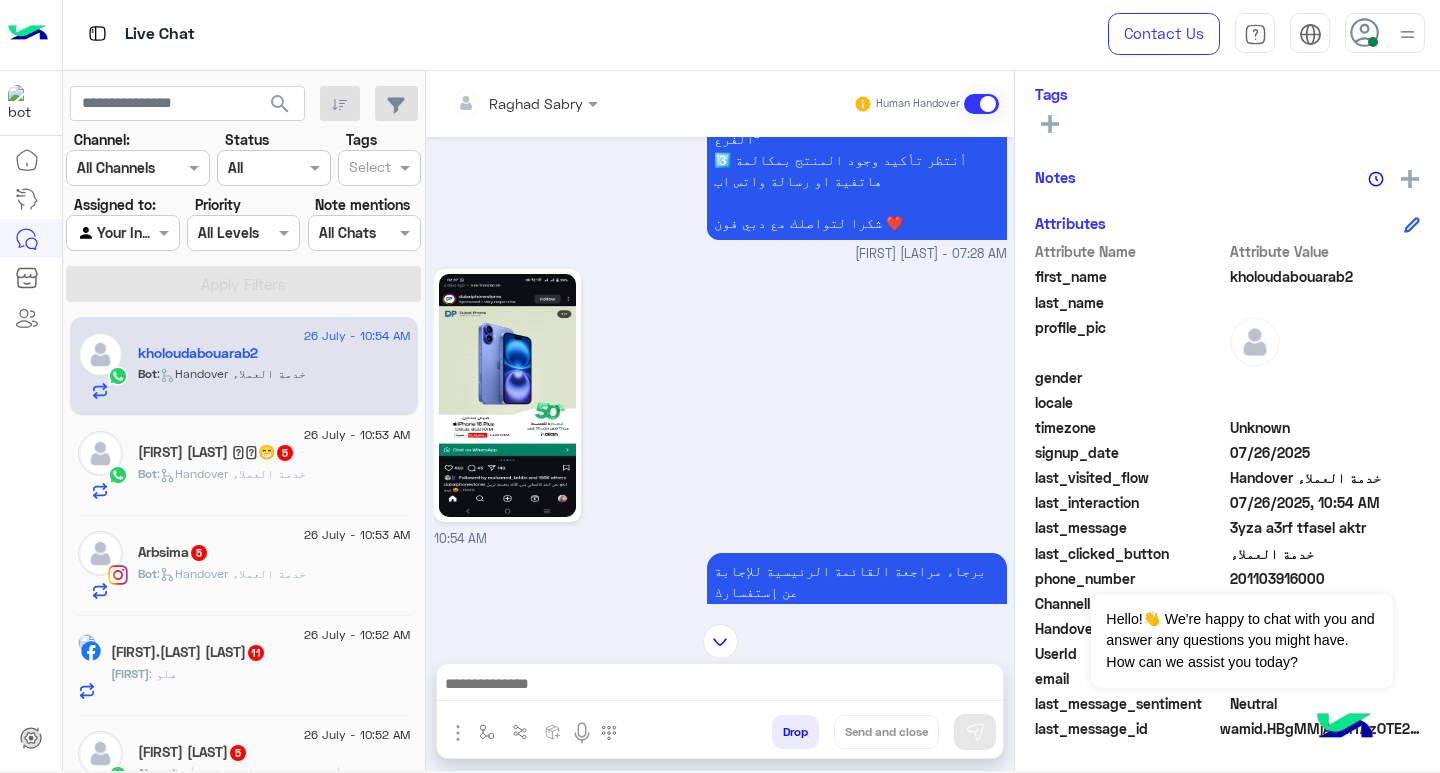 click at bounding box center [720, 686] 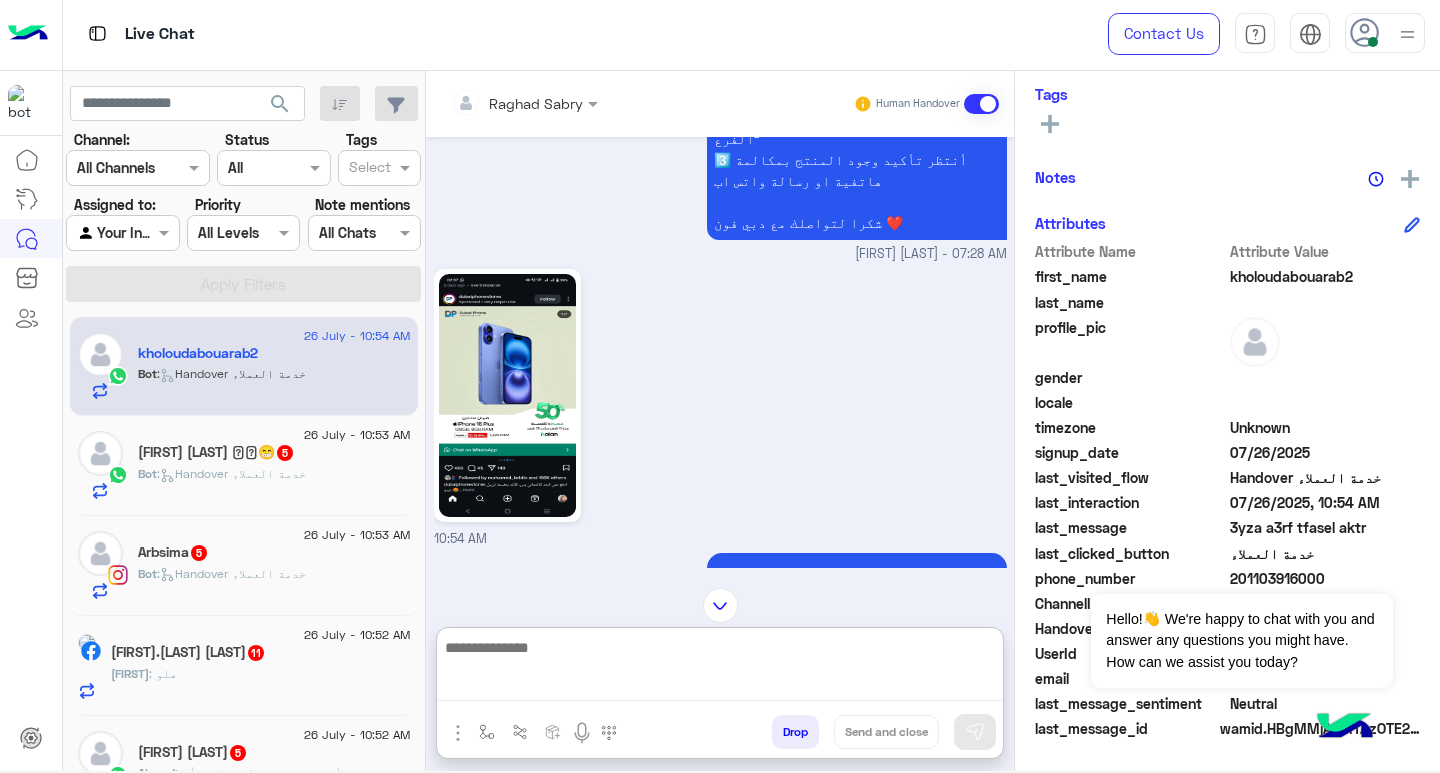 paste on "**********" 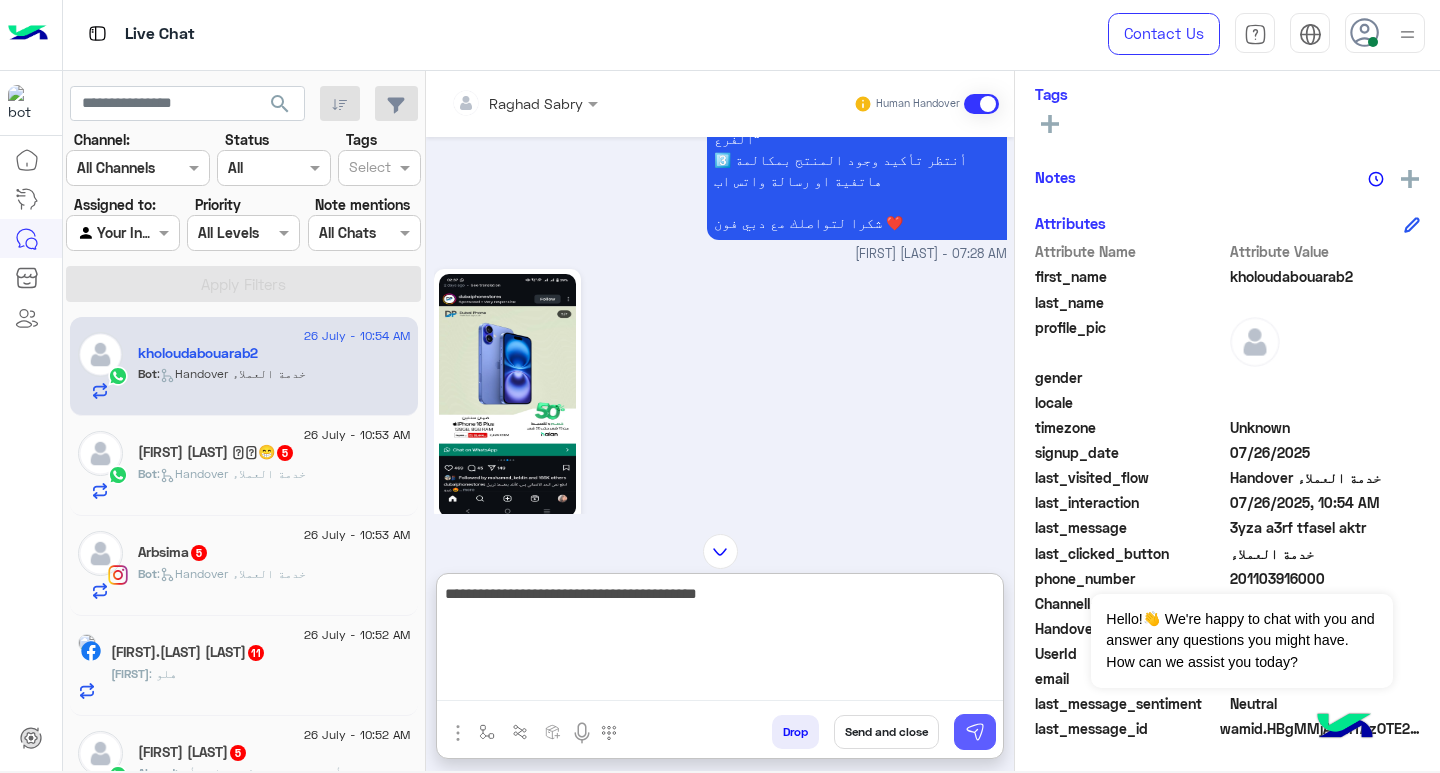 type on "**********" 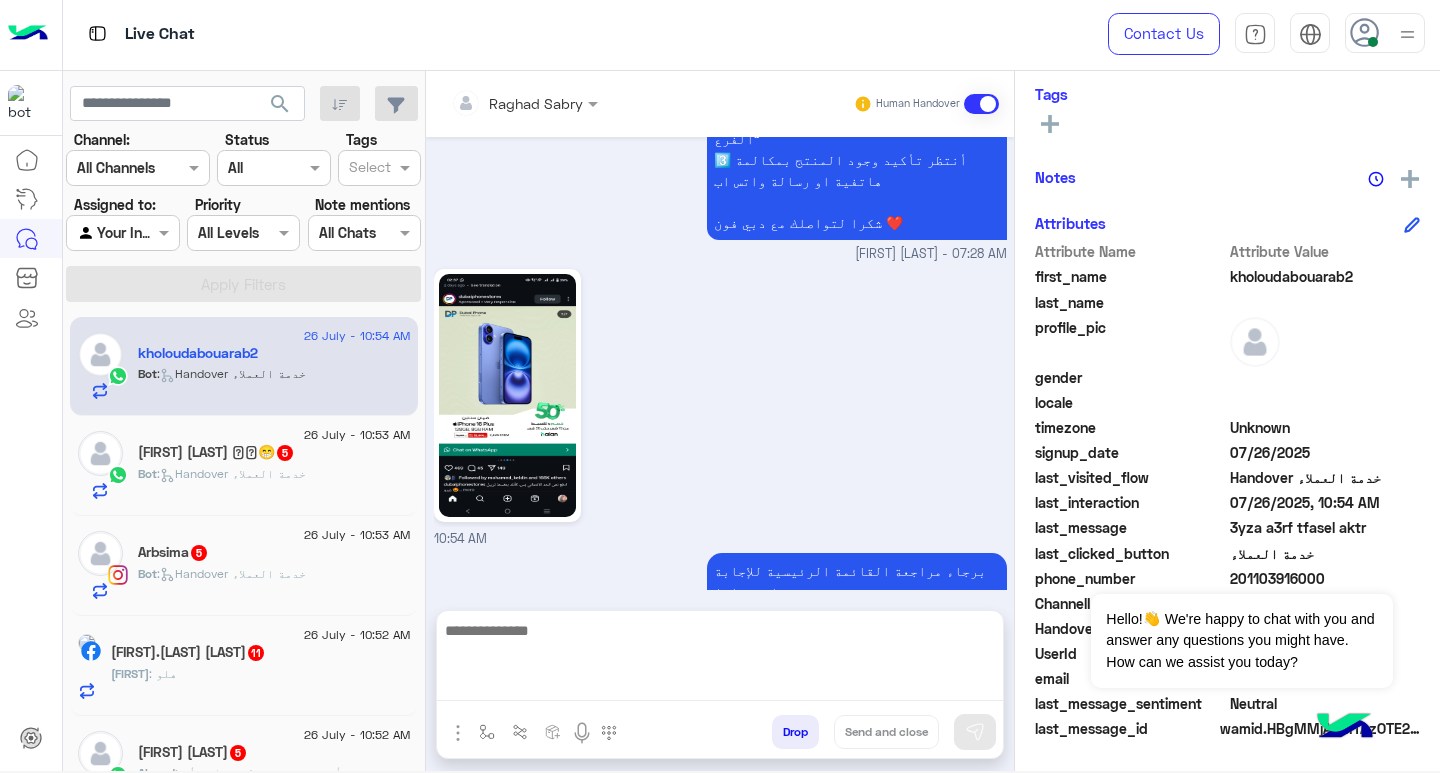 scroll, scrollTop: 1703, scrollLeft: 0, axis: vertical 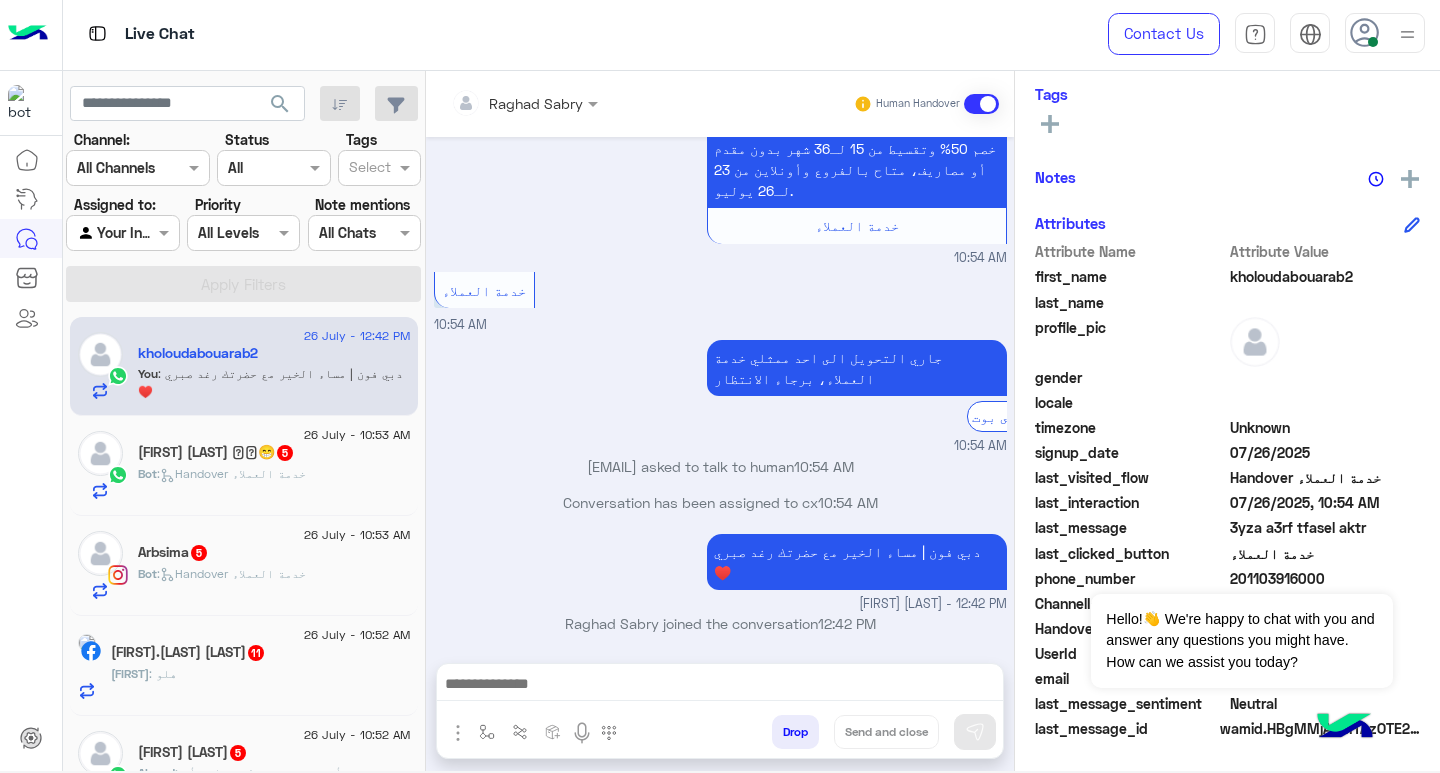 click at bounding box center (720, 686) 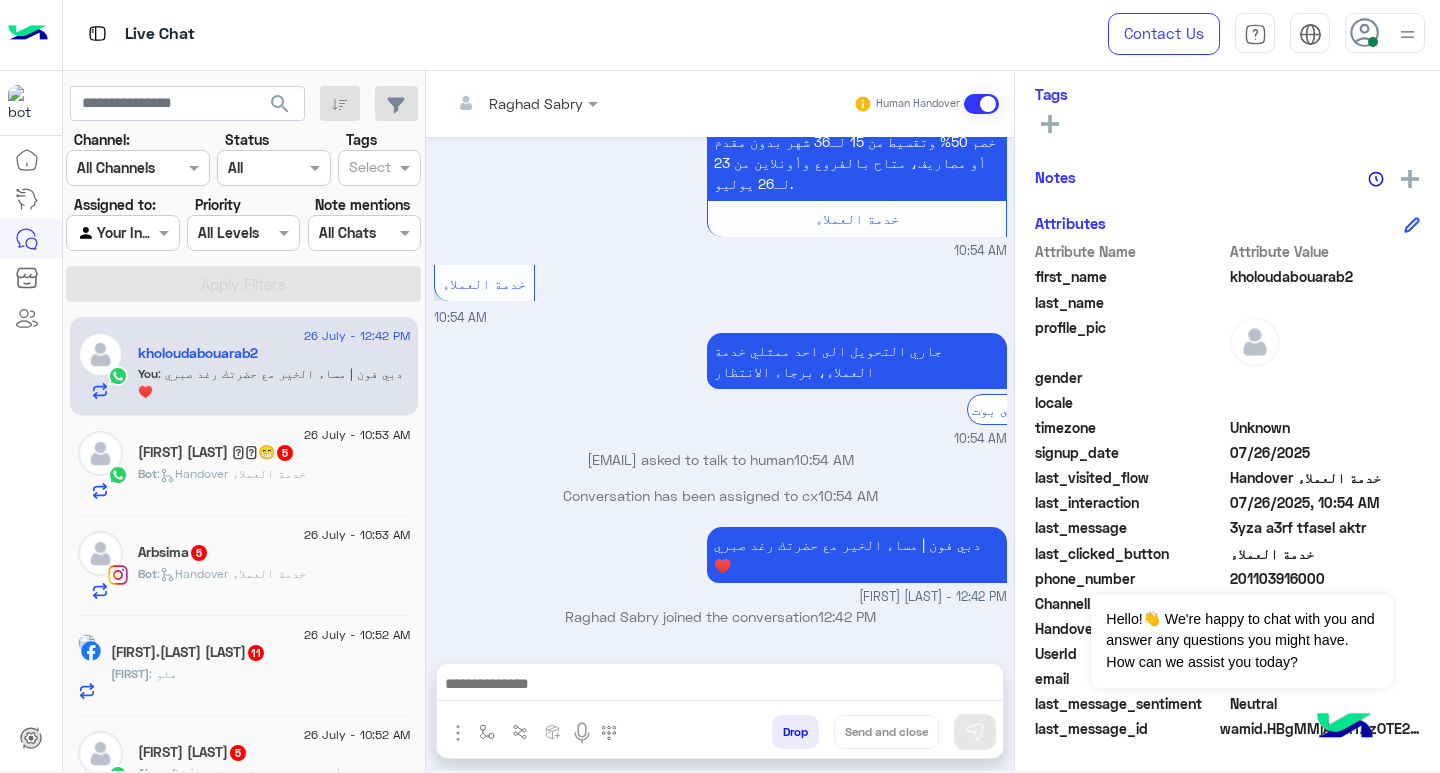 paste on "**********" 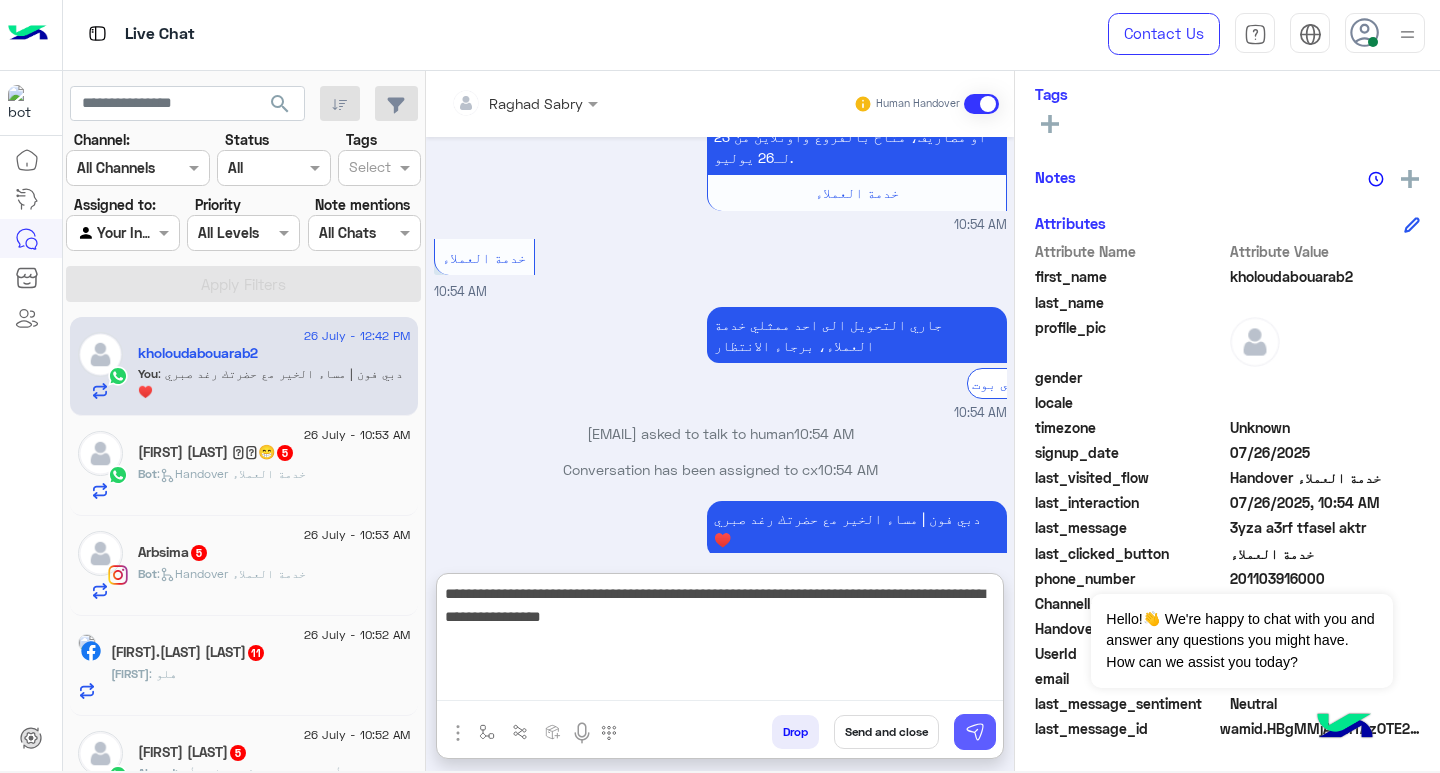 type on "**********" 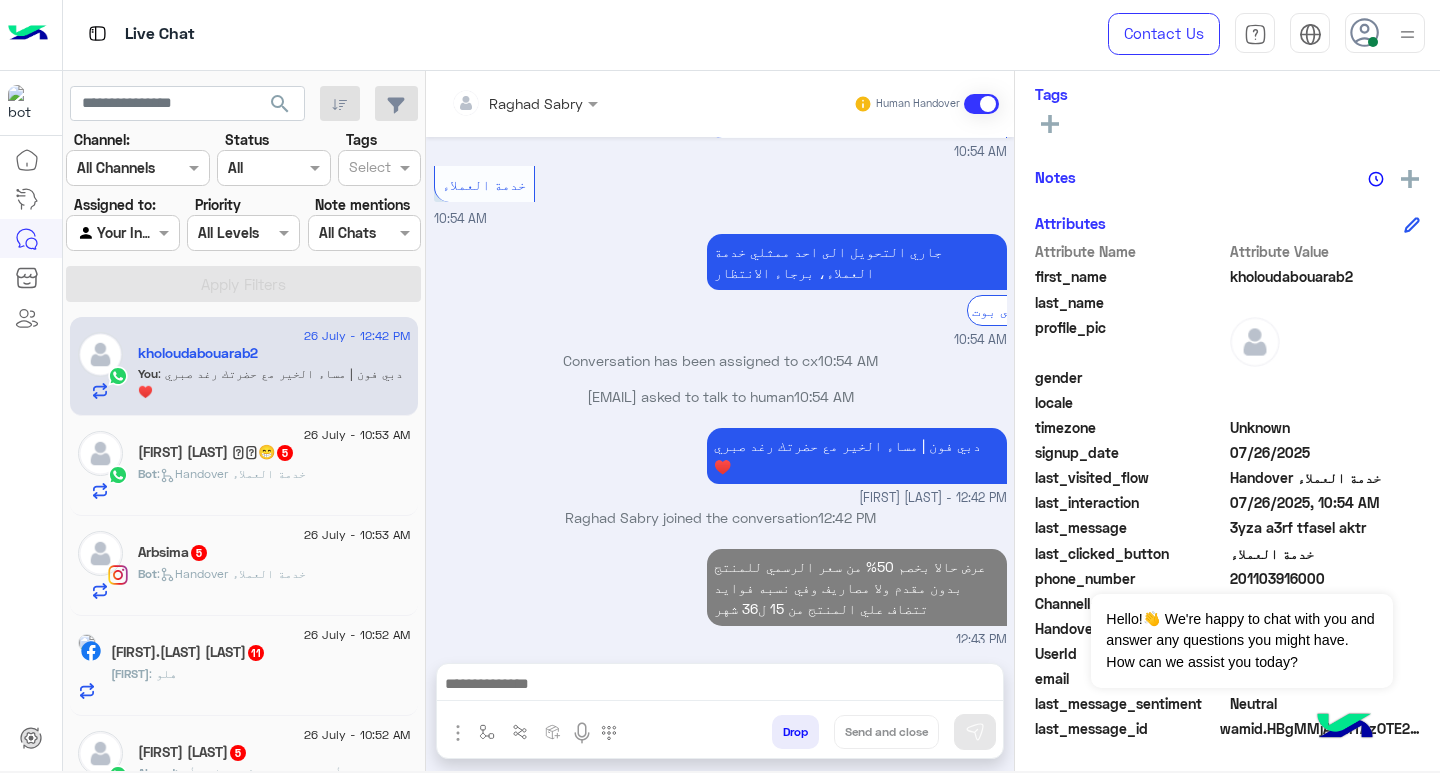 drag, startPoint x: 879, startPoint y: 685, endPoint x: 882, endPoint y: 670, distance: 15.297058 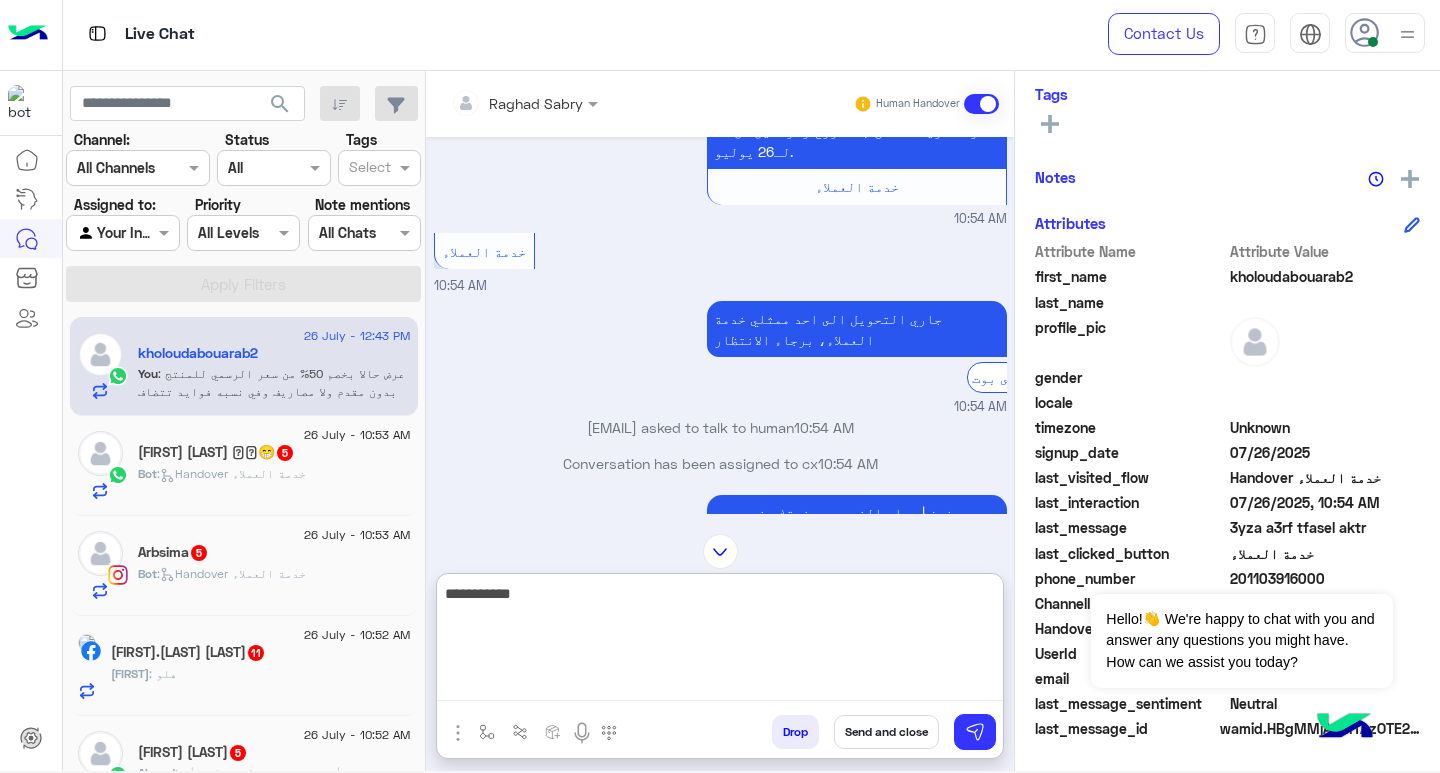 scroll, scrollTop: 1901, scrollLeft: 0, axis: vertical 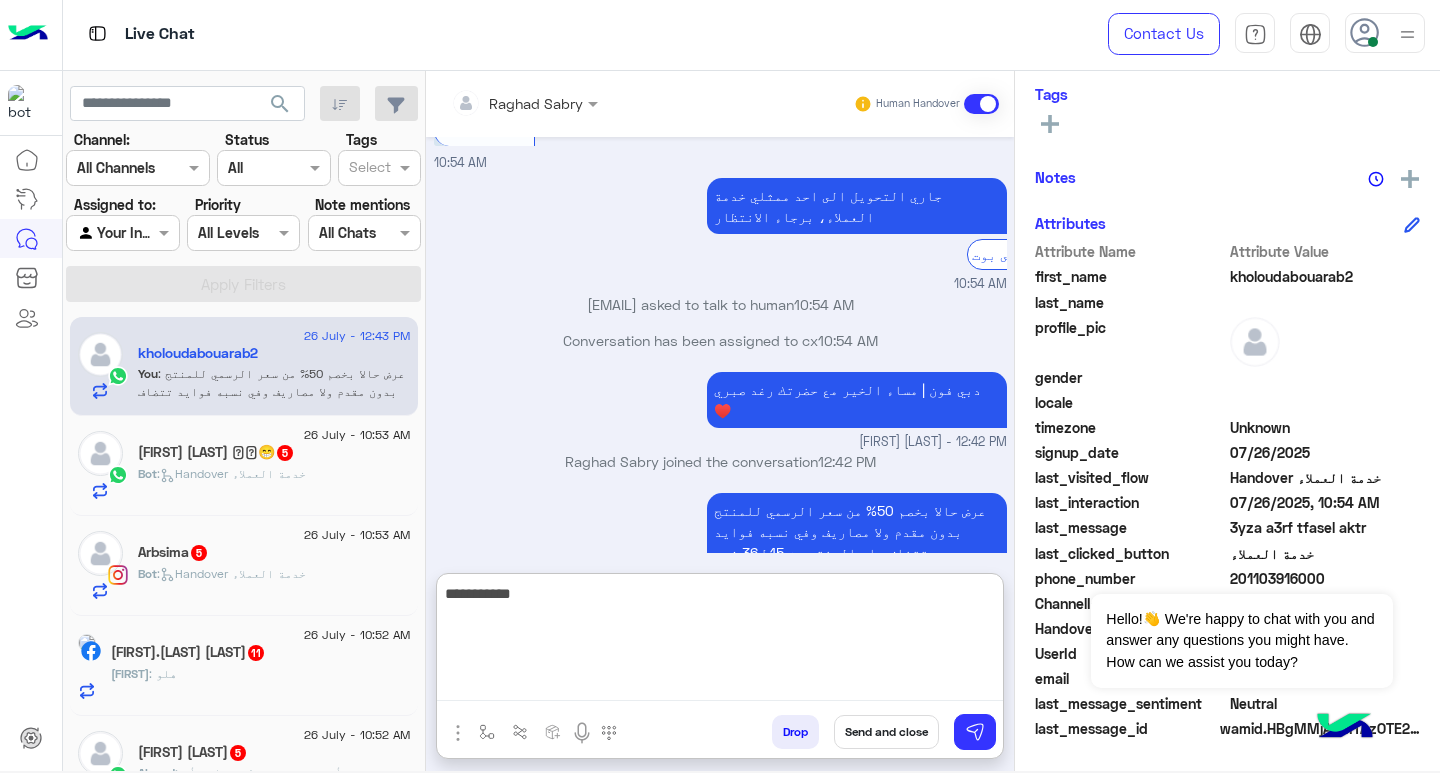 click on "**********" at bounding box center (720, 641) 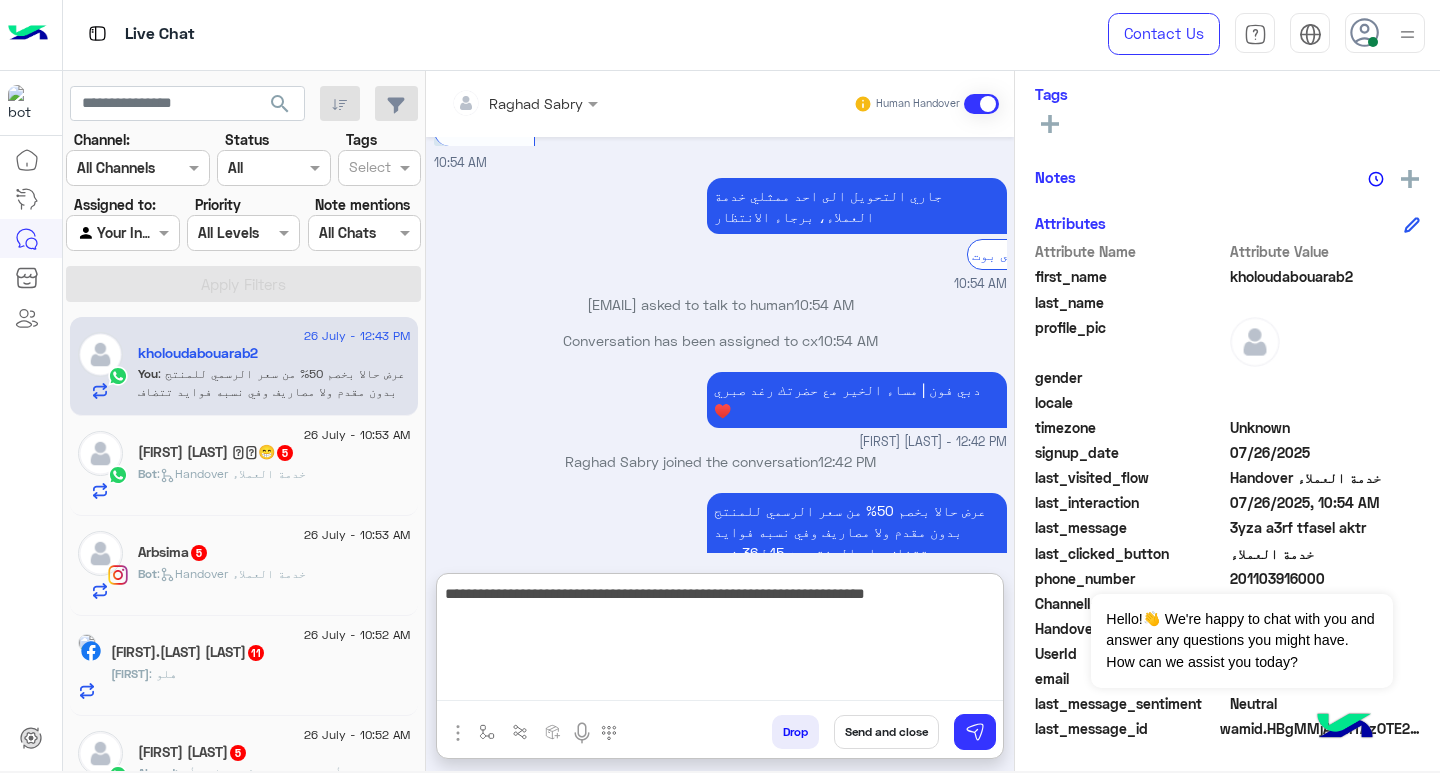 type on "**********" 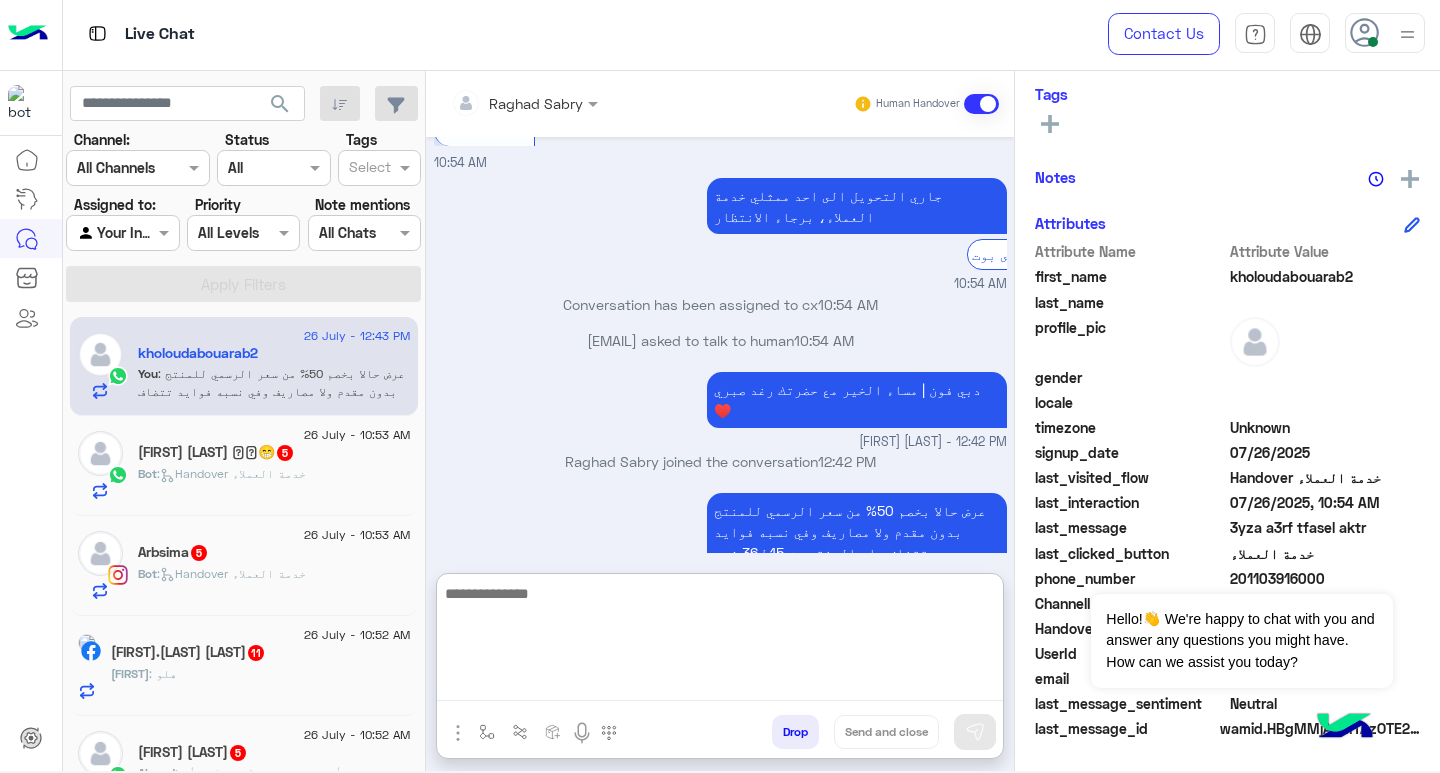 scroll, scrollTop: 2020, scrollLeft: 0, axis: vertical 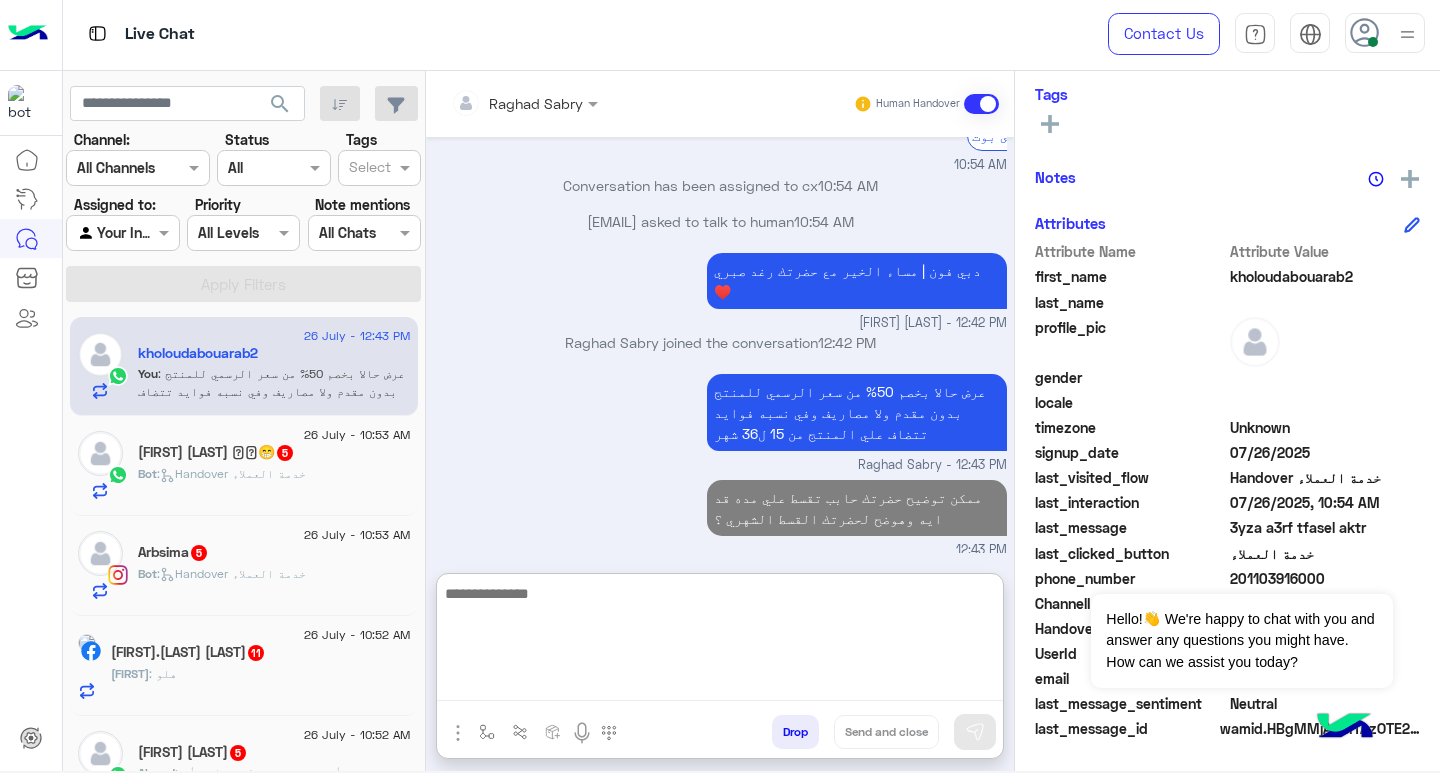 click on "[FIRST] [LAST] 🫡🫡😁  5" 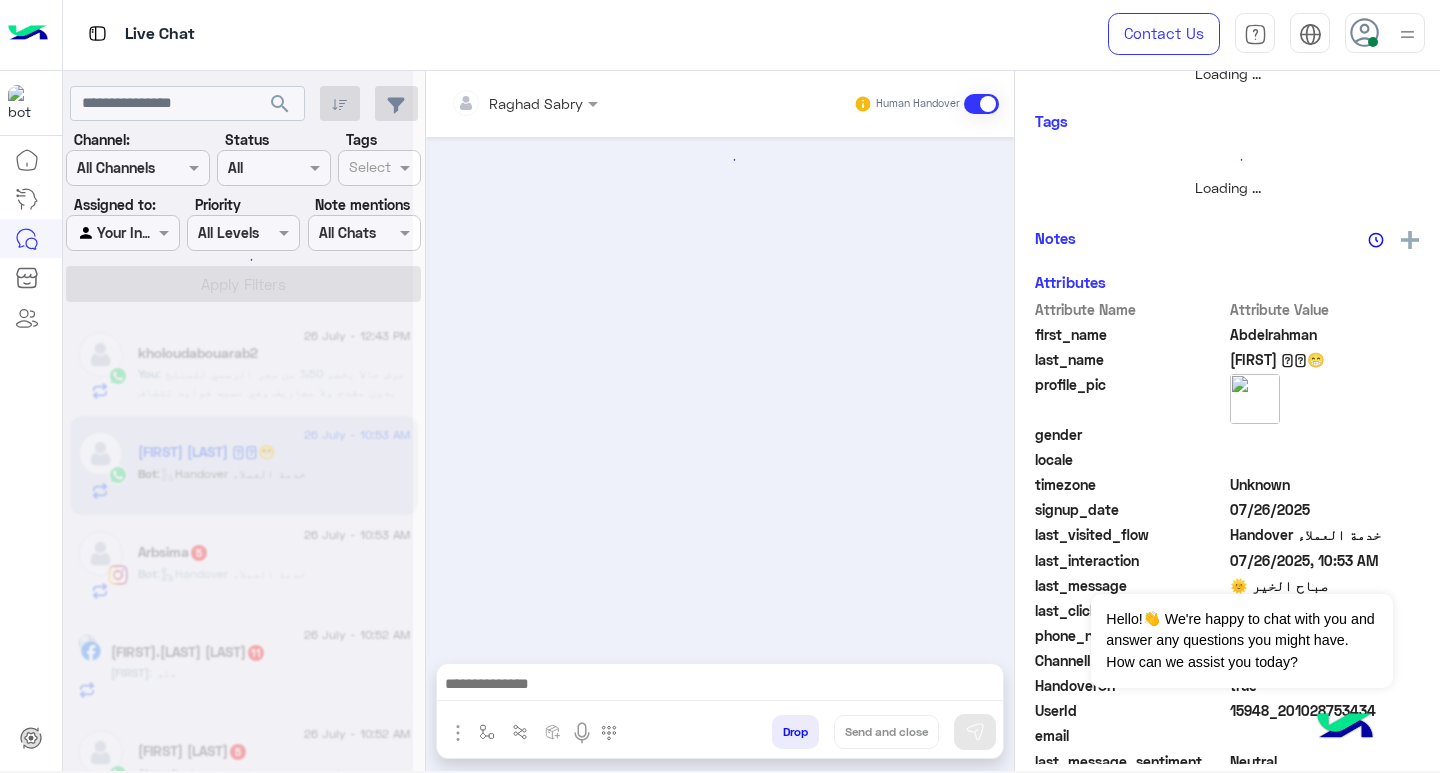 scroll, scrollTop: 0, scrollLeft: 0, axis: both 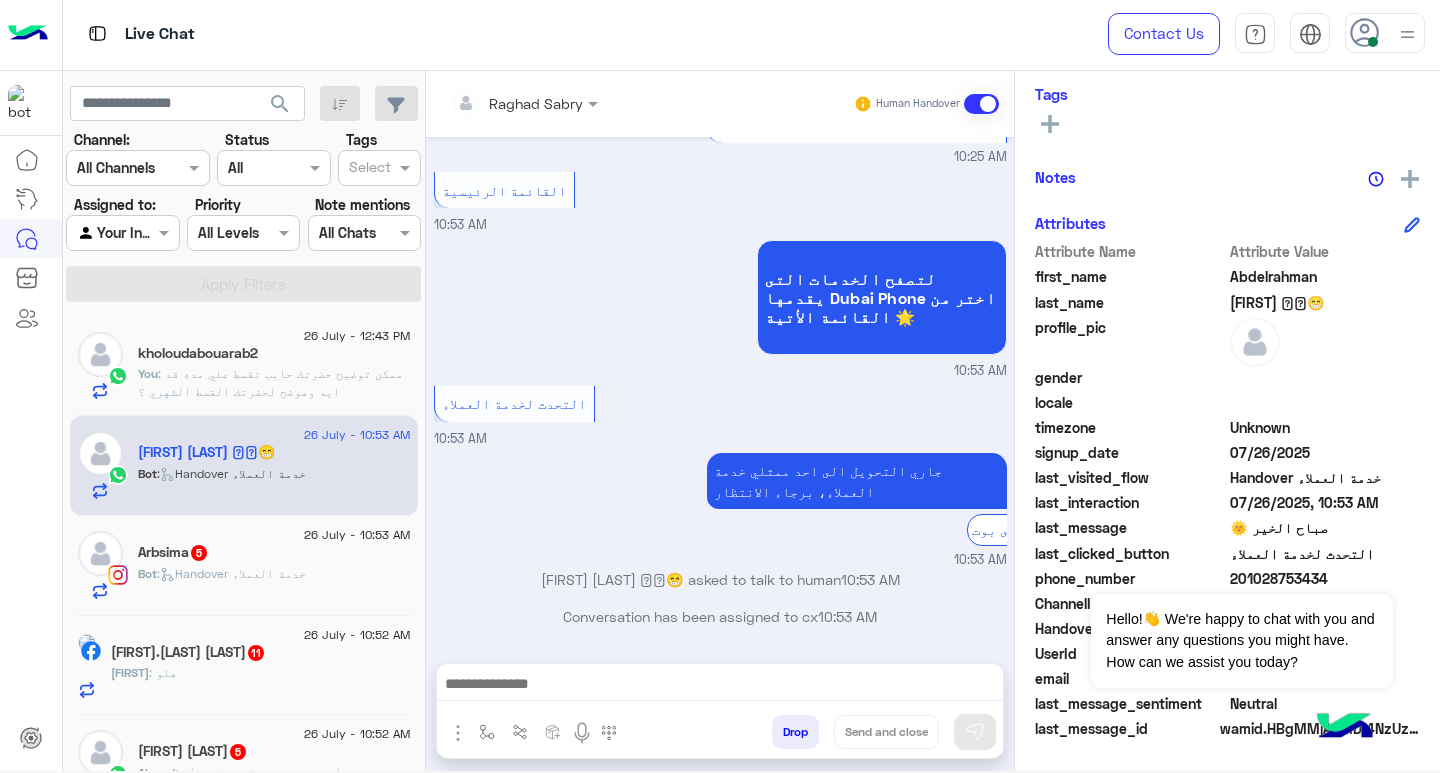 click at bounding box center [720, 686] 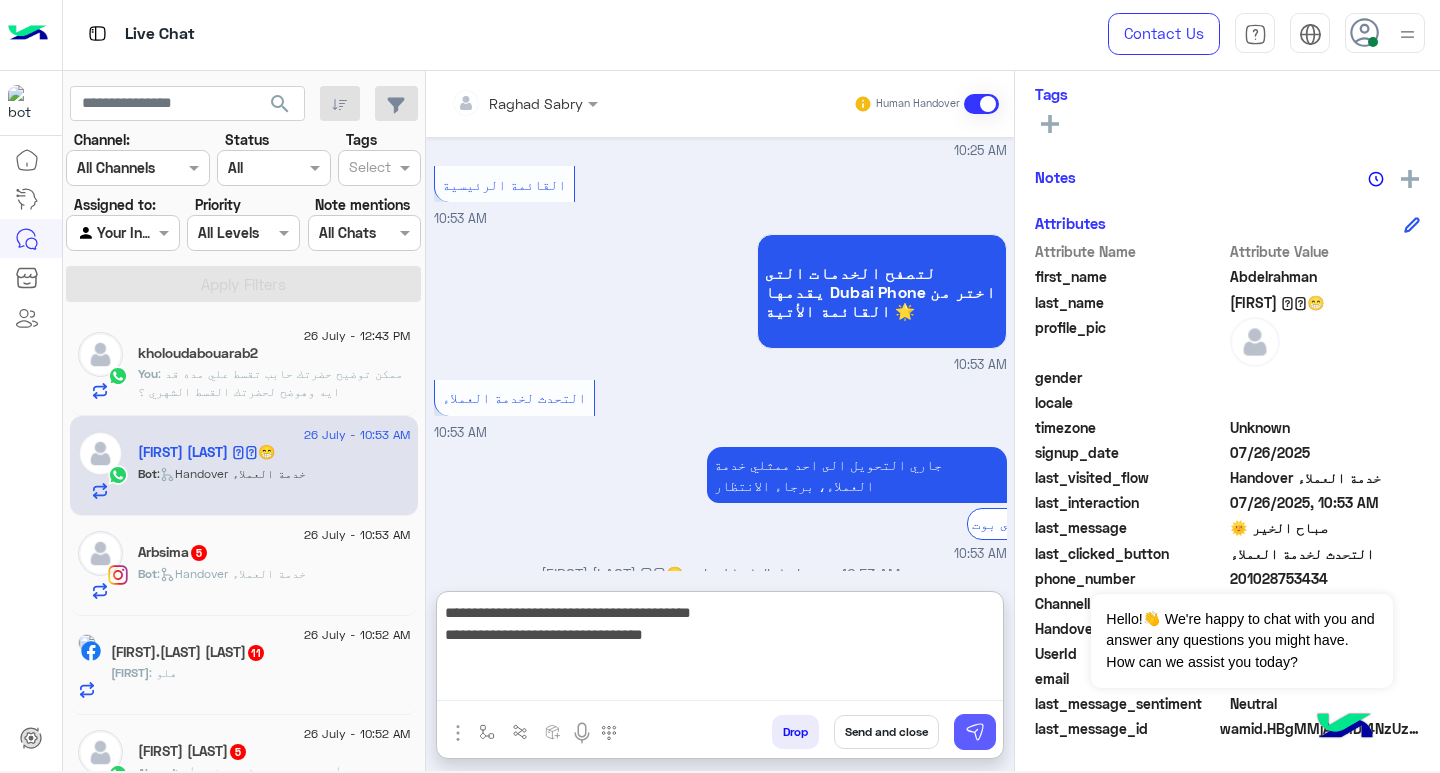 scroll, scrollTop: 0, scrollLeft: 0, axis: both 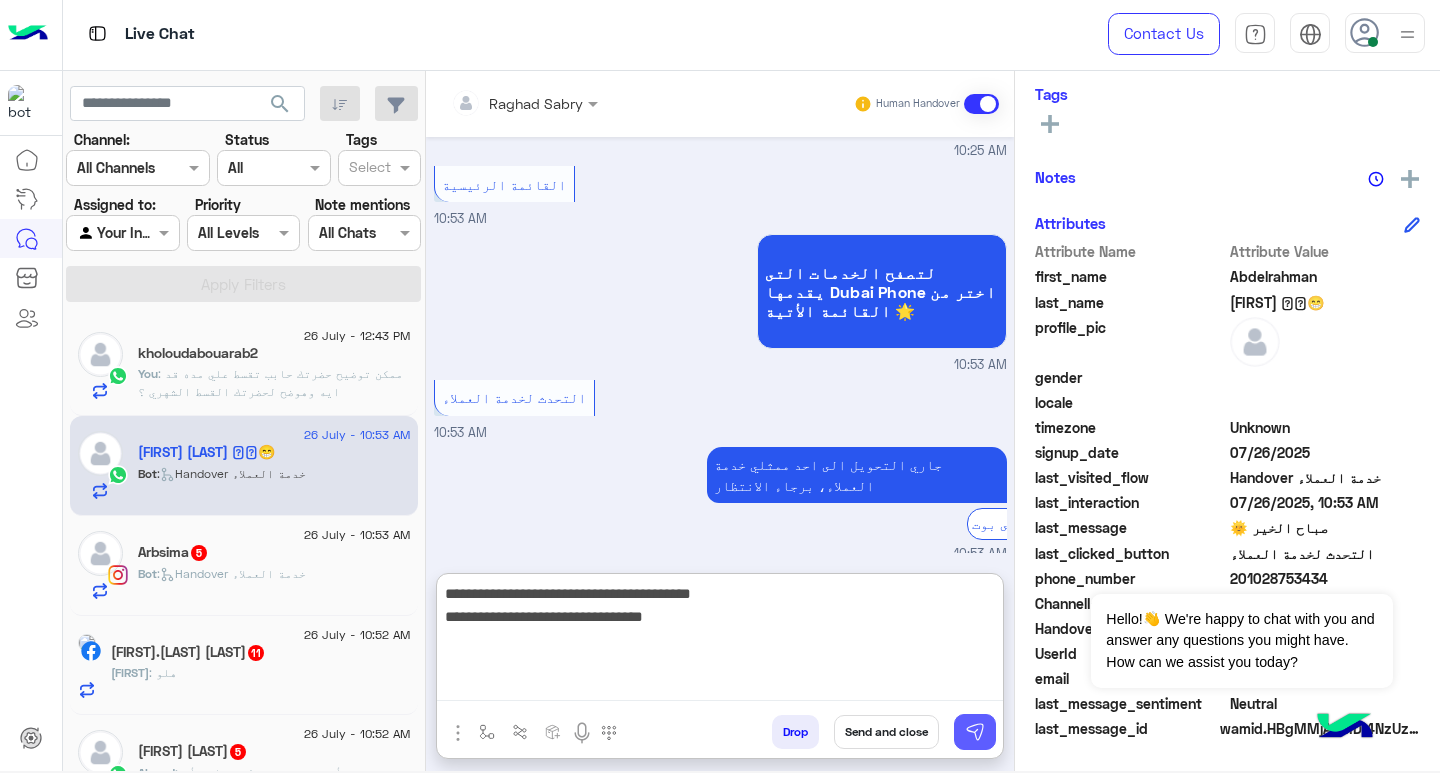 type on "**********" 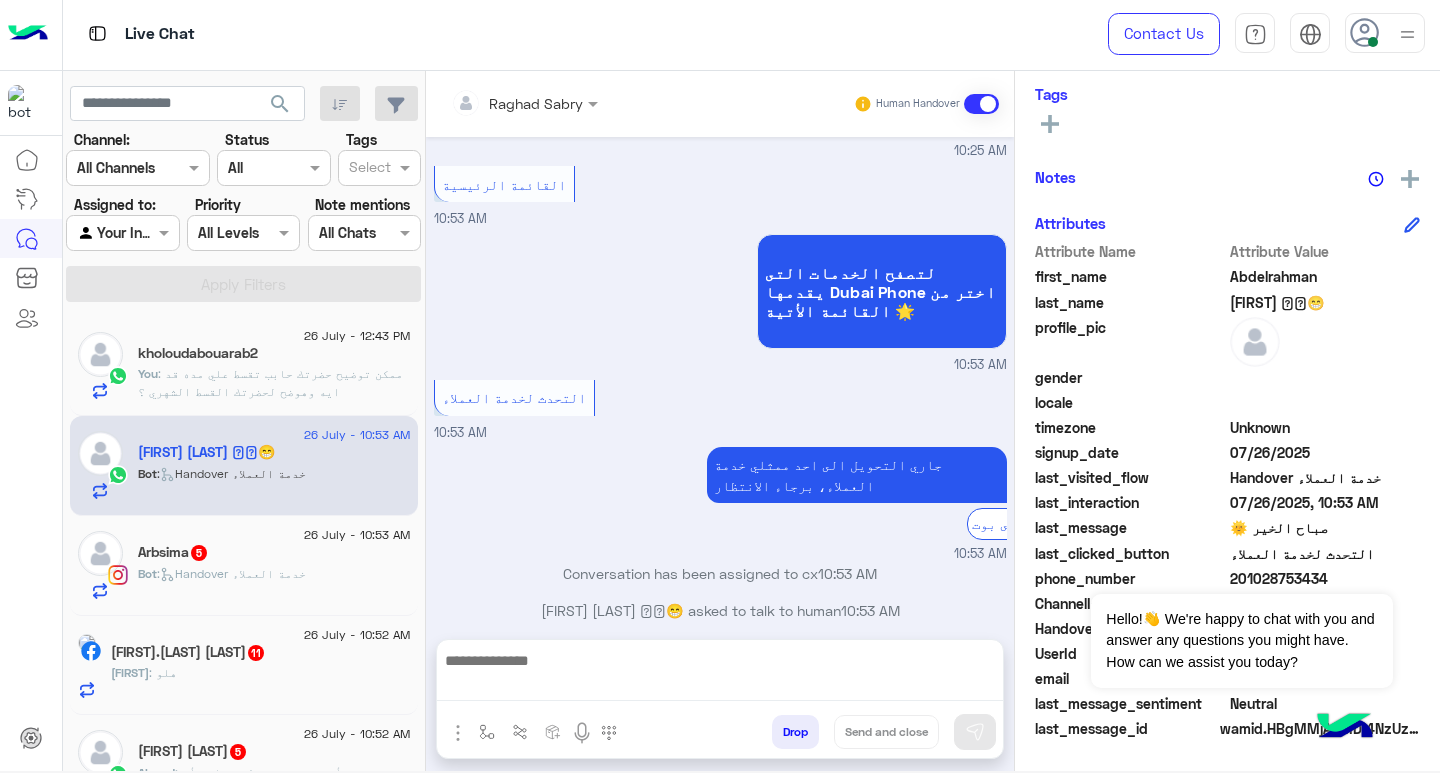 scroll, scrollTop: 1098, scrollLeft: 0, axis: vertical 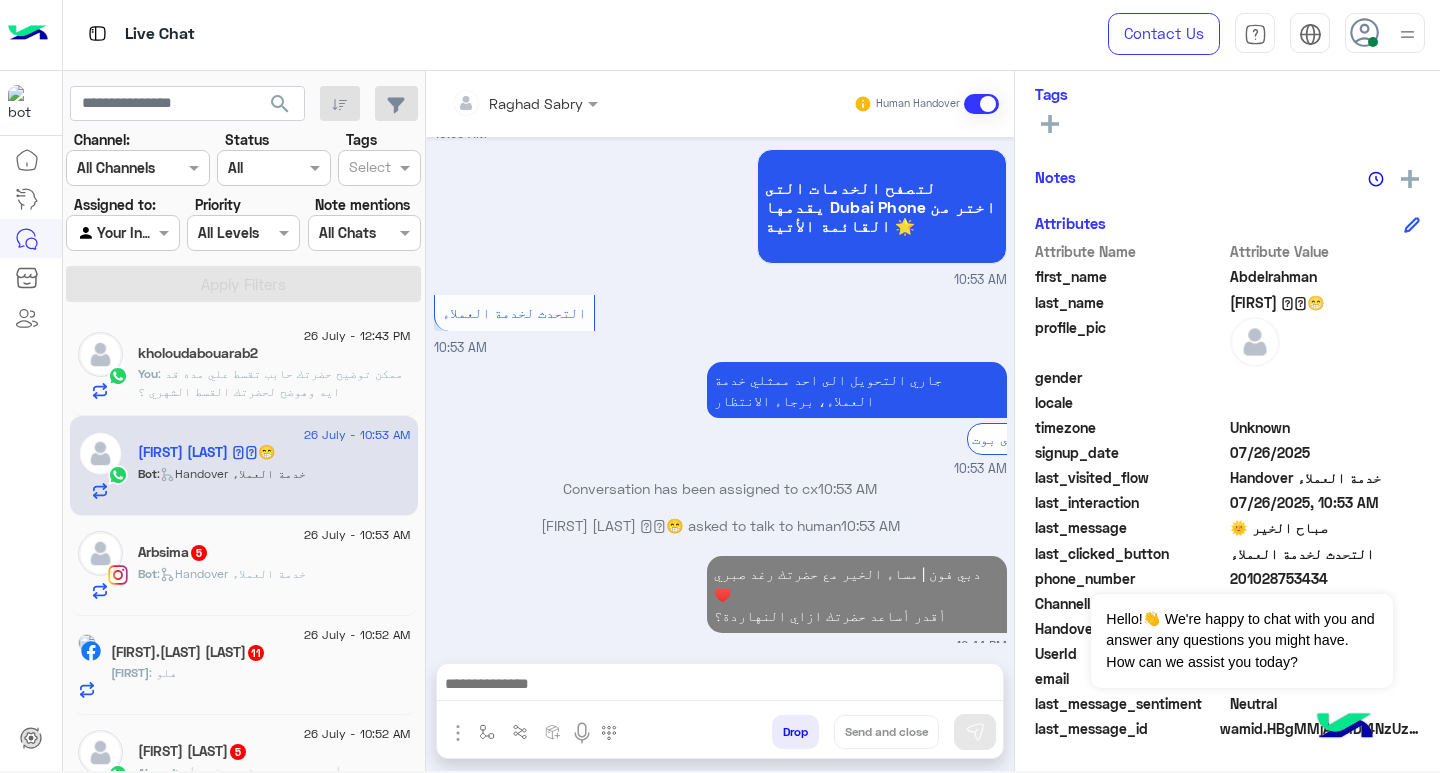 click on ":   Handover خدمة العملاء" 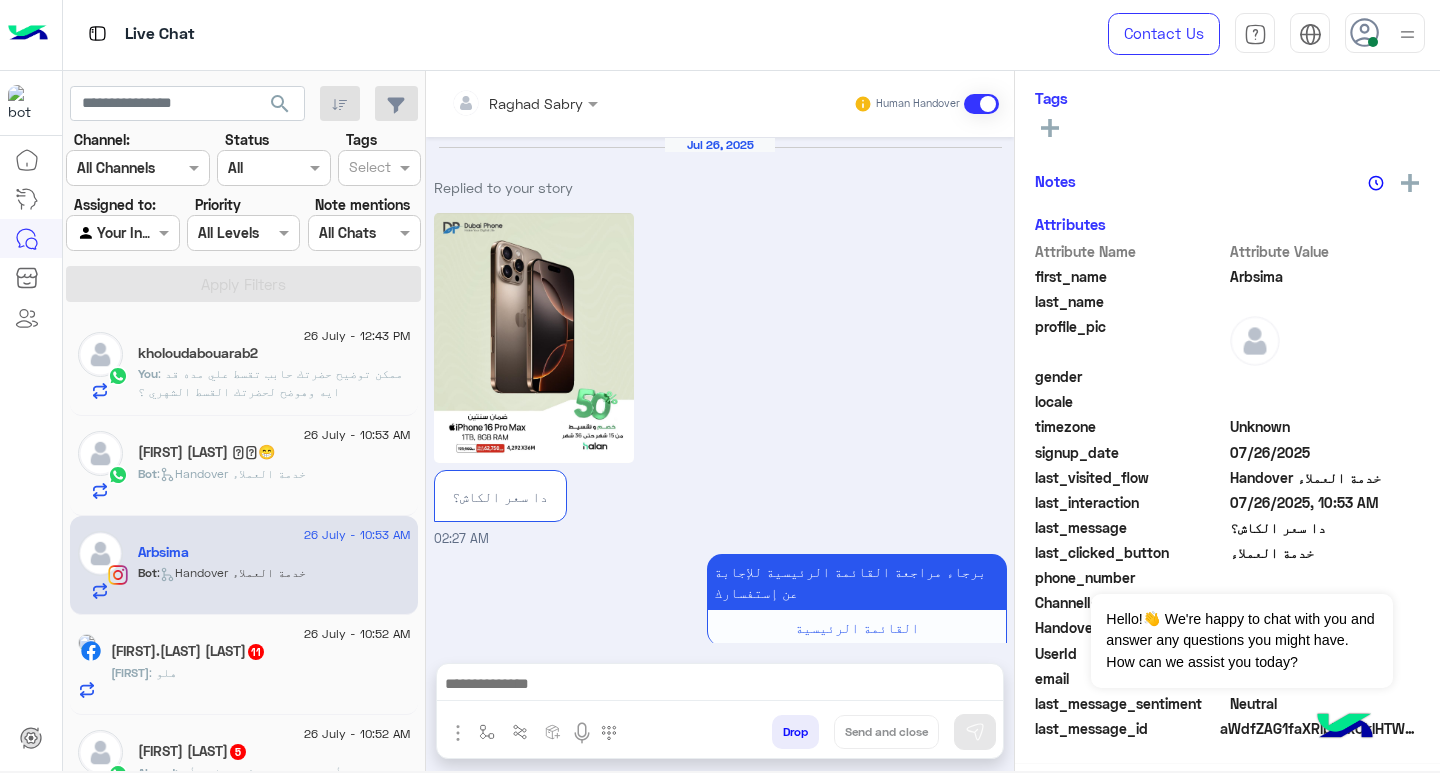 scroll, scrollTop: 1933, scrollLeft: 0, axis: vertical 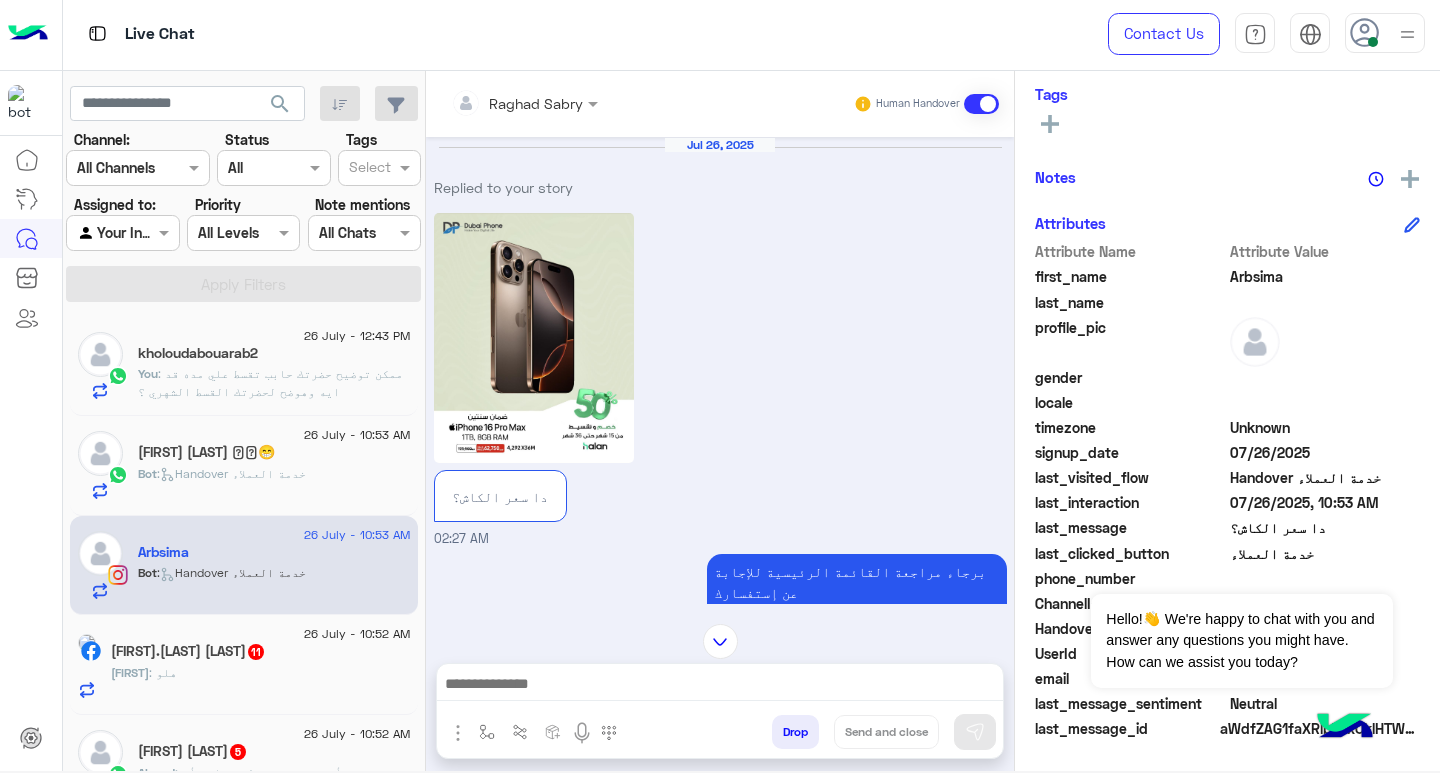 click at bounding box center (720, 686) 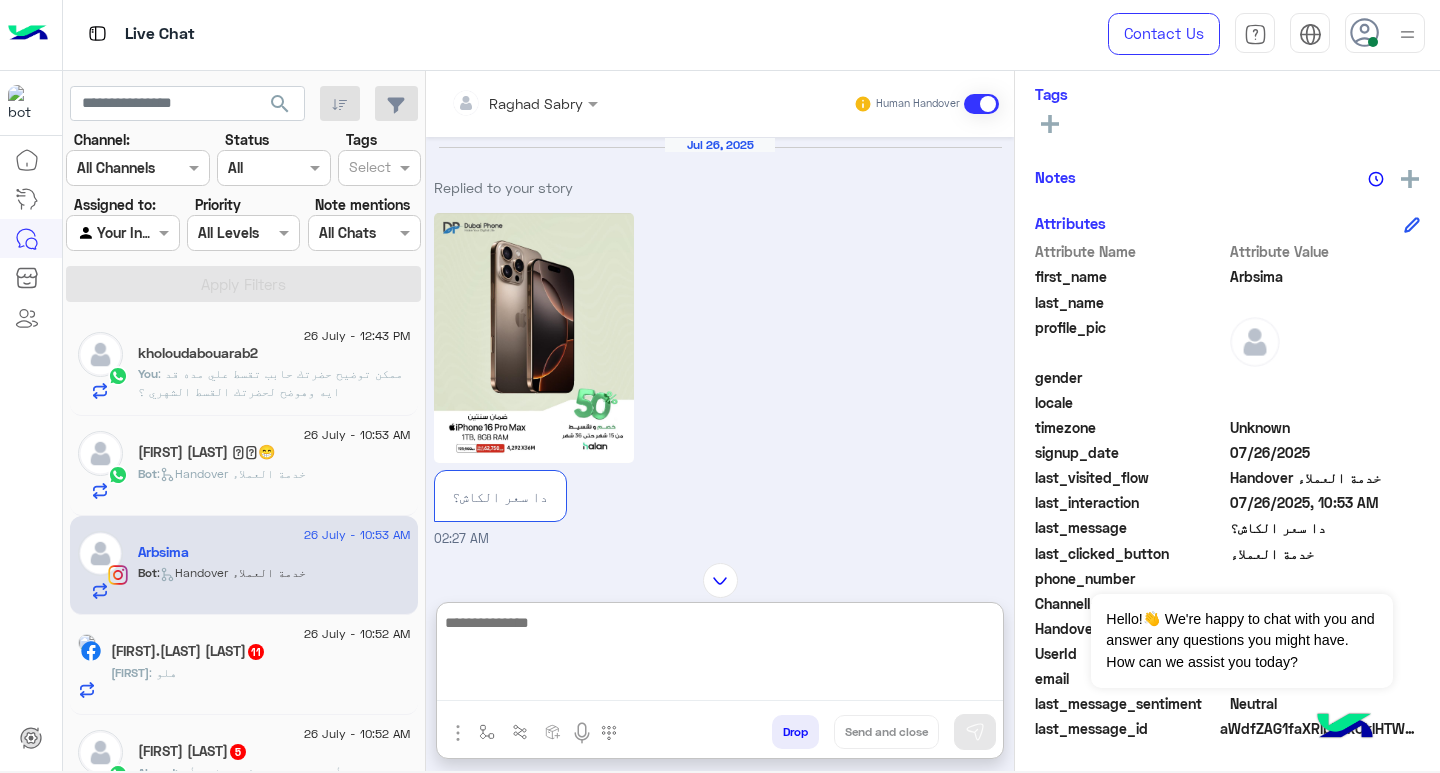 paste on "**********" 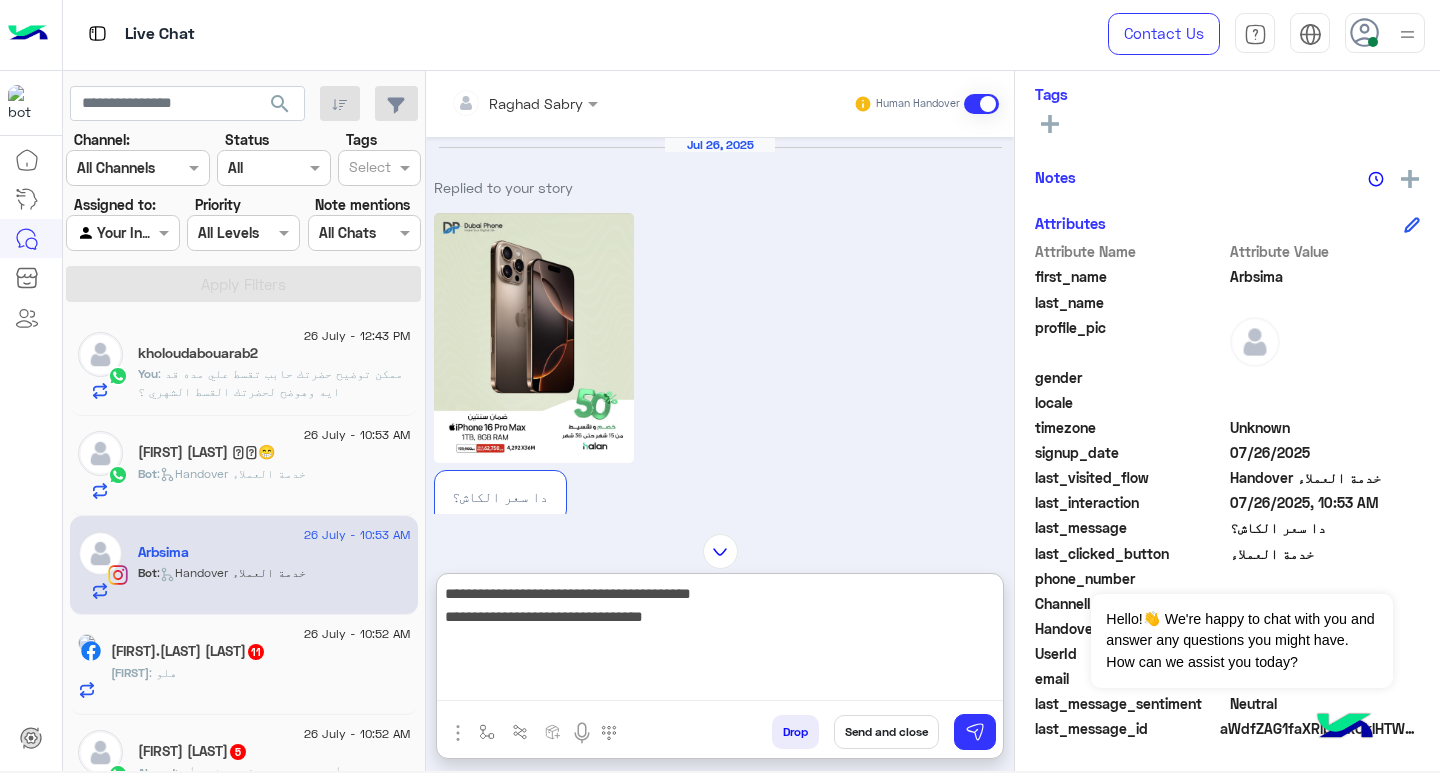 click on "**********" at bounding box center (720, 641) 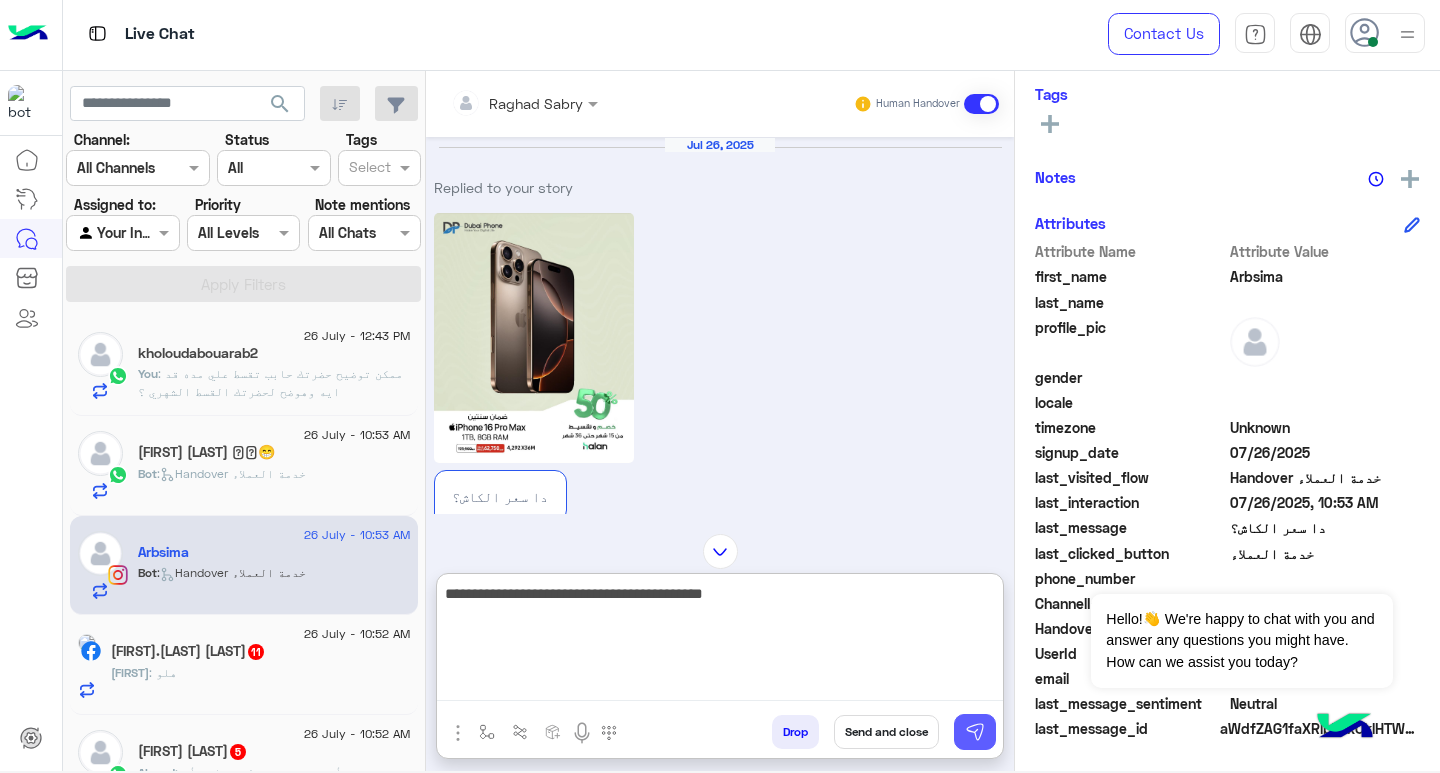 type on "**********" 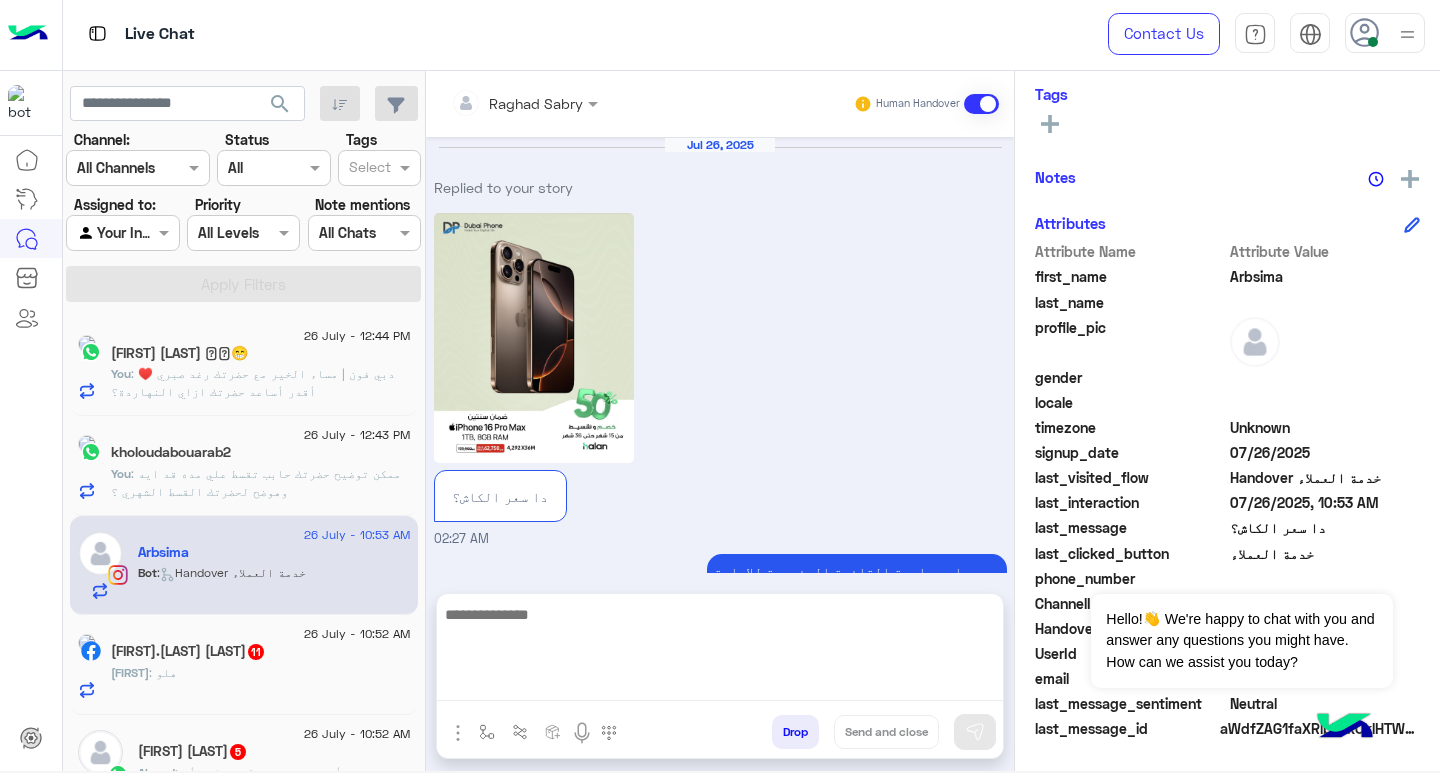 scroll, scrollTop: 1997, scrollLeft: 0, axis: vertical 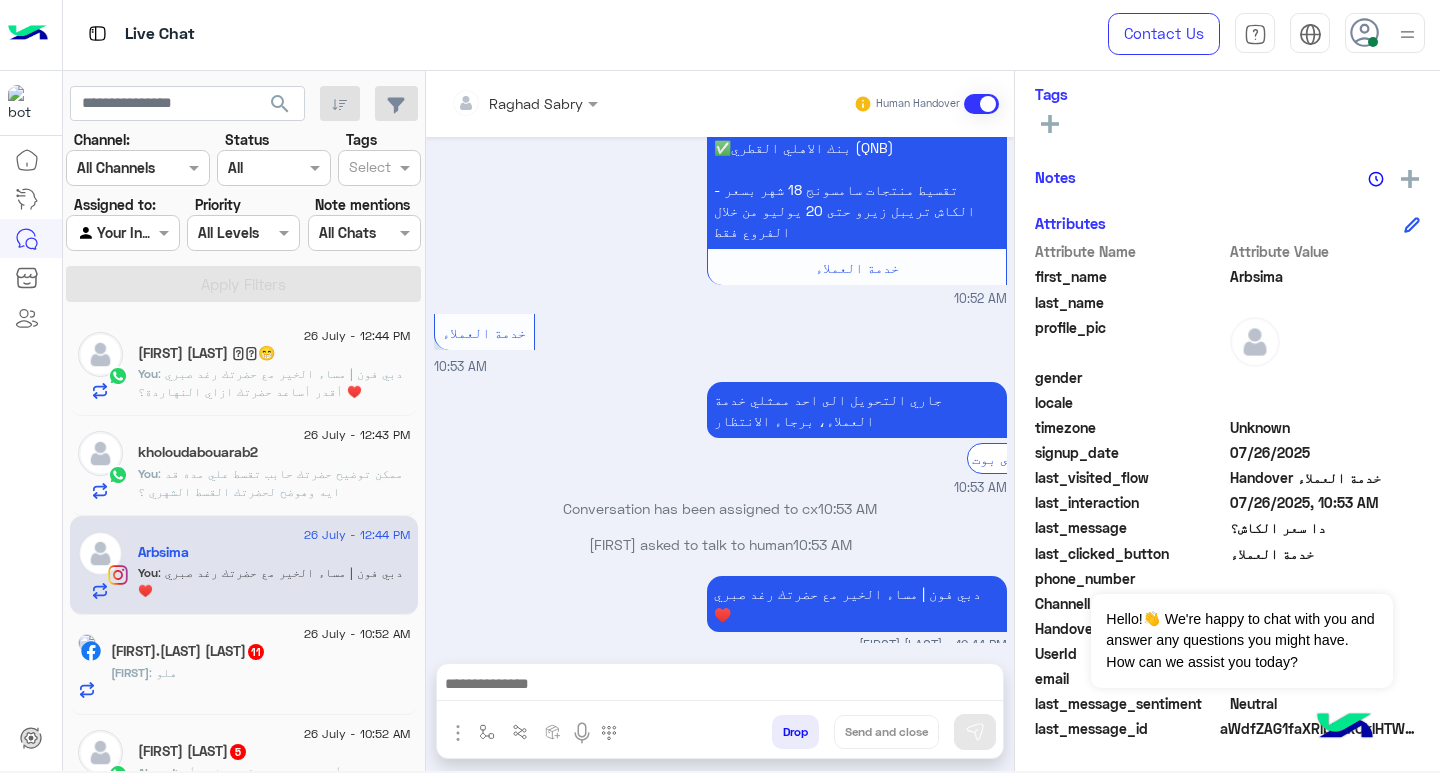 click at bounding box center (720, 686) 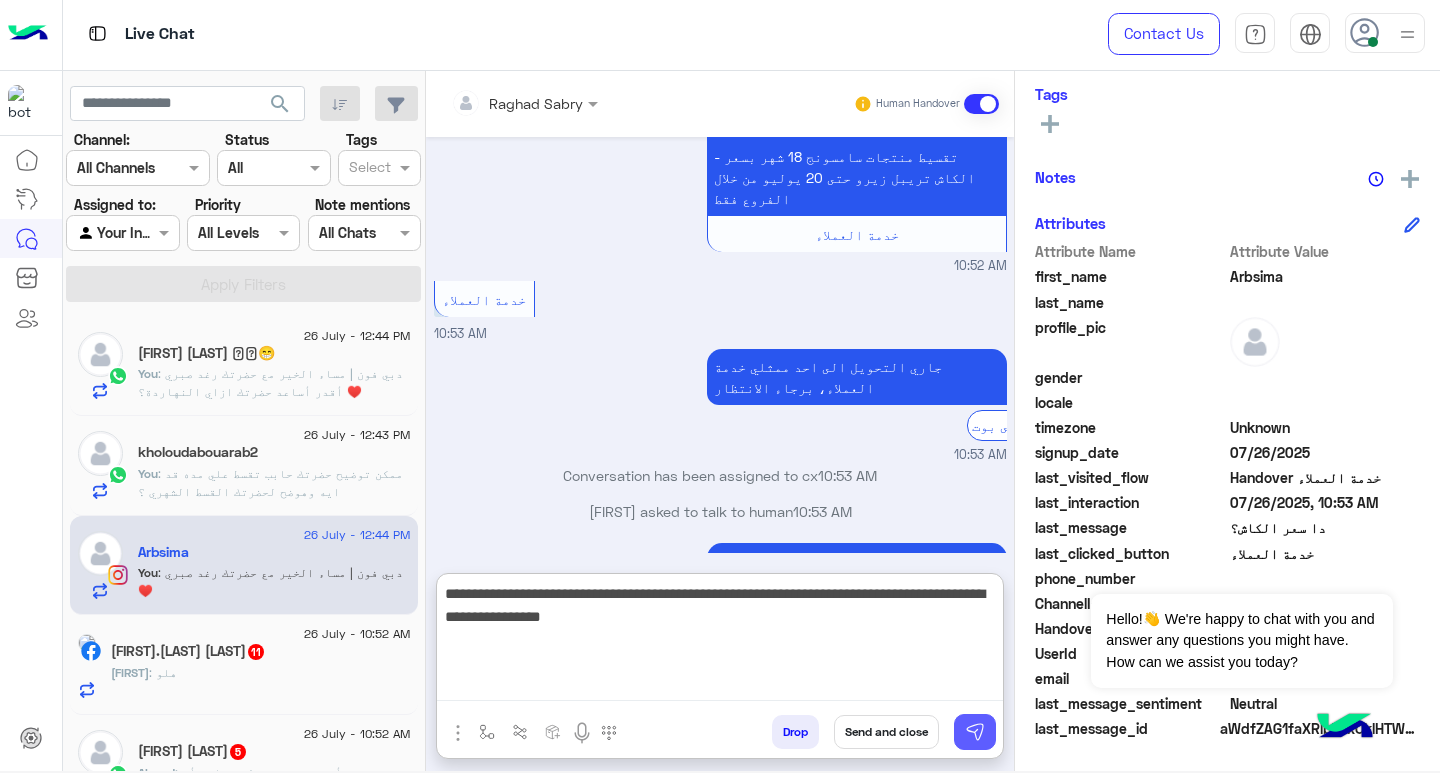type on "**********" 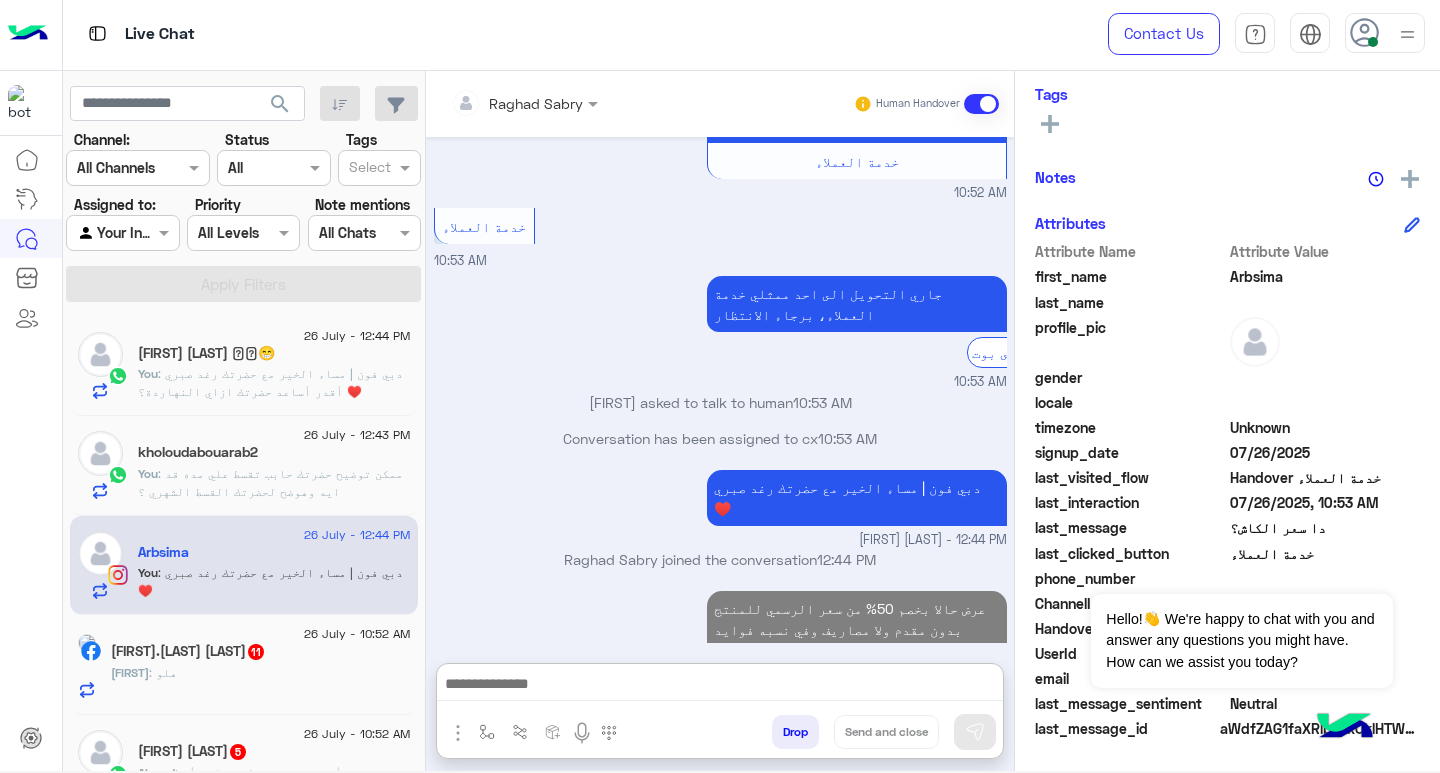 click at bounding box center [720, 686] 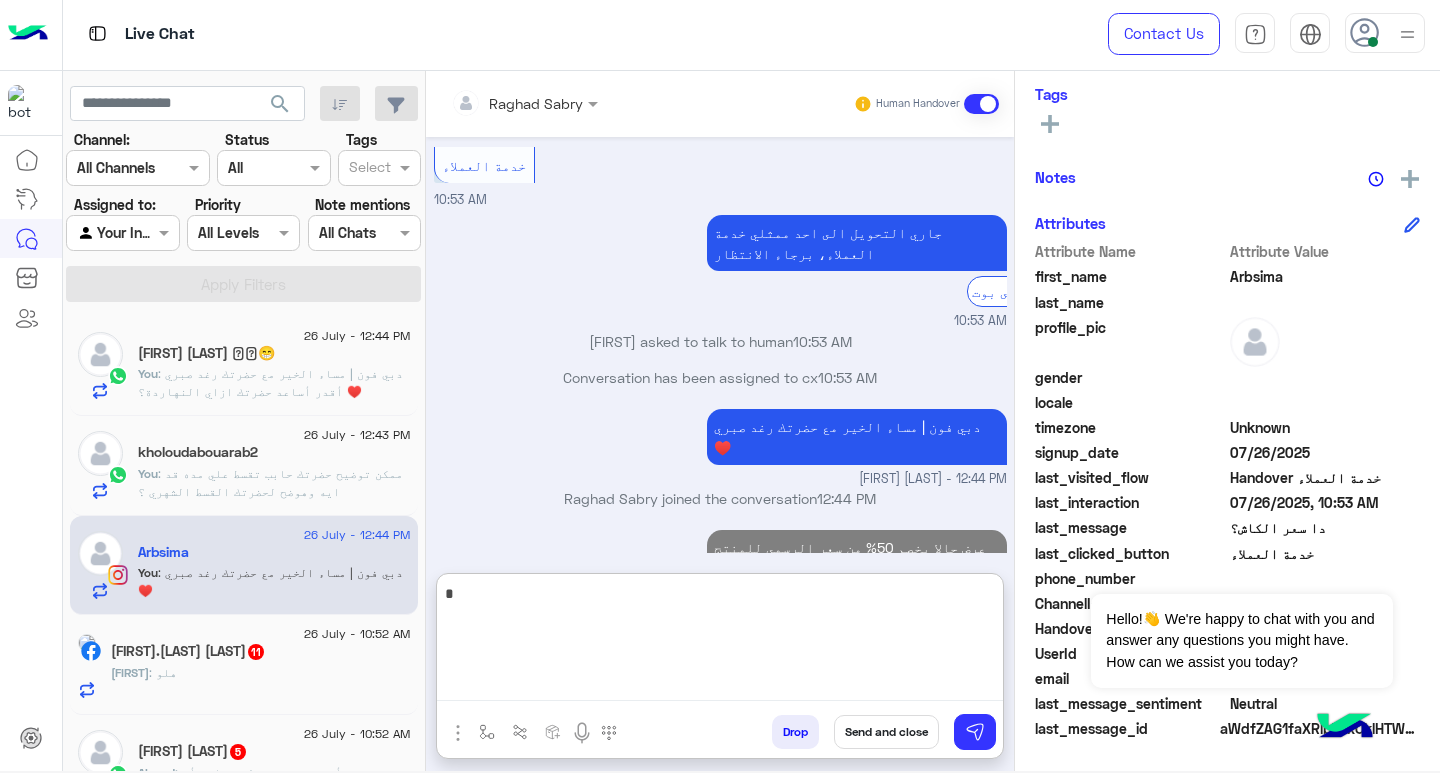 scroll, scrollTop: 2229, scrollLeft: 0, axis: vertical 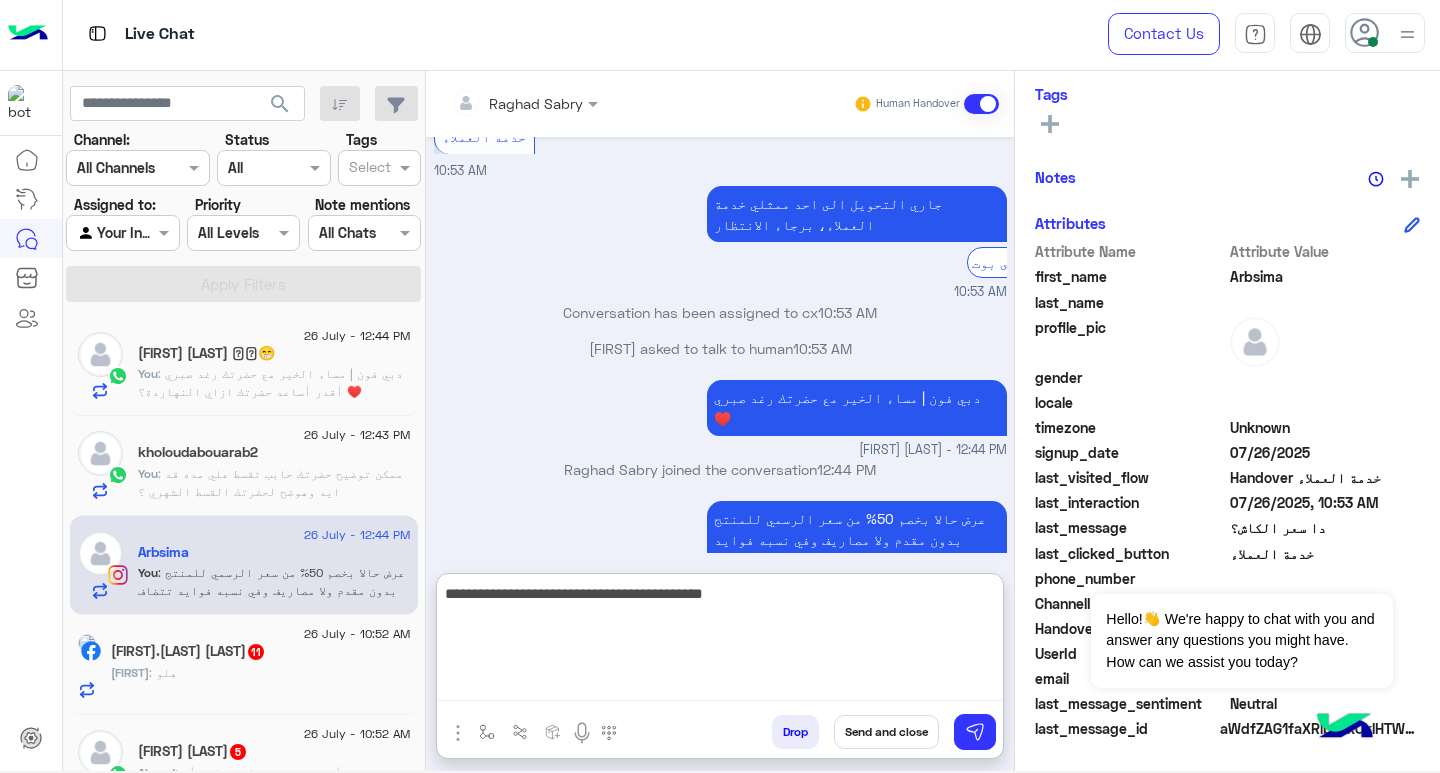 type on "**********" 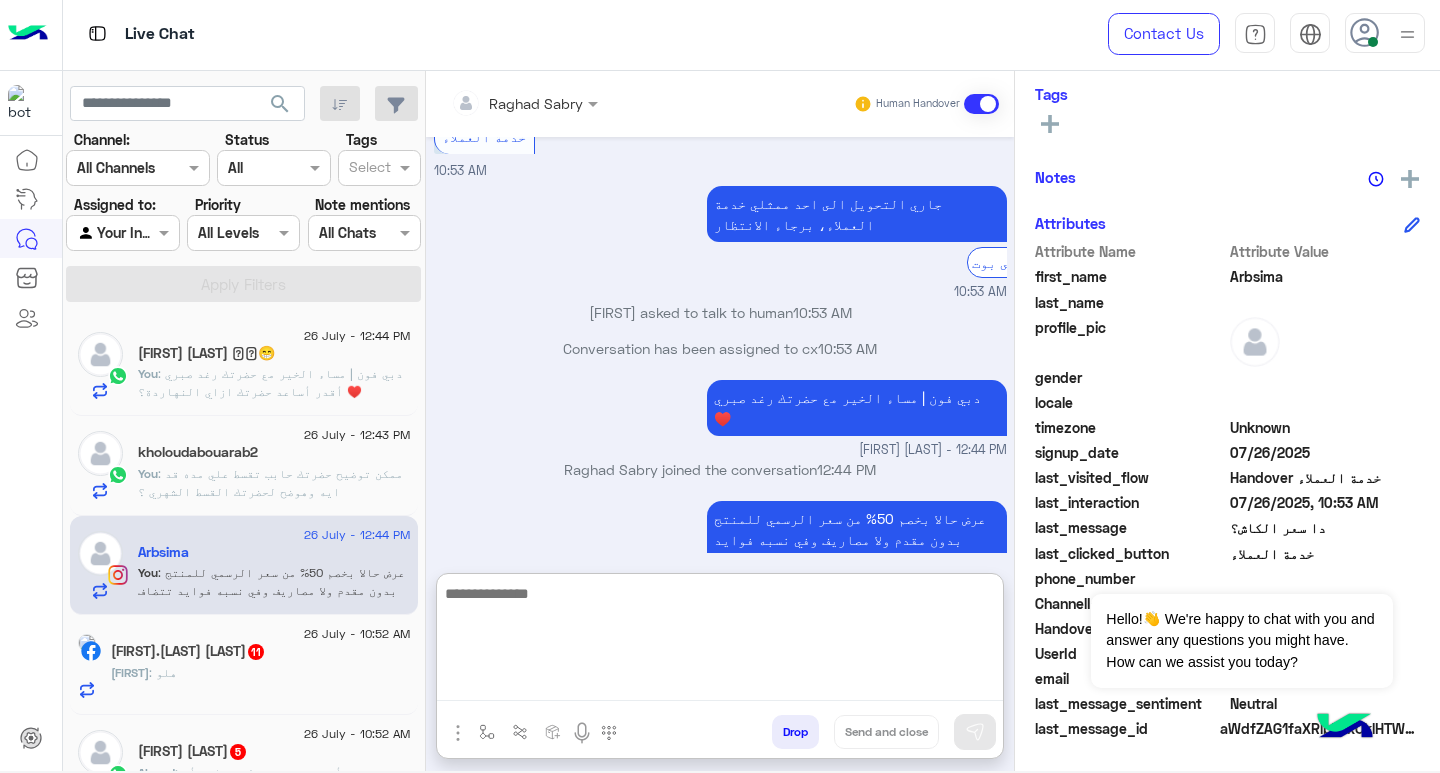 scroll, scrollTop: 2314, scrollLeft: 0, axis: vertical 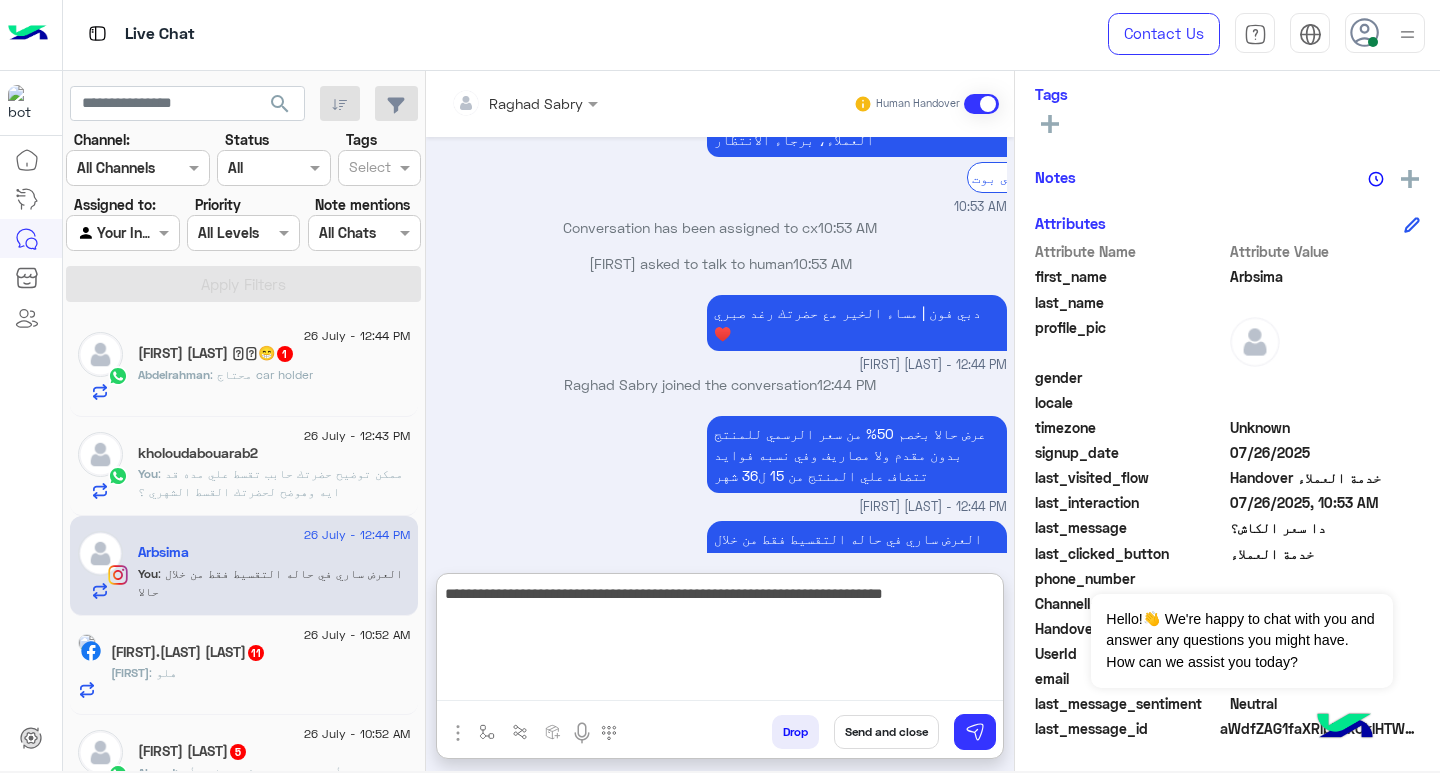 type on "**********" 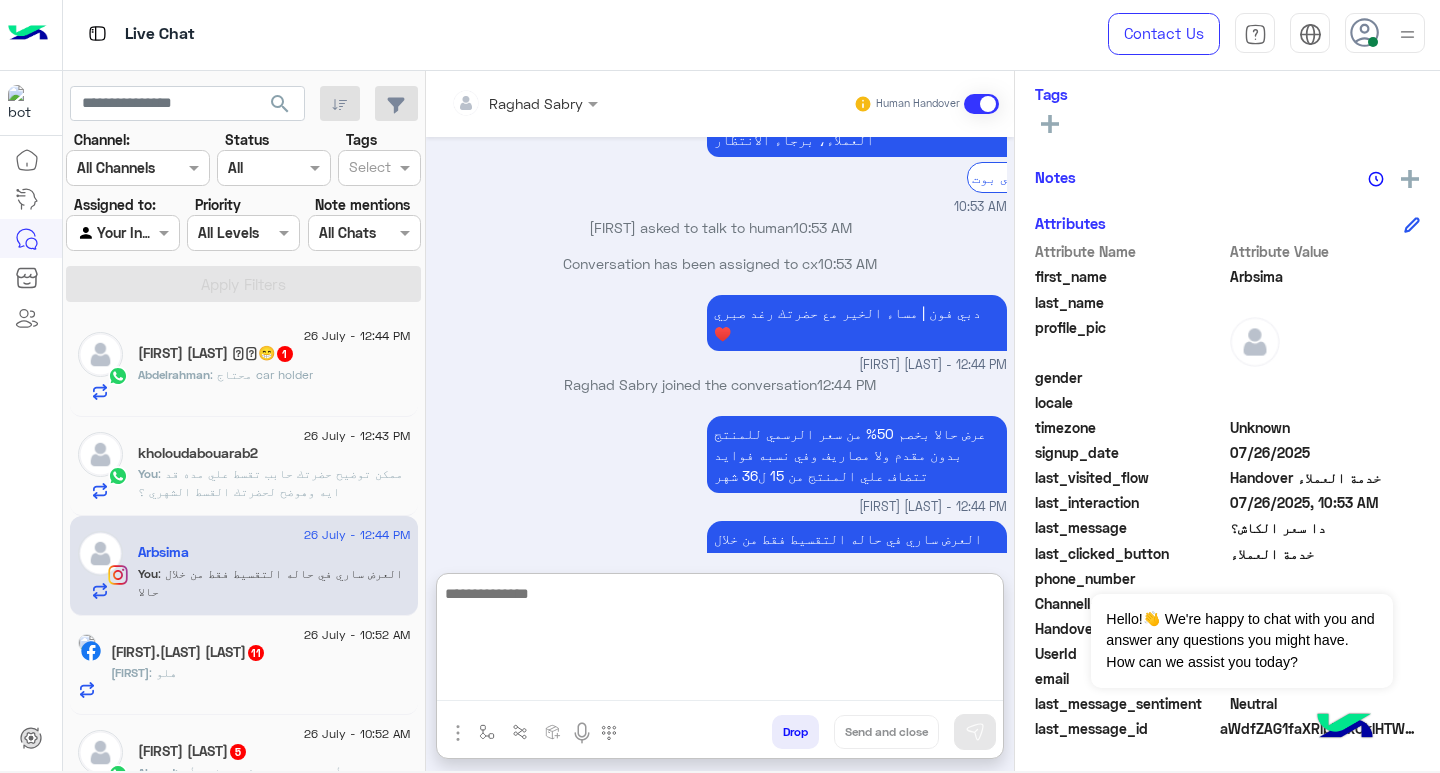 scroll, scrollTop: 2398, scrollLeft: 0, axis: vertical 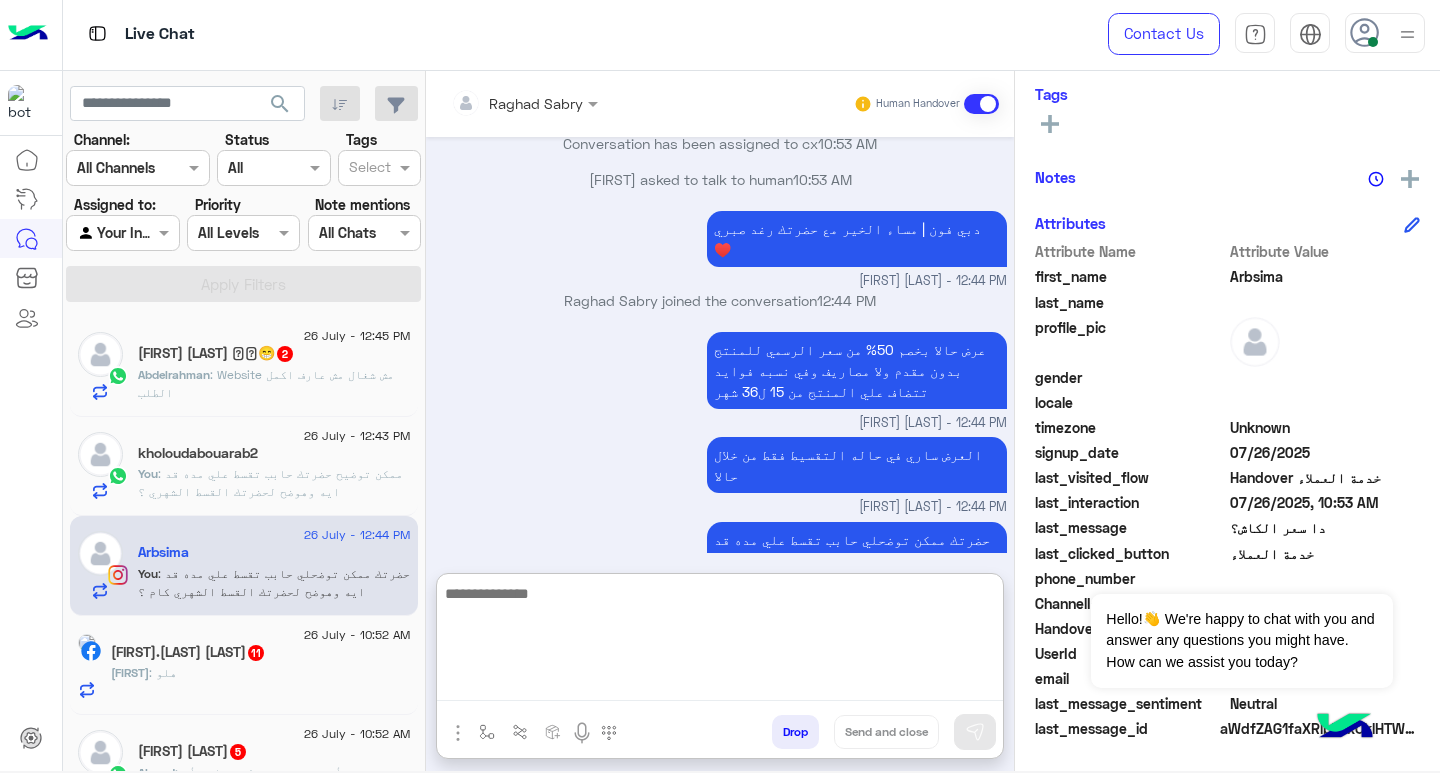click on "[FIRST] [LAST] 🫡🫡😁  2" 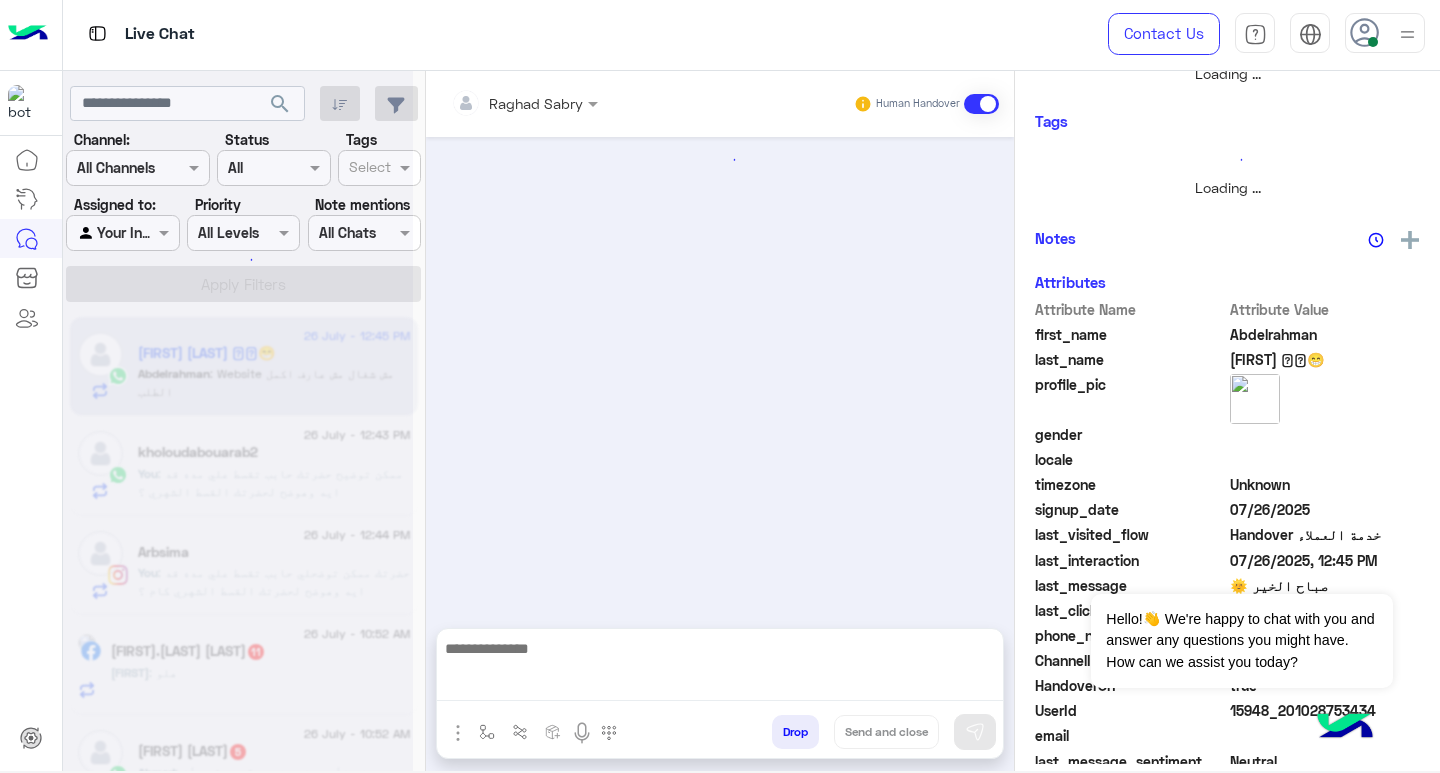 scroll, scrollTop: 0, scrollLeft: 0, axis: both 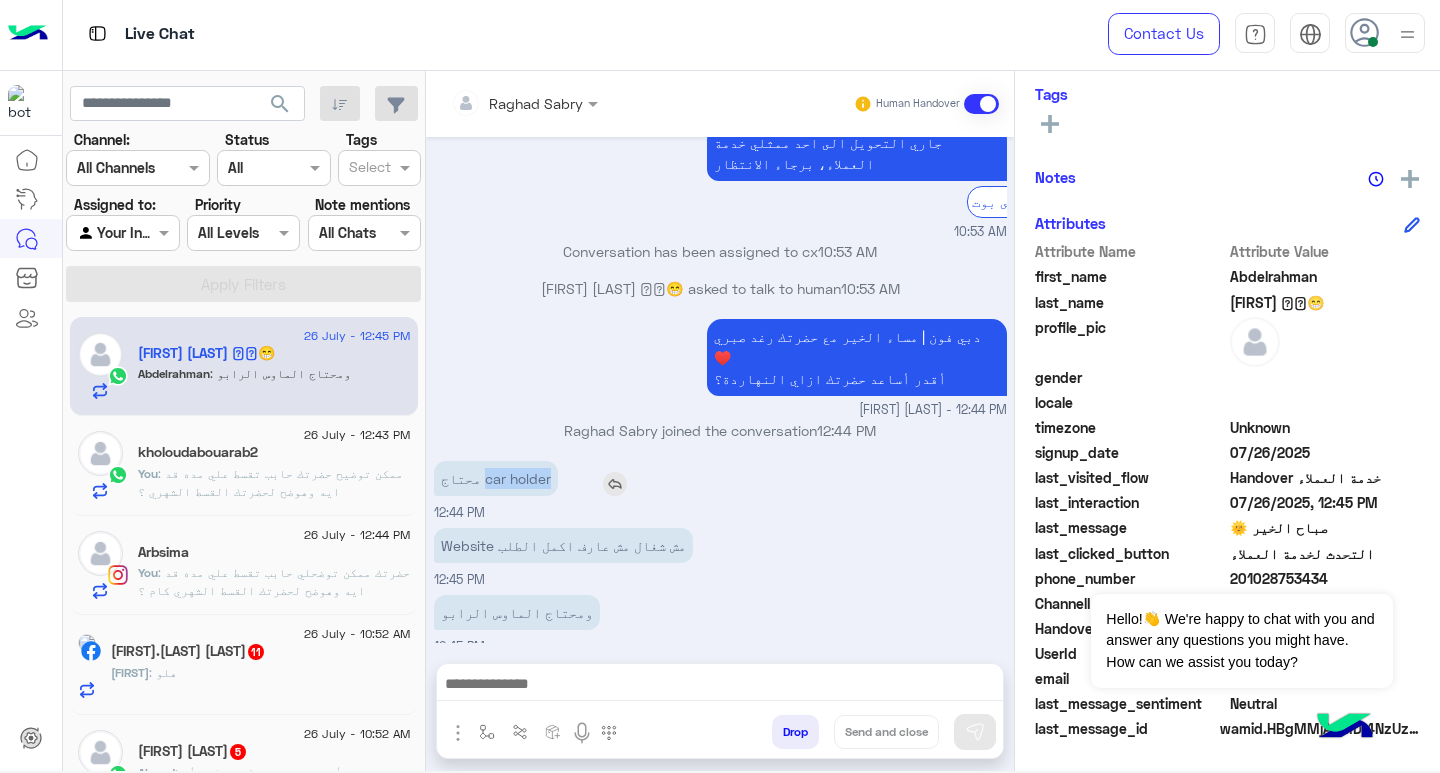 drag, startPoint x: 479, startPoint y: 460, endPoint x: 546, endPoint y: 460, distance: 67 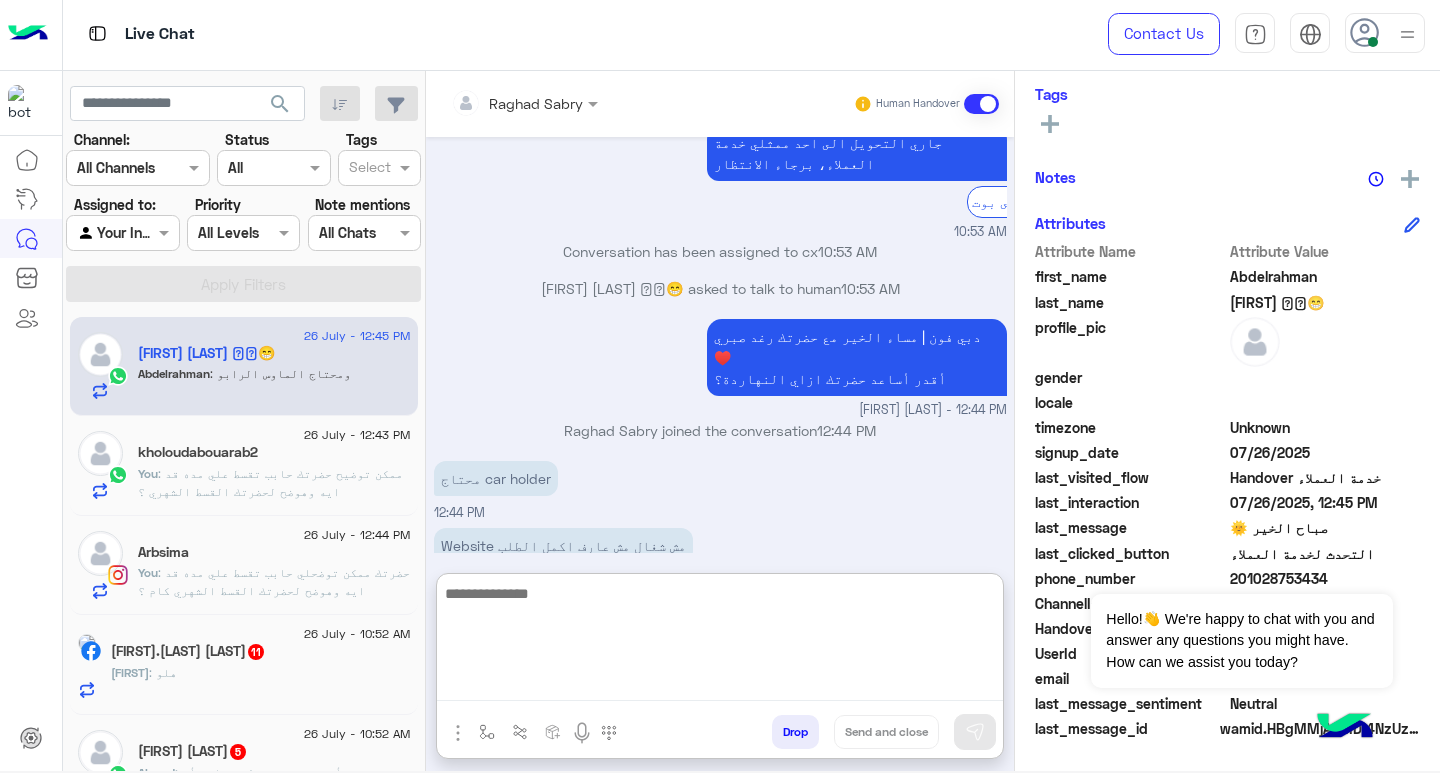 paste on "**********" 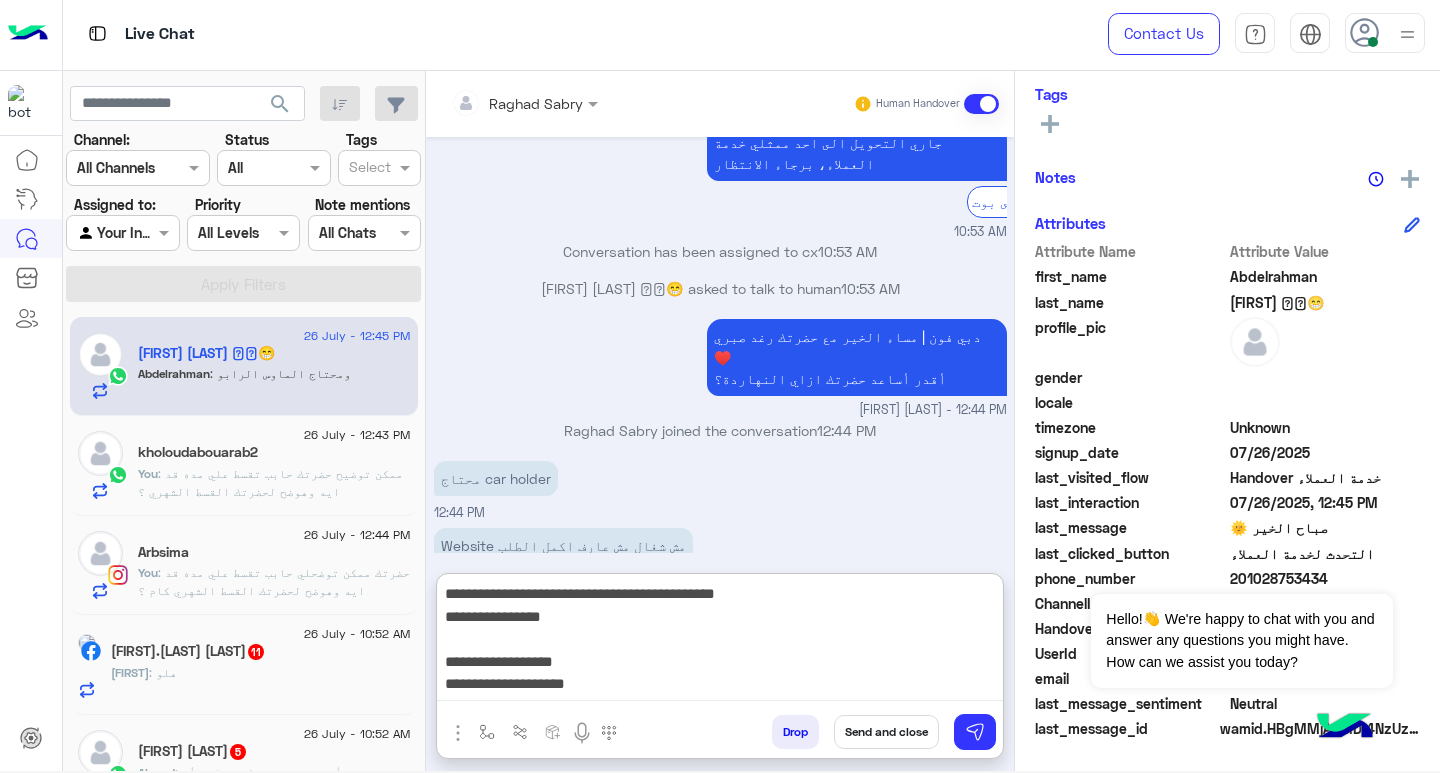 click on "**********" at bounding box center [720, 641] 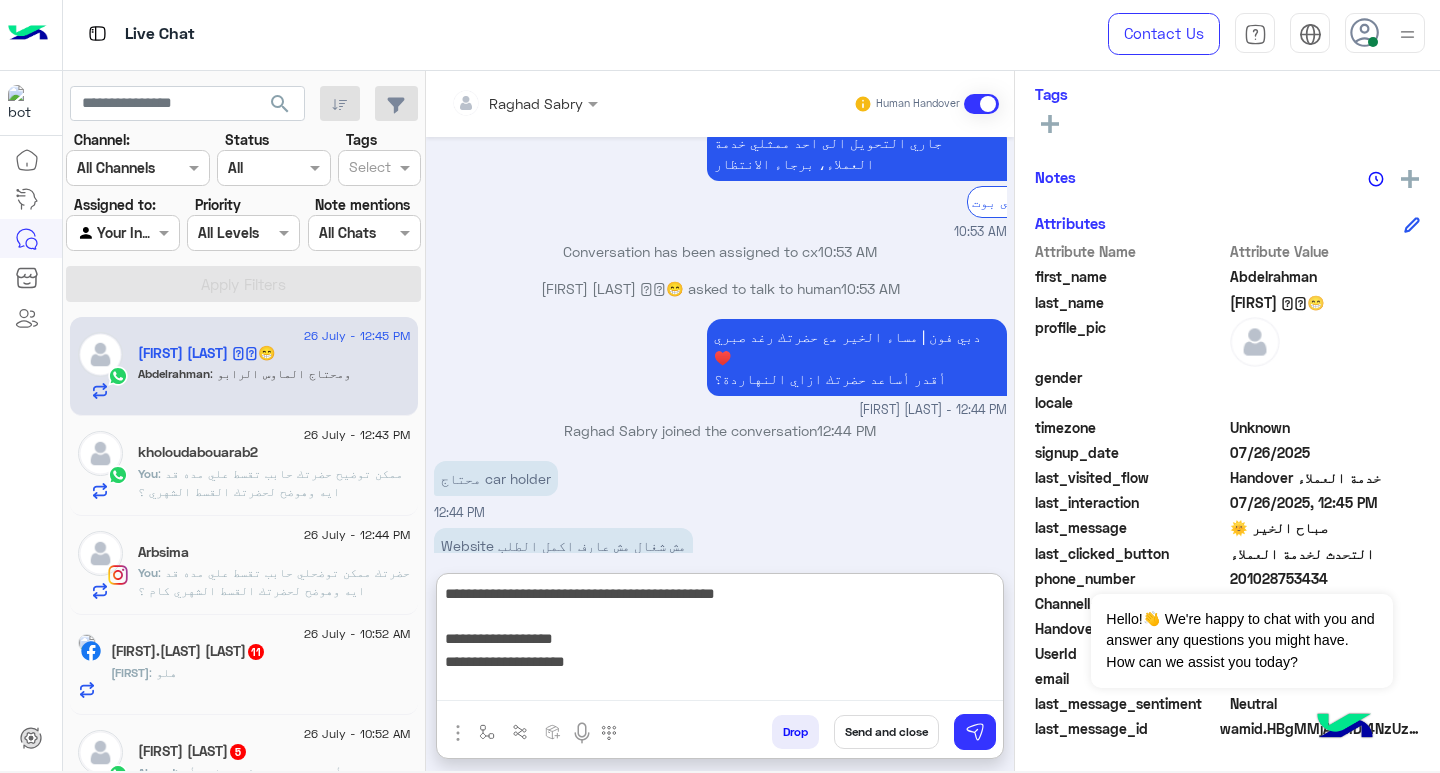 click on "**********" at bounding box center [720, 641] 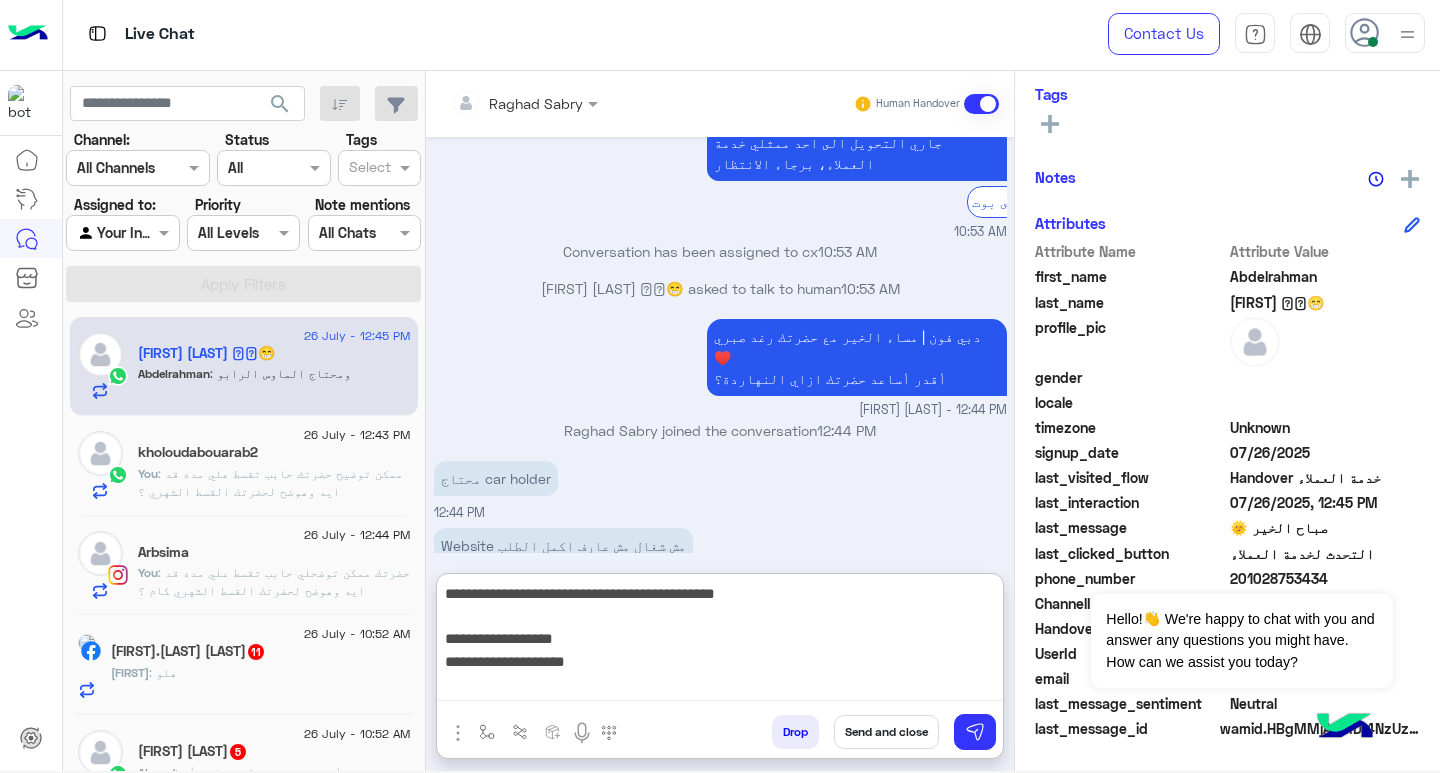click on "**********" at bounding box center (720, 641) 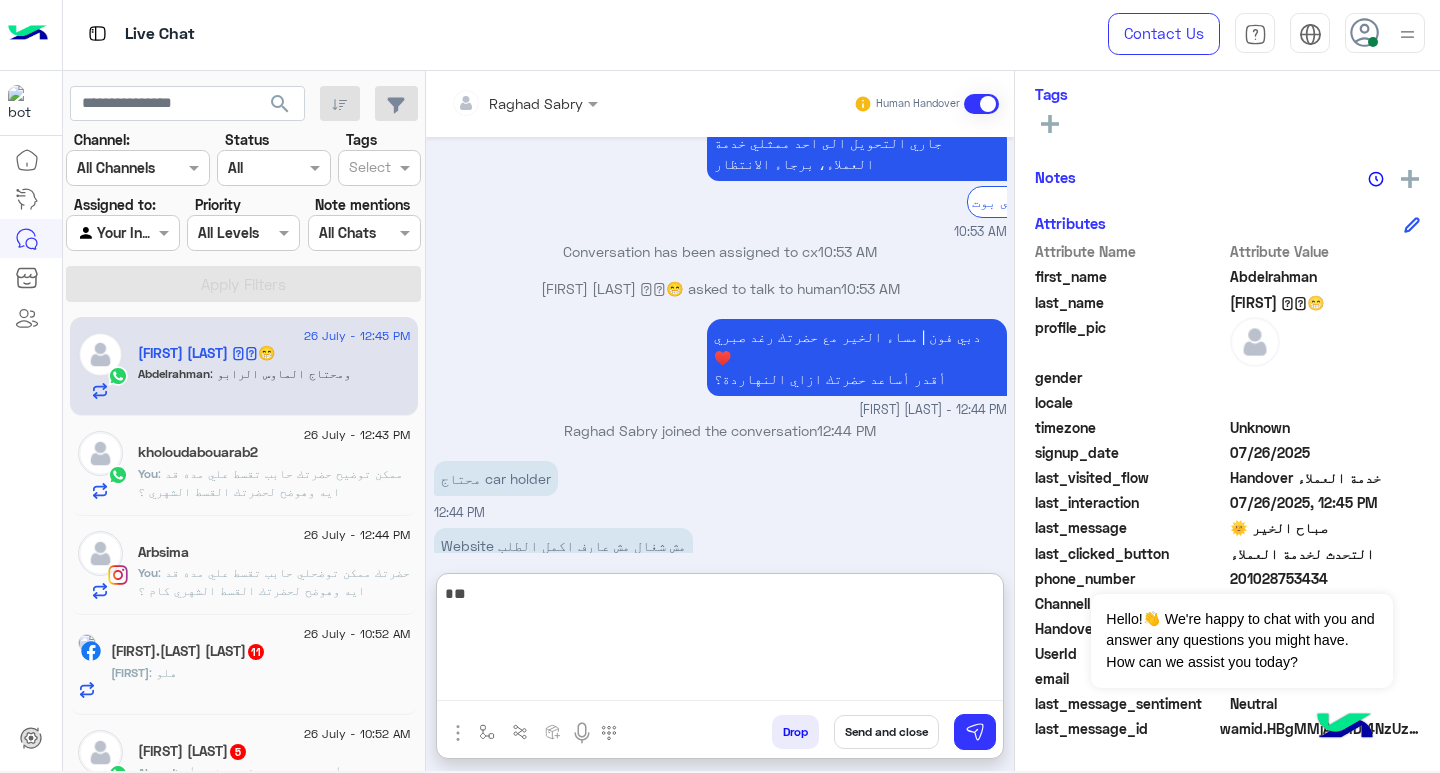 type on "*" 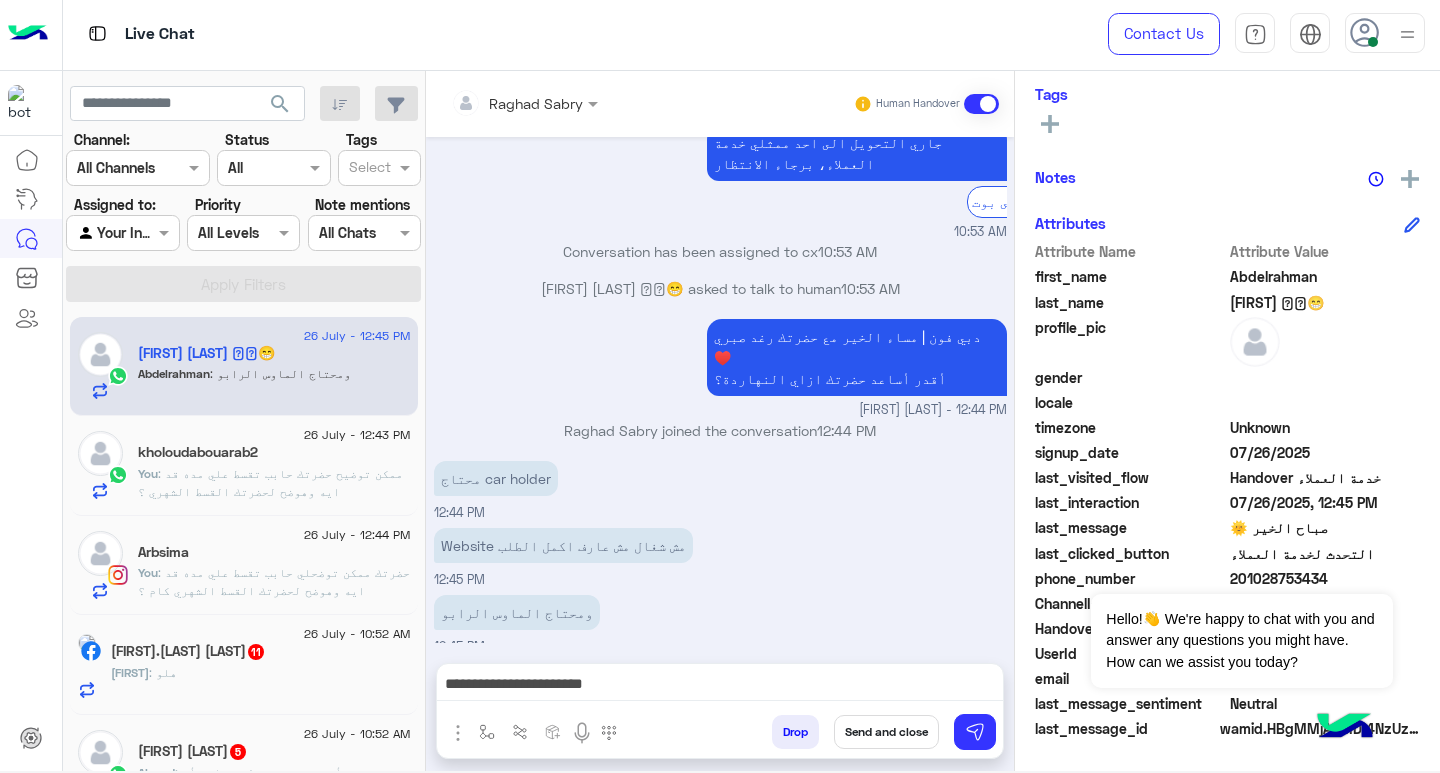 click on "**********" at bounding box center (720, 686) 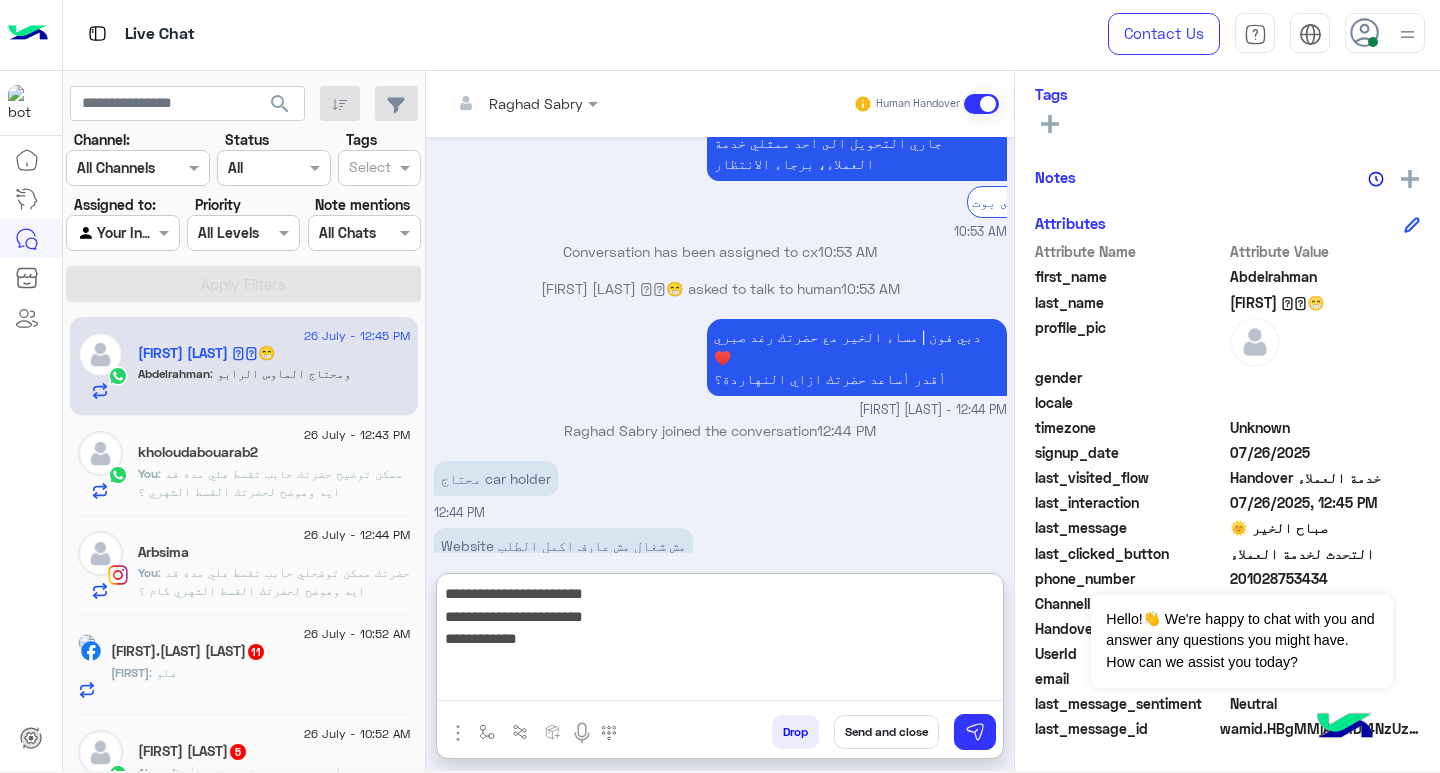 click on "**********" at bounding box center [720, 641] 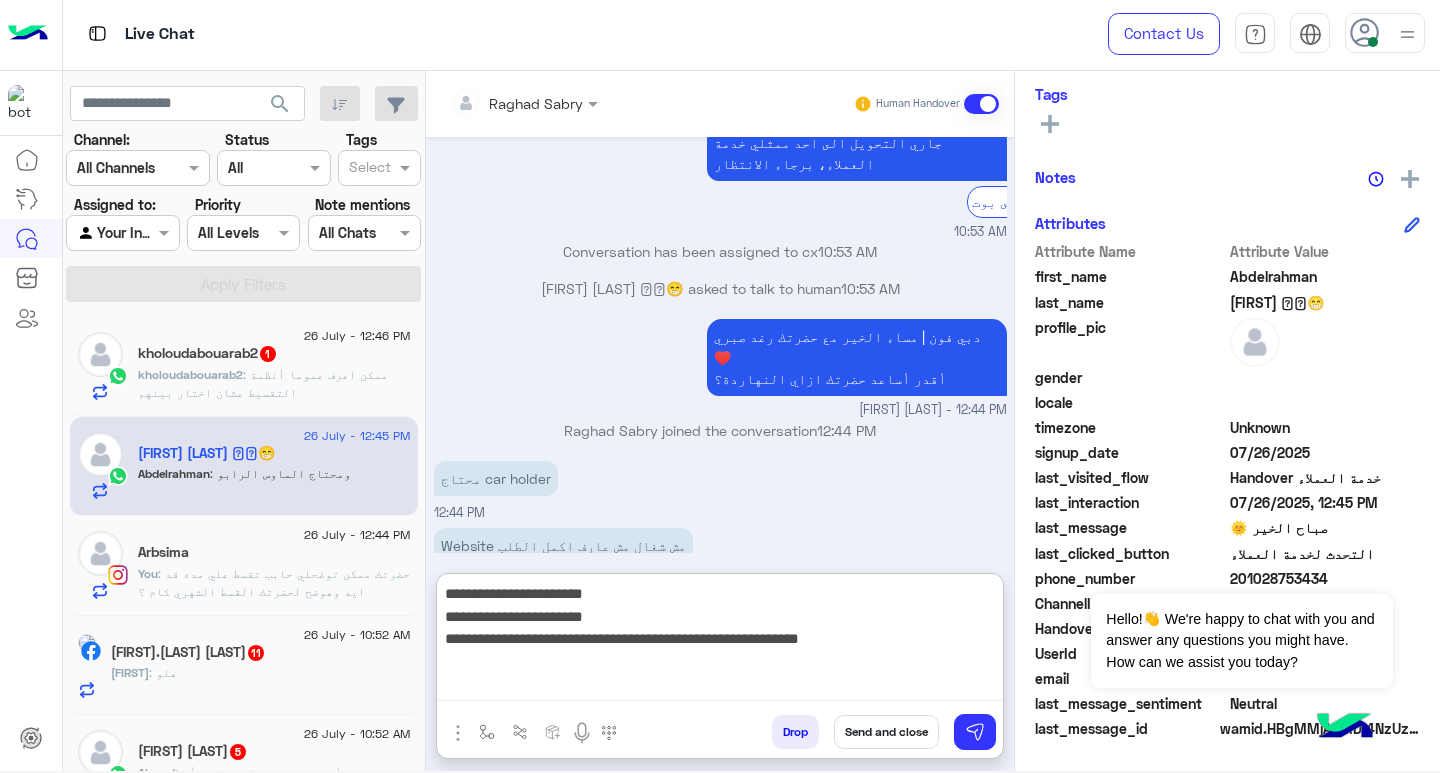 type on "**********" 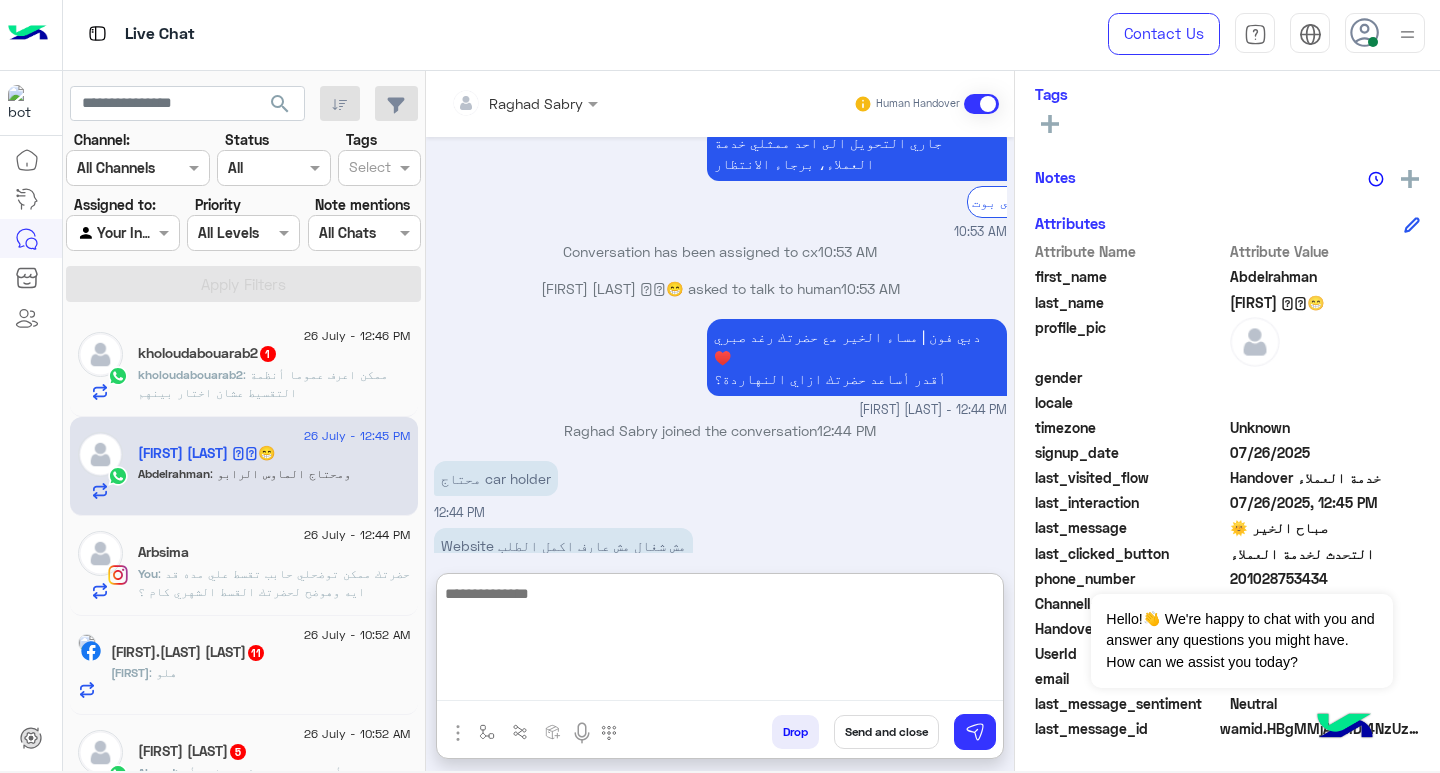 scroll, scrollTop: 1551, scrollLeft: 0, axis: vertical 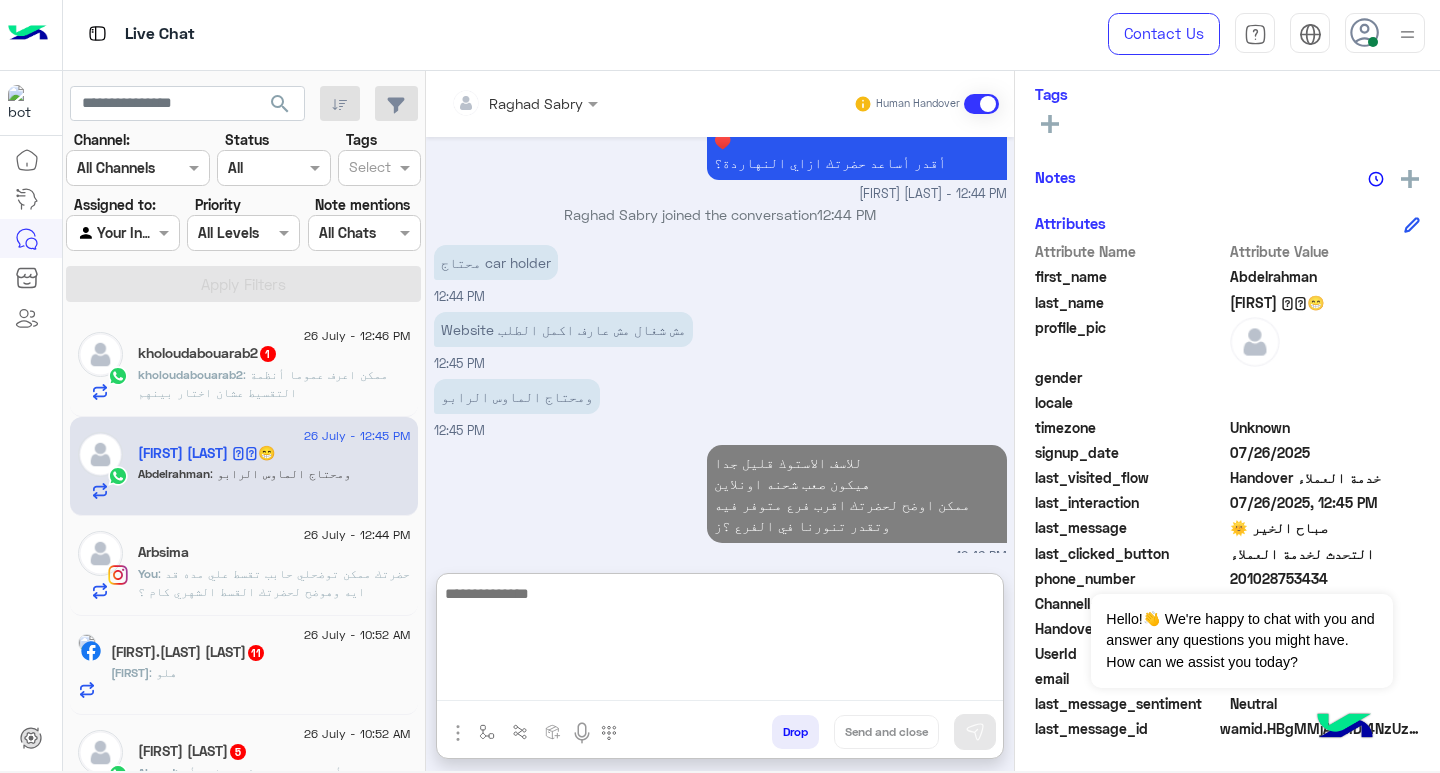 click on ": ممكن اعرف عموما أنظمة التقسيط عشان اختار بينهم" 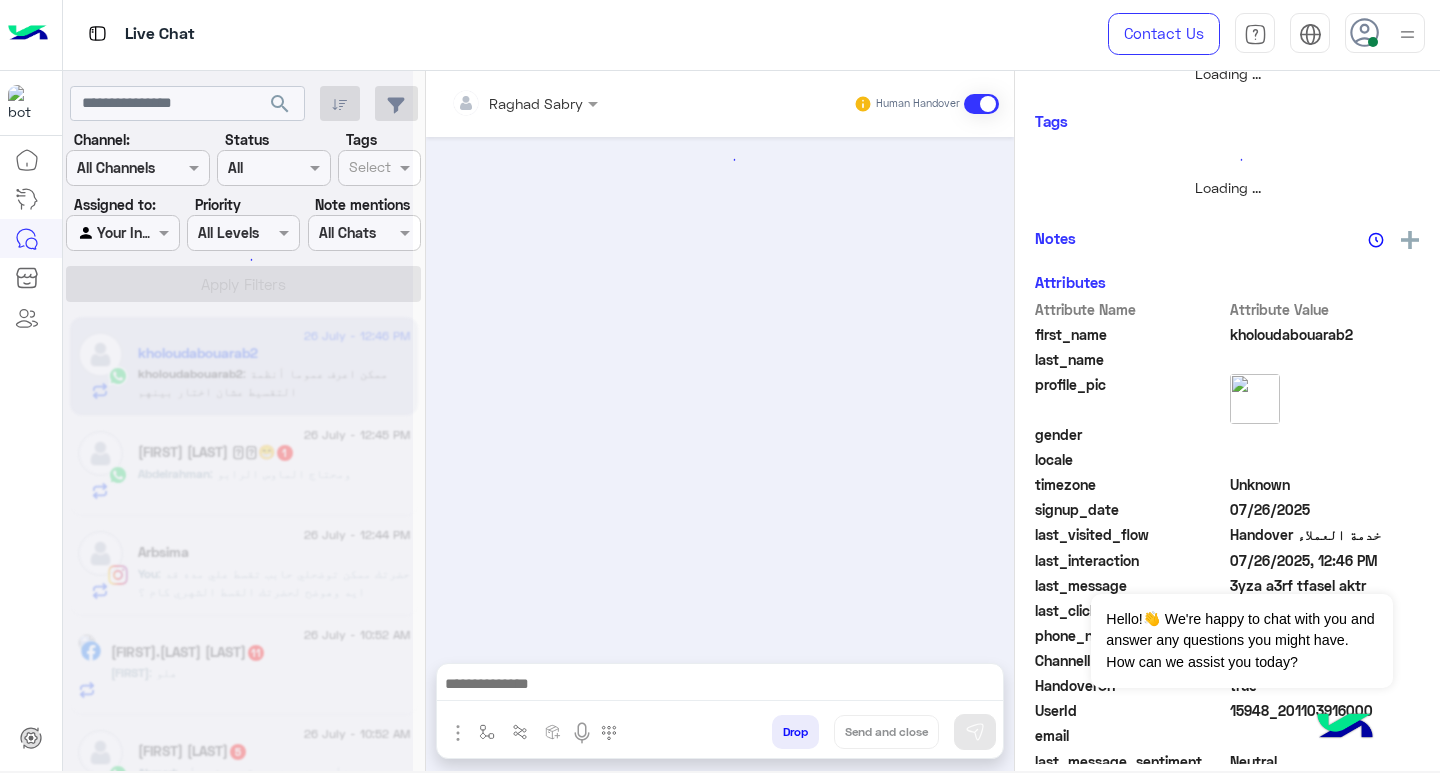 scroll, scrollTop: 0, scrollLeft: 0, axis: both 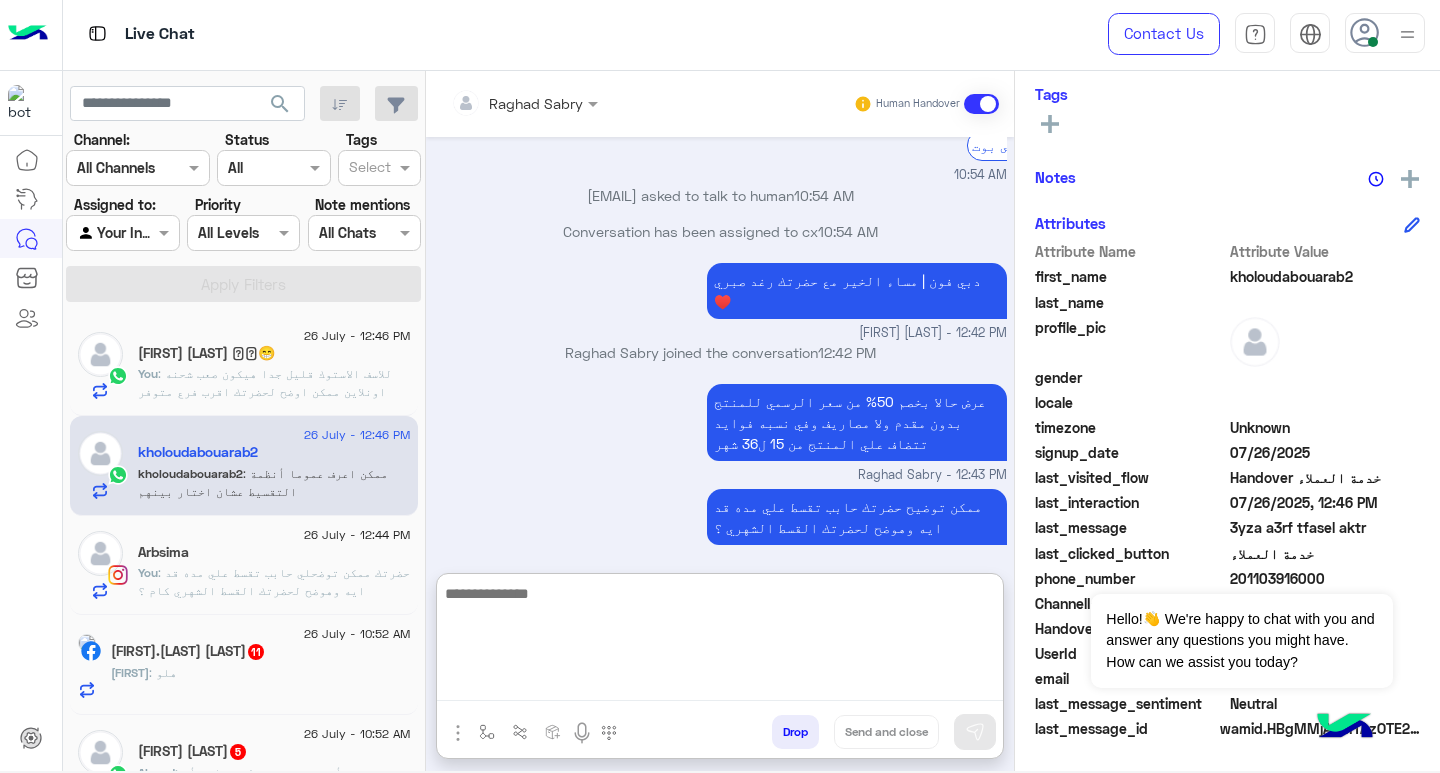 paste on "**********" 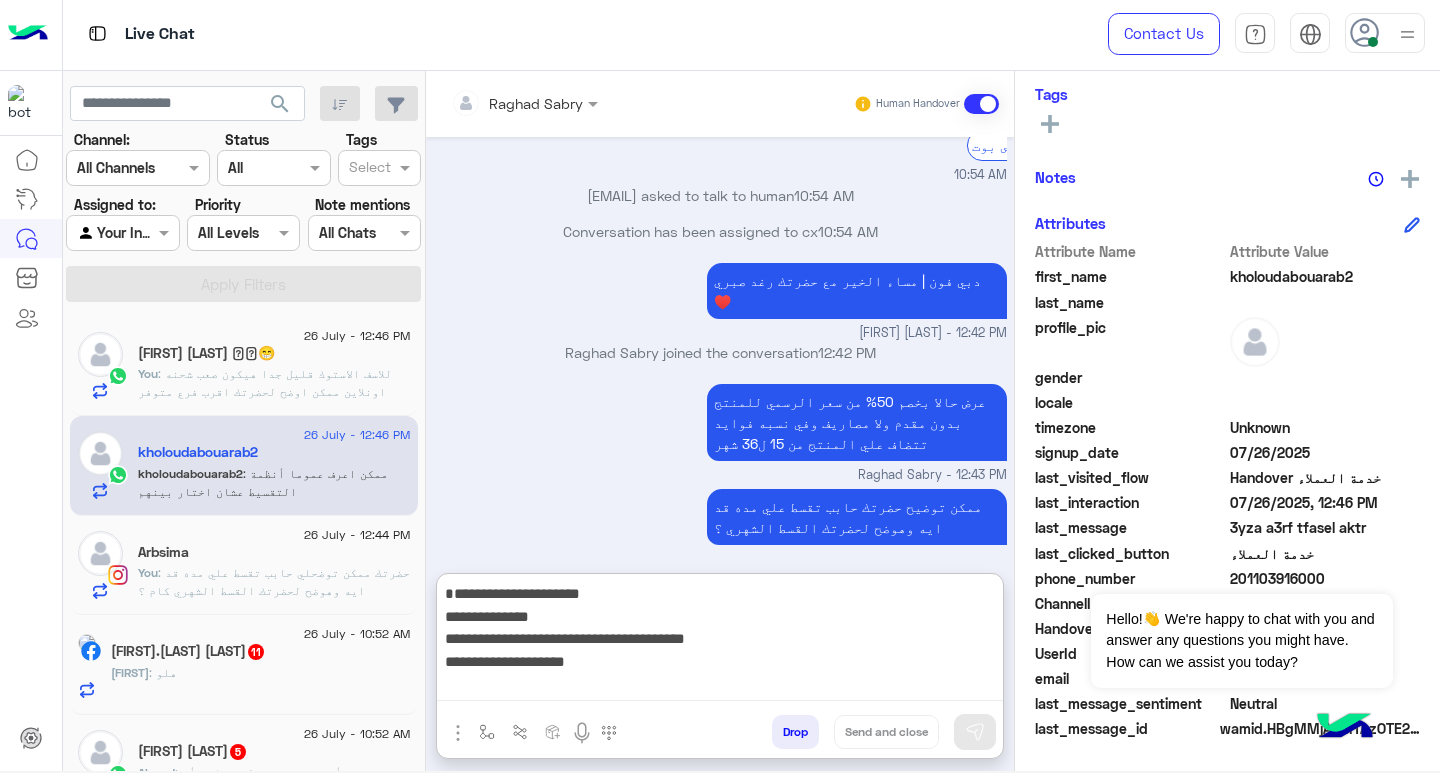 scroll, scrollTop: 16, scrollLeft: 0, axis: vertical 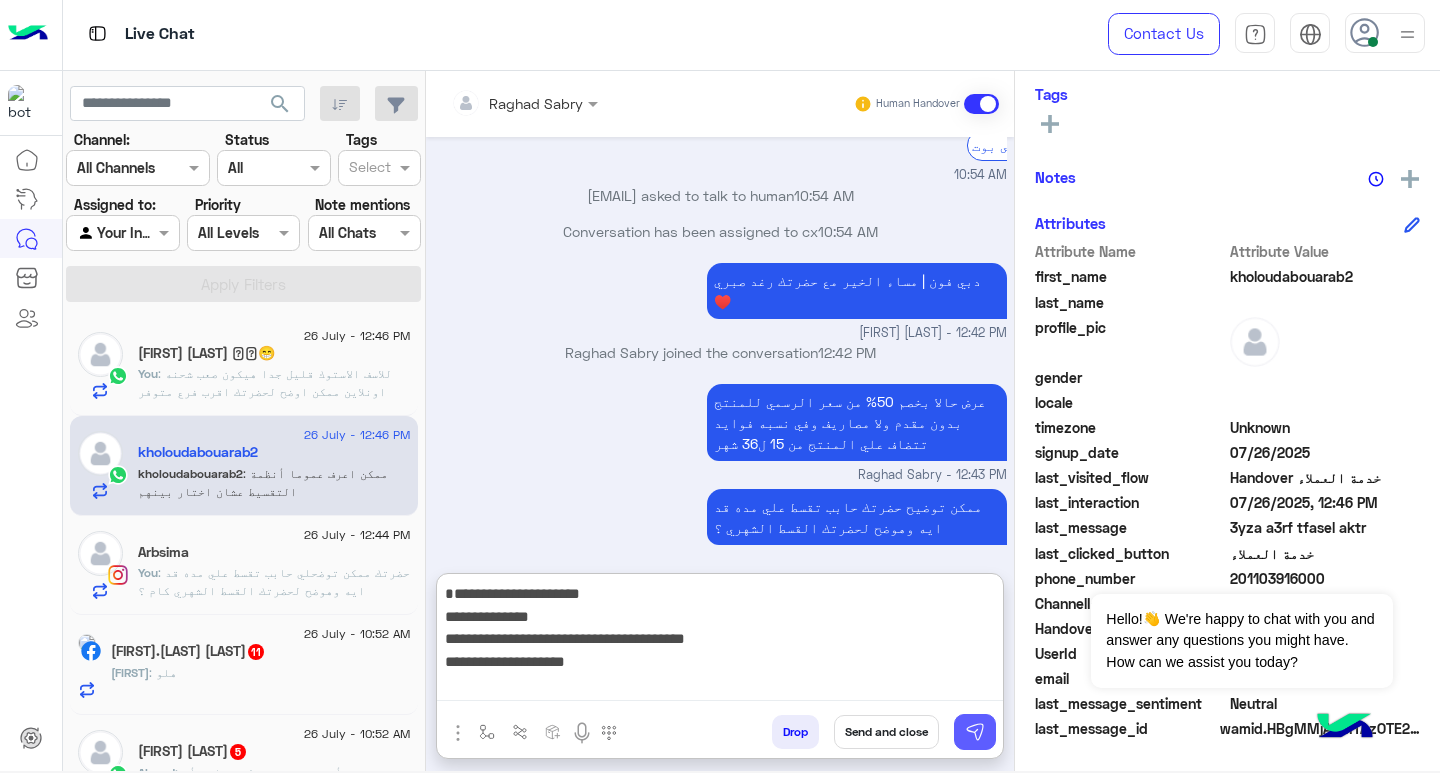 type on "**********" 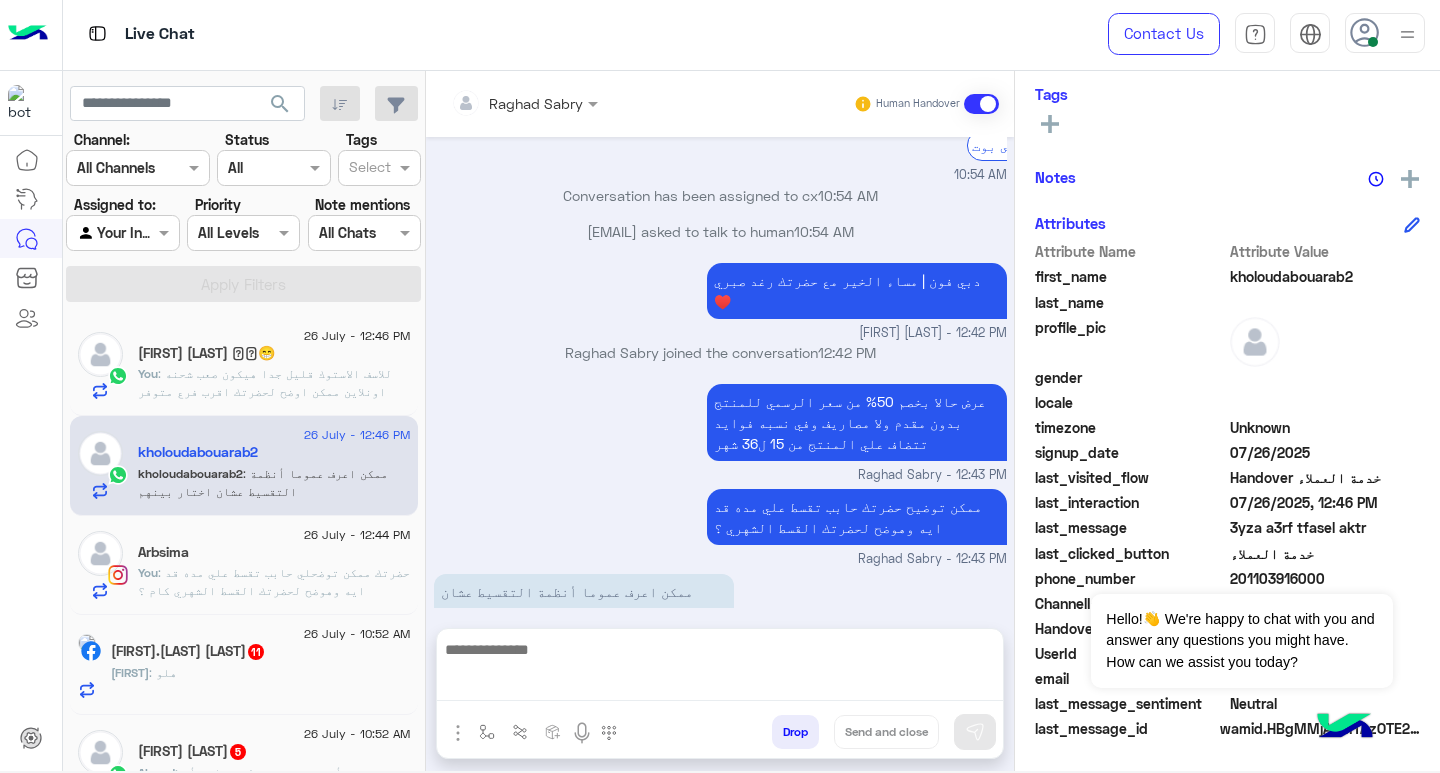 scroll, scrollTop: 0, scrollLeft: 0, axis: both 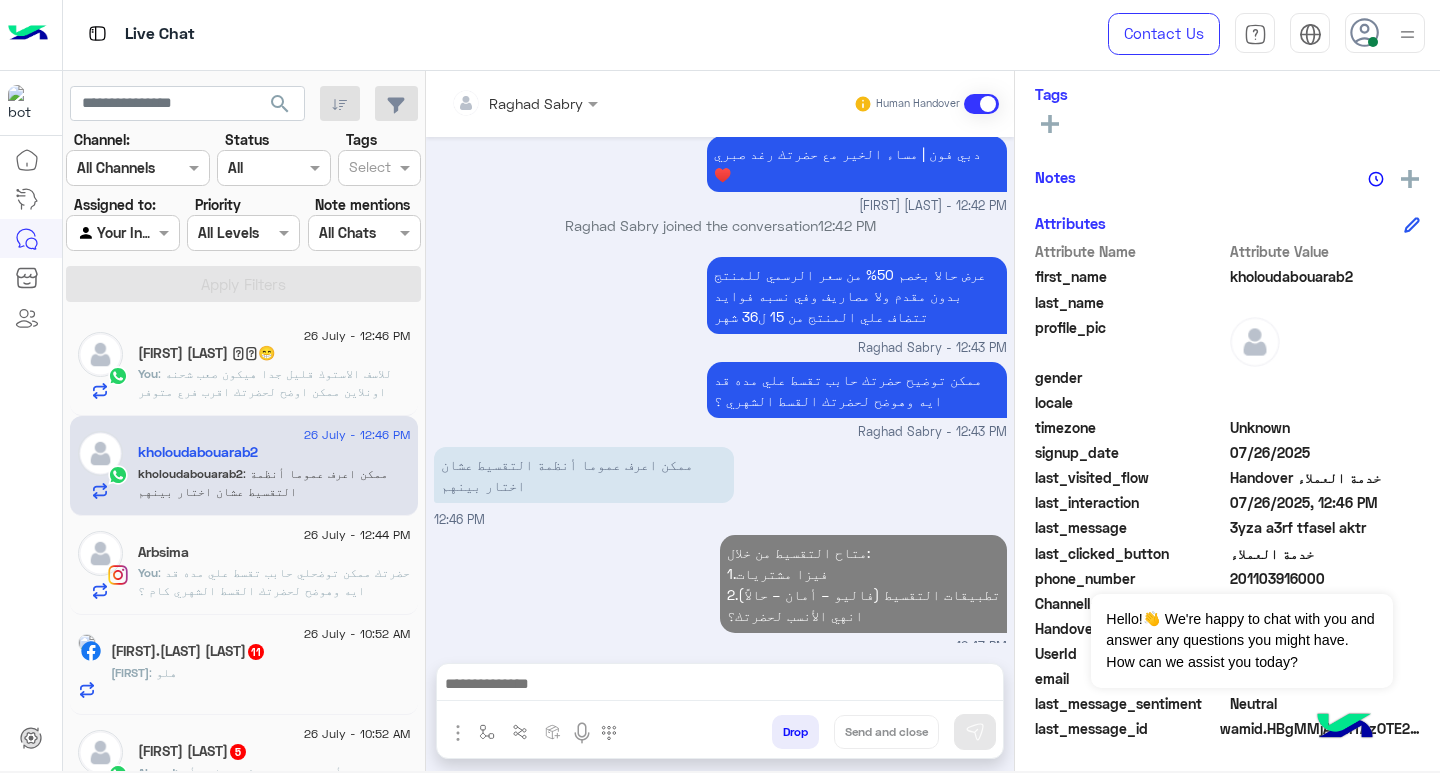click on "[FIRST] : هلو" 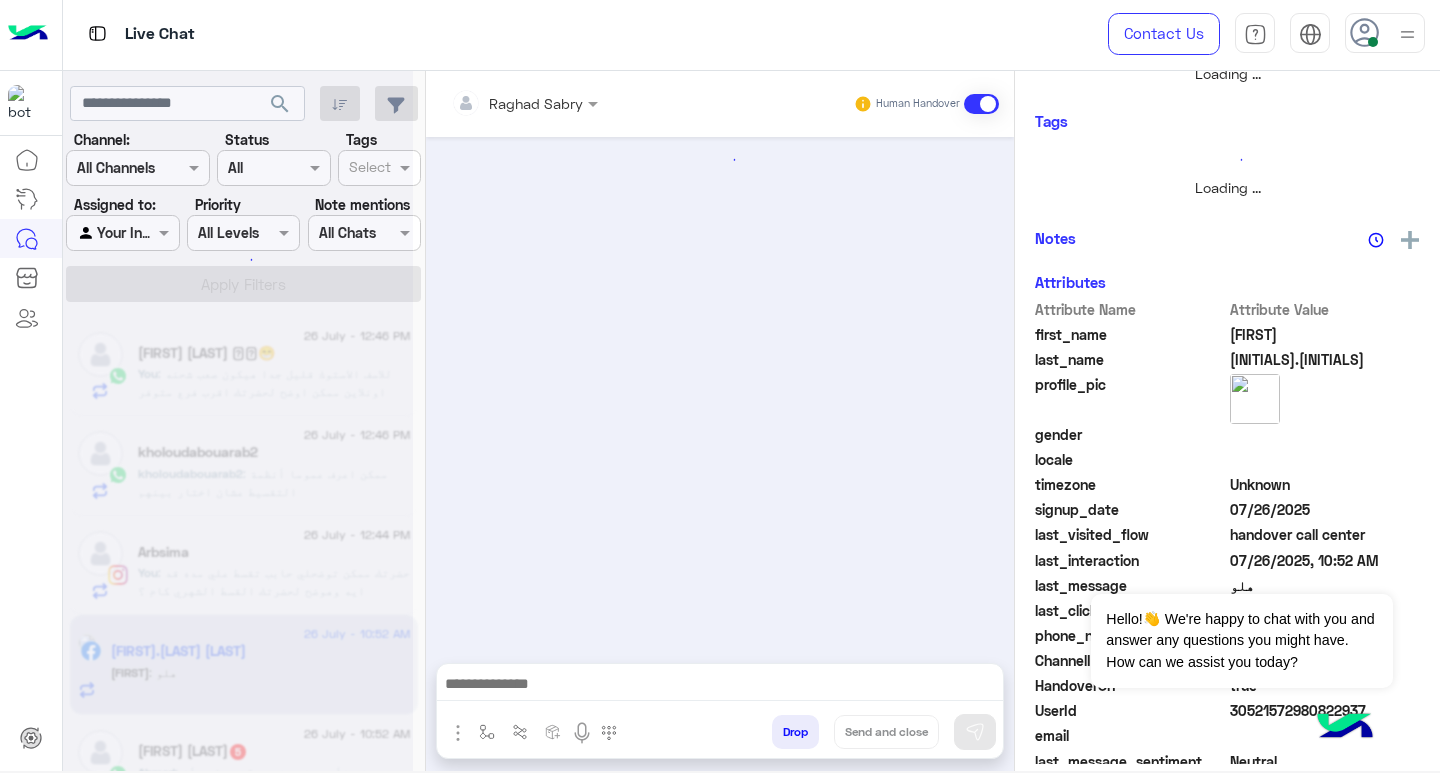 scroll, scrollTop: 355, scrollLeft: 0, axis: vertical 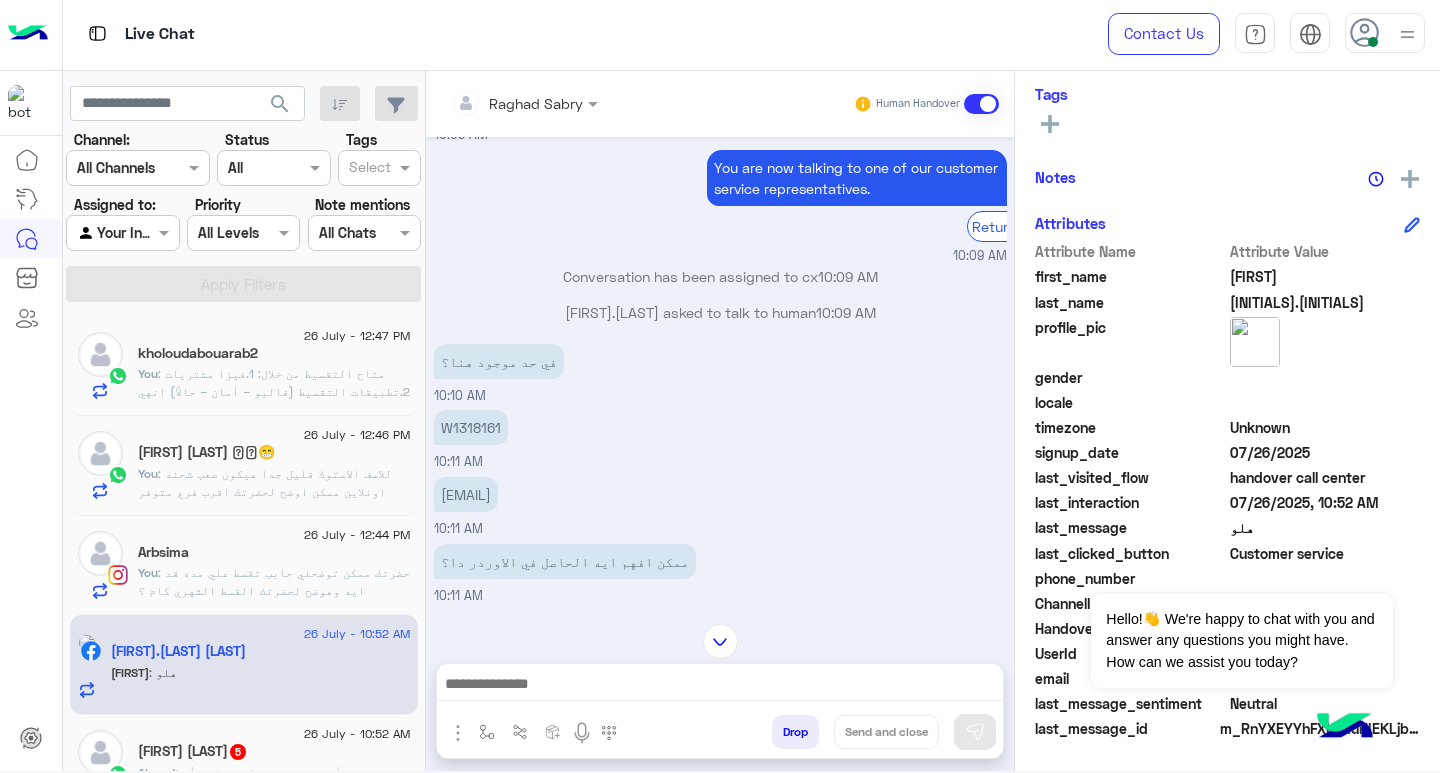 click on "W1318161" at bounding box center [471, 427] 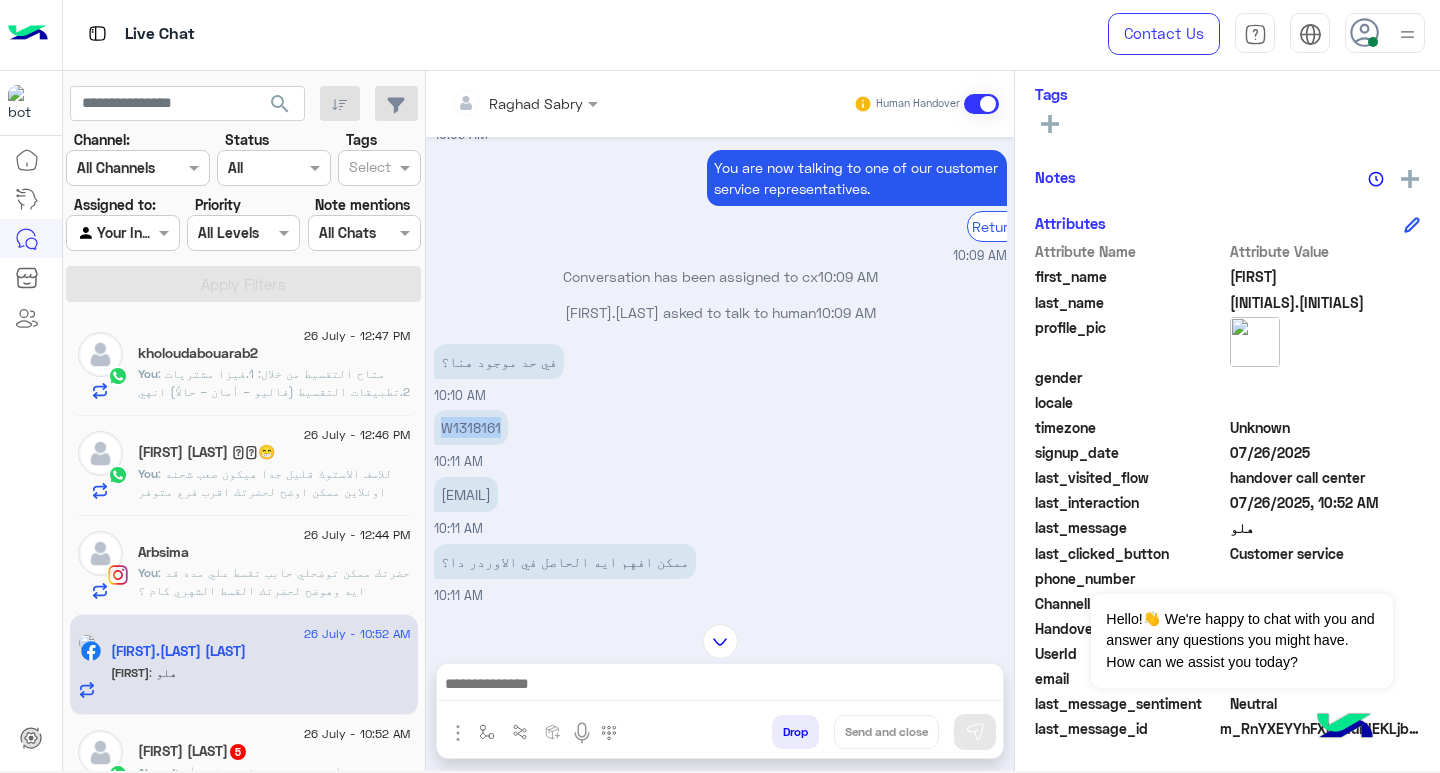 click on "W1318161" at bounding box center (471, 427) 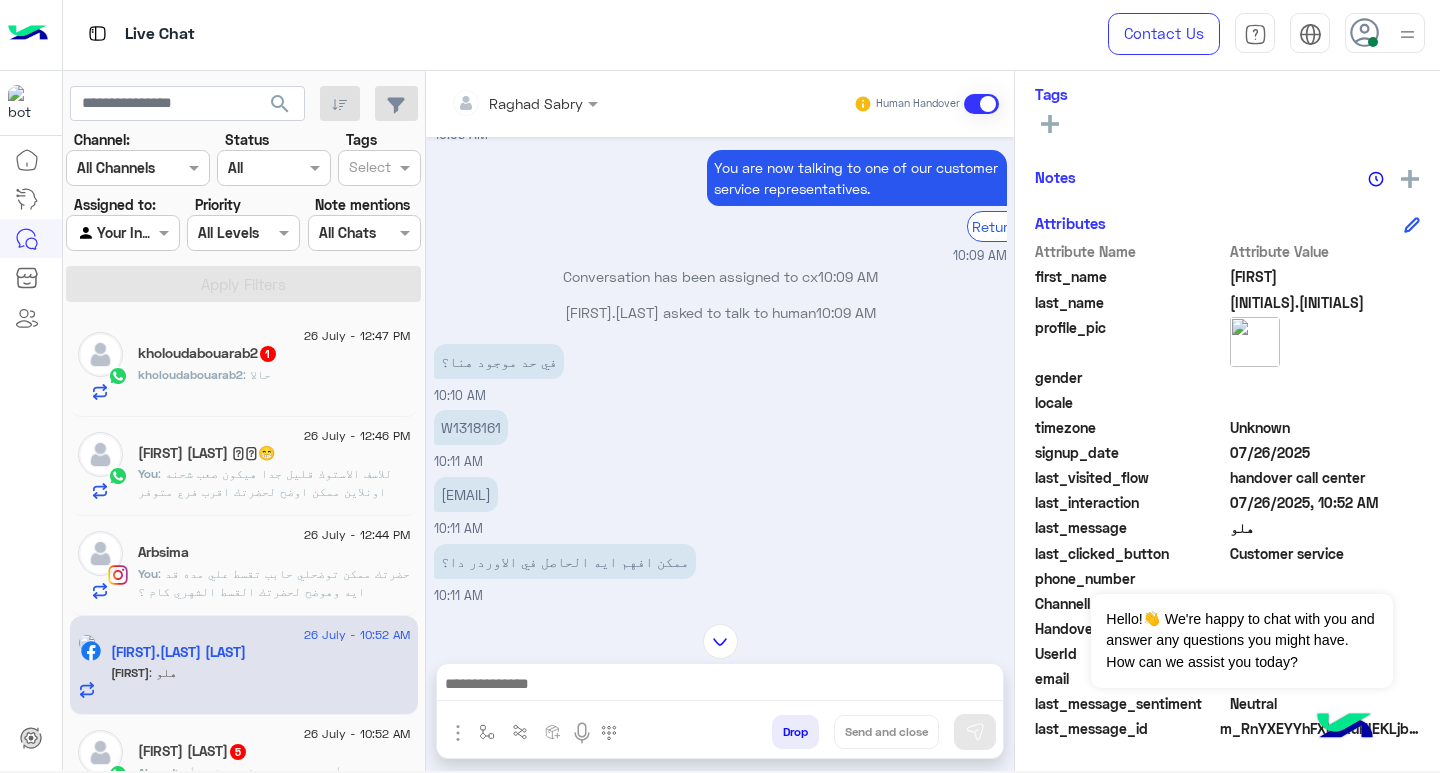 click on "[USERNAME]   1" 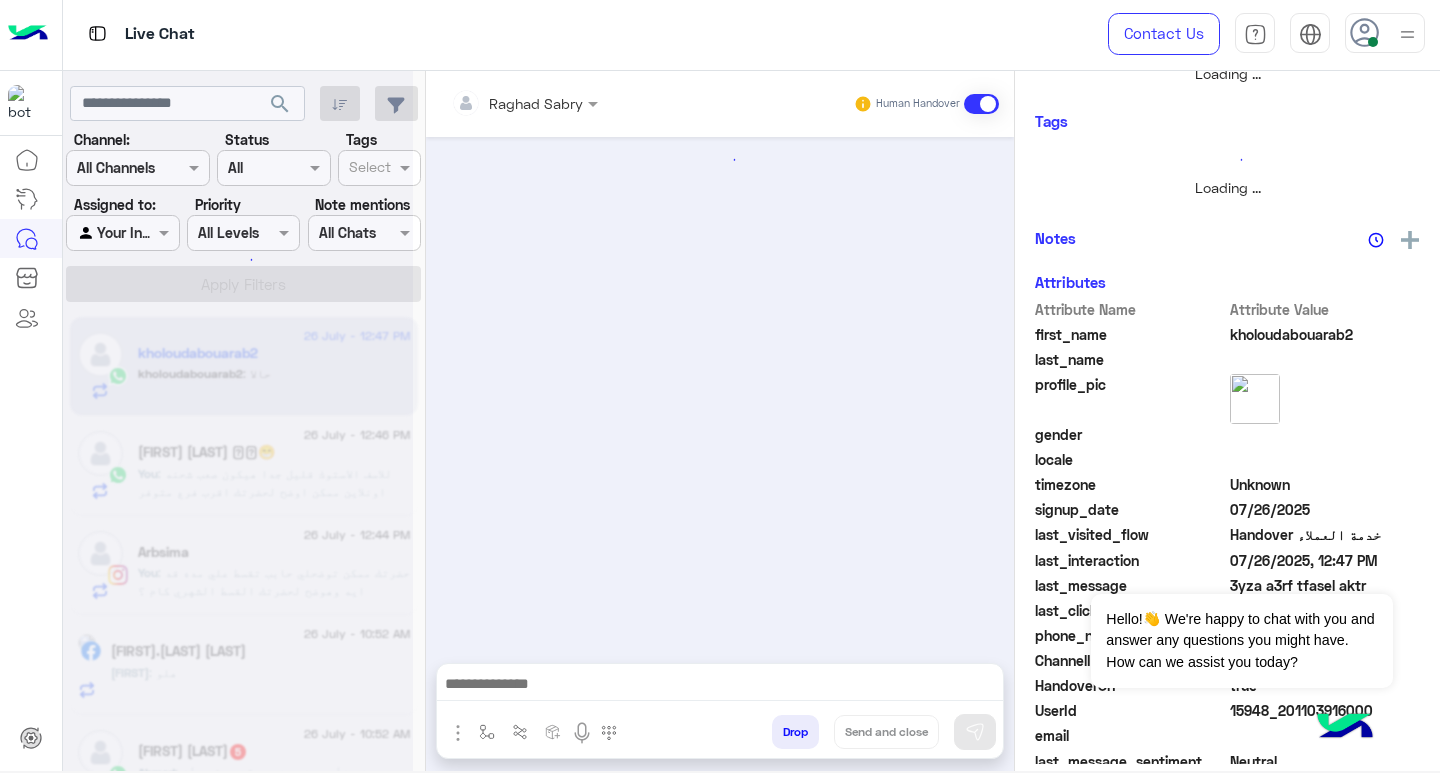 scroll, scrollTop: 355, scrollLeft: 0, axis: vertical 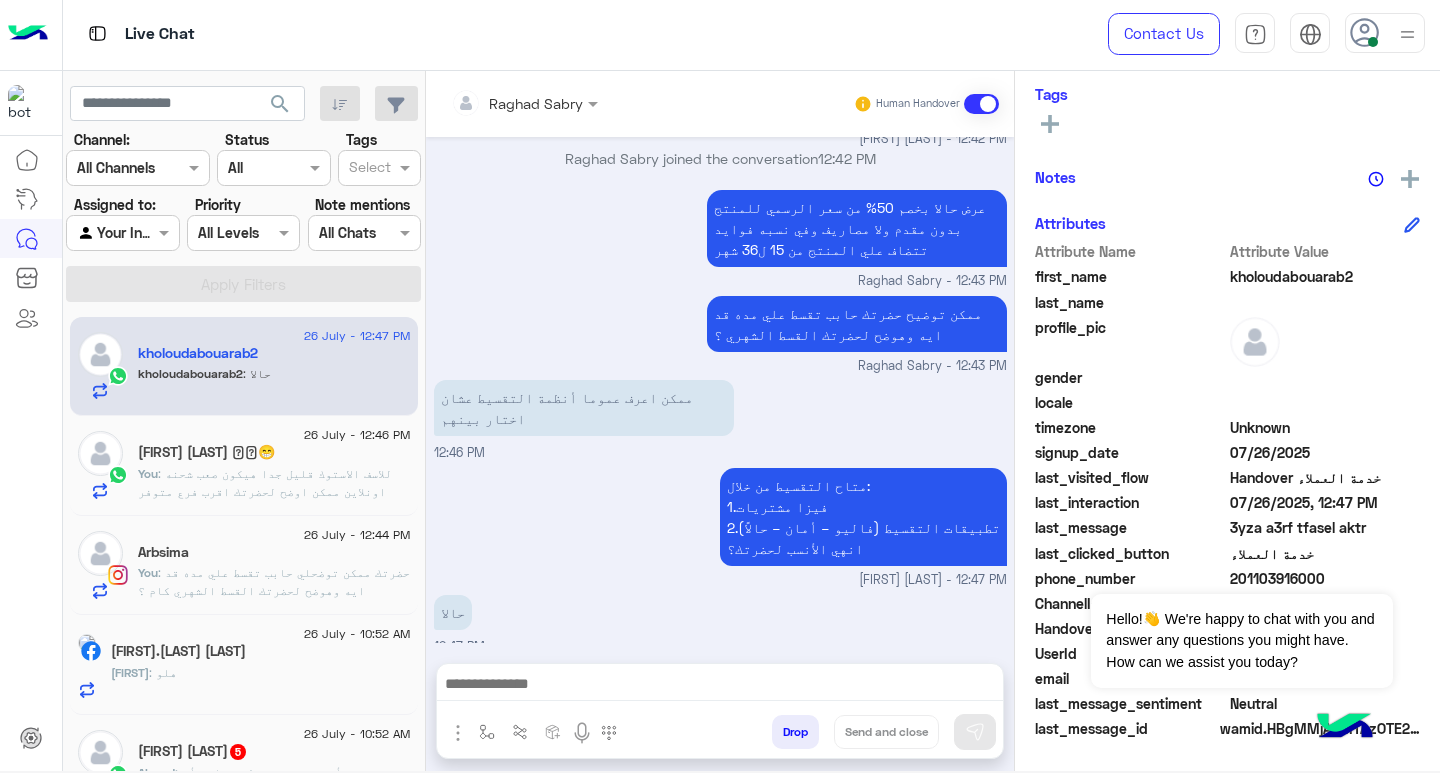 click at bounding box center [720, 686] 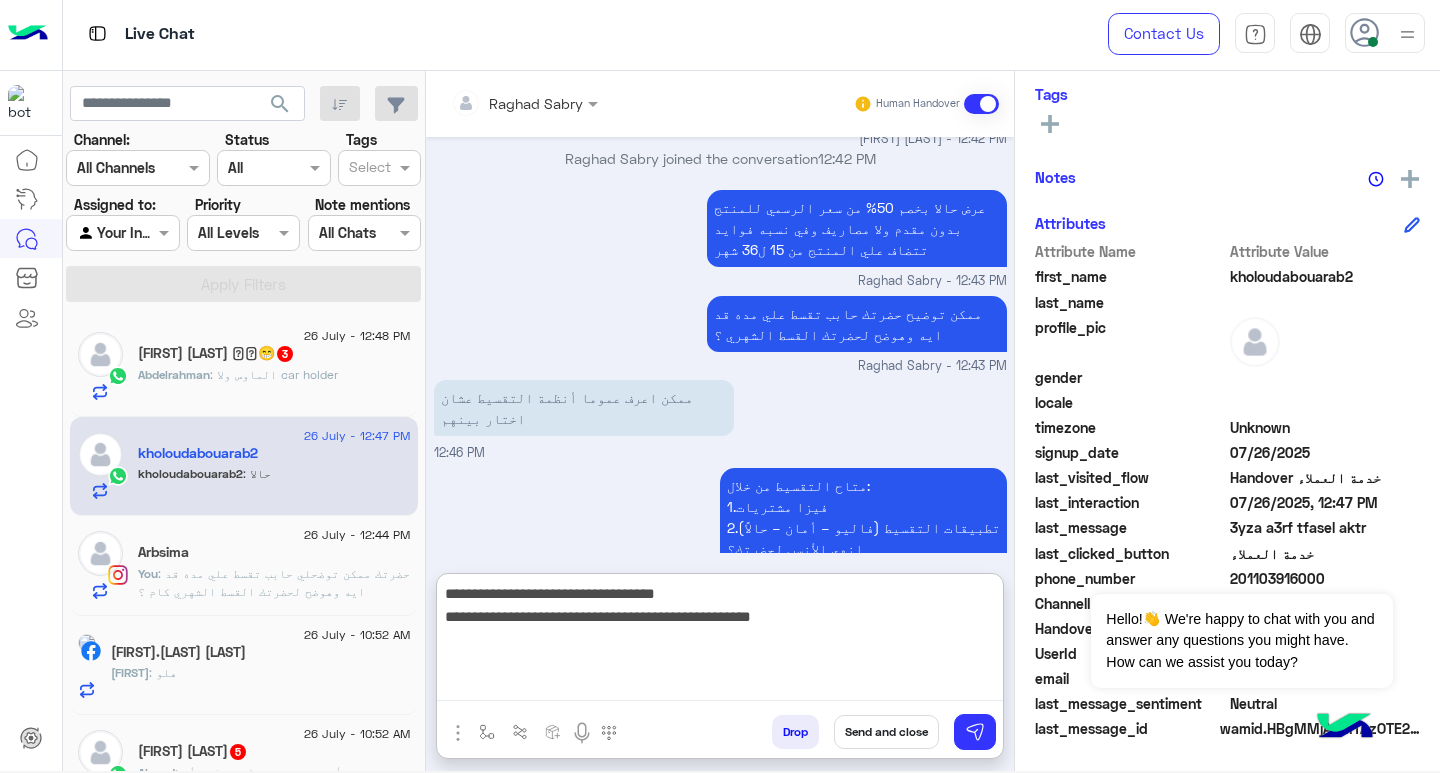 type on "**********" 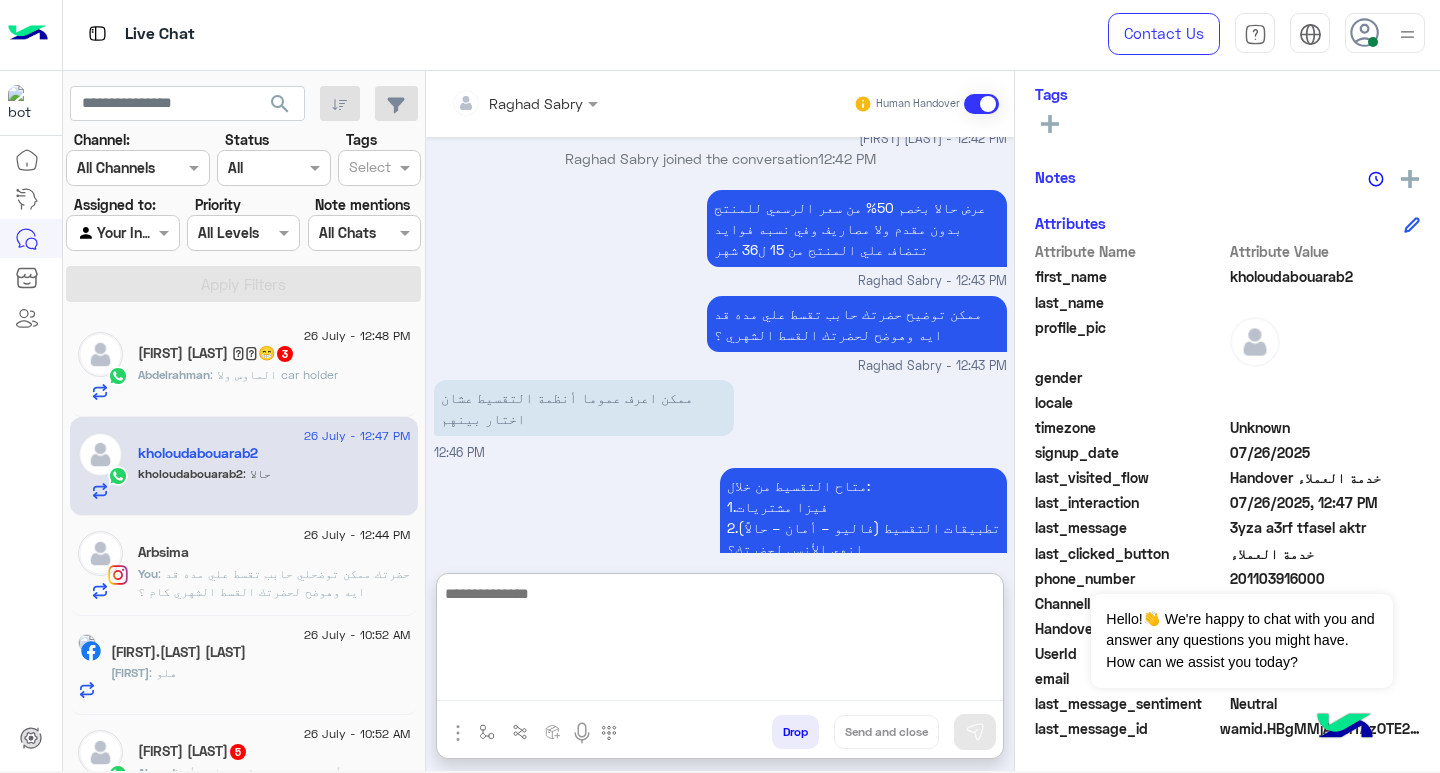 scroll, scrollTop: 1939, scrollLeft: 0, axis: vertical 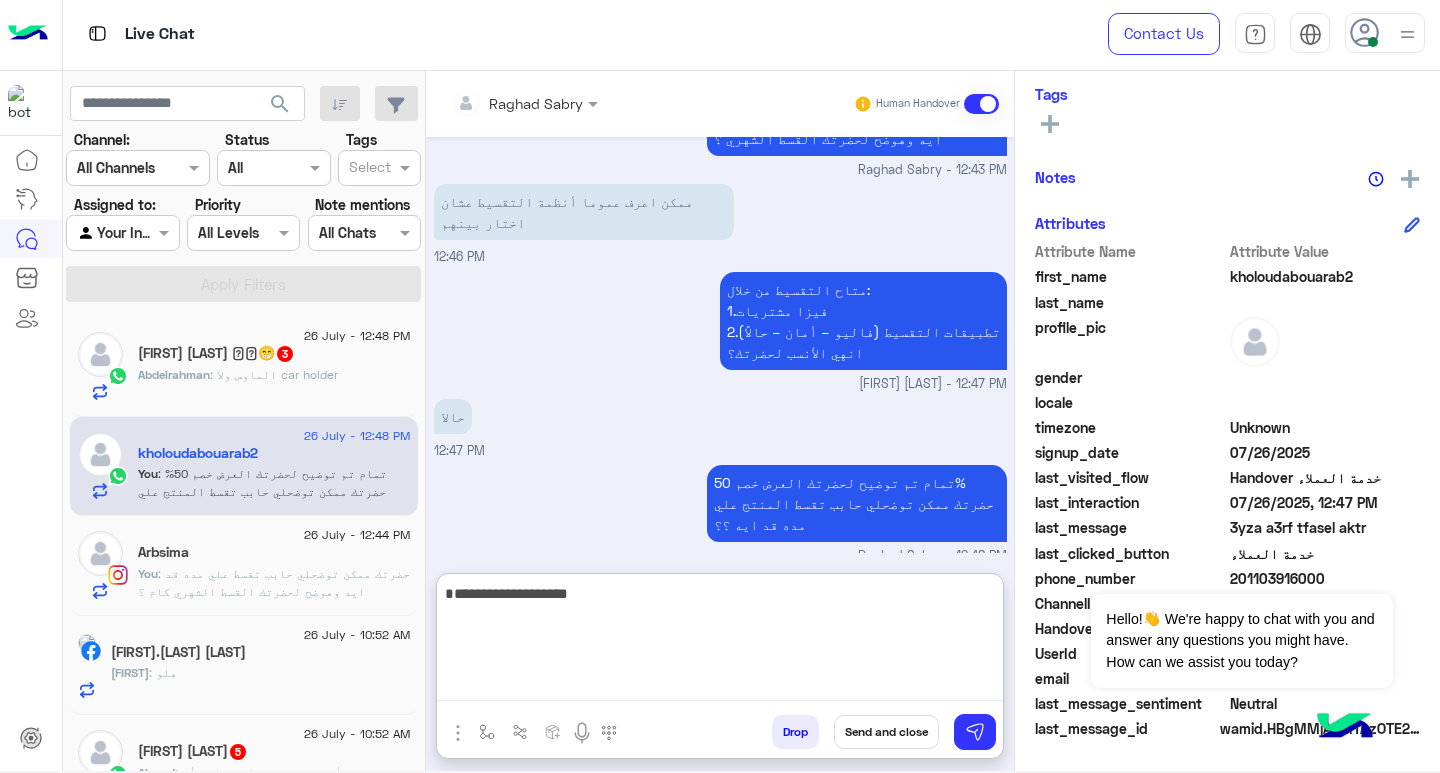 type on "**********" 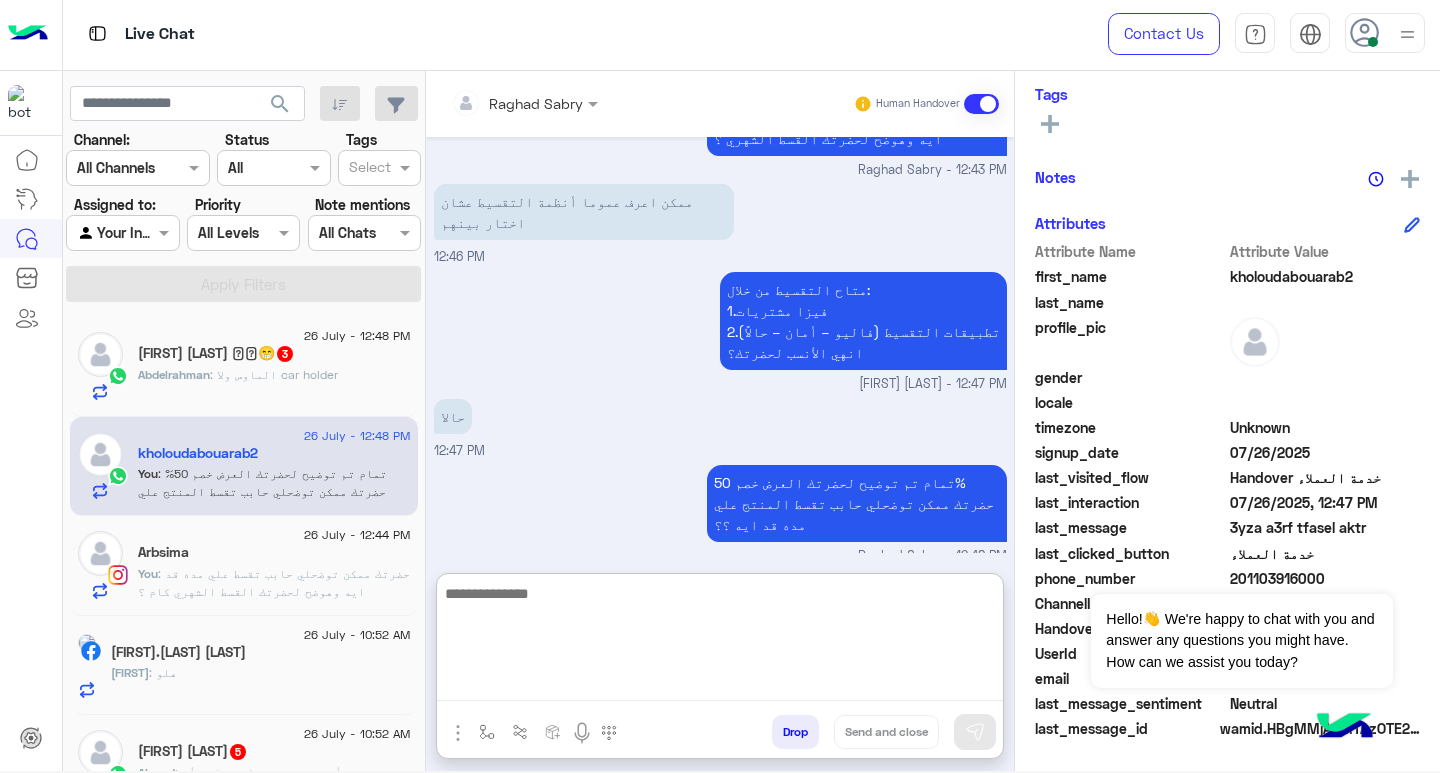 scroll, scrollTop: 2002, scrollLeft: 0, axis: vertical 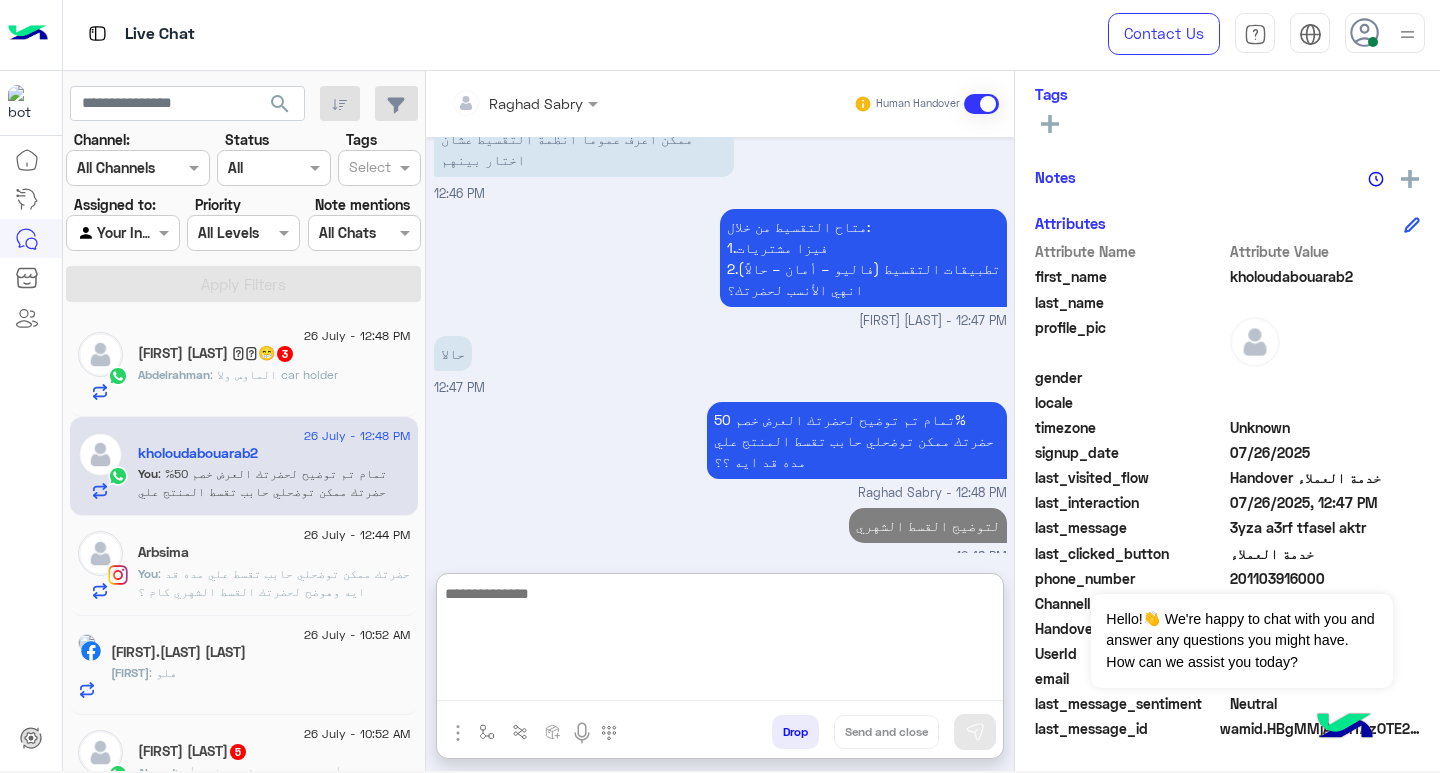 click on ": الماوس ولا car holder" 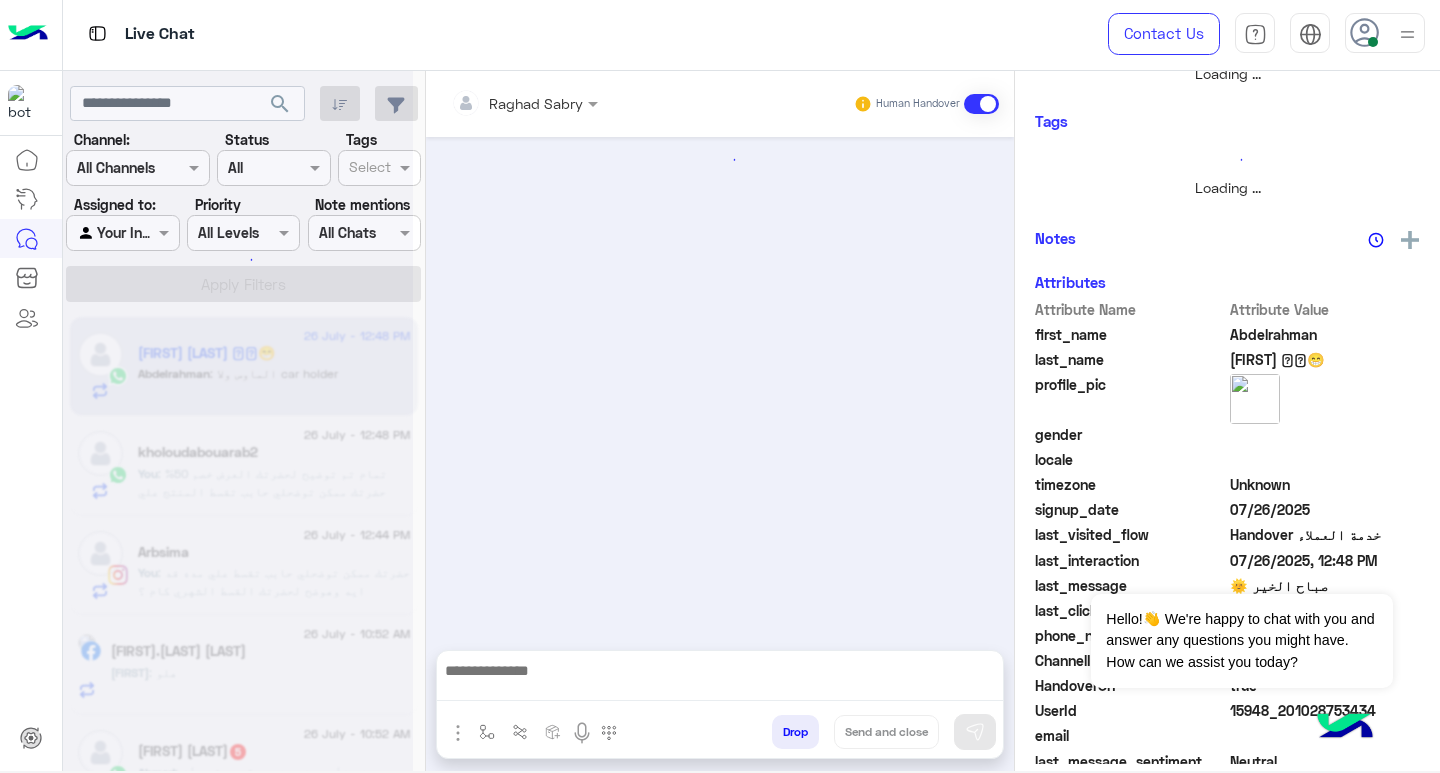 scroll, scrollTop: 355, scrollLeft: 0, axis: vertical 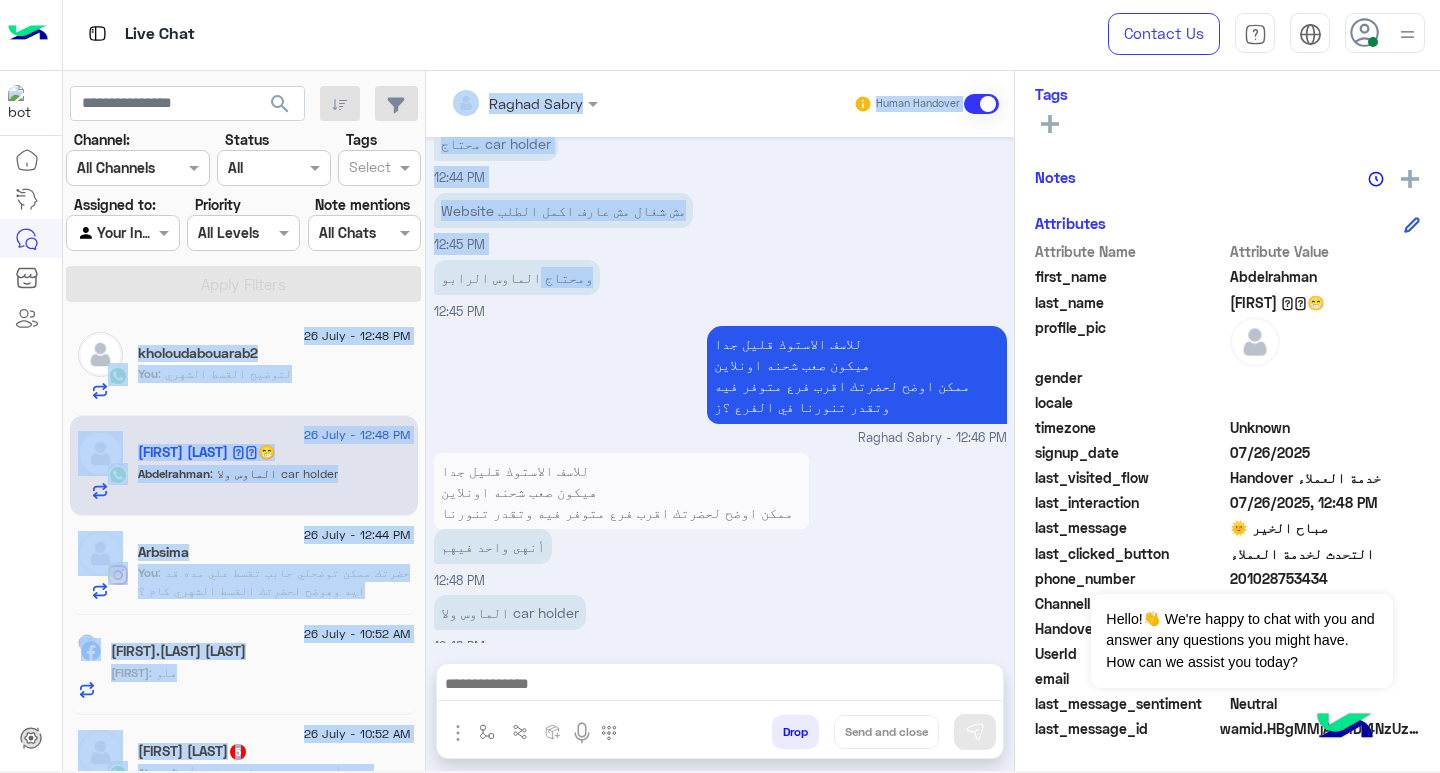 click on "search Channel: Channel All Channels Status Channel All Tags Select Assigned to: Agent Filter Your Inbox Priority All Levels All Levels Note mentions Select All Chats Apply Filters 26 July - 12:48 PM  [EMAIL]    You  :  لتوضيج القسط الشهري  26 July - 12:48 PM  [FIRST] [LAST] 🫡🫡😁  [FIRST] : الماوس ولا car holder 26 July - 12:44 PM  Arbsima    You  : حضرتك ممكن توضحلي حابب تقسط علي مده قد ايه وهوضح لحضرتك القسط الشهري كام ؟ 26 July - 10:52 AM  Rehaid H.ahmed  Rehaid : هلو 26 July - 10:52 AM  [FIRST] [LAST] 5 [FIRST] : وفي تأمين تبع فوري كنت سامع أن موجود عندكم ممكن تفاصيل 26 July - 10:35 AM  ..   Bot :   Handover خدمة العملاء  26 July - 10:34 AM  [FIRST]   4 [FIRST] : شاومي ردمي نوت ١٤ نسخة 128 /8 رام وهدفع قسط كام مع بنك العربي لافريقي 26 July - 10:30 AM  [FIRST] [LAST]  7 Bot :   26 July - 10:14 AM" 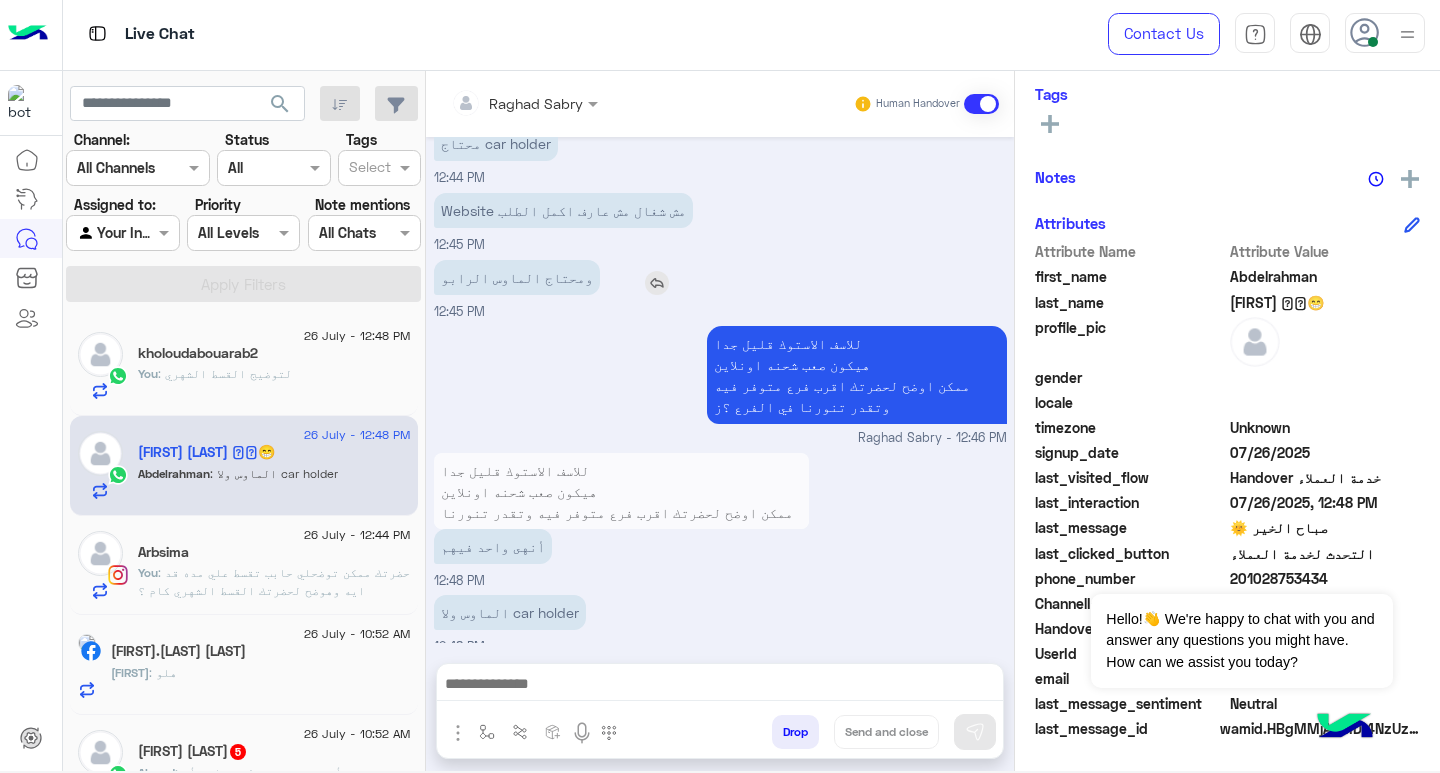 click on "ومحتاج الماوس الرابو" at bounding box center (517, 277) 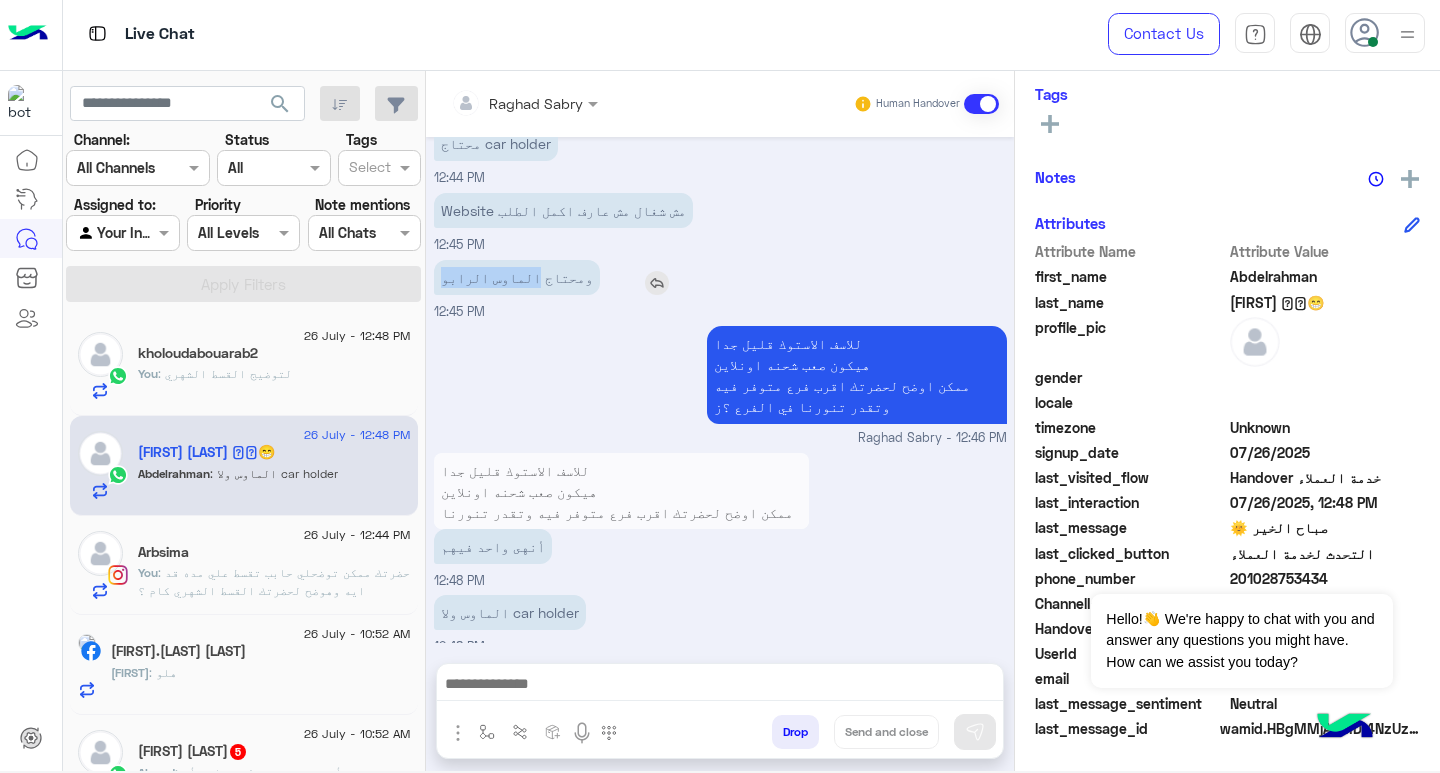 drag, startPoint x: 519, startPoint y: 263, endPoint x: 439, endPoint y: 272, distance: 80.50466 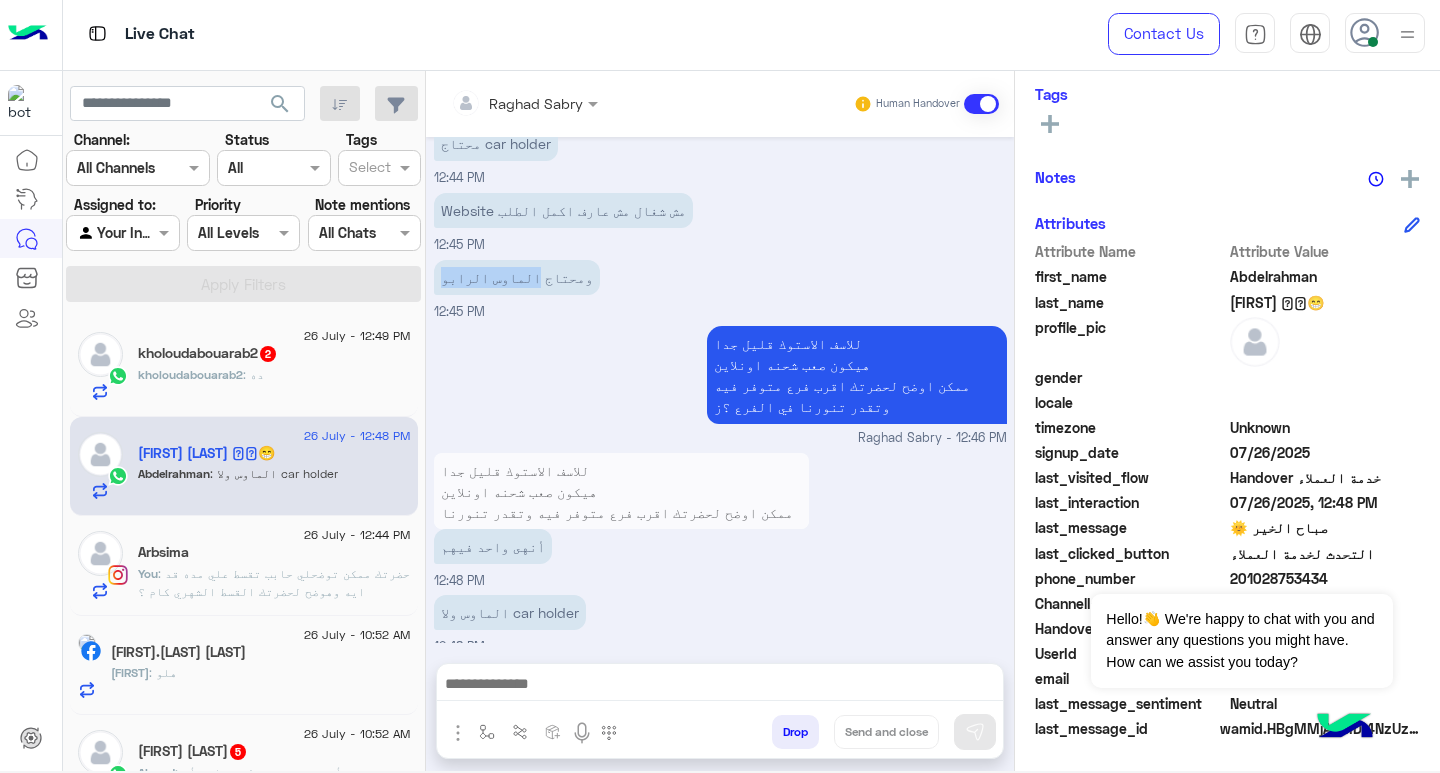 scroll, scrollTop: 1040, scrollLeft: 0, axis: vertical 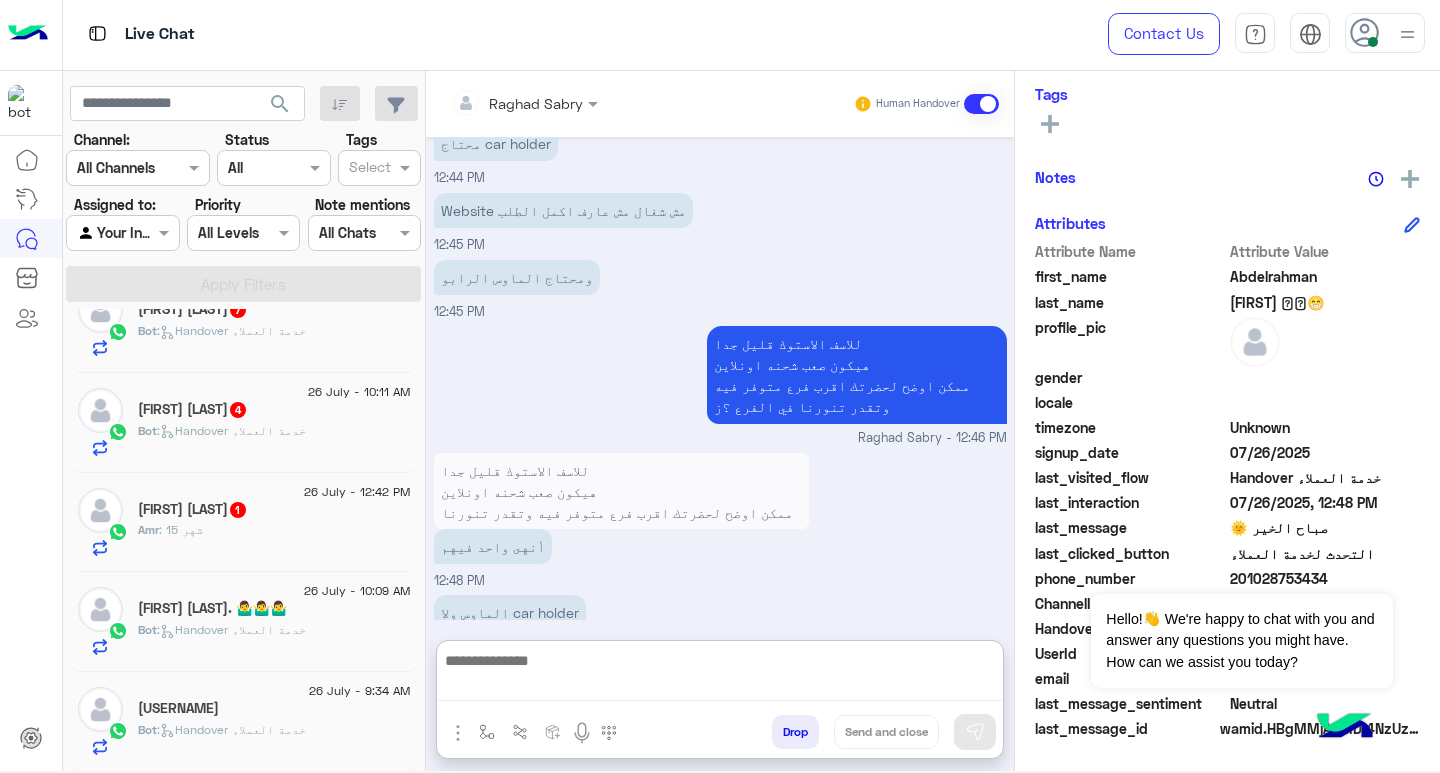 click at bounding box center (720, 674) 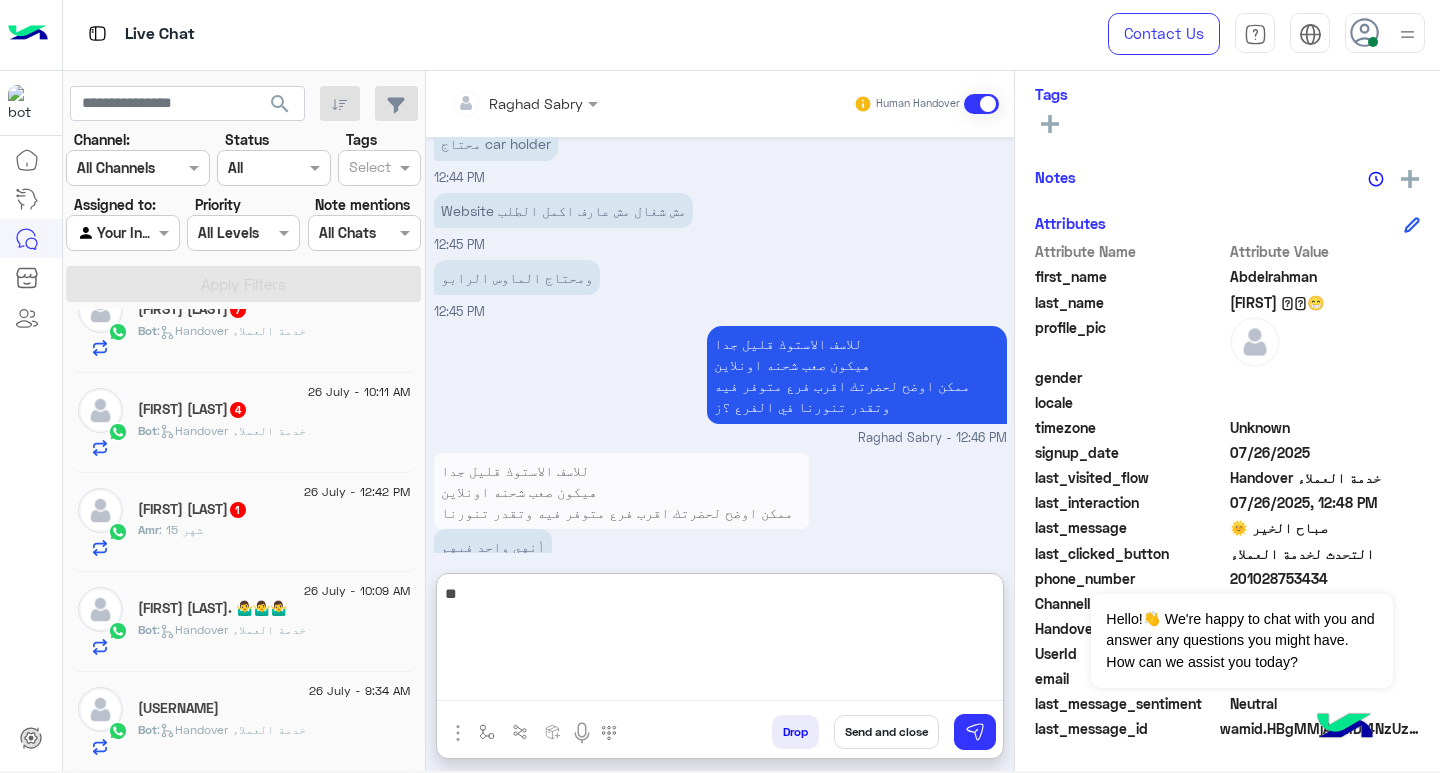 type on "*" 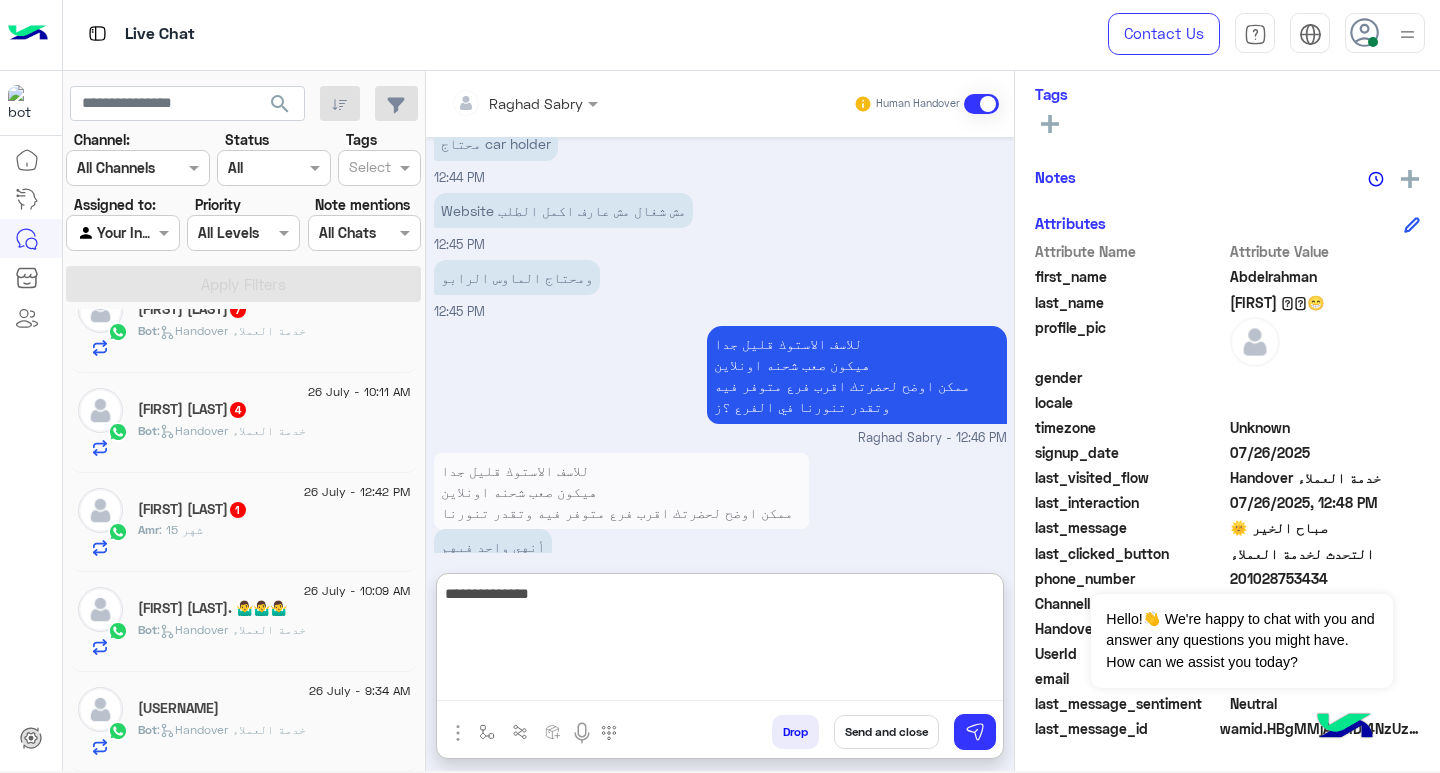 type on "**********" 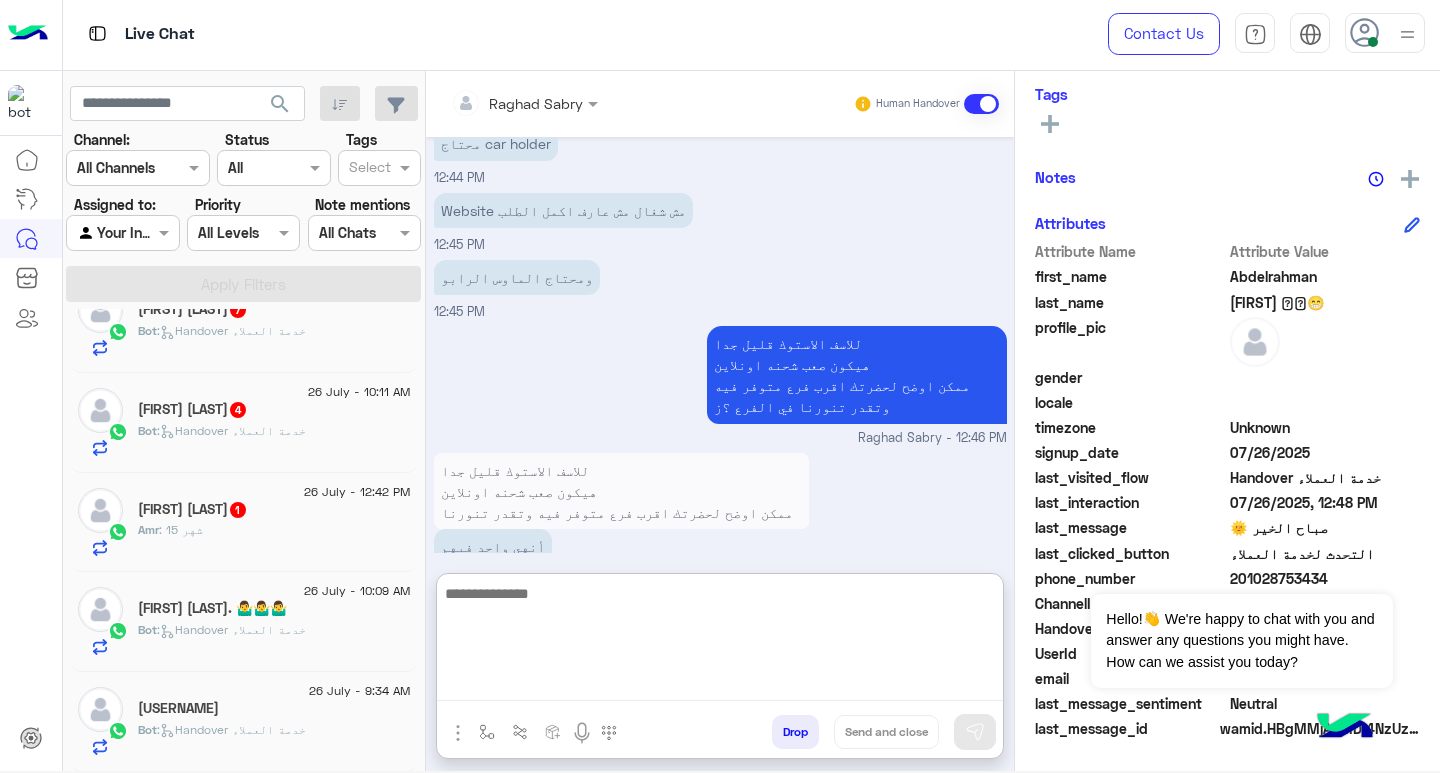 scroll, scrollTop: 1824, scrollLeft: 0, axis: vertical 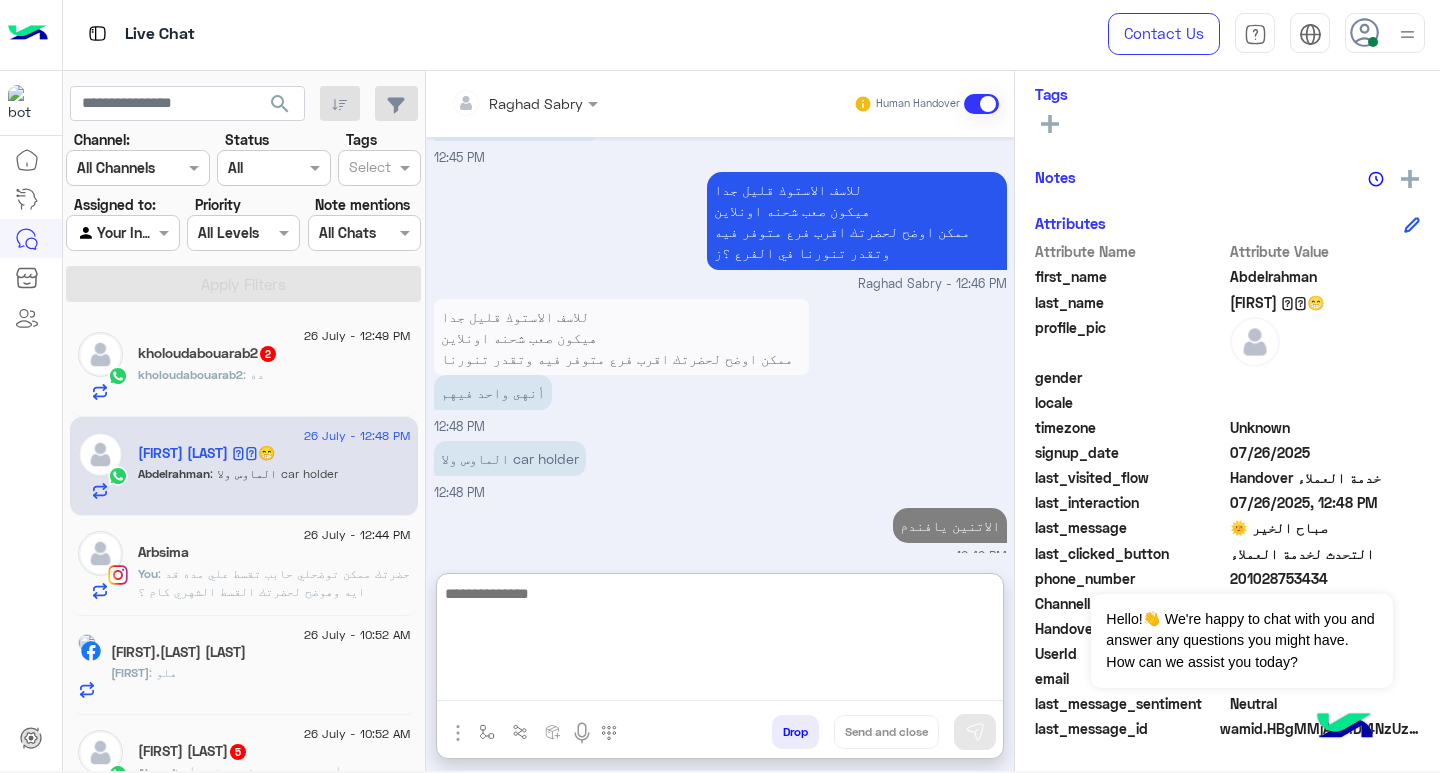 click on "[USERNAME] : ده" 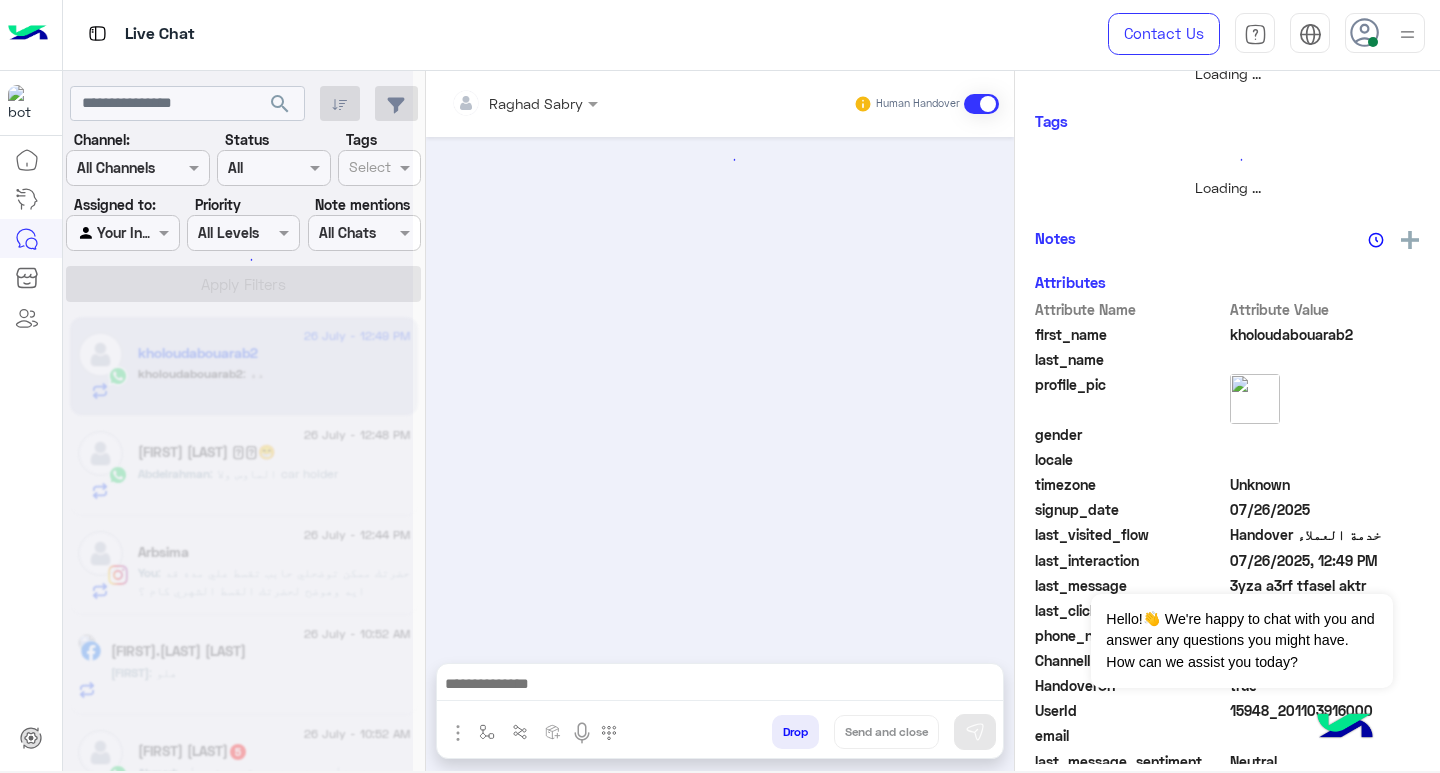 scroll, scrollTop: 0, scrollLeft: 0, axis: both 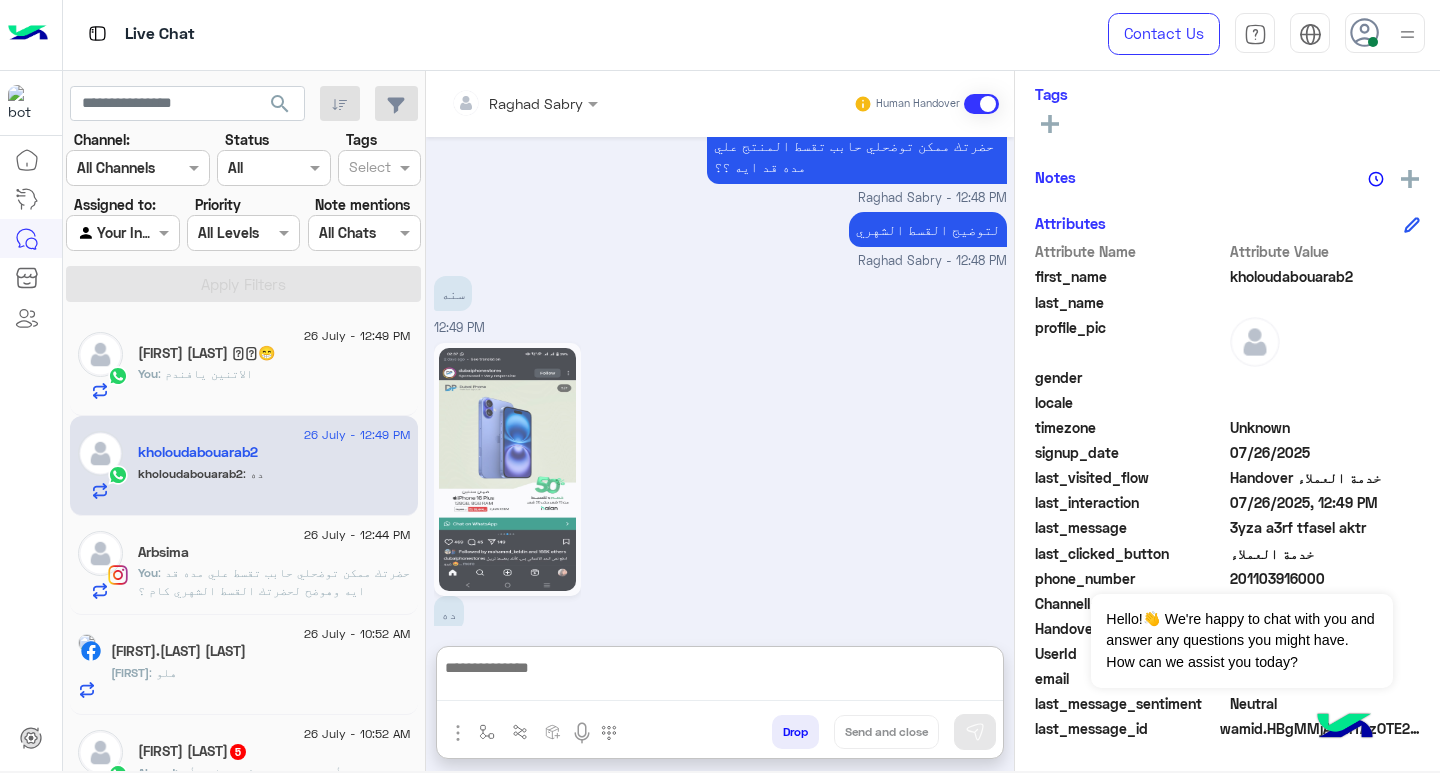 click at bounding box center [720, 678] 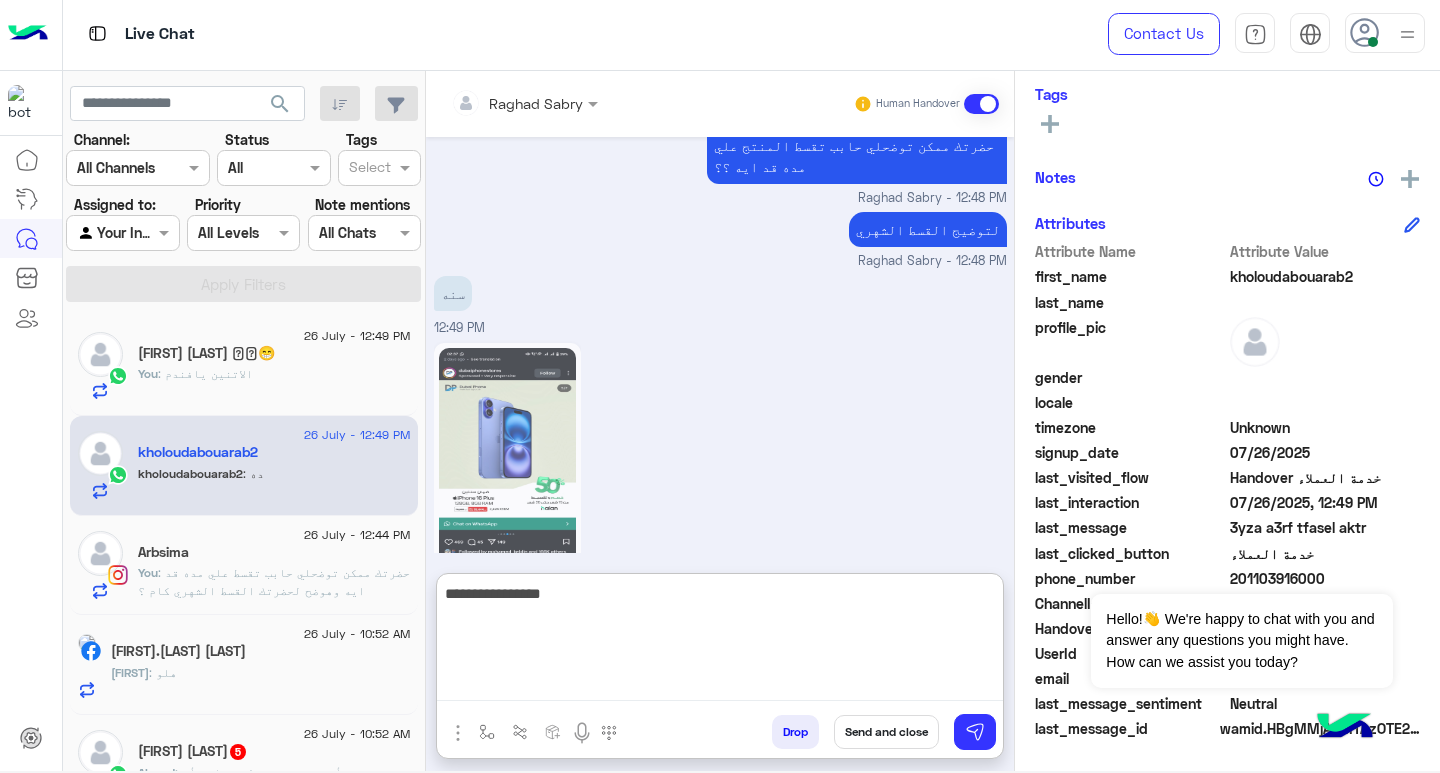 click 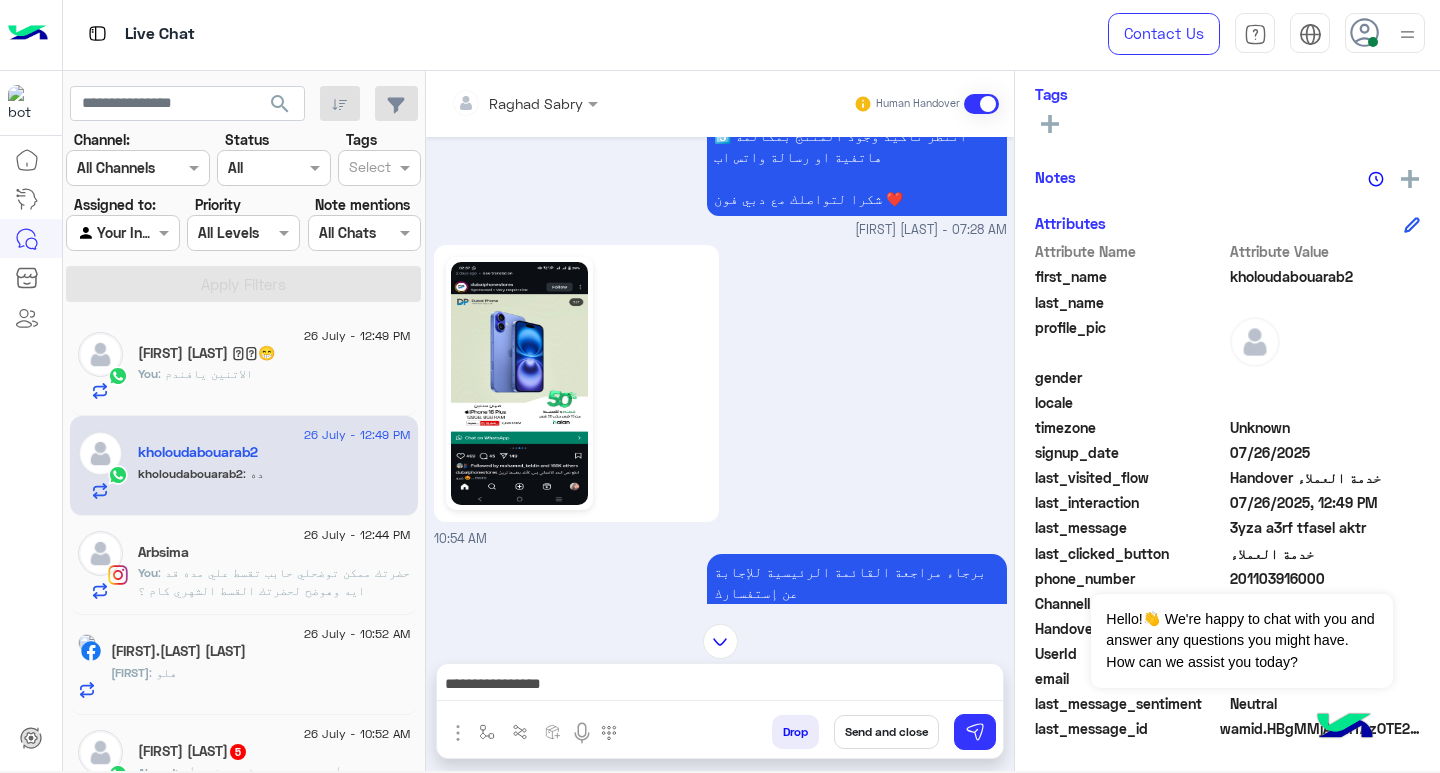 scroll, scrollTop: 1490, scrollLeft: 0, axis: vertical 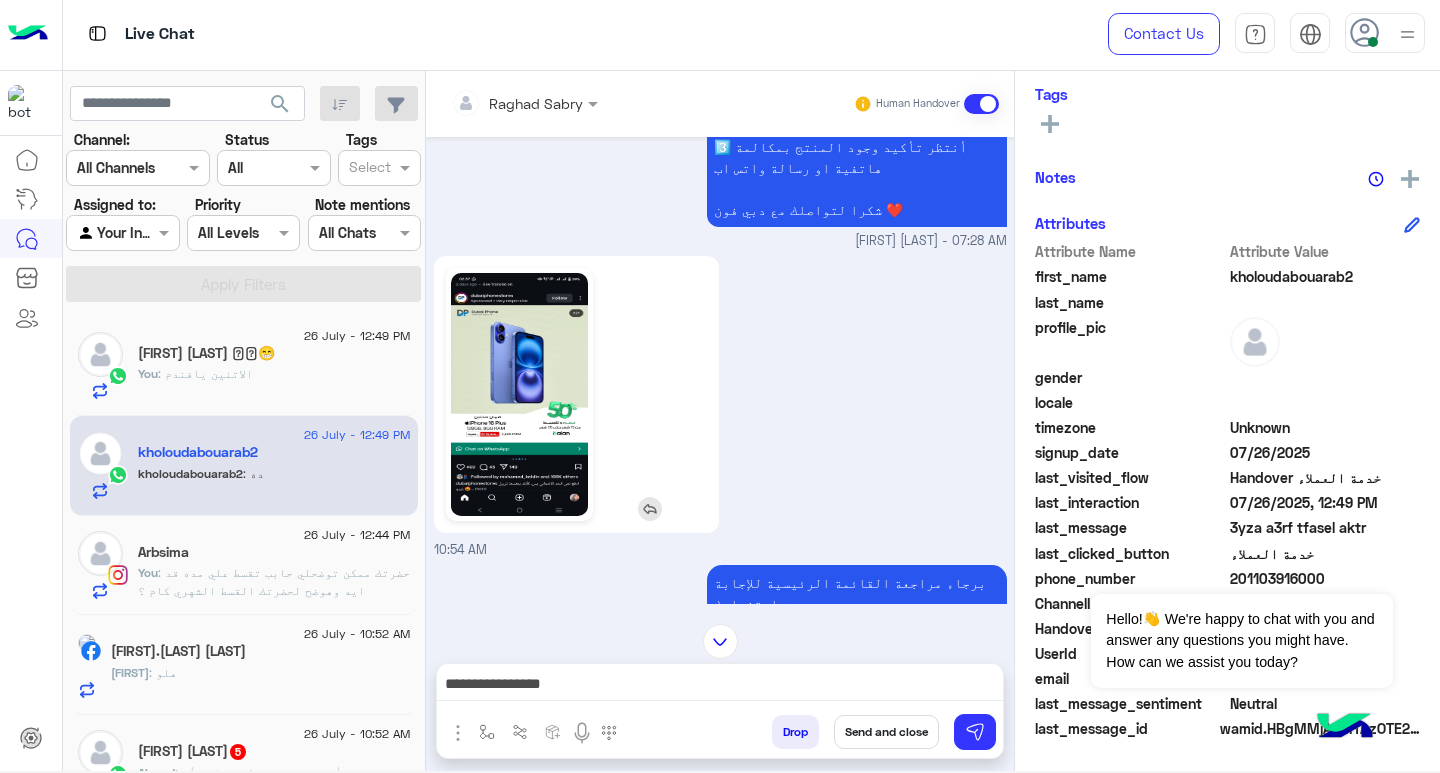 click 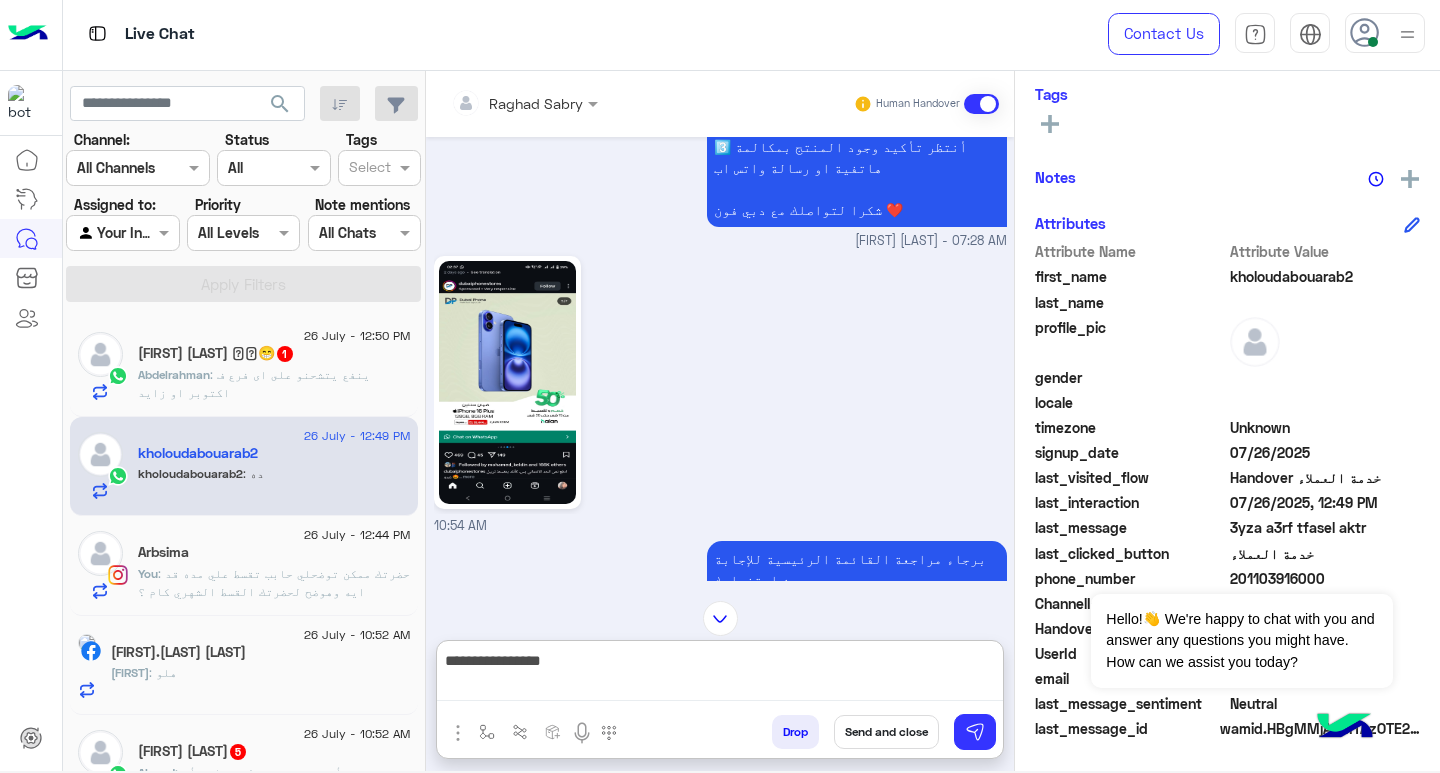 click on "**********" at bounding box center [720, 674] 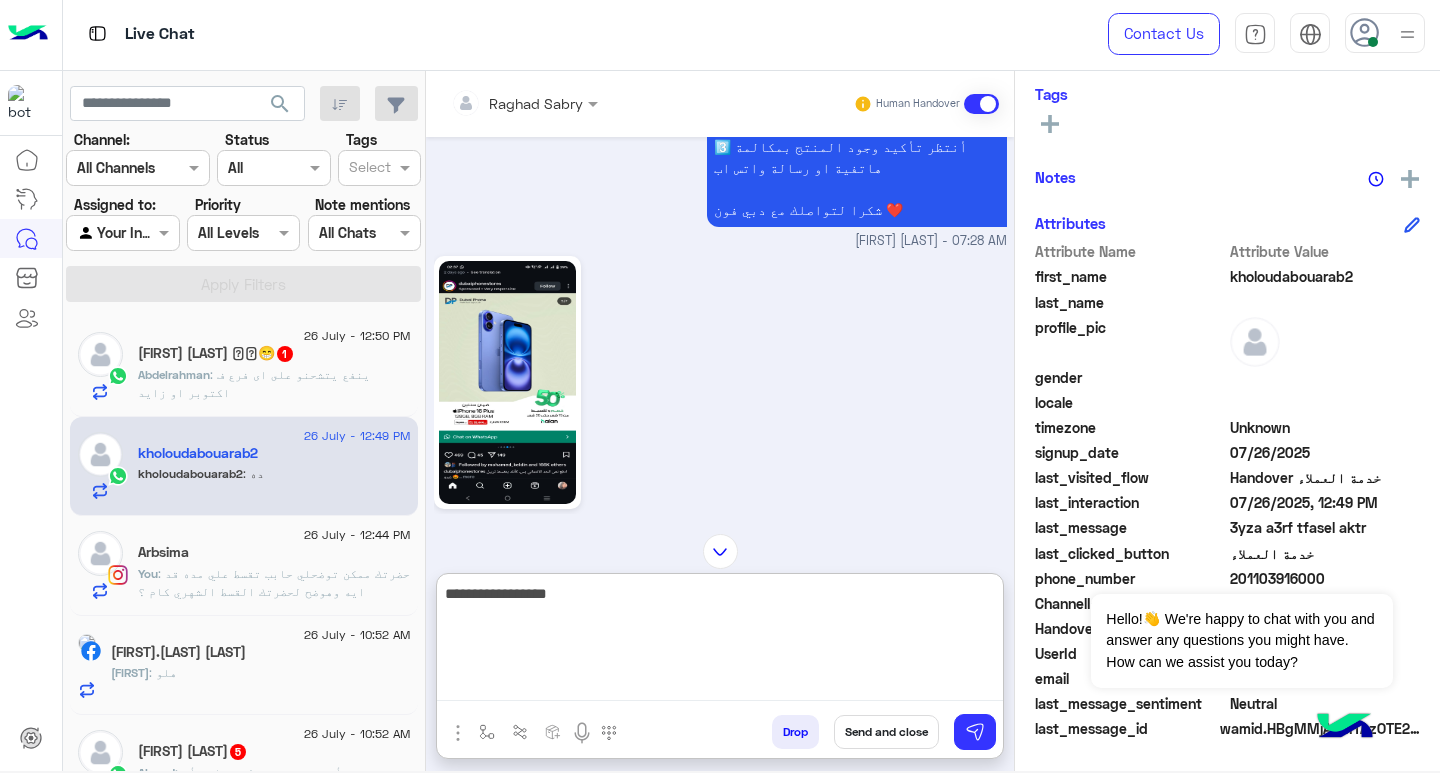 paste on "**********" 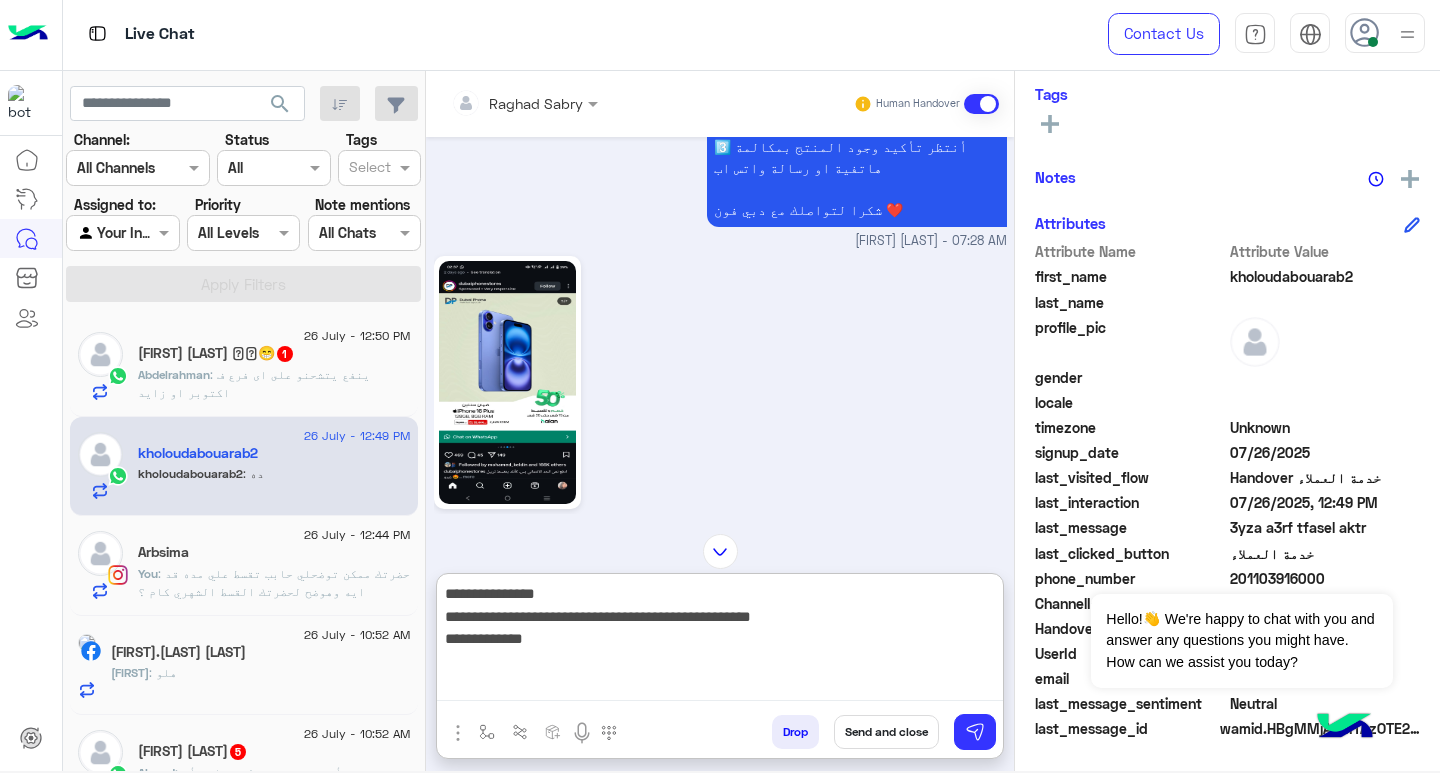 drag, startPoint x: 533, startPoint y: 636, endPoint x: 415, endPoint y: 635, distance: 118.004234 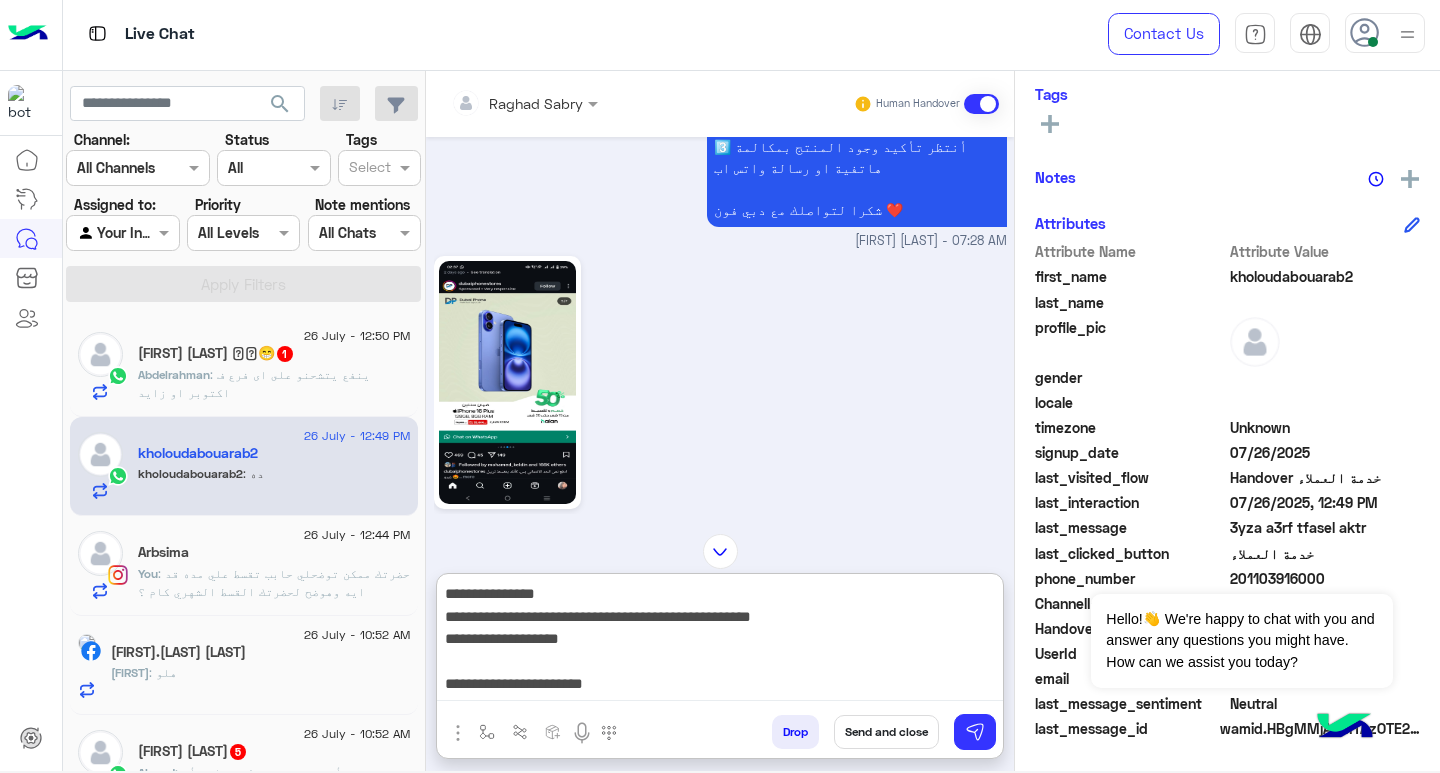 click on "**********" at bounding box center [720, 641] 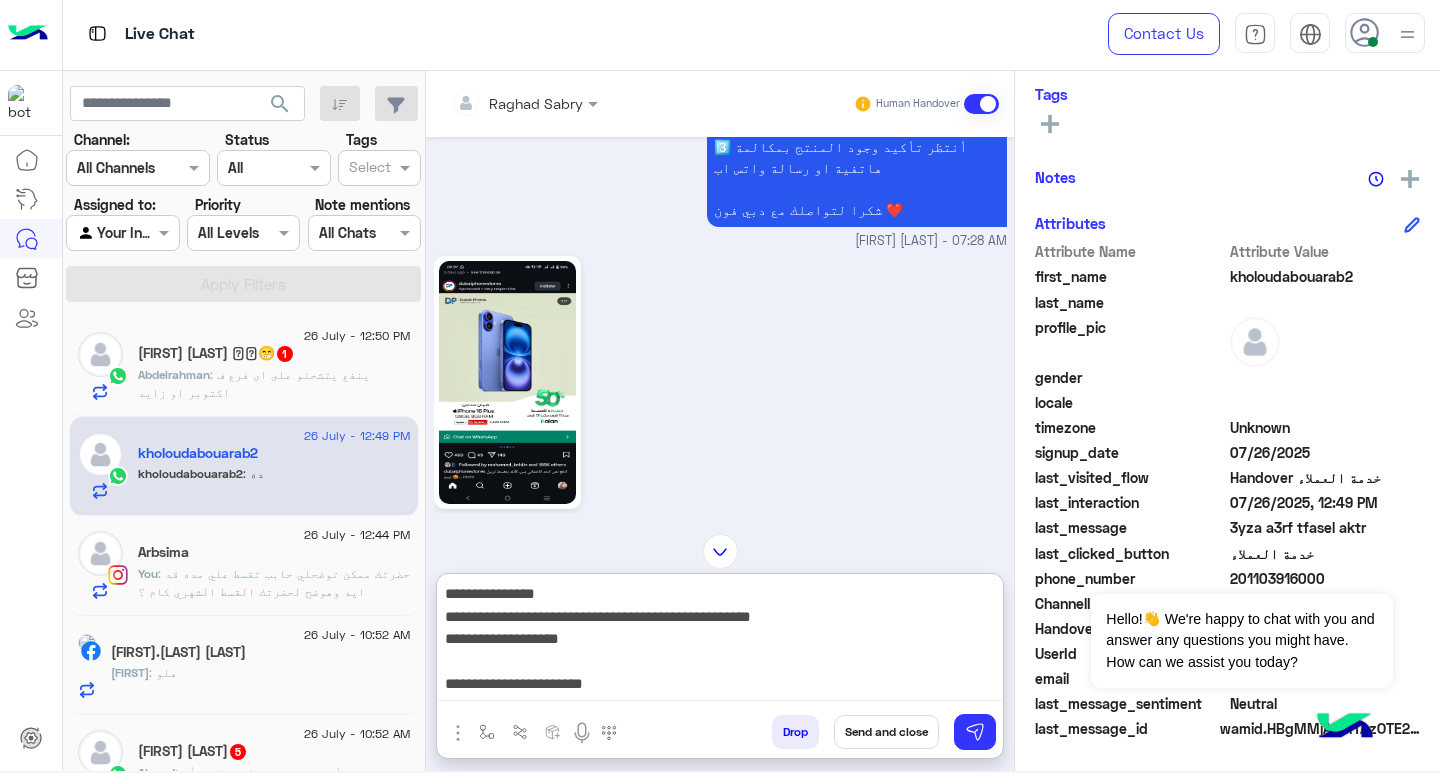 click on "**********" at bounding box center [720, 641] 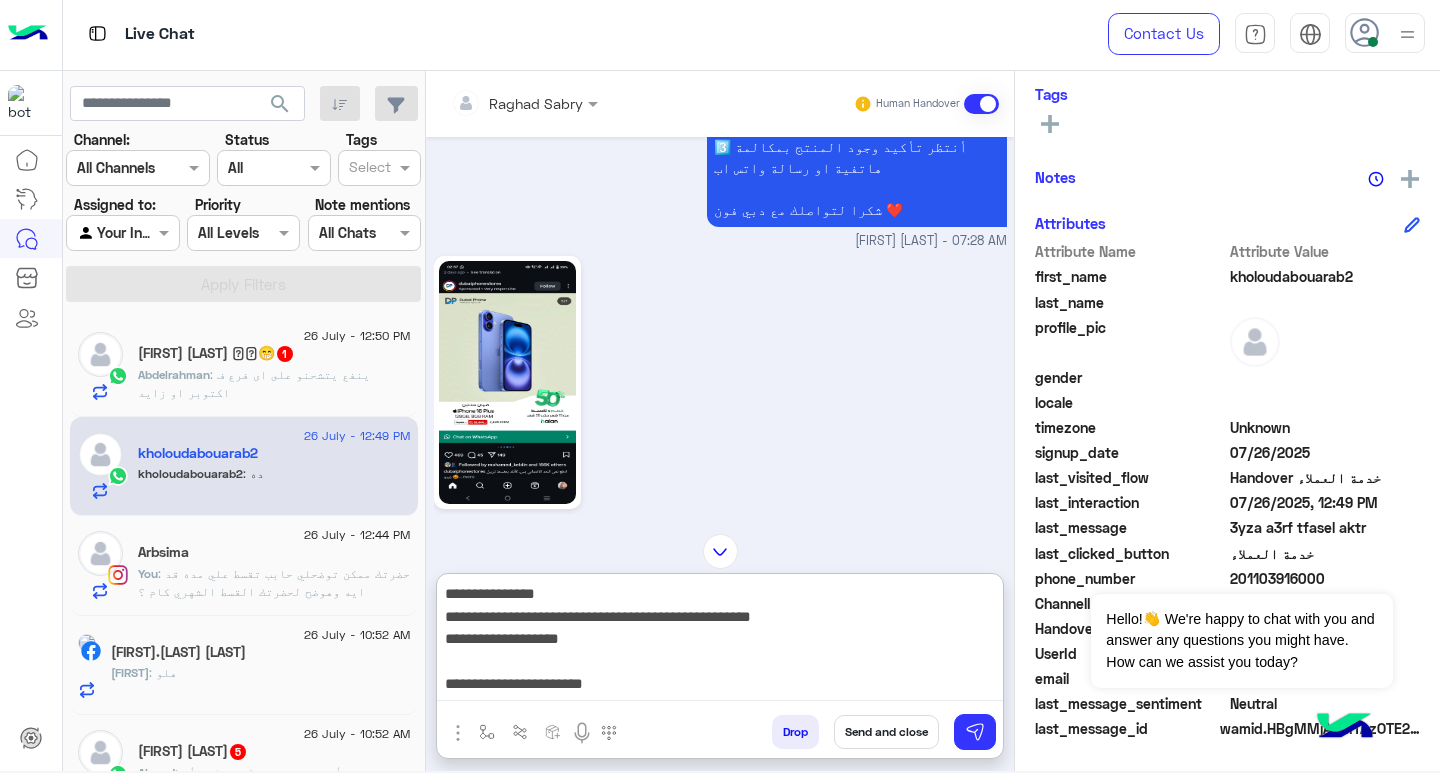 paste on "******" 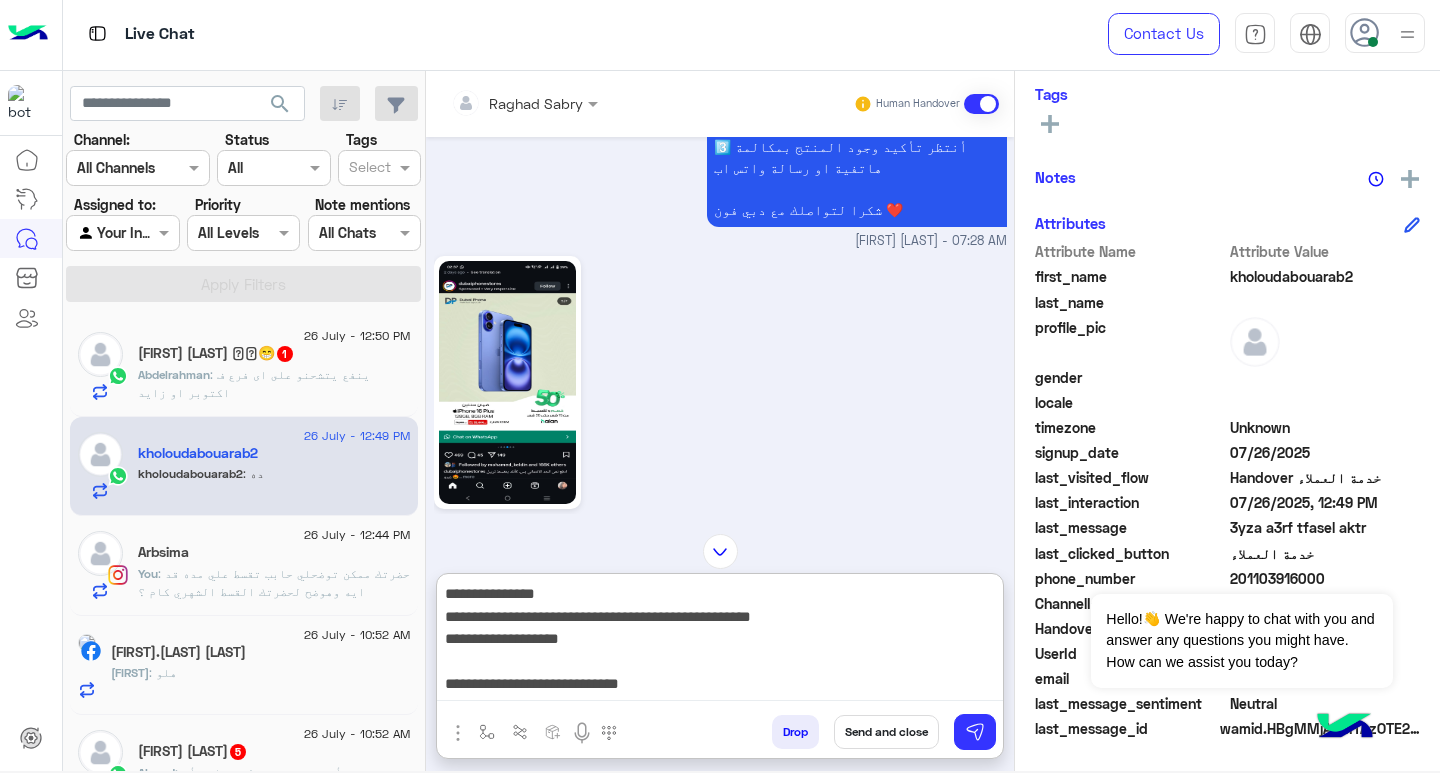 scroll, scrollTop: 16, scrollLeft: 0, axis: vertical 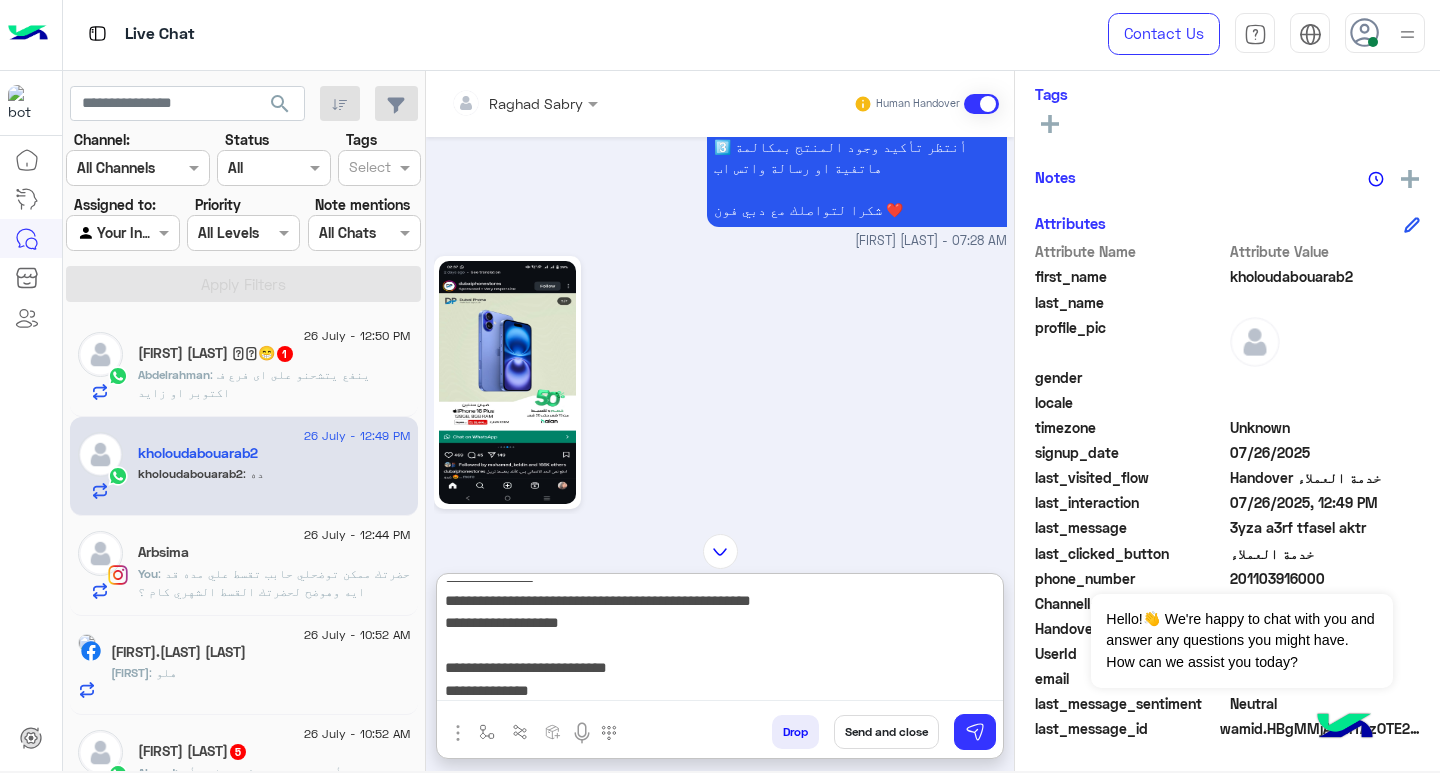 paste on "*******" 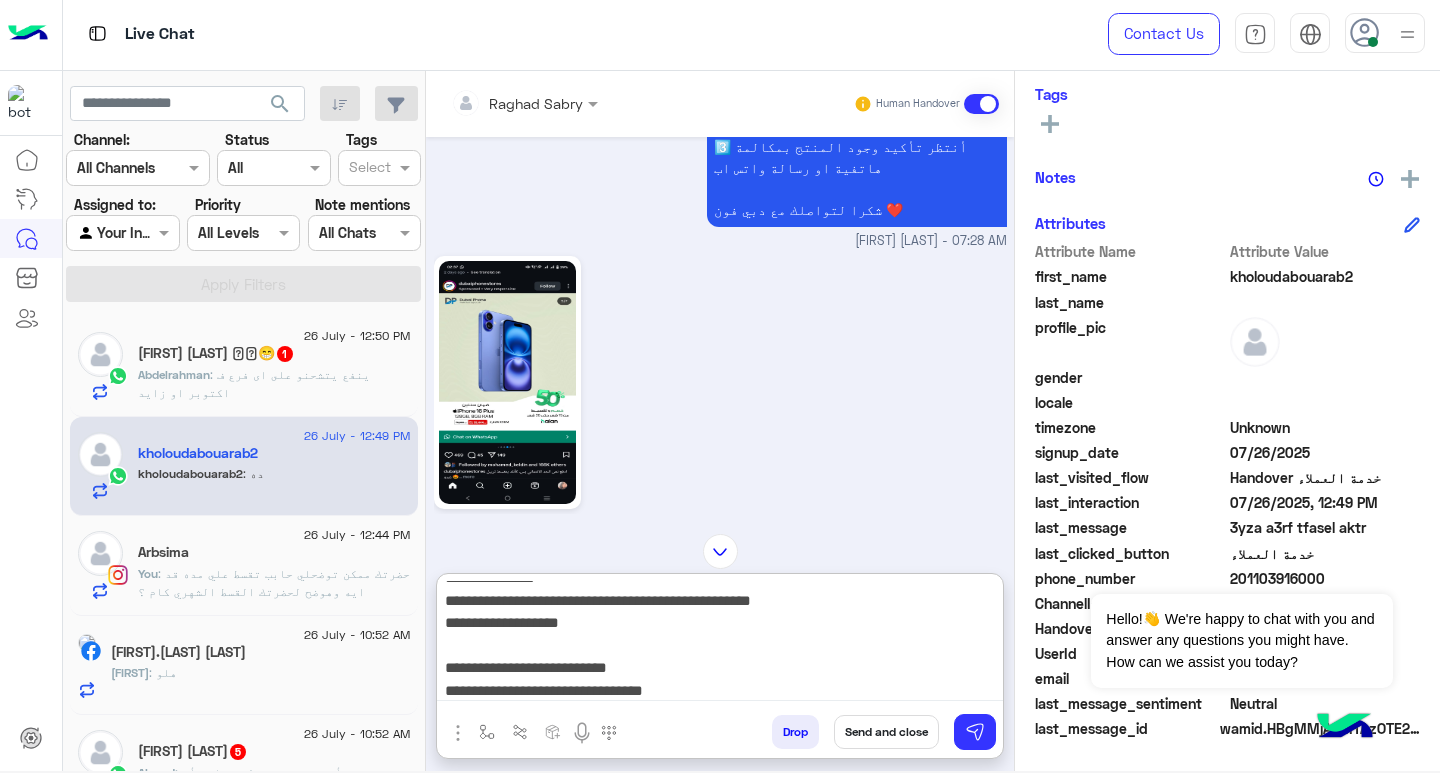 scroll, scrollTop: 43, scrollLeft: 0, axis: vertical 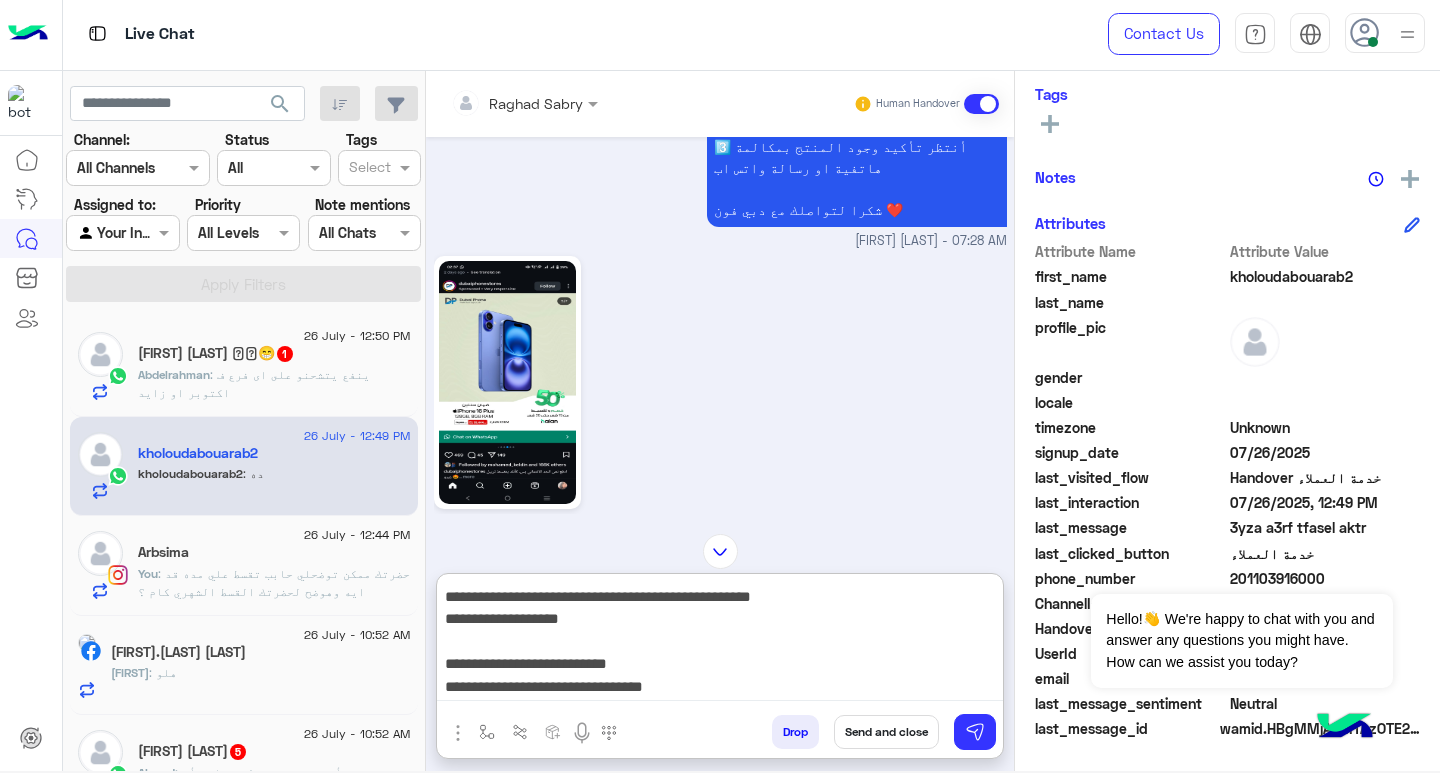 click on "**********" at bounding box center [720, 641] 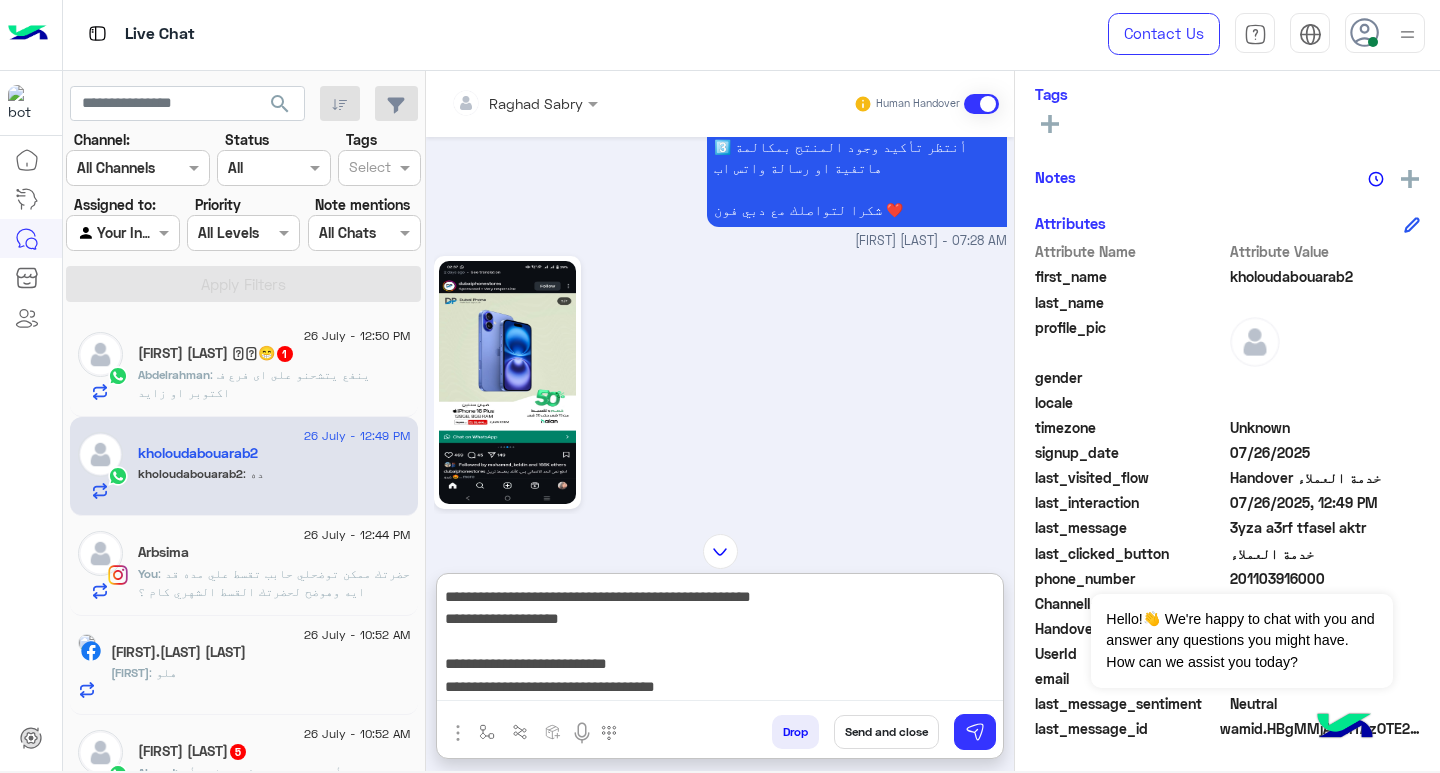 scroll, scrollTop: 61, scrollLeft: 0, axis: vertical 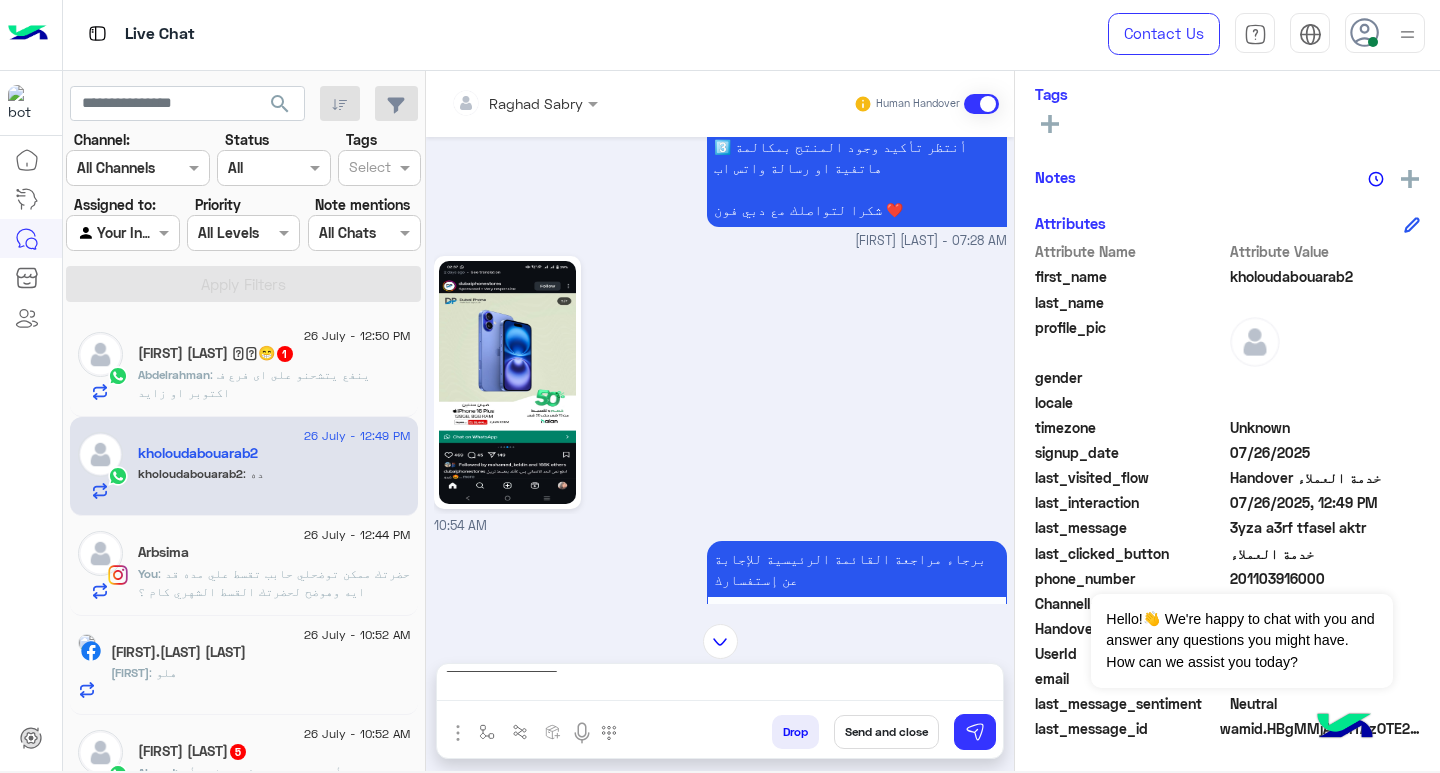 click on "**********" at bounding box center [720, 686] 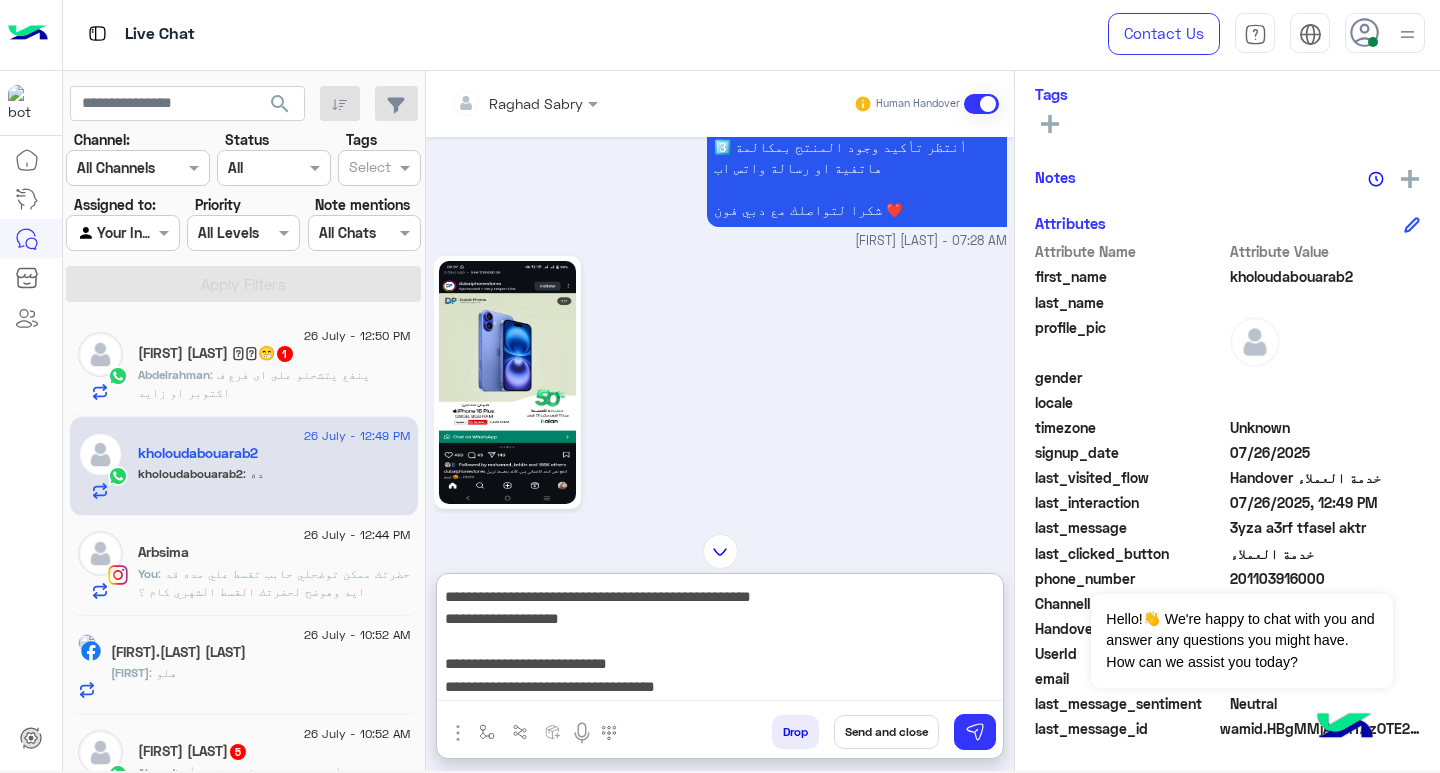 scroll, scrollTop: 88, scrollLeft: 0, axis: vertical 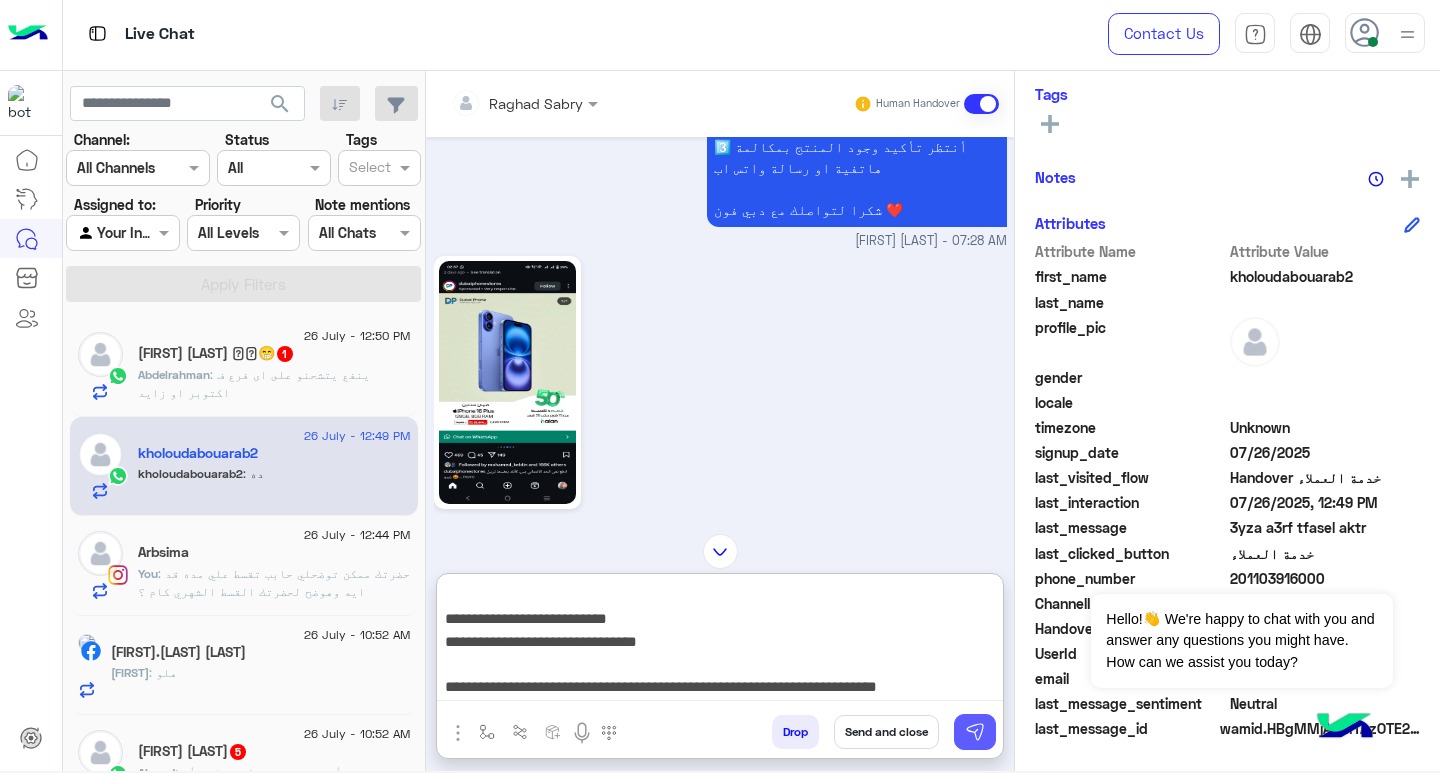 type on "**********" 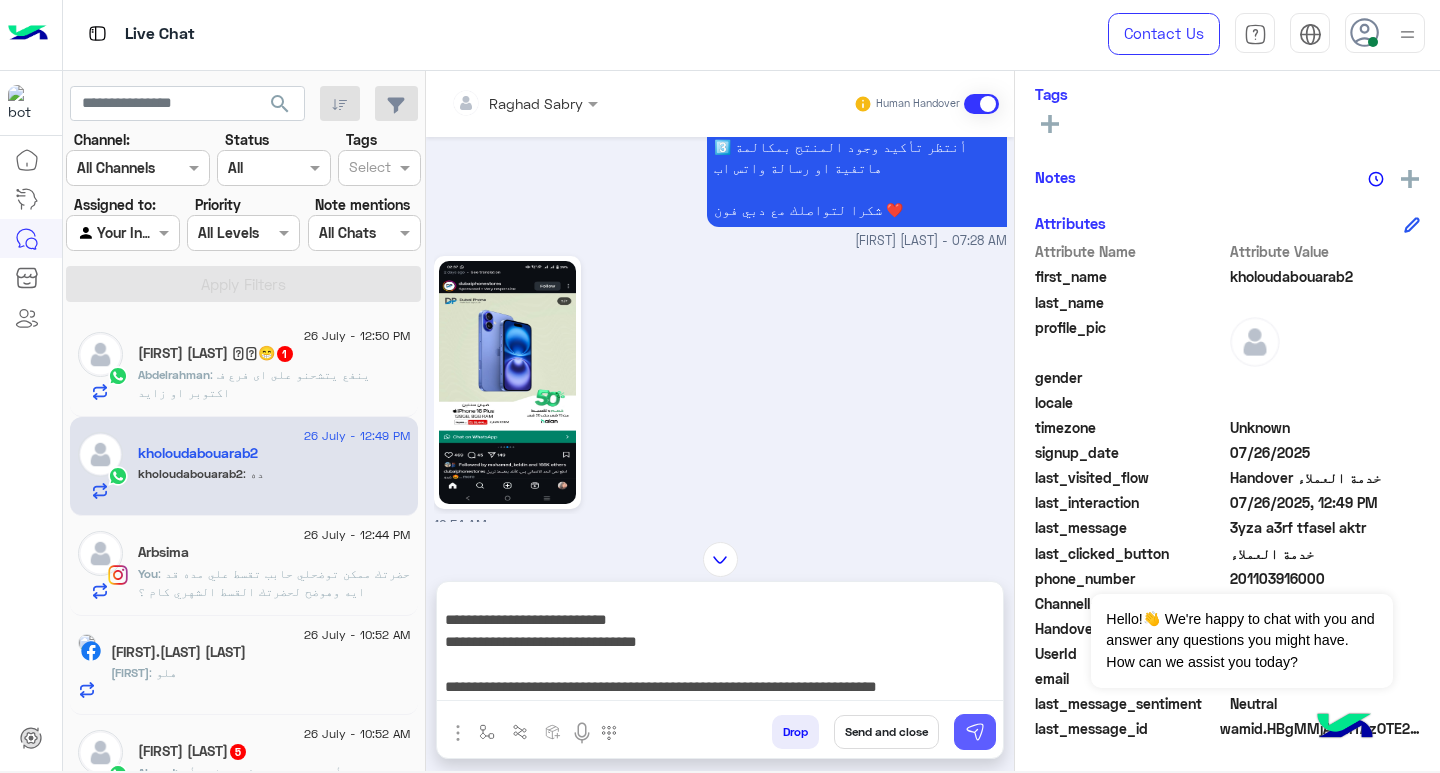 click at bounding box center [975, 732] 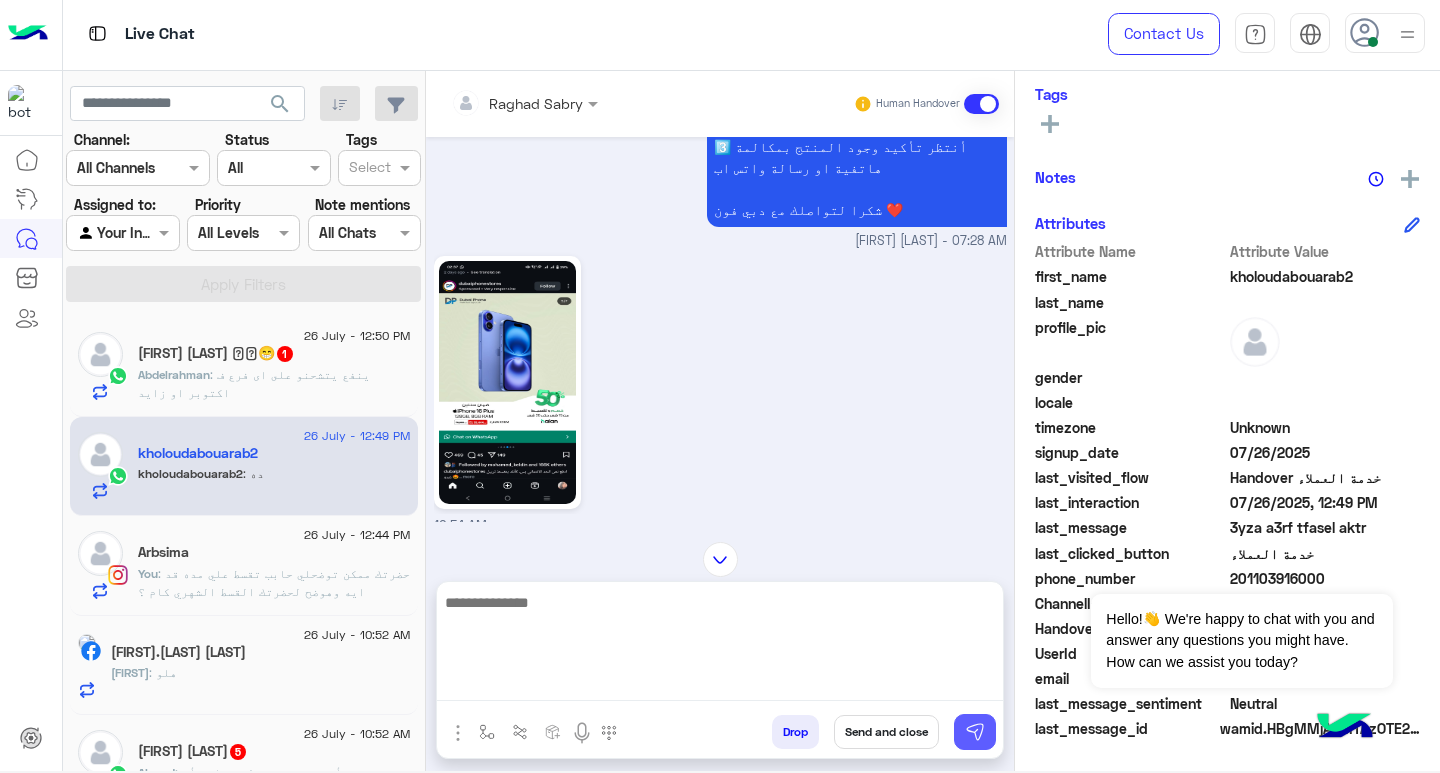 scroll, scrollTop: 0, scrollLeft: 0, axis: both 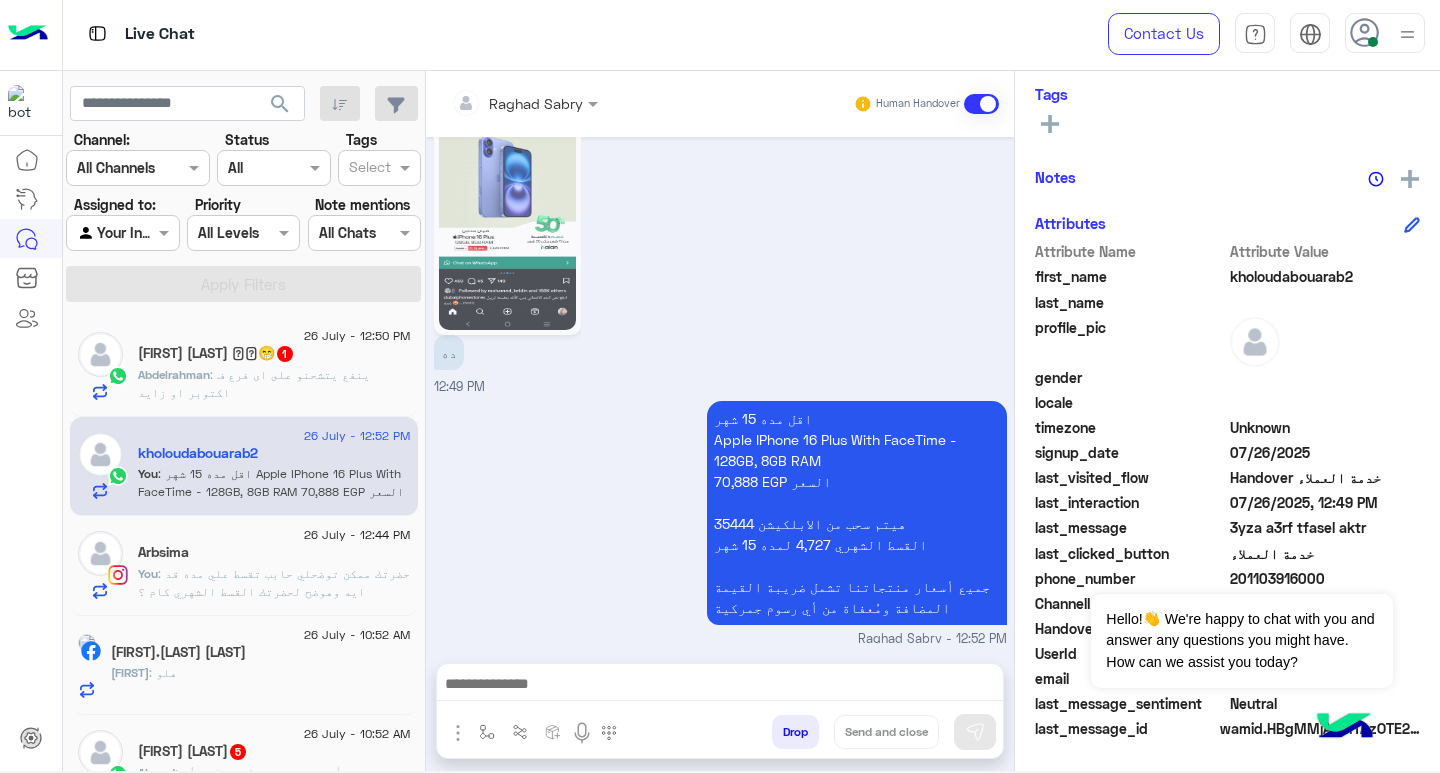 click on "[FIRST] : ينفع يتشحنو على اى فرع ف اكتوبر او زايد" 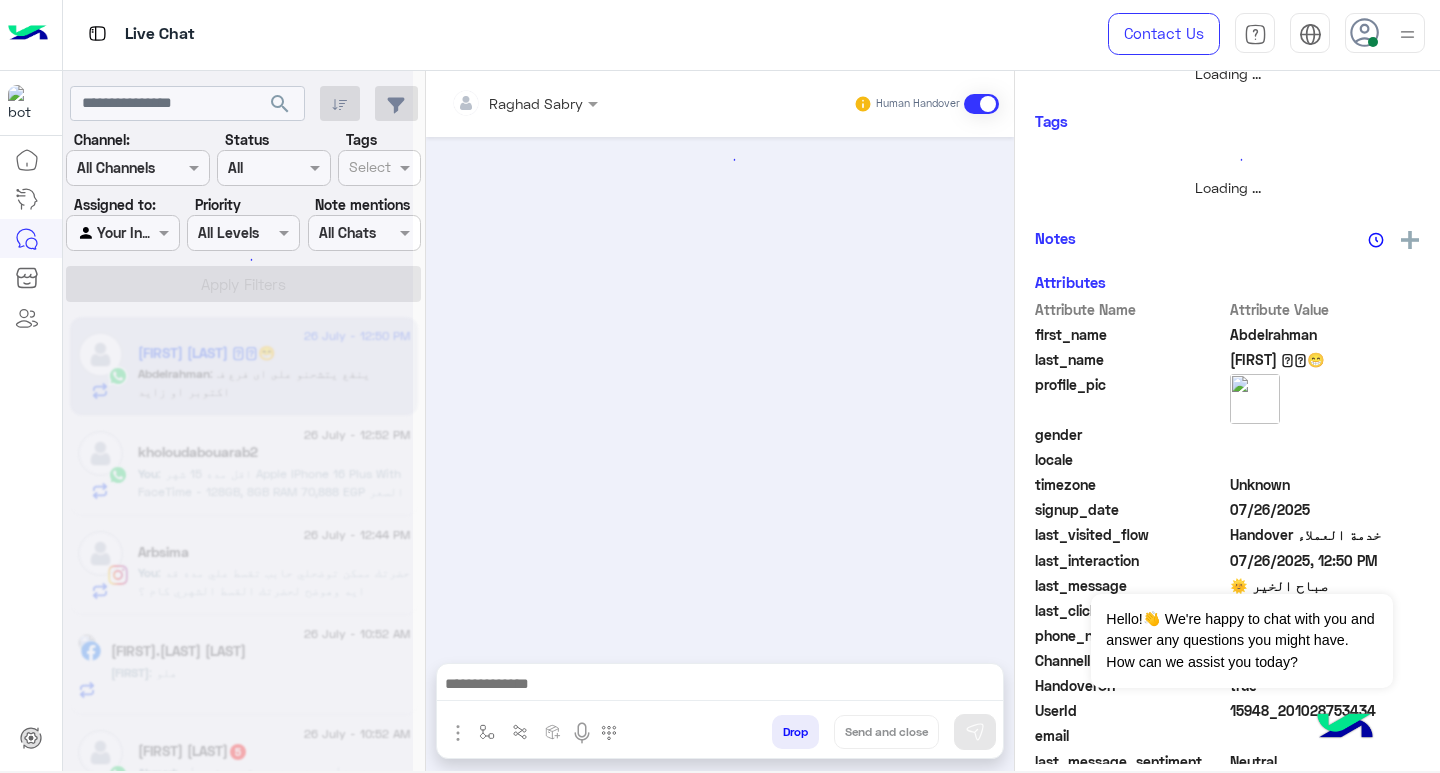 scroll, scrollTop: 355, scrollLeft: 0, axis: vertical 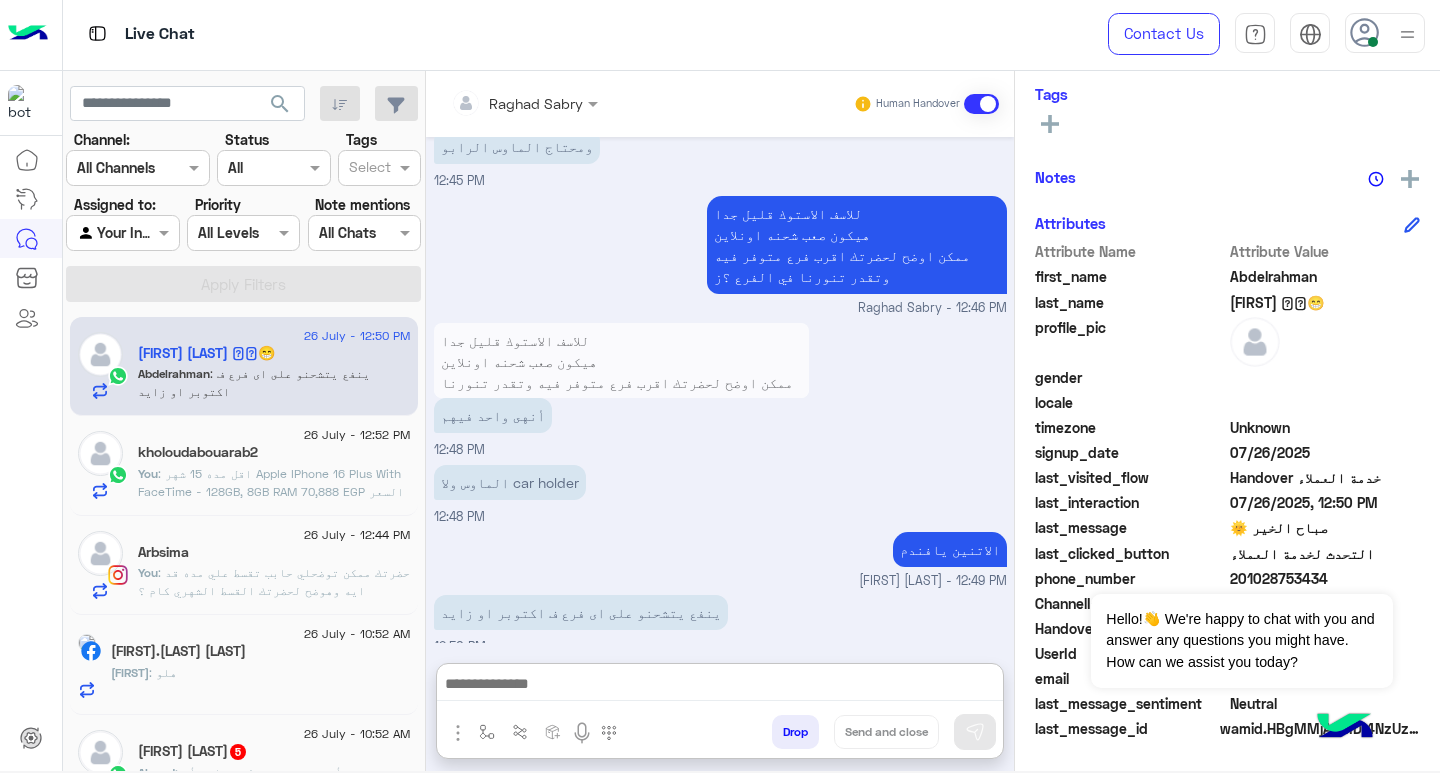 click at bounding box center (720, 686) 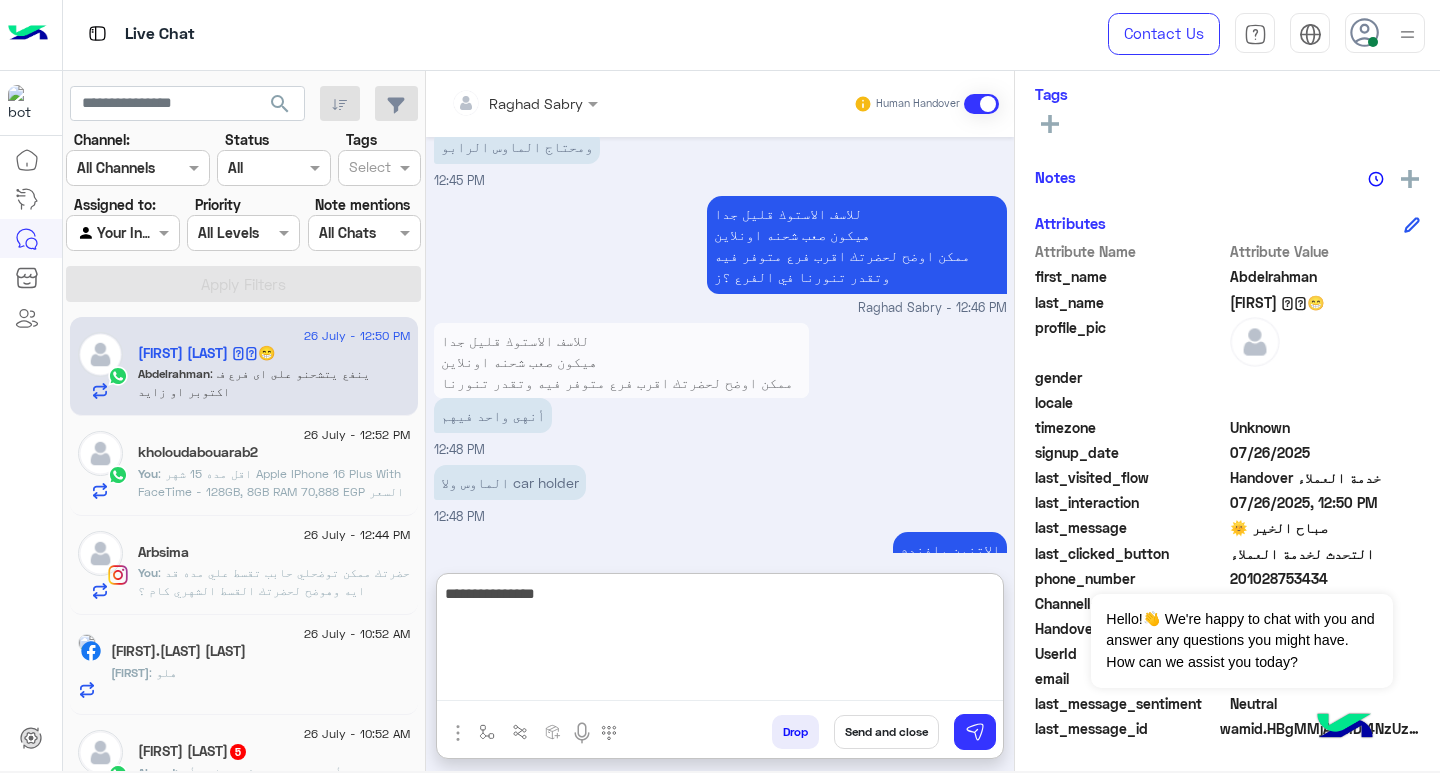 type on "**********" 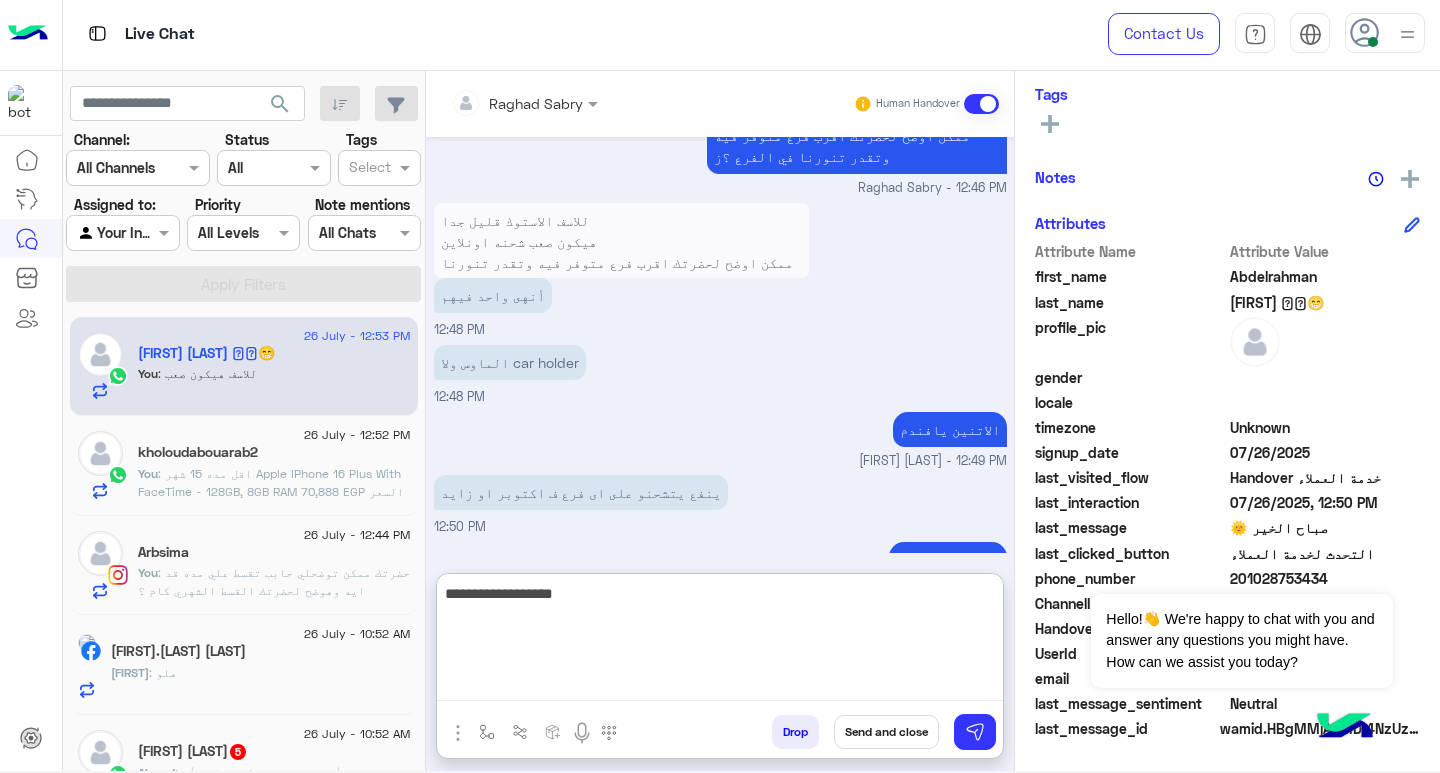 scroll, scrollTop: 1627, scrollLeft: 0, axis: vertical 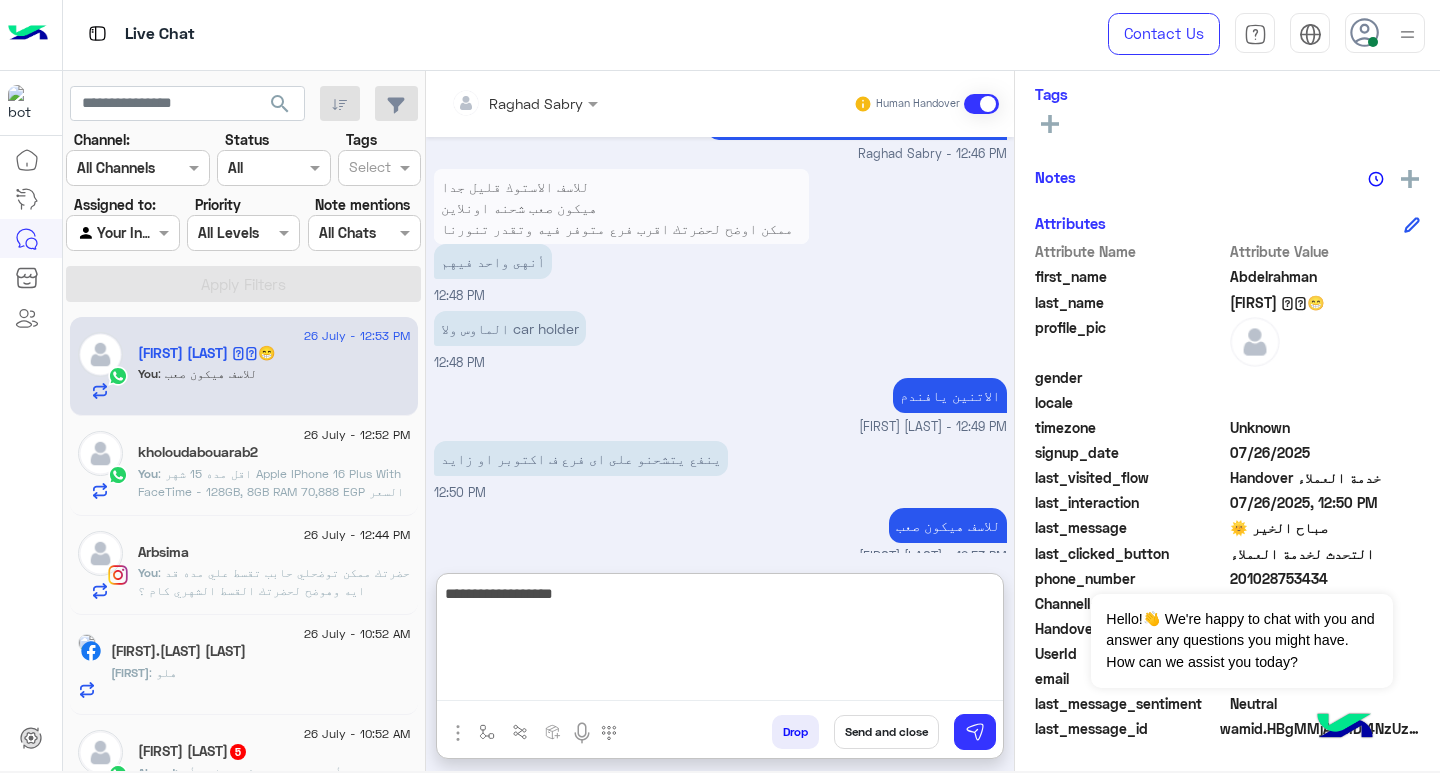 click on "[FIRST] [LAST] -  12:53 PM" at bounding box center [720, 557] 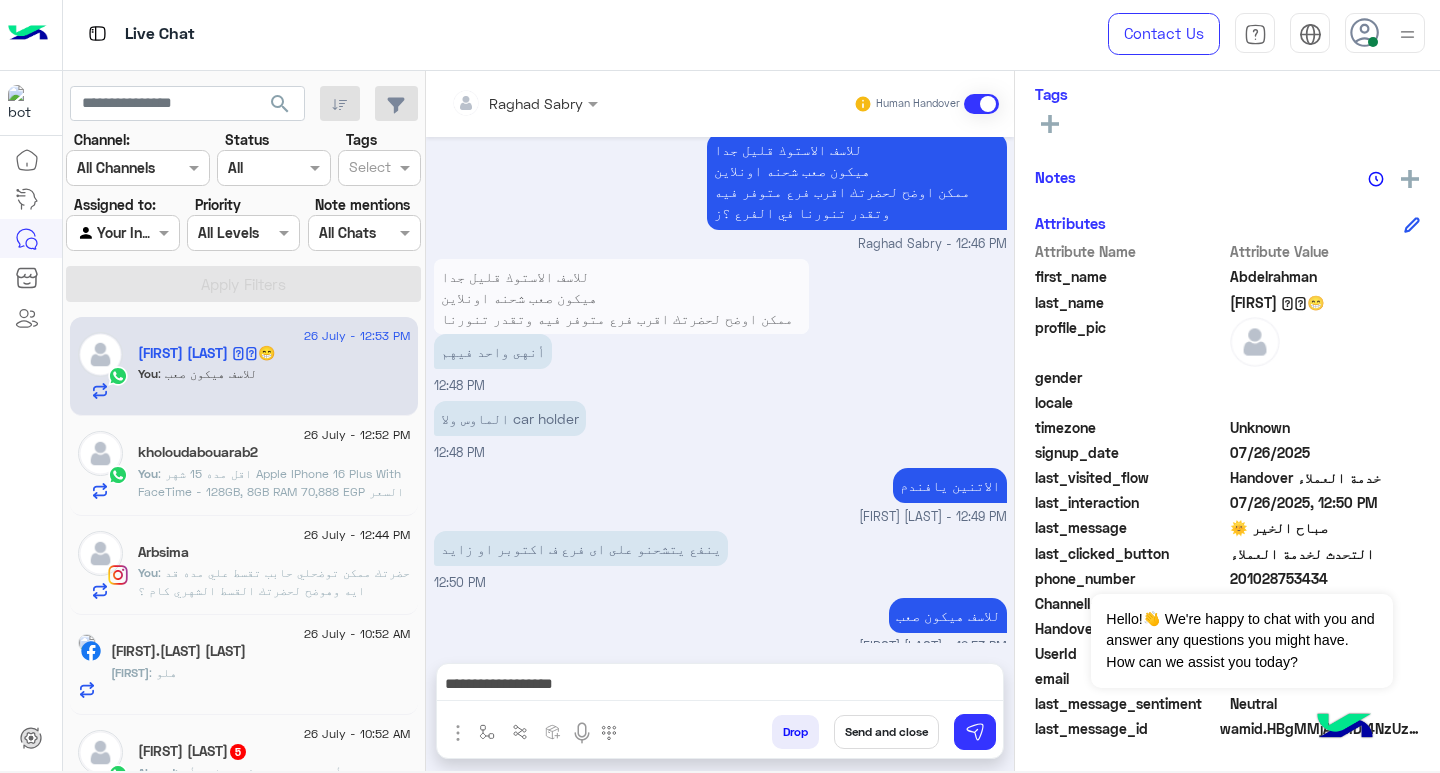 click on "**********" at bounding box center [720, 686] 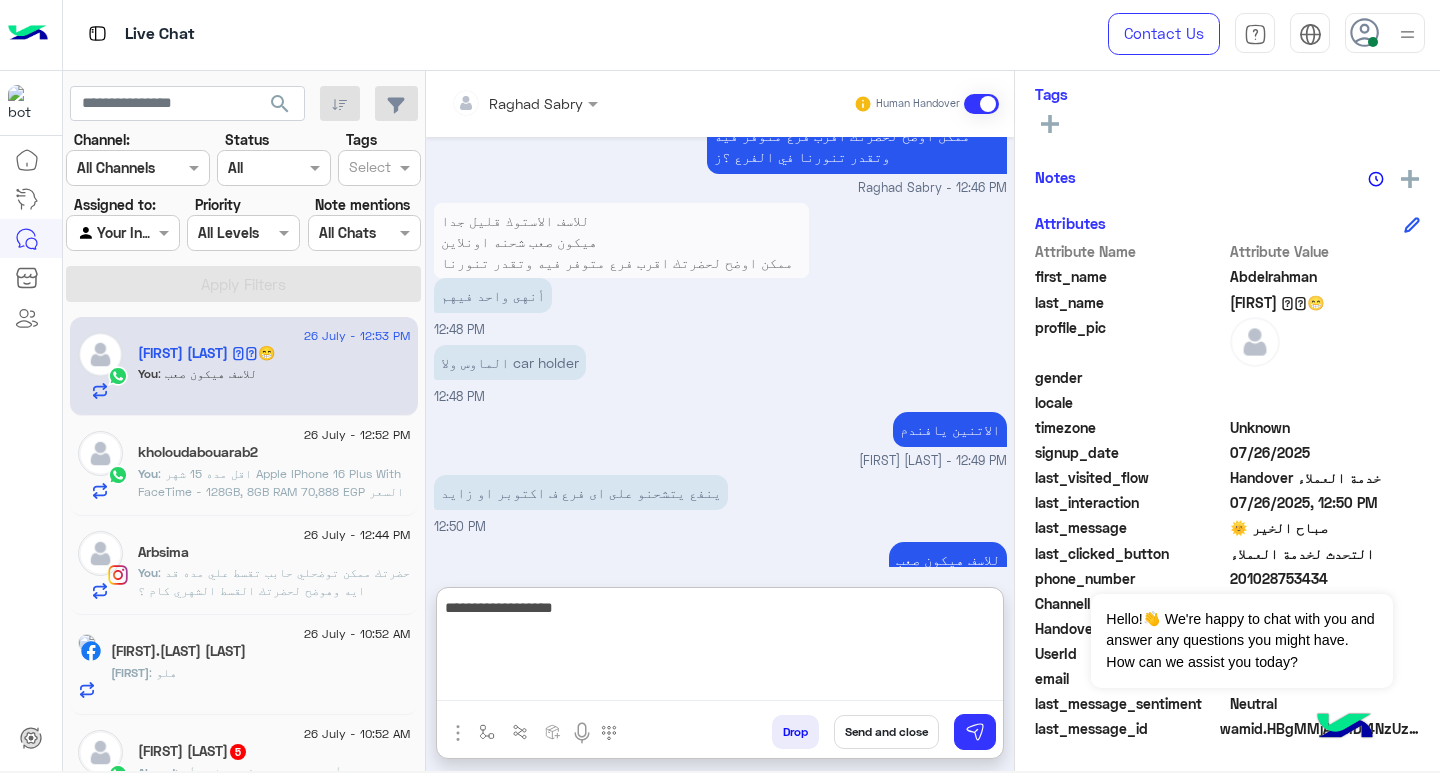 paste on "**********" 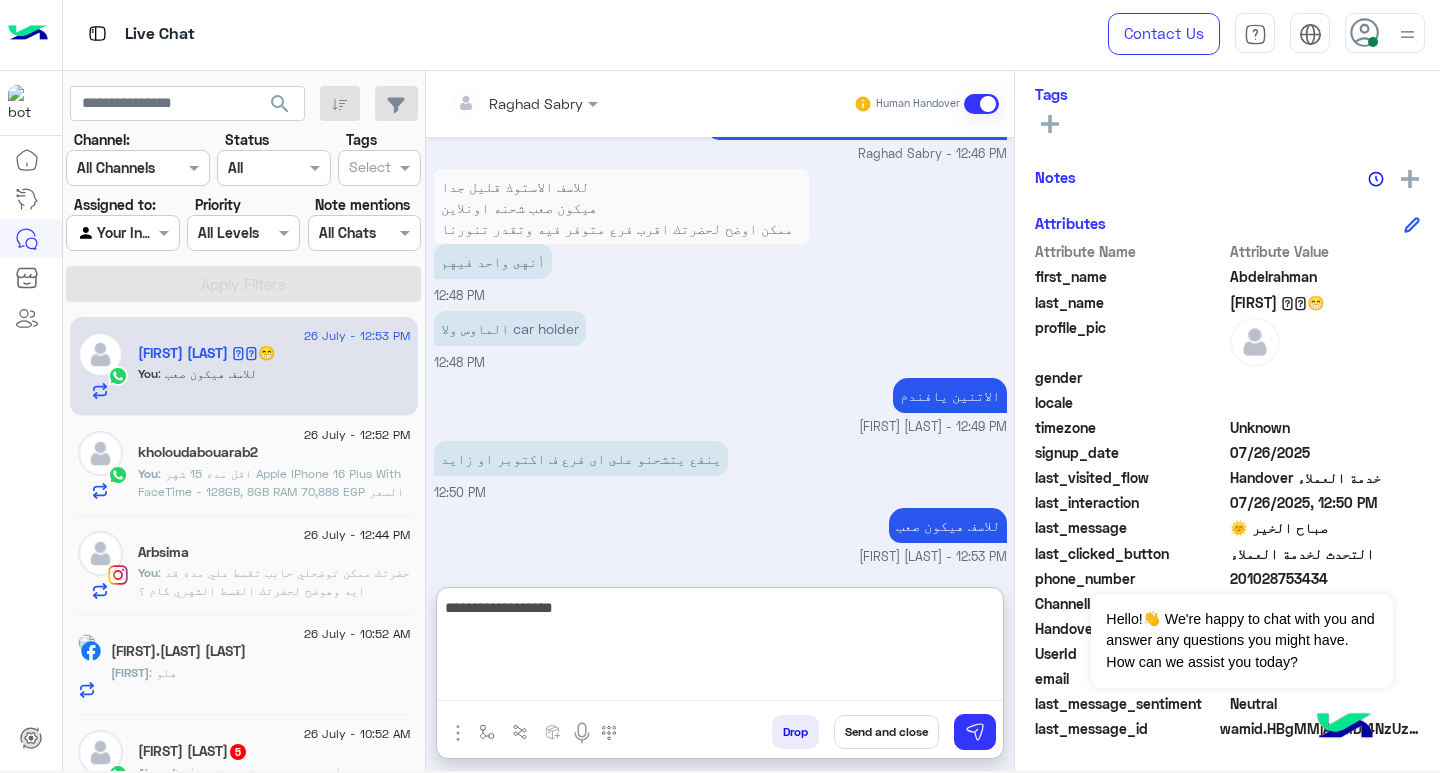 type on "**********" 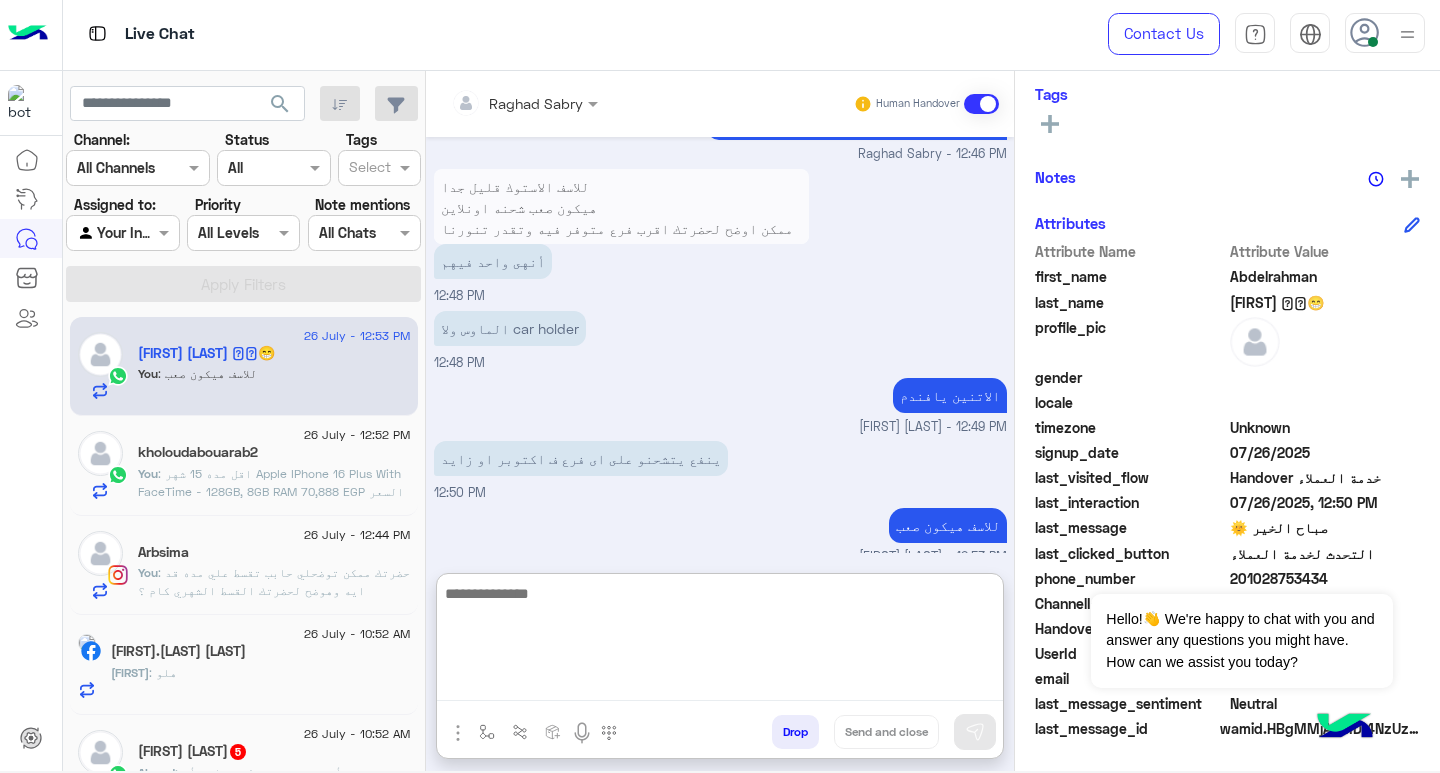 scroll, scrollTop: 1712, scrollLeft: 0, axis: vertical 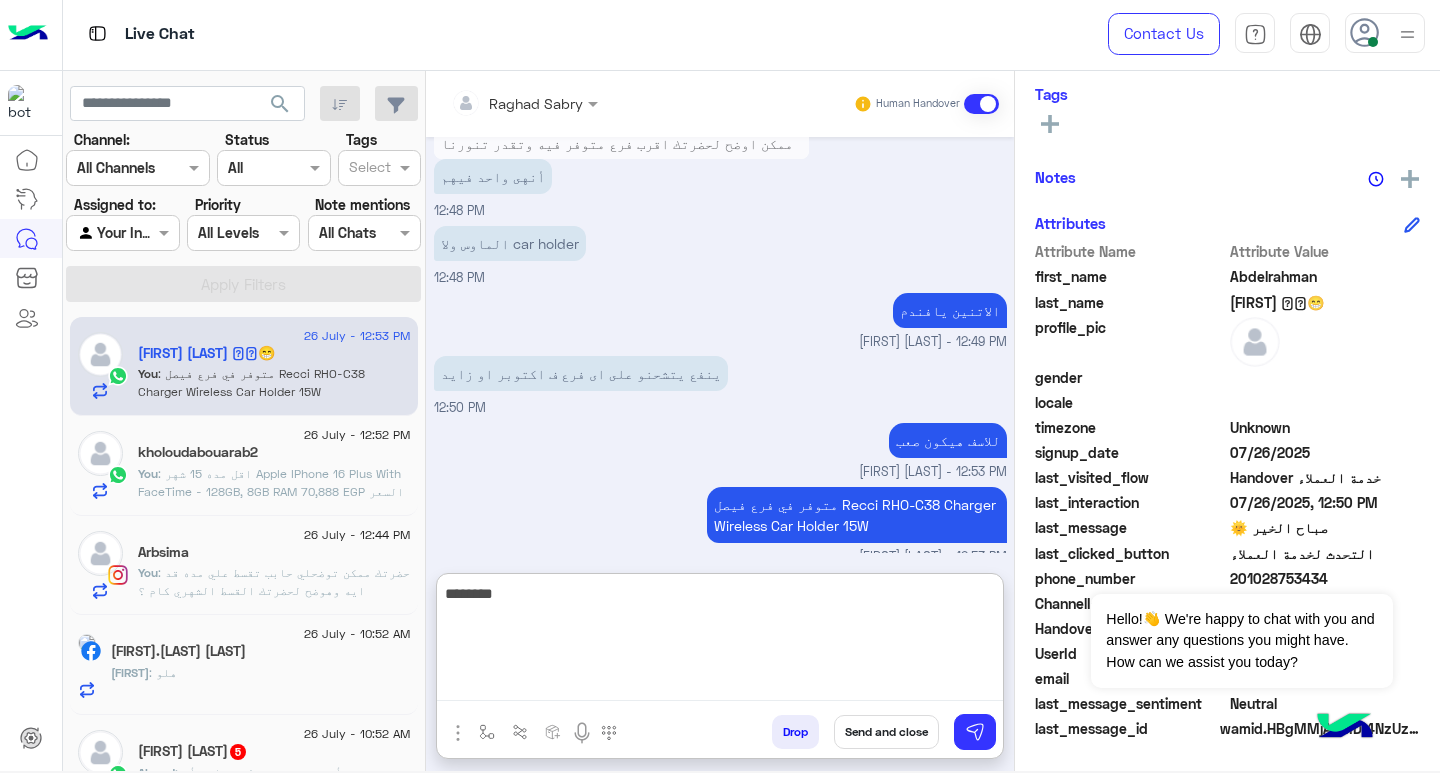 type on "********" 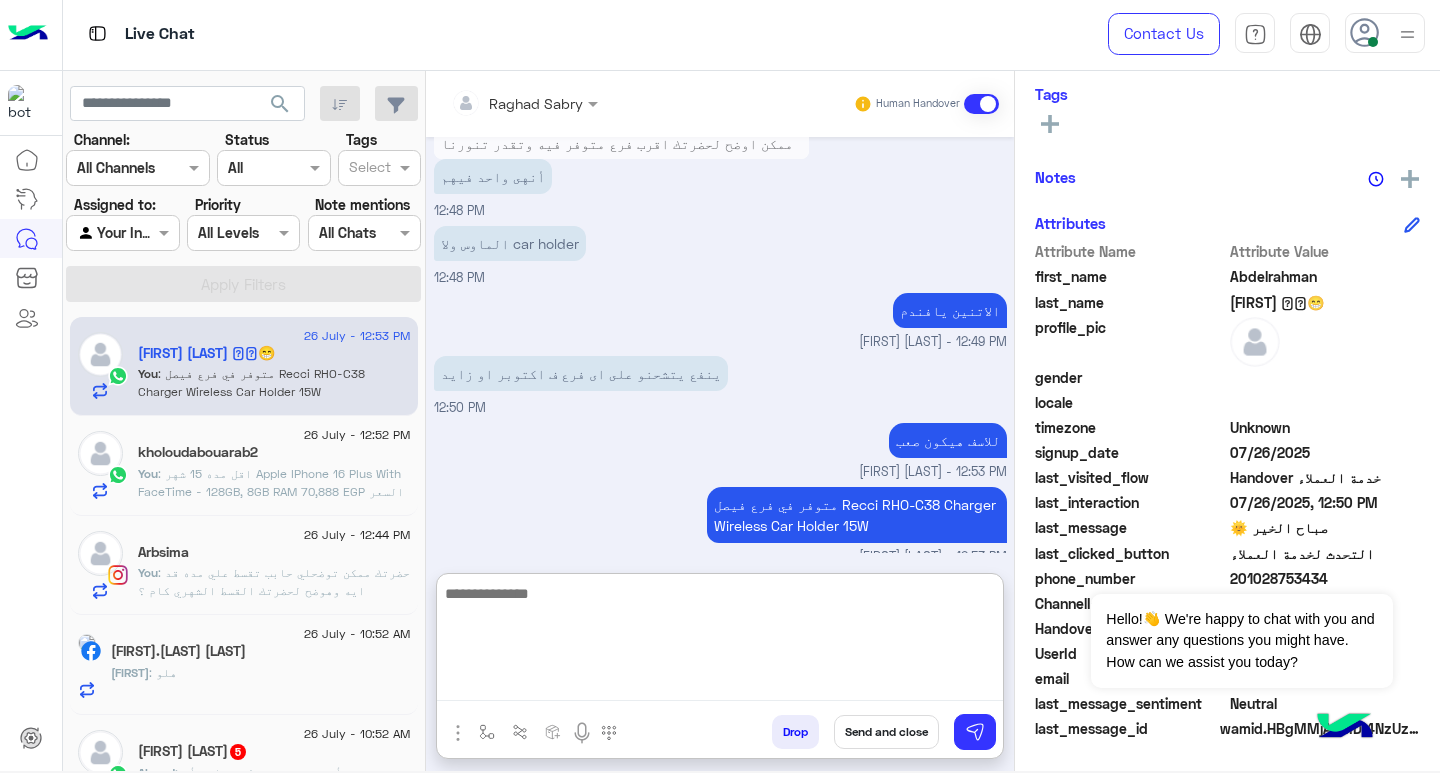 scroll, scrollTop: 1776, scrollLeft: 0, axis: vertical 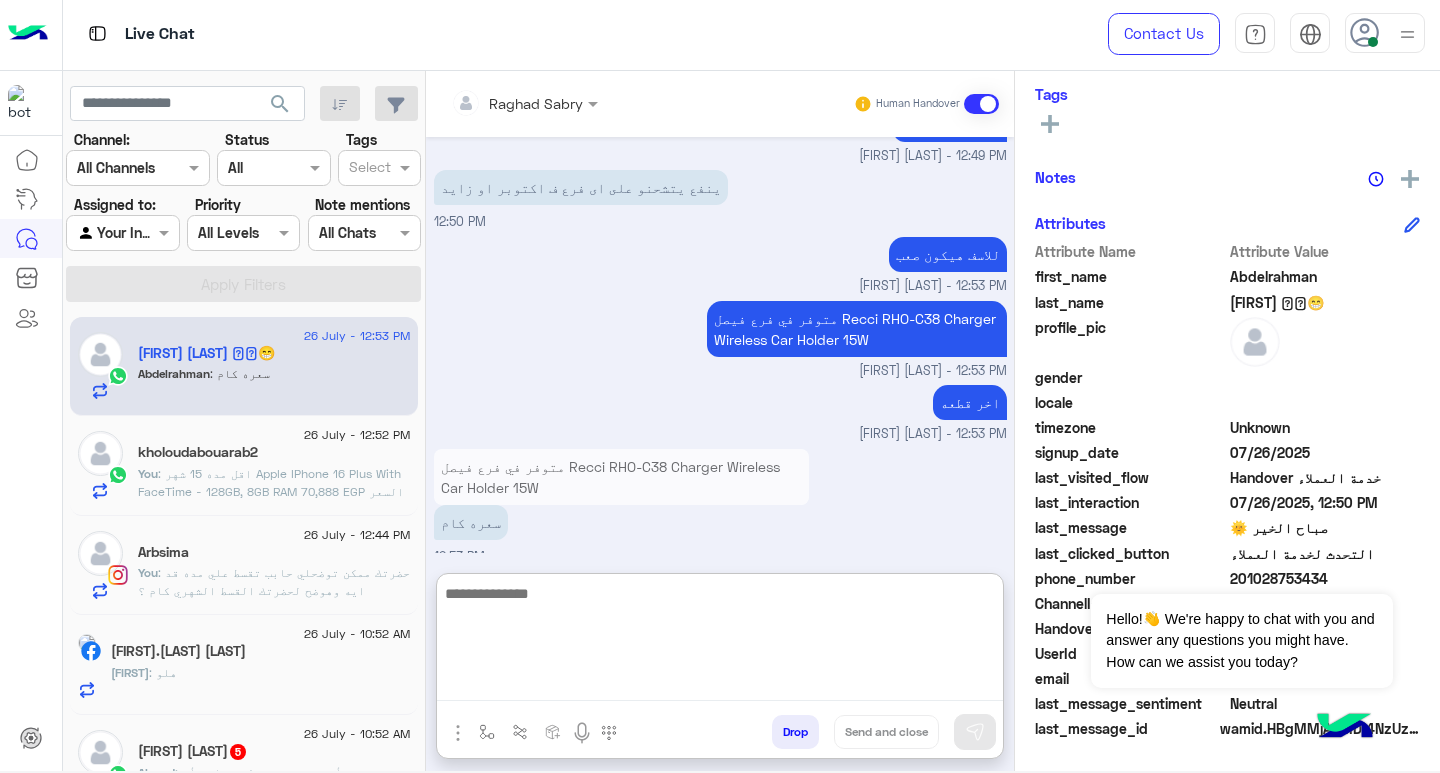 click at bounding box center (720, 641) 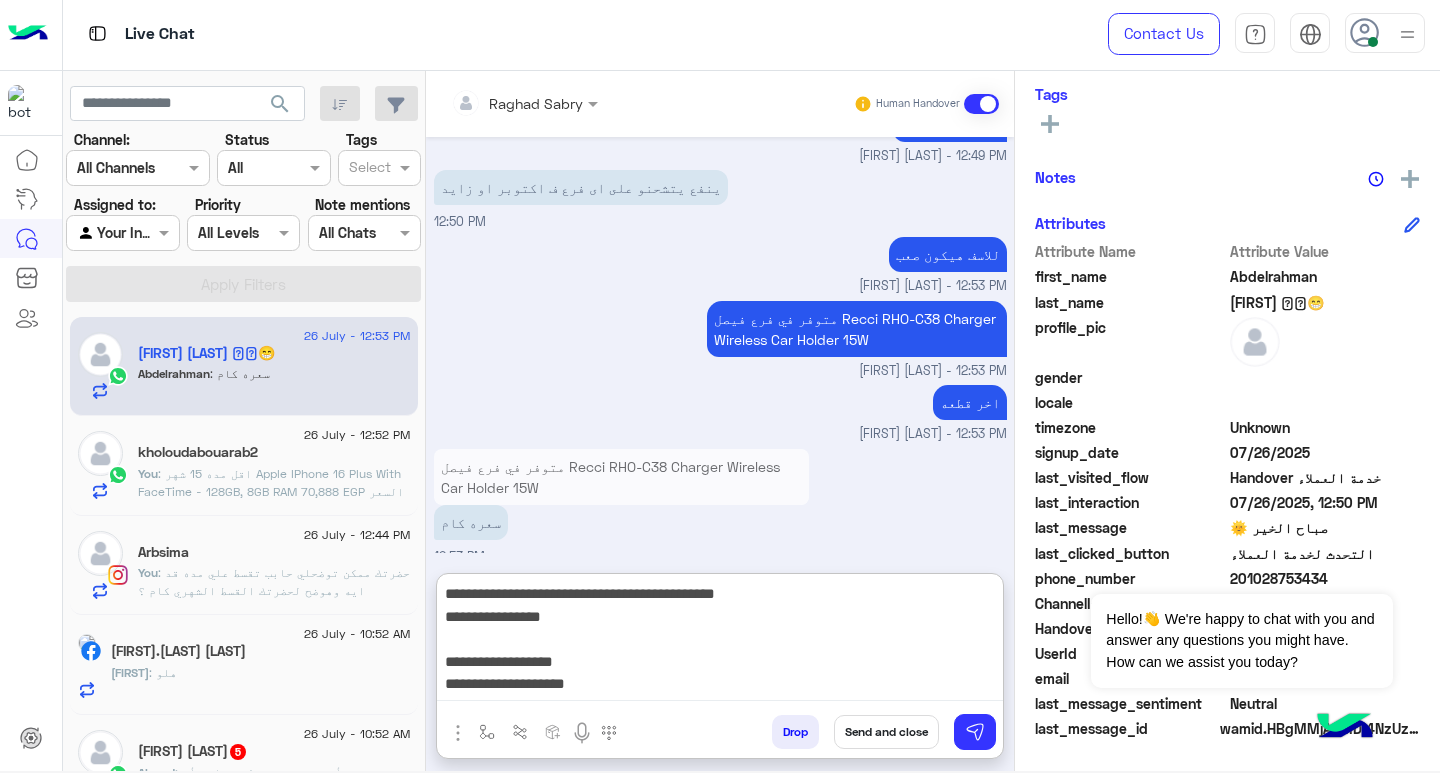 click on "**********" at bounding box center [720, 641] 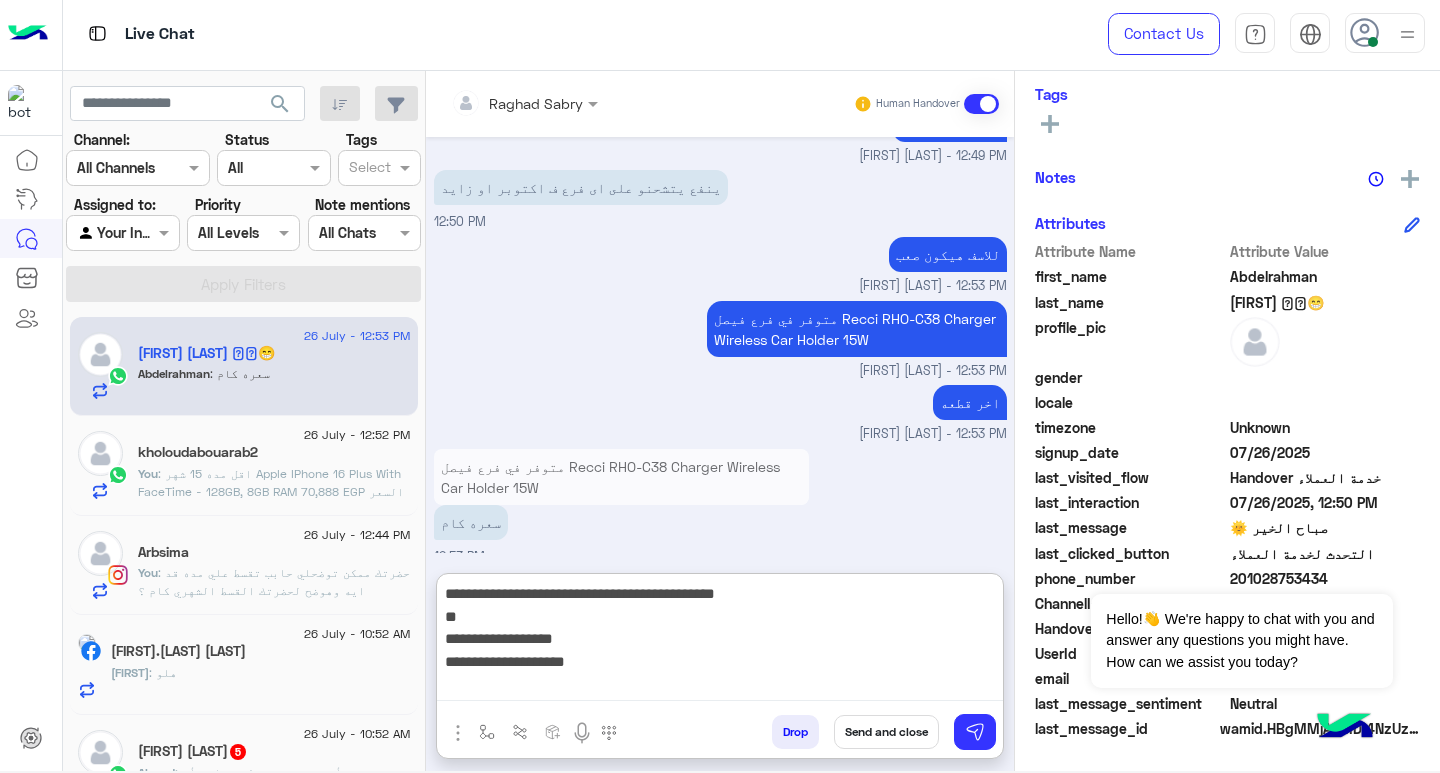 drag, startPoint x: 506, startPoint y: 639, endPoint x: 605, endPoint y: 637, distance: 99.0202 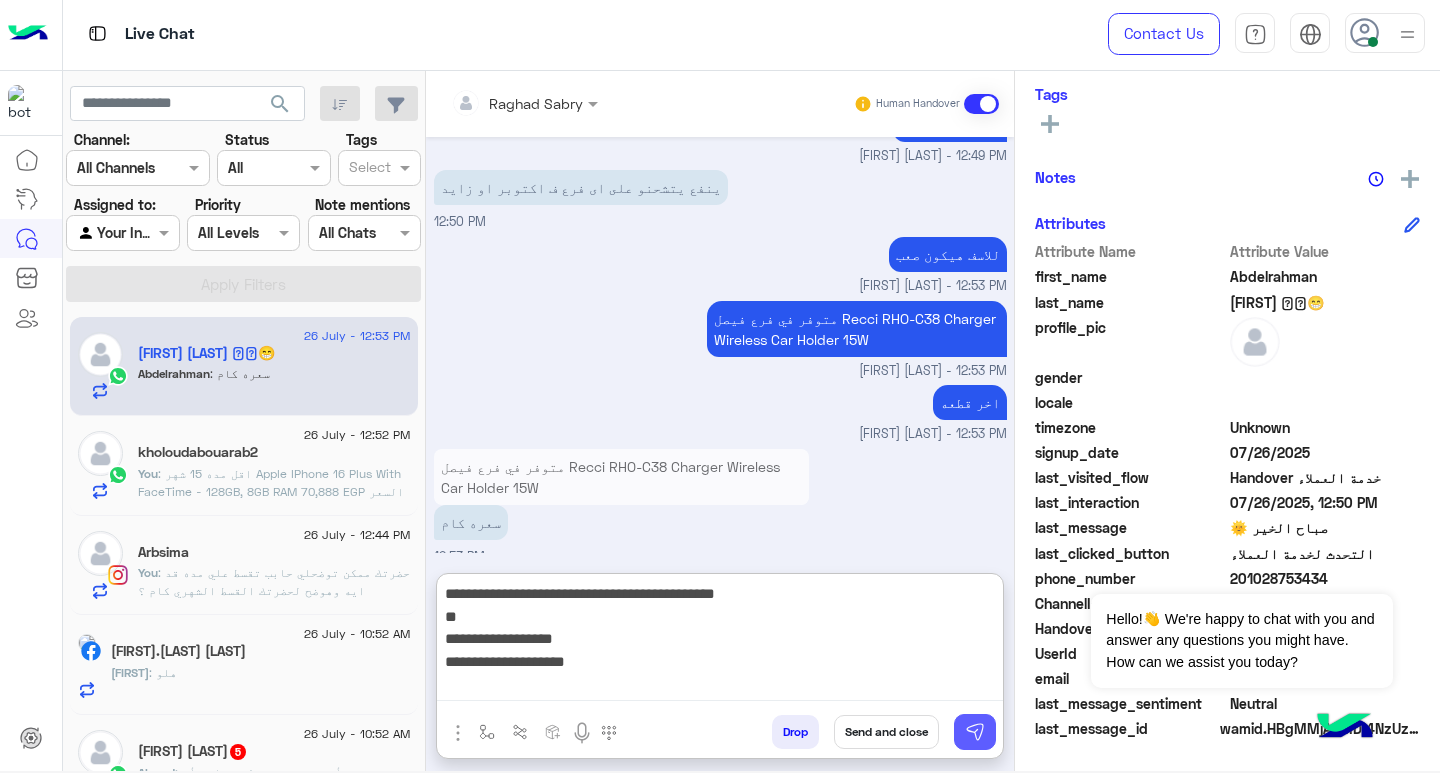 type on "**********" 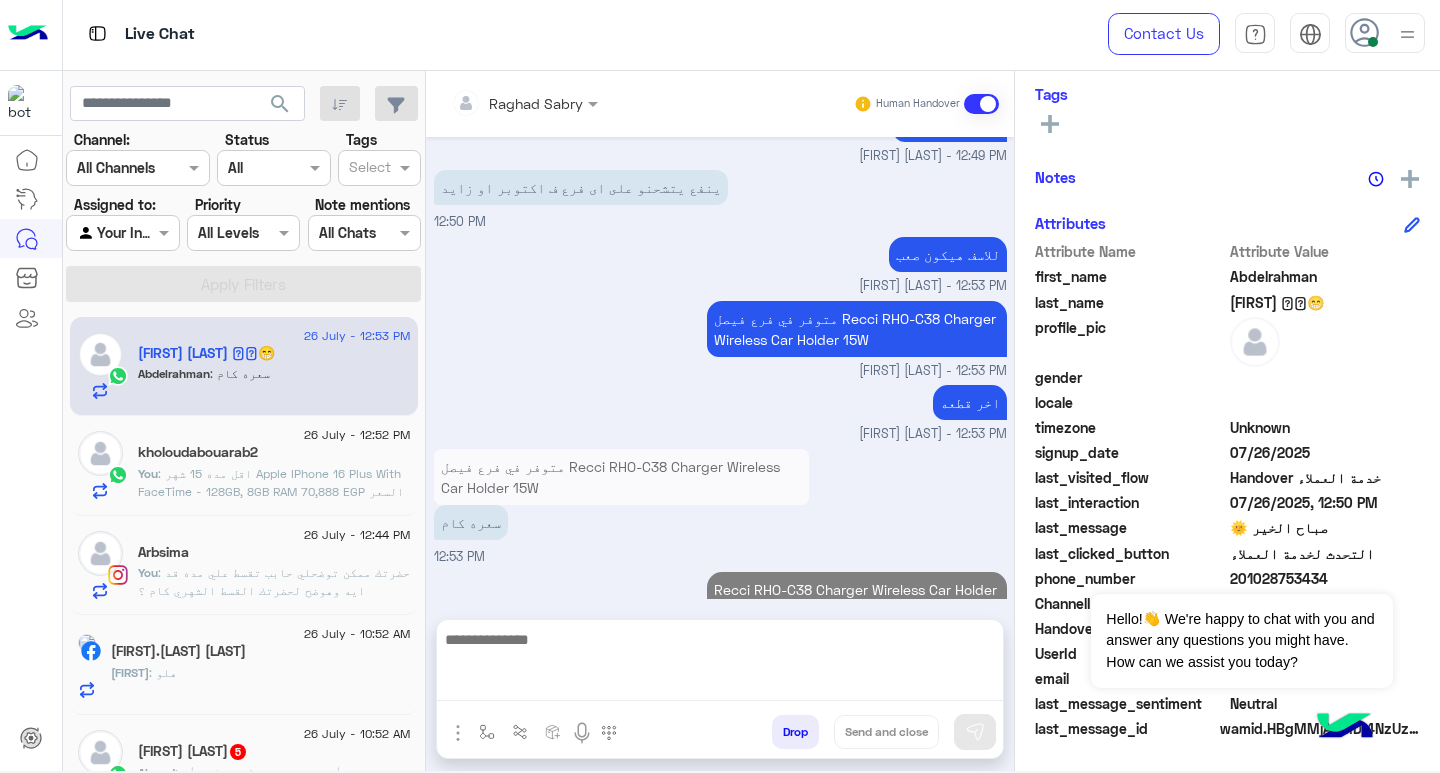 scroll, scrollTop: 1956, scrollLeft: 0, axis: vertical 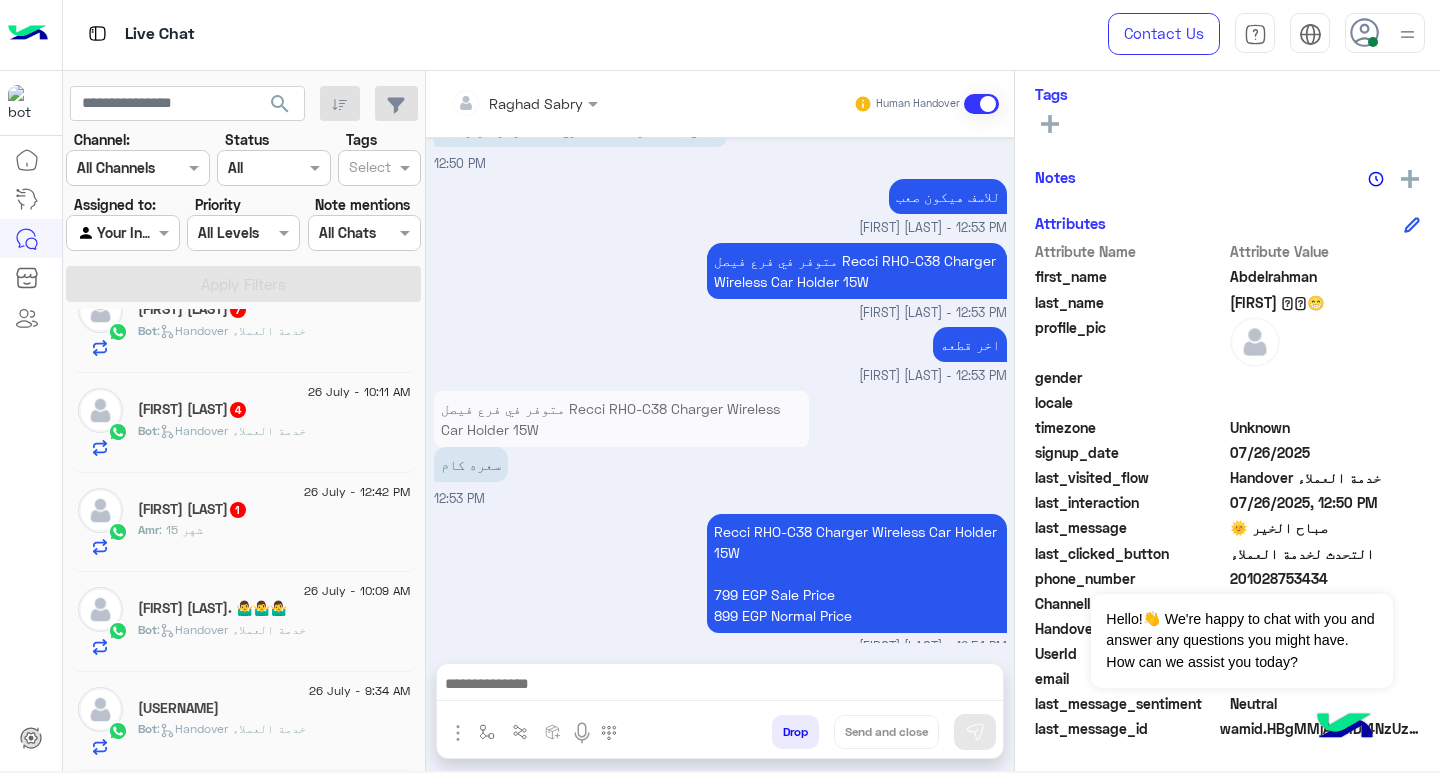 click on "[USERNAME]" 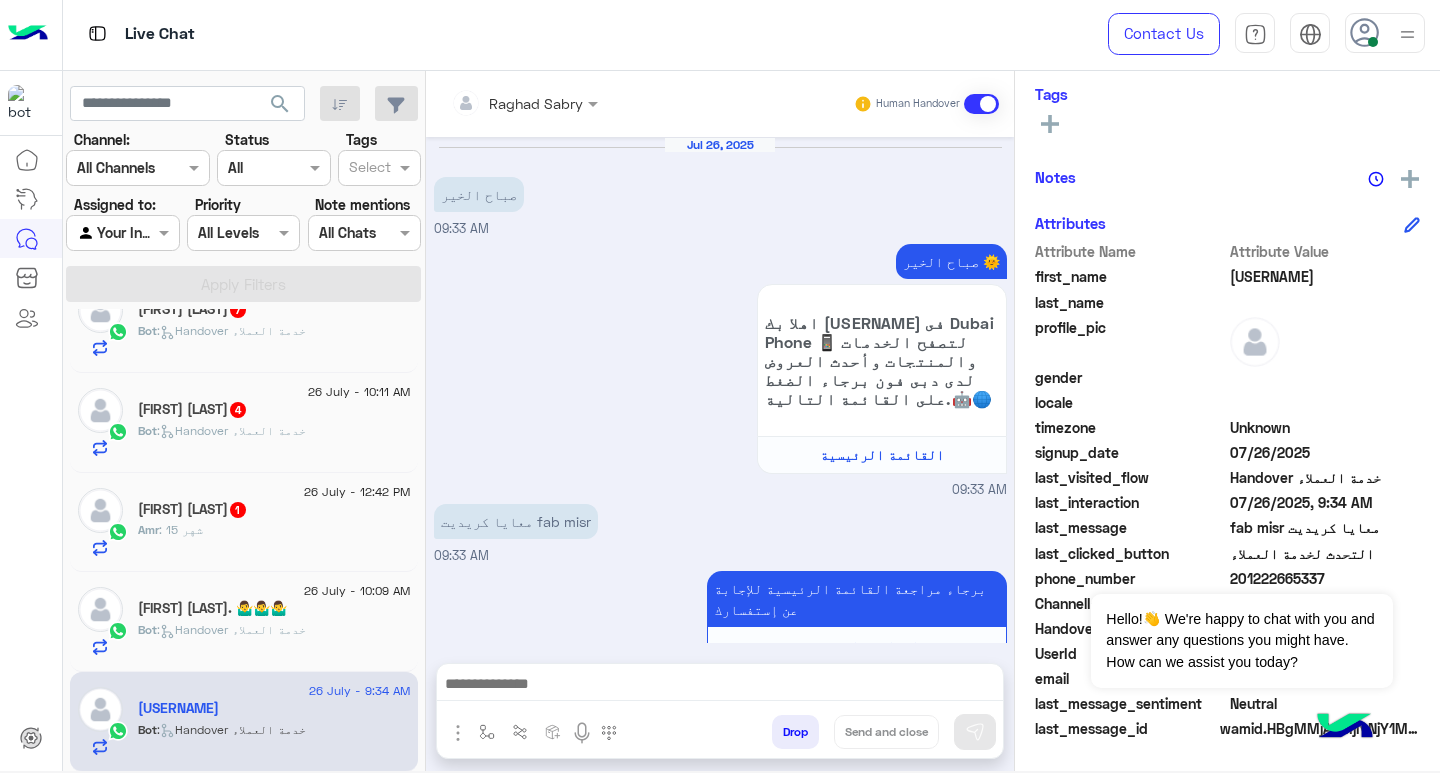 scroll, scrollTop: 1138, scrollLeft: 0, axis: vertical 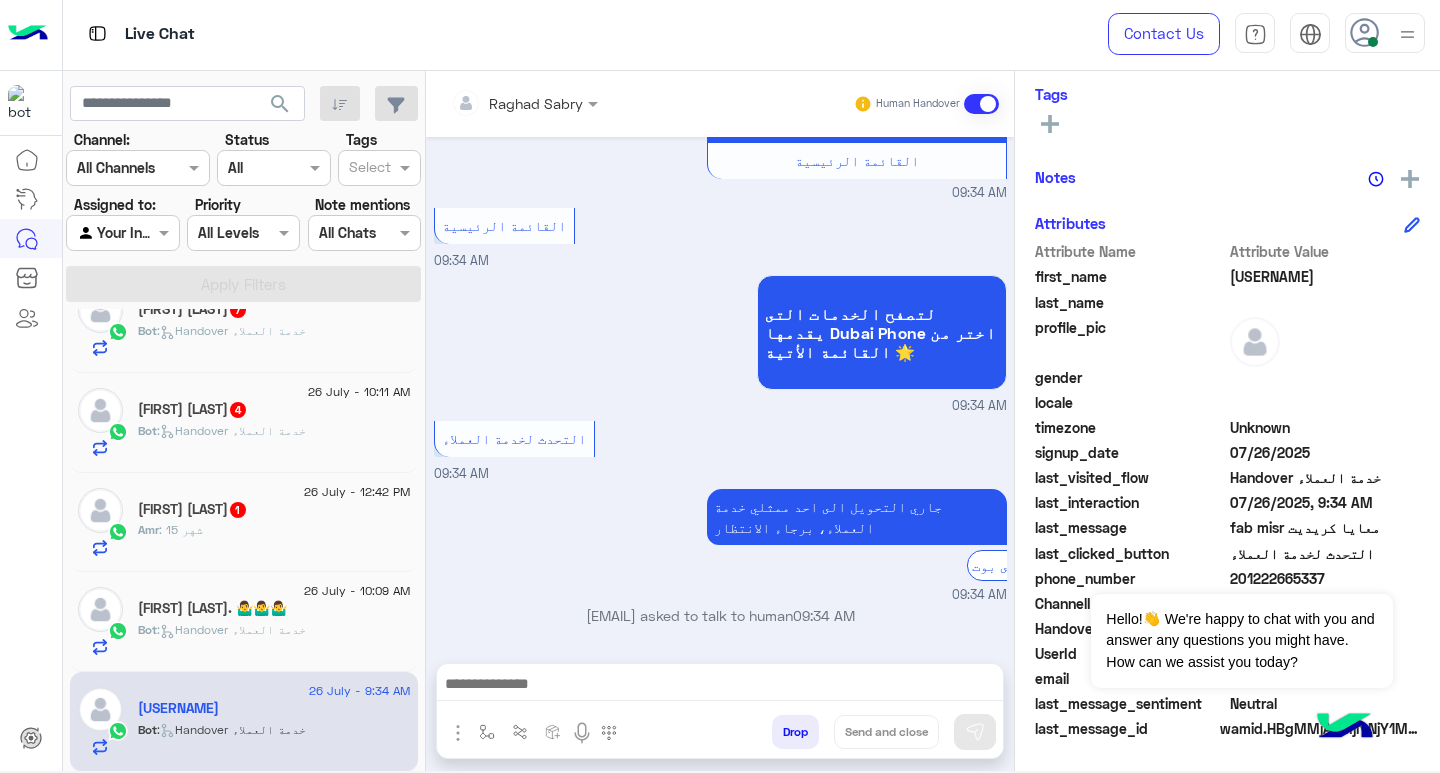 click on "Bot :   Handover خدمة العملاء" 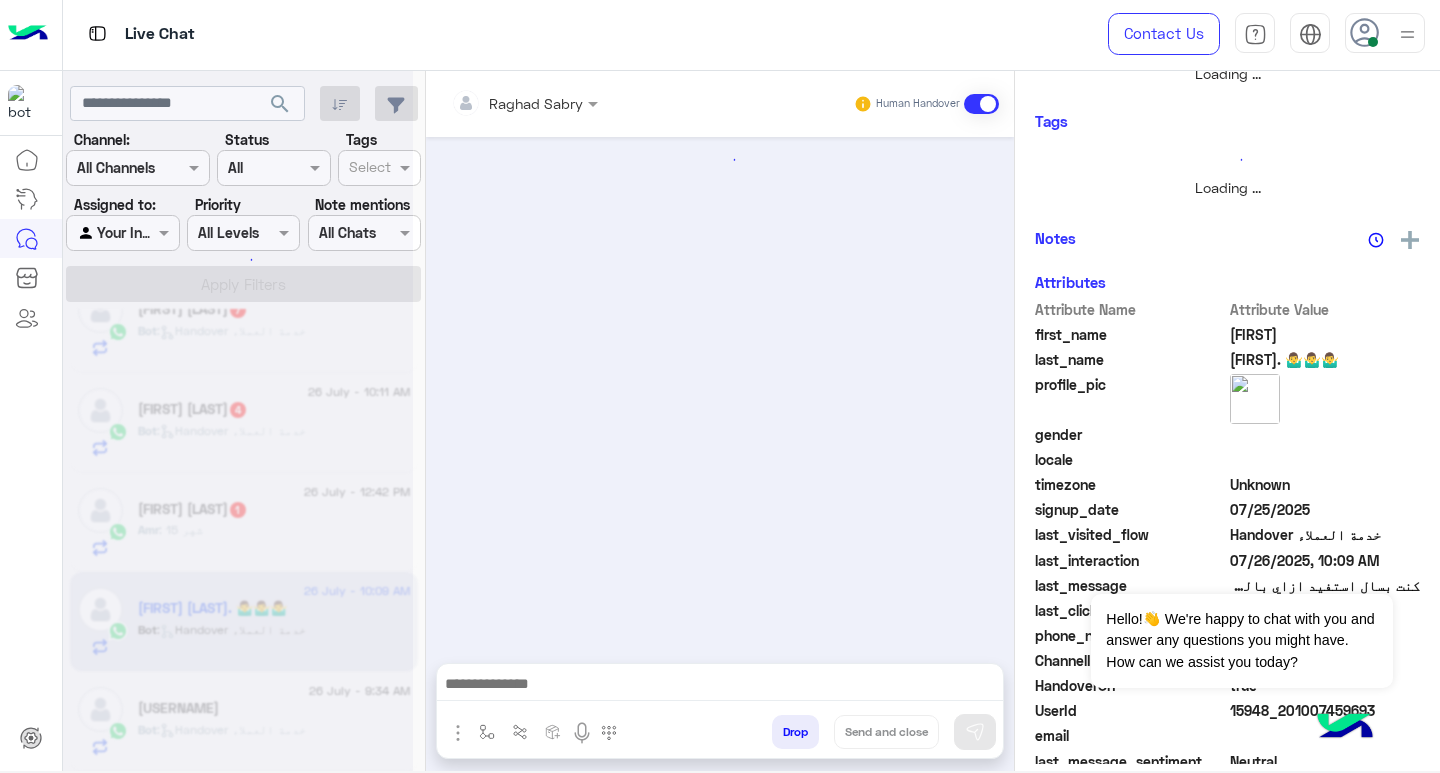 scroll, scrollTop: 355, scrollLeft: 0, axis: vertical 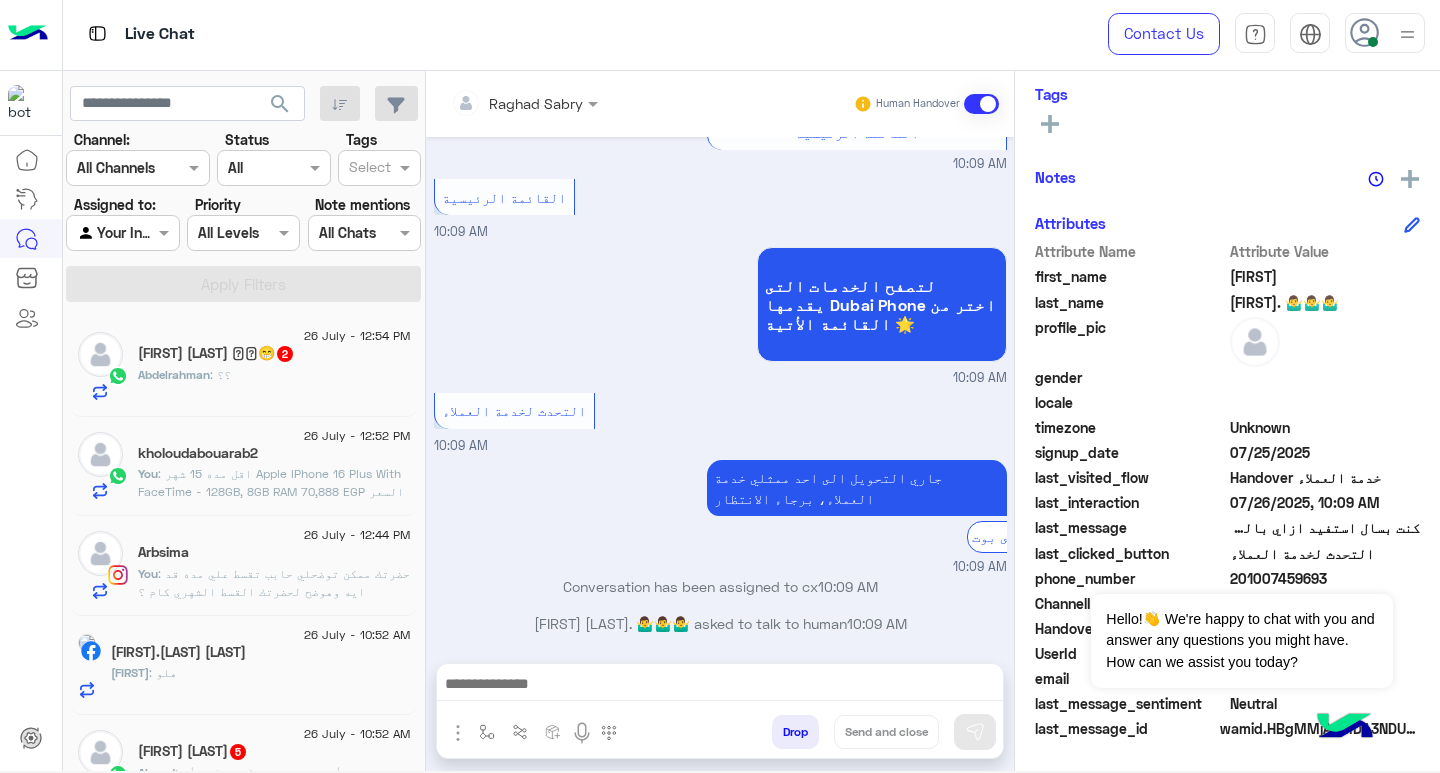 click on "[FIRST] [LAST] 🫡🫡😁  2" 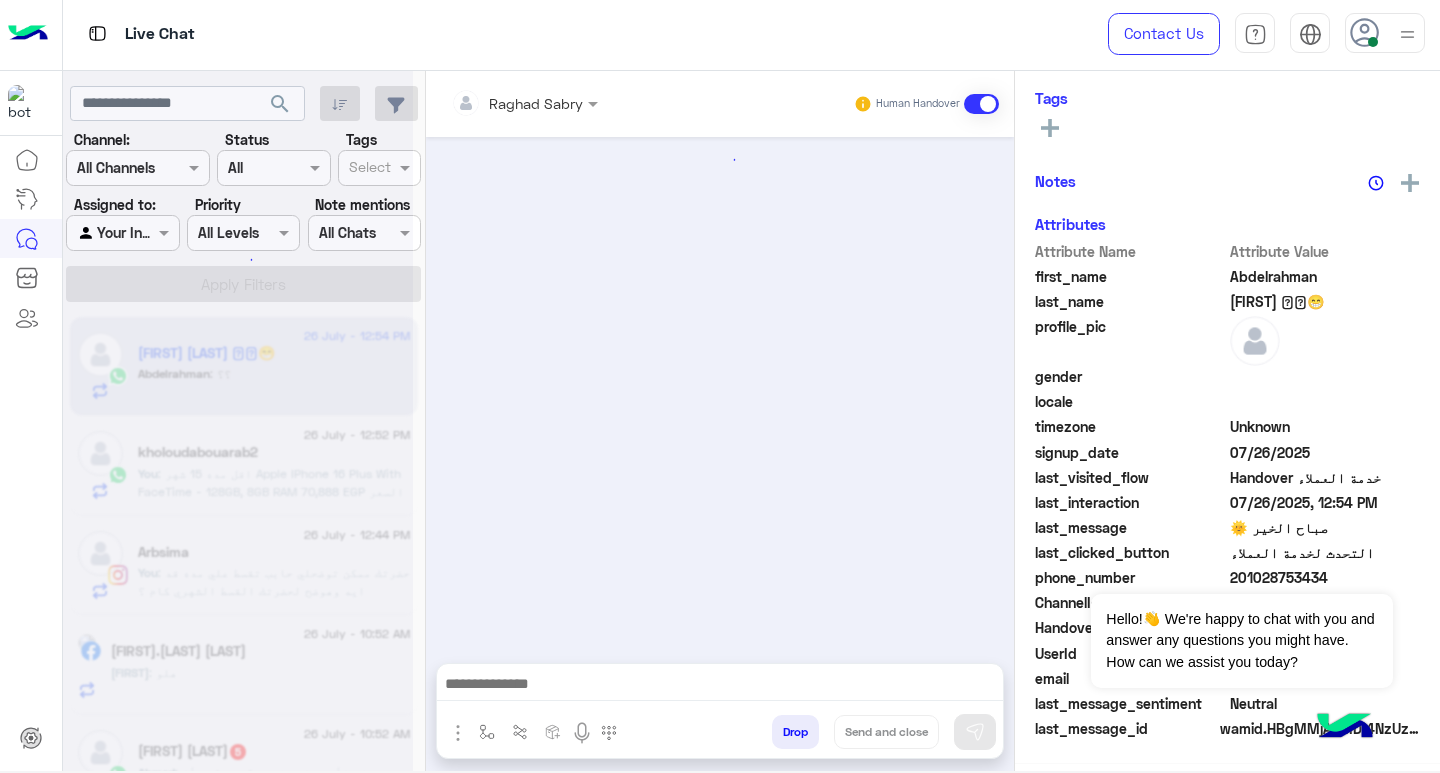 scroll, scrollTop: 329, scrollLeft: 0, axis: vertical 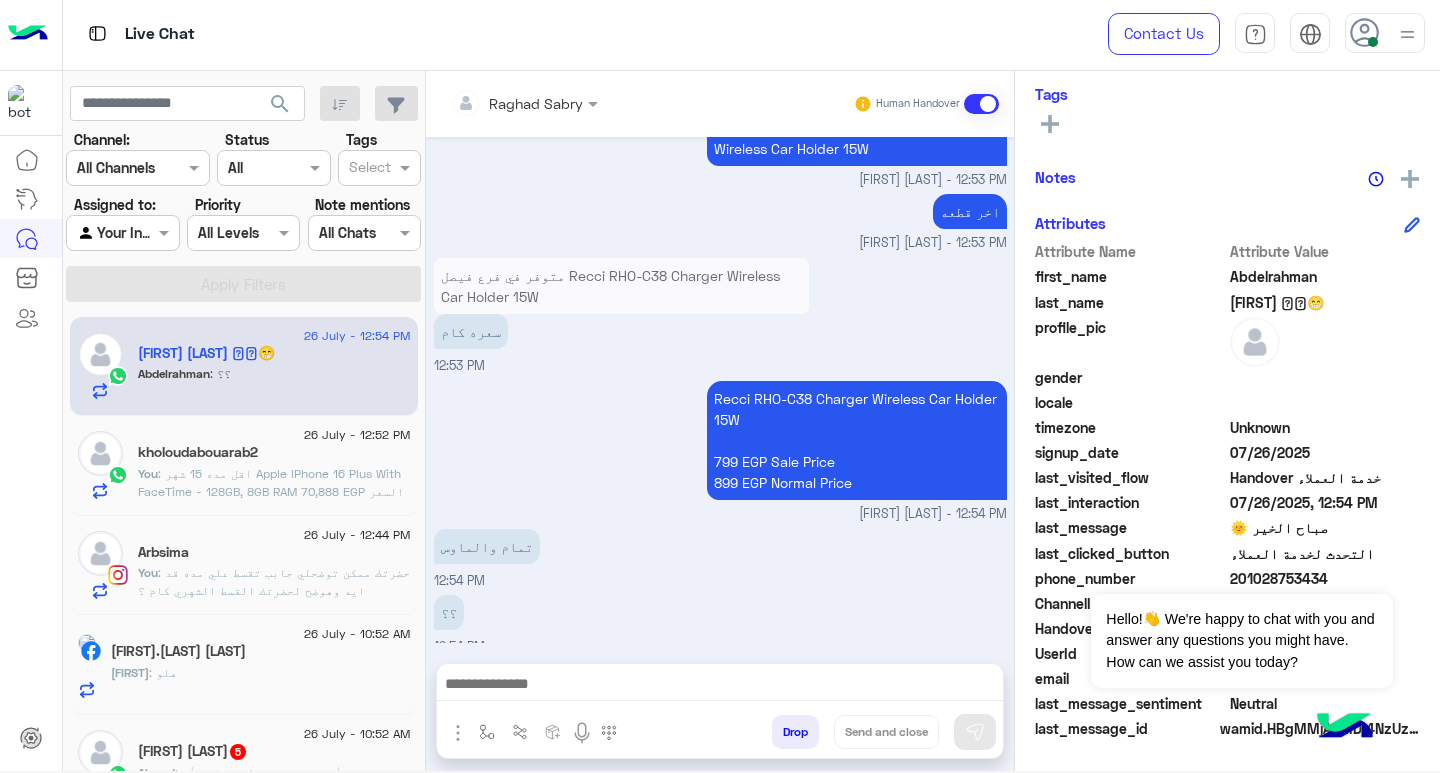 click at bounding box center [720, 686] 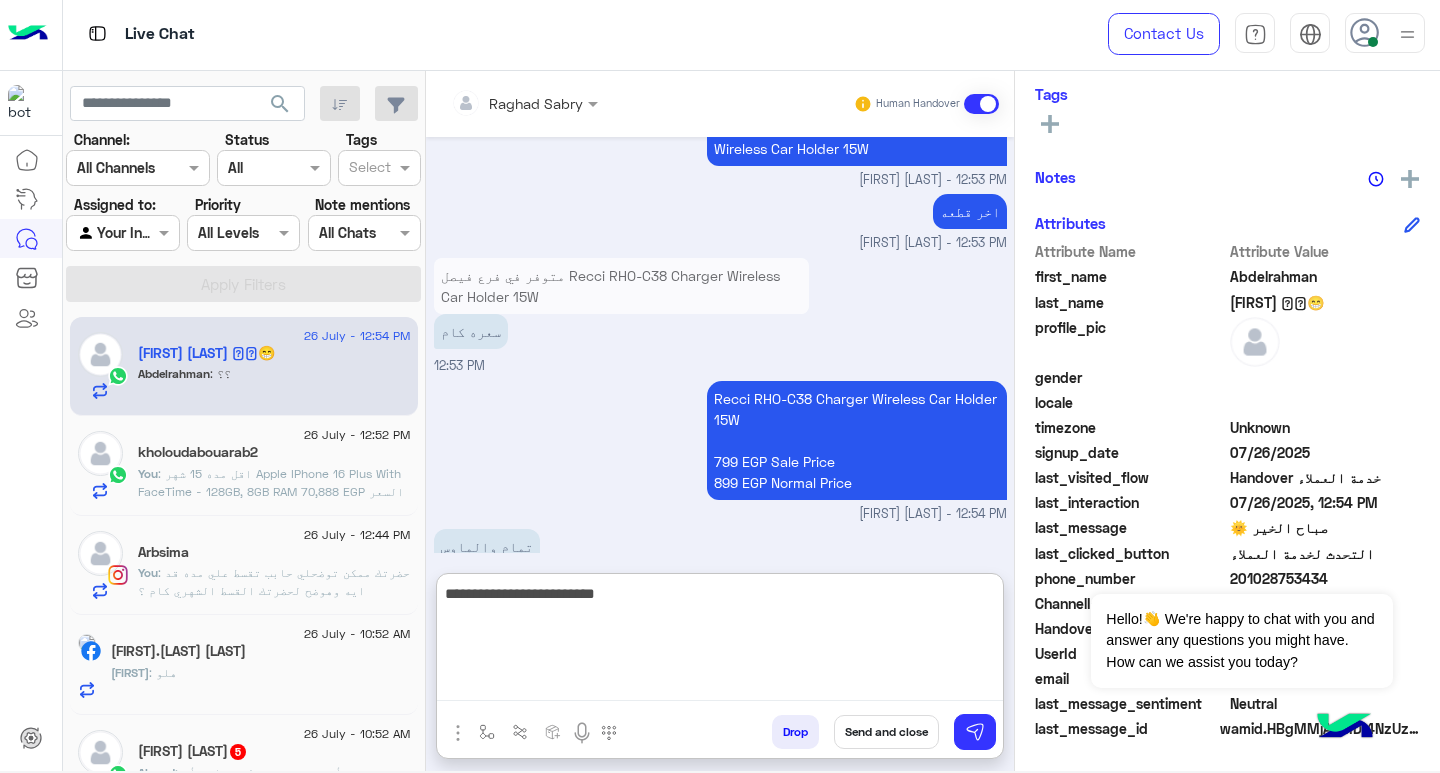 type on "**********" 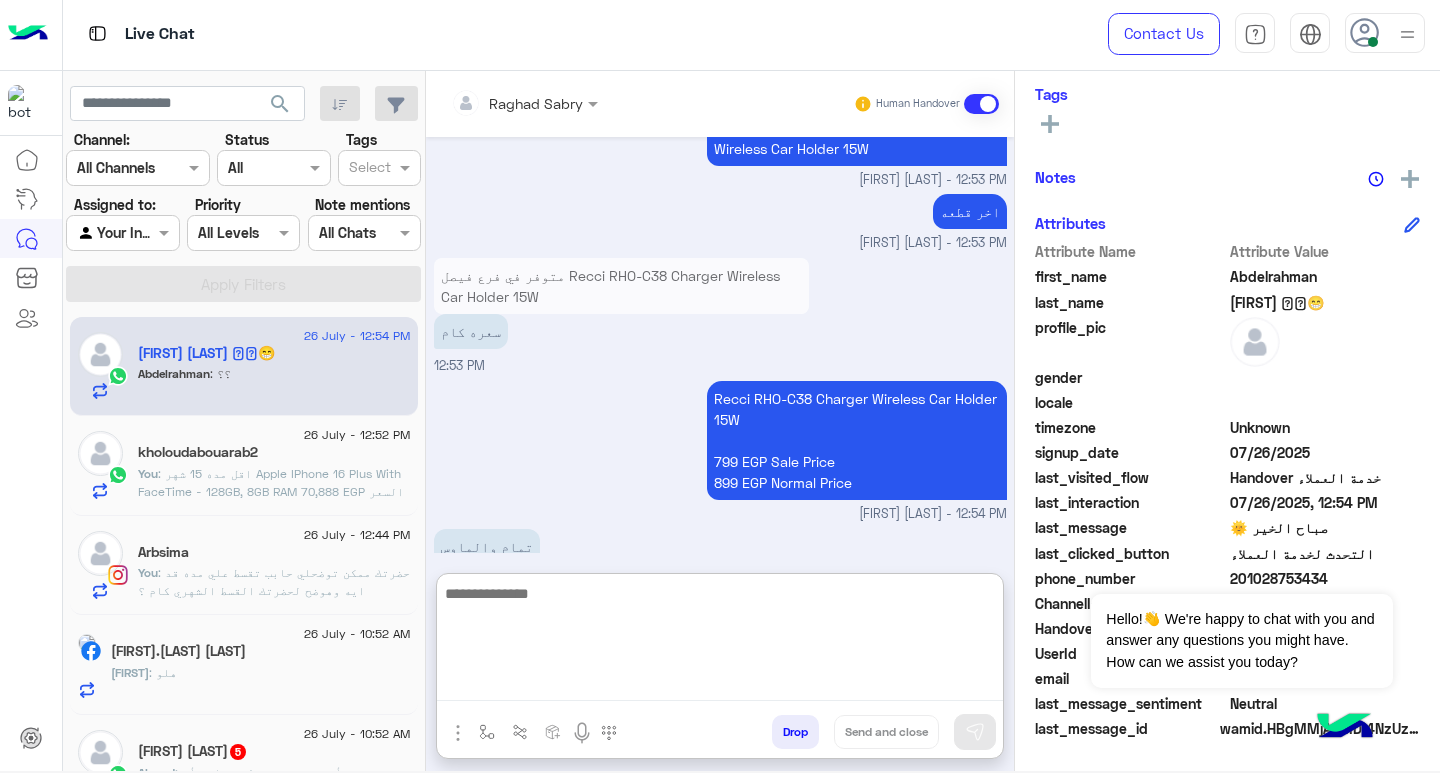 scroll, scrollTop: 1287, scrollLeft: 0, axis: vertical 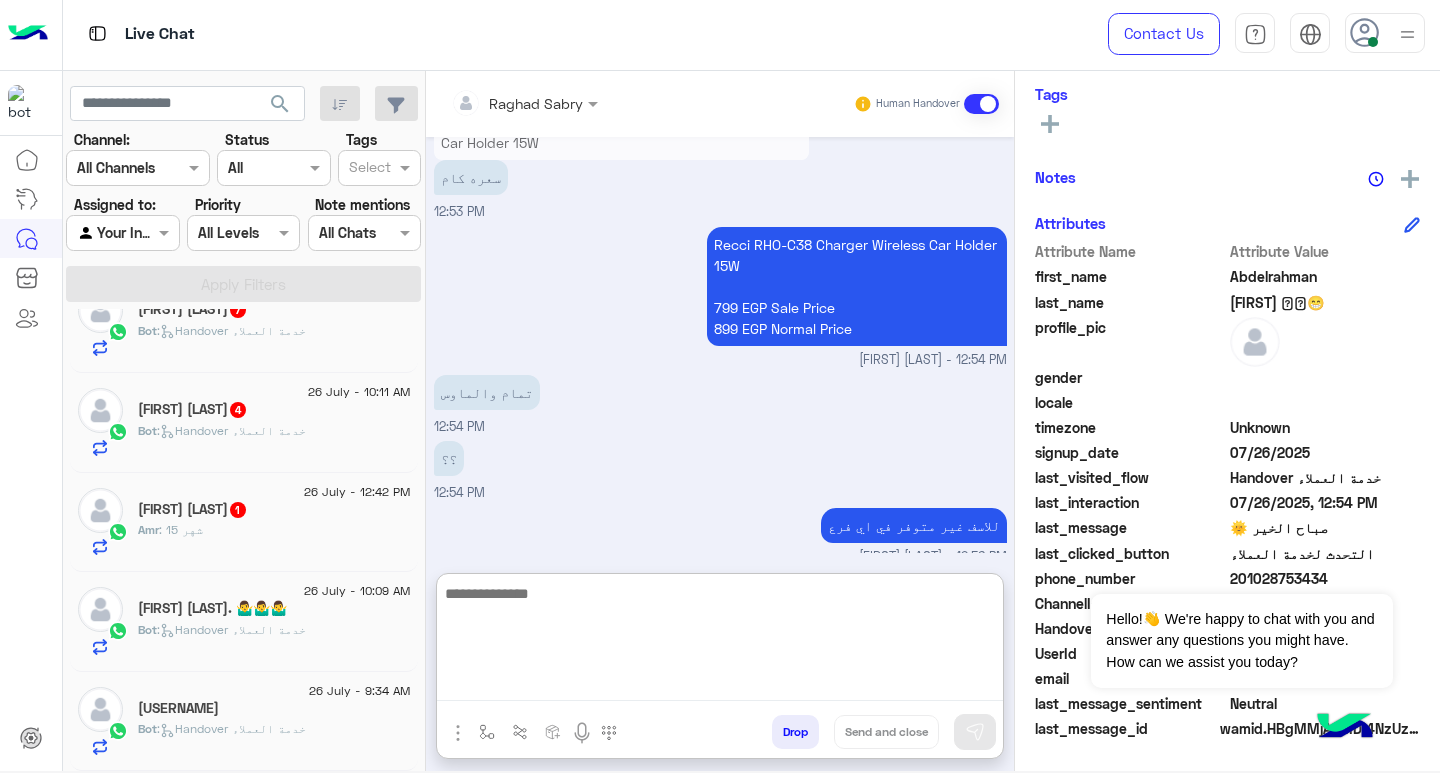 click on "Bot :   Handover خدمة العملاء" 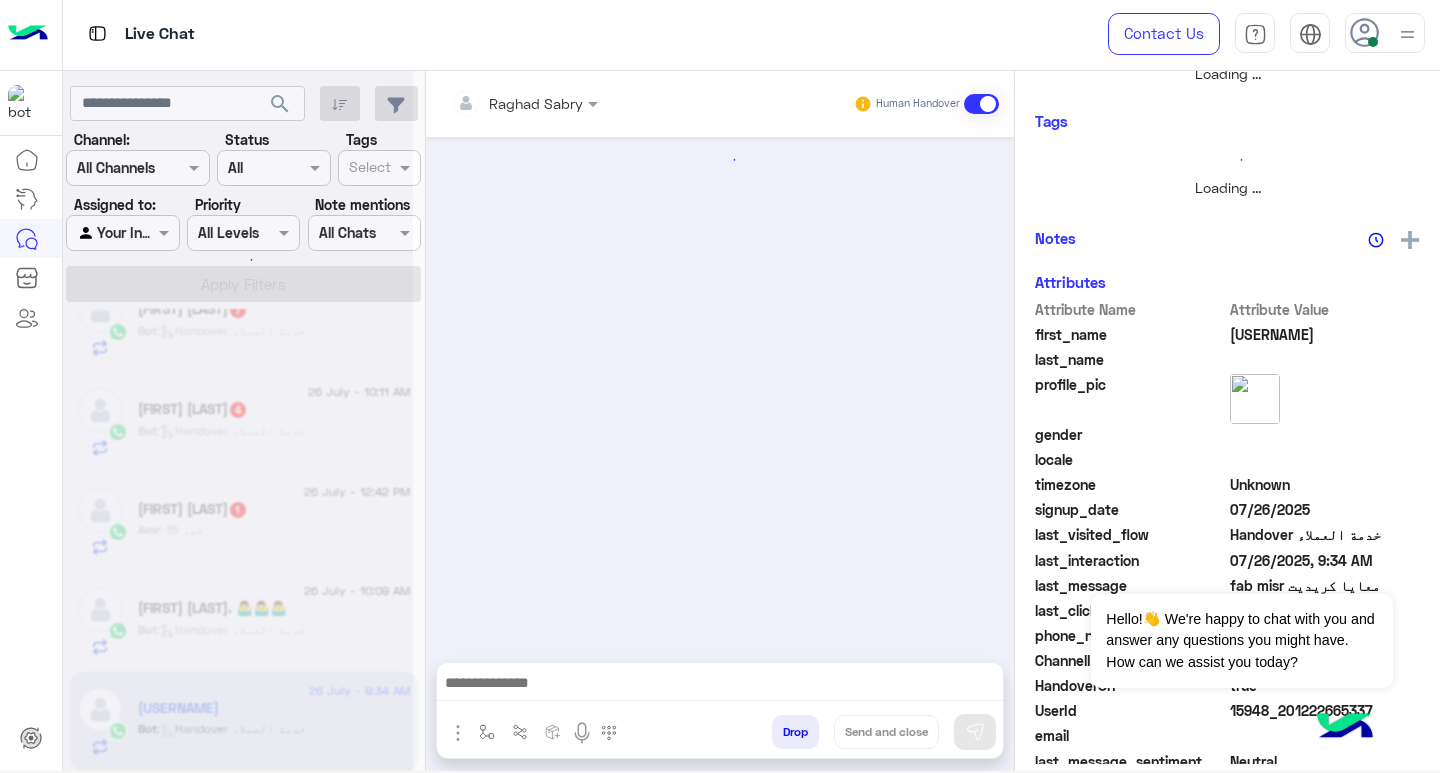 scroll, scrollTop: 0, scrollLeft: 0, axis: both 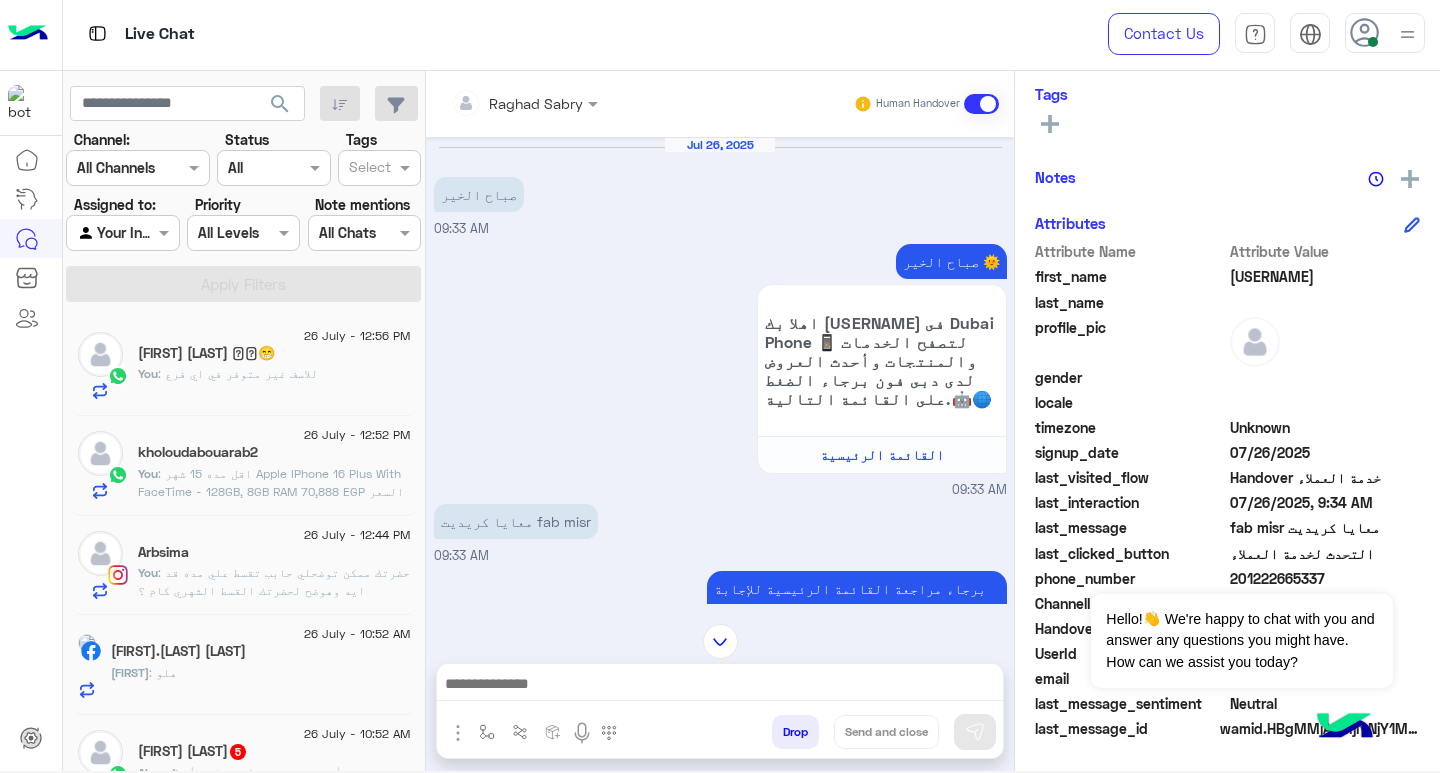 click at bounding box center [720, 686] 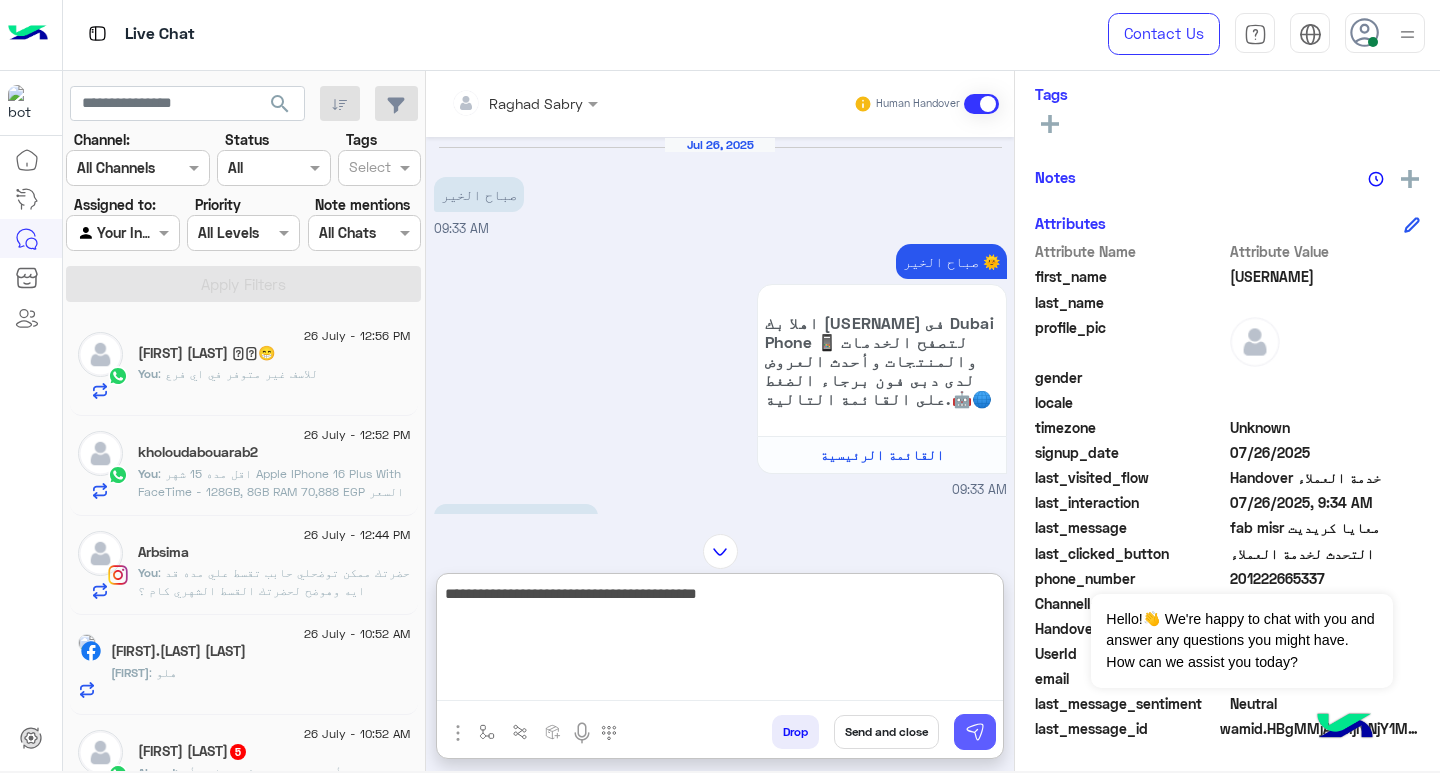 type on "**********" 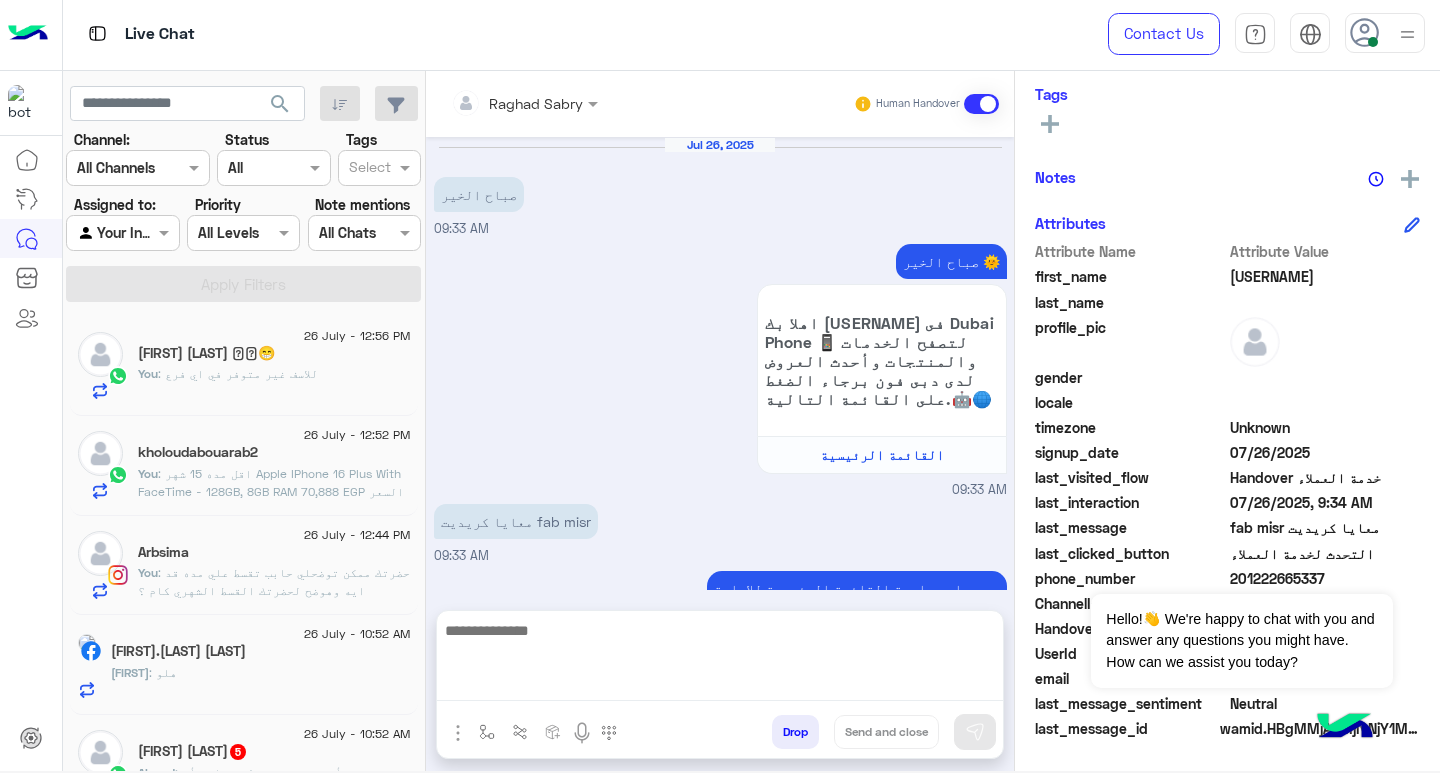 scroll, scrollTop: 1202, scrollLeft: 0, axis: vertical 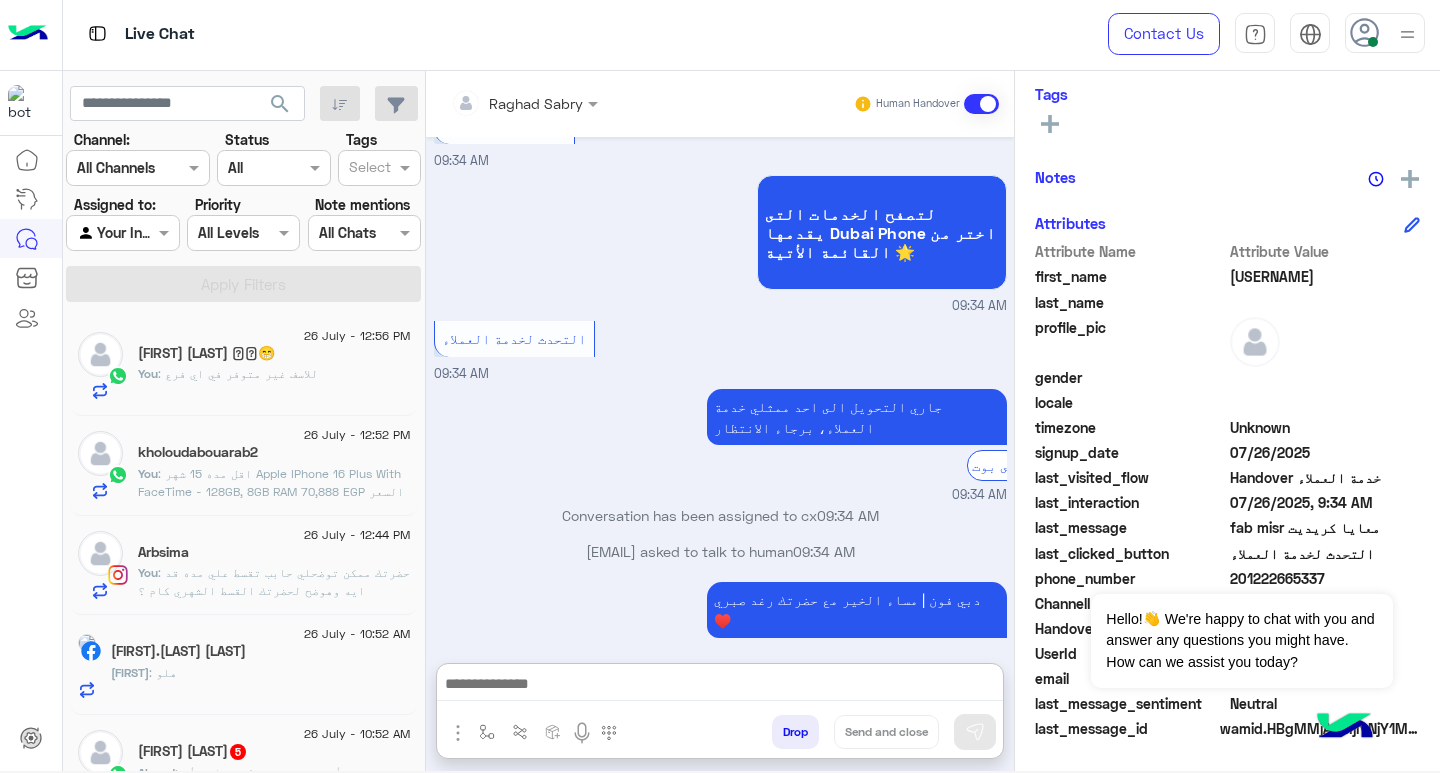 click at bounding box center (720, 686) 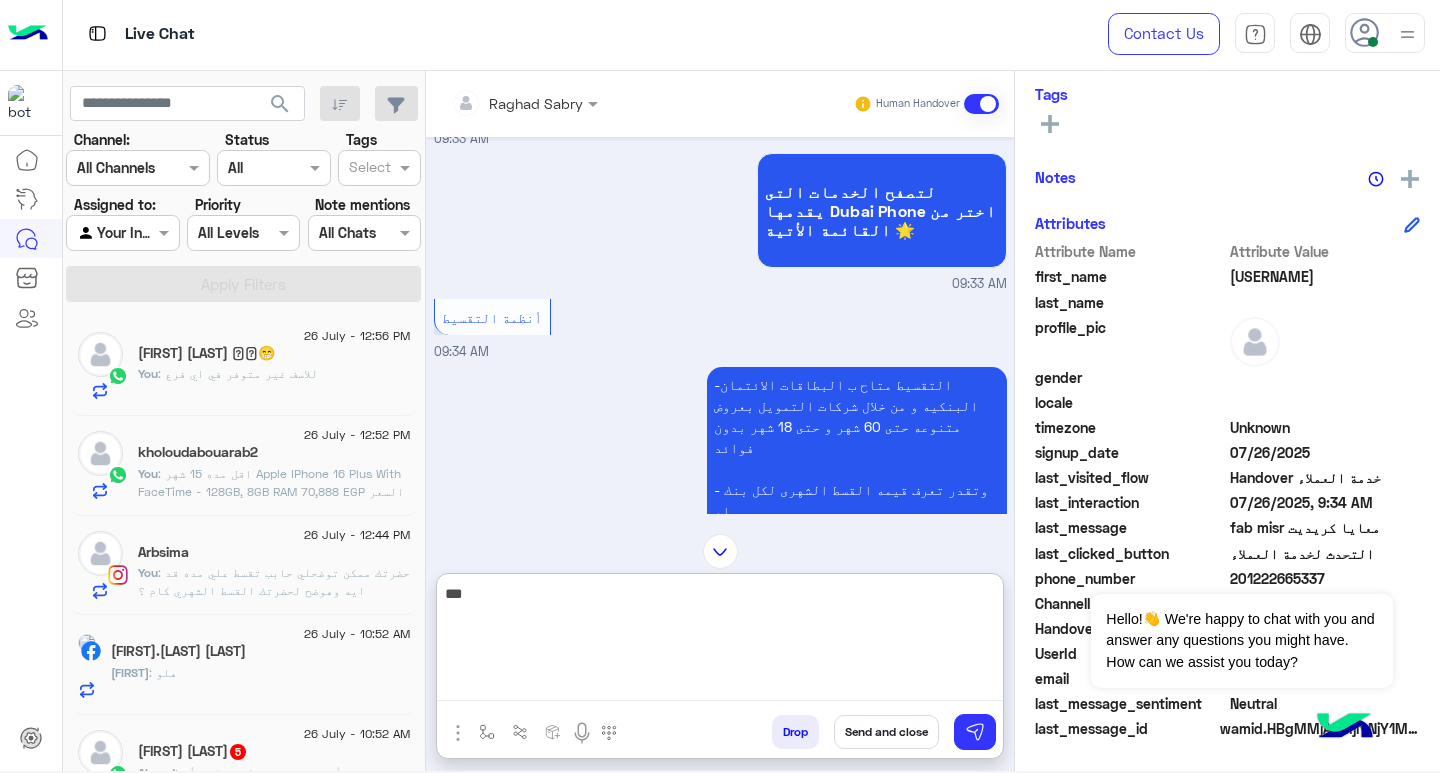 scroll, scrollTop: 563, scrollLeft: 0, axis: vertical 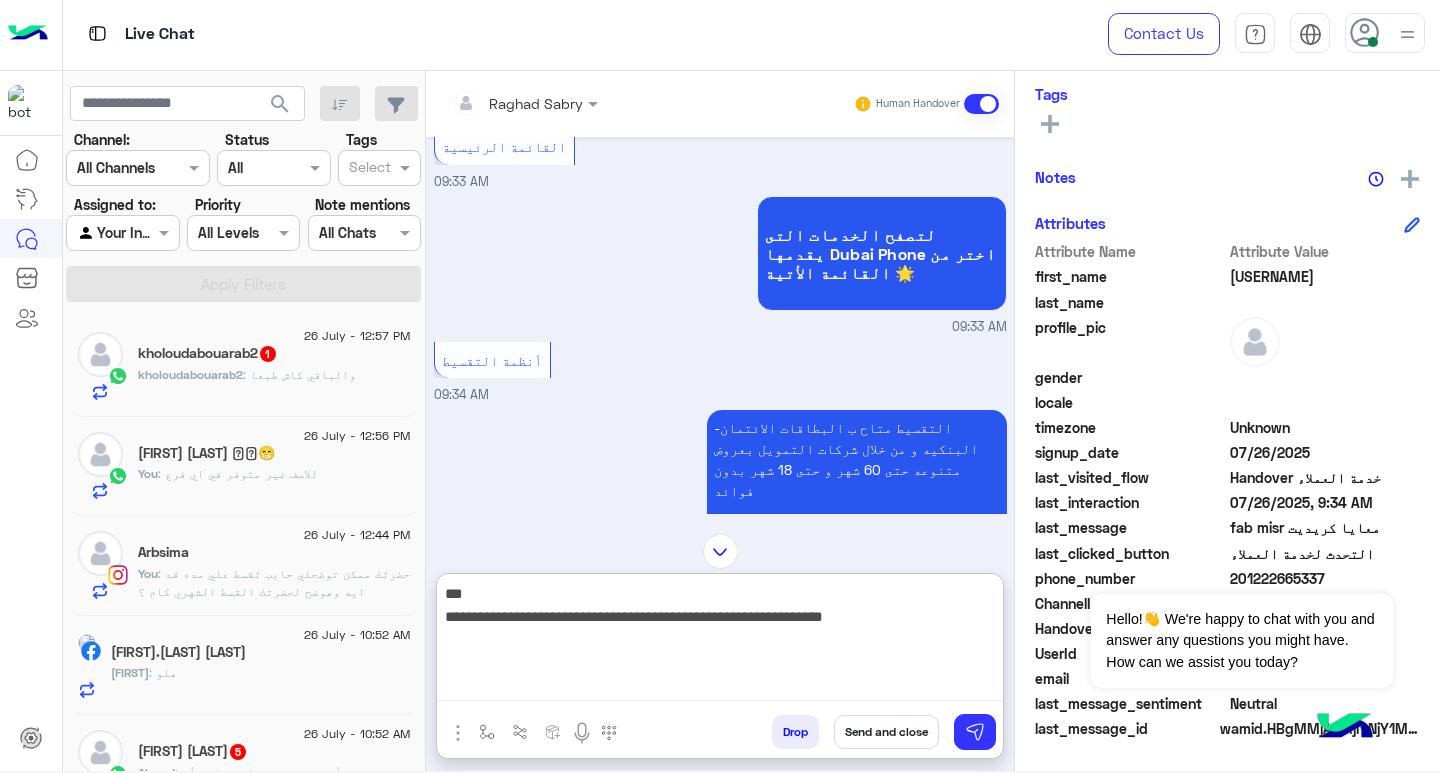 click on "**********" at bounding box center [720, 641] 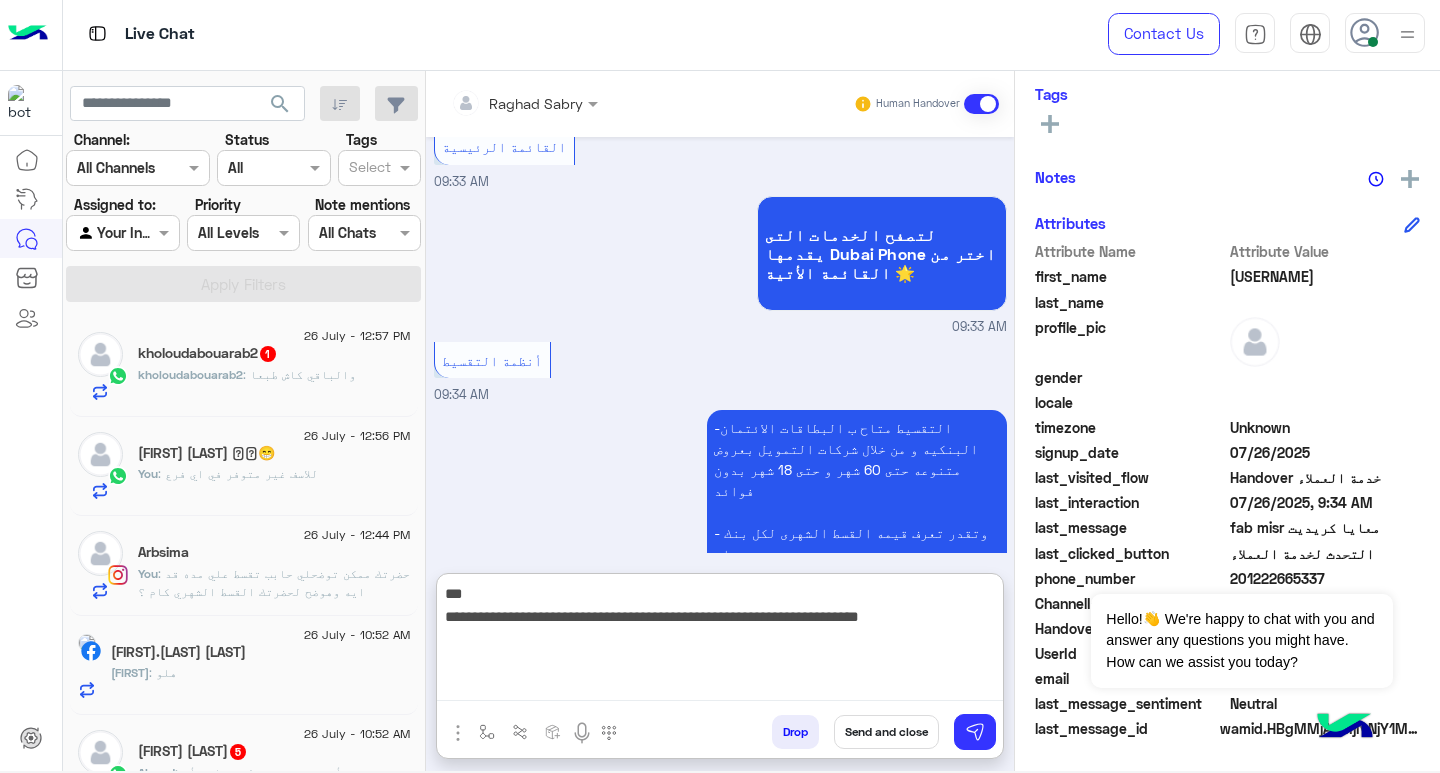 scroll, scrollTop: 1395, scrollLeft: 0, axis: vertical 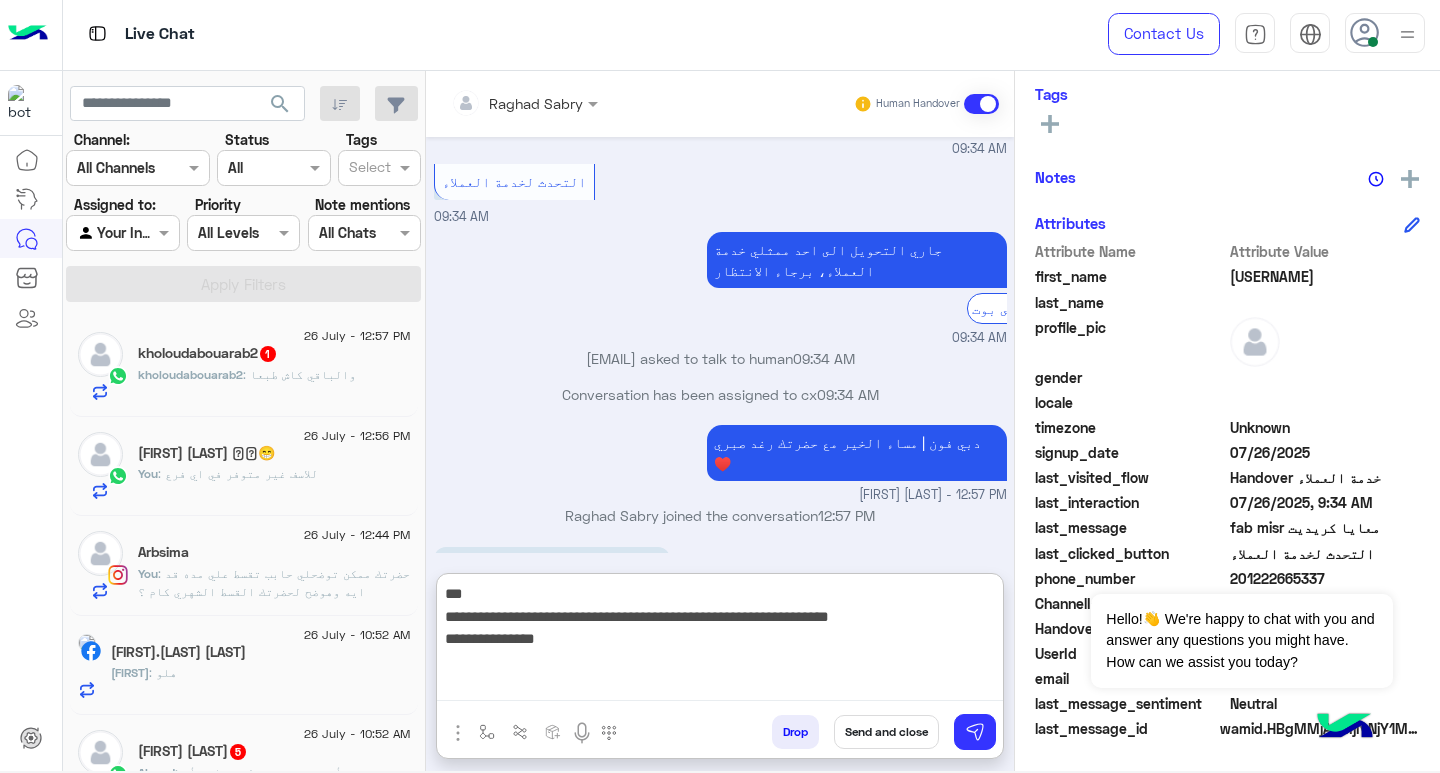 click on "**********" at bounding box center [720, 641] 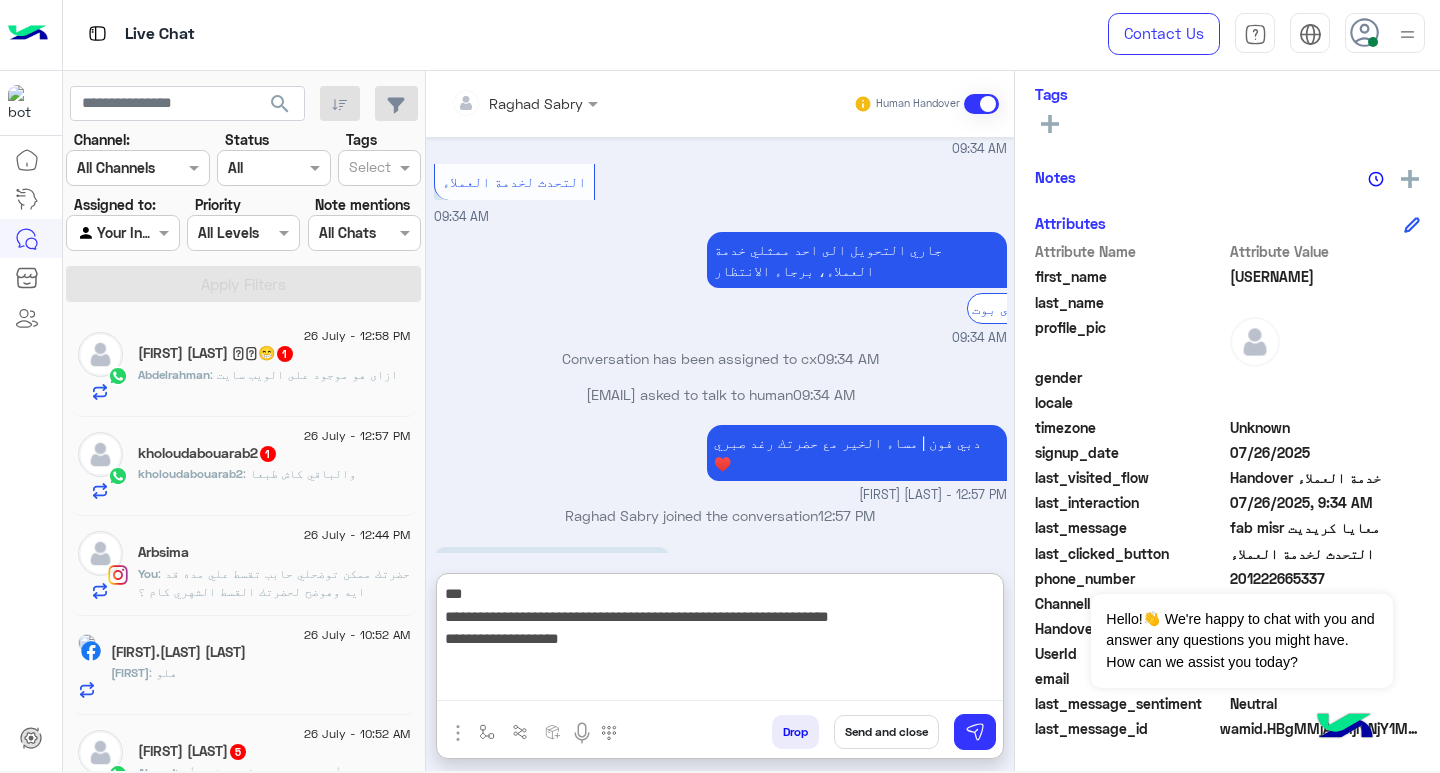 scroll, scrollTop: 1395, scrollLeft: 0, axis: vertical 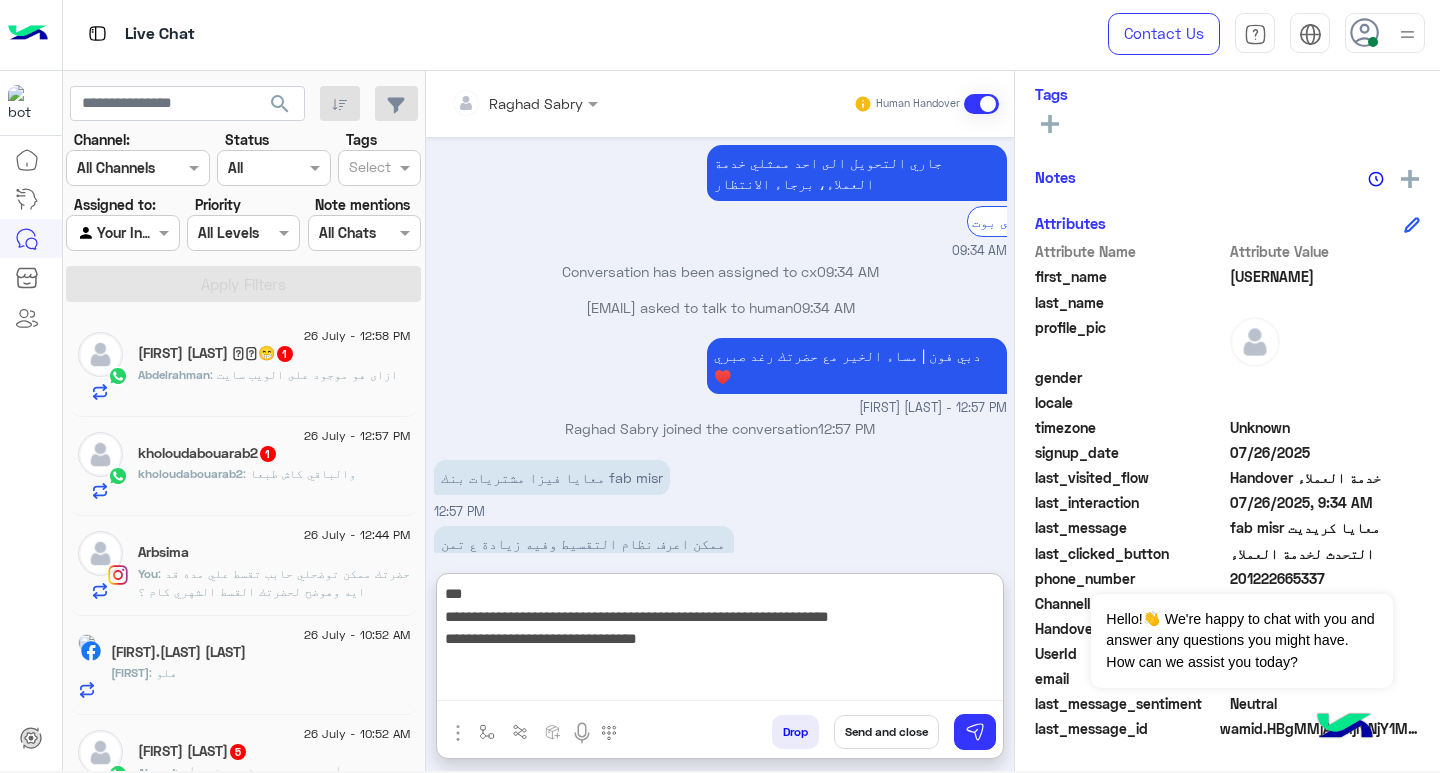 click on "**********" at bounding box center [720, 641] 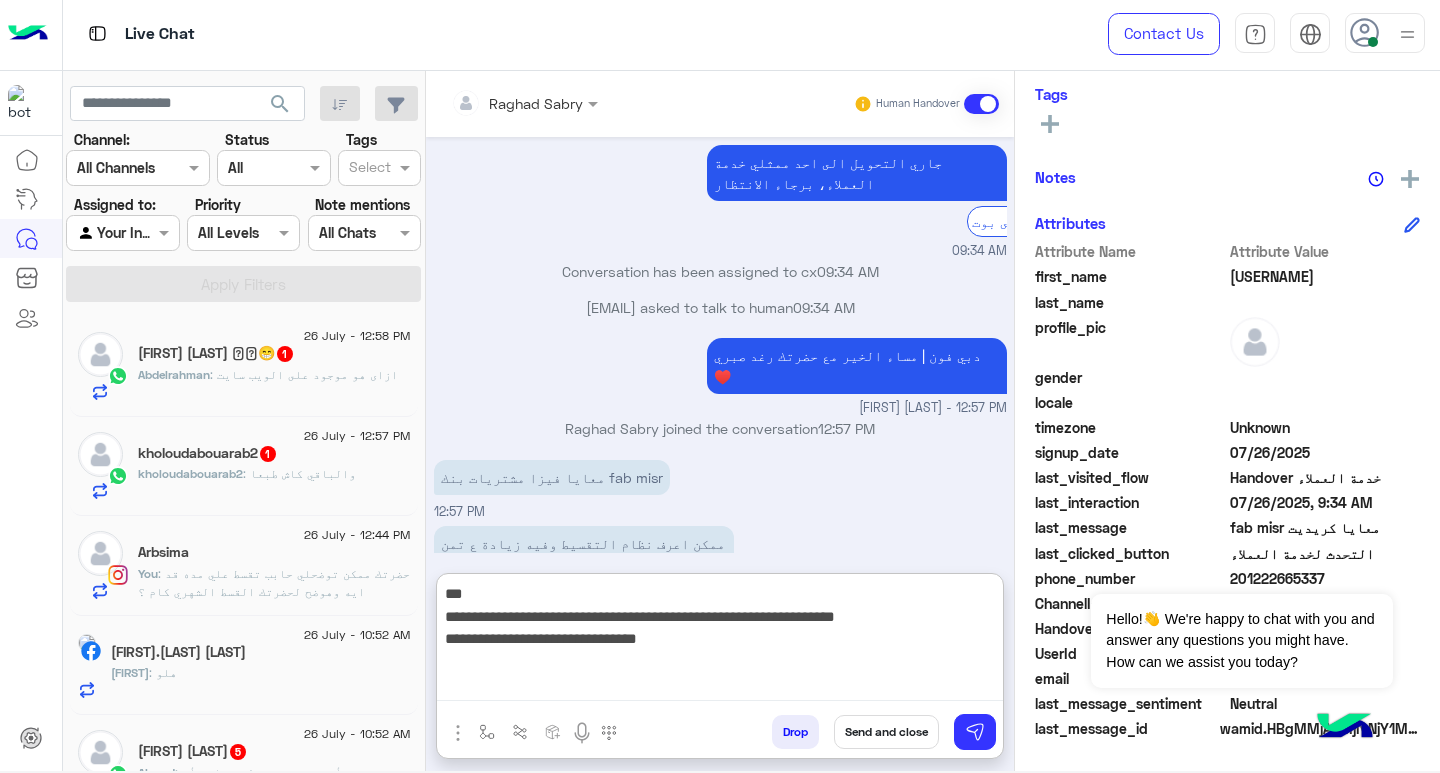 click on "**********" at bounding box center [720, 641] 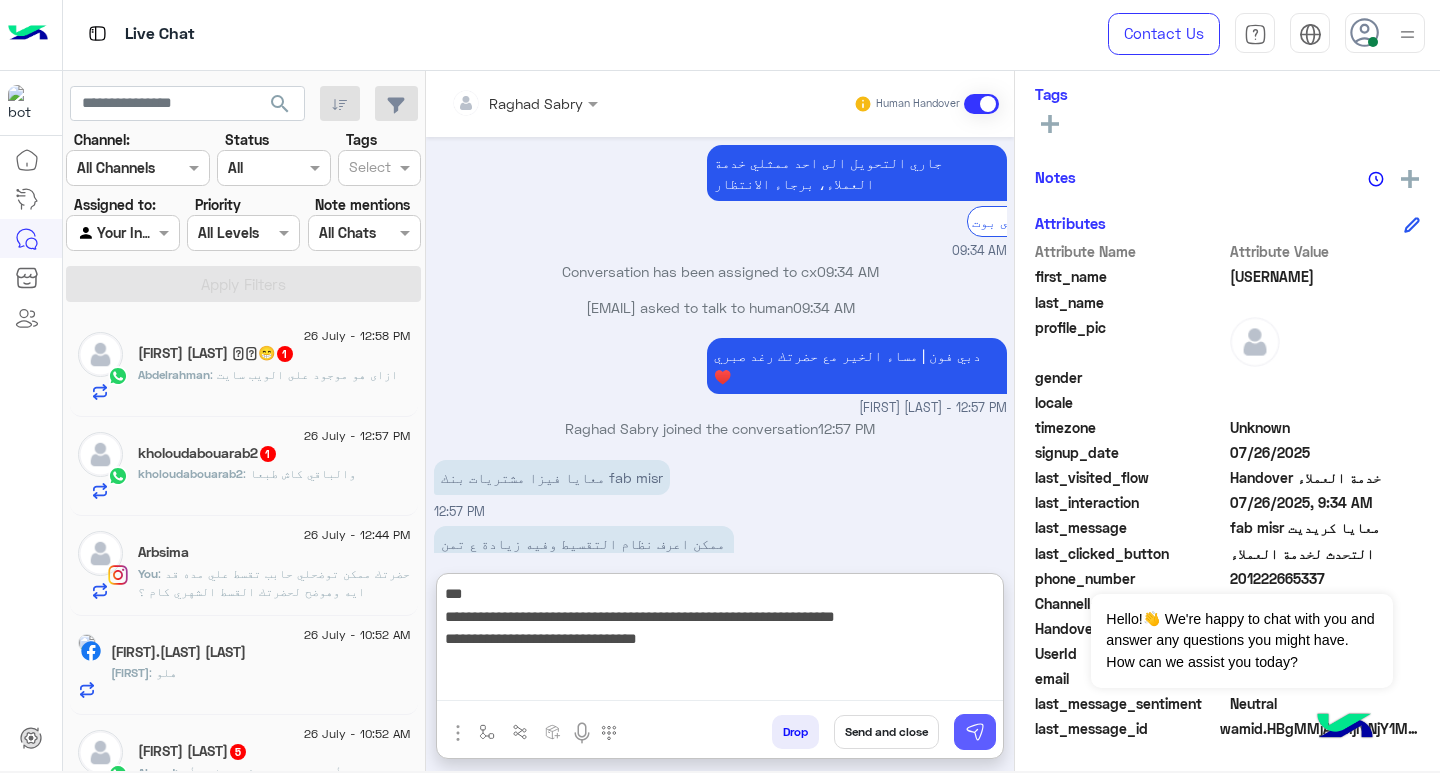 type on "**********" 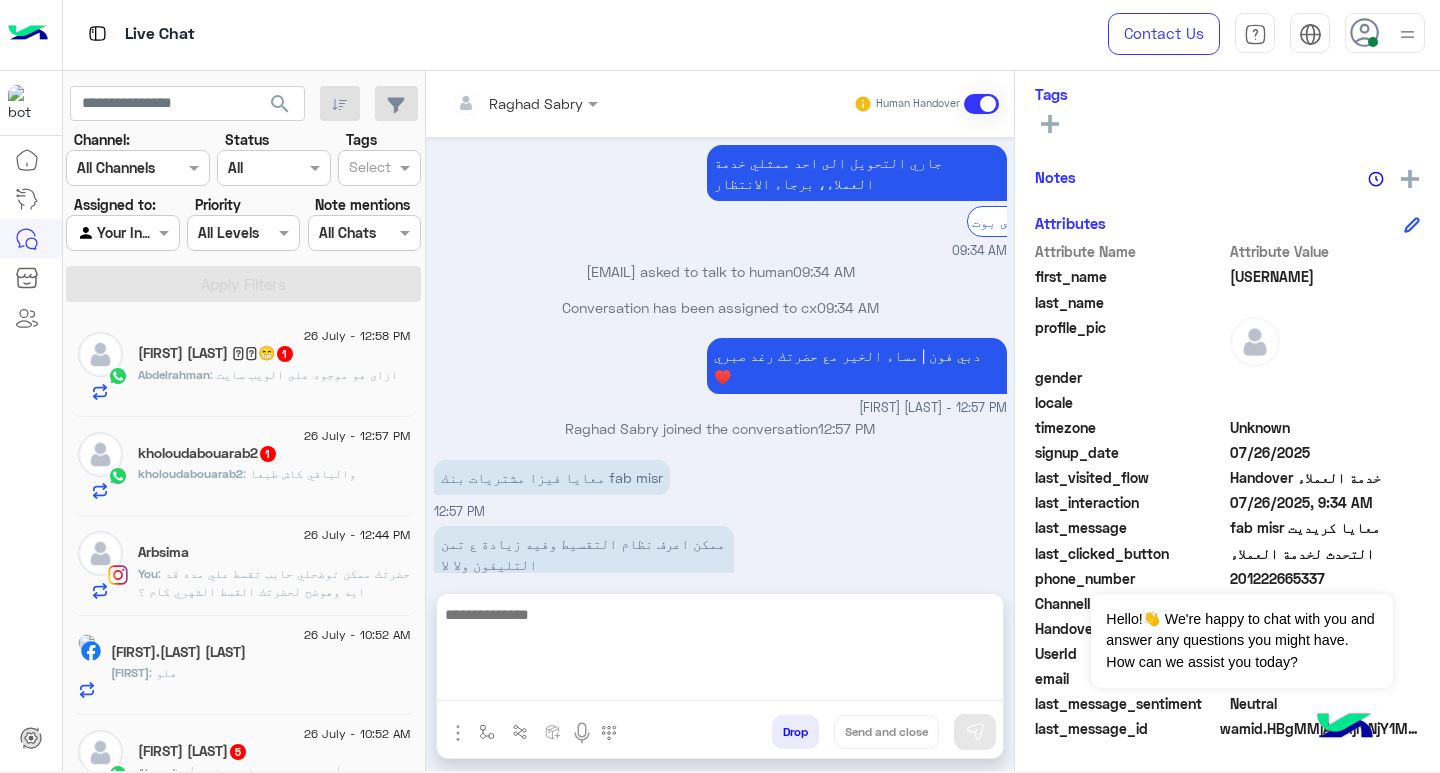 scroll, scrollTop: 1519, scrollLeft: 0, axis: vertical 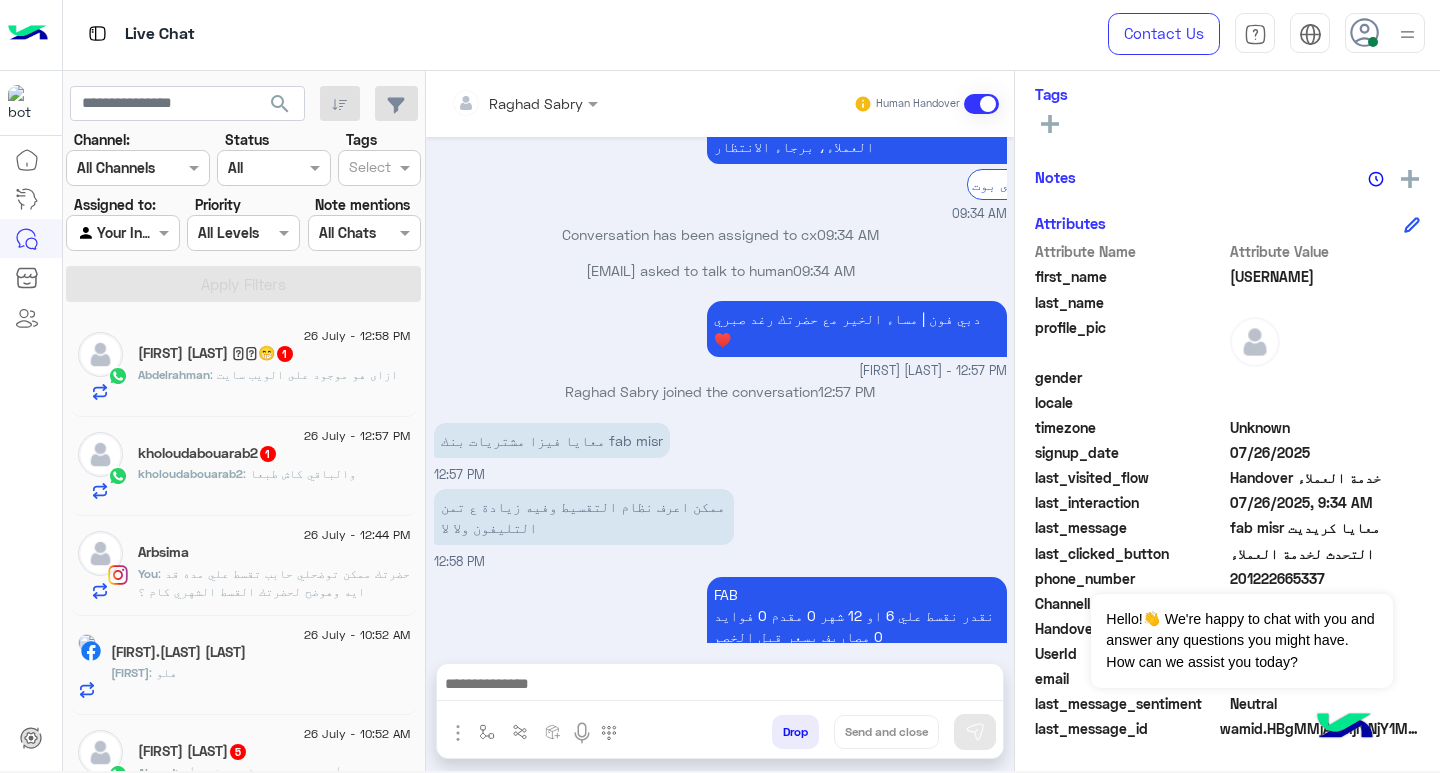 click at bounding box center (720, 686) 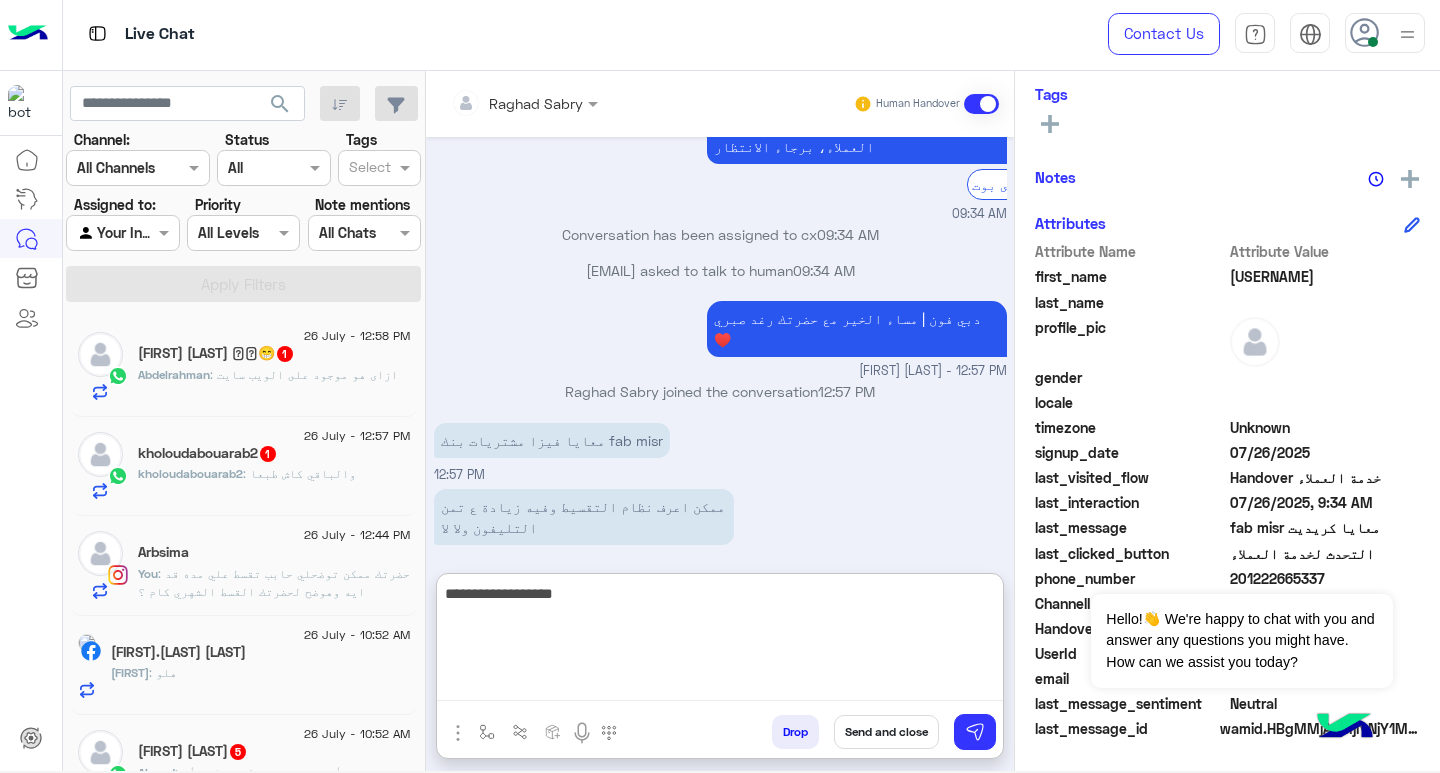 type on "**********" 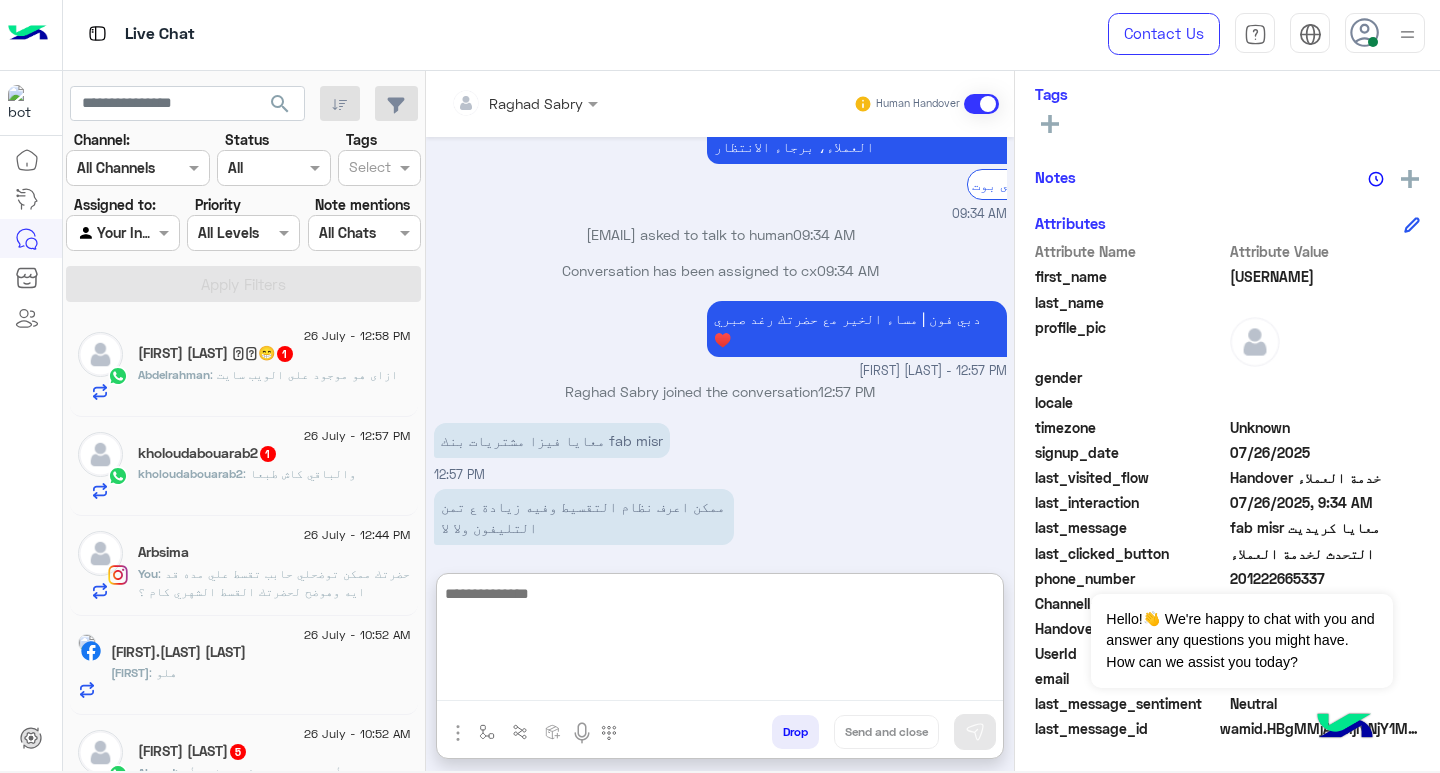 scroll, scrollTop: 1673, scrollLeft: 0, axis: vertical 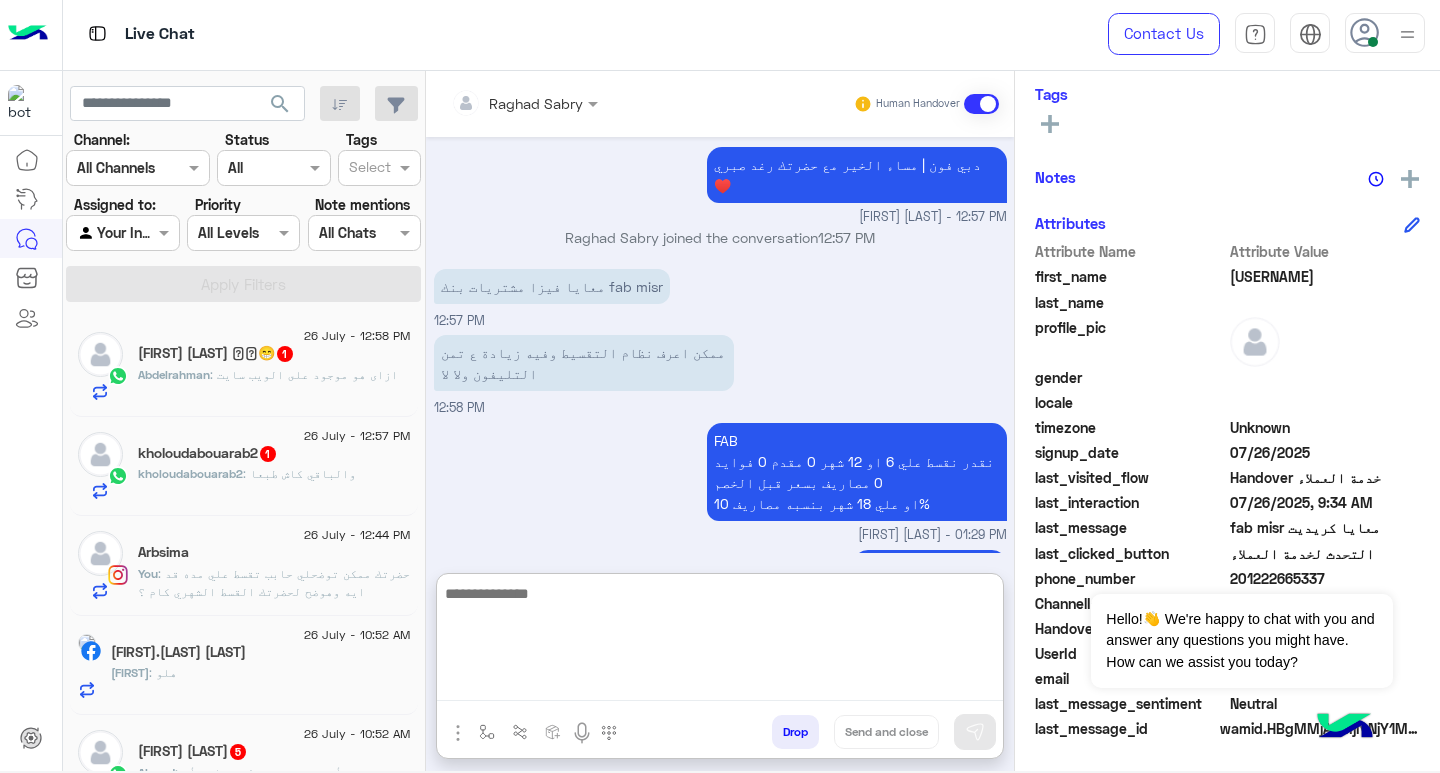 click on ": ازاى هو موجود على الويب سايت" 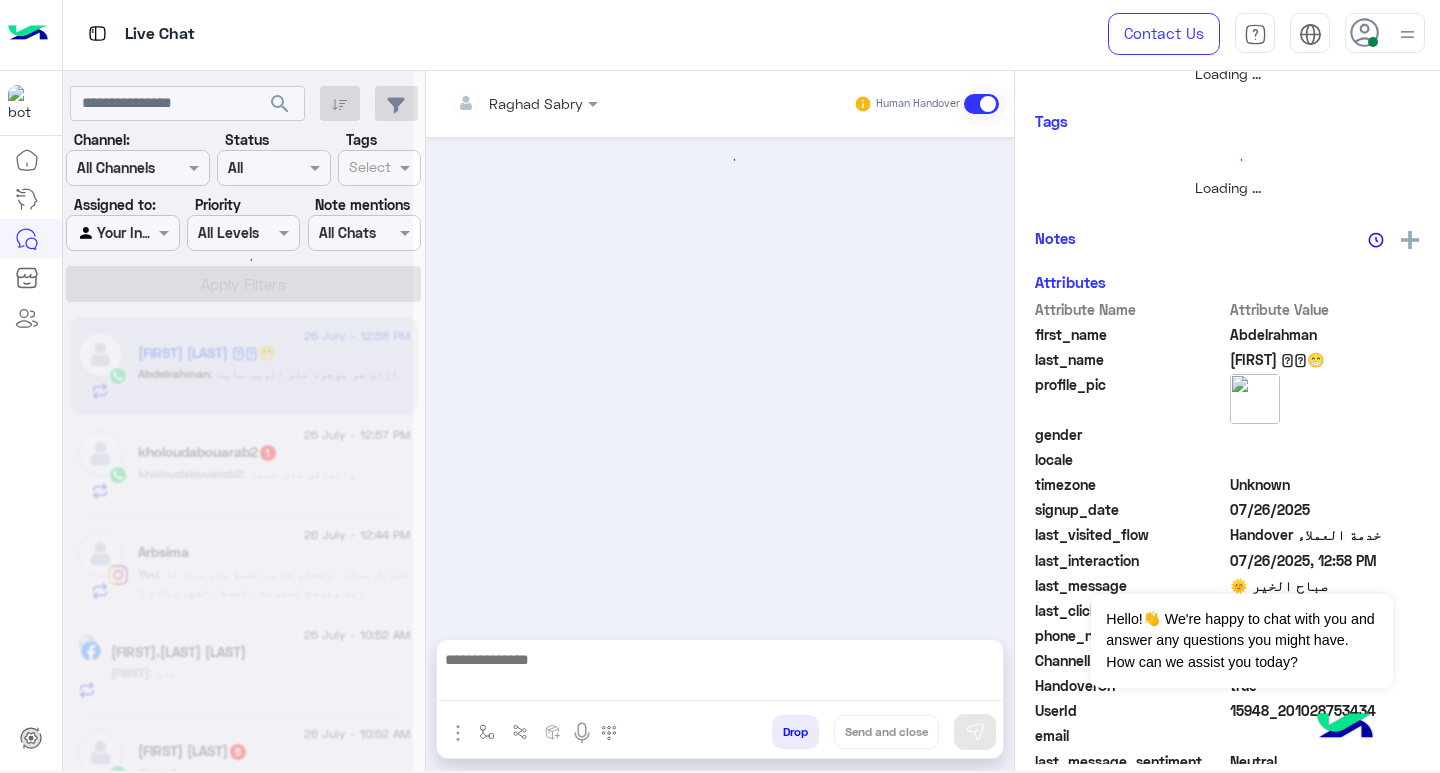 scroll, scrollTop: 0, scrollLeft: 0, axis: both 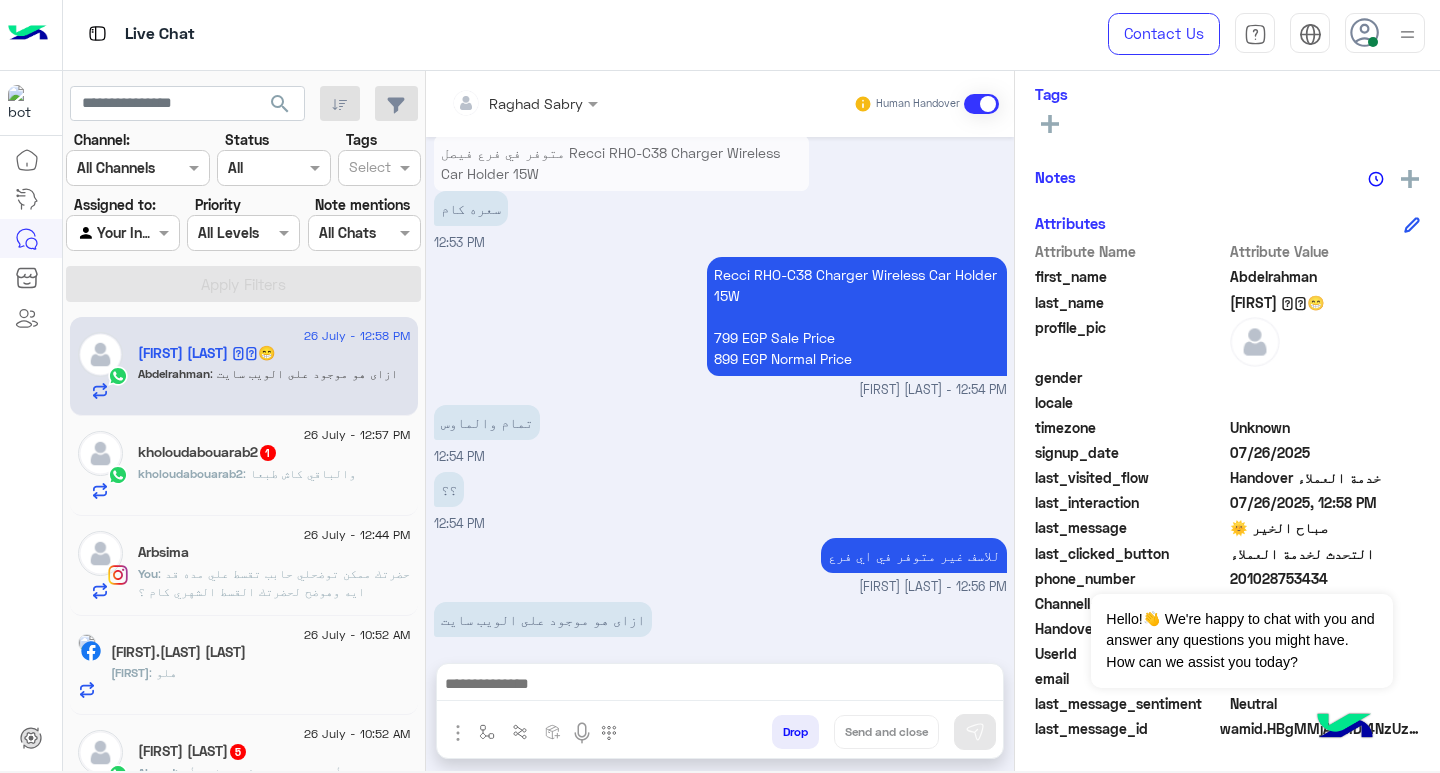 click at bounding box center (720, 686) 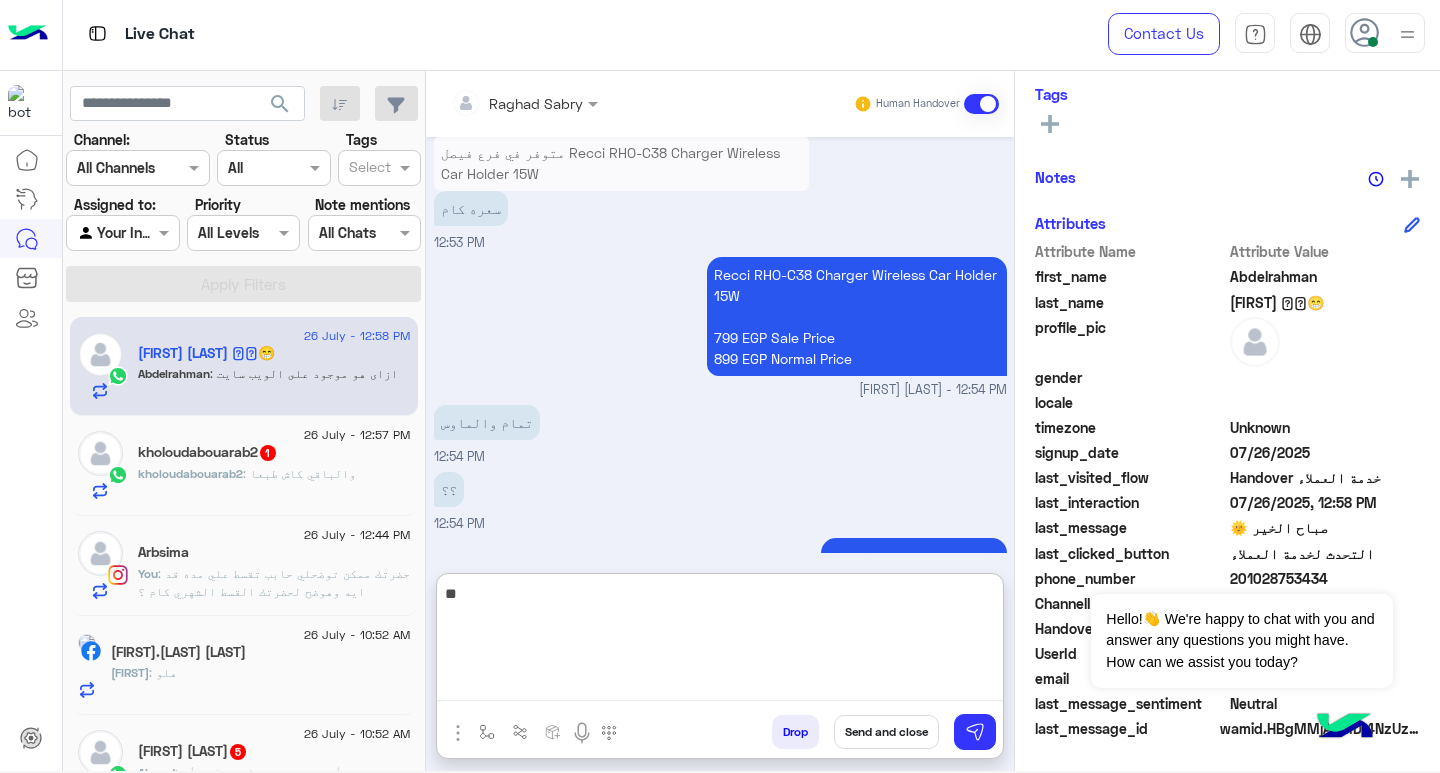 type on "*" 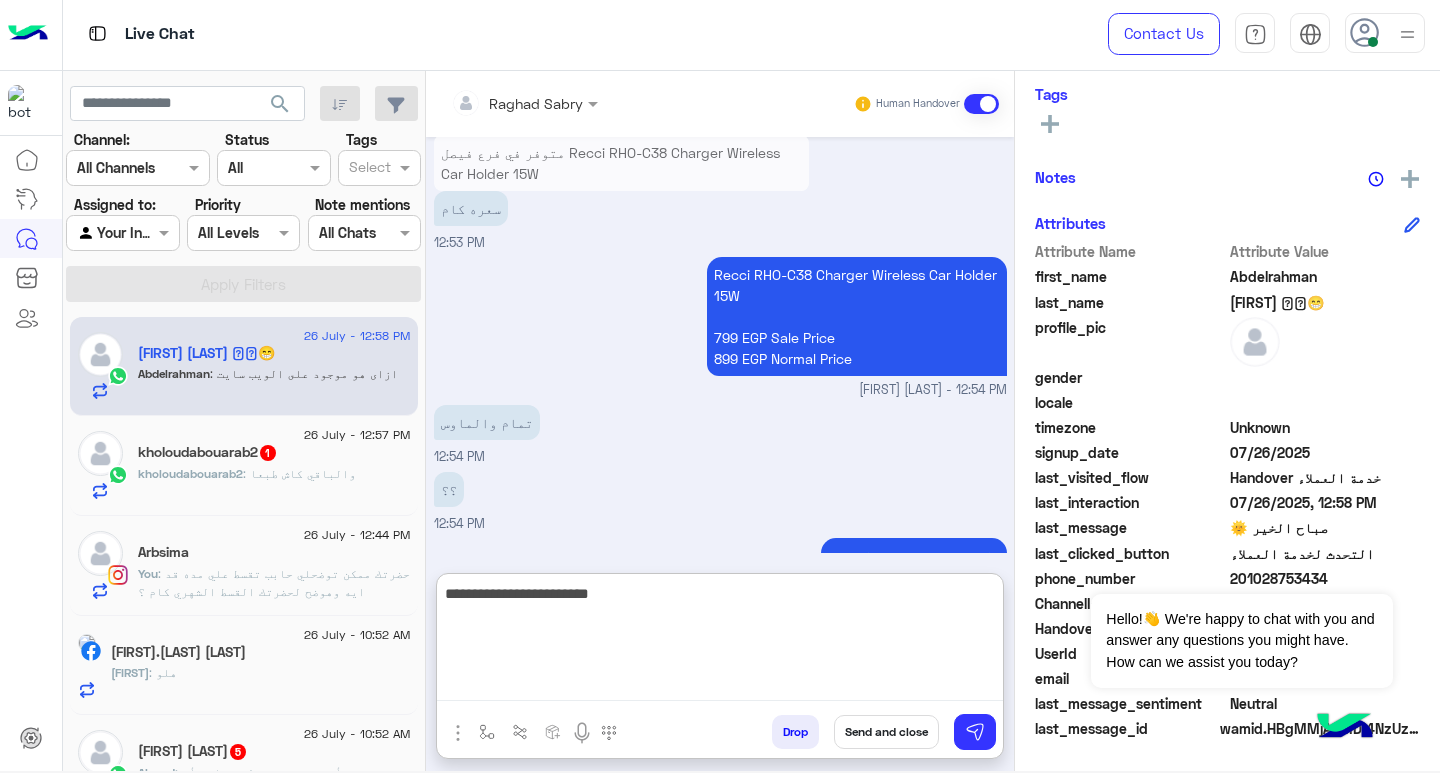 type on "**********" 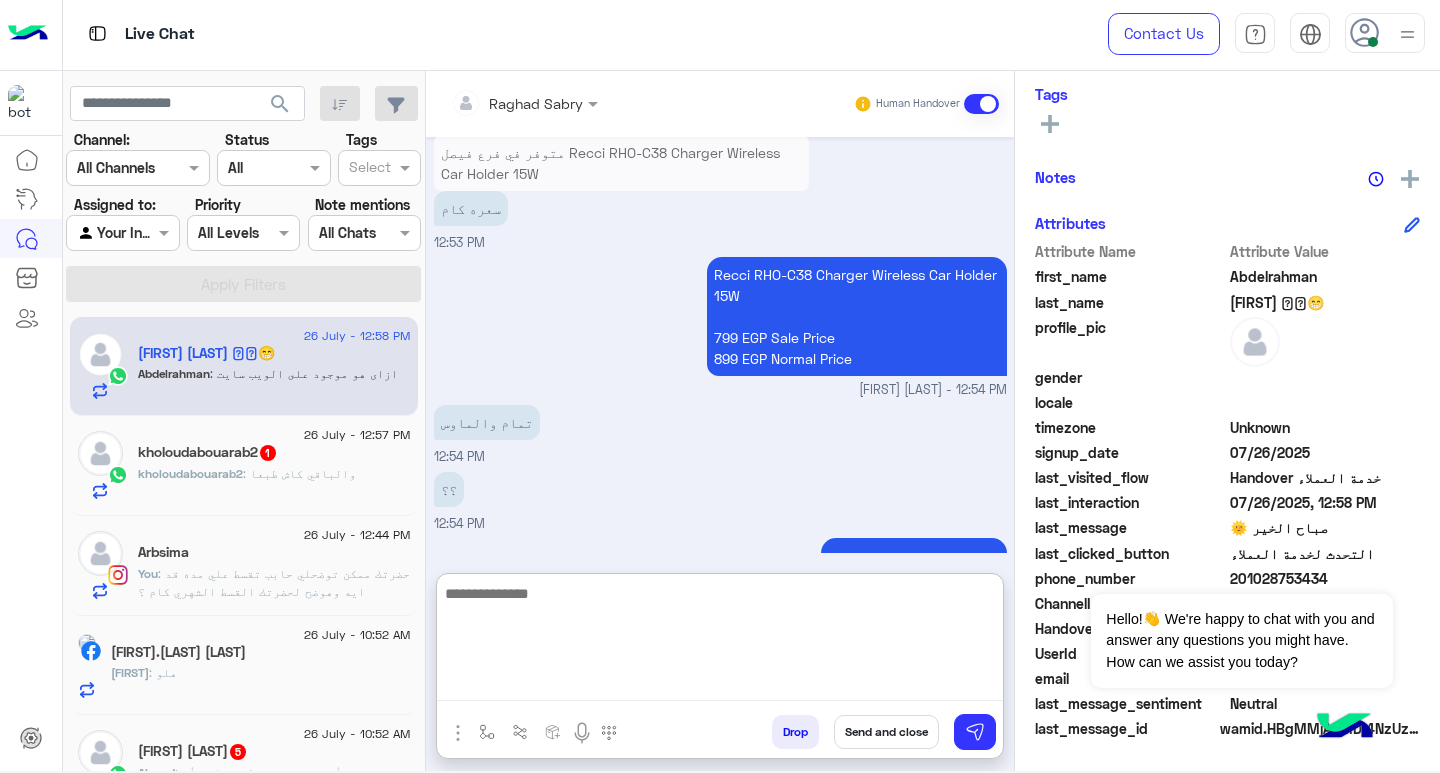 scroll, scrollTop: 1253, scrollLeft: 0, axis: vertical 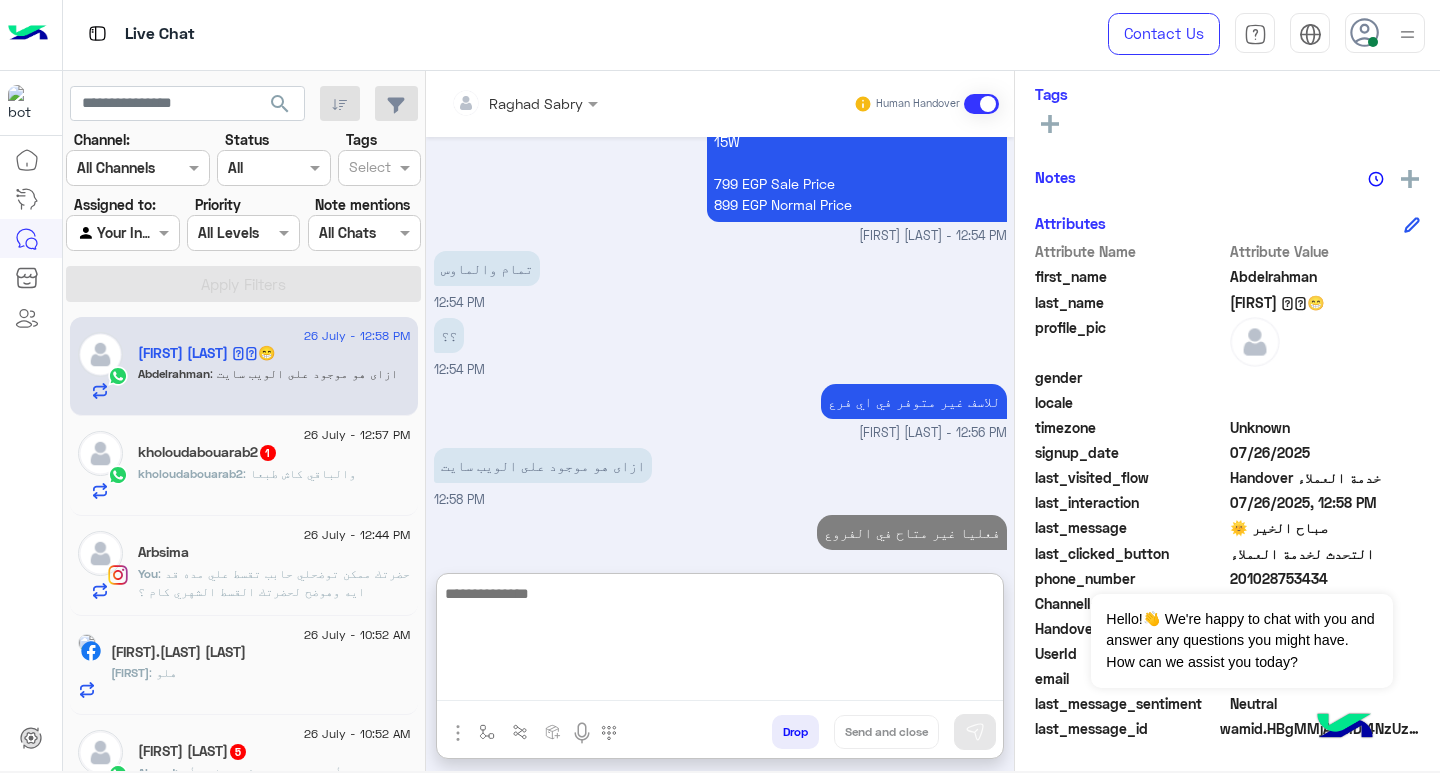 click on "[USERNAME]   1" 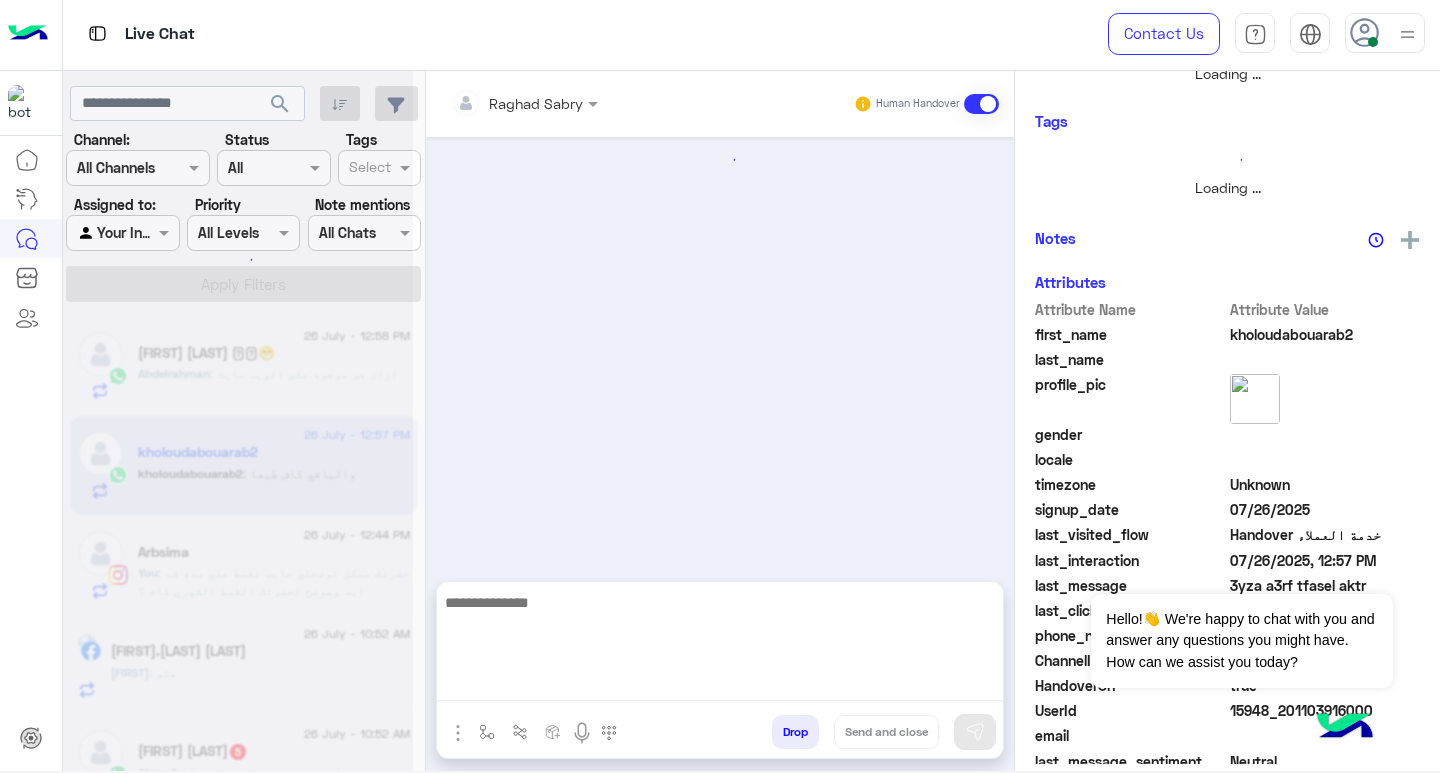 scroll, scrollTop: 0, scrollLeft: 0, axis: both 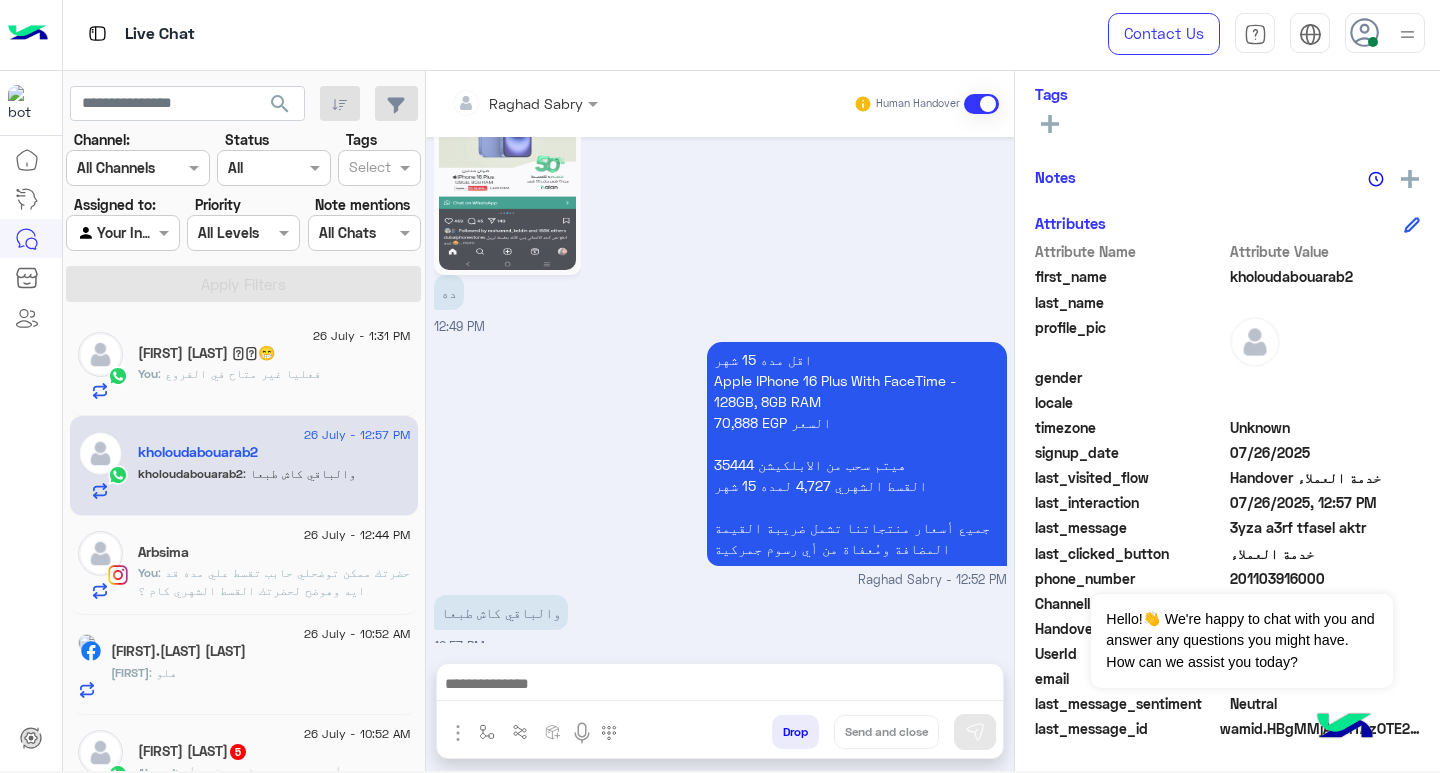 click at bounding box center [720, 686] 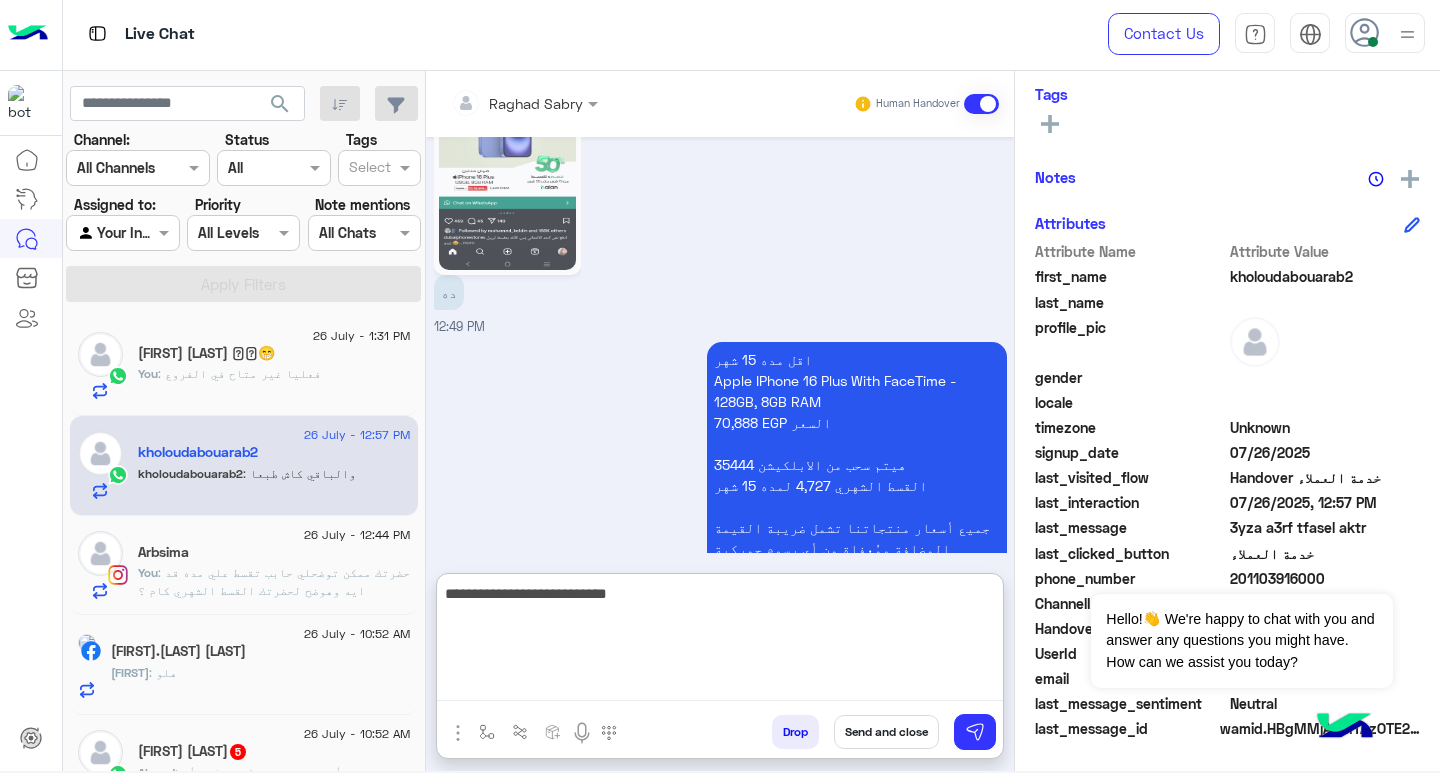 type on "**********" 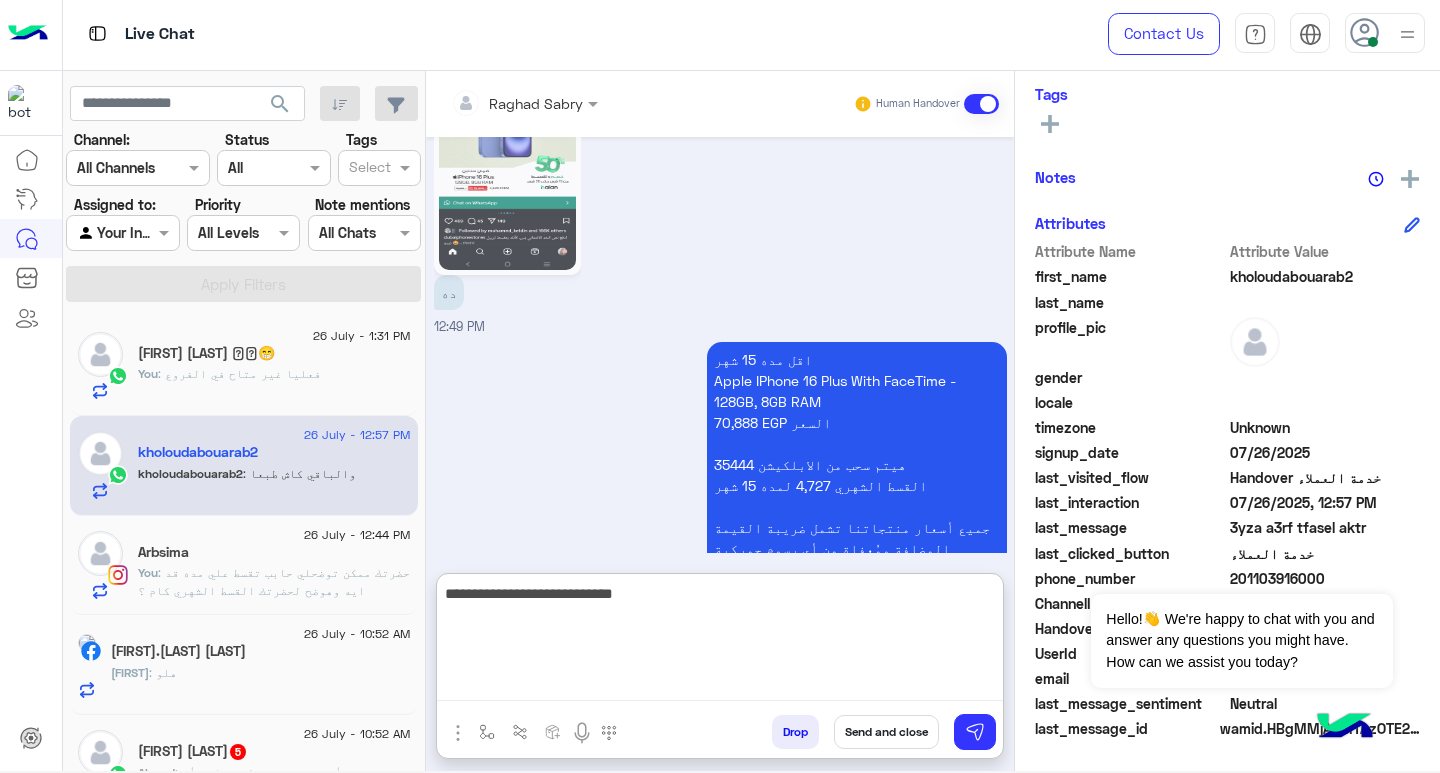 type 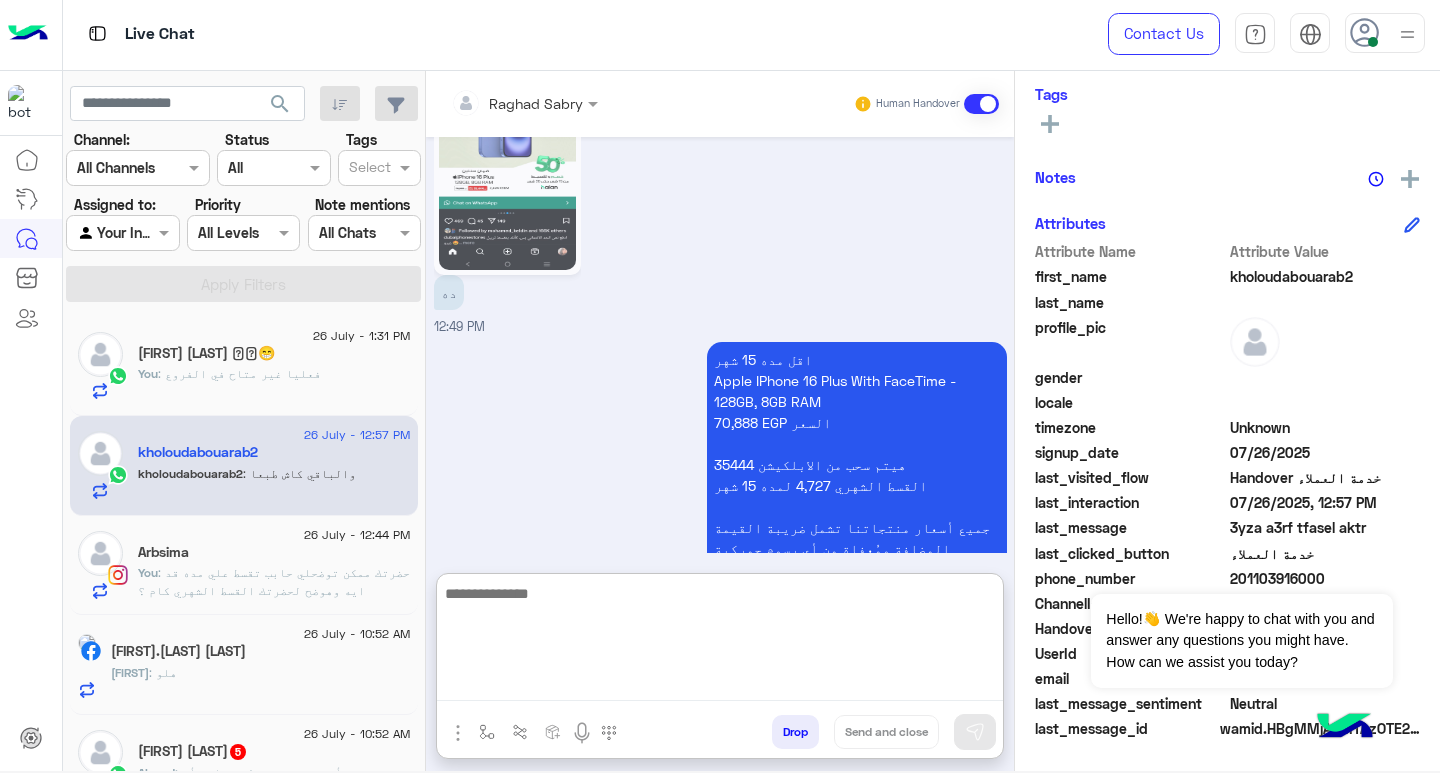 scroll, scrollTop: 1775, scrollLeft: 0, axis: vertical 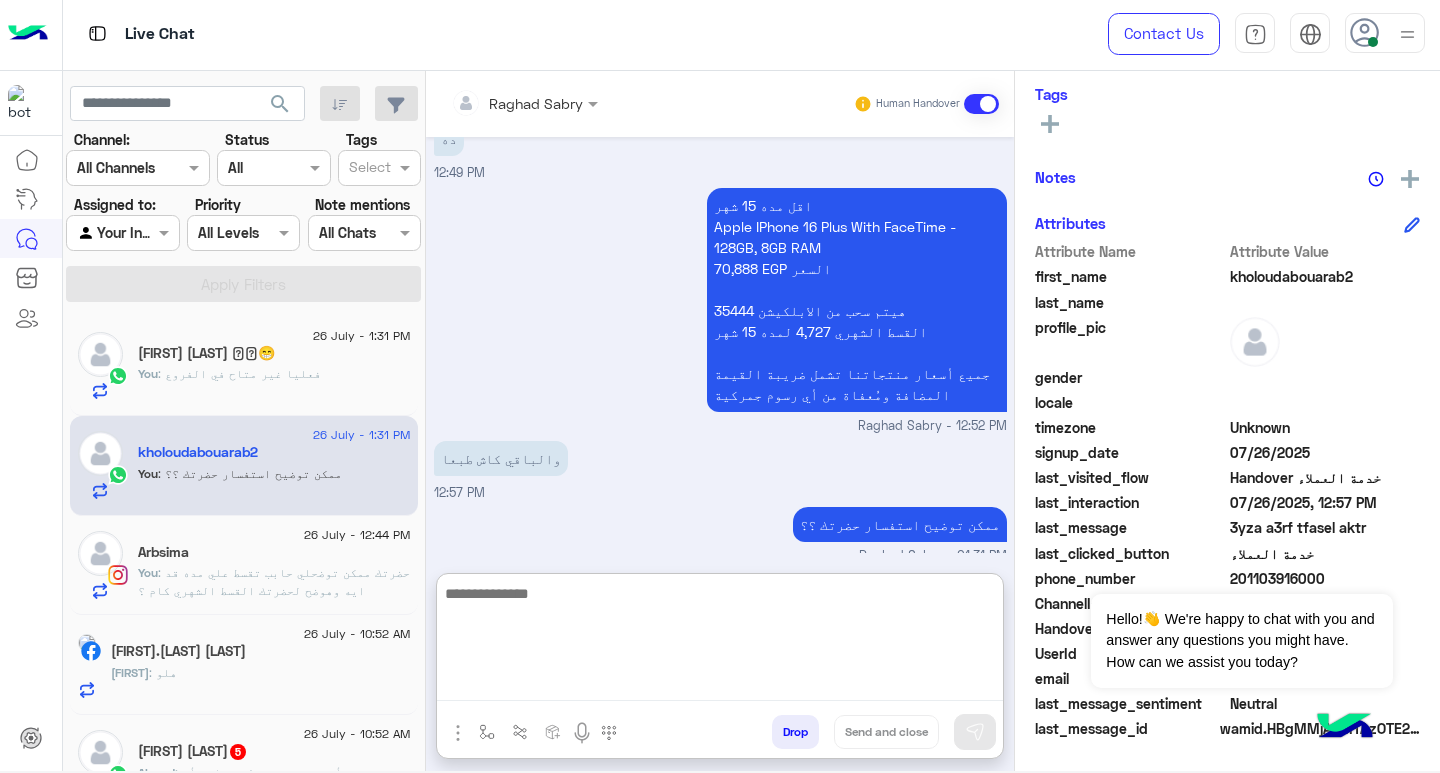 click on "[FIRST] : هلو" 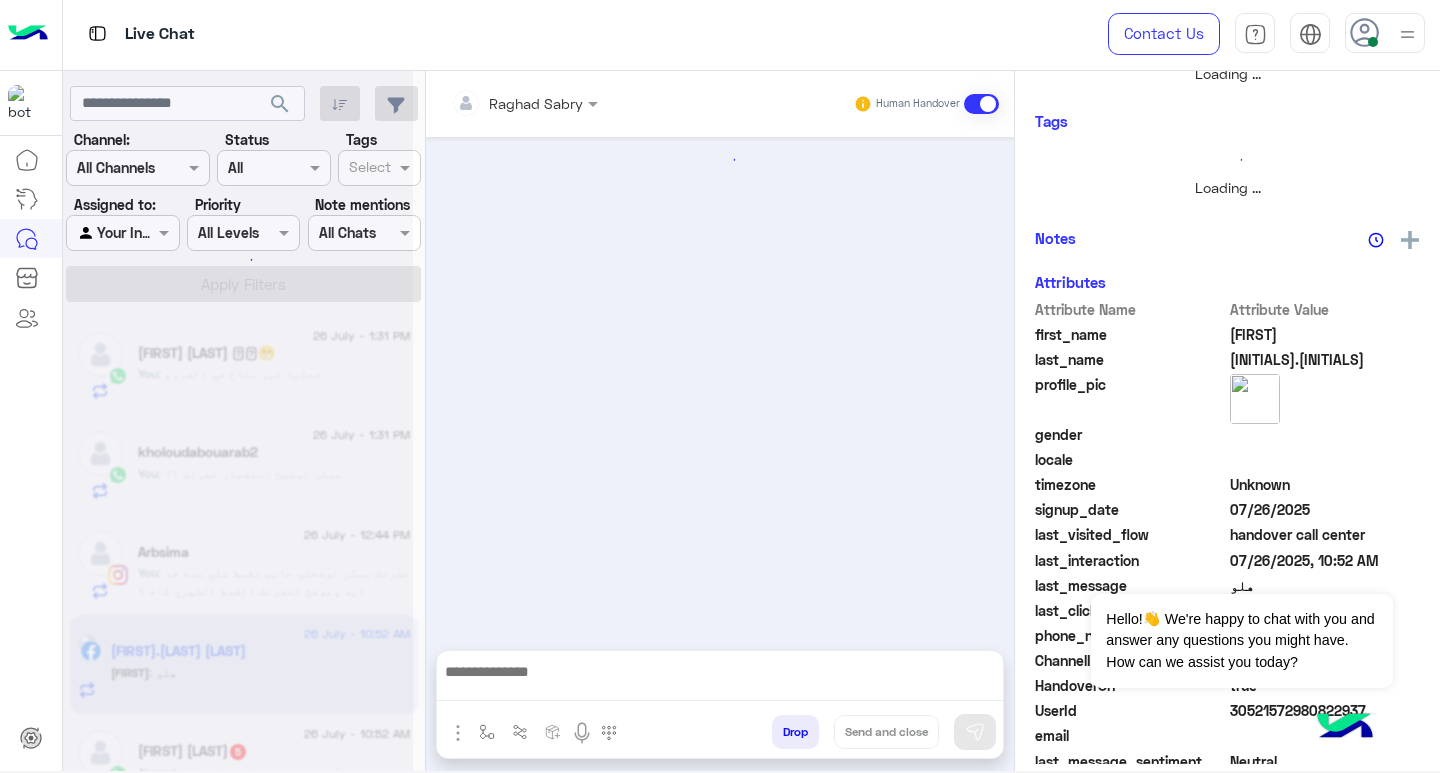 scroll, scrollTop: 0, scrollLeft: 0, axis: both 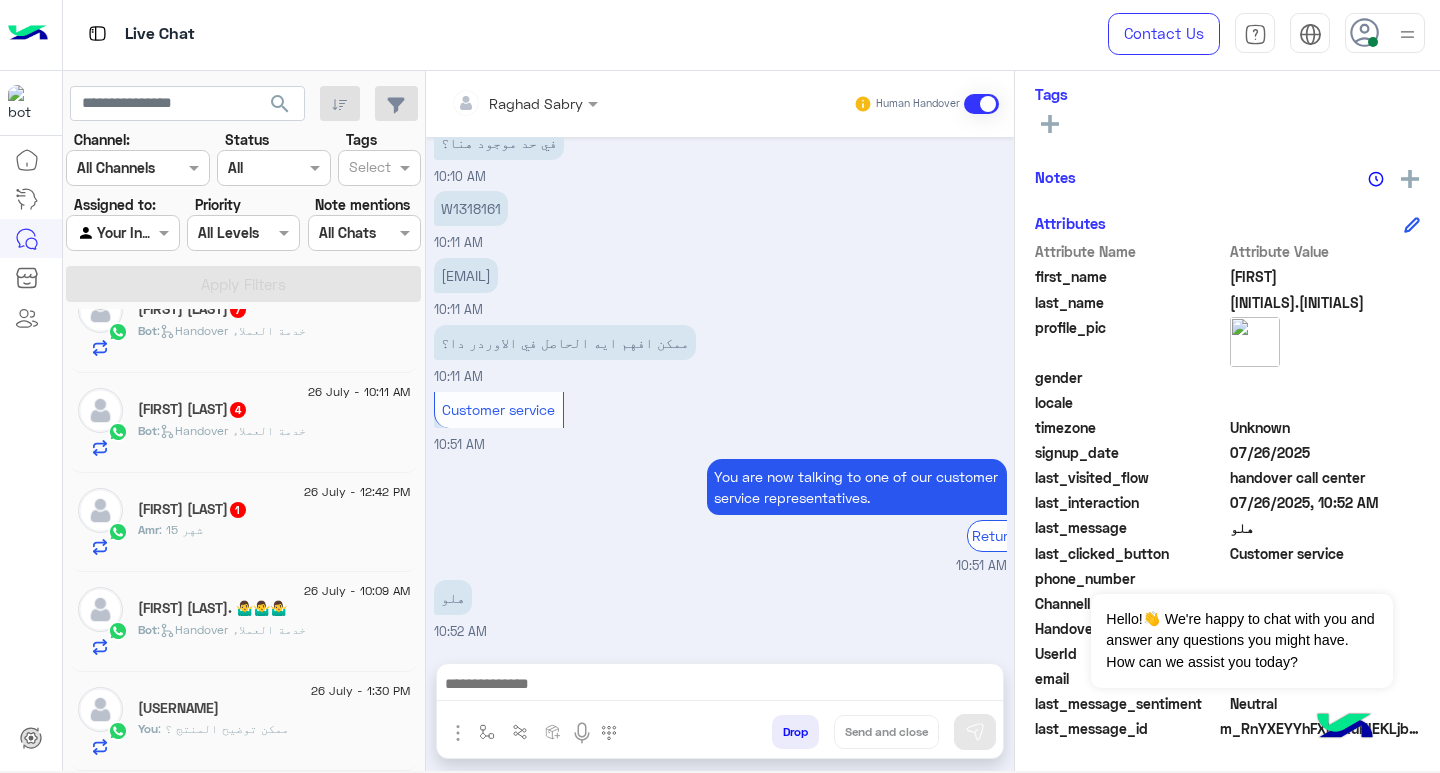 click on "[USERNAME]" 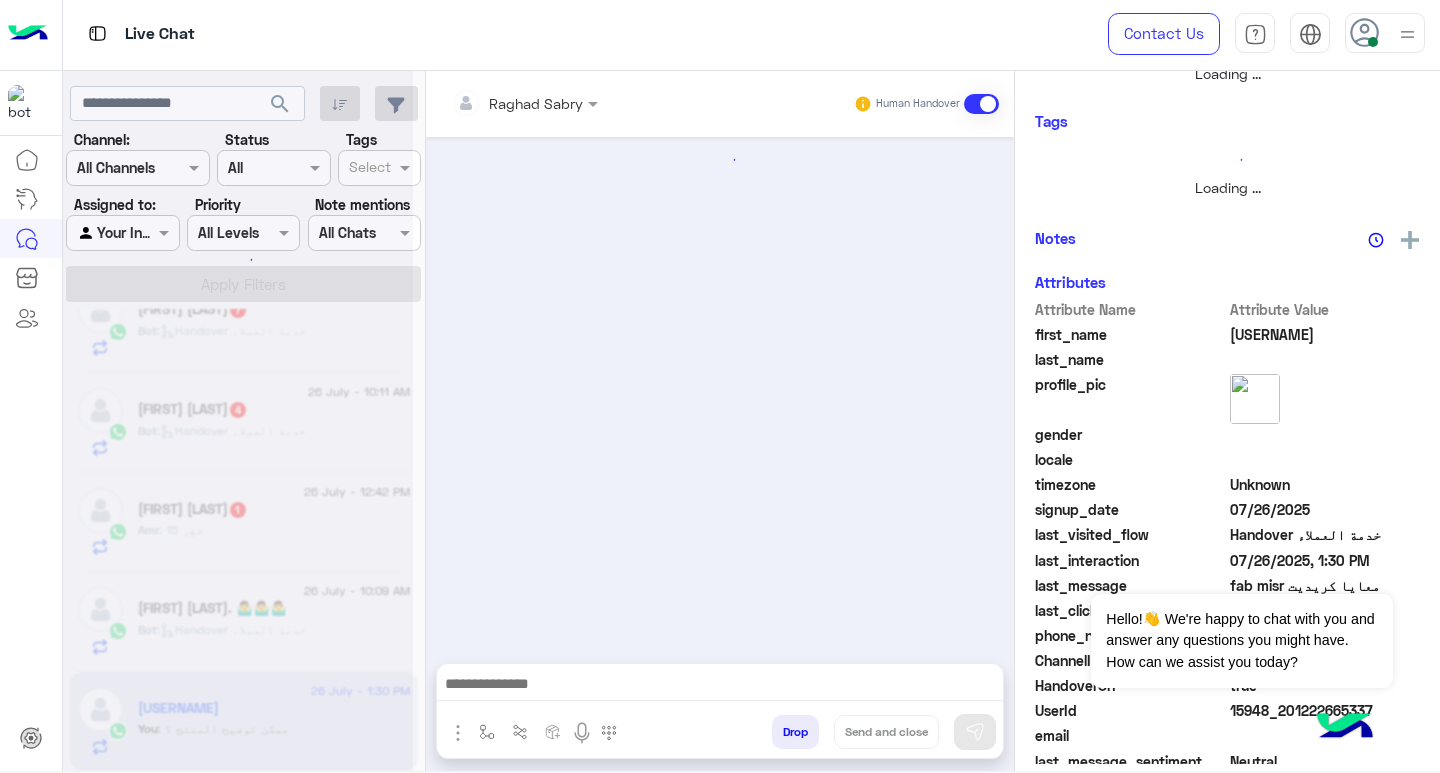 scroll, scrollTop: 355, scrollLeft: 0, axis: vertical 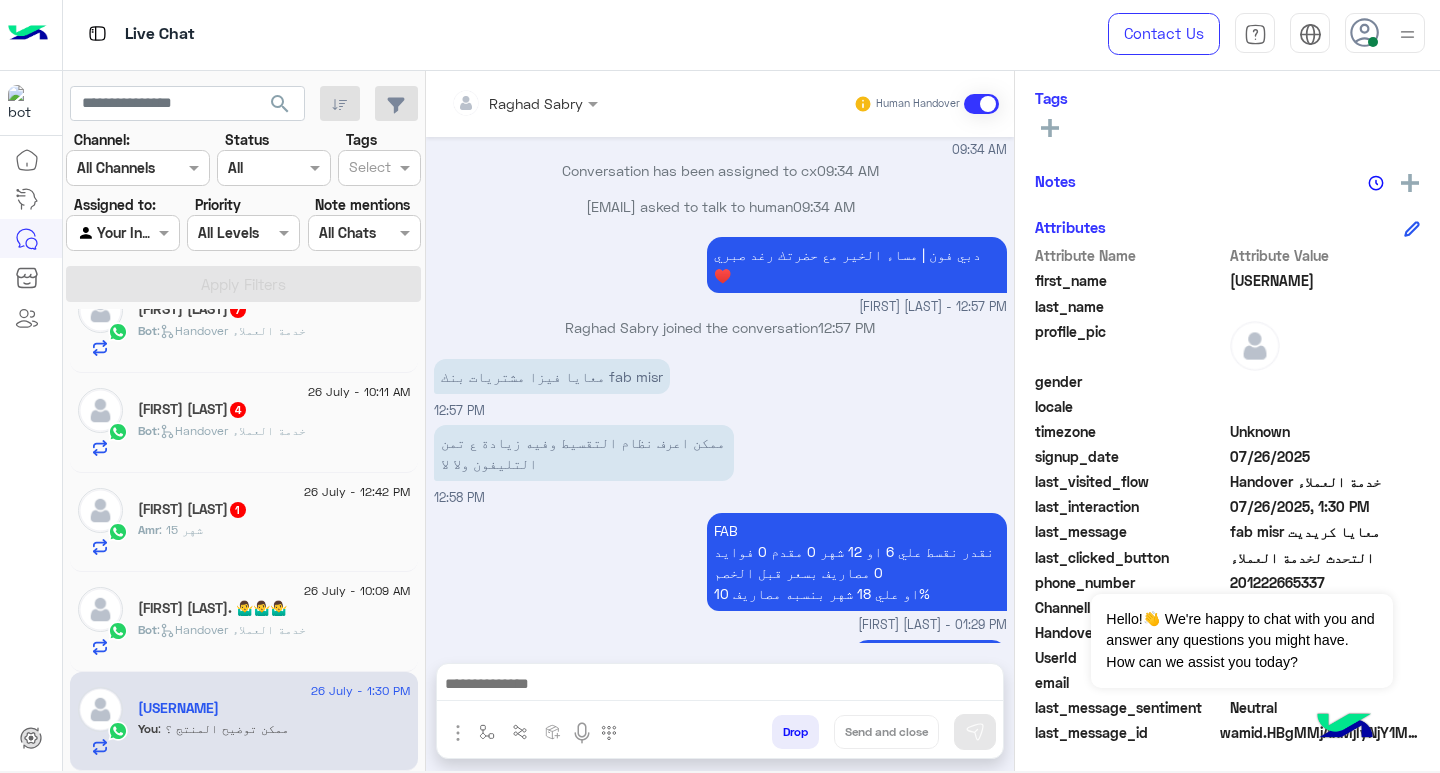 click on ":   Handover خدمة العملاء" 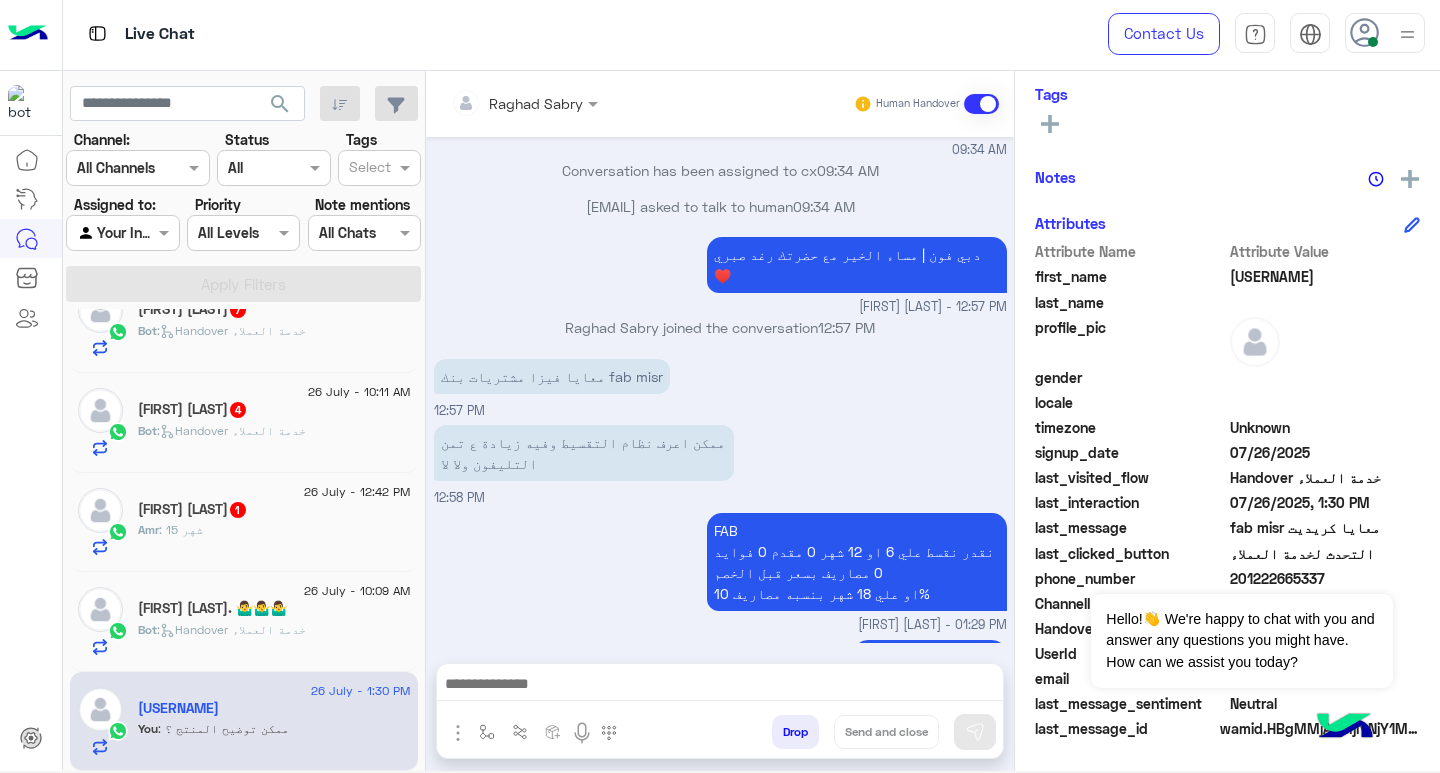 scroll, scrollTop: 0, scrollLeft: 0, axis: both 